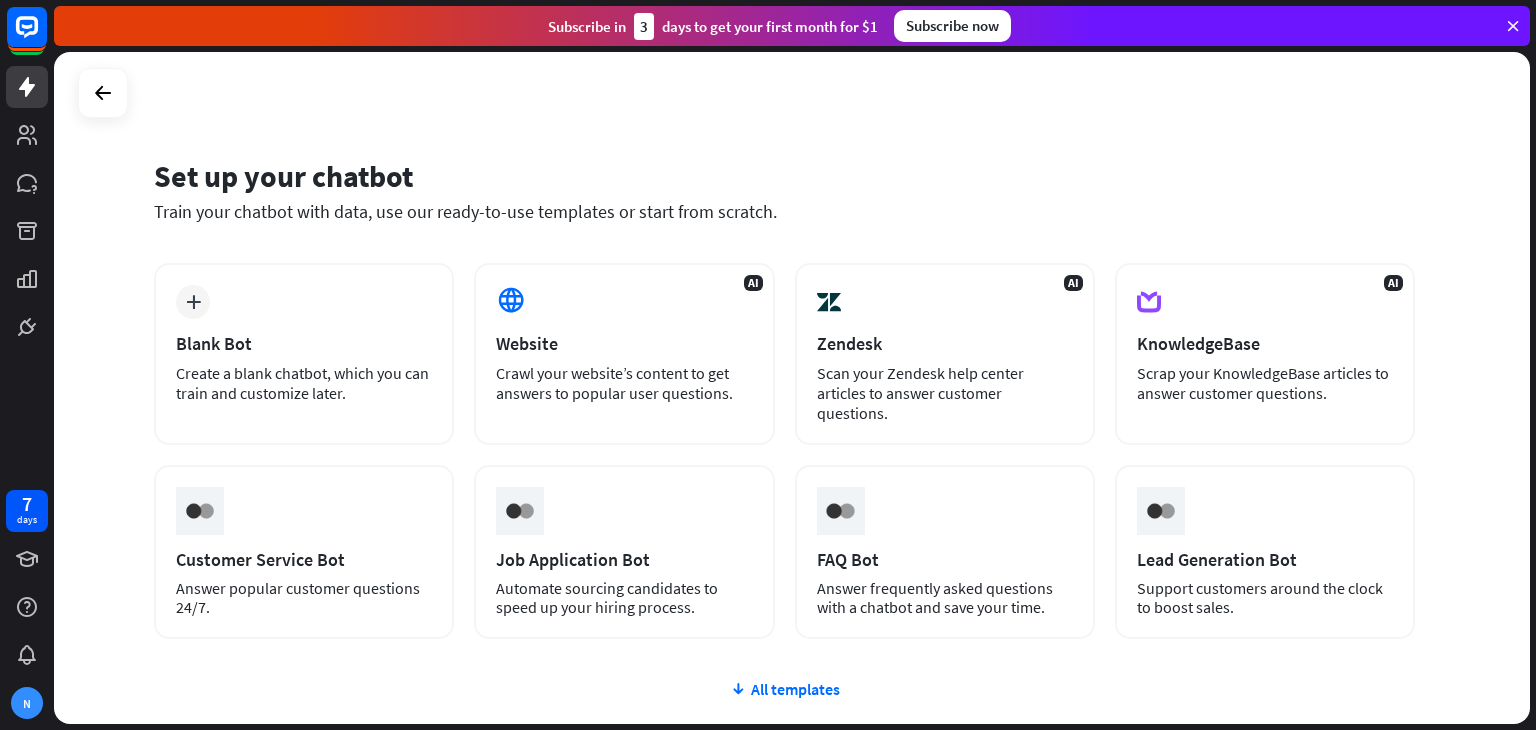 scroll, scrollTop: 0, scrollLeft: 0, axis: both 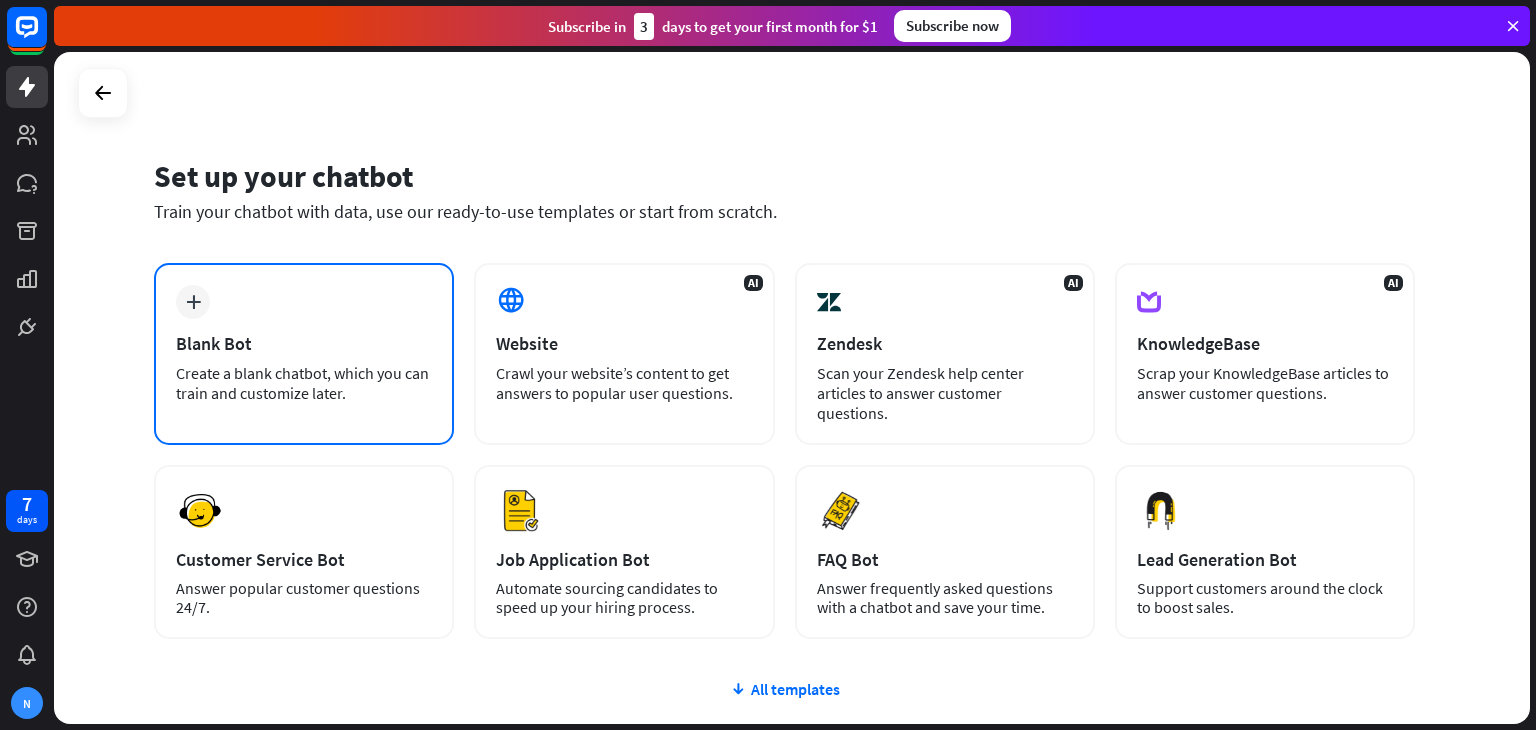 click on "plus   Blank Bot
Create a blank chatbot, which you can train and
customize later." at bounding box center [304, 354] 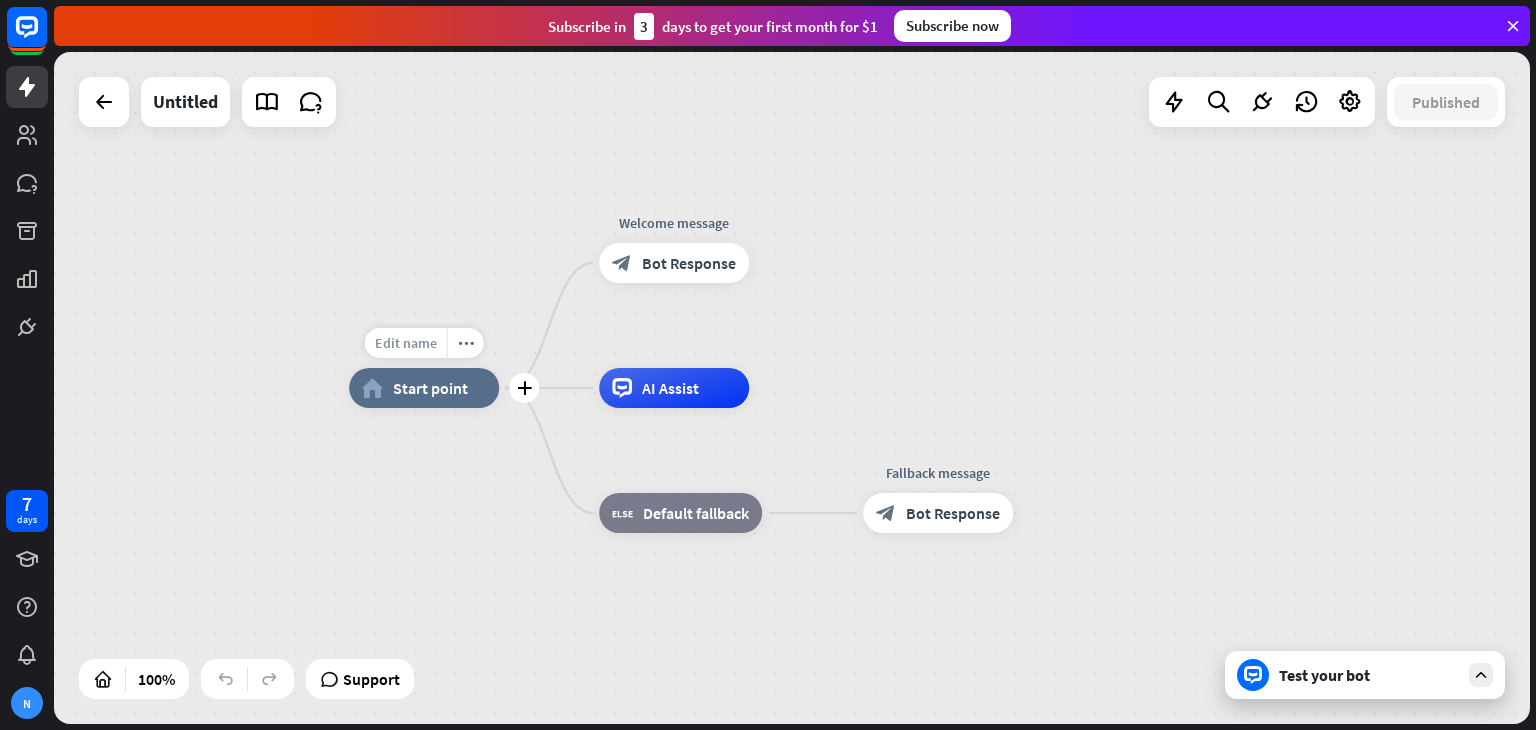 click on "Edit name" at bounding box center (406, 343) 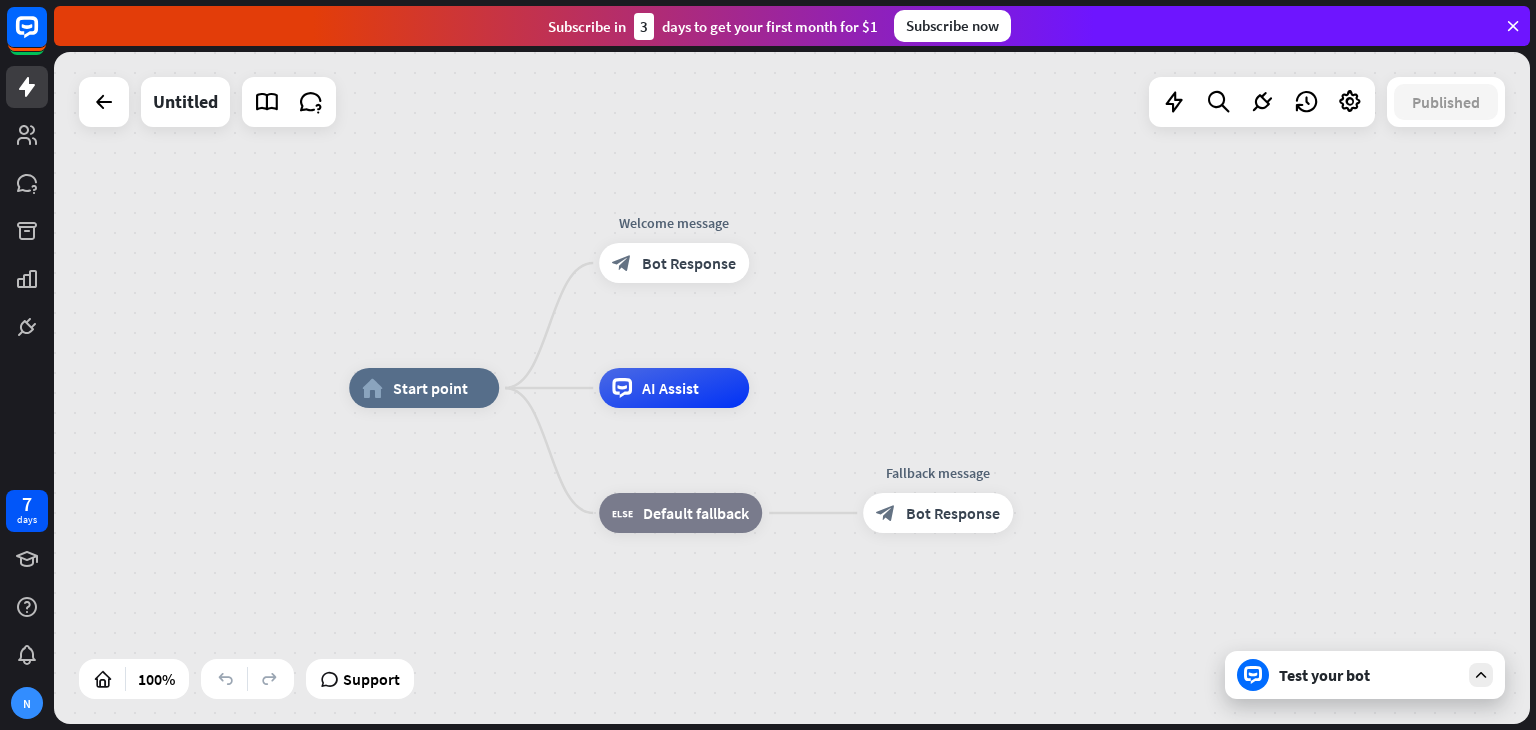 click on "home_2   Start point                 Welcome message   block_bot_response   Bot Response                     AI Assist                   block_fallback   Default fallback                 Fallback message   block_bot_response   Bot Response" at bounding box center (792, 388) 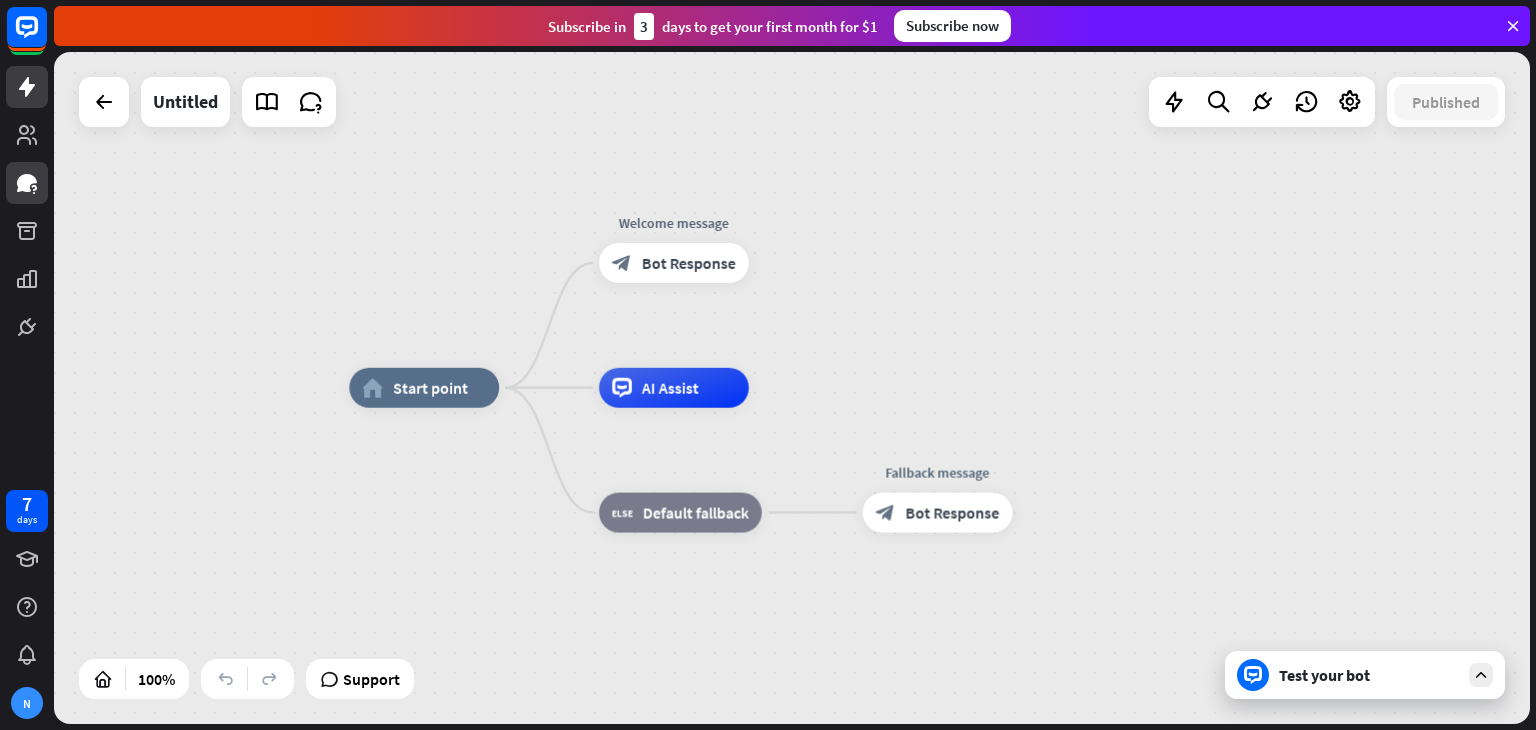 click at bounding box center (27, 183) 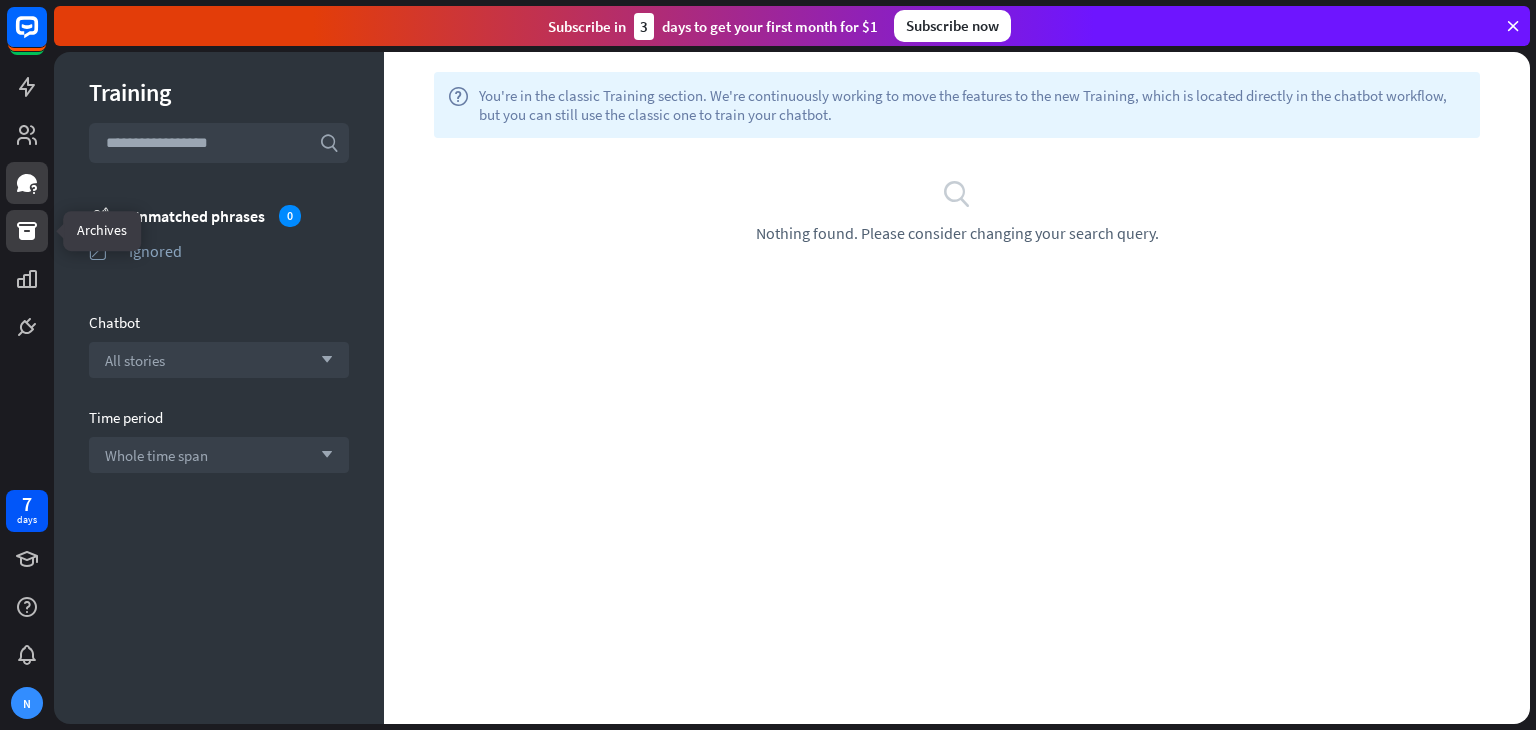 click 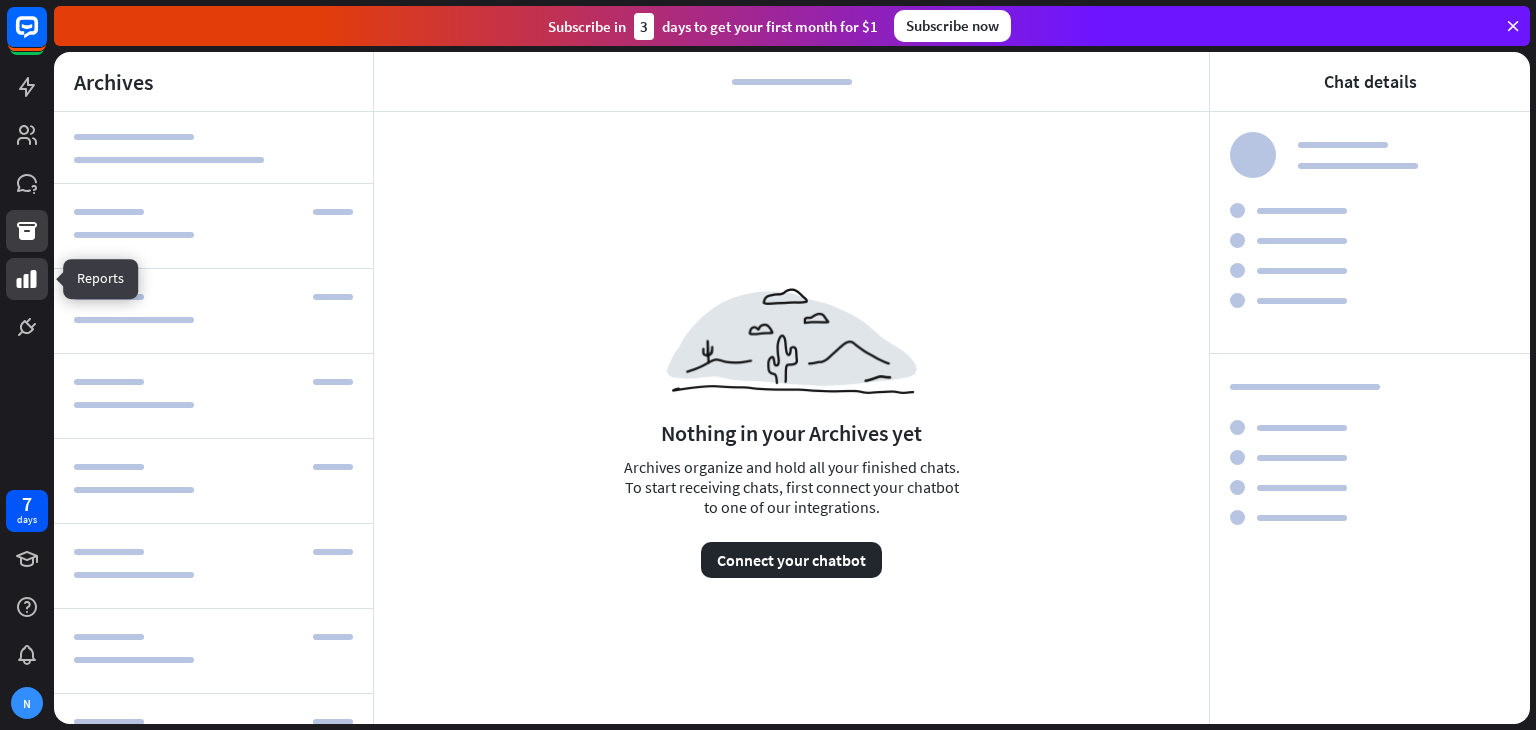 click at bounding box center (27, 279) 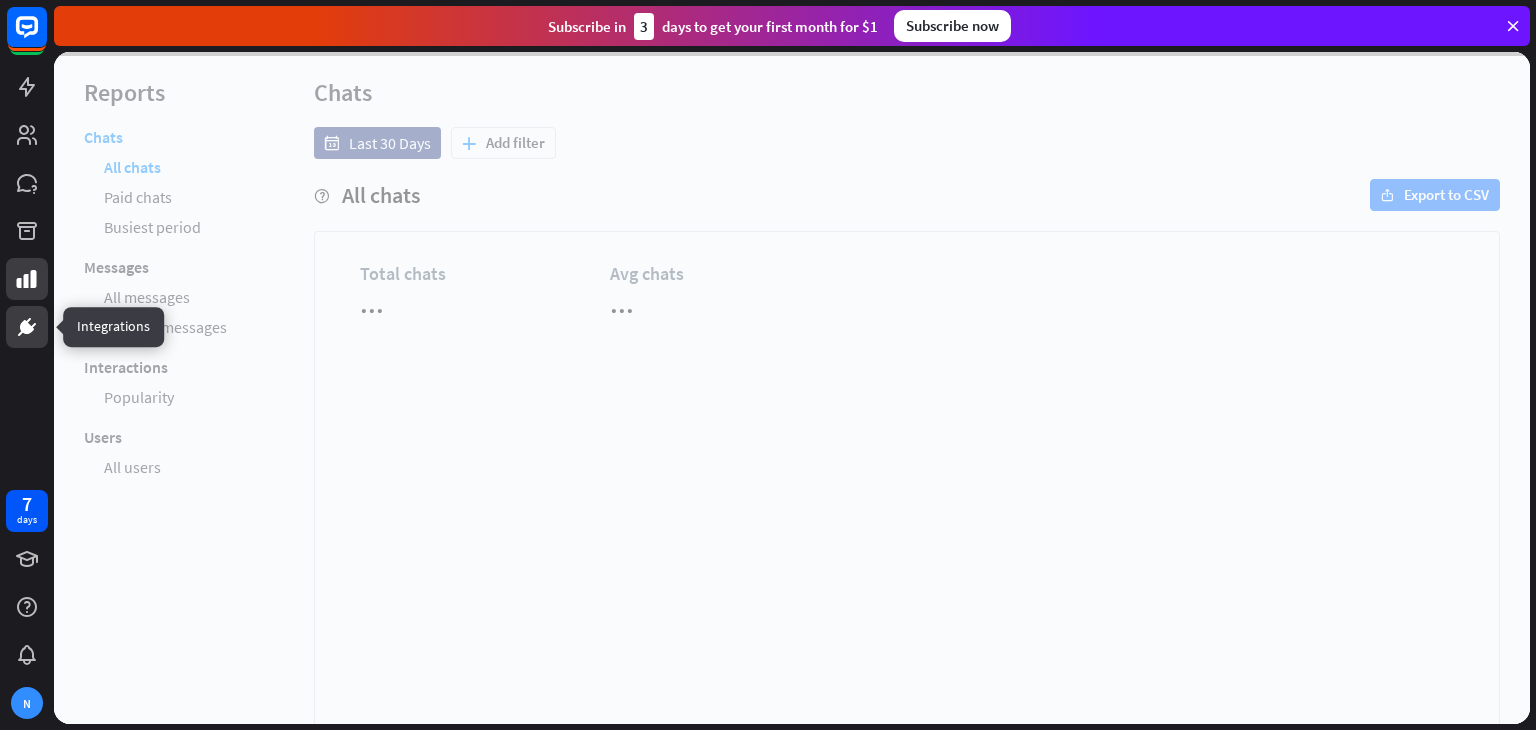 click at bounding box center [27, 327] 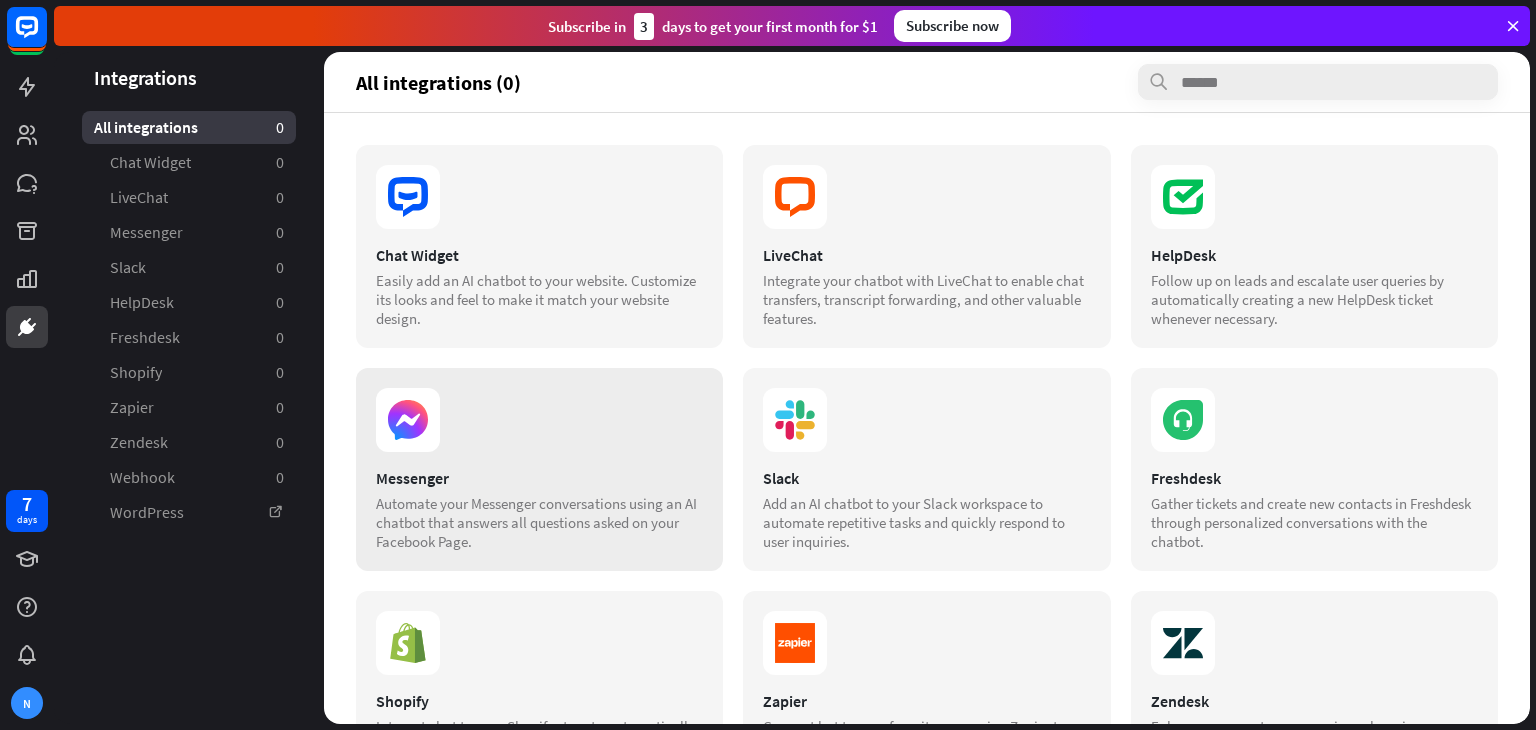 click on "Automate your Messenger conversations using an AI chatbot that answers all questions asked on your Facebook Page." at bounding box center [539, 522] 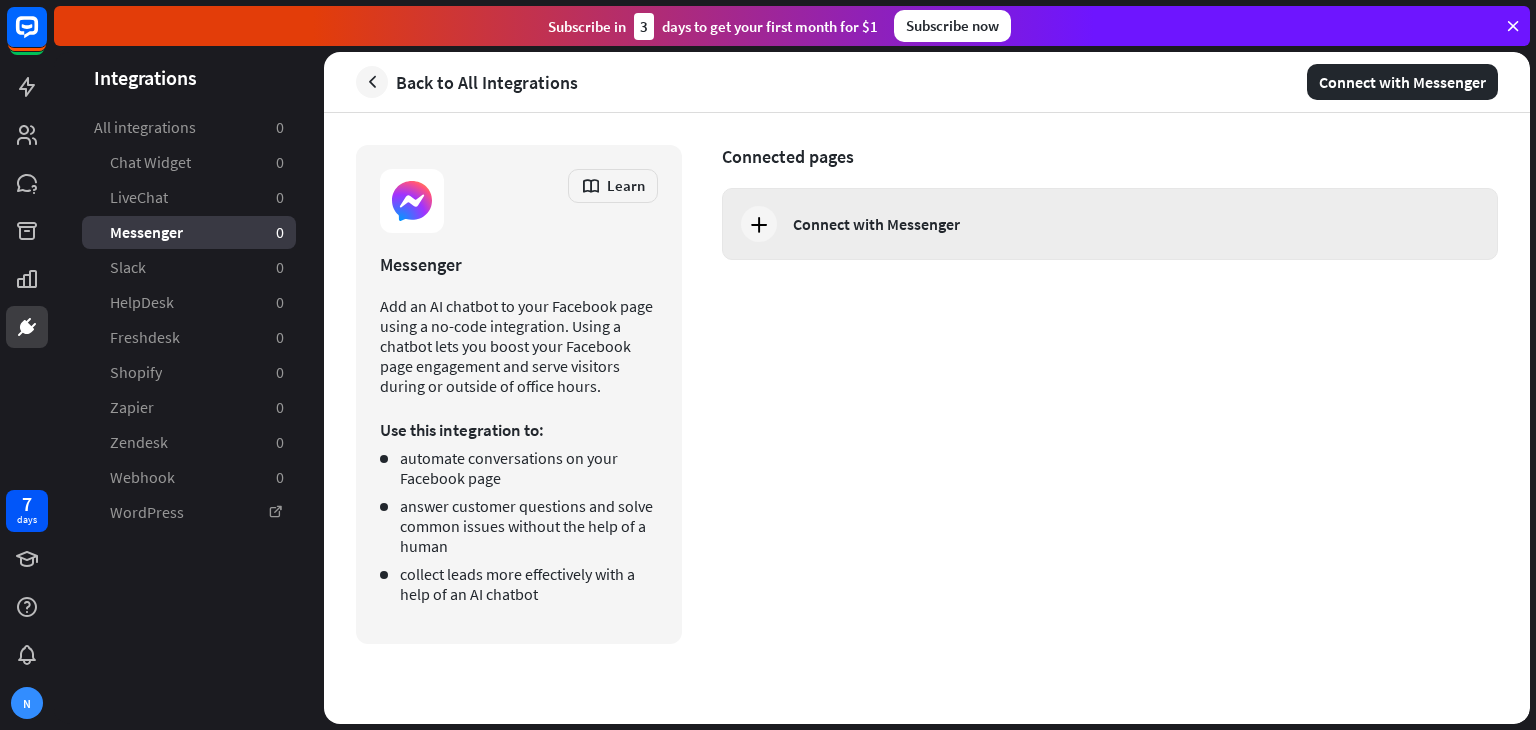 click on "Connect with Messenger" at bounding box center (876, 224) 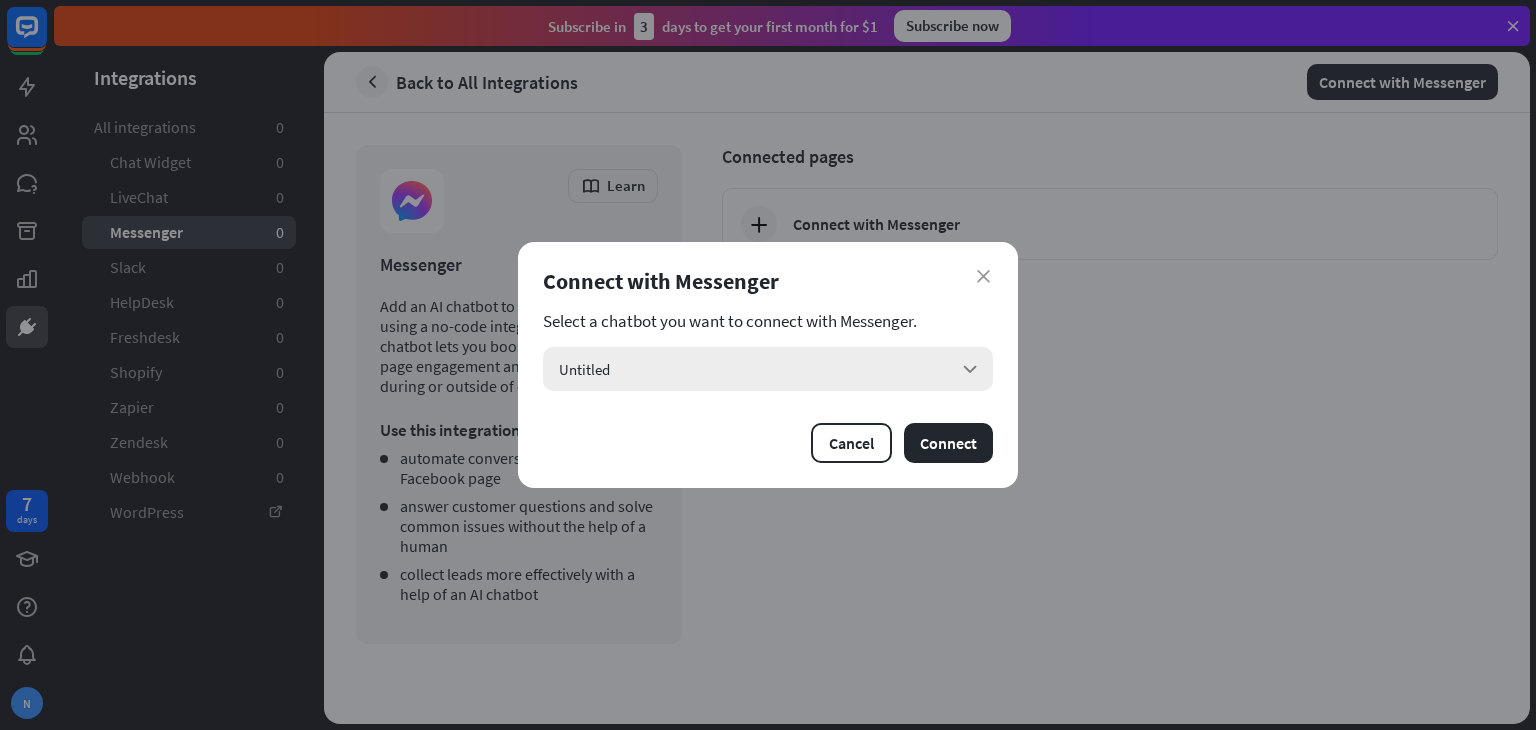 click on "Untitled
arrow_down" at bounding box center [768, 369] 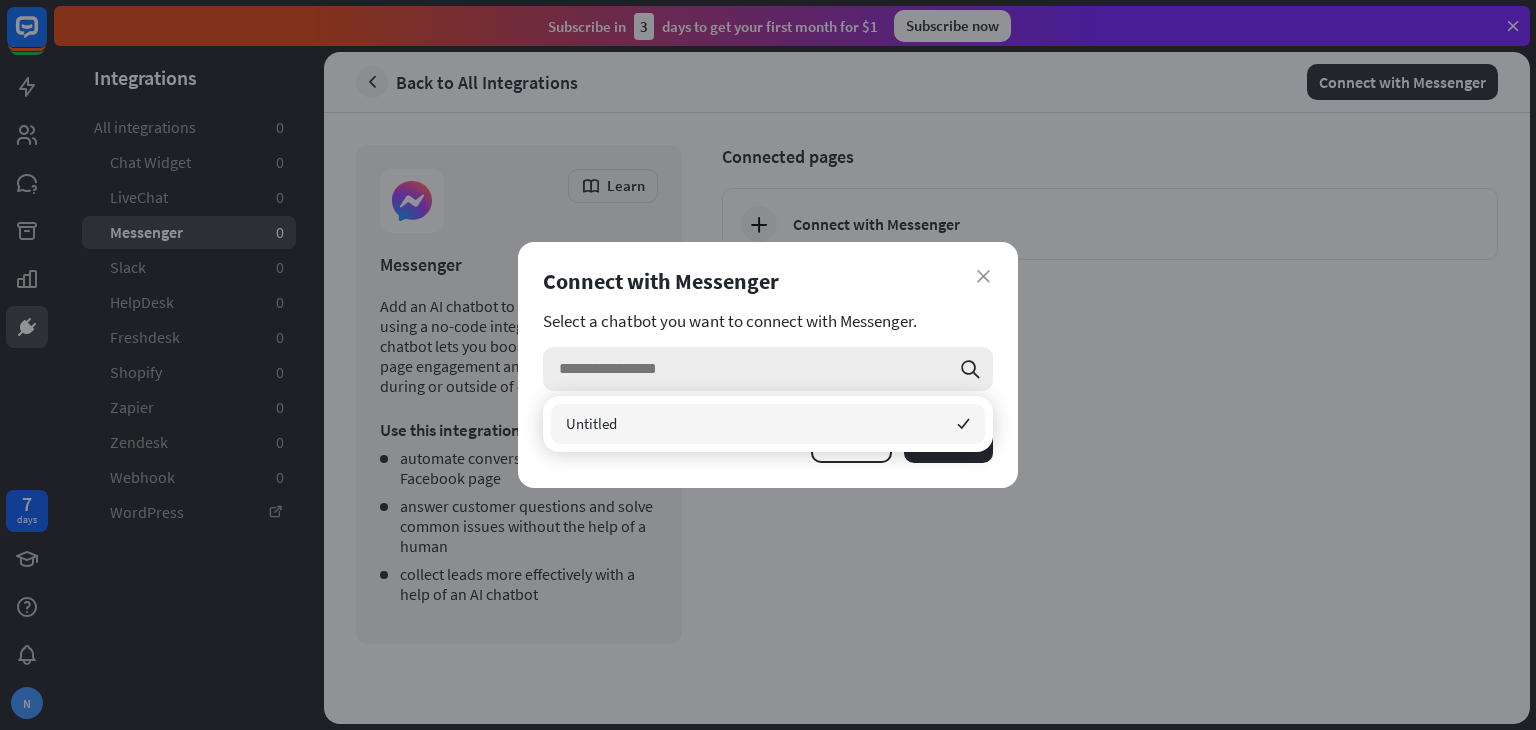 click at bounding box center [754, 369] 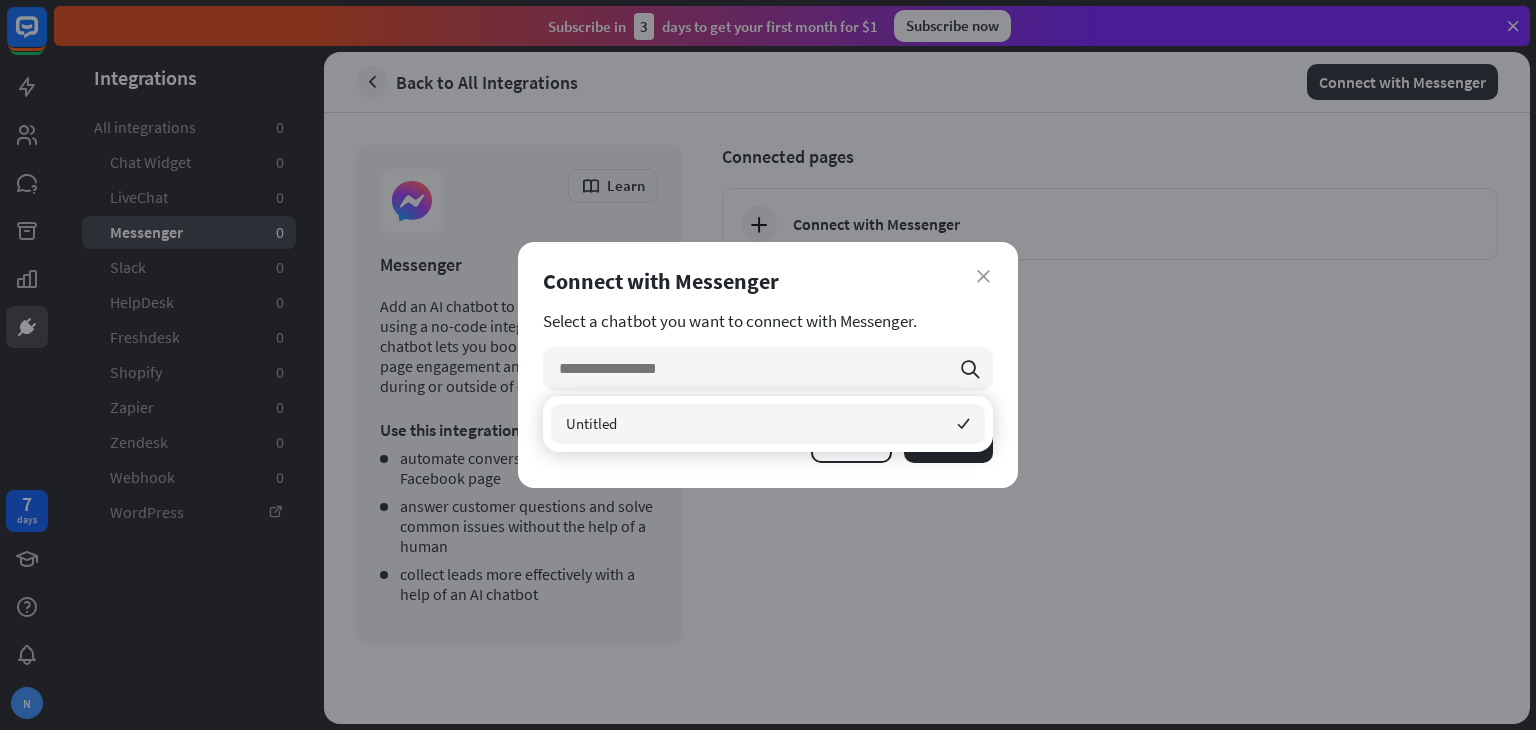 click on "Connect with Messenger" at bounding box center [768, 281] 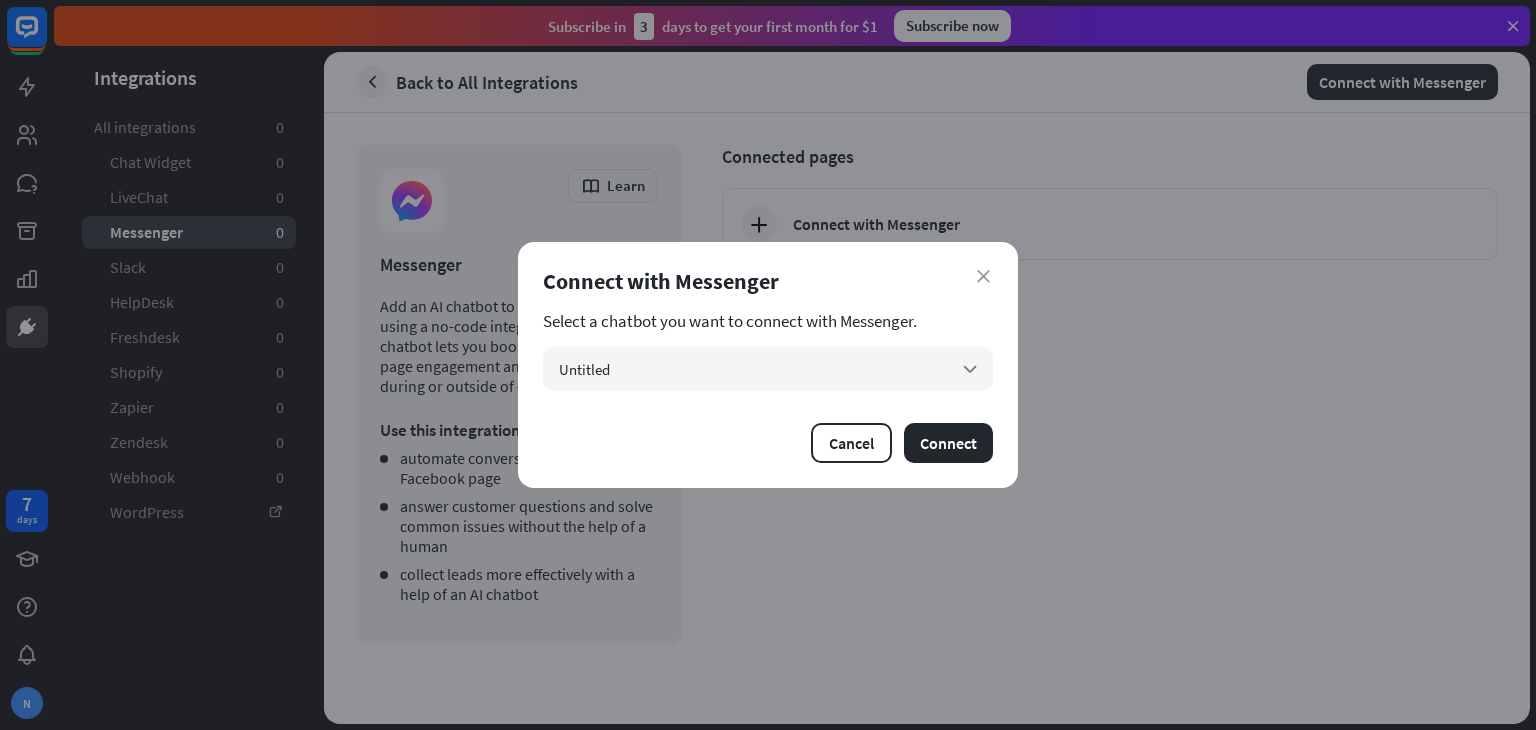 click on "Connect with Messenger" at bounding box center (768, 281) 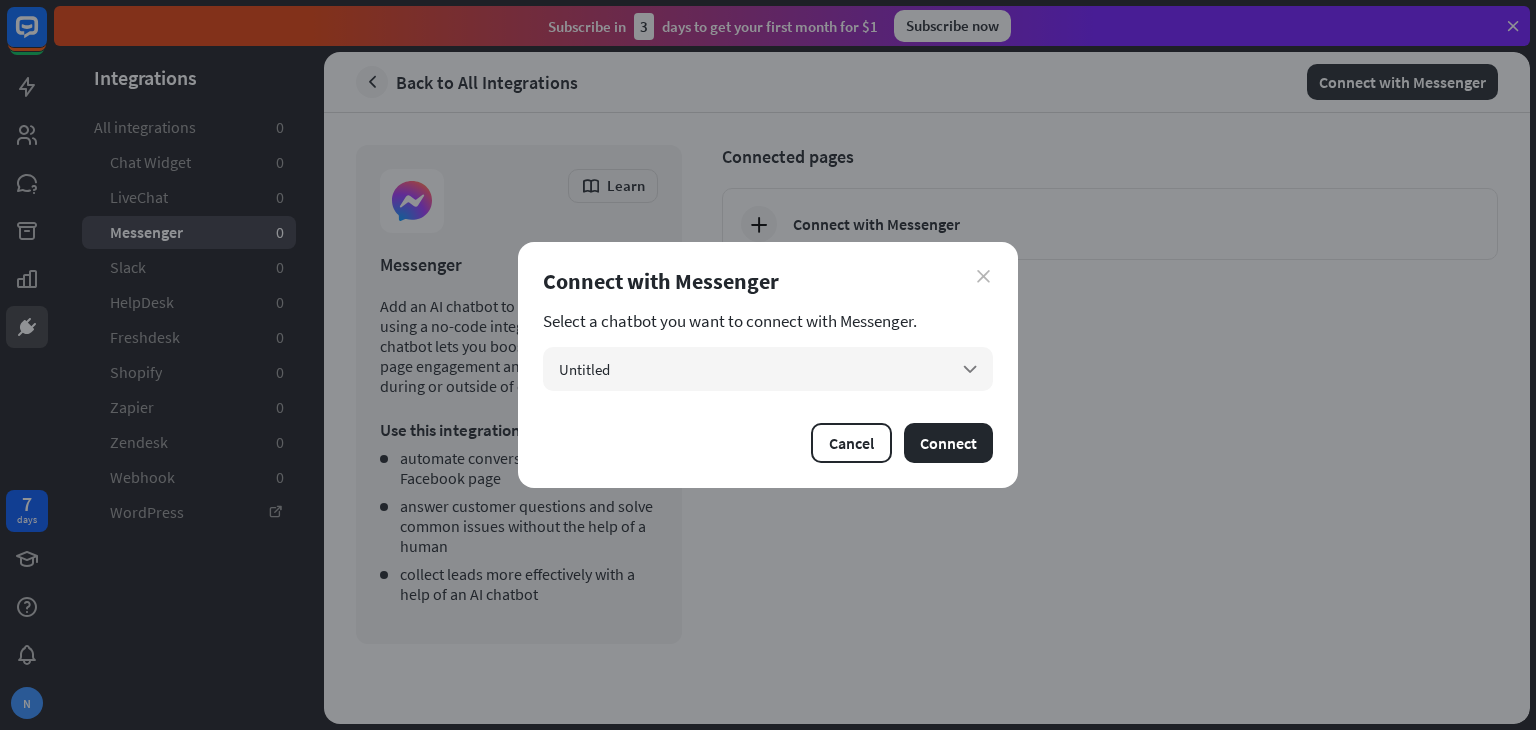 click on "close" at bounding box center [983, 276] 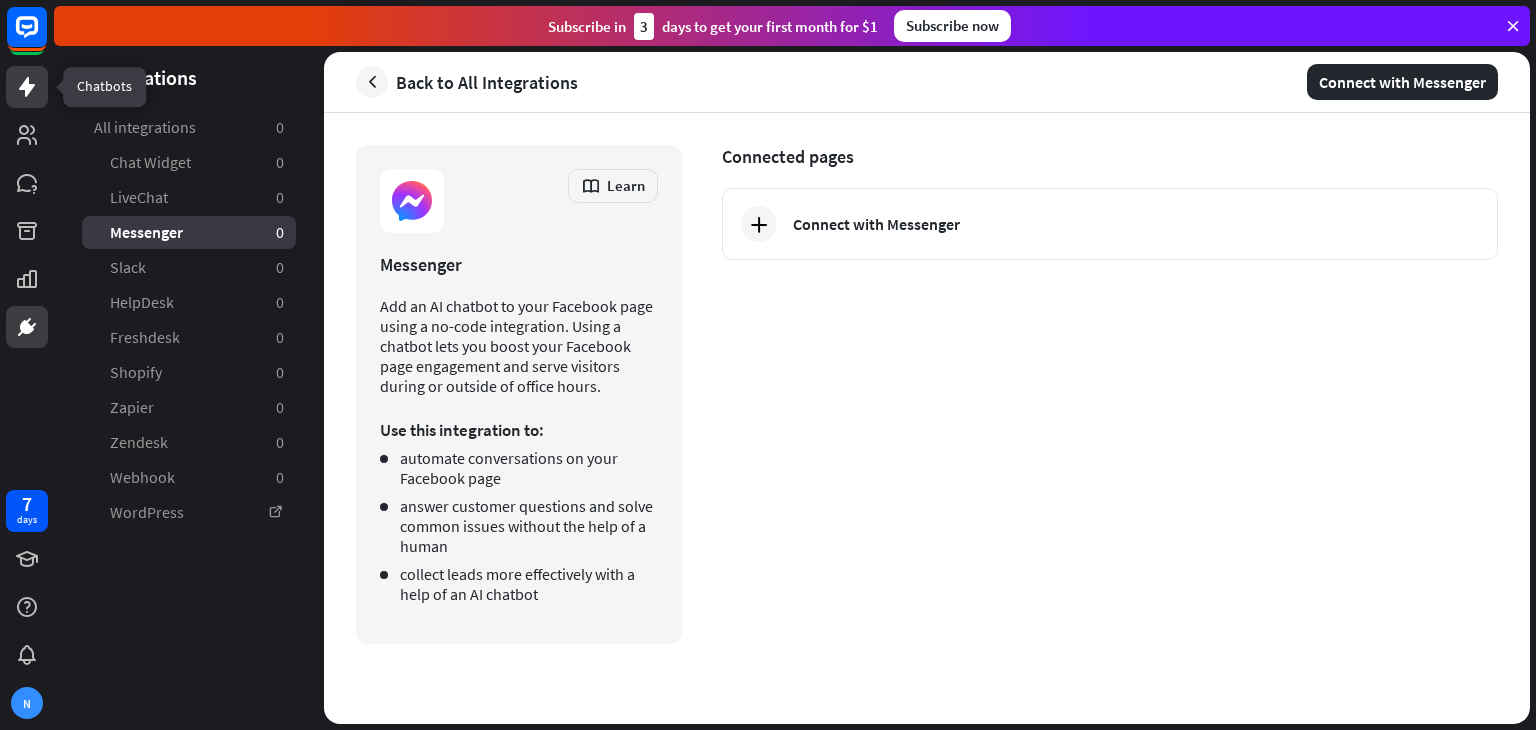 click at bounding box center (27, 87) 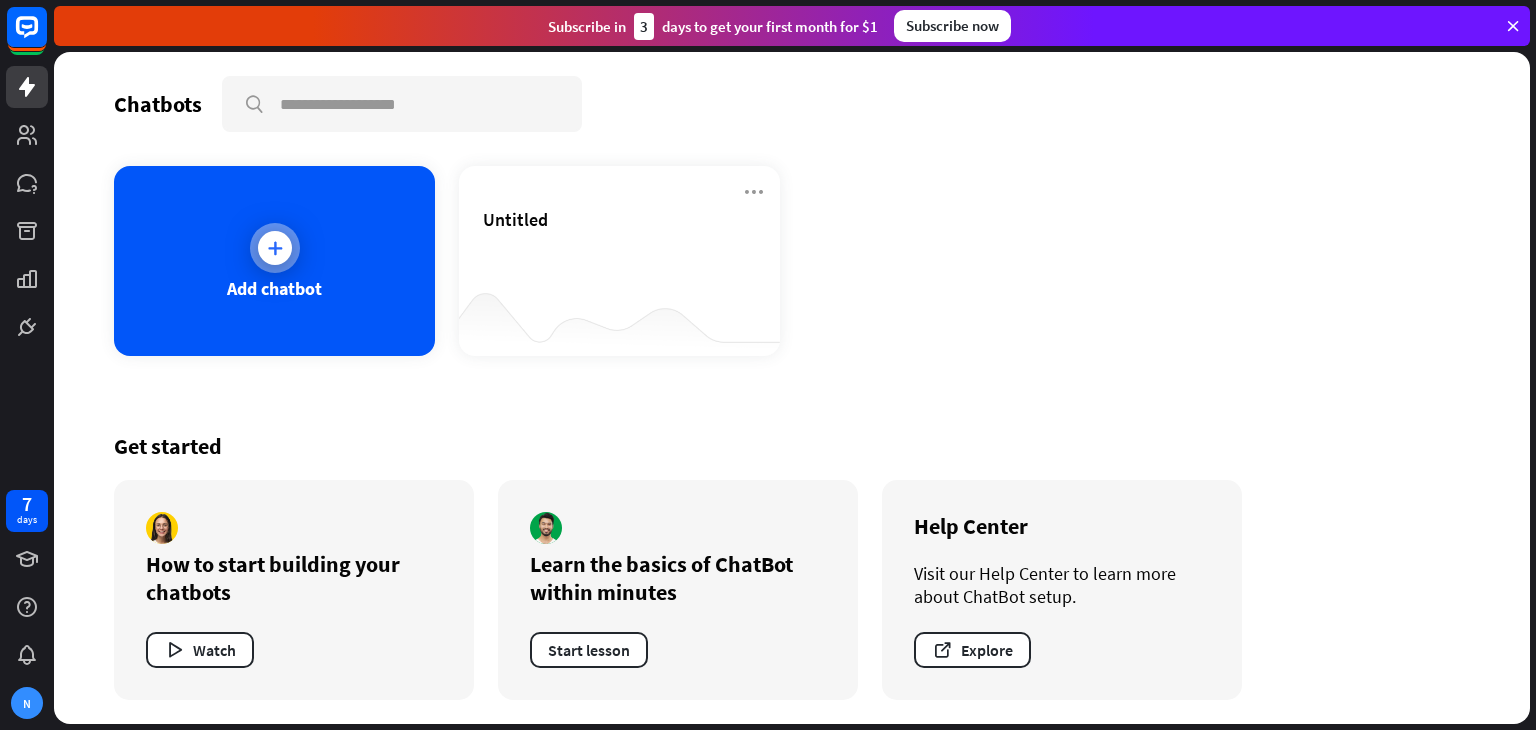 click on "Add chatbot" at bounding box center [274, 261] 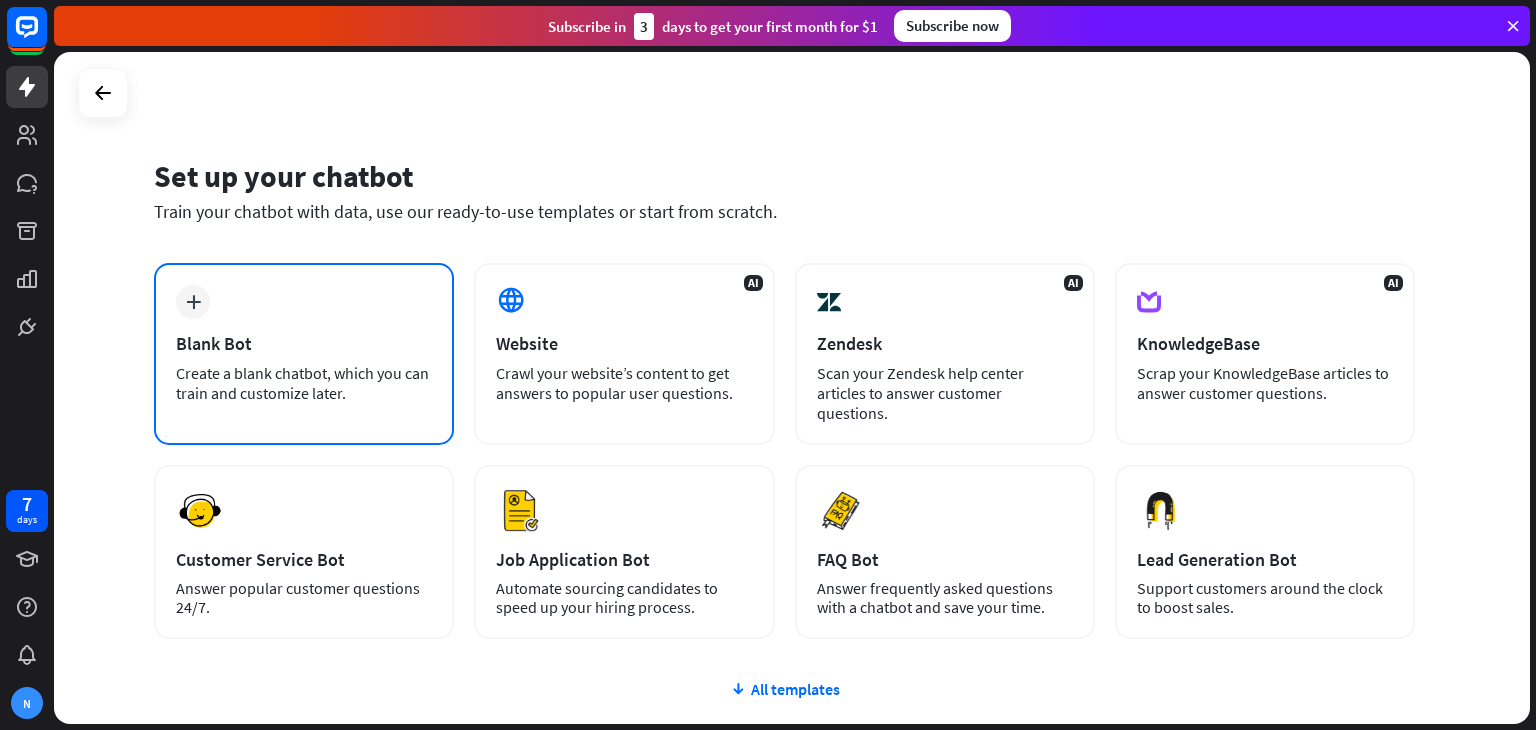 click on "plus   Blank Bot
Create a blank chatbot, which you can train and
customize later." at bounding box center (304, 354) 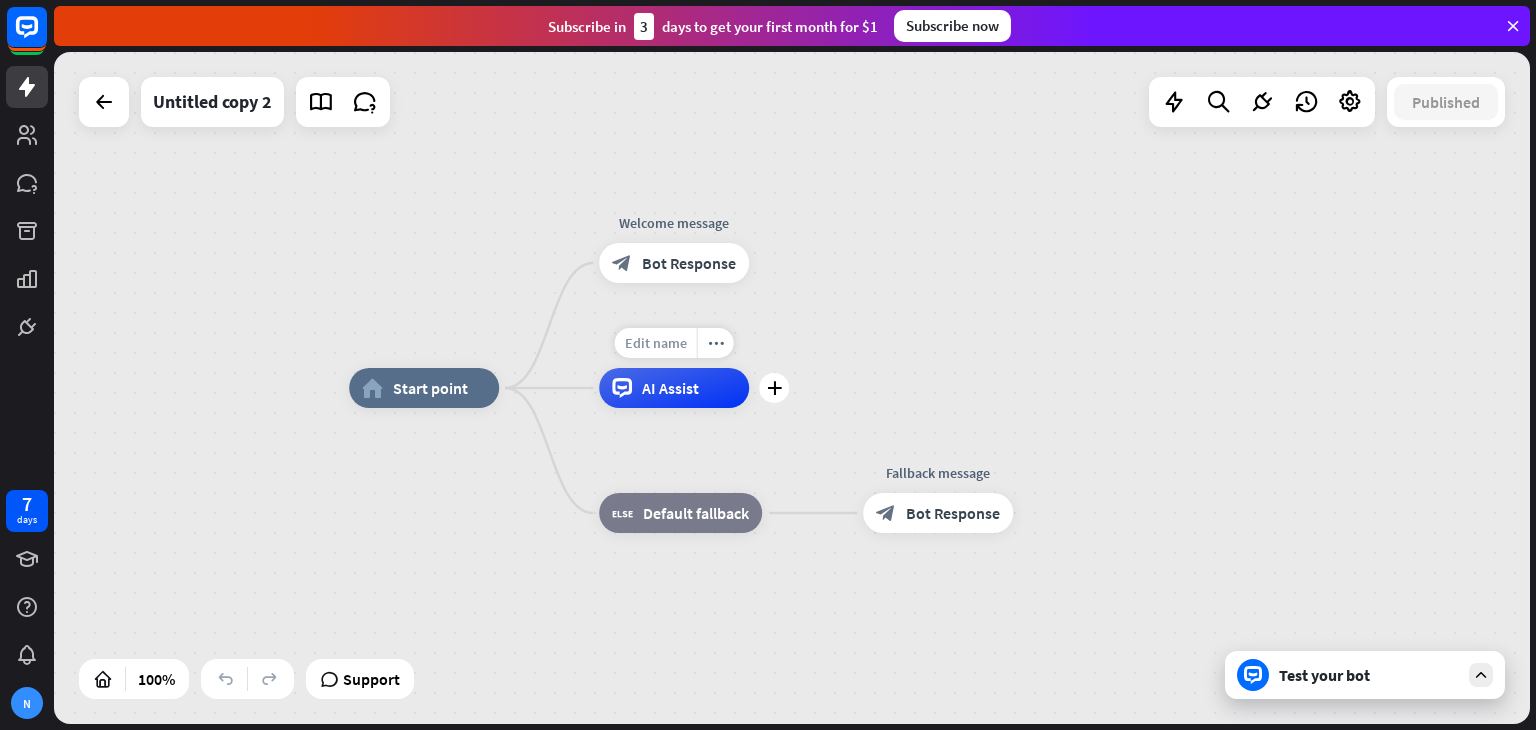 click on "Edit name" at bounding box center (656, 343) 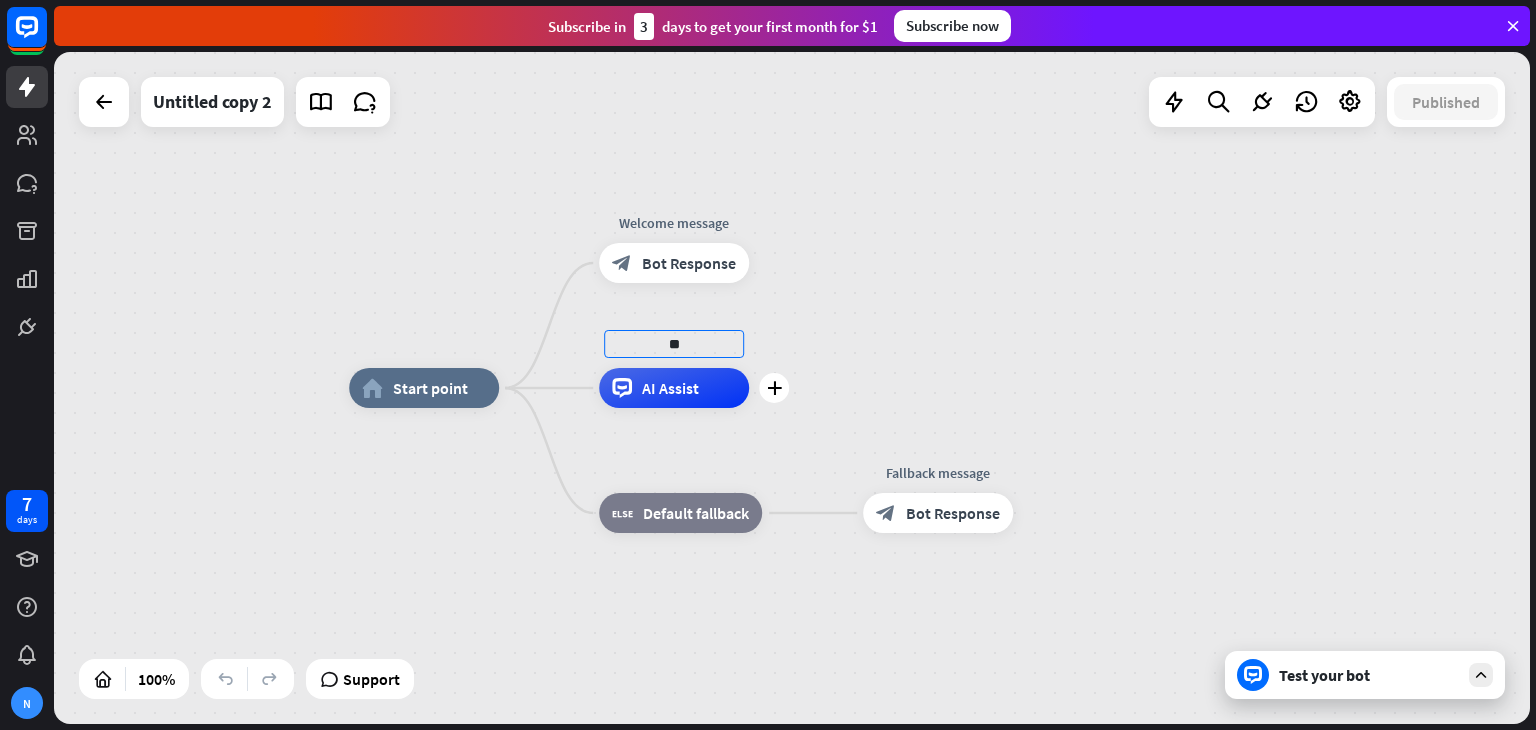 type on "*" 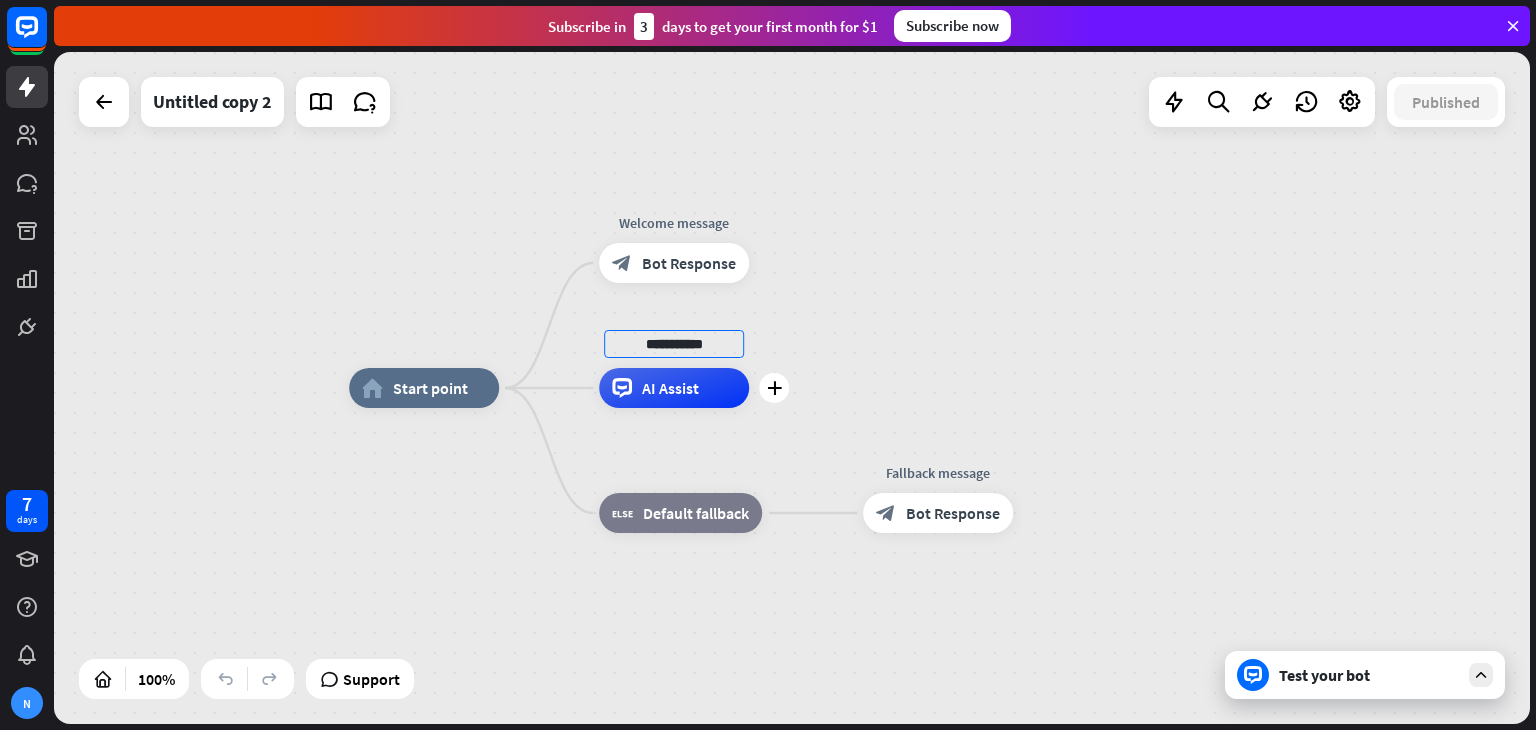 type on "**********" 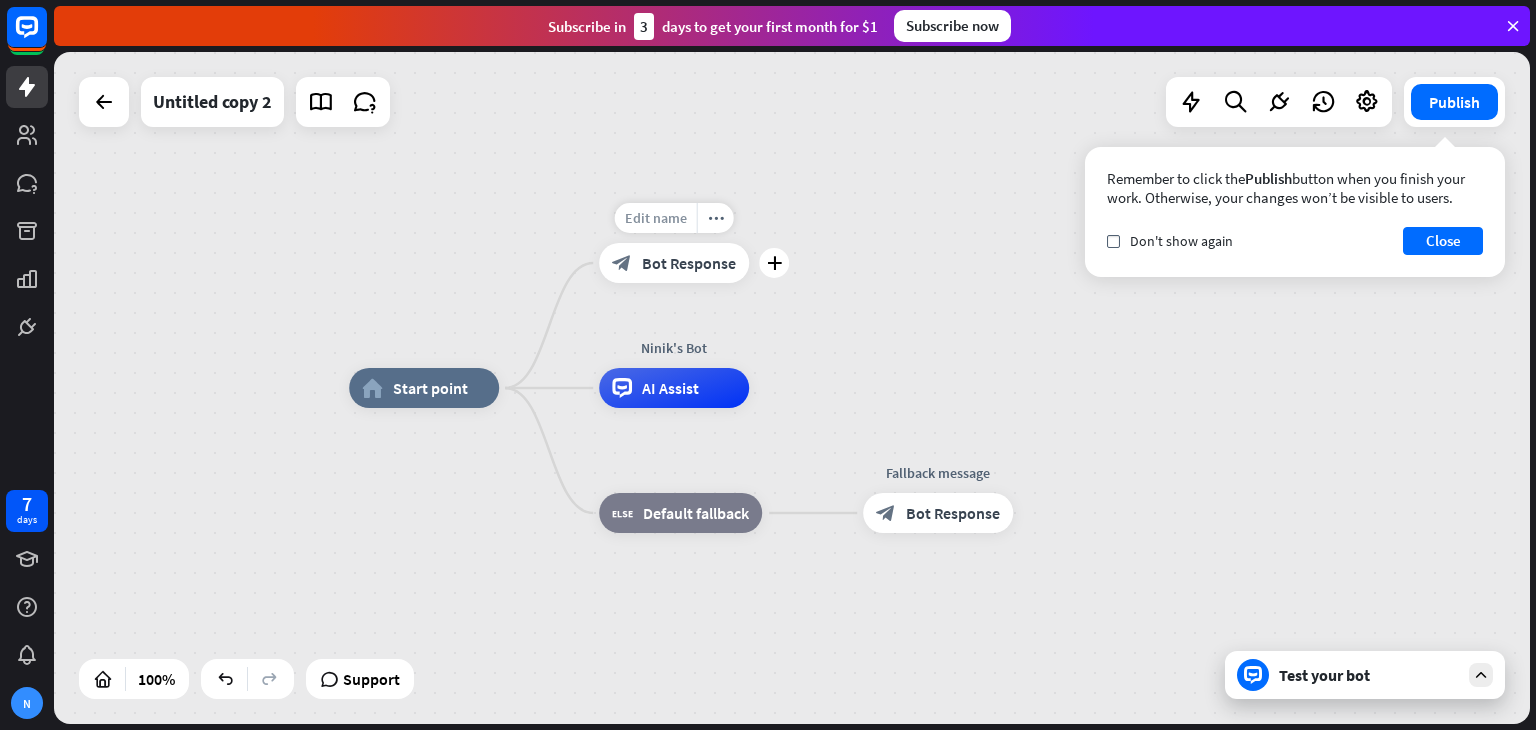 click on "Edit name" at bounding box center (656, 218) 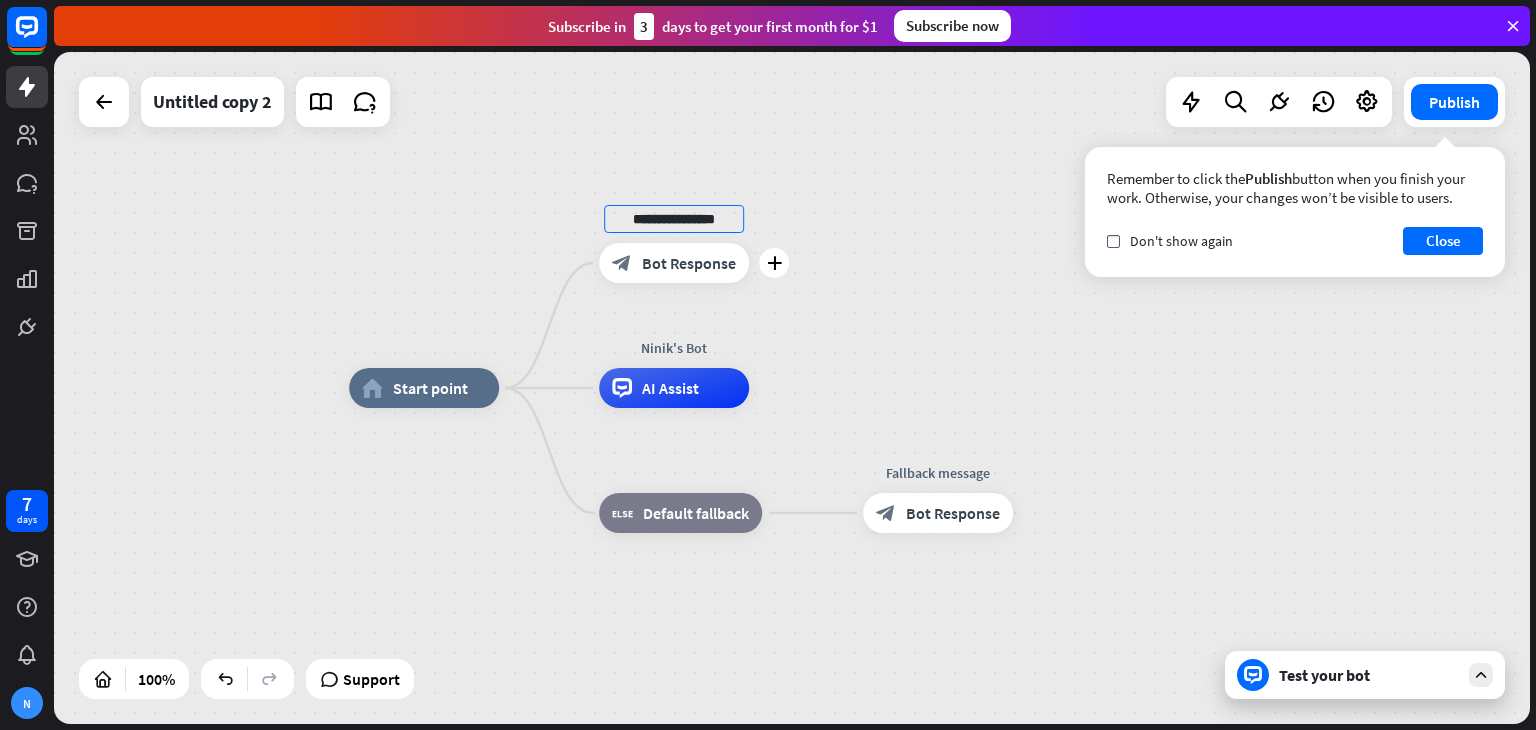 type on "**********" 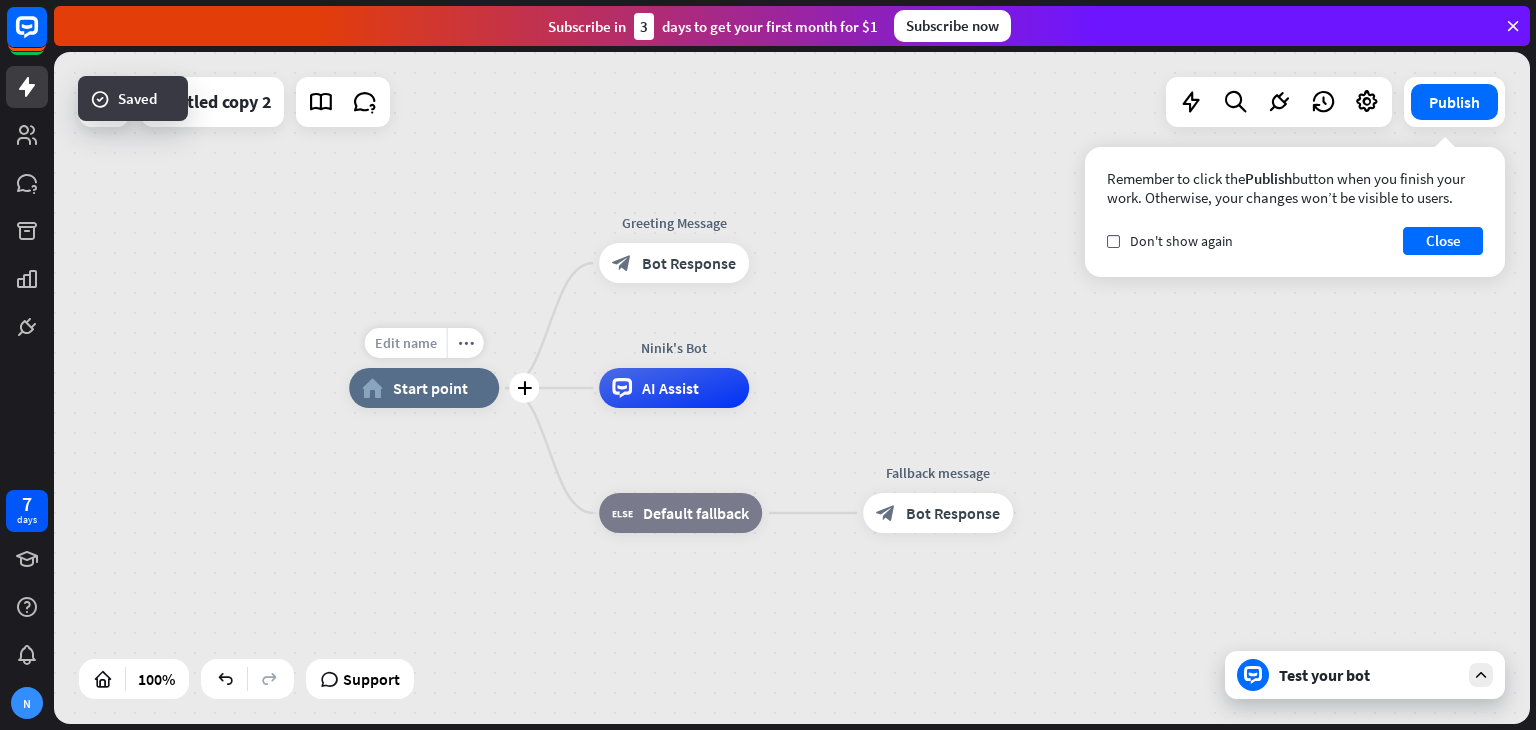 click on "Edit name" at bounding box center (406, 343) 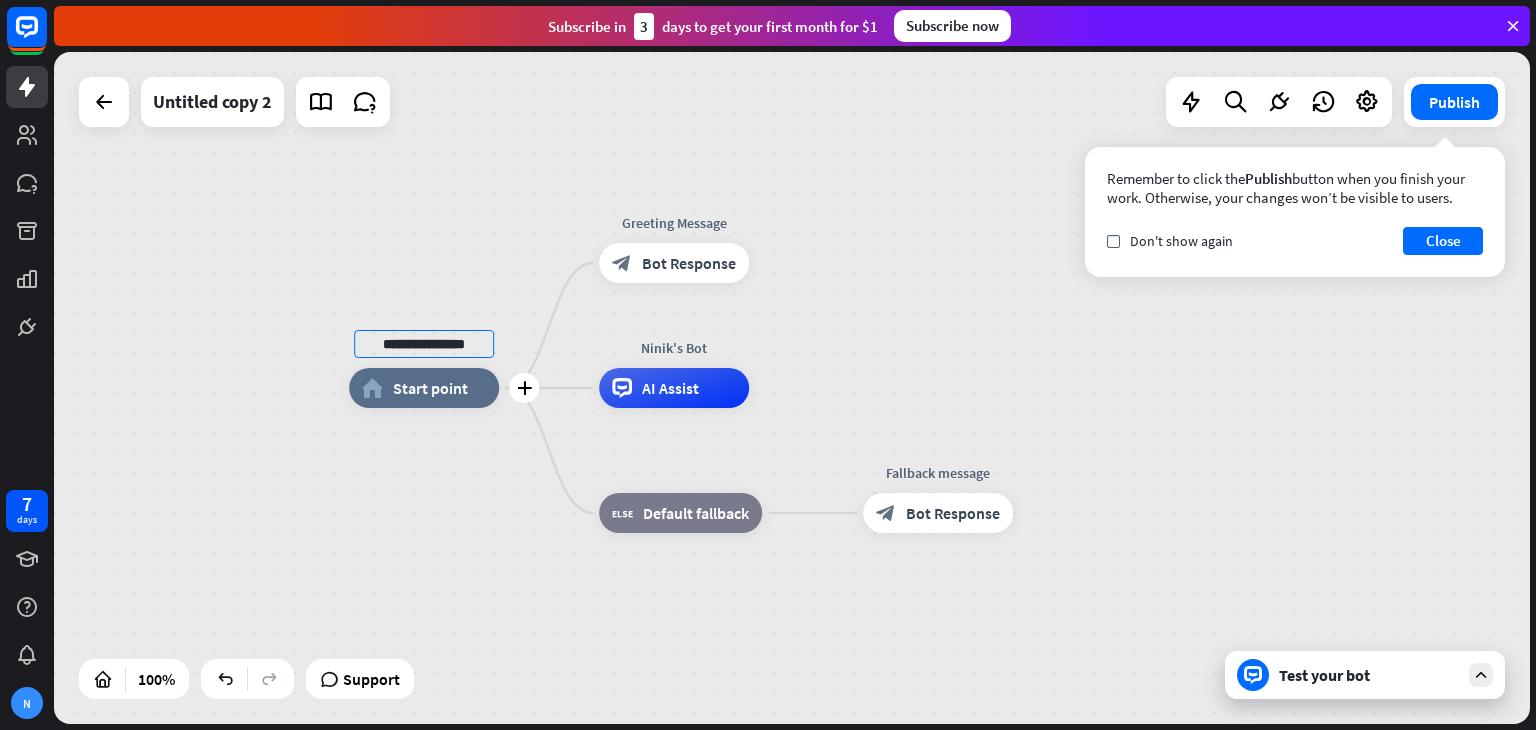 type on "**********" 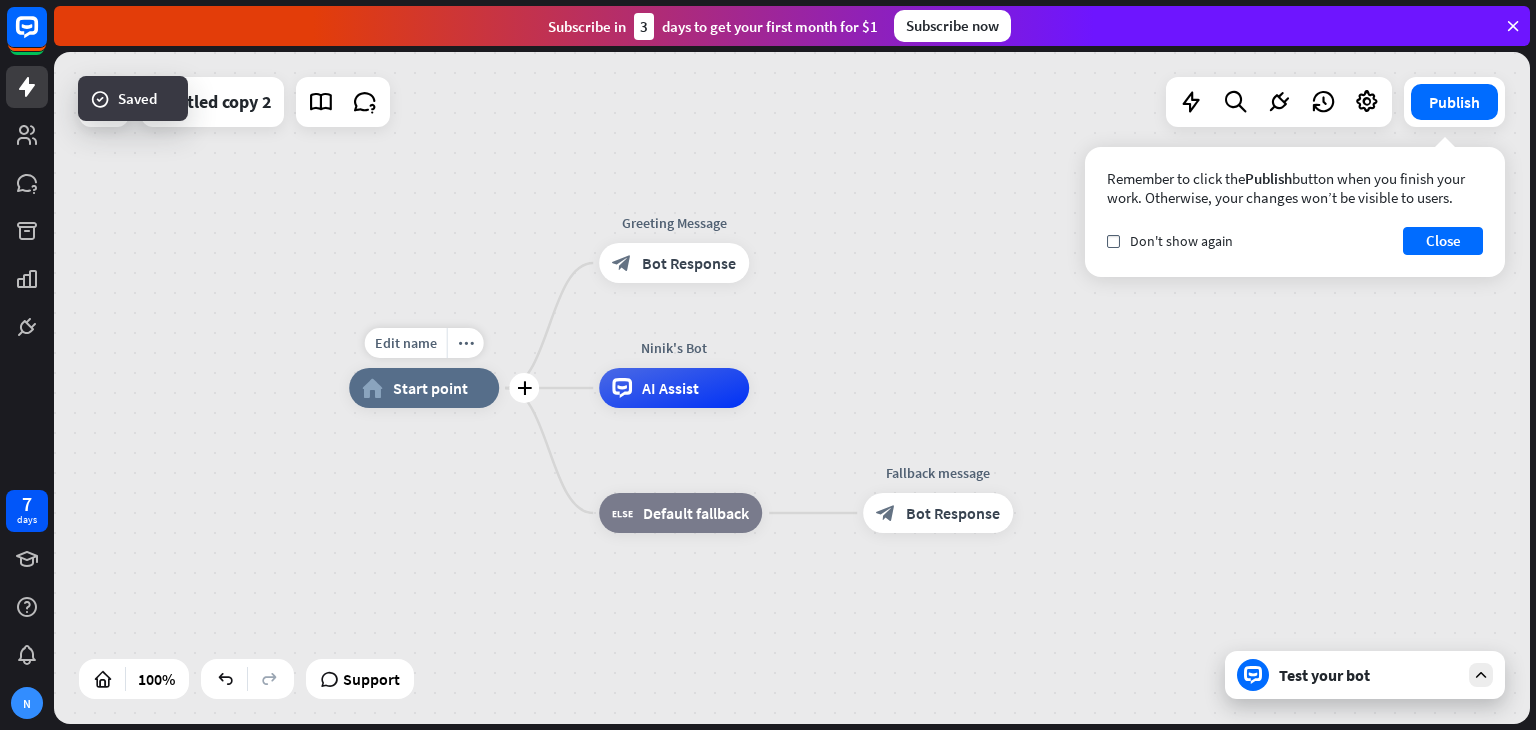 click on "Edit name" at bounding box center (406, 343) 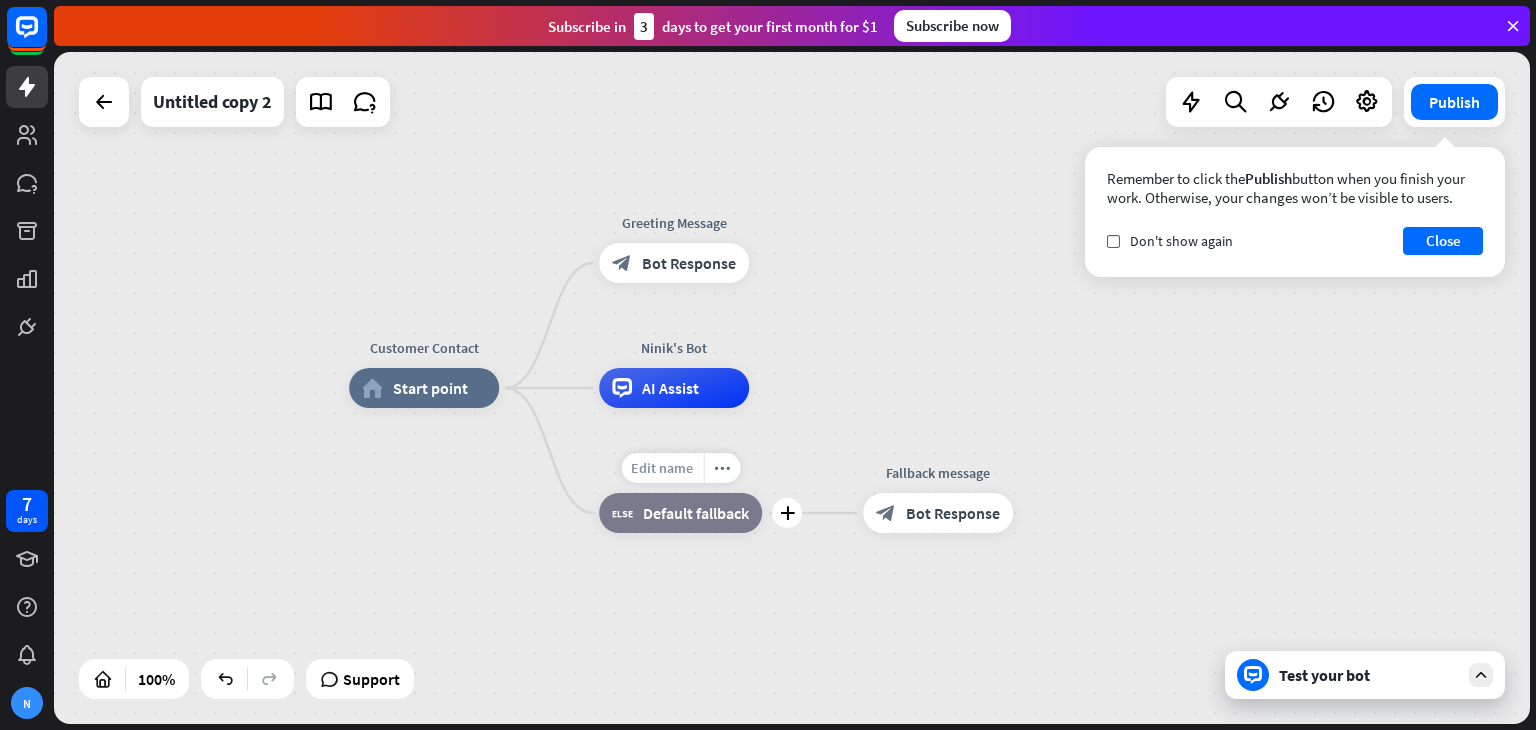 click on "Edit name" at bounding box center (662, 468) 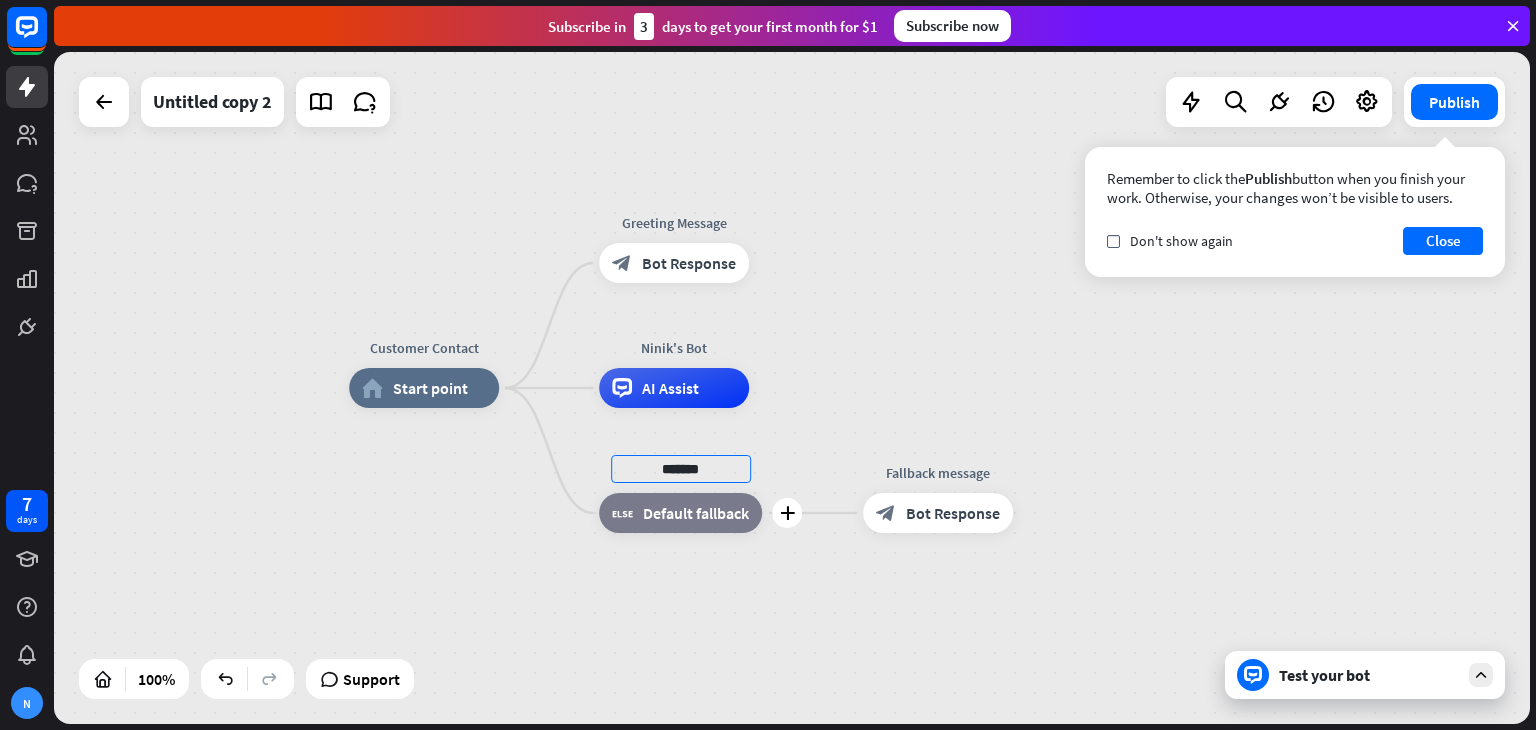 type on "*******" 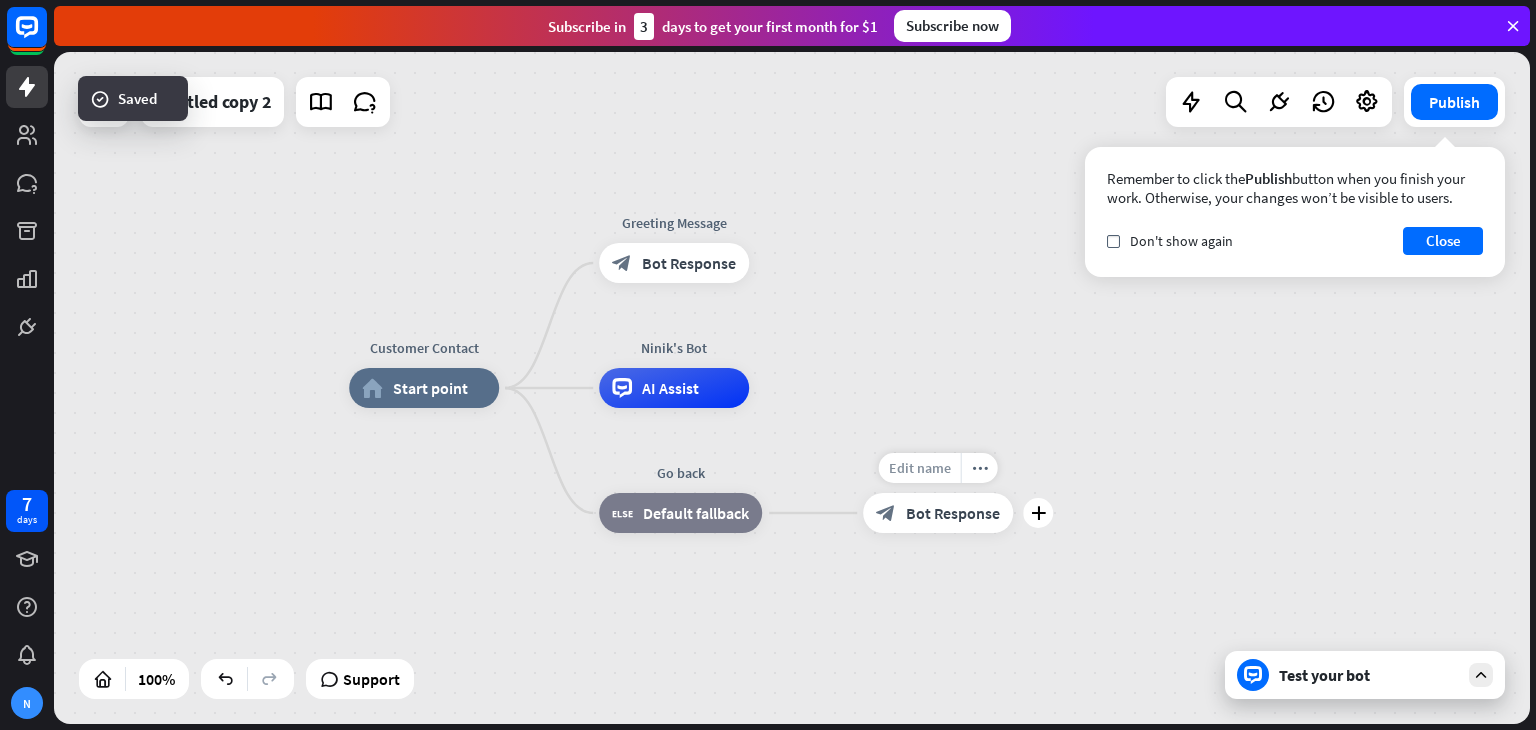 click on "Edit name" at bounding box center [920, 468] 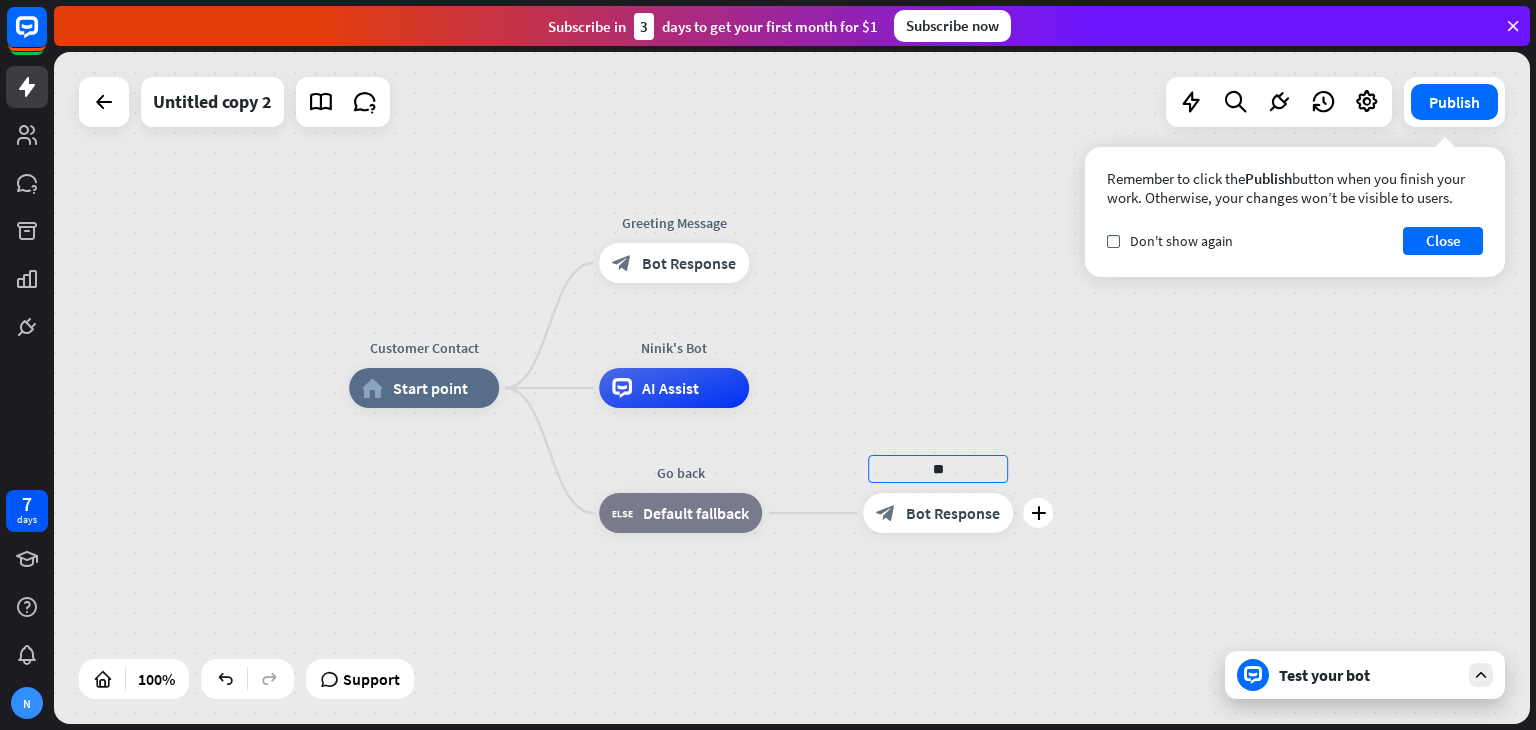 type on "*" 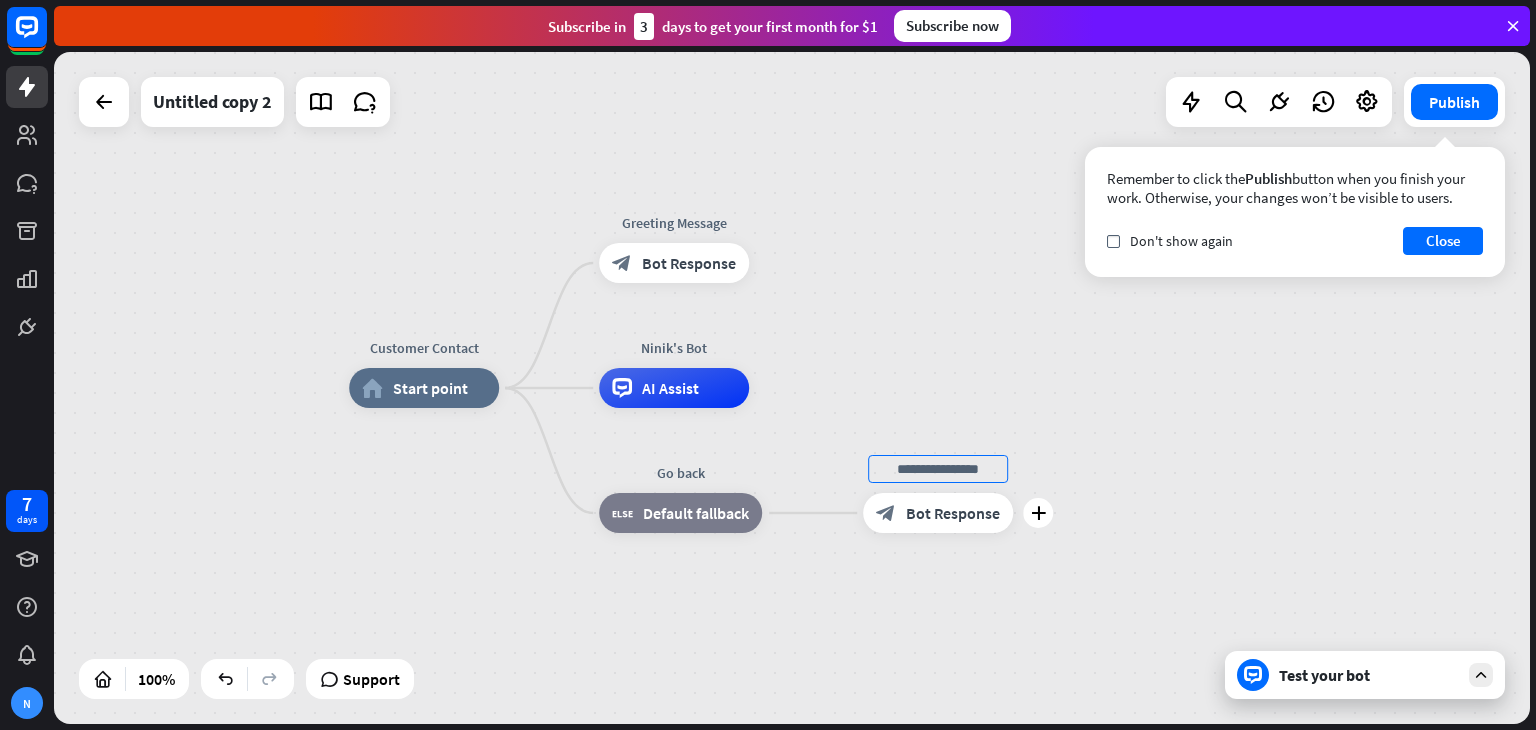 type on "*" 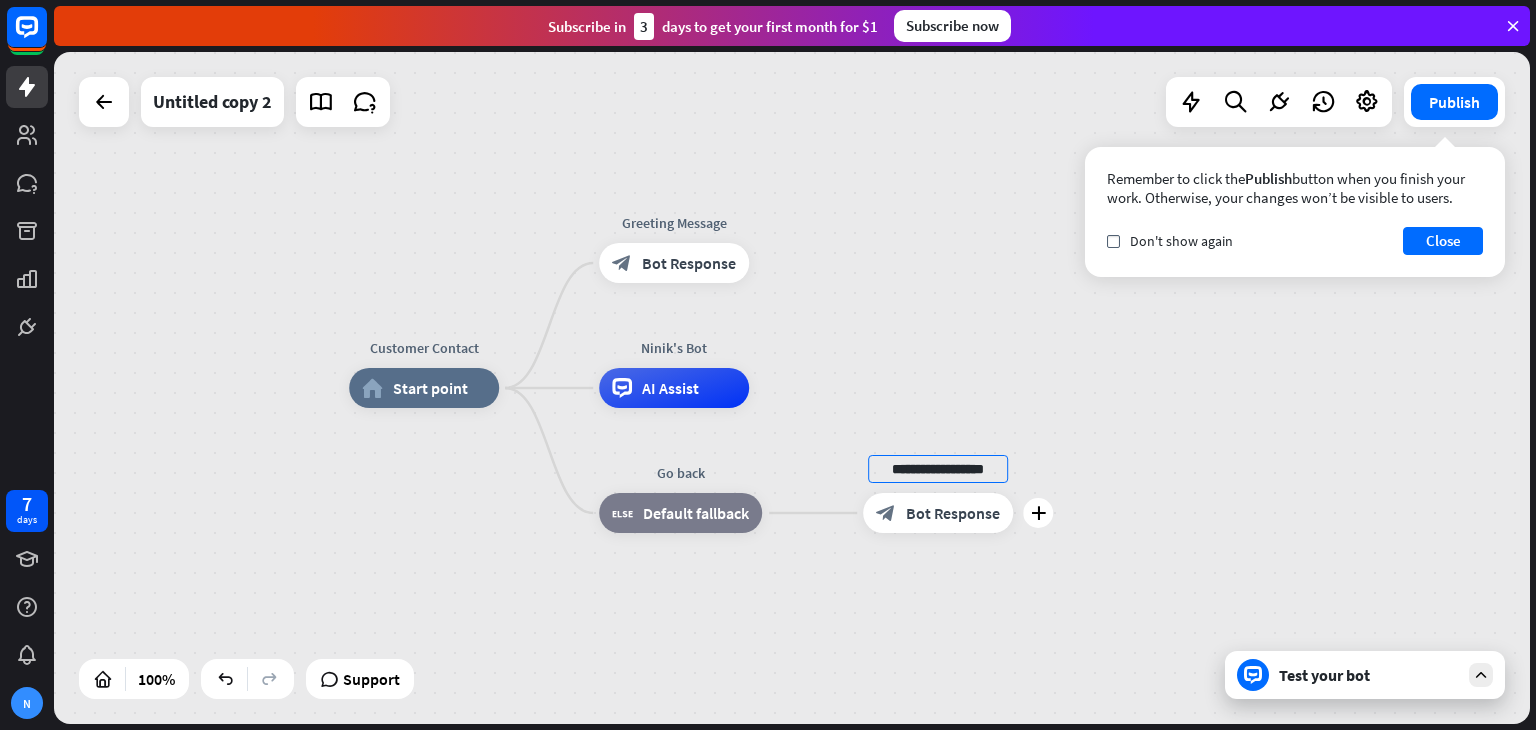 scroll, scrollTop: 0, scrollLeft: 0, axis: both 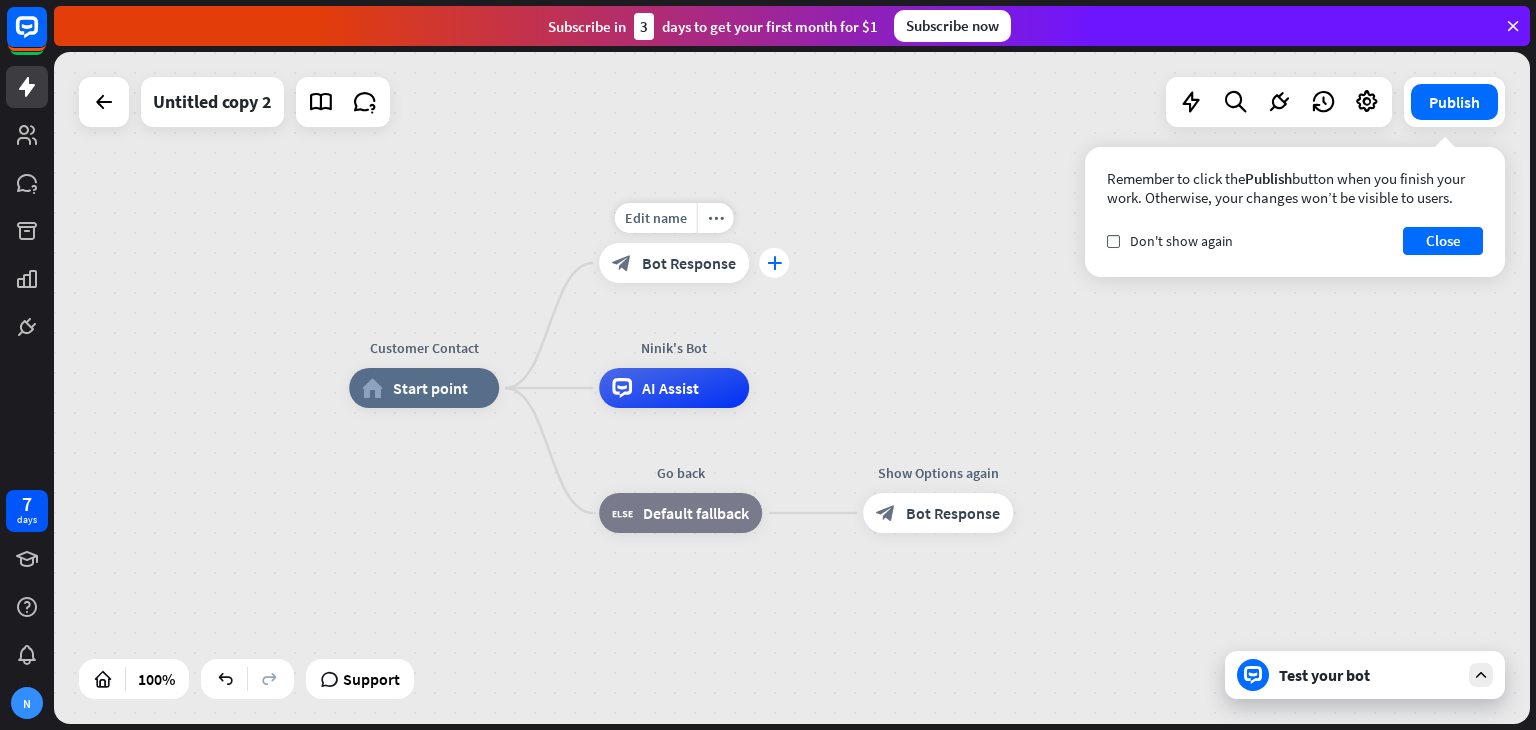click on "plus" at bounding box center (774, 263) 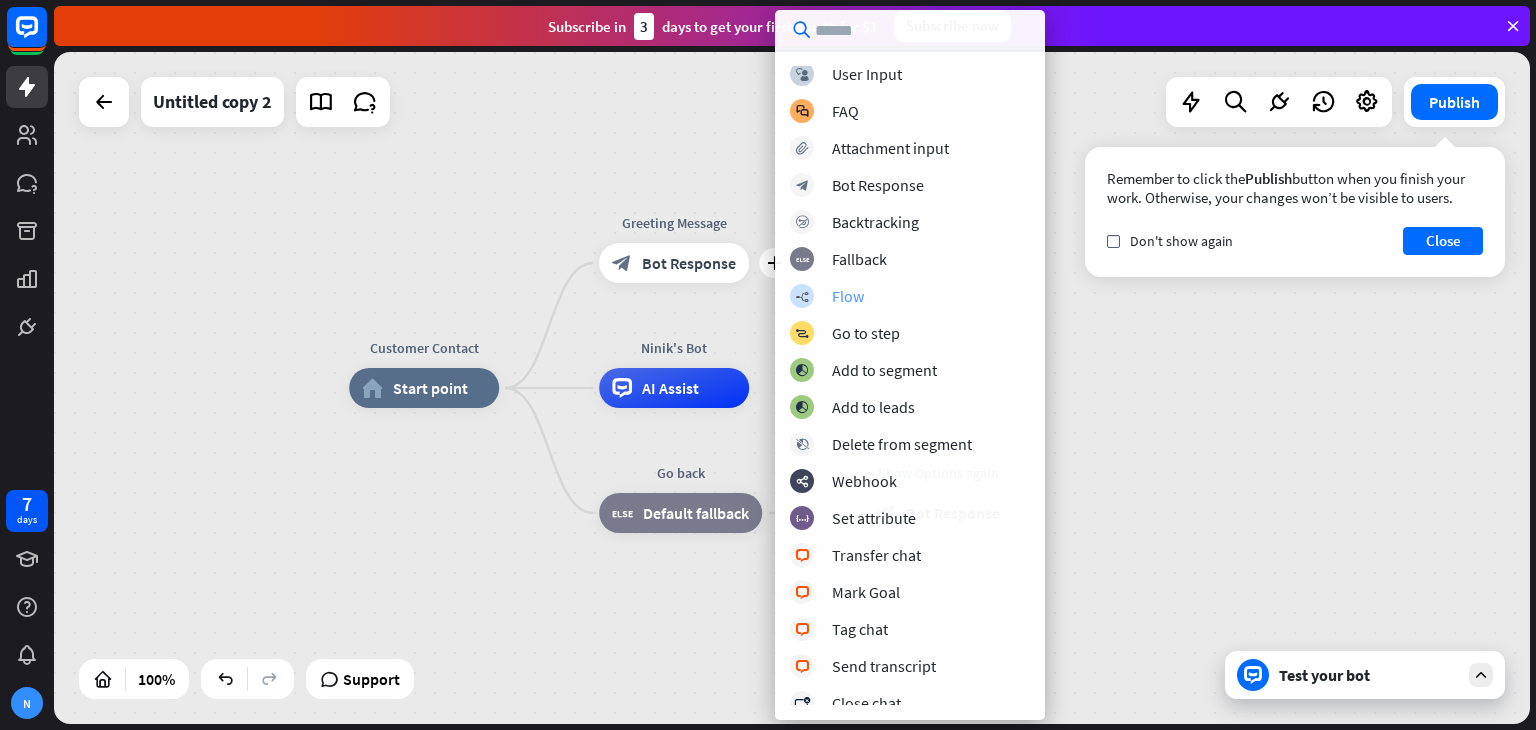 scroll, scrollTop: 0, scrollLeft: 0, axis: both 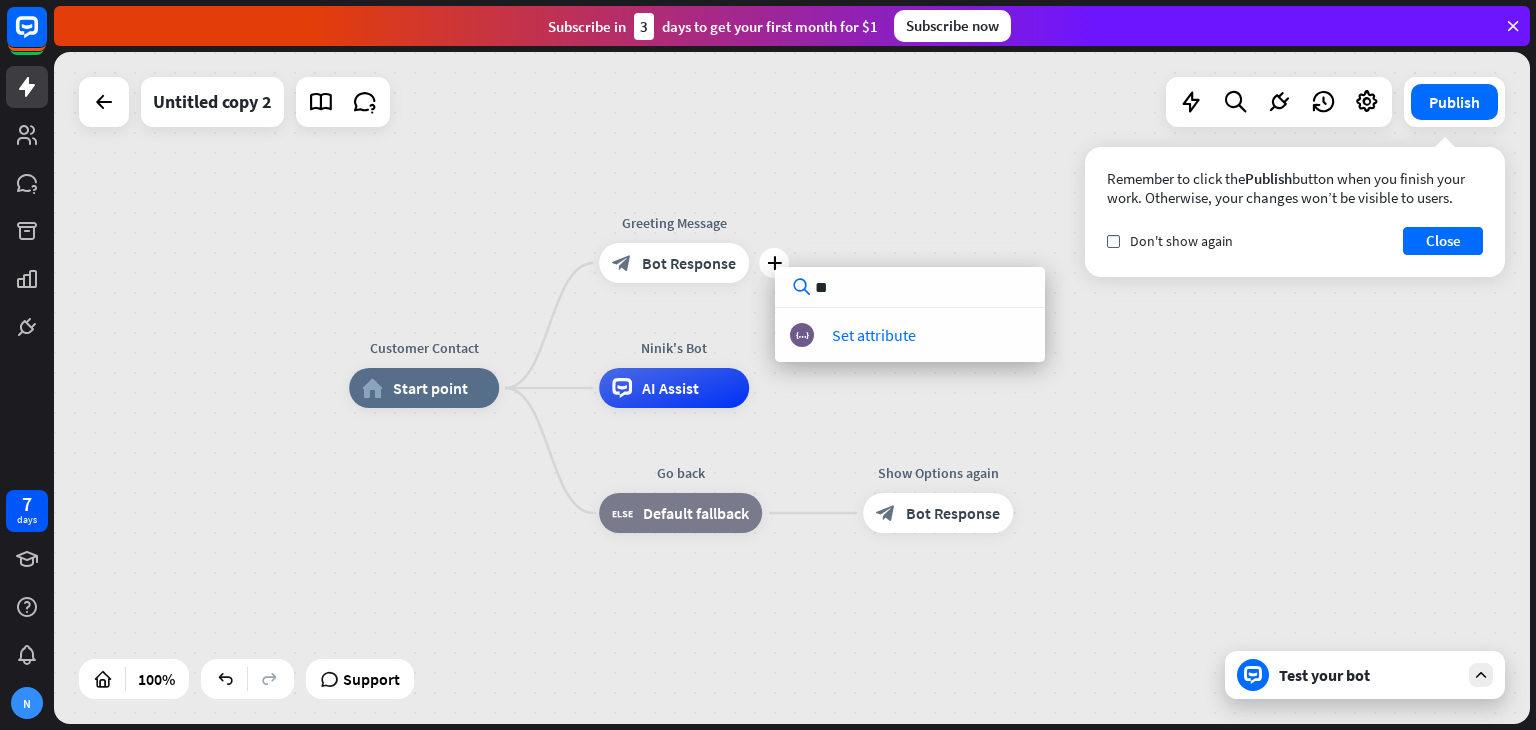 type on "*" 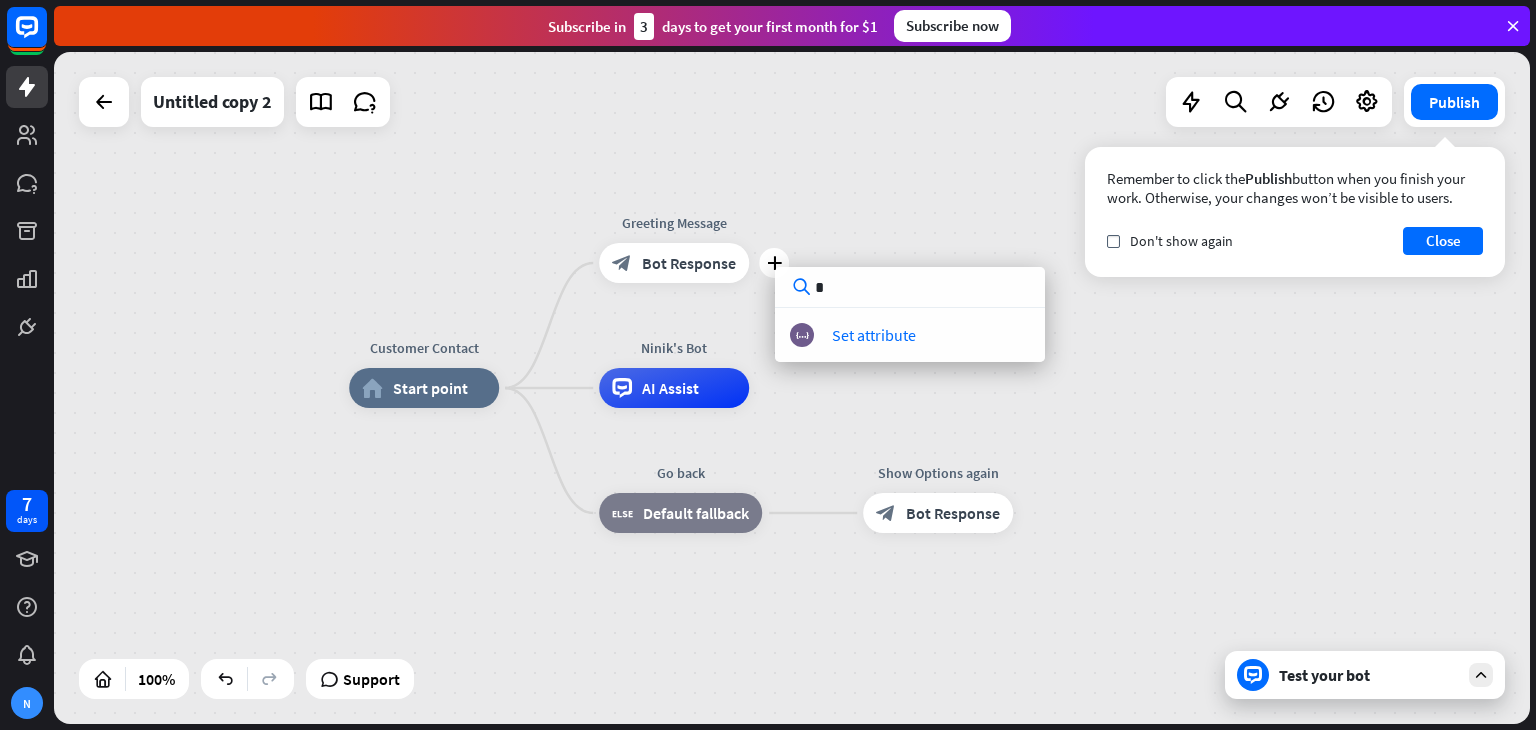 type 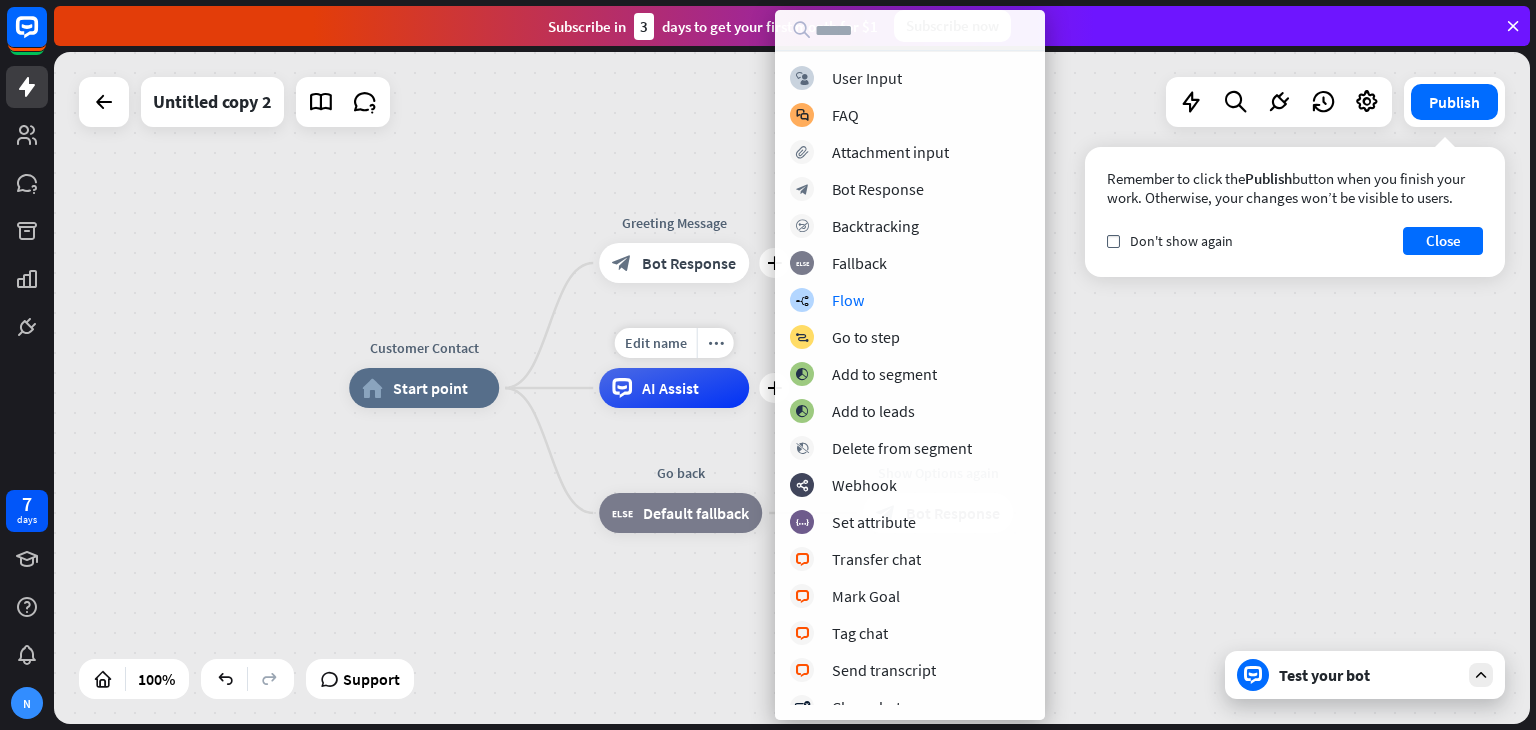click on "more_horiz" at bounding box center [715, 343] 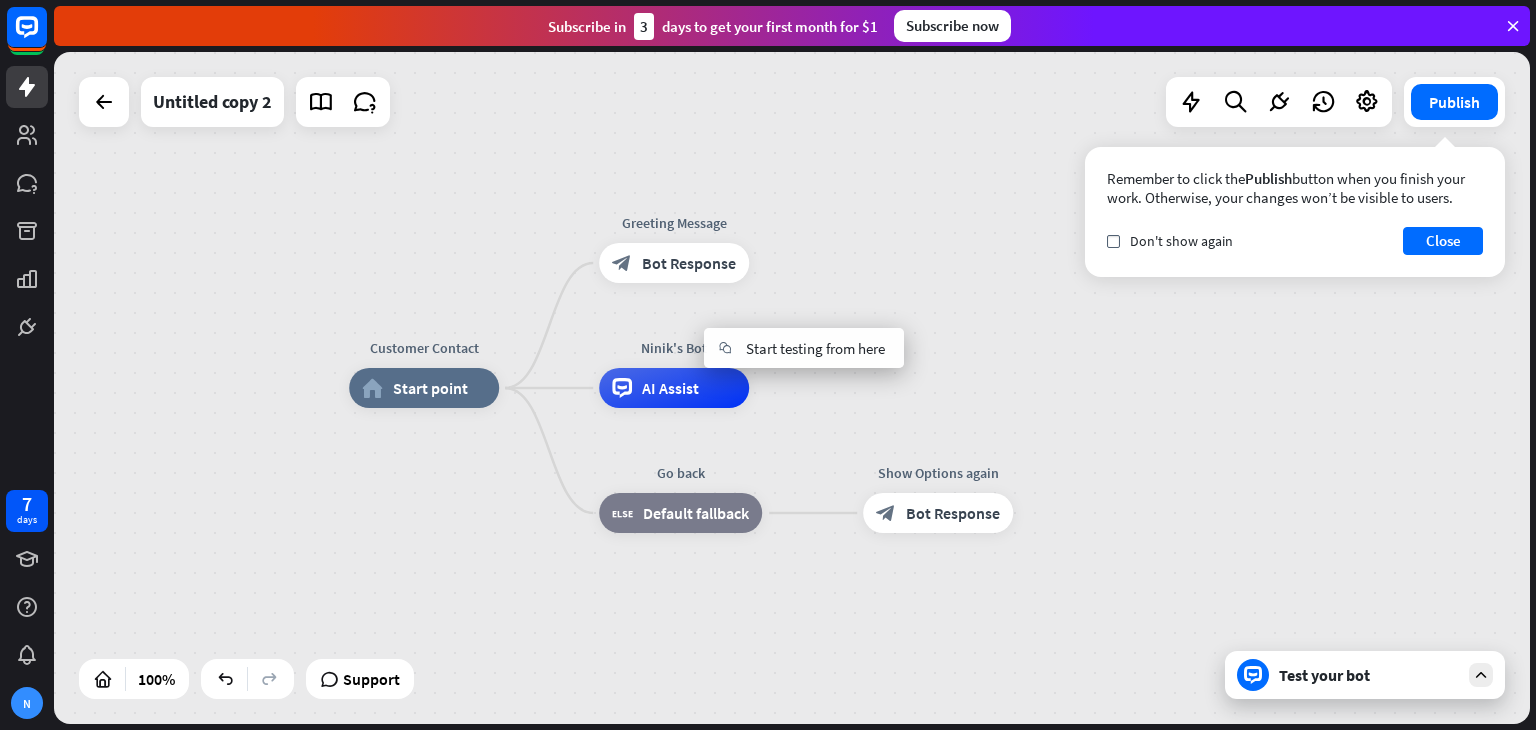 click on "Customer Contact   home_2   Start point                 Greeting Message   block_bot_response   Bot Response                 Ninik's Bot     AI Assist                 Go back   block_fallback   Default fallback                 Show Options again   block_bot_response   Bot Response" at bounding box center (792, 388) 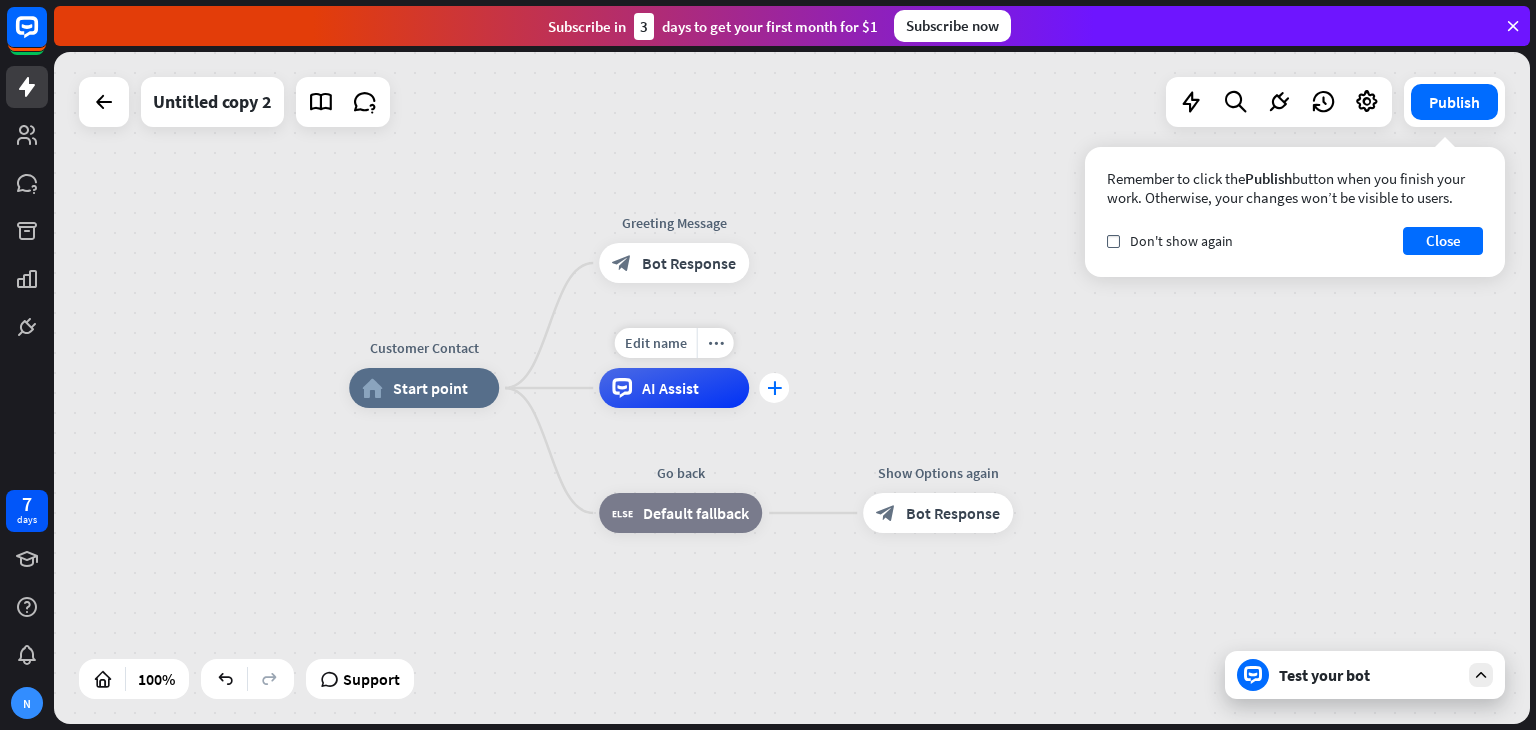 click on "plus" at bounding box center (774, 388) 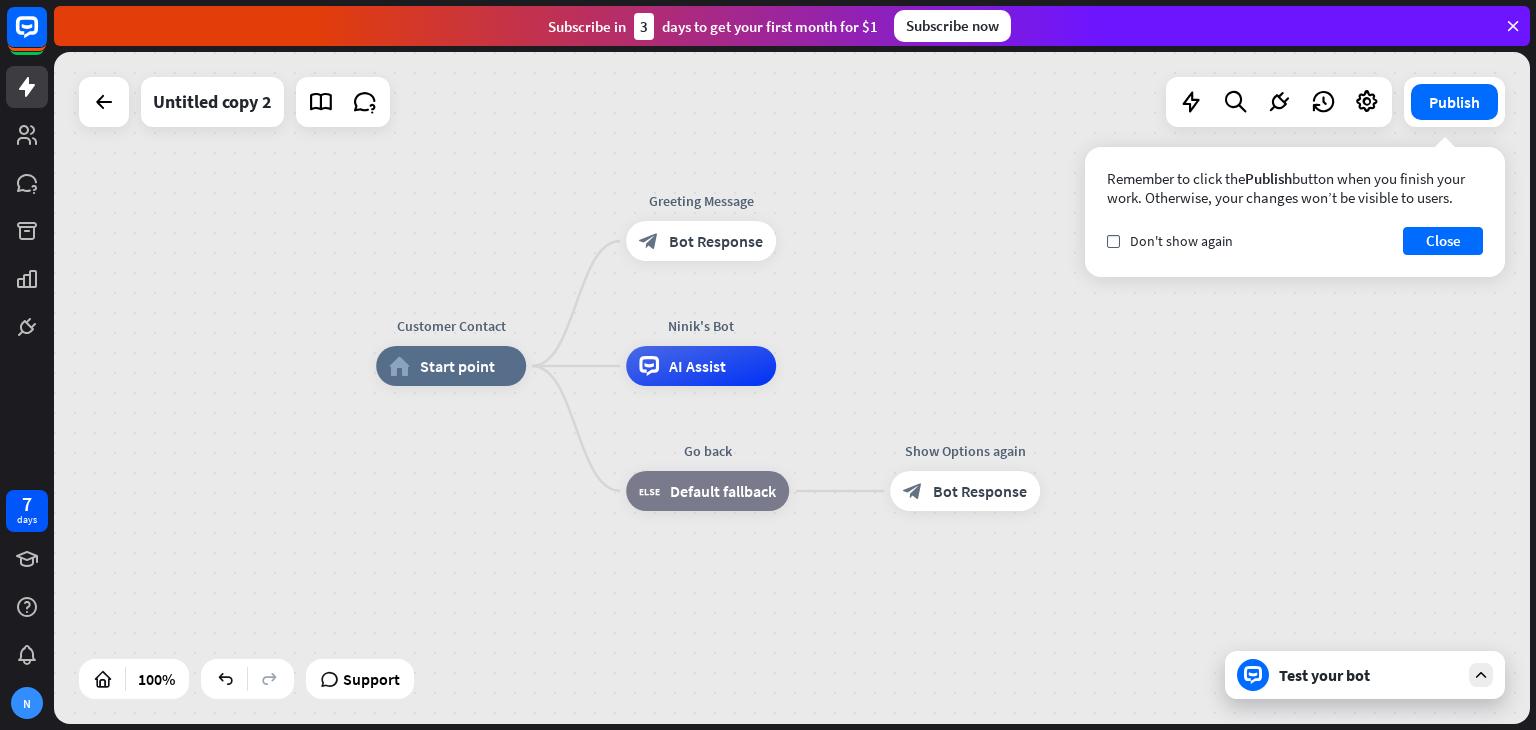 drag, startPoint x: 1125, startPoint y: 284, endPoint x: 1152, endPoint y: 261, distance: 35.468296 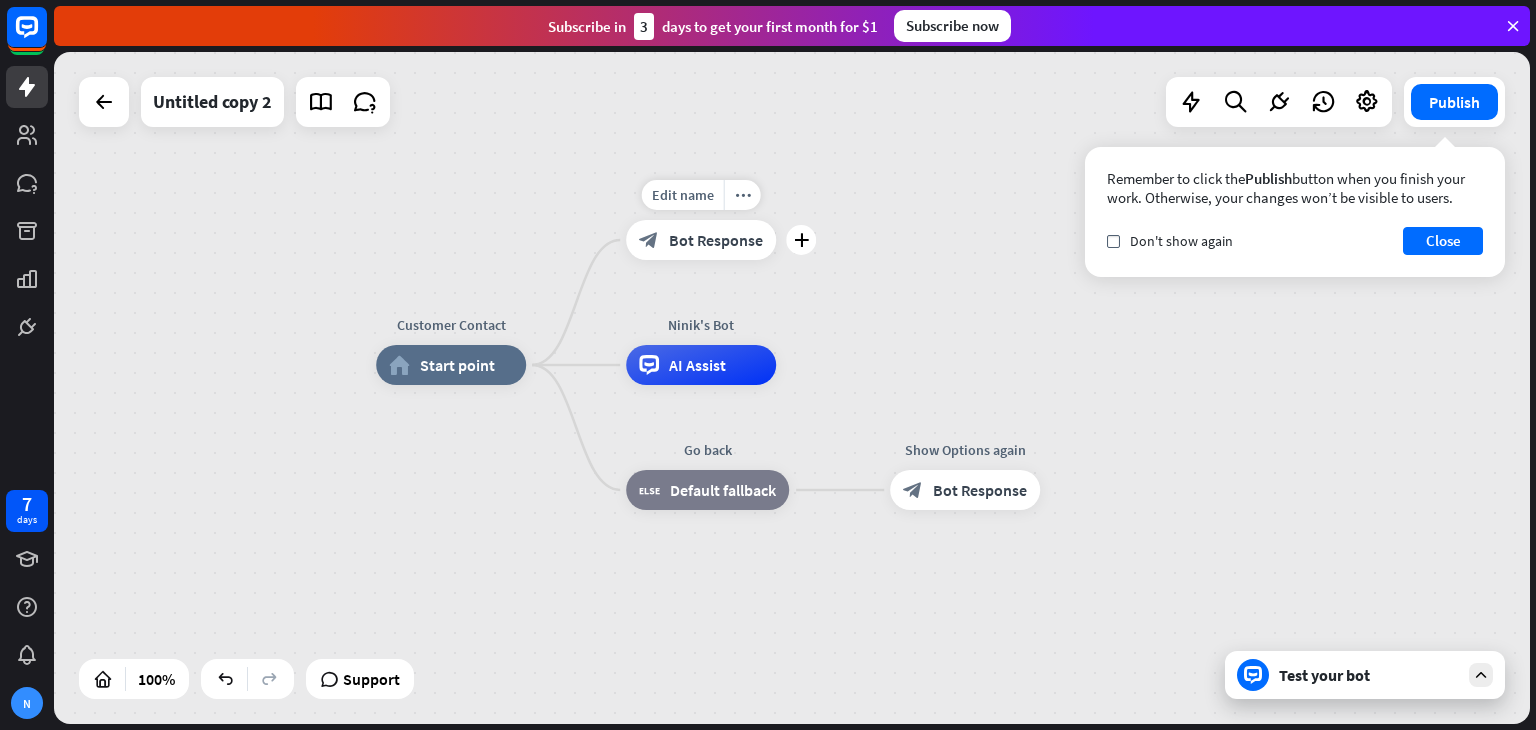 click on "Bot Response" at bounding box center [716, 240] 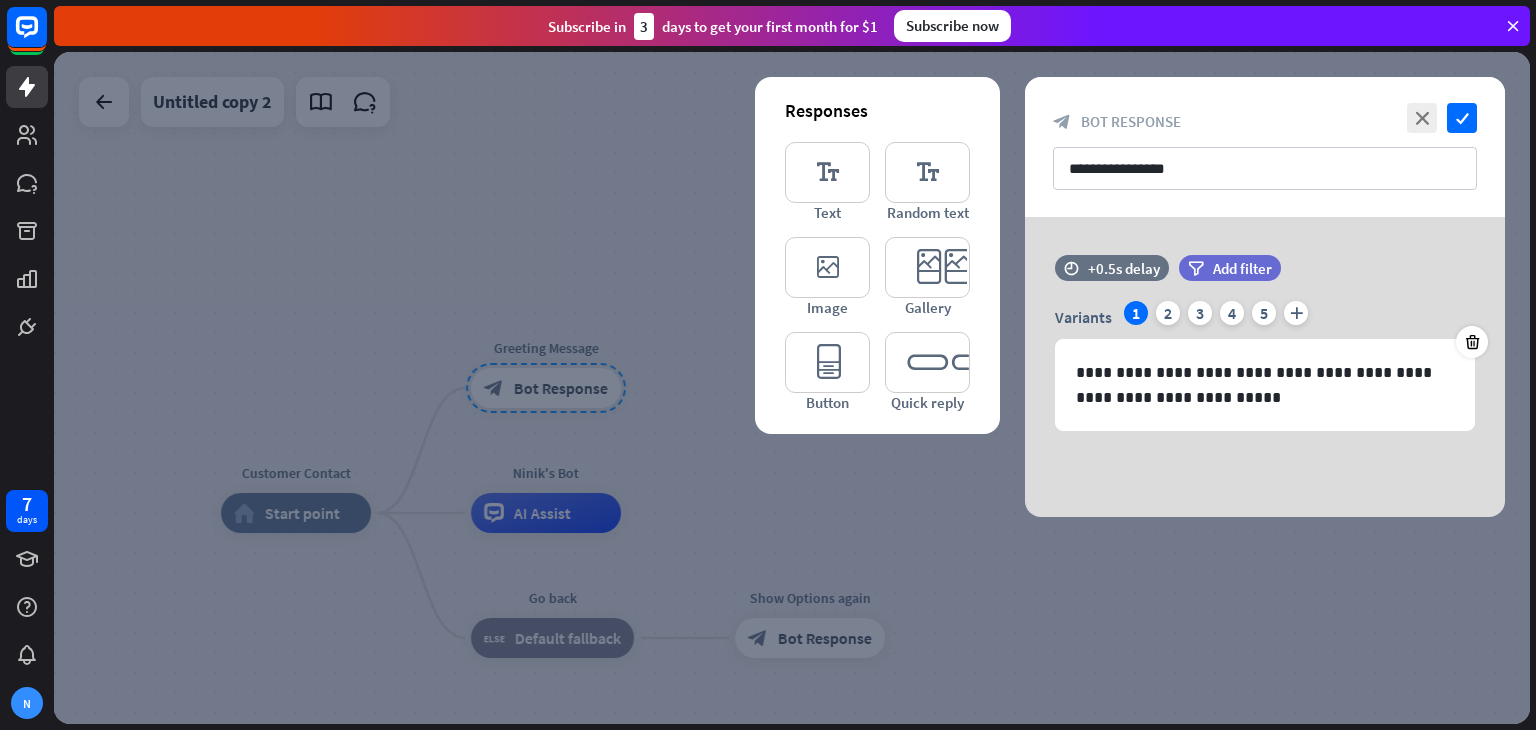 click on "editor_text   Text editor_text   Random text editor_image   Image editor_card   Gallery editor_button   Button editor_quick_replies   Quick reply" at bounding box center [877, 277] 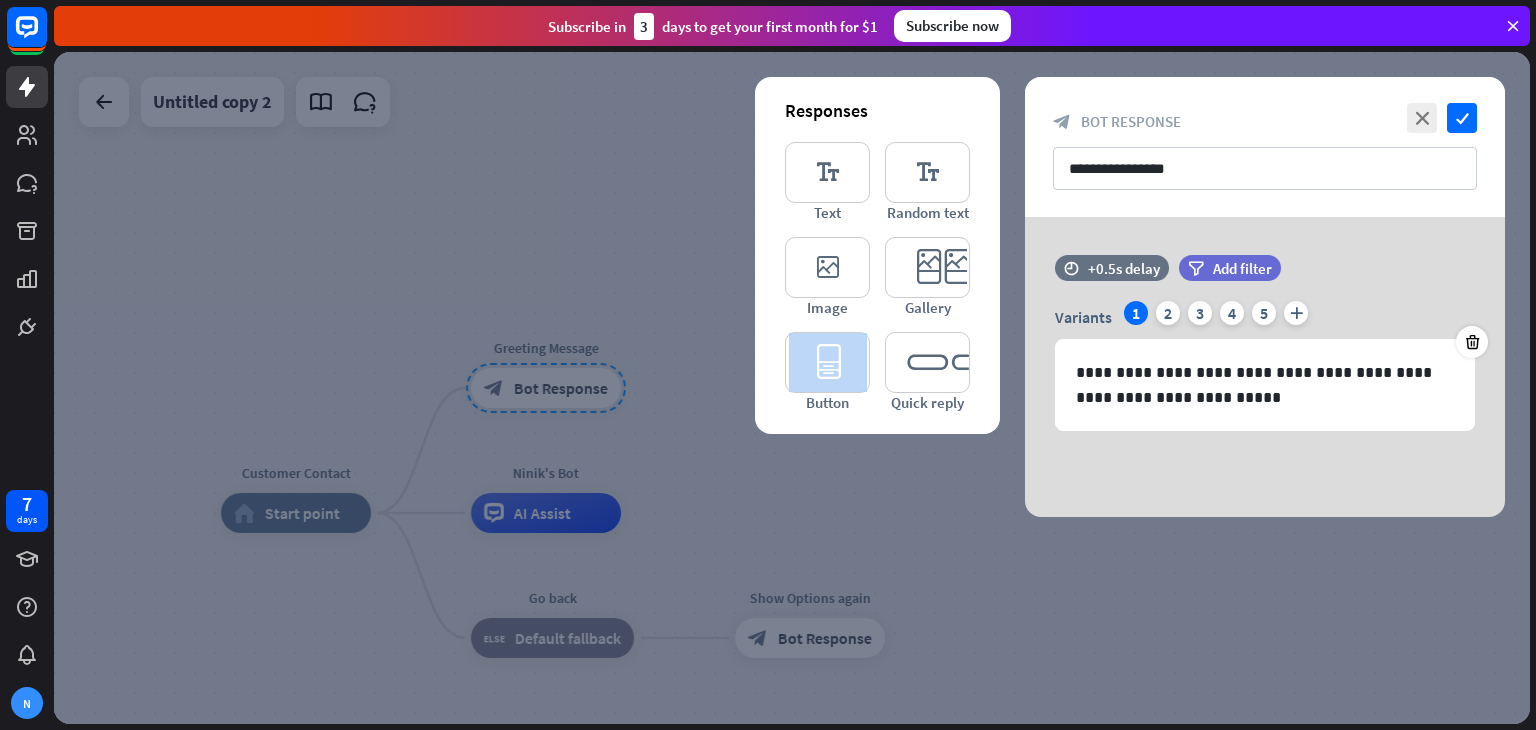 click on "editor_text   Text editor_text   Random text editor_image   Image editor_card   Gallery editor_button   Button editor_quick_replies   Quick reply" at bounding box center (877, 277) 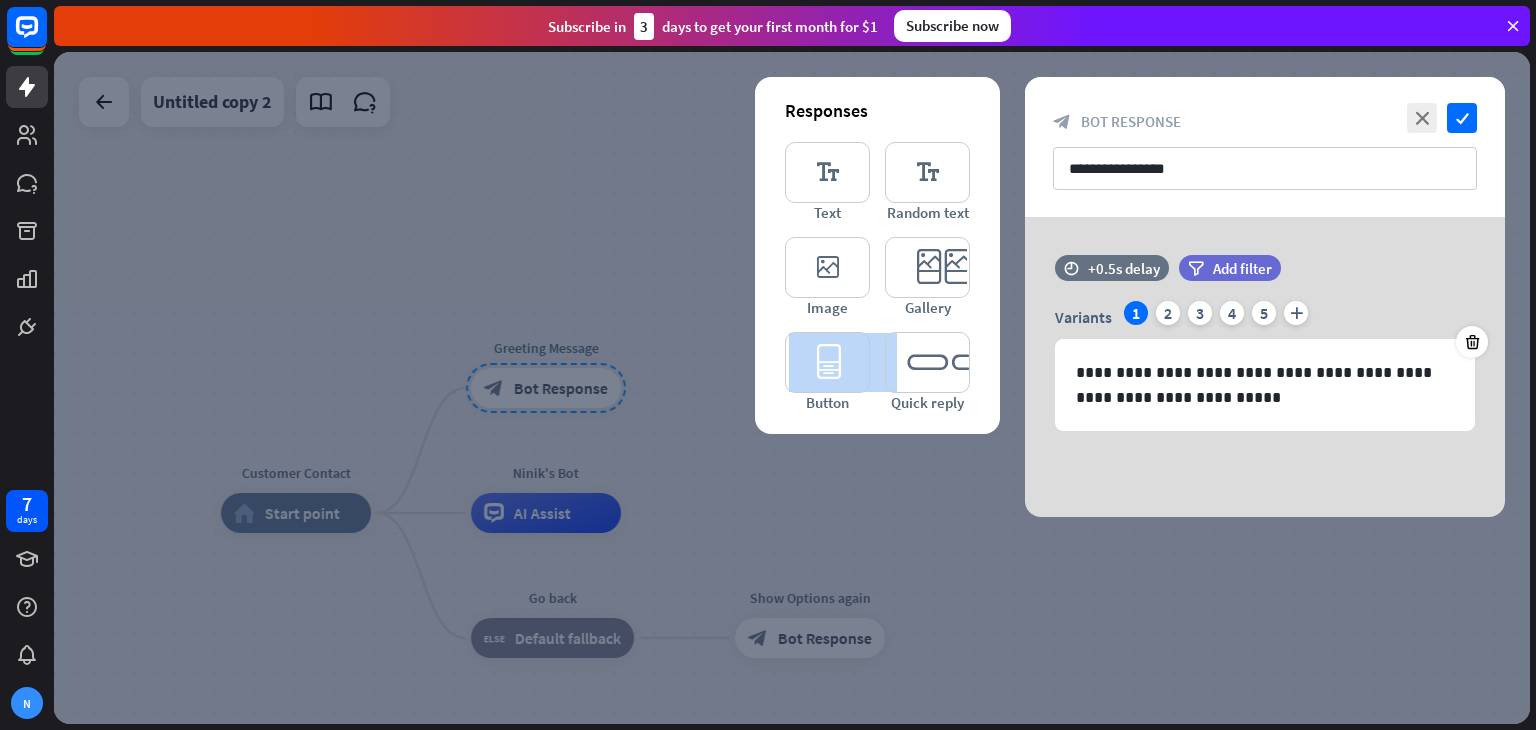 click on "editor_text   Text editor_text   Random text editor_image   Image editor_card   Gallery editor_button   Button editor_quick_replies   Quick reply" at bounding box center [877, 277] 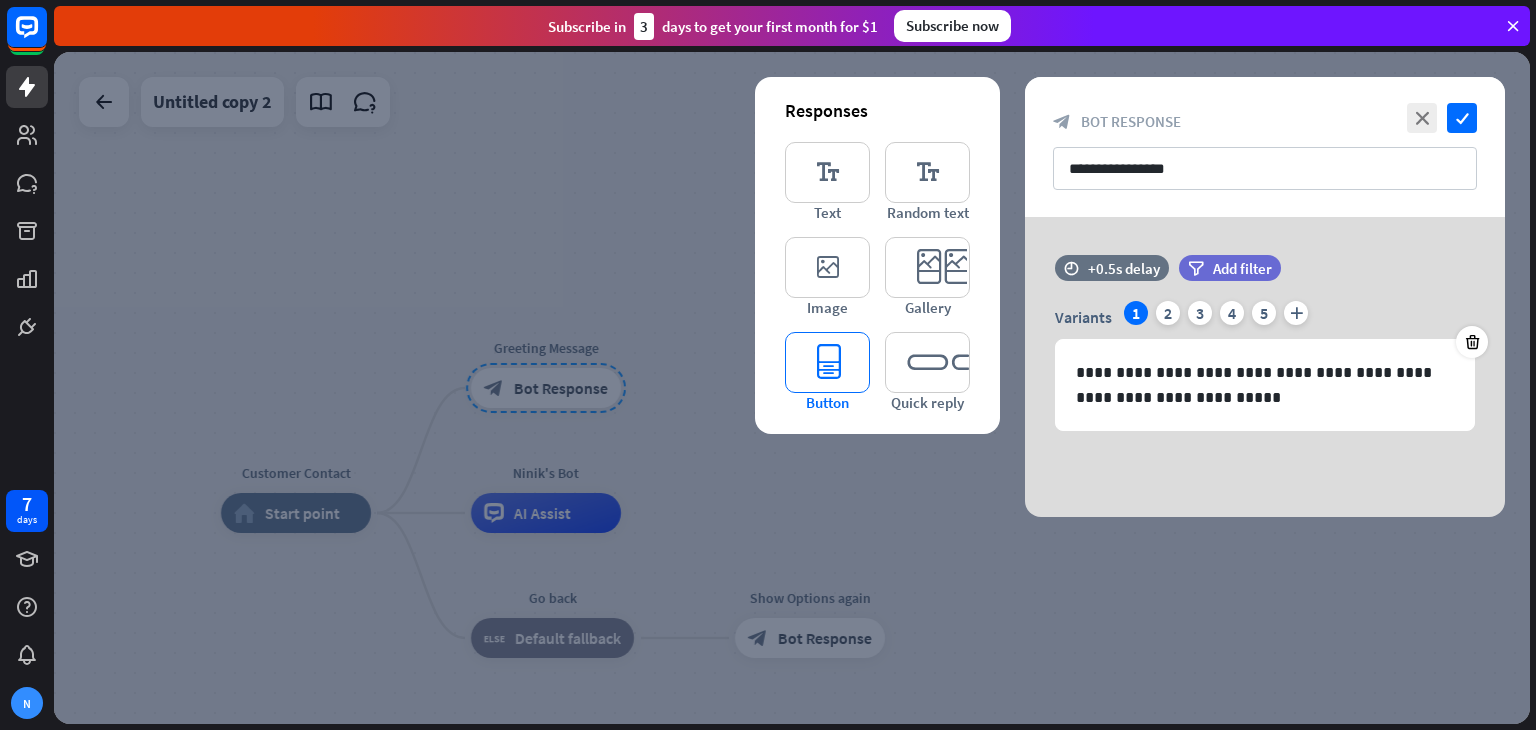 click on "editor_button" at bounding box center (827, 362) 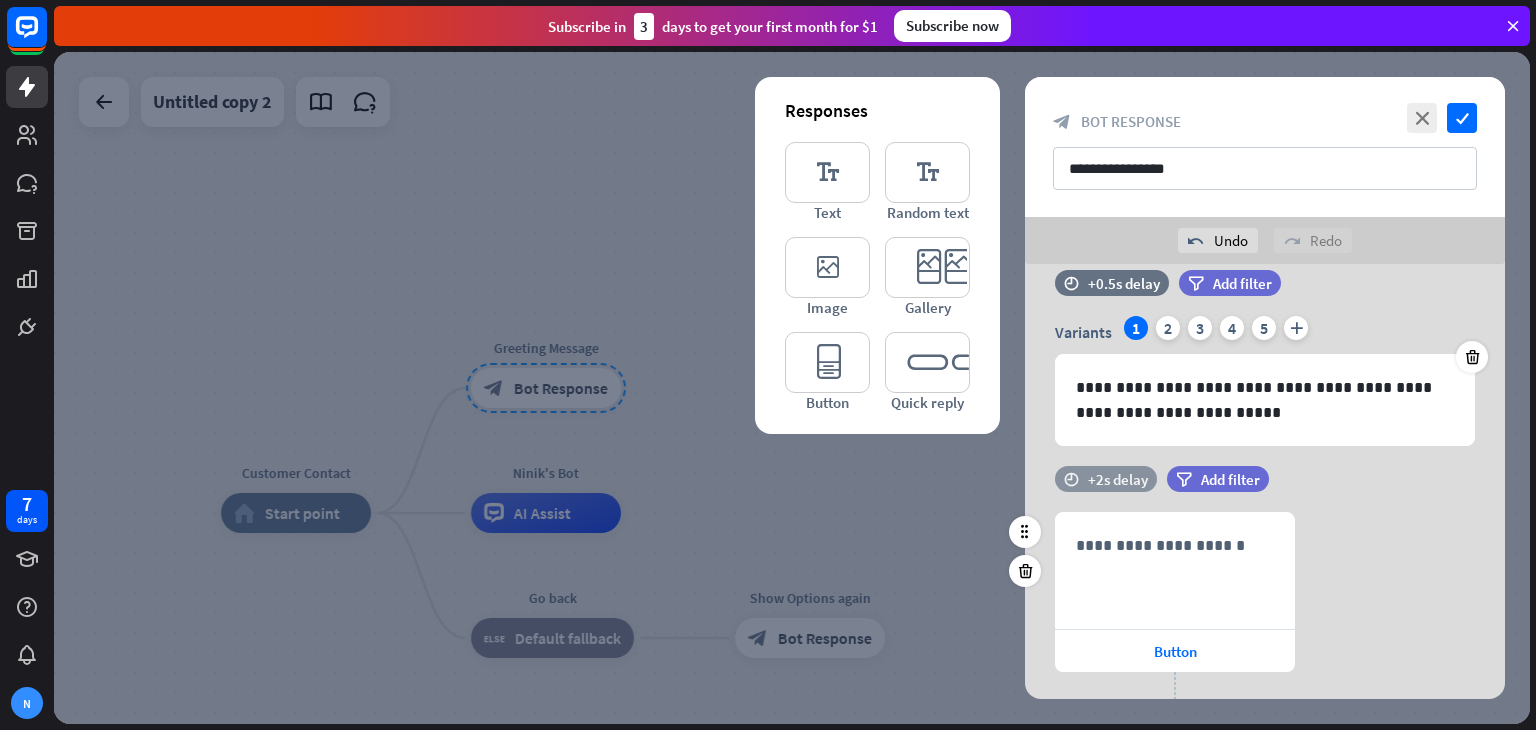 scroll, scrollTop: 32, scrollLeft: 0, axis: vertical 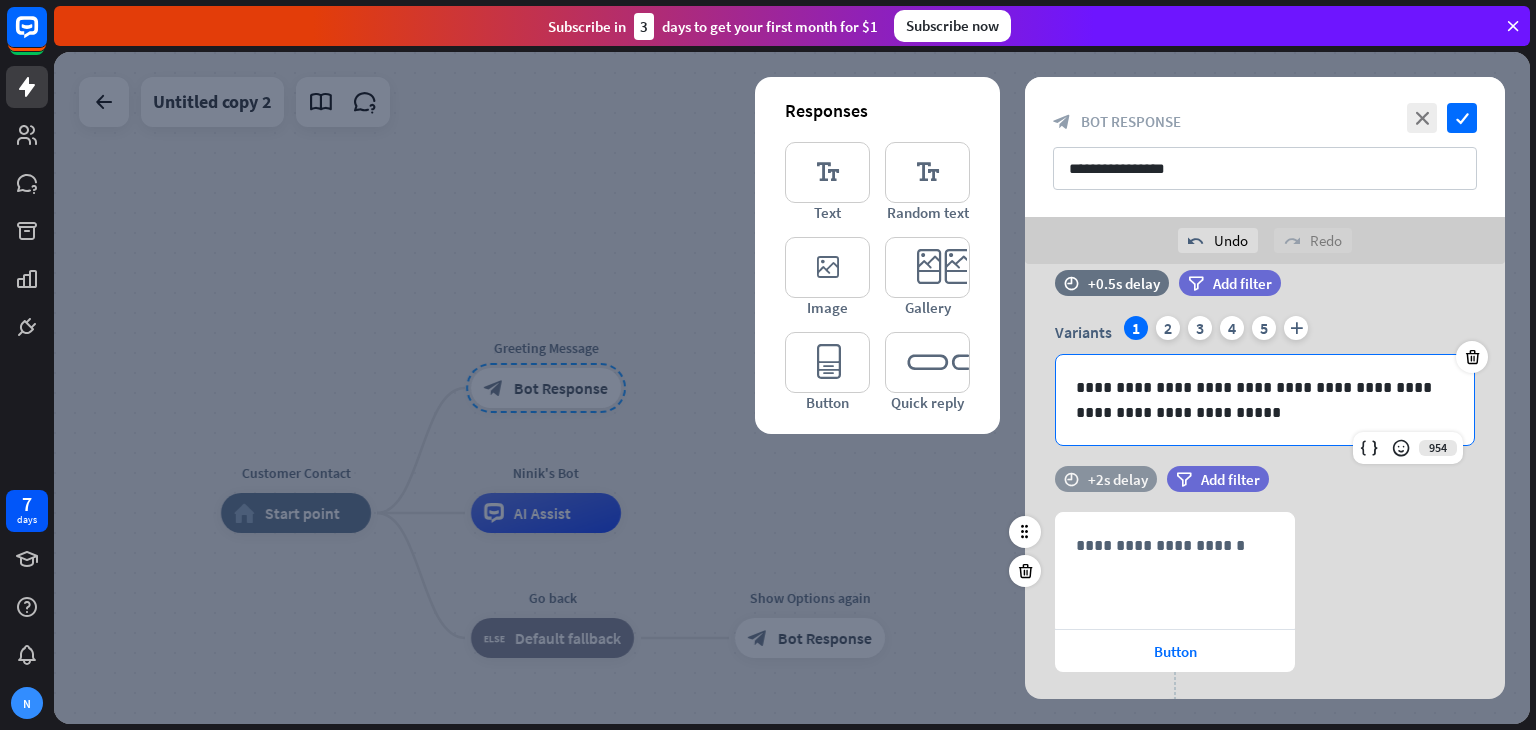 click on "**********" at bounding box center (1265, 400) 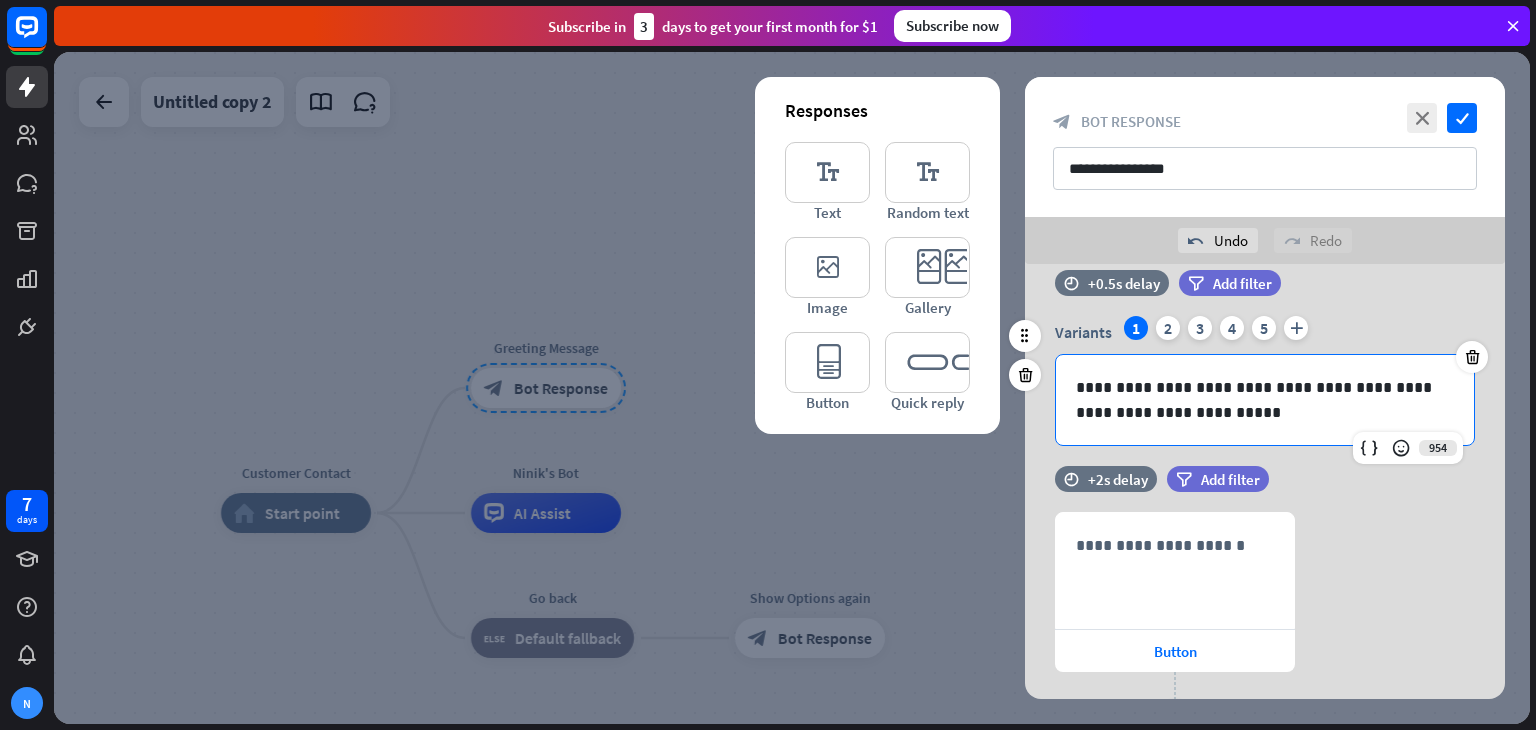 scroll, scrollTop: 0, scrollLeft: 0, axis: both 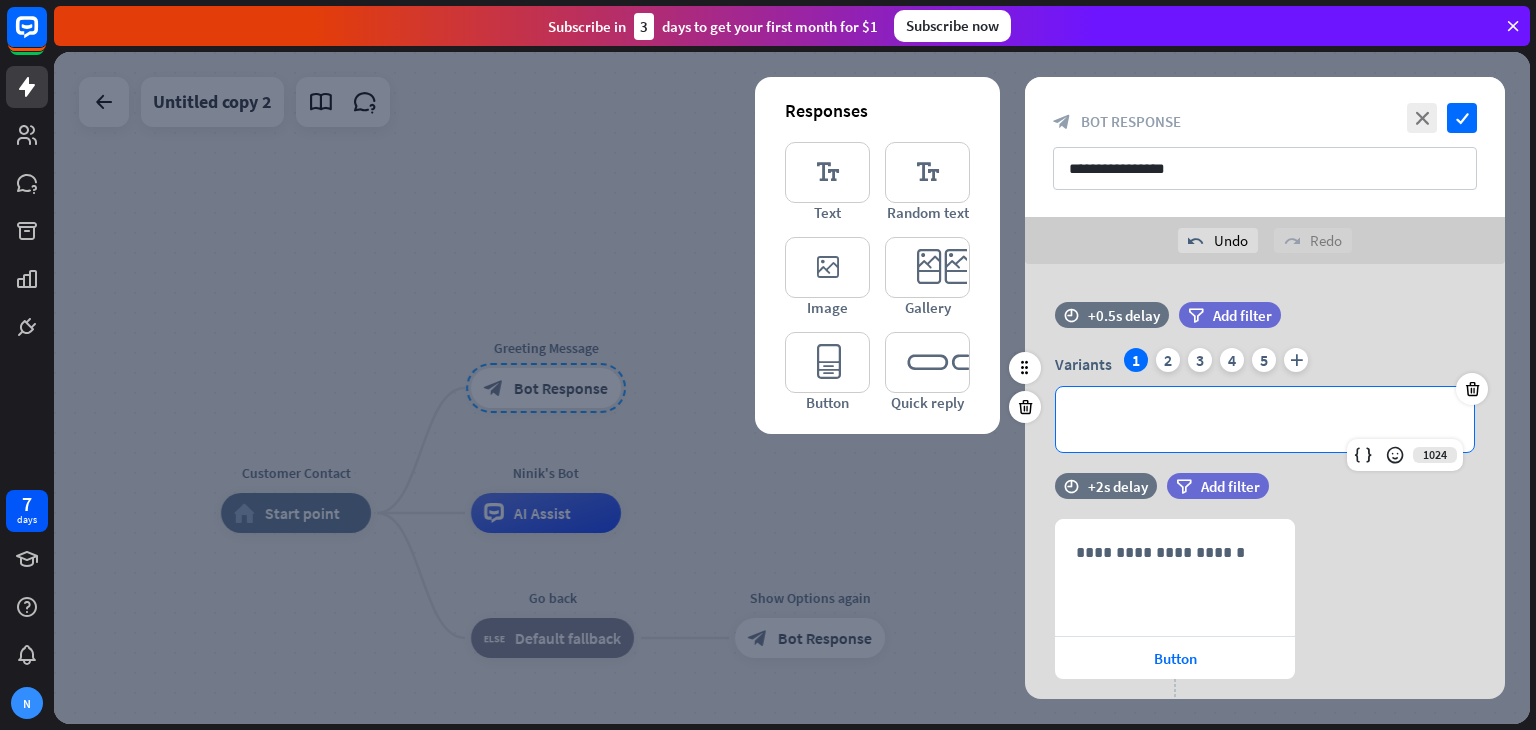 type 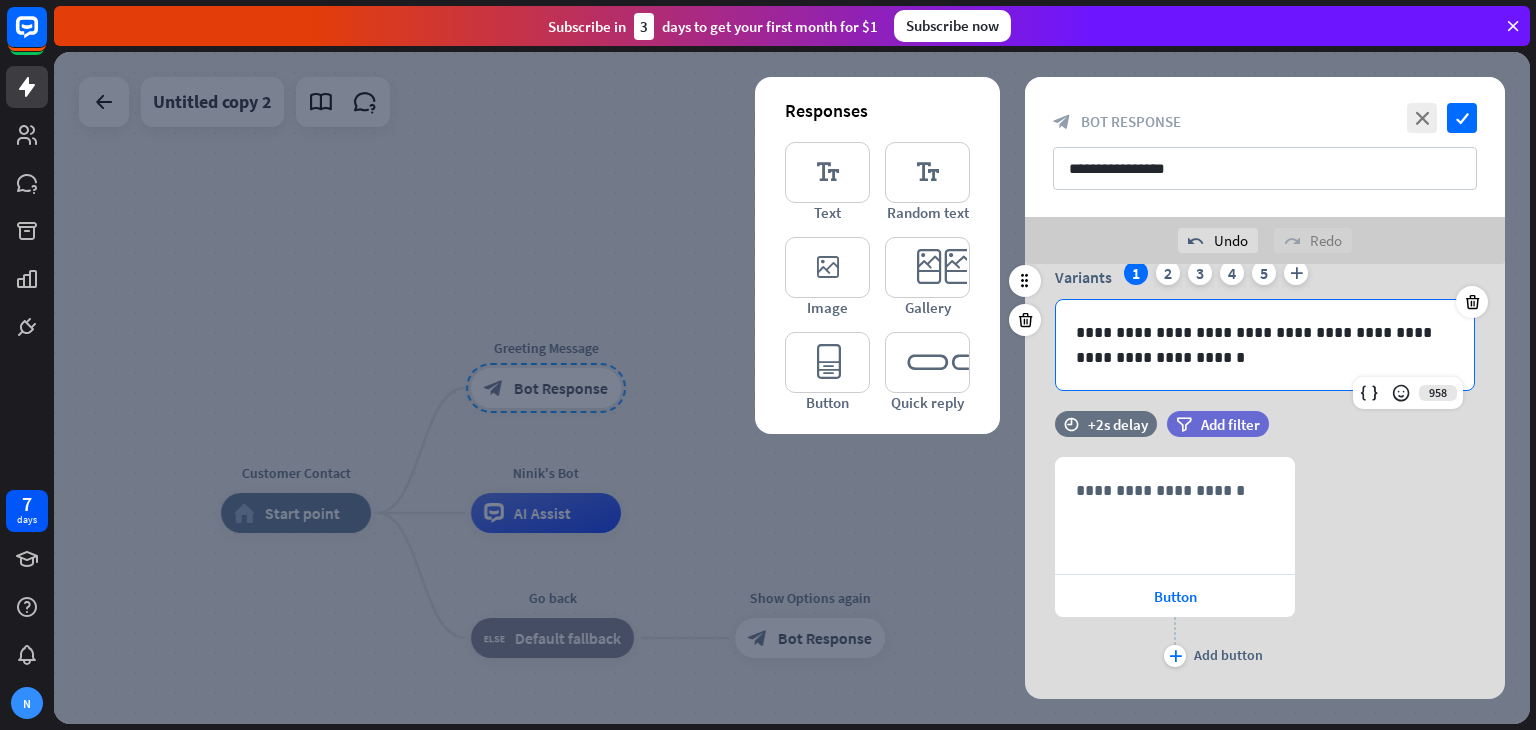 scroll, scrollTop: 86, scrollLeft: 0, axis: vertical 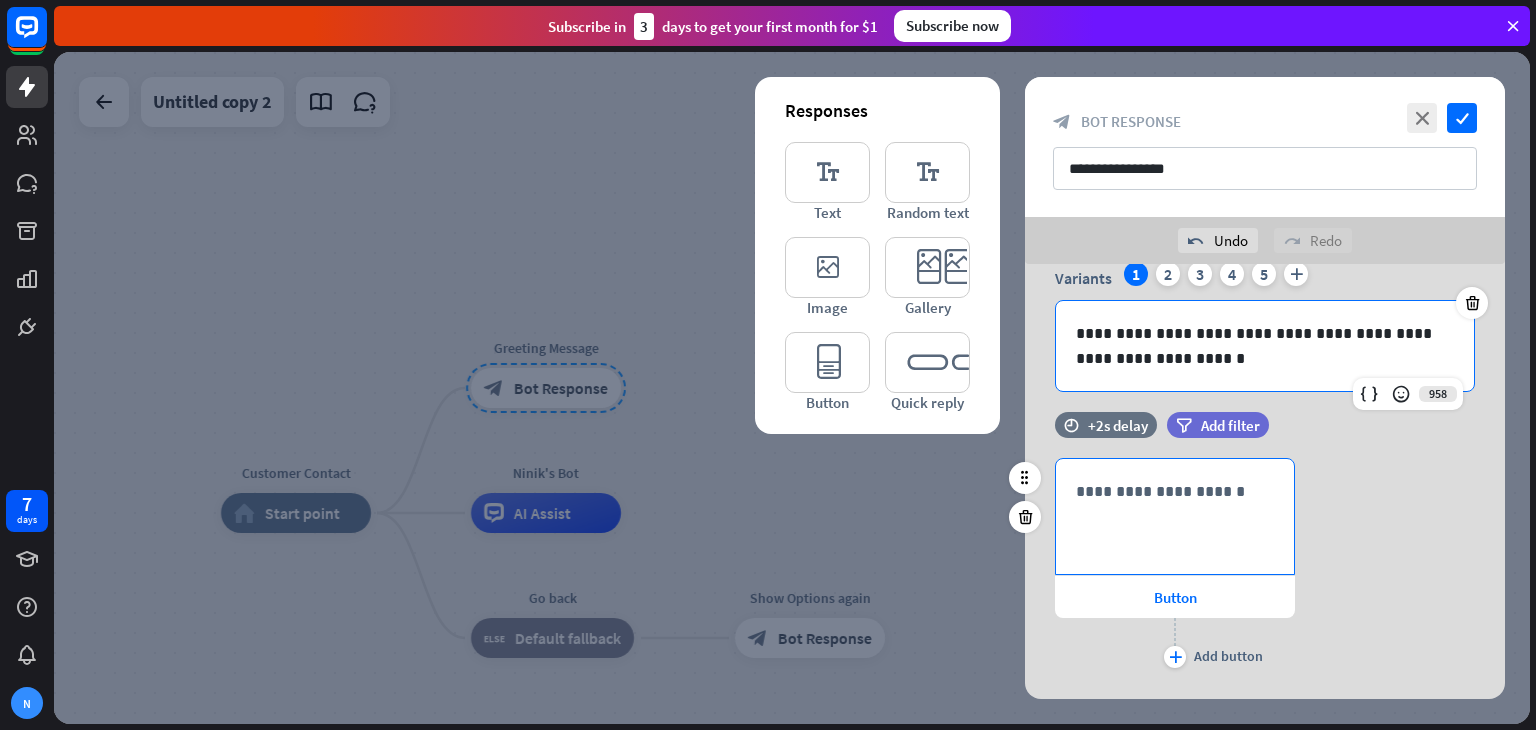 click on "**********" at bounding box center (1175, 516) 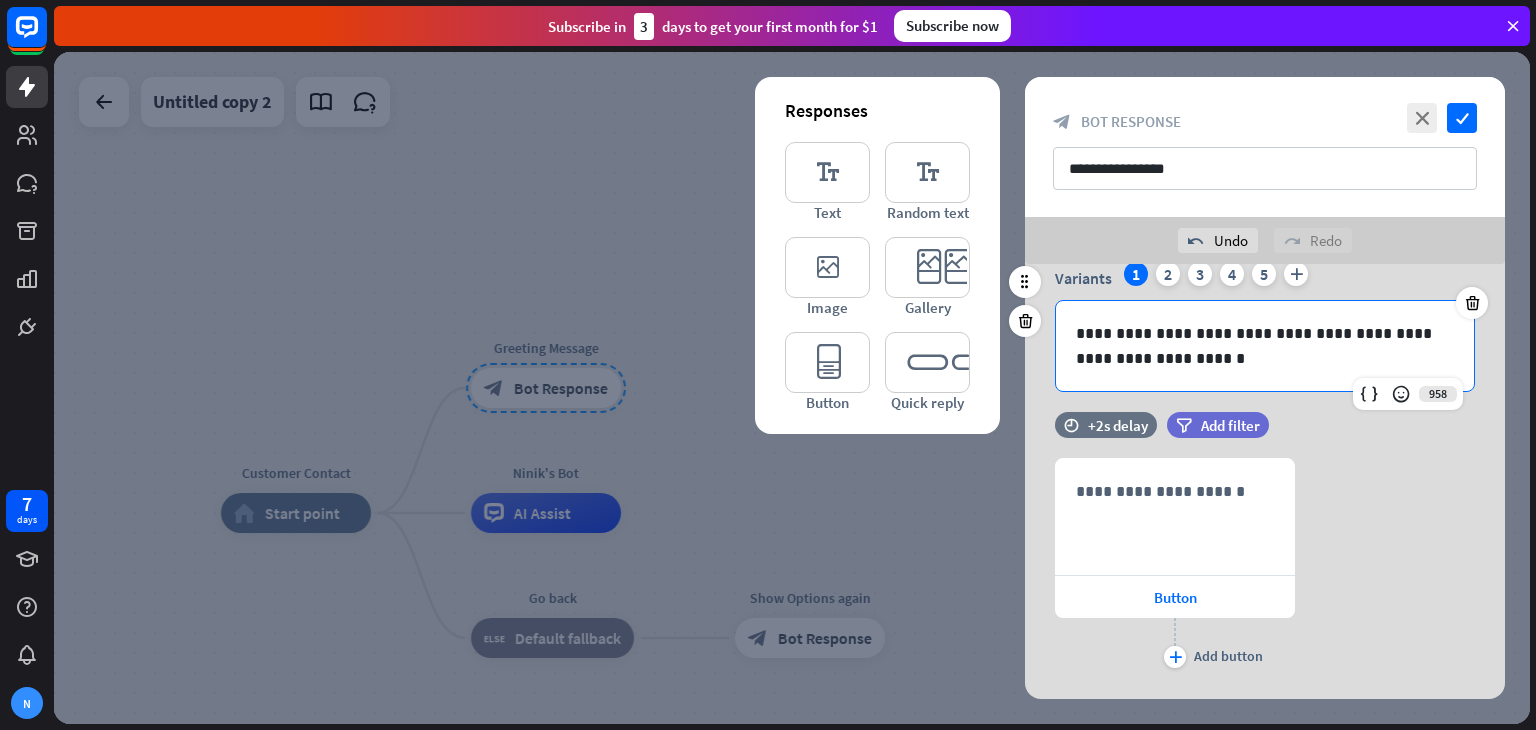 click on "**********" at bounding box center [1265, 346] 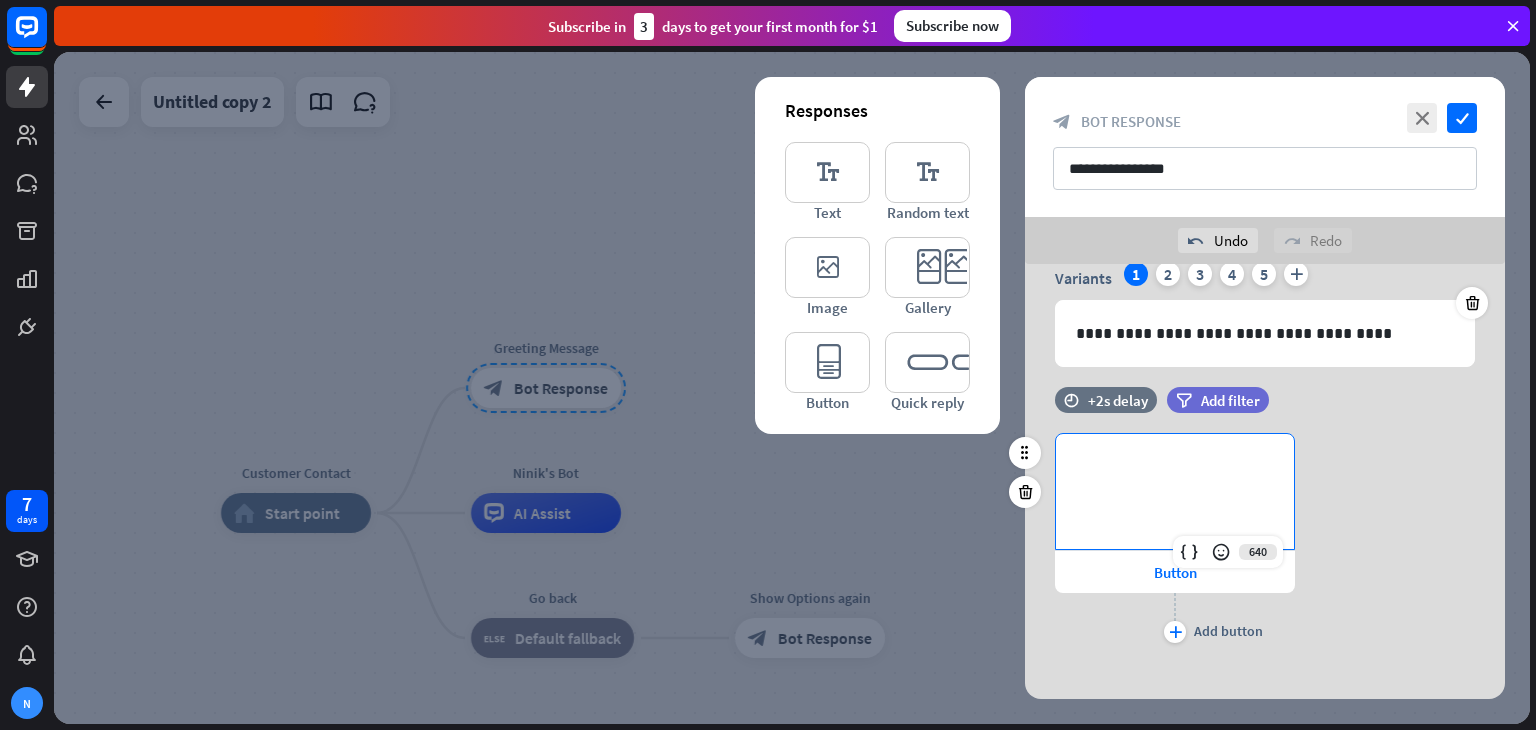 click on "**********" at bounding box center [1175, 491] 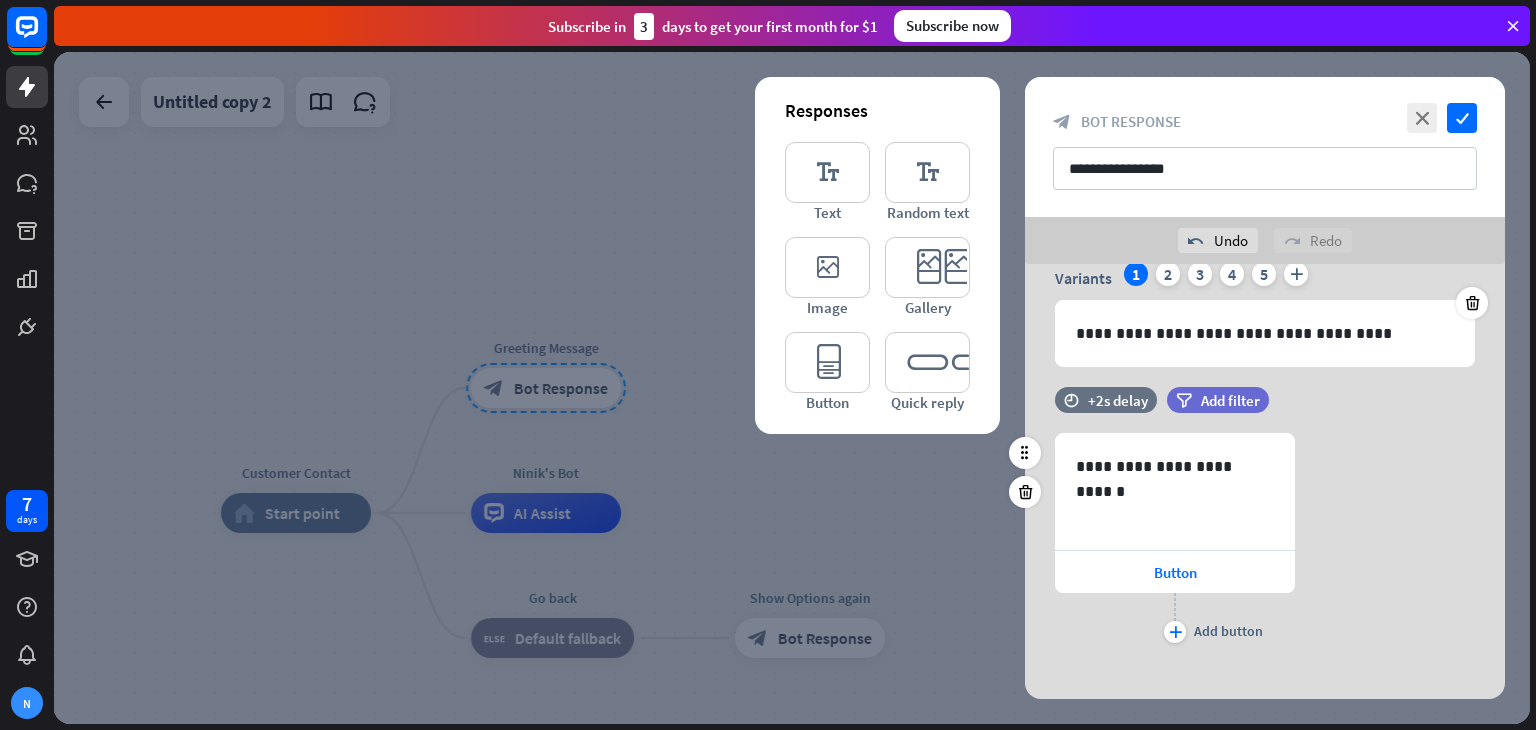 click on "plus   Add button" at bounding box center [1175, 618] 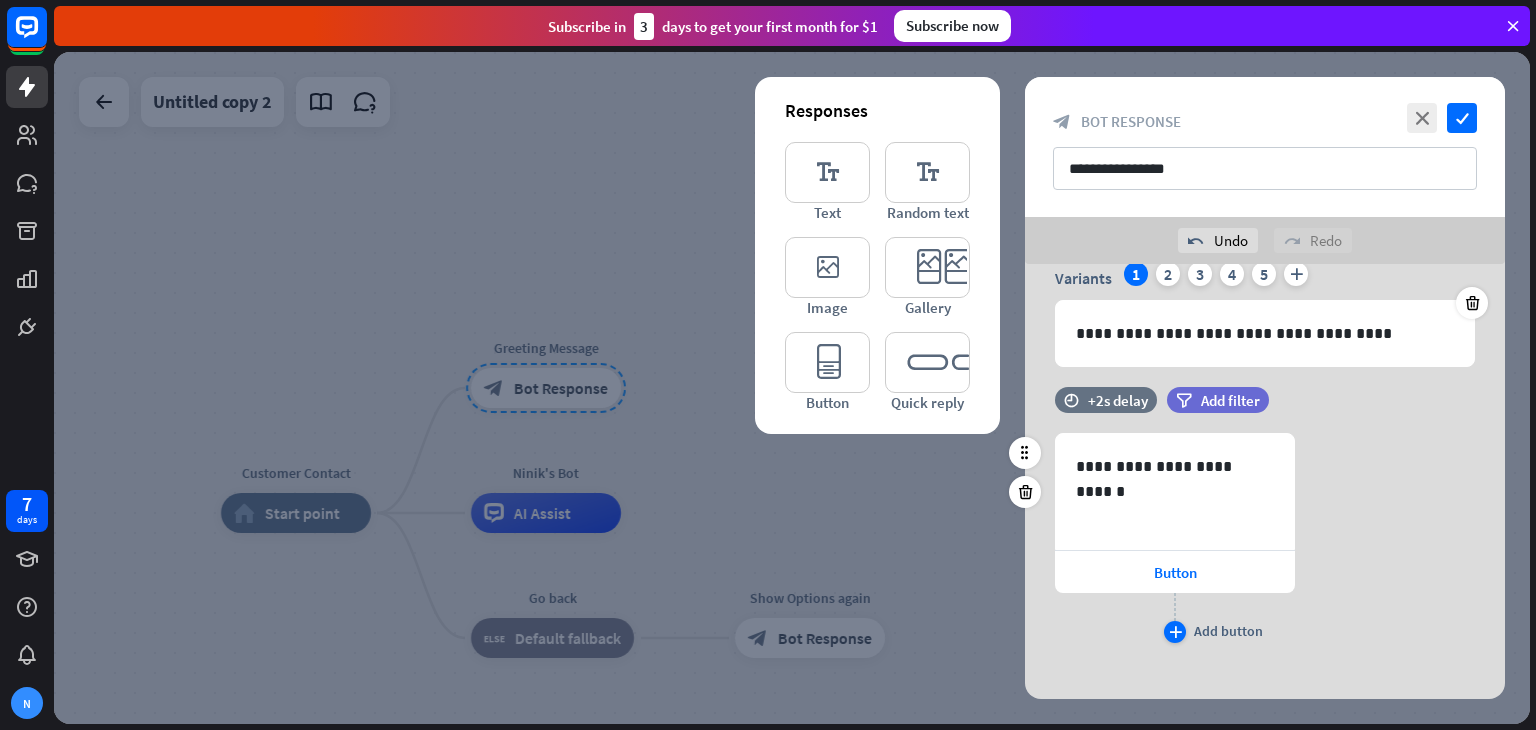 click on "plus" at bounding box center (1175, 632) 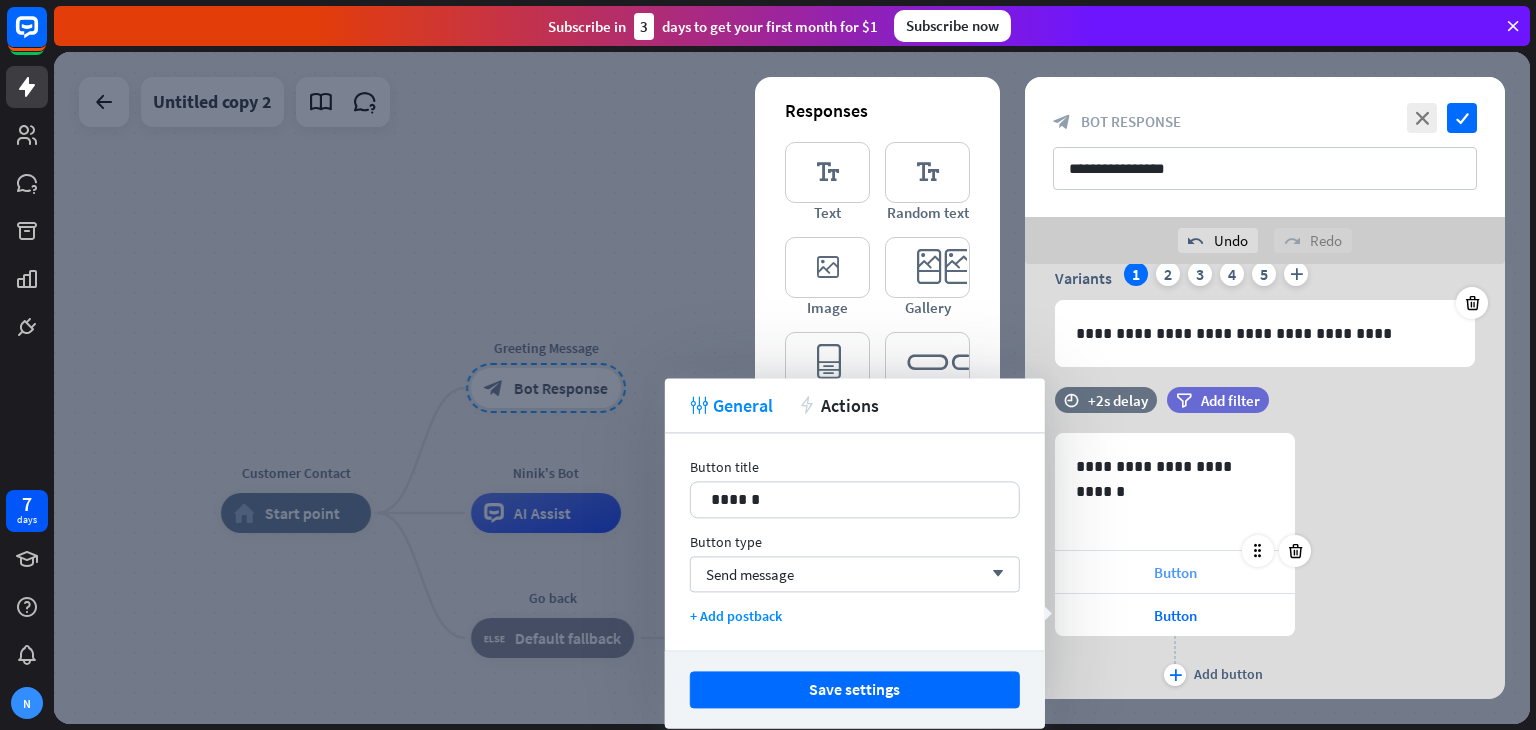 click on "Button" at bounding box center (1175, 572) 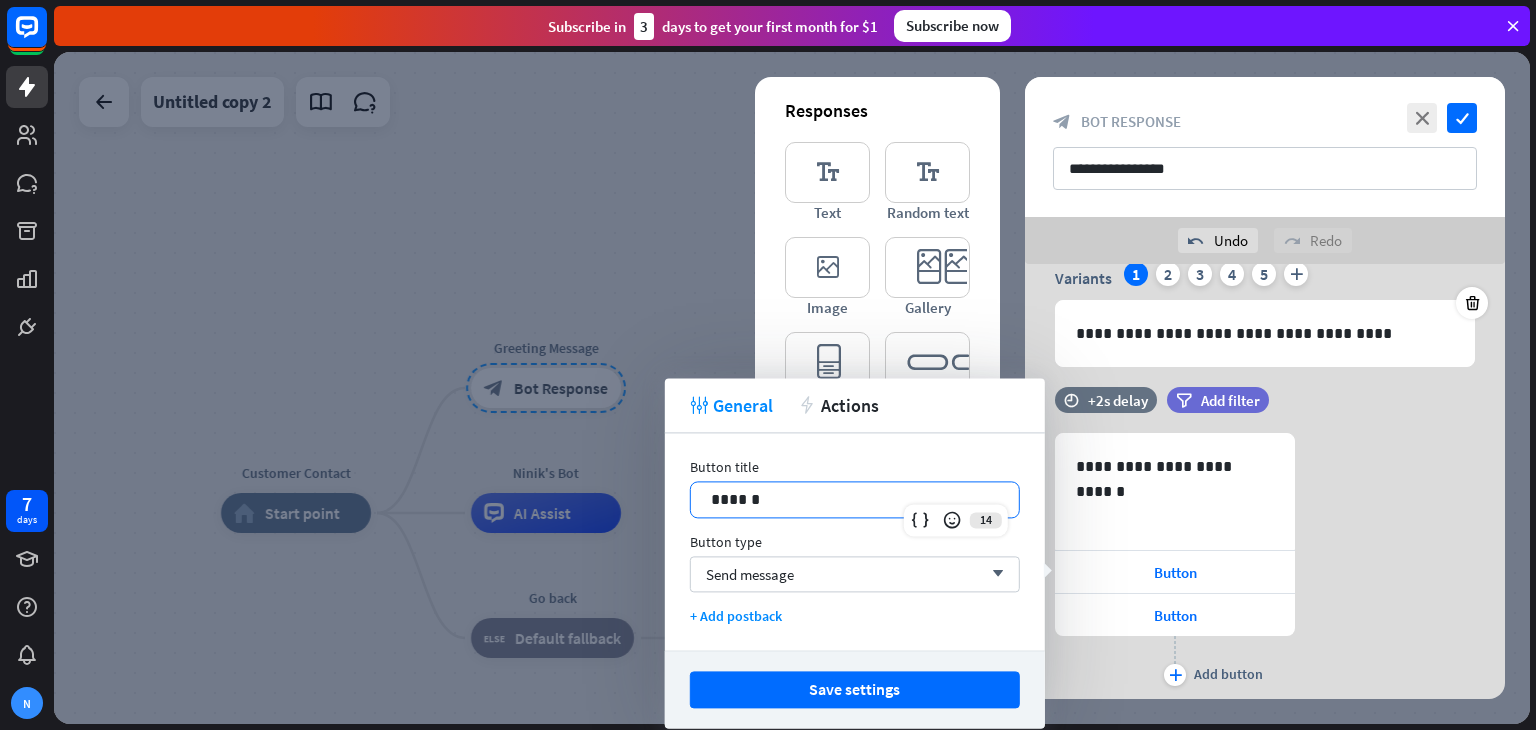 click on "******" at bounding box center (855, 499) 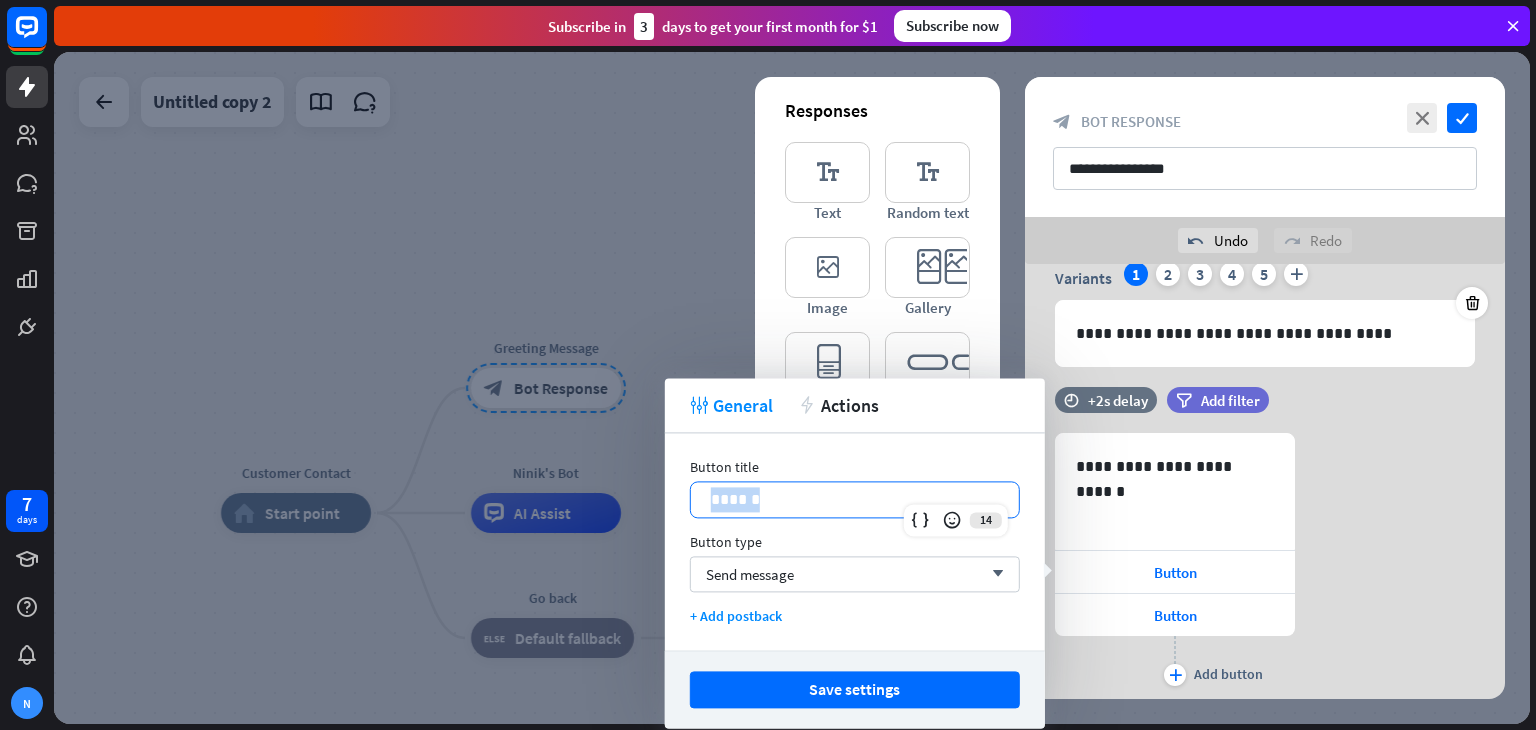 click on "******" at bounding box center [855, 499] 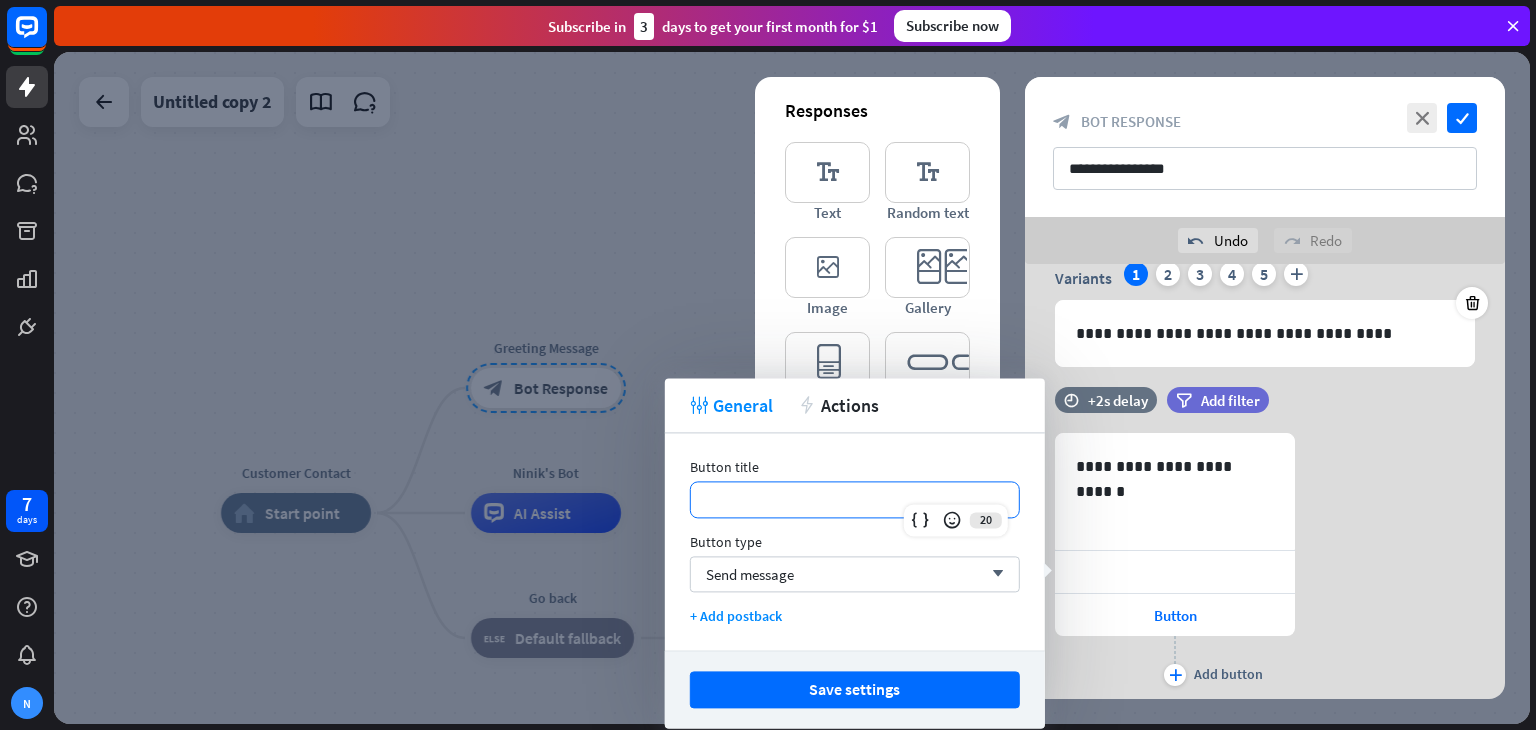 type 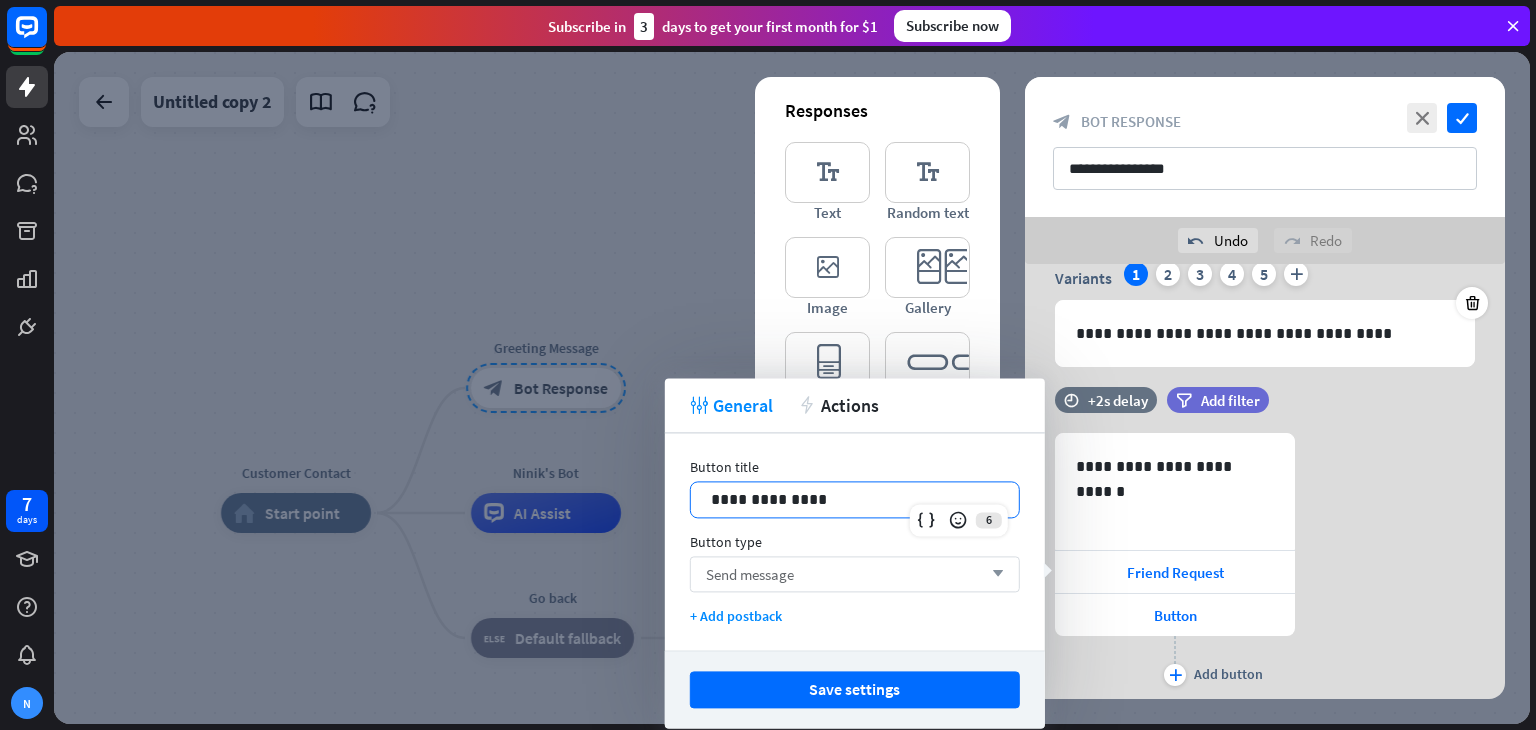 click on "Send message
arrow_down" at bounding box center [855, 574] 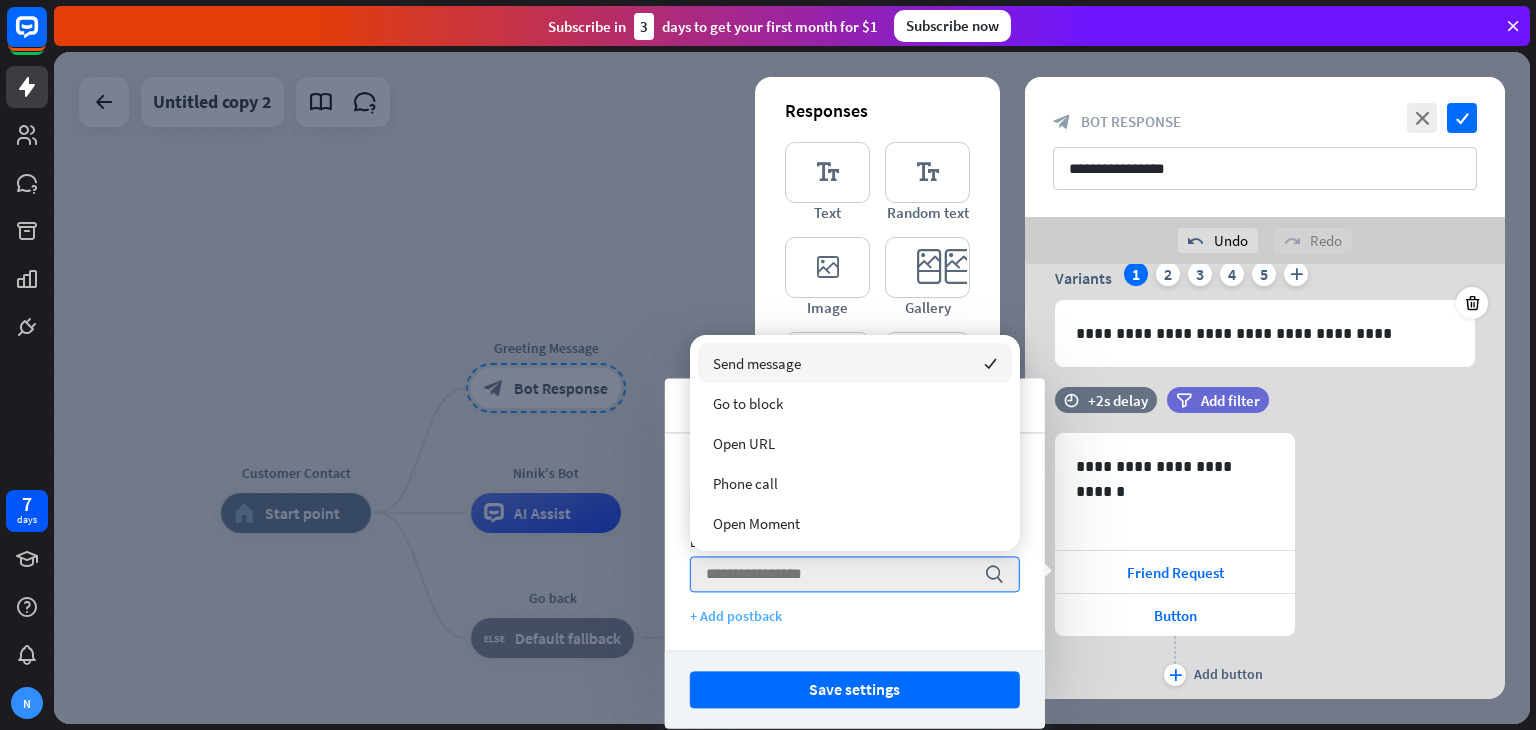 click on "+ Add postback" at bounding box center (855, 616) 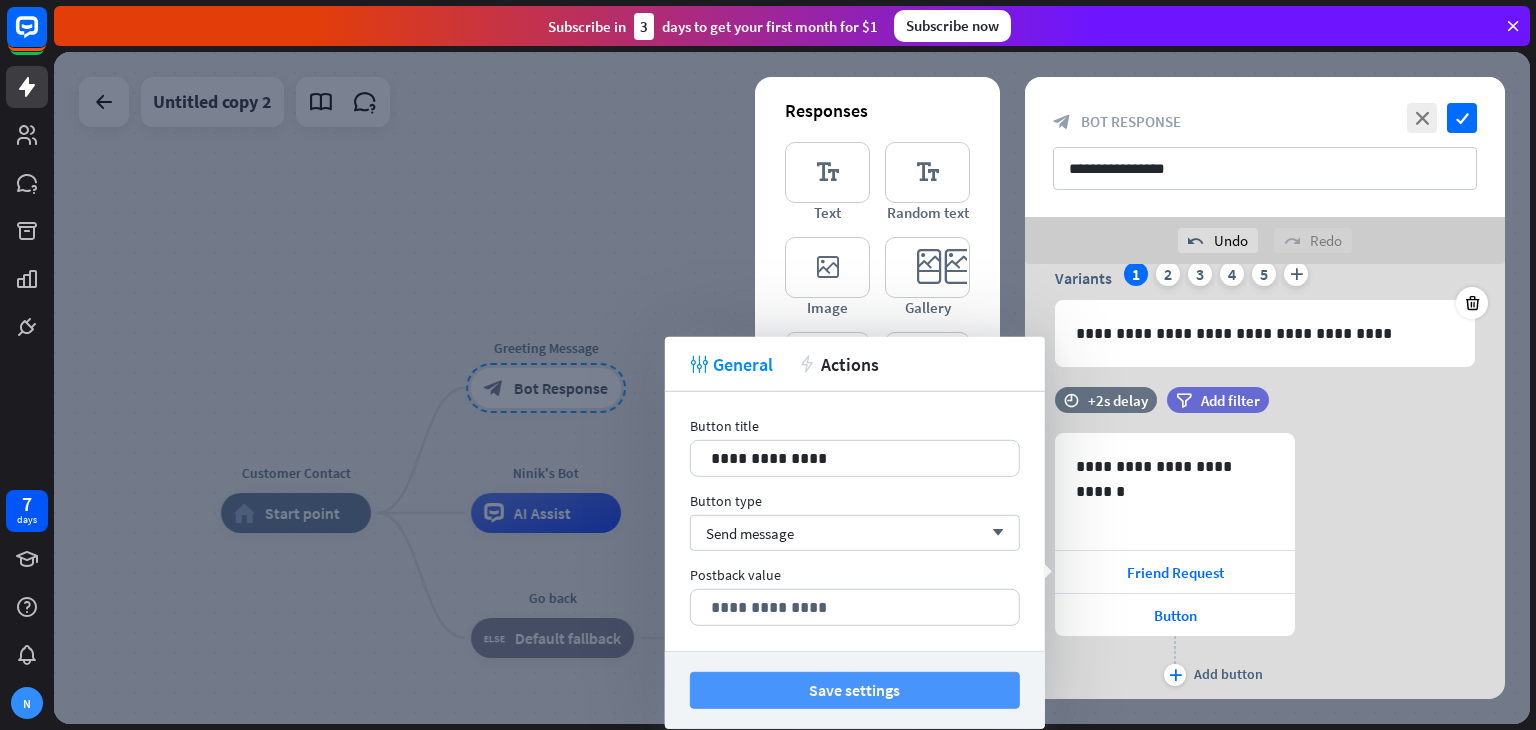 click on "Save settings" at bounding box center [855, 690] 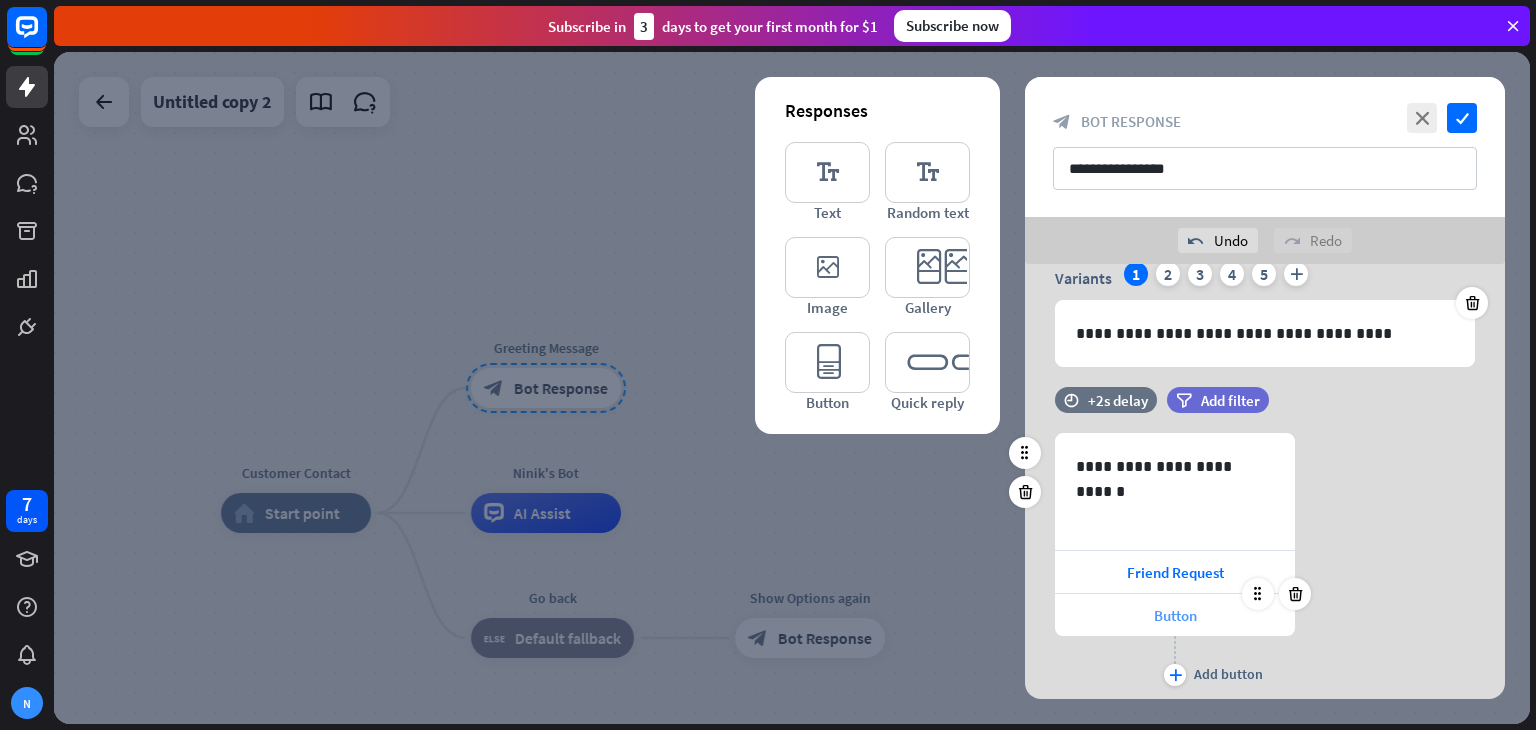 click on "Button" at bounding box center (1175, 615) 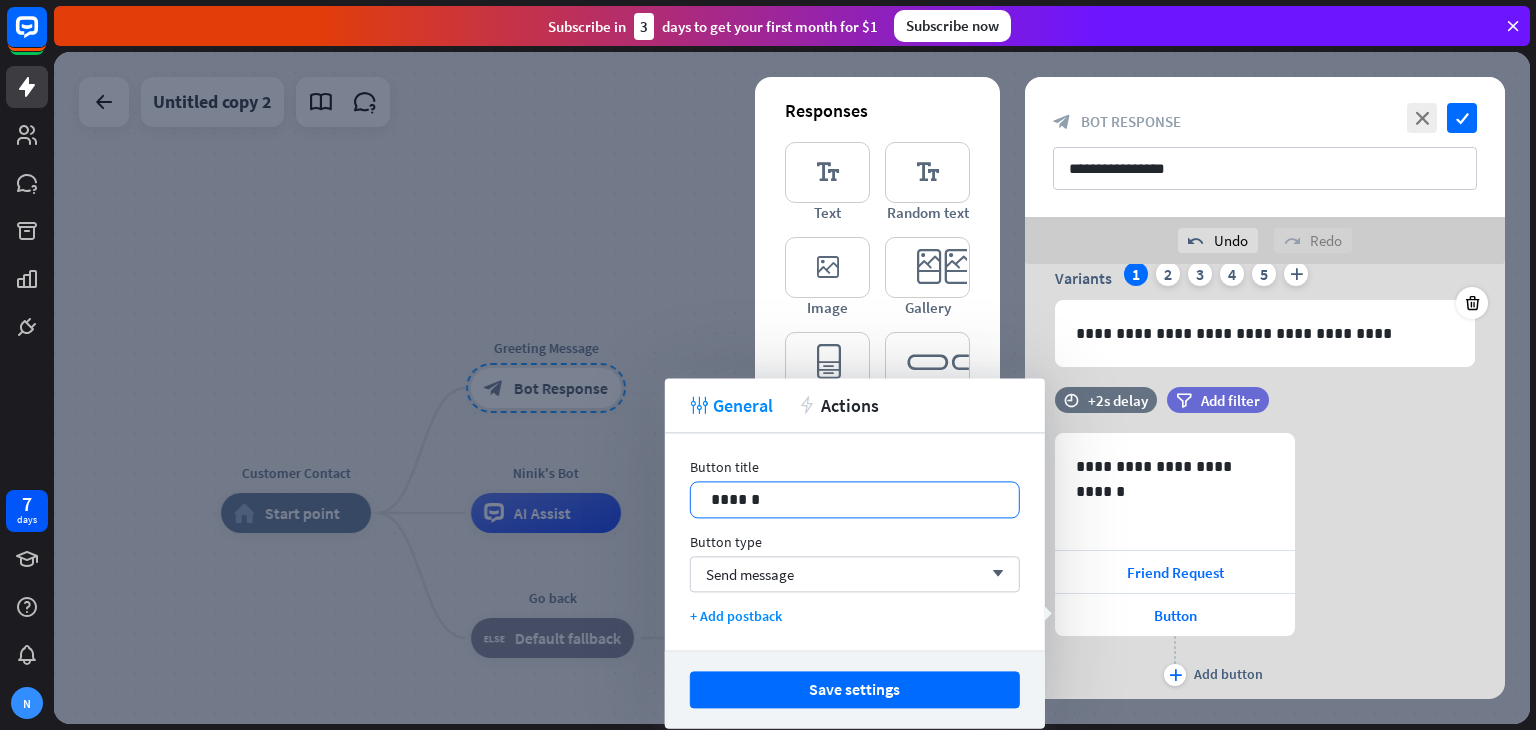 click on "******" at bounding box center (855, 499) 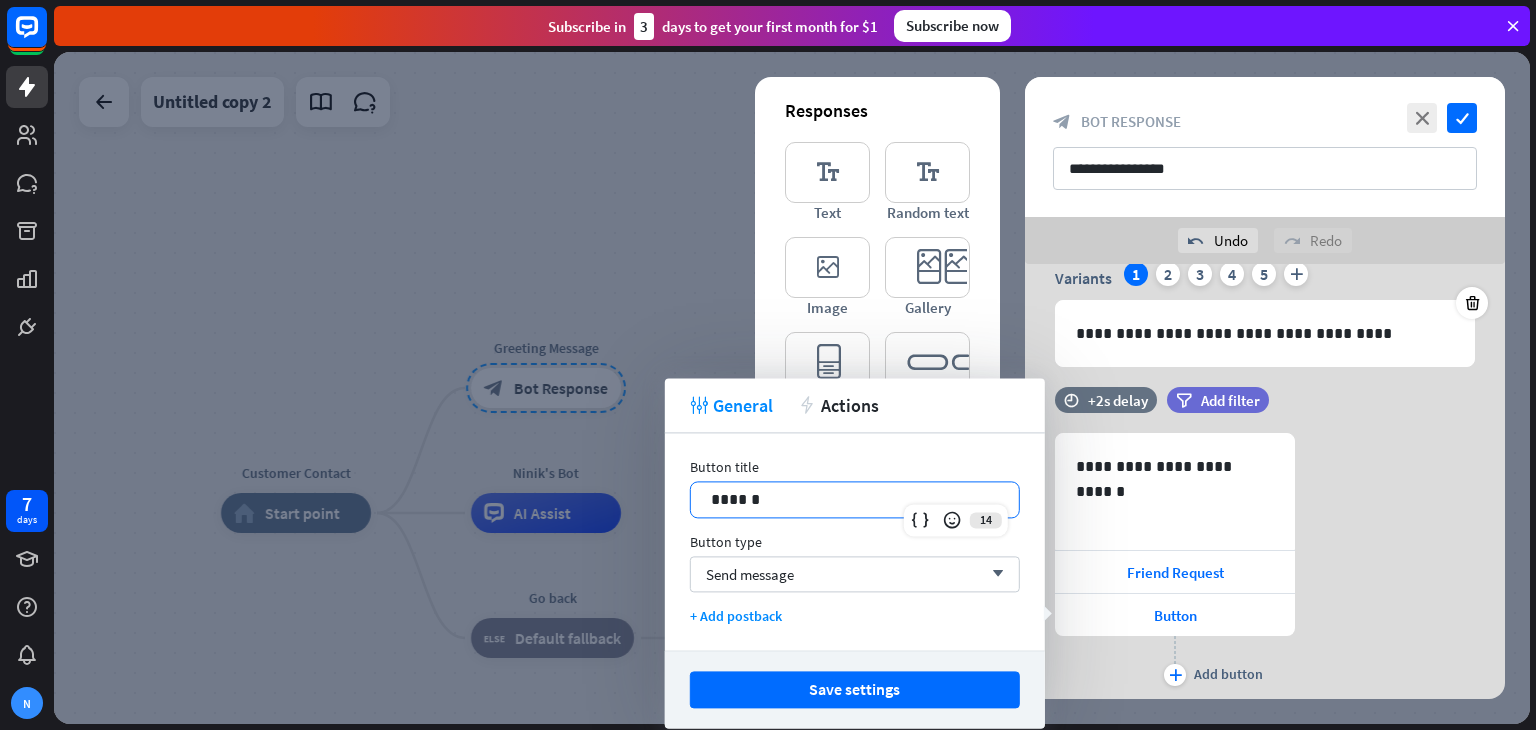 click on "******" at bounding box center [855, 499] 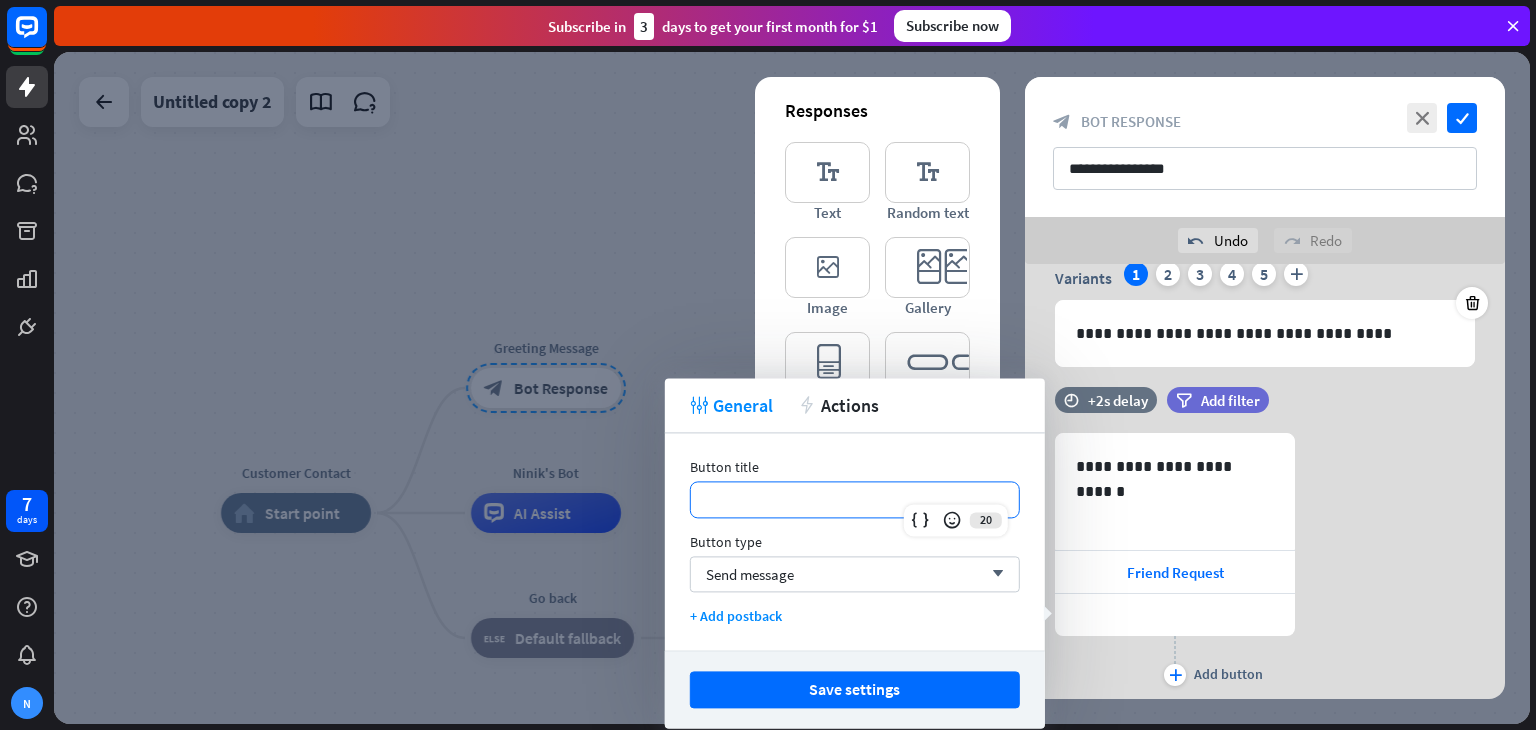type 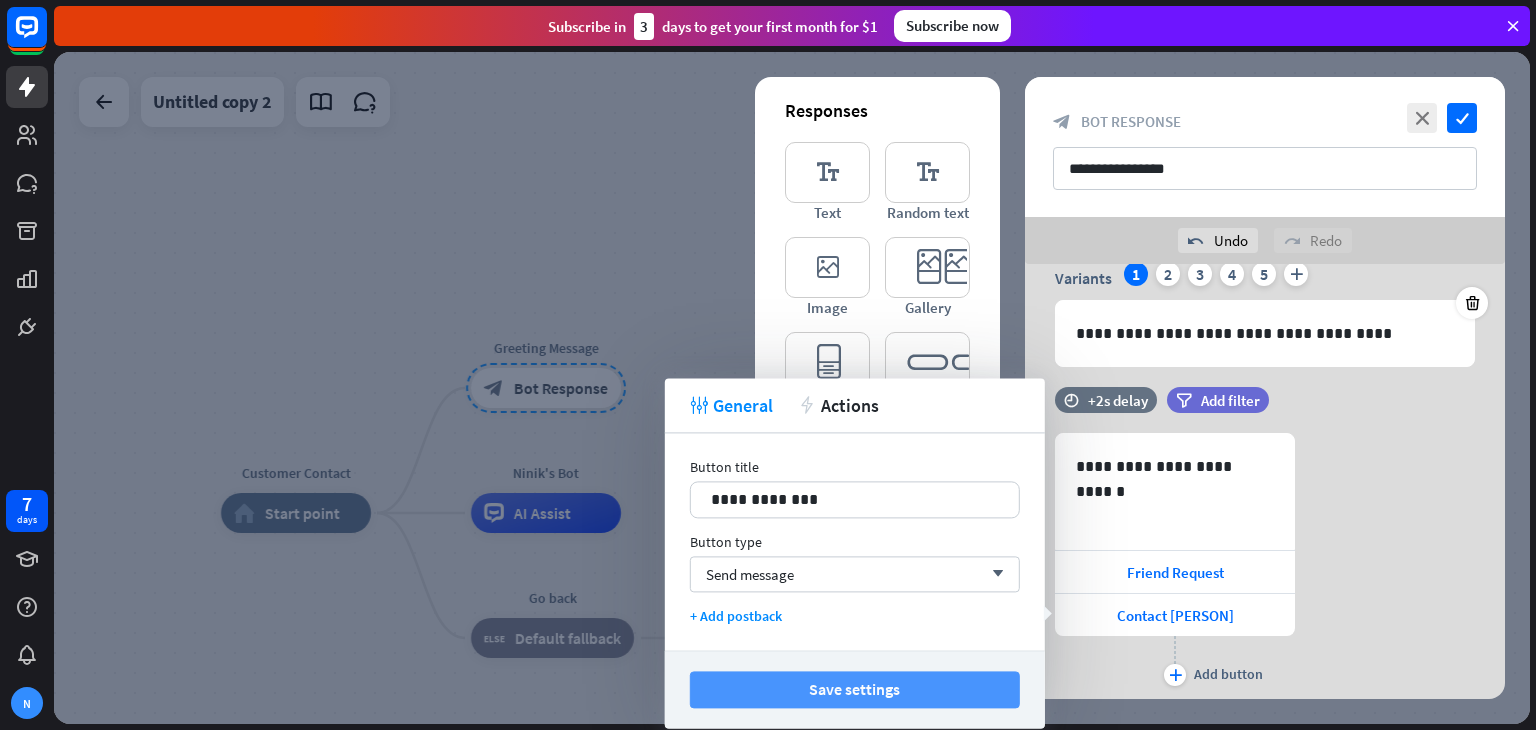 click on "Save settings" at bounding box center [855, 689] 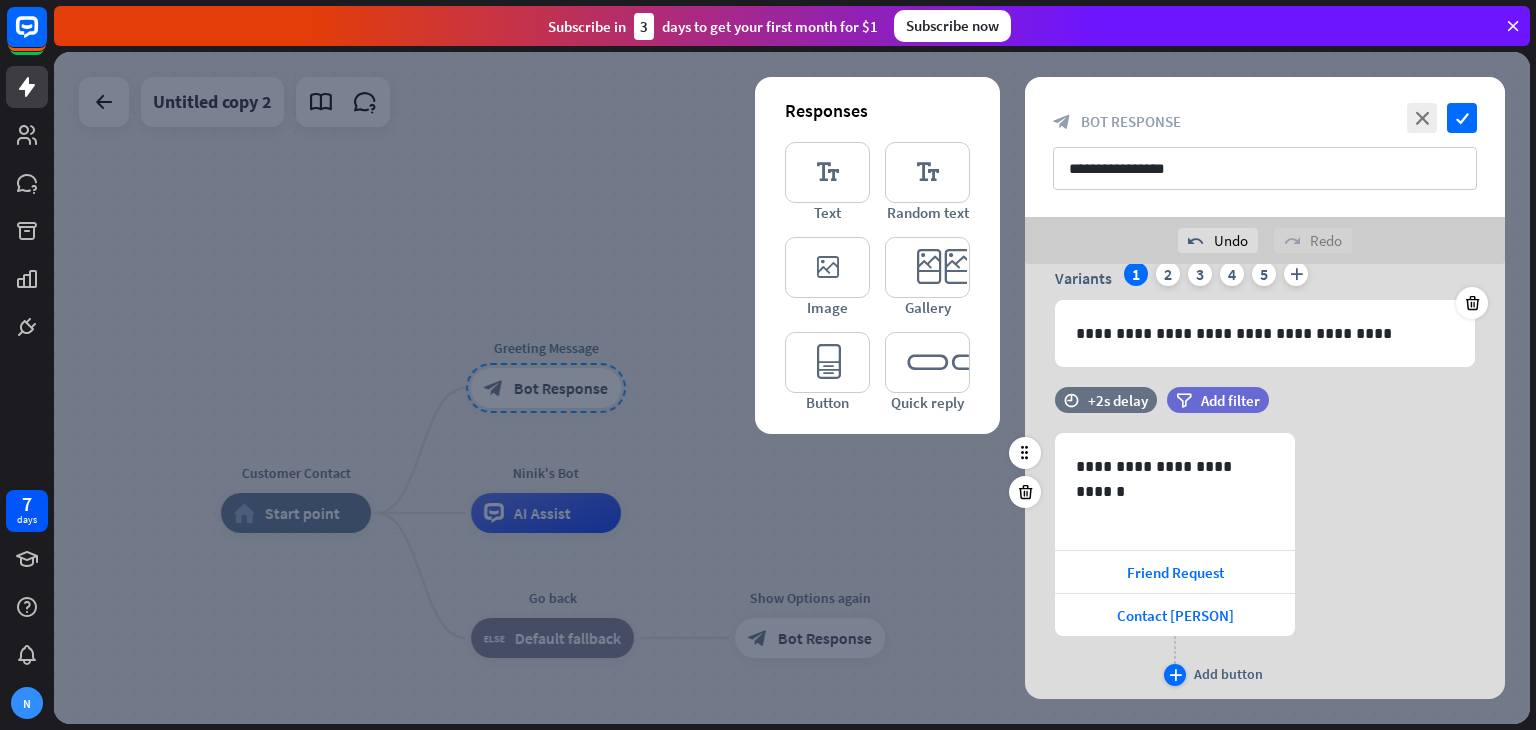 click on "plus" at bounding box center [1175, 675] 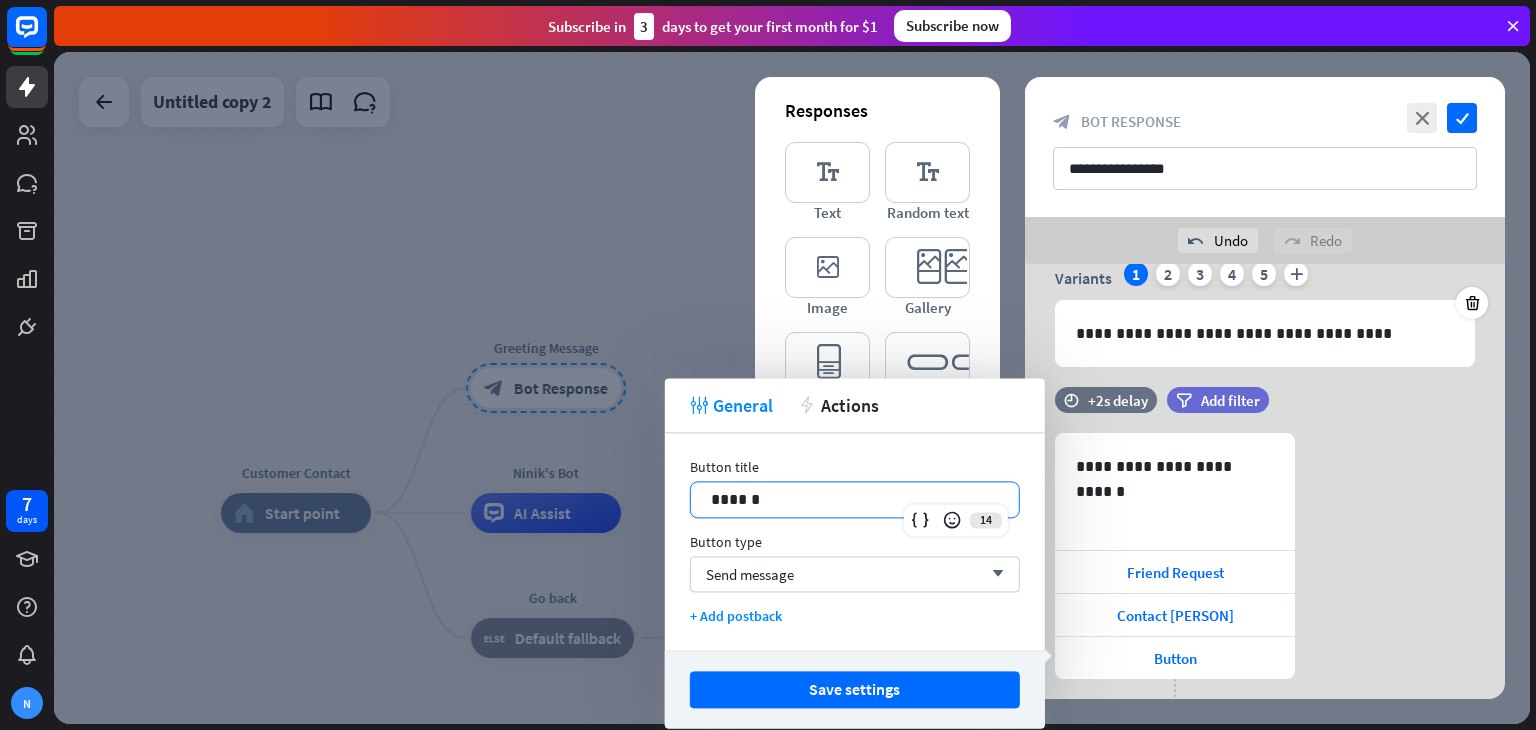 click on "******" at bounding box center (855, 499) 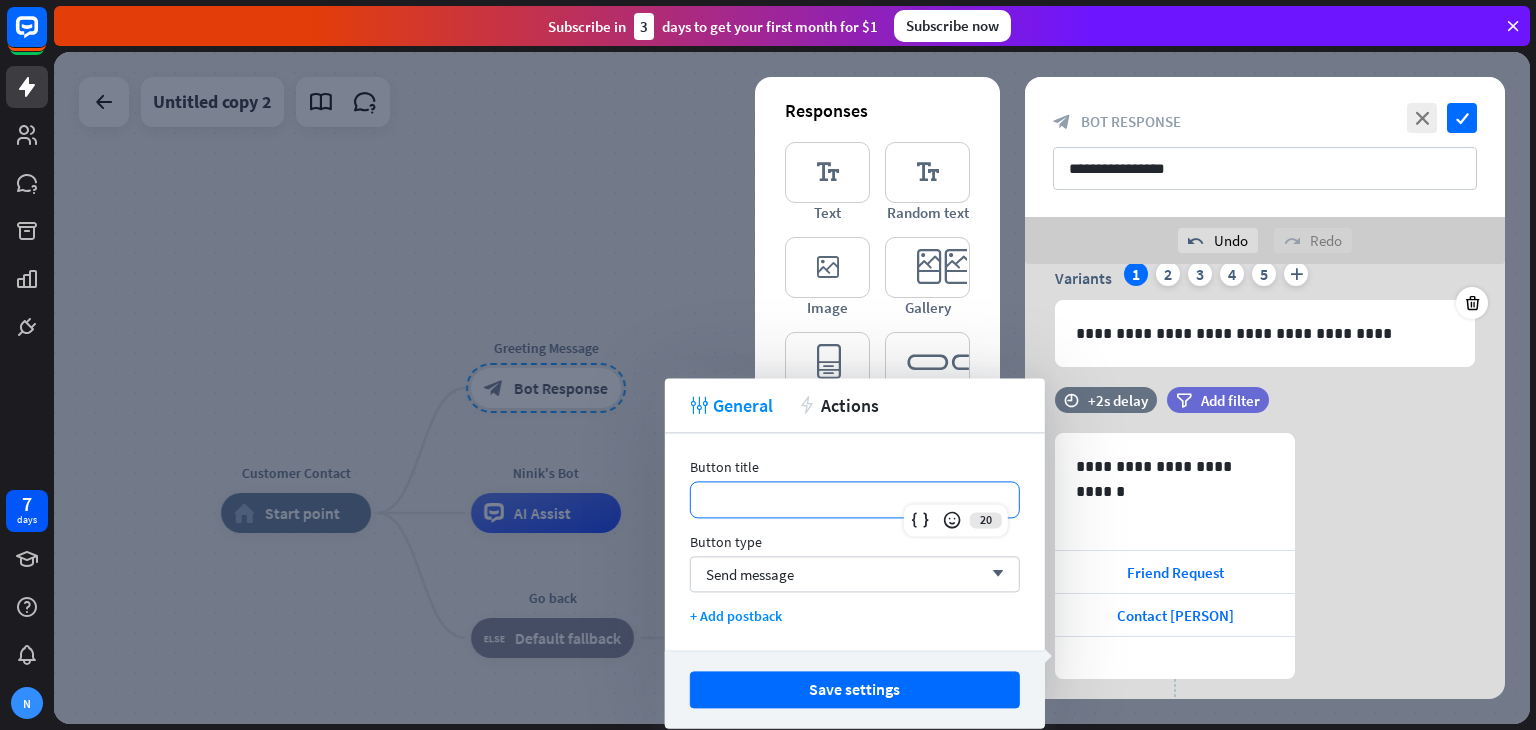 type 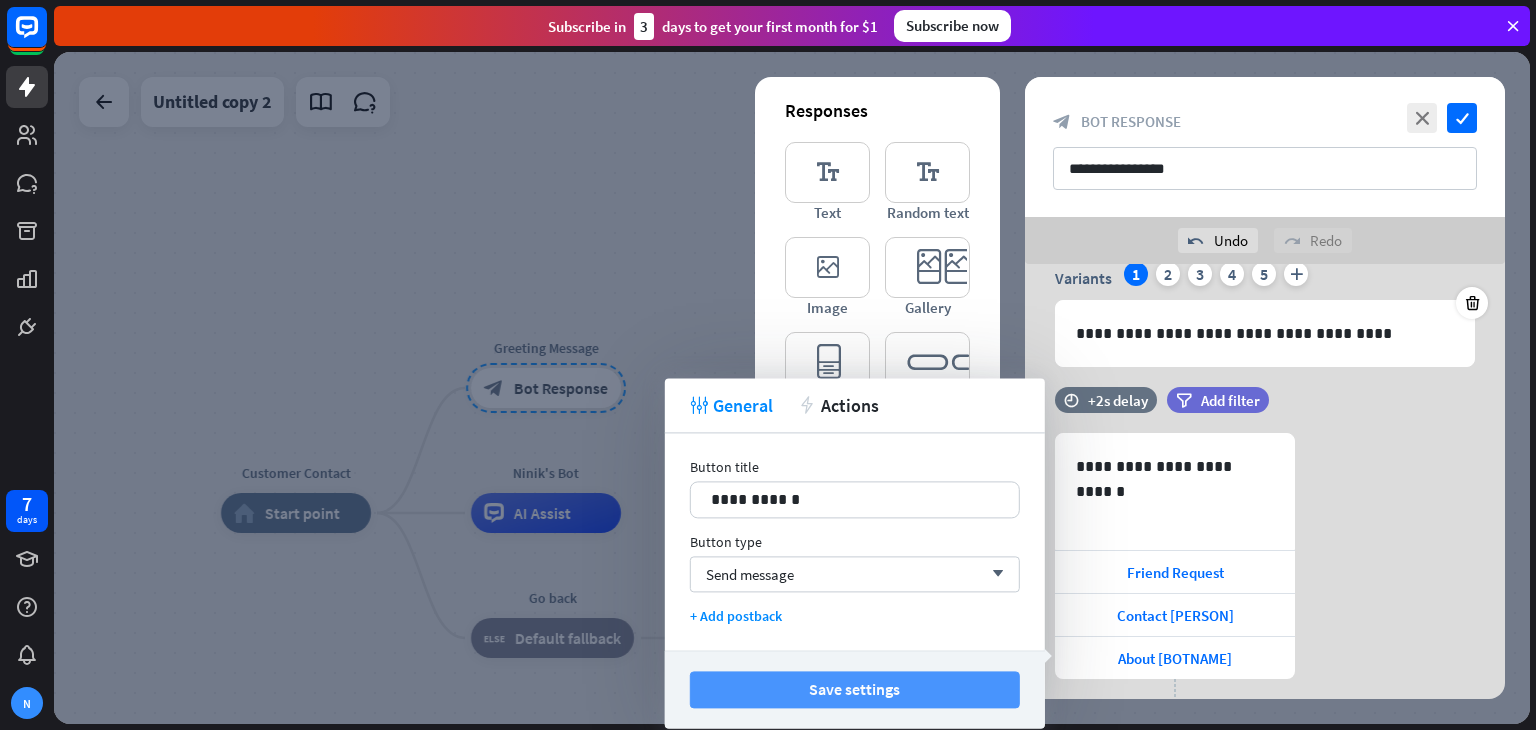 click on "Save settings" at bounding box center (855, 689) 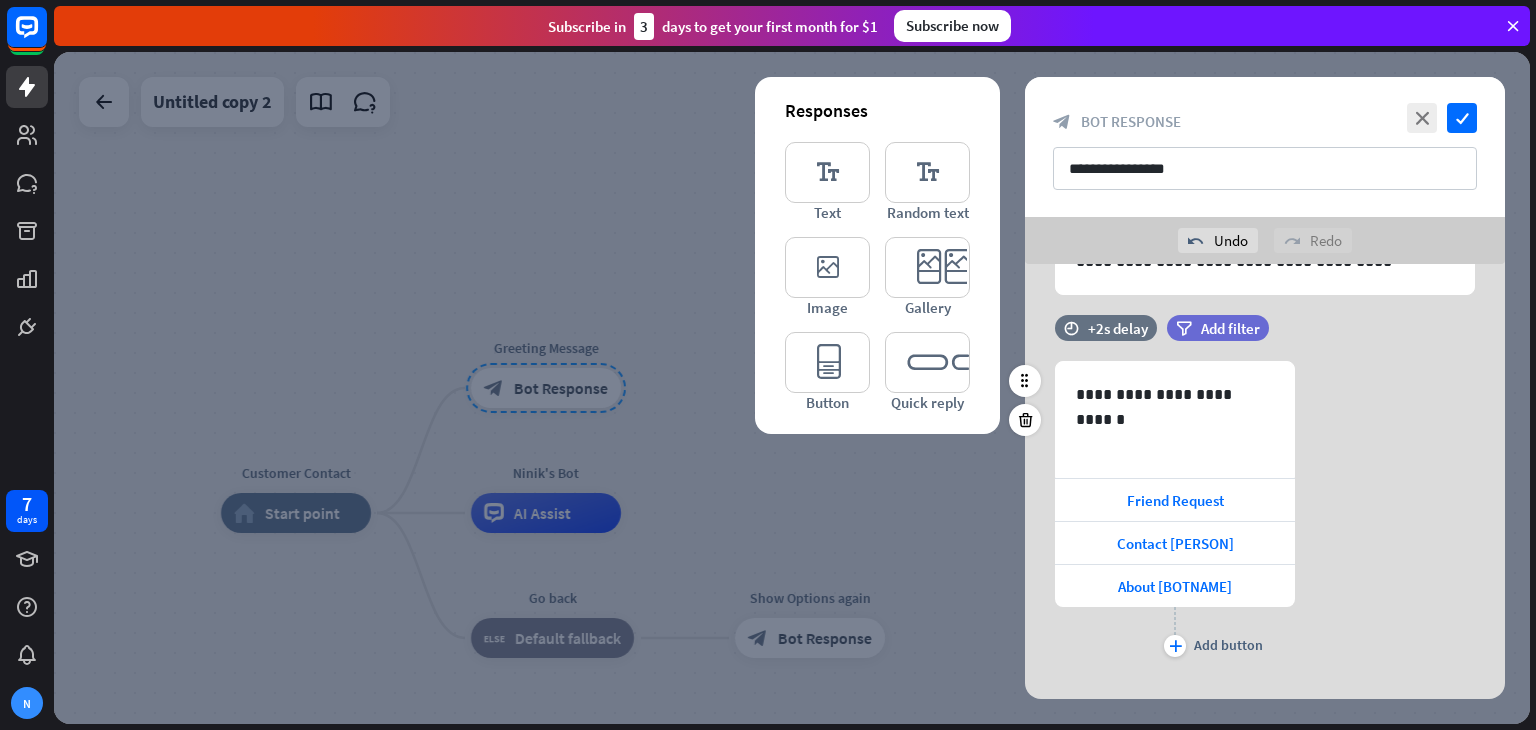 scroll, scrollTop: 152, scrollLeft: 0, axis: vertical 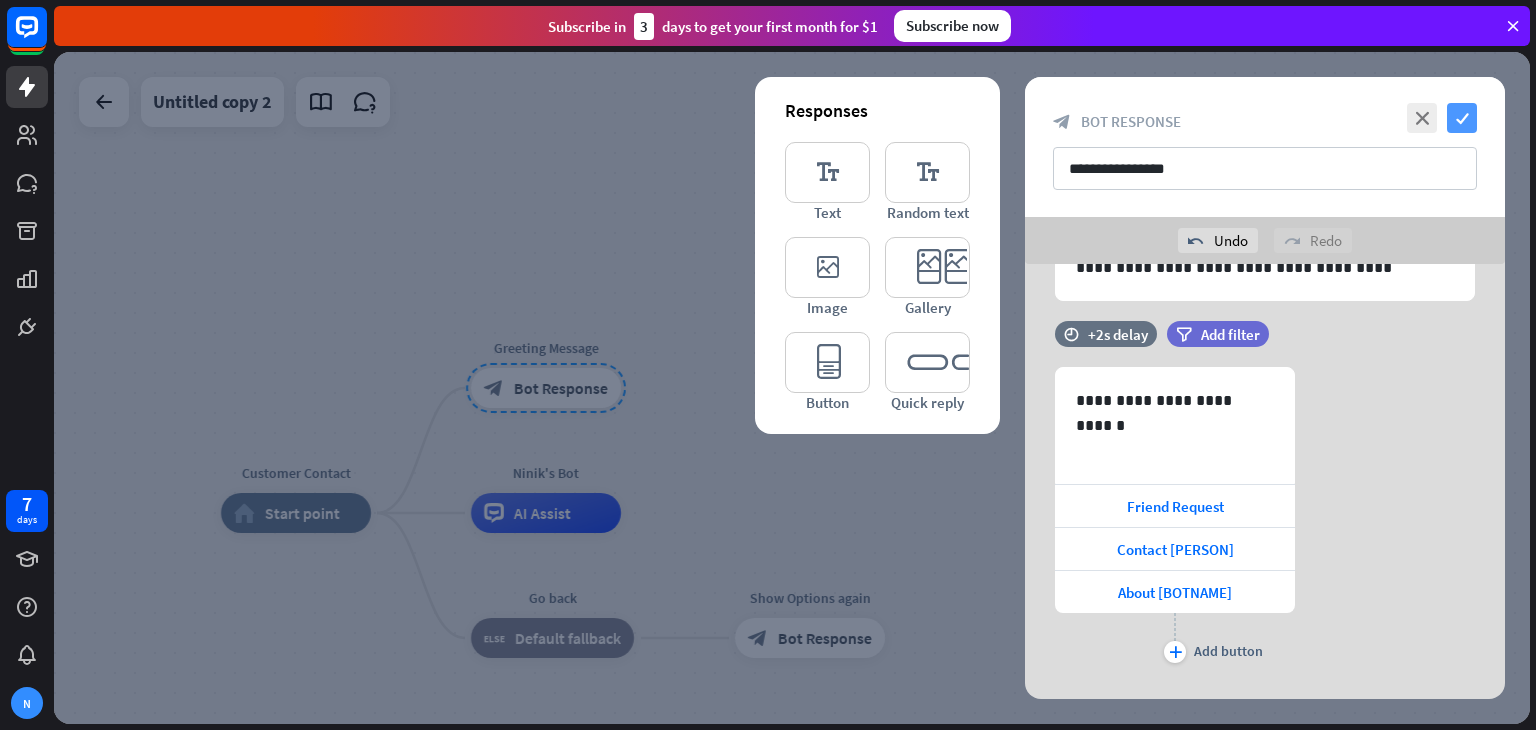 click on "check" at bounding box center (1462, 118) 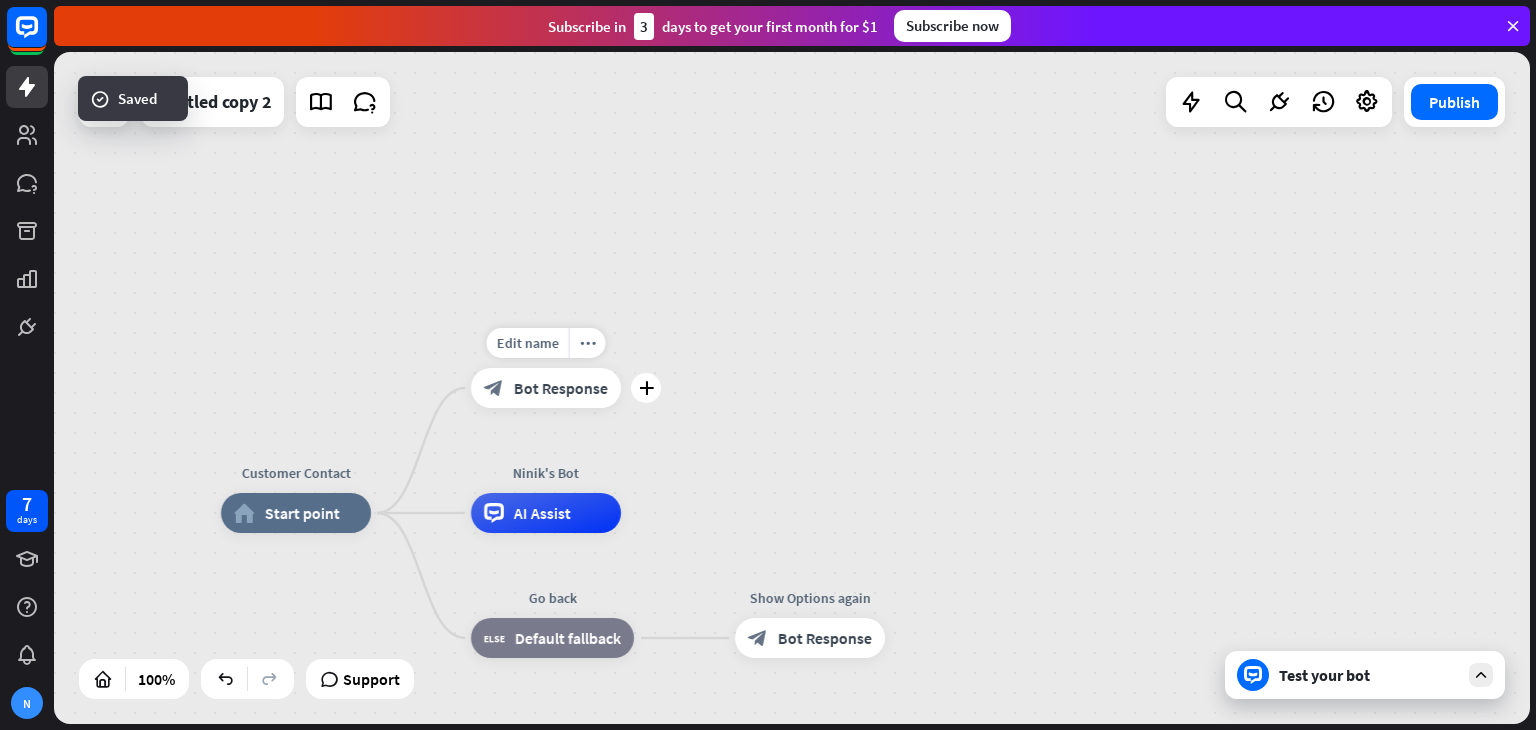 click on "Edit name   more_horiz         plus     block_bot_response   Bot Response" at bounding box center [546, 388] 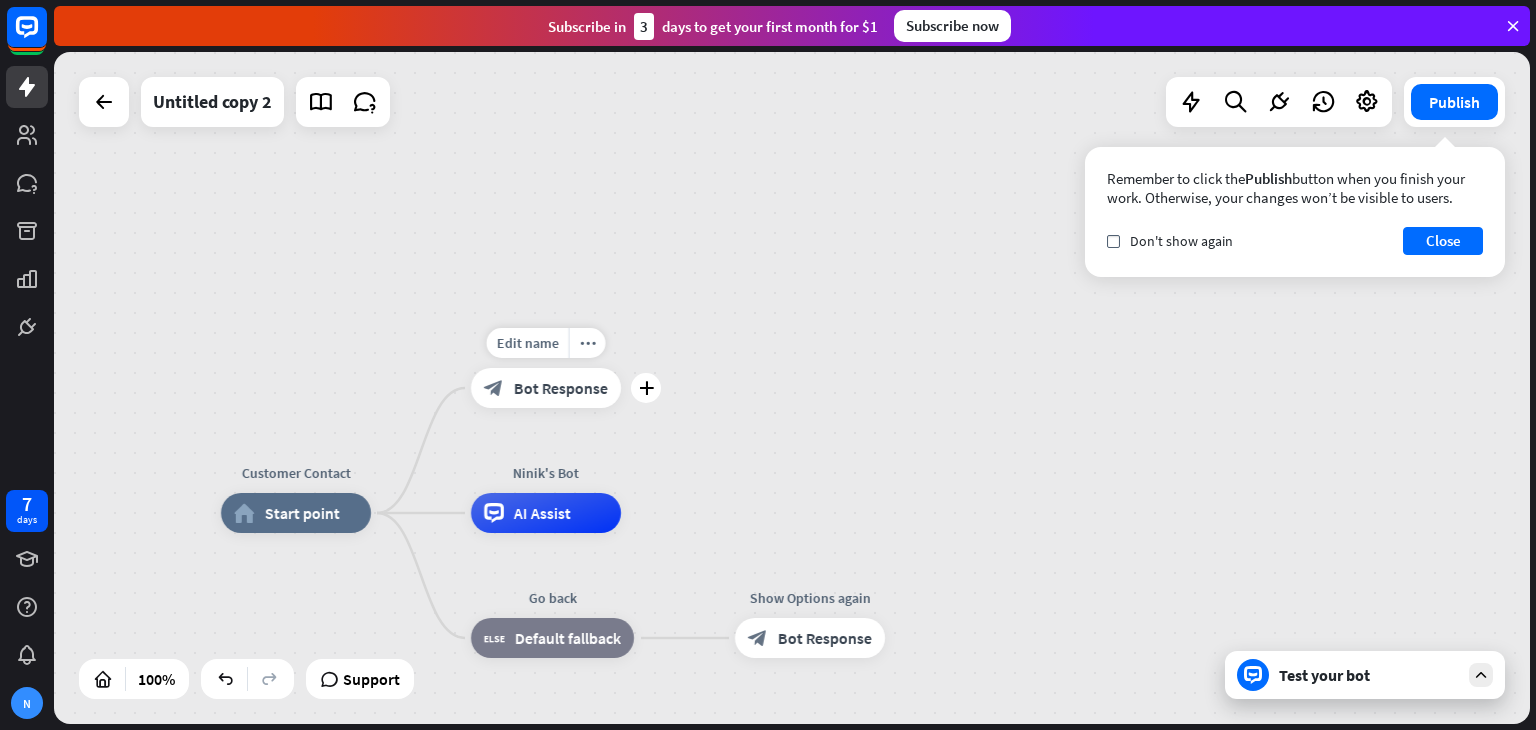 click on "block_bot_response   Bot Response" at bounding box center [546, 388] 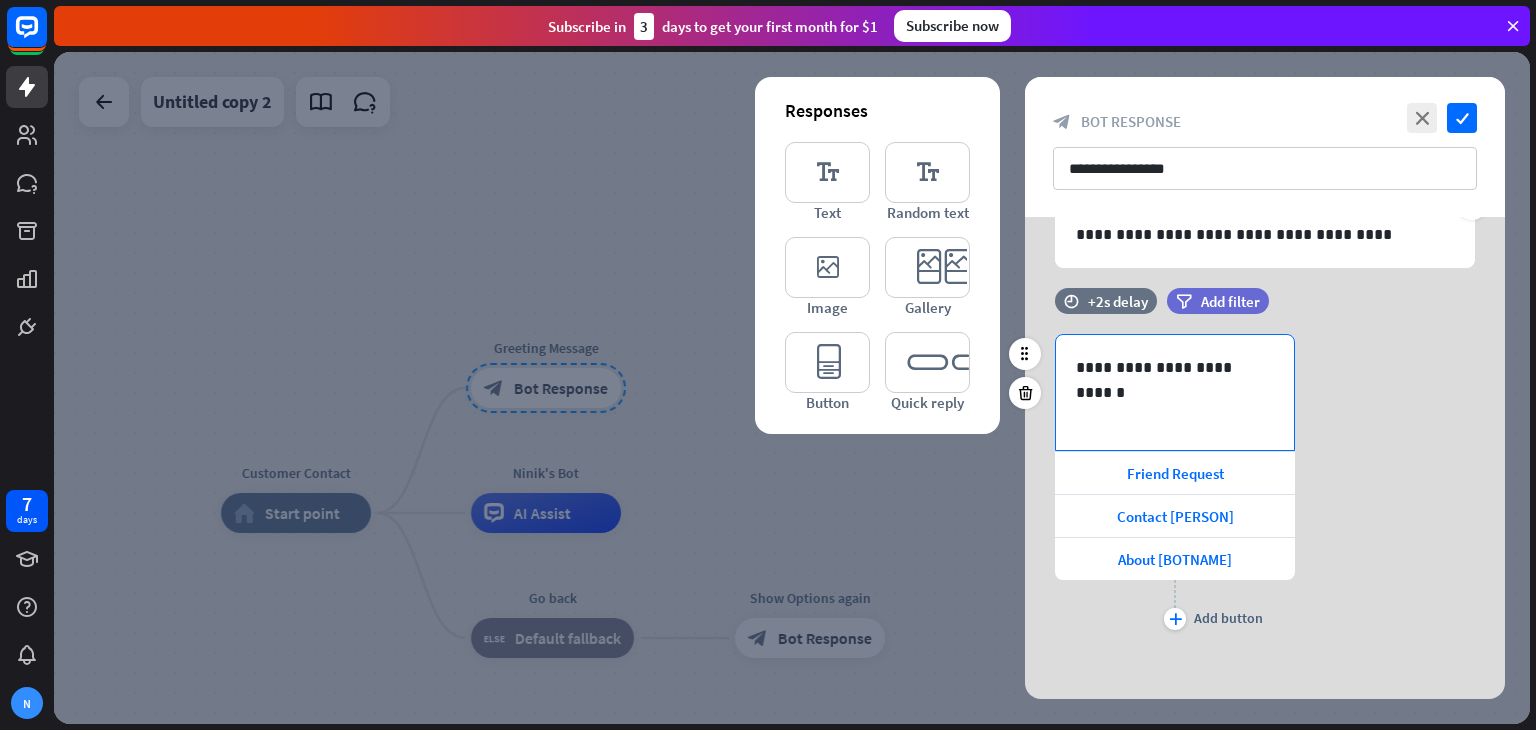 scroll, scrollTop: 139, scrollLeft: 0, axis: vertical 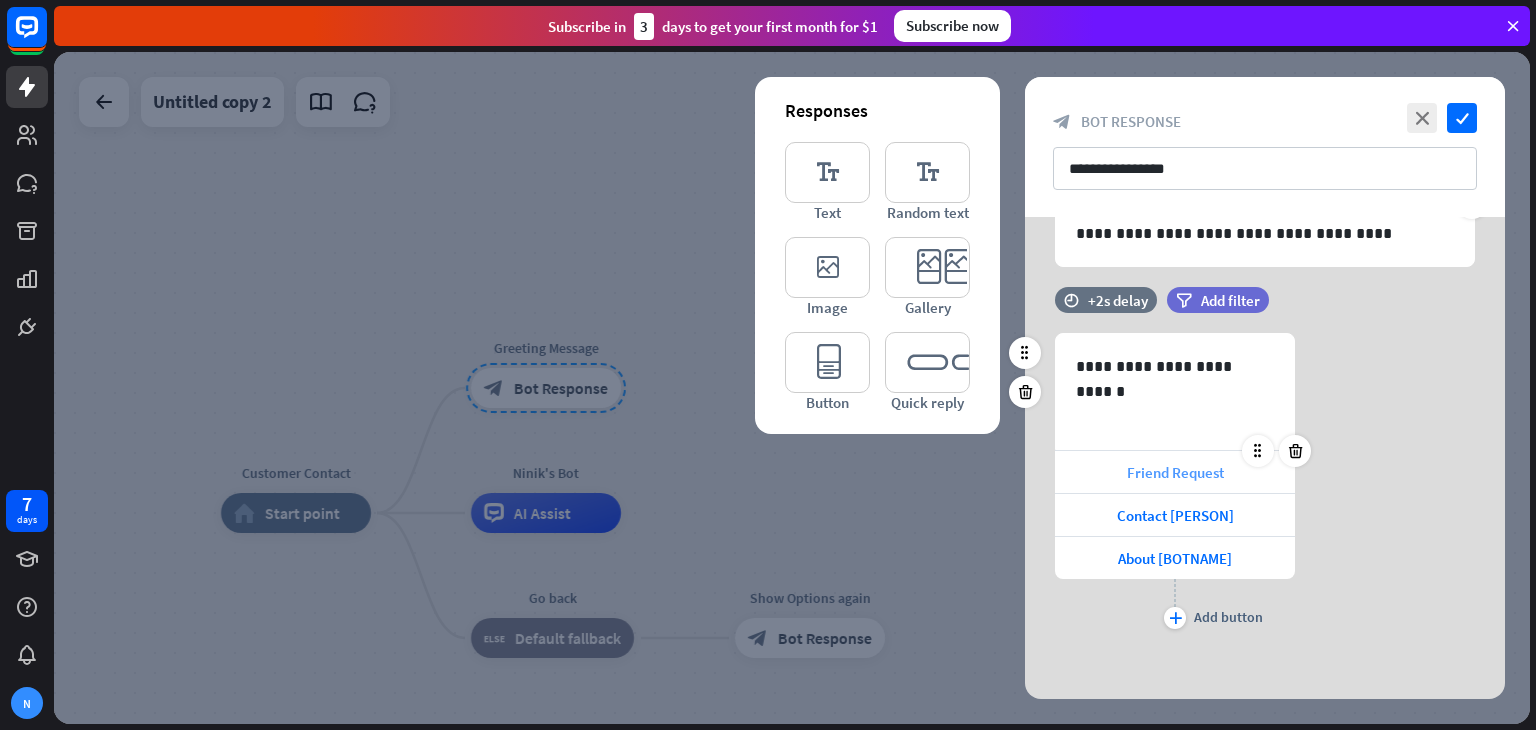 click on "Friend Request" at bounding box center (1175, 472) 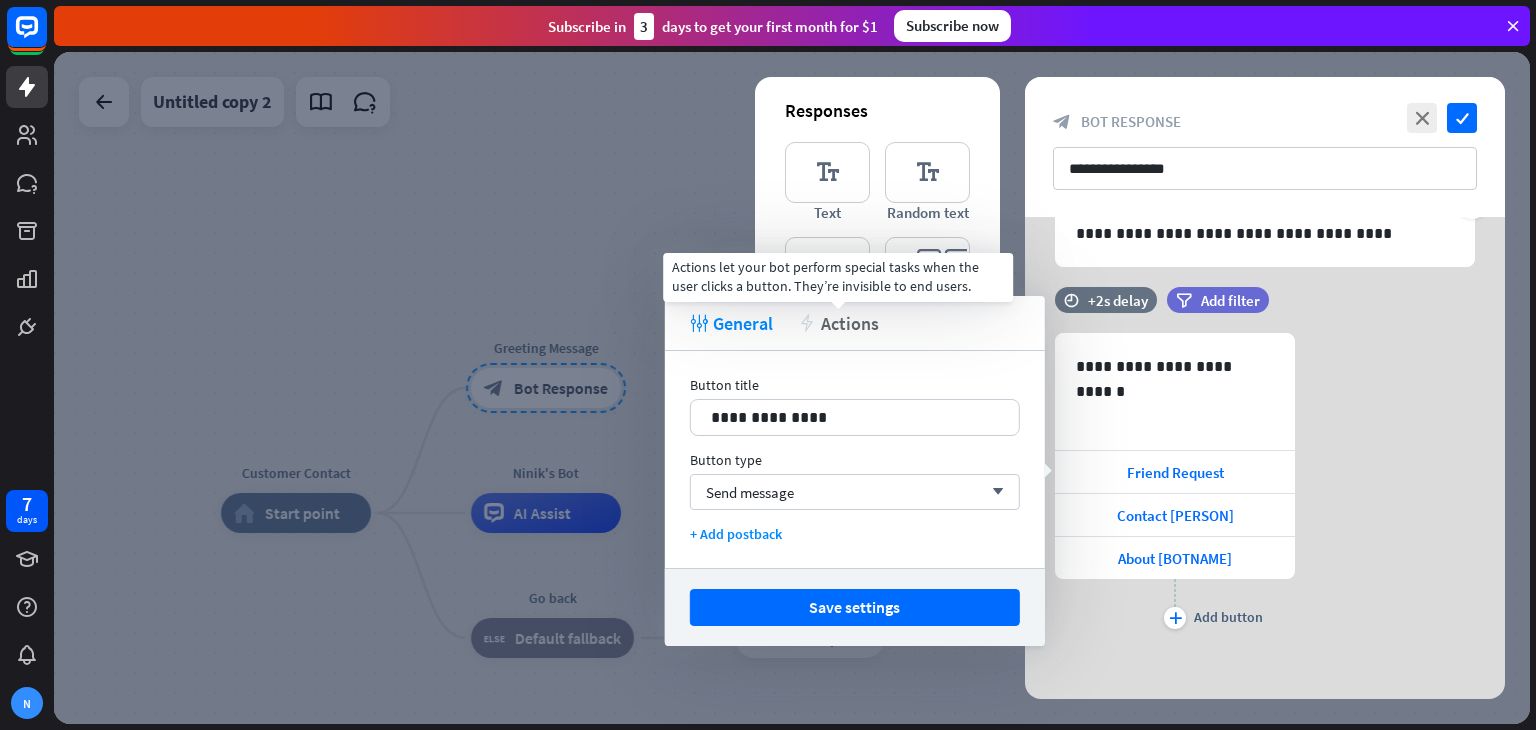 click on "Actions" at bounding box center [850, 323] 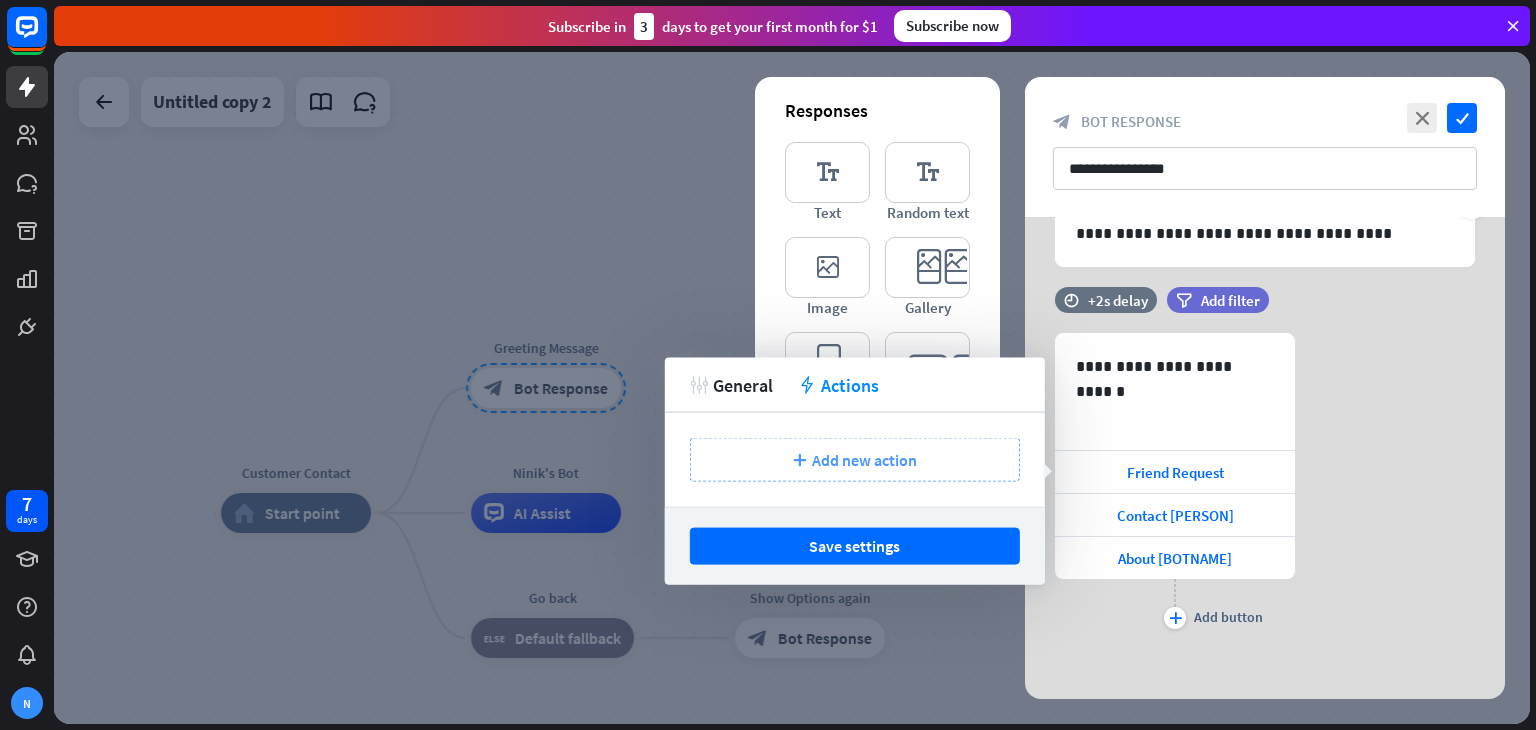 click on "plus
Add new action" at bounding box center (855, 460) 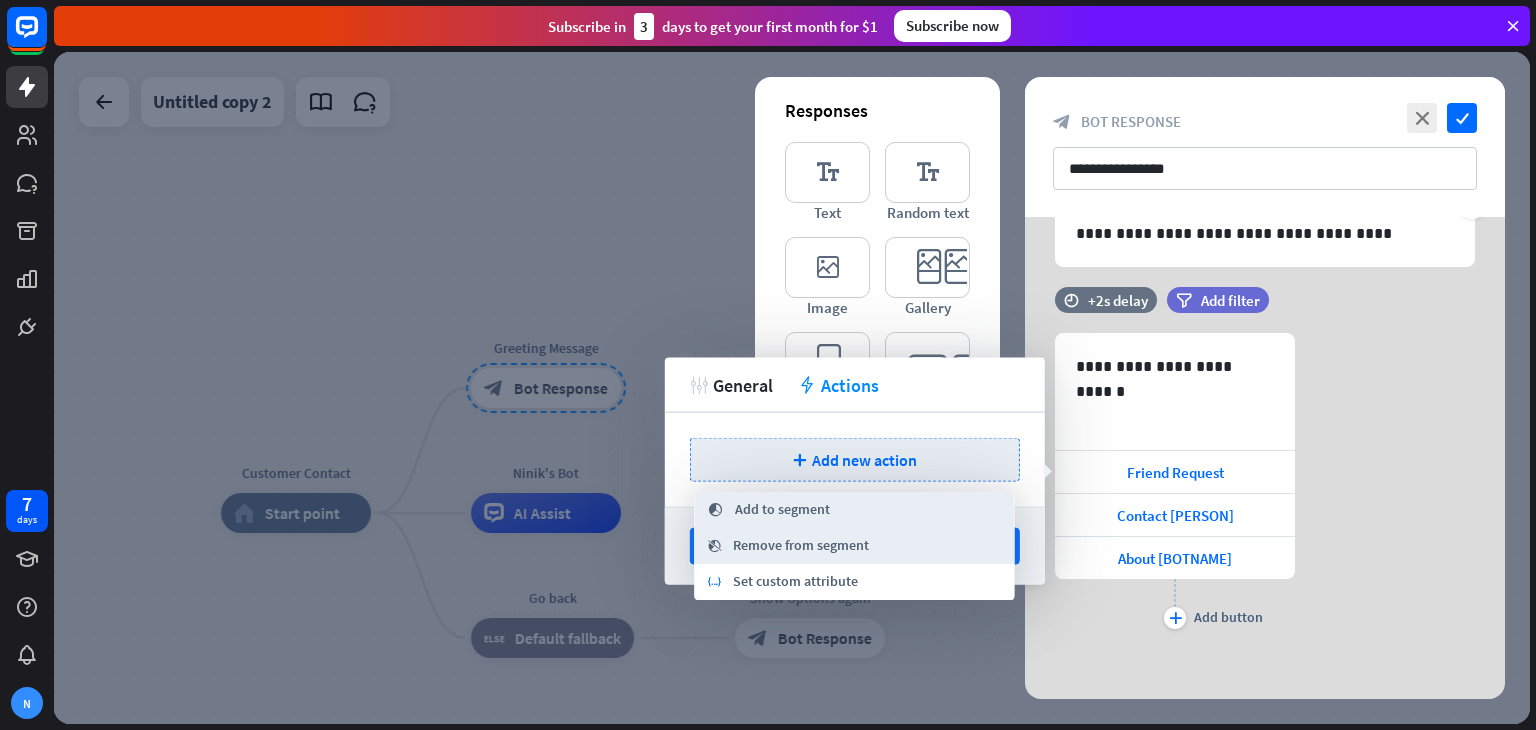 click on "plus
Add new action" at bounding box center (855, 460) 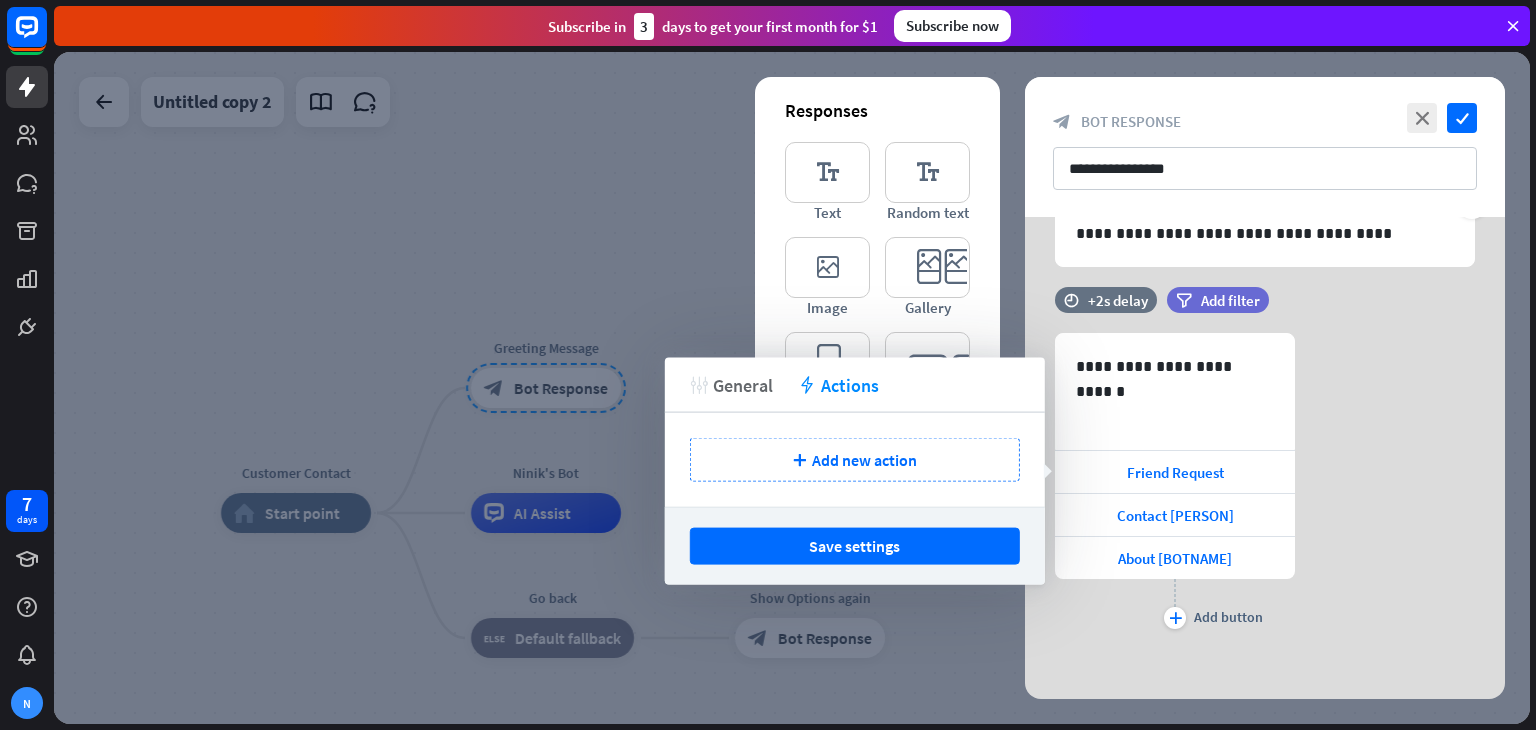 click on "General" at bounding box center [743, 384] 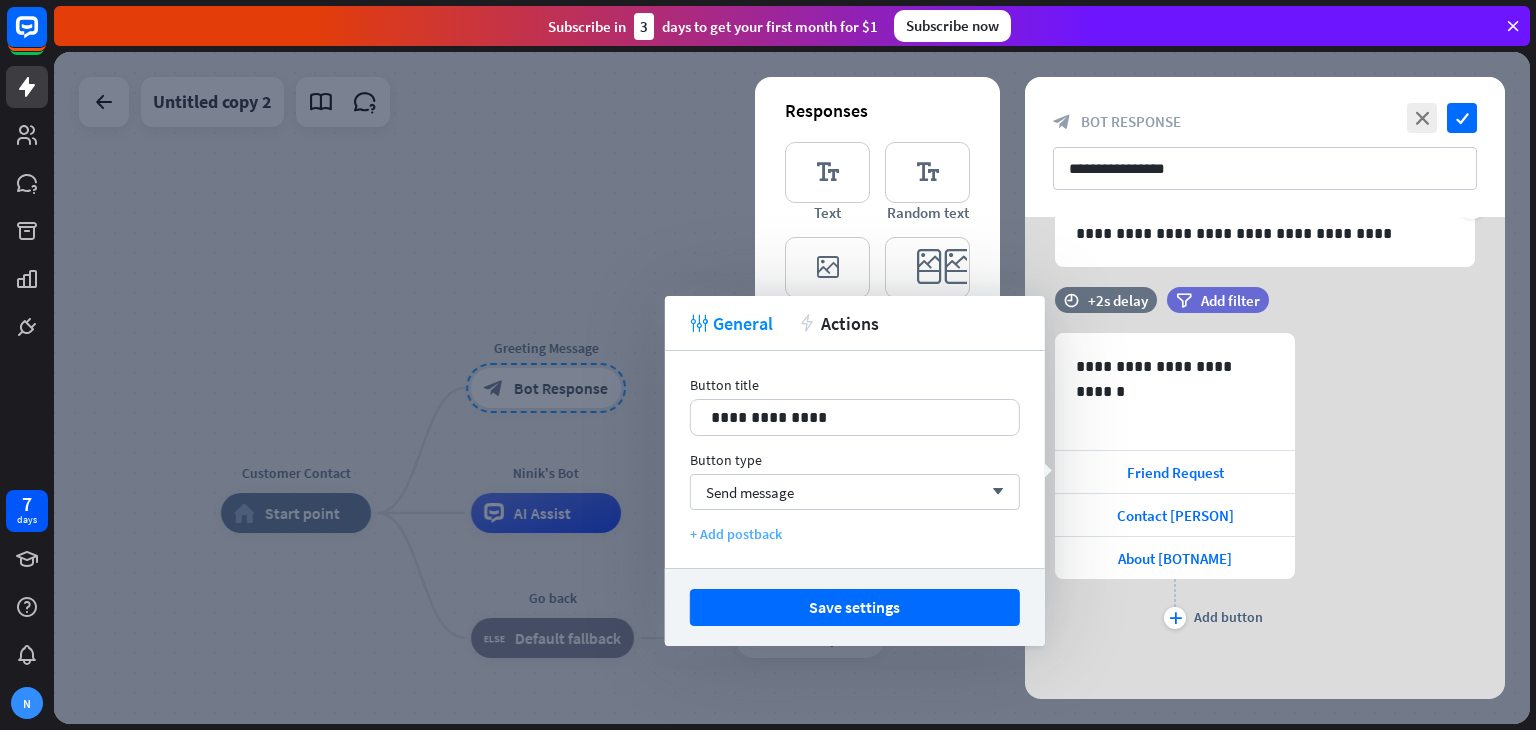 click on "+ Add postback" at bounding box center (855, 534) 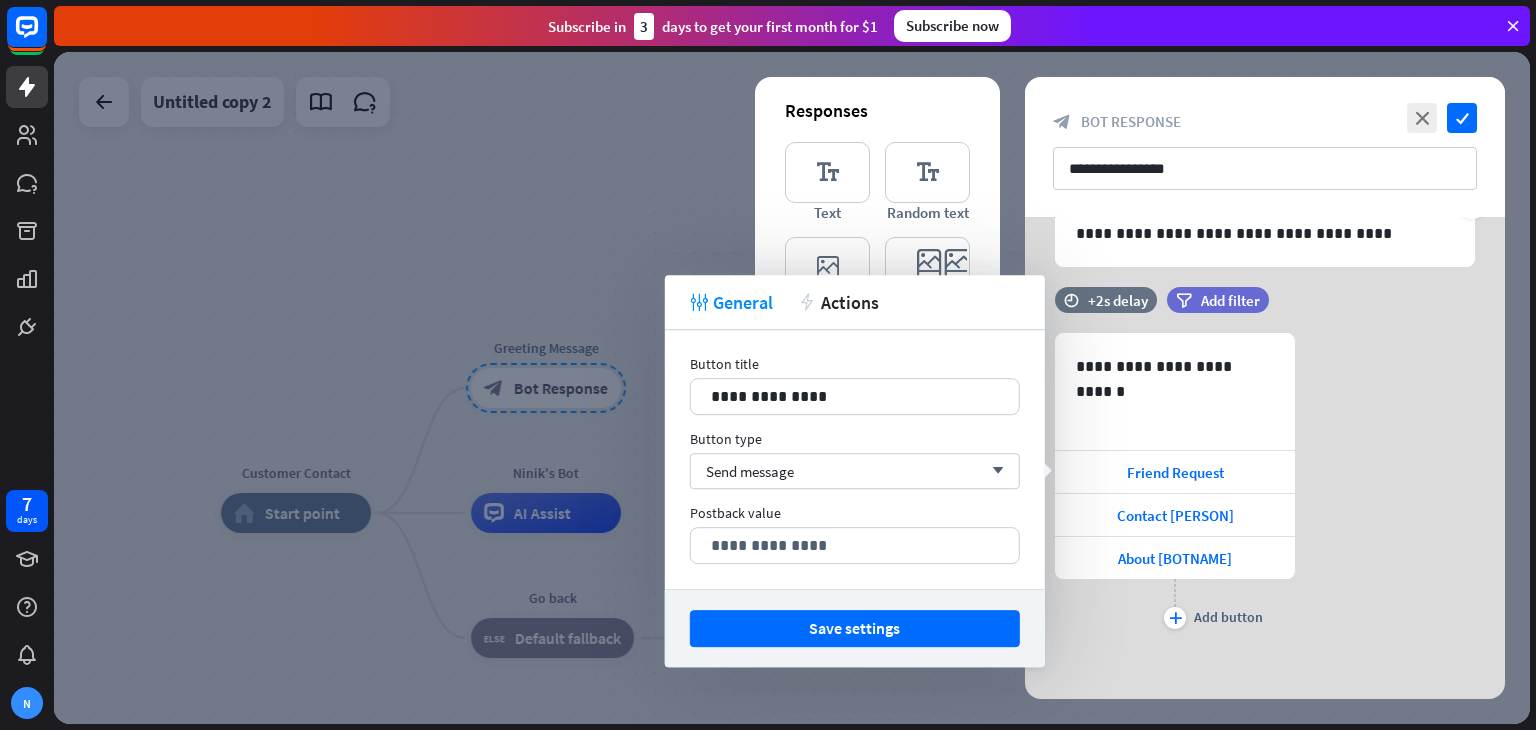click at bounding box center [792, 388] 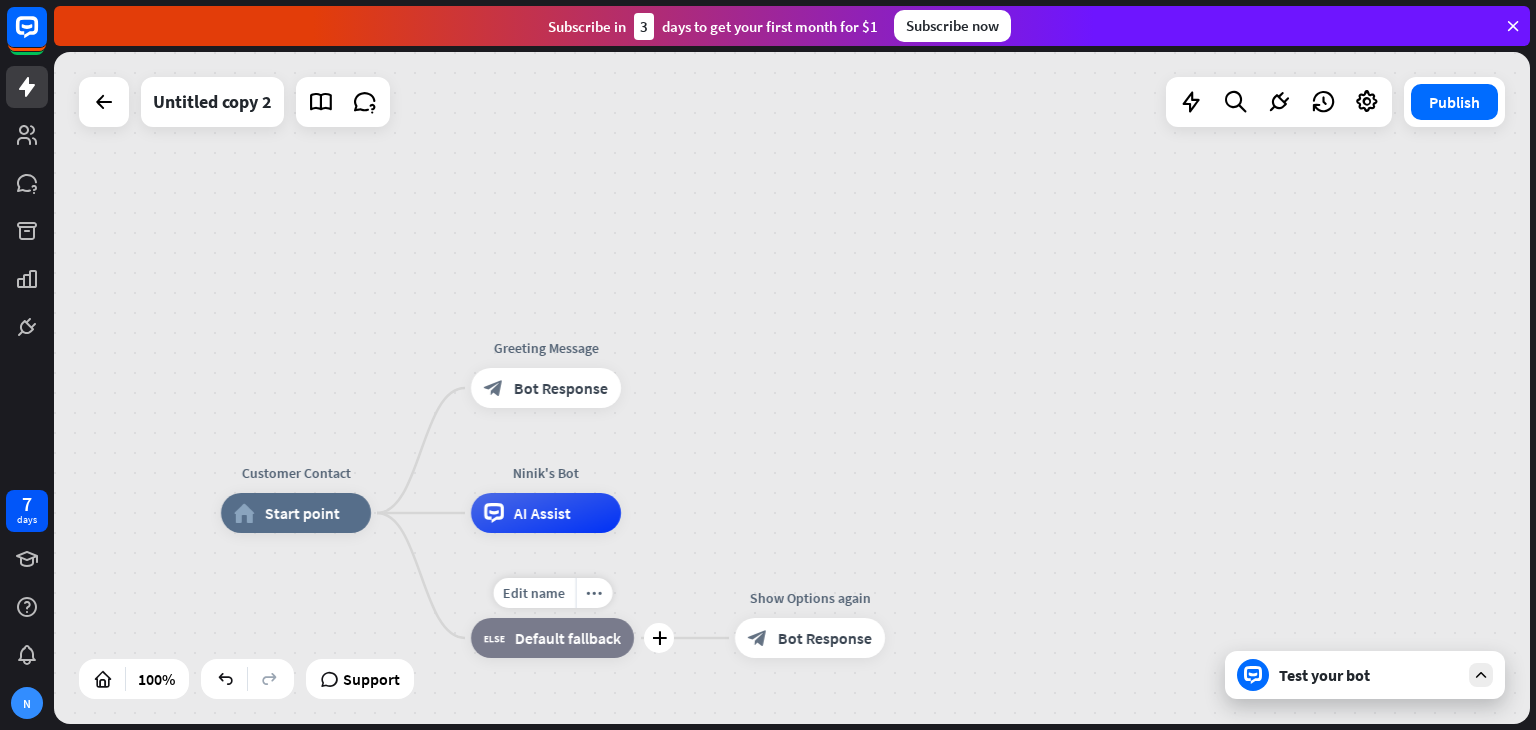 click on "Default fallback" at bounding box center [568, 638] 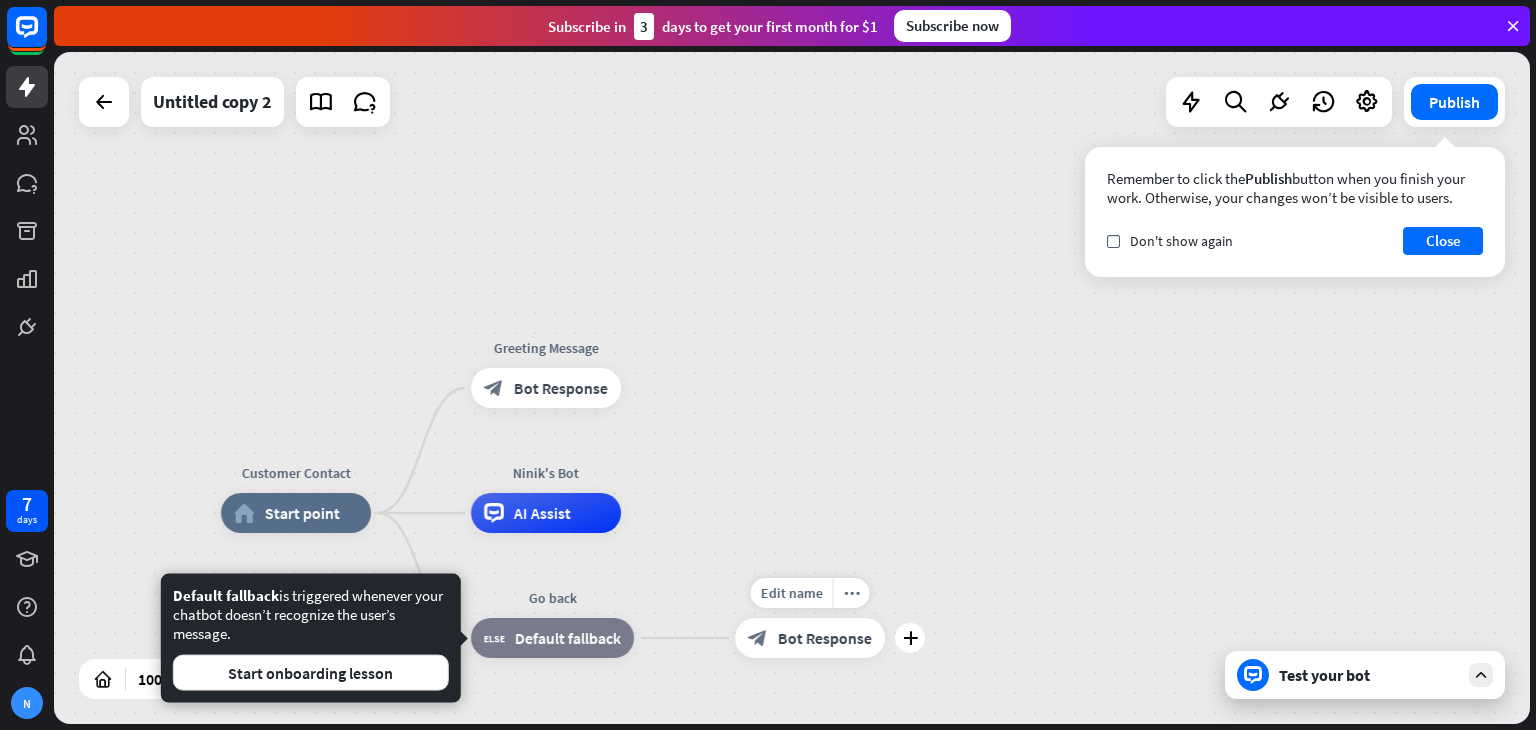 click on "Bot Response" at bounding box center [825, 638] 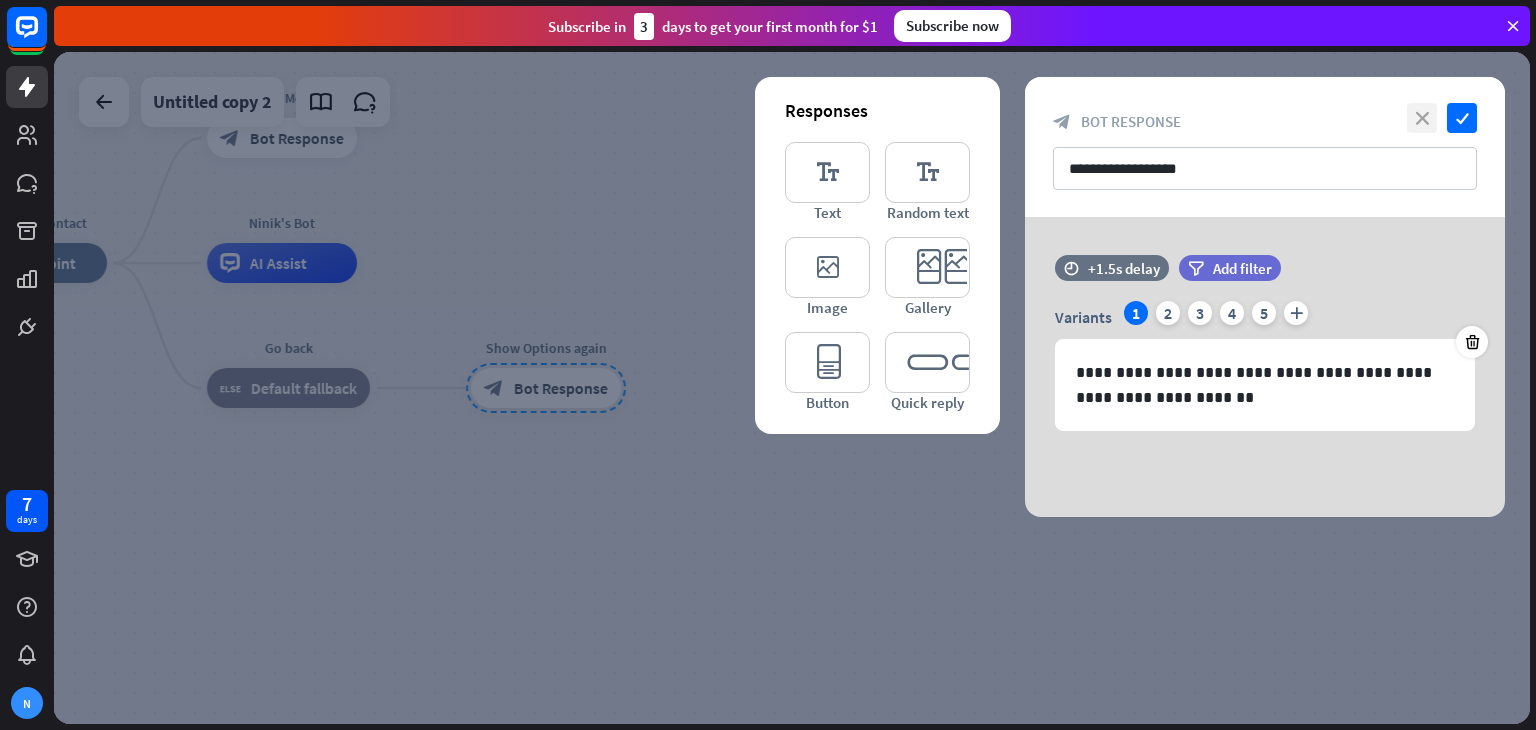 click on "close" at bounding box center [1422, 118] 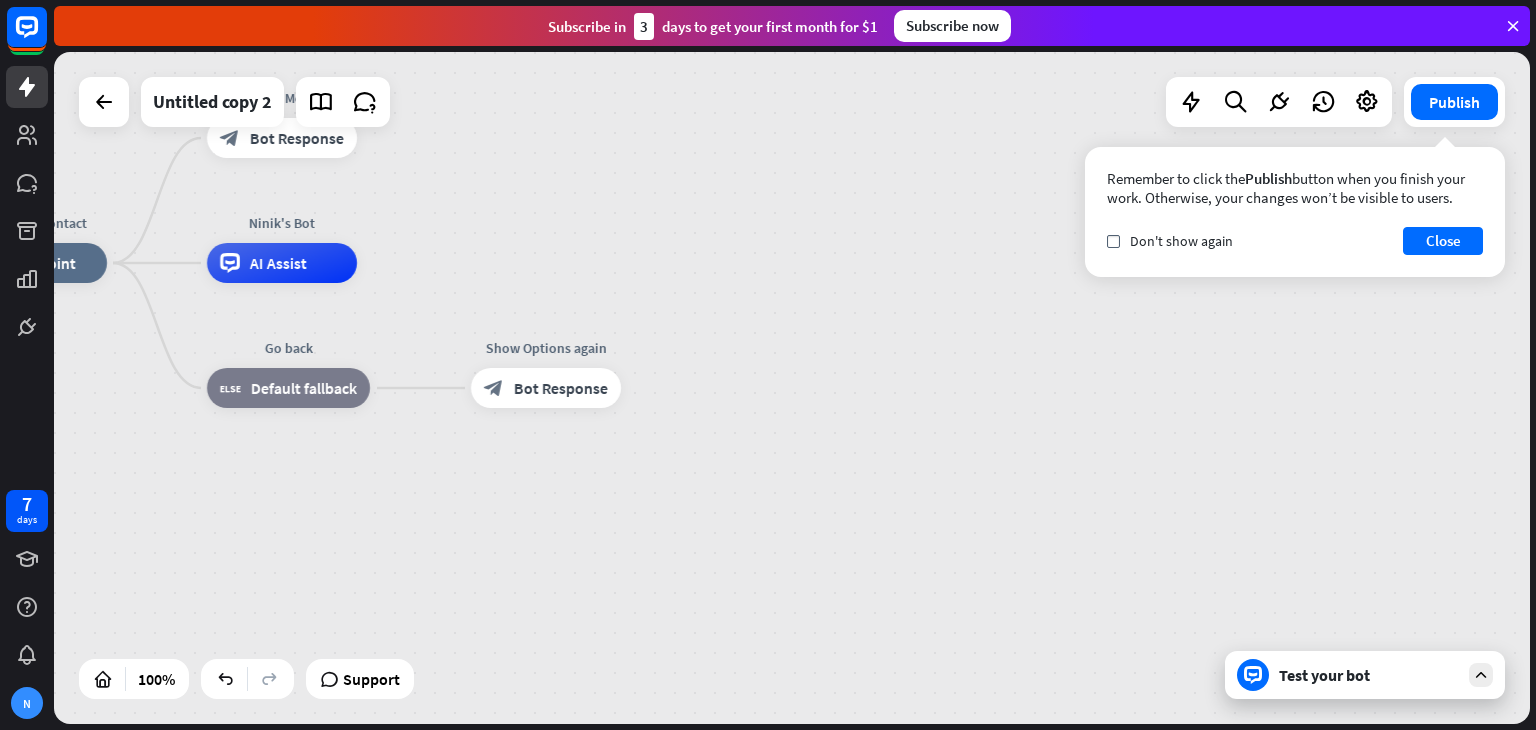 drag, startPoint x: 572, startPoint y: 397, endPoint x: 531, endPoint y: 244, distance: 158.39824 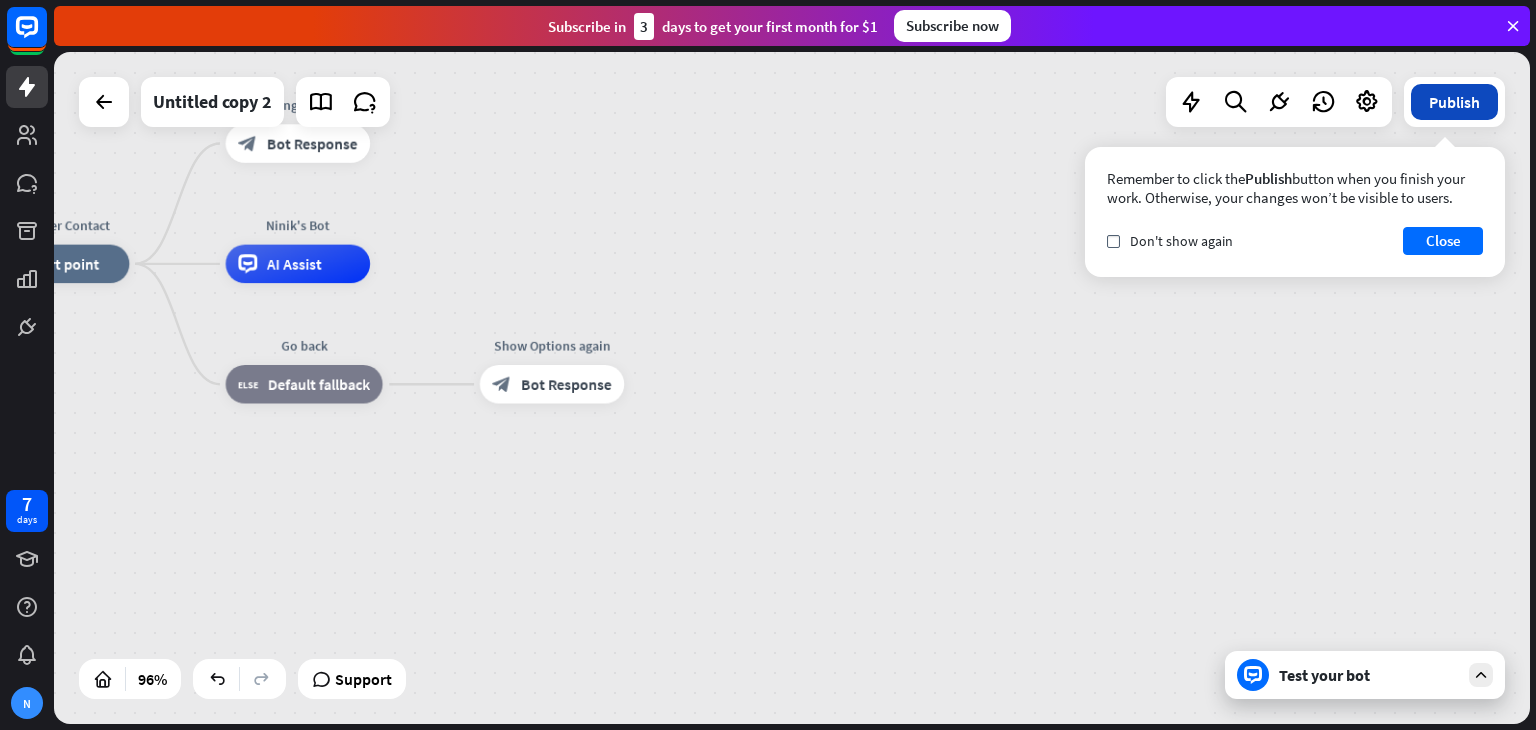 click on "Publish" at bounding box center [1454, 102] 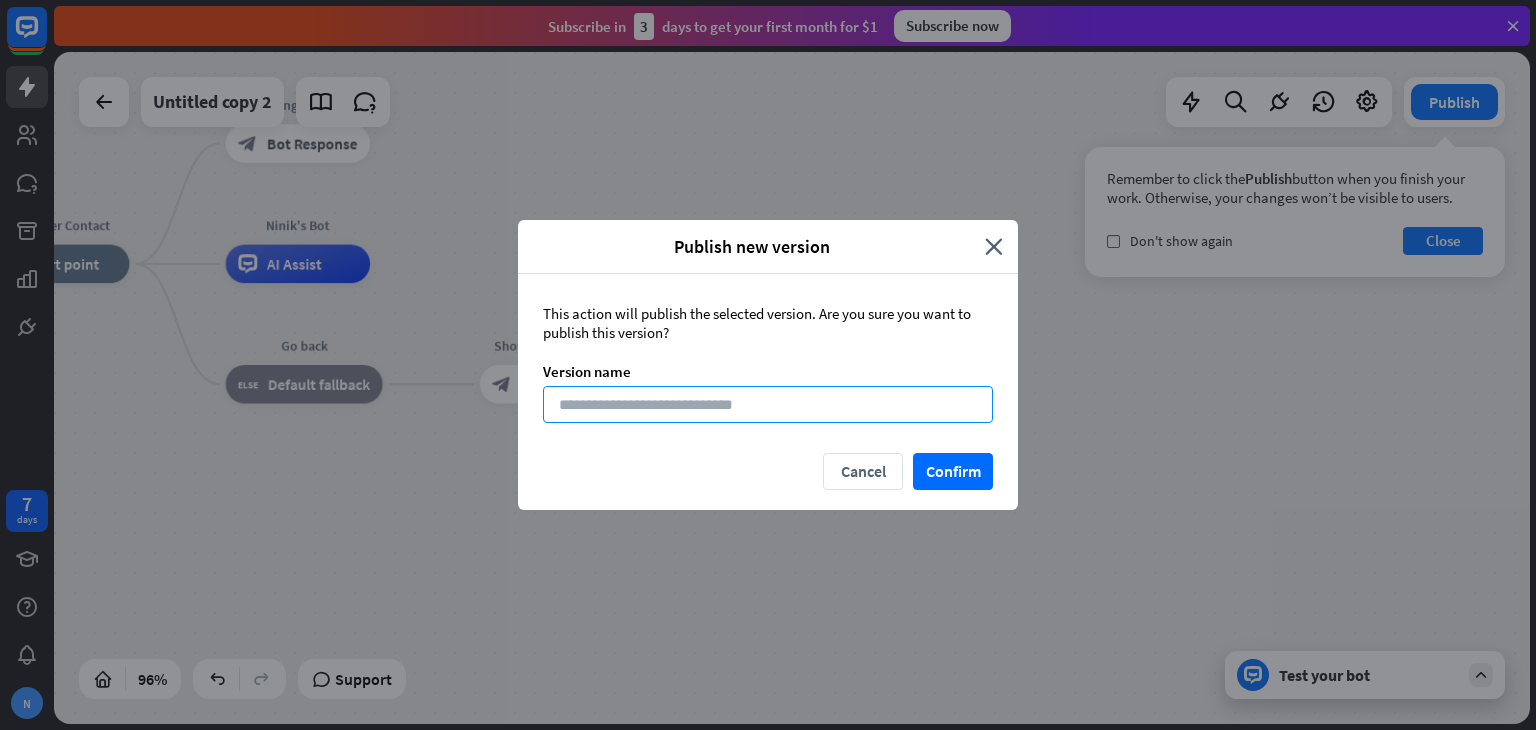 click at bounding box center (768, 404) 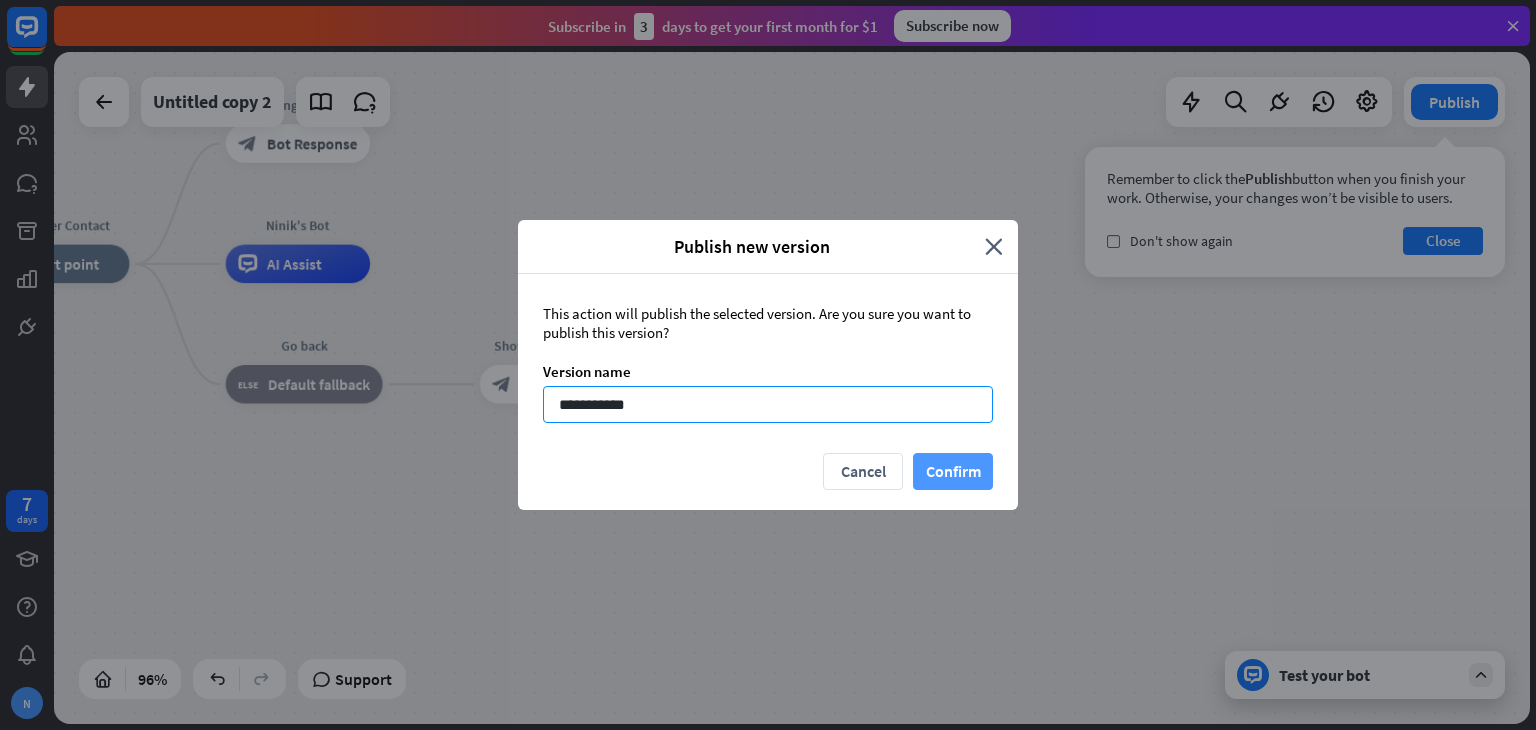 type on "**********" 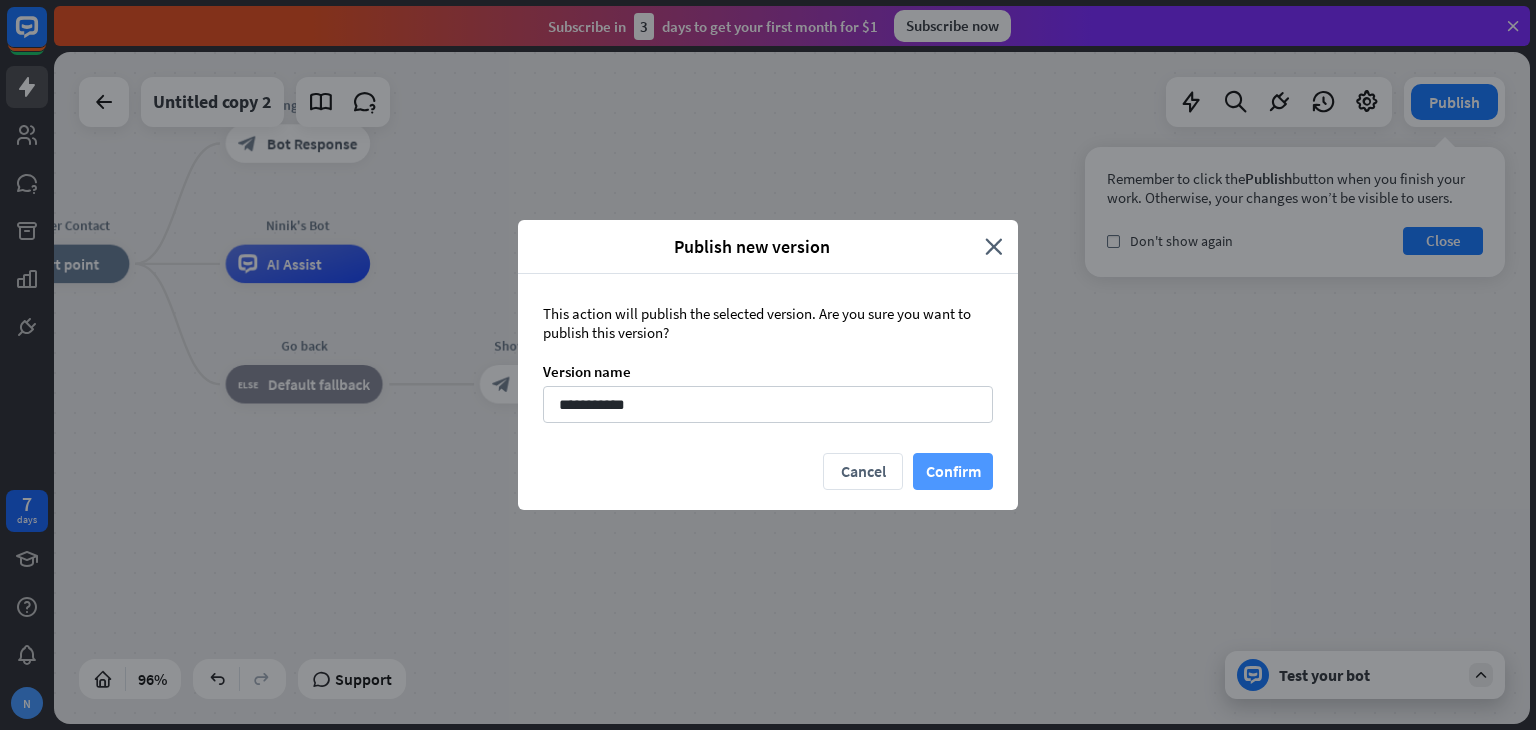 click on "Confirm" at bounding box center [953, 471] 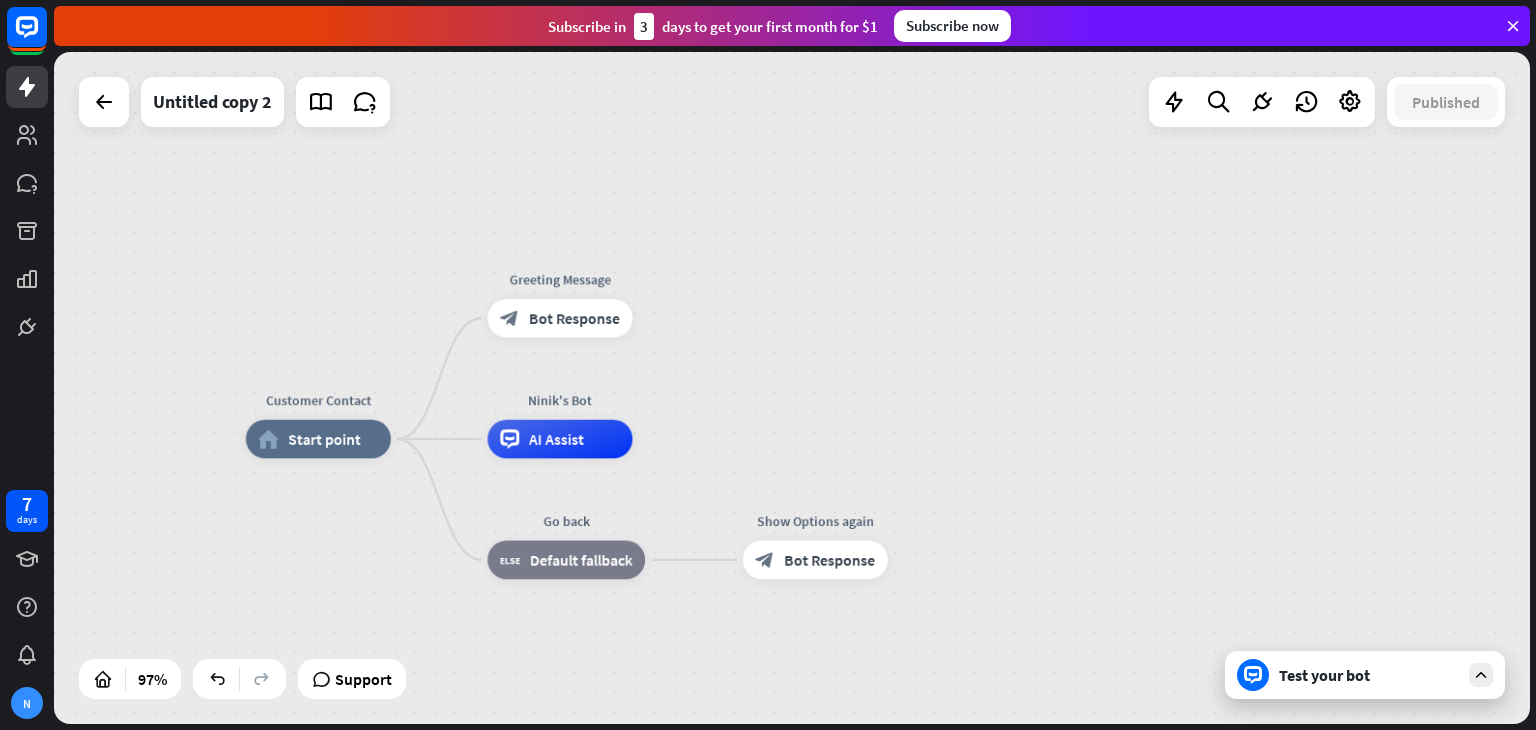 drag, startPoint x: 420, startPoint y: 413, endPoint x: 682, endPoint y: 584, distance: 312.86578 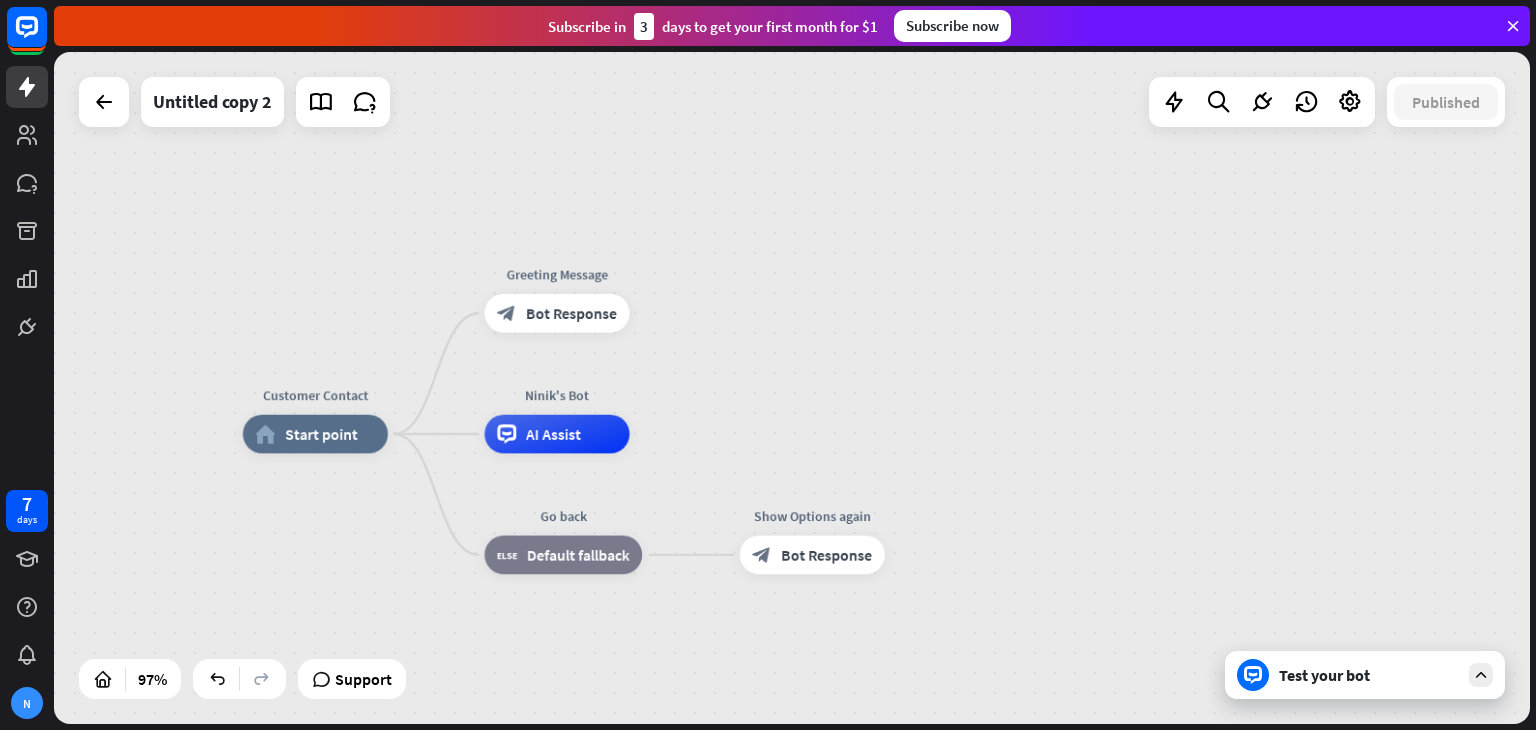 click on "Customer Contact   home_2   Start point                 Greeting Message   block_bot_response   Bot Response                 Ninik's Bot     AI Assist                 Go back   block_fallback   Default fallback                 Show Options again   block_bot_response   Bot Response" at bounding box center [956, 759] 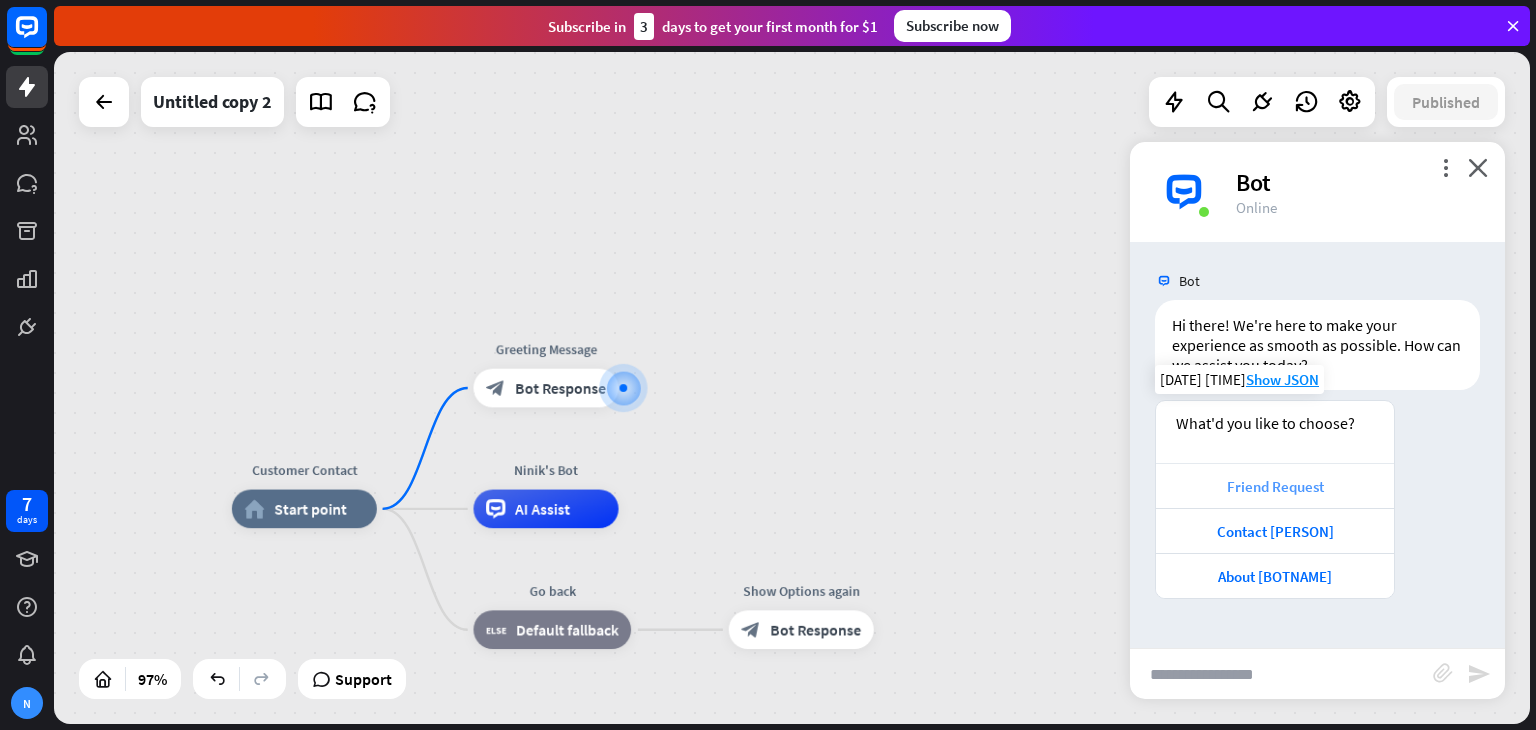 click on "Friend Request" at bounding box center (1275, 485) 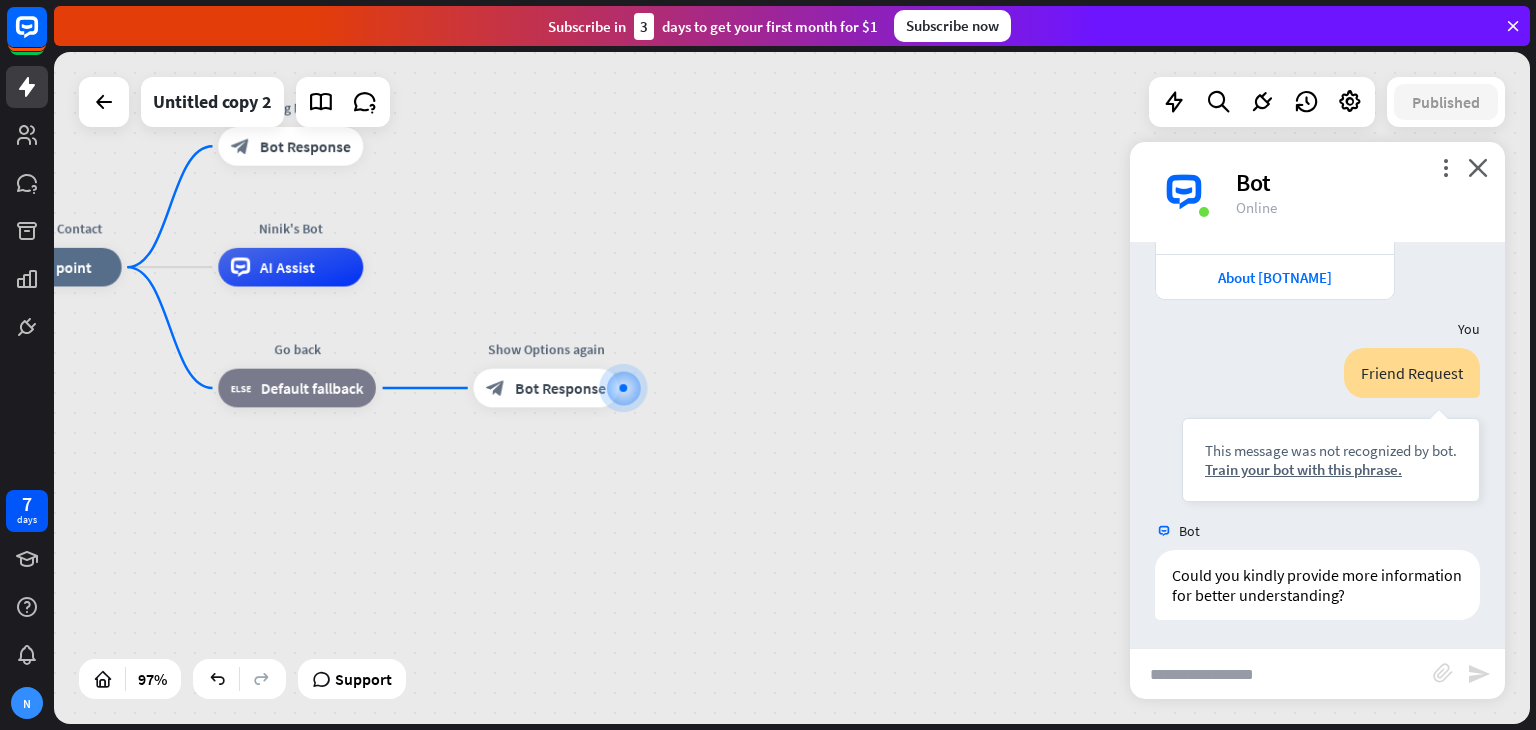 scroll, scrollTop: 300, scrollLeft: 0, axis: vertical 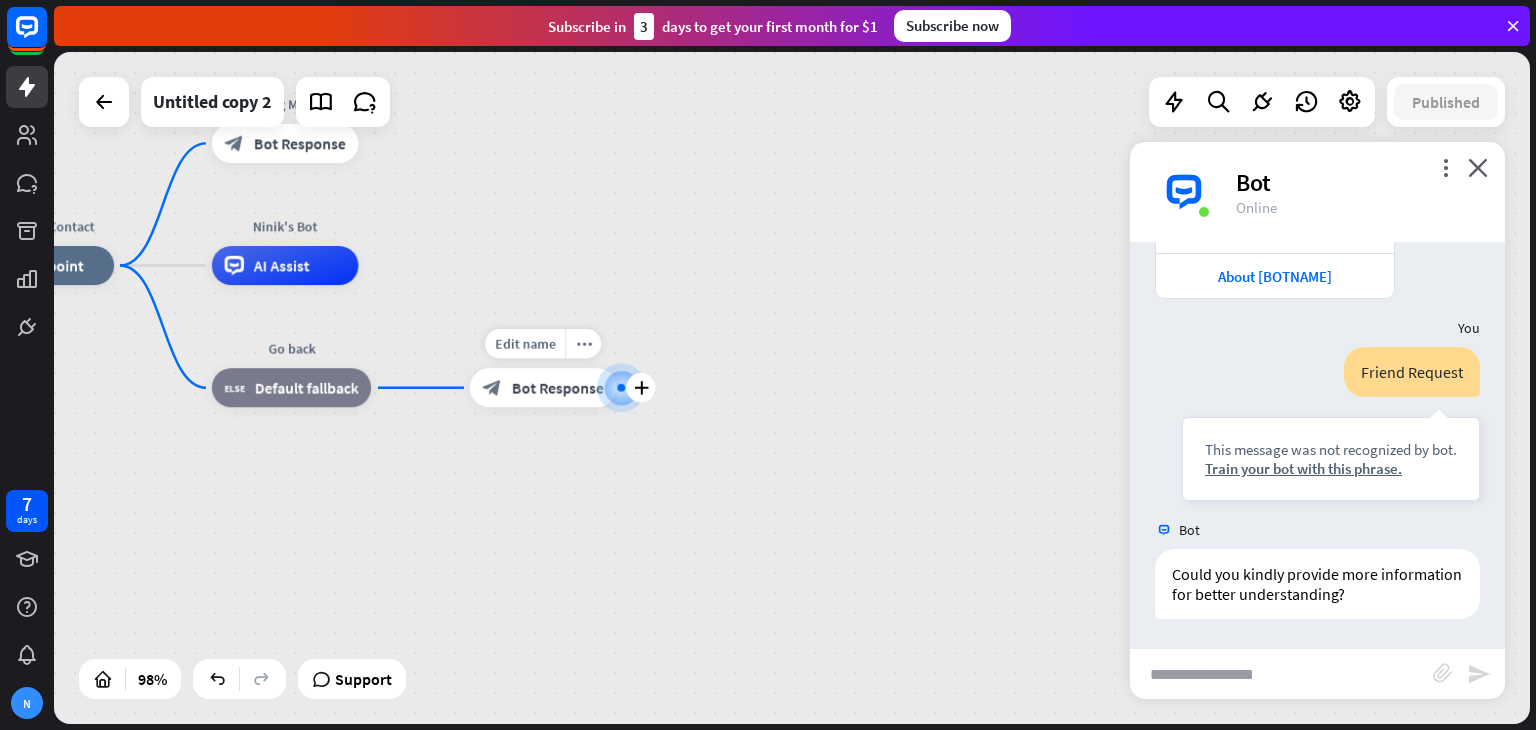 click on "block_bot_response   Bot Response" at bounding box center (543, 387) 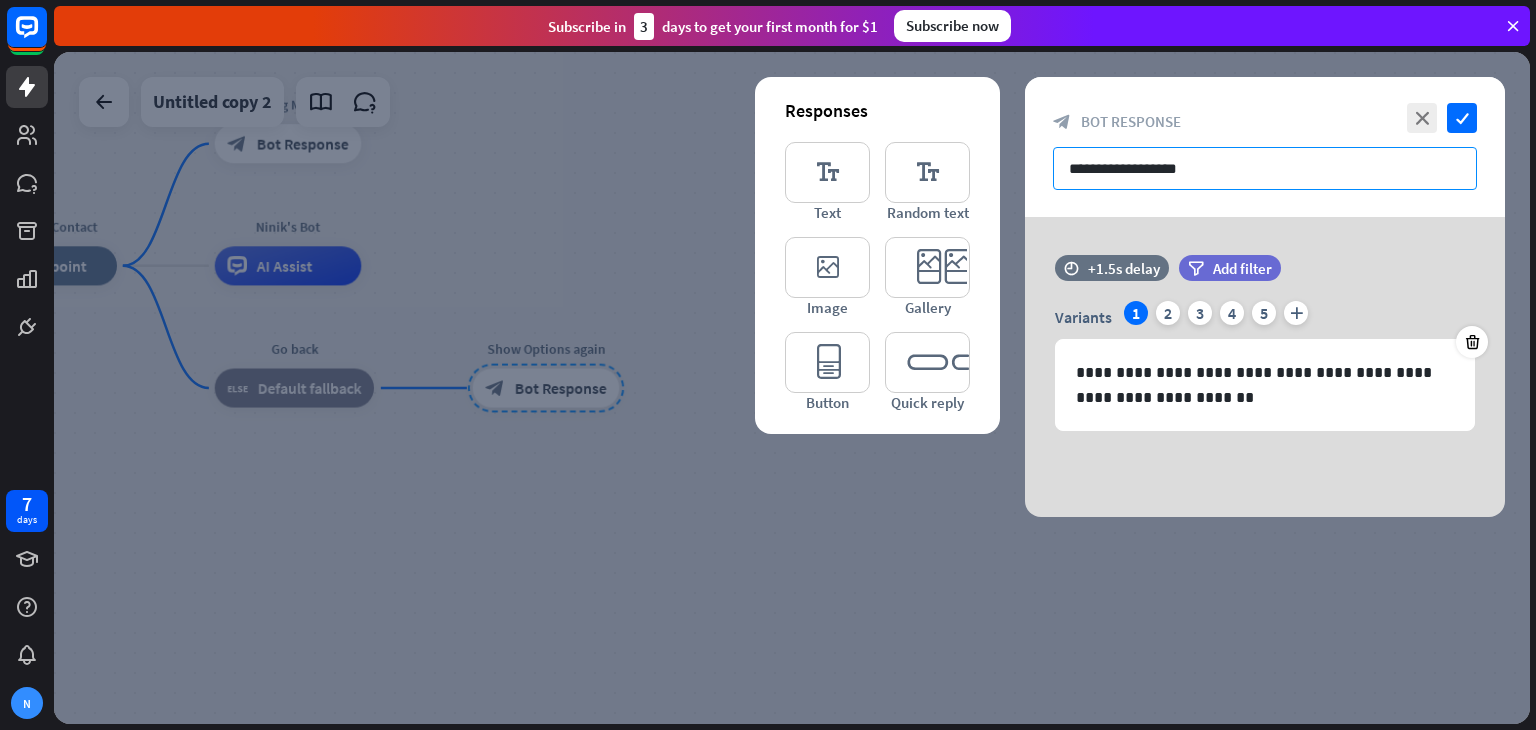 drag, startPoint x: 1306, startPoint y: 137, endPoint x: 1324, endPoint y: 167, distance: 34.98571 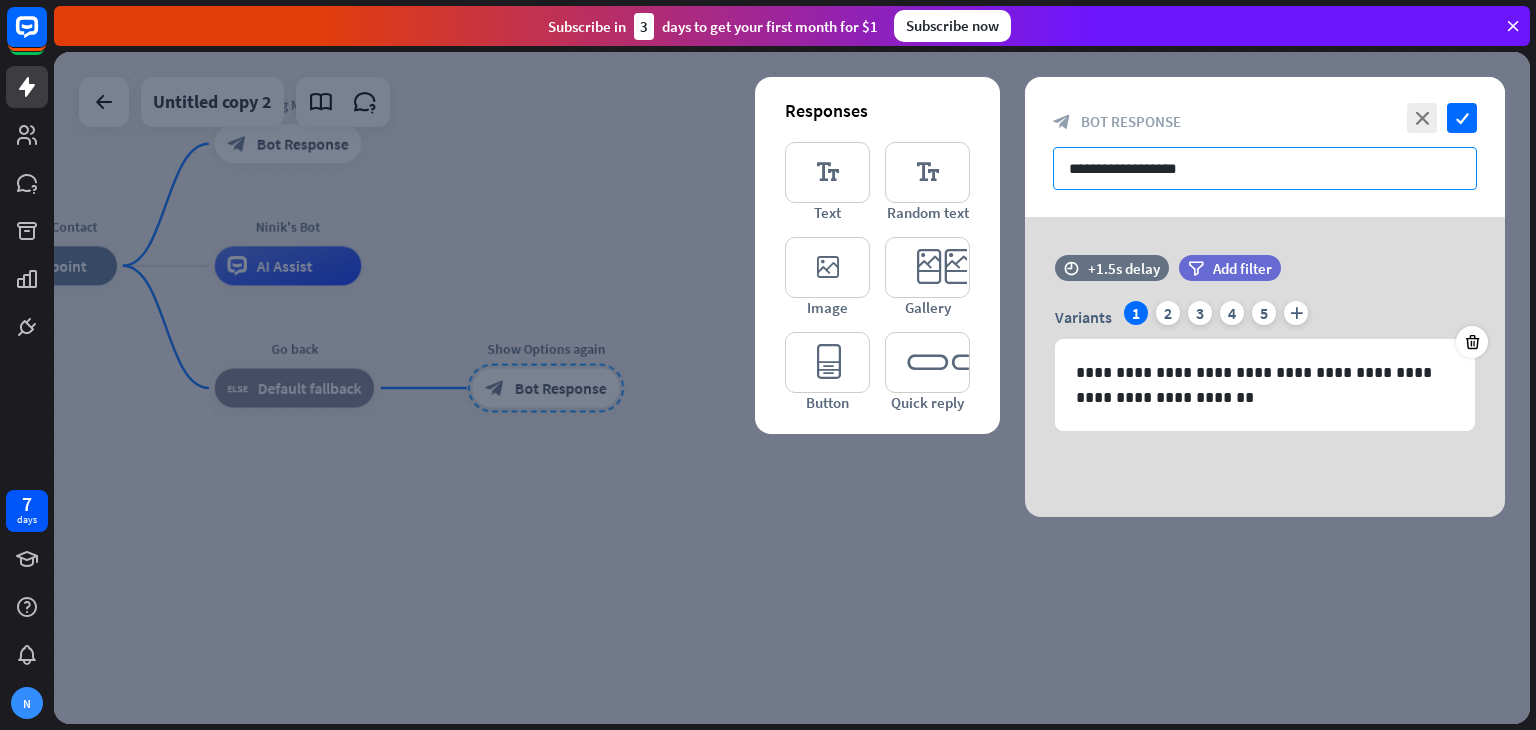click on "**********" at bounding box center (1265, 168) 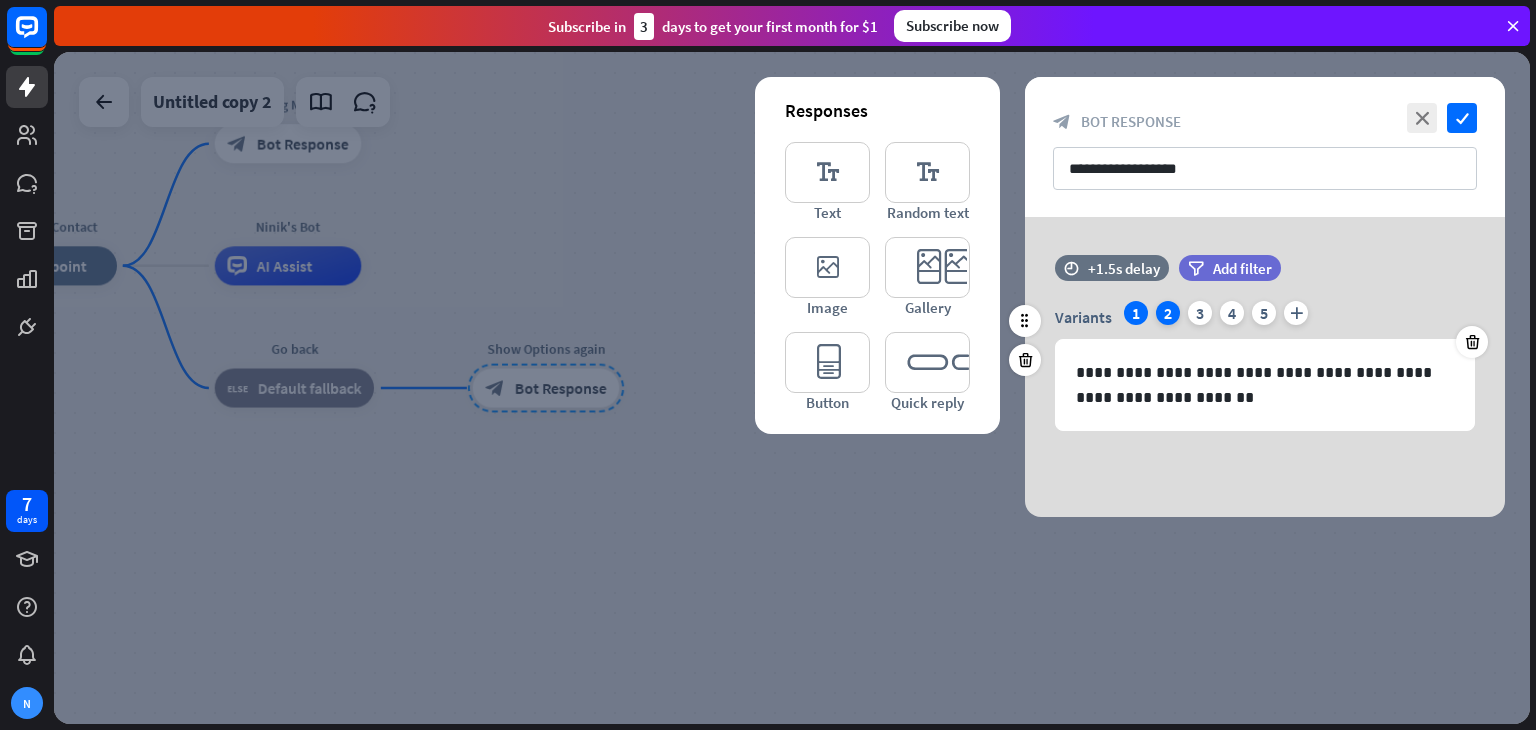 click on "2" at bounding box center (1168, 313) 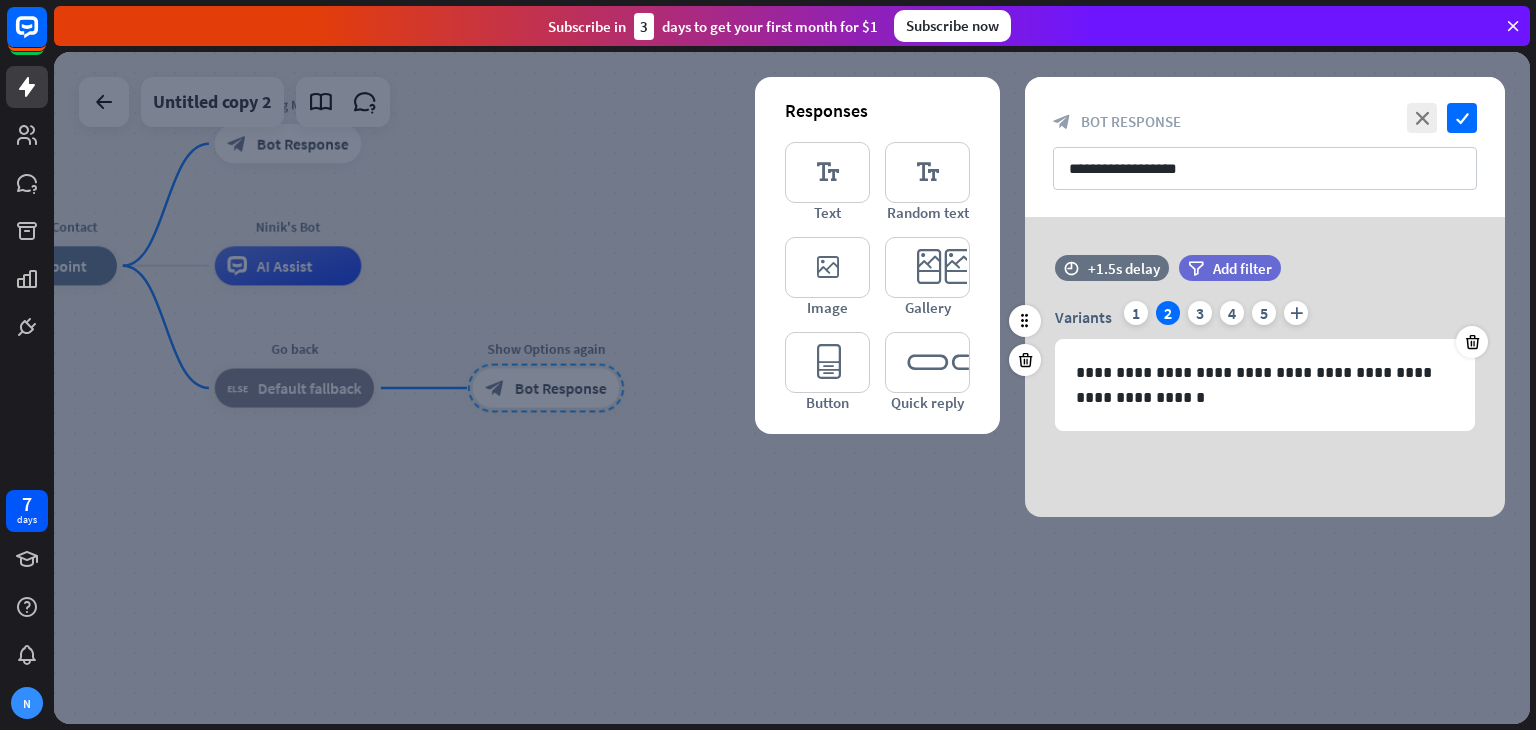 click on "Variants
1
2
3
4
5
plus" at bounding box center (1265, 317) 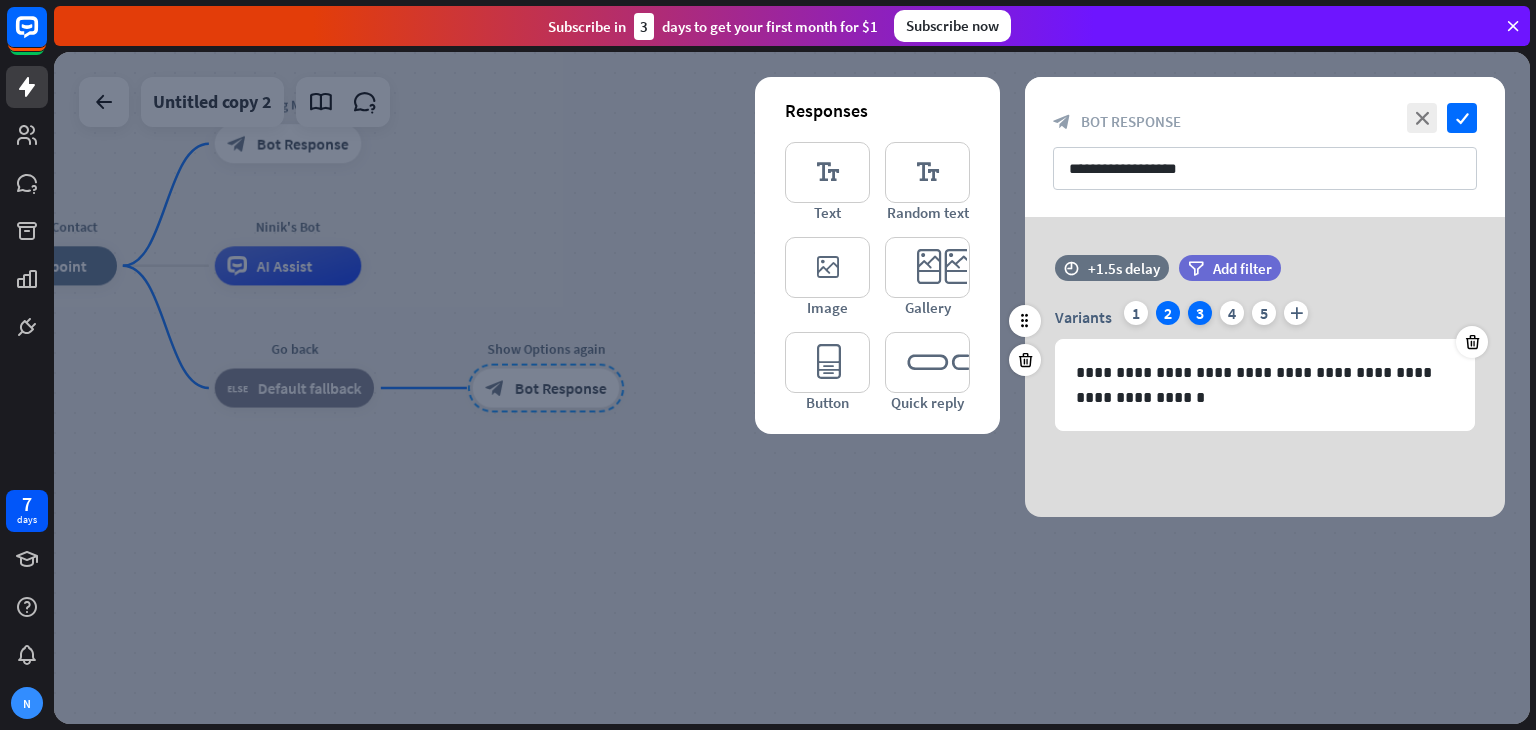 click on "3" at bounding box center [1200, 313] 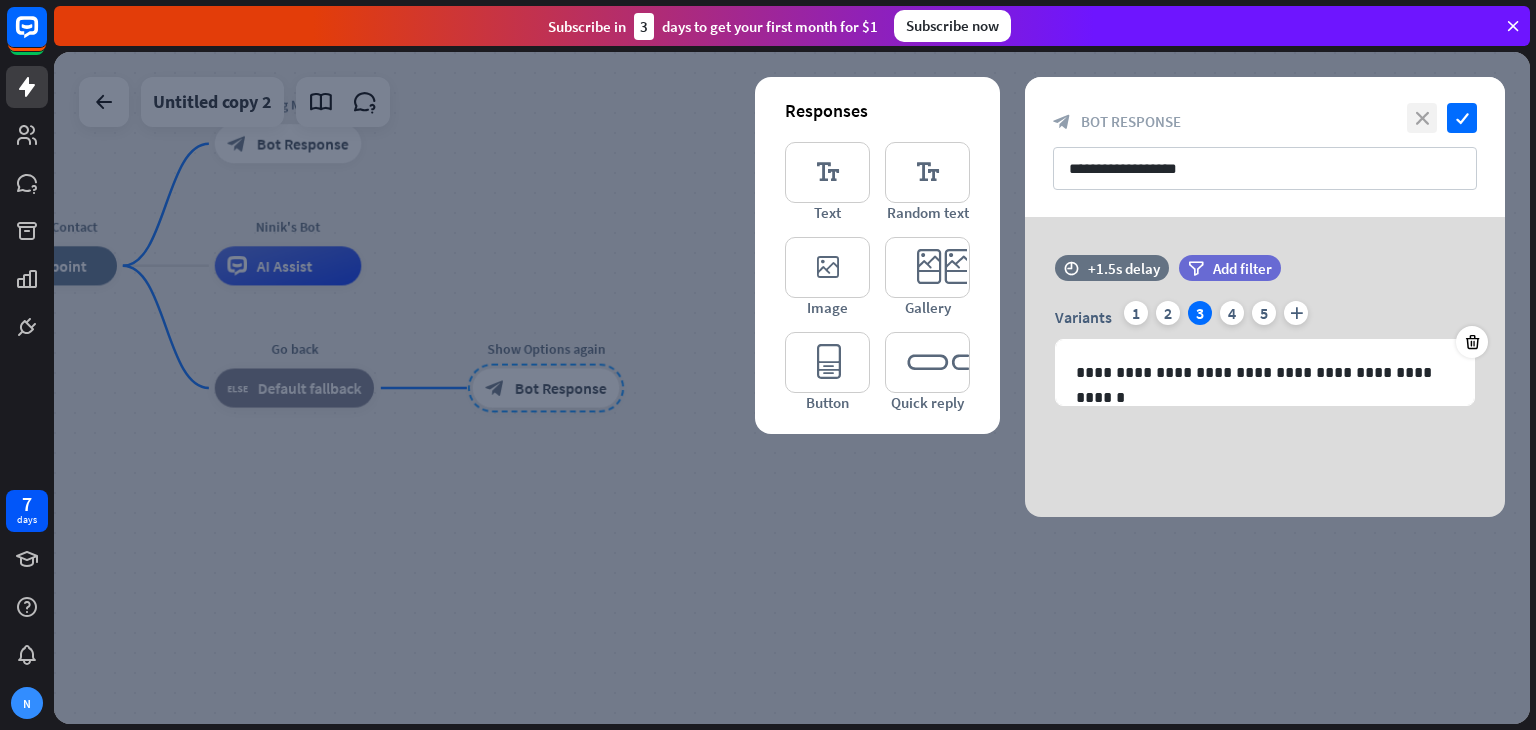 click on "close" at bounding box center (1422, 118) 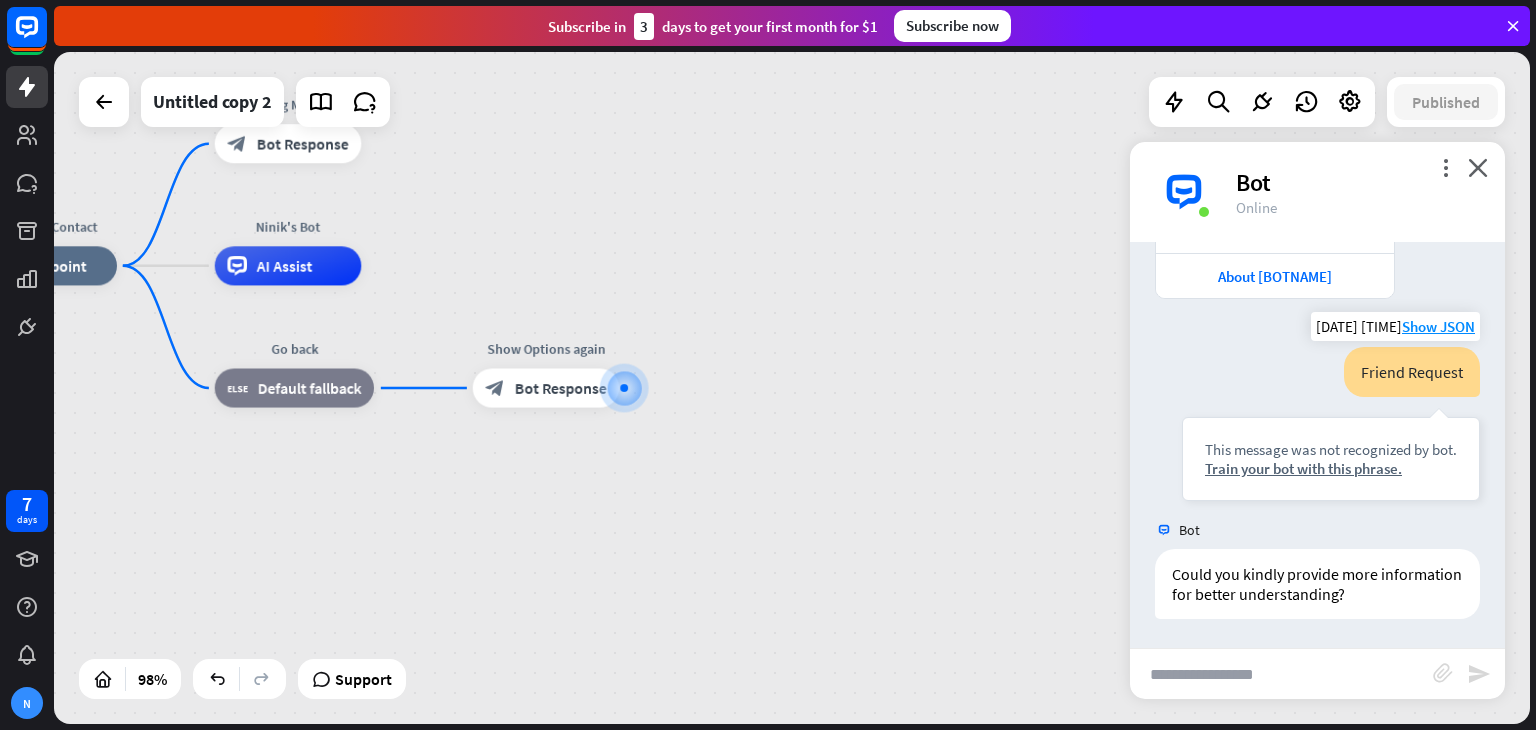 scroll, scrollTop: 206, scrollLeft: 0, axis: vertical 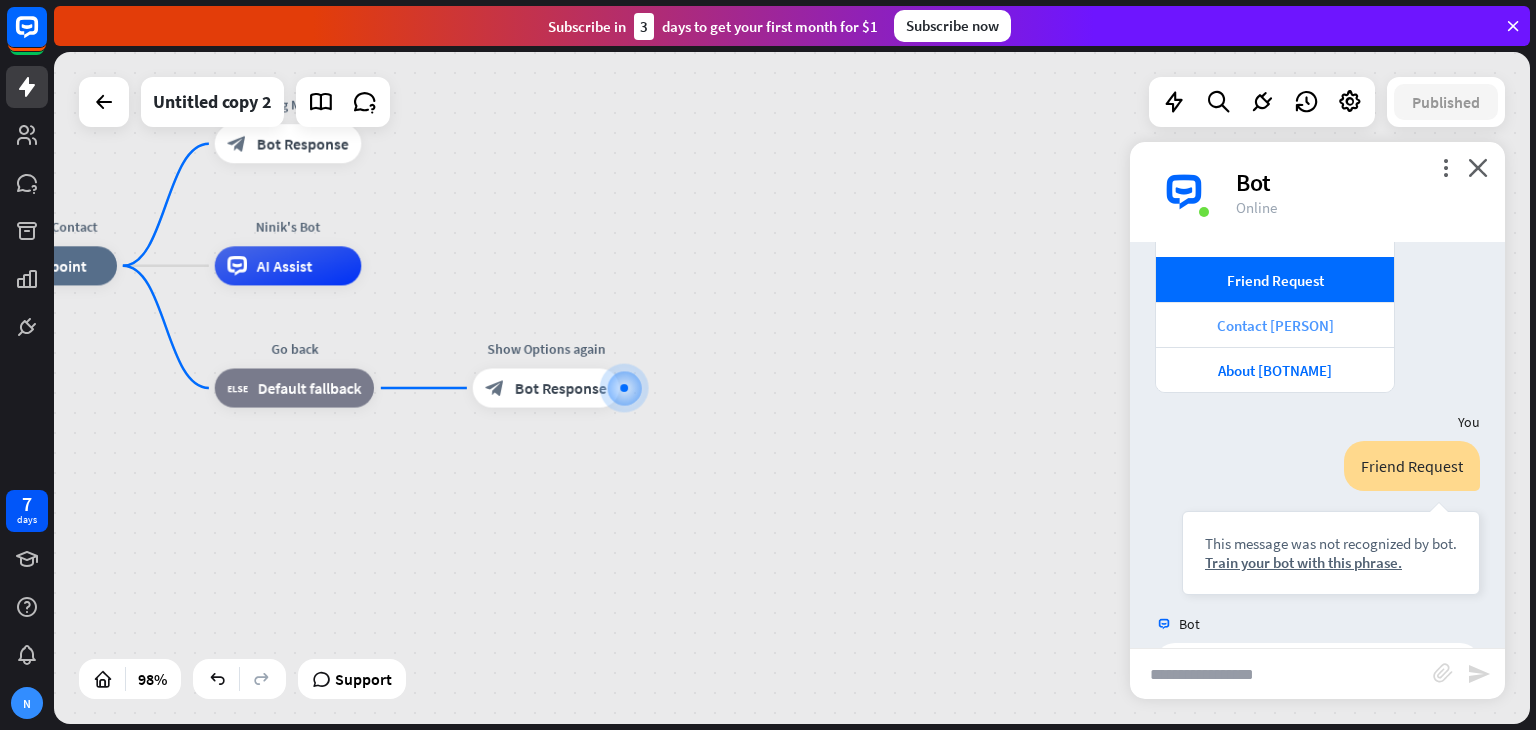 click on "Contact [PERSON]" at bounding box center [1275, 325] 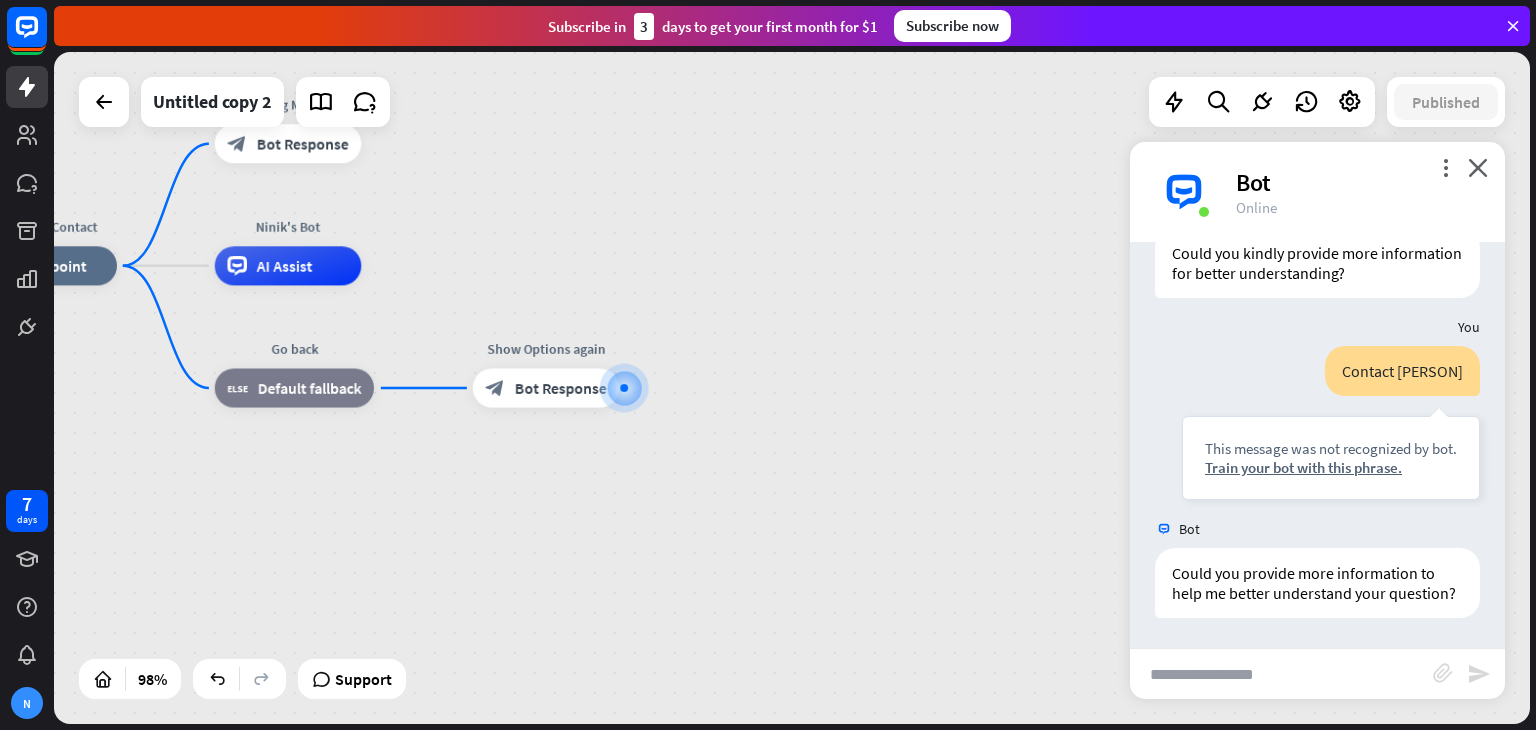 scroll, scrollTop: 640, scrollLeft: 0, axis: vertical 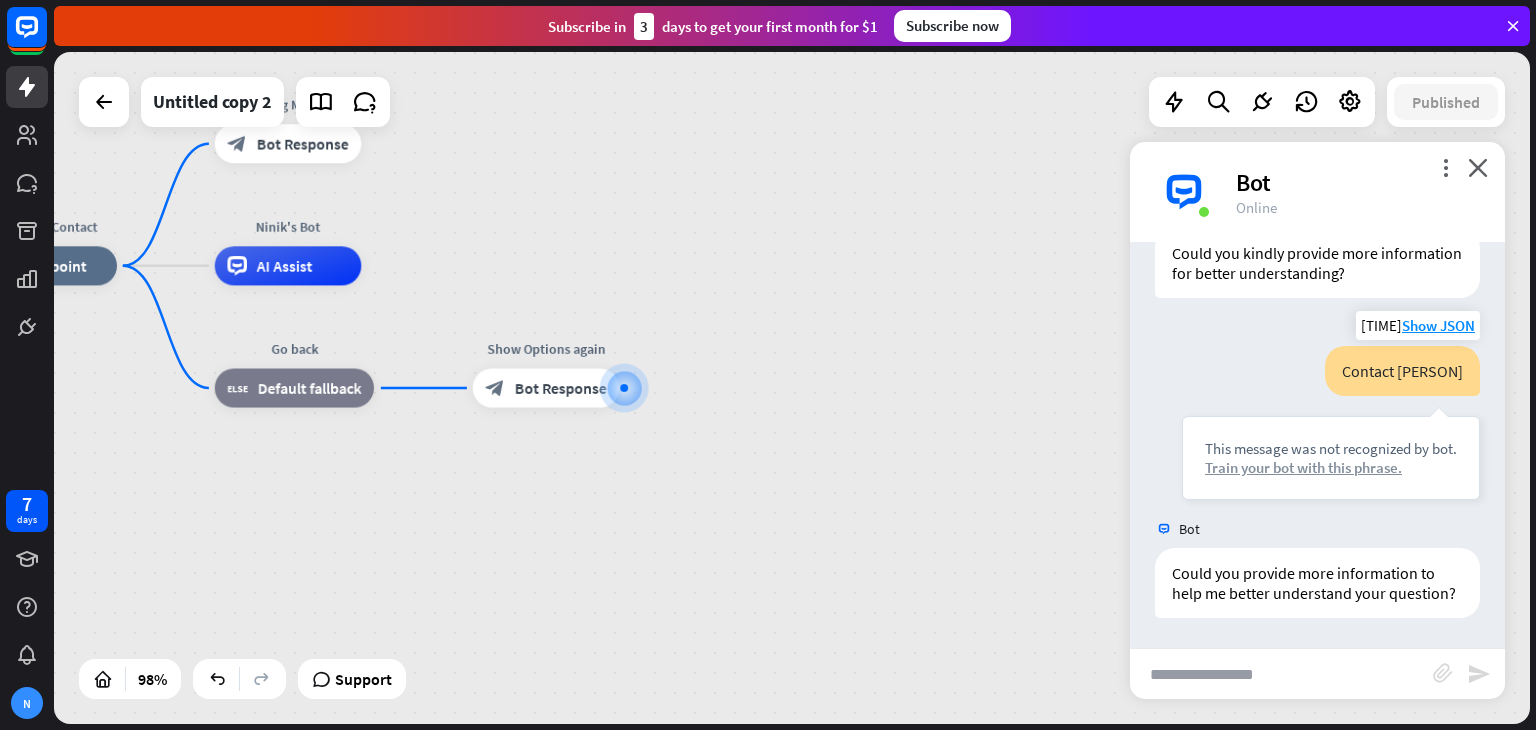 click on "Train your bot with this phrase." at bounding box center [1331, 467] 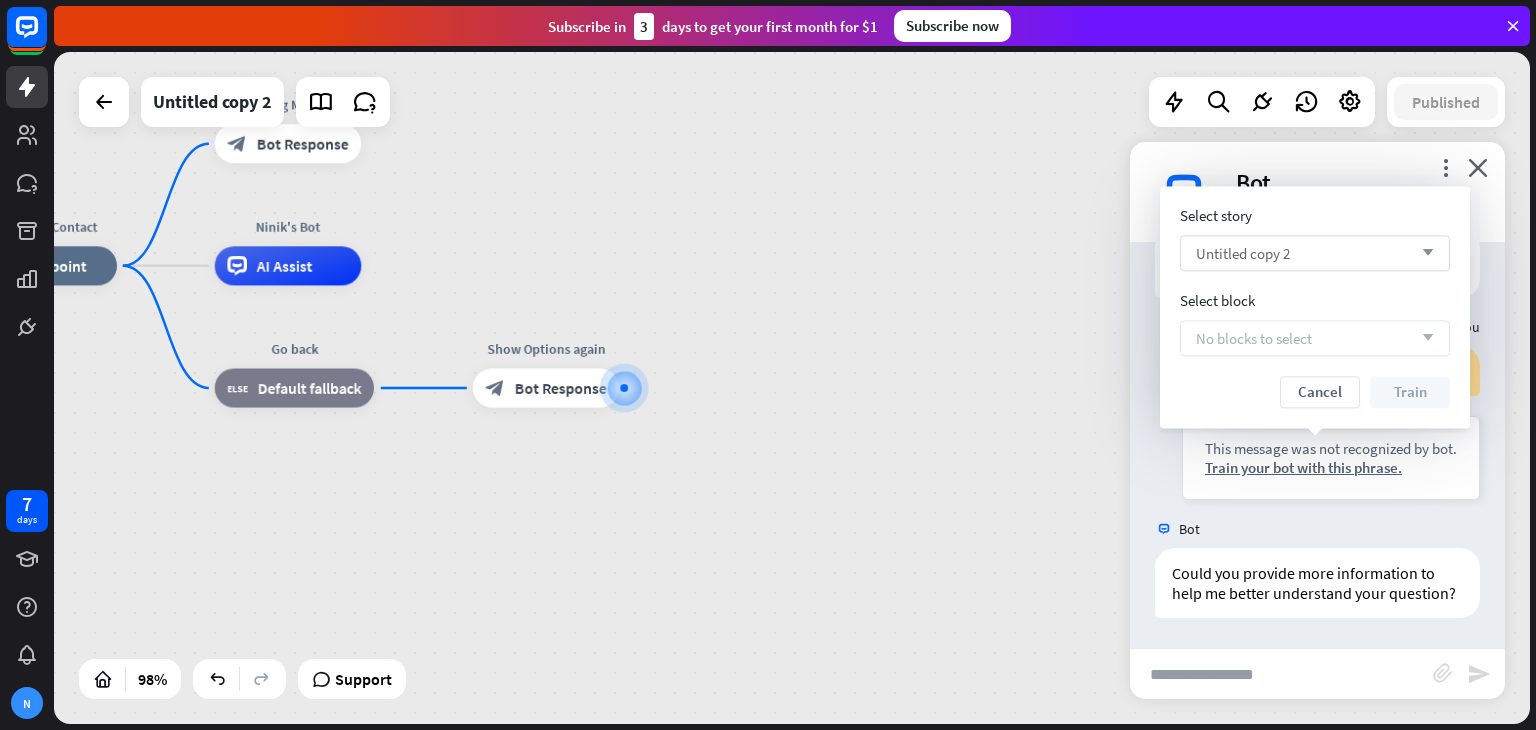 click on "Untitled copy 2
arrow_down" at bounding box center (1315, 253) 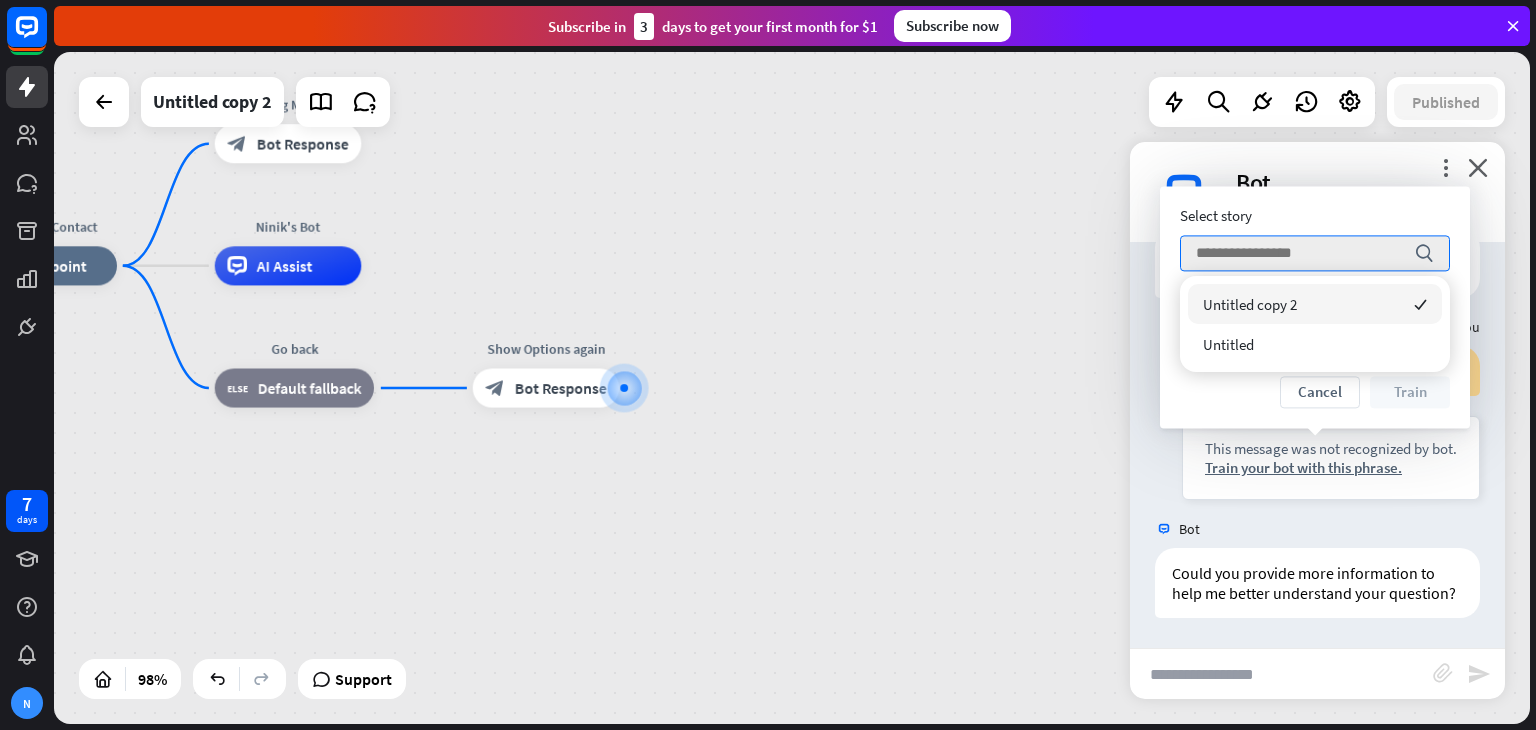 click on "Untitled copy 2
checked" at bounding box center (1315, 304) 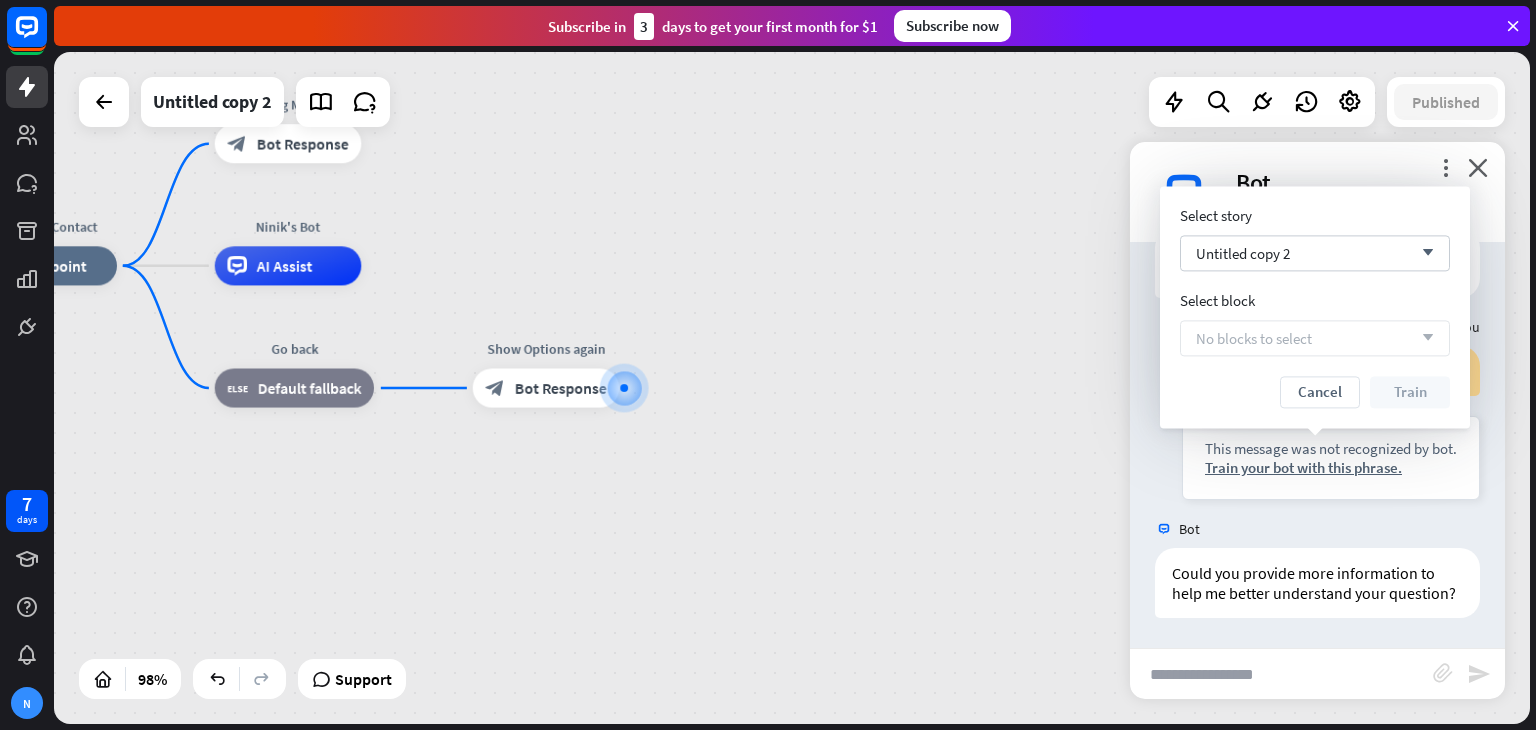 click on "Customer Contact   home_2   Start point                 Greeting Message   block_bot_response   Bot Response                 Ninik's Bot     AI Assist                 Go back   block_fallback   Default fallback                 Show Options again   block_bot_response   Bot Response" at bounding box center [691, 594] 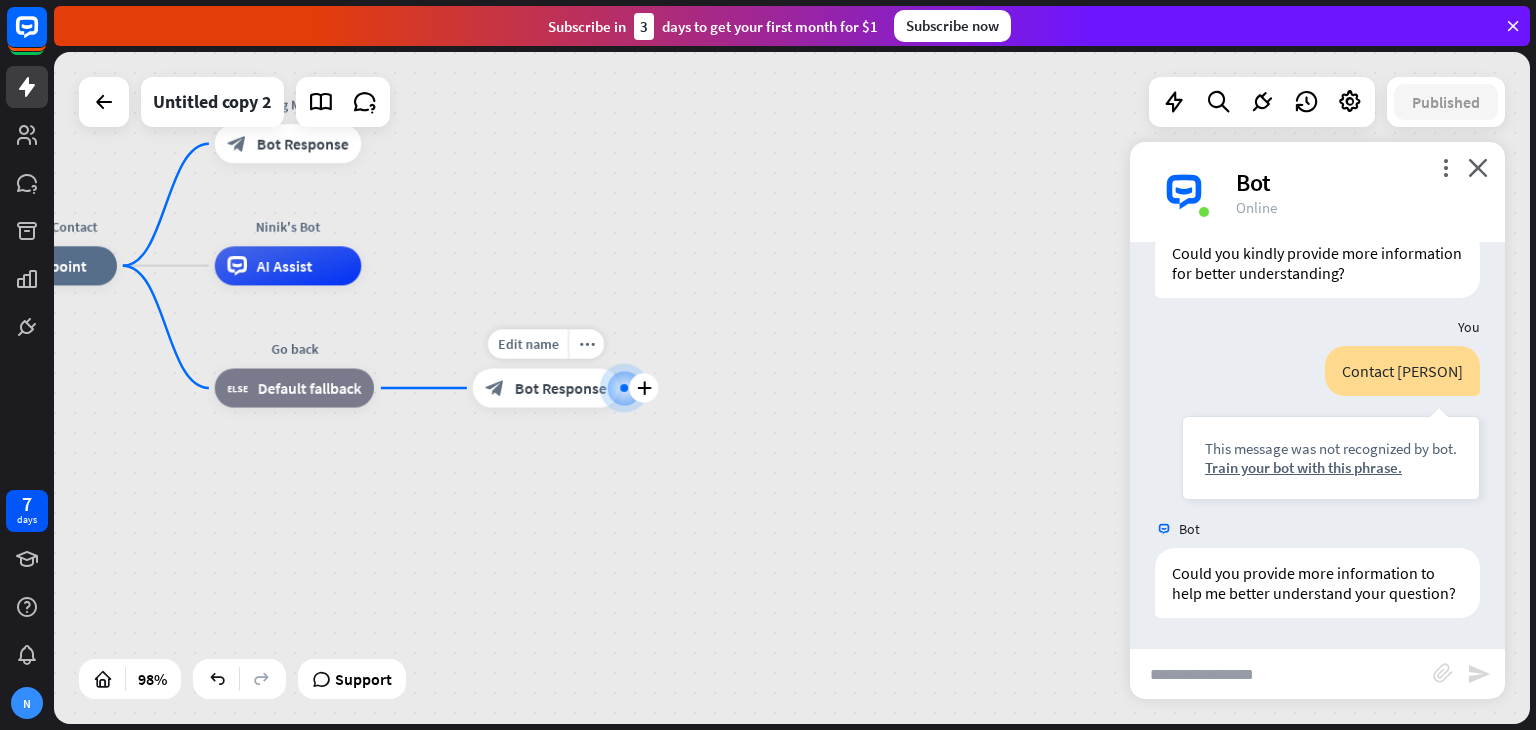 click on "Bot Response" at bounding box center [561, 388] 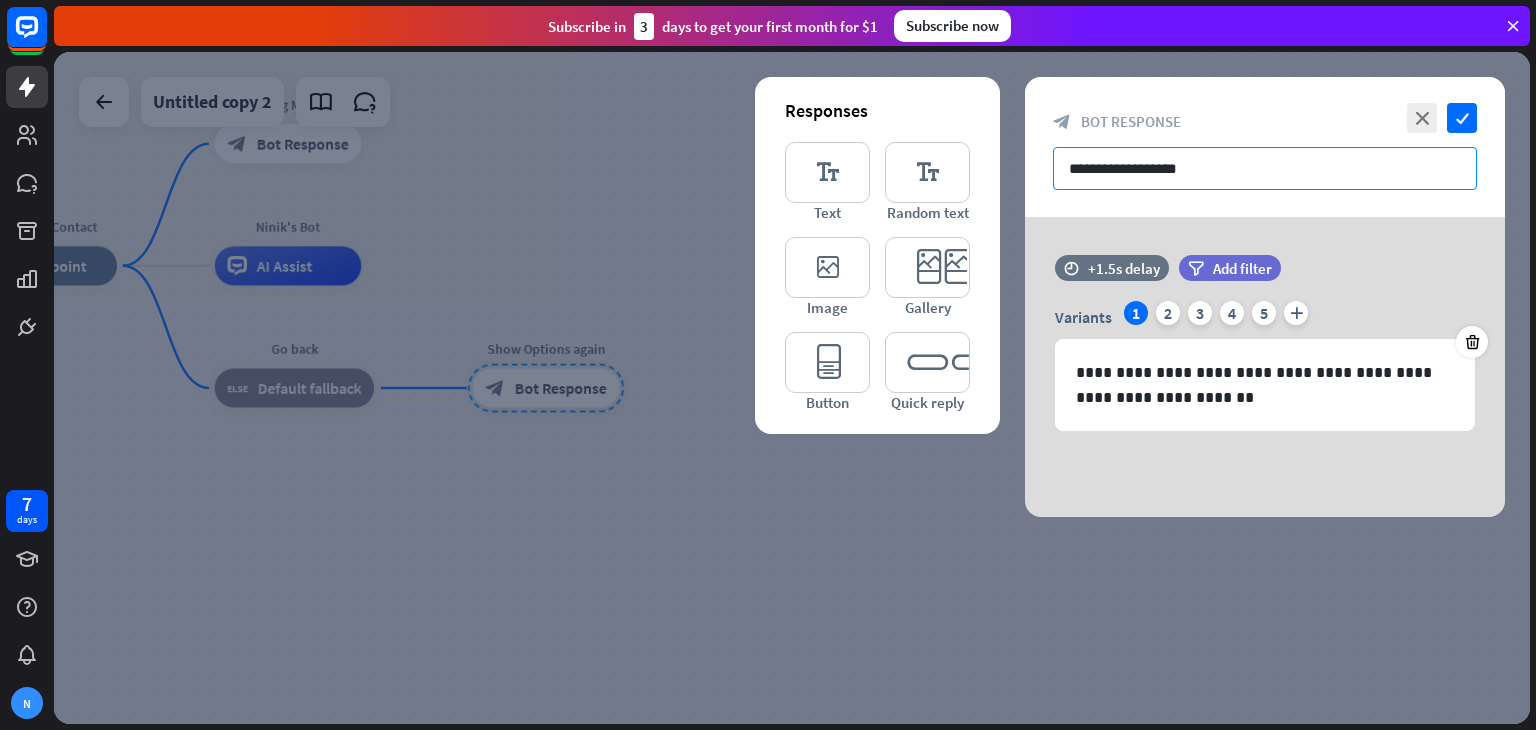 click on "**********" at bounding box center (1265, 168) 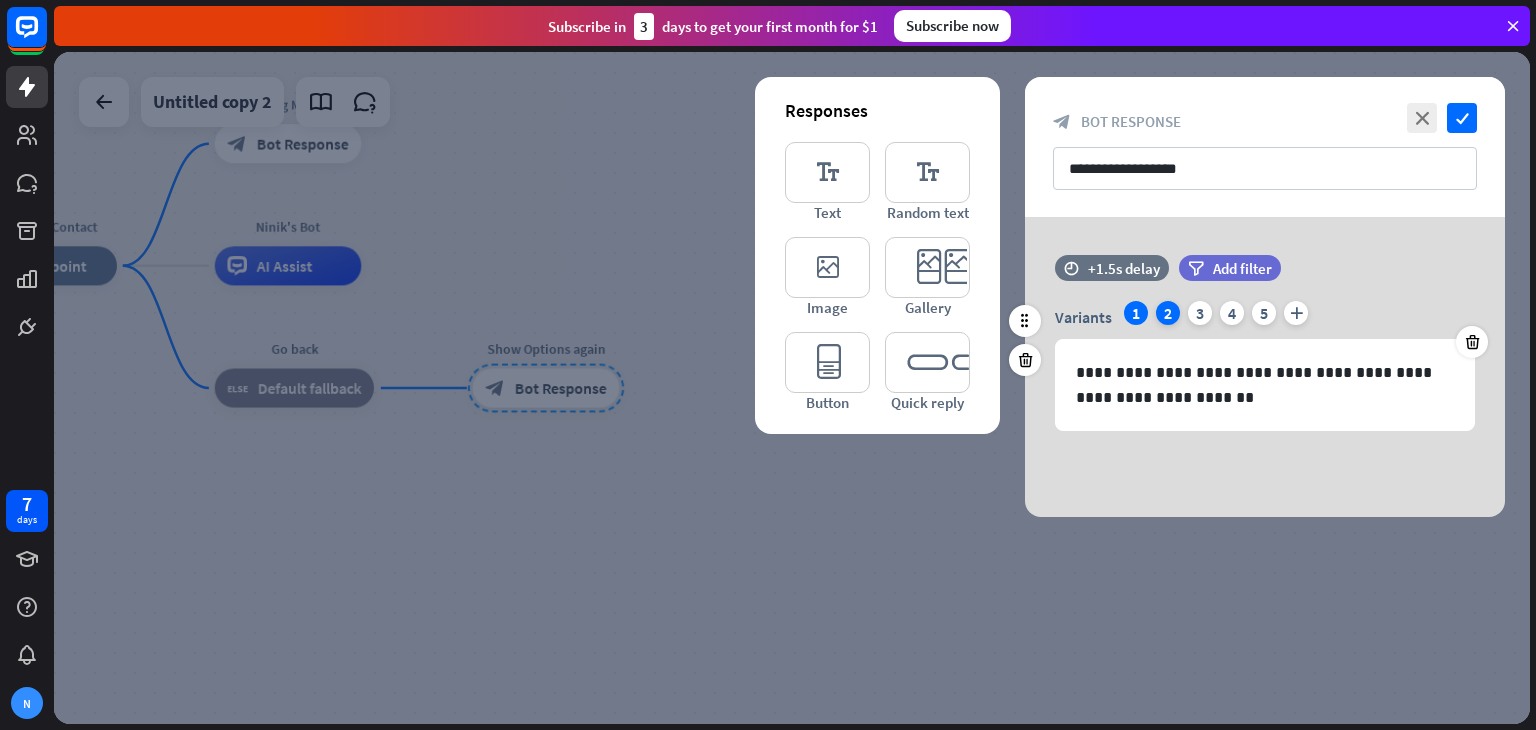 click on "2" at bounding box center [1168, 313] 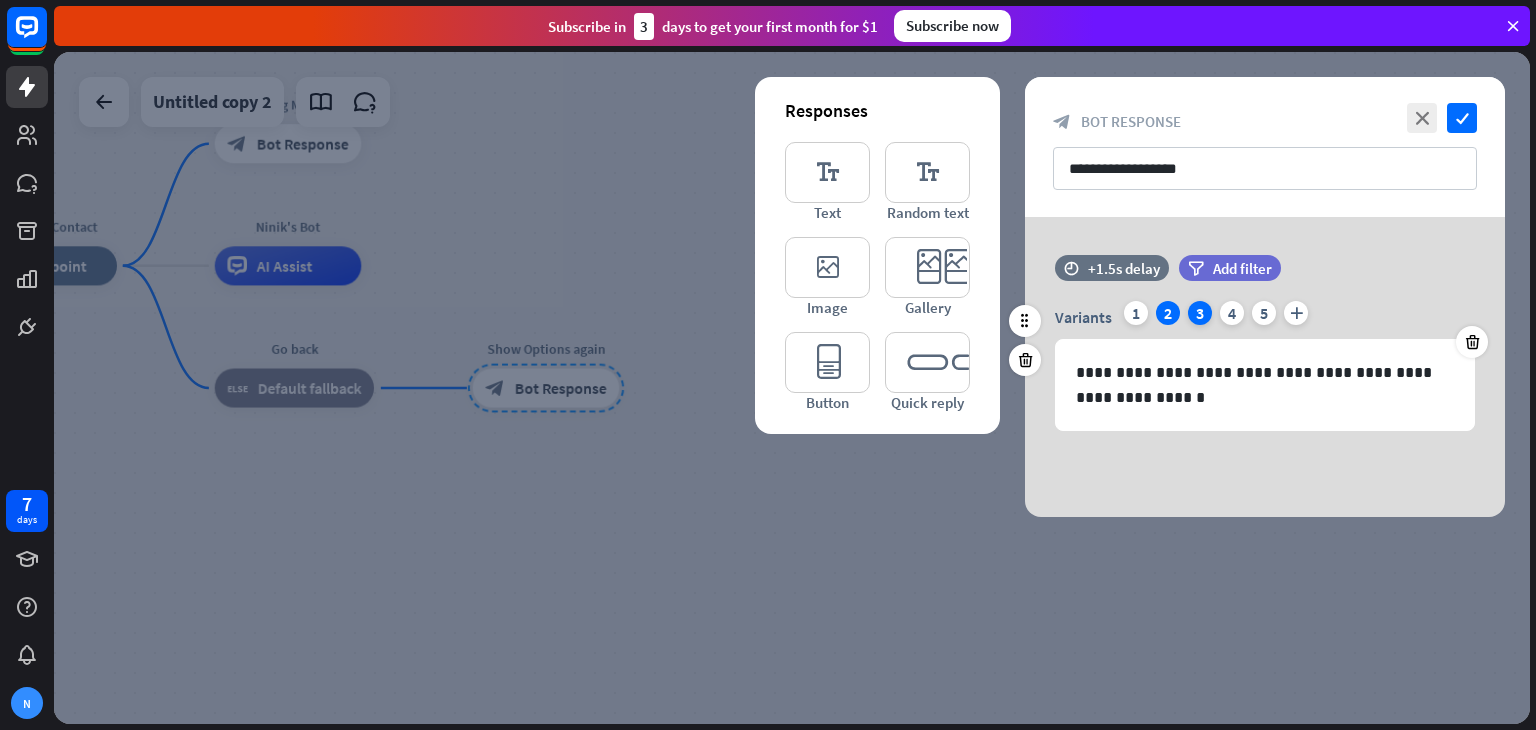click on "3" at bounding box center (1200, 313) 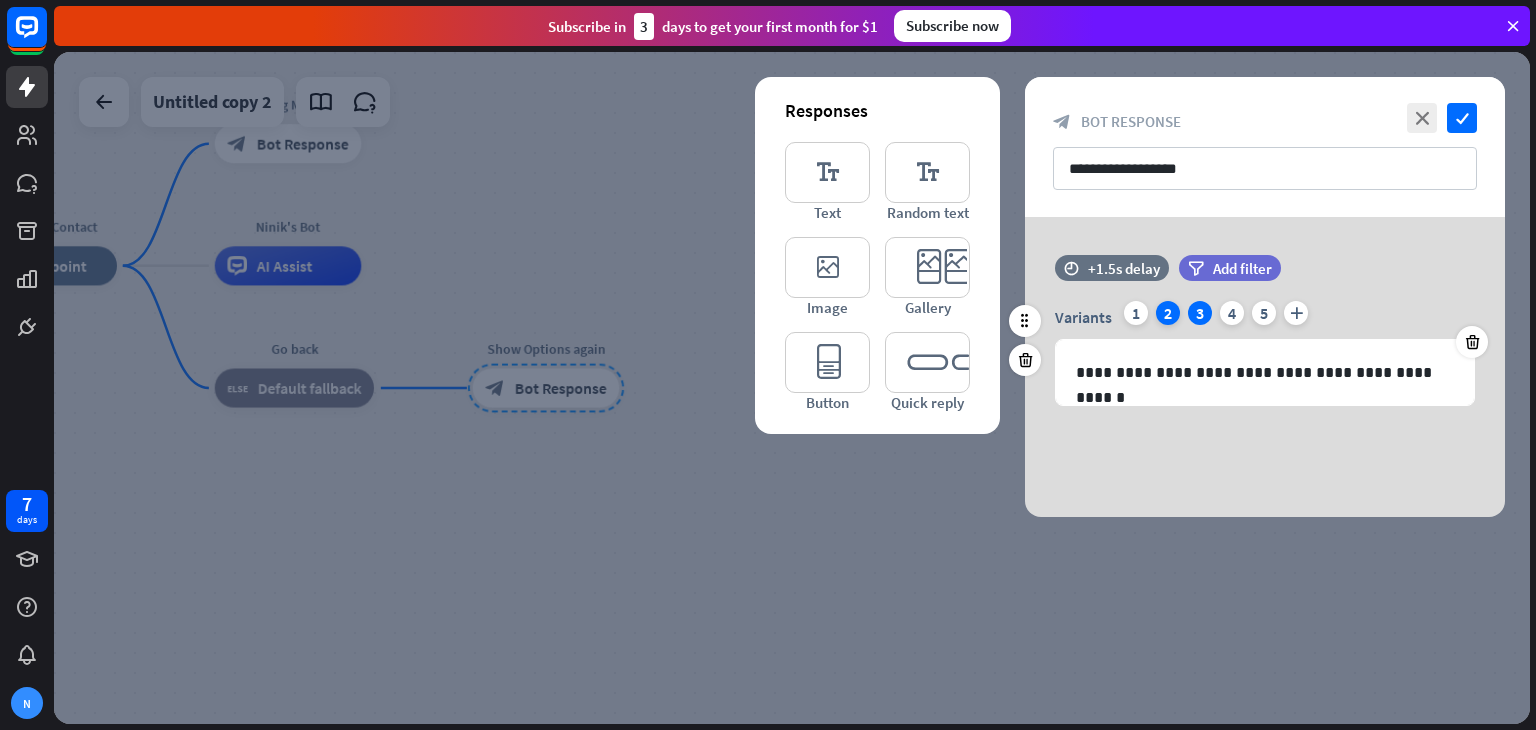 click on "2" at bounding box center [1168, 313] 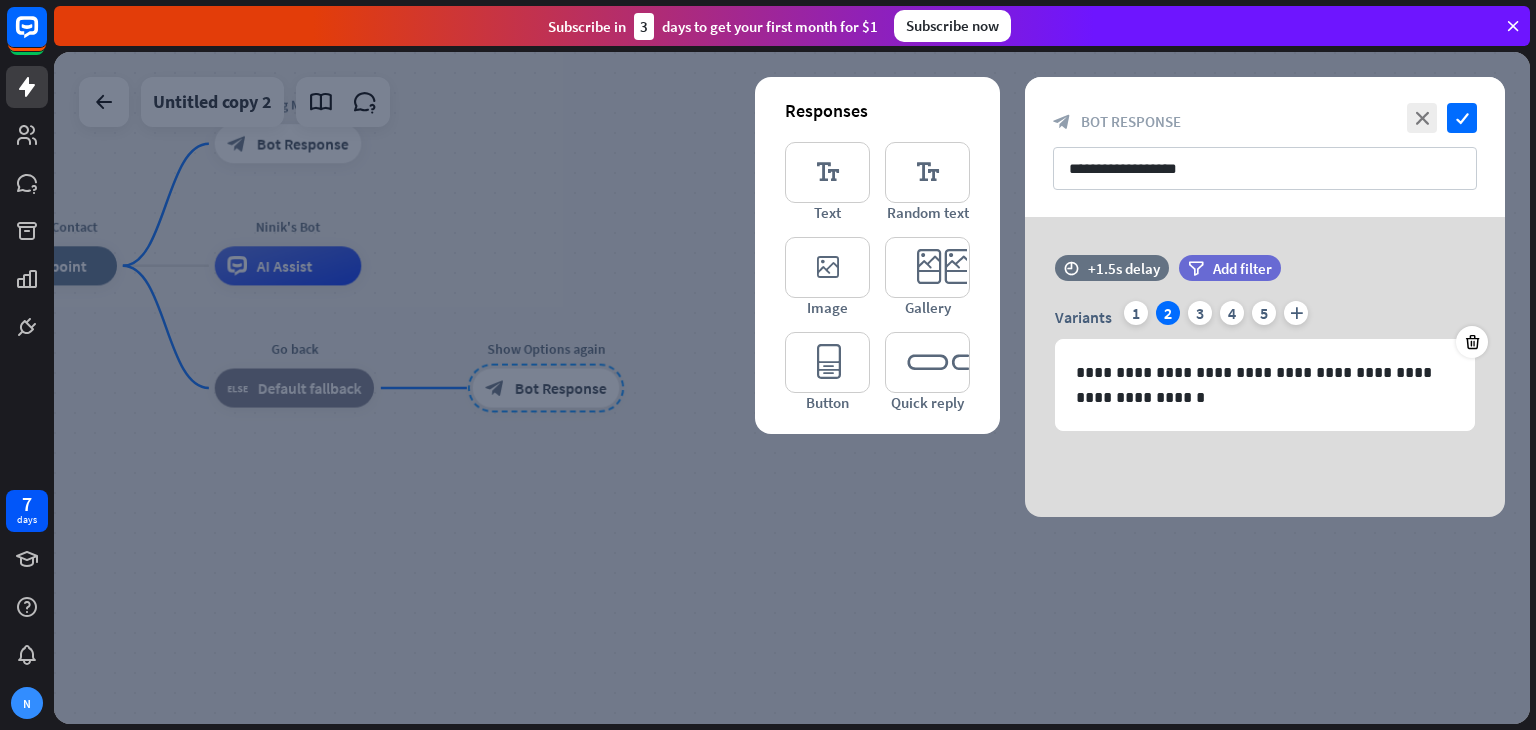 click at bounding box center [792, 388] 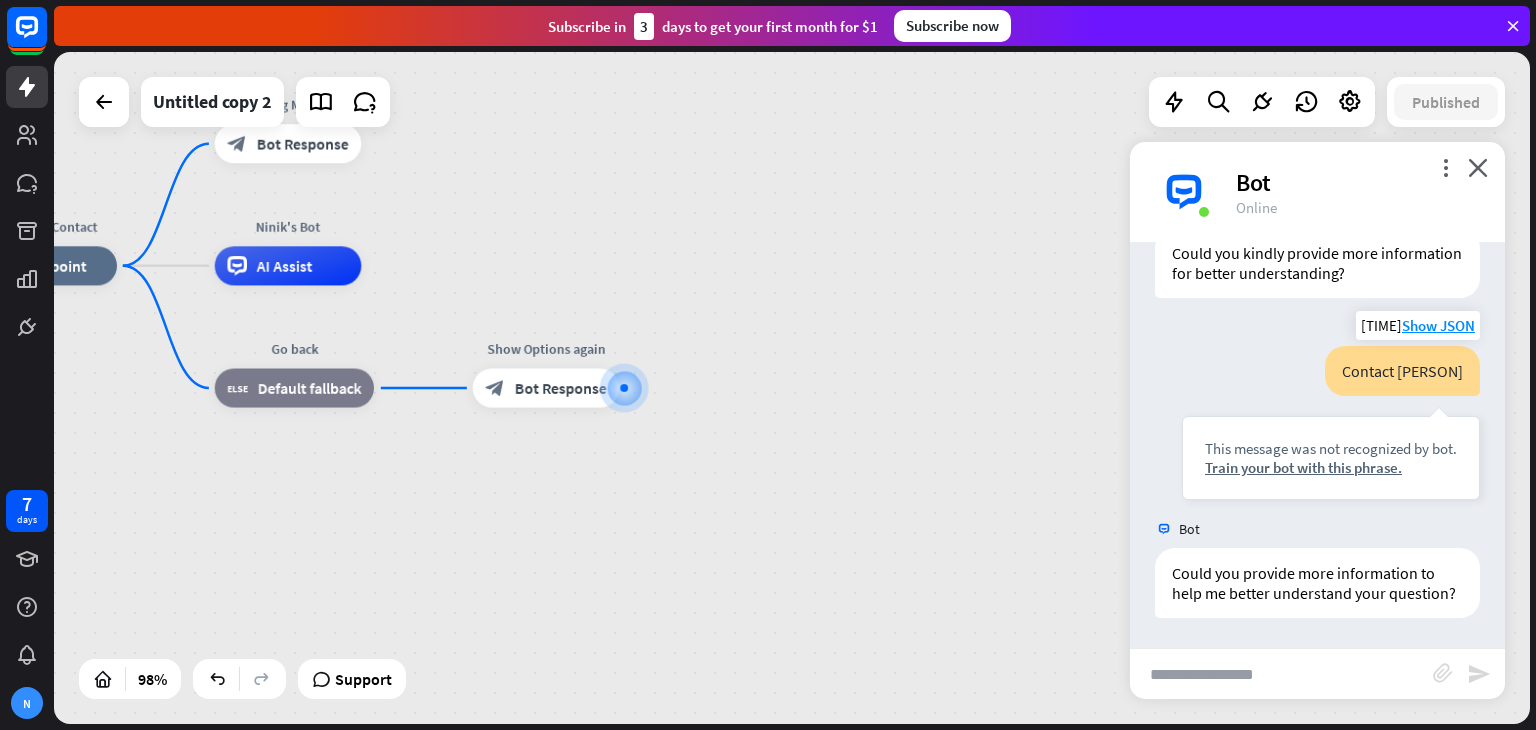 click on "This message was not recognized by bot.
Train your bot with this phrase." at bounding box center (1331, 458) 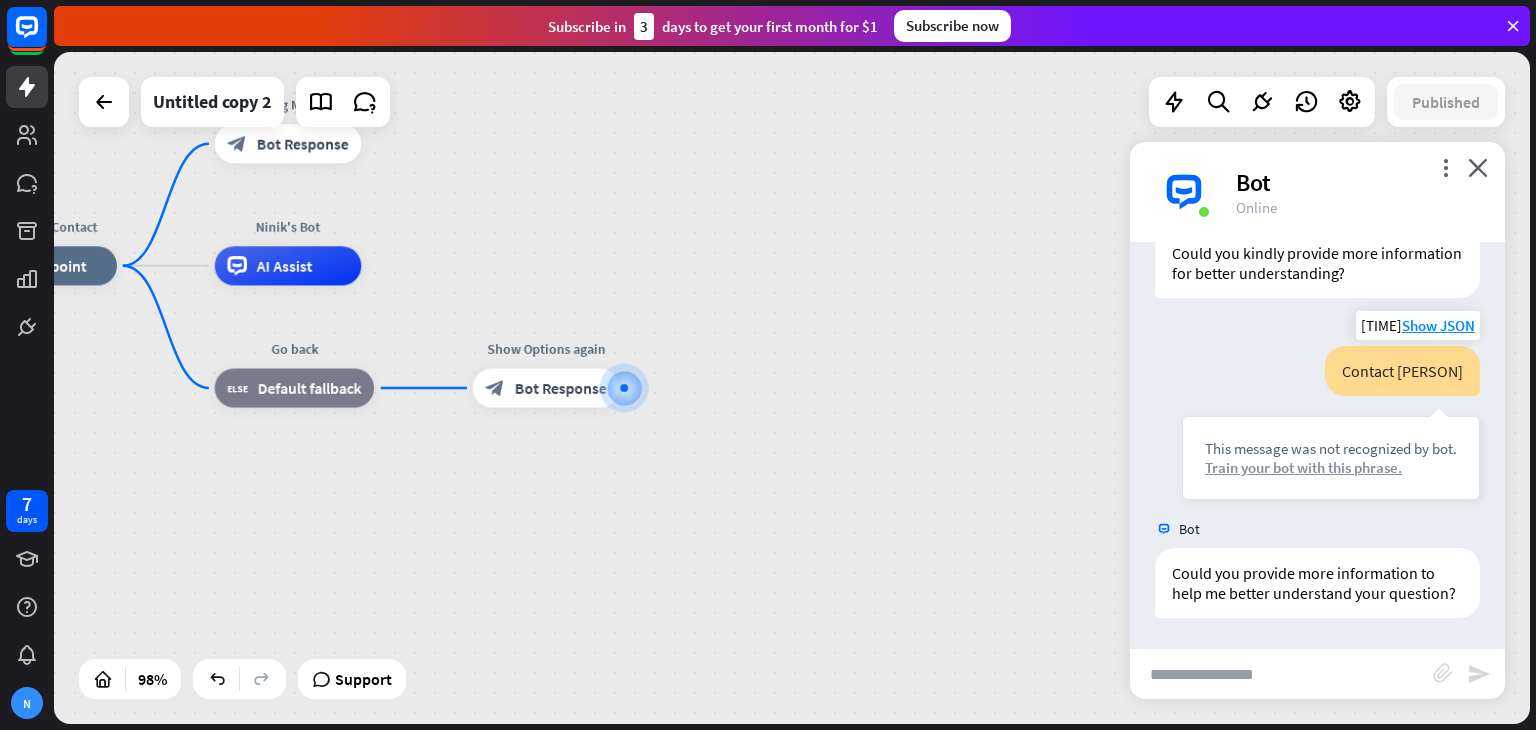 click on "Train your bot with this phrase." at bounding box center [1331, 467] 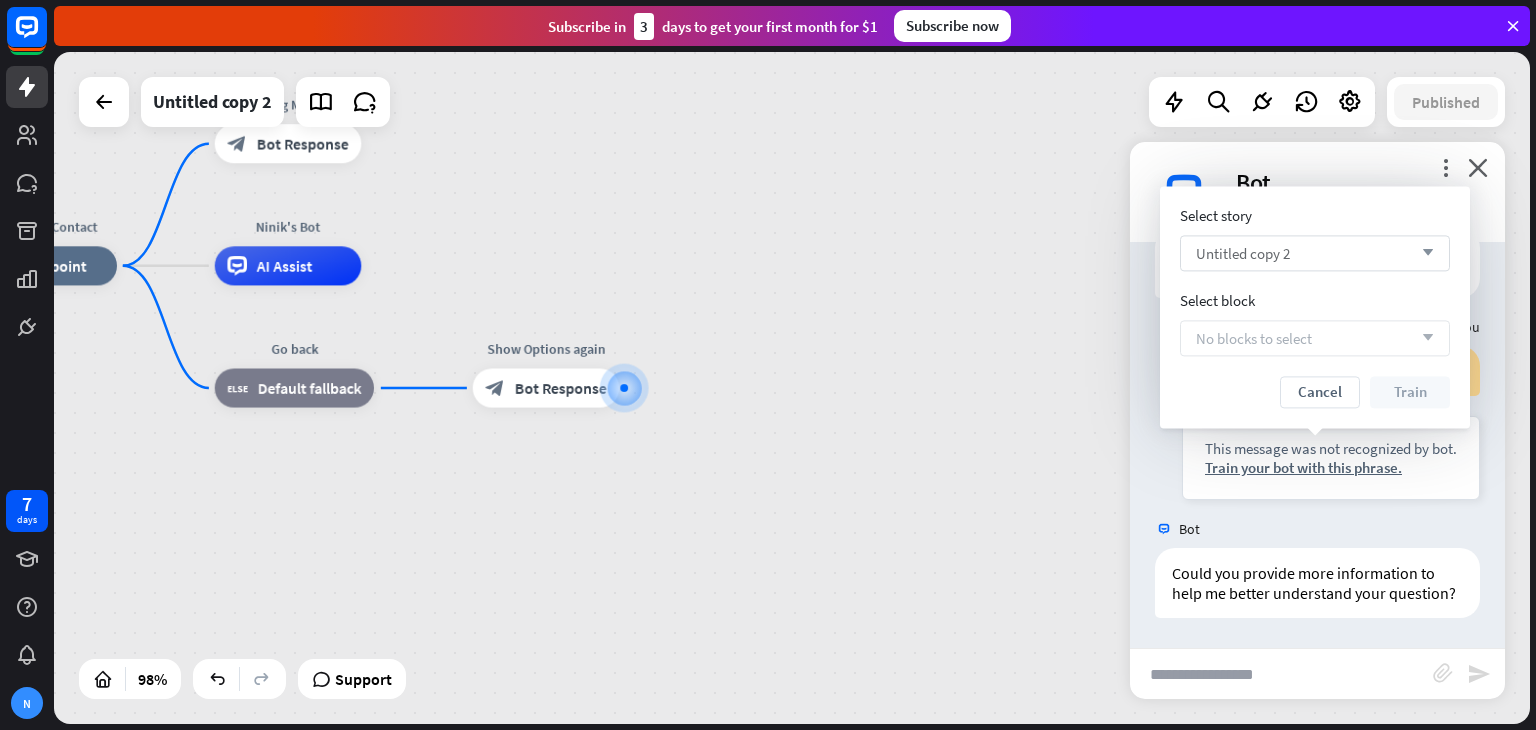 click on "Untitled copy 2" at bounding box center (1243, 253) 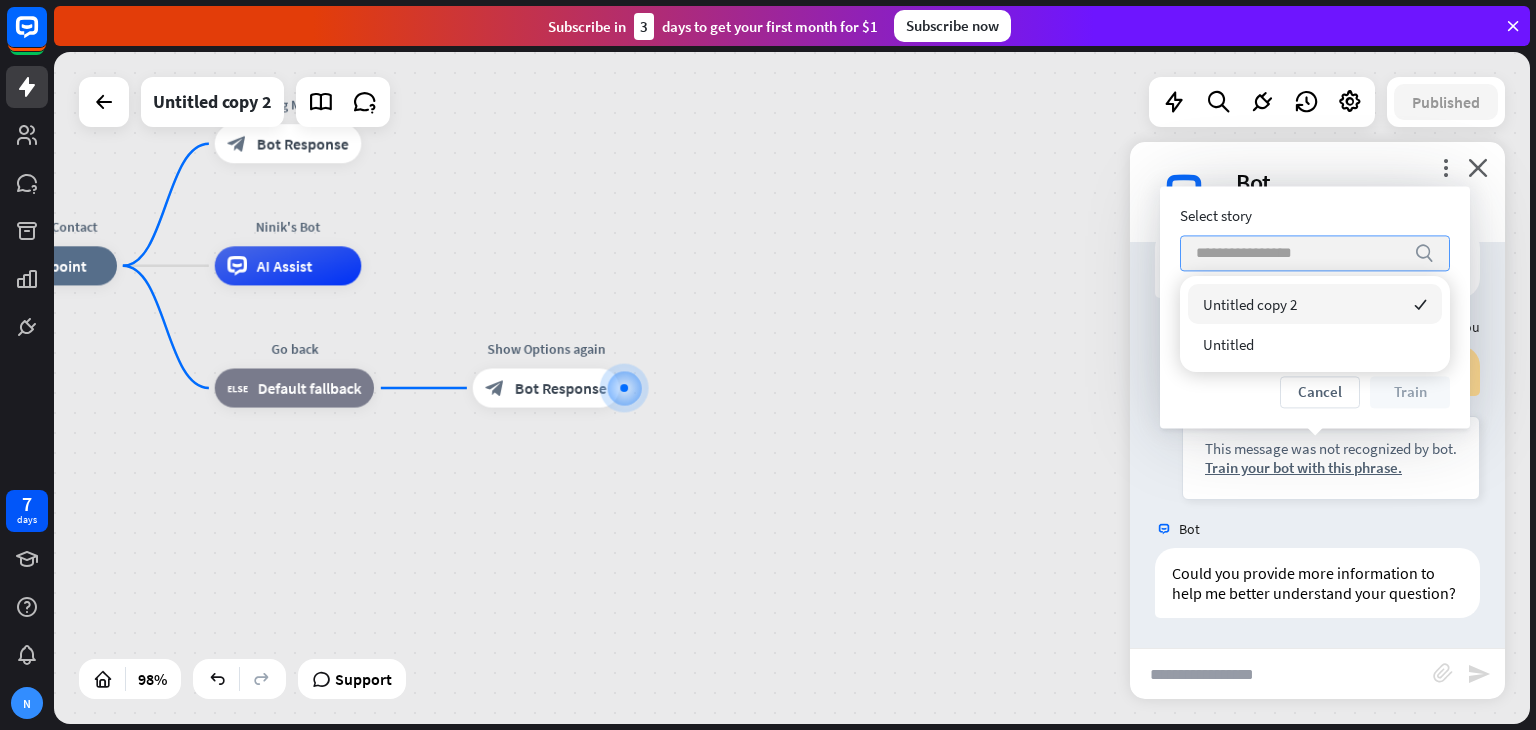 click at bounding box center [1300, 253] 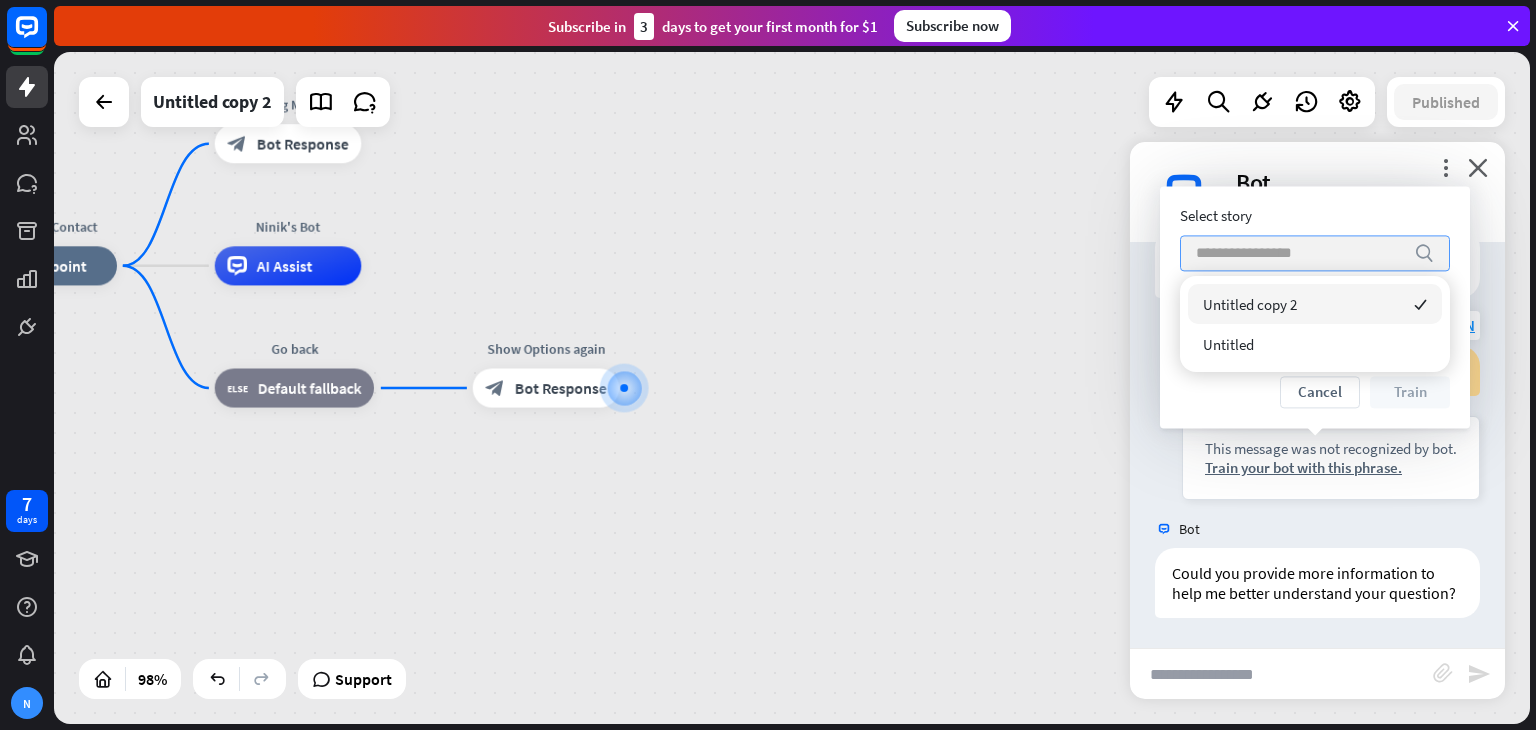 click on "This message was not recognized by bot.
Train your bot with this phrase." at bounding box center [1331, 458] 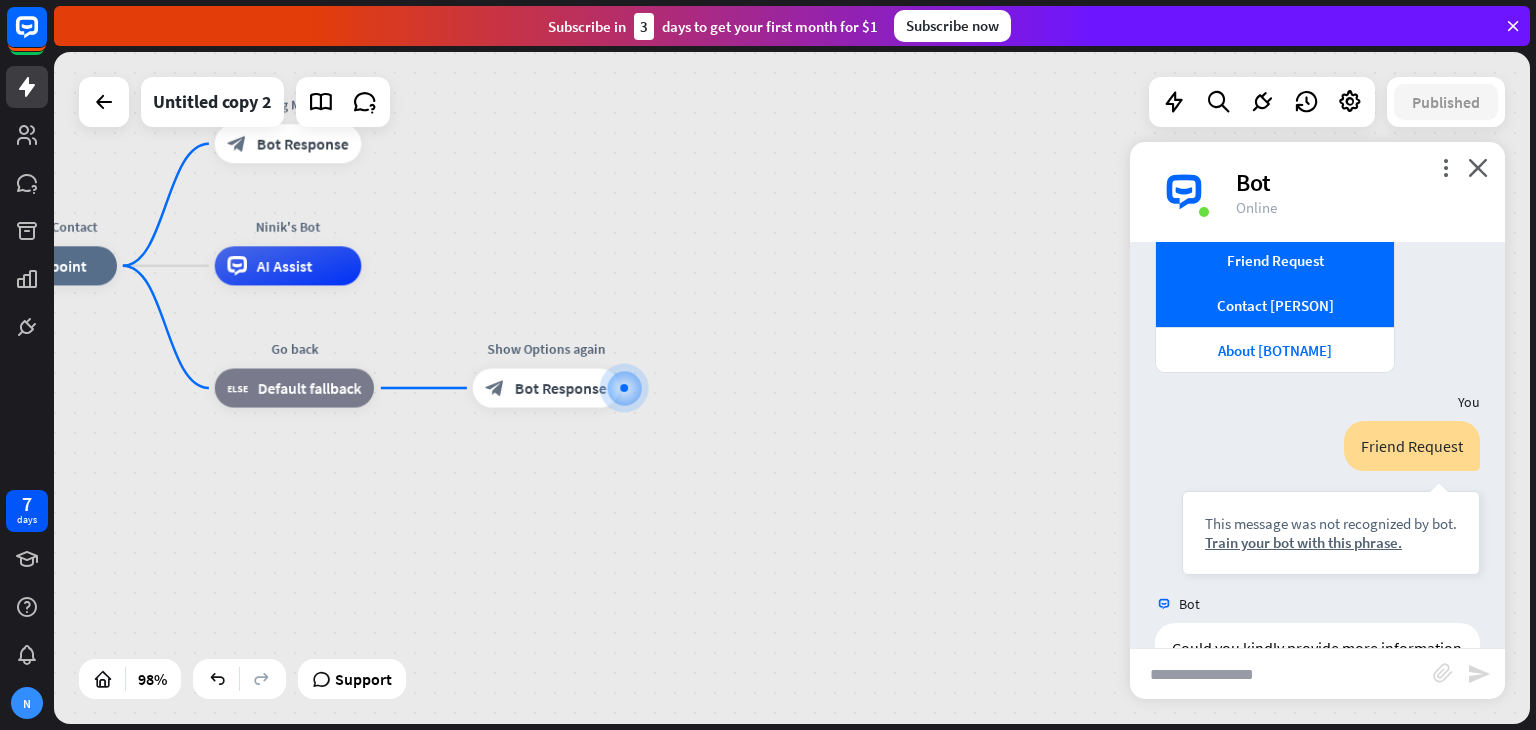 scroll, scrollTop: 227, scrollLeft: 0, axis: vertical 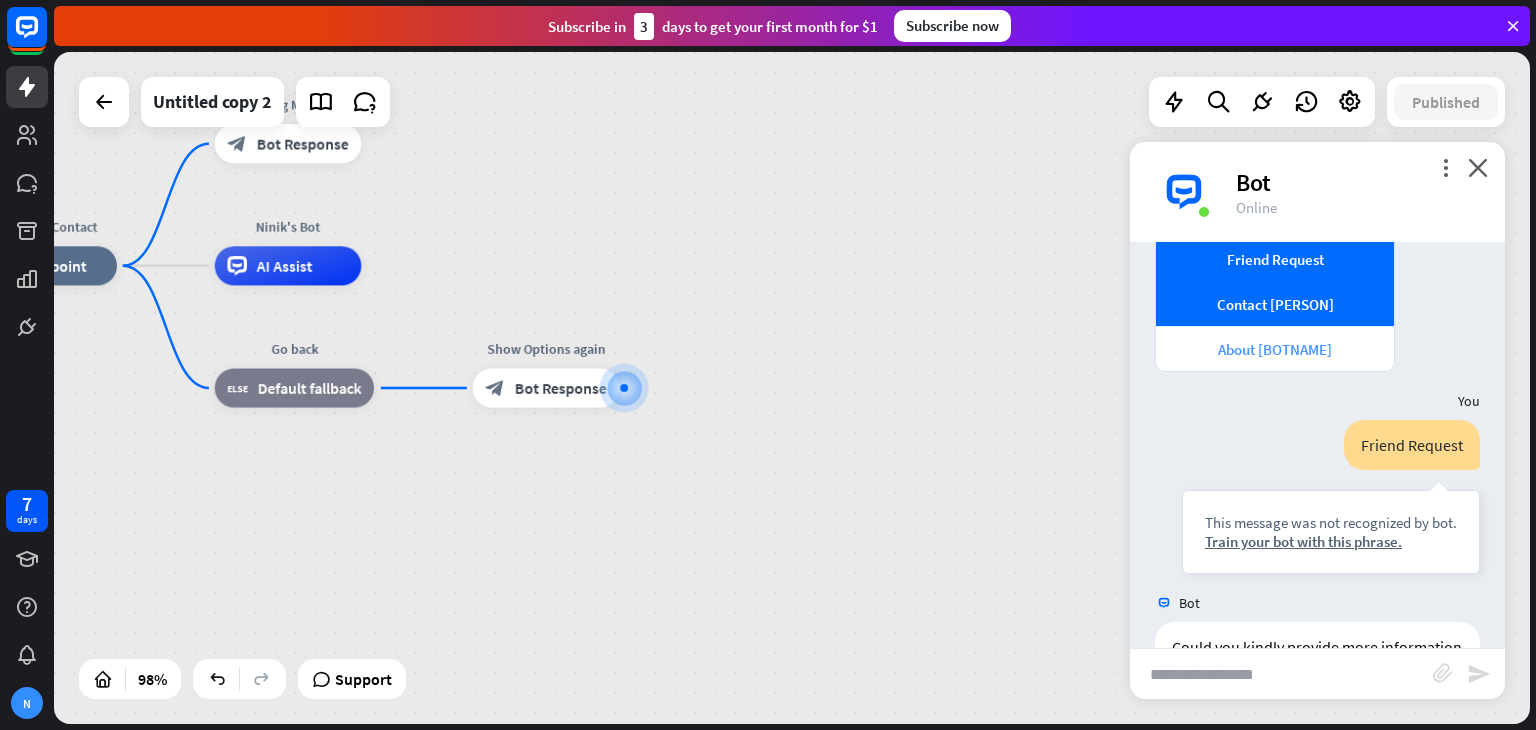 click on "About [BOTNAME]" at bounding box center (1275, 348) 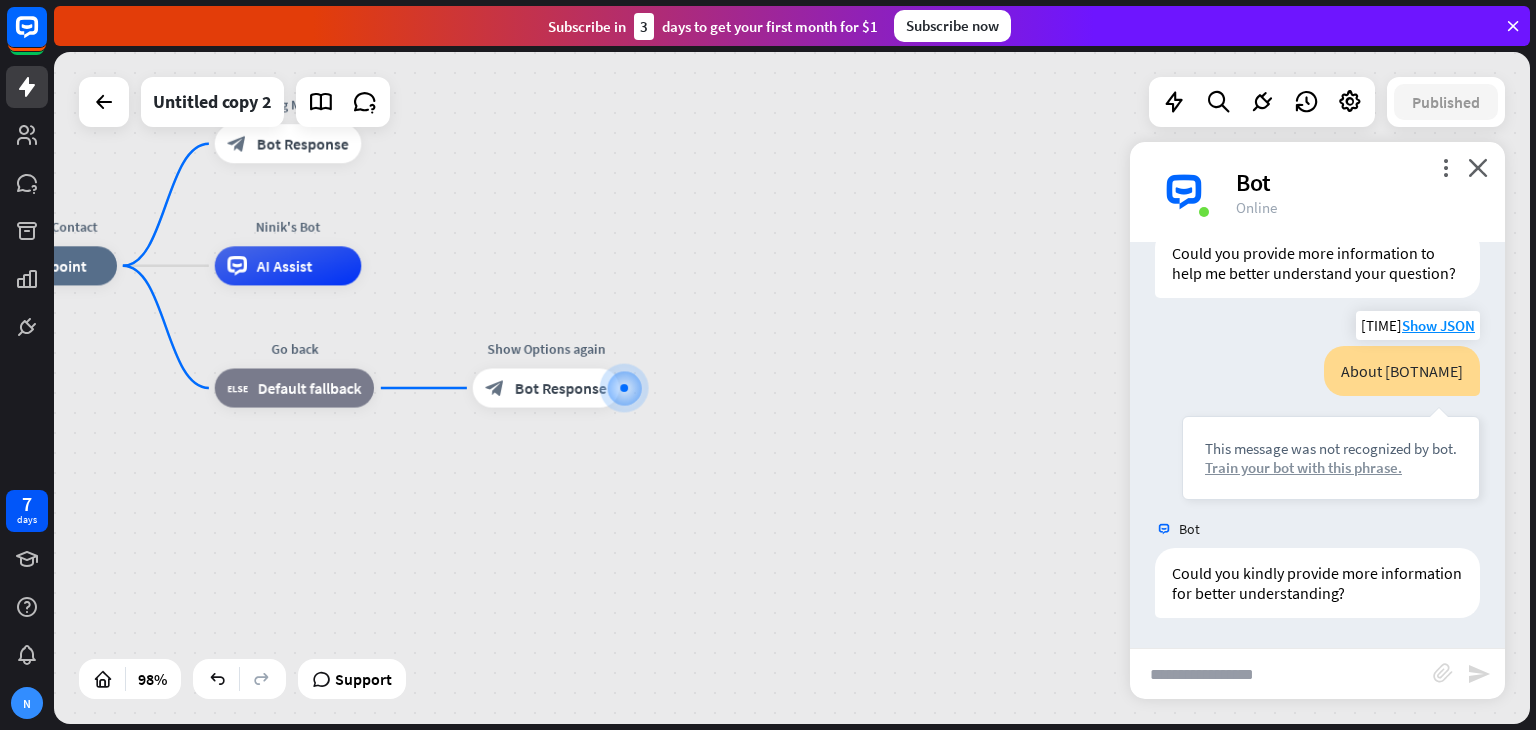 scroll, scrollTop: 959, scrollLeft: 0, axis: vertical 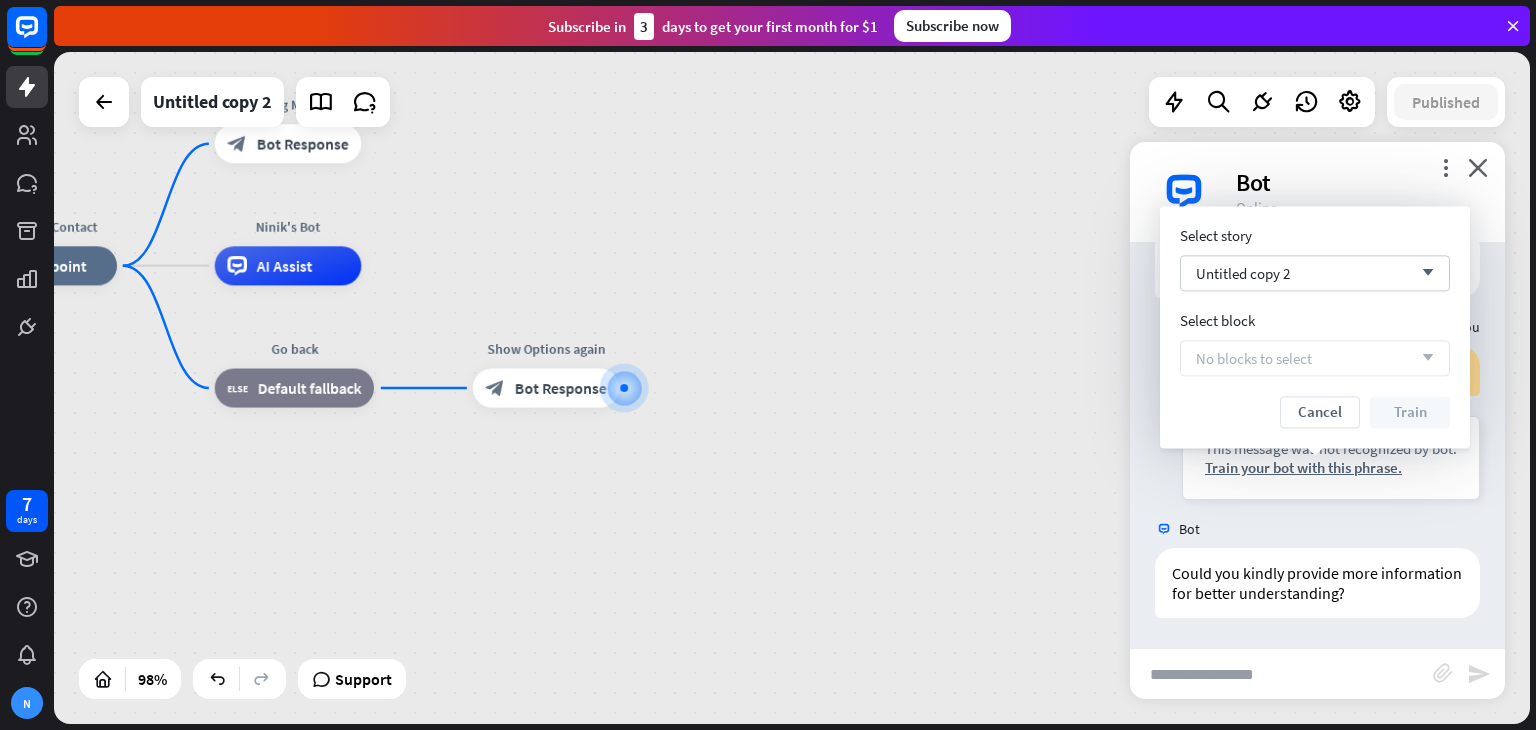 click on "No blocks to select
arrow_down" at bounding box center [1315, 358] 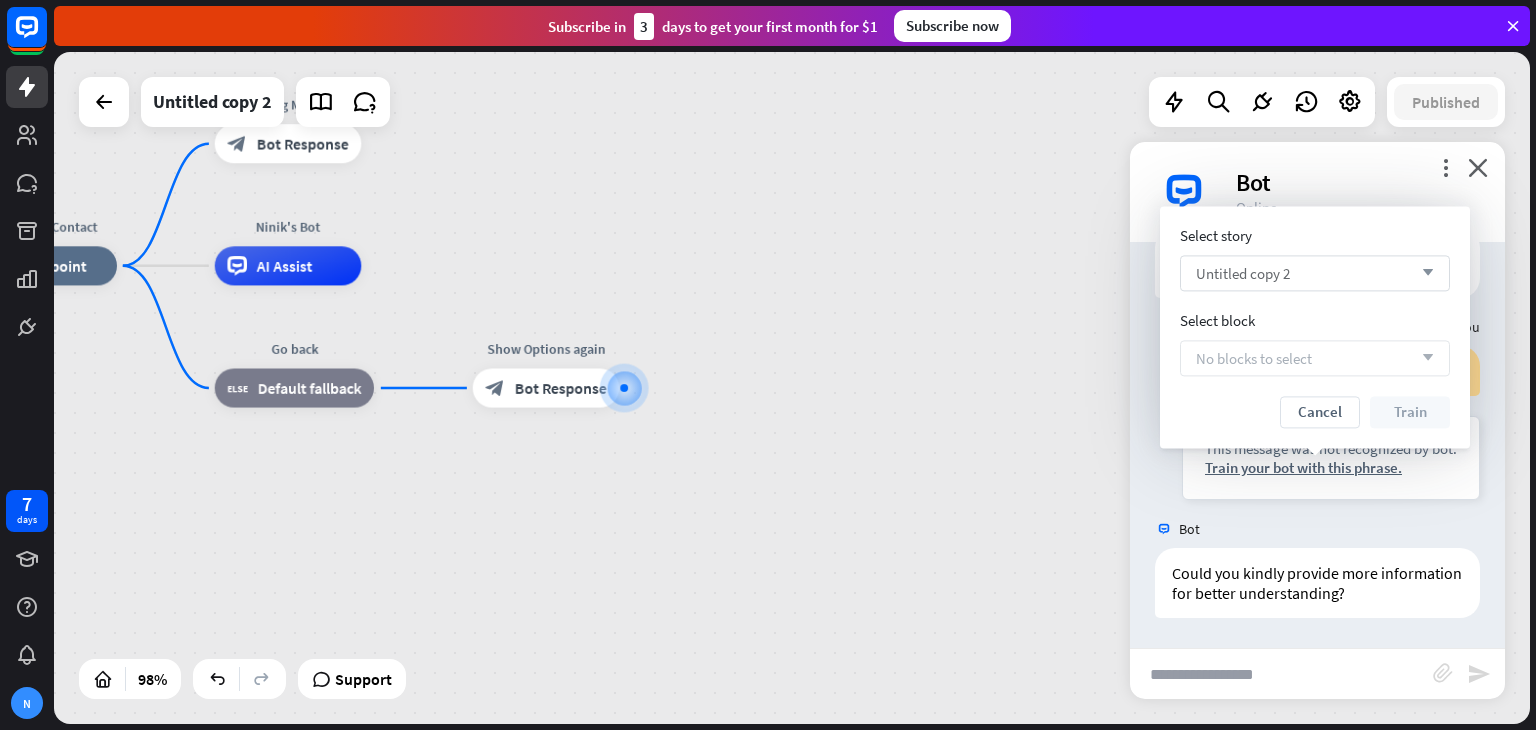 click on "Untitled copy 2
arrow_down" at bounding box center [1315, 273] 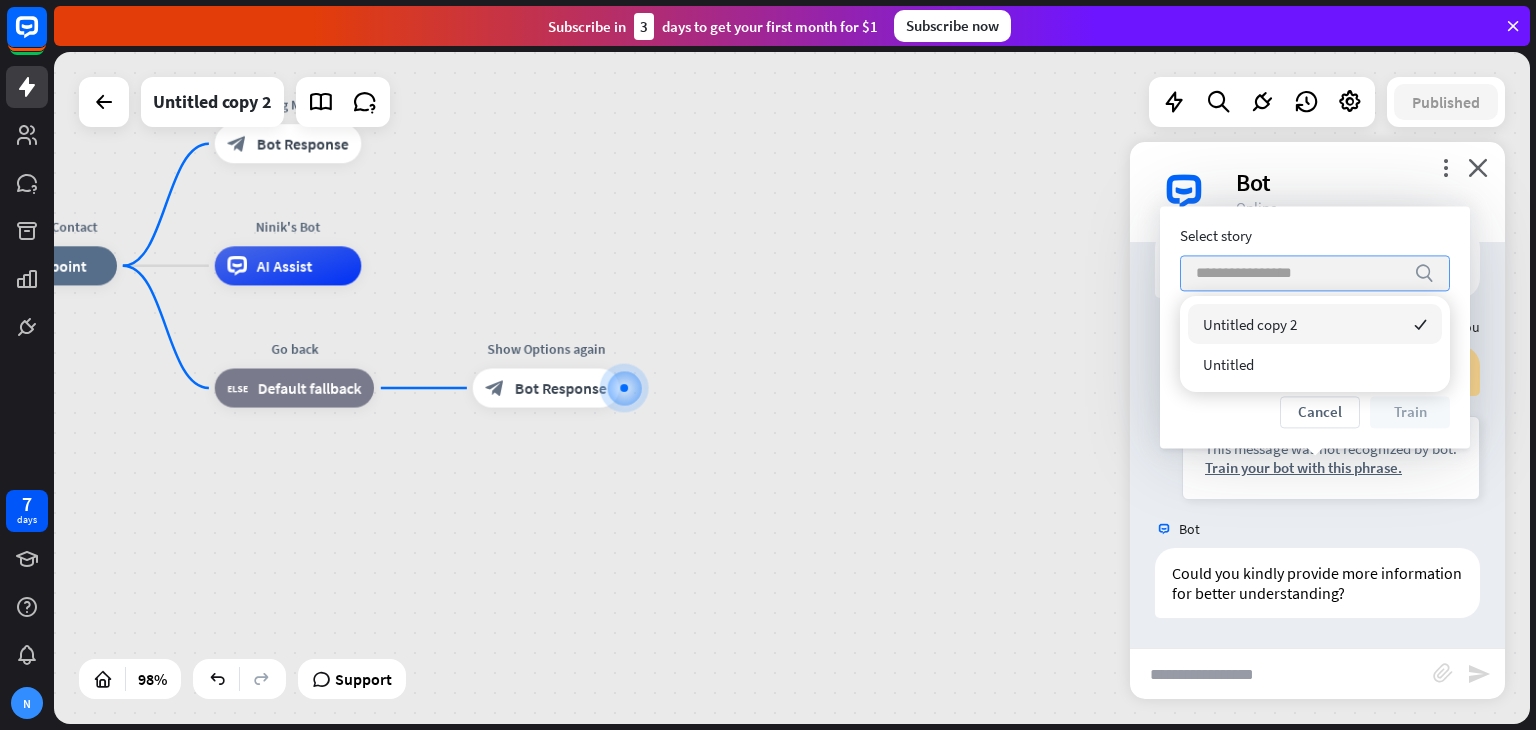 click at bounding box center (1300, 273) 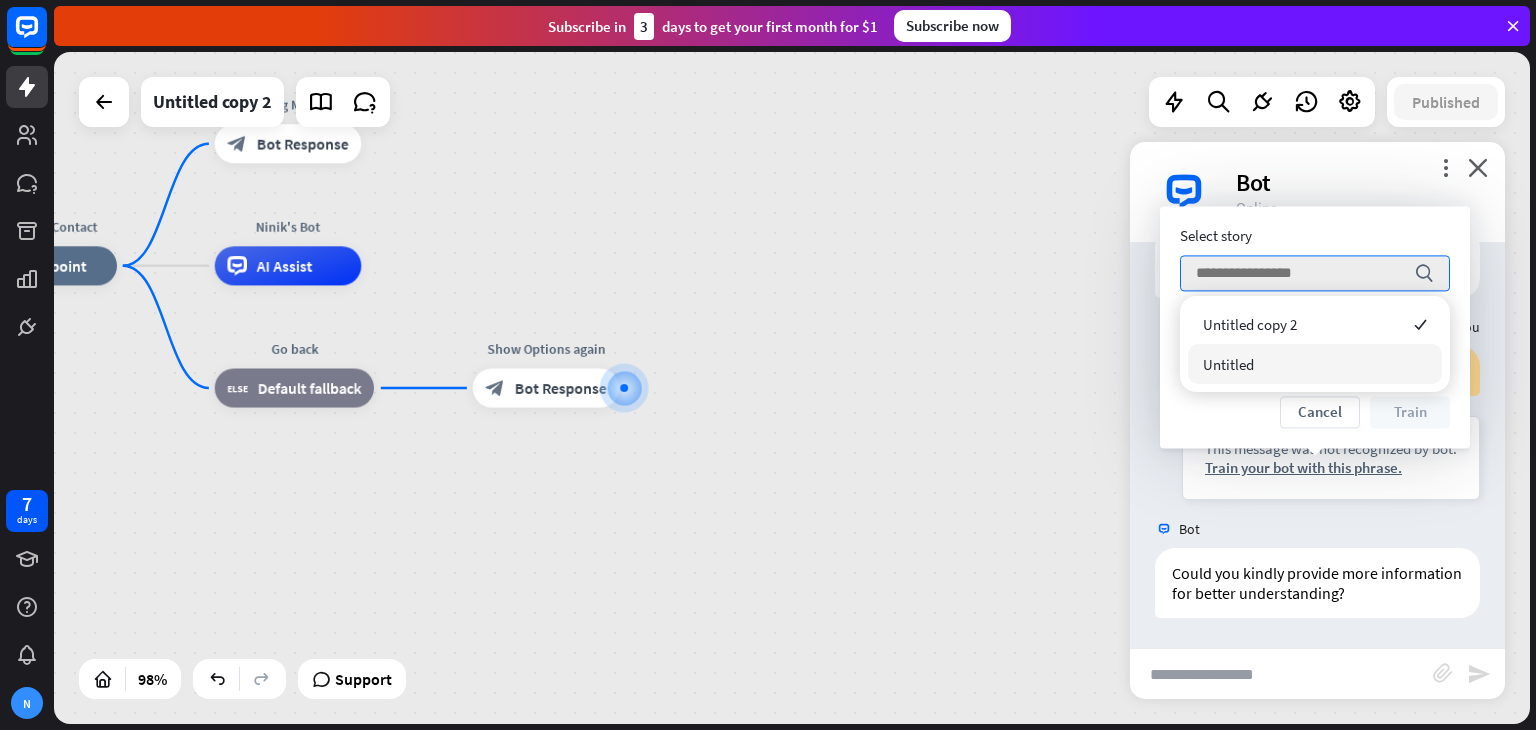 click on "Untitled" at bounding box center (1315, 364) 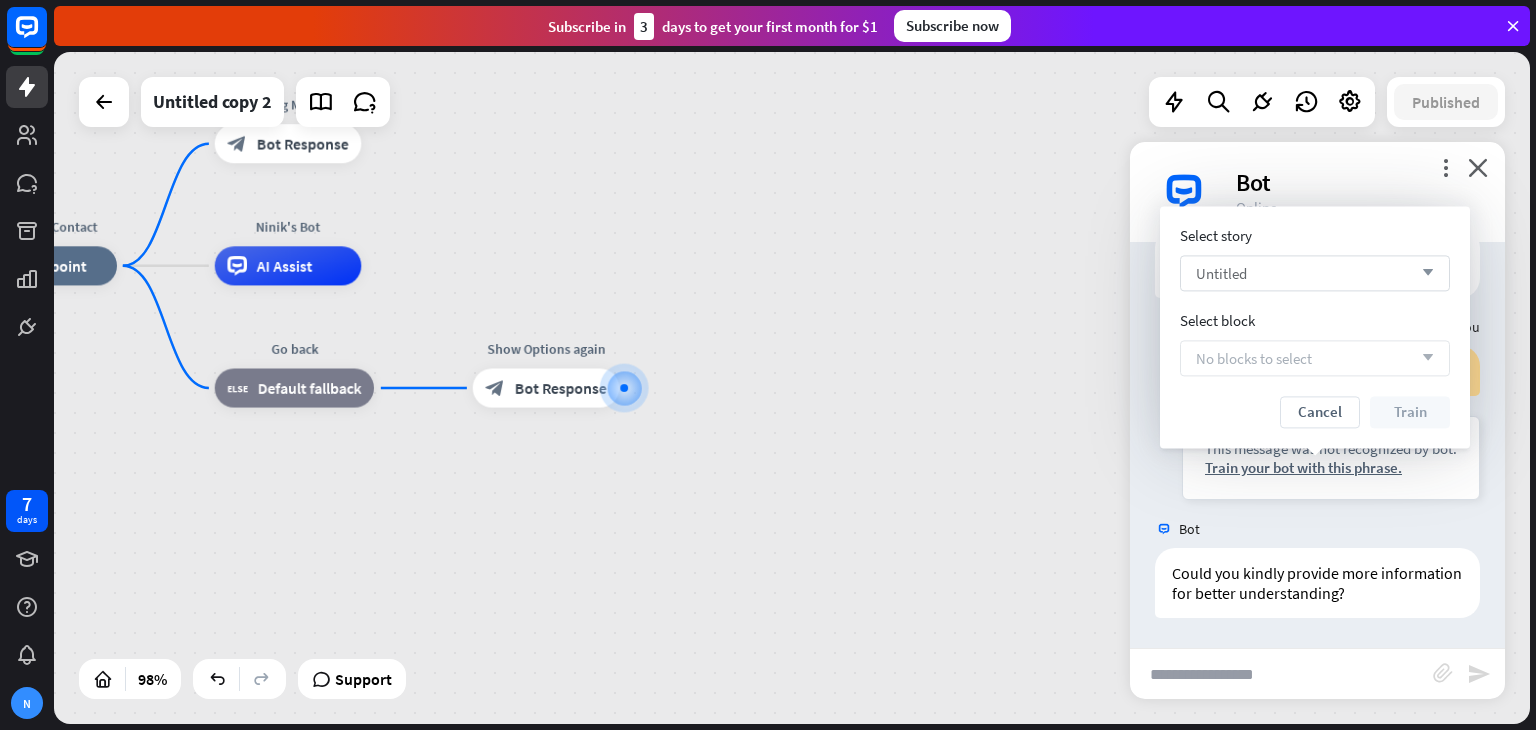 click on "Untitled
arrow_down" at bounding box center [1315, 273] 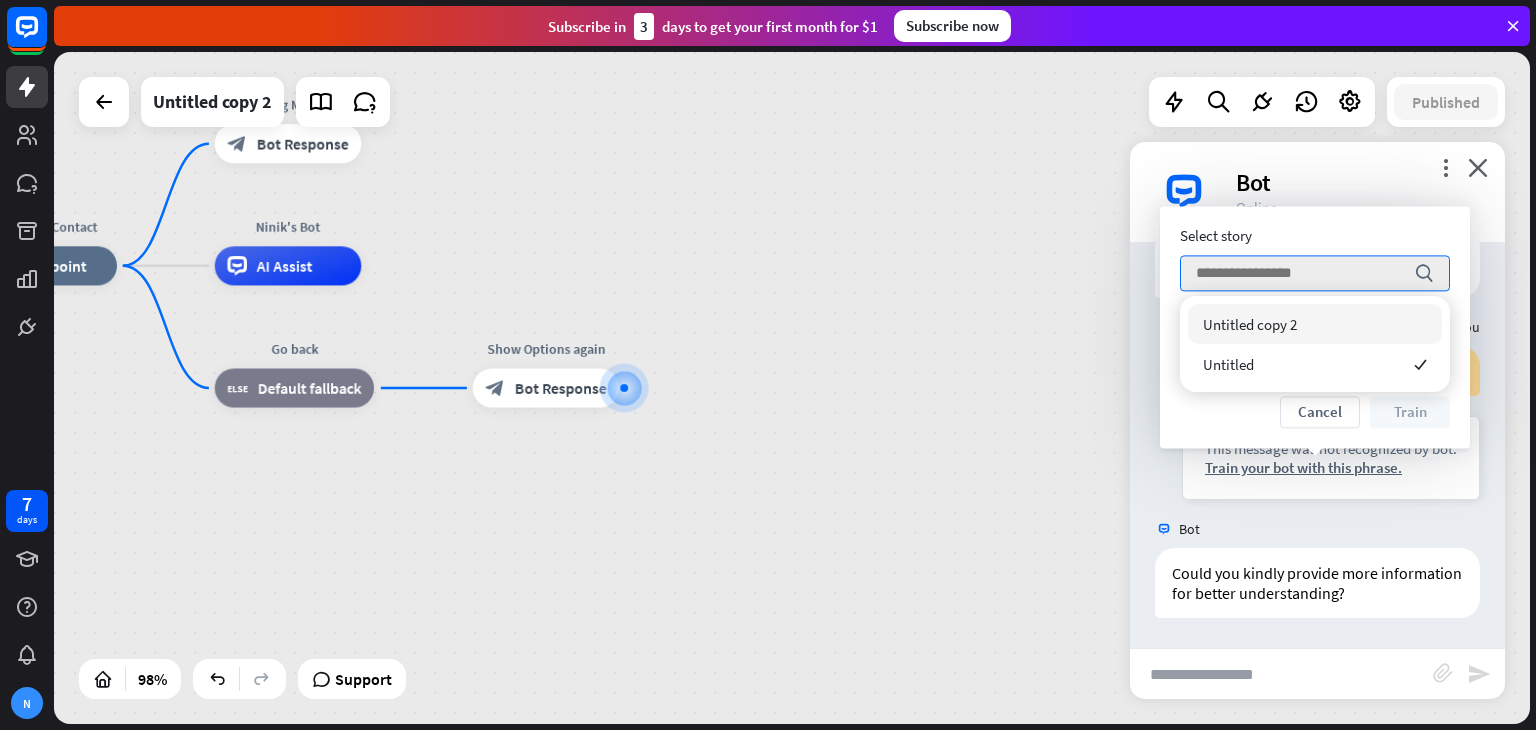 click on "Untitled copy 2" at bounding box center (1315, 324) 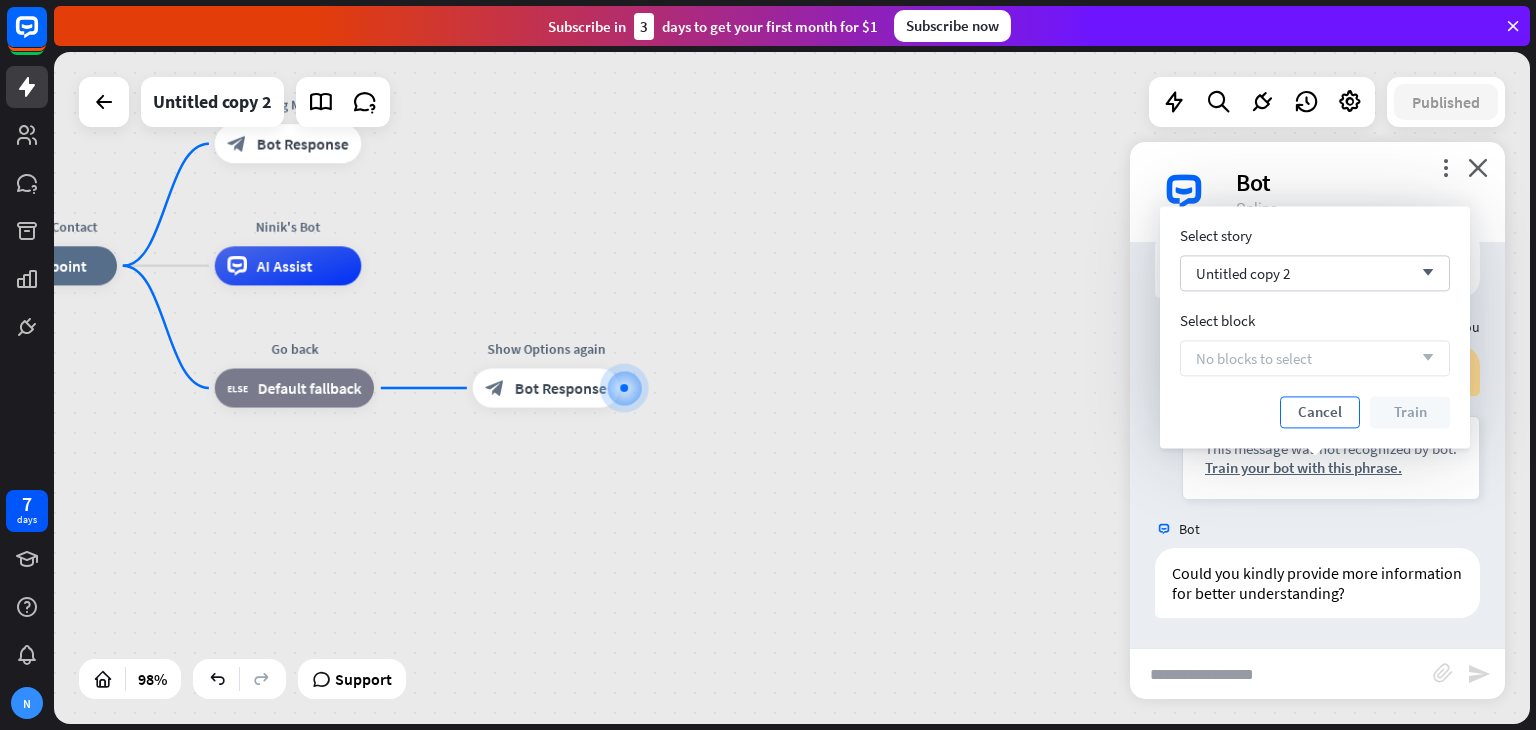 click on "Cancel" at bounding box center (1320, 412) 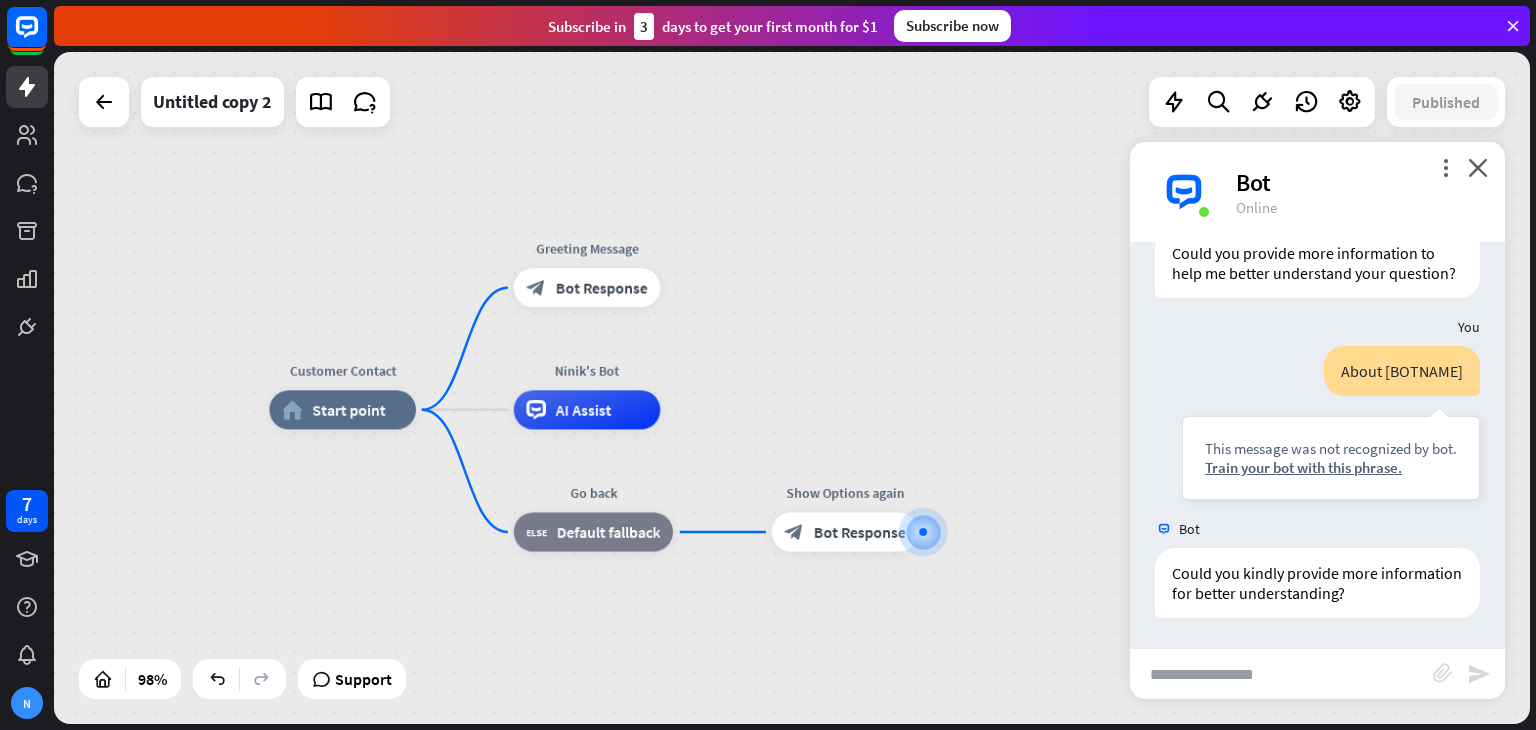 drag, startPoint x: 753, startPoint y: 261, endPoint x: 1055, endPoint y: 407, distance: 335.44 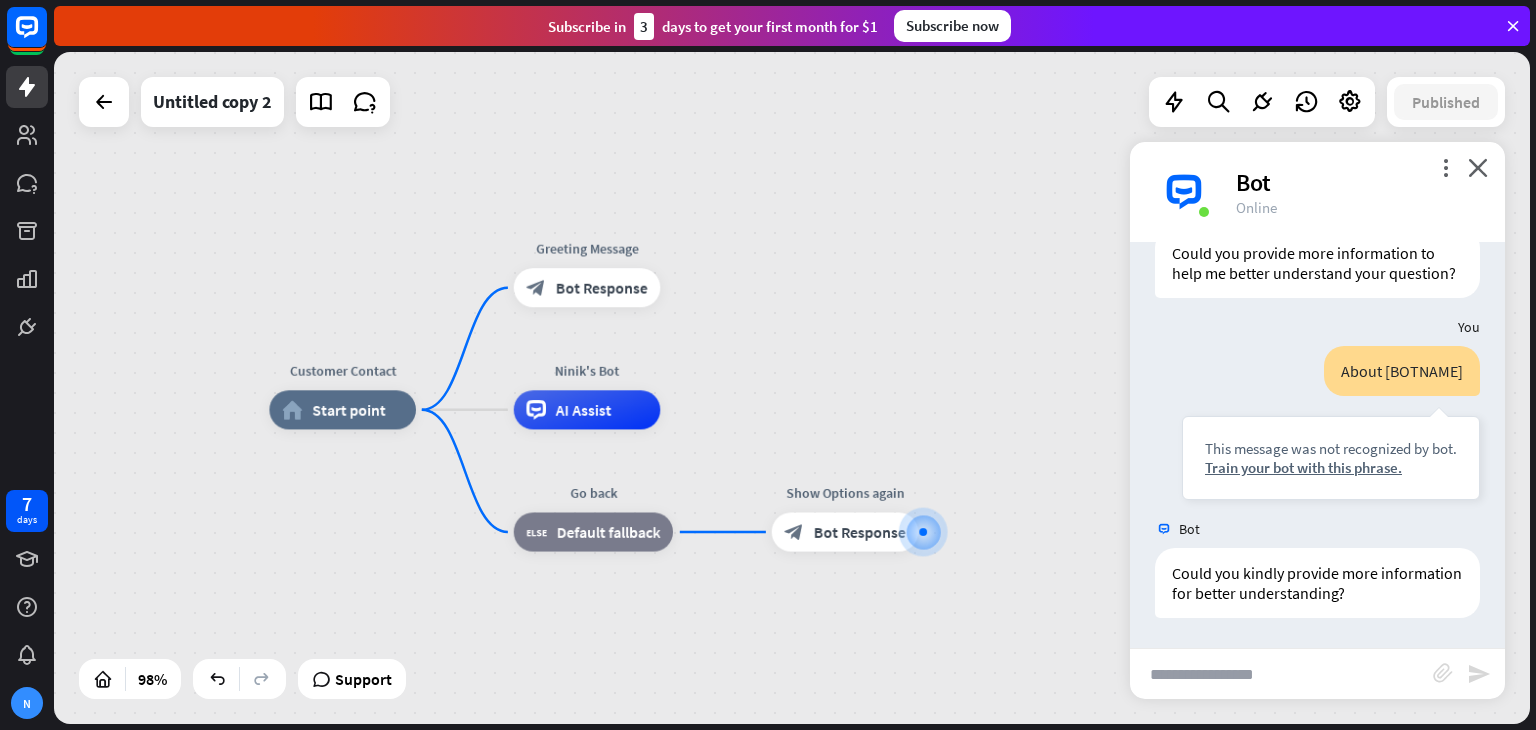 click on "Customer Contact   home_2   Start point                 Greeting Message   block_bot_response   Bot Response                 Ninik's Bot     AI Assist                 Go back   block_fallback   Default fallback                 Show Options again   block_bot_response   Bot Response" at bounding box center (792, 388) 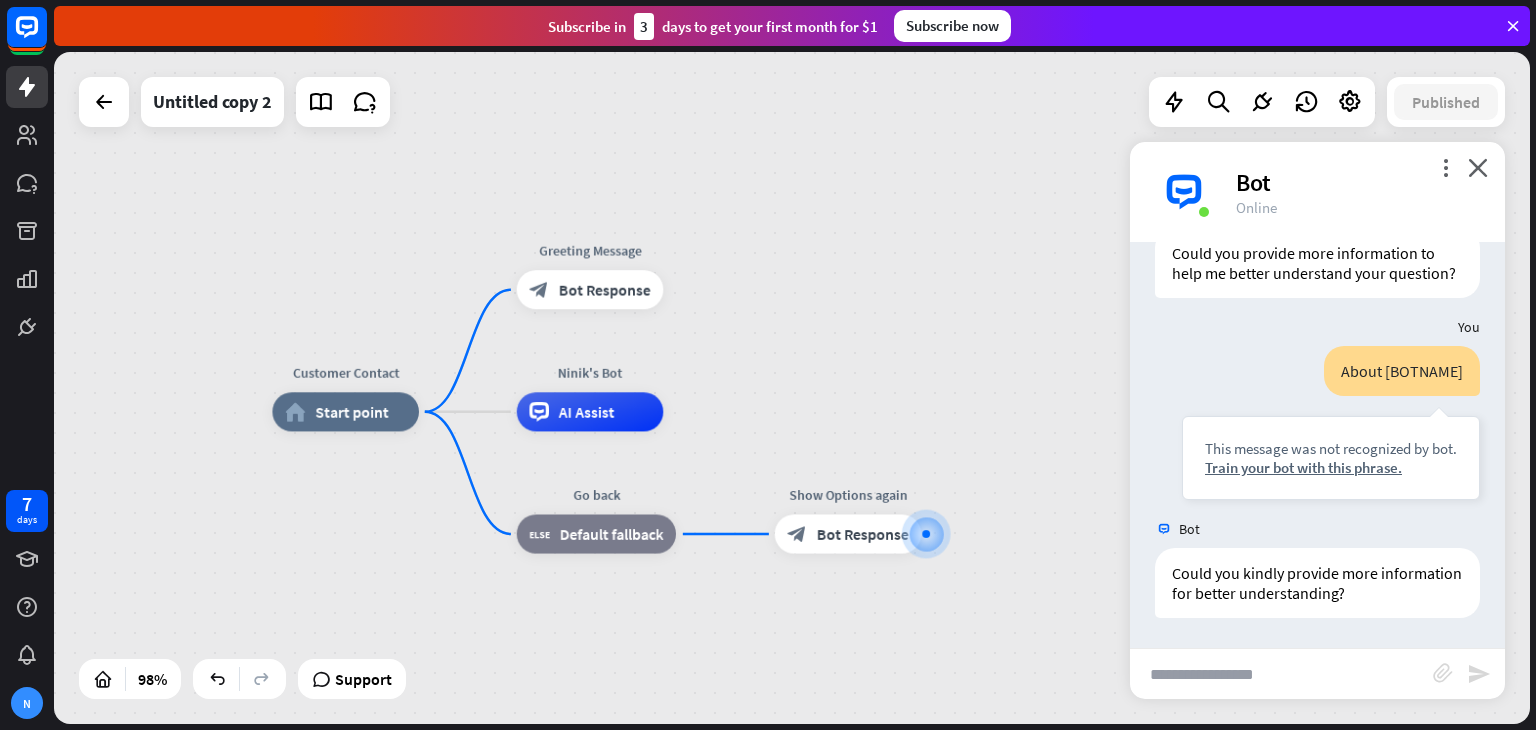 click on "more_vert
close
Bot
Online" at bounding box center (1317, 192) 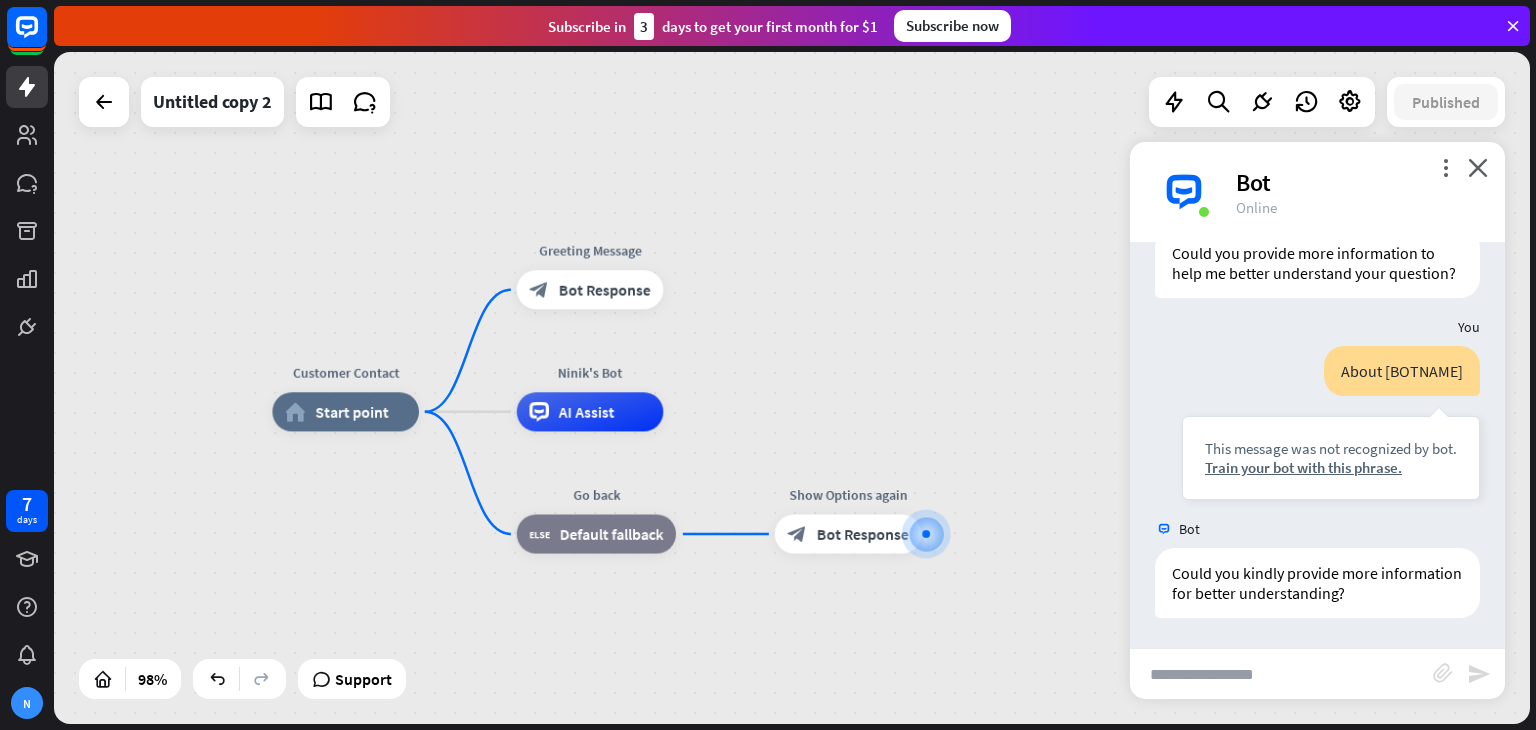 click on "more_vert
close
Bot
Online" at bounding box center [1317, 192] 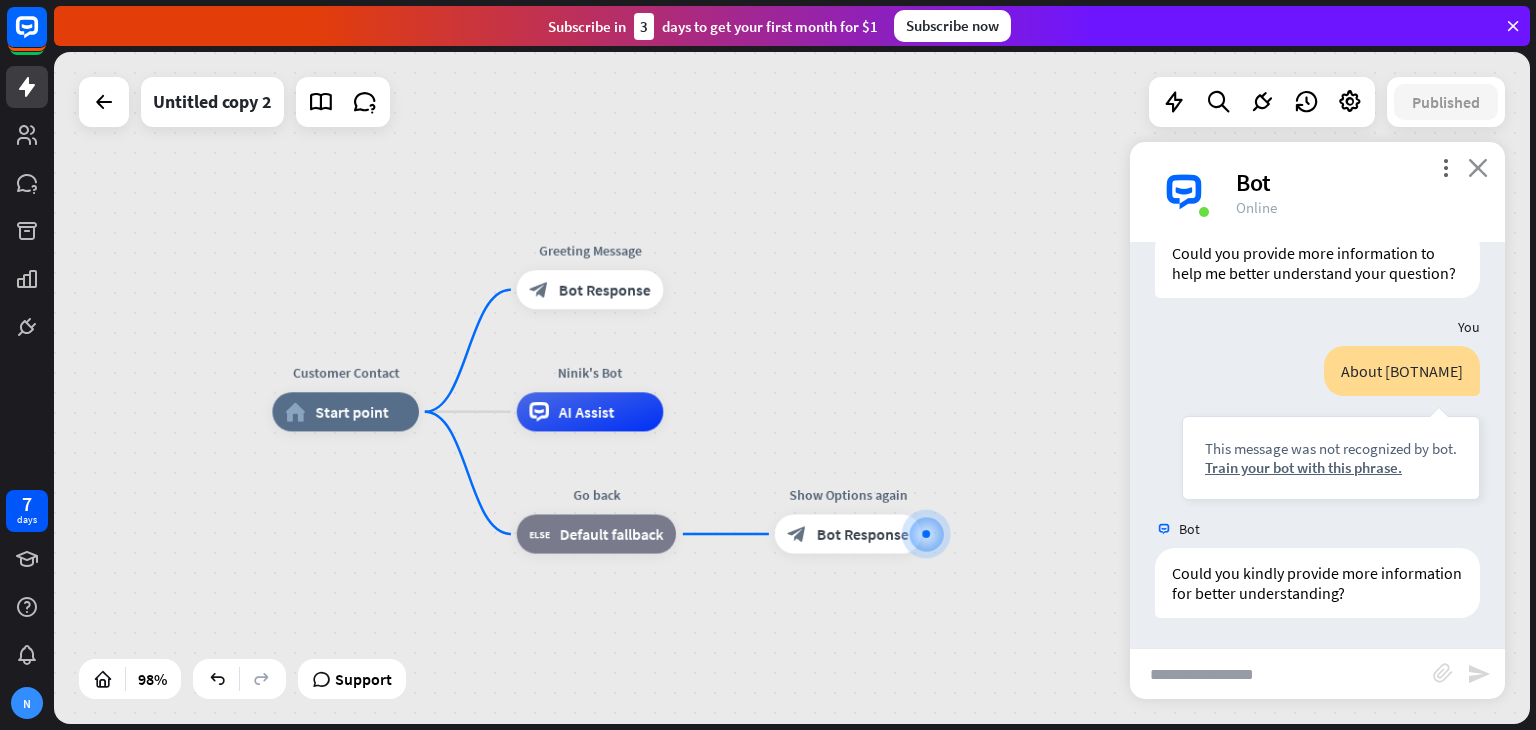 click on "close" at bounding box center [1478, 167] 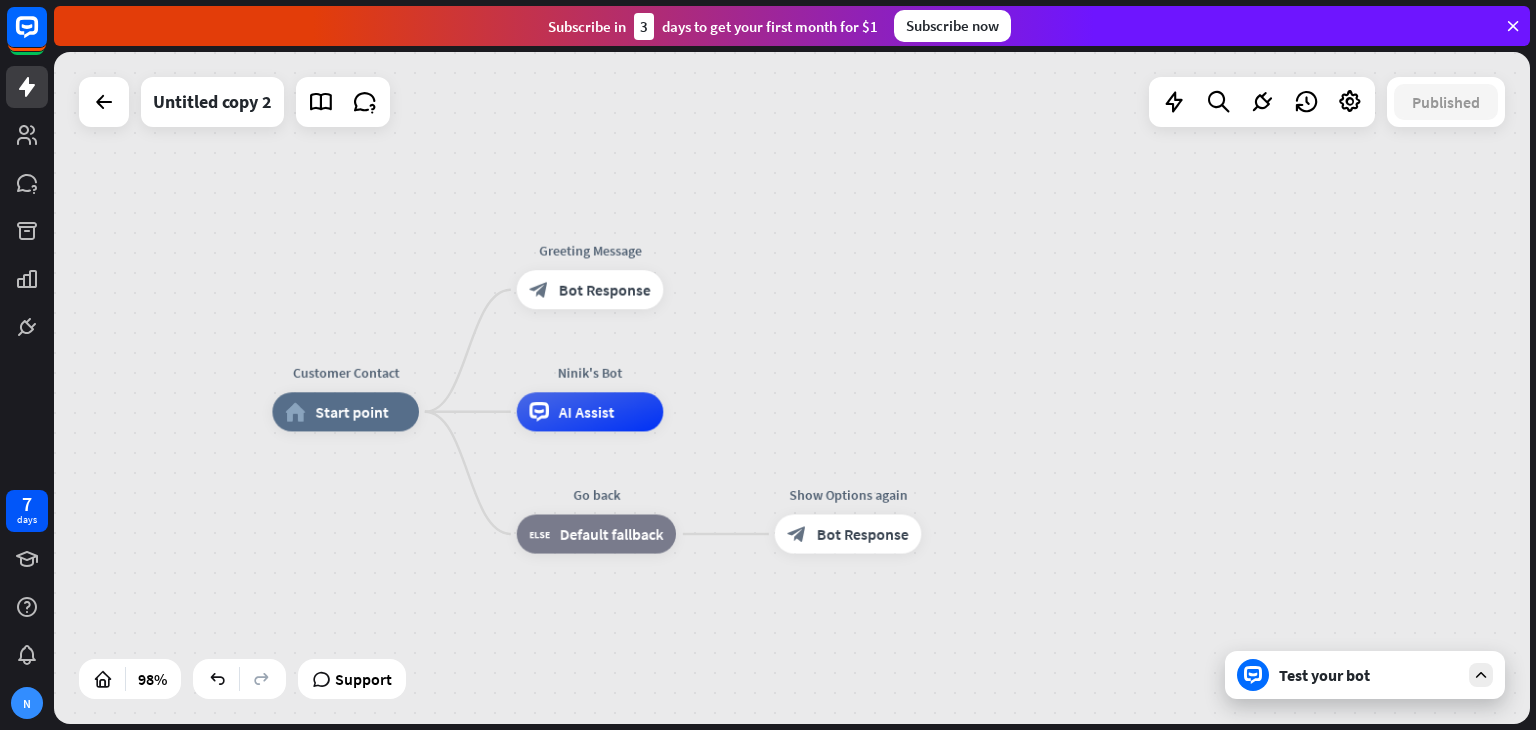 click on "Customer Contact   home_2   Start point                 Greeting Message   block_bot_response   Bot Response                 Ninik's Bot     AI Assist                 Go back   block_fallback   Default fallback                 Show Options again   block_bot_response   Bot Response" at bounding box center (993, 740) 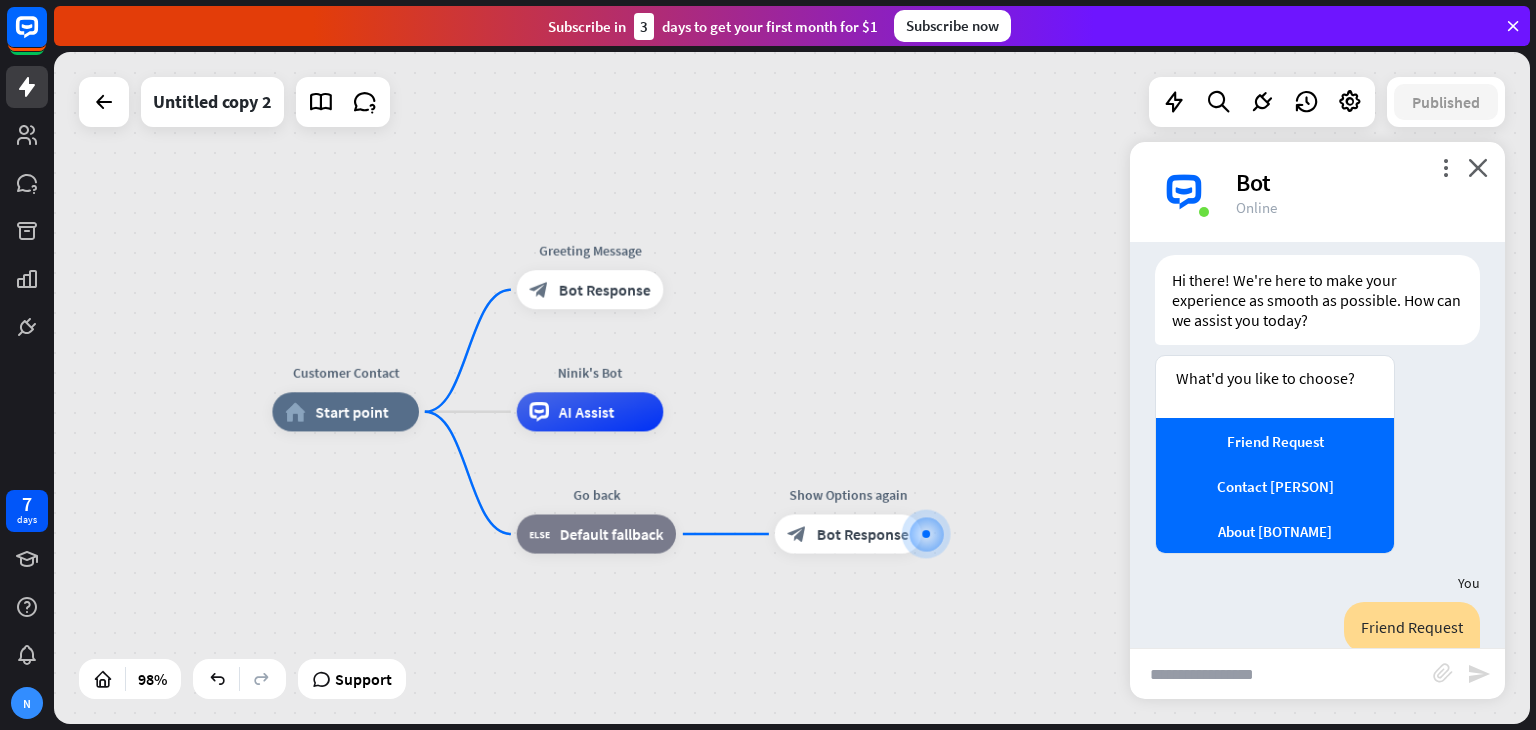 scroll, scrollTop: 0, scrollLeft: 0, axis: both 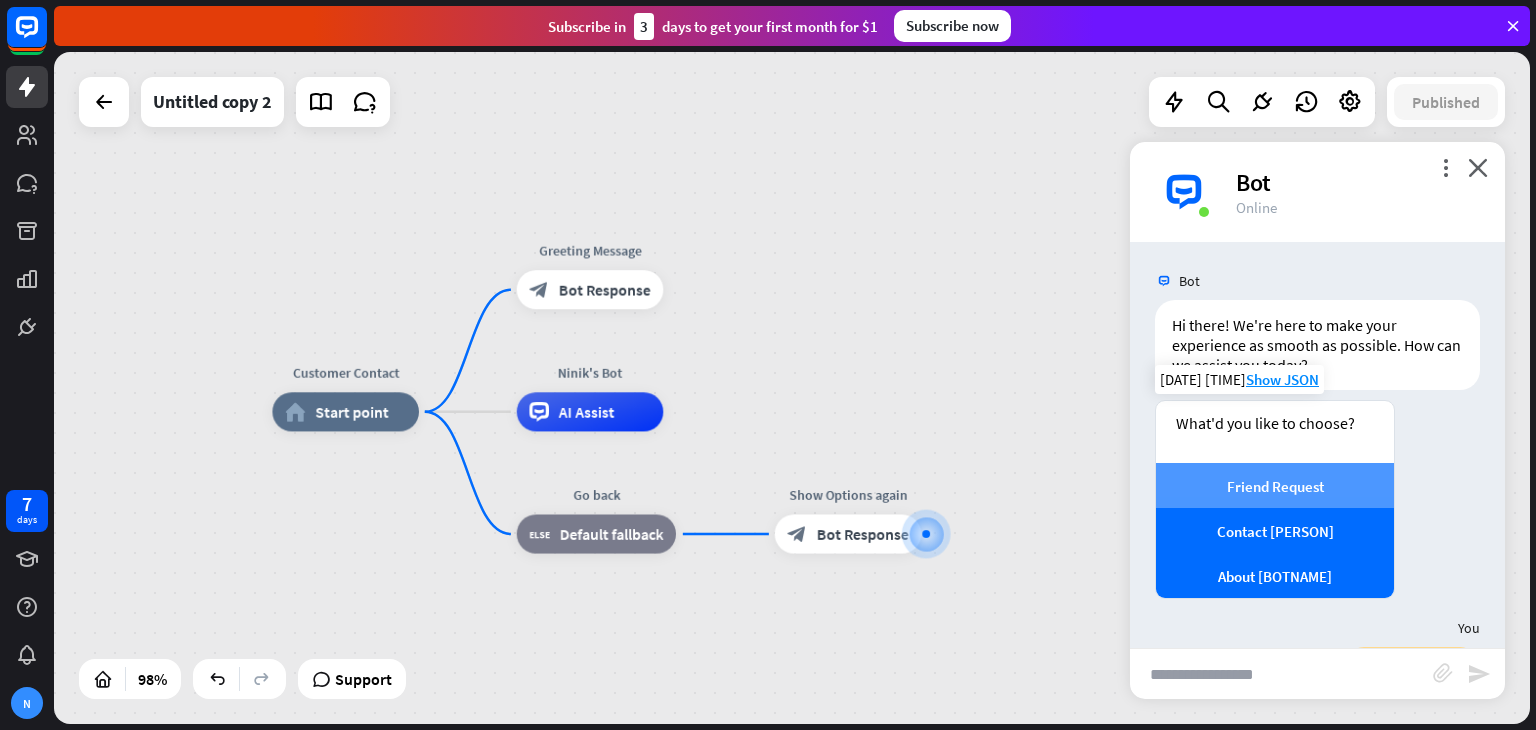 click on "Friend Request" at bounding box center (1275, 486) 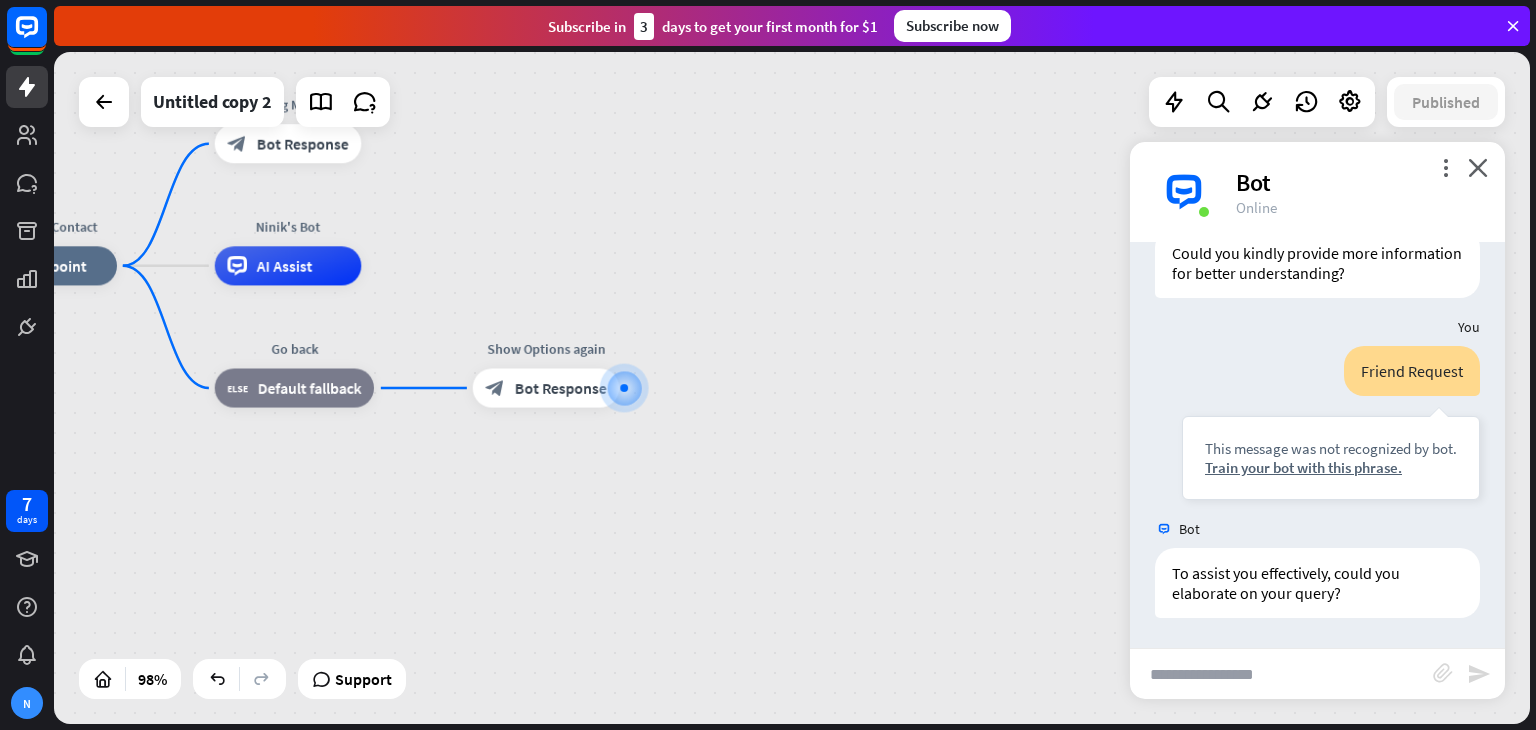 scroll, scrollTop: 1279, scrollLeft: 0, axis: vertical 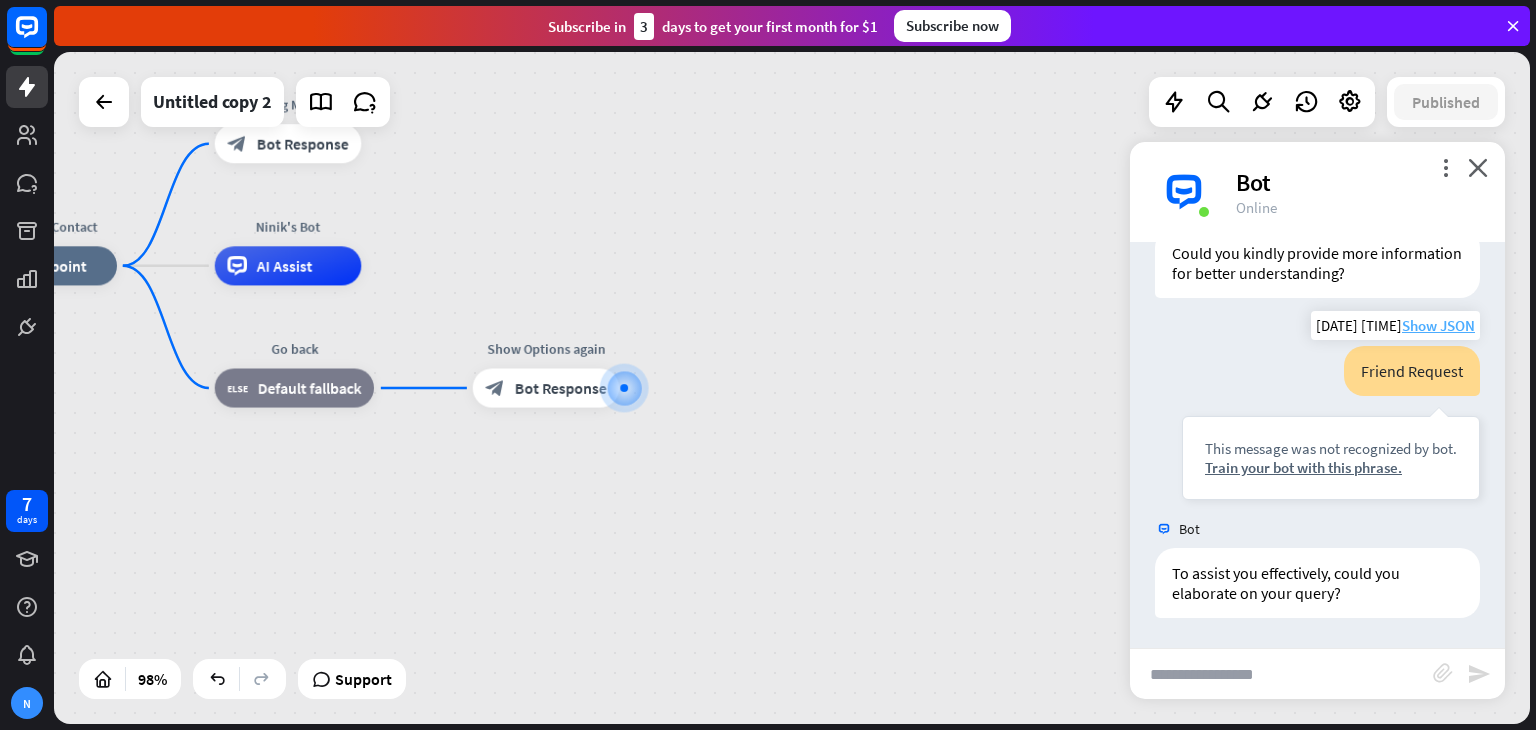 click on "Show JSON" at bounding box center [1438, 325] 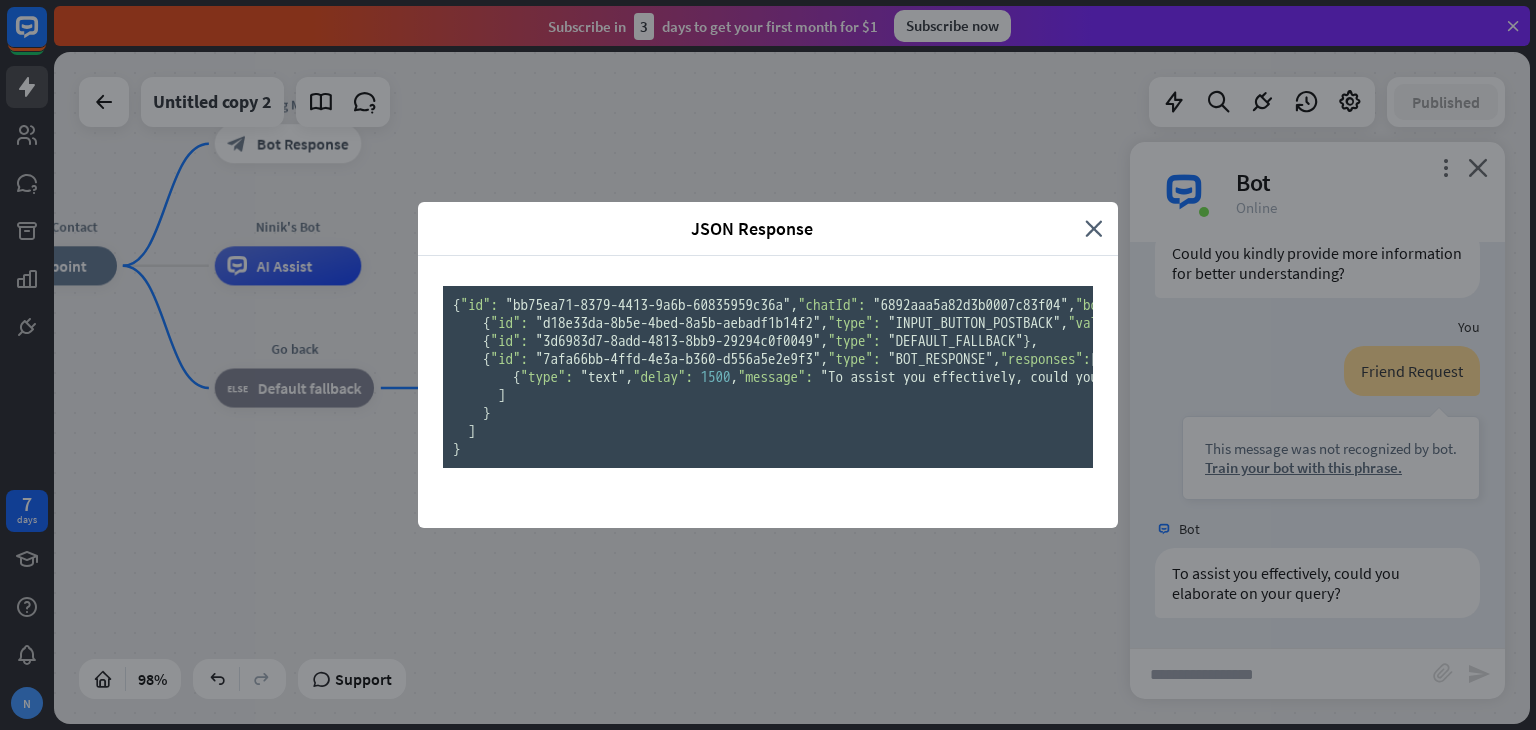 scroll, scrollTop: 0, scrollLeft: 0, axis: both 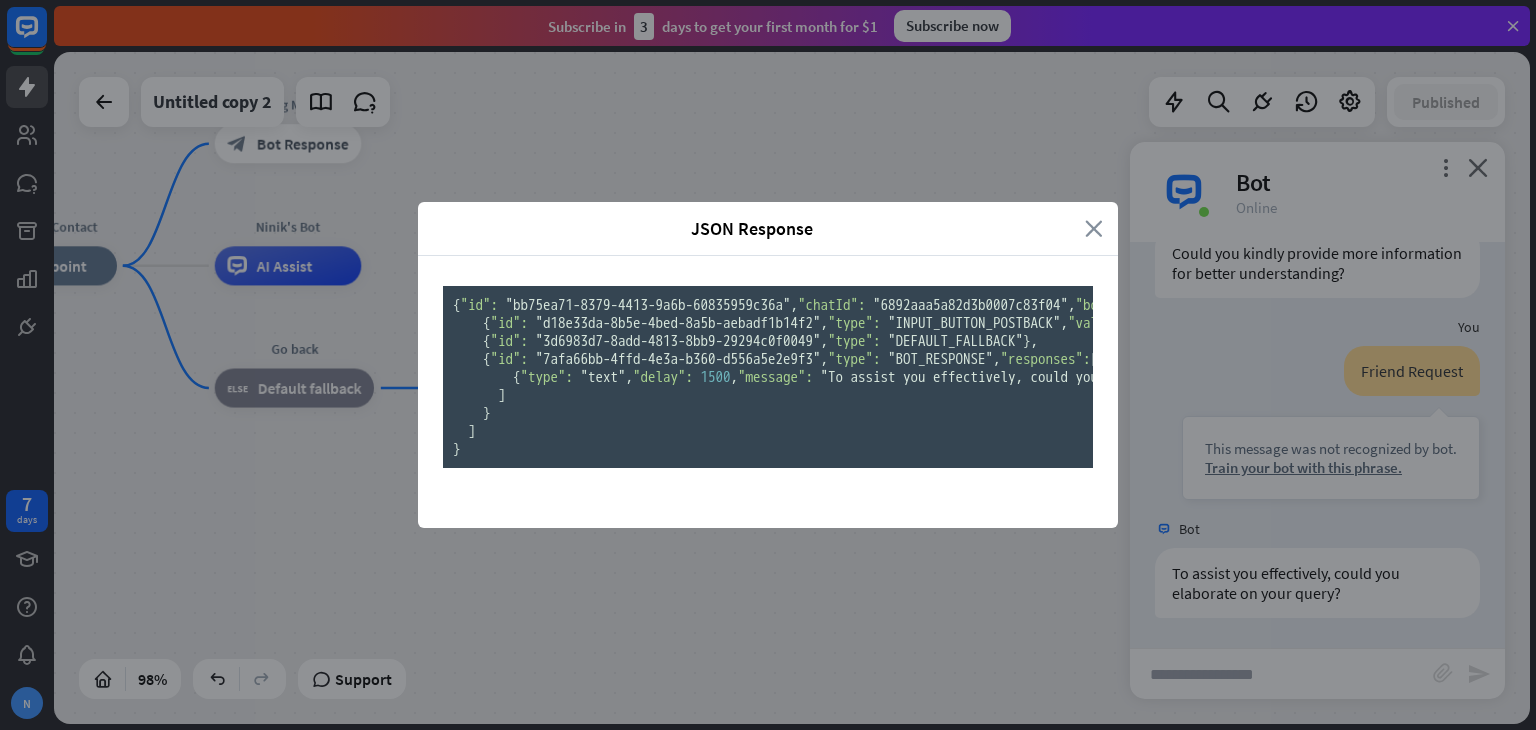 click on "close" at bounding box center (1094, 228) 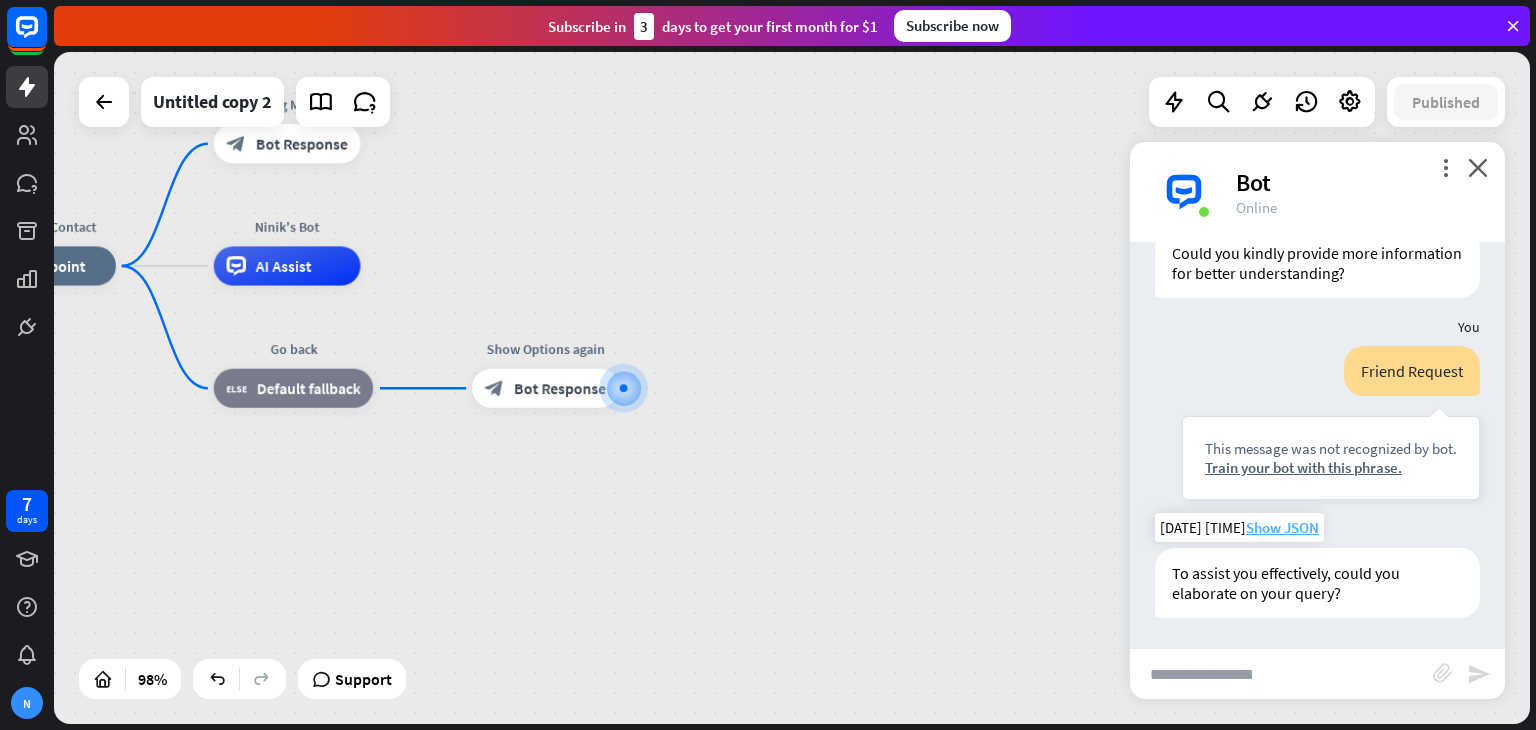 click on "Show JSON" at bounding box center (1282, 527) 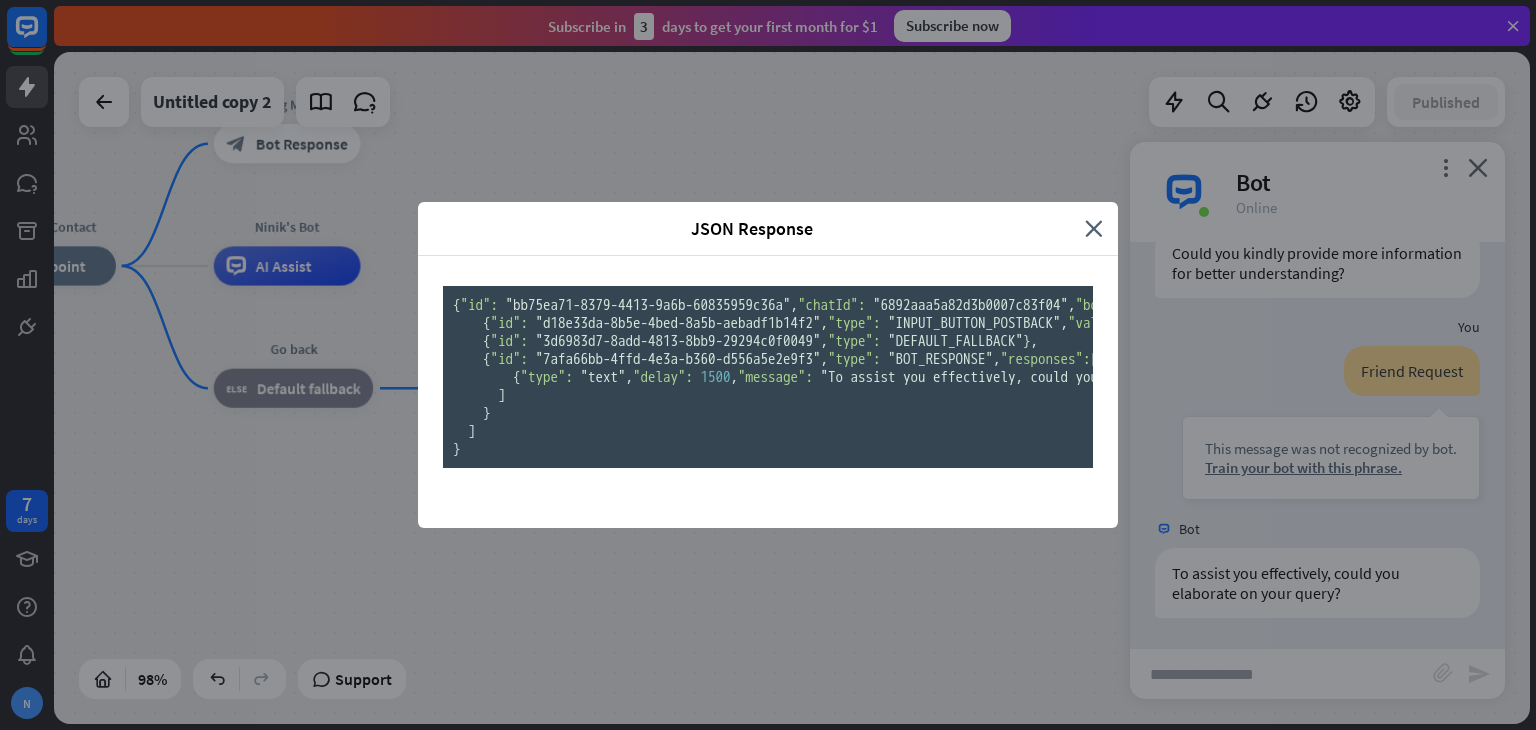 scroll, scrollTop: 110, scrollLeft: 0, axis: vertical 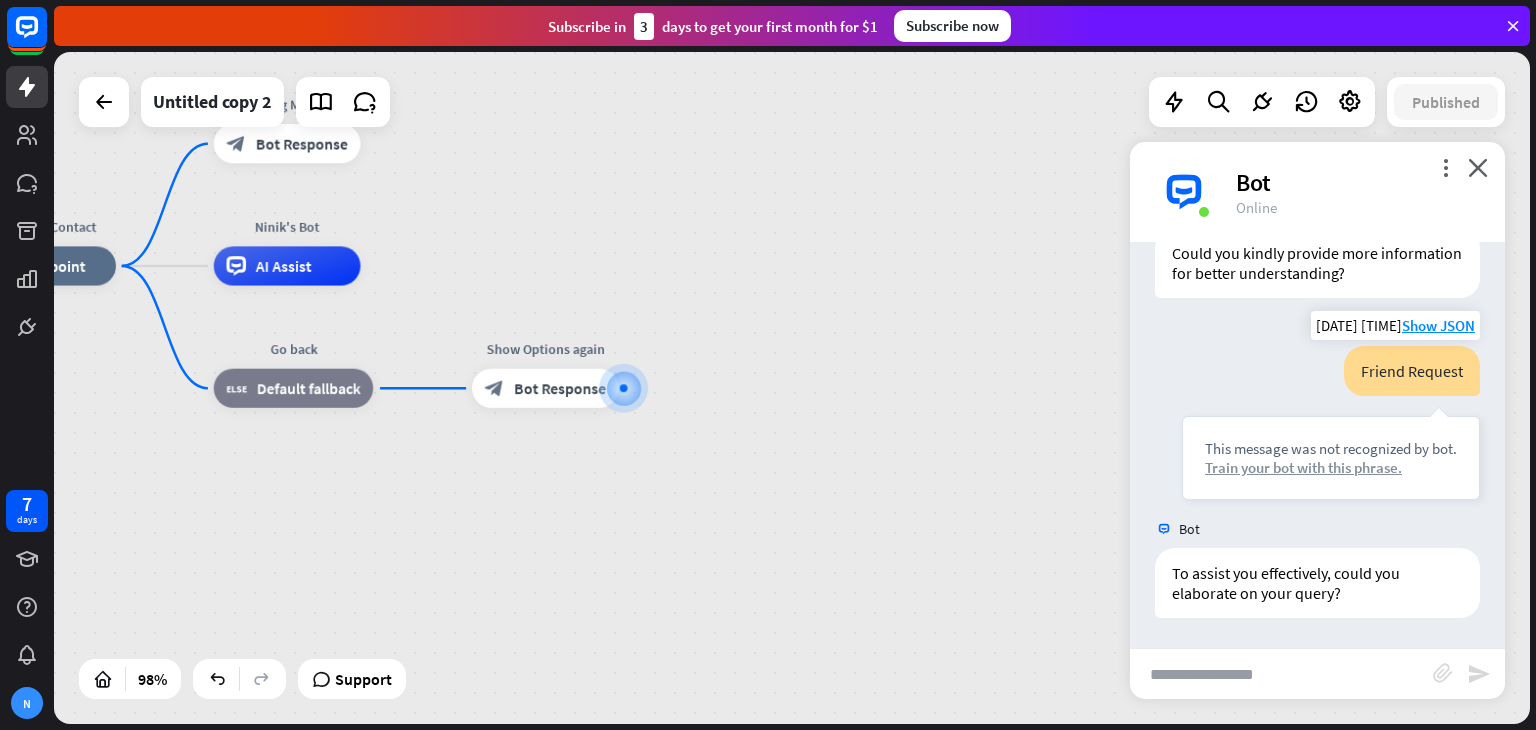 click on "Train your bot with this phrase." at bounding box center [1331, 467] 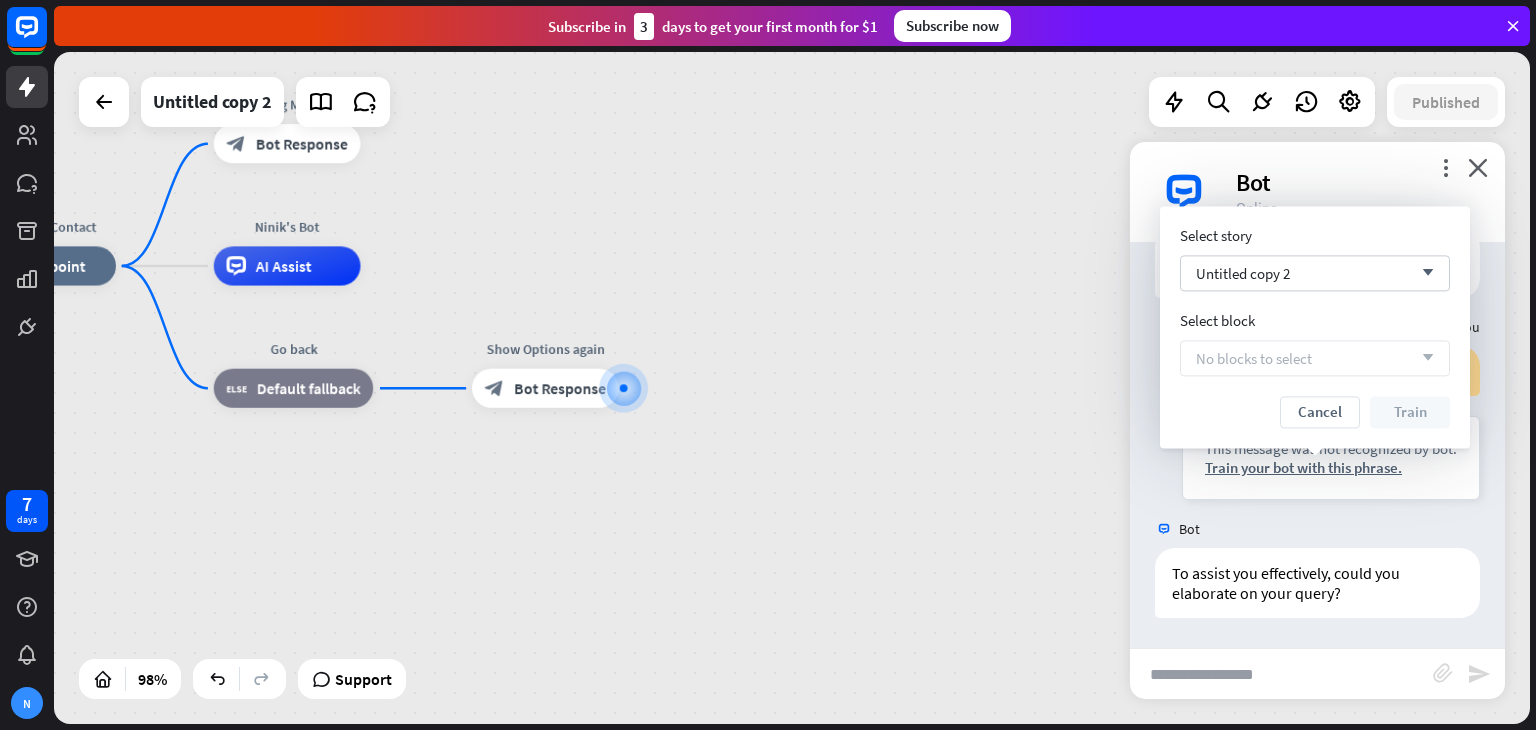 click on "No blocks to select
arrow_down" at bounding box center (1315, 358) 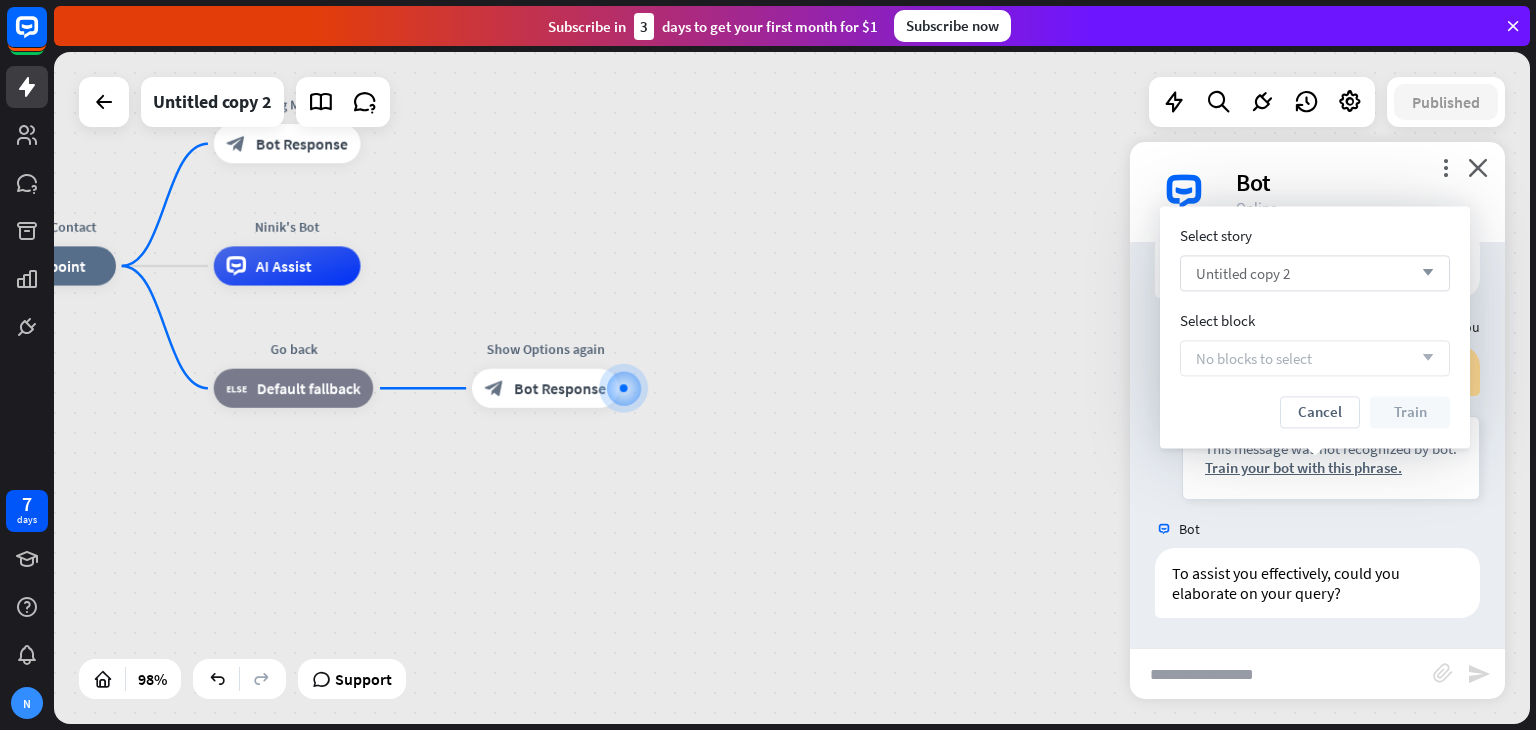 click on "Untitled copy 2
arrow_down" at bounding box center (1315, 273) 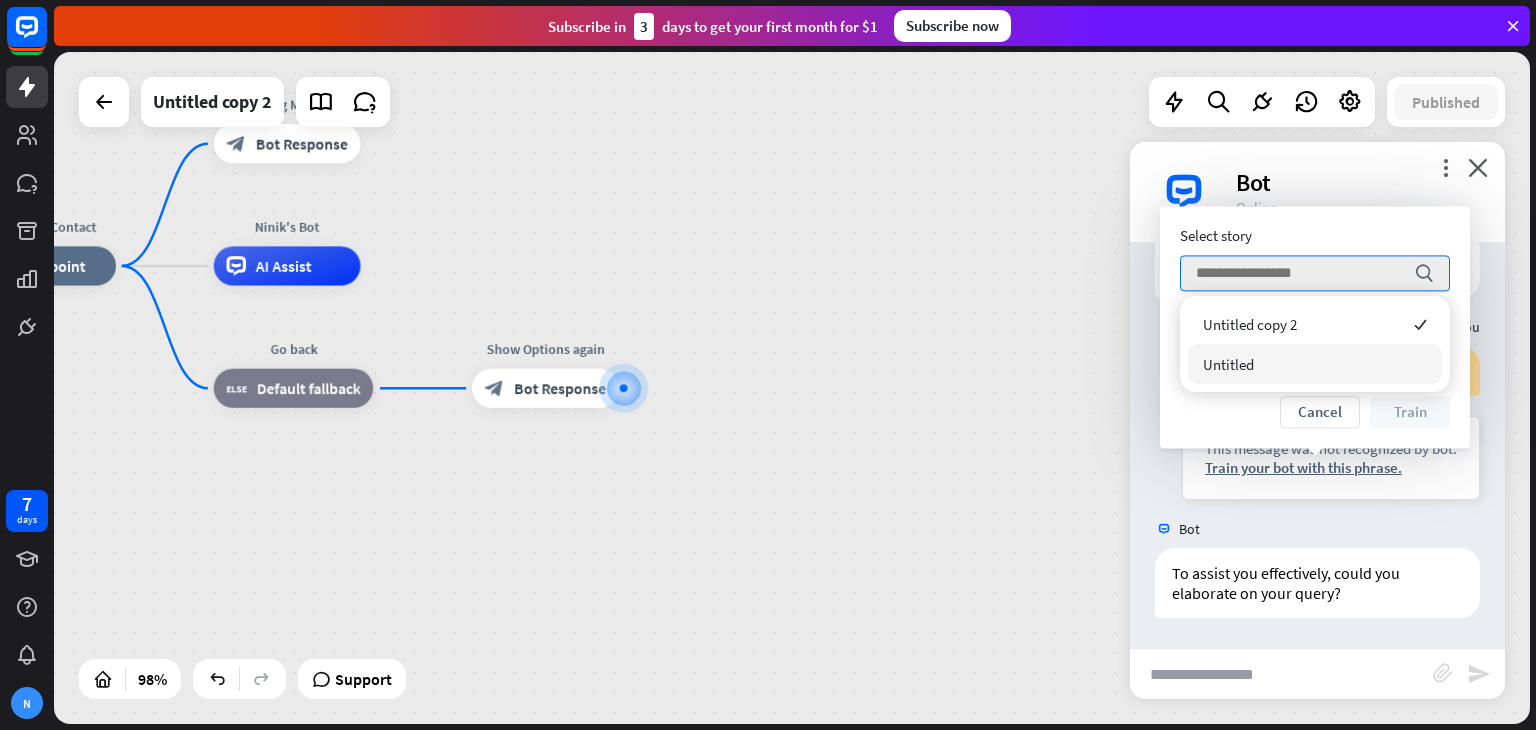 click on "Untitled" at bounding box center (1315, 364) 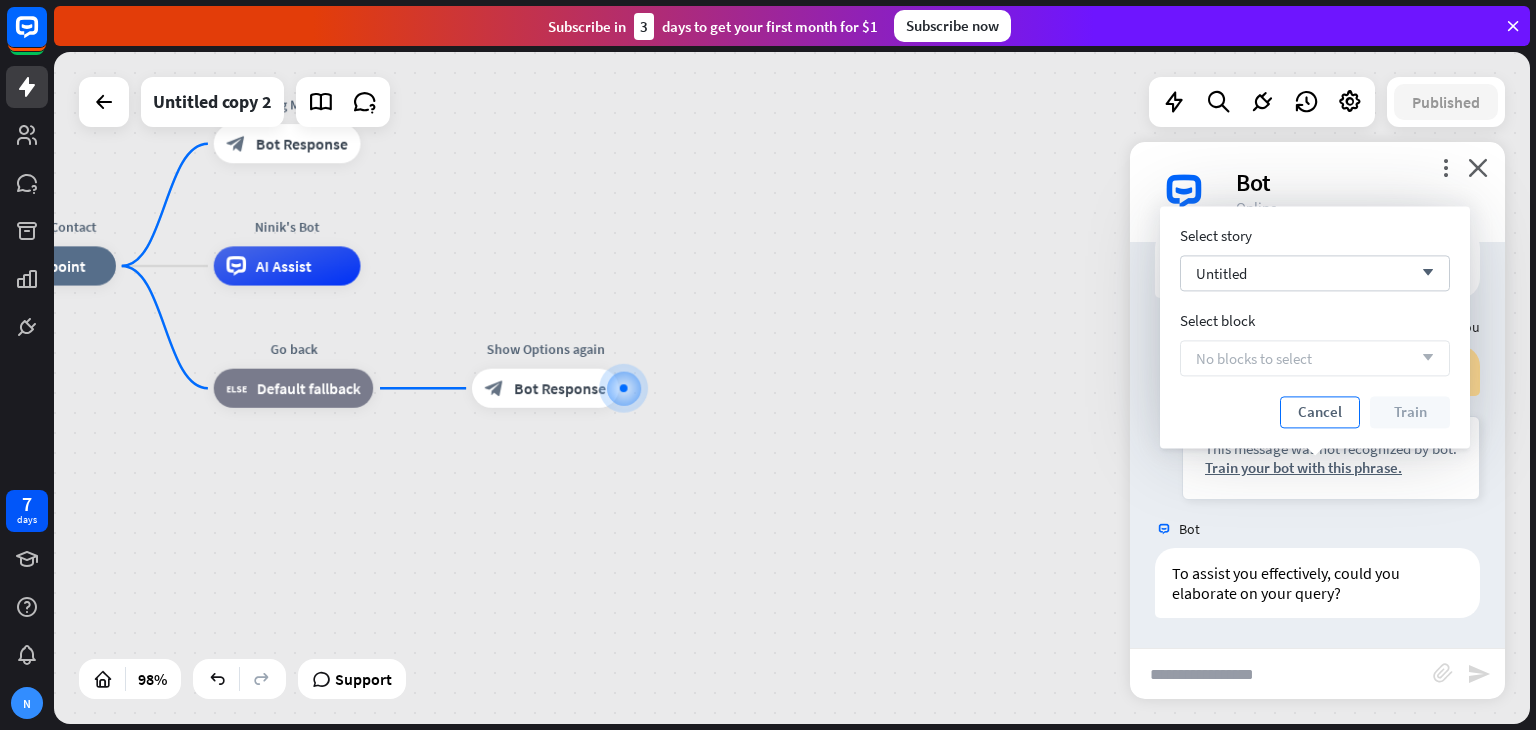 click on "Cancel" at bounding box center (1320, 412) 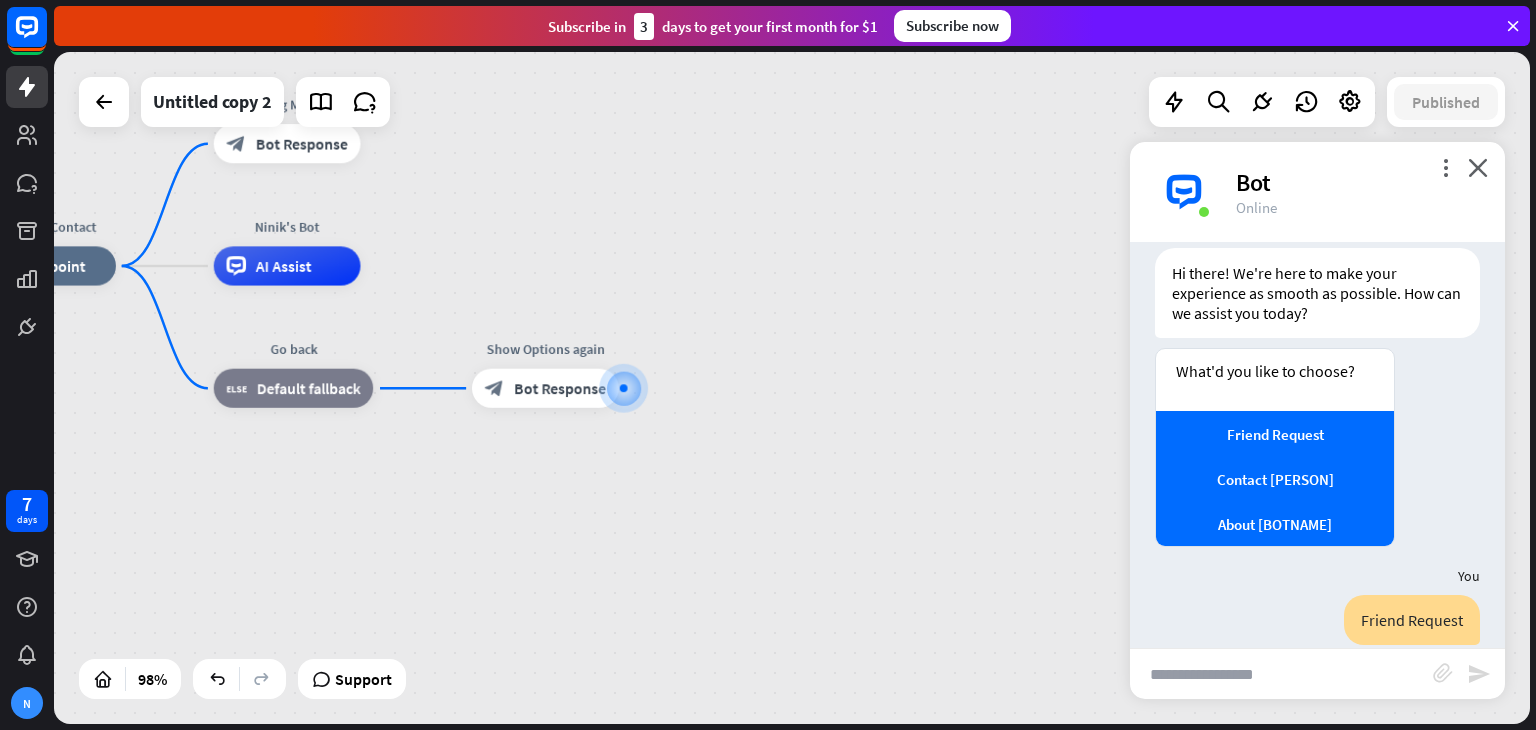scroll, scrollTop: 0, scrollLeft: 0, axis: both 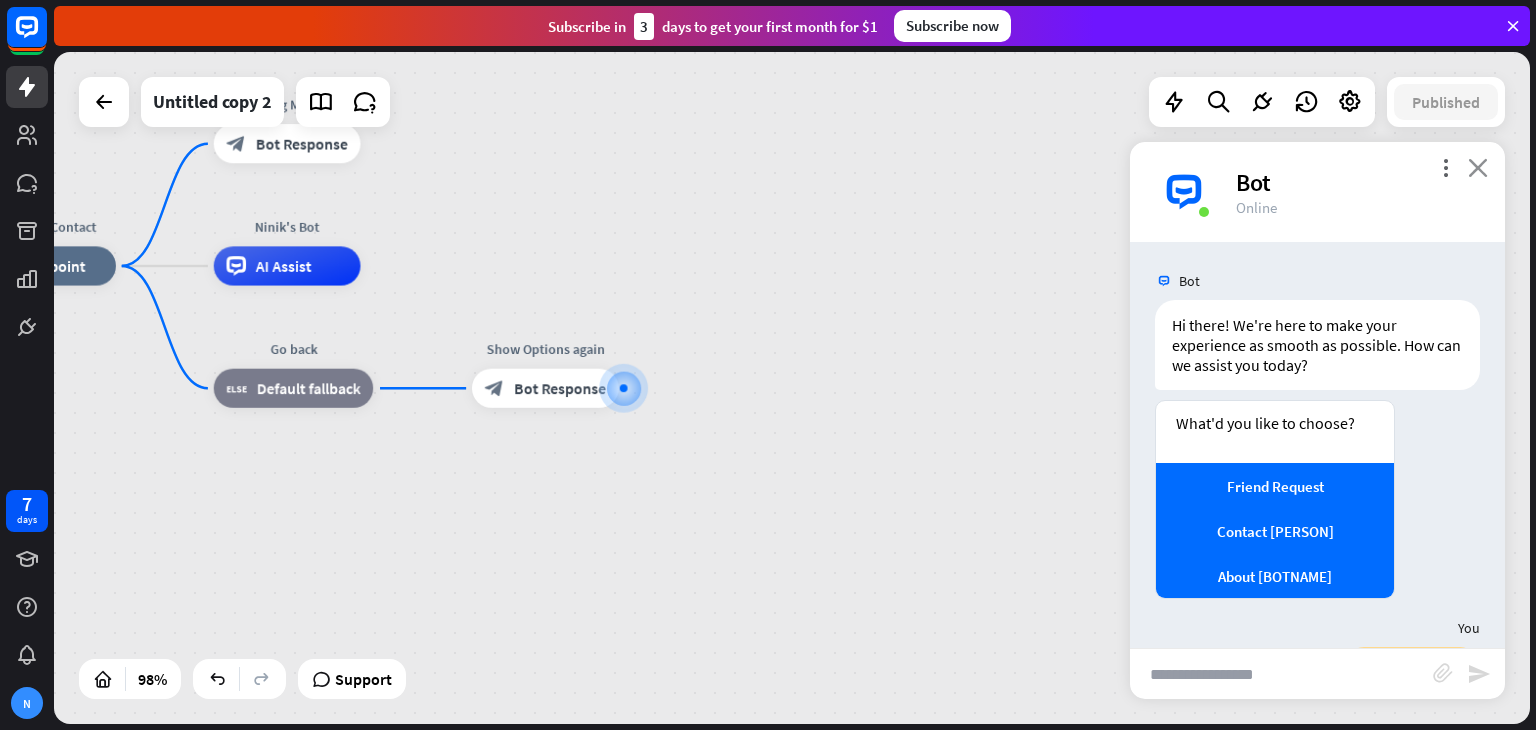click on "close" at bounding box center (1478, 167) 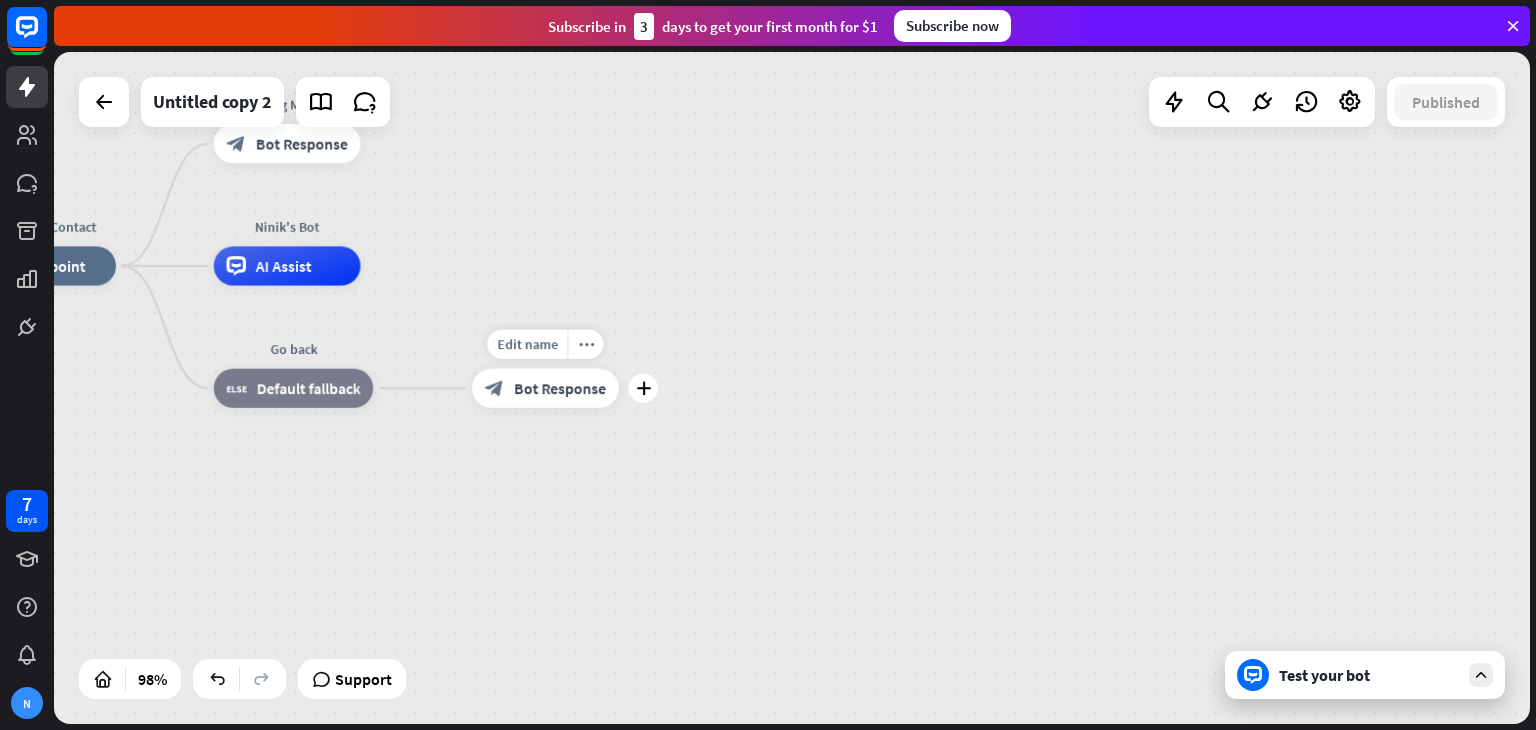 click on "Bot Response" at bounding box center (560, 388) 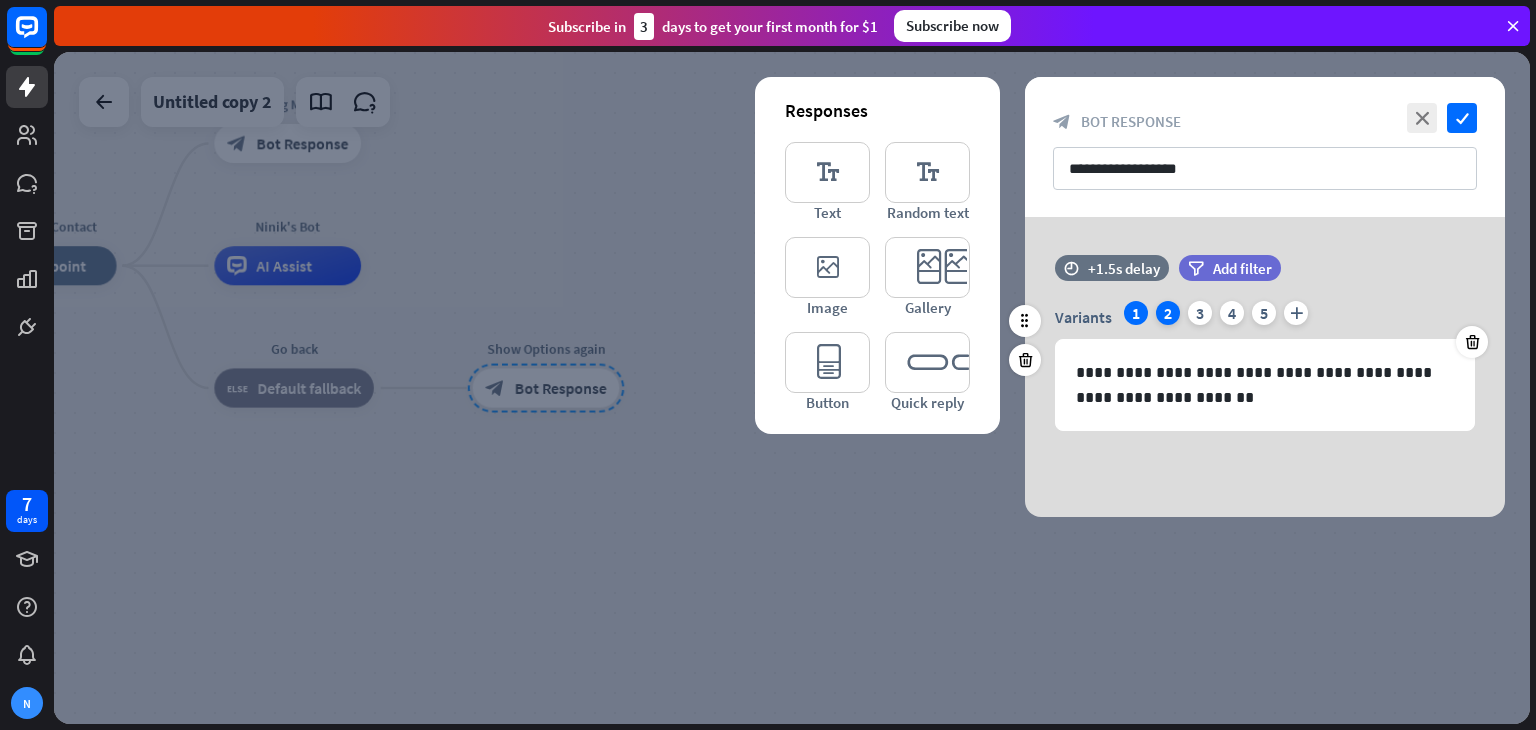 click on "2" at bounding box center (1168, 313) 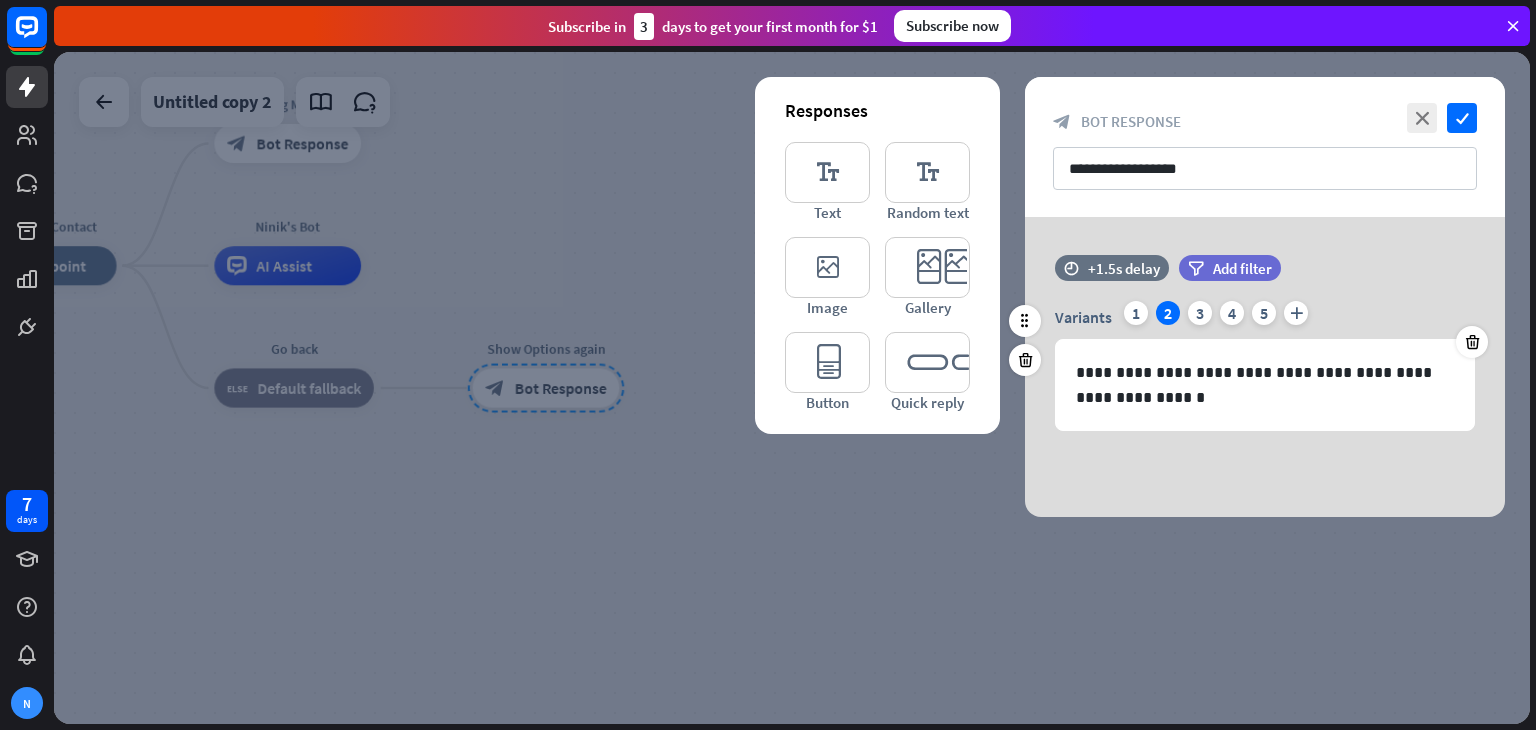 click on "Variants
1
2
3
4
5
plus" at bounding box center [1265, 317] 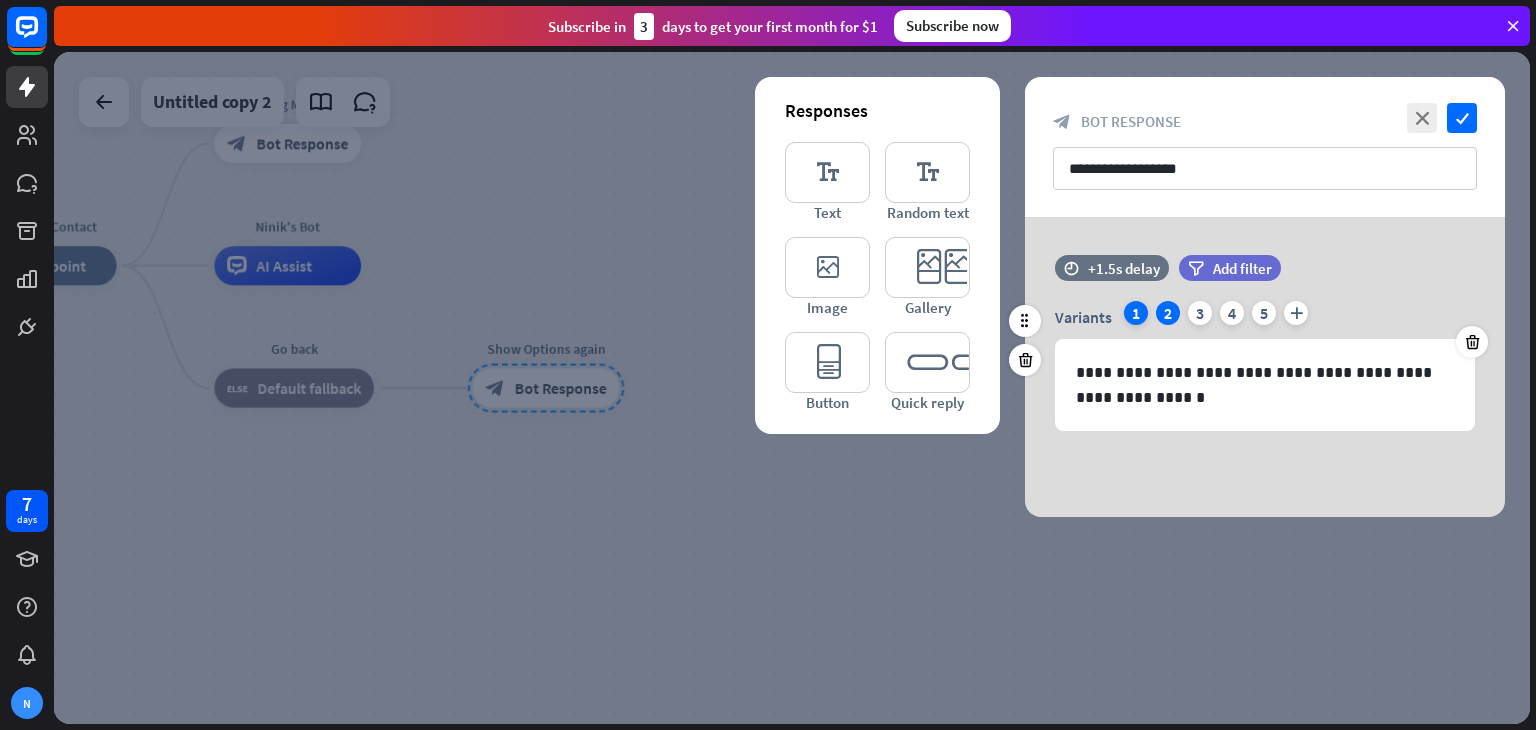 click on "1" at bounding box center [1136, 313] 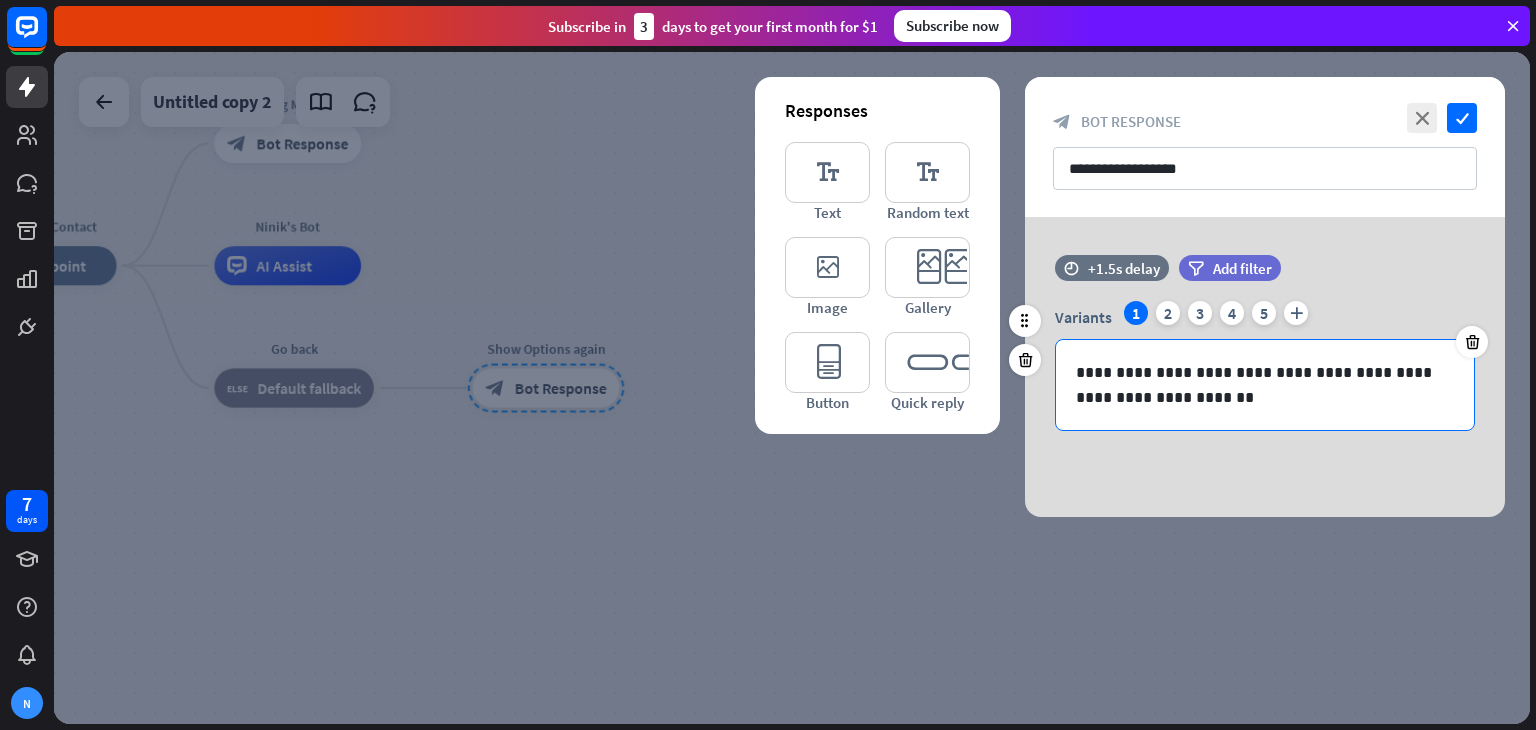 click on "**********" at bounding box center [1265, 385] 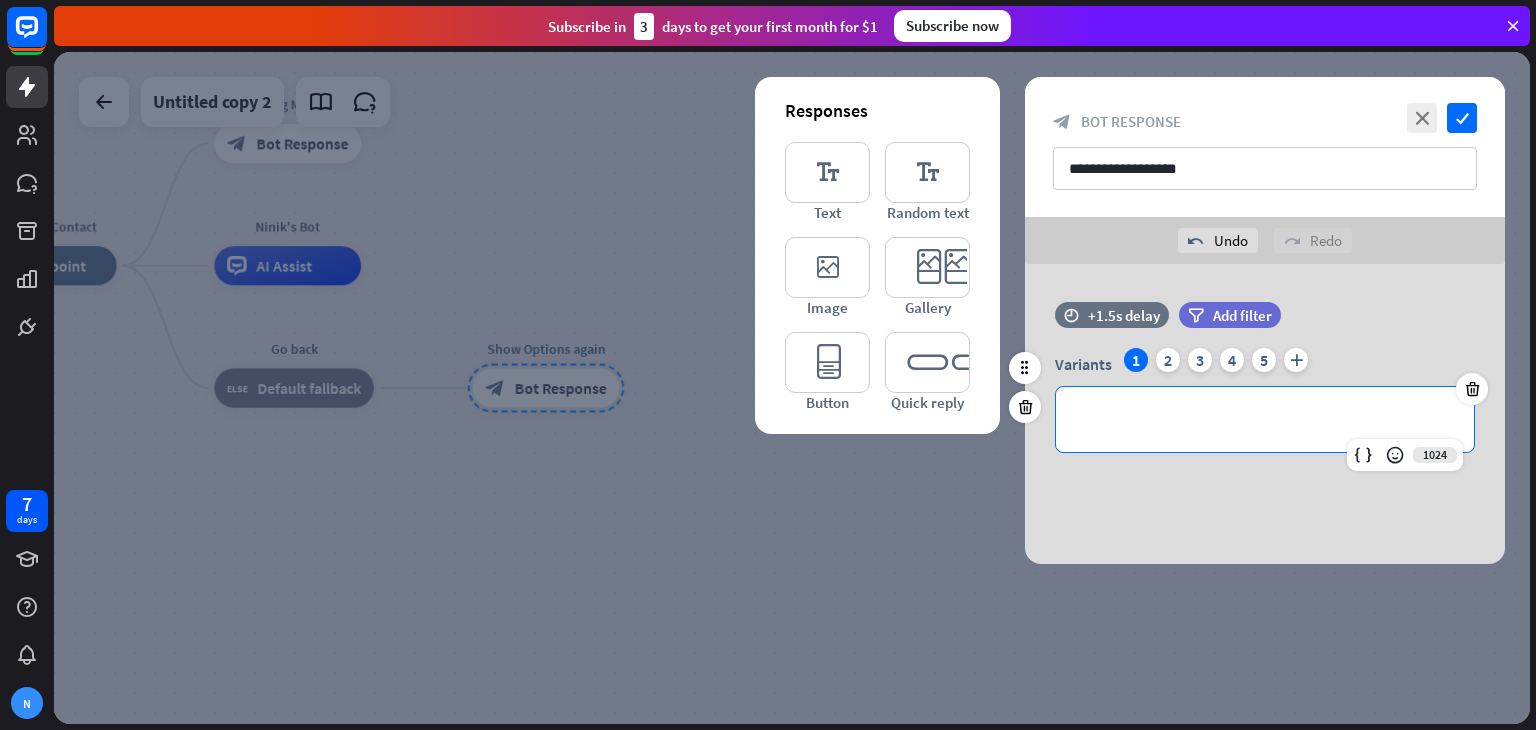 type 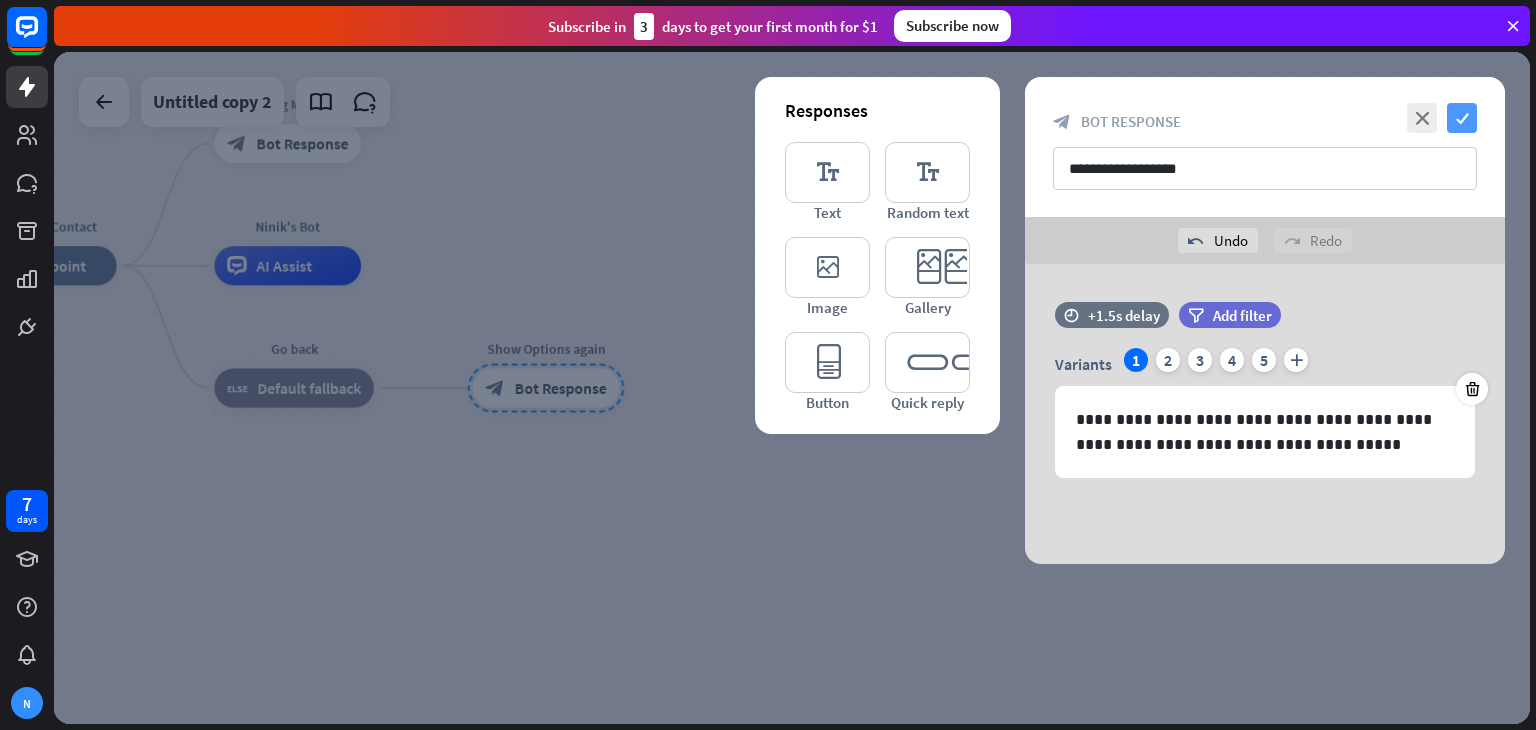 click on "check" at bounding box center (1462, 118) 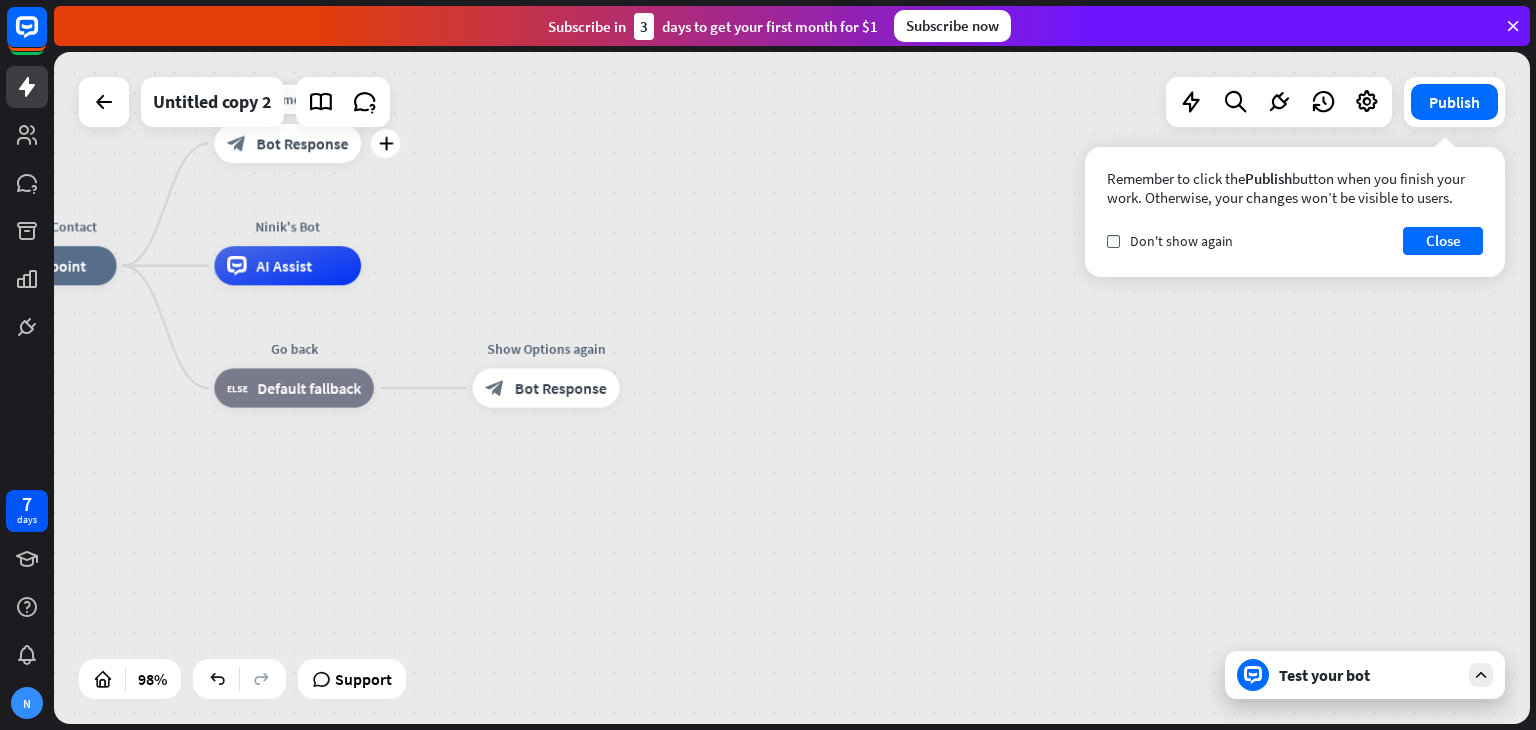 click on "block_bot_response   Bot Response" at bounding box center [287, 143] 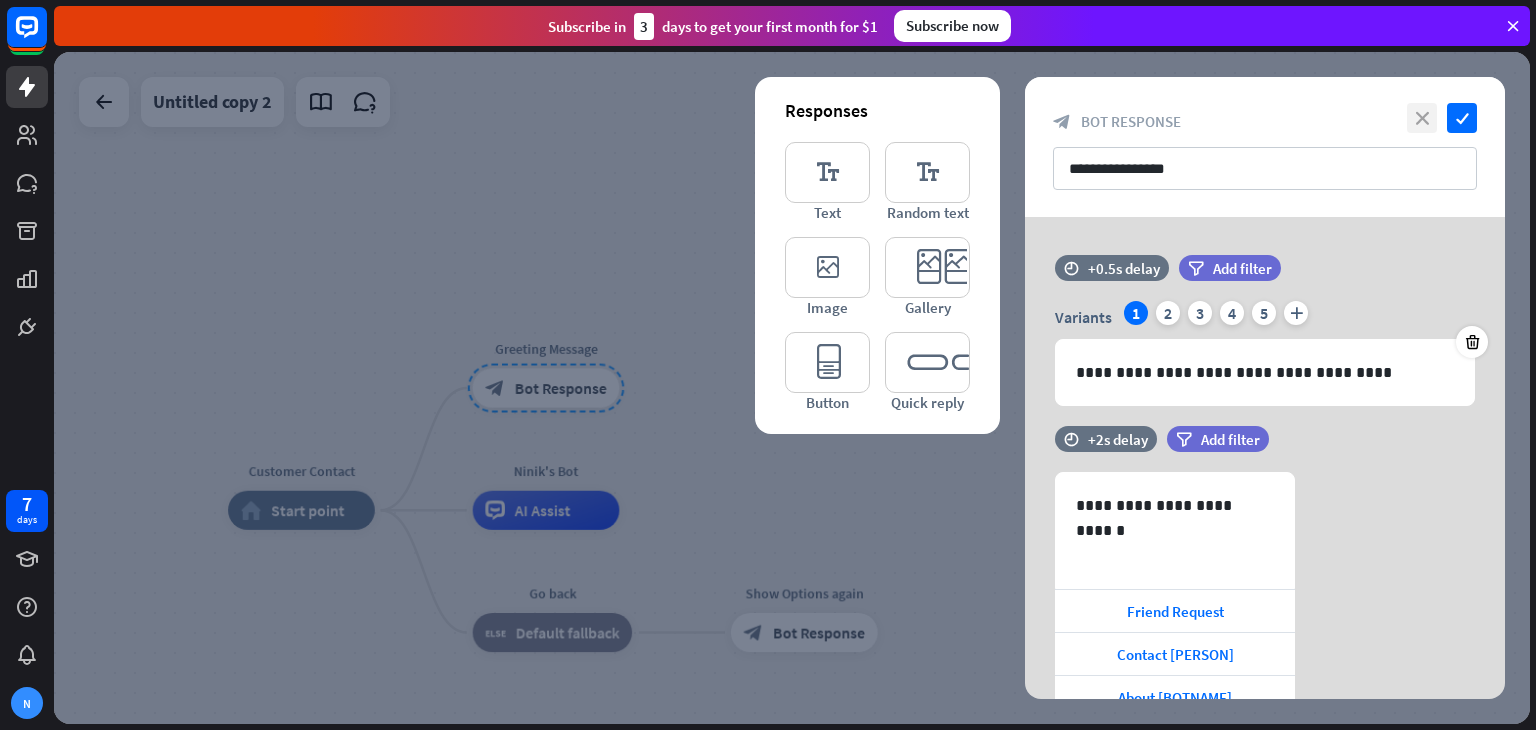 click on "close" at bounding box center (1422, 118) 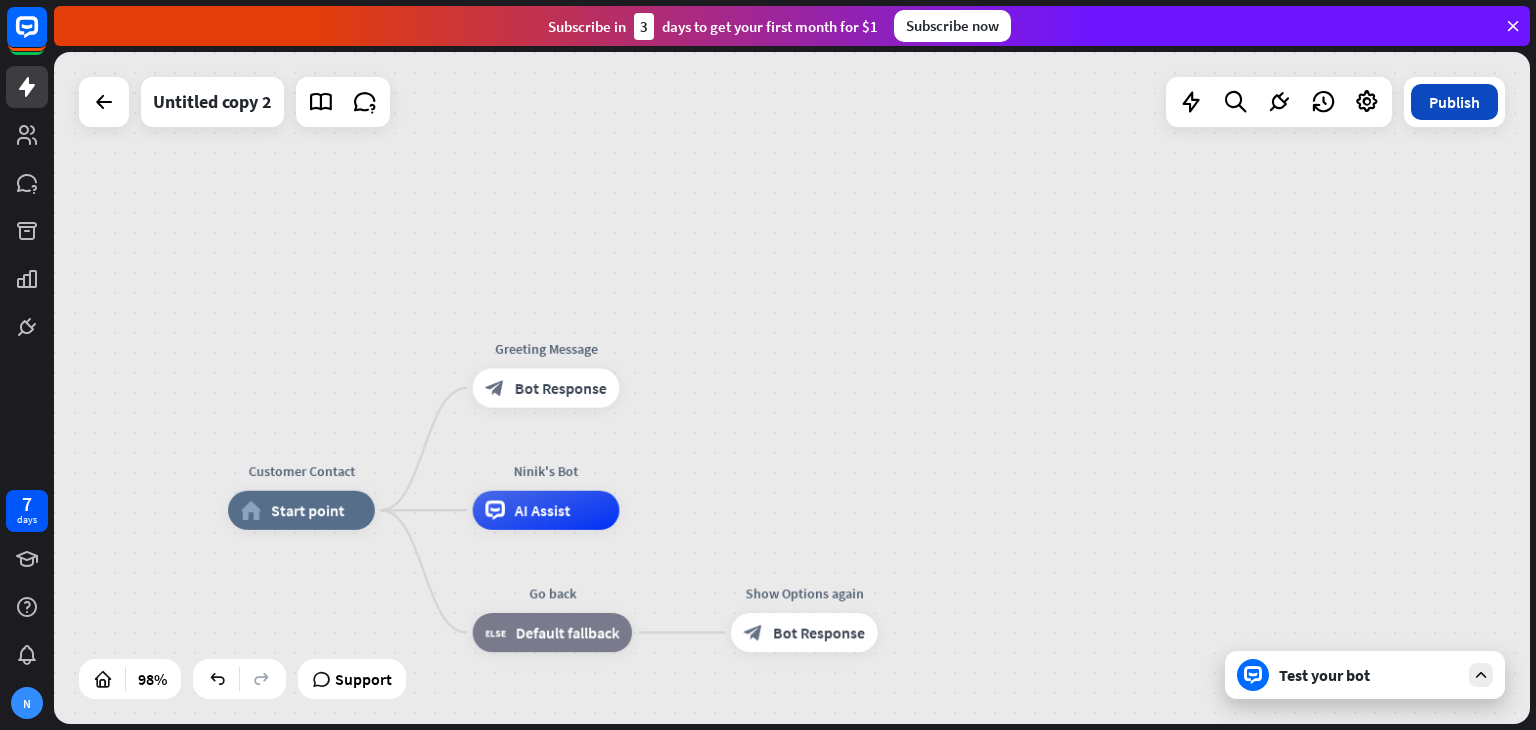 click on "Publish" at bounding box center (1454, 102) 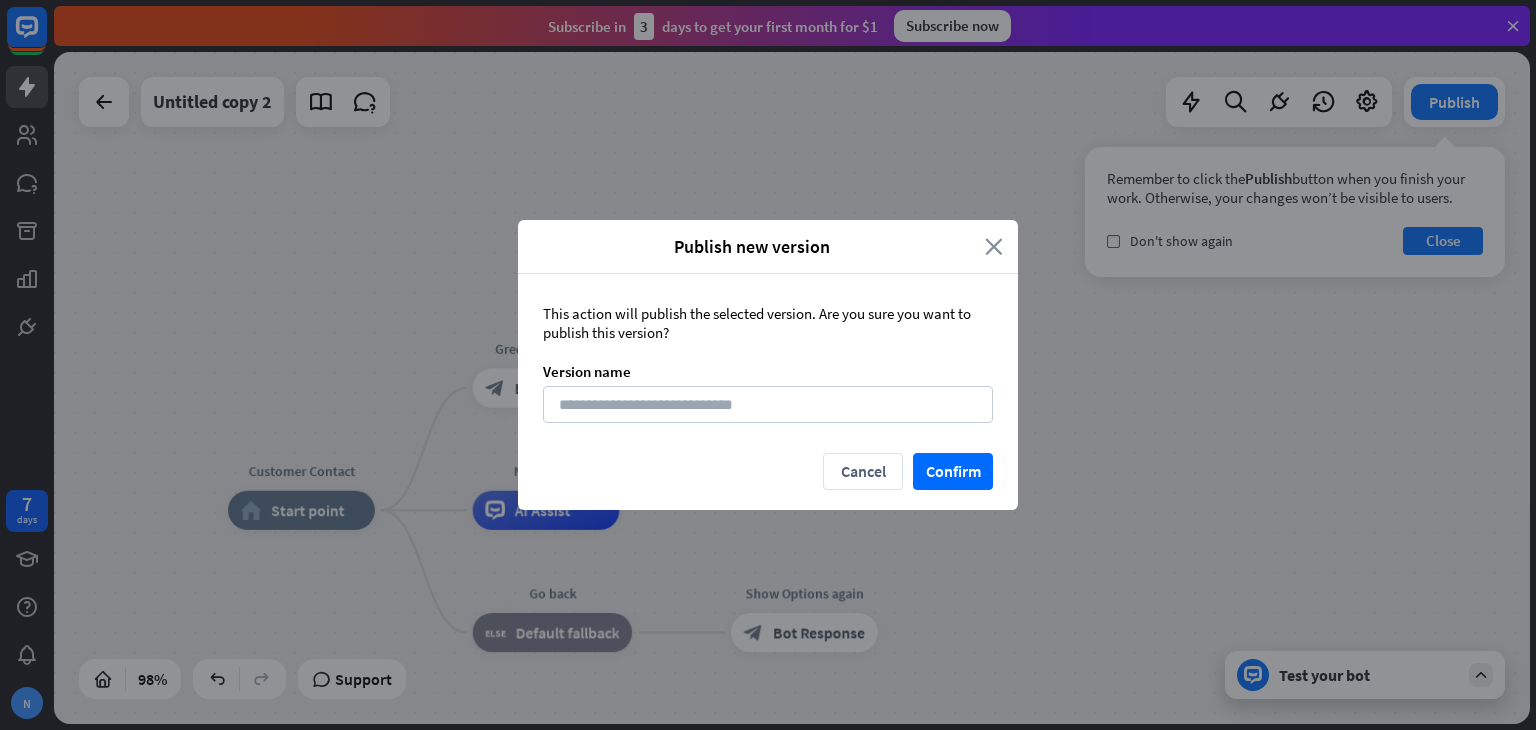 click on "close" at bounding box center (994, 246) 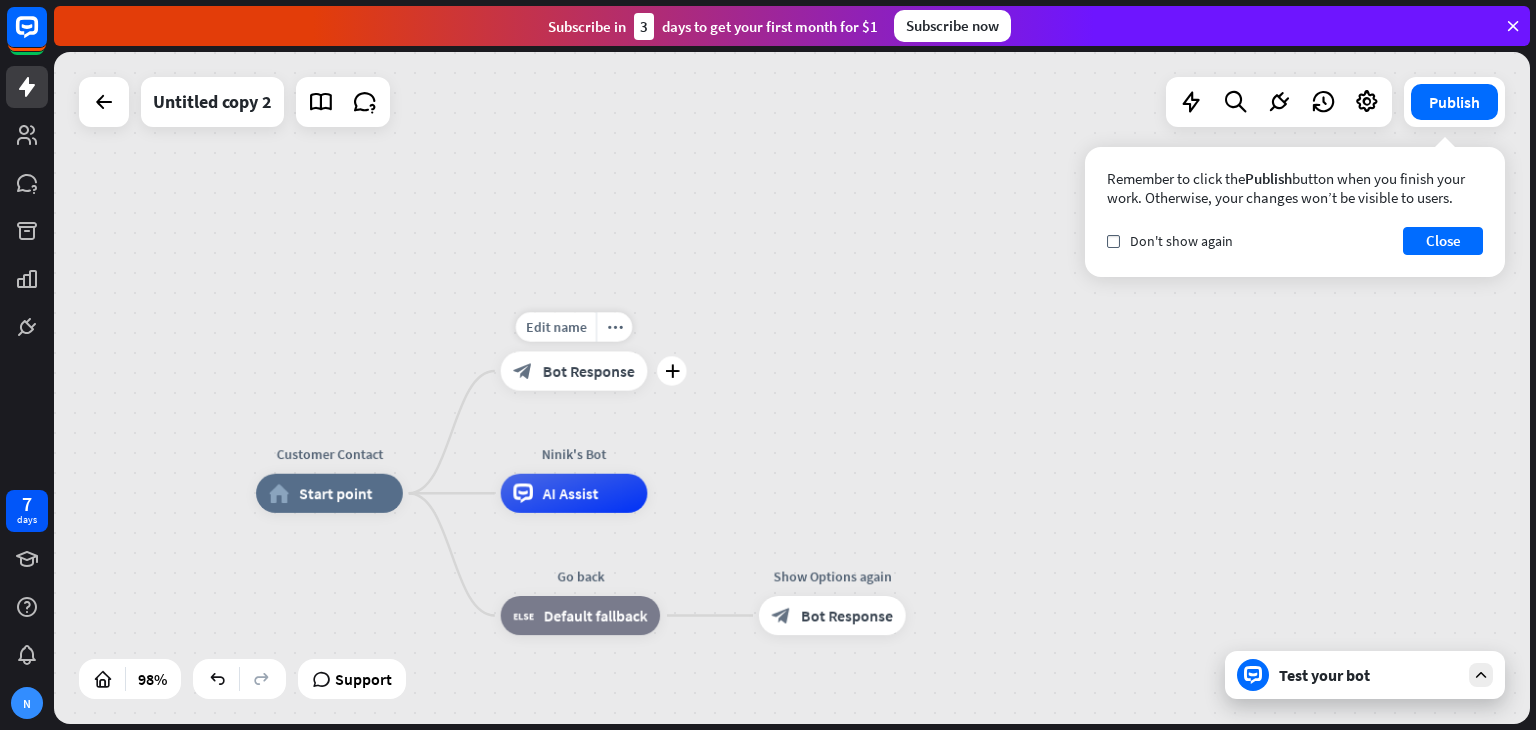 drag, startPoint x: 510, startPoint y: 415, endPoint x: 540, endPoint y: 398, distance: 34.48188 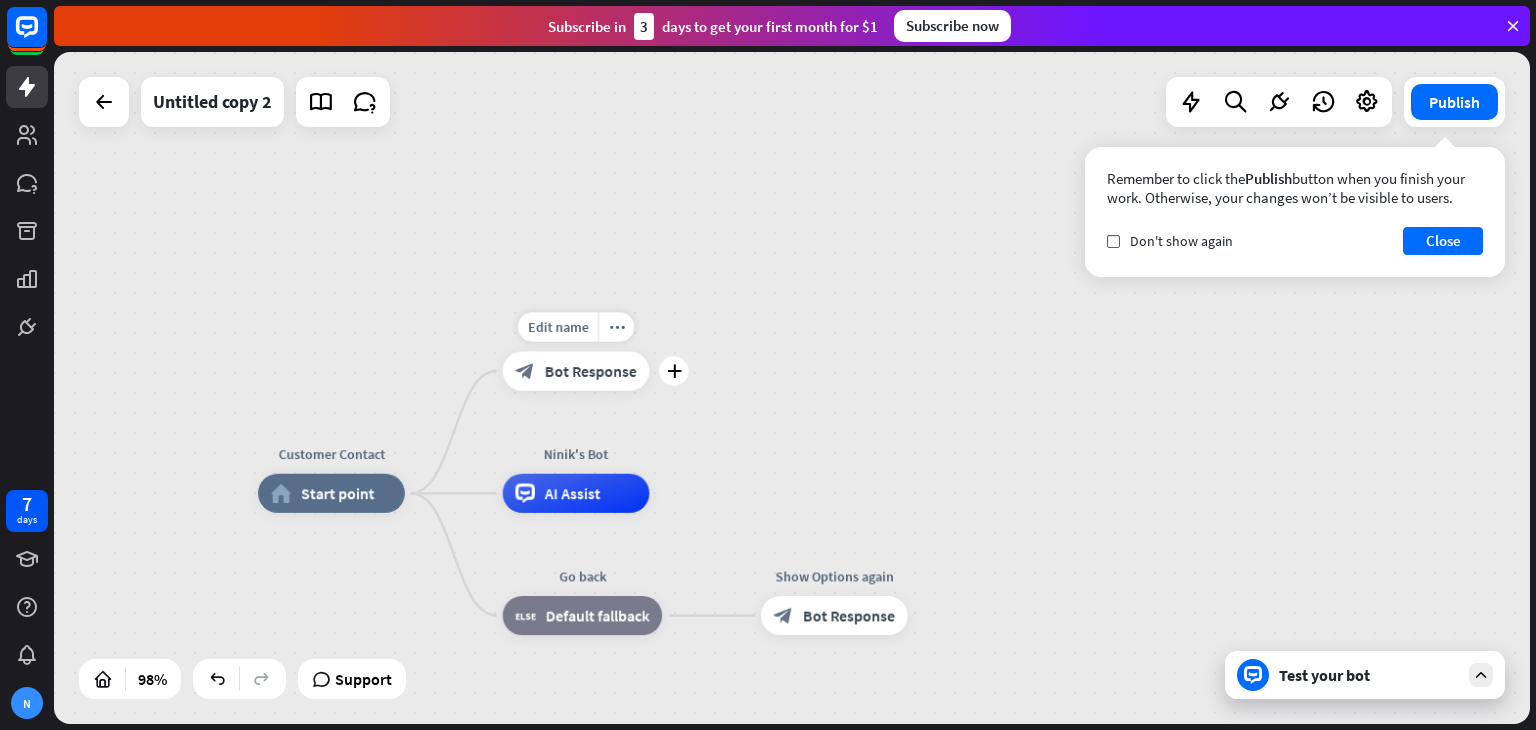click on "Bot Response" at bounding box center [591, 371] 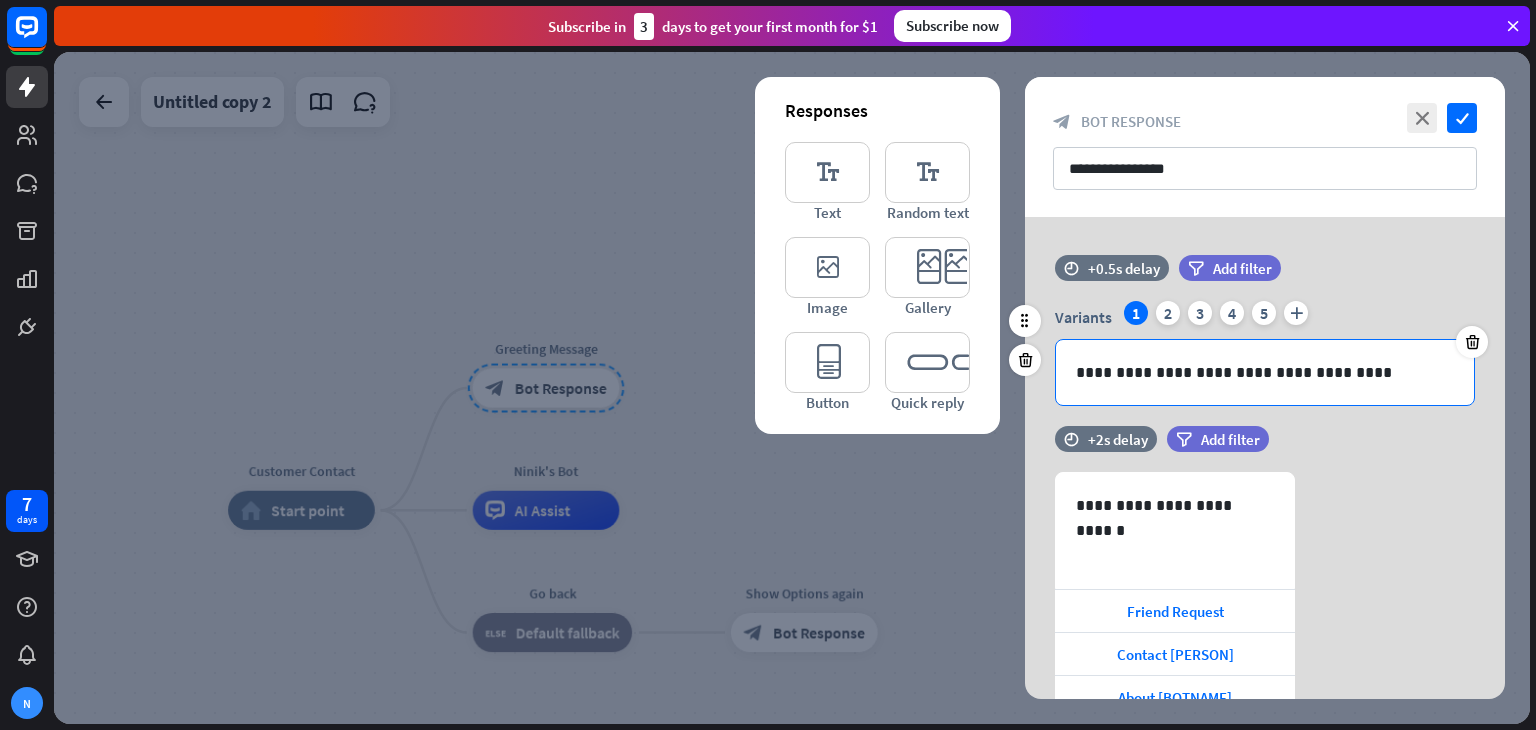 scroll, scrollTop: 48, scrollLeft: 0, axis: vertical 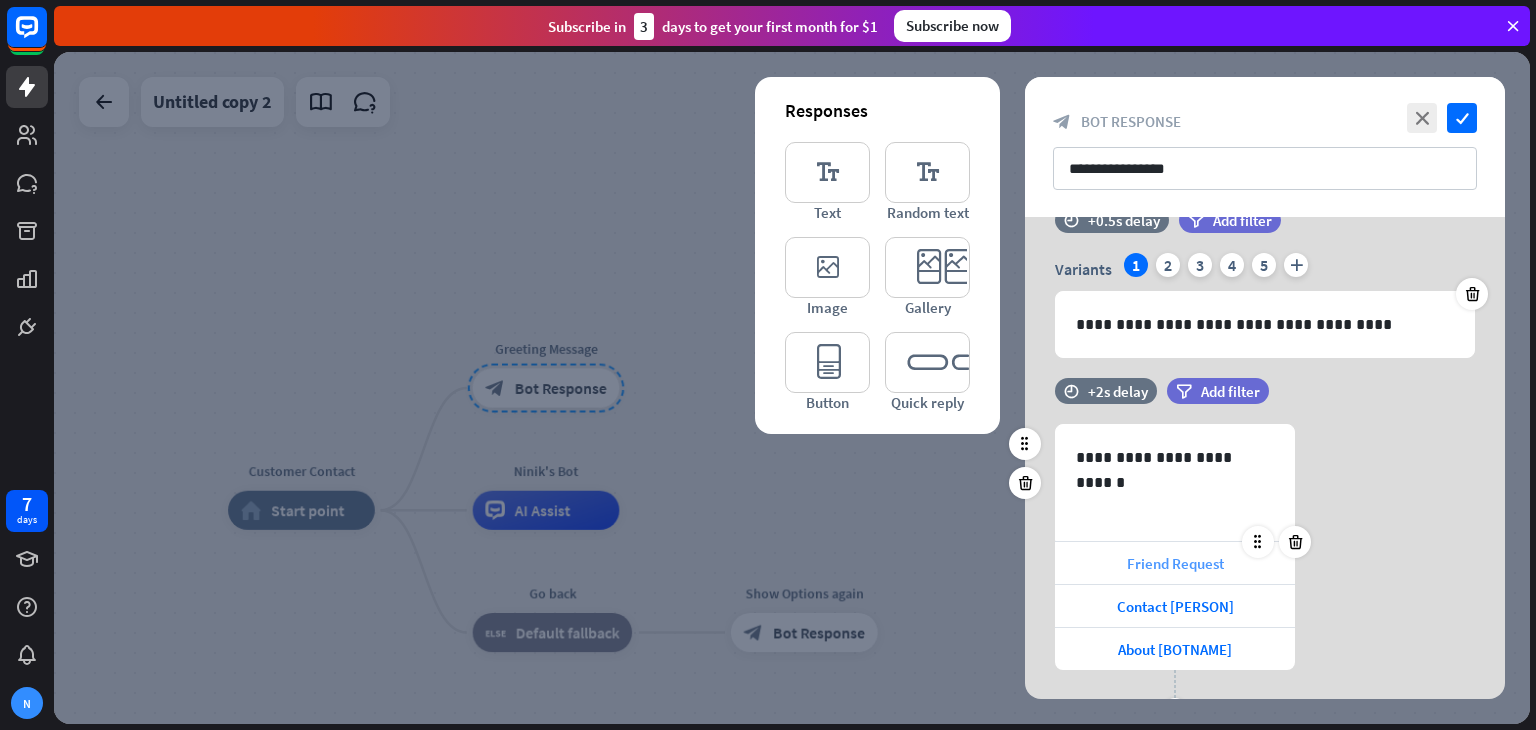 click on "Friend Request" at bounding box center [1175, 563] 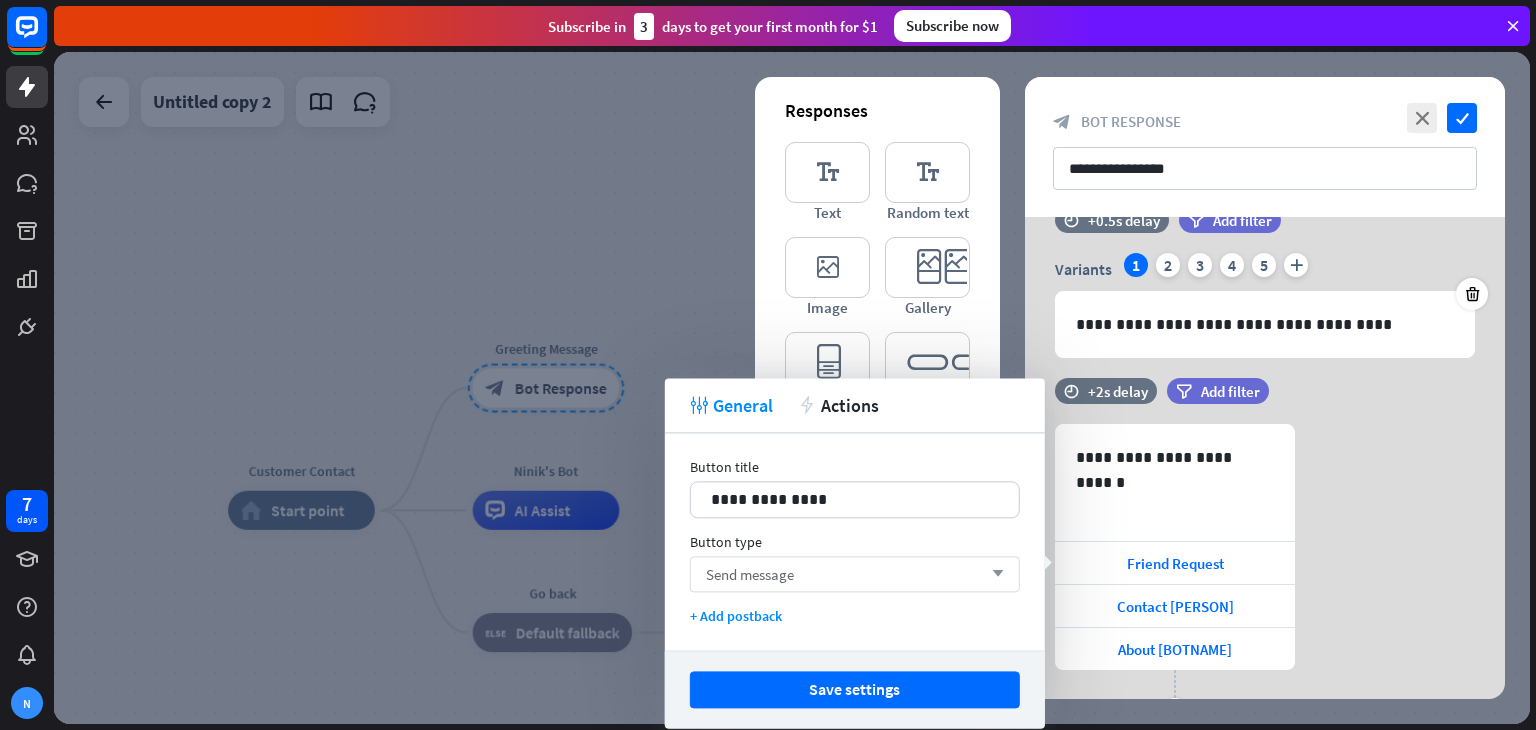 click on "Send message
arrow_down" at bounding box center (855, 574) 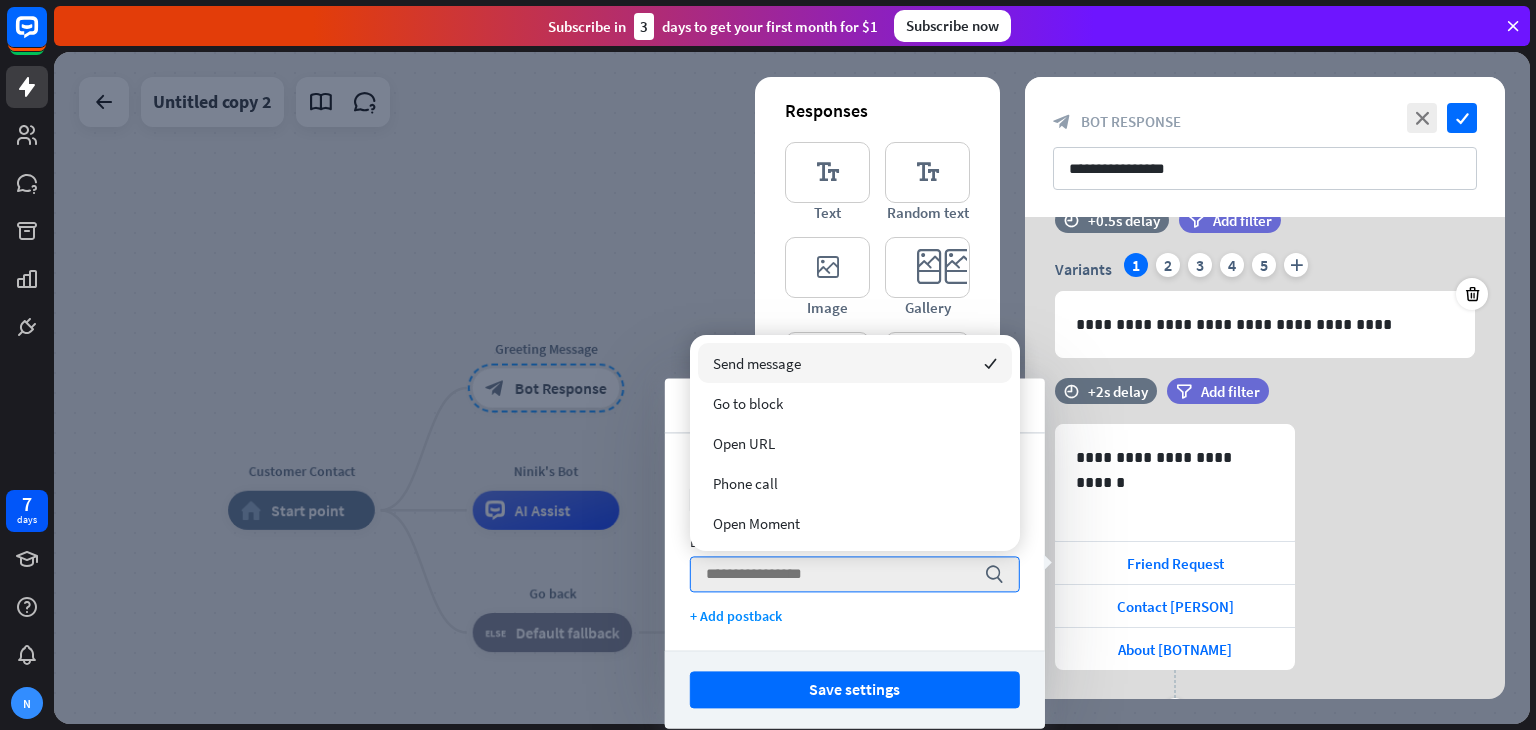 click on "**********" at bounding box center (855, 541) 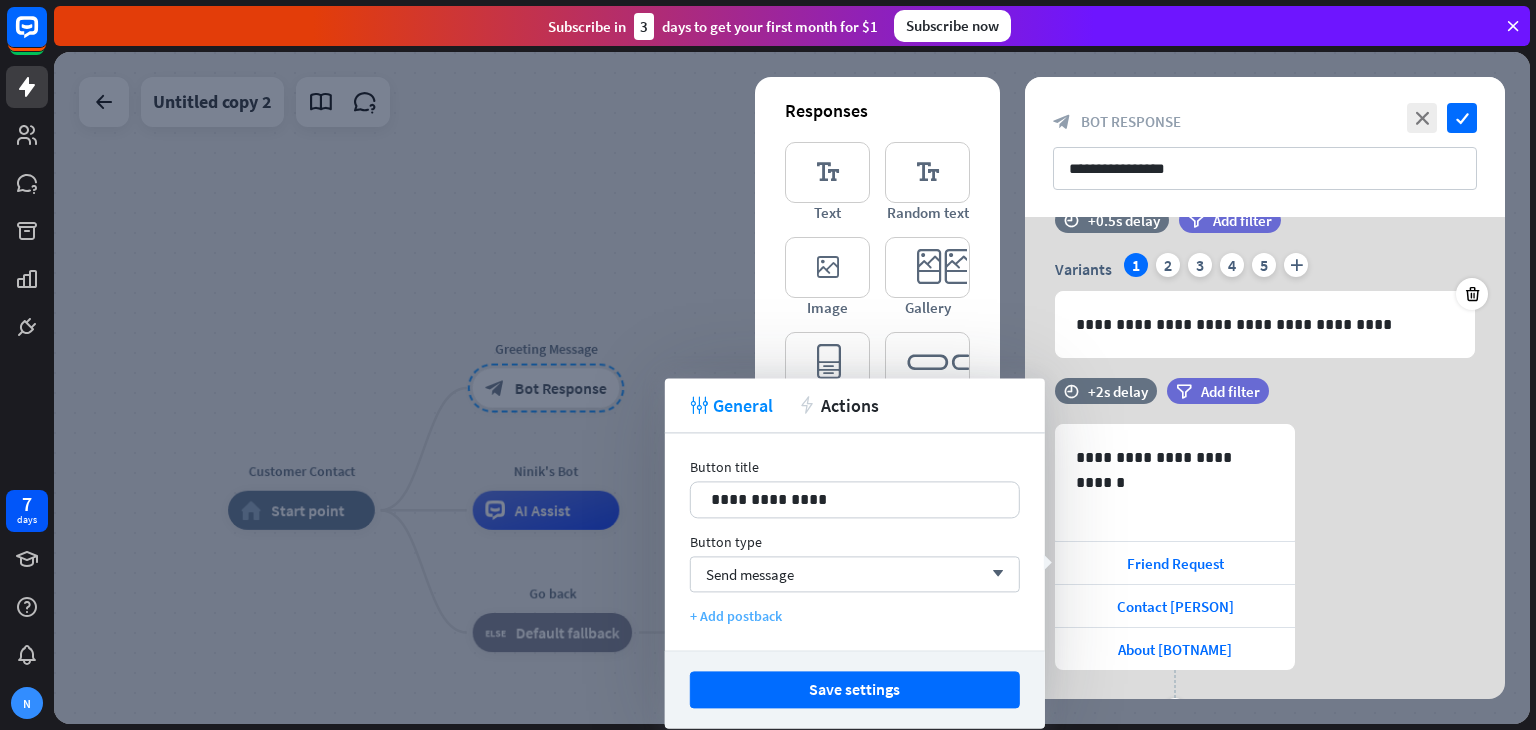 click on "+ Add postback" at bounding box center (855, 616) 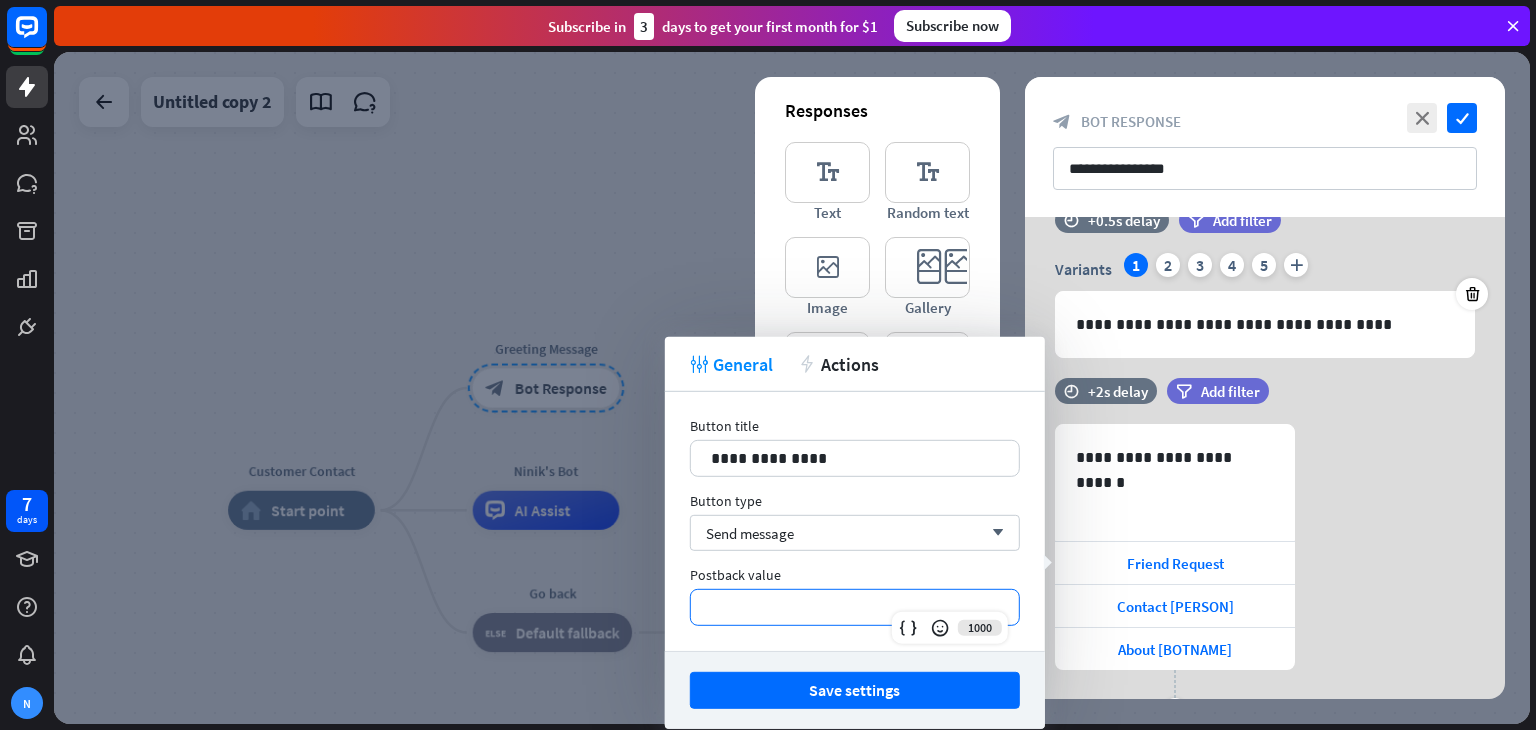click on "**********" at bounding box center (855, 607) 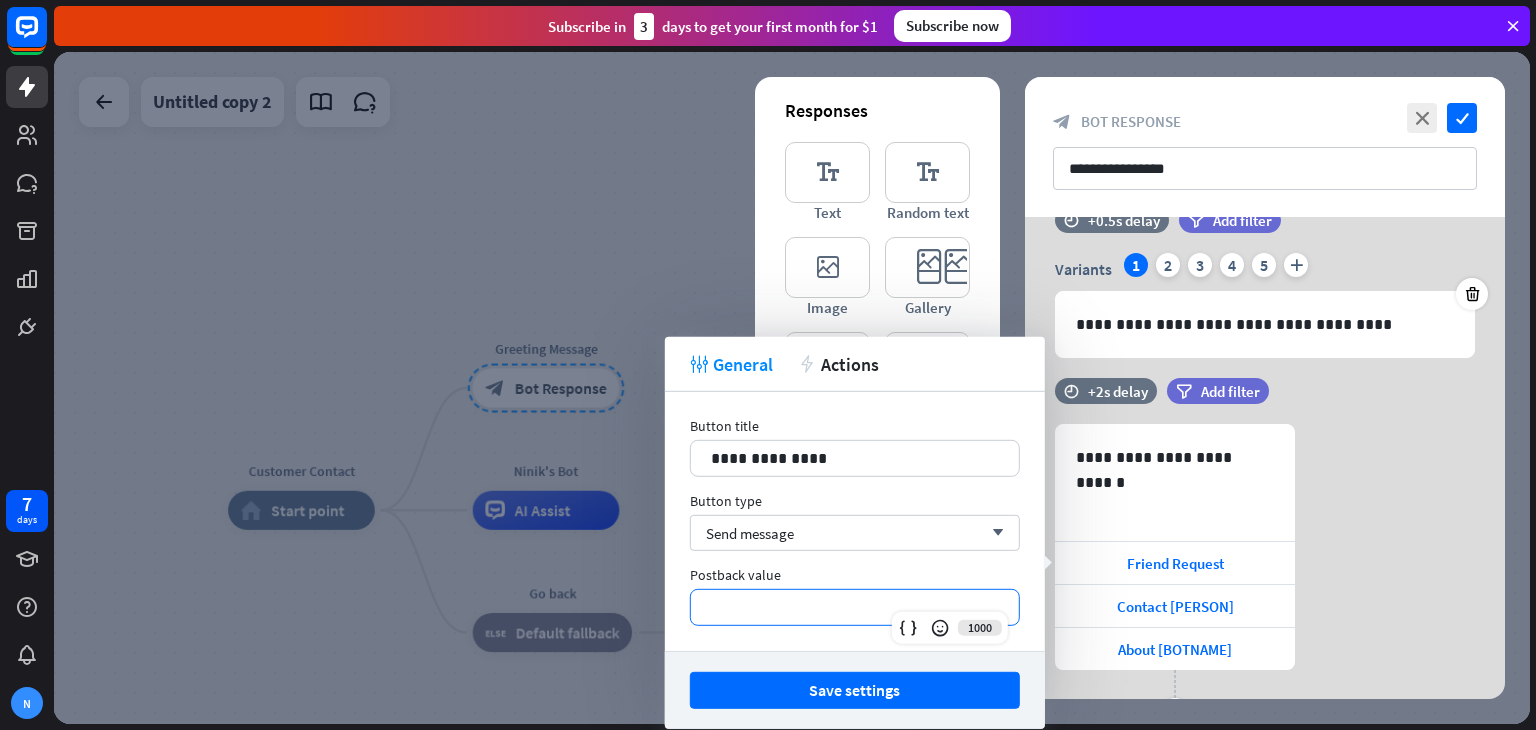 type 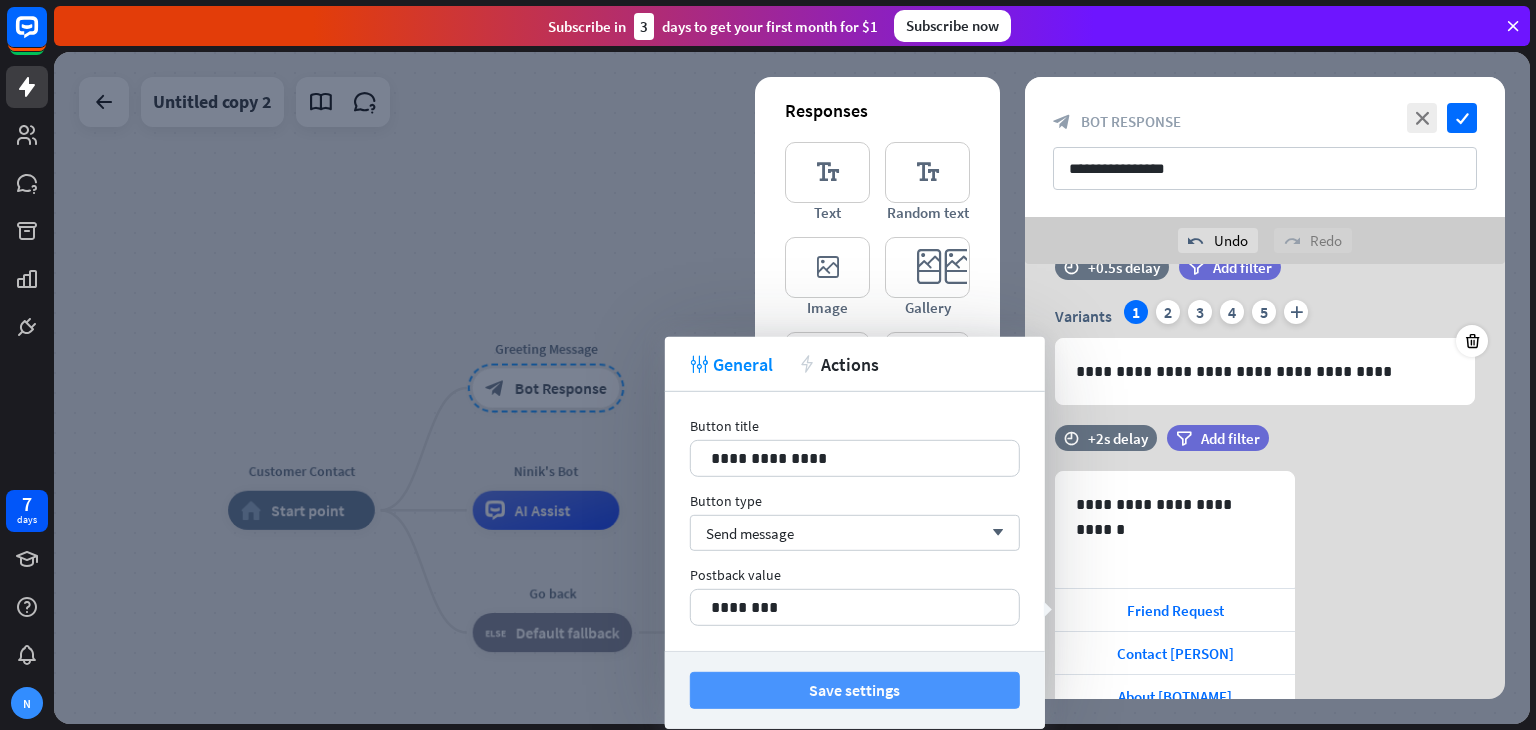 click on "Save settings" at bounding box center [855, 690] 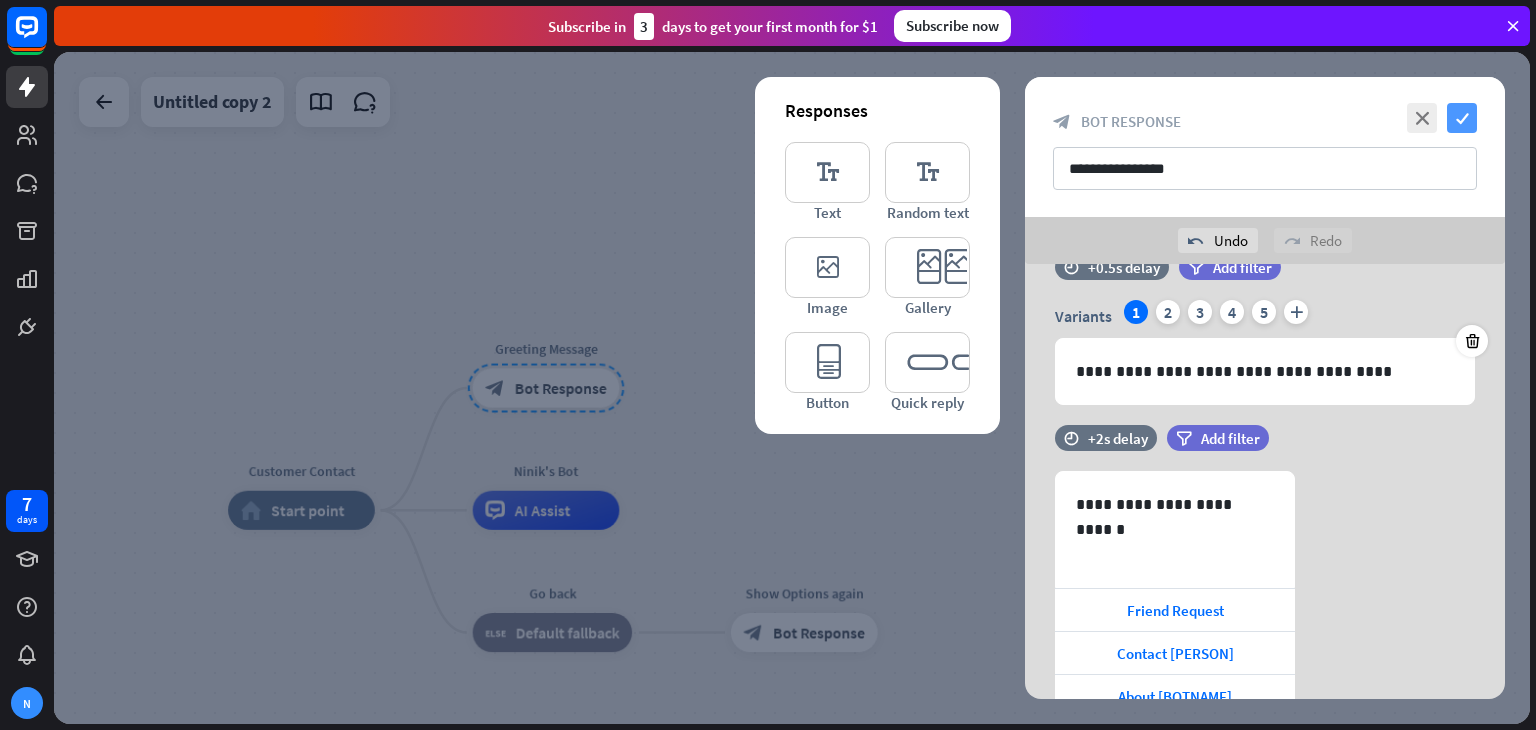 click on "check" at bounding box center (1462, 118) 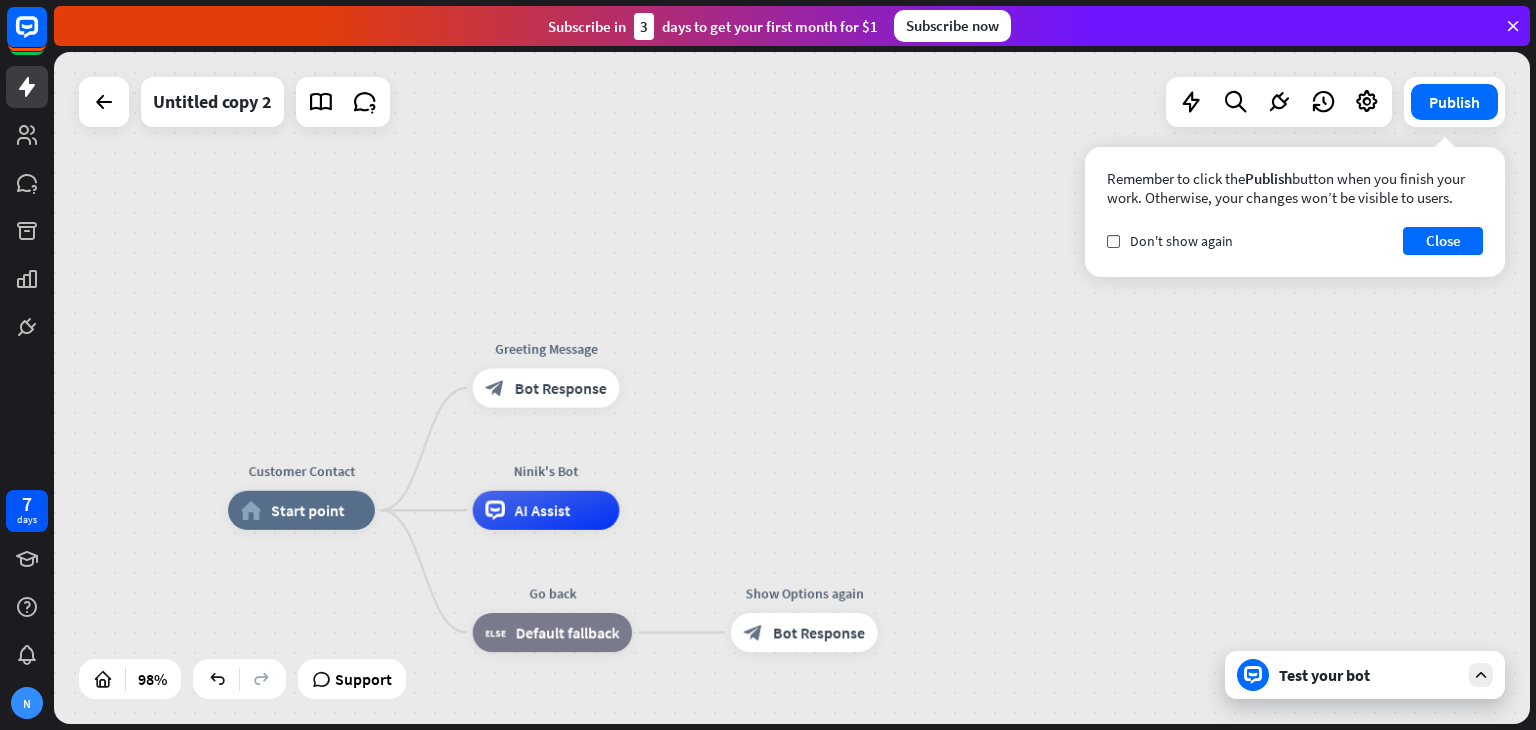 click on "Test your bot" at bounding box center [1369, 675] 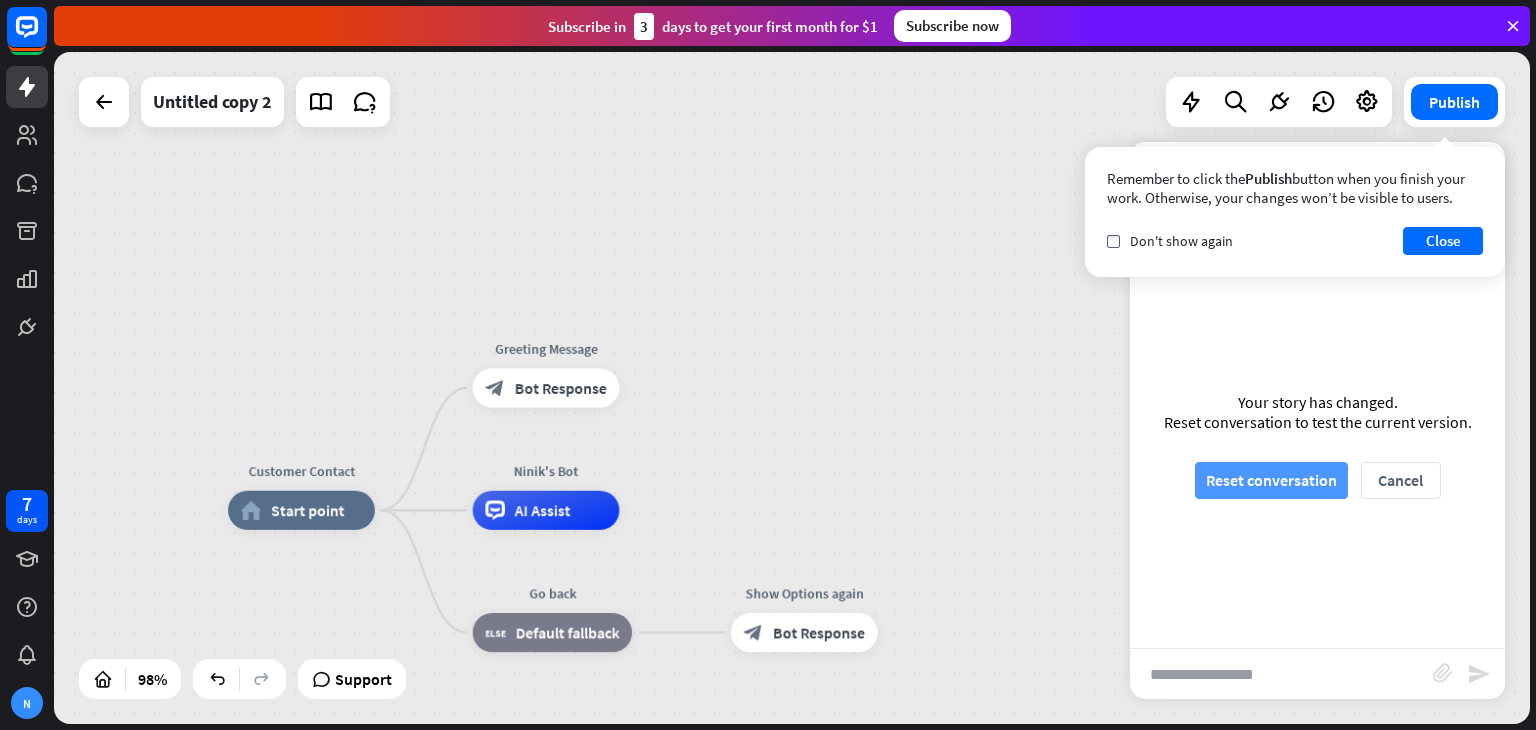 click on "Reset conversation" at bounding box center (1271, 480) 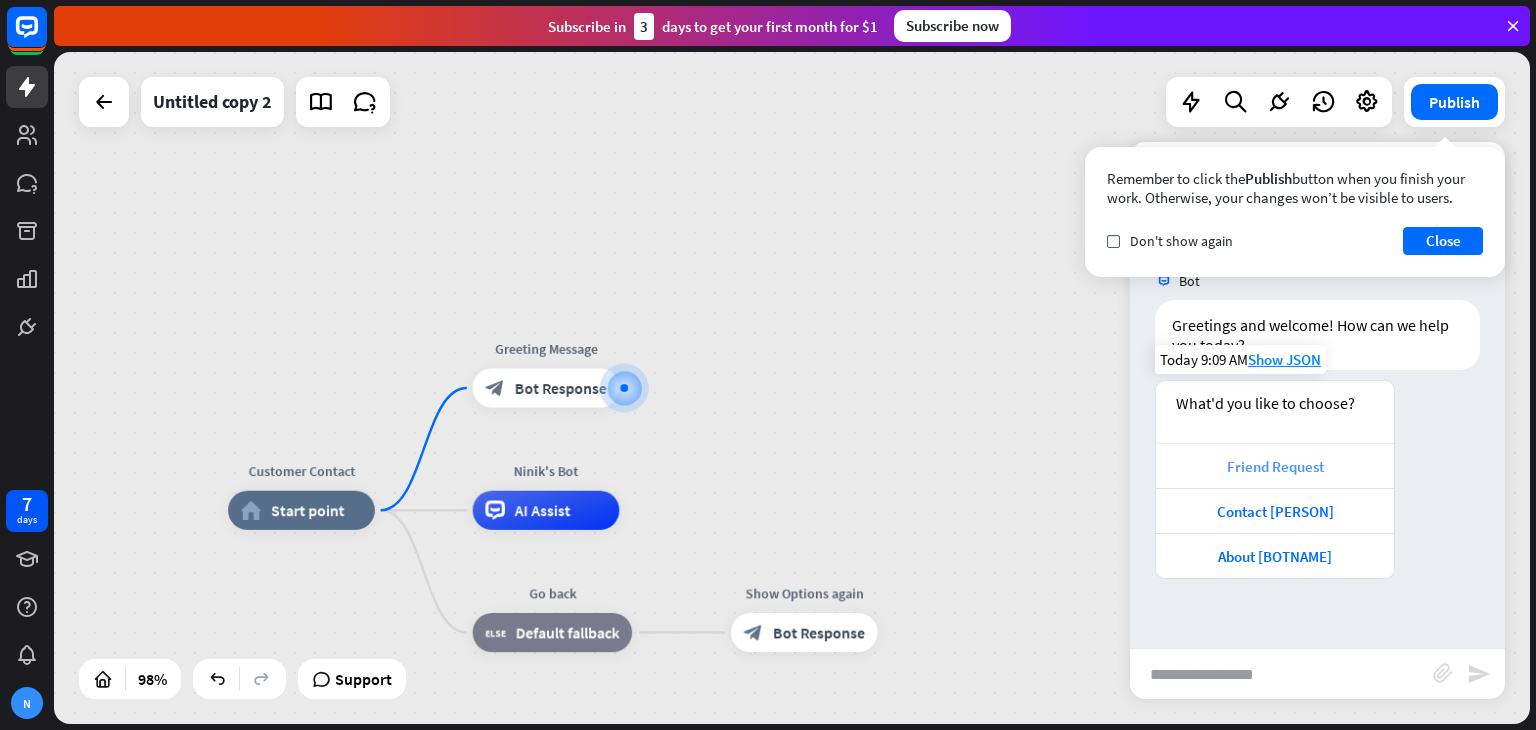 click on "Friend Request" at bounding box center (1275, 466) 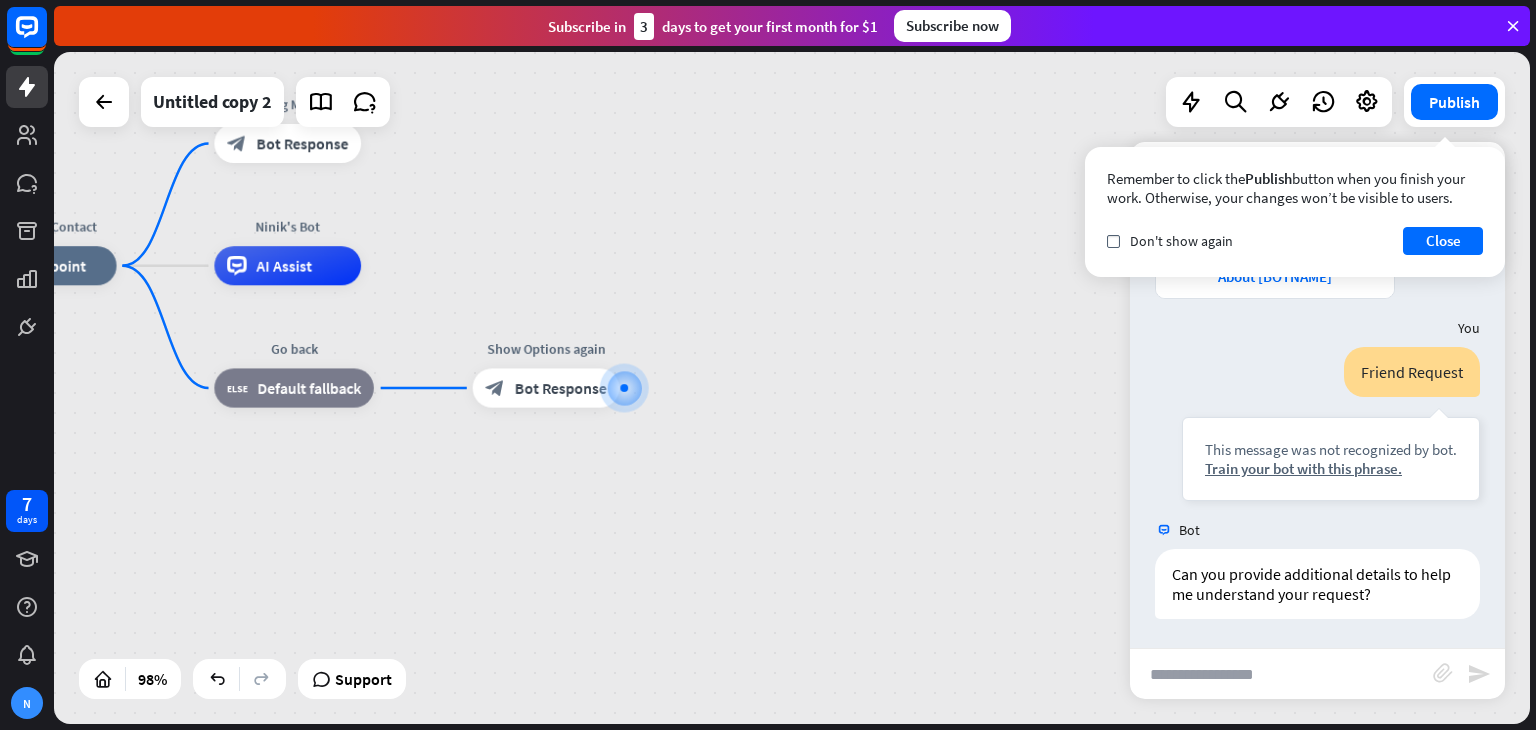 scroll, scrollTop: 280, scrollLeft: 0, axis: vertical 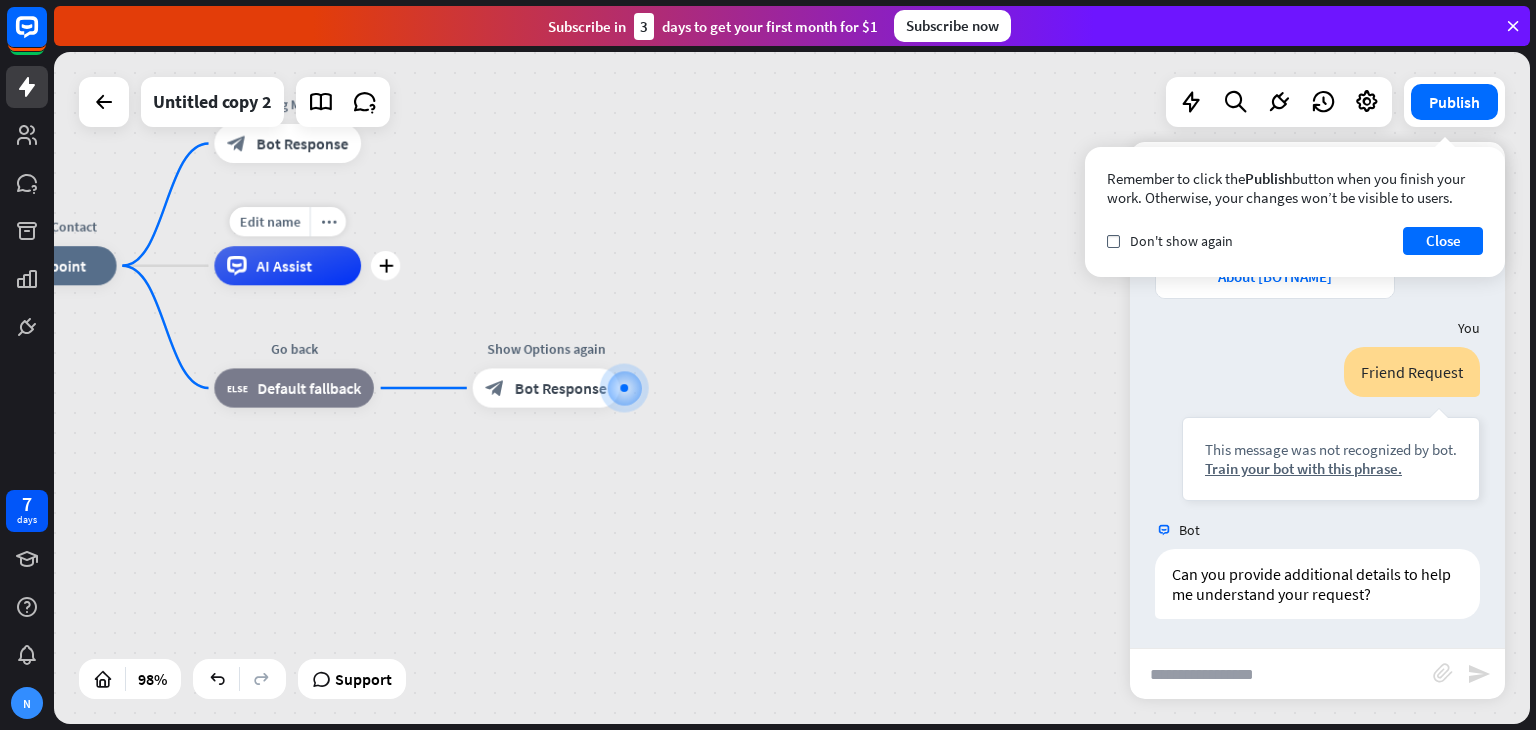 click on "AI Assist" at bounding box center [287, 265] 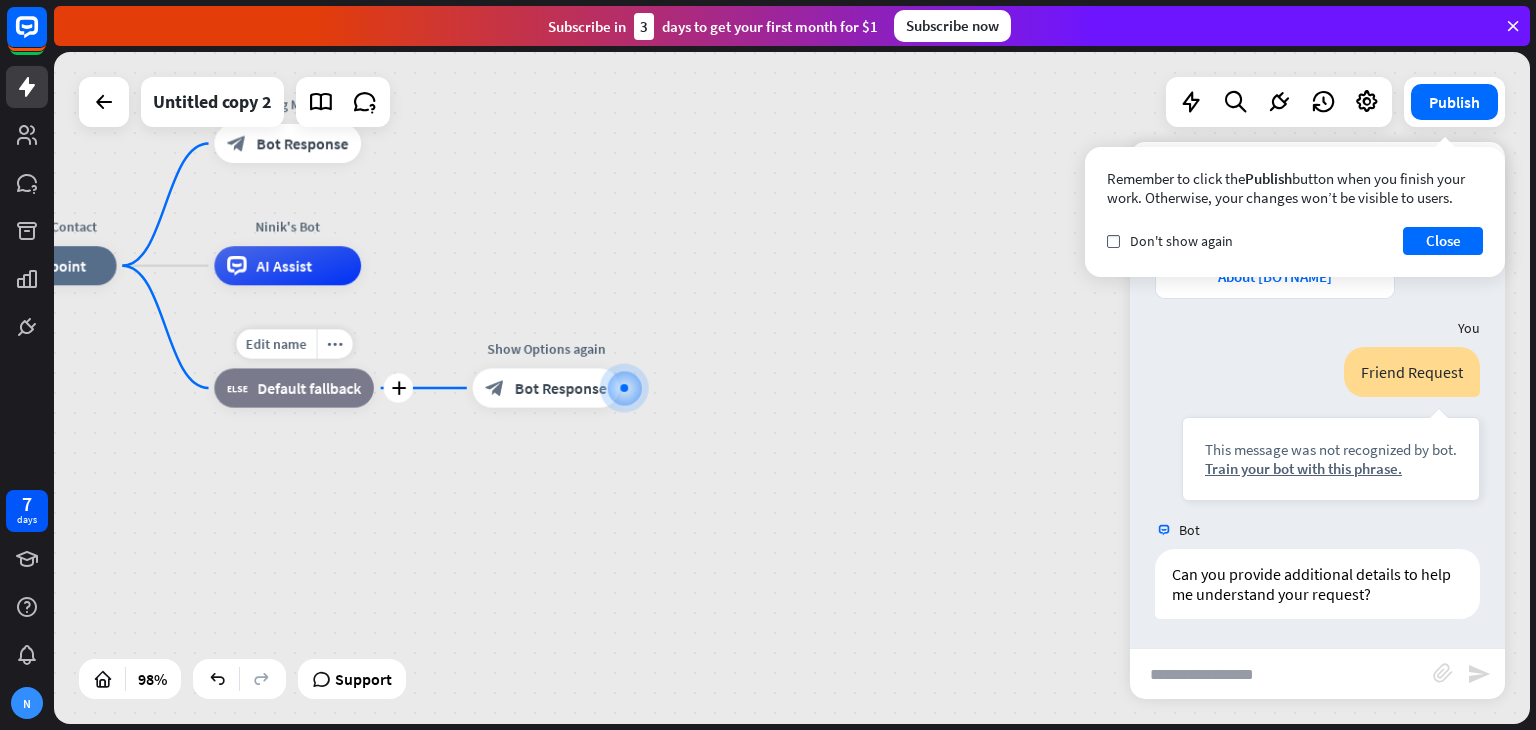 click on "Edit name   more_horiz         plus   Go back   block_fallback   Default fallback" at bounding box center [293, 387] 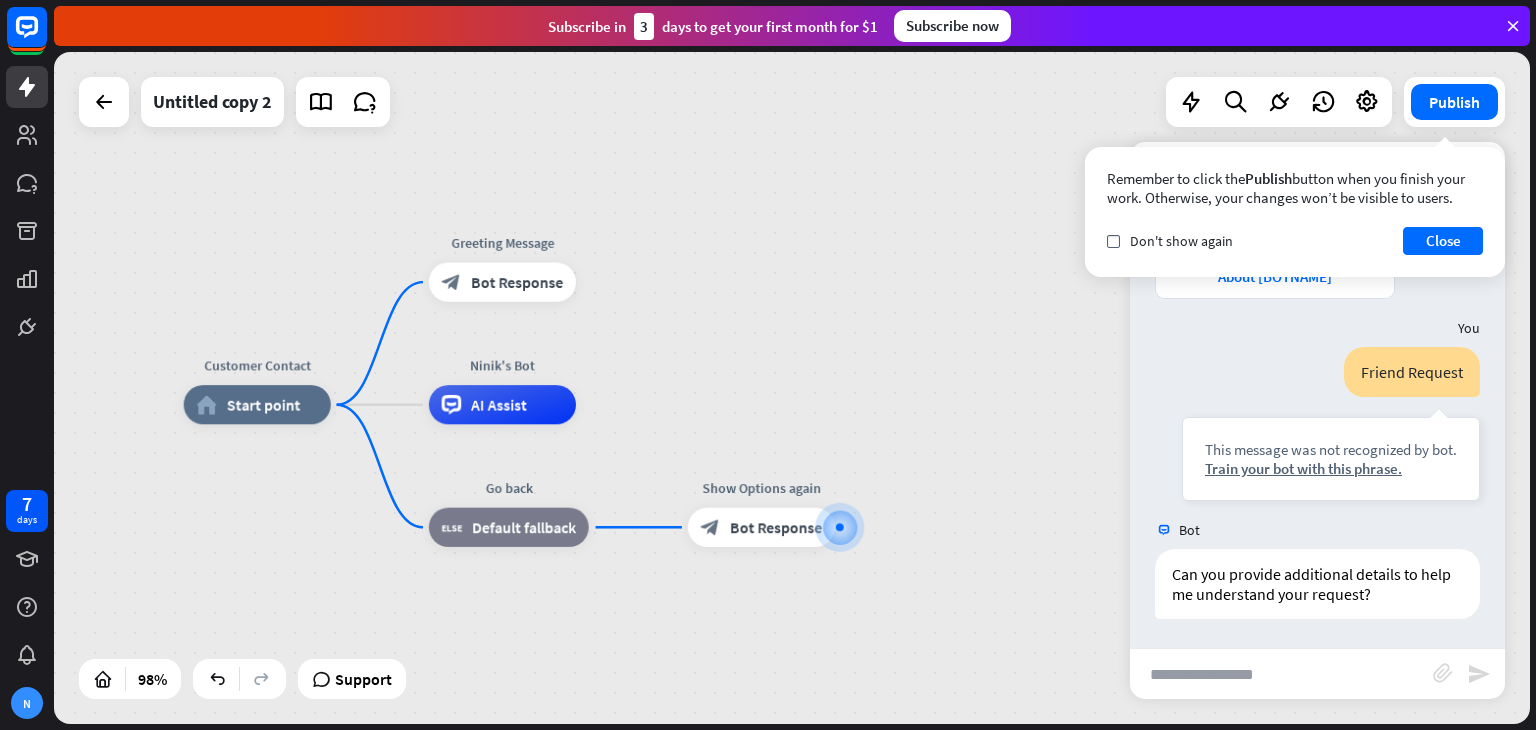 drag, startPoint x: 420, startPoint y: 273, endPoint x: 635, endPoint y: 411, distance: 255.47798 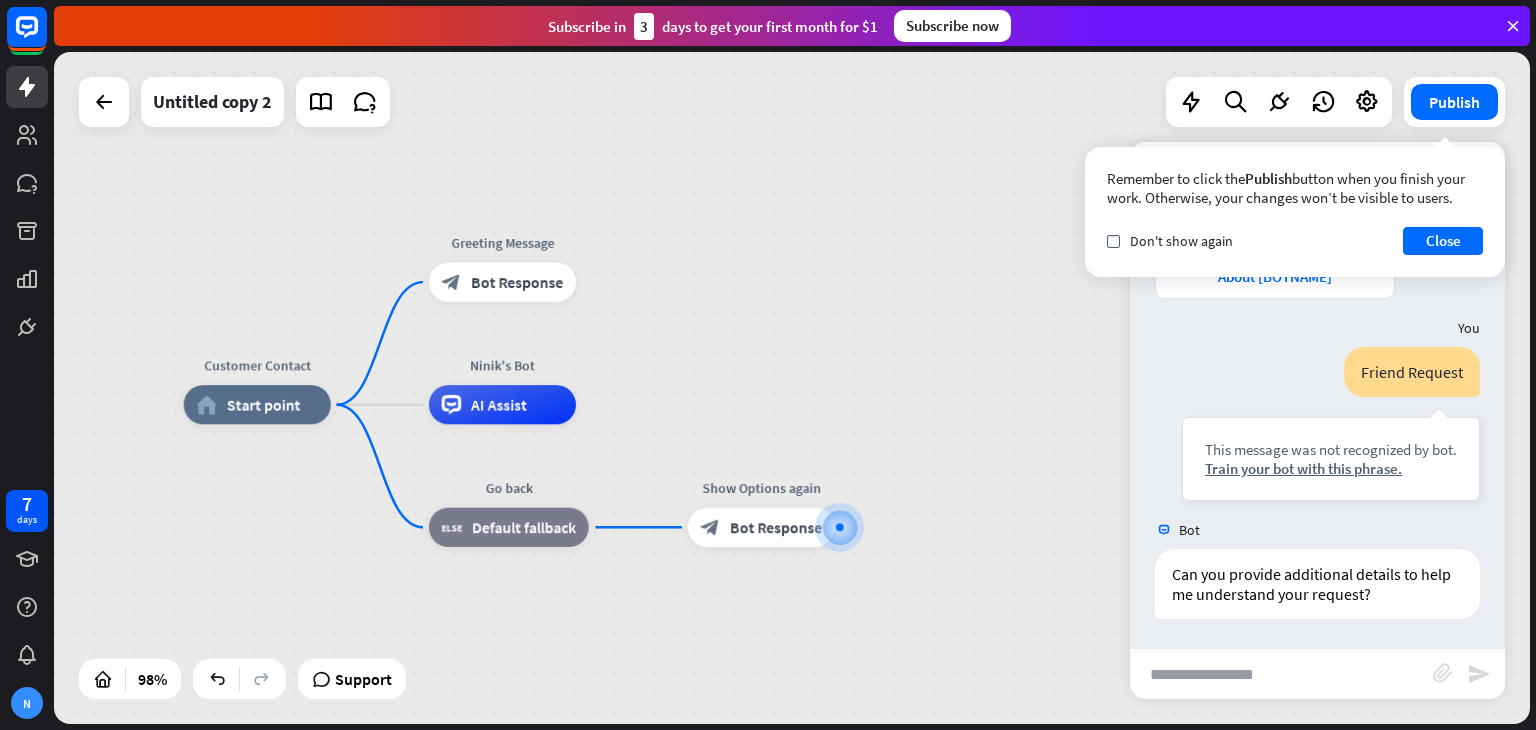 click on "Customer Contact   home_2   Start point                 Greeting Message   block_bot_response   Bot Response                 Ninik's Bot     AI Assist                 Go back   block_fallback   Default fallback                 Show Options again   block_bot_response   Bot Response" at bounding box center (908, 734) 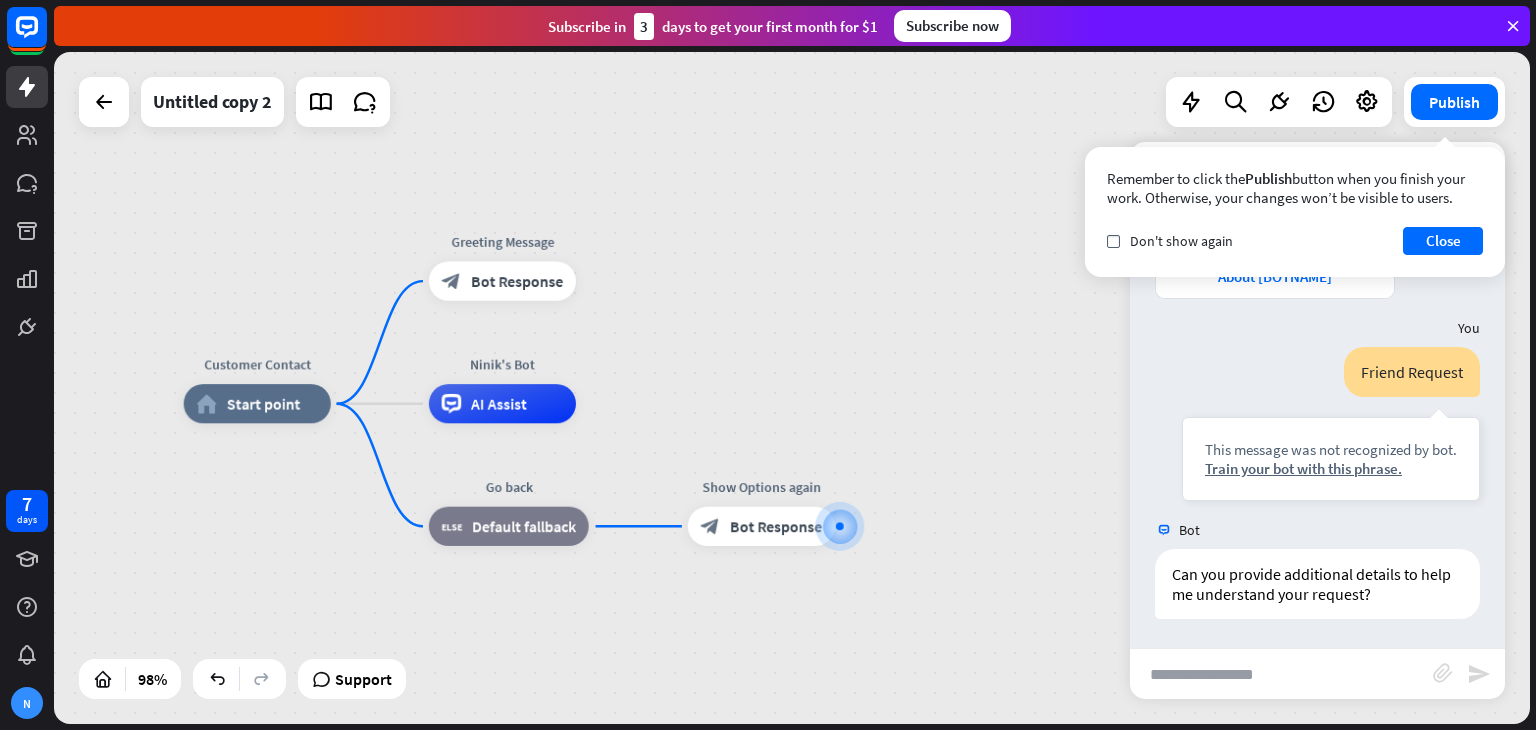 drag, startPoint x: 543, startPoint y: 409, endPoint x: 581, endPoint y: 153, distance: 258.80493 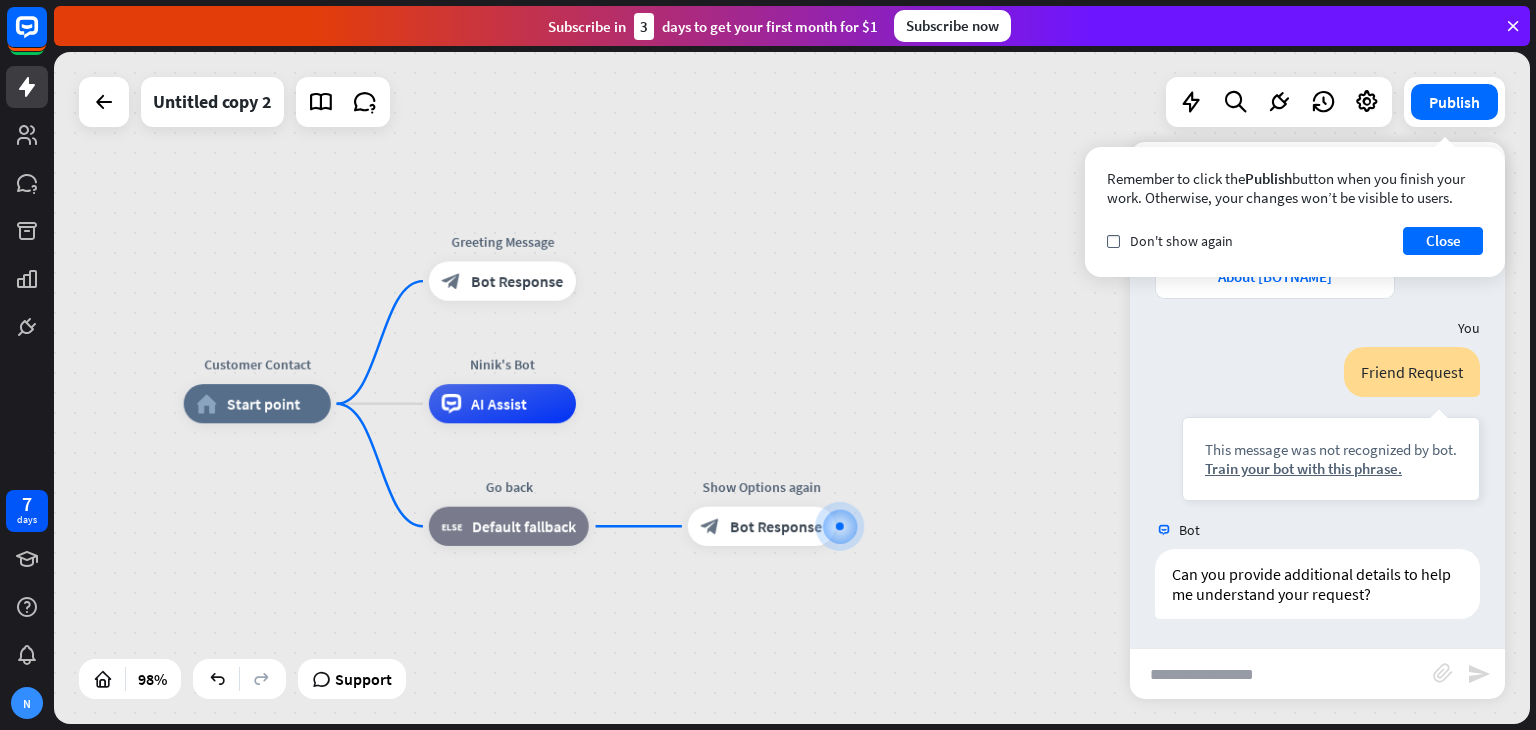 click on "Customer Contact   home_2   Start point                 Greeting Message   block_bot_response   Bot Response       Edit name   more_horiz           Ninik's Bot     AI Assist                 Go back   block_fallback   Default fallback                 Show Options again   block_bot_response   Bot Response" at bounding box center [792, 388] 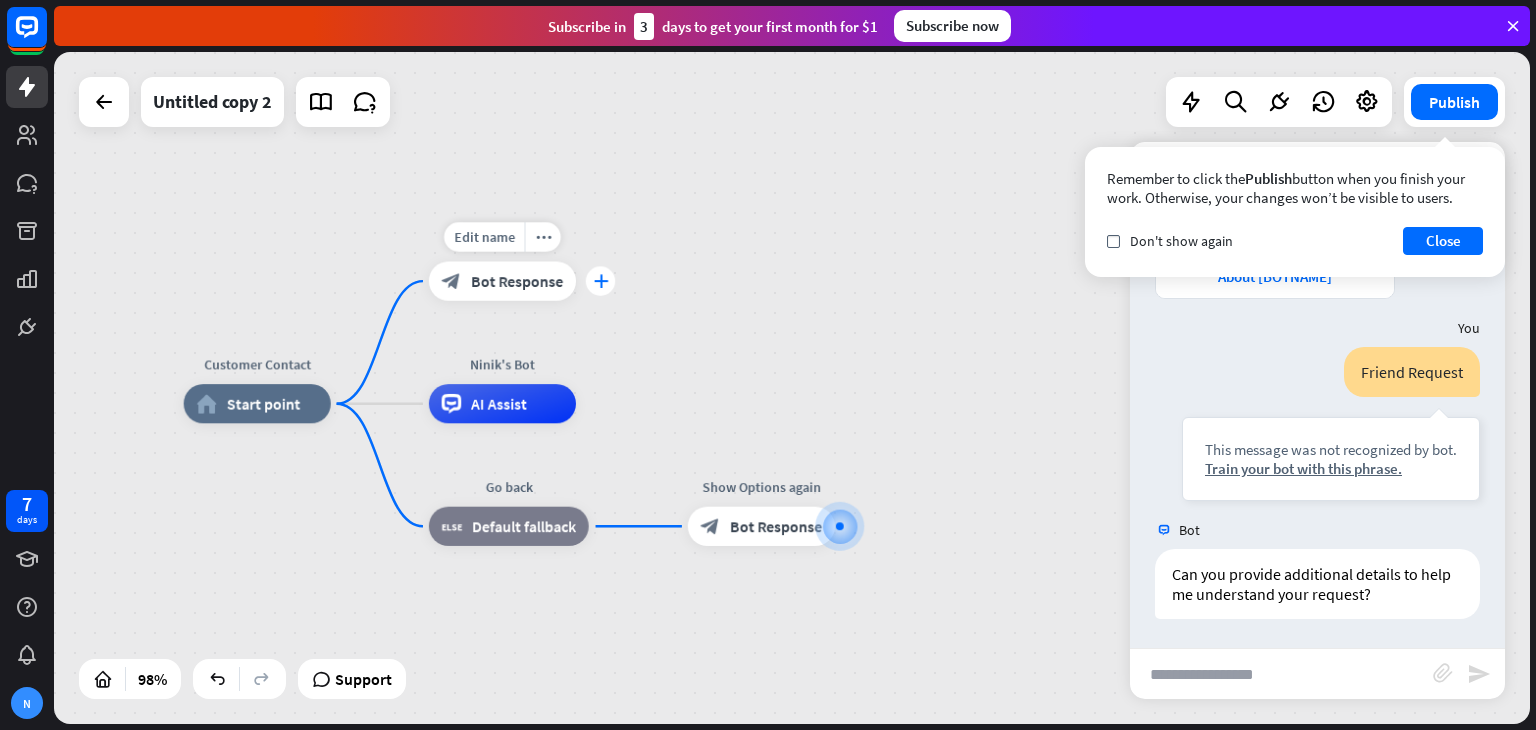 click on "plus" at bounding box center [600, 281] 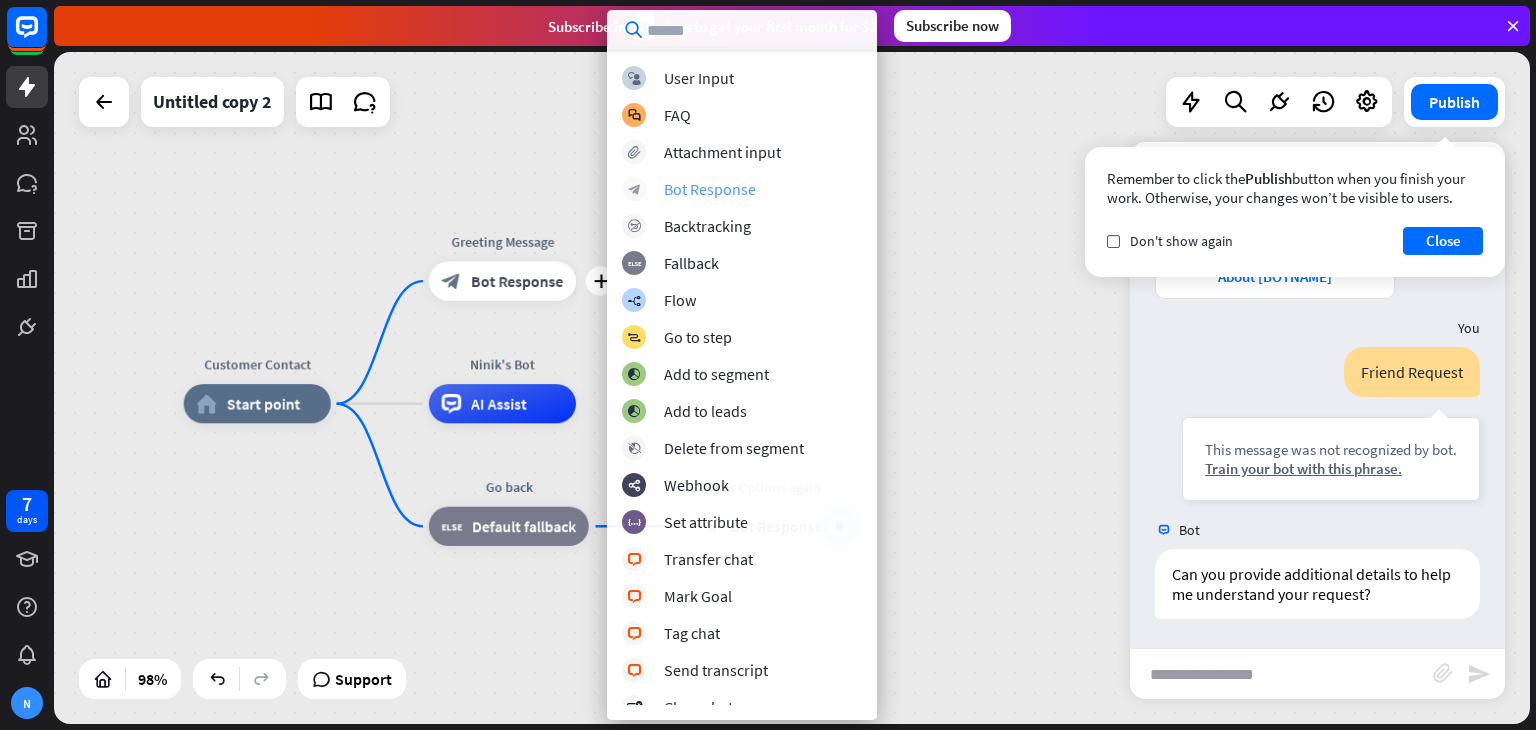 click on "Bot Response" at bounding box center [710, 189] 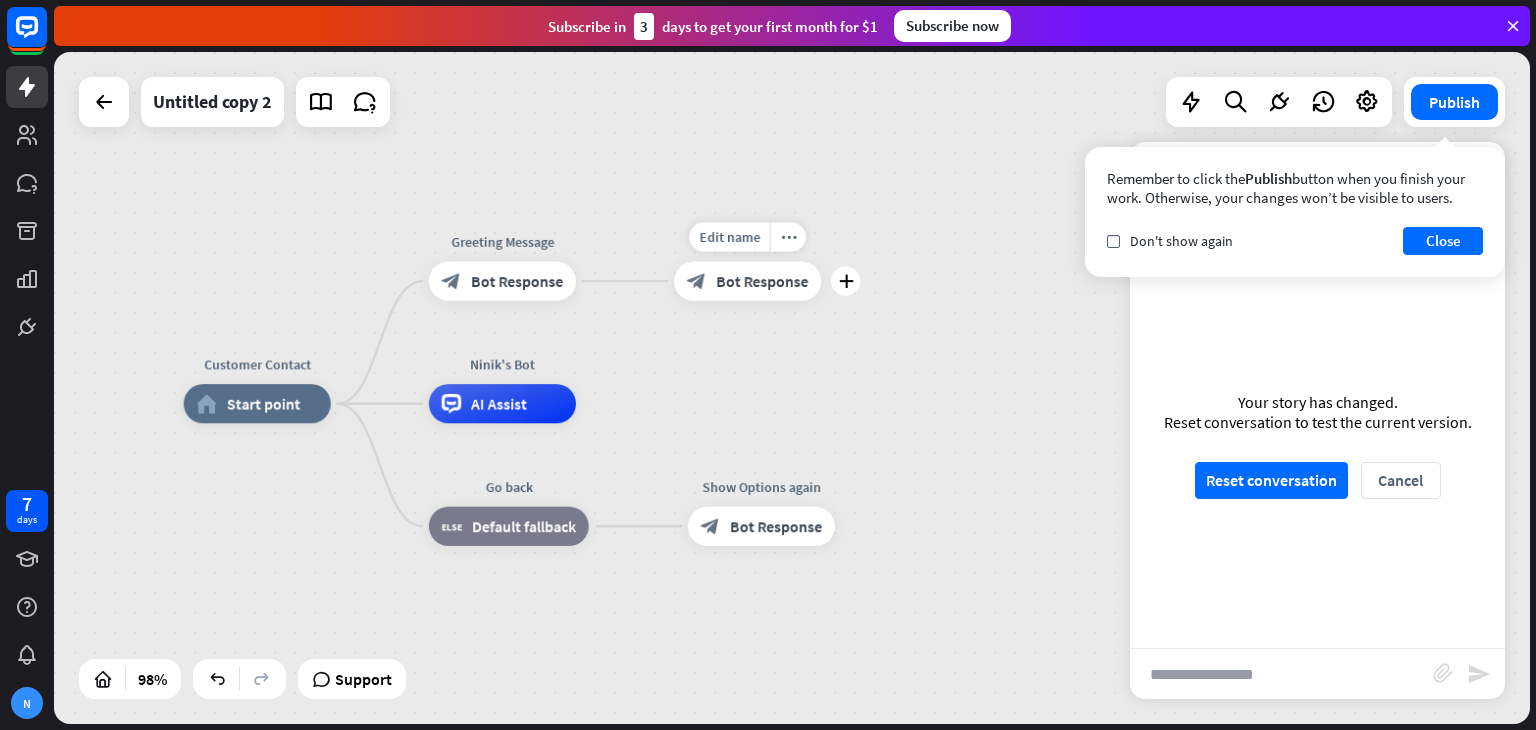 click on "block_bot_response   Bot Response" at bounding box center (747, 280) 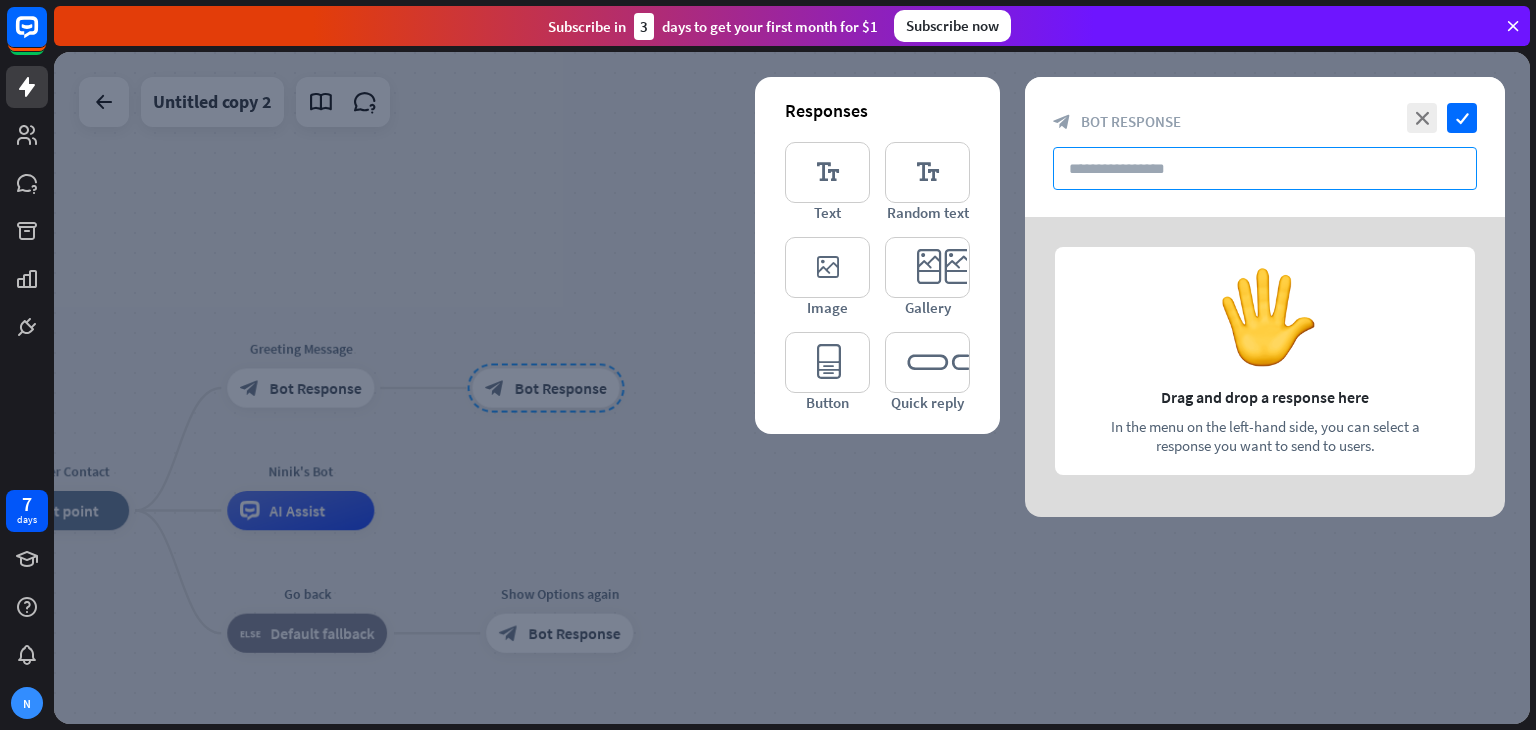 click at bounding box center [1265, 168] 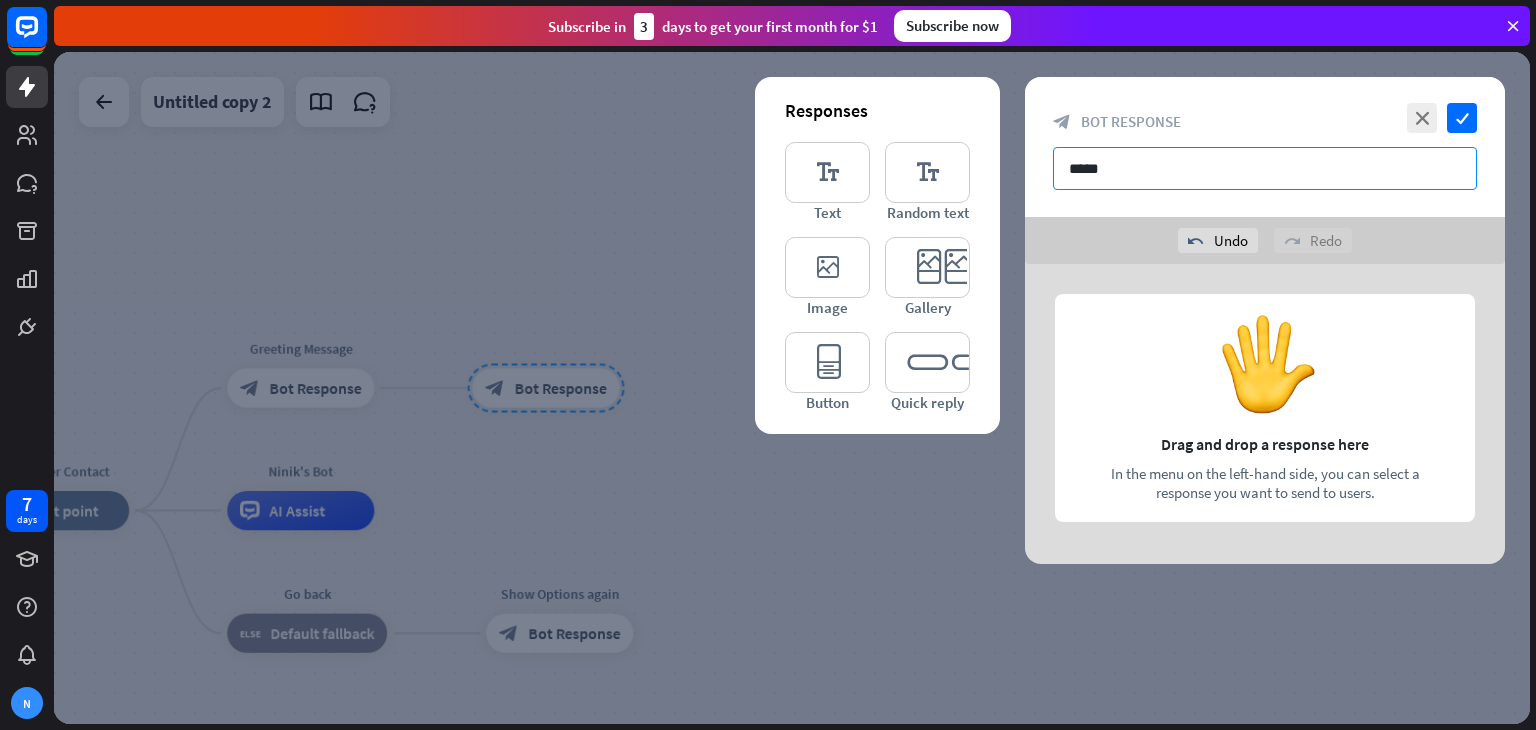 type on "******" 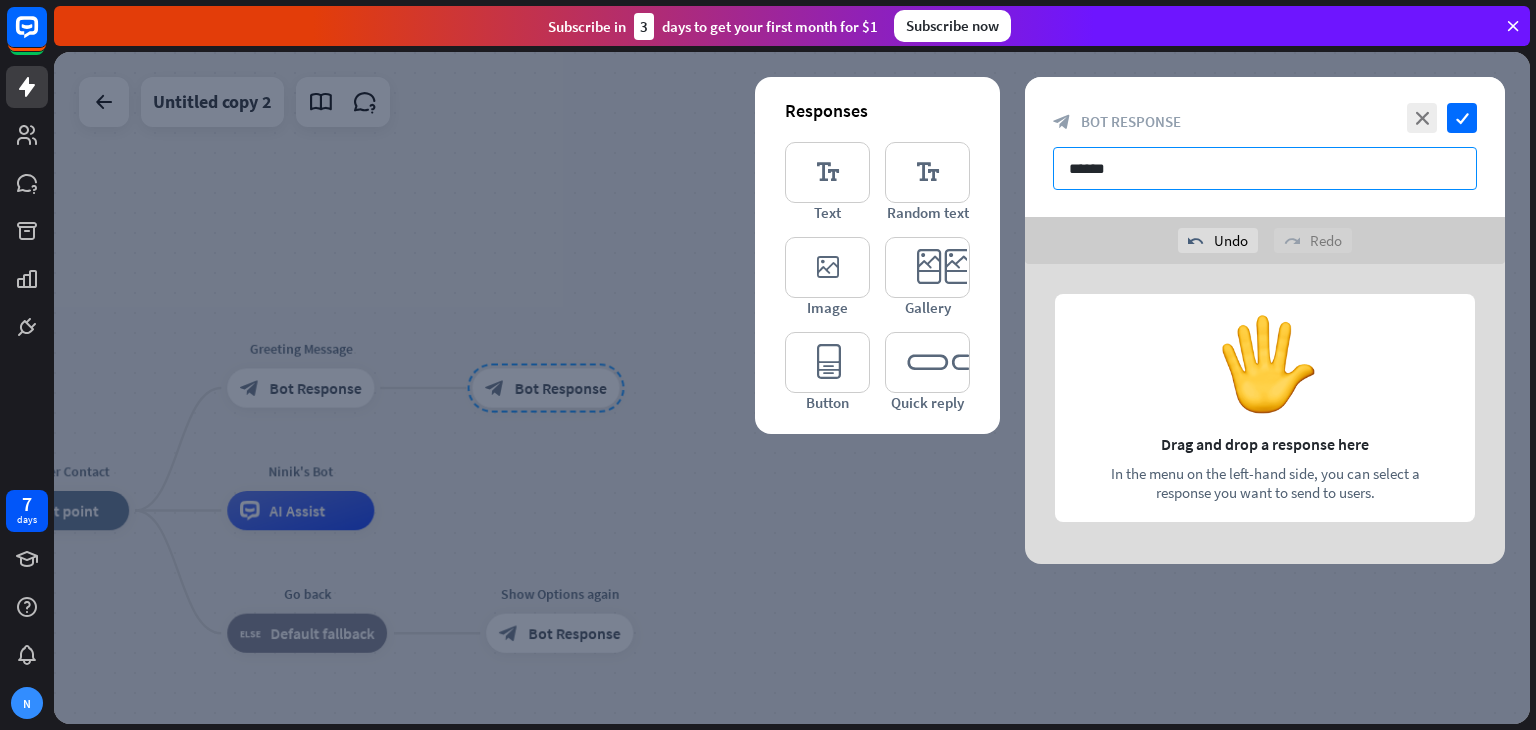 type 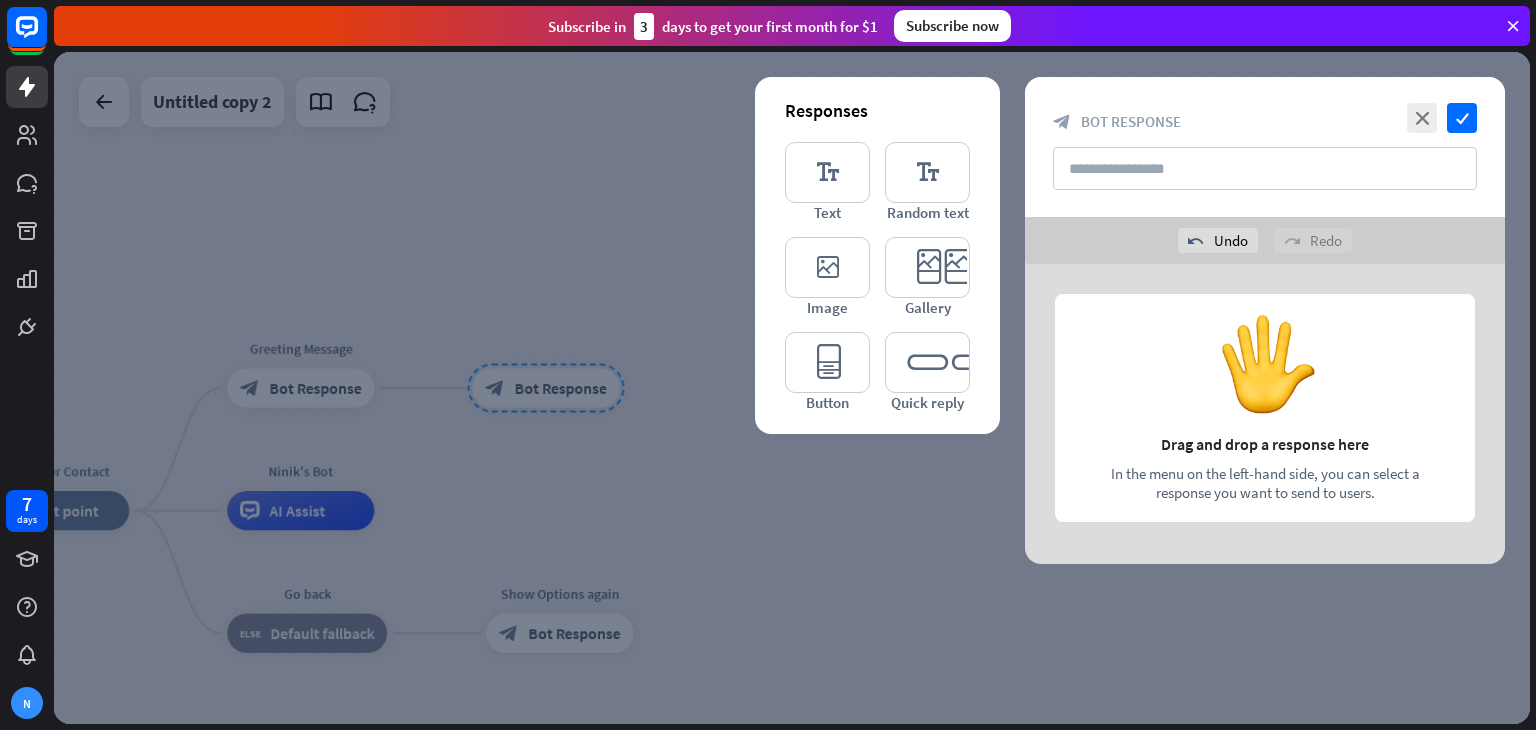 click at bounding box center (792, 388) 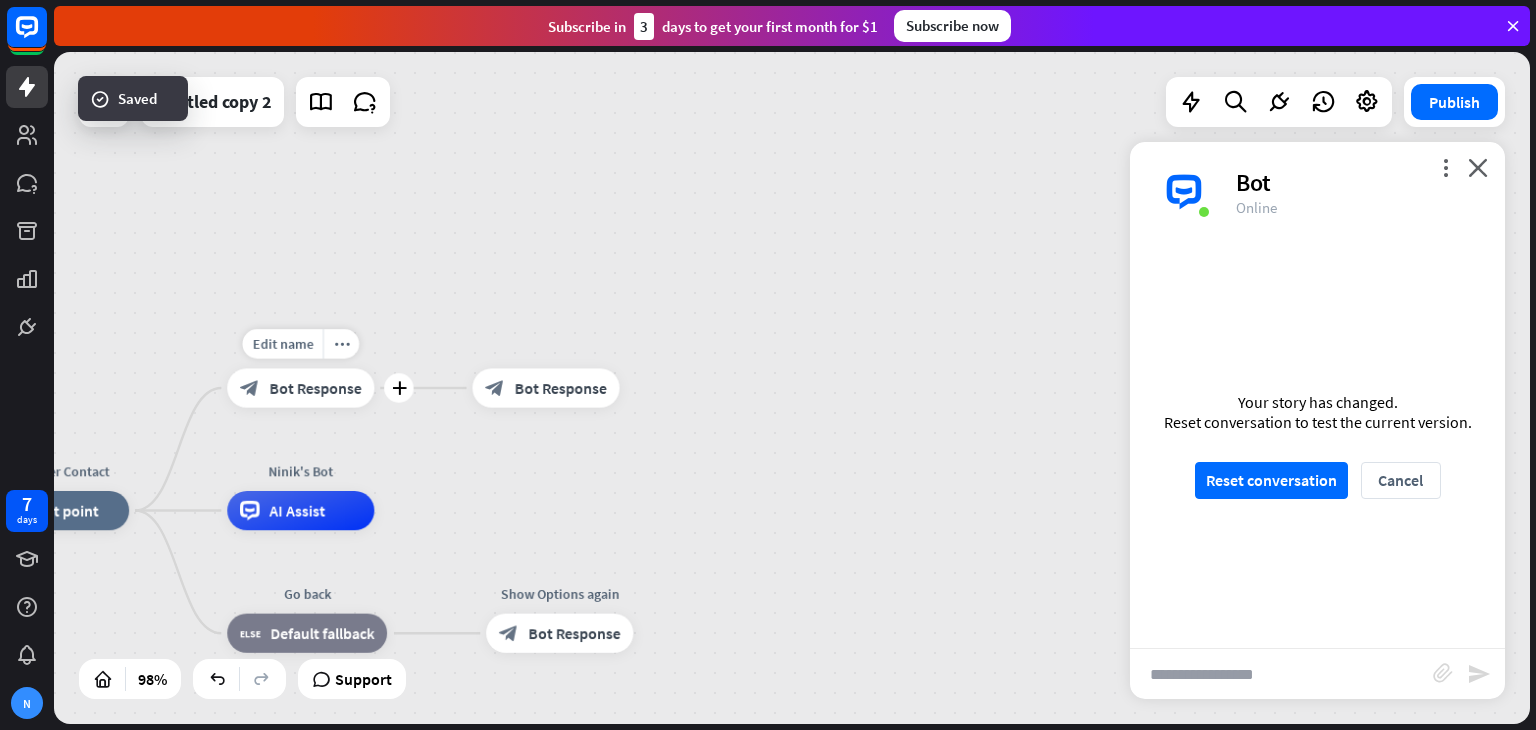 click on "Bot Response" at bounding box center (315, 388) 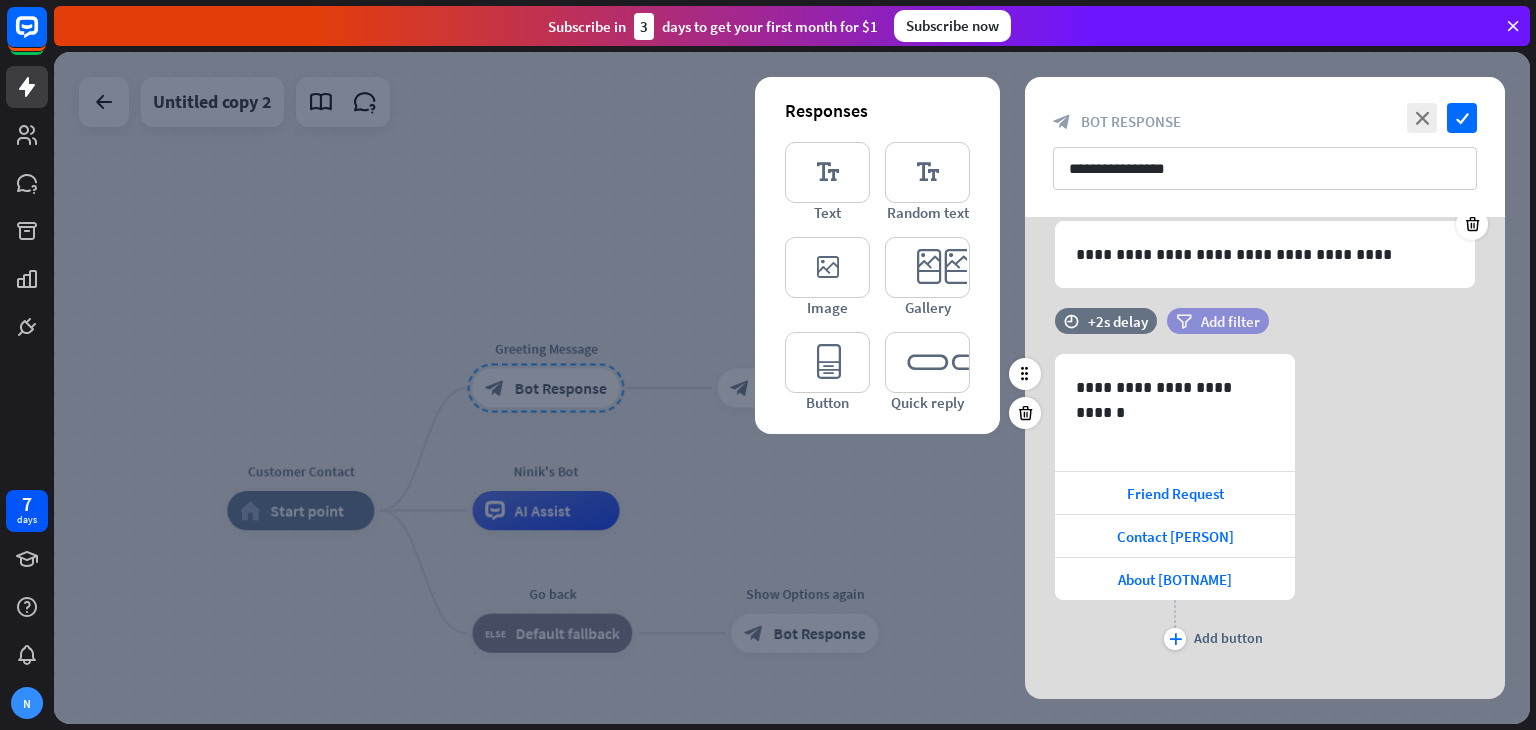 scroll, scrollTop: 143, scrollLeft: 0, axis: vertical 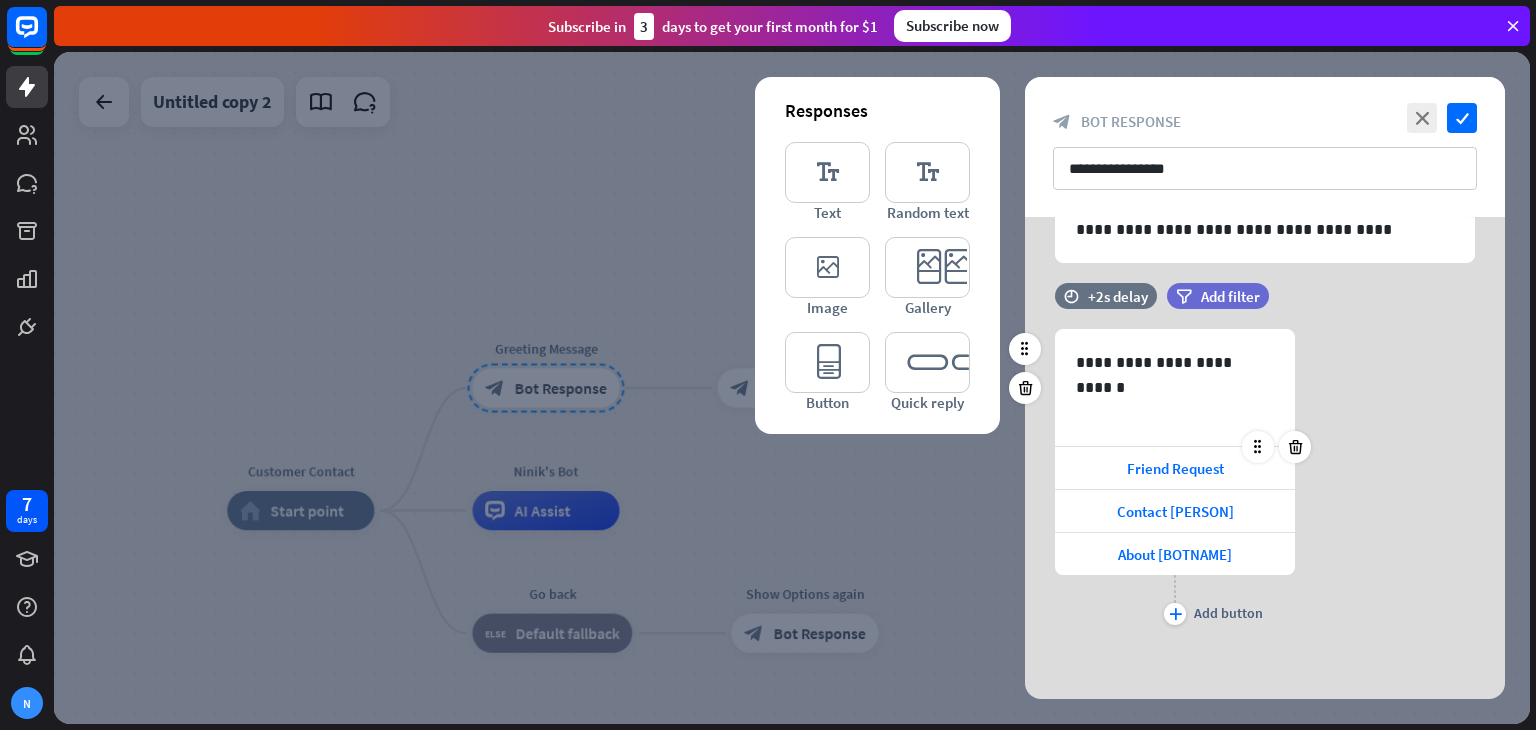 click at bounding box center (1276, 447) 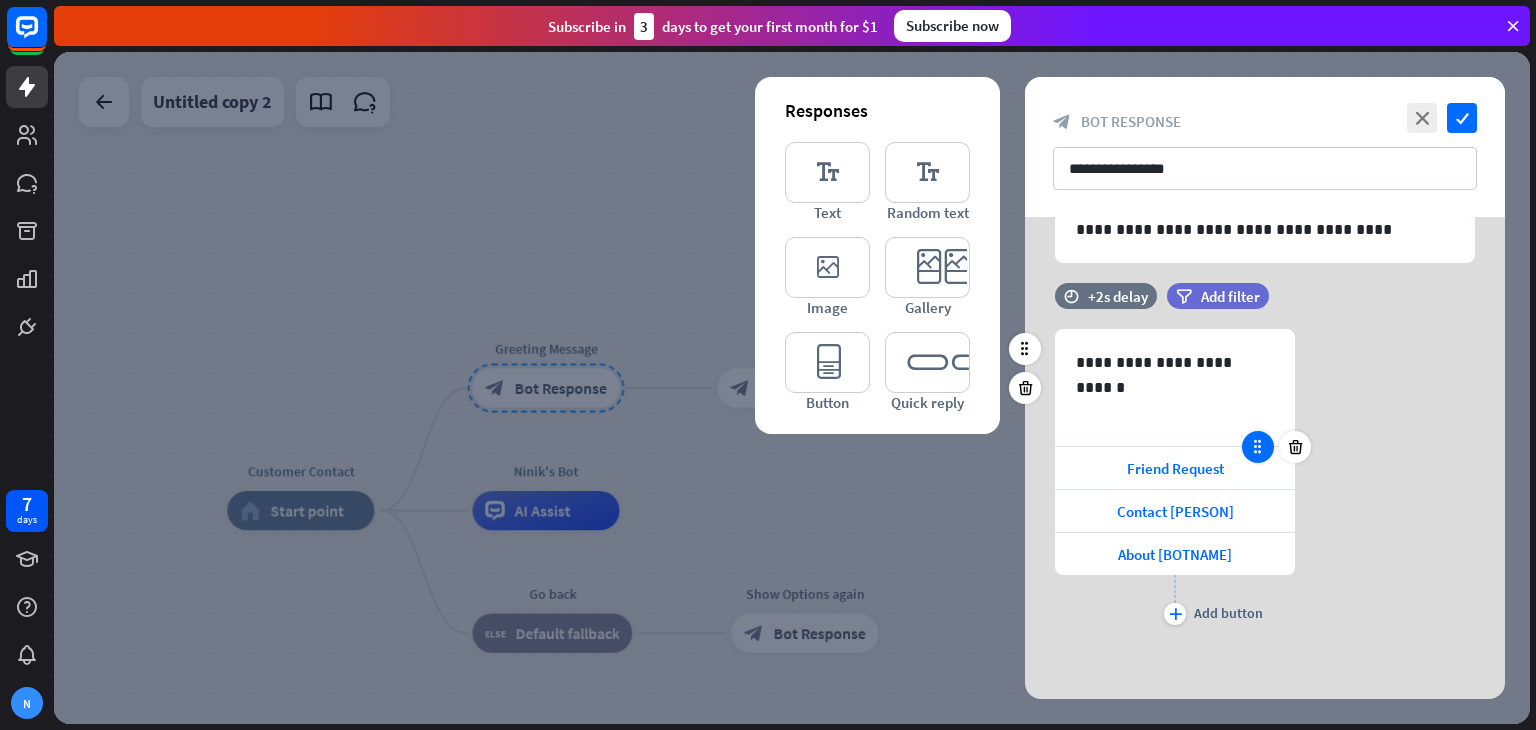 click at bounding box center (1258, 447) 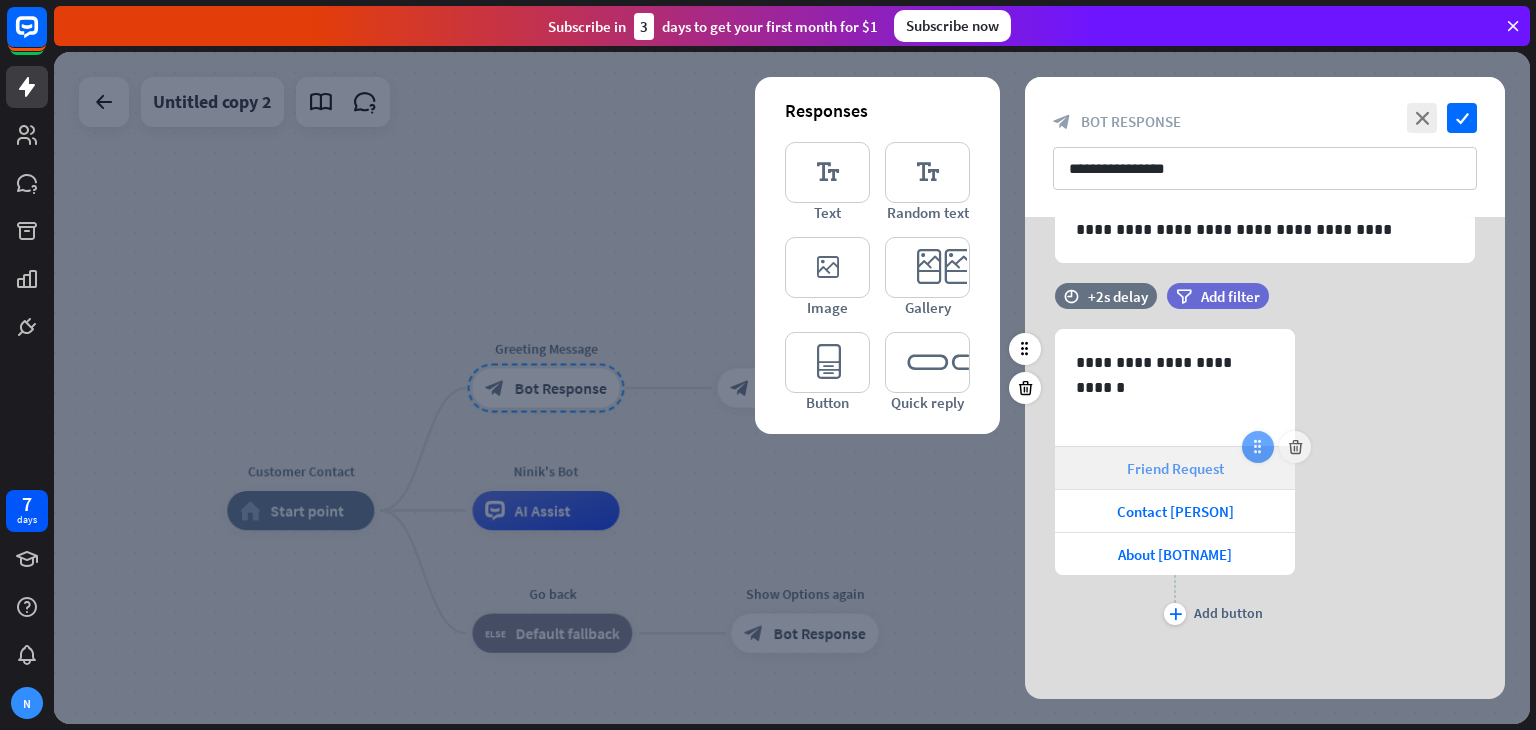 type 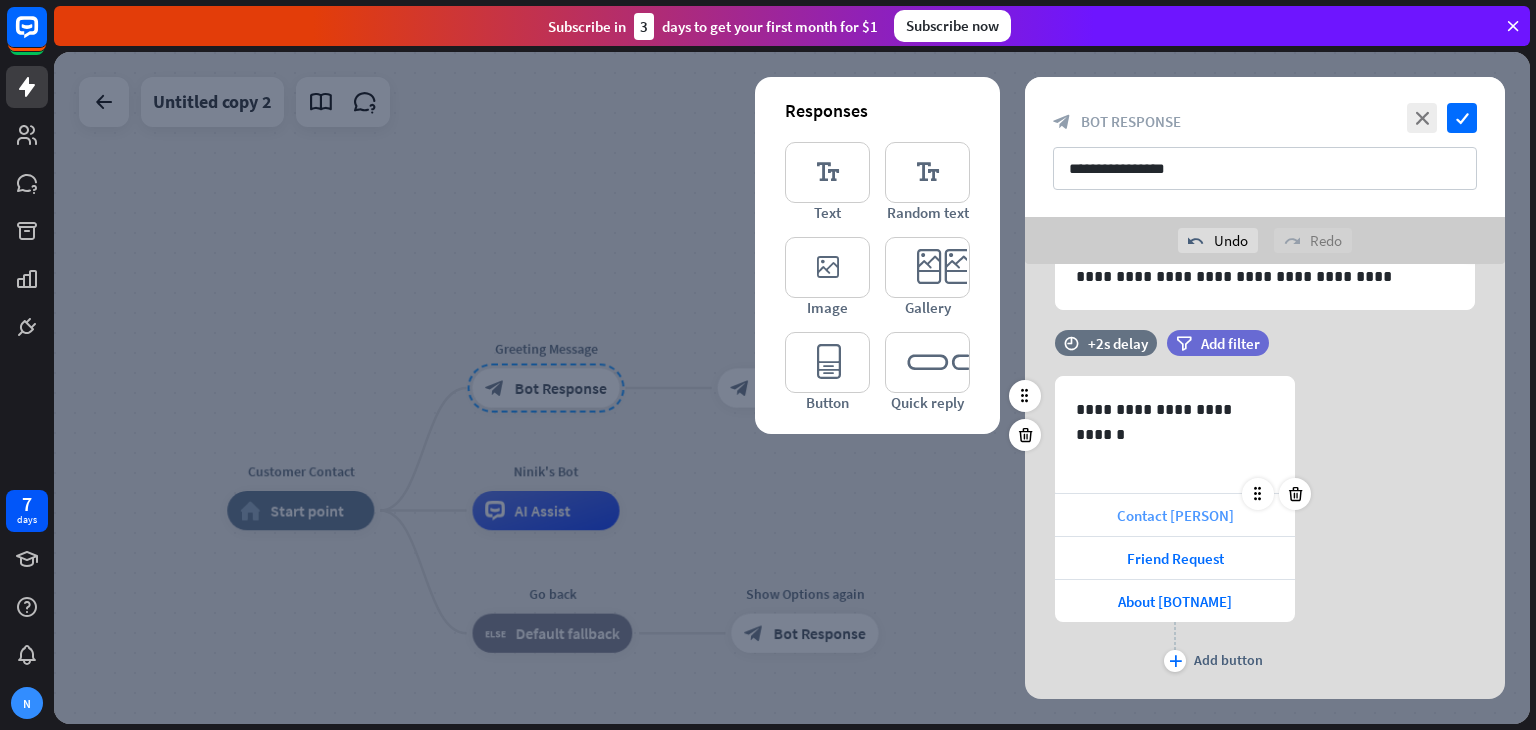 click on "Contact [PERSON]" at bounding box center [1175, 515] 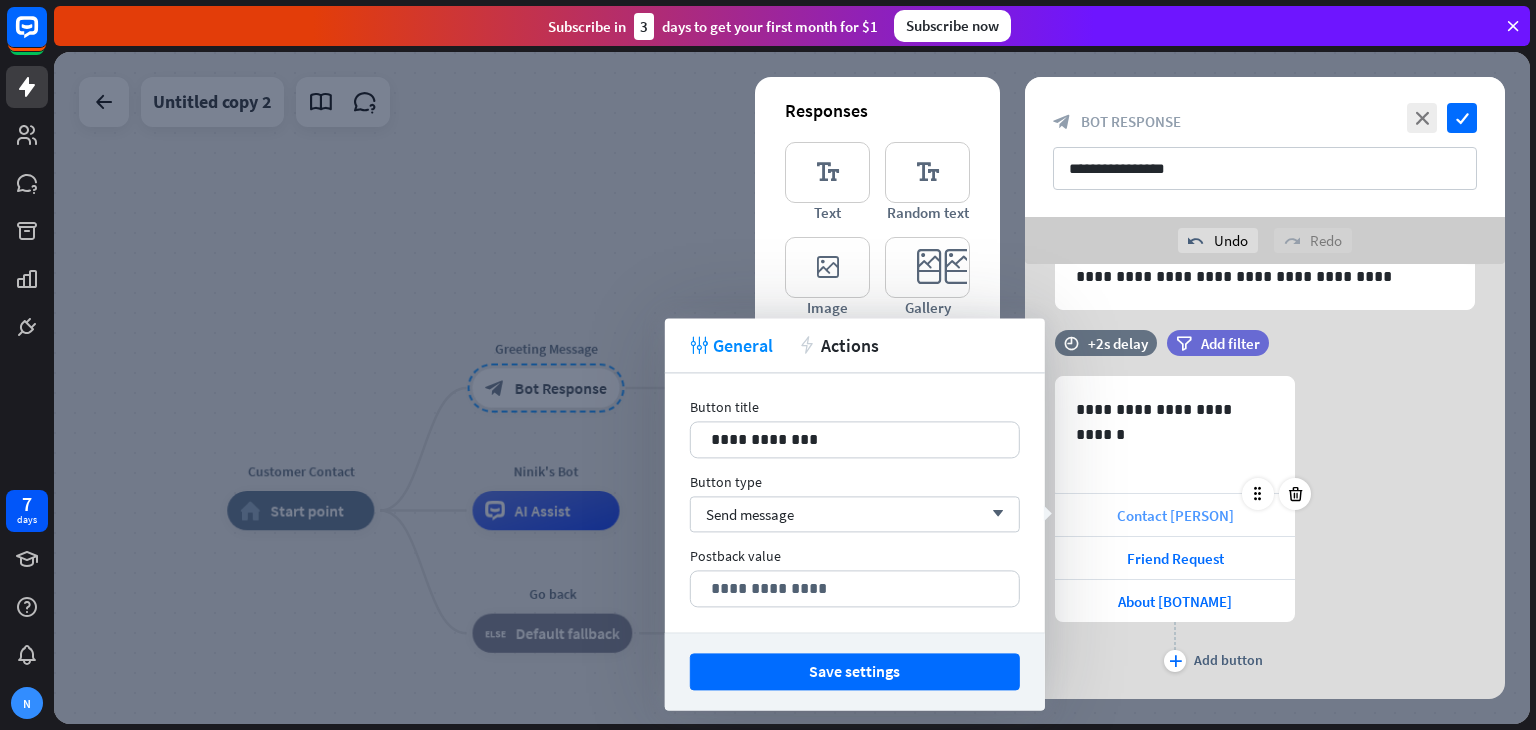 click on "Contact [PERSON]" at bounding box center [1175, 515] 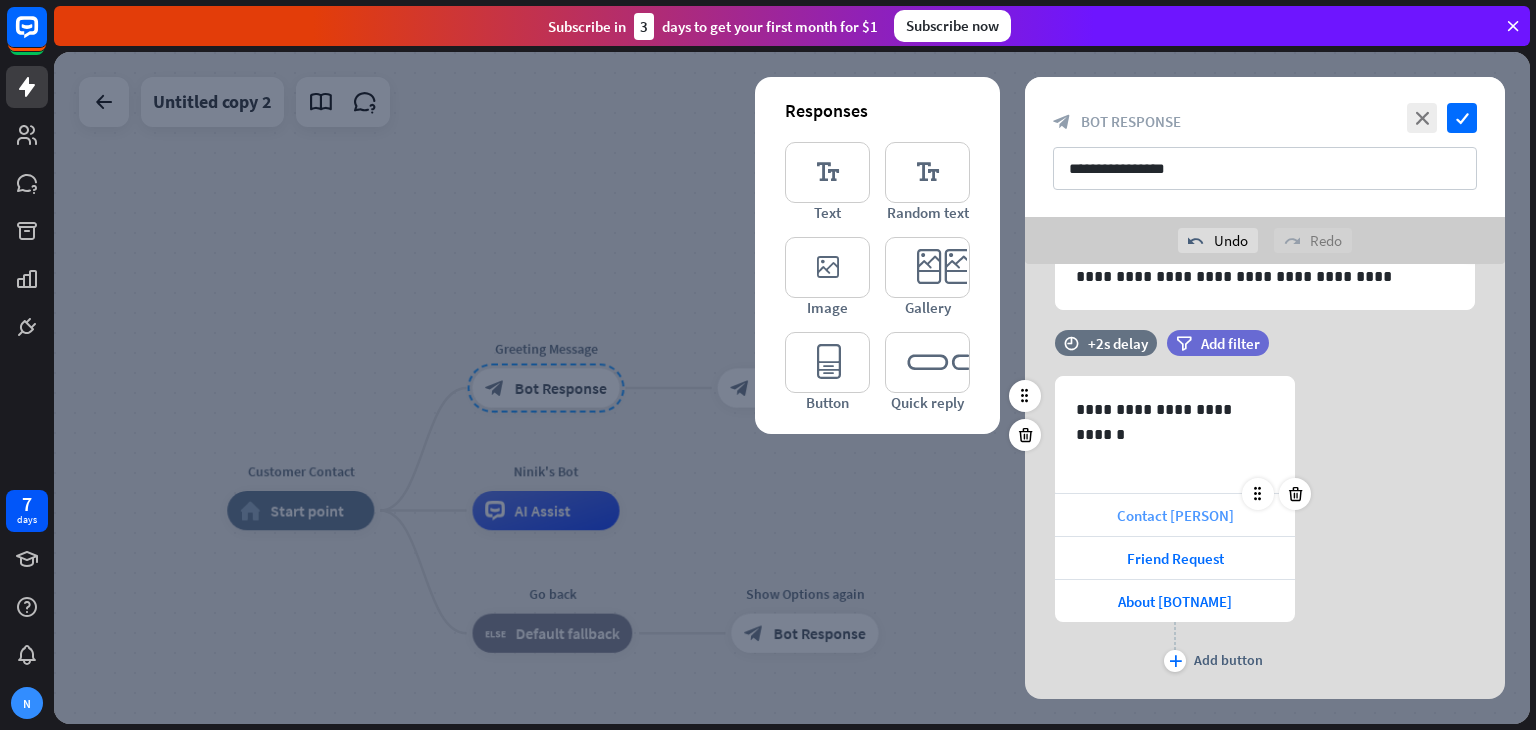 click on "Contact [PERSON]" at bounding box center (1175, 515) 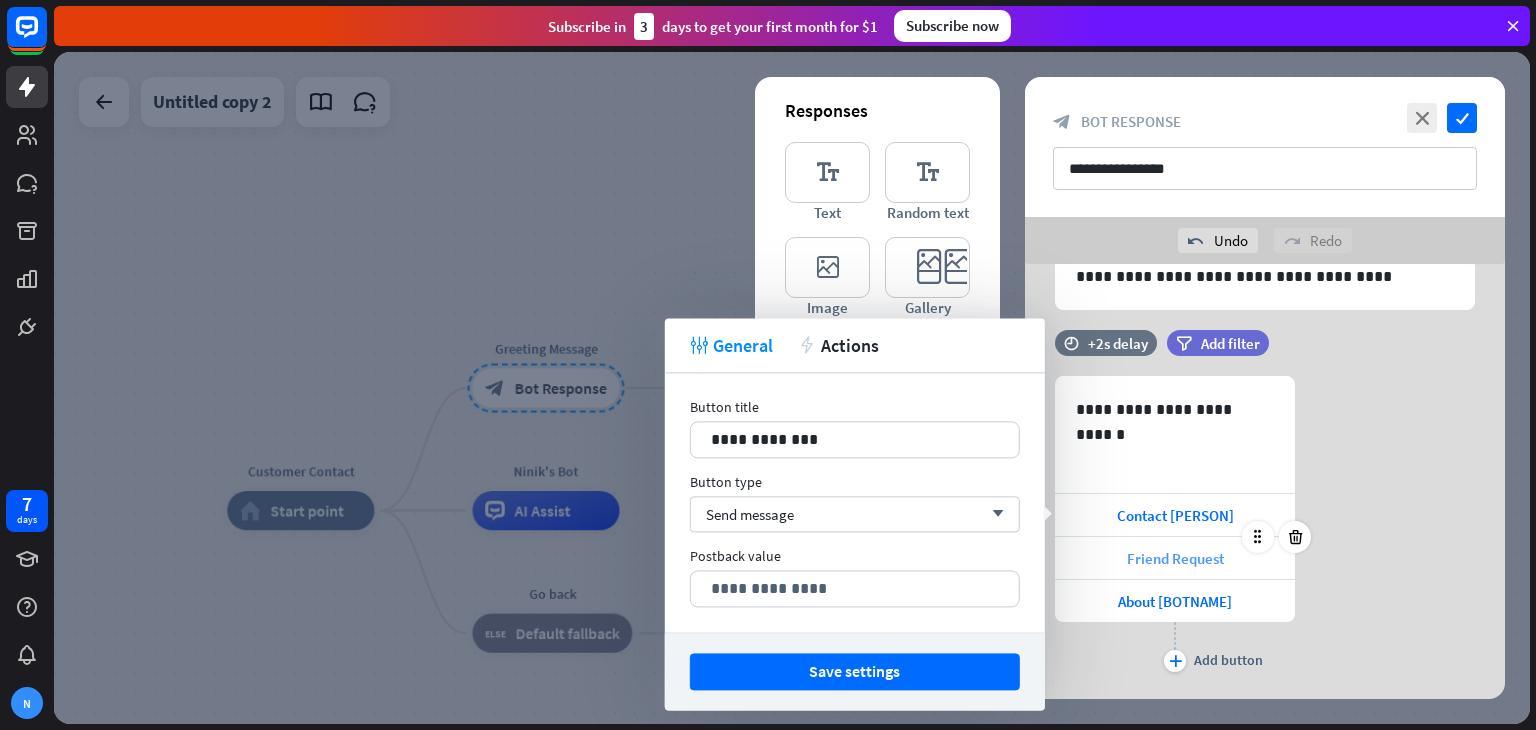 click on "Friend Request" at bounding box center [1175, 558] 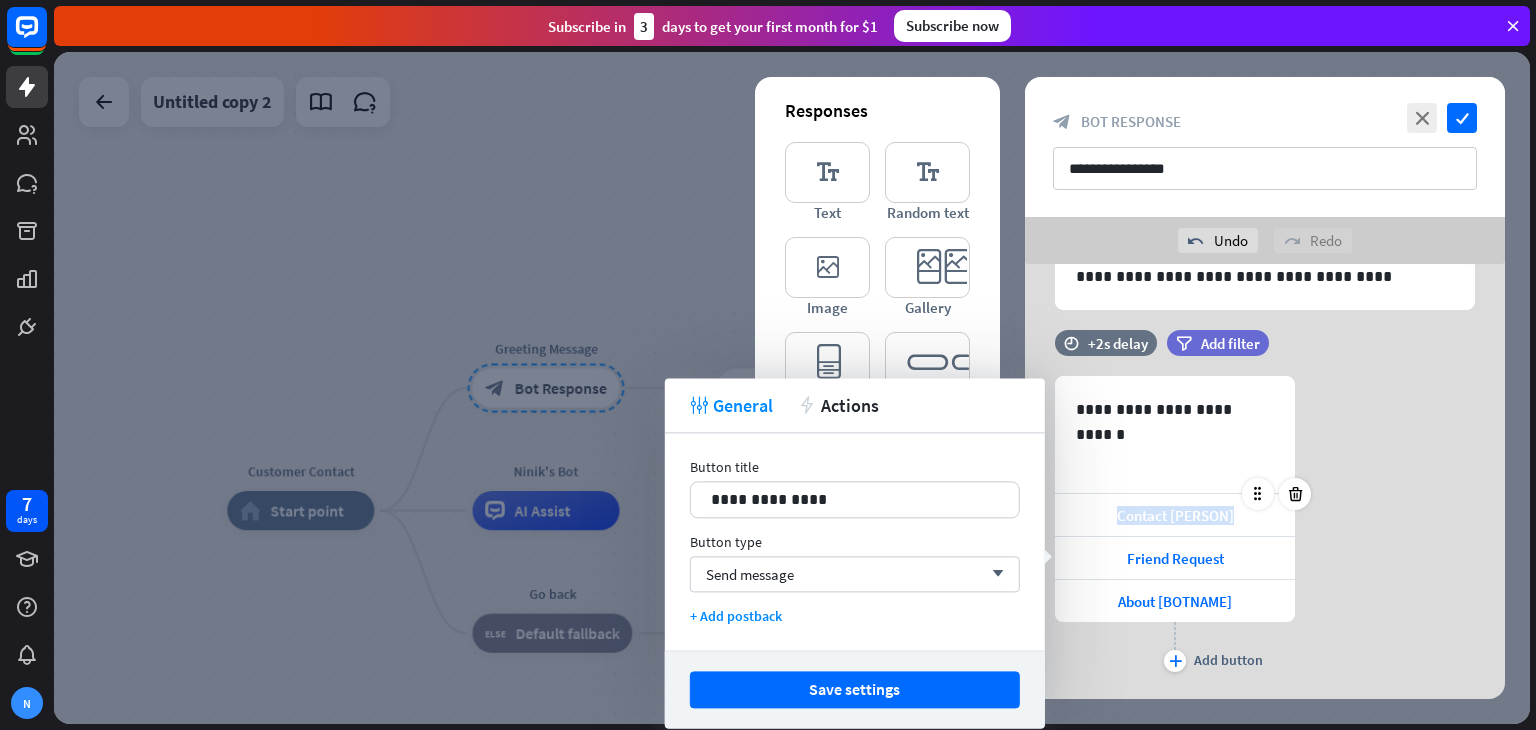 drag, startPoint x: 1128, startPoint y: 544, endPoint x: 1123, endPoint y: 525, distance: 19.646883 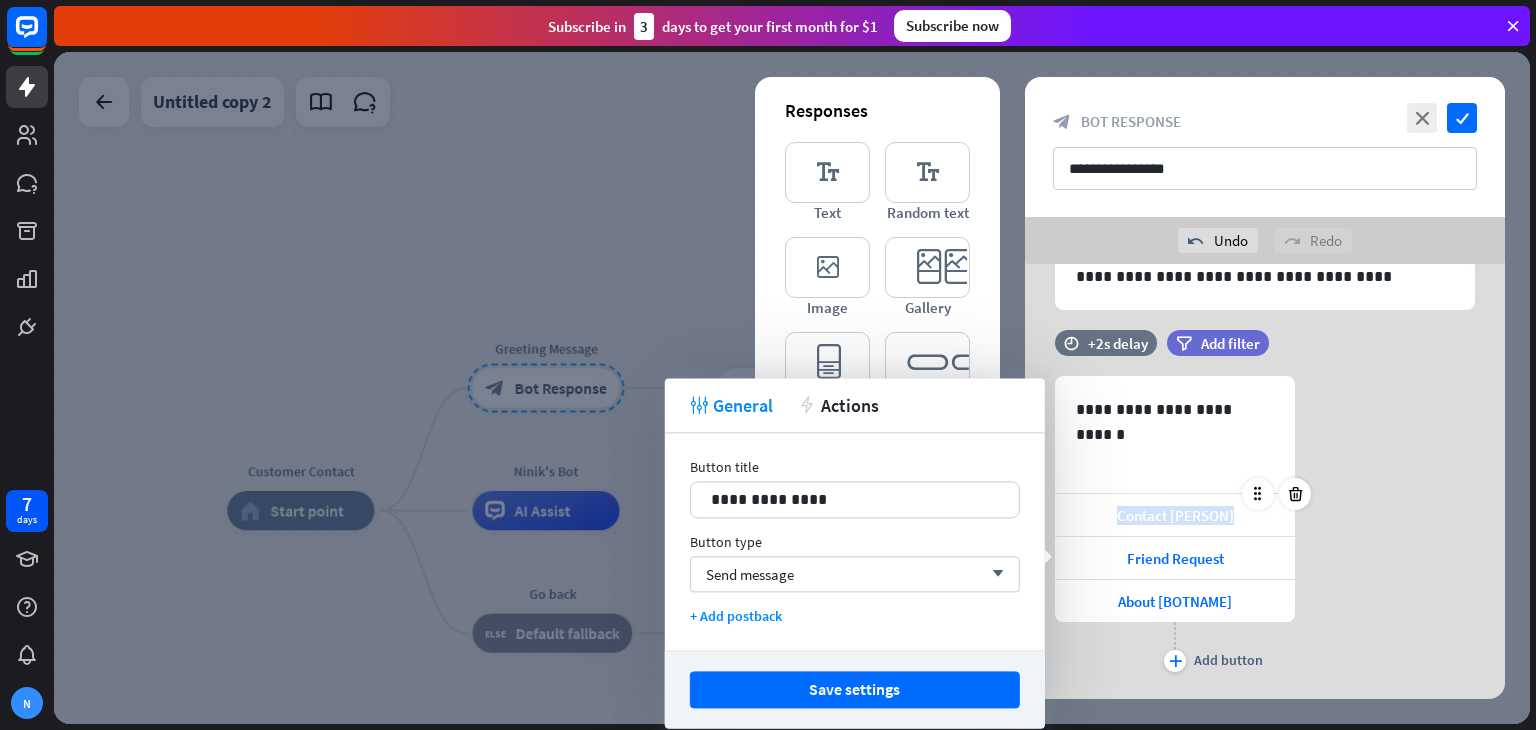 click on "Contact Ninik       Friend Request       About Ninik" at bounding box center (1175, 557) 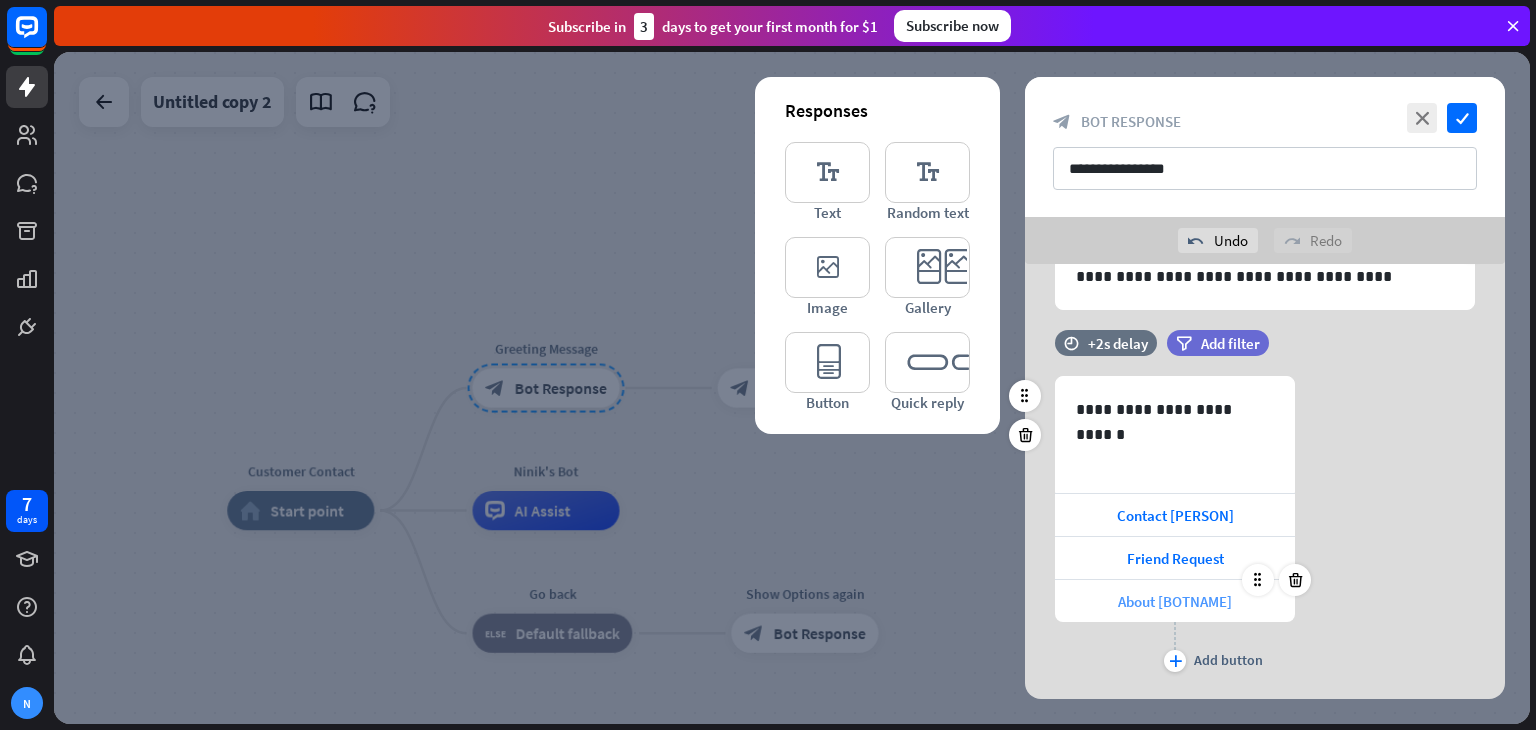 click on "About [BOTNAME]" at bounding box center [1175, 601] 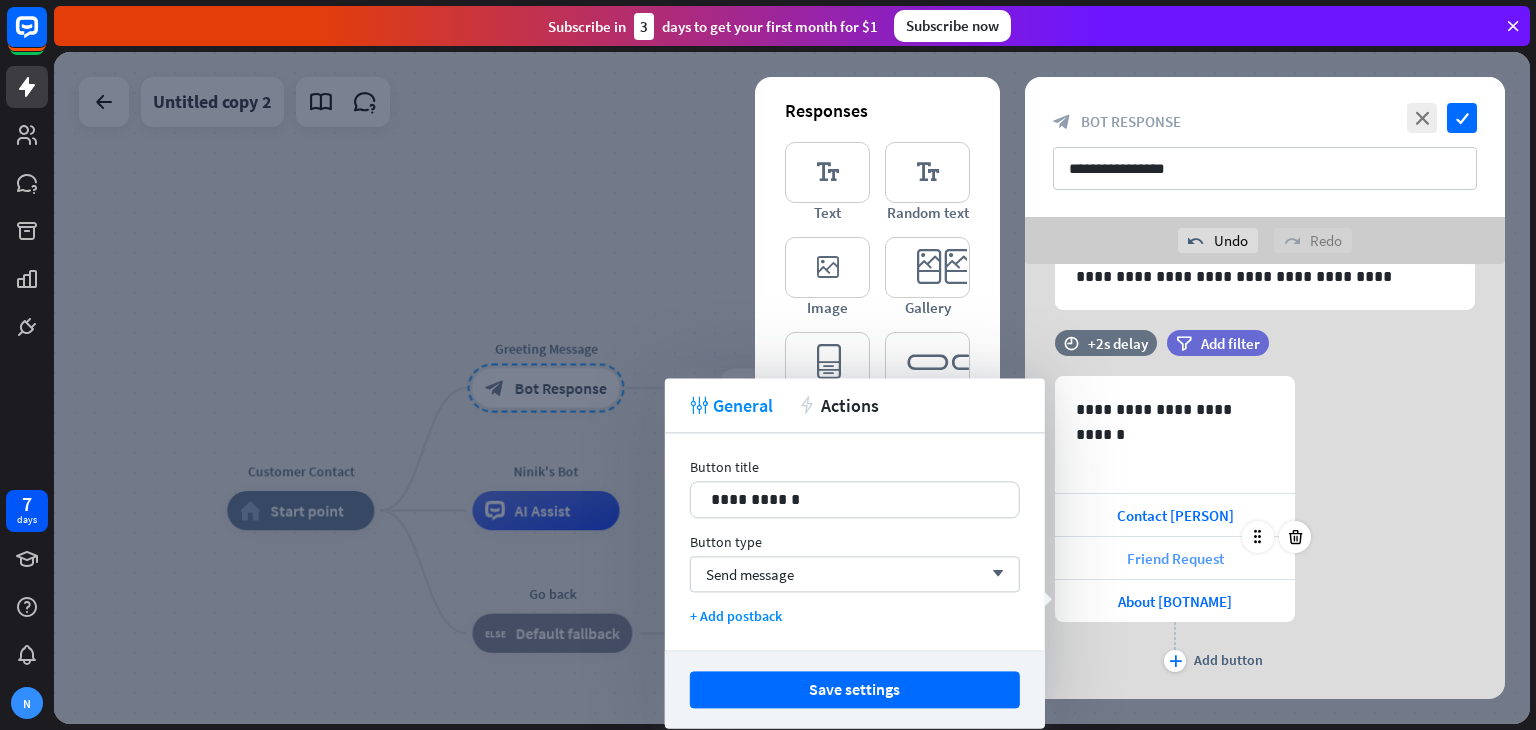 click on "Friend Request" at bounding box center (1175, 558) 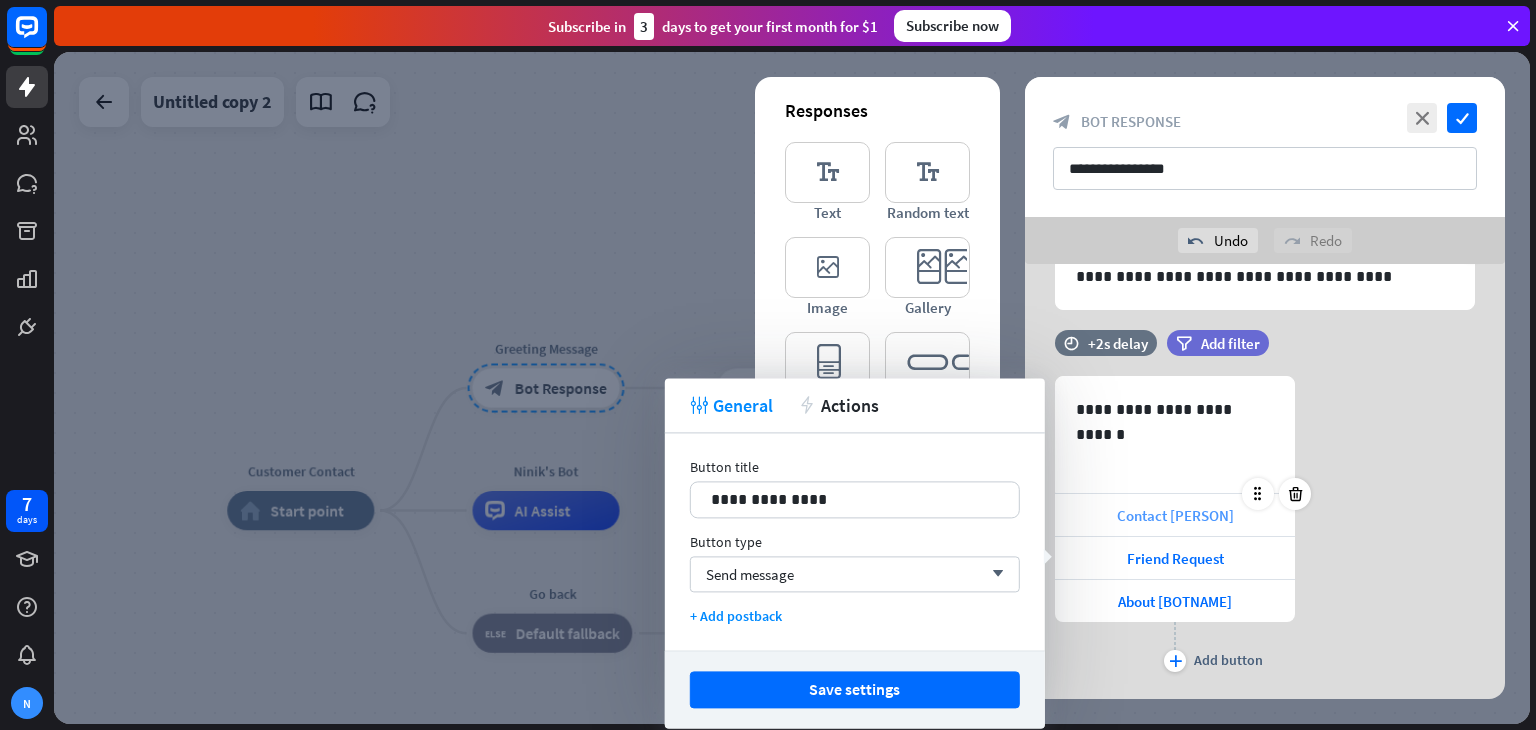 click on "Contact [PERSON]" at bounding box center [1175, 515] 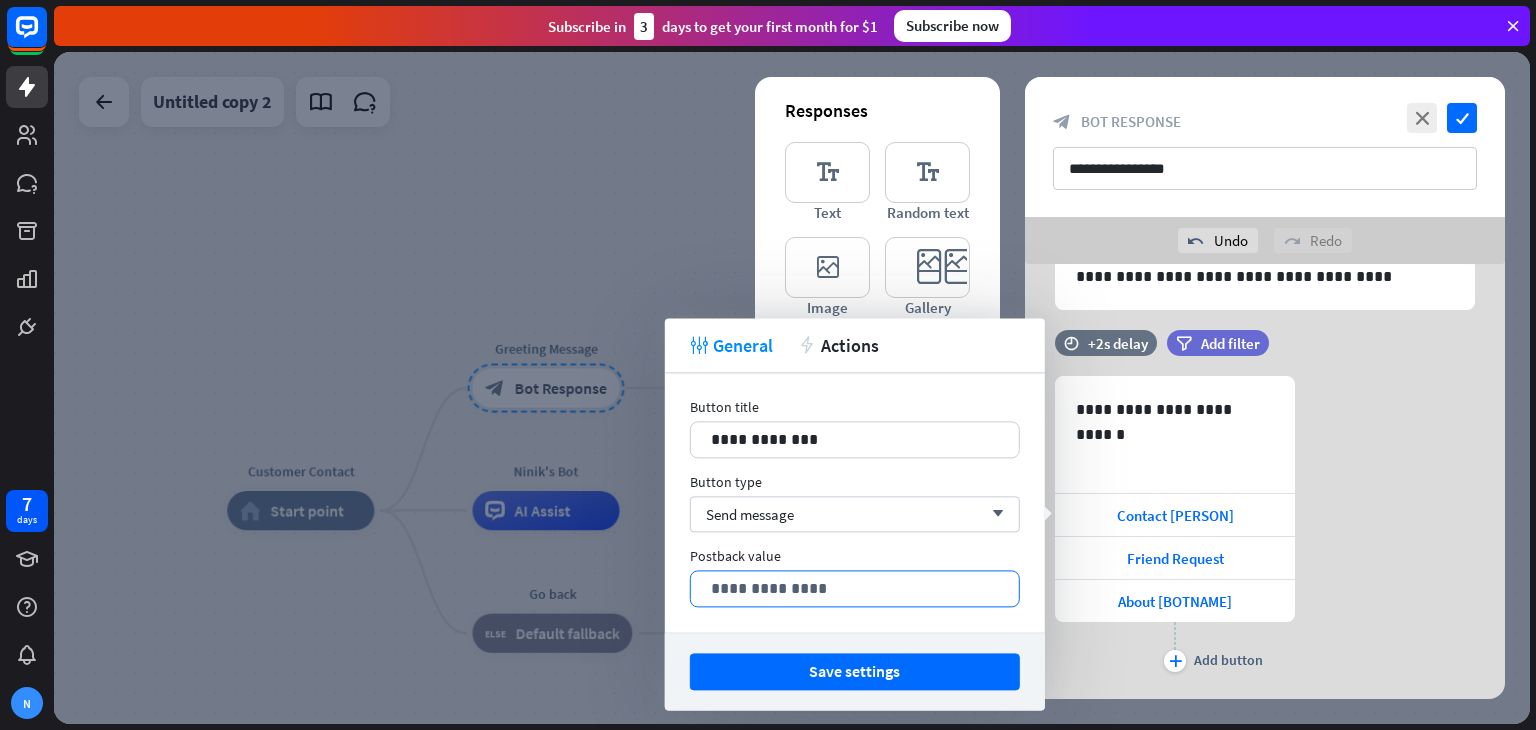 click on "**********" at bounding box center [855, 588] 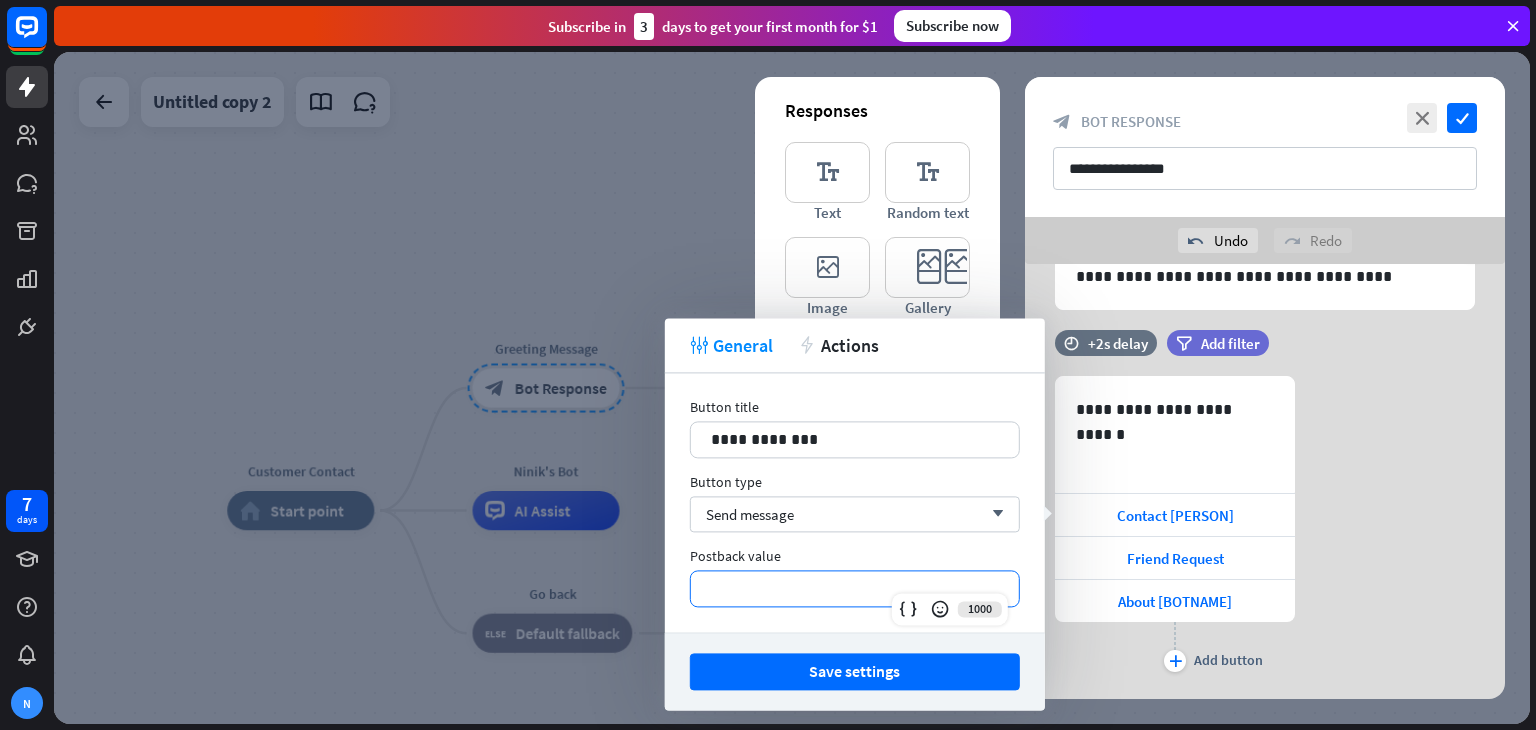 type 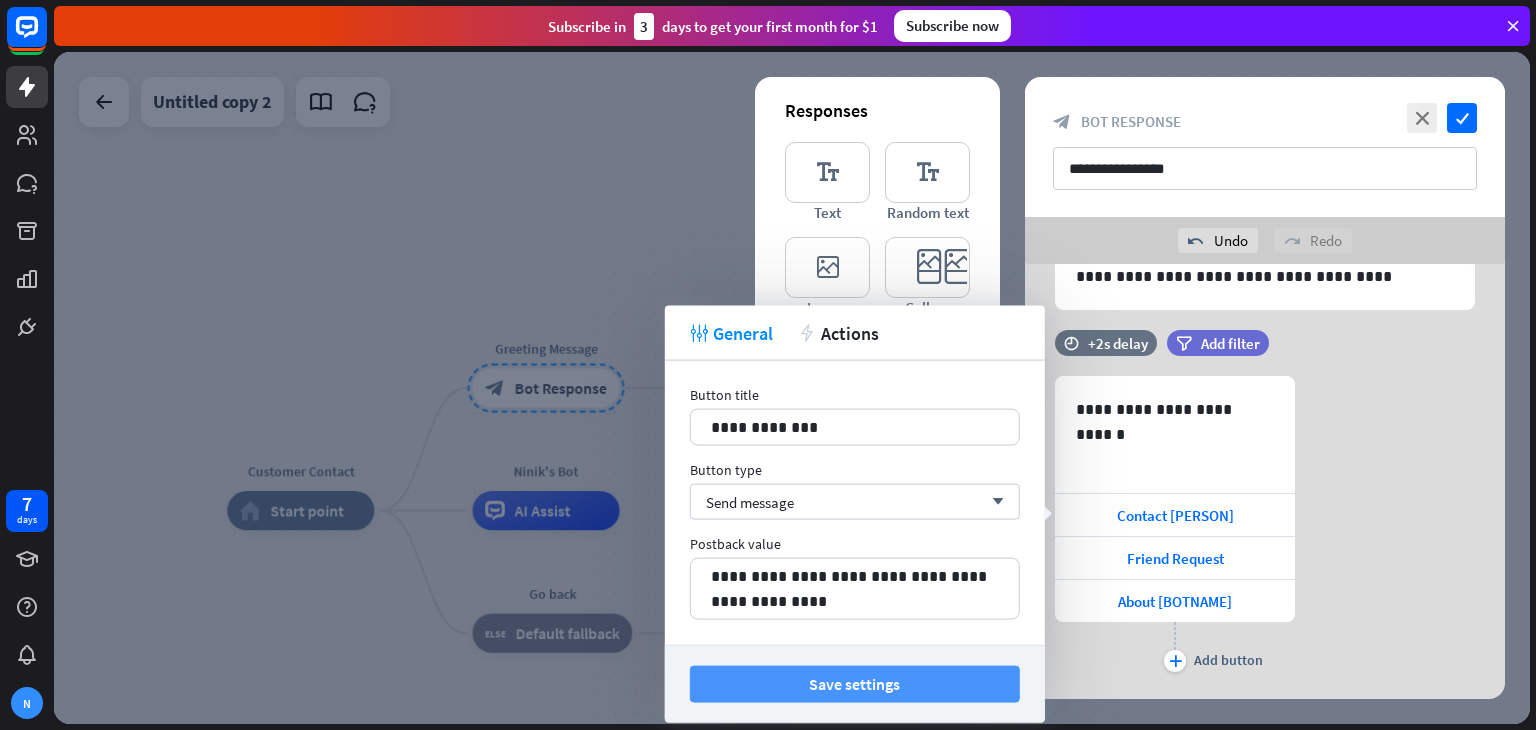 click on "Save settings" at bounding box center [855, 684] 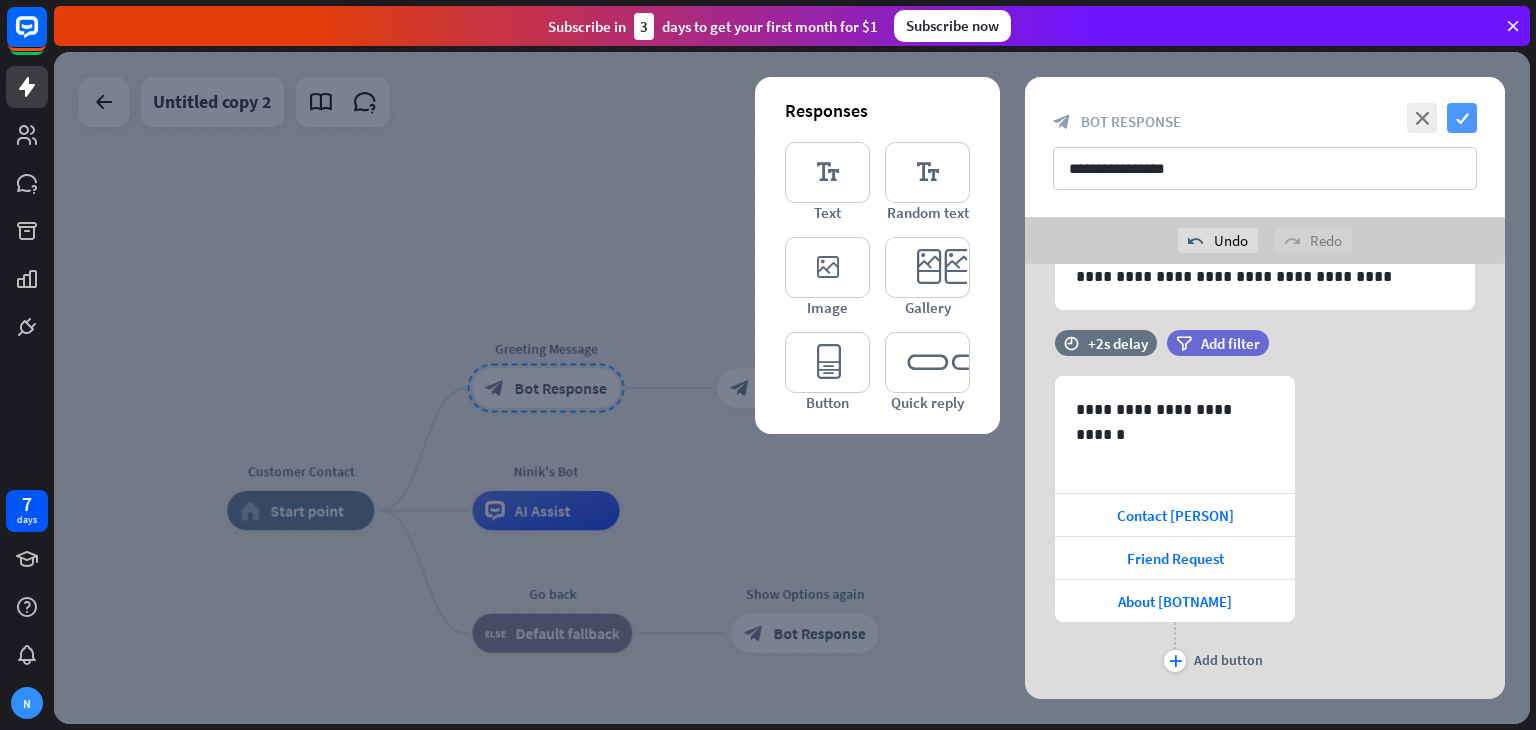 click on "check" at bounding box center (1462, 118) 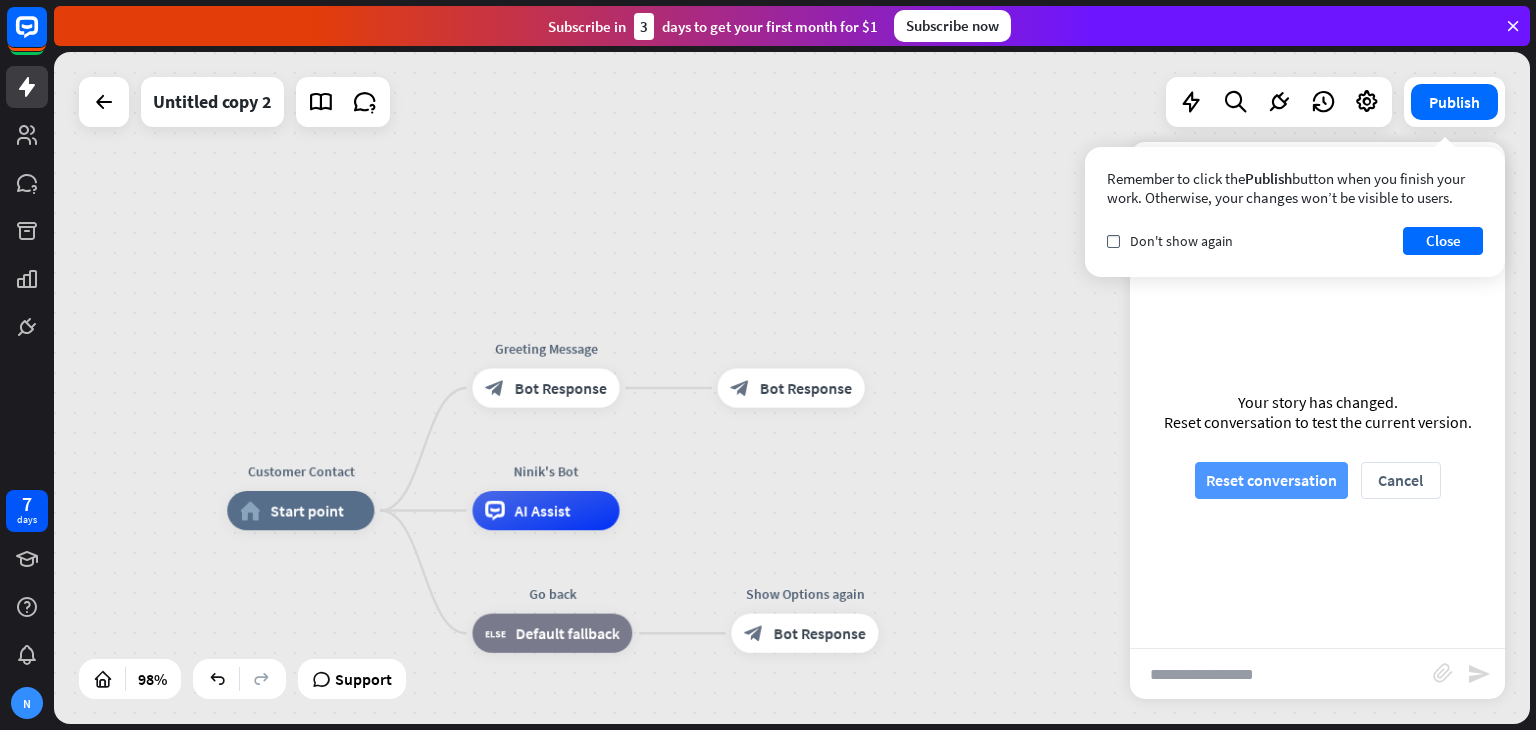click on "Reset conversation" at bounding box center (1271, 480) 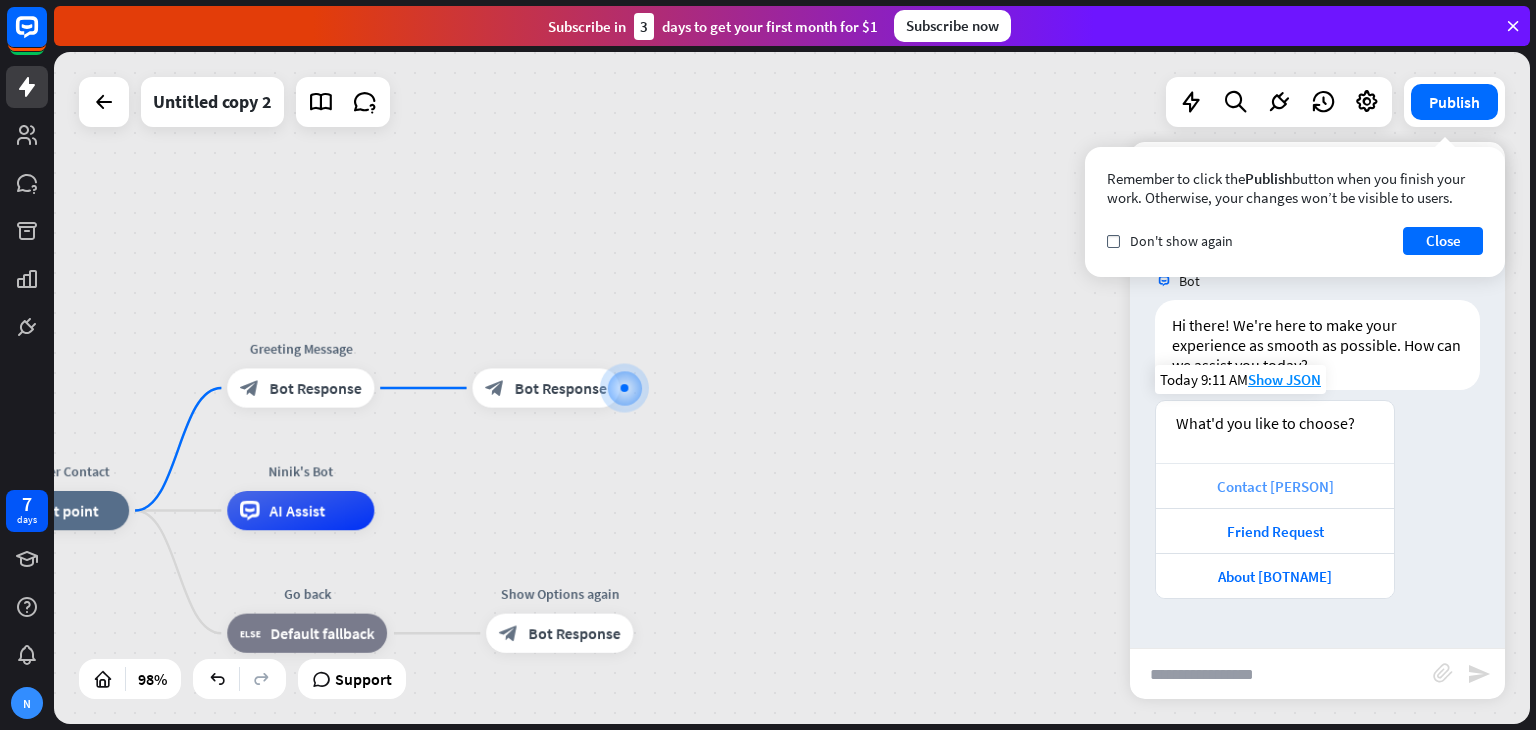 click on "Contact [PERSON]" at bounding box center [1275, 486] 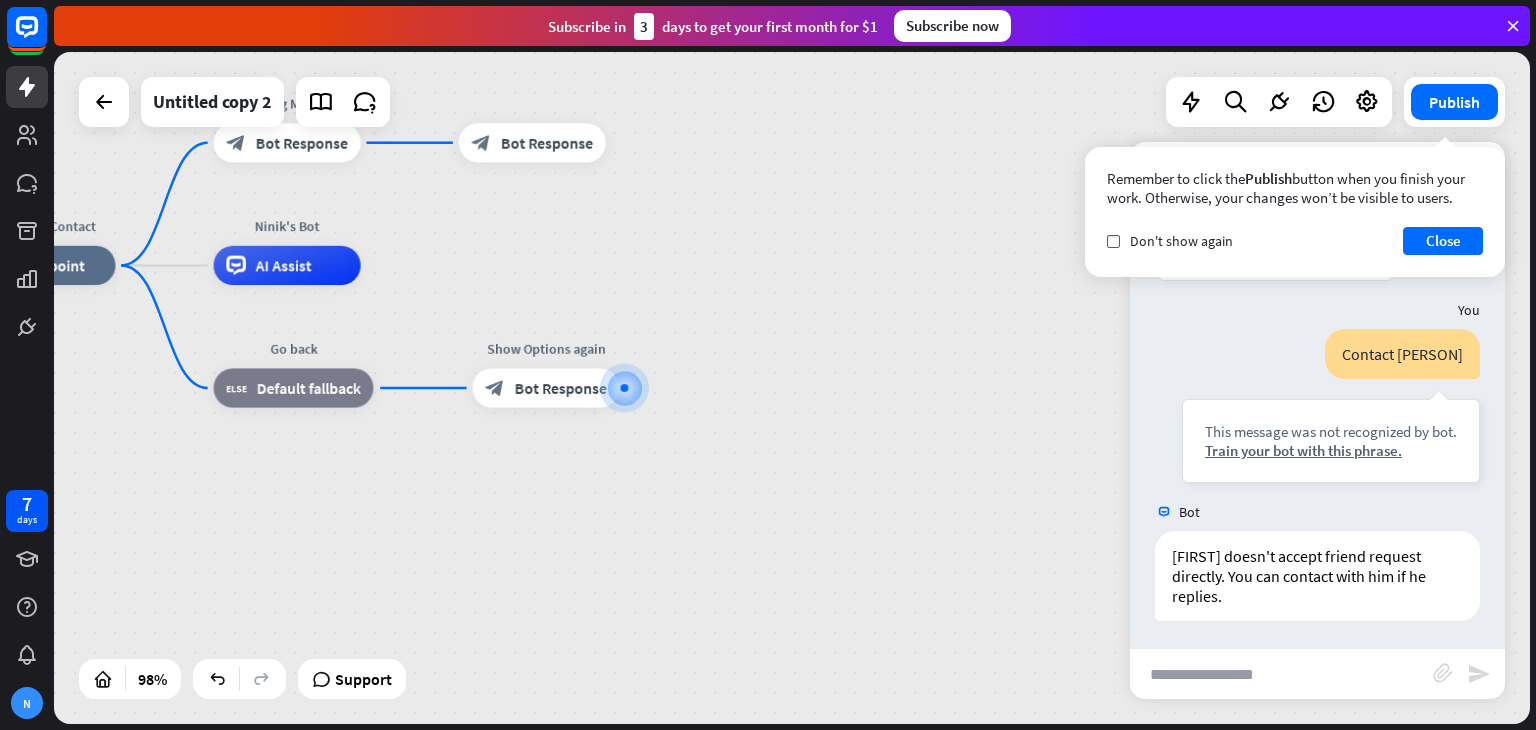 scroll, scrollTop: 320, scrollLeft: 0, axis: vertical 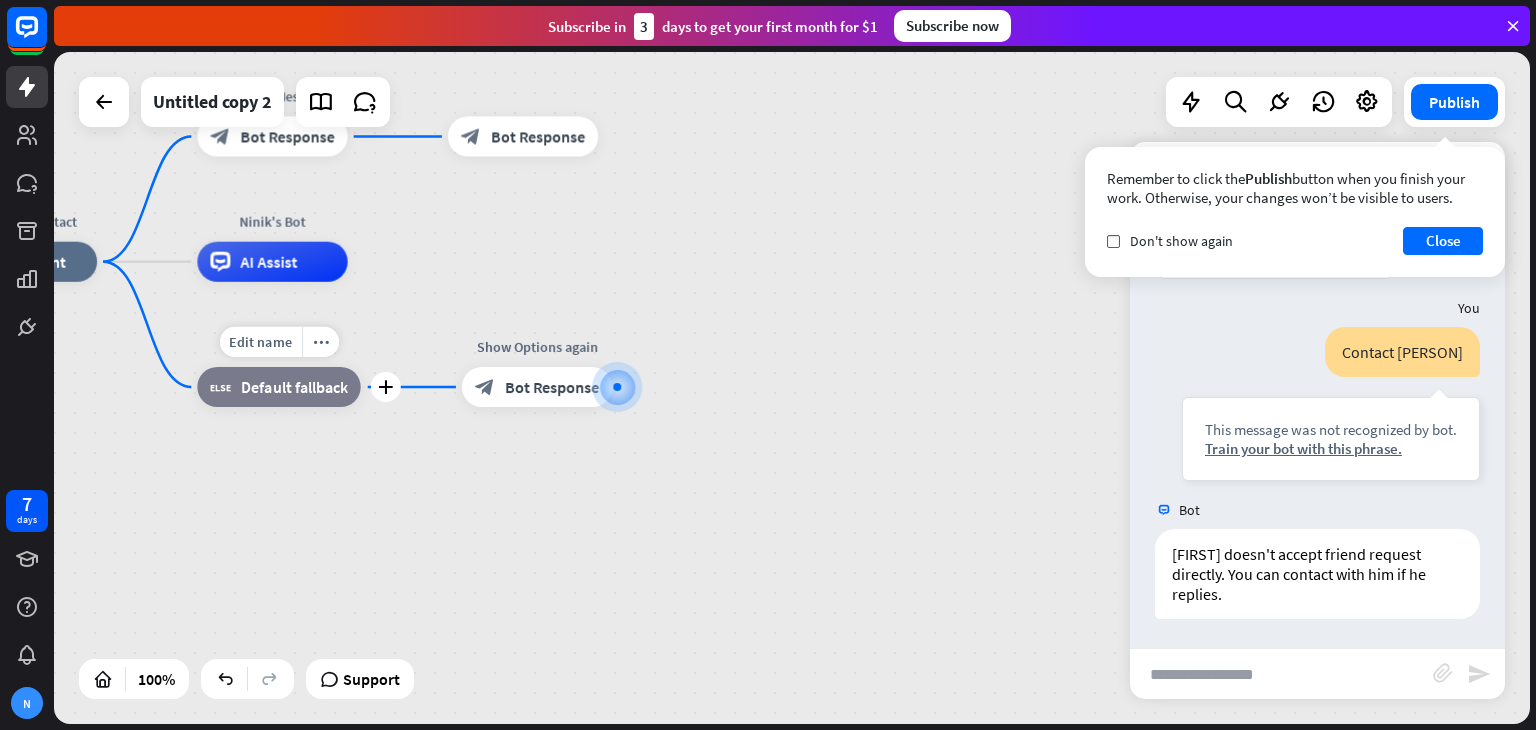 click on "Default fallback" at bounding box center [294, 387] 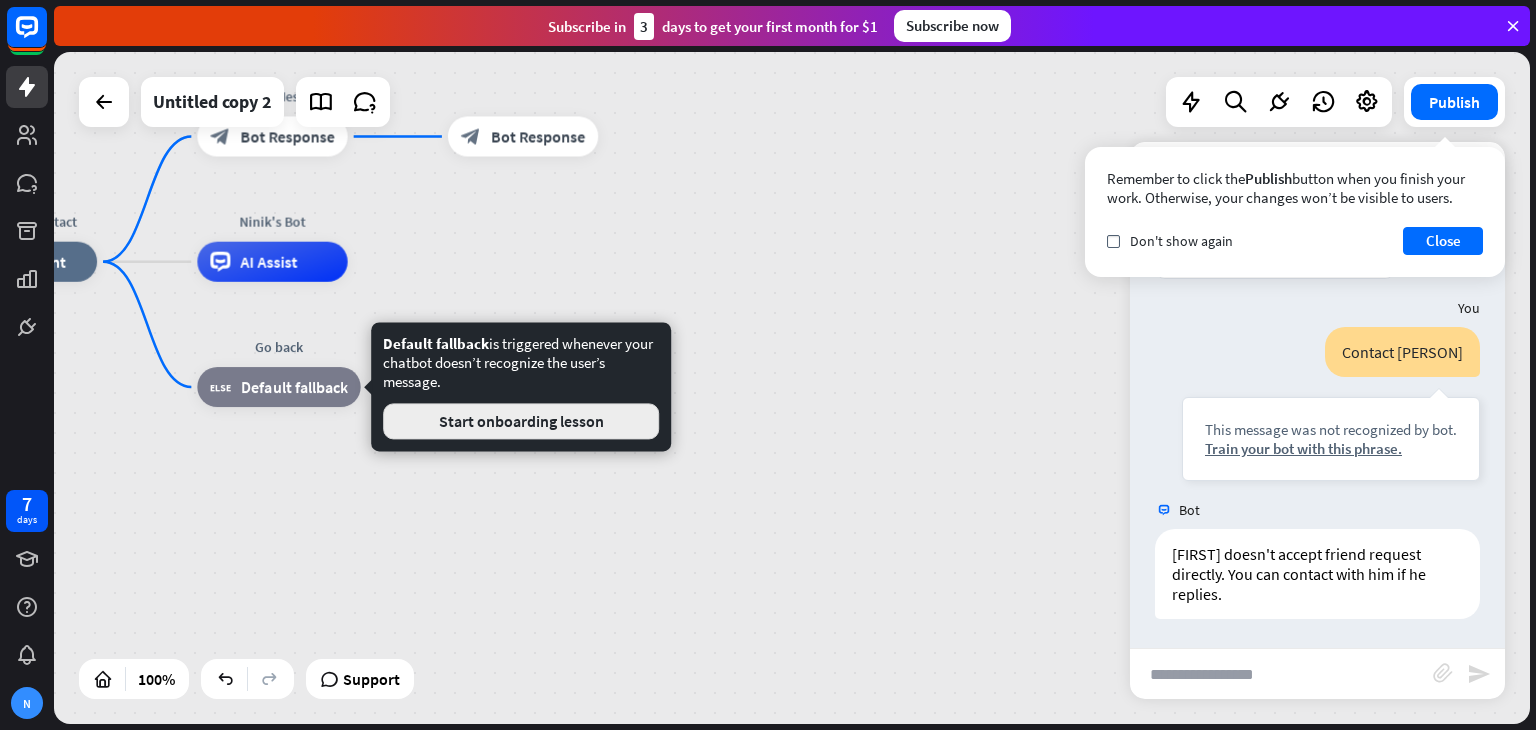 click on "Start onboarding lesson" at bounding box center (521, 421) 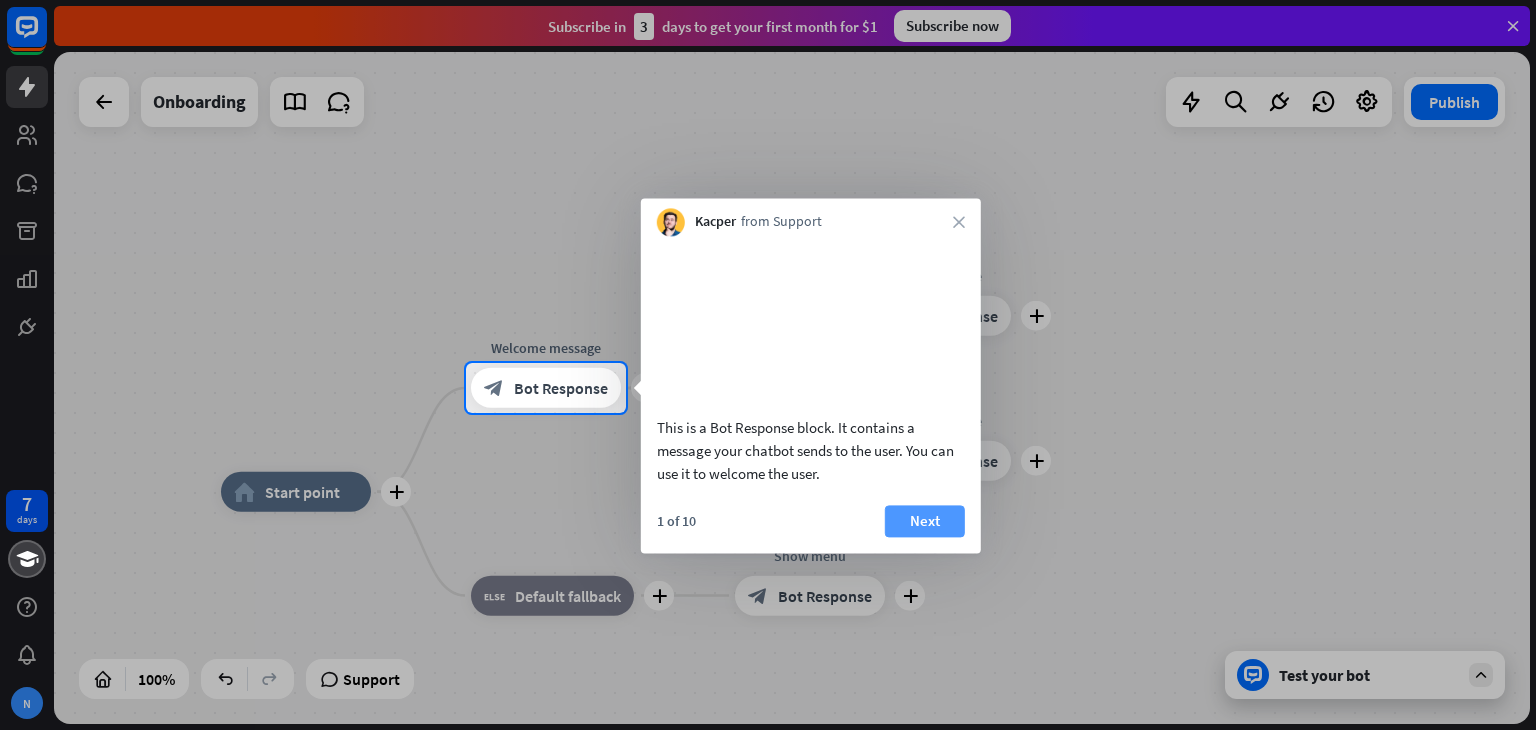 click on "Next" at bounding box center [925, 521] 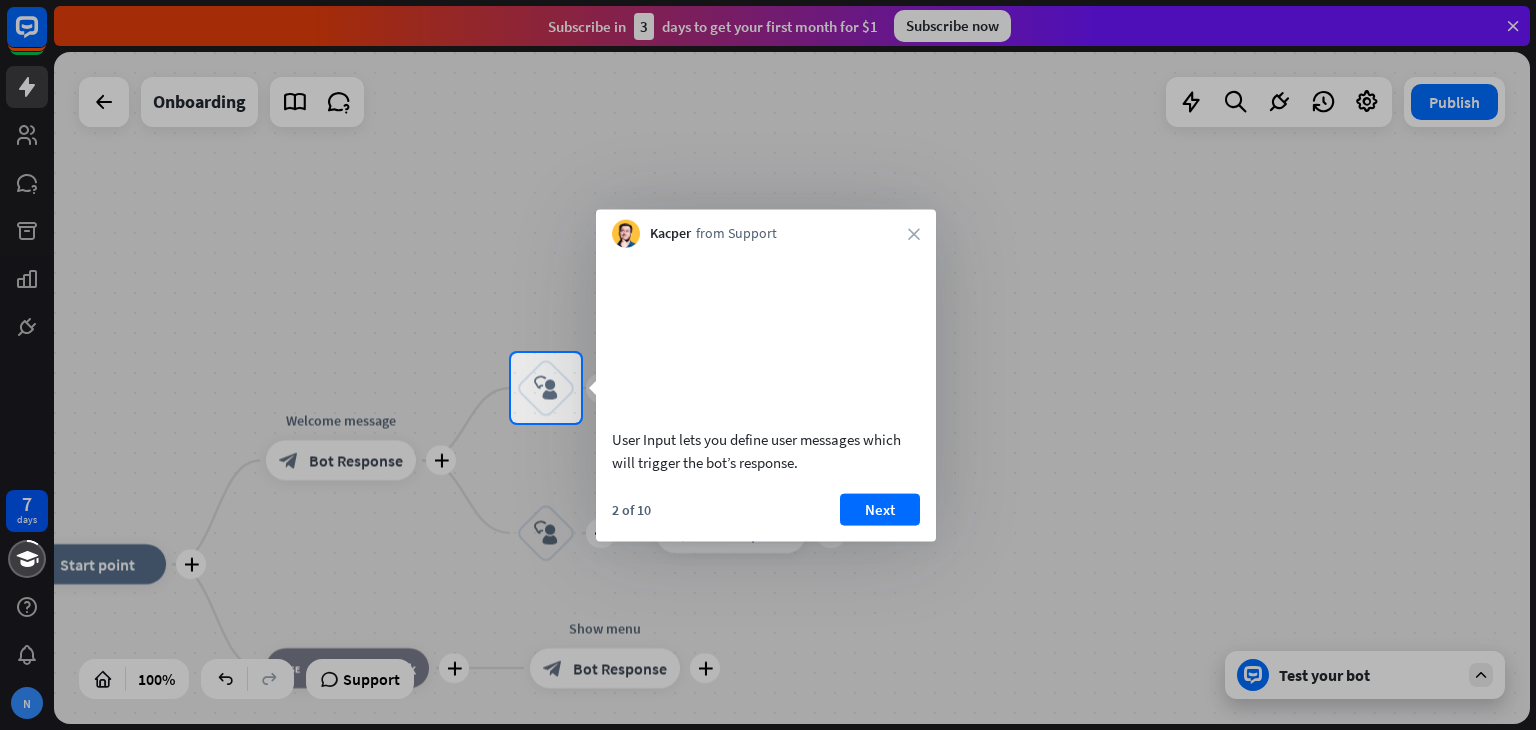 click on "Next" at bounding box center (880, 509) 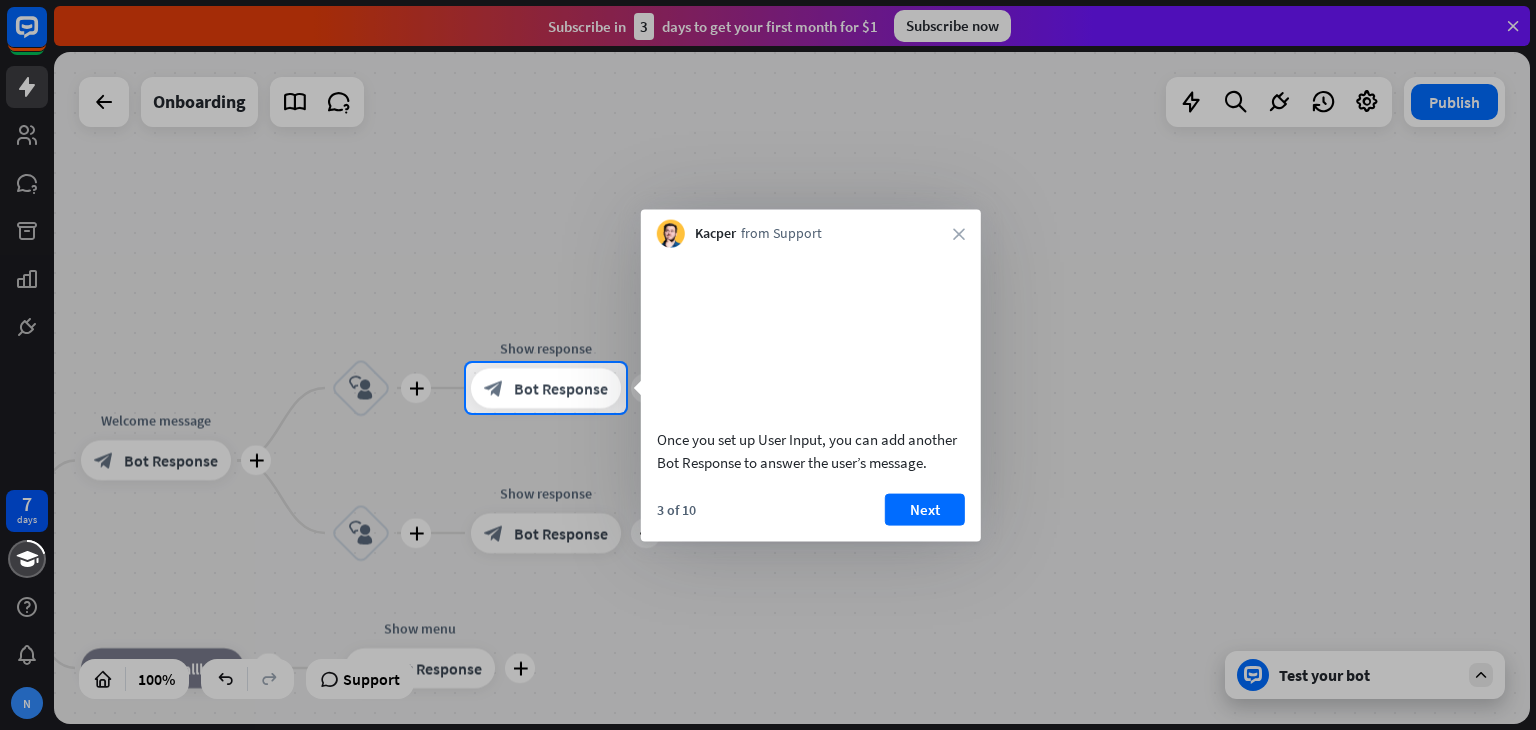 click on "Next" at bounding box center (925, 509) 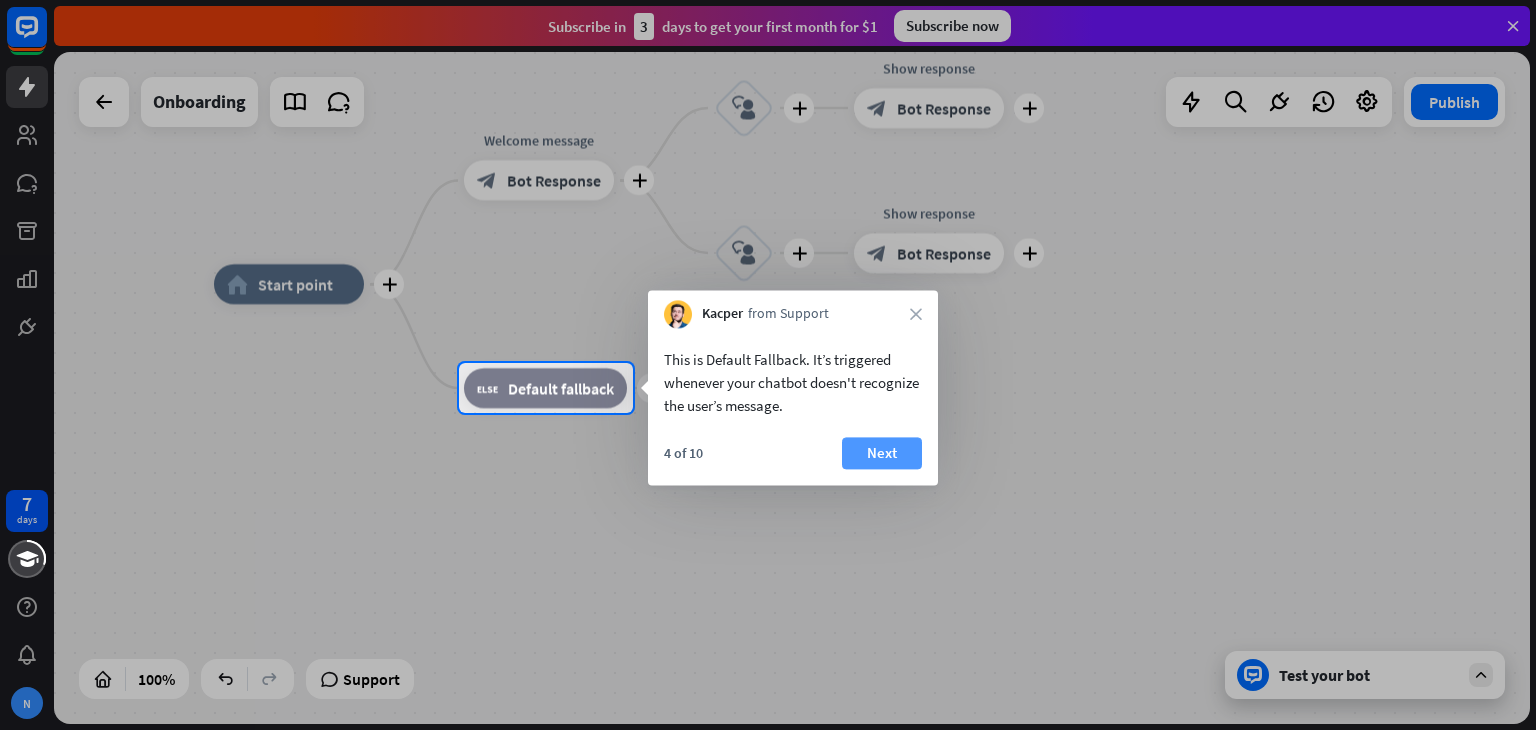 click on "Next" at bounding box center [882, 453] 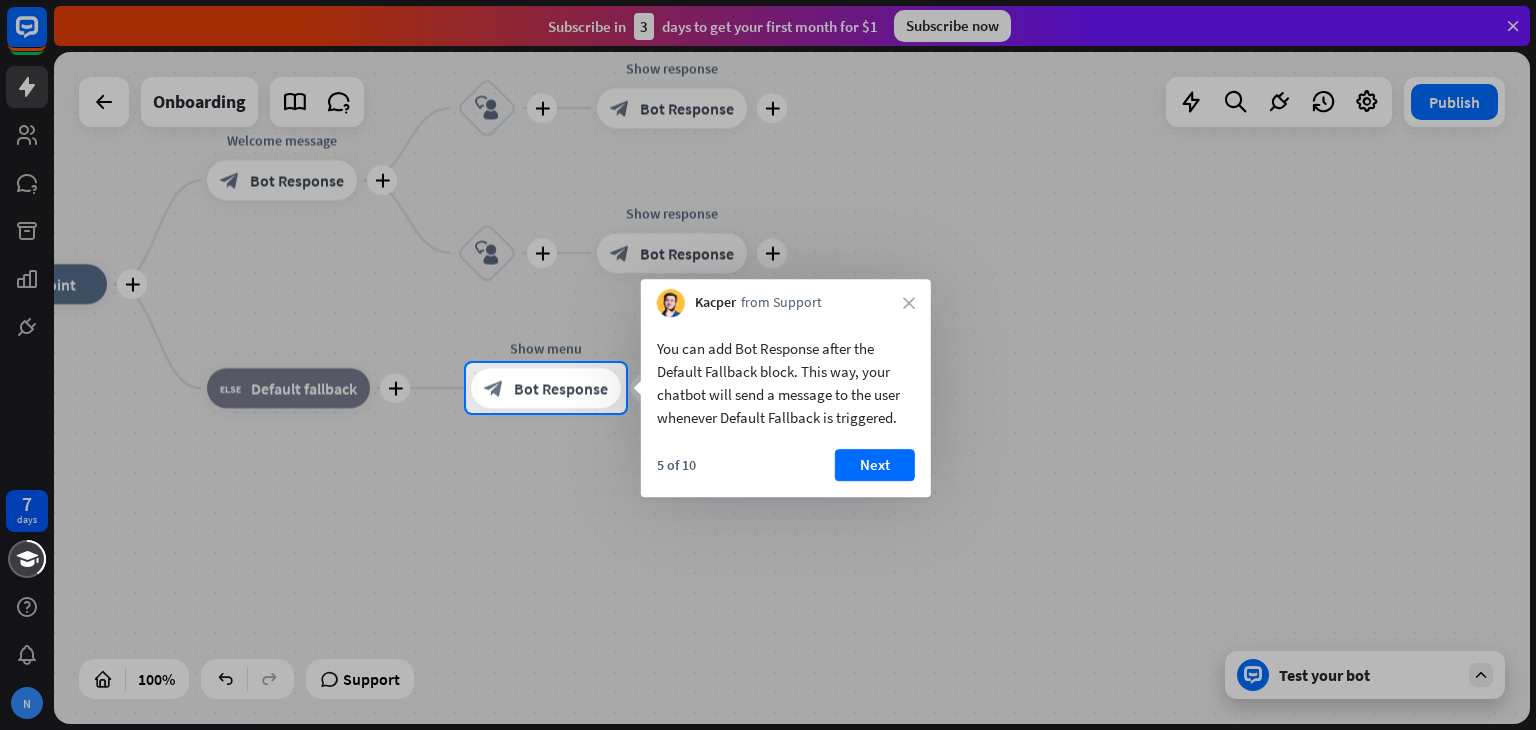 click on "Next" at bounding box center [875, 465] 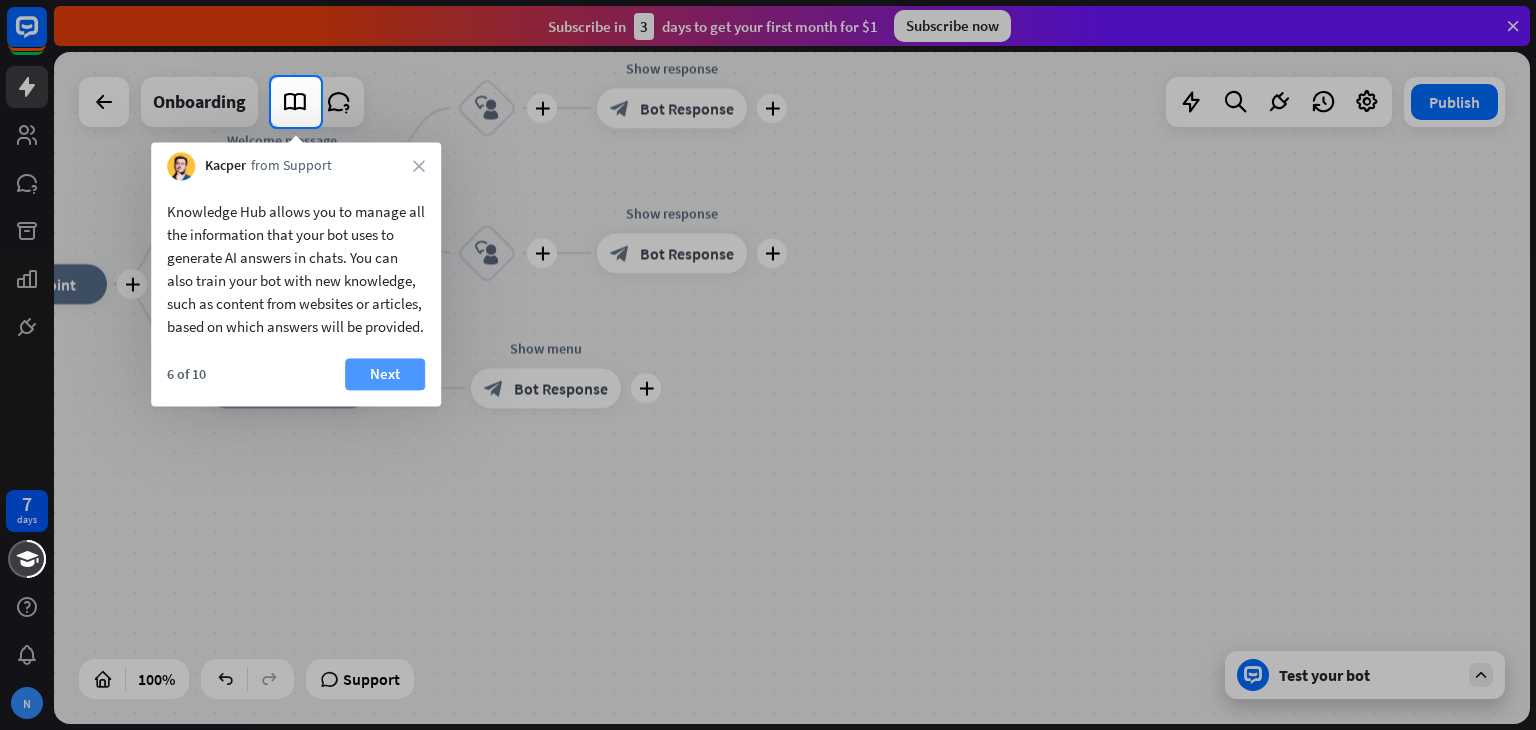 click on "Next" at bounding box center (385, 374) 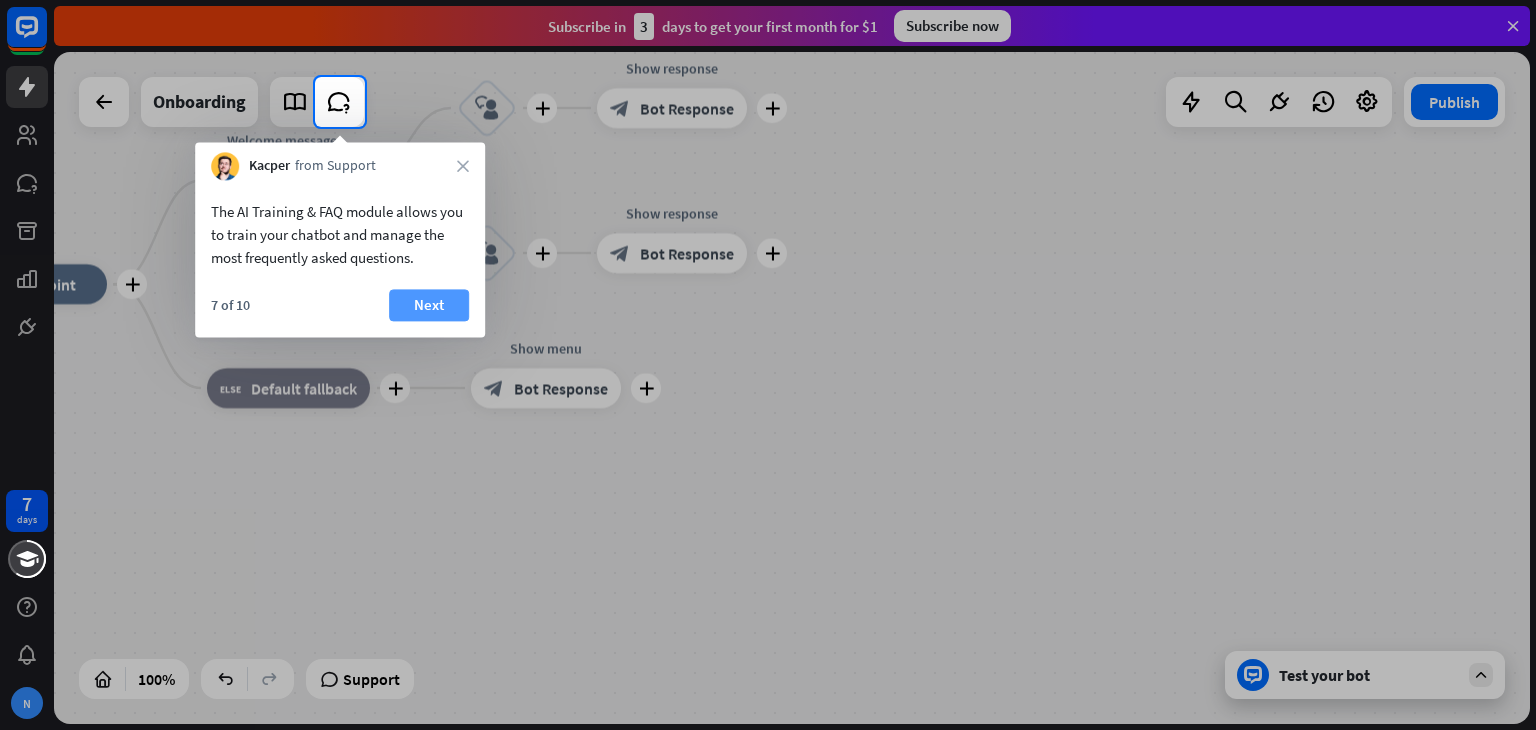 click on "Next" at bounding box center (429, 305) 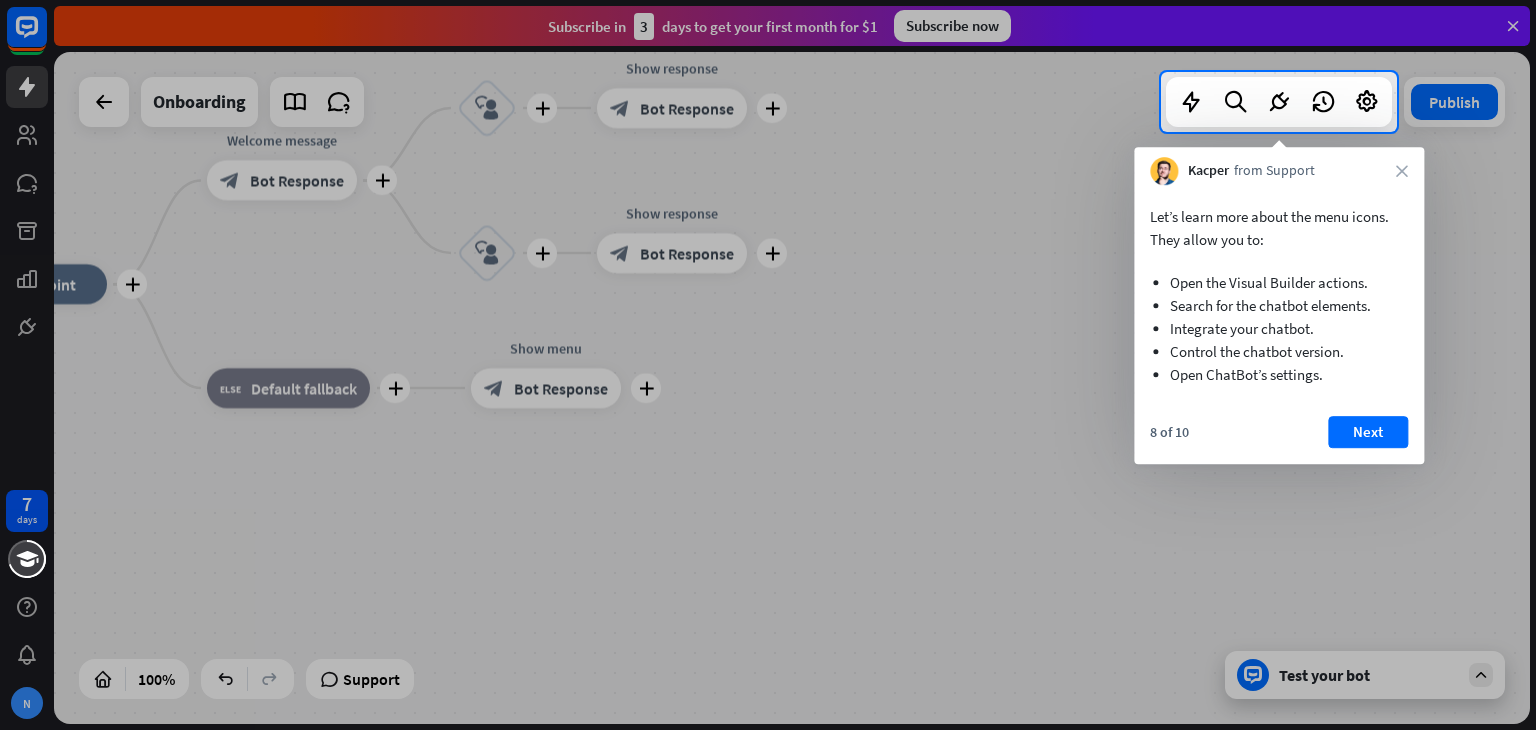 click on "Let’s learn more about the menu icons. They allow you to:
Open the Visual Builder actions.
Search for the chatbot elements.
Integrate your chatbot.
Control the chatbot version.
Open ChatBot’s settings.
8 of 10
Next" at bounding box center (1279, 324) 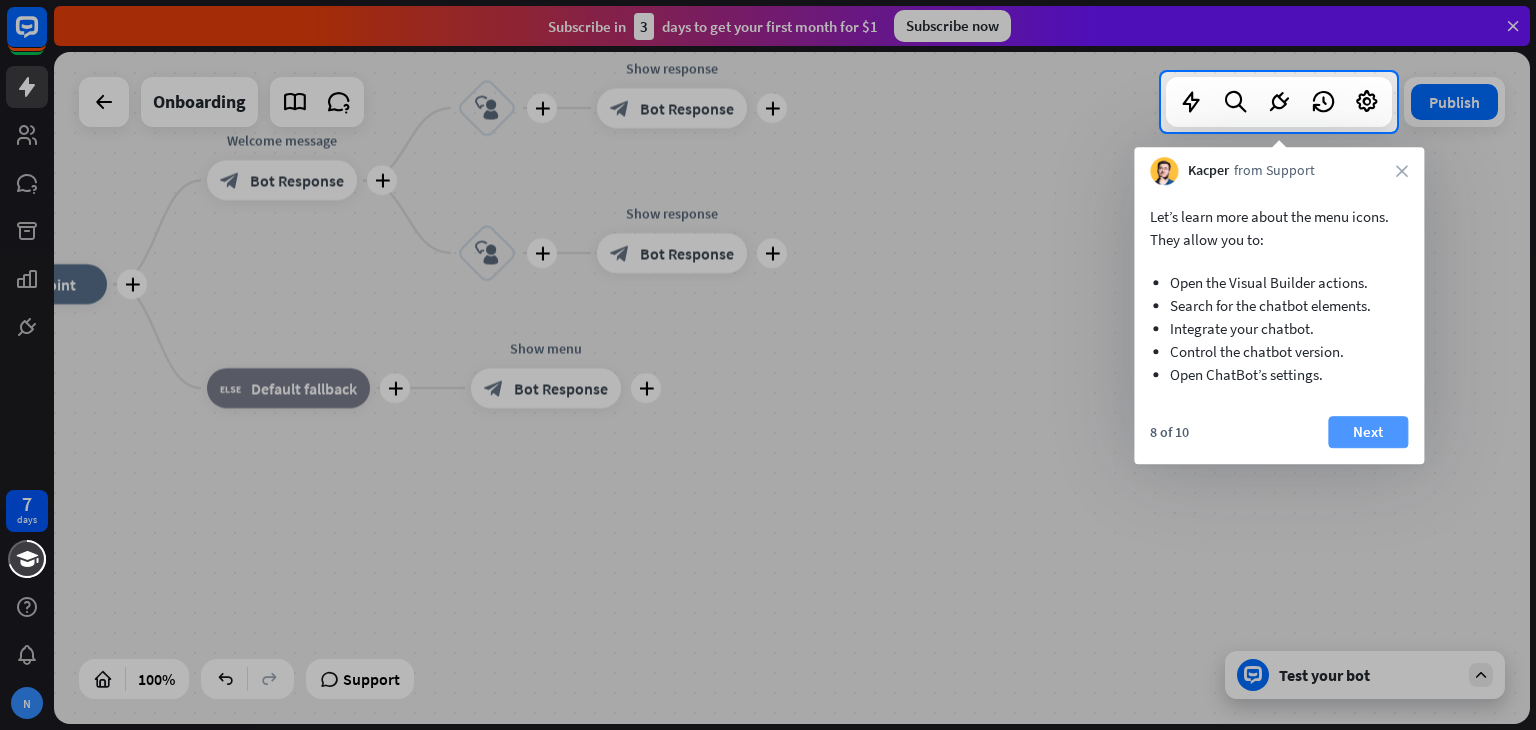click on "Next" at bounding box center [1368, 432] 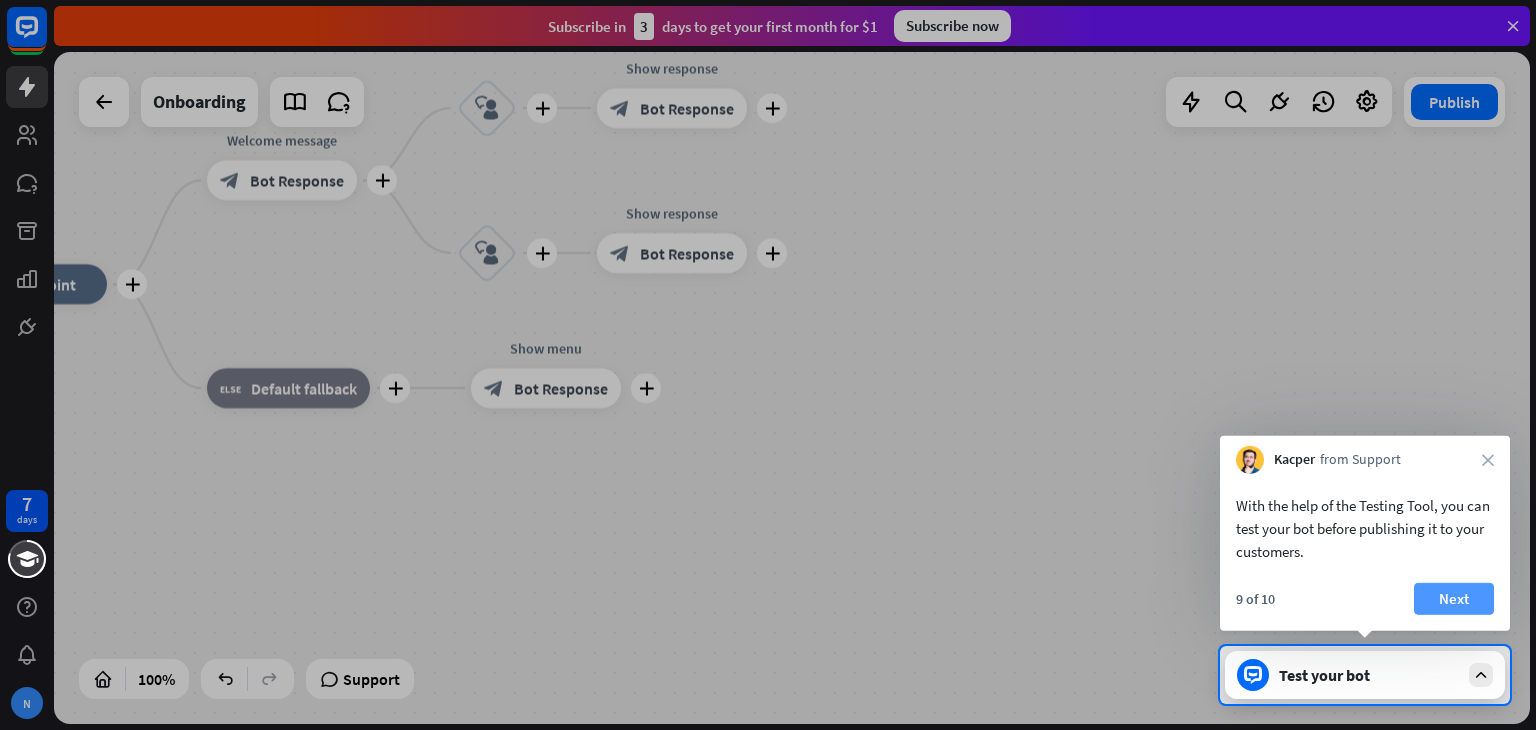 click on "Next" at bounding box center (1454, 599) 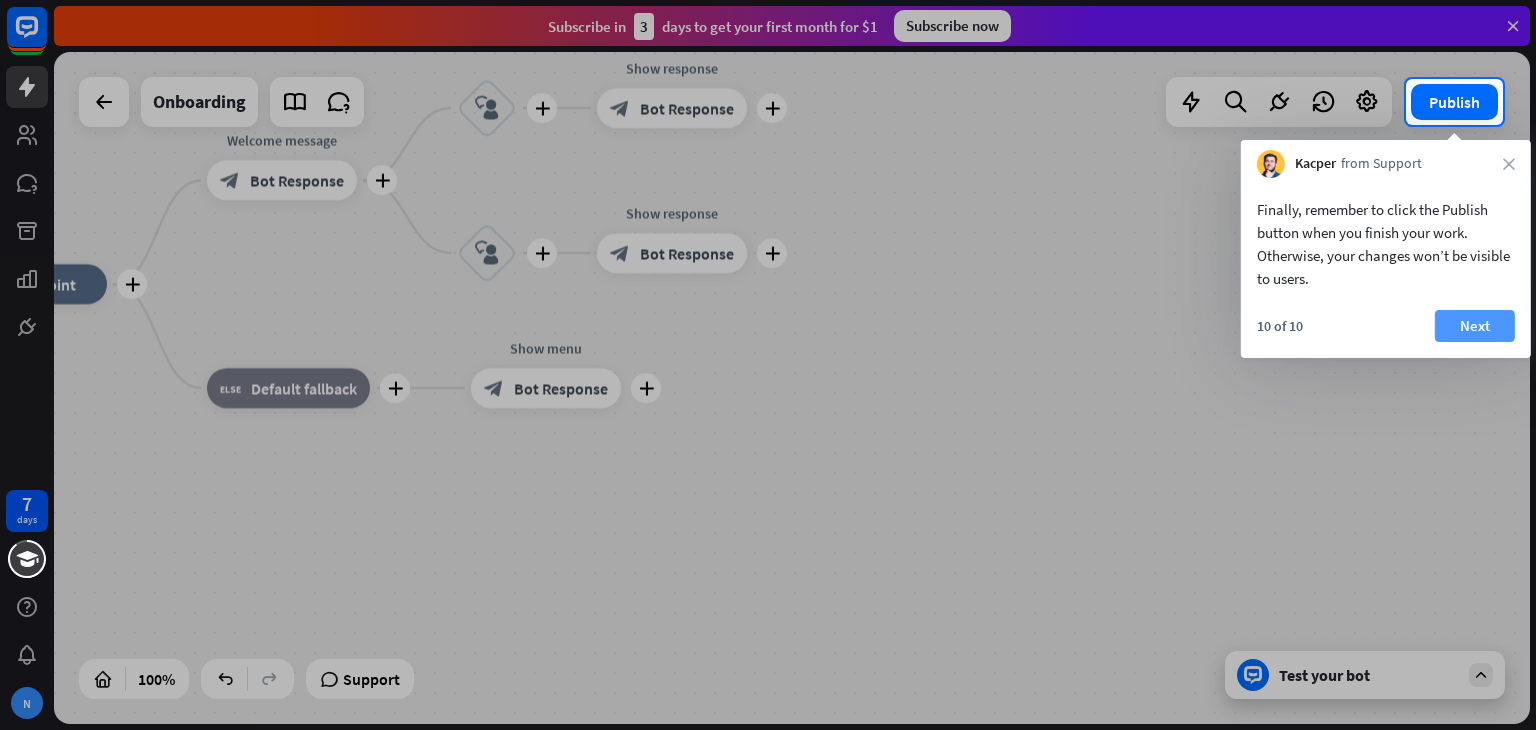 click on "Next" at bounding box center (1475, 326) 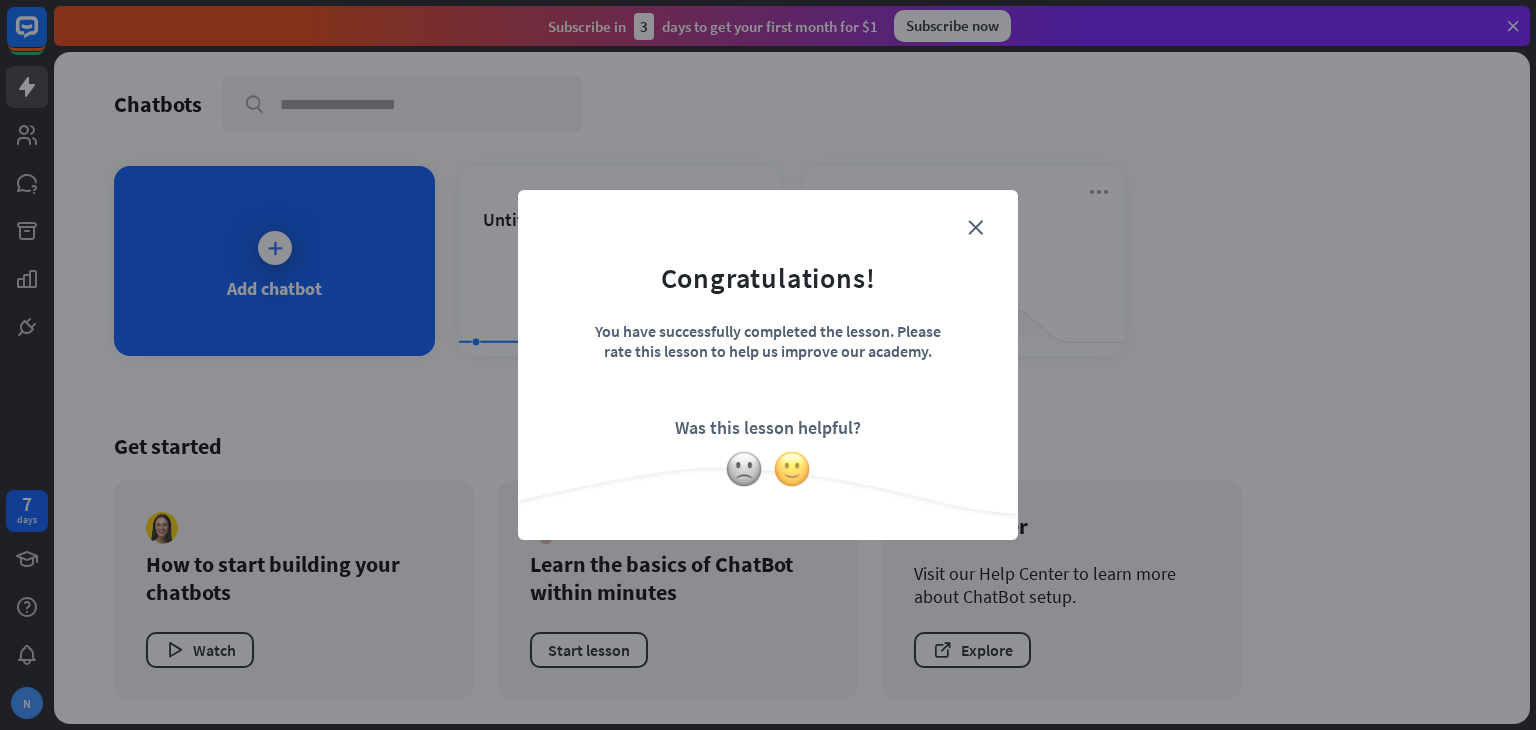 click at bounding box center [792, 469] 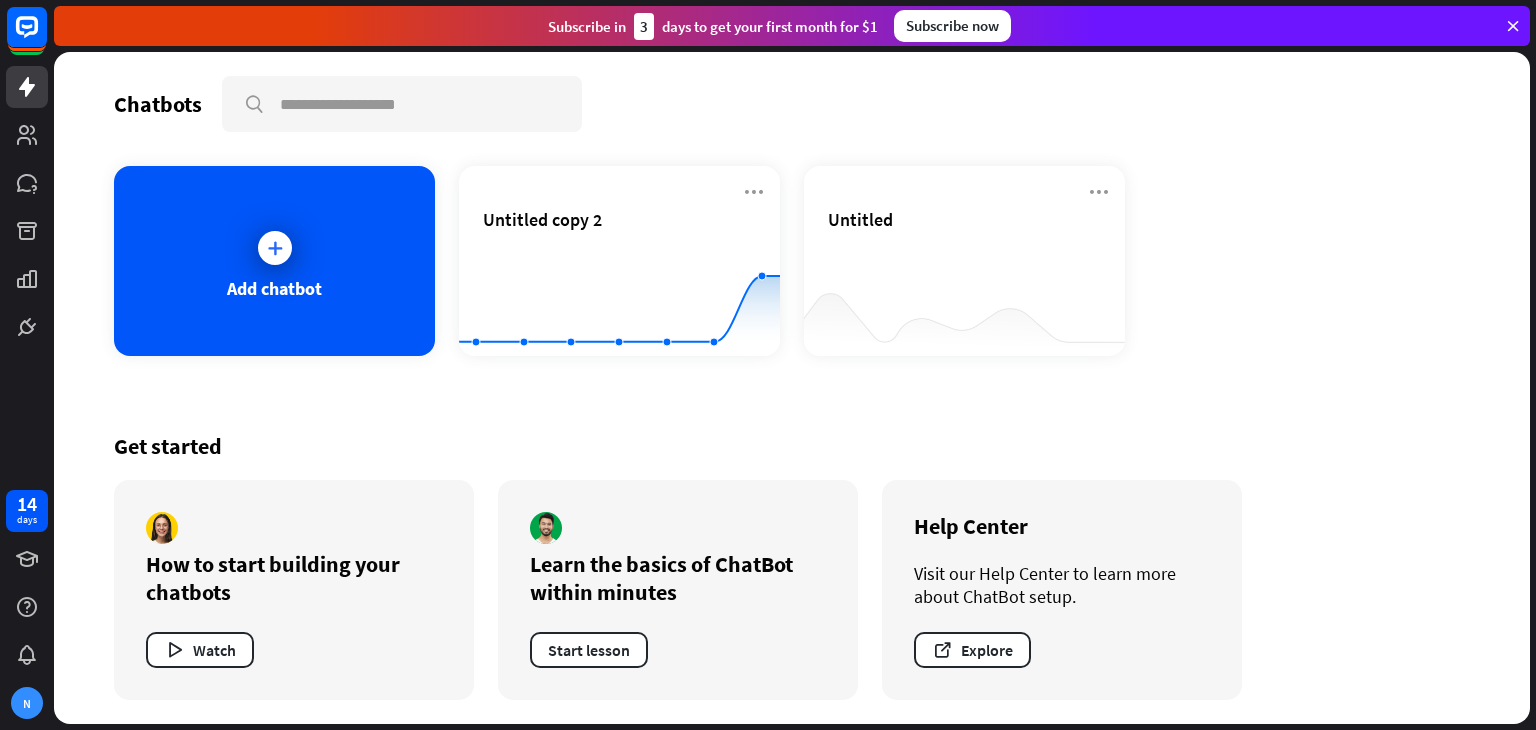 click on "Thanks for making all this better!" at bounding box center [768, 365] 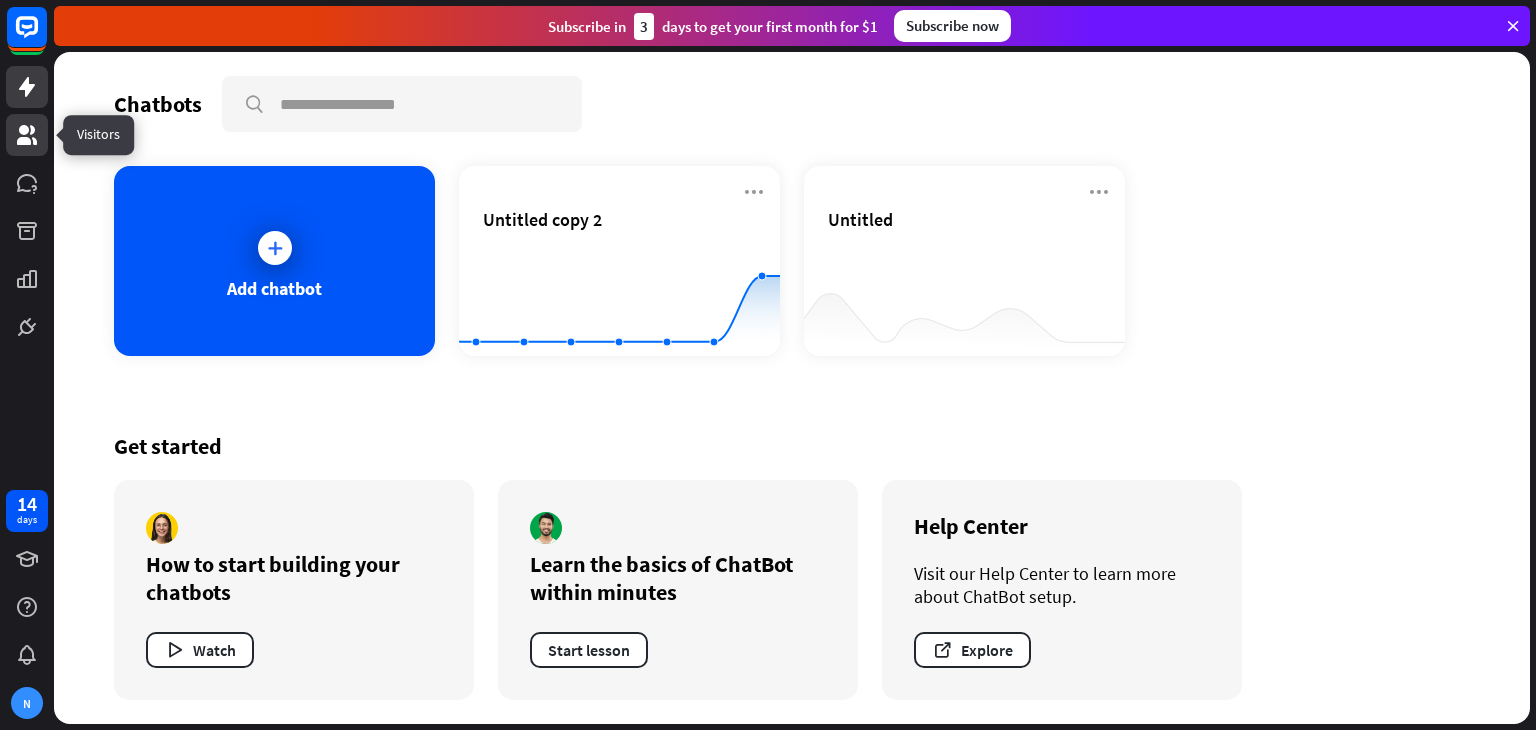 click 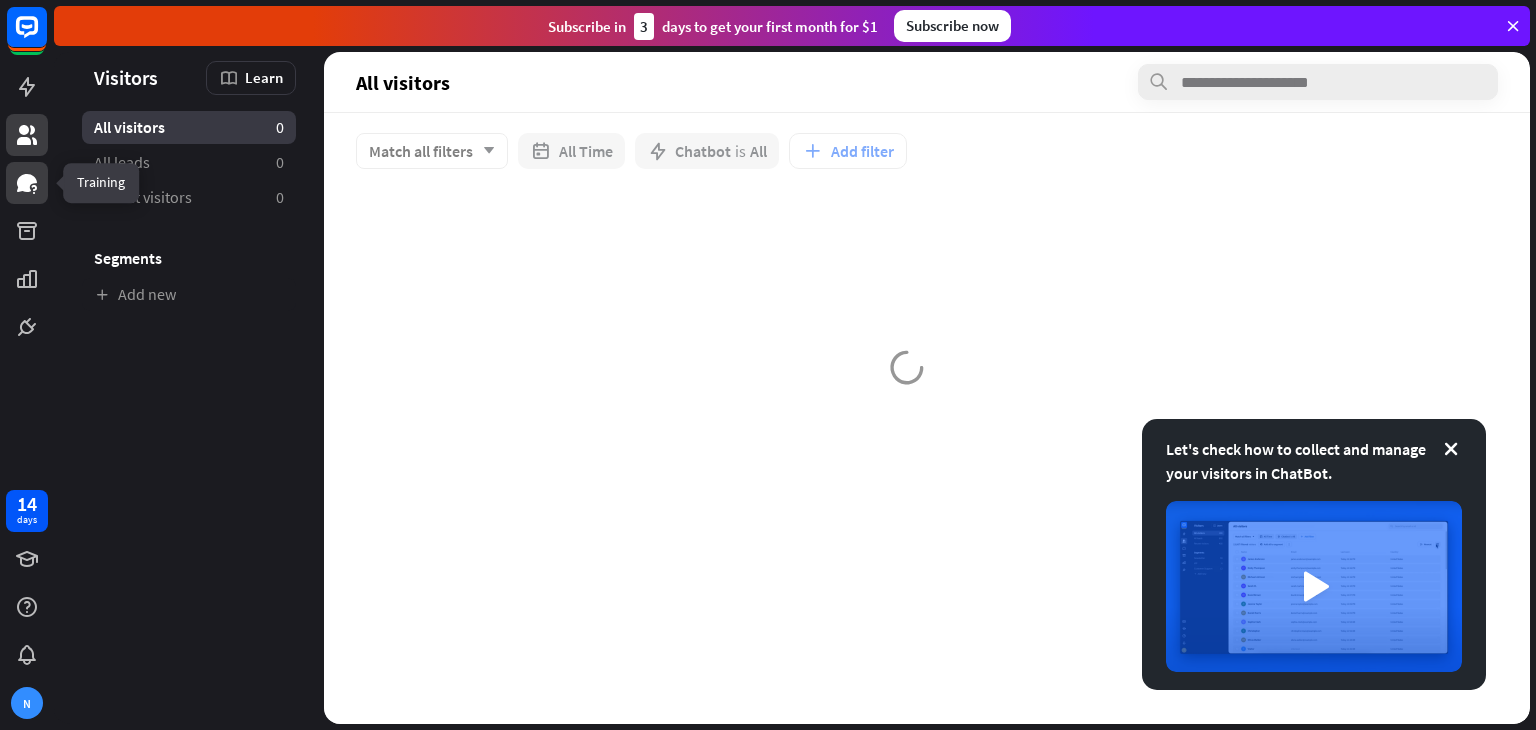 click at bounding box center [27, 183] 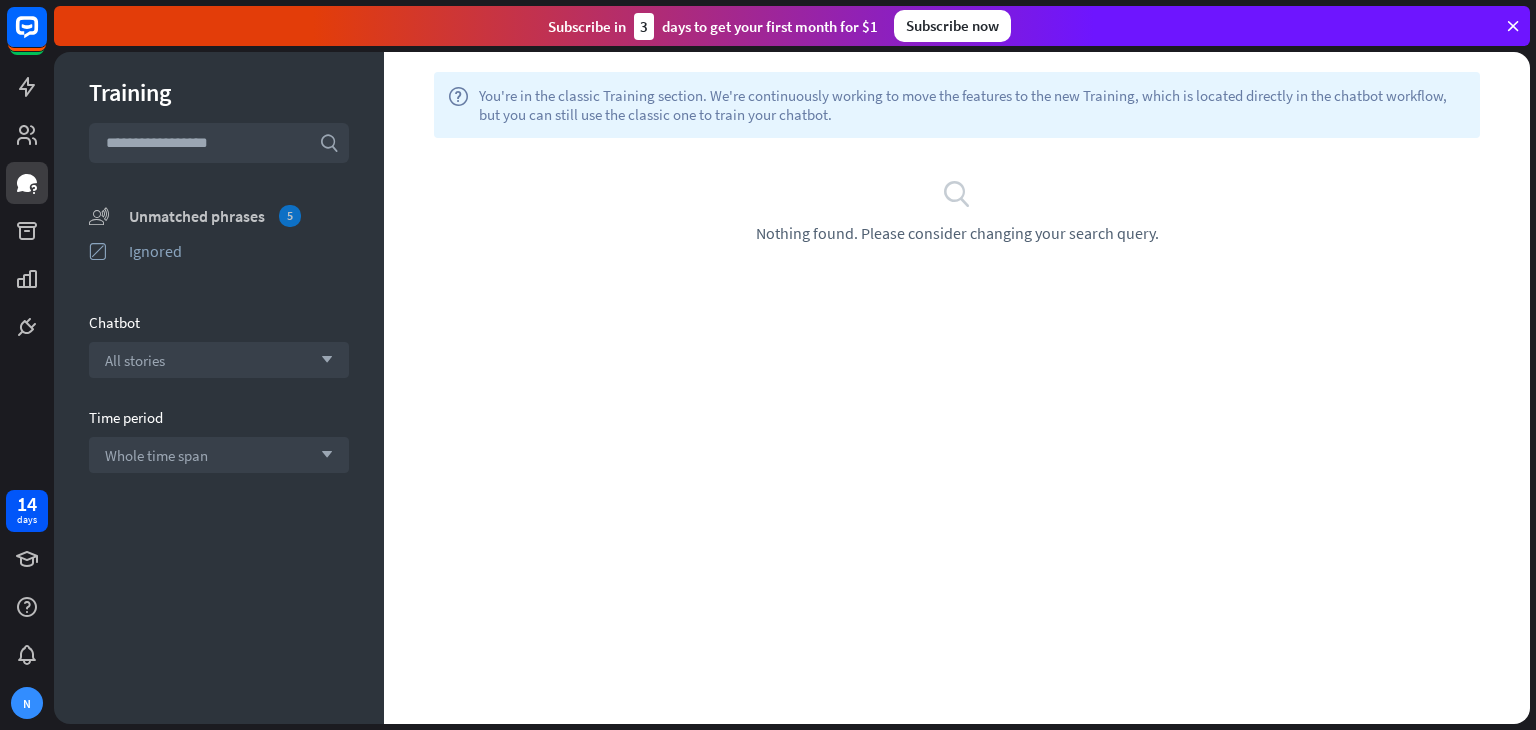 click on "Unmatched phrases
5" at bounding box center (239, 216) 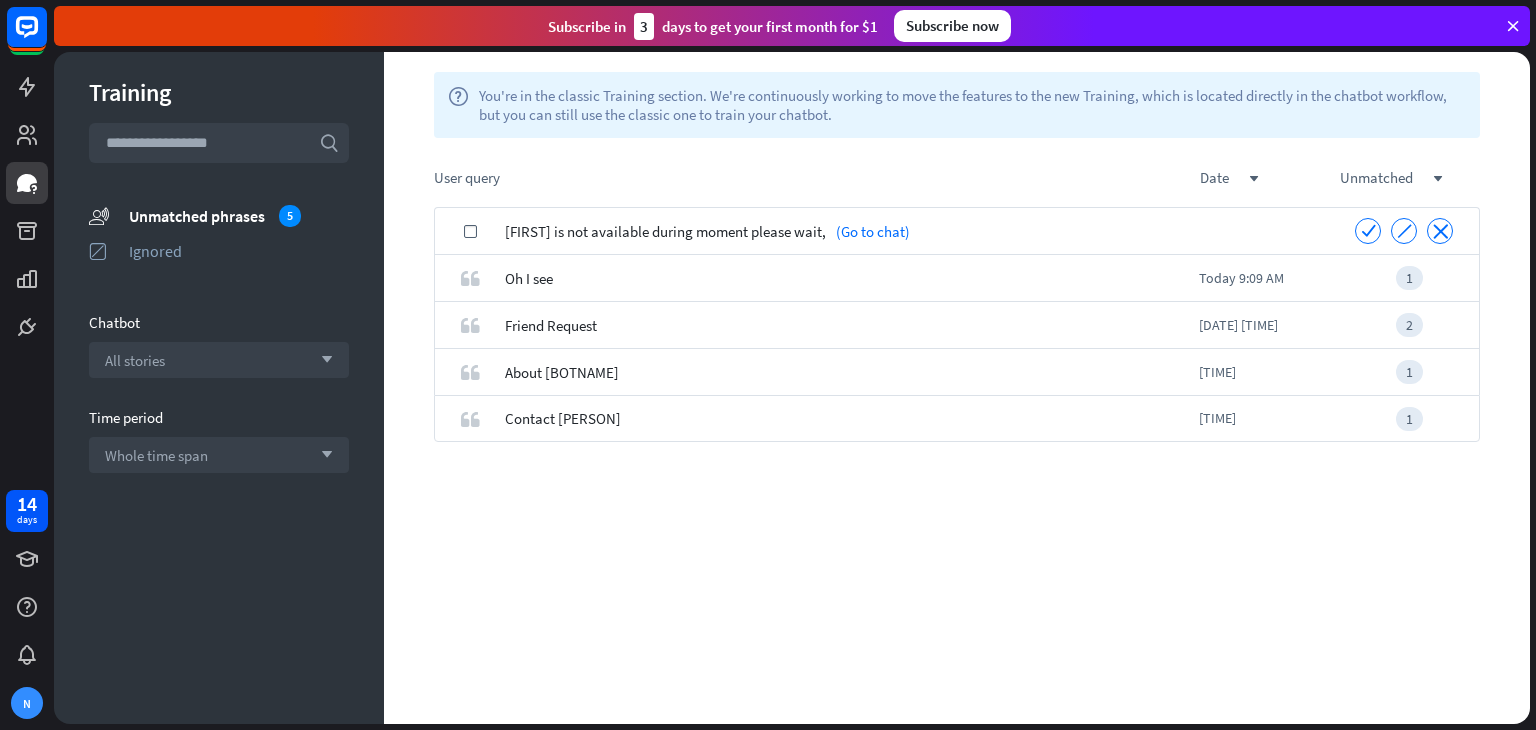 click on "[FIRST] is not available during moment please wait," at bounding box center [665, 231] 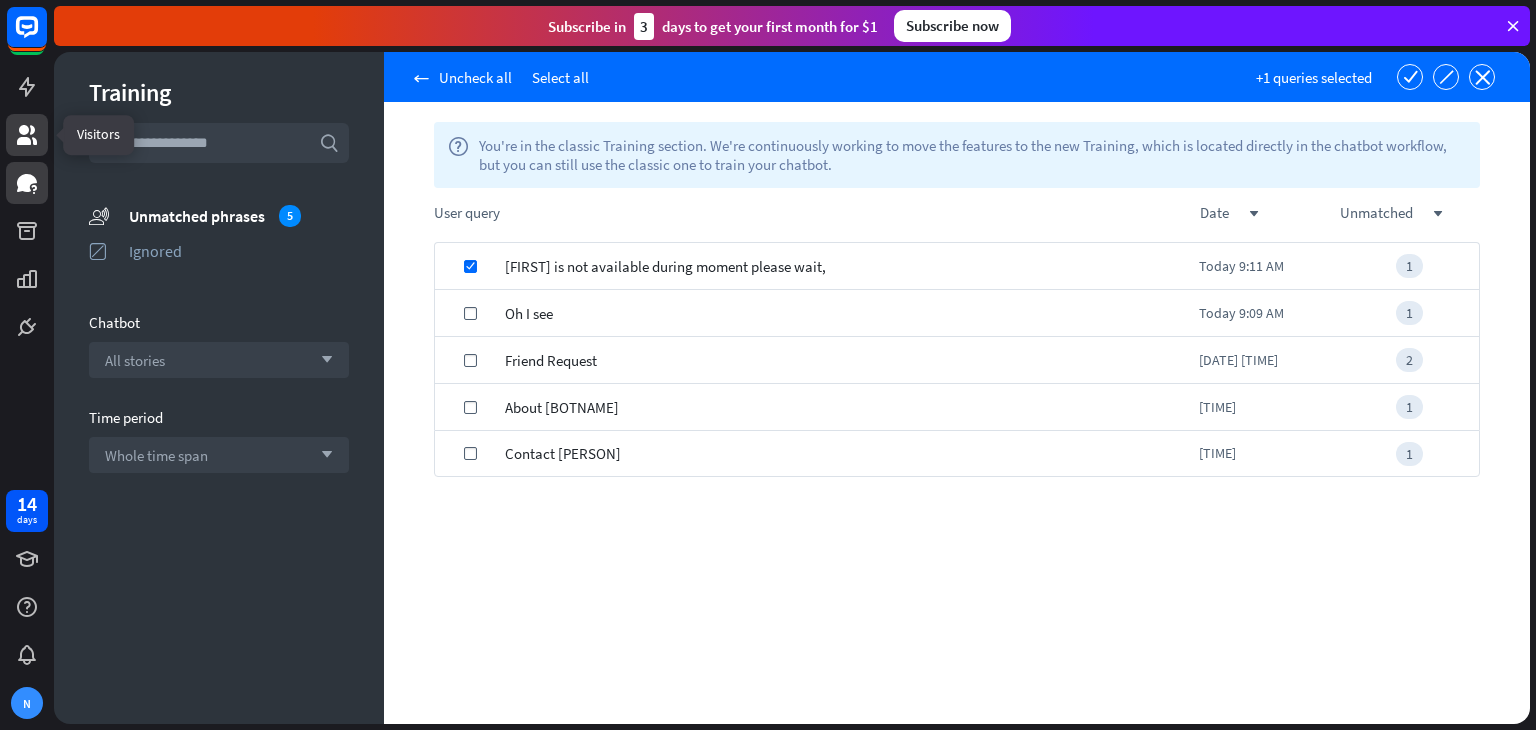 click at bounding box center (27, 135) 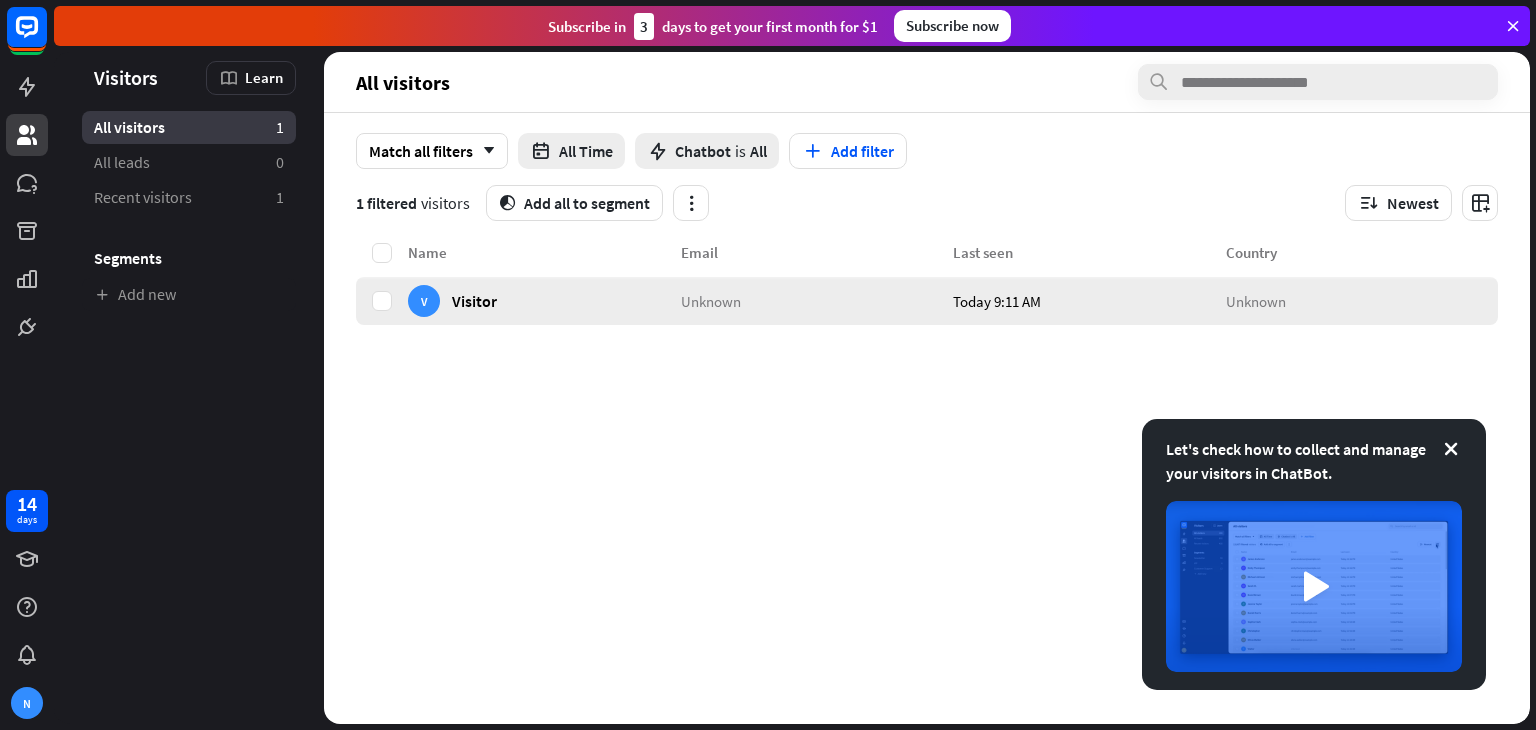 click on "V" at bounding box center (424, 301) 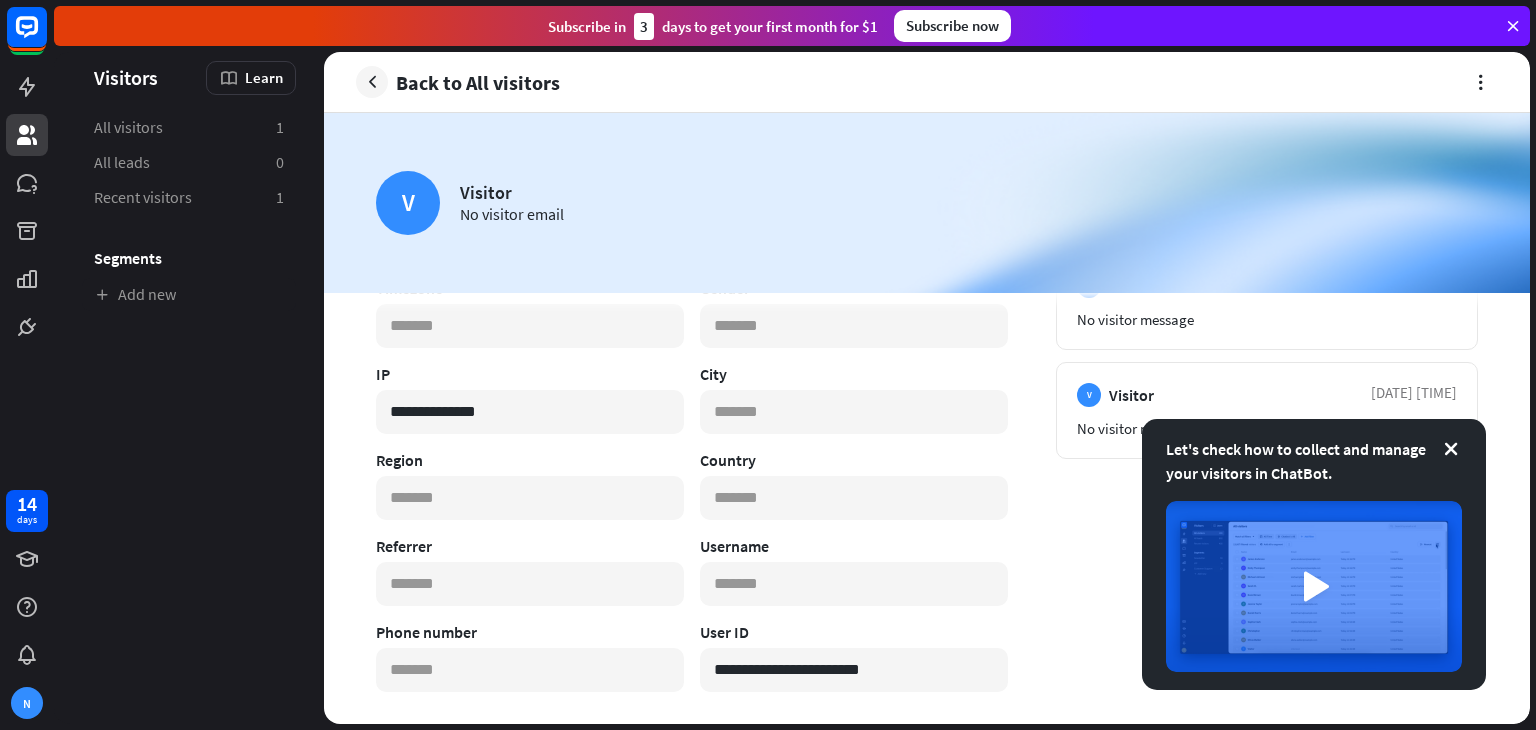 scroll, scrollTop: 0, scrollLeft: 0, axis: both 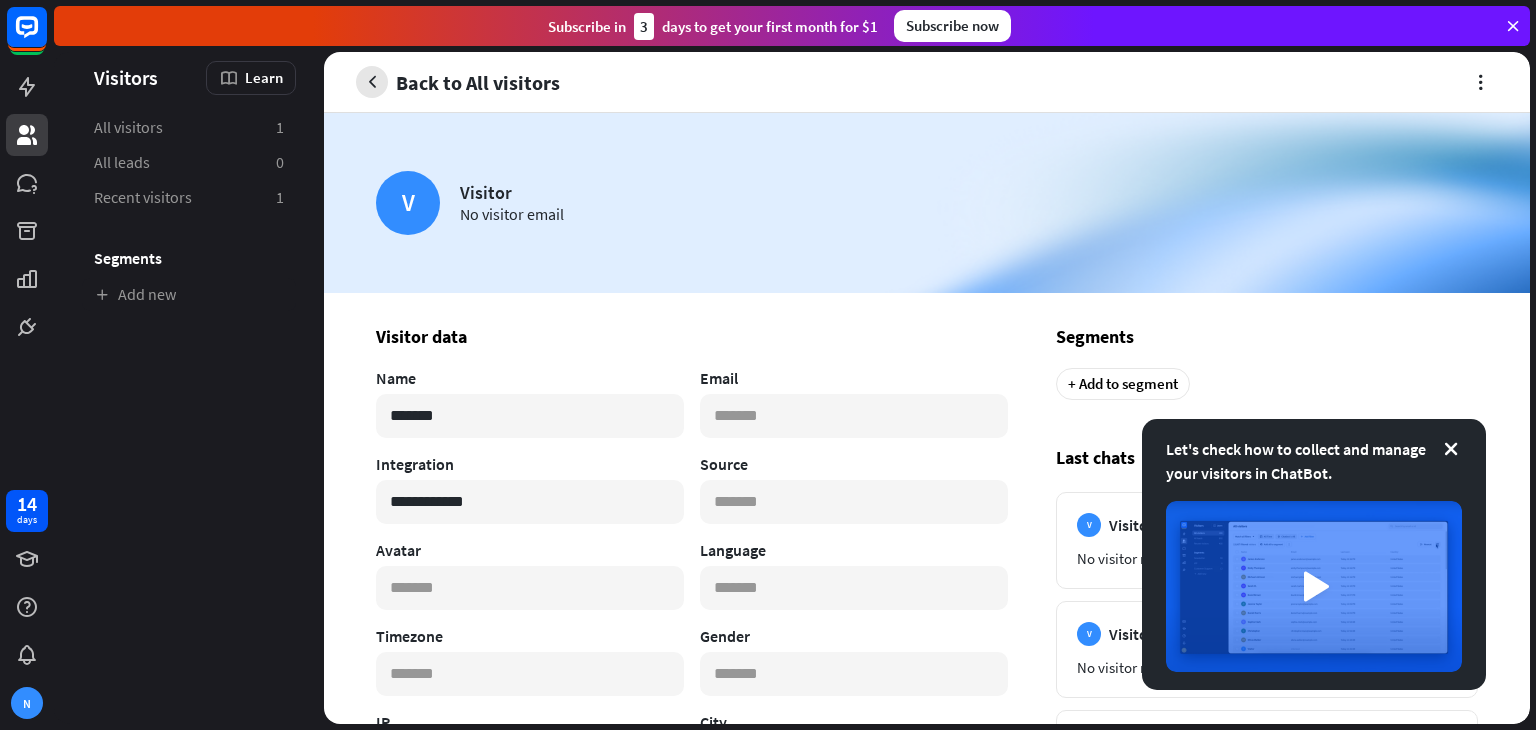 click at bounding box center (372, 82) 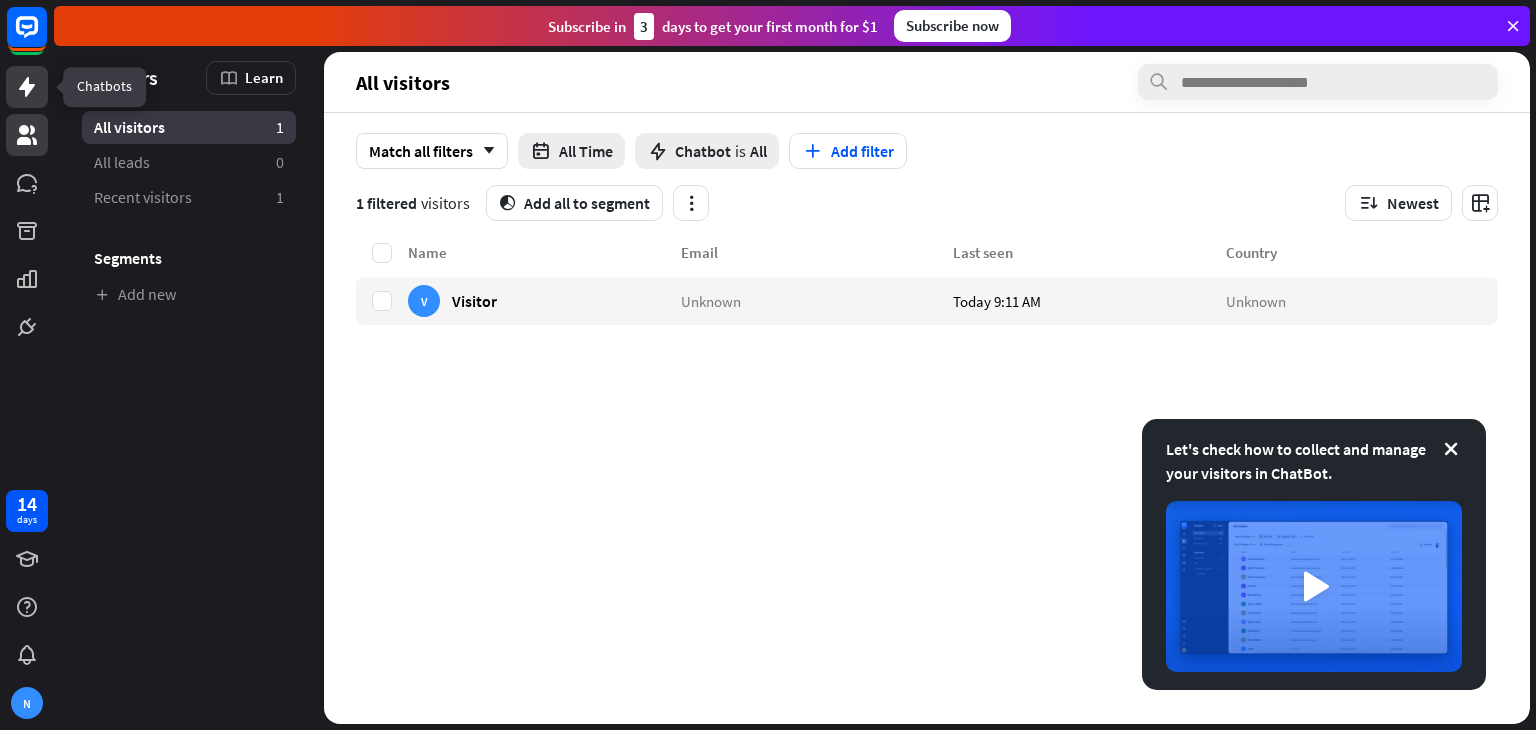 click 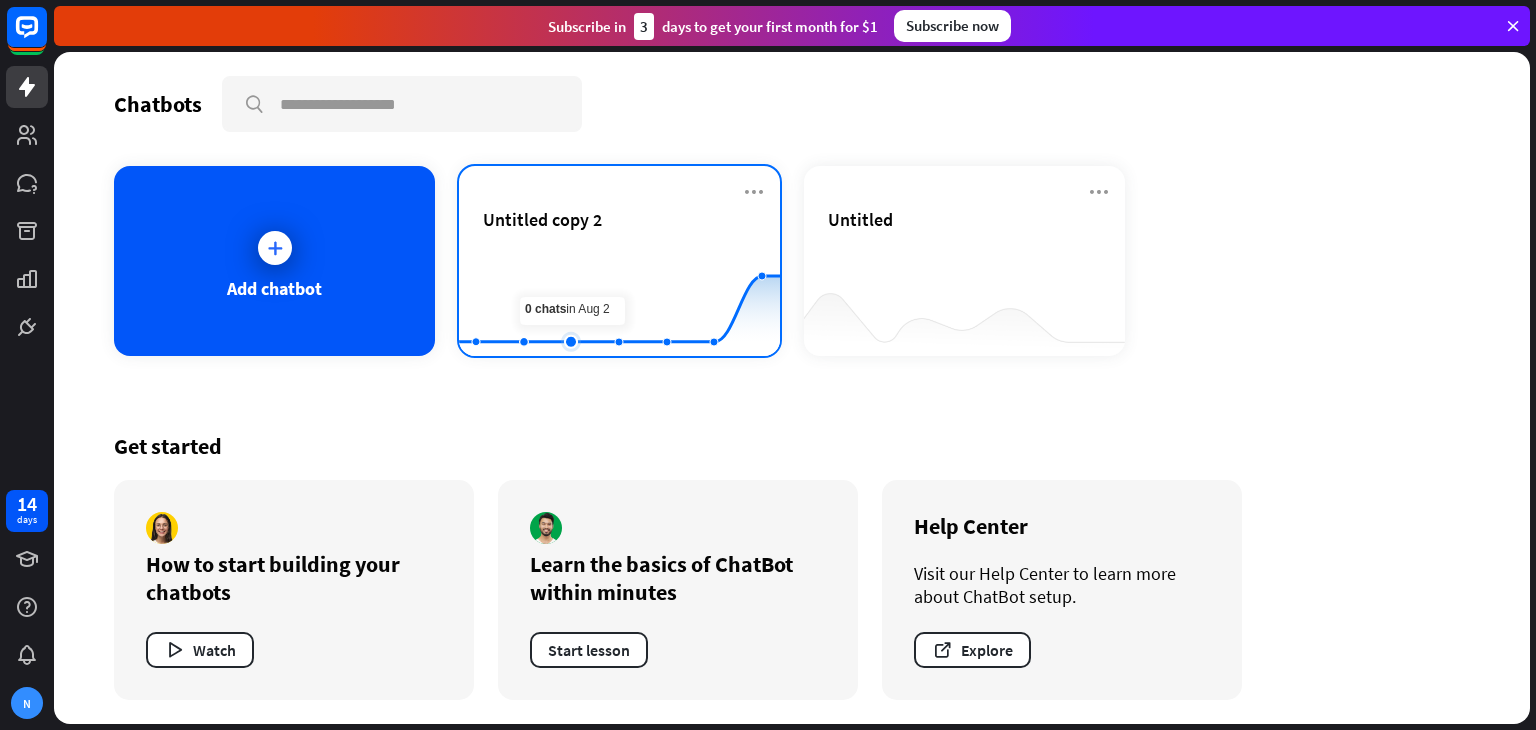 click 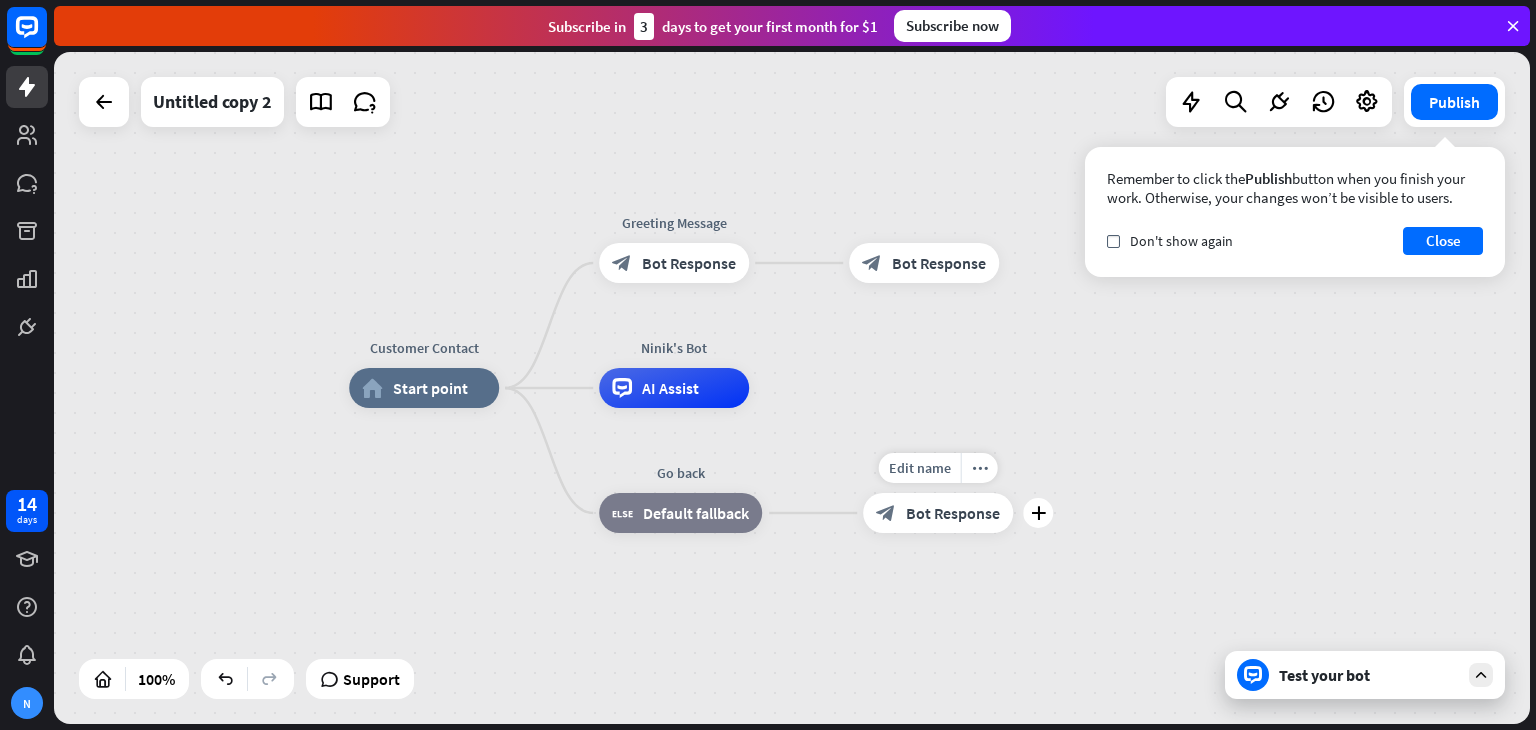 click on "Bot Response" at bounding box center [953, 513] 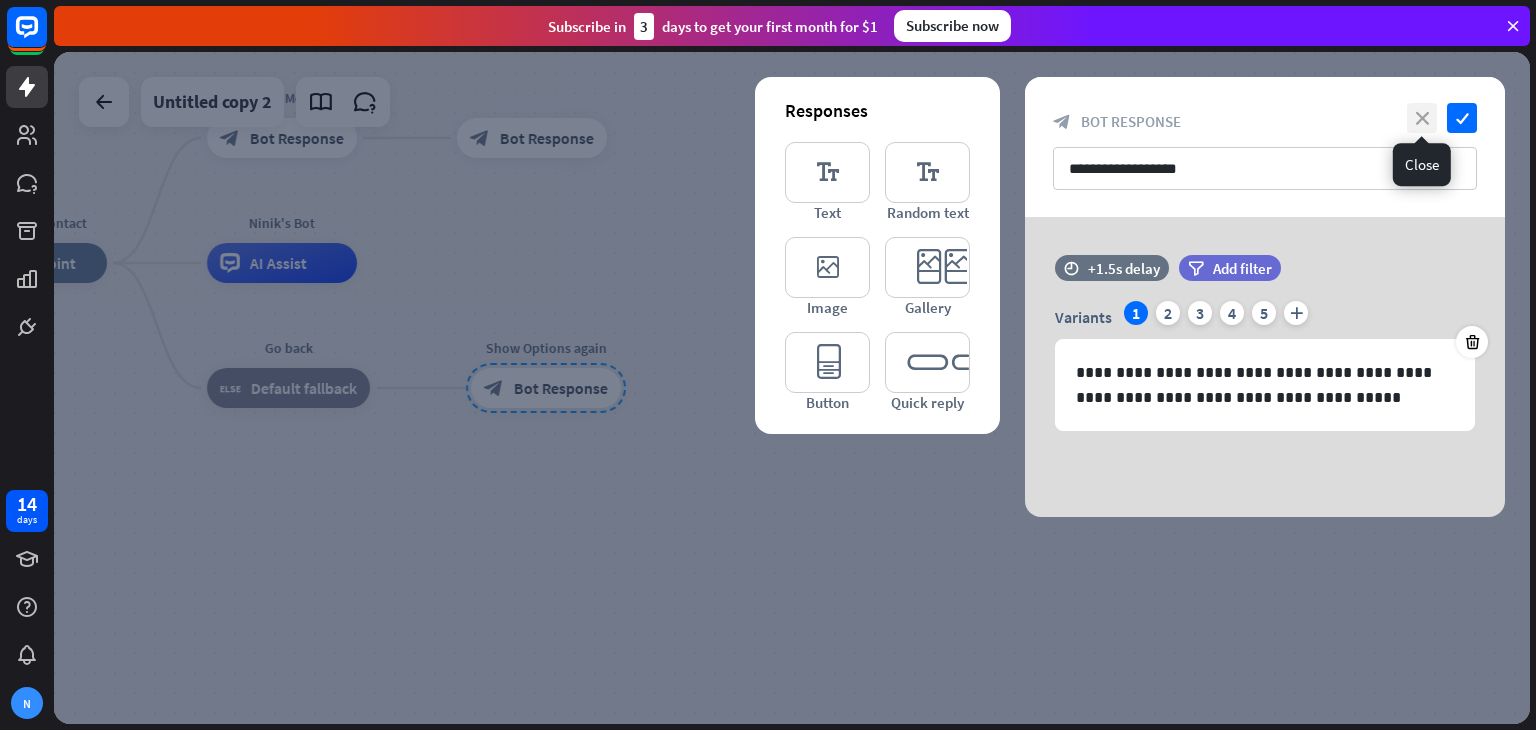 click on "close" at bounding box center [1422, 118] 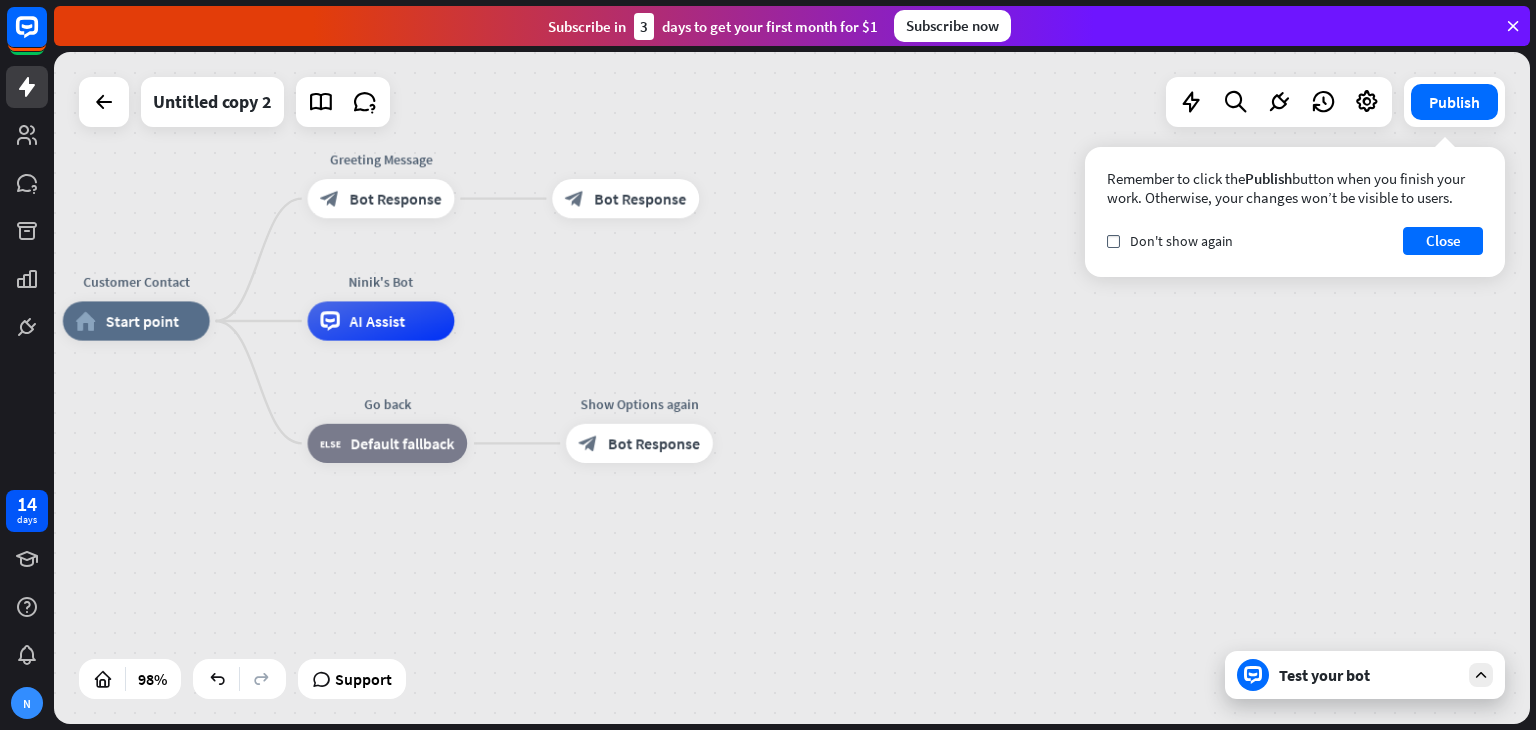 drag, startPoint x: 614, startPoint y: 215, endPoint x: 724, endPoint y: 295, distance: 136.01471 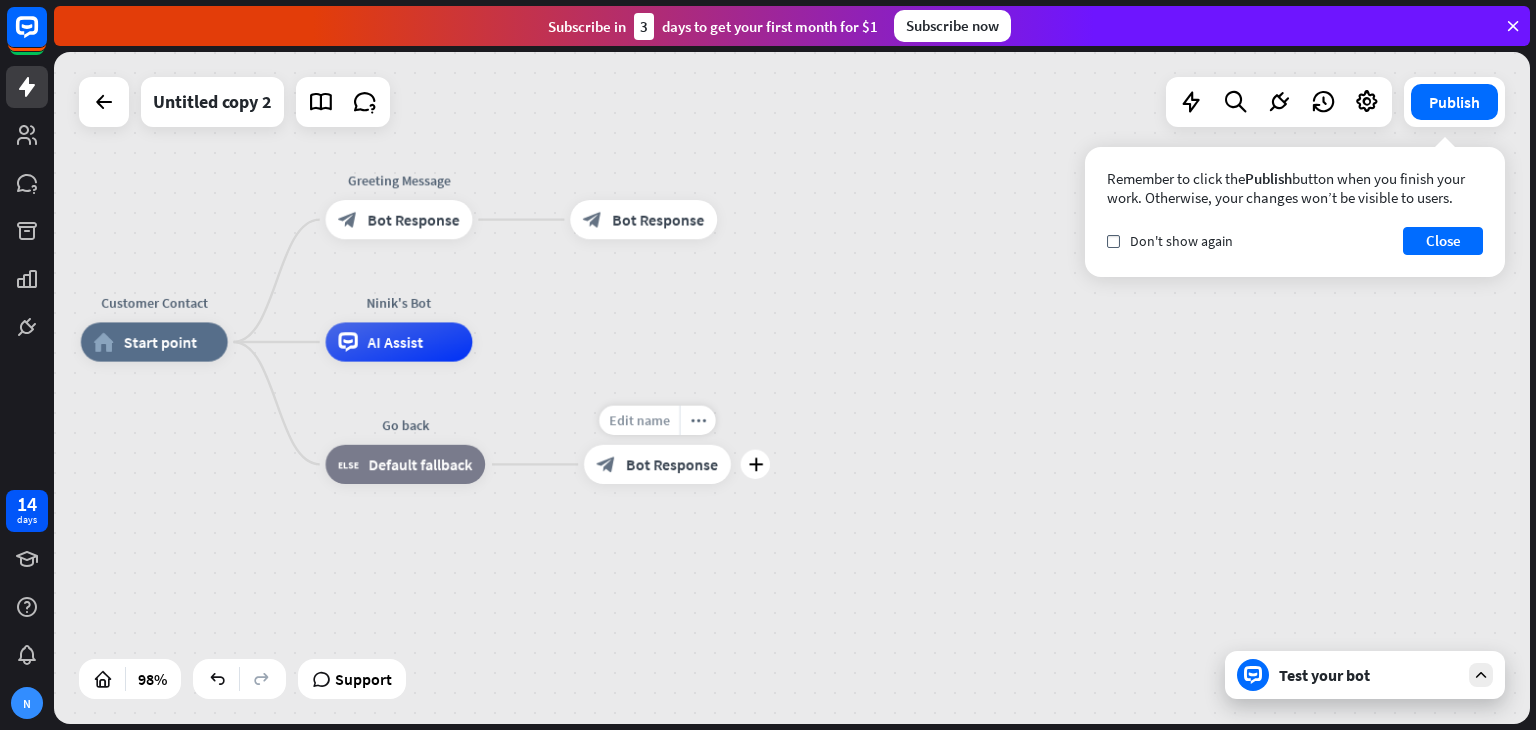 drag, startPoint x: 408, startPoint y: 226, endPoint x: 651, endPoint y: 416, distance: 308.4623 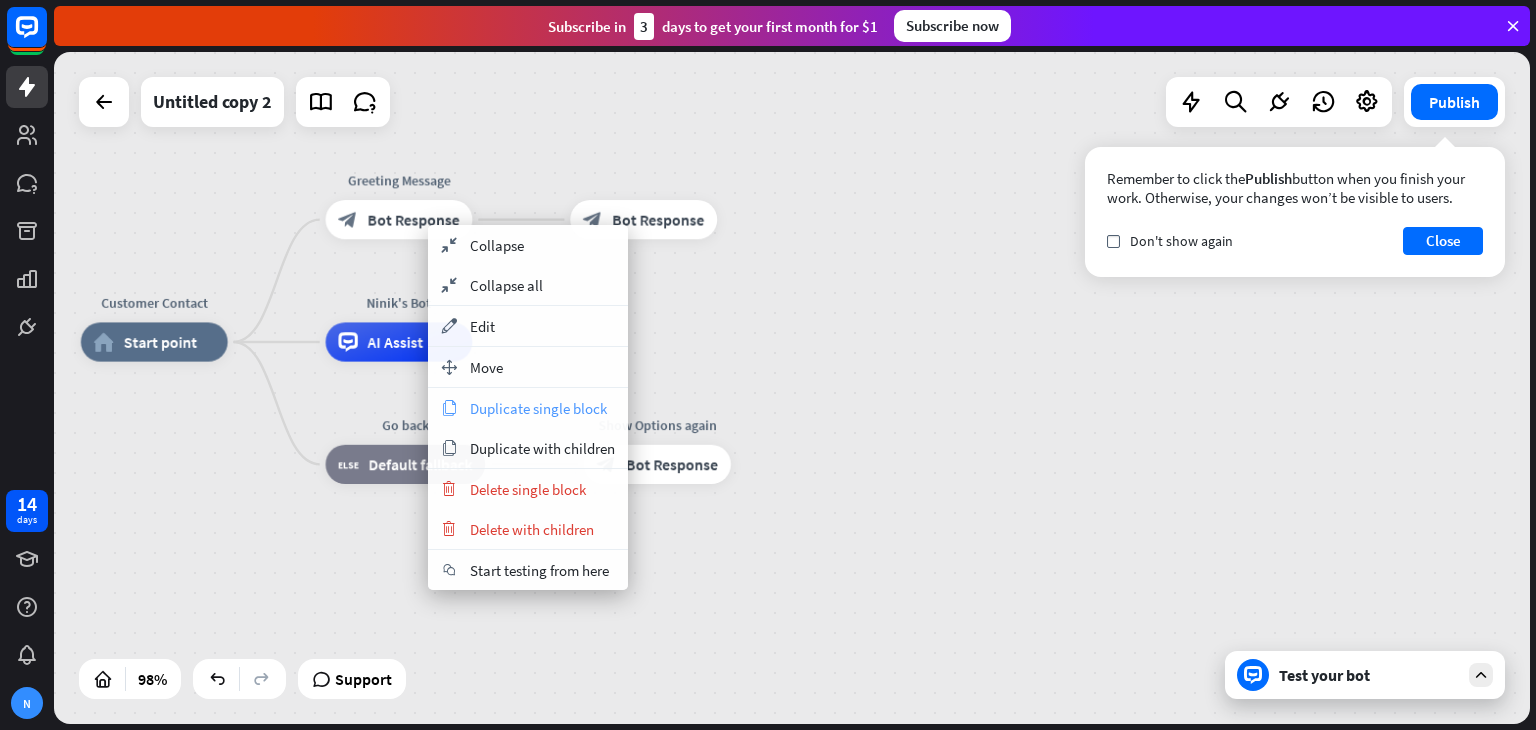 click on "copy   Duplicate single block" at bounding box center [528, 408] 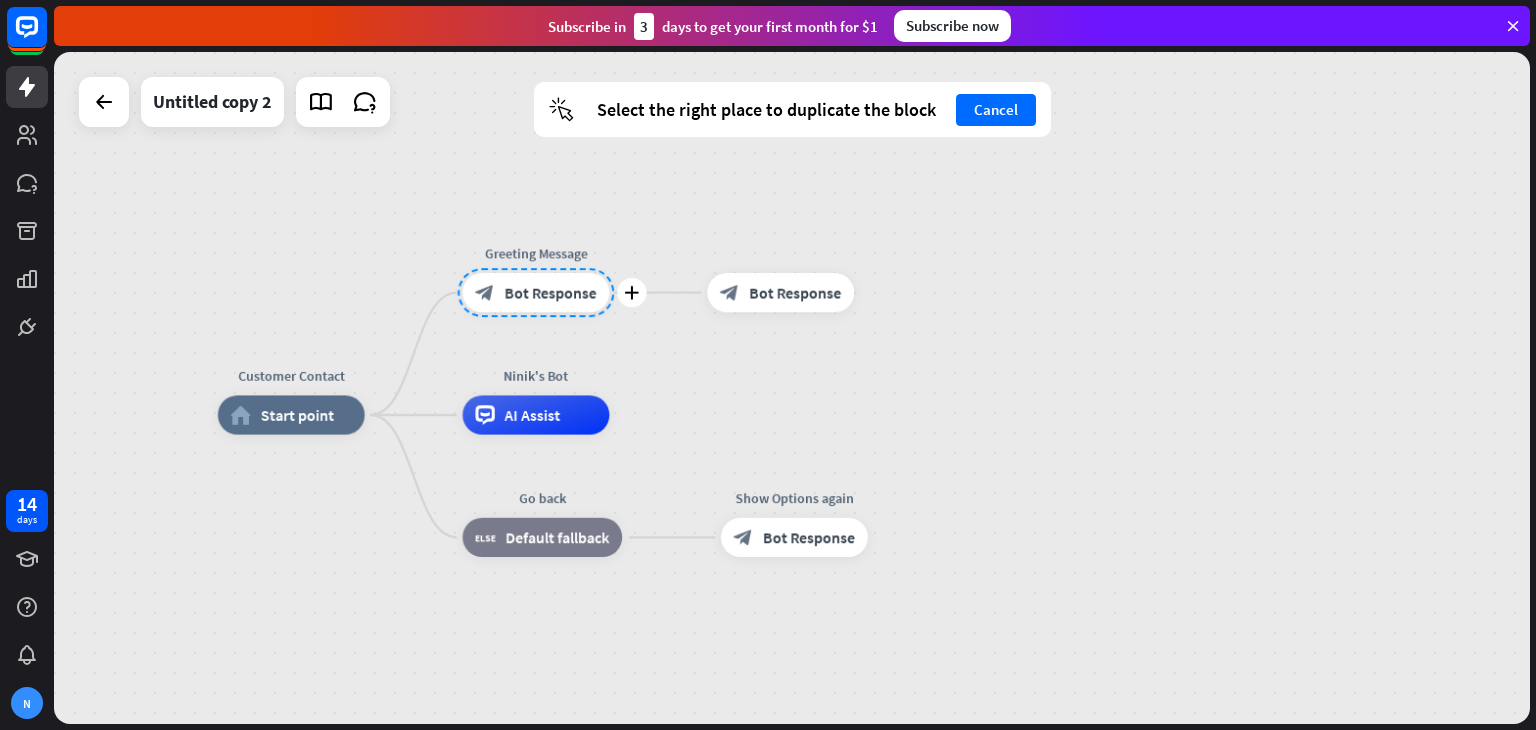 drag, startPoint x: 415, startPoint y: 242, endPoint x: 559, endPoint y: 325, distance: 166.2077 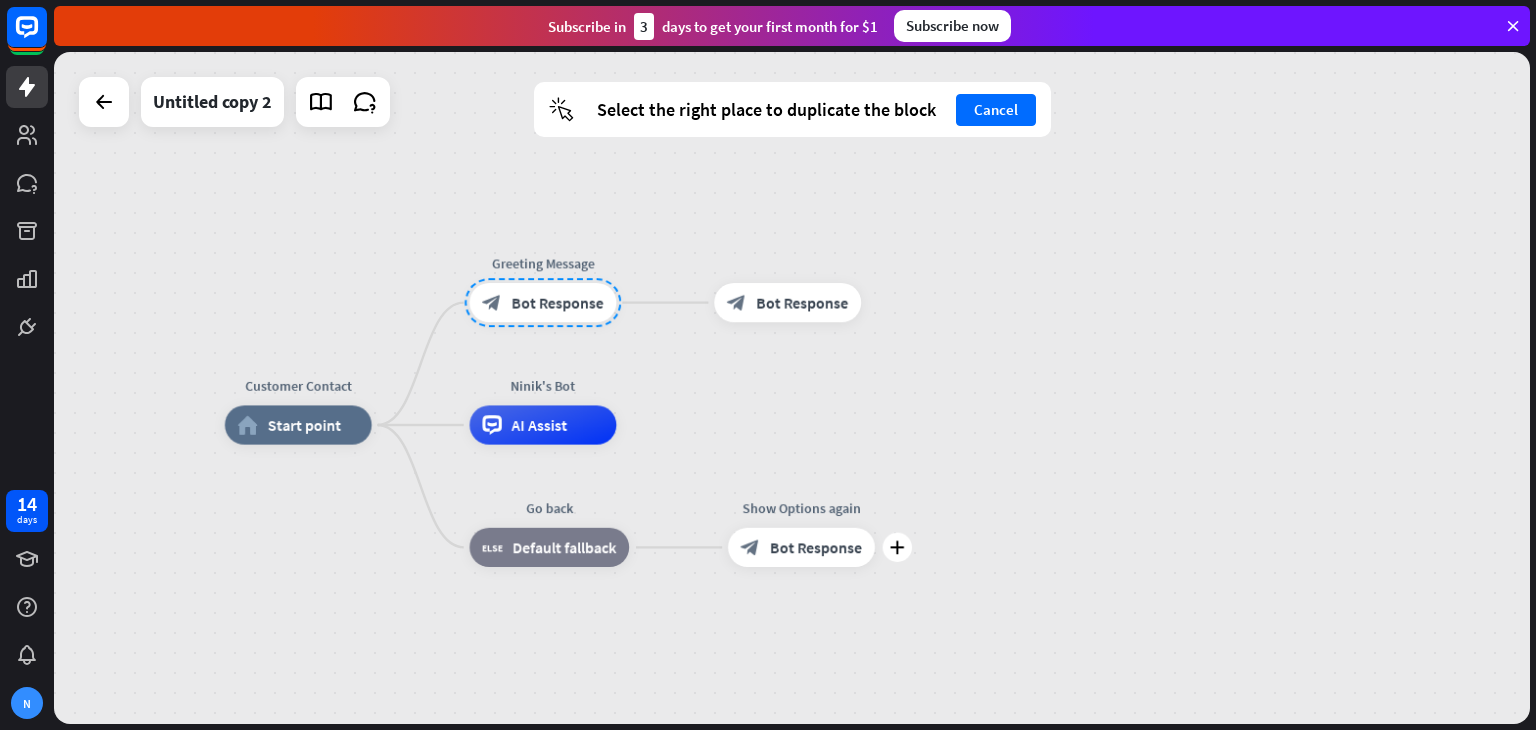 click on "block_bot_response   Bot Response" at bounding box center (801, 547) 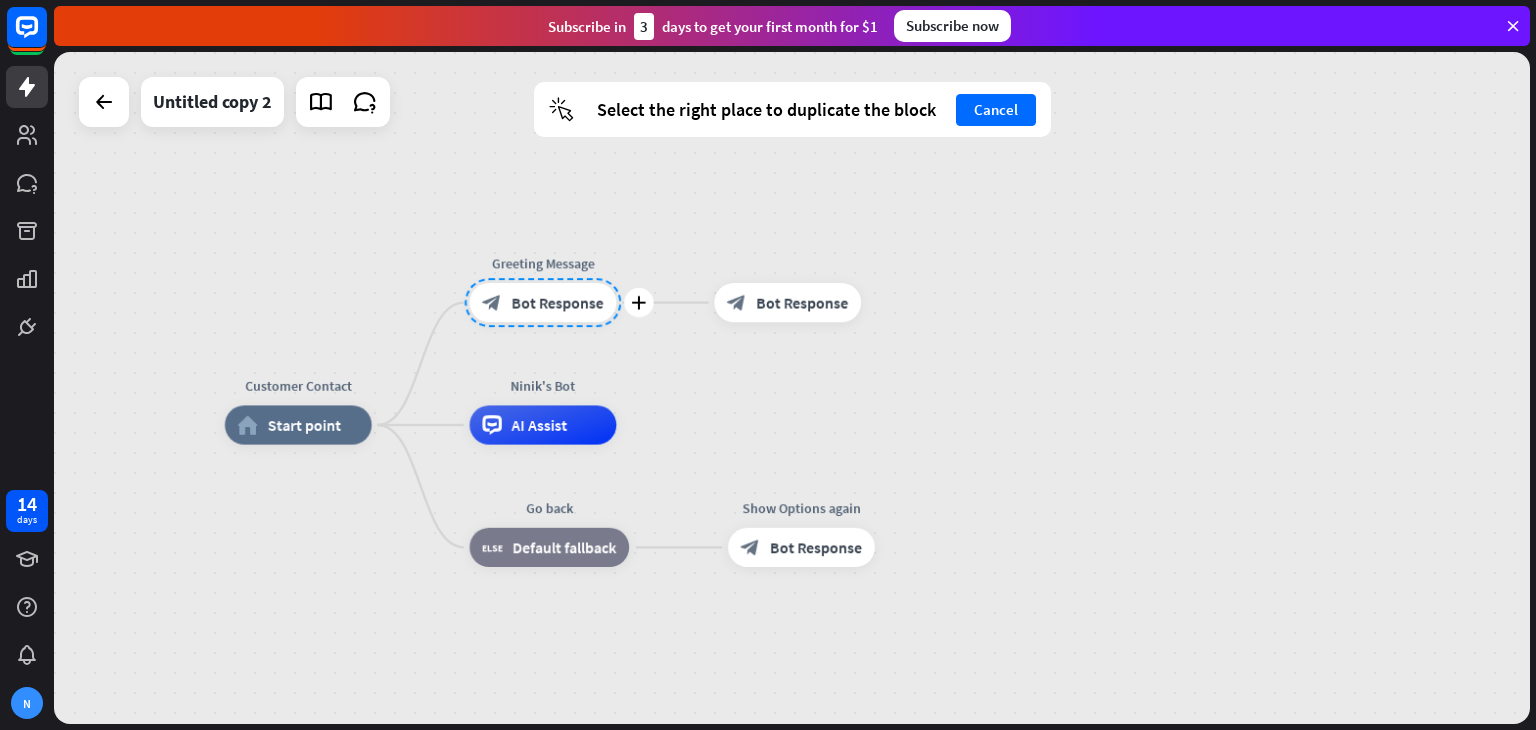 click at bounding box center (543, 302) 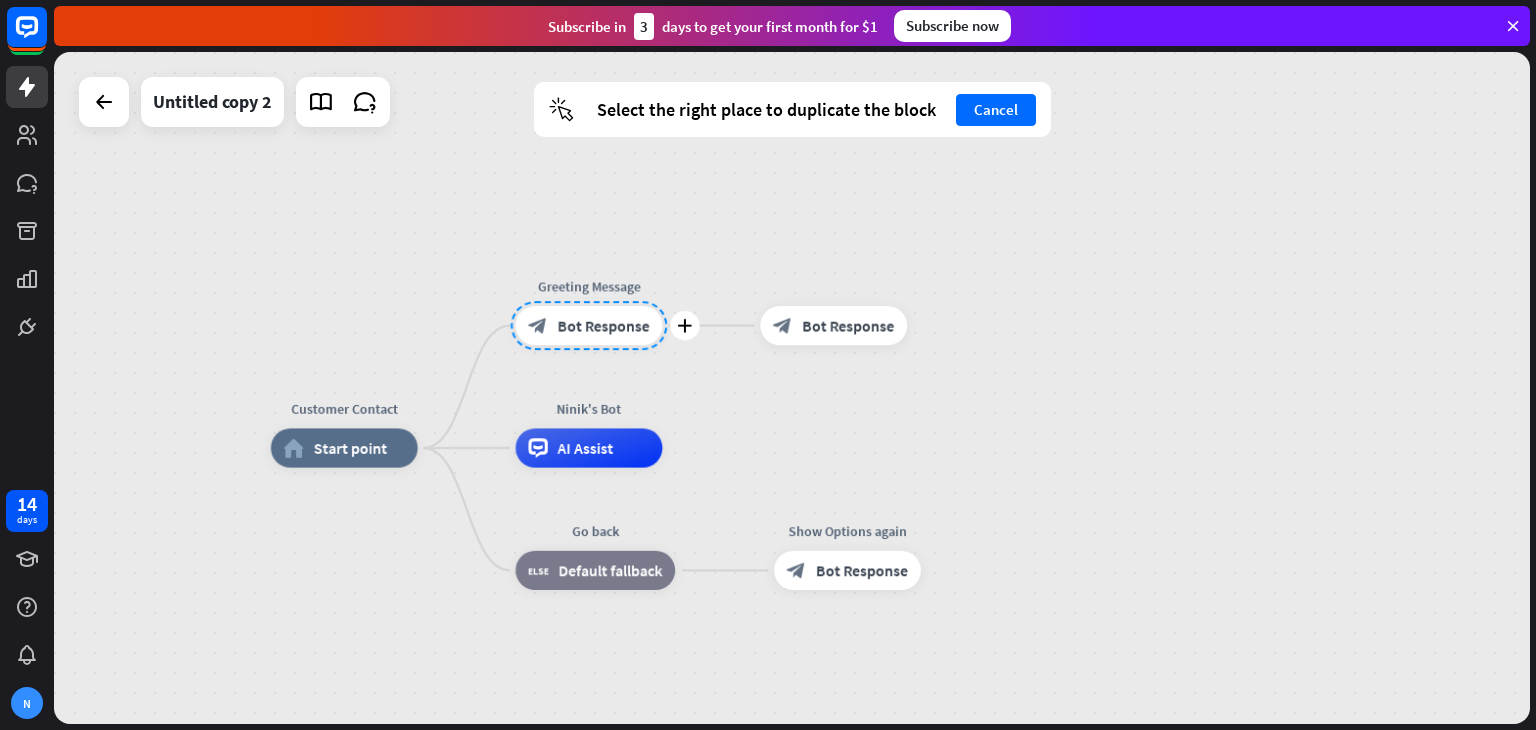 drag, startPoint x: 540, startPoint y: 299, endPoint x: 586, endPoint y: 321, distance: 50.990196 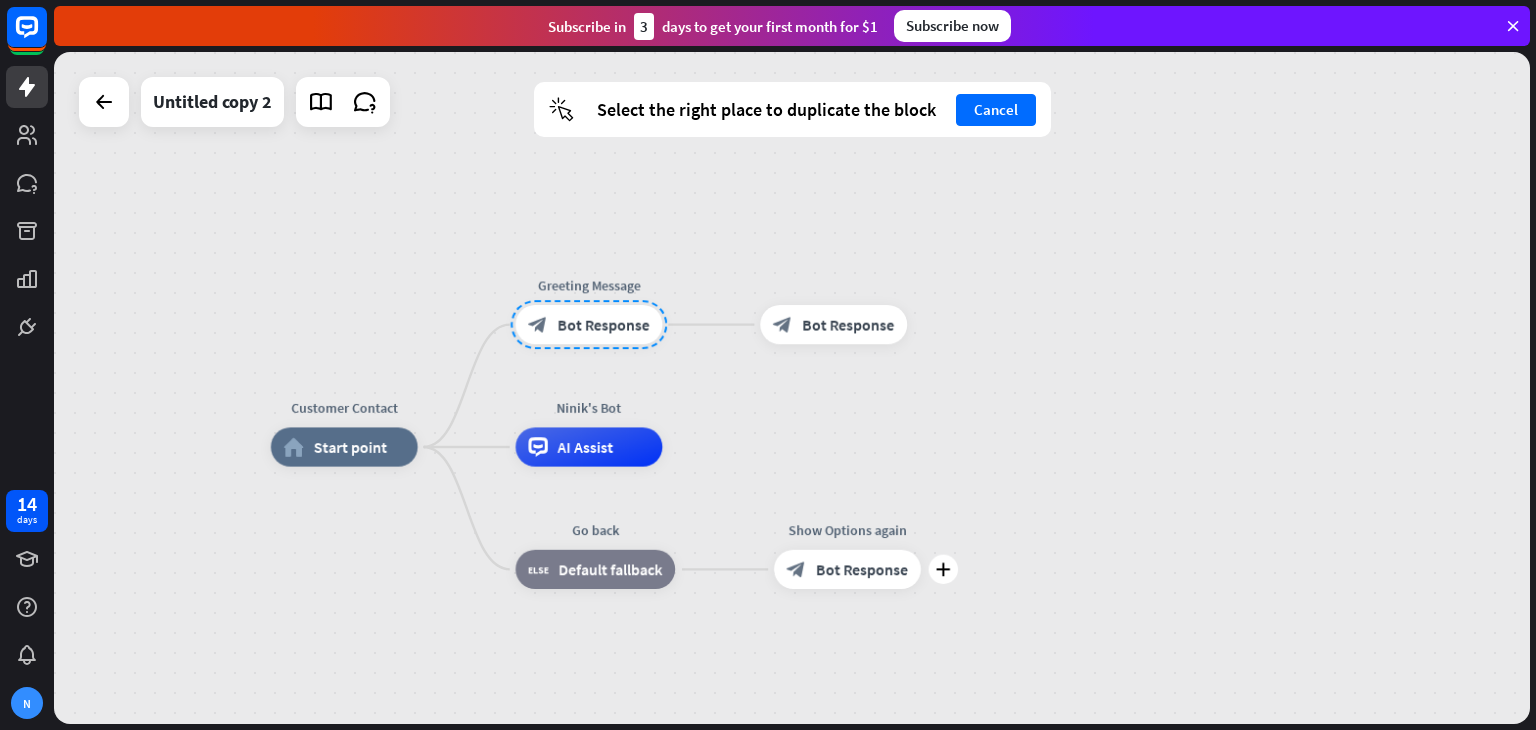 drag, startPoint x: 586, startPoint y: 321, endPoint x: 827, endPoint y: 578, distance: 352.32086 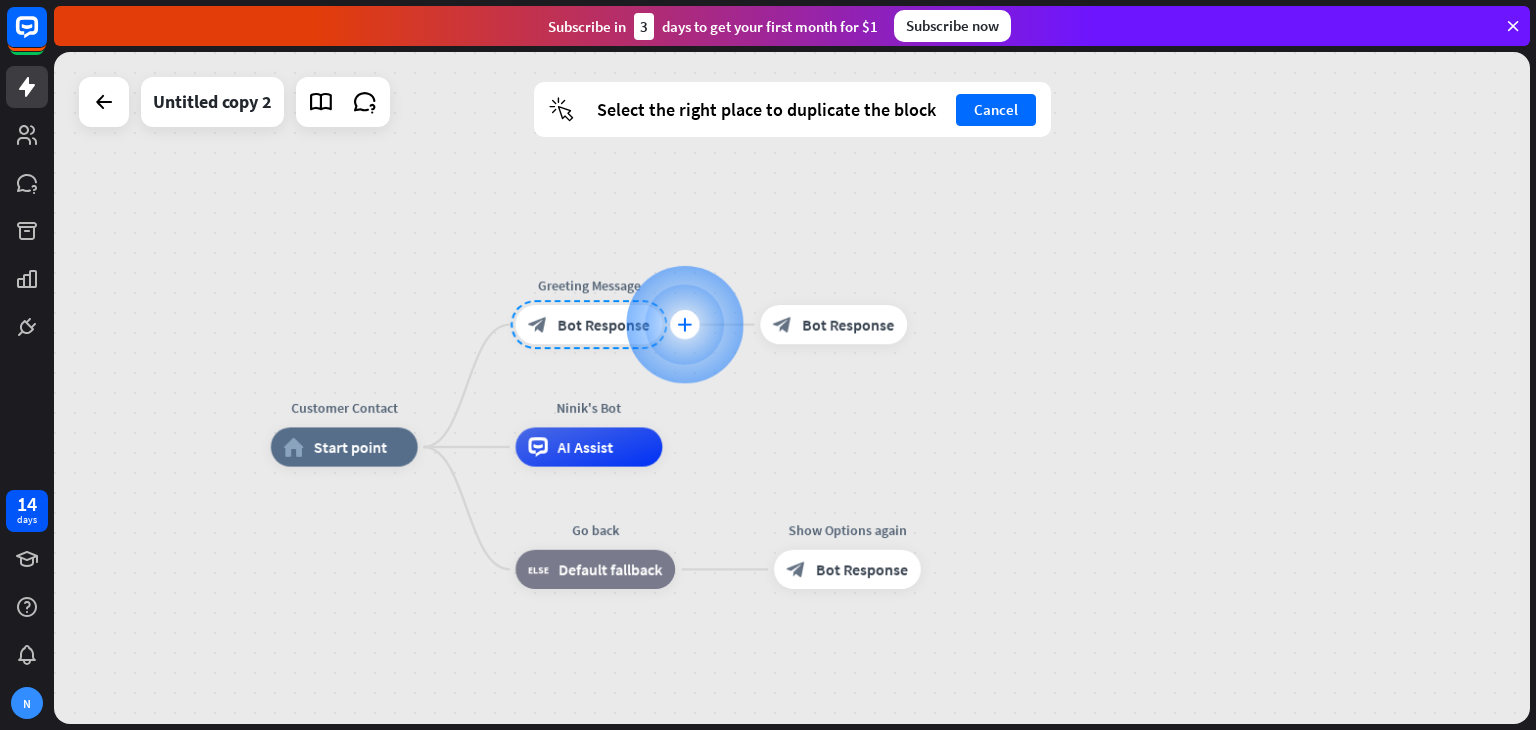 click at bounding box center [684, 324] 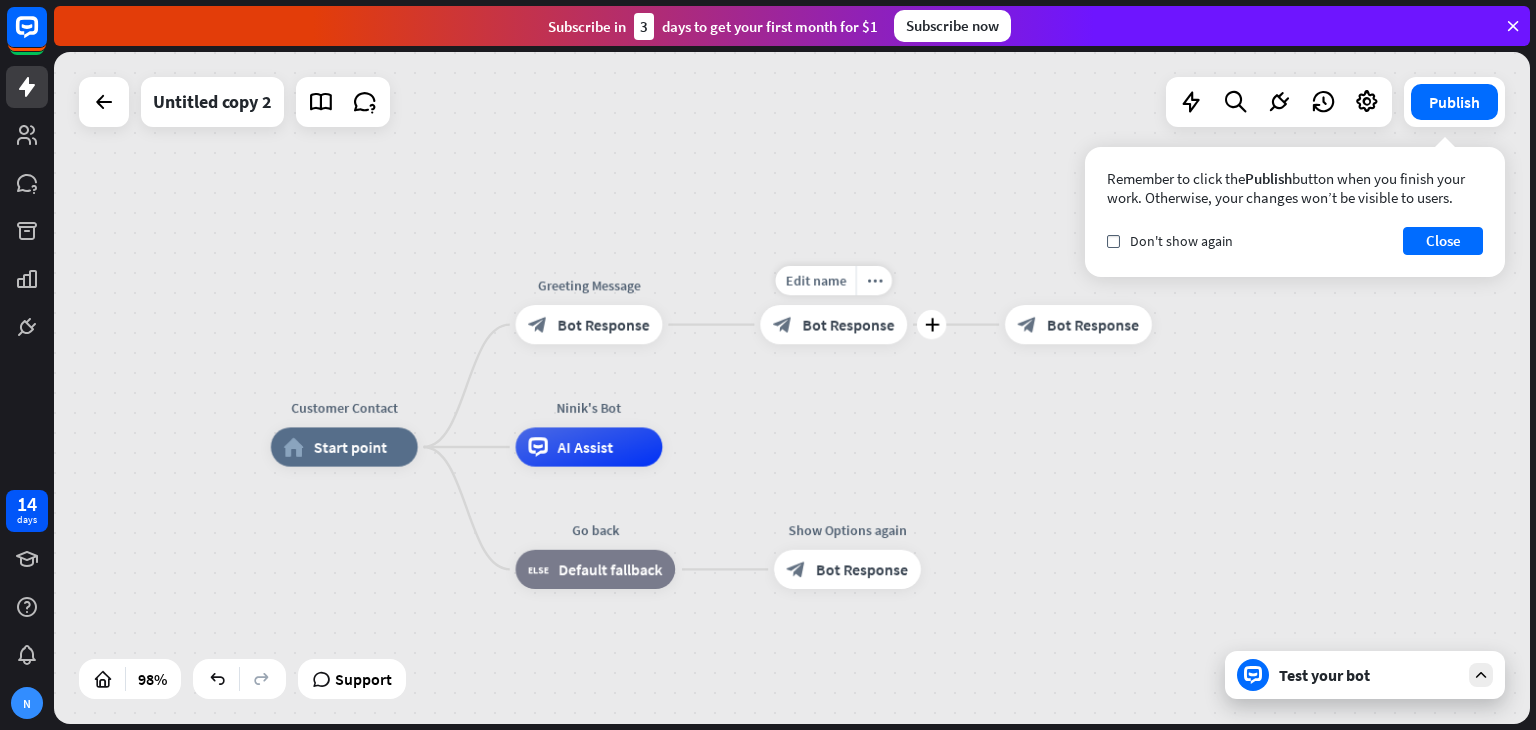 click on "Bot Response" at bounding box center [848, 325] 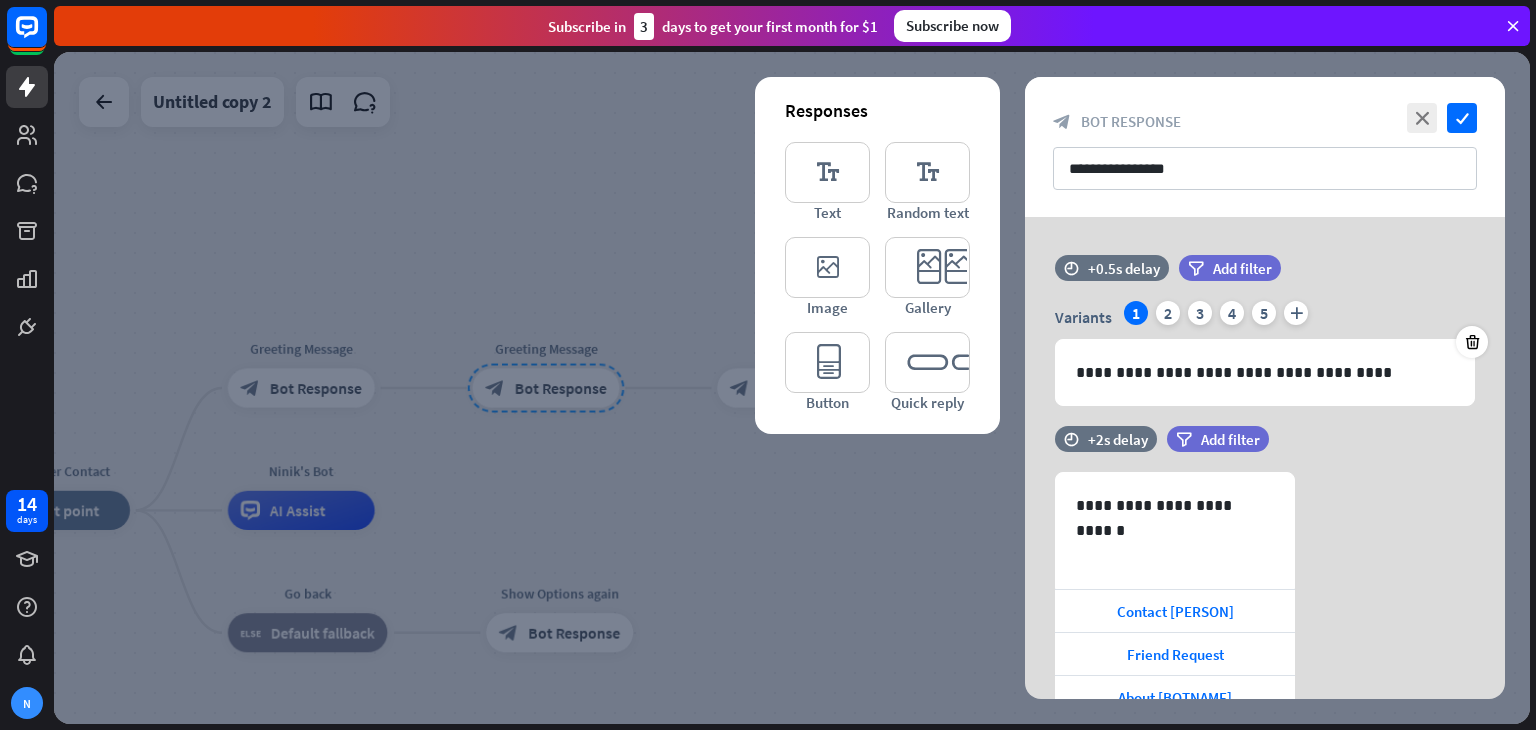 drag, startPoint x: 844, startPoint y: 331, endPoint x: 596, endPoint y: 212, distance: 275.07272 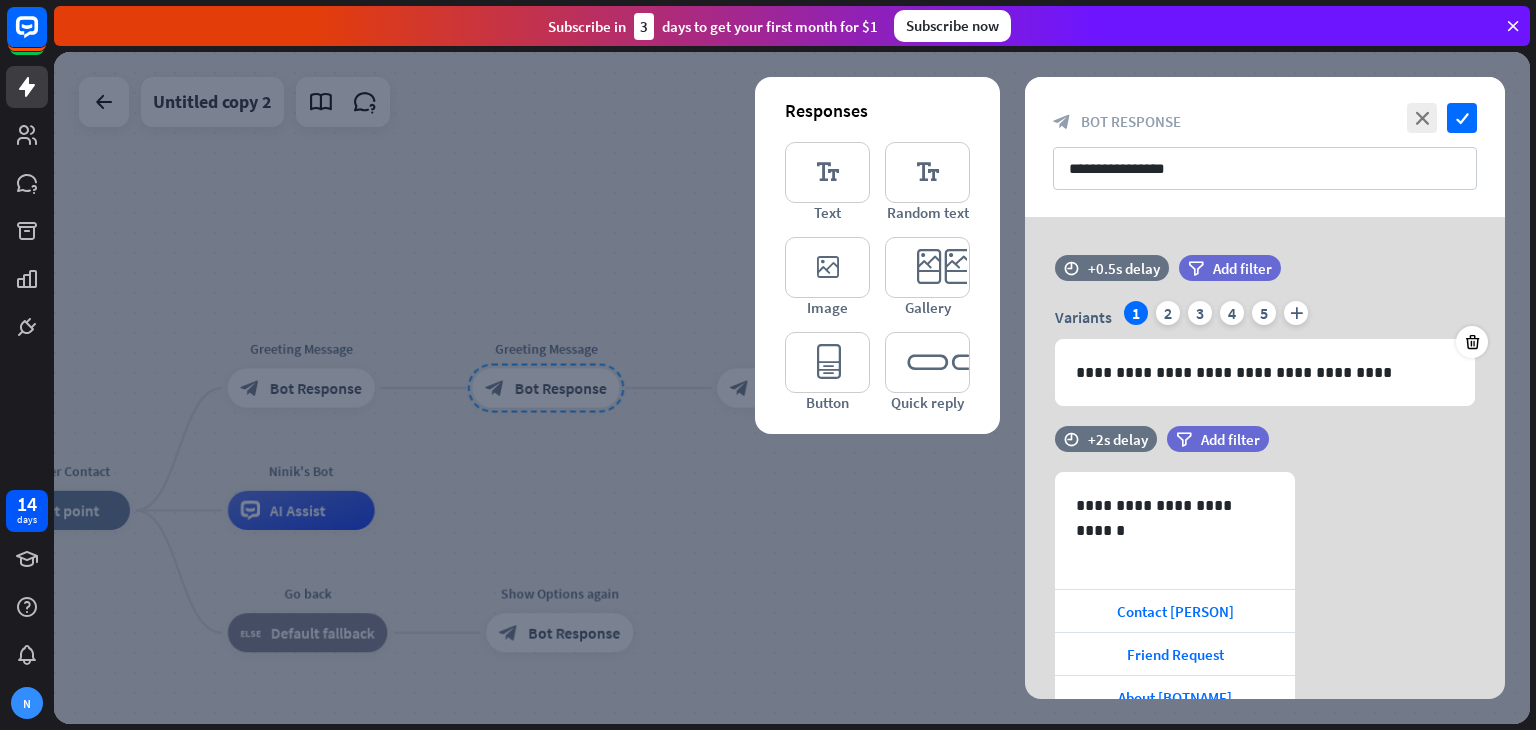 click at bounding box center (792, 388) 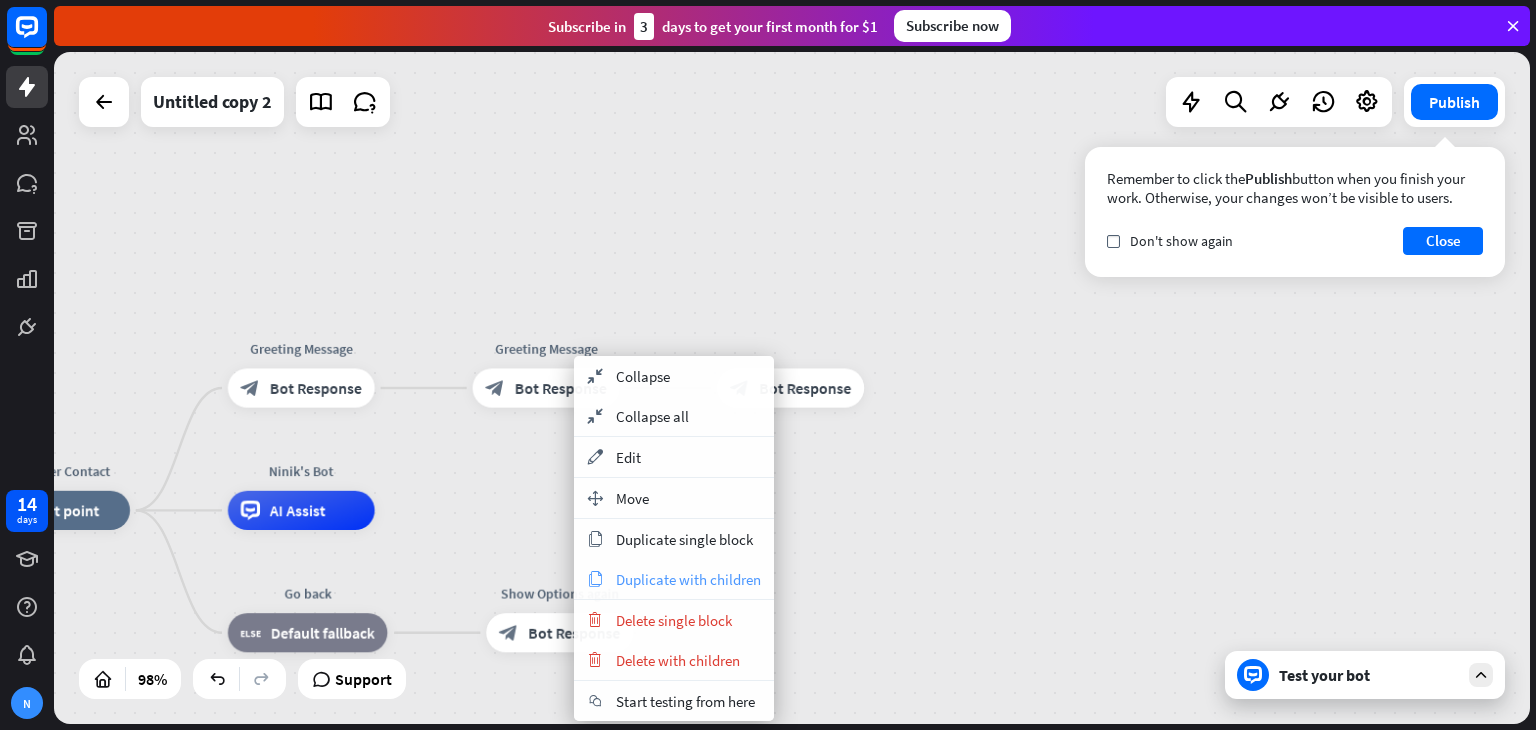 drag, startPoint x: 650, startPoint y: 514, endPoint x: 681, endPoint y: 566, distance: 60.53924 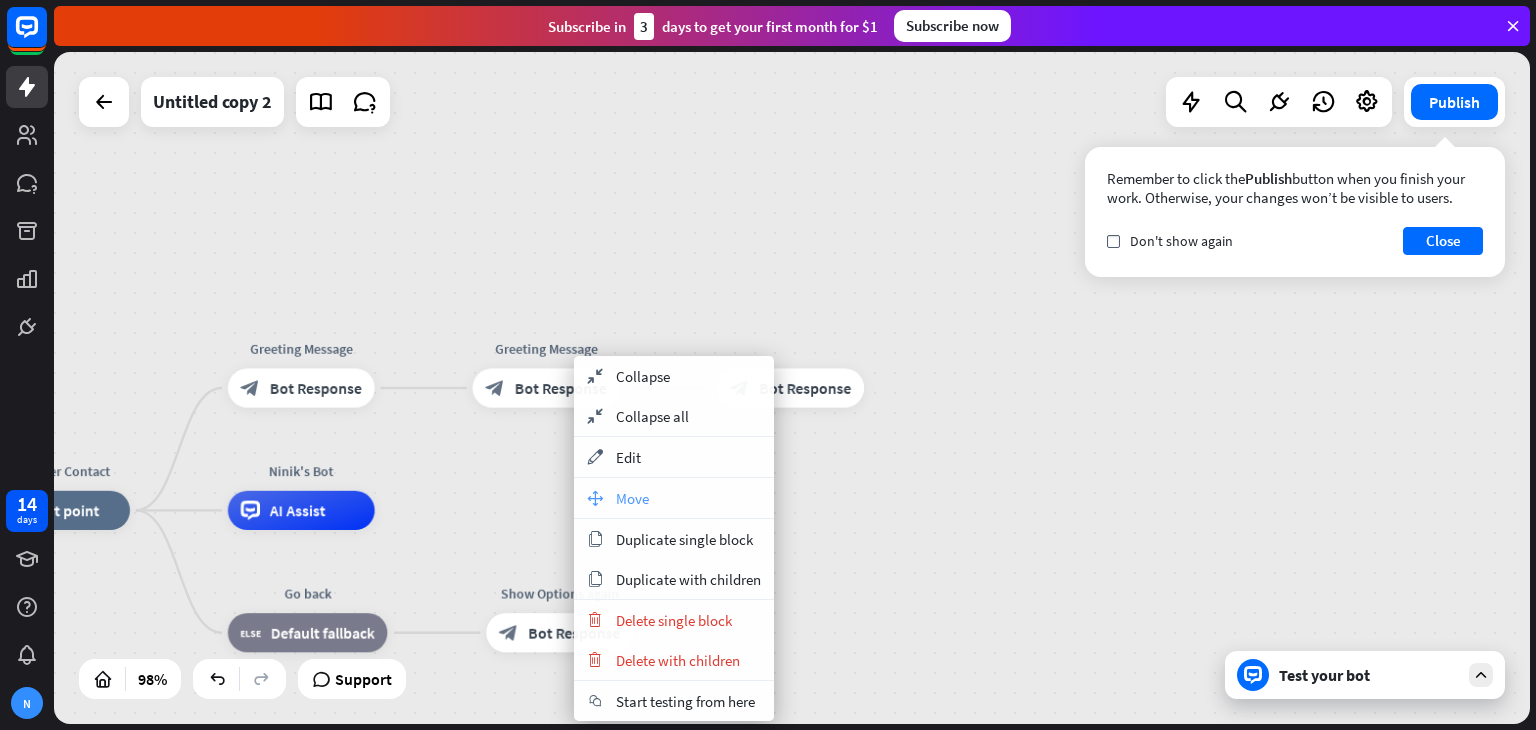click on "Move" at bounding box center (632, 498) 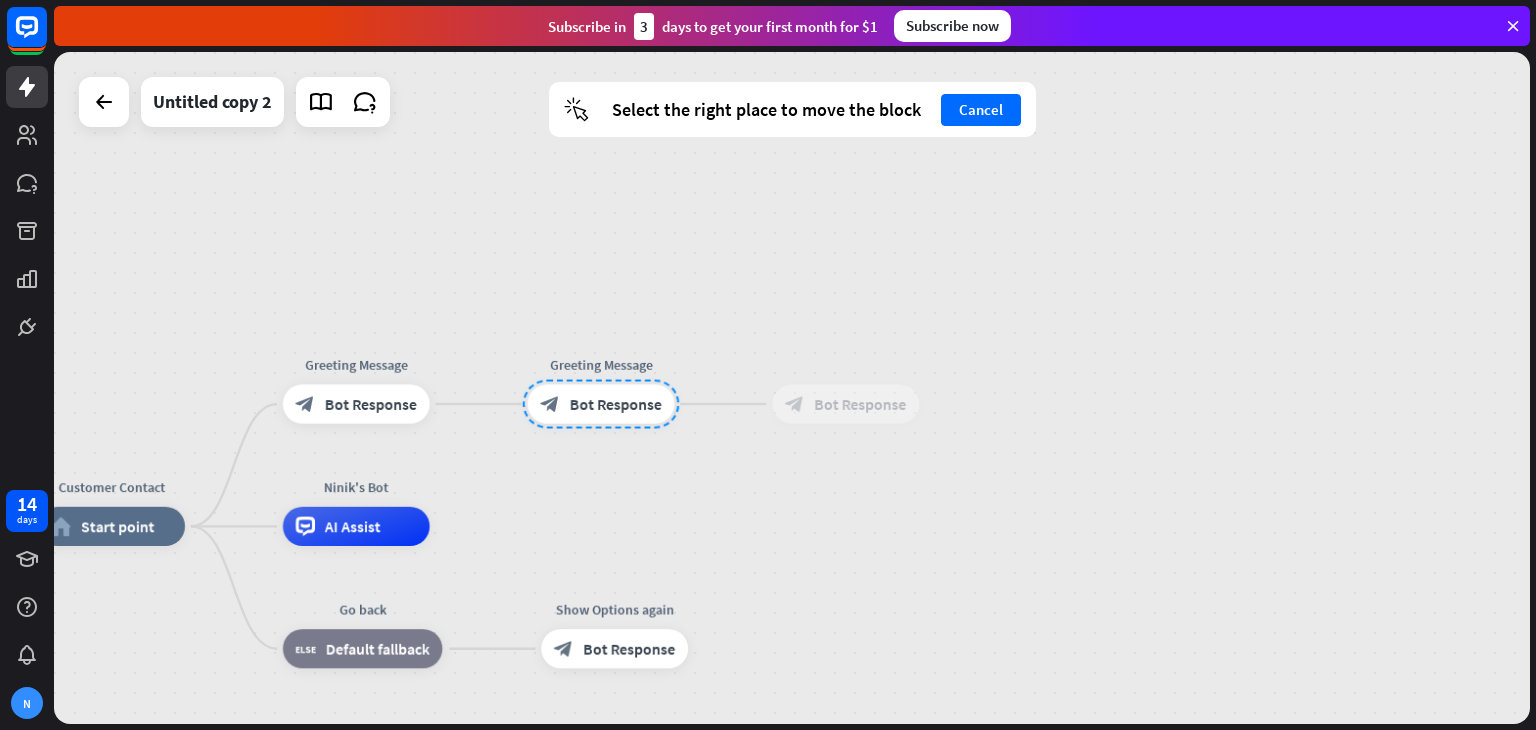 drag, startPoint x: 561, startPoint y: 390, endPoint x: 628, endPoint y: 332, distance: 88.61716 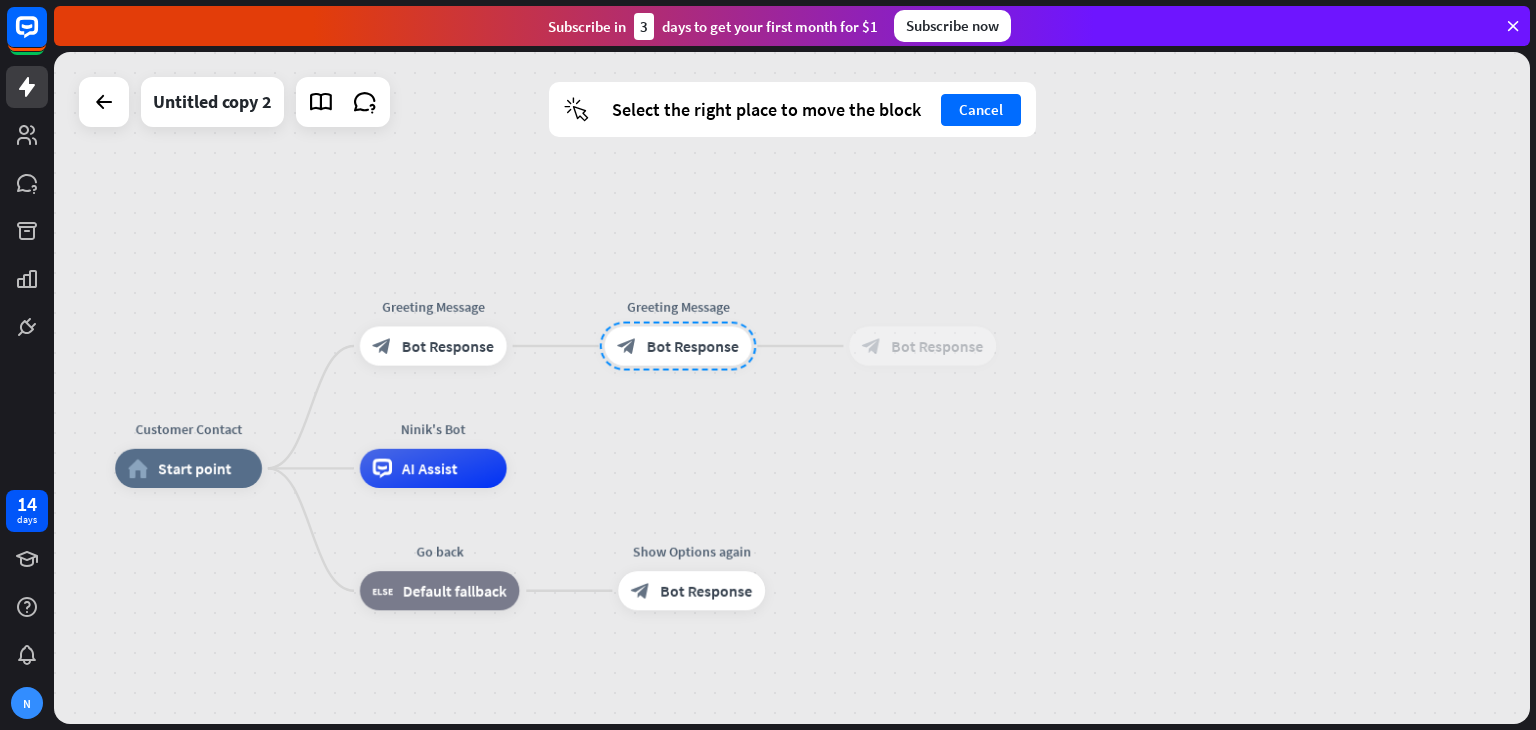 drag, startPoint x: 607, startPoint y: 341, endPoint x: 672, endPoint y: 357, distance: 66.94027 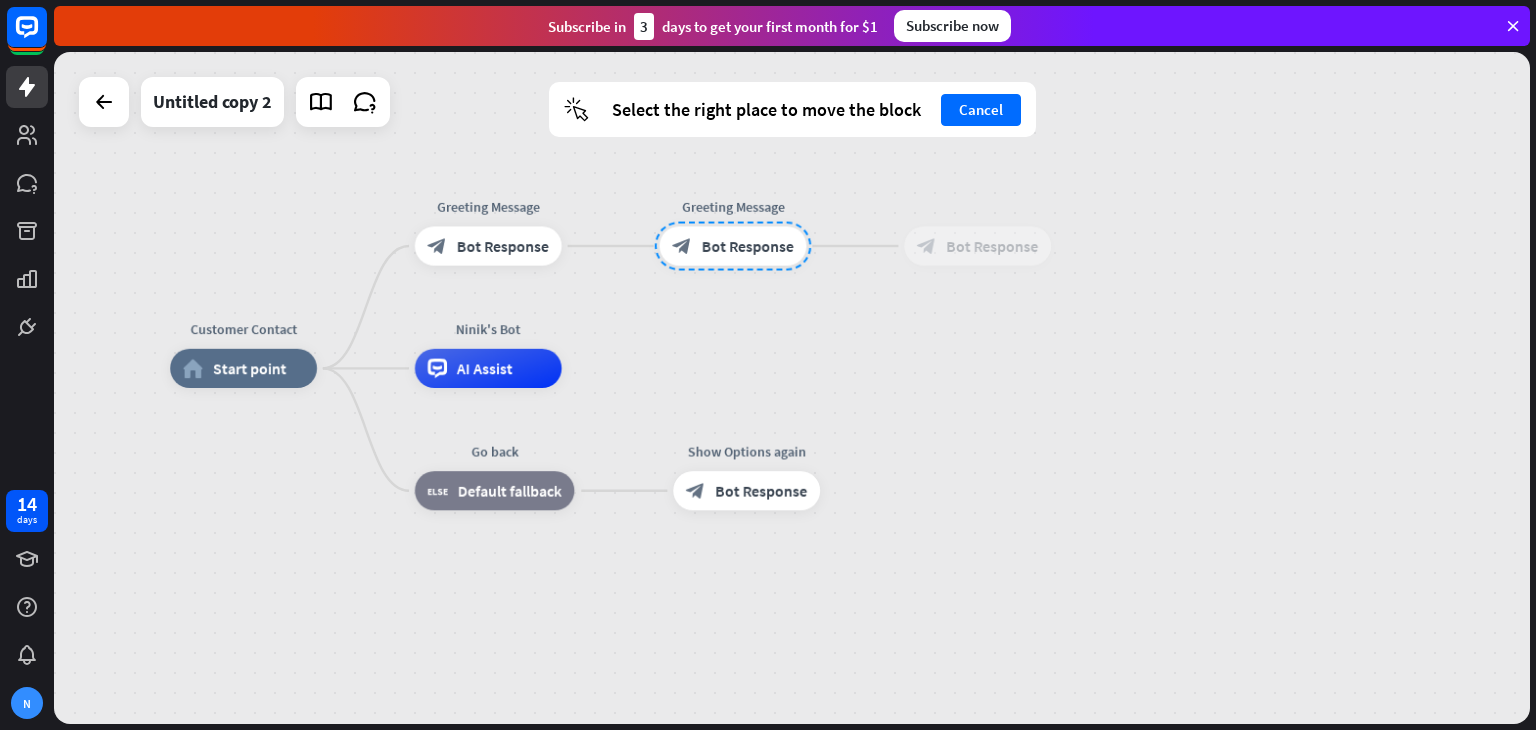 drag, startPoint x: 668, startPoint y: 357, endPoint x: 721, endPoint y: 257, distance: 113.17685 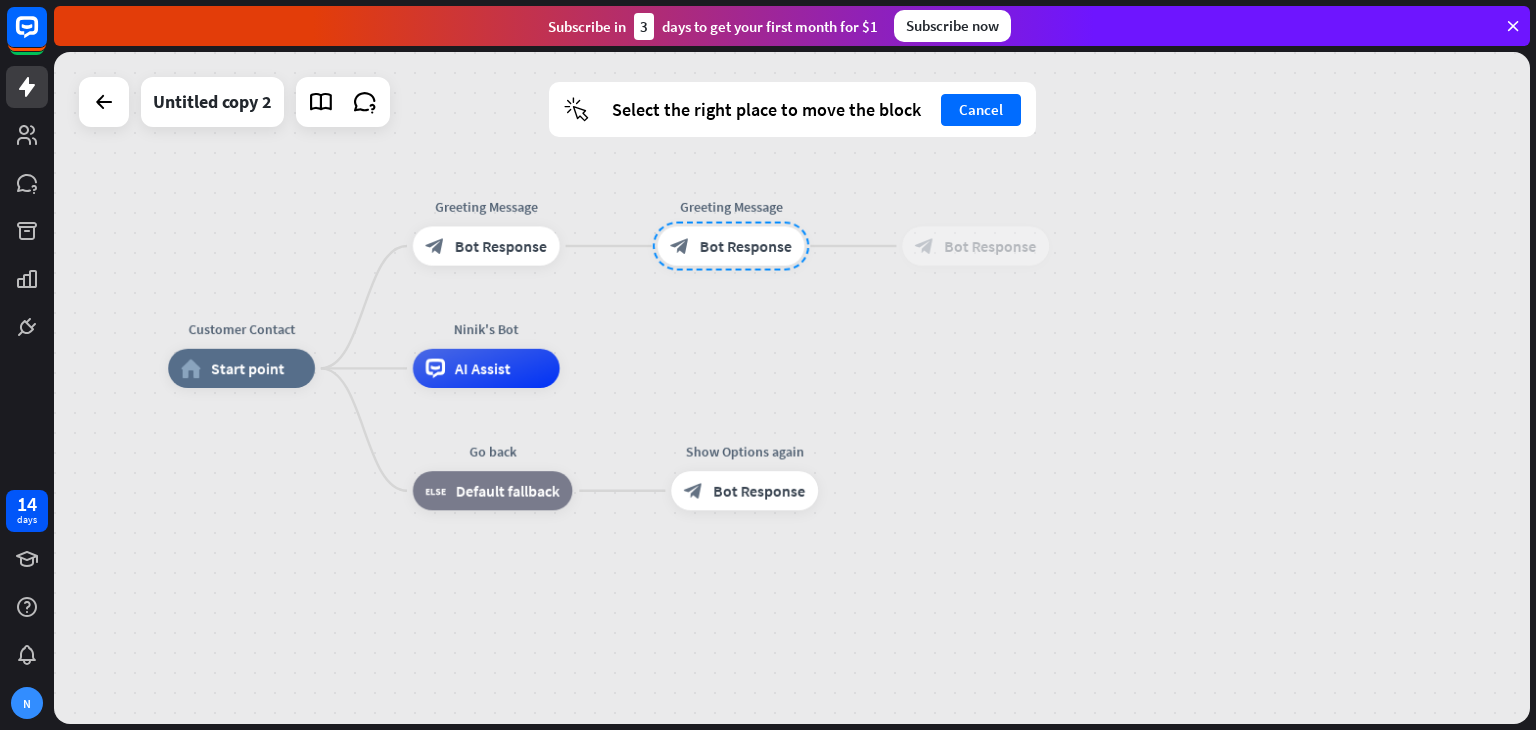 drag, startPoint x: 721, startPoint y: 257, endPoint x: 730, endPoint y: 233, distance: 25.632011 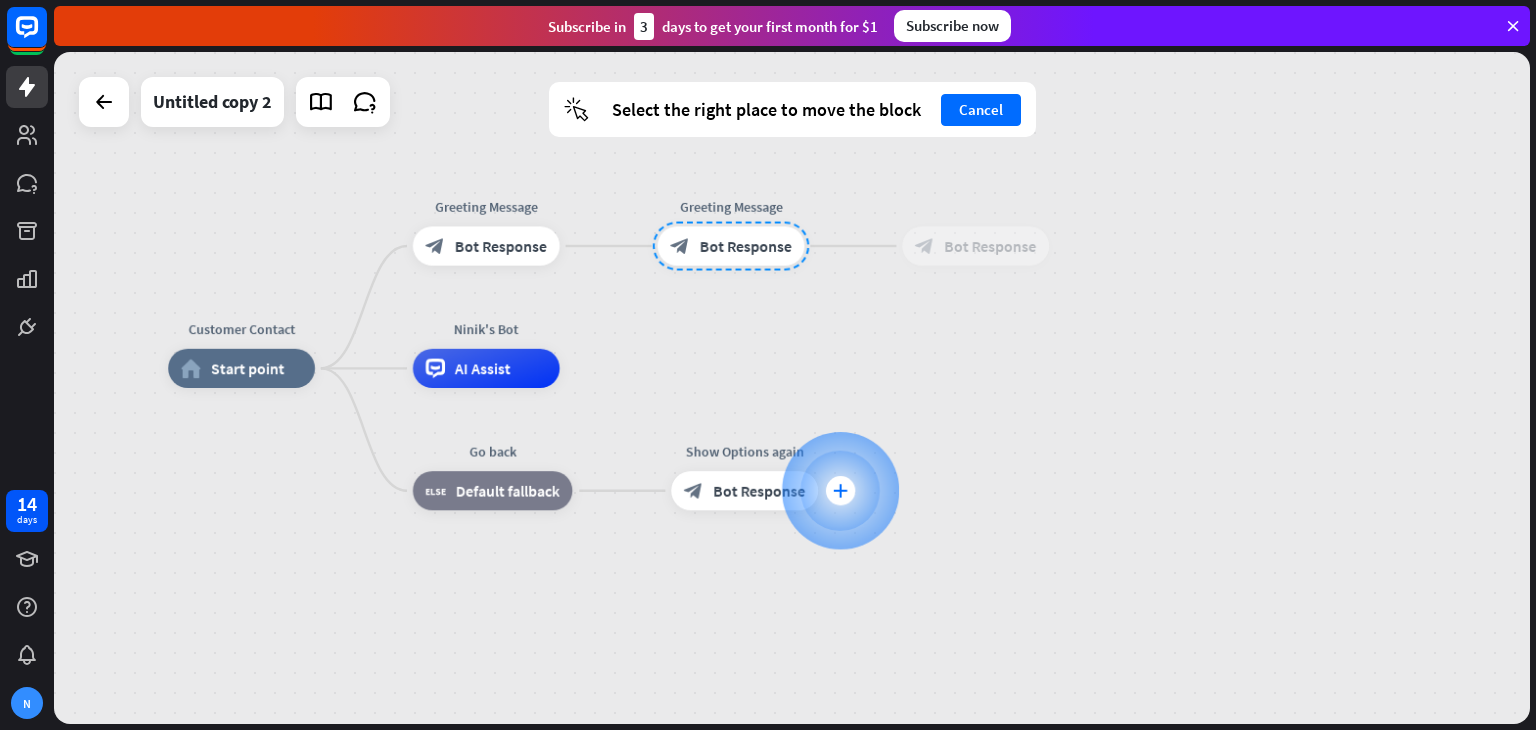 click on "plus" at bounding box center [840, 491] 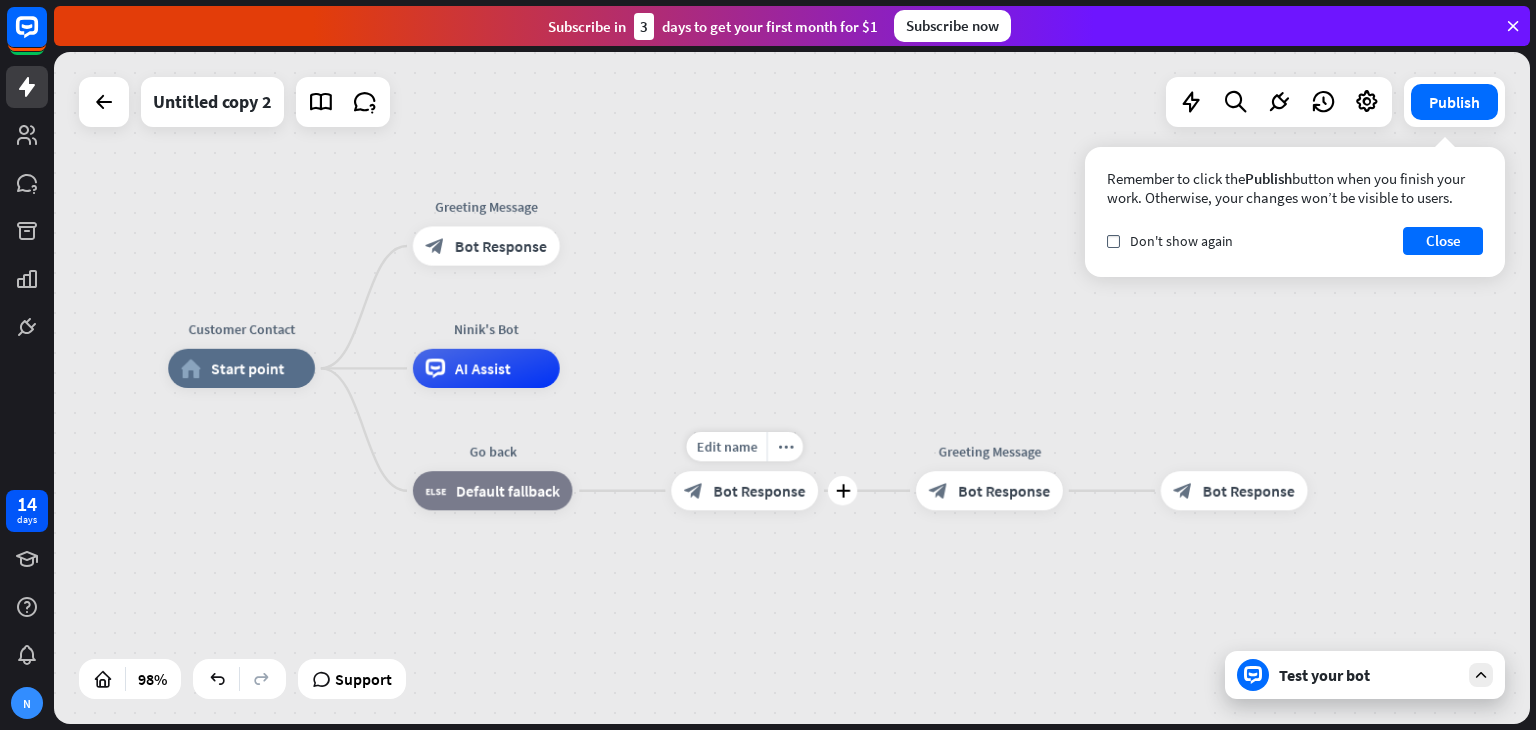 click on "Bot Response" at bounding box center (759, 491) 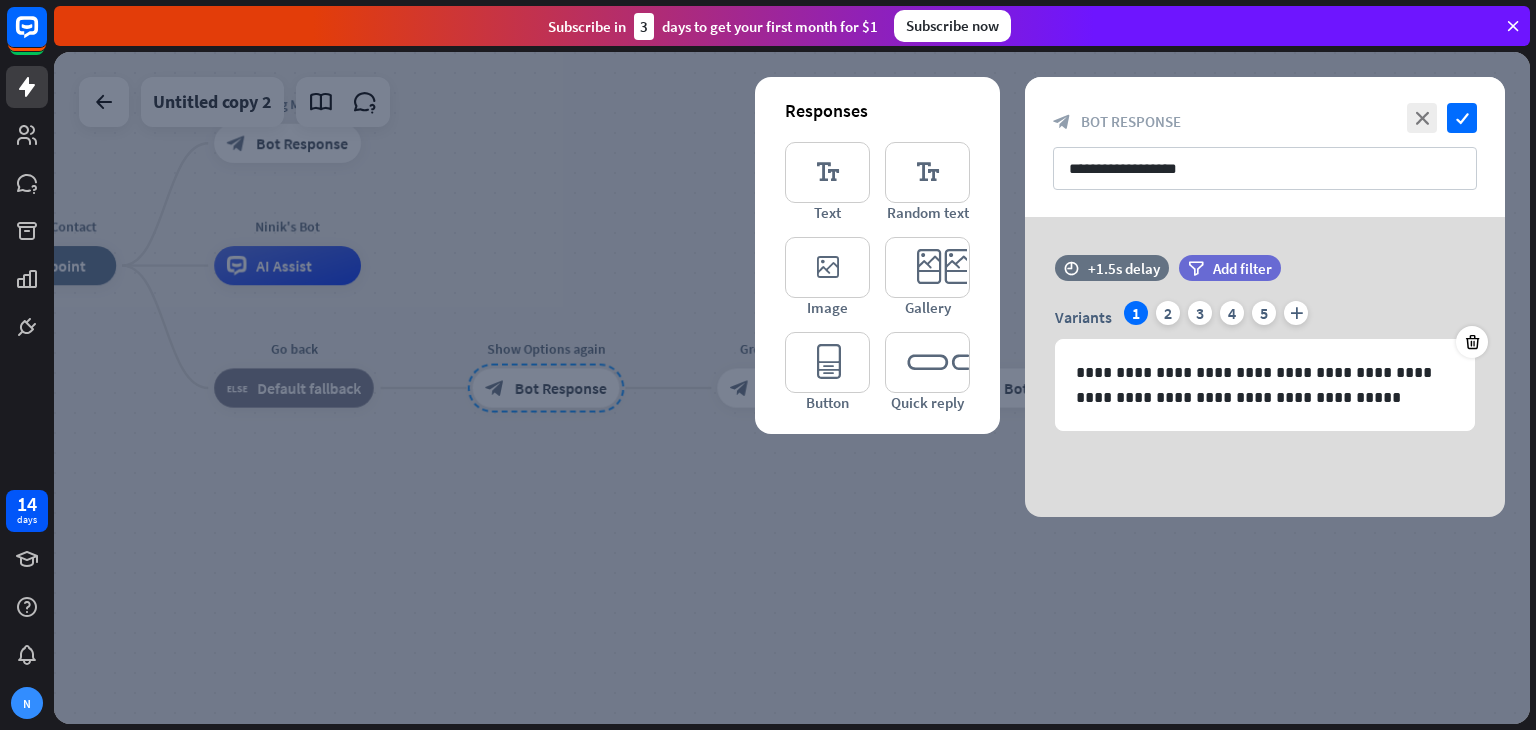 click at bounding box center (792, 388) 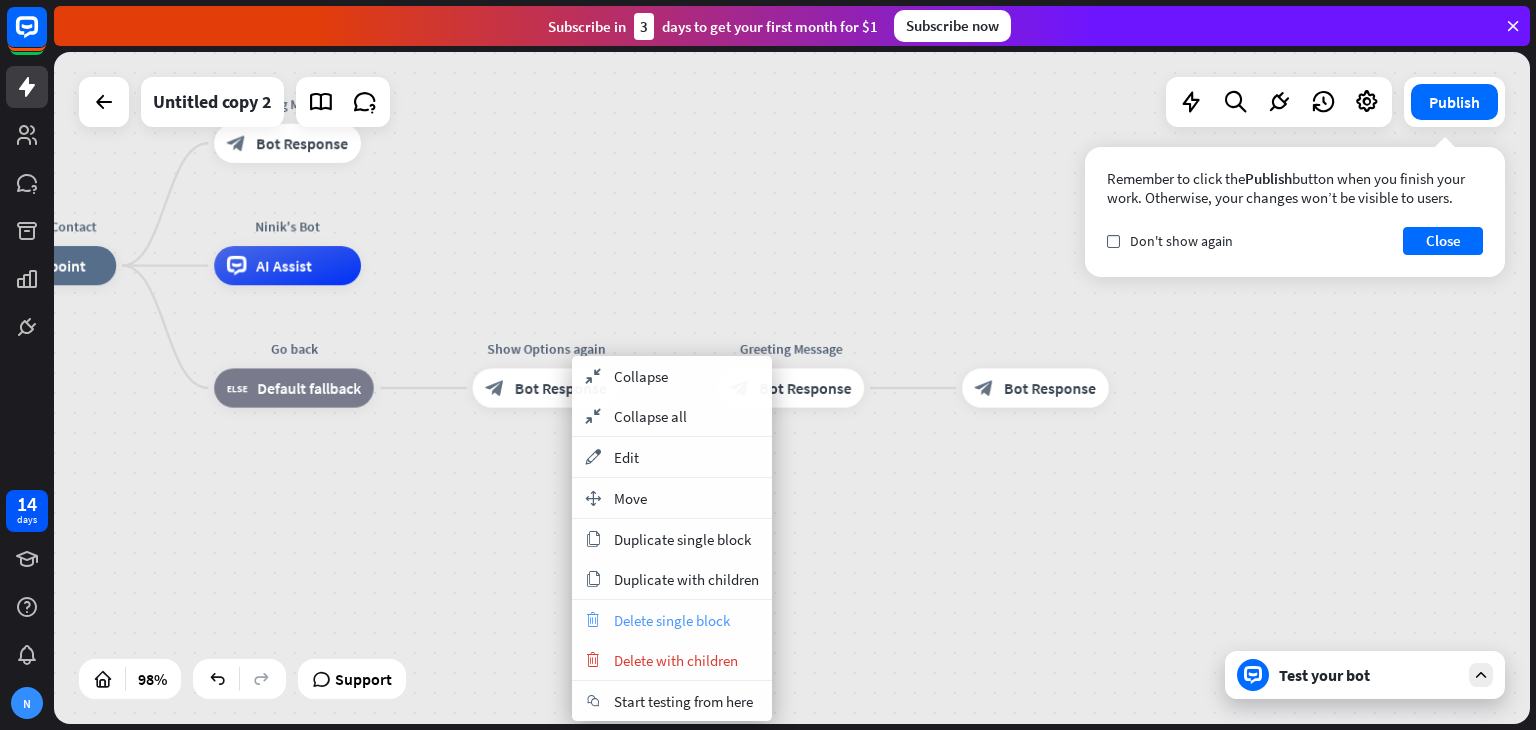 click on "trash   Delete single block" at bounding box center [672, 620] 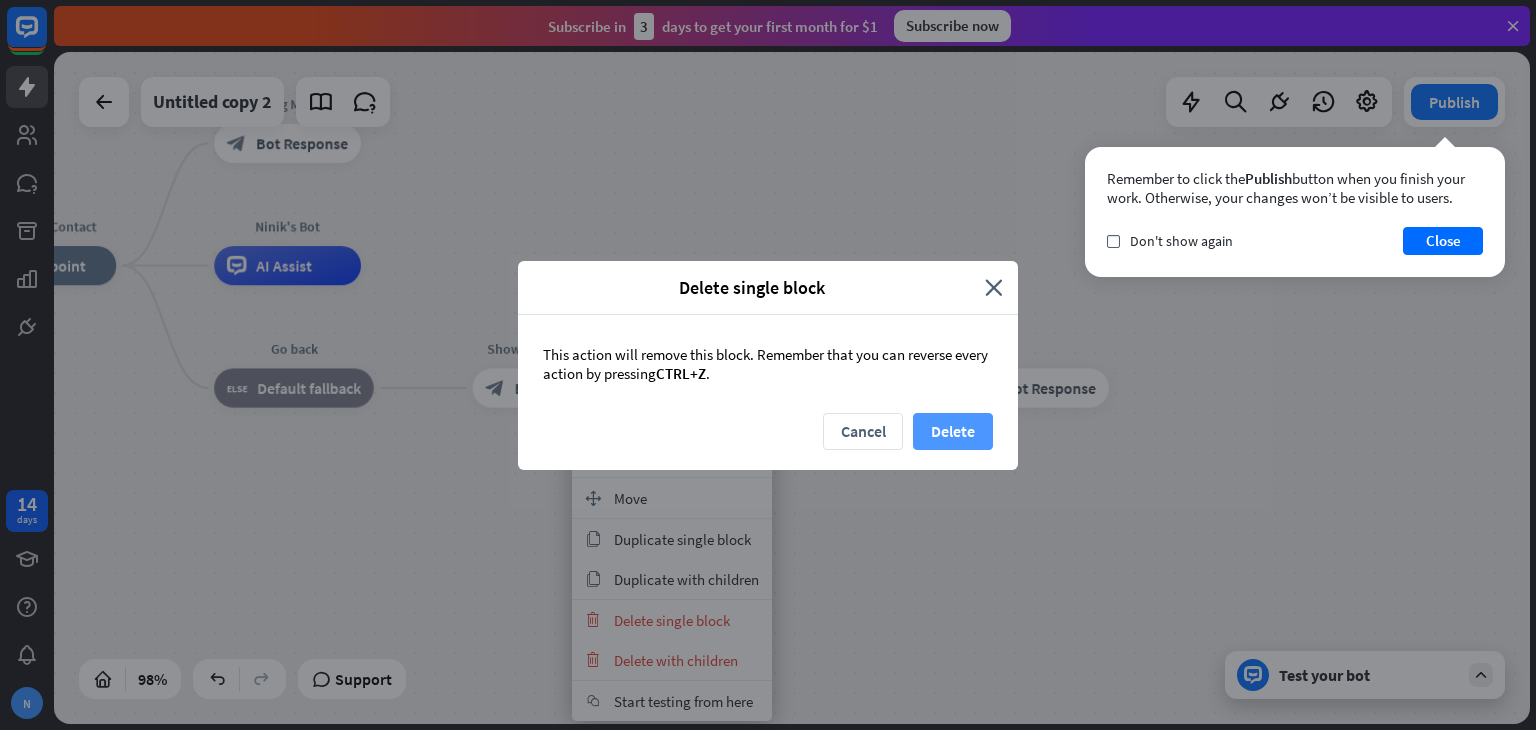 click on "Delete" at bounding box center (953, 431) 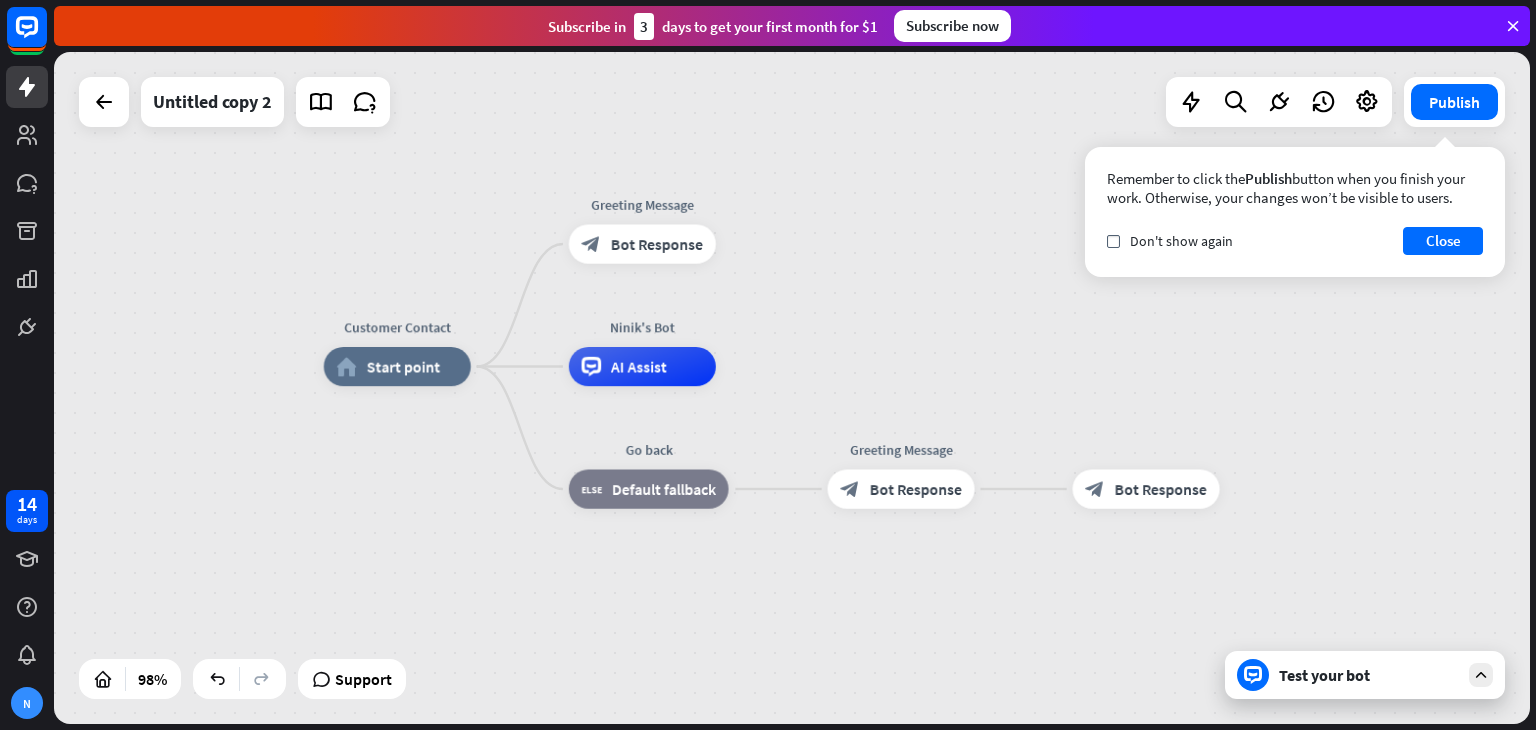drag, startPoint x: 564, startPoint y: 534, endPoint x: 920, endPoint y: 639, distance: 371.16168 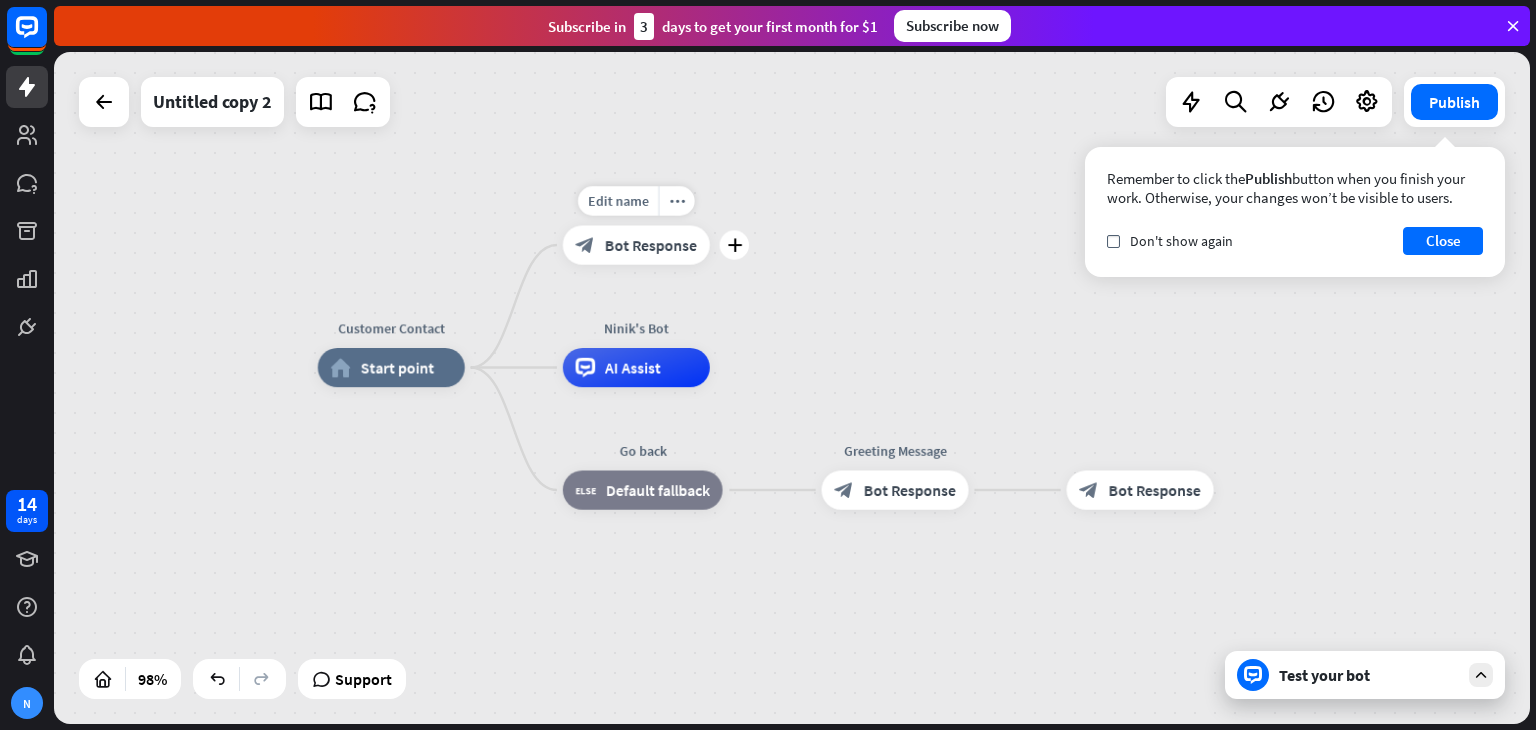 click on "Bot Response" at bounding box center (651, 245) 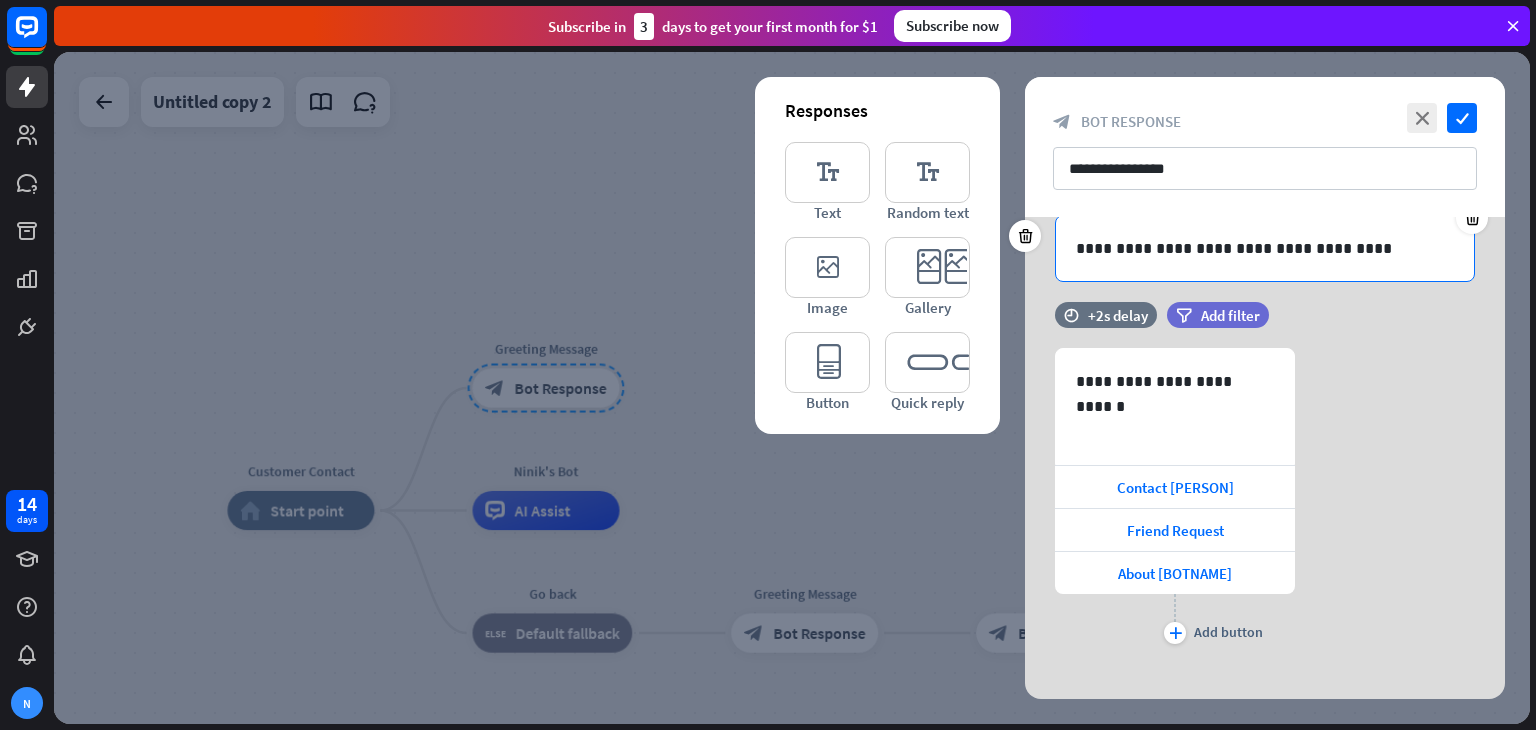 scroll, scrollTop: 123, scrollLeft: 0, axis: vertical 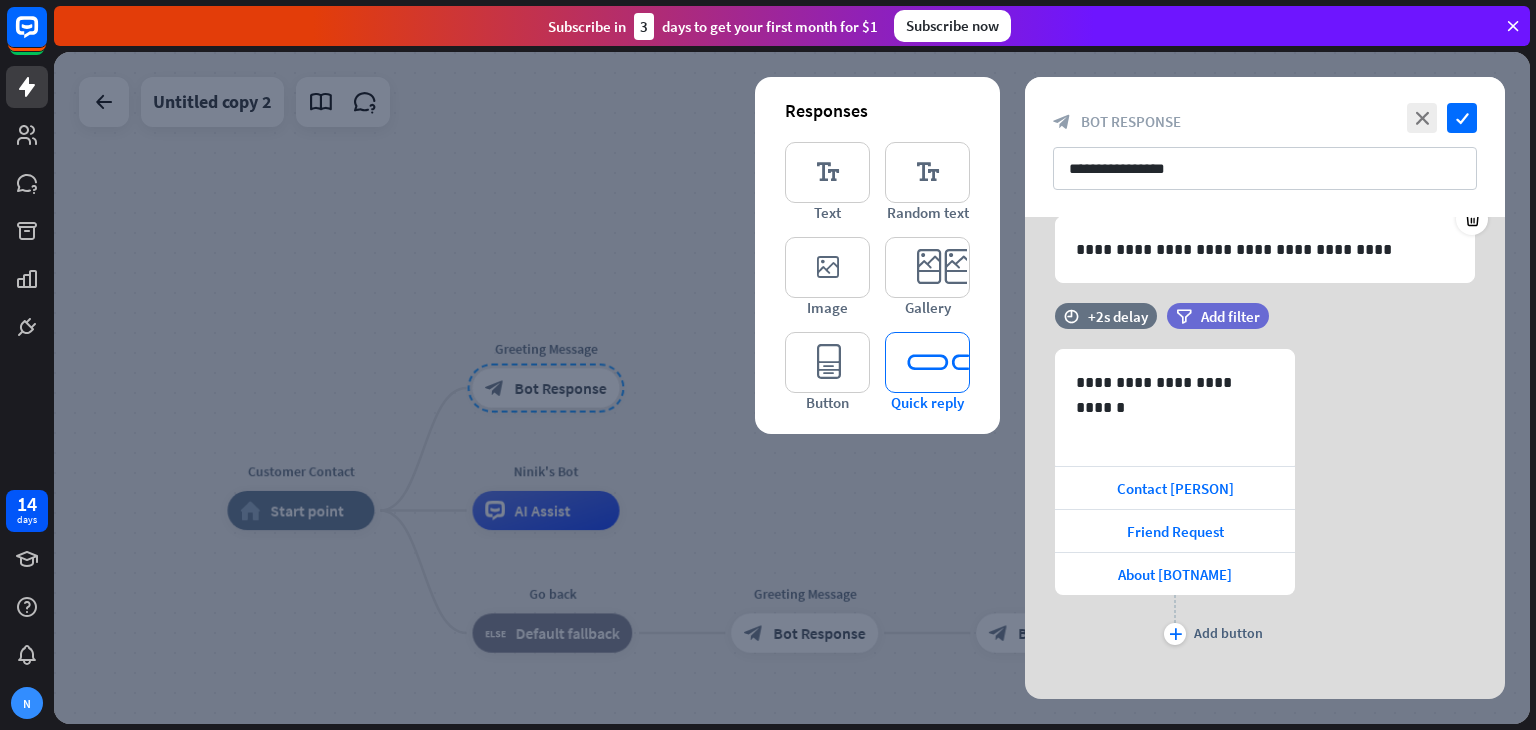 click on "editor_quick_replies" at bounding box center (927, 362) 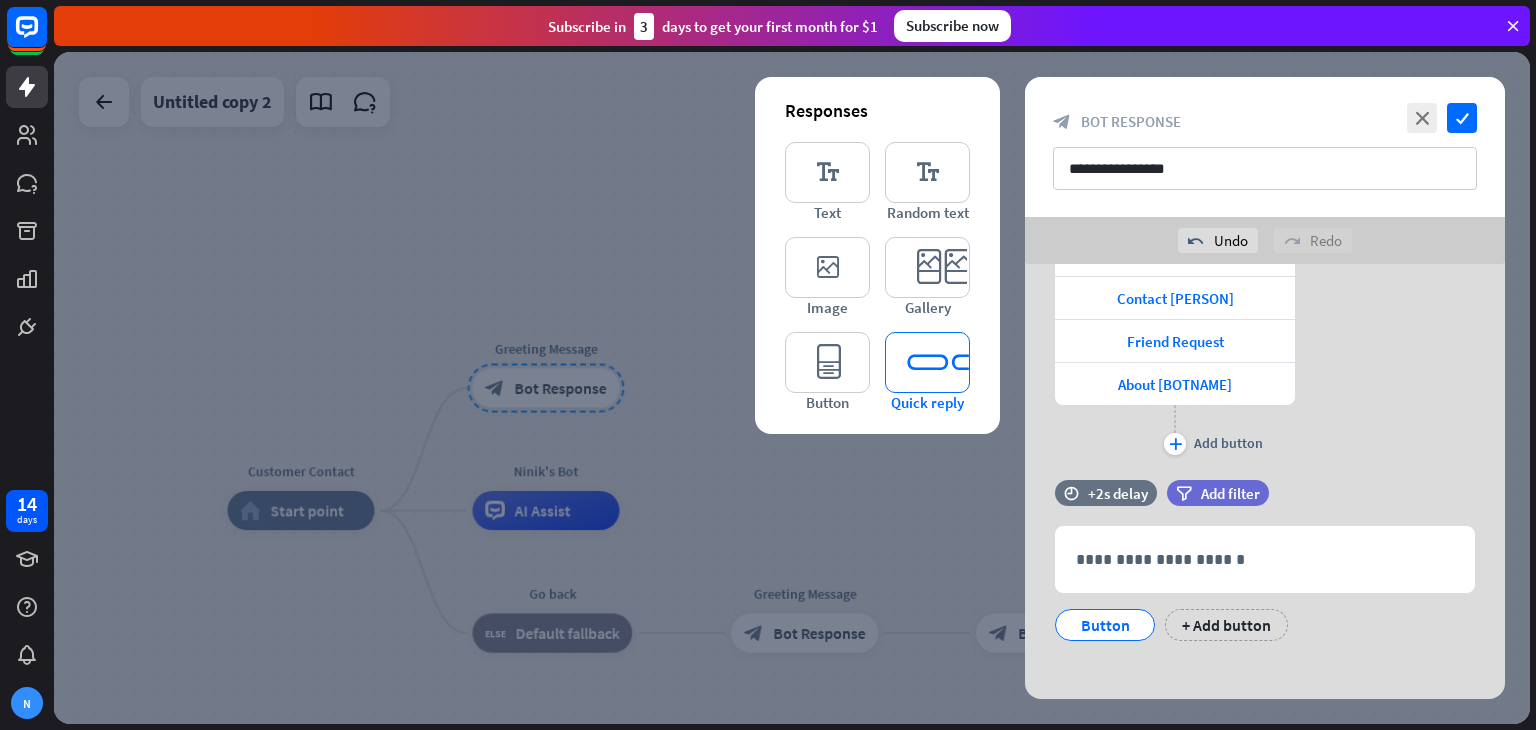 scroll, scrollTop: 370, scrollLeft: 0, axis: vertical 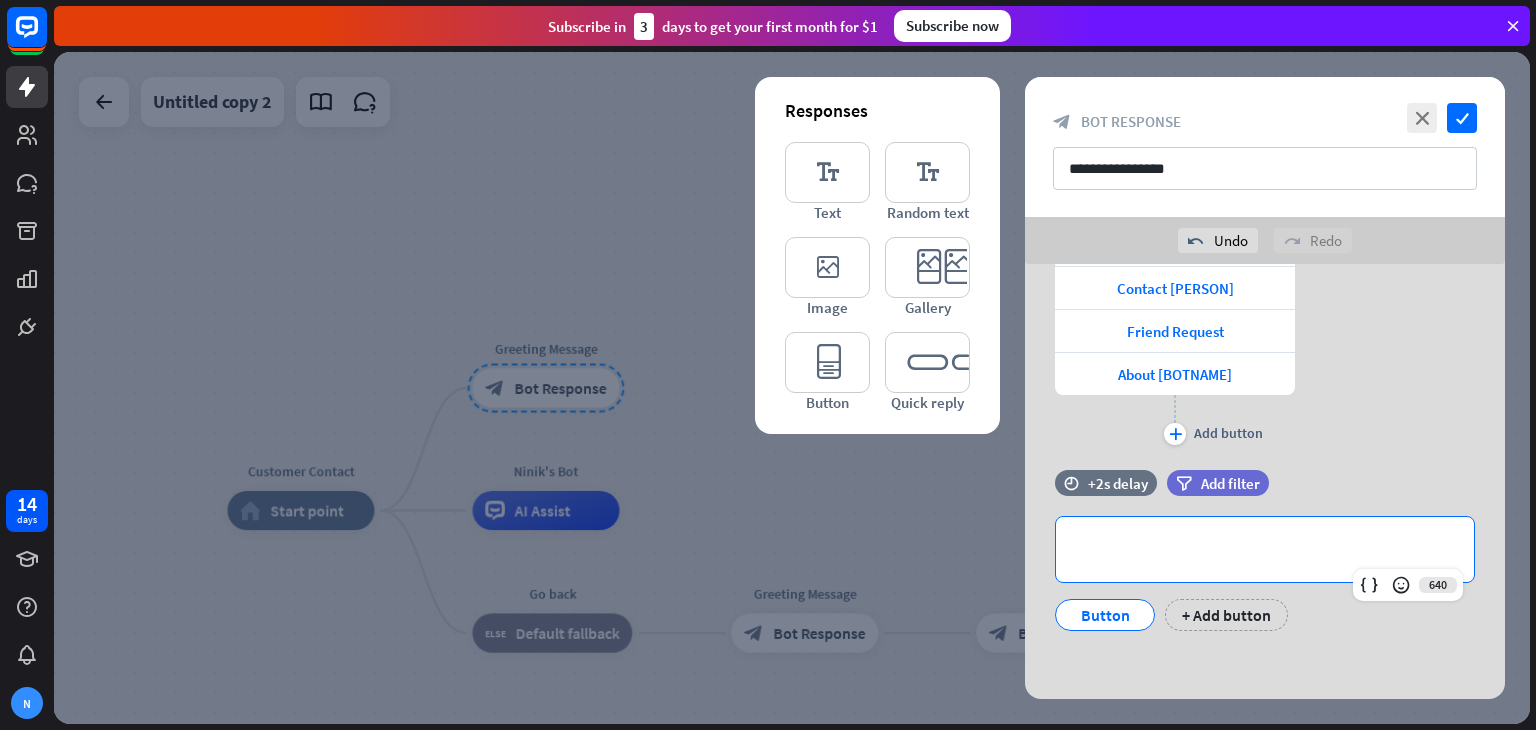 drag, startPoint x: 1237, startPoint y: 527, endPoint x: 1252, endPoint y: 440, distance: 88.28363 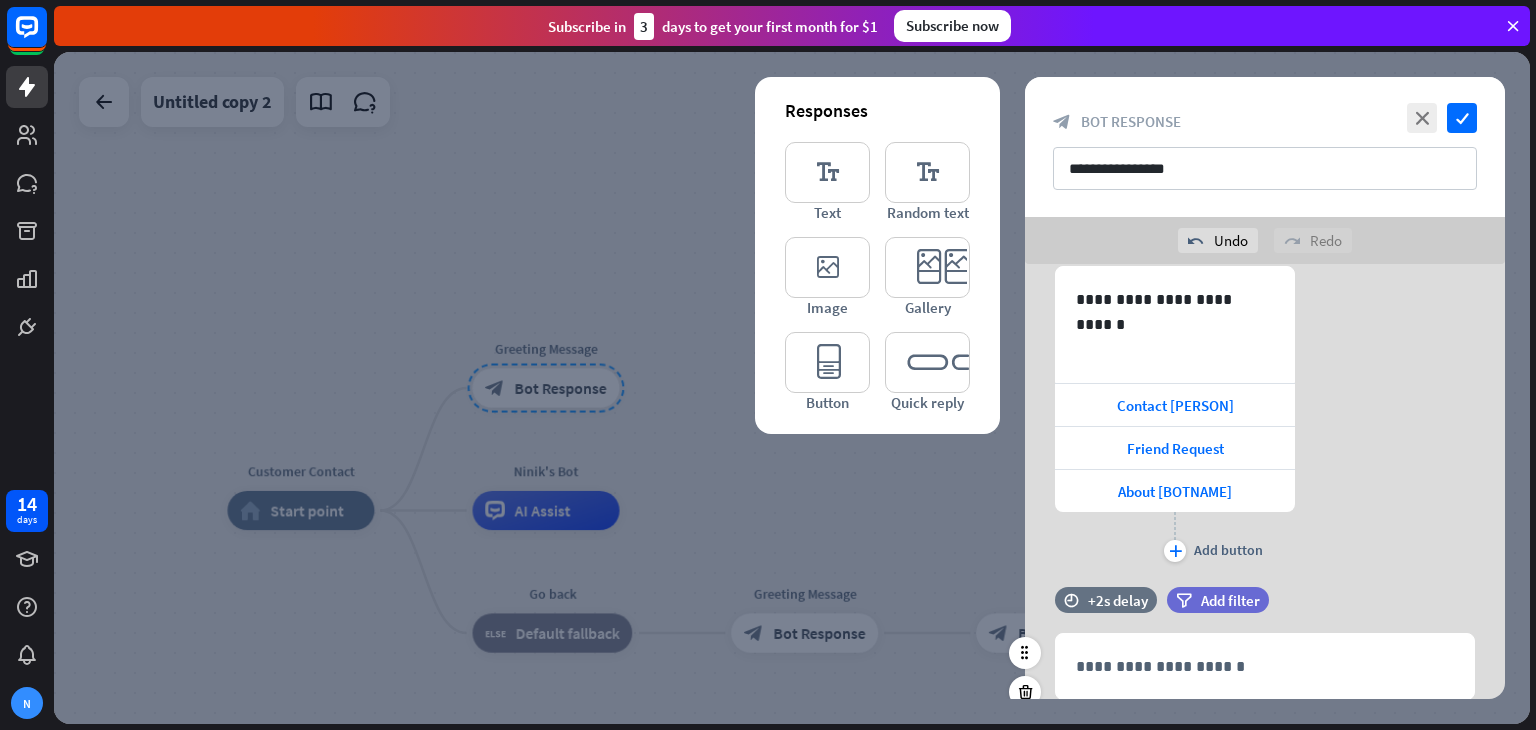 scroll, scrollTop: 245, scrollLeft: 0, axis: vertical 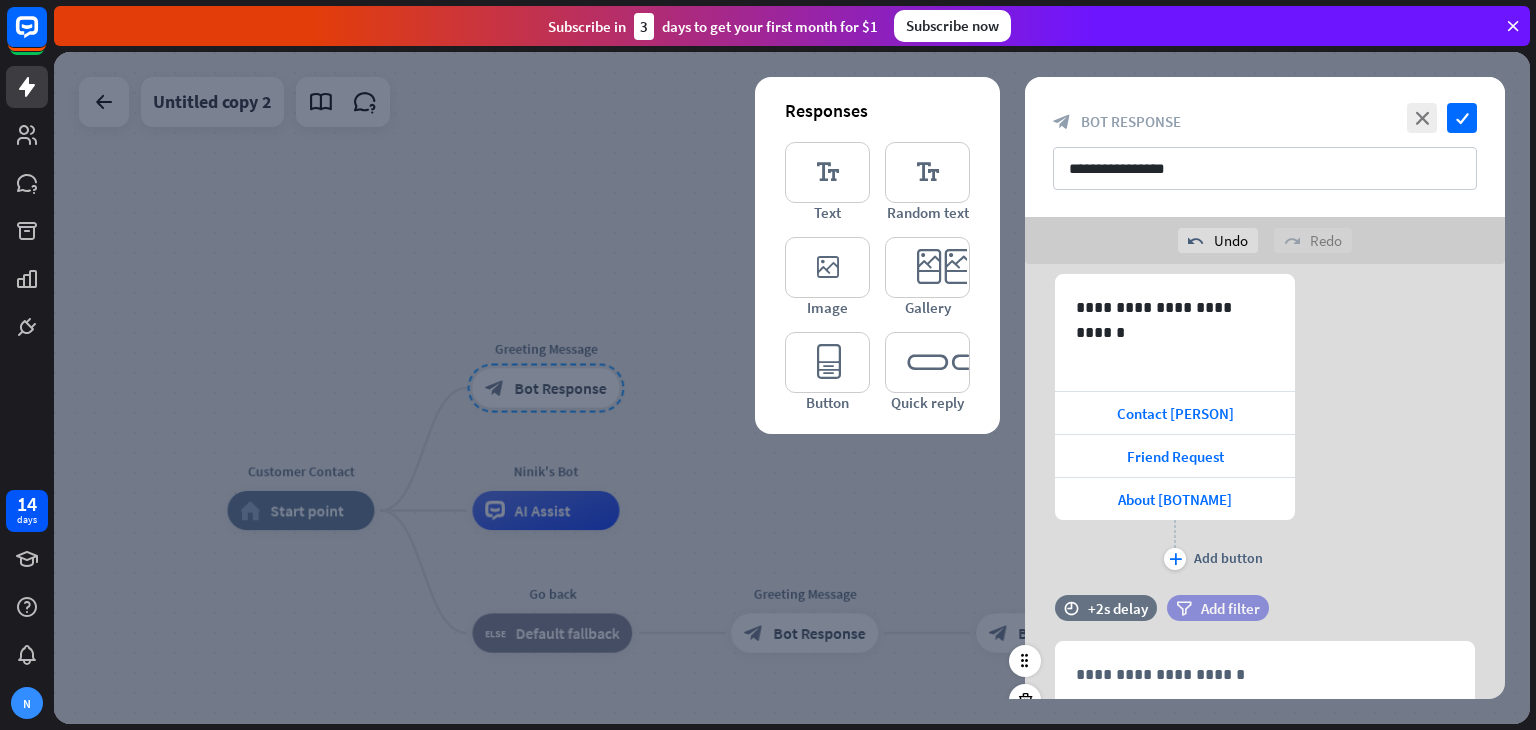 click on "filter   Add filter" at bounding box center [1218, 608] 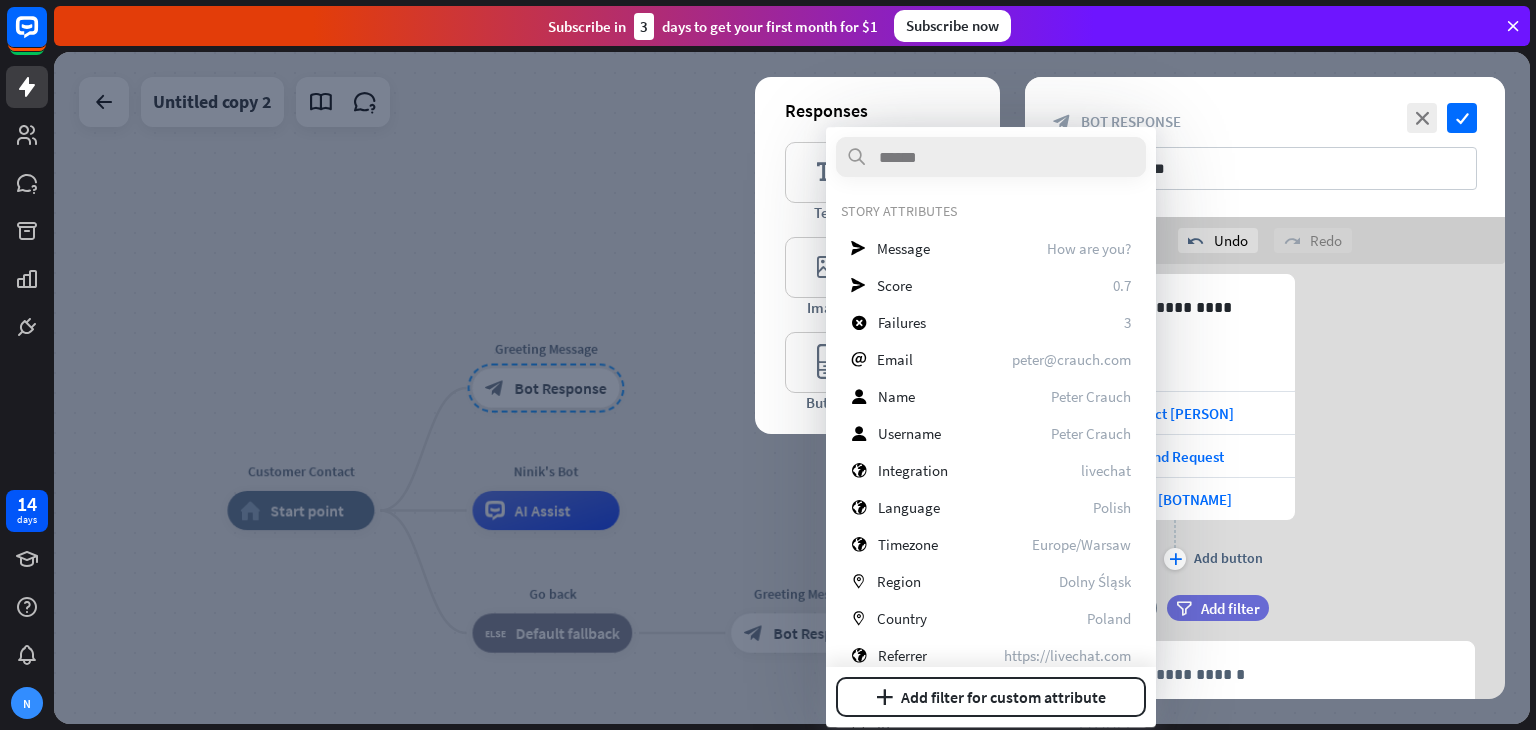 click on "**********" at bounding box center [1265, 424] 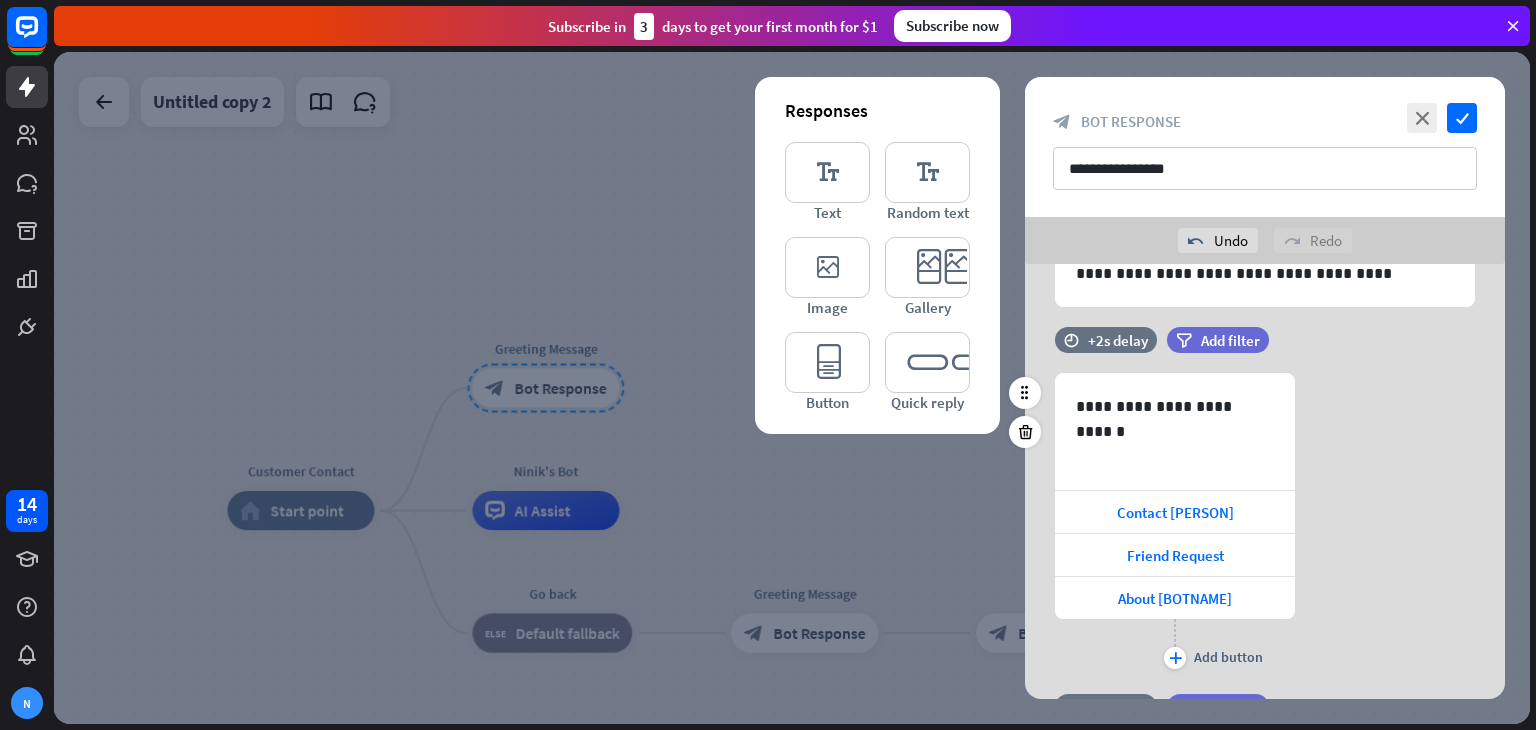 scroll, scrollTop: 145, scrollLeft: 0, axis: vertical 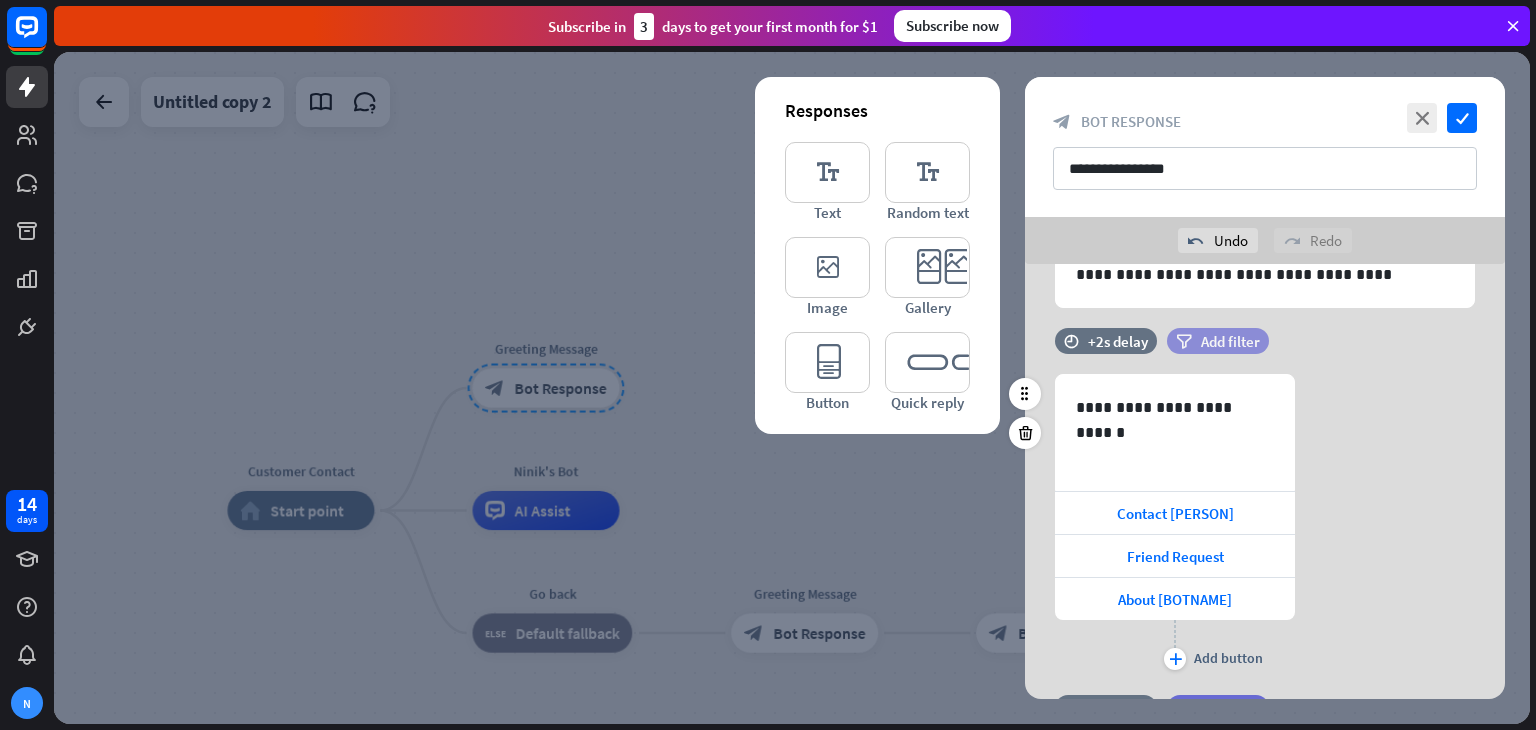 click on "Add filter" at bounding box center (1230, 341) 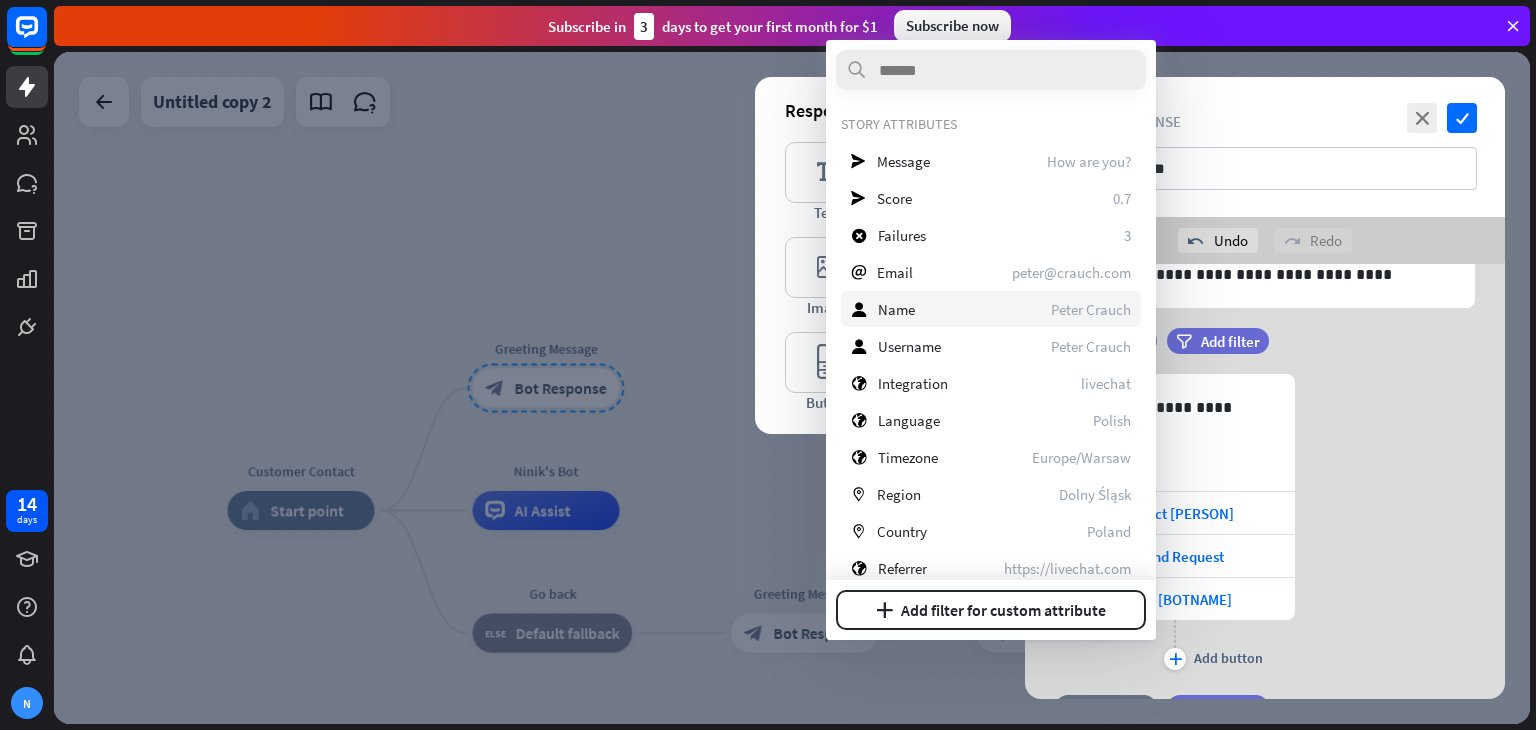 click on "Name
[FIRST] [LAST]" at bounding box center [991, 309] 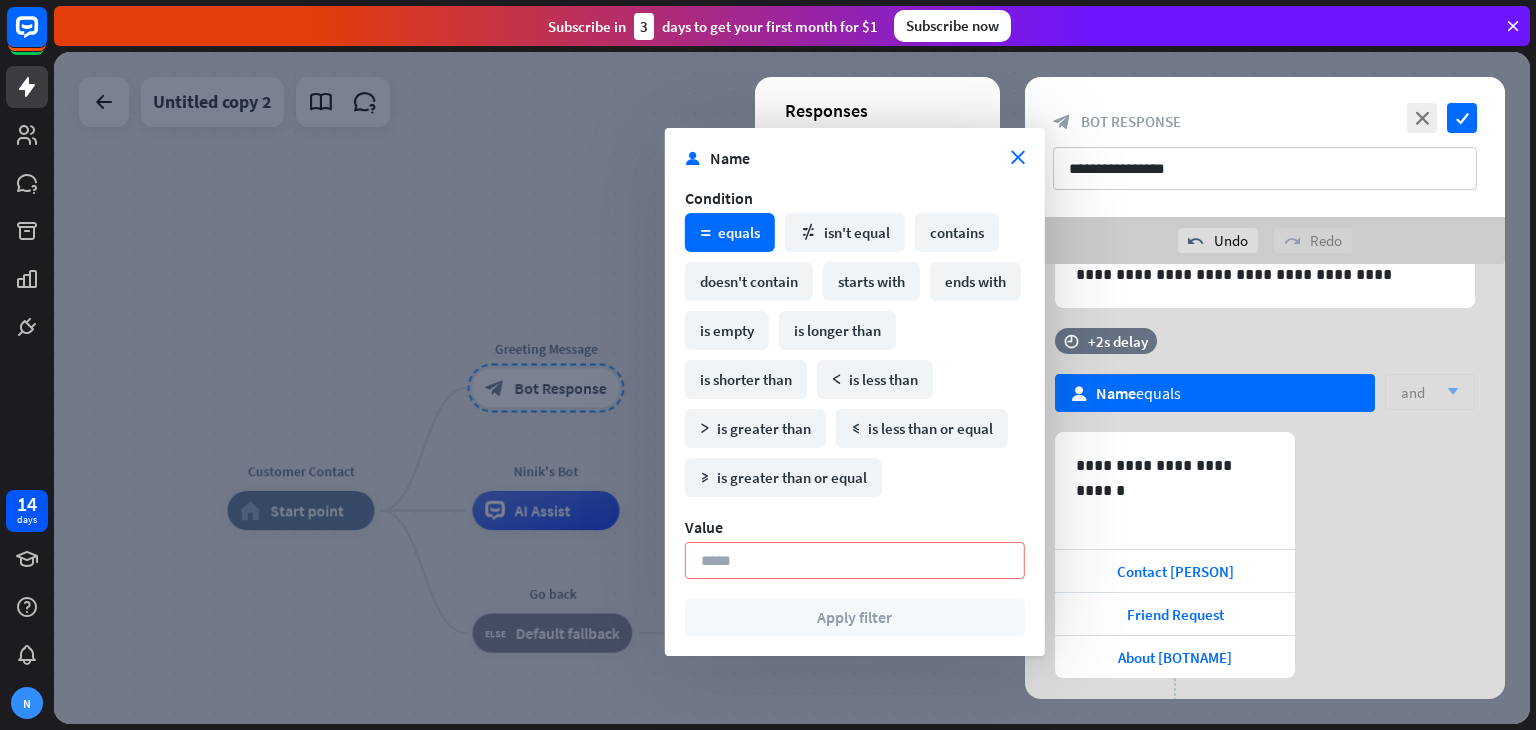click on "**********" at bounding box center (1265, 582) 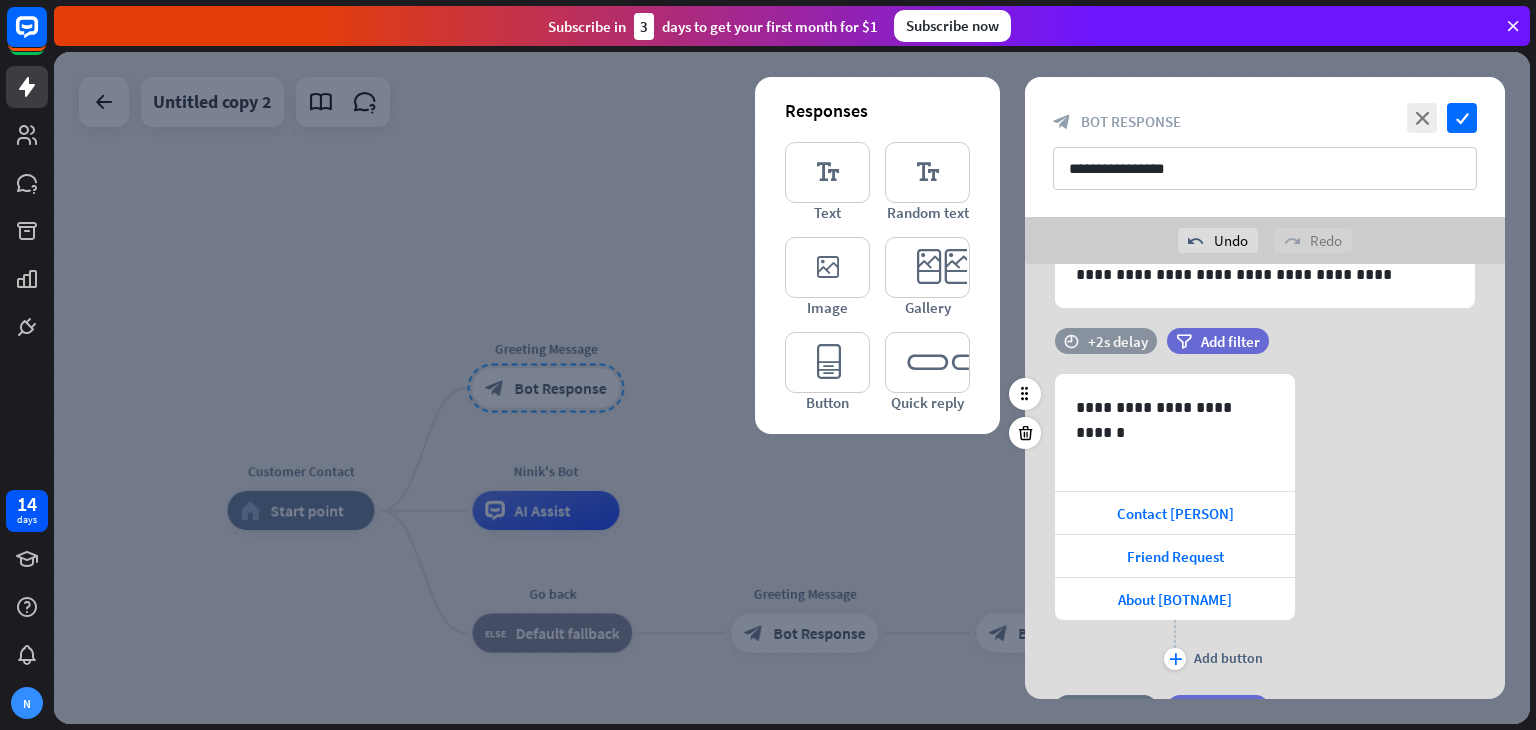 click on "time   +2s delay" at bounding box center (1106, 341) 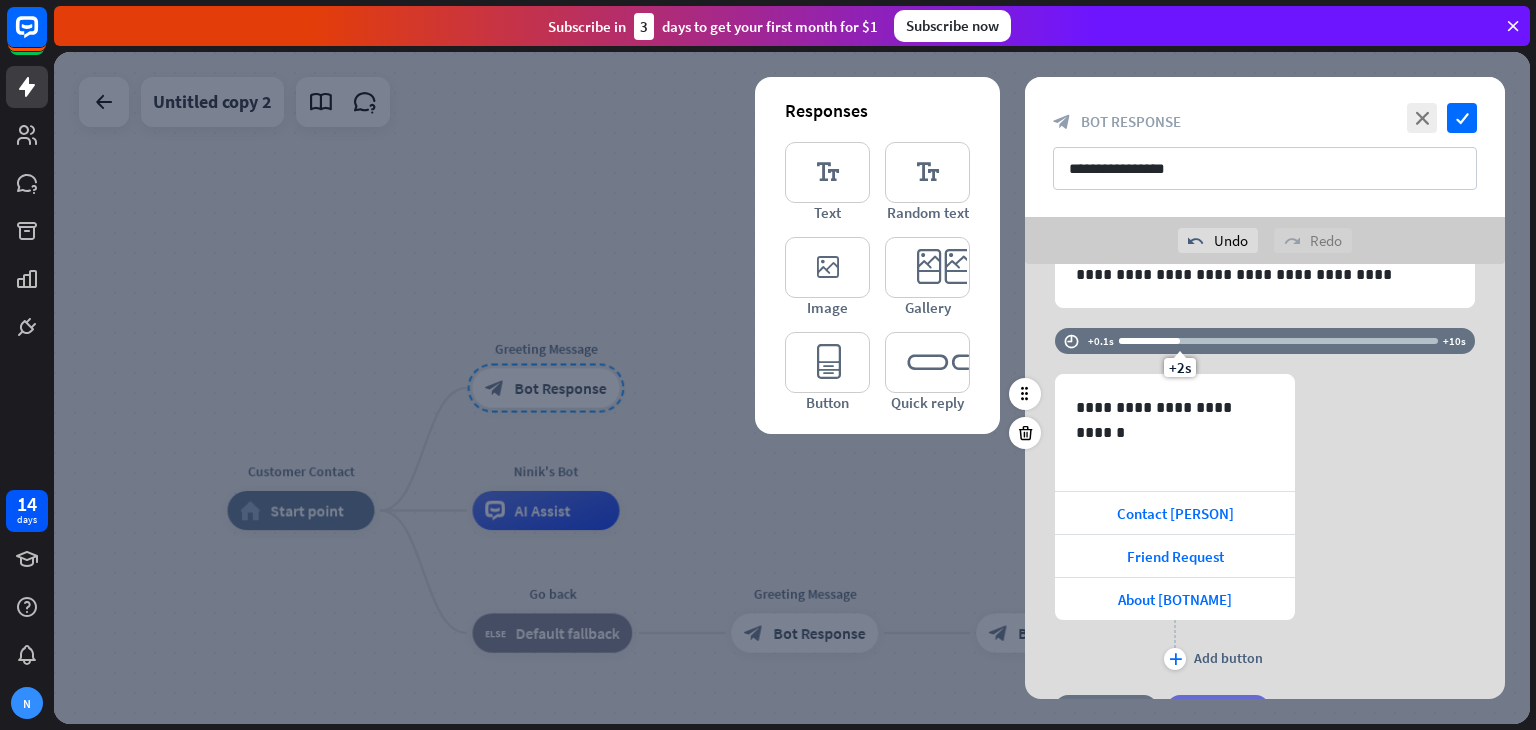 click on "**********" at bounding box center (1265, 524) 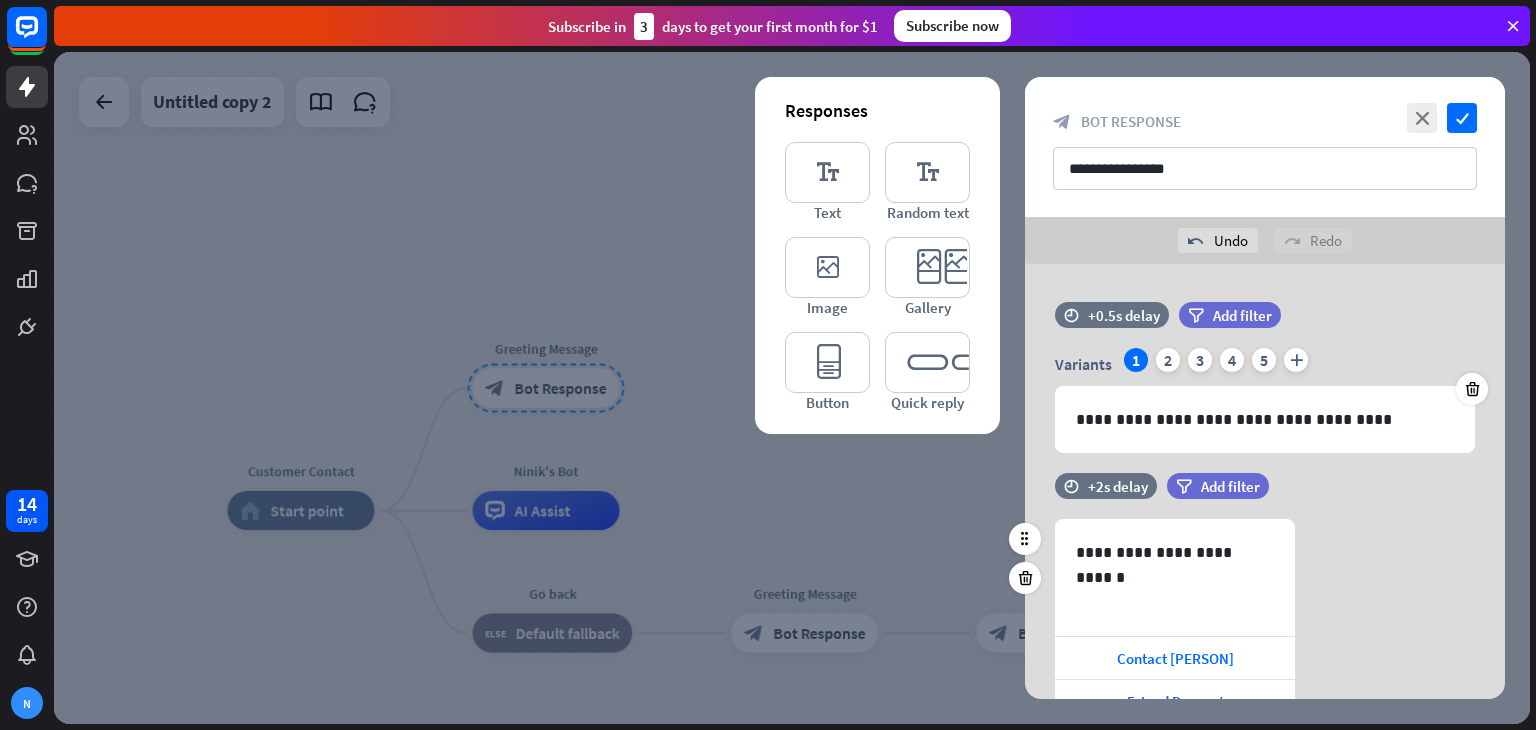 scroll, scrollTop: 0, scrollLeft: 0, axis: both 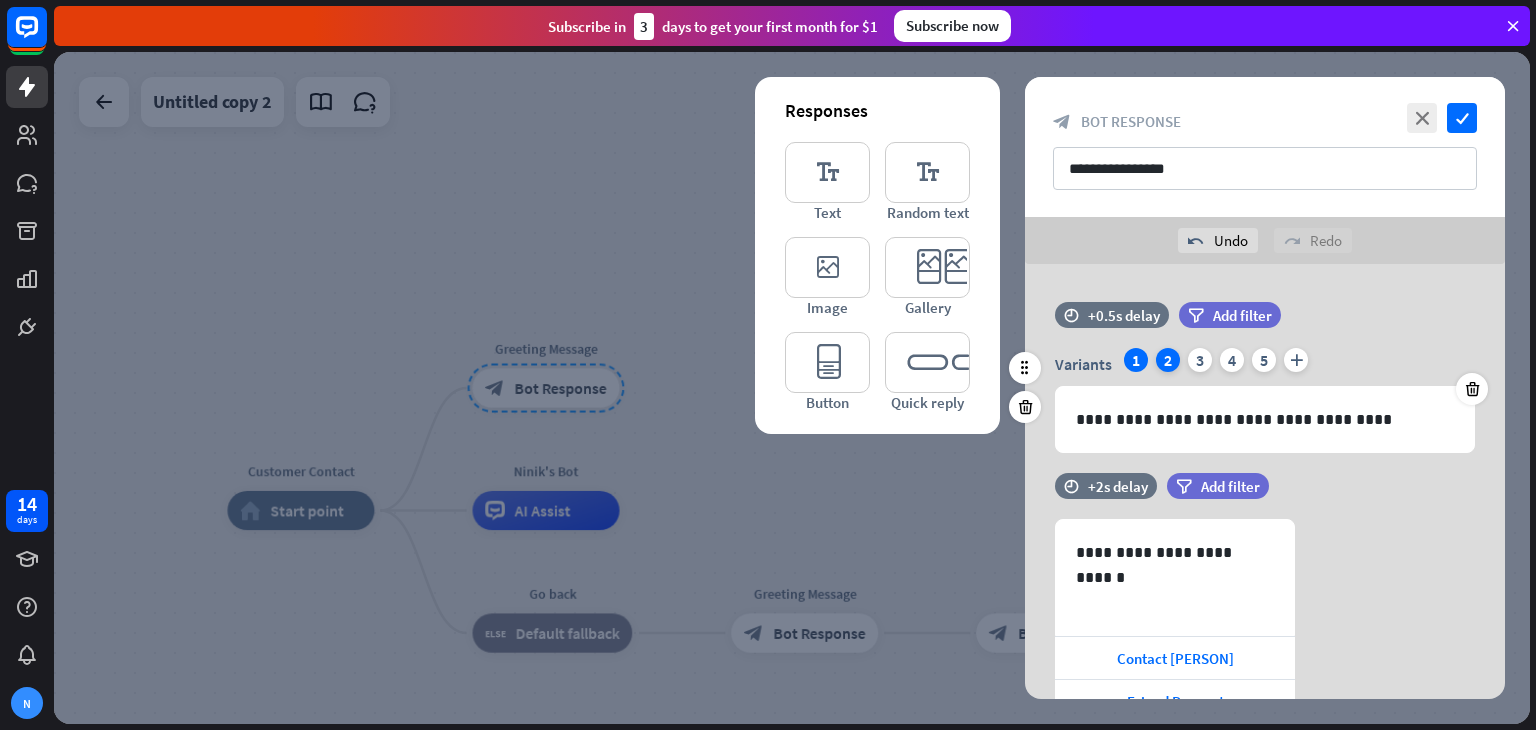 click on "2" at bounding box center [1168, 360] 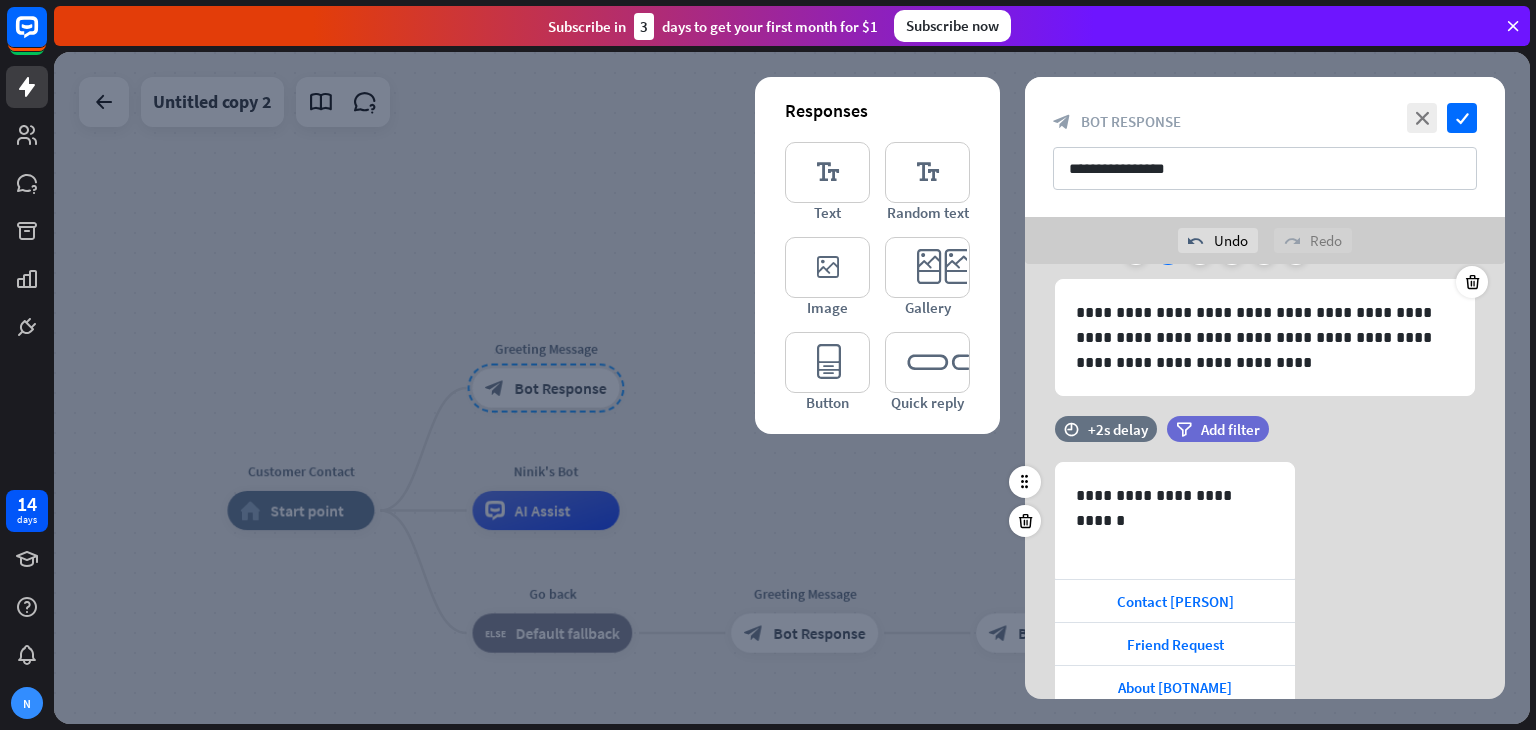 scroll, scrollTop: 63, scrollLeft: 0, axis: vertical 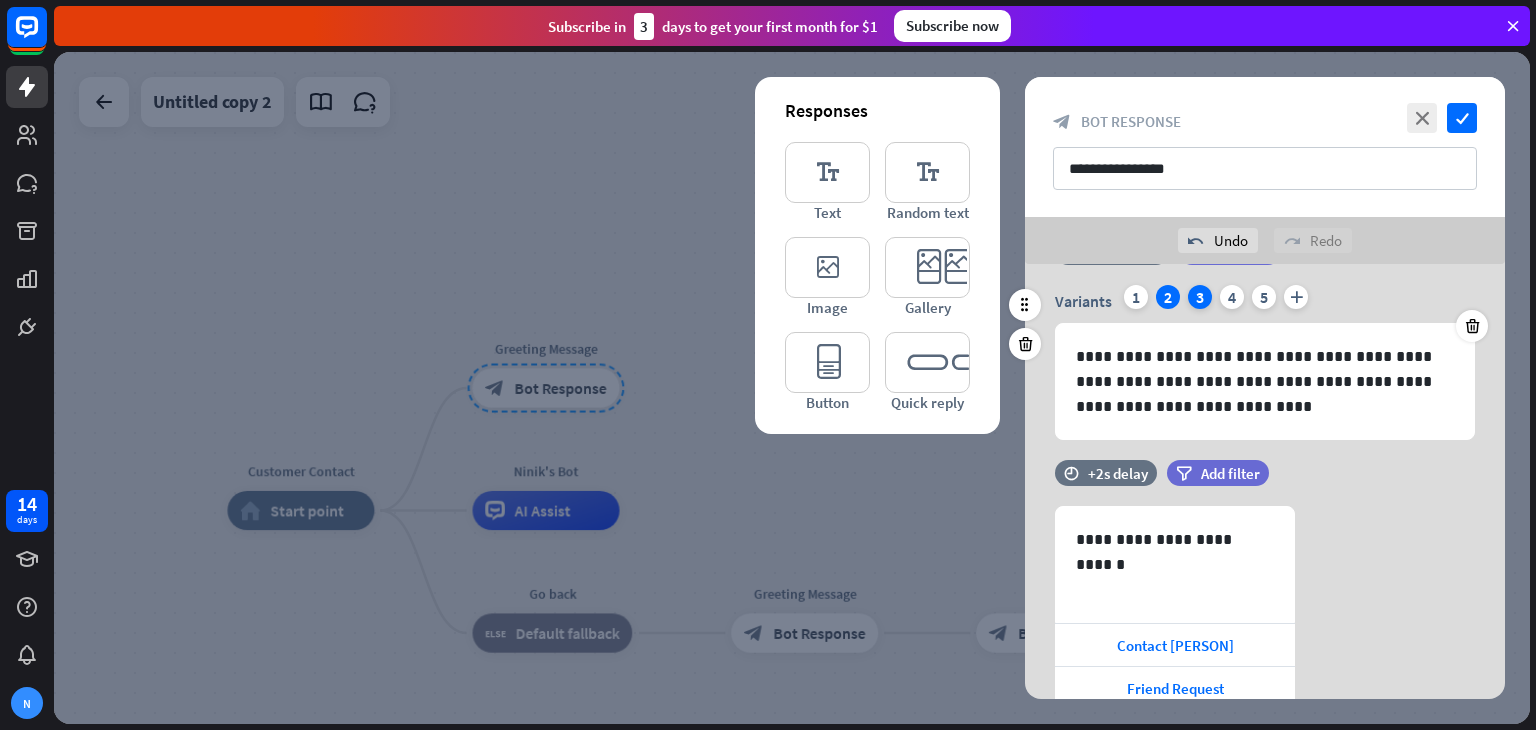 click on "3" at bounding box center [1200, 297] 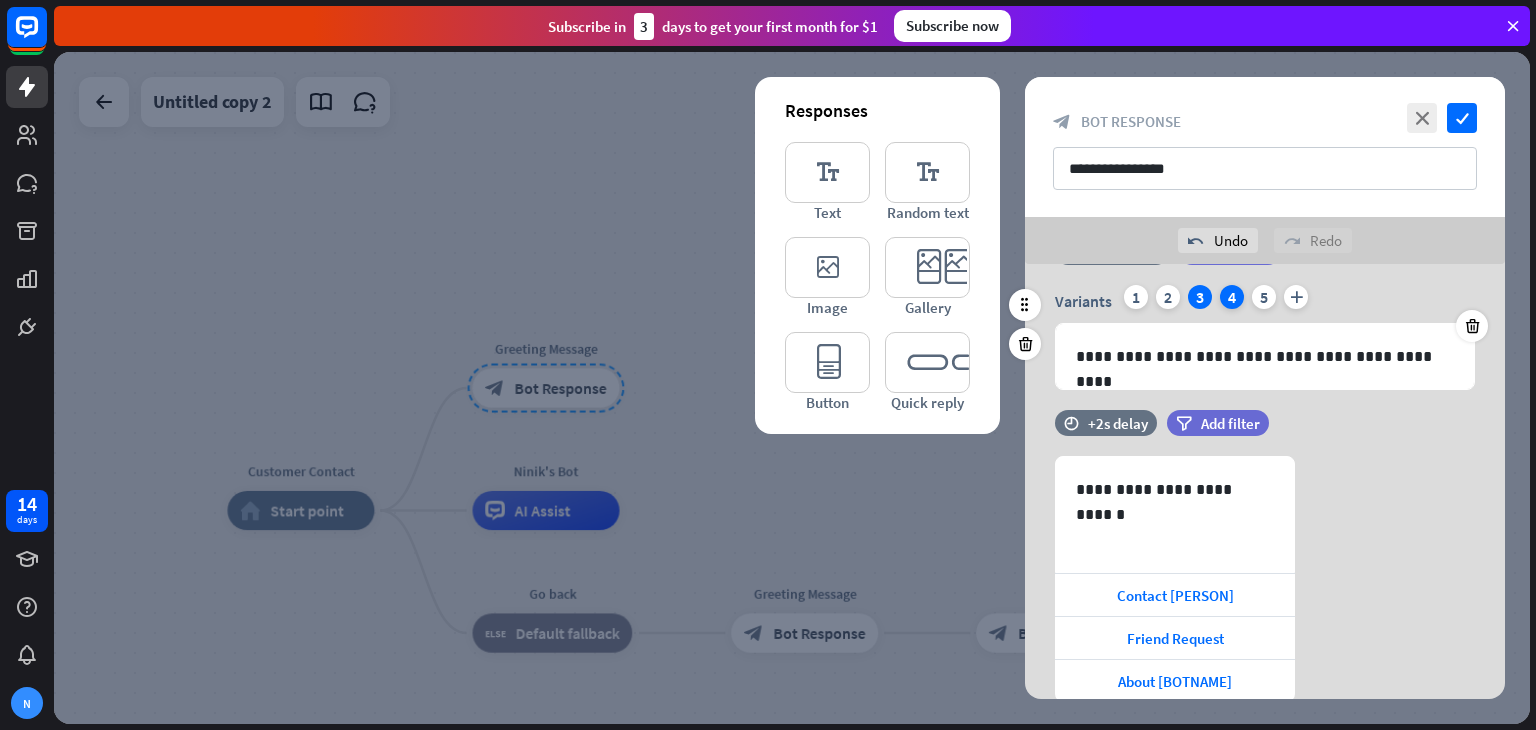 click on "4" at bounding box center [1232, 297] 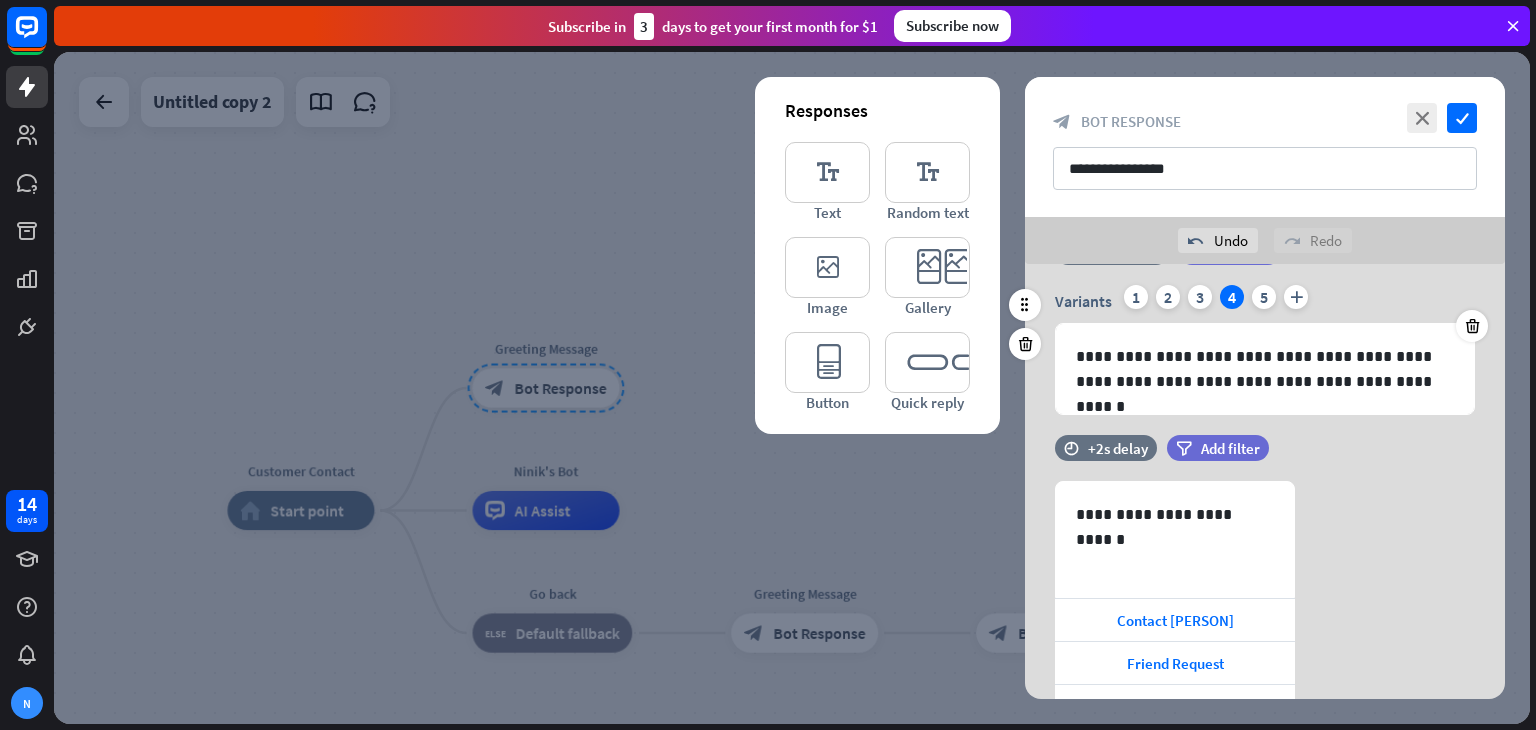 click on "Variants
1
2
3
4
5
plus" at bounding box center [1265, 301] 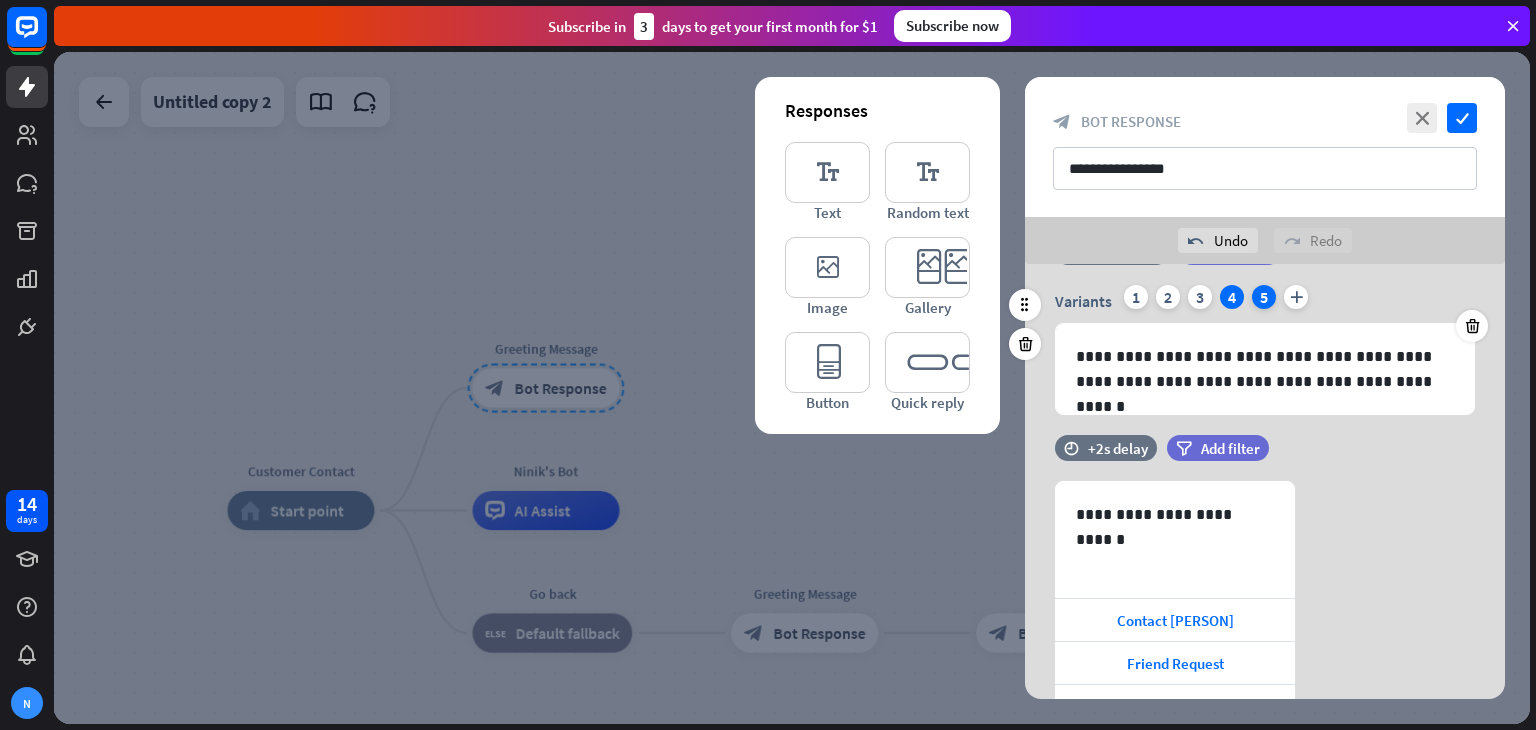 click on "5" at bounding box center [1264, 297] 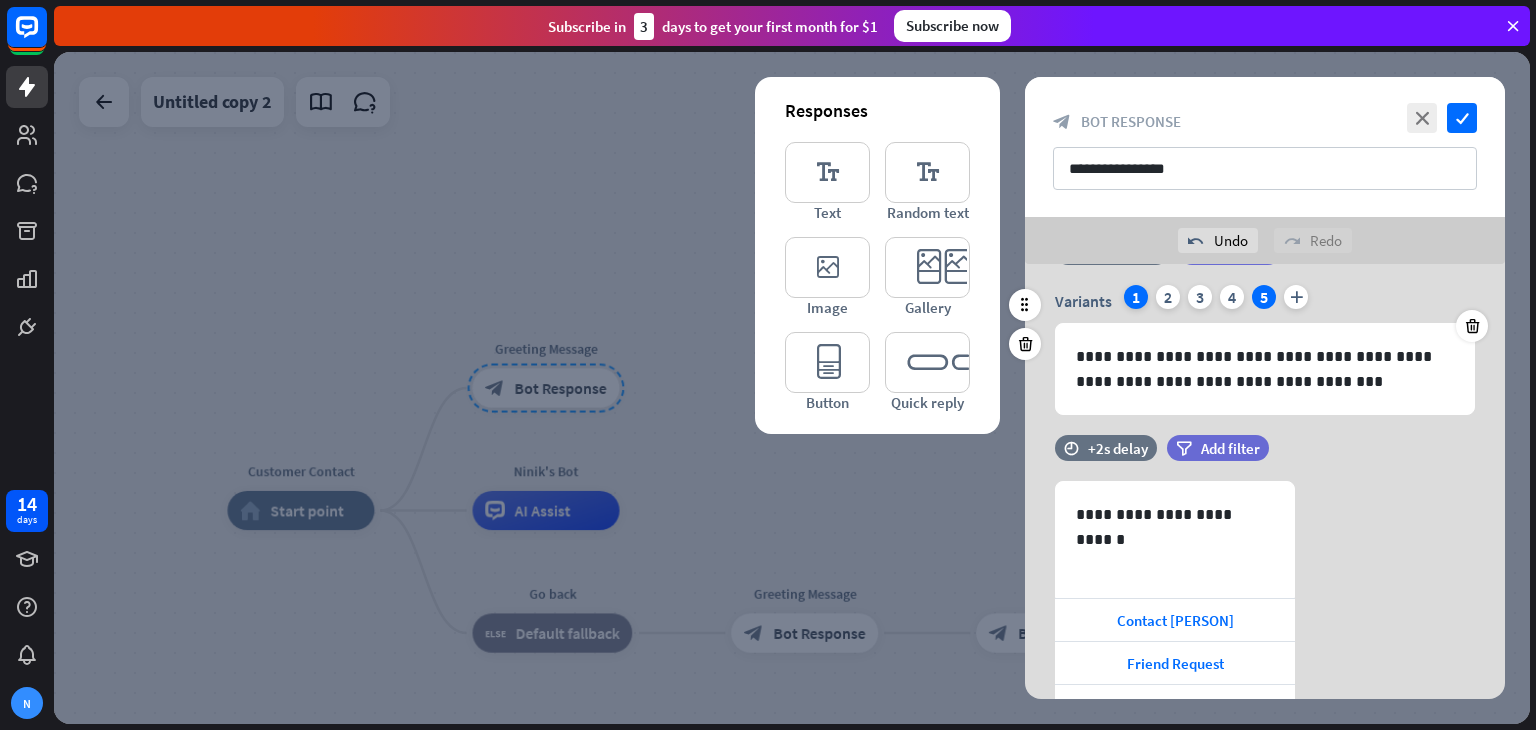 click on "1" at bounding box center (1136, 297) 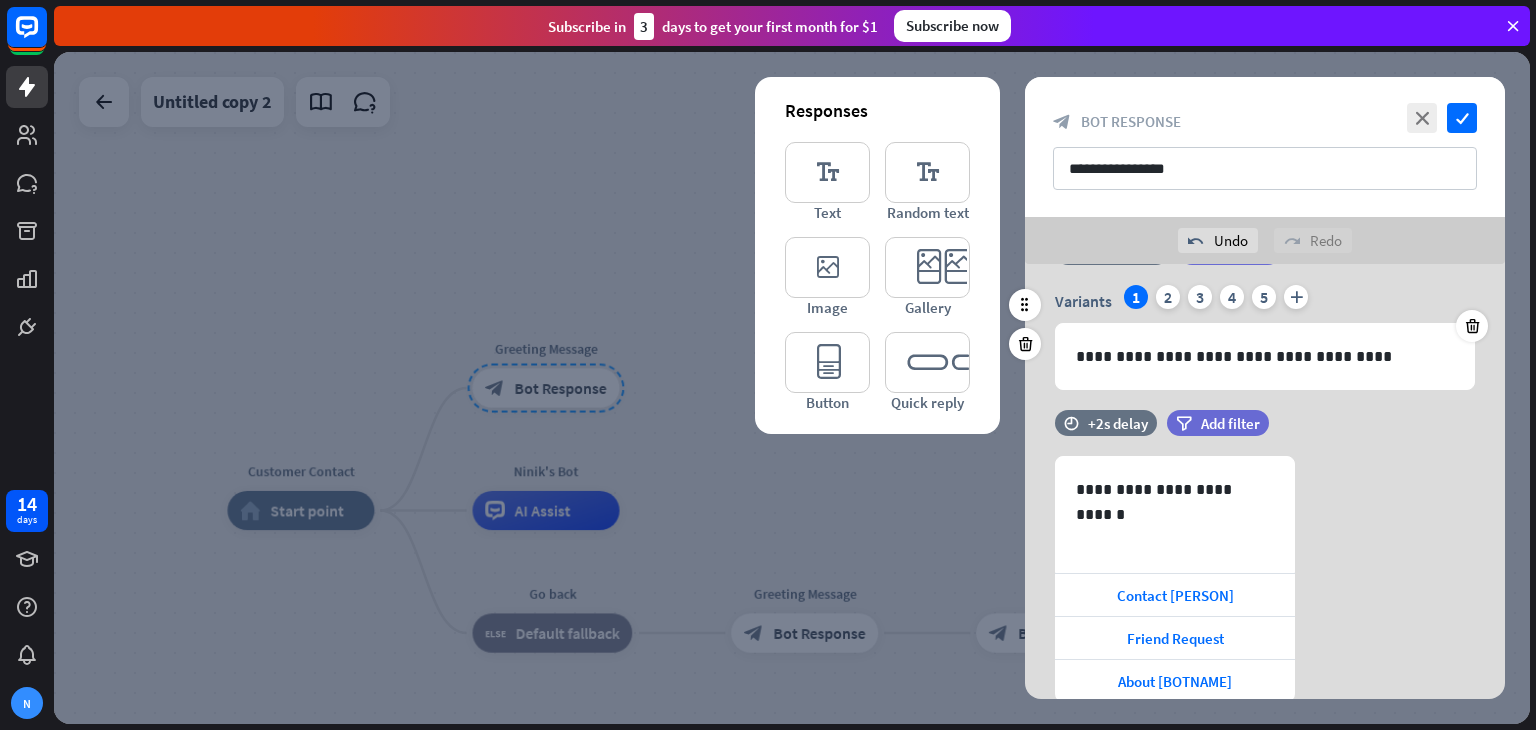 click on "1" at bounding box center [1136, 297] 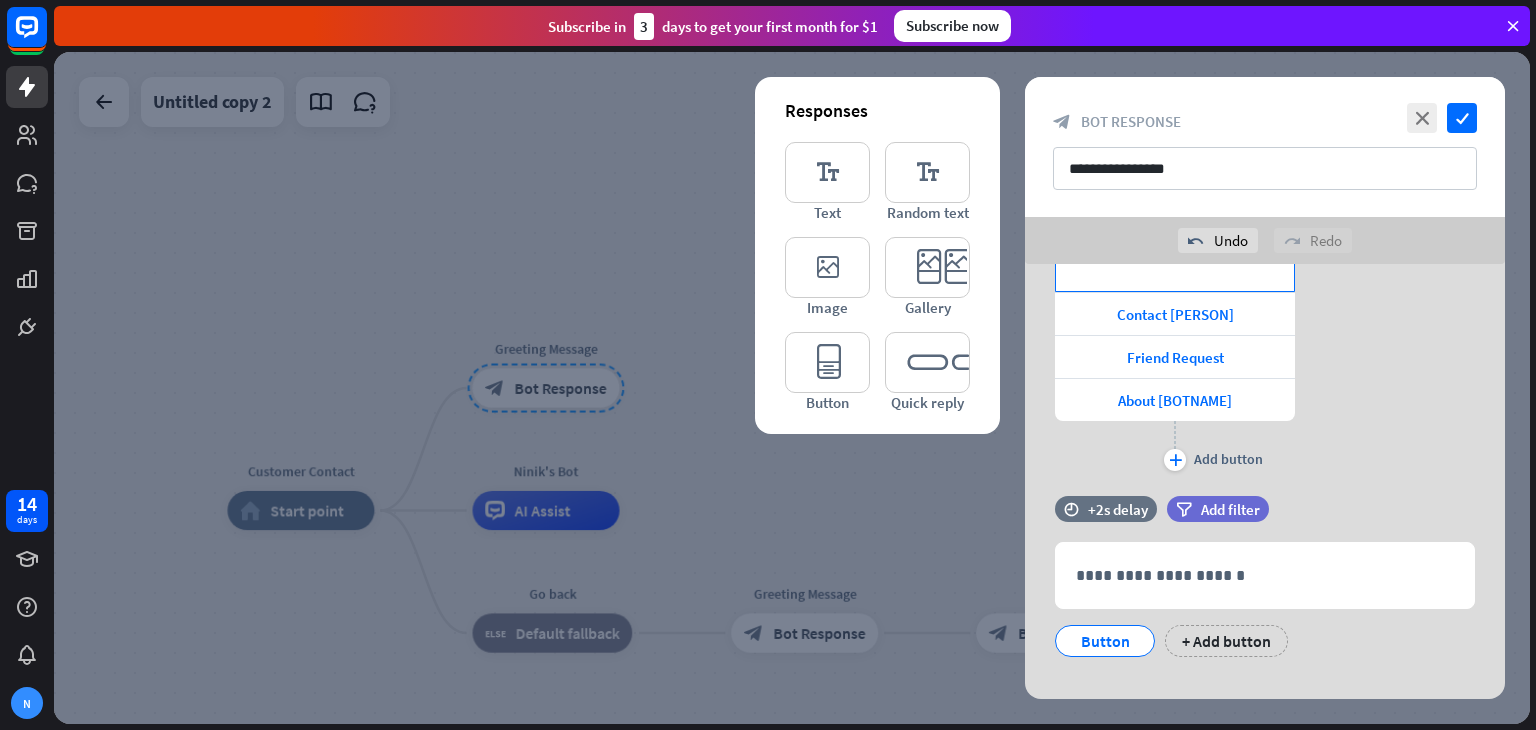 scroll, scrollTop: 371, scrollLeft: 0, axis: vertical 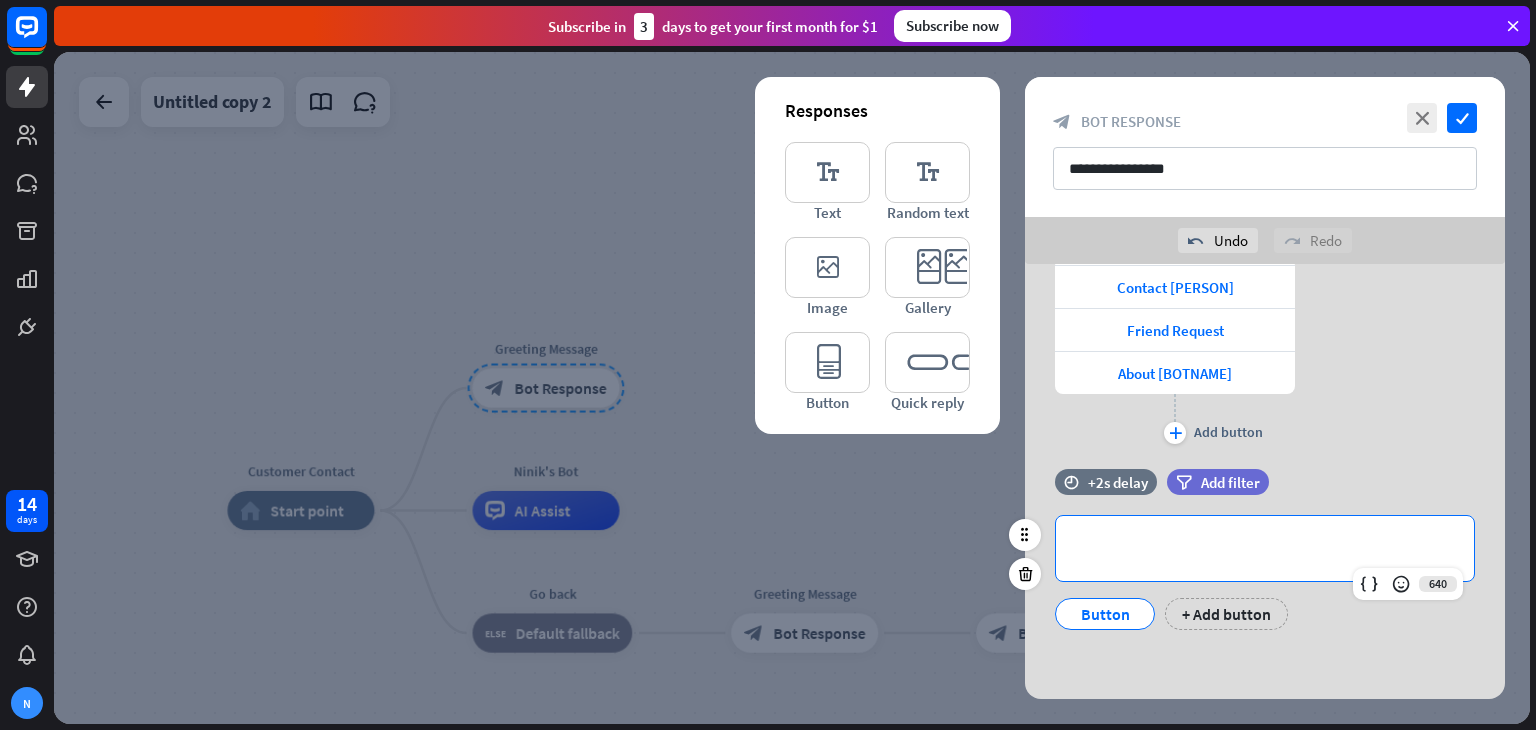 drag, startPoint x: 1196, startPoint y: 512, endPoint x: 1129, endPoint y: 517, distance: 67.18631 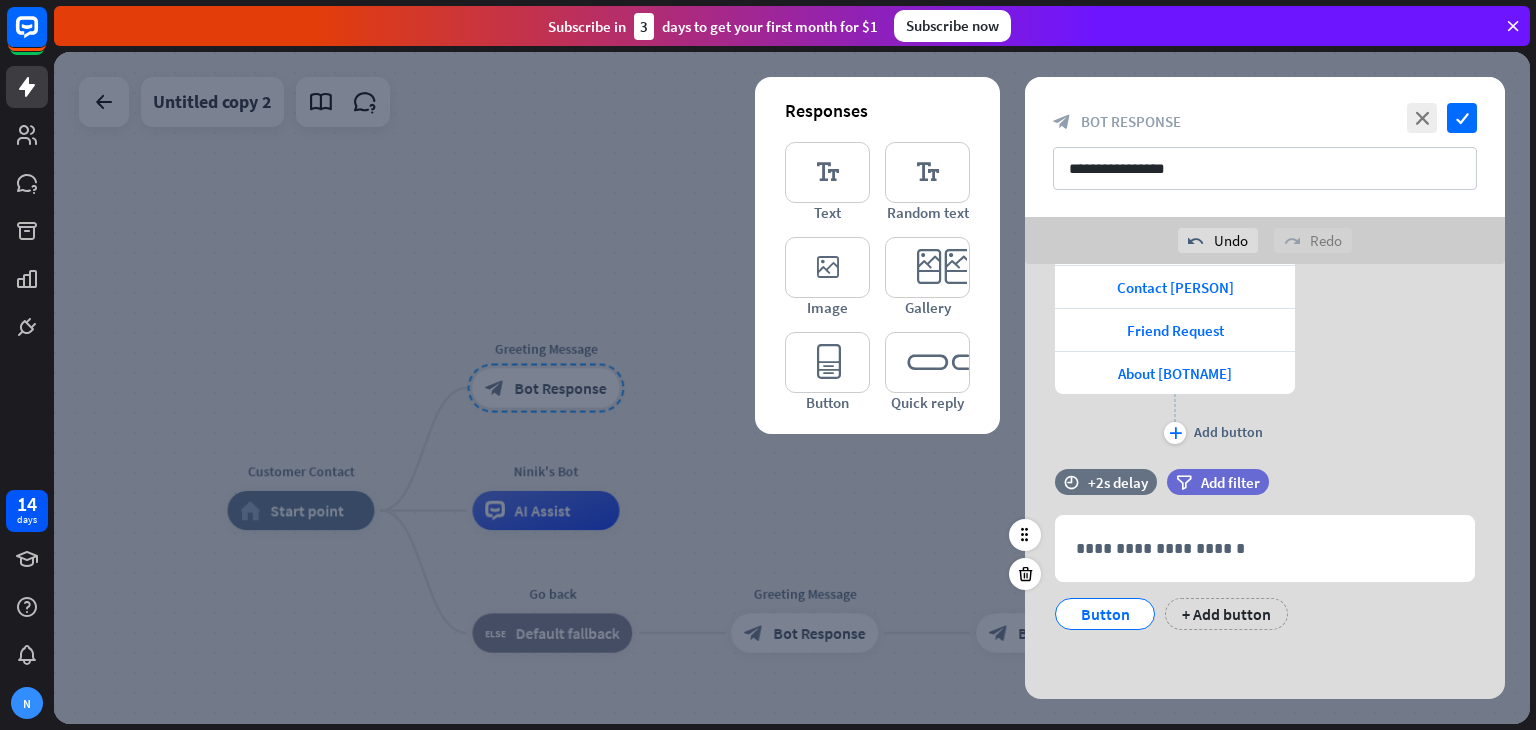 click on "time   +2s delay          filter   Add filter" at bounding box center (1265, 492) 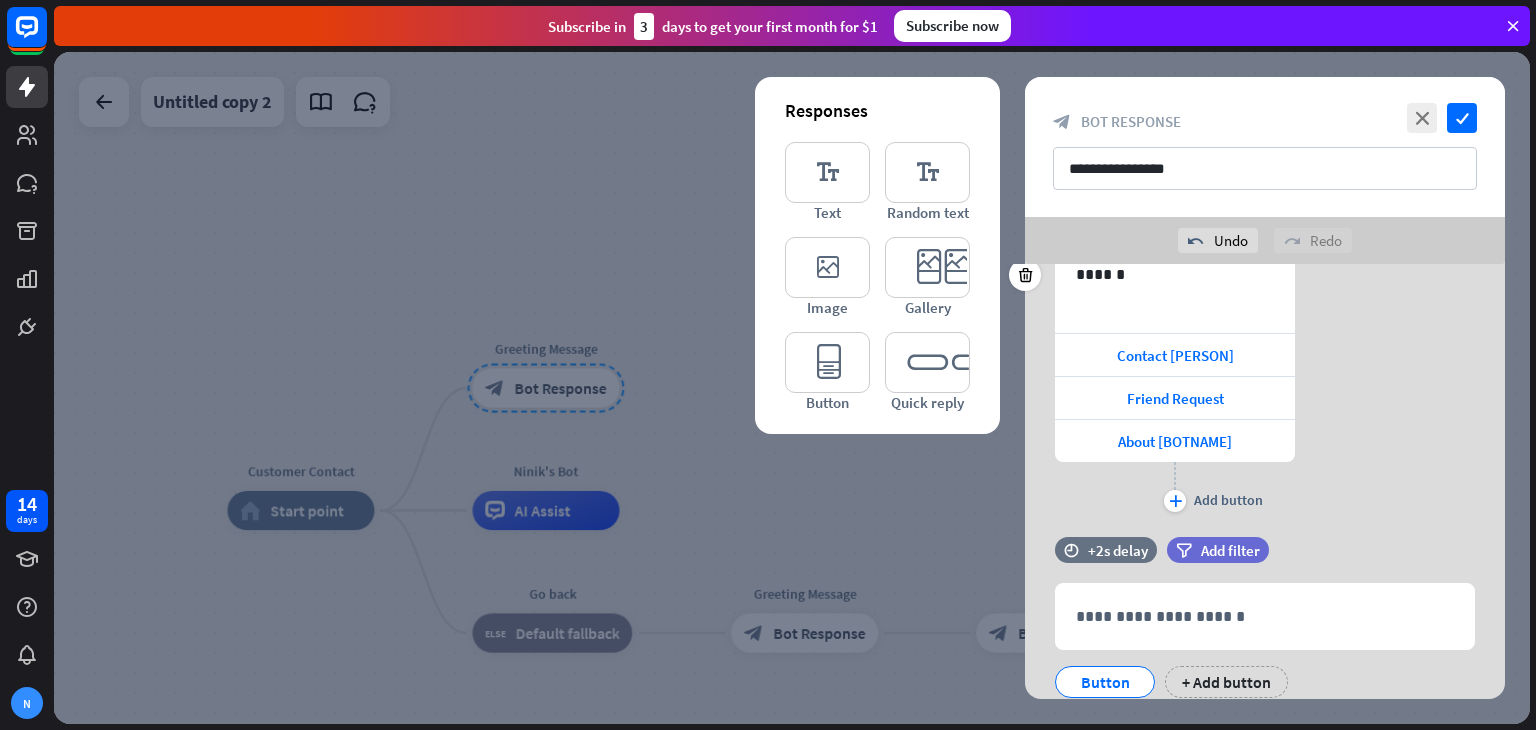 scroll, scrollTop: 302, scrollLeft: 0, axis: vertical 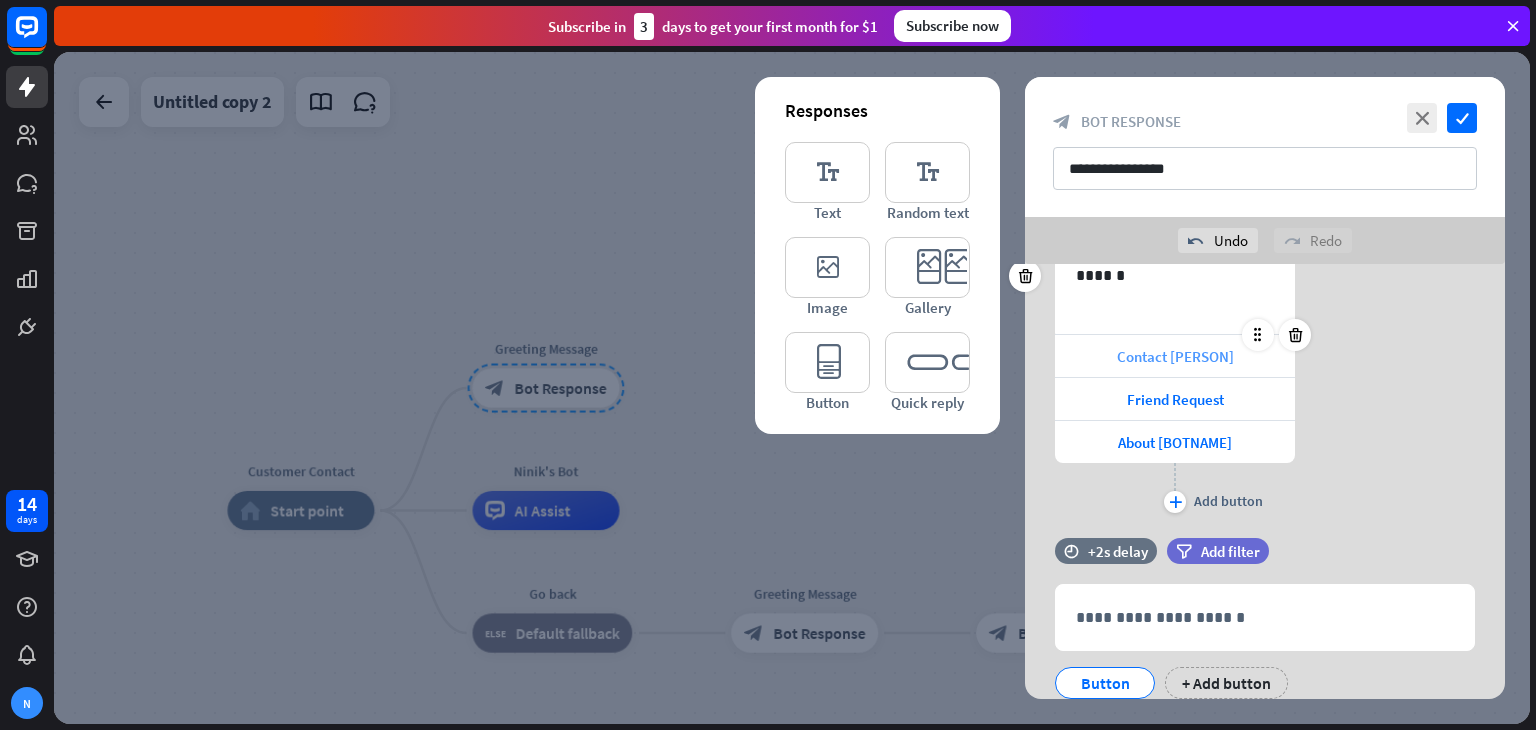 click on "Contact [PERSON]" at bounding box center [1175, 356] 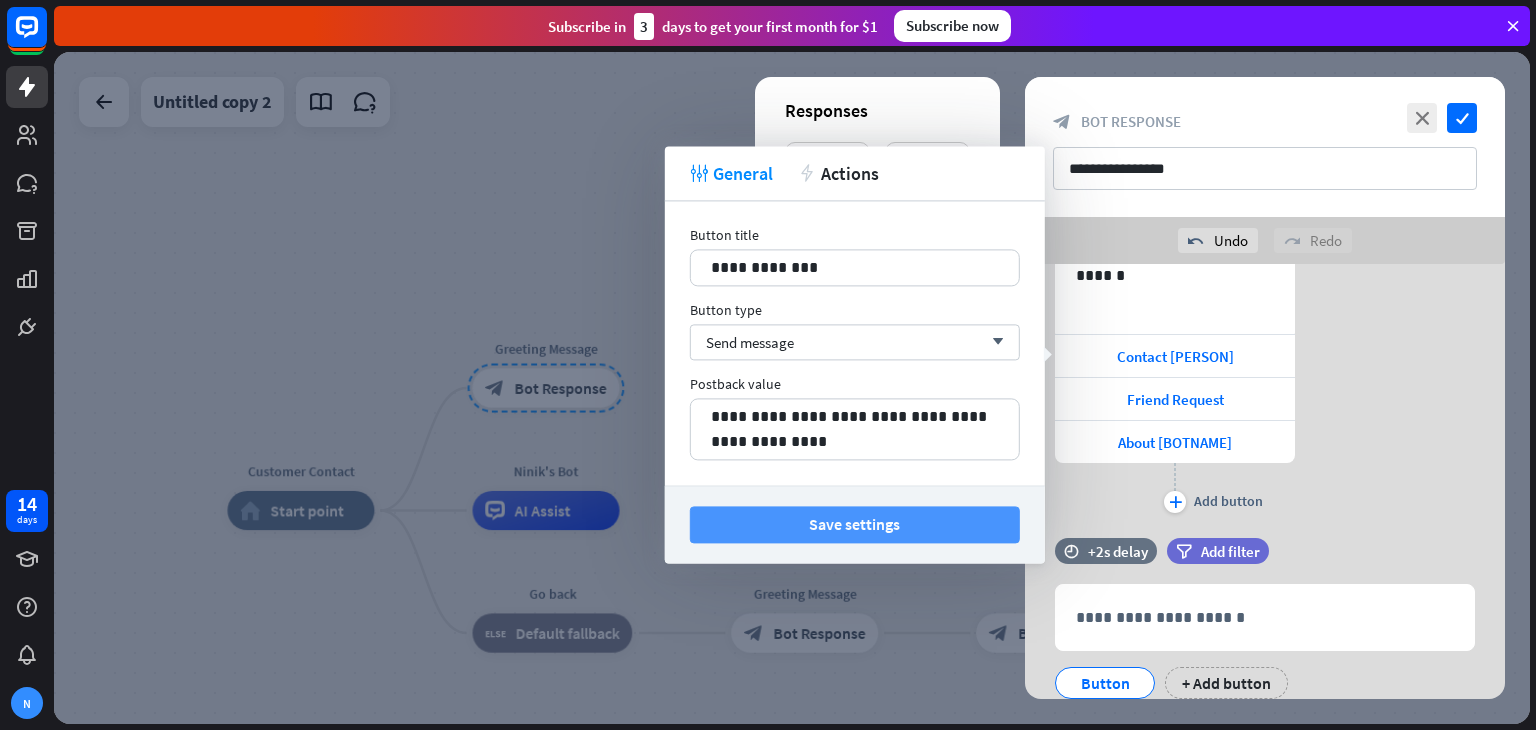 click on "Save settings" at bounding box center [855, 524] 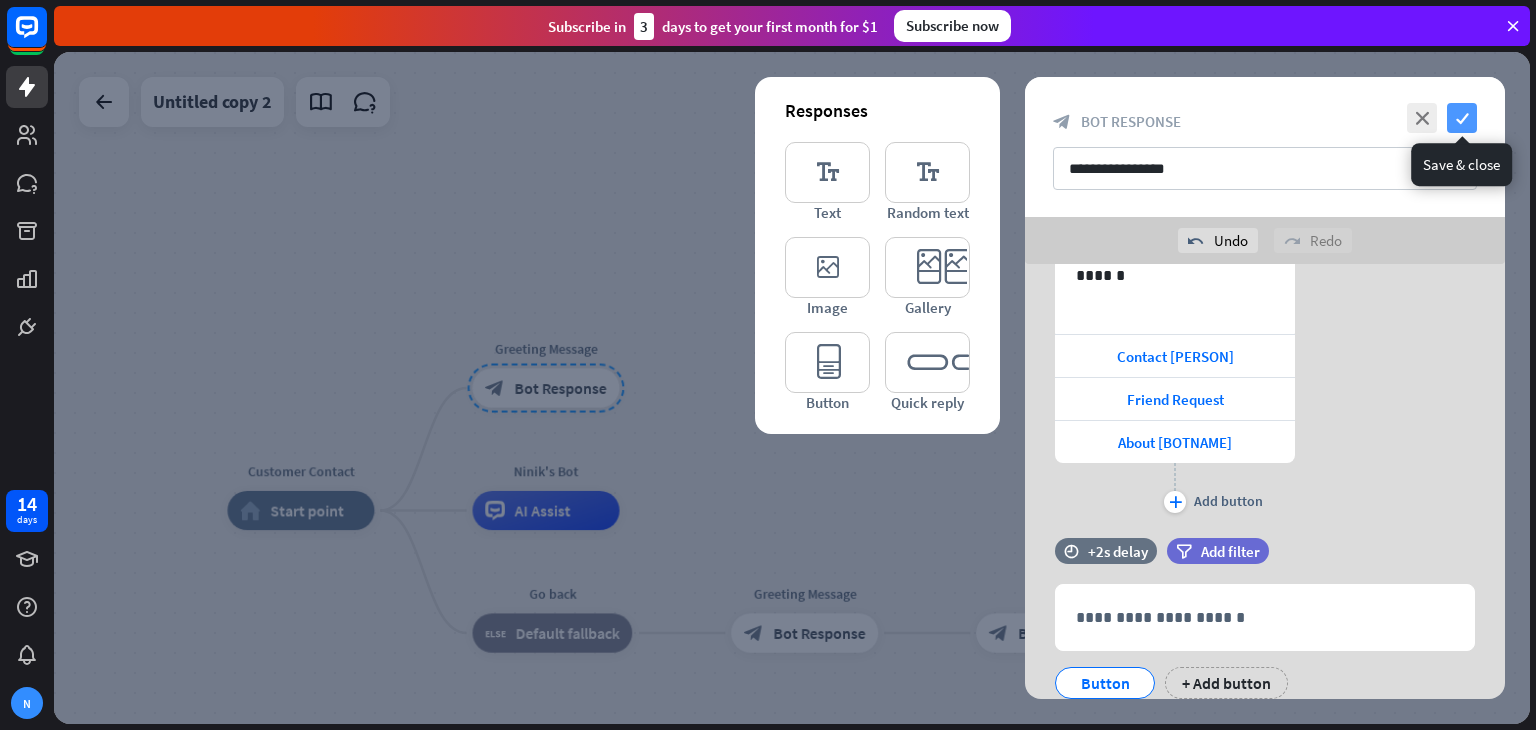 click on "check" at bounding box center [1462, 118] 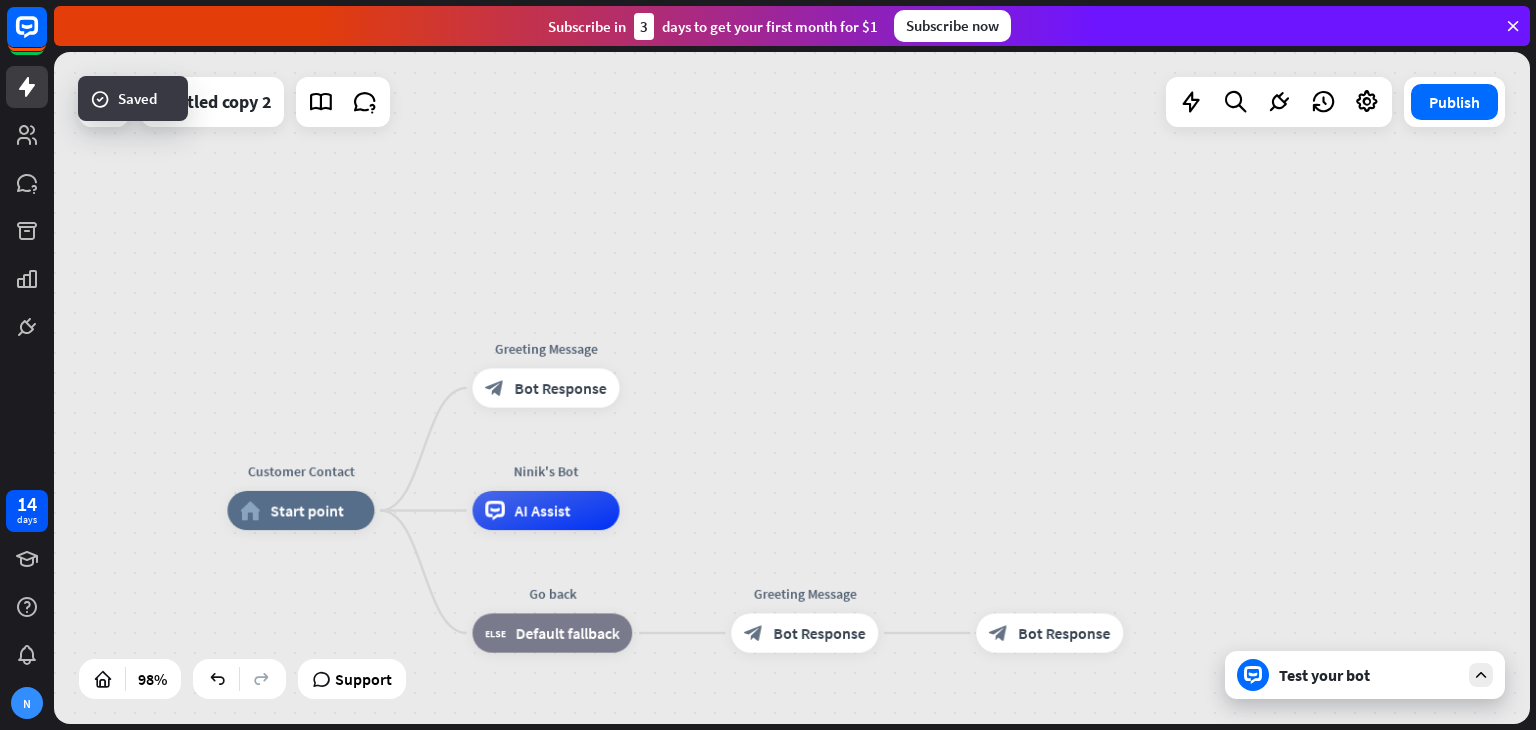 click on "Test your bot" at bounding box center (1369, 675) 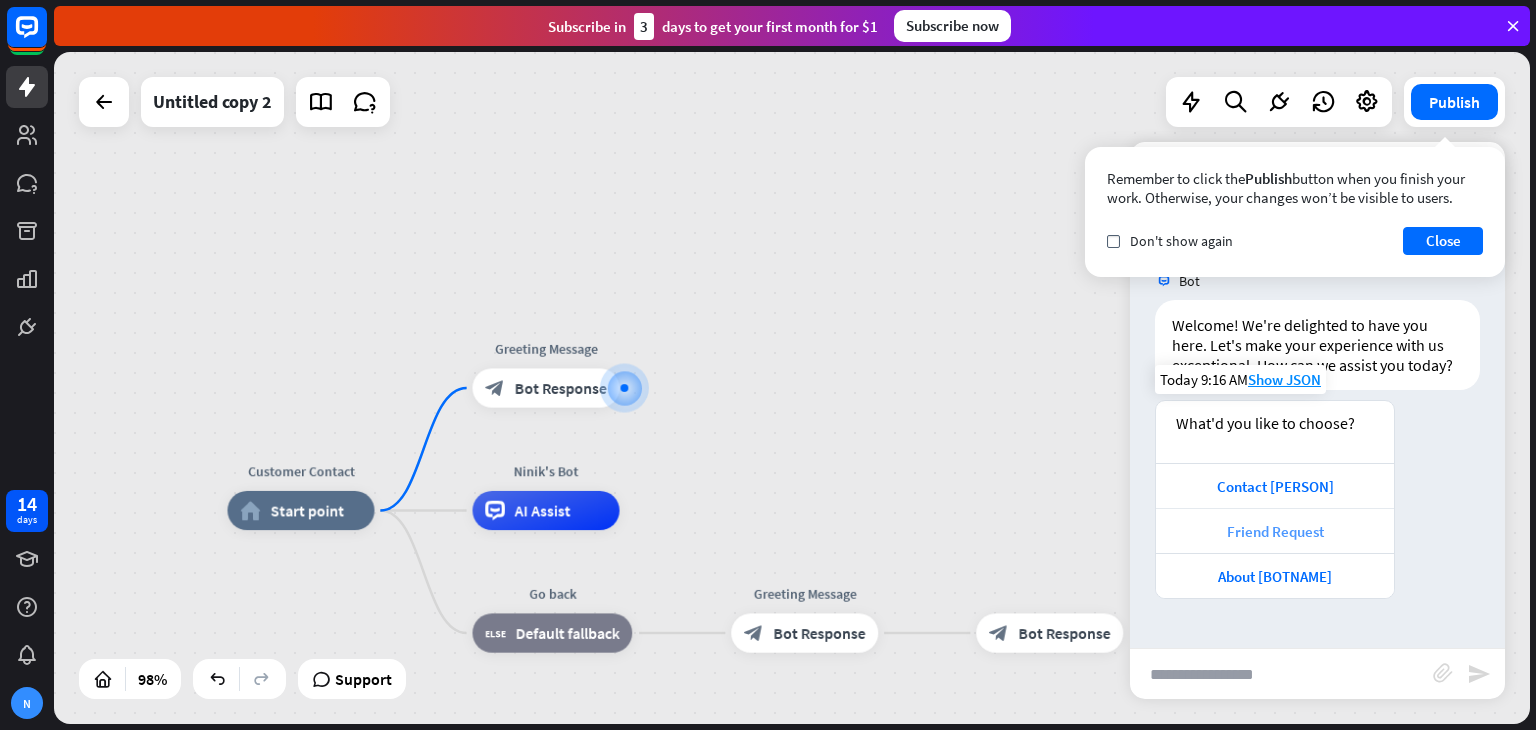 scroll, scrollTop: 0, scrollLeft: 0, axis: both 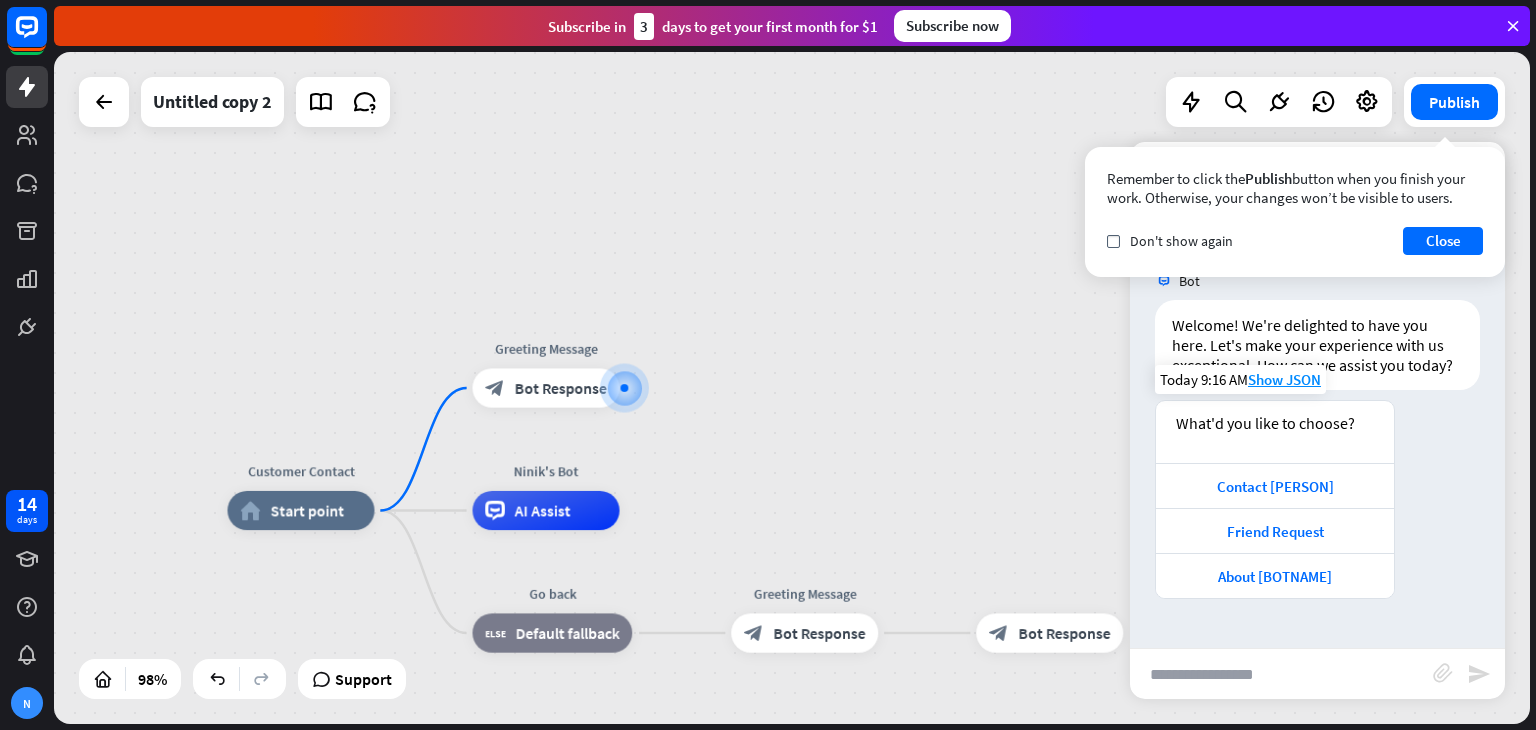 click on "What'd you like to choose?" at bounding box center [1275, 432] 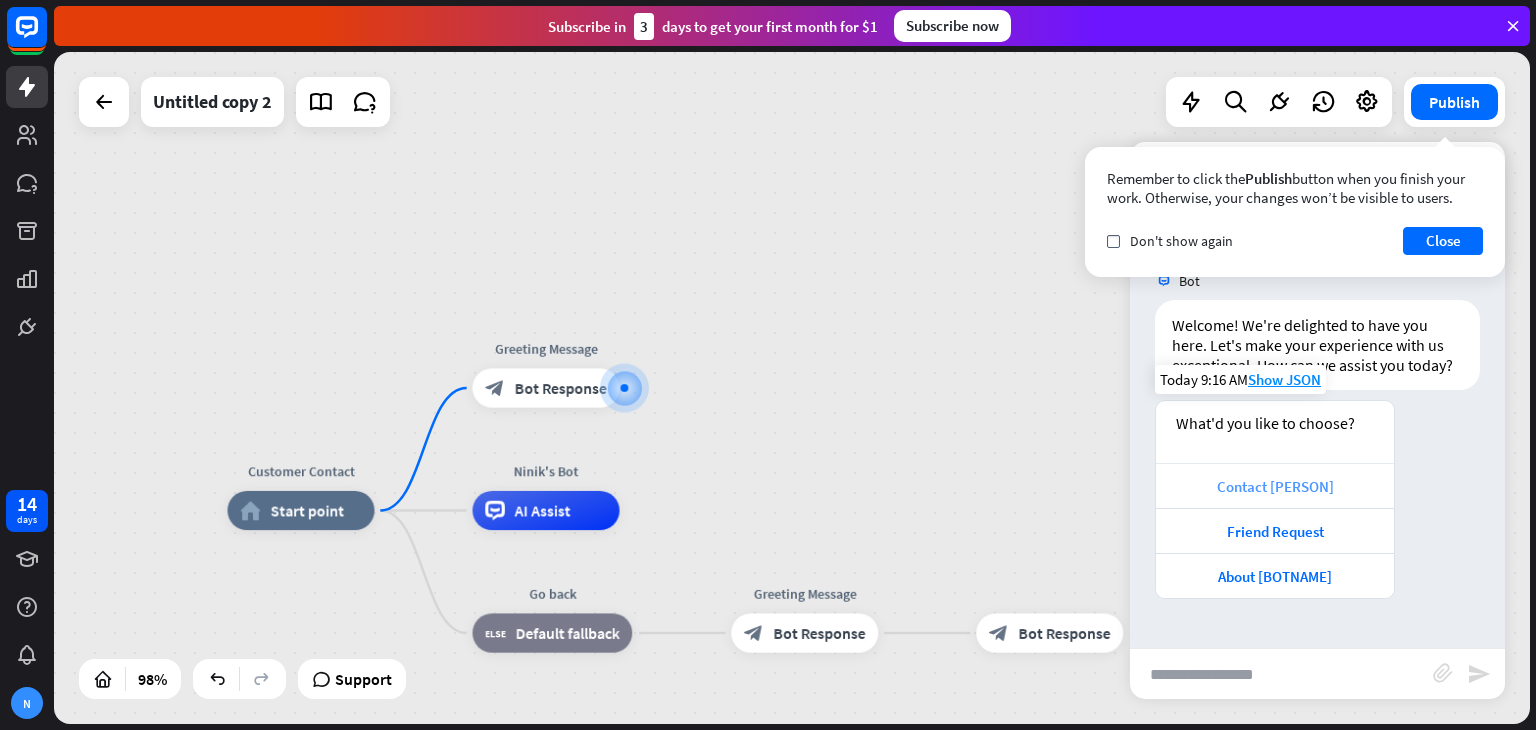 click on "Contact [PERSON]" at bounding box center [1275, 485] 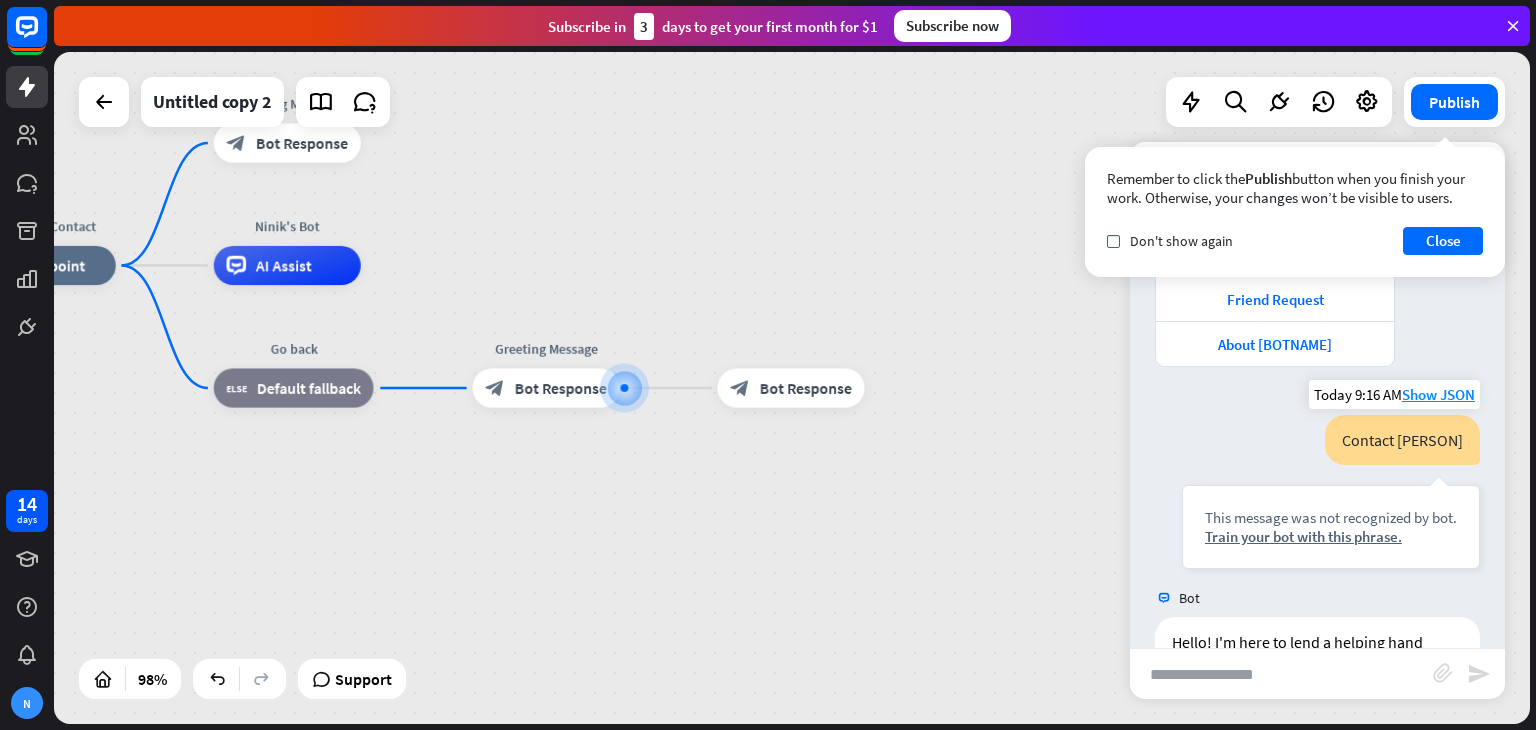 click on "Friend Request" at bounding box center (1275, 298) 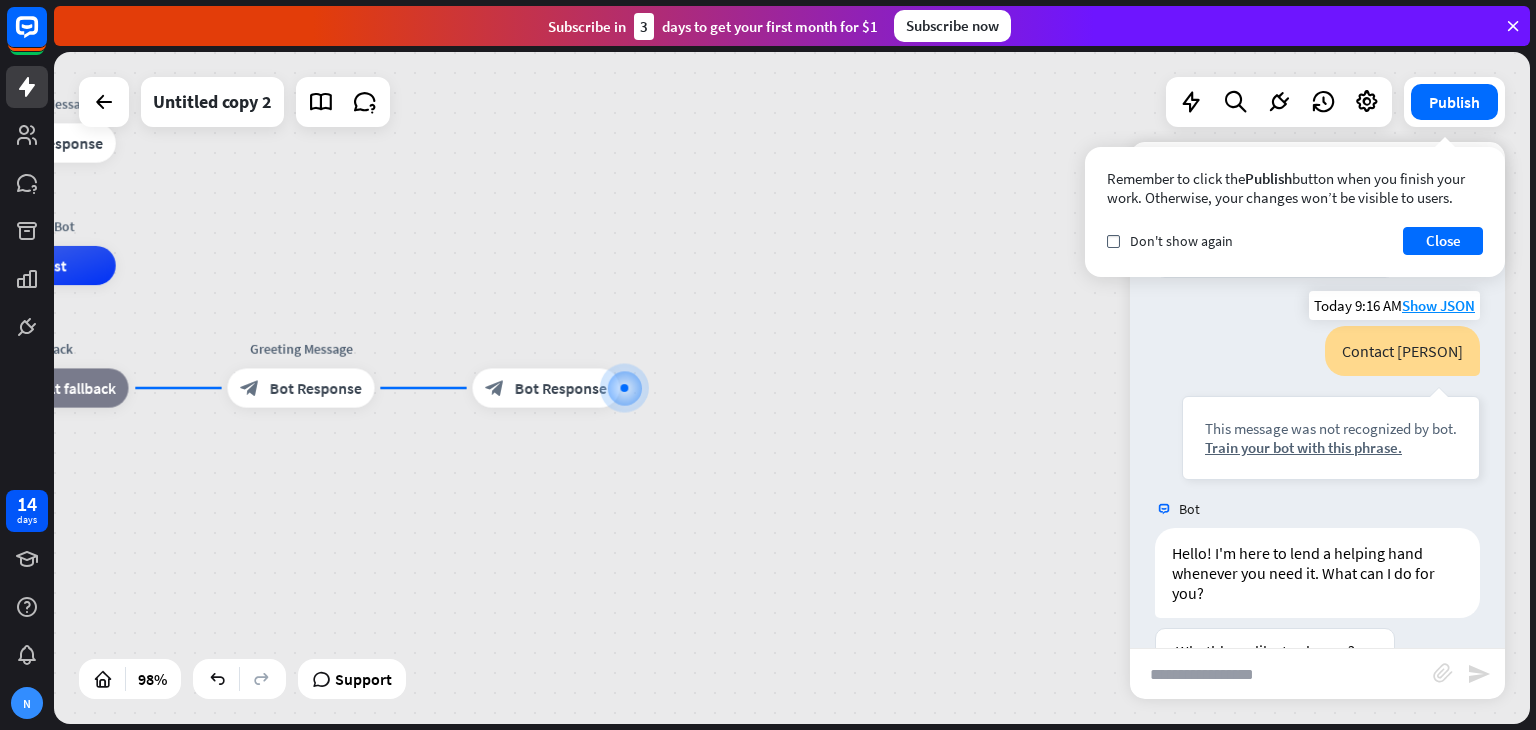 scroll, scrollTop: 349, scrollLeft: 0, axis: vertical 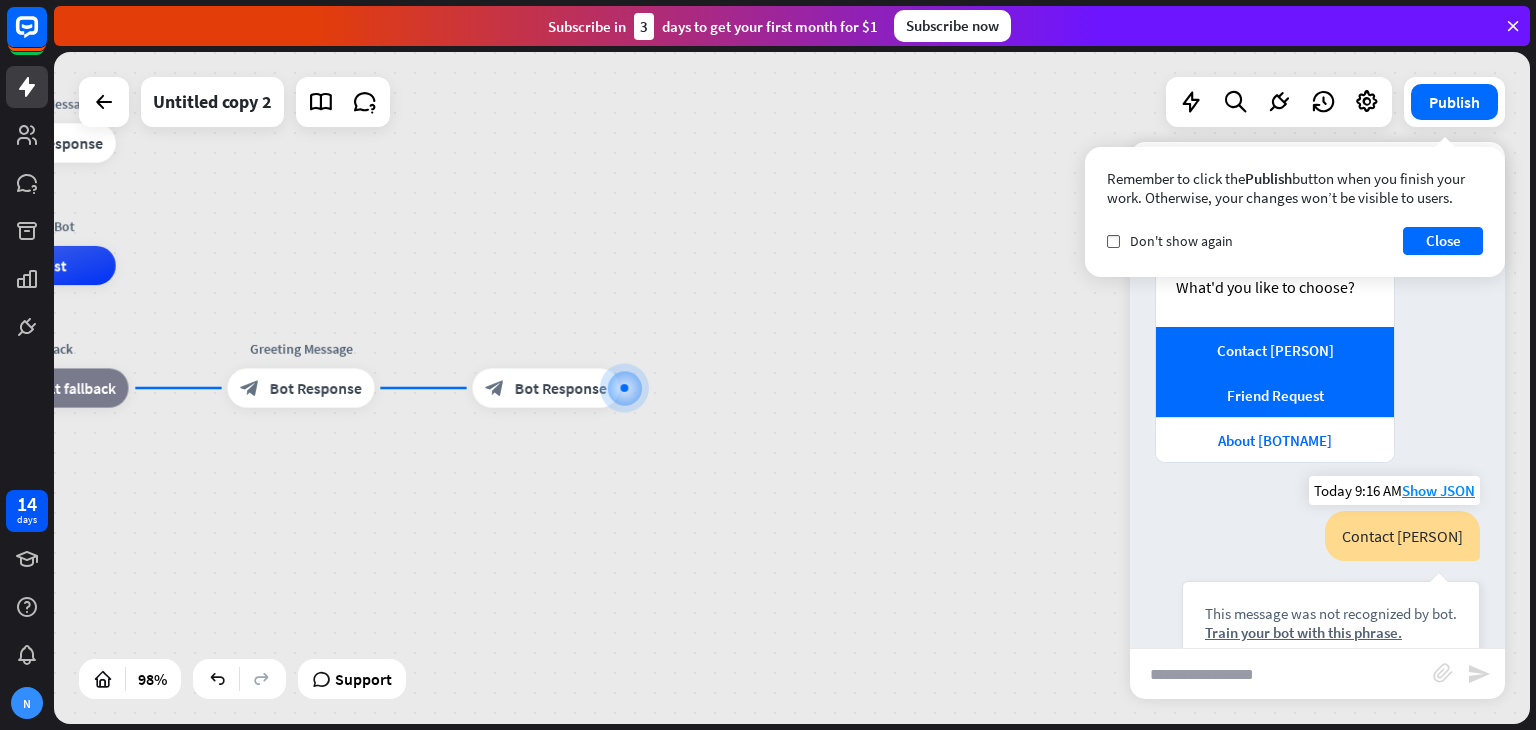 click on "Friend Request" at bounding box center [1275, 394] 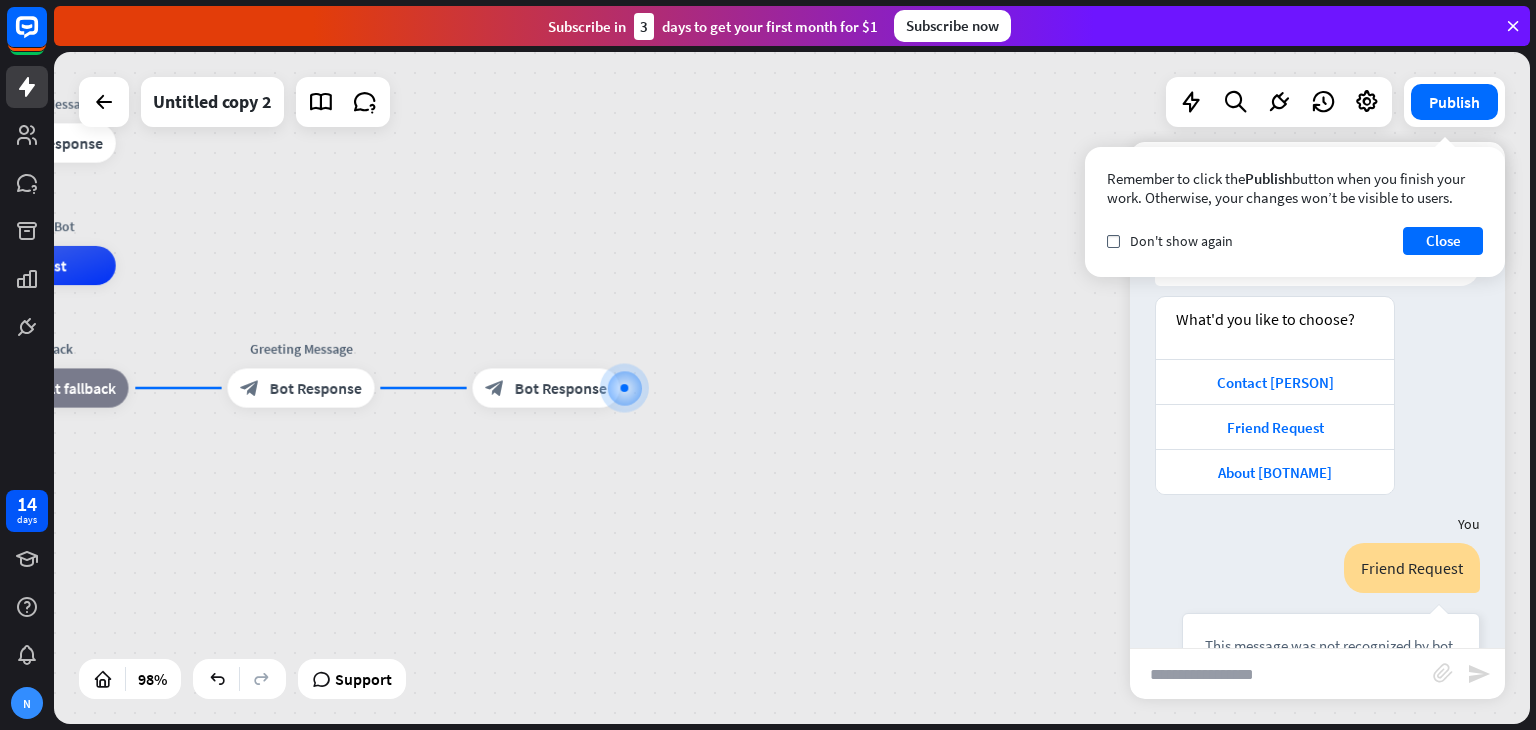 scroll, scrollTop: 653, scrollLeft: 0, axis: vertical 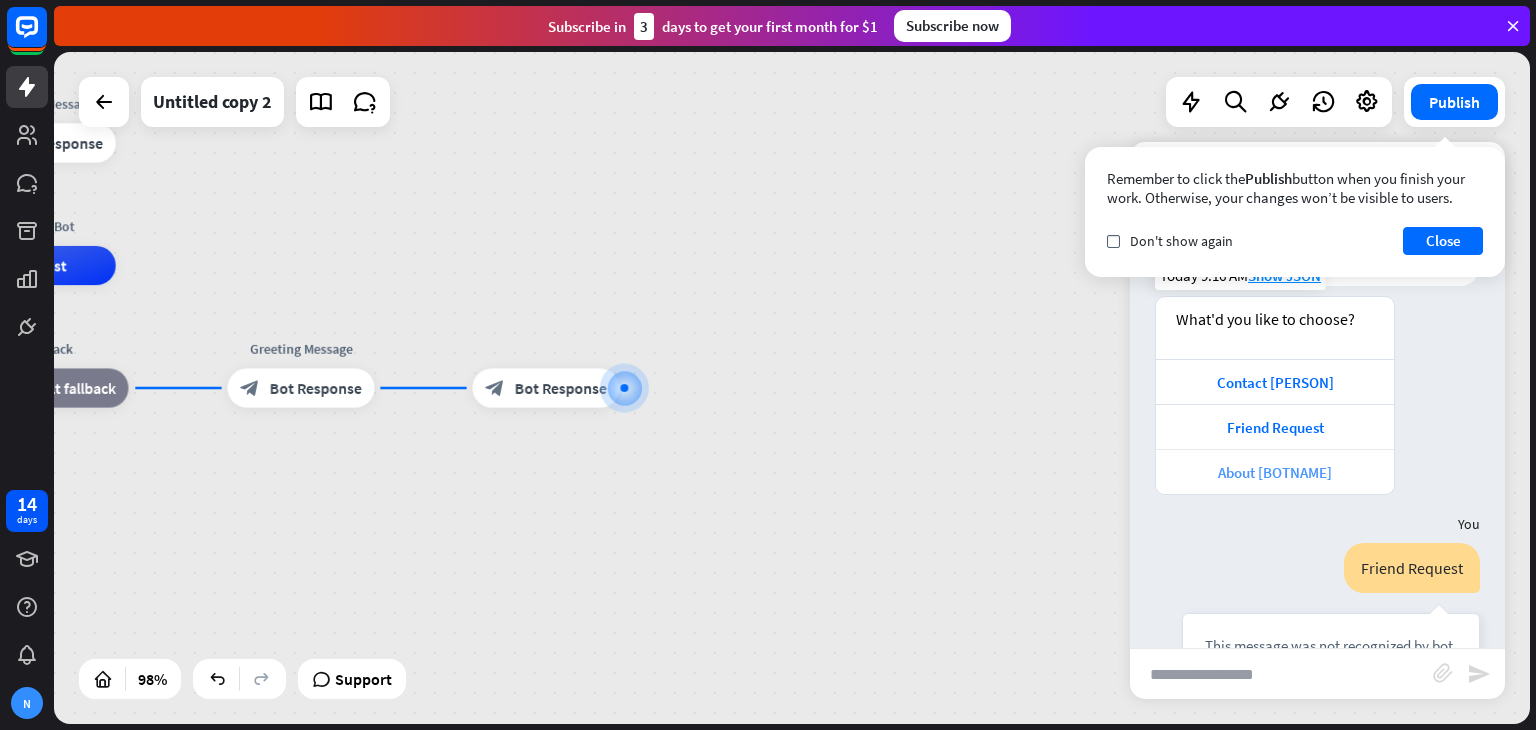 click on "About [BOTNAME]" at bounding box center (1275, 471) 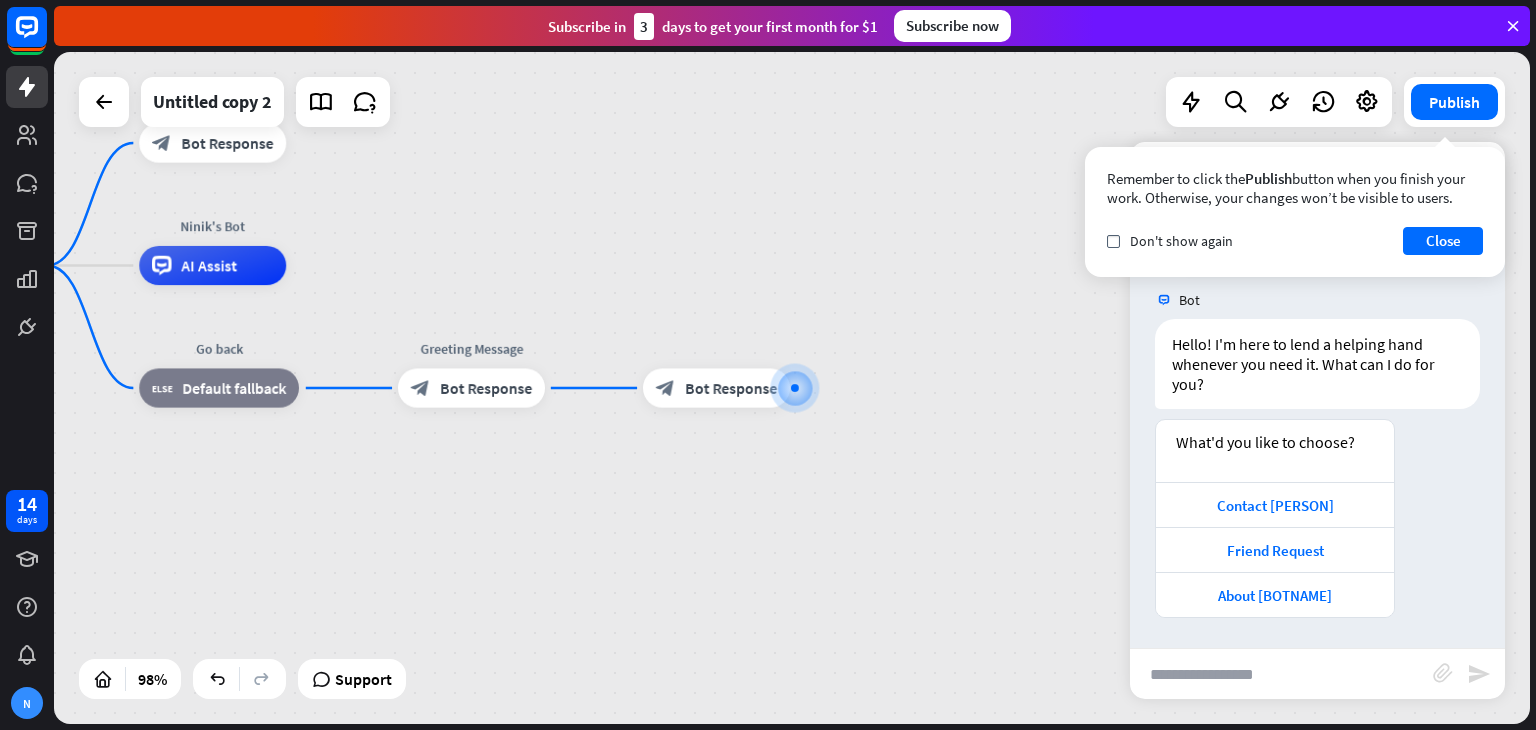 scroll, scrollTop: 1624, scrollLeft: 0, axis: vertical 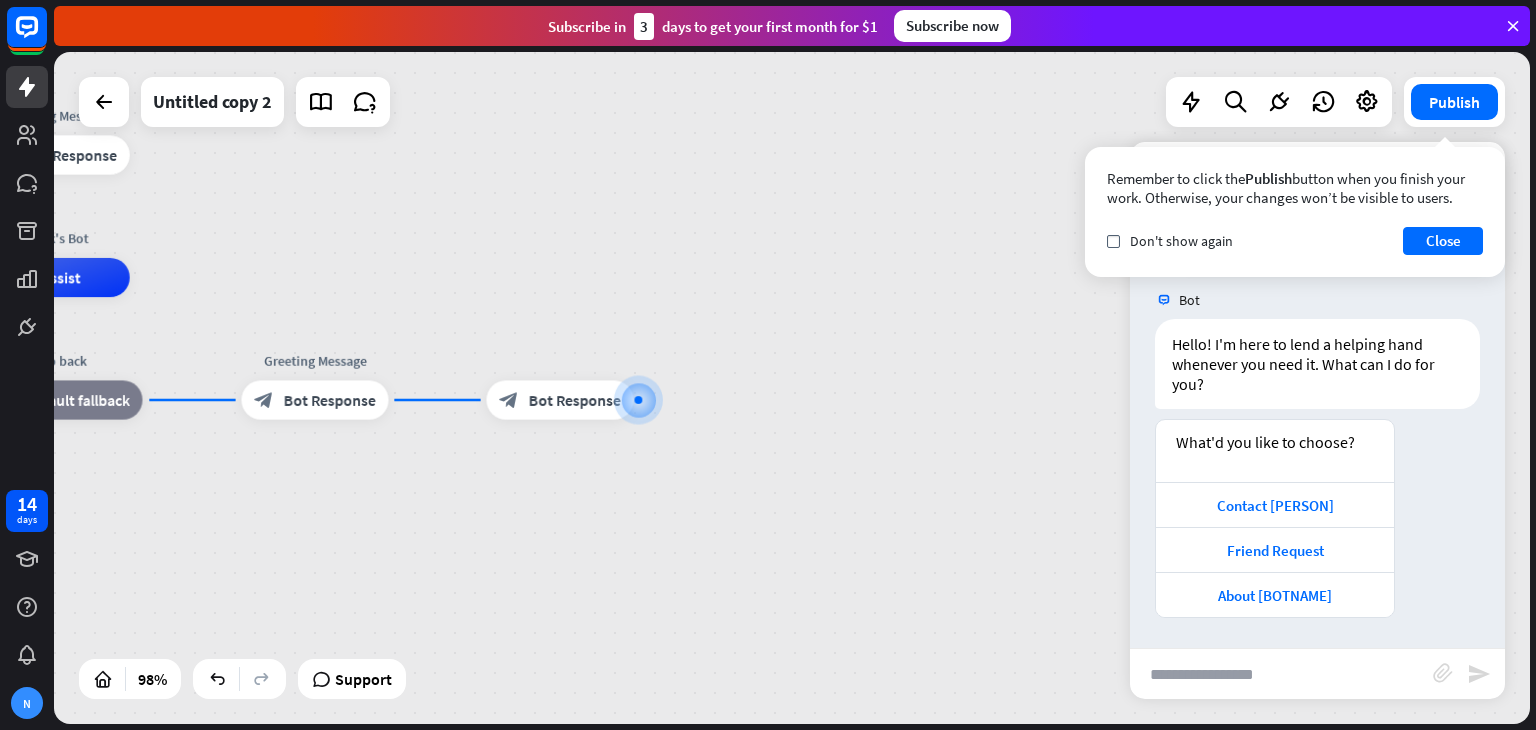 drag, startPoint x: 362, startPoint y: 311, endPoint x: 539, endPoint y: 415, distance: 205.29248 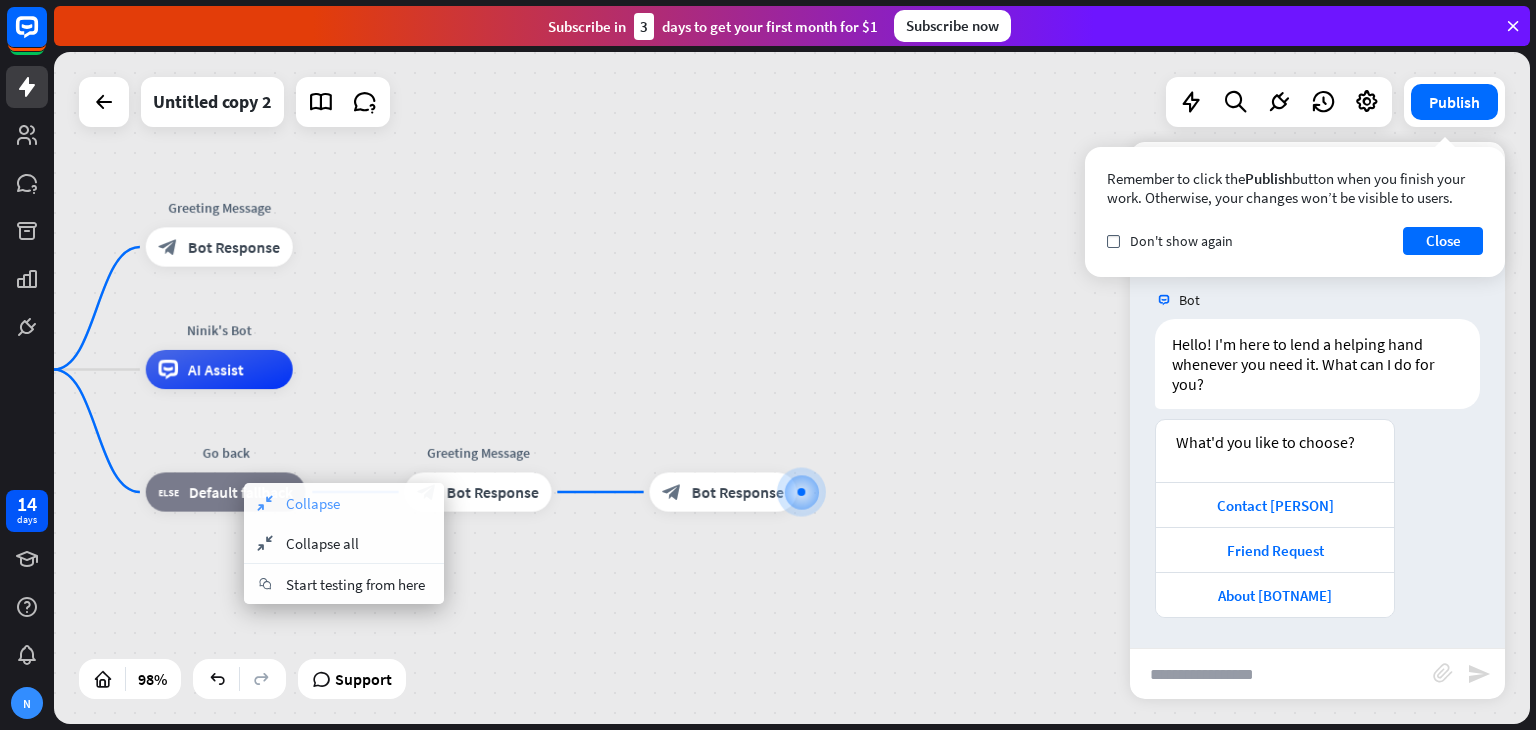 click on "collapse   Collapse" at bounding box center (344, 503) 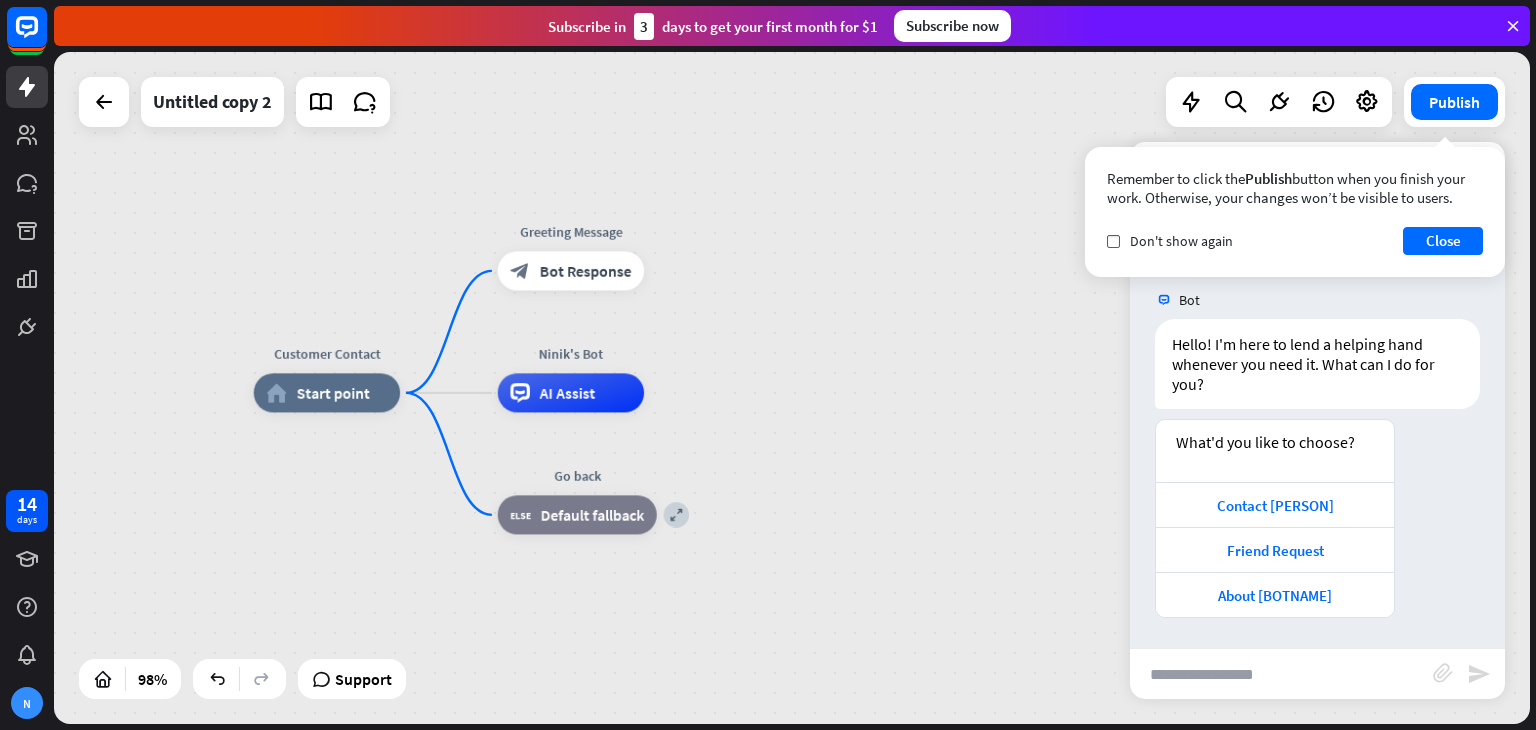 drag, startPoint x: 376, startPoint y: 460, endPoint x: 727, endPoint y: 483, distance: 351.75275 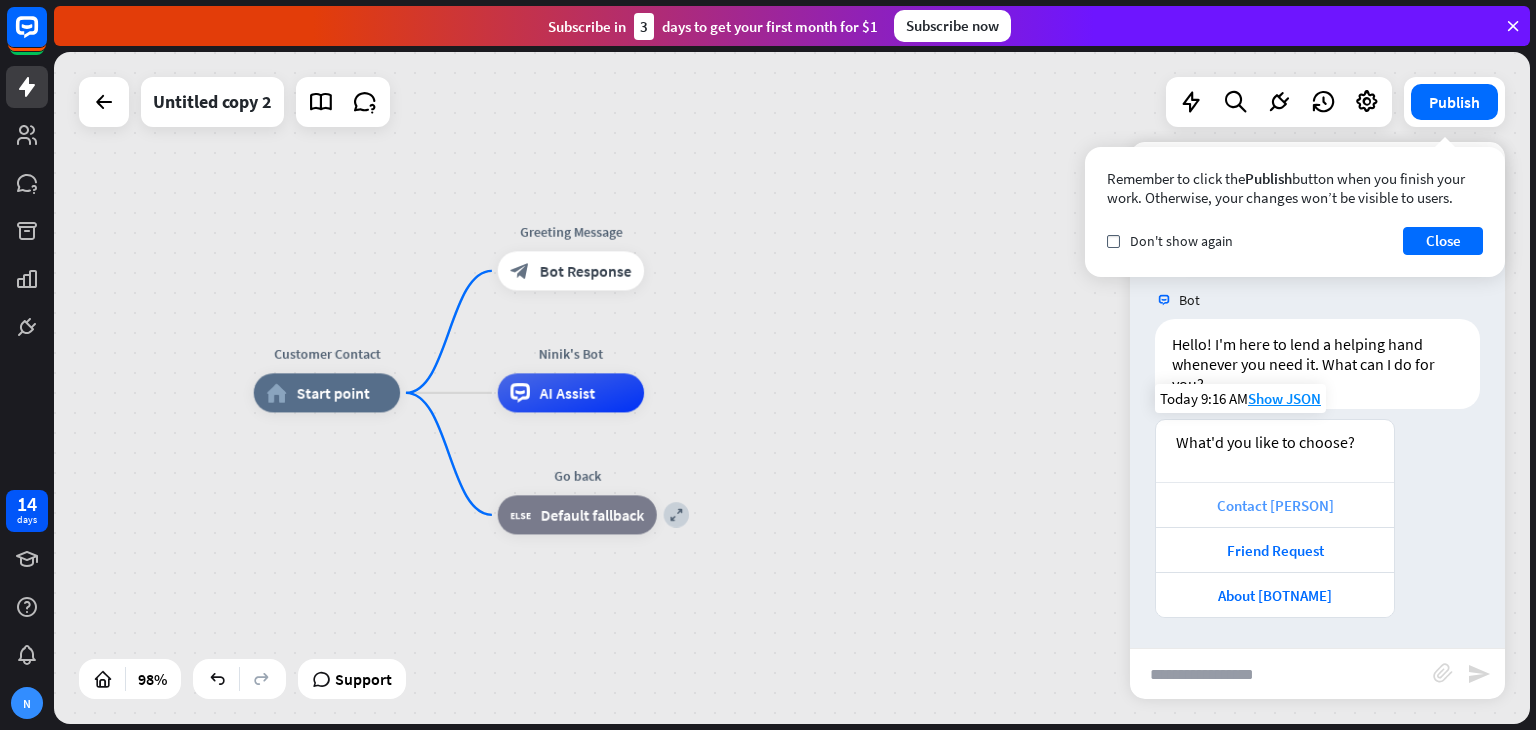 click on "Contact [PERSON]" at bounding box center (1275, 504) 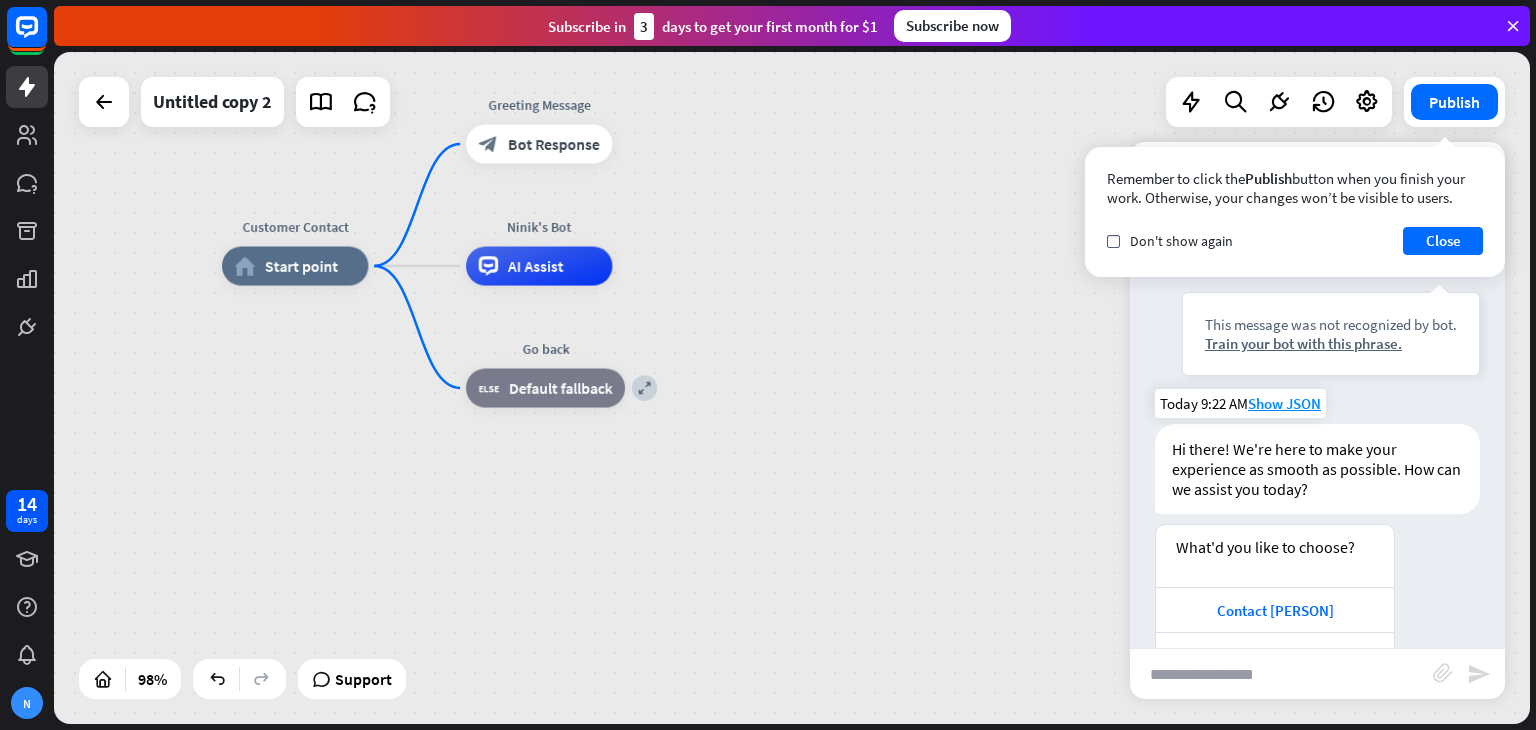 scroll, scrollTop: 2048, scrollLeft: 0, axis: vertical 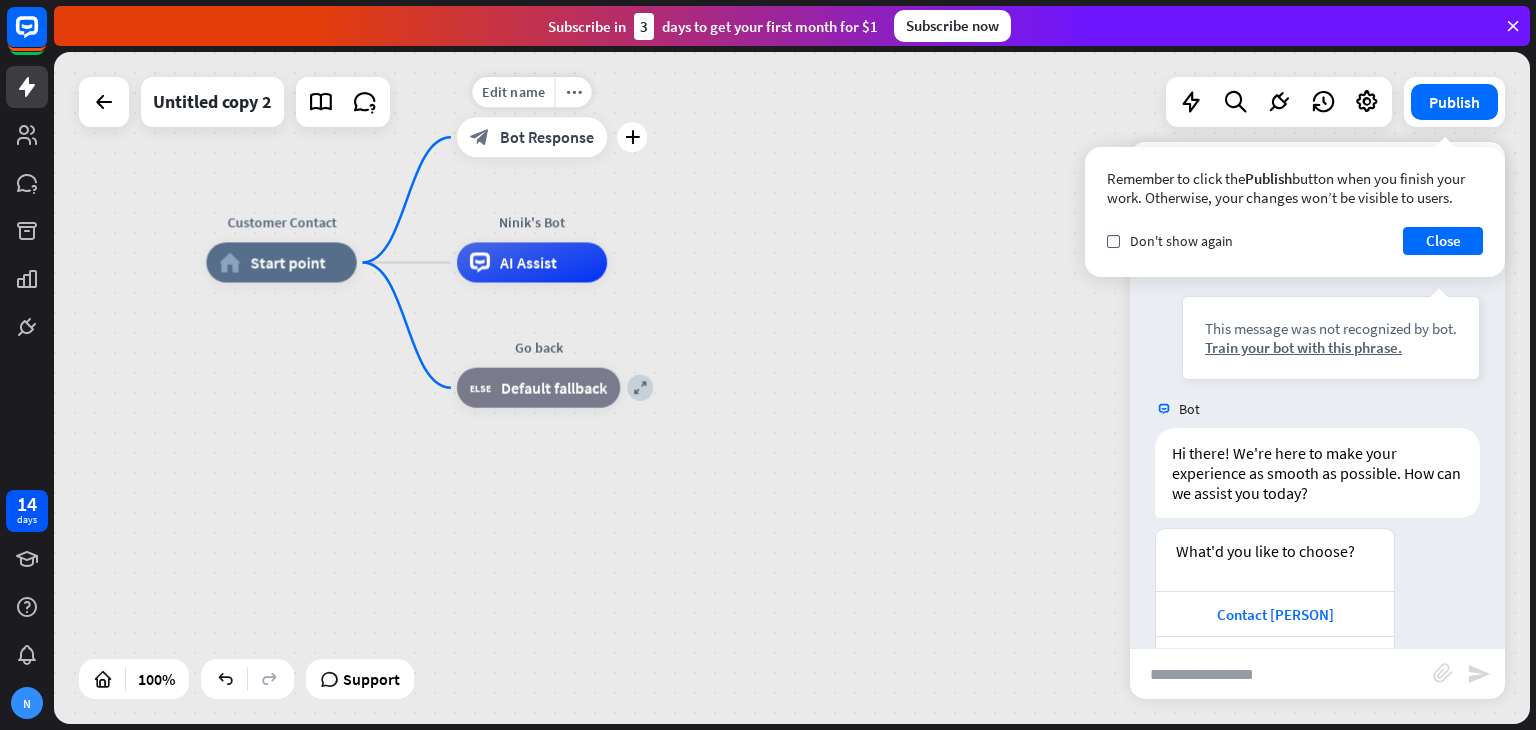 click on "Bot Response" at bounding box center [547, 137] 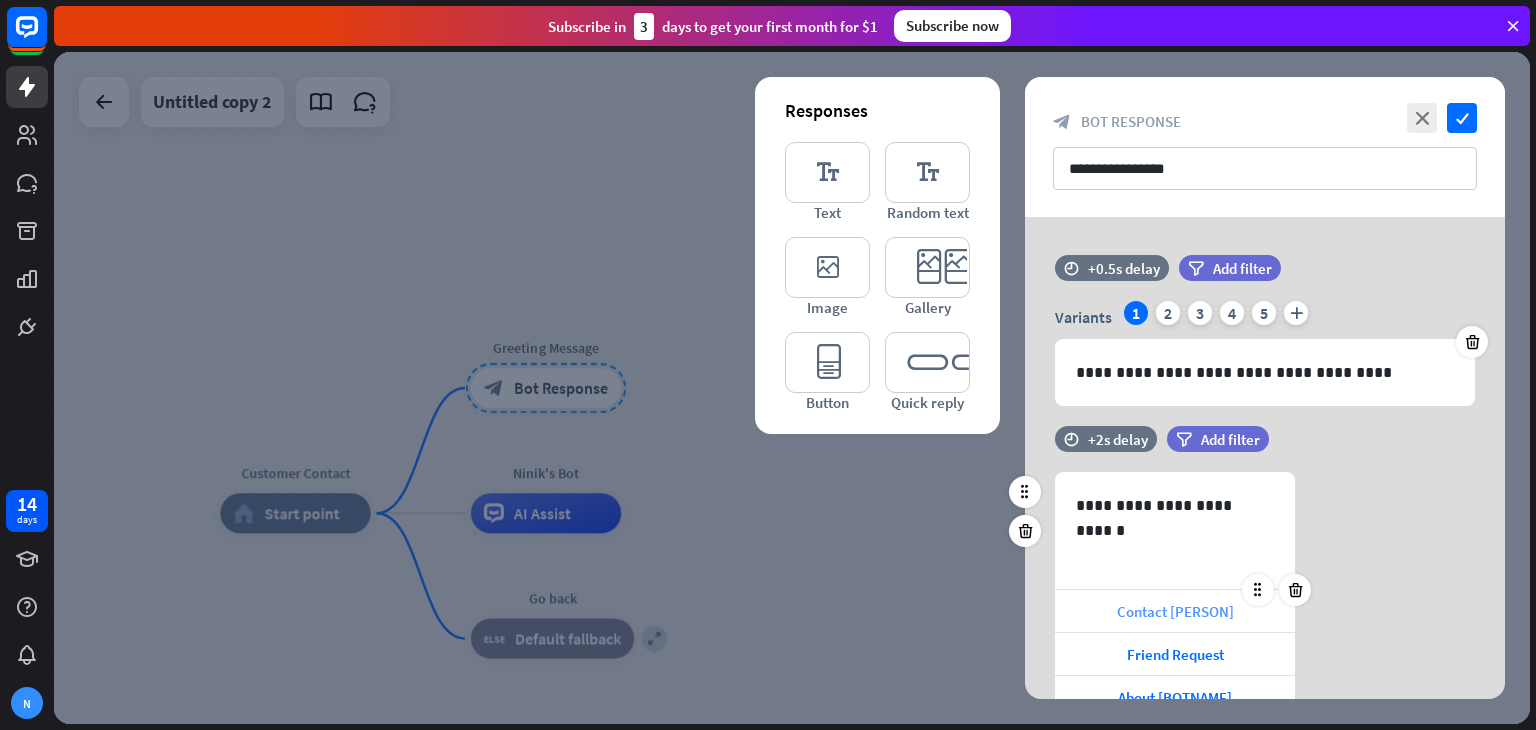 click on "Contact [PERSON]" at bounding box center (1175, 611) 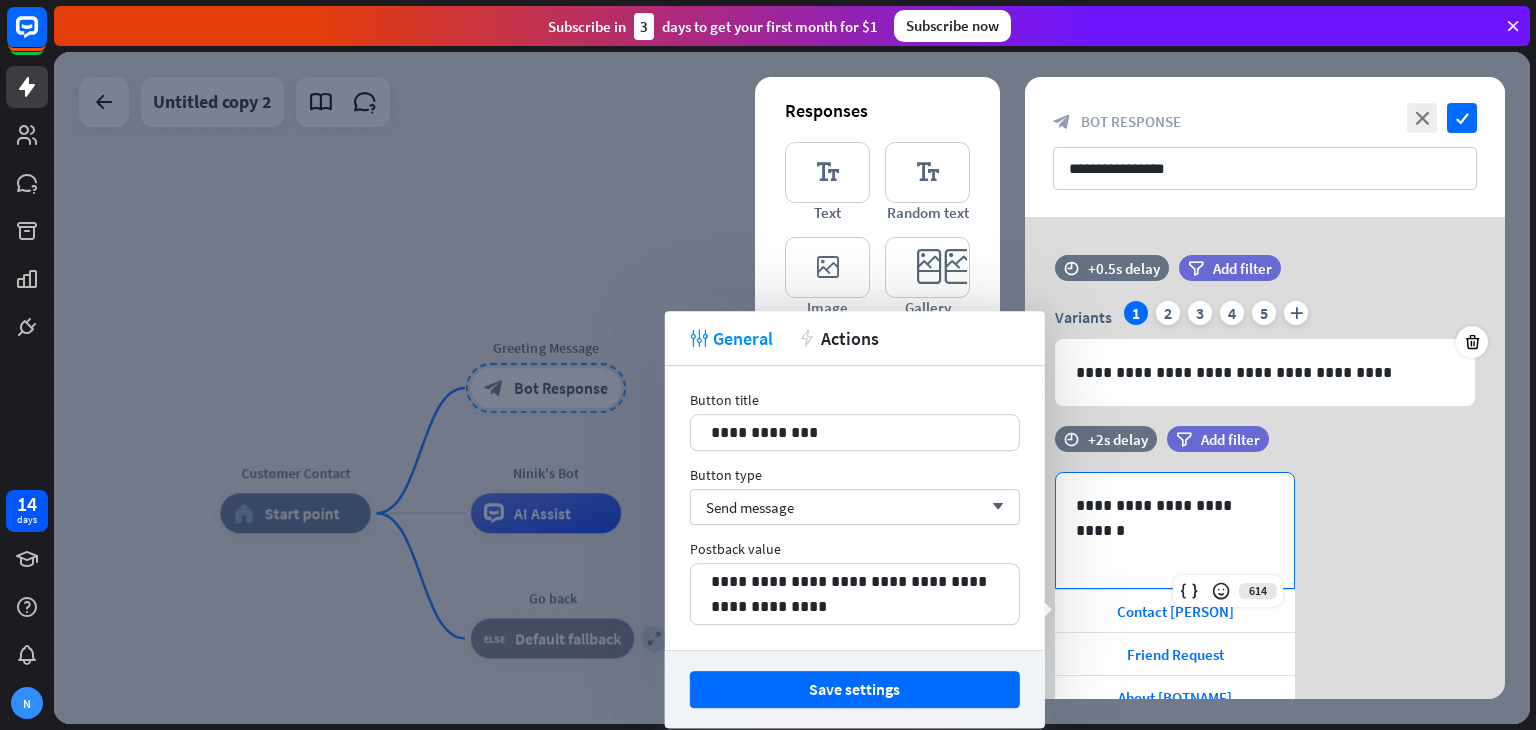 click on "**********" at bounding box center [1175, 530] 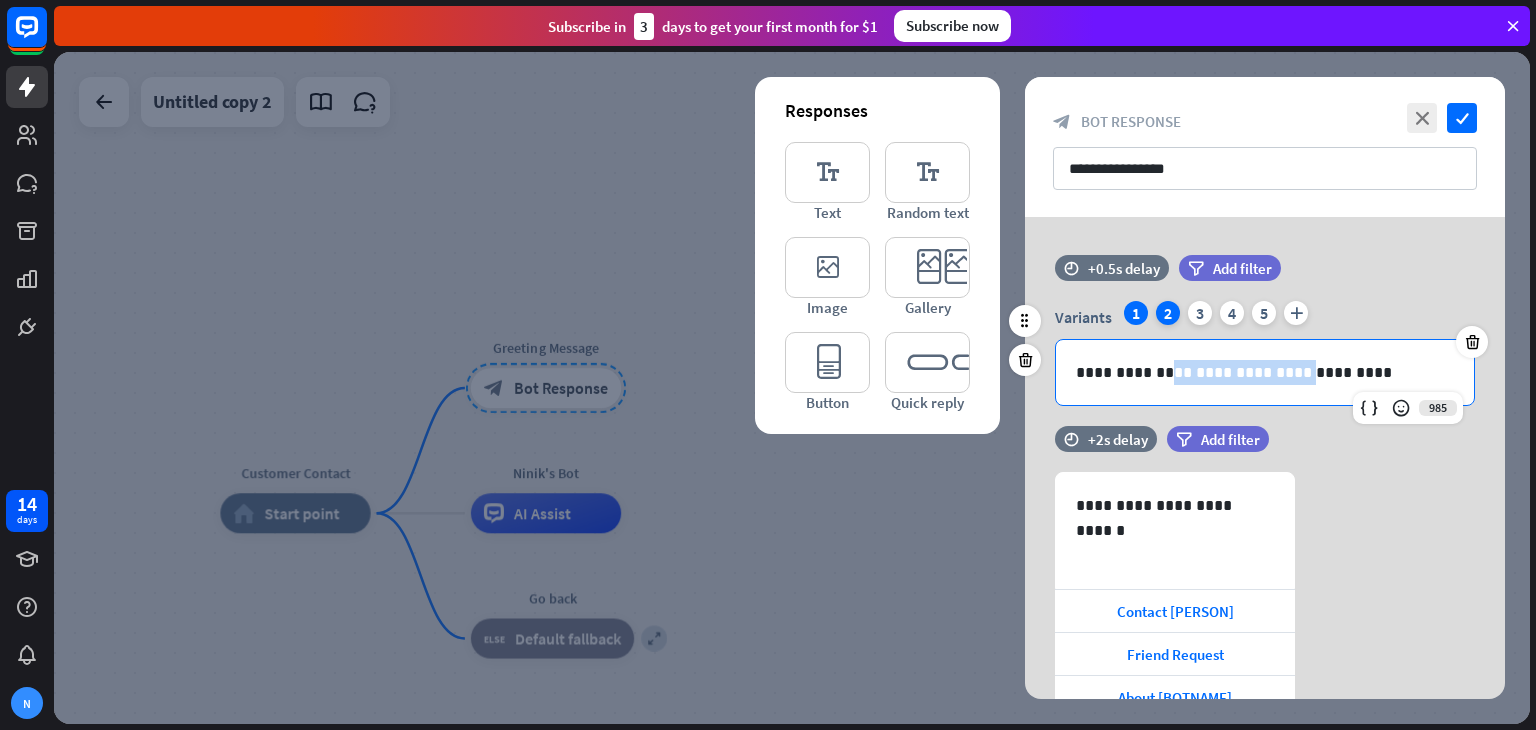 drag, startPoint x: 1396, startPoint y: 533, endPoint x: 1159, endPoint y: 320, distance: 318.65027 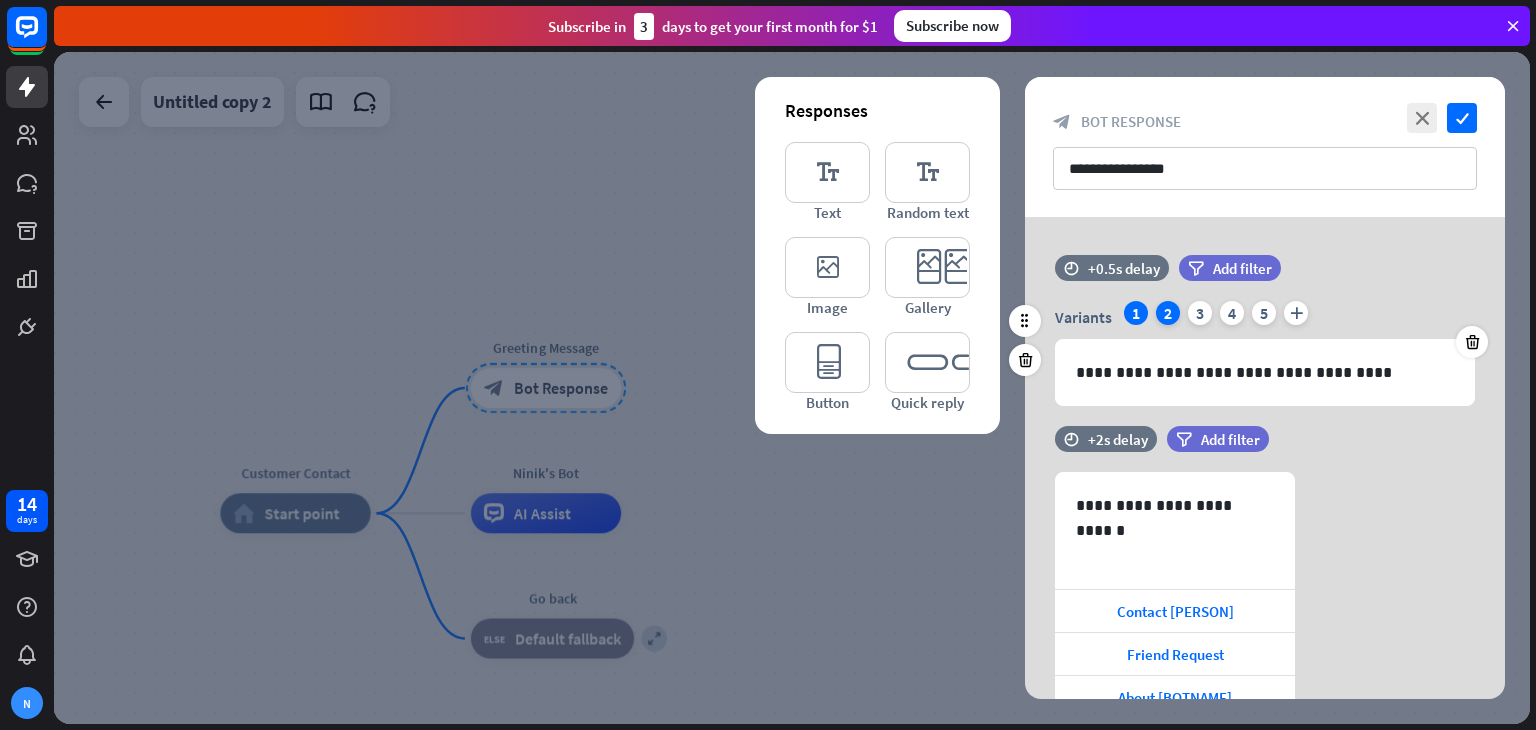 click on "2" at bounding box center [1168, 313] 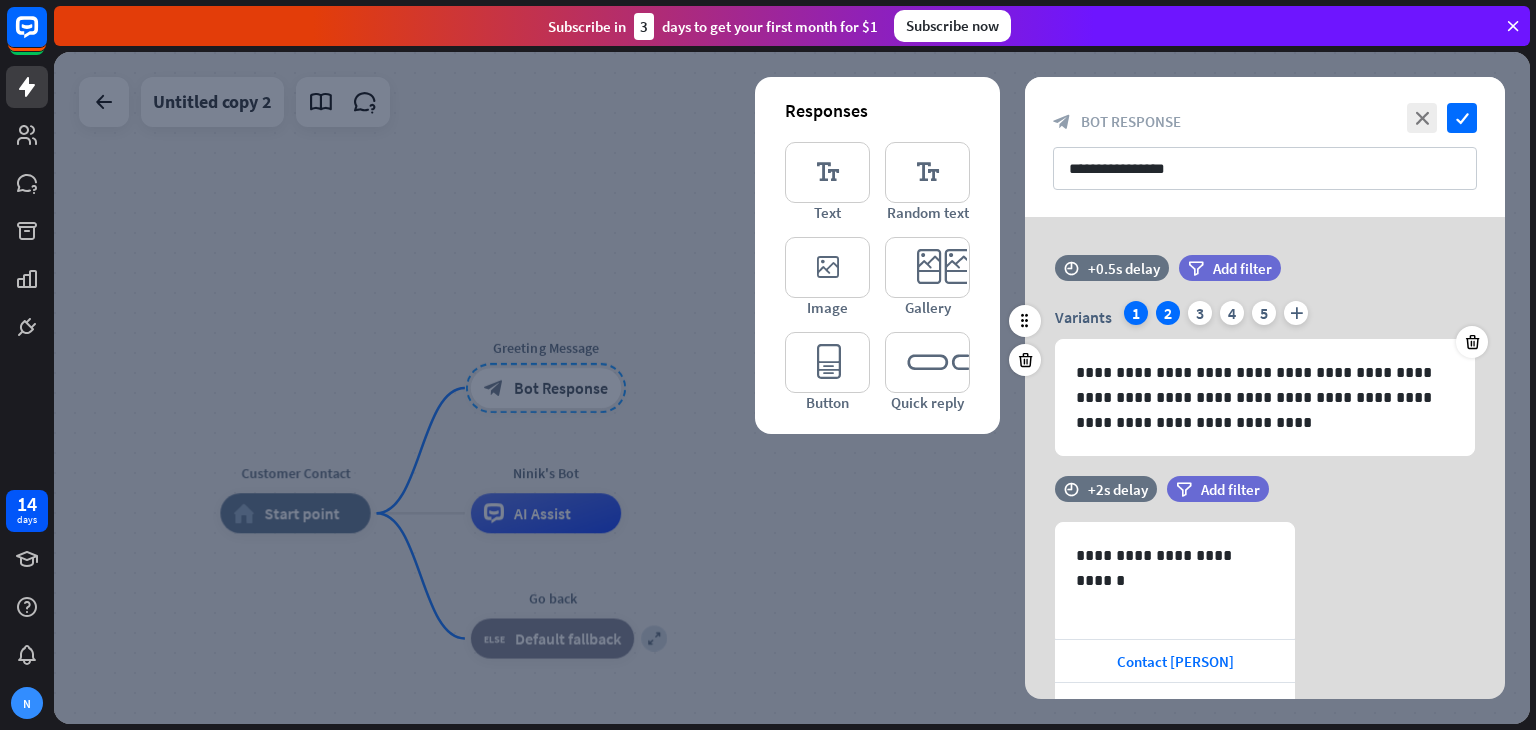 click on "1" at bounding box center (1136, 313) 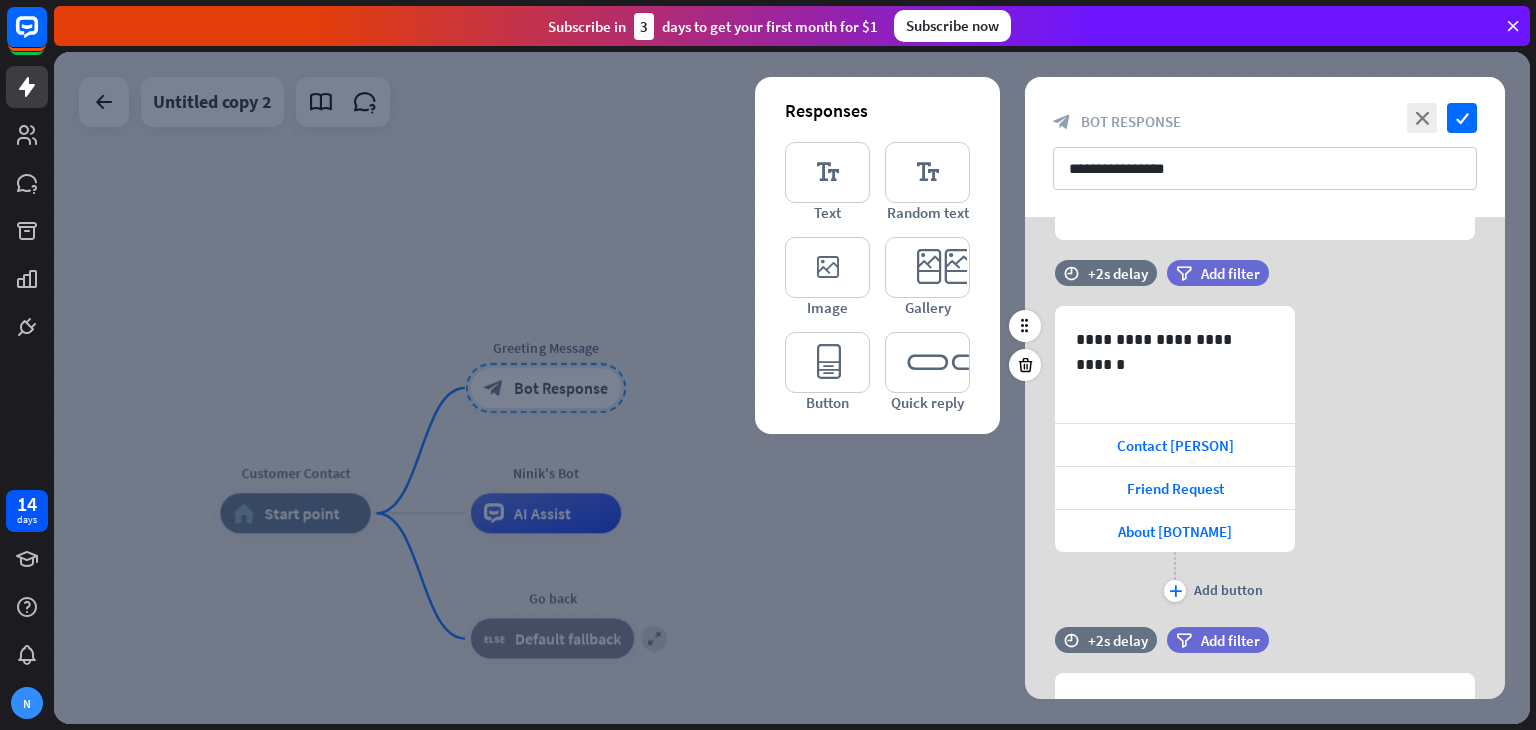 scroll, scrollTop: 324, scrollLeft: 0, axis: vertical 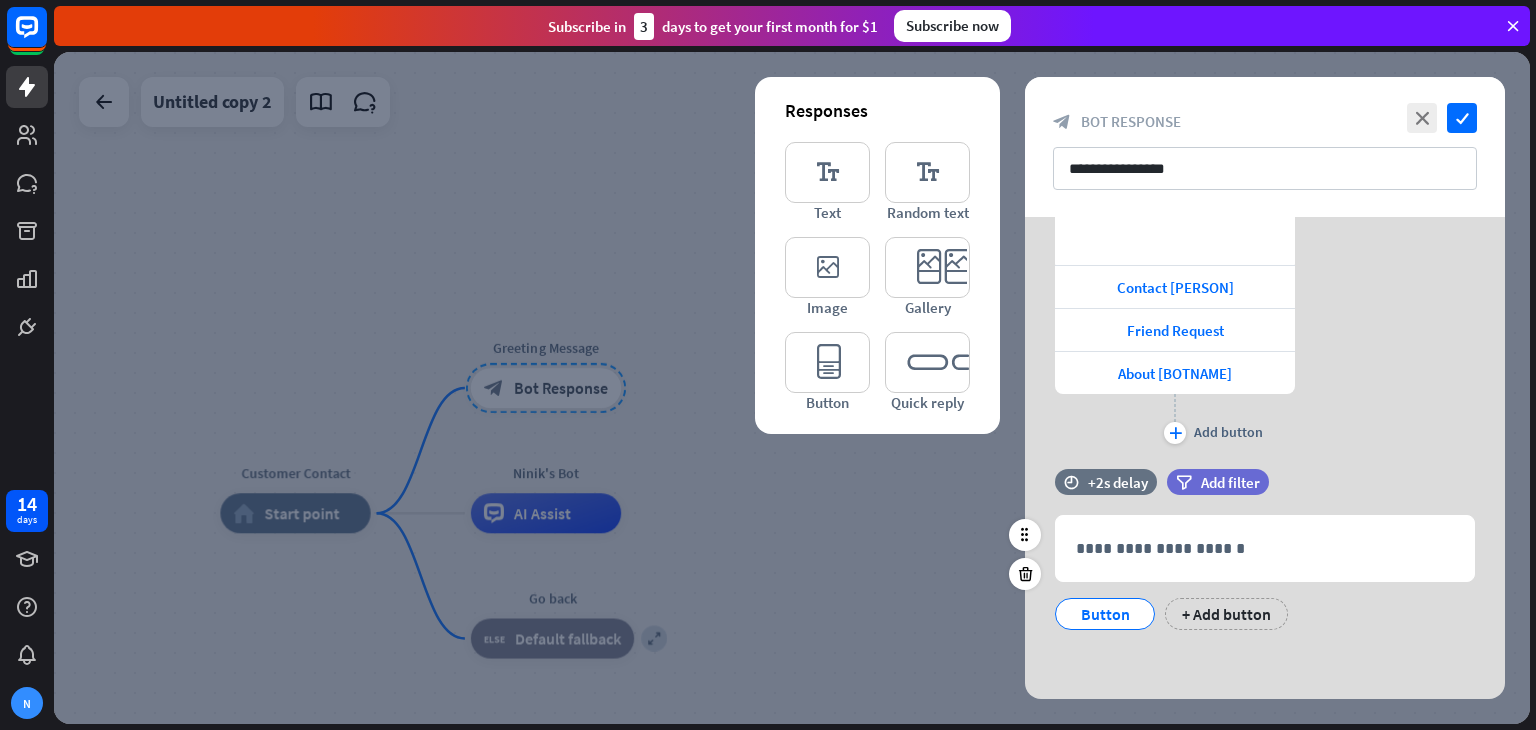 click on "Button" at bounding box center [1105, 614] 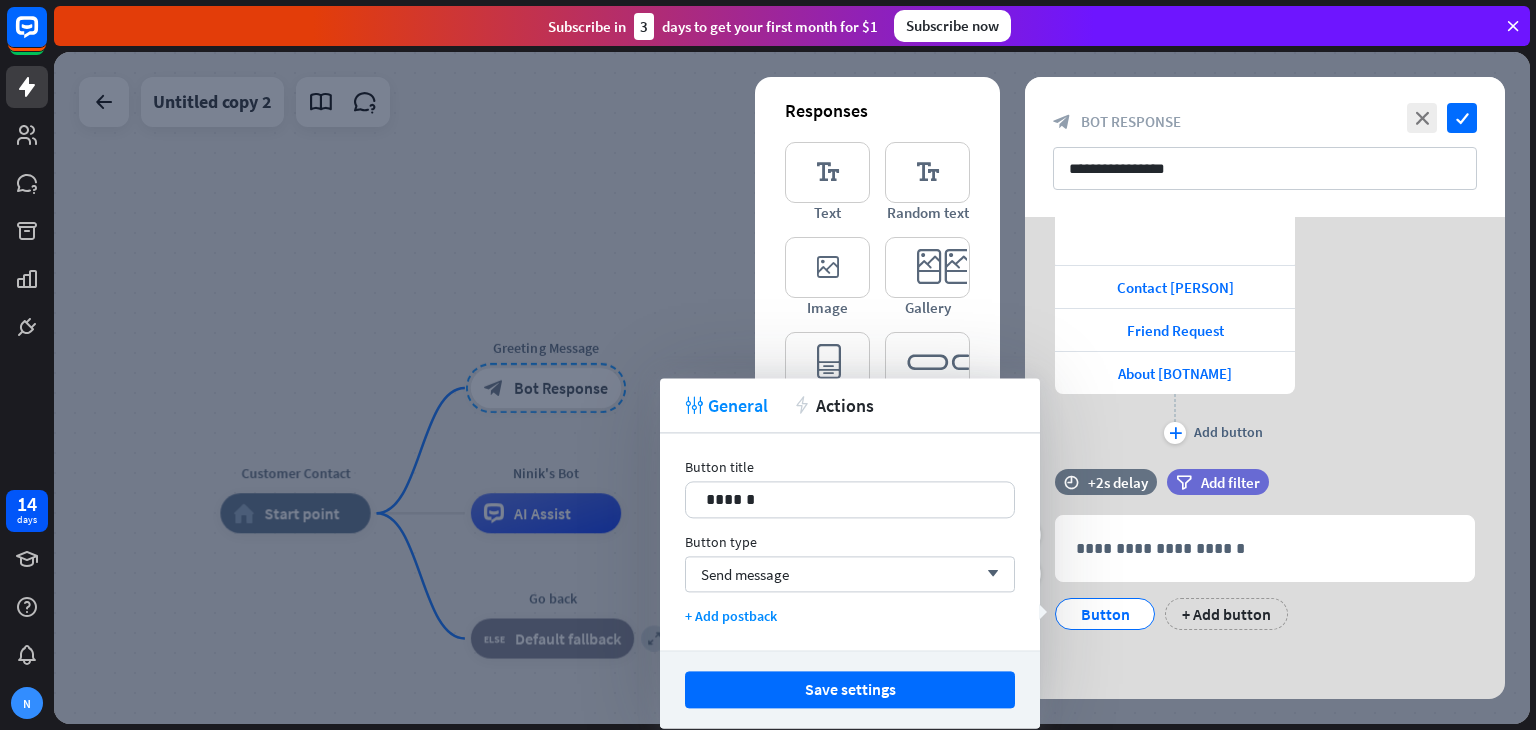click on "Button" at bounding box center [1105, 614] 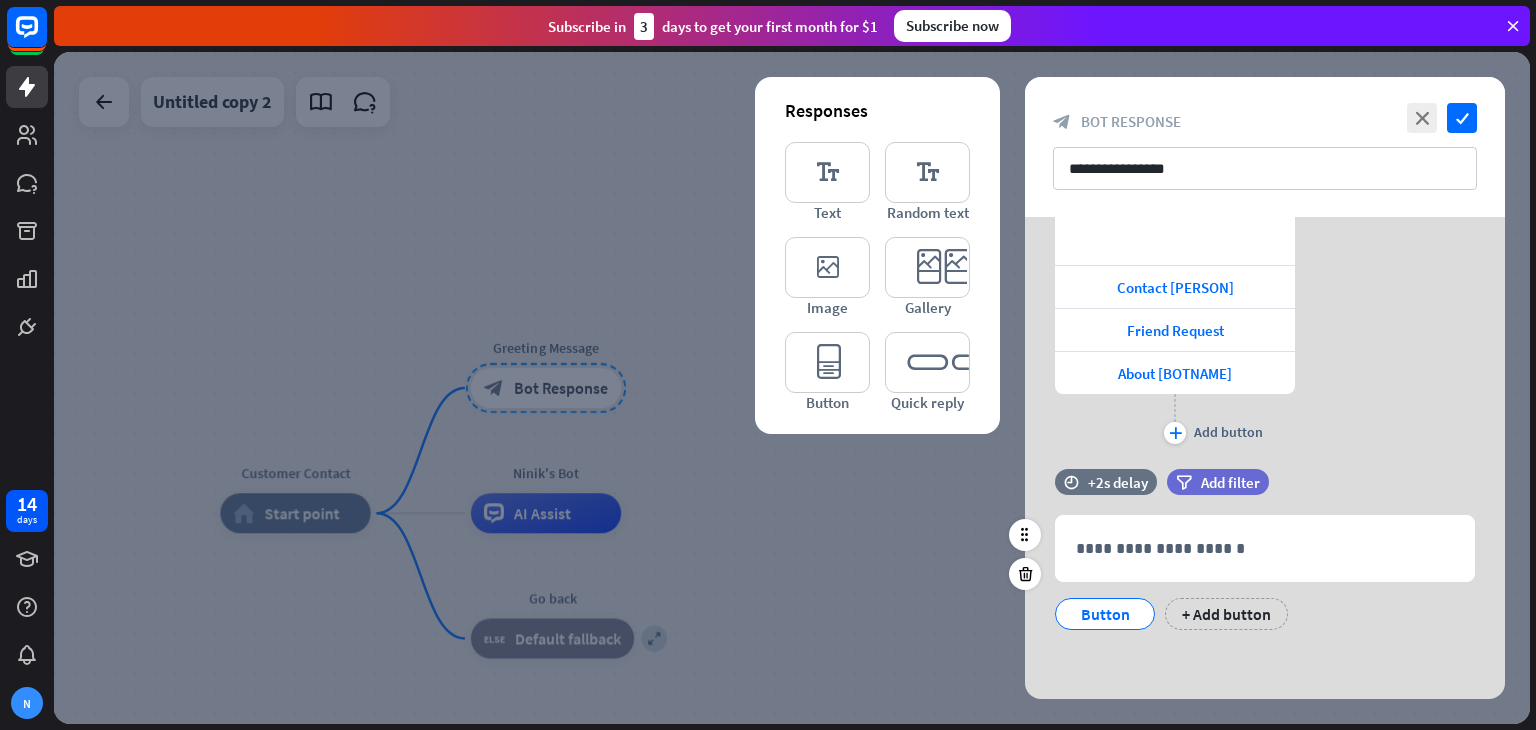 click on "Button" at bounding box center [1105, 614] 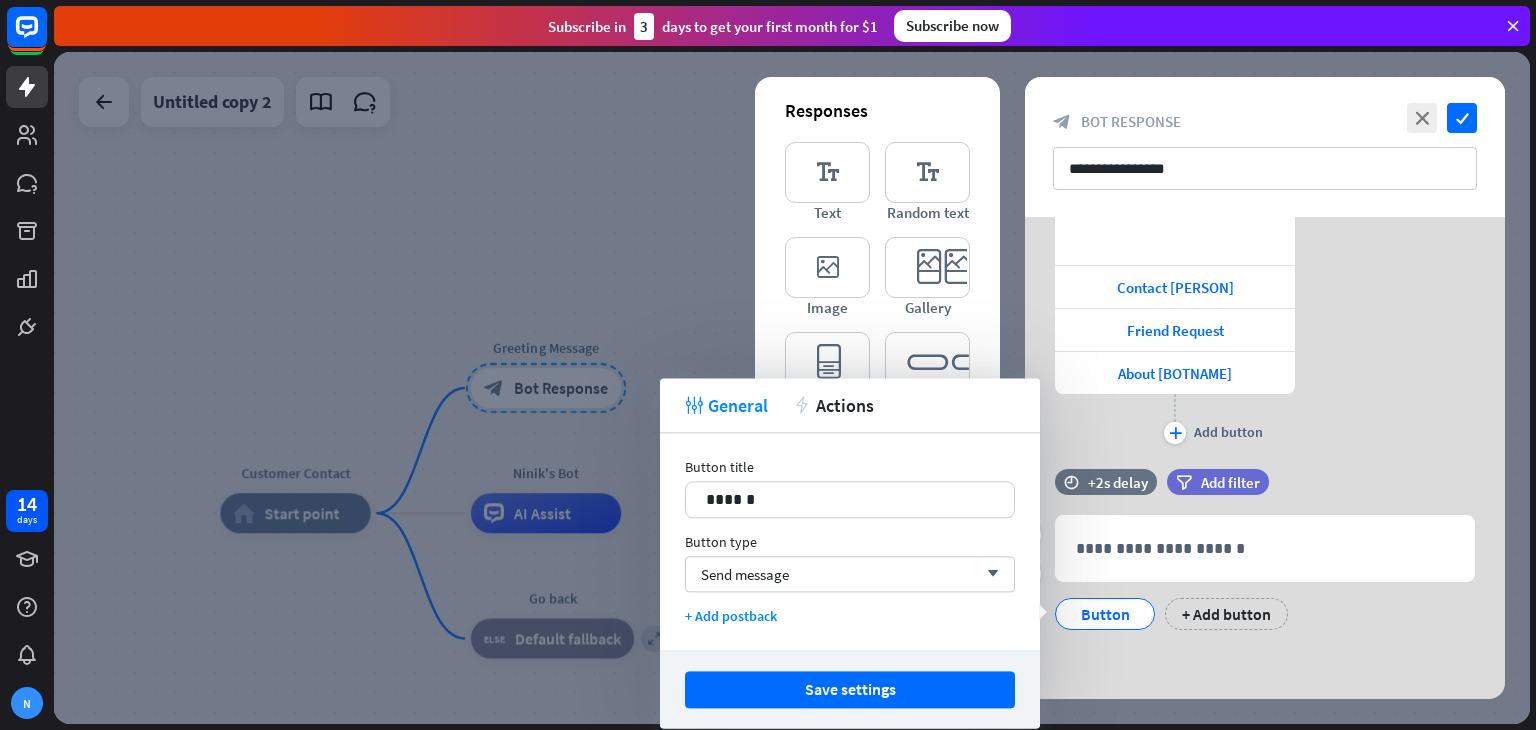 click on "filter   Add filter" at bounding box center [1268, 492] 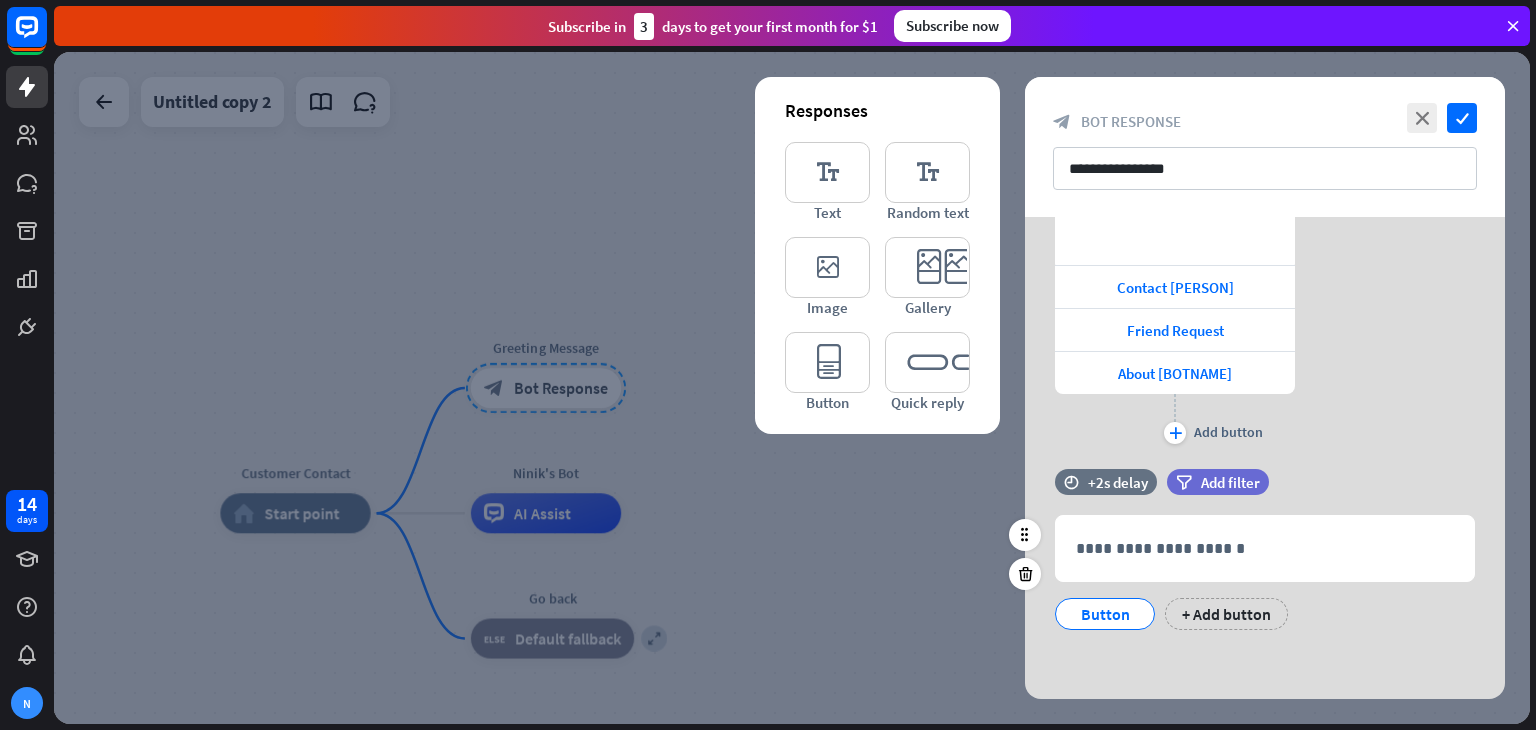 scroll, scrollTop: 194, scrollLeft: 0, axis: vertical 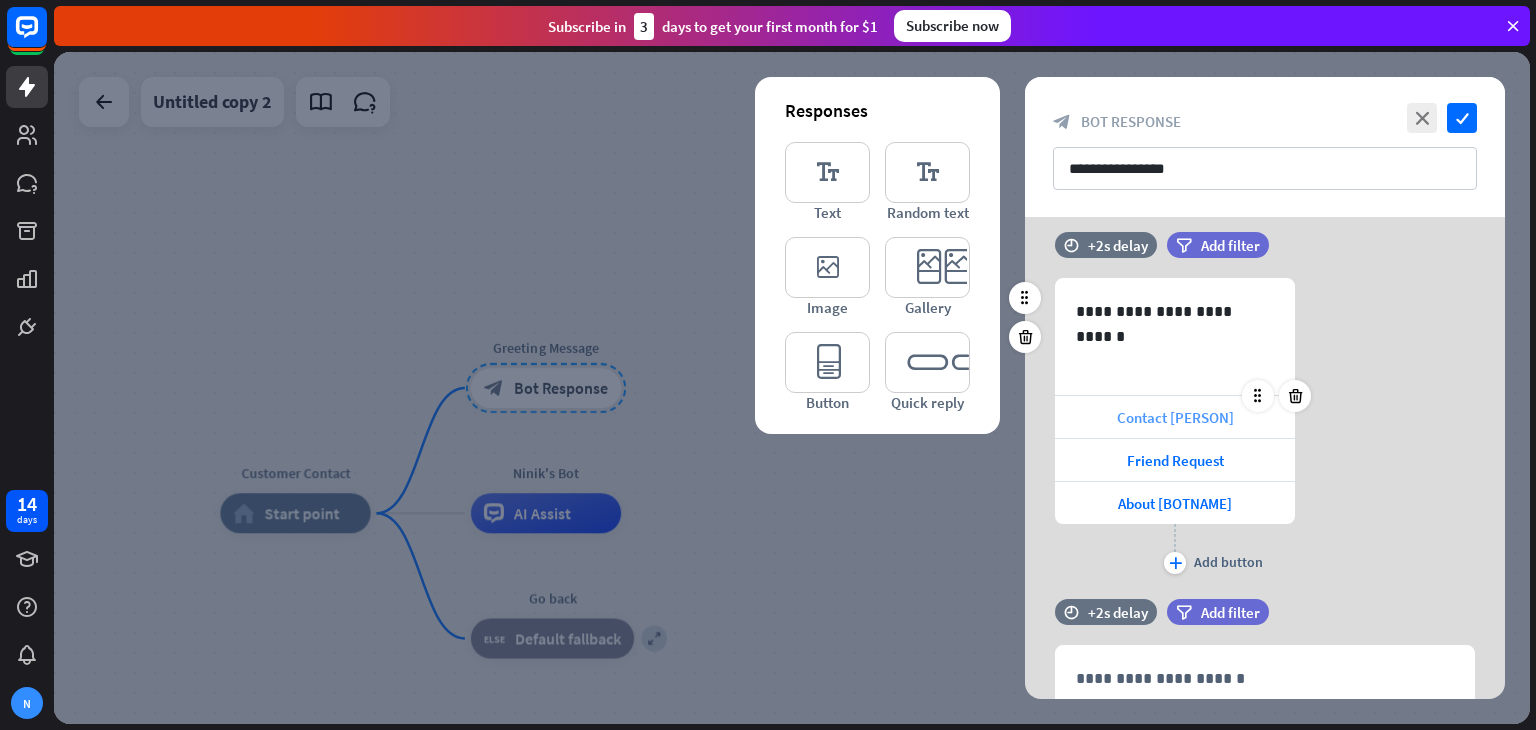 click on "Contact [PERSON]" at bounding box center (1175, 417) 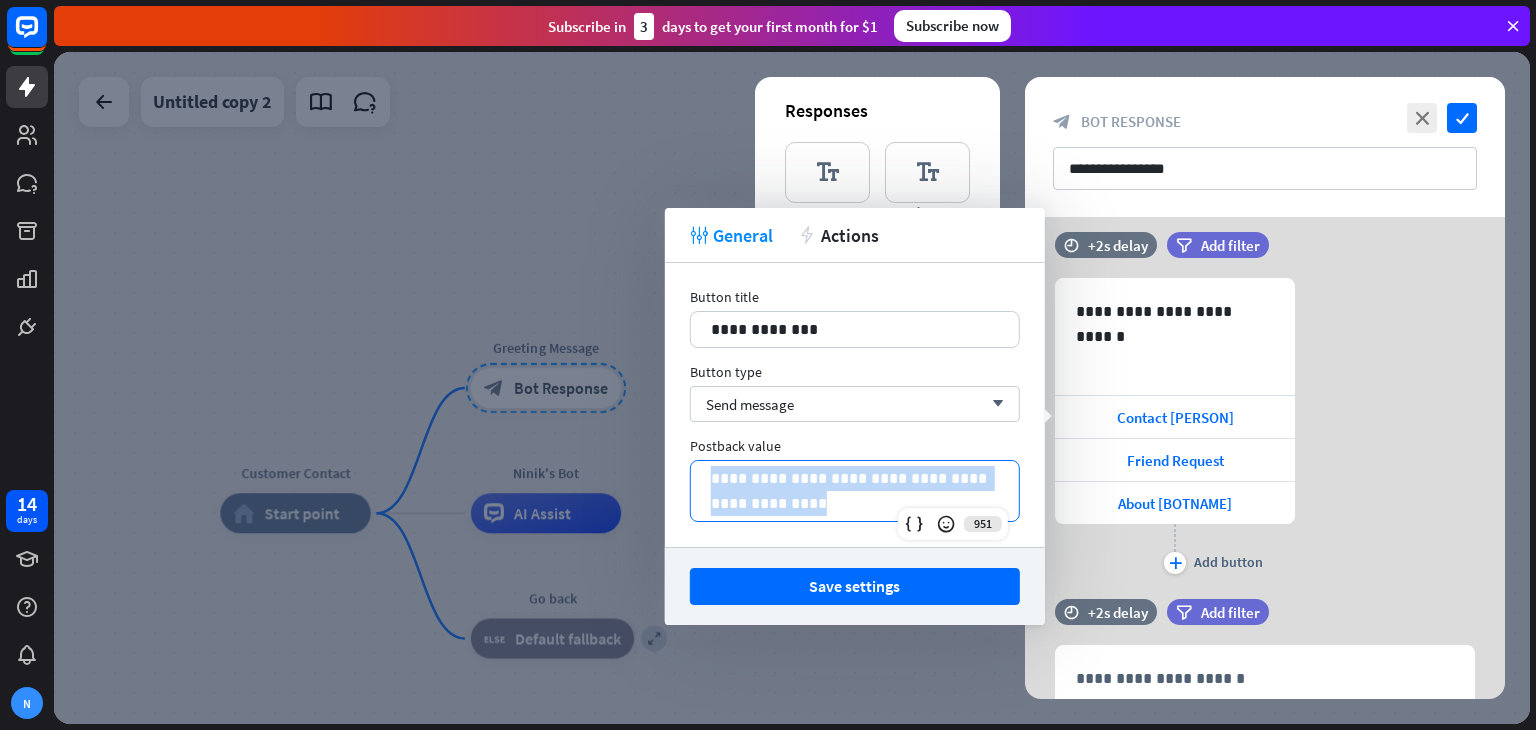drag, startPoint x: 954, startPoint y: 510, endPoint x: 349, endPoint y: 272, distance: 650.13 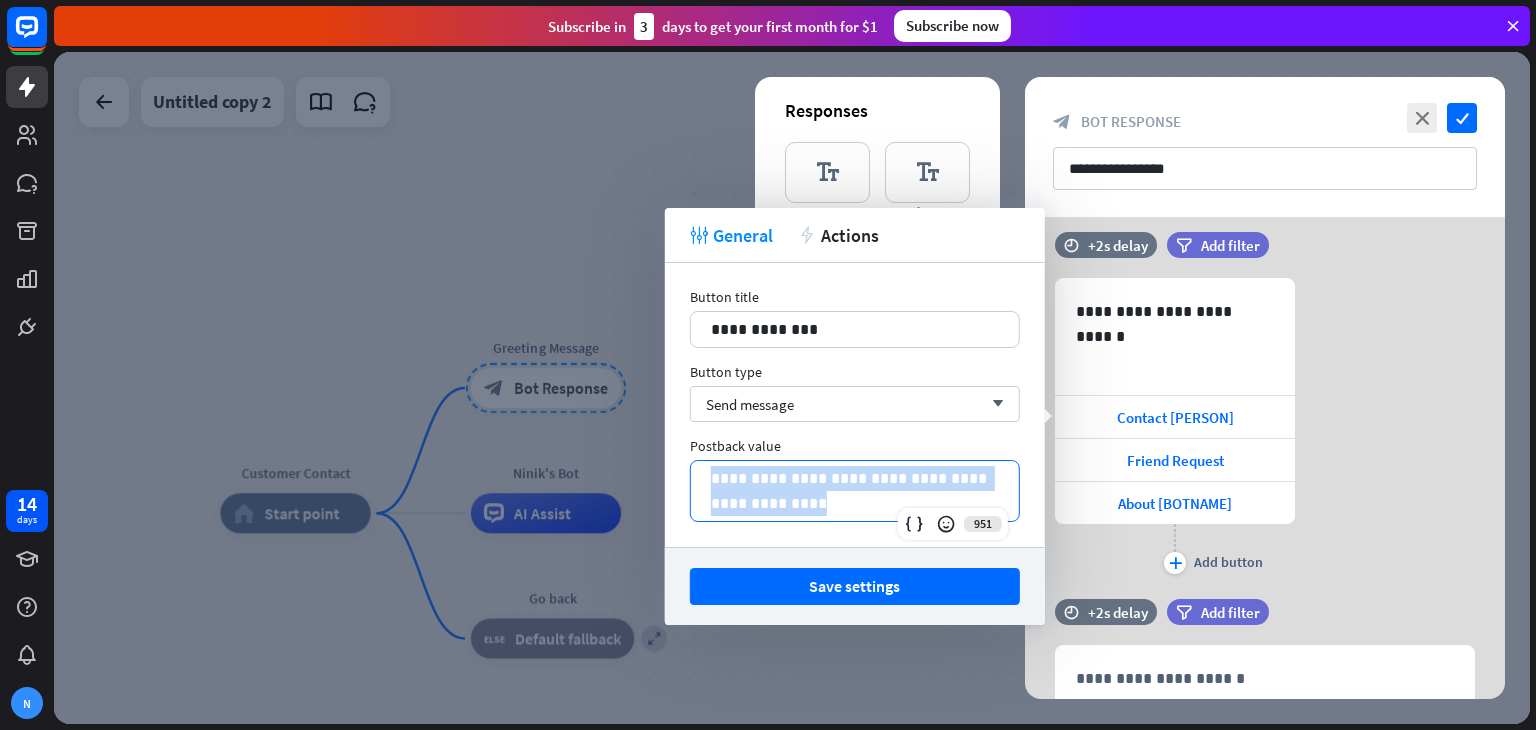 click on "14   days
N
close
Product Help
First steps   Get started with ChatBot       Help Center   Follow step-by-step tutorials       Academy   Level up your skill set       Contact us   Connect with our Product Experts
Subscribe in
3
days
to get your first month for $1
Subscribe now                       Customer Contact   home_2   Start point                 Greeting Message   block_bot_response   Bot Response                 [PERSON]'s Bot     AI Assist           expand   Go back   block_fallback   Default fallback
Untitled copy 2
close   Interactions" at bounding box center (768, 365) 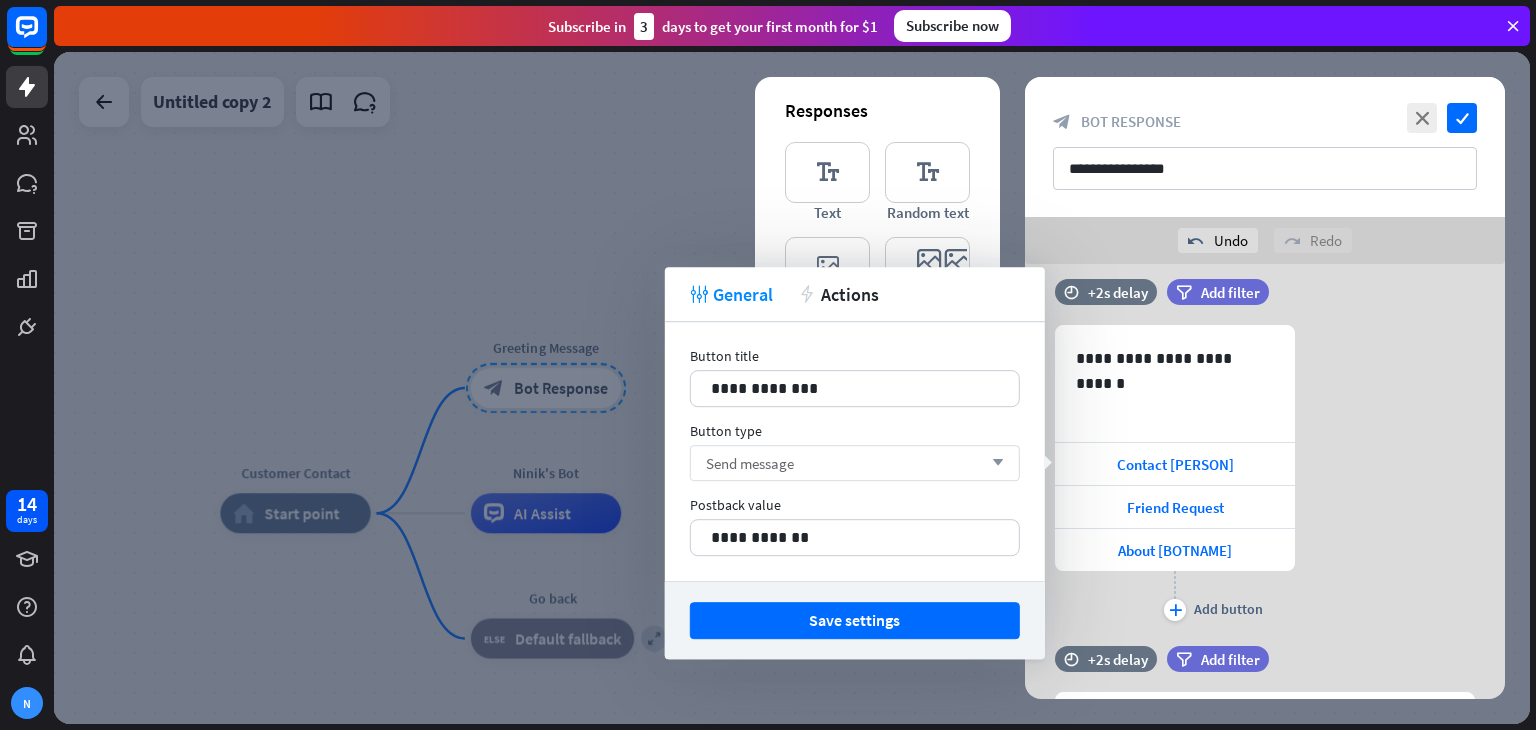 click on "Send message
arrow_down" at bounding box center (855, 463) 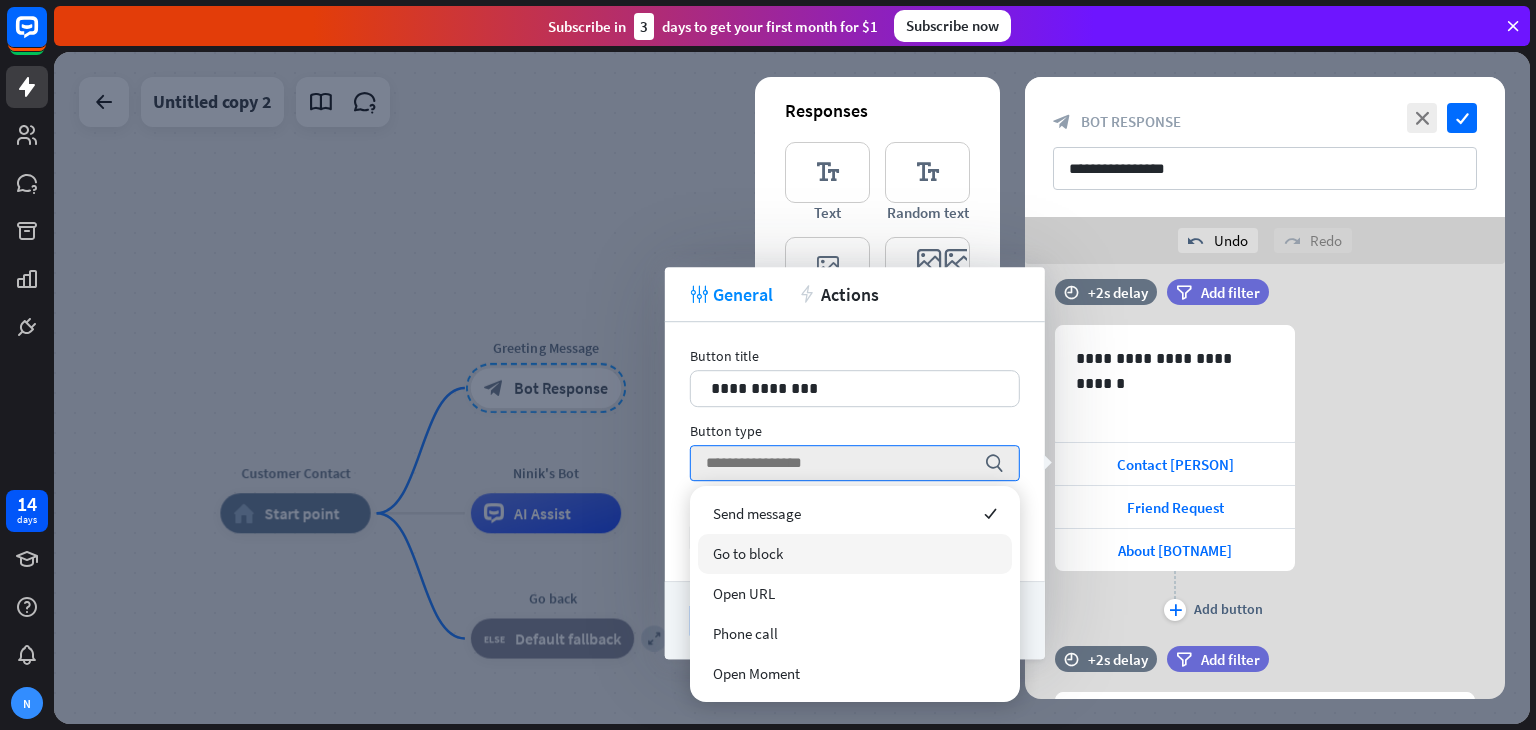 click on "Go to block" at bounding box center (855, 554) 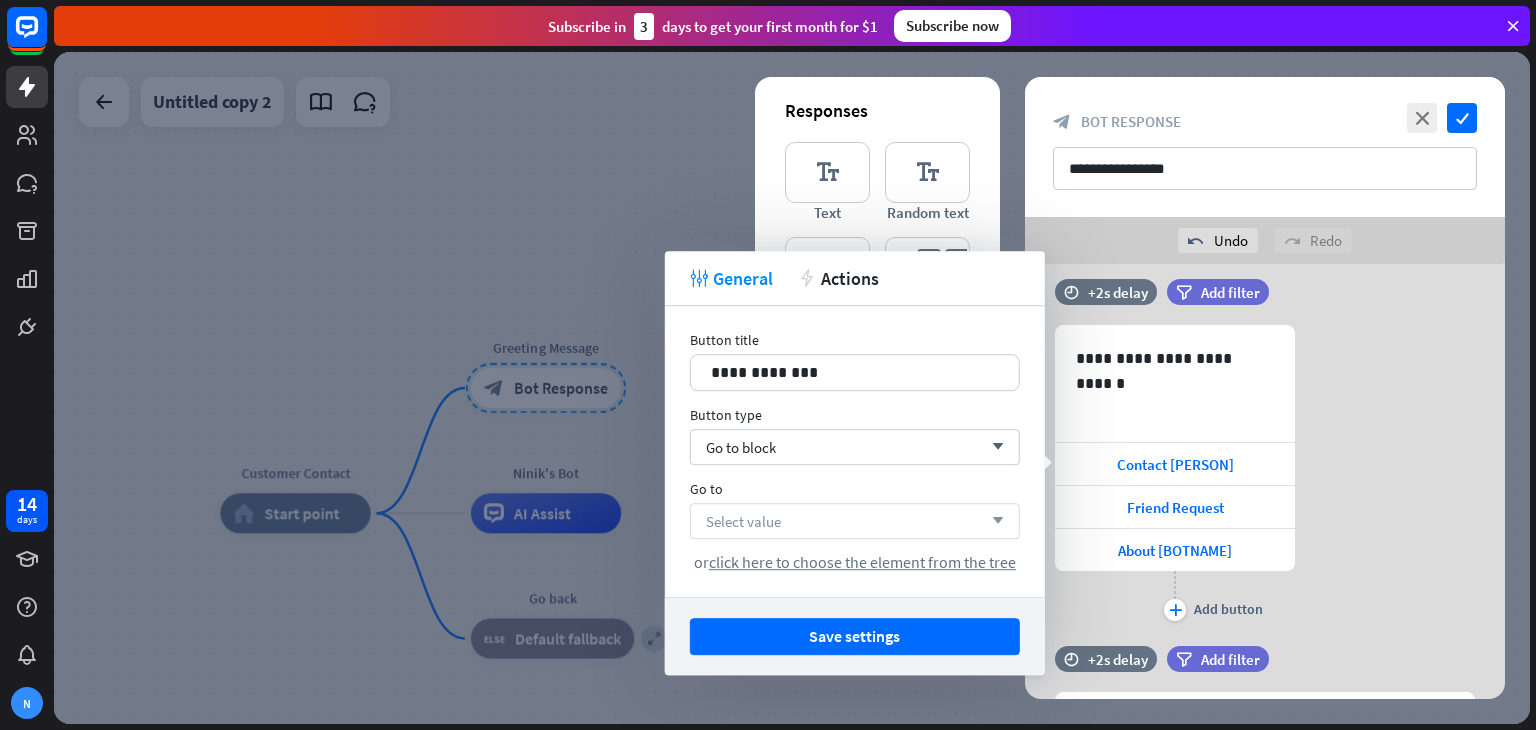 click on "Select value
arrow_down" at bounding box center [855, 521] 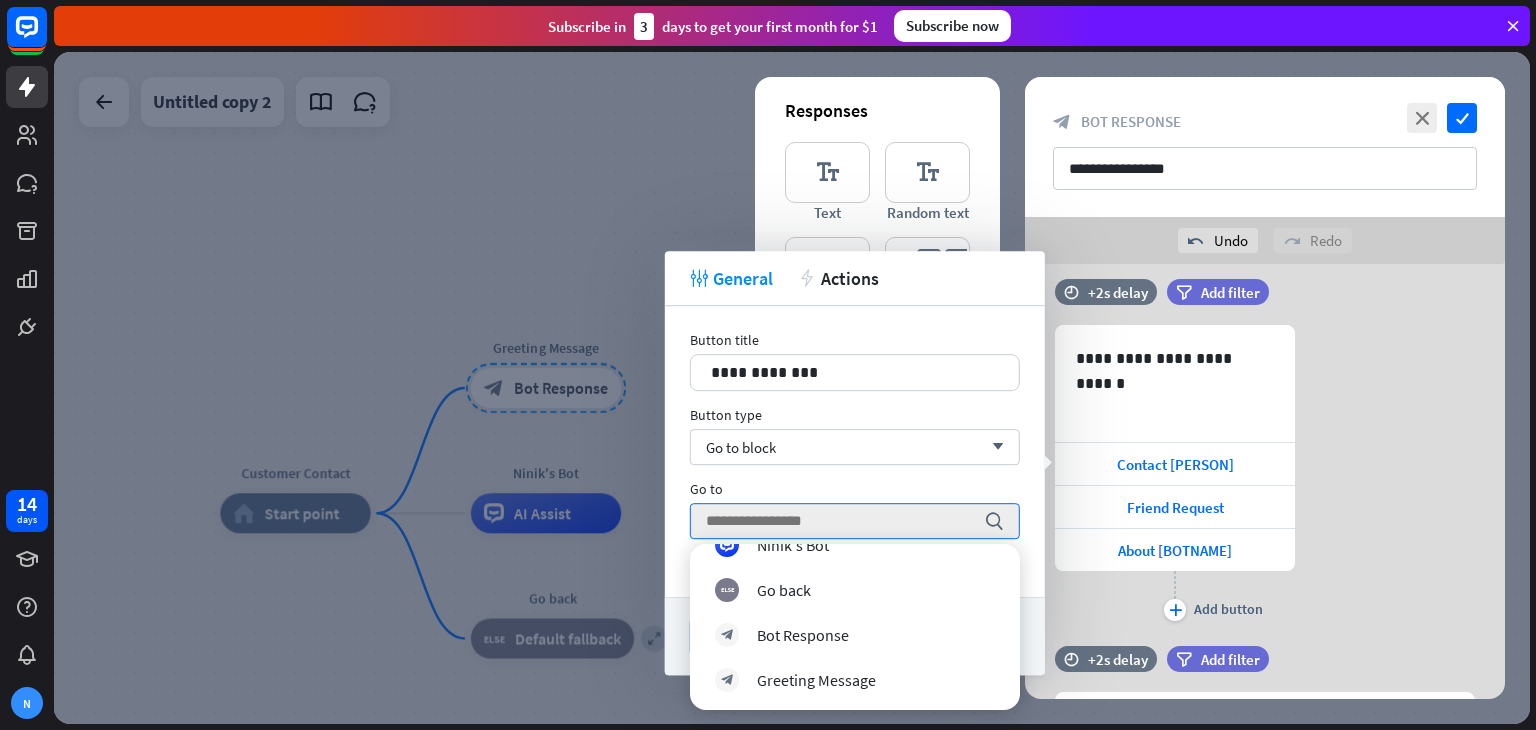 scroll, scrollTop: 0, scrollLeft: 0, axis: both 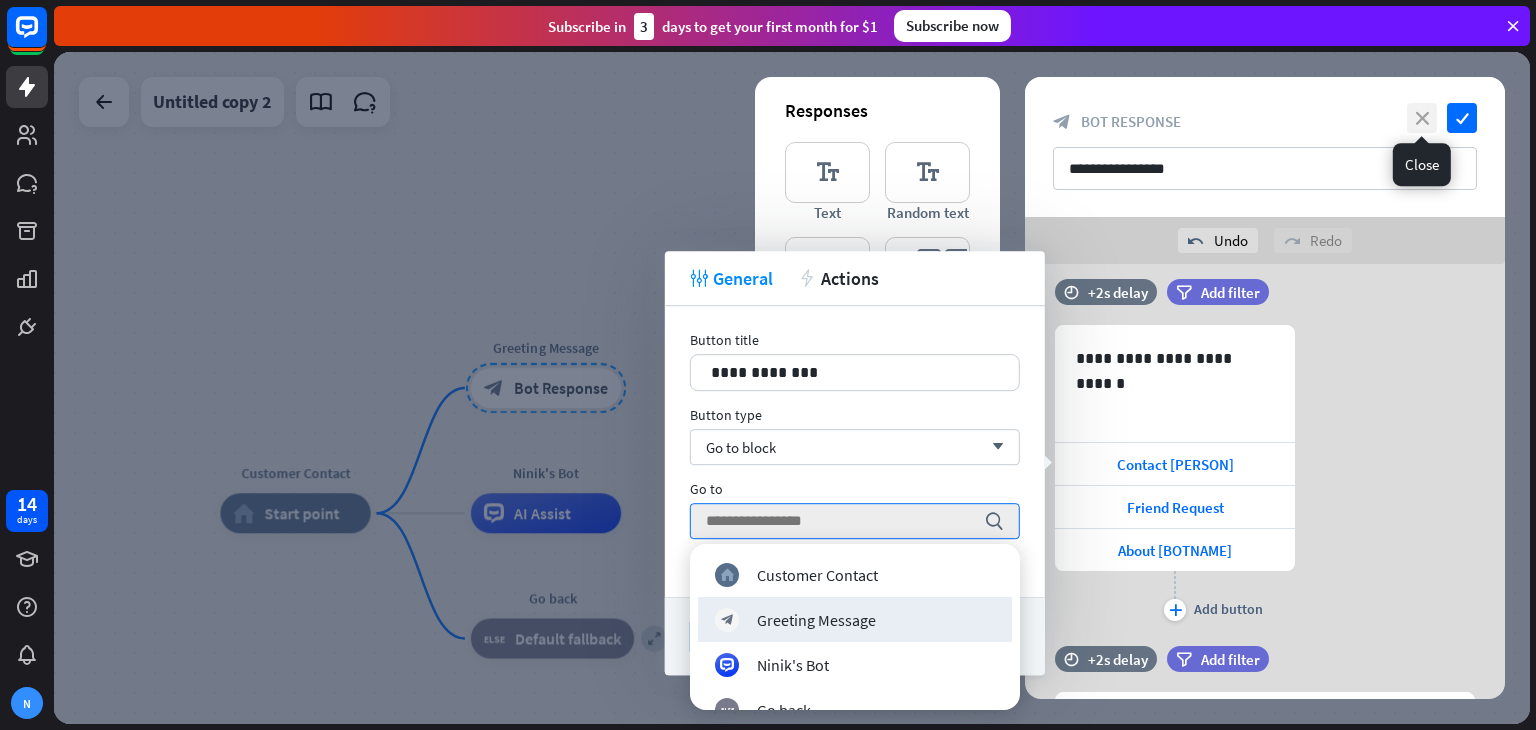 click on "close" at bounding box center [1422, 118] 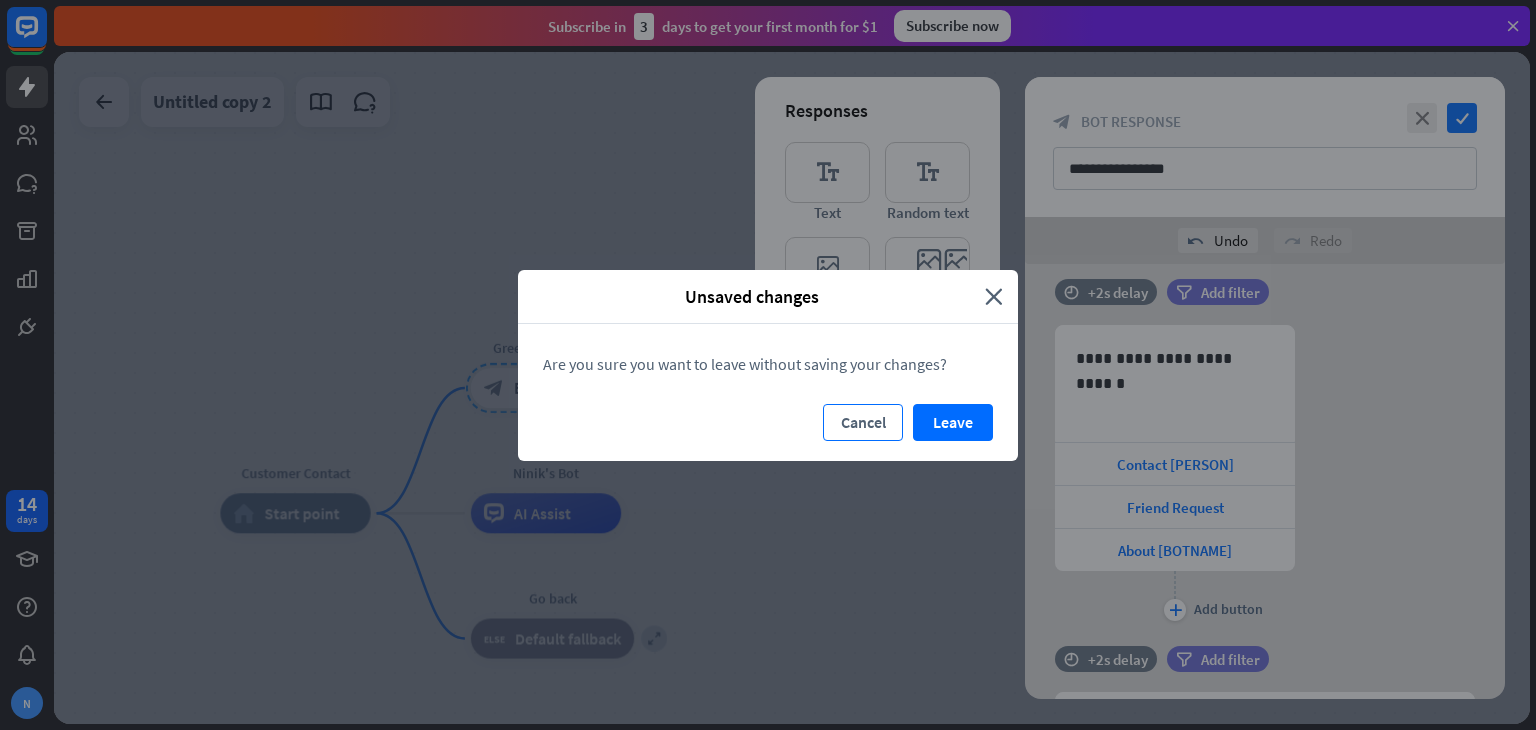click on "Cancel" at bounding box center [863, 422] 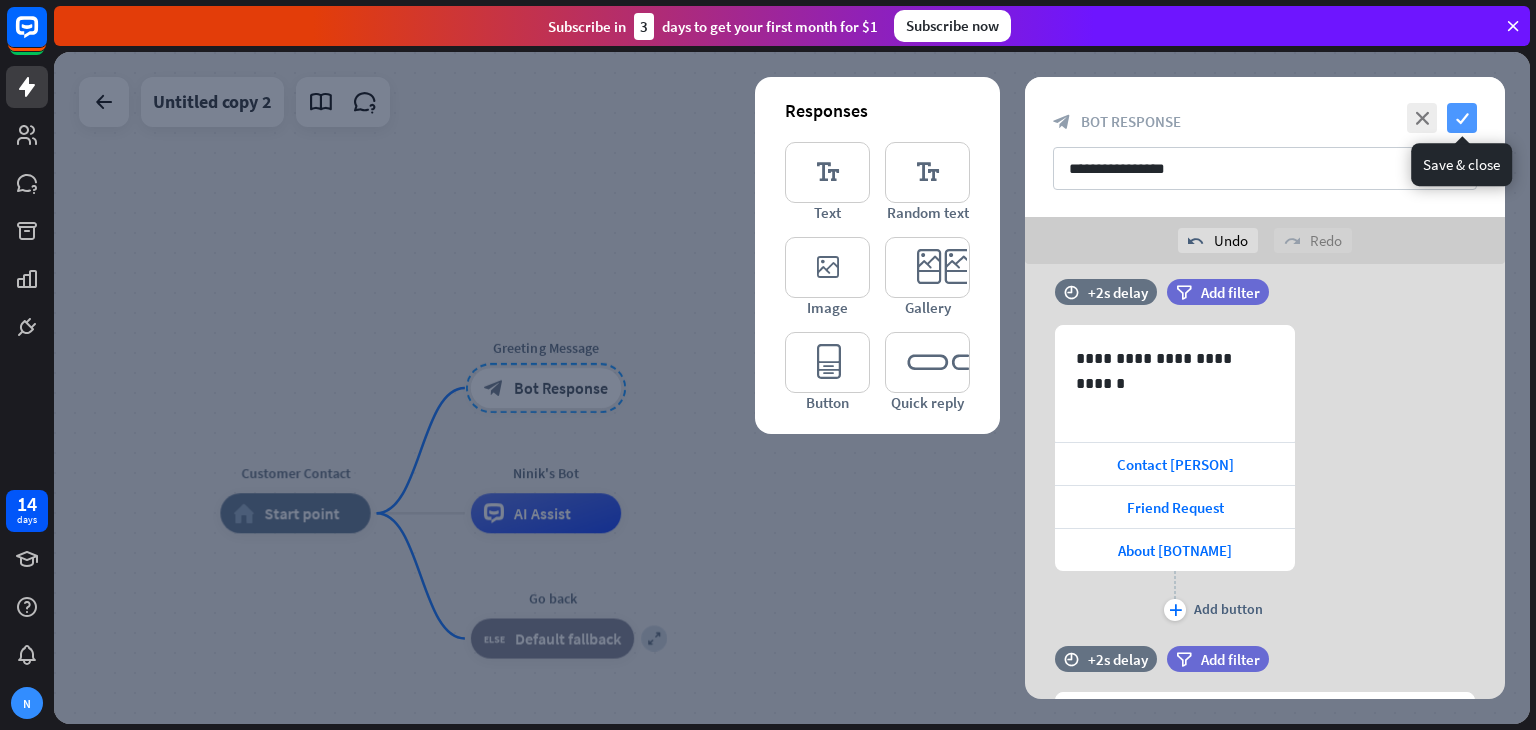 click on "check" at bounding box center [1462, 118] 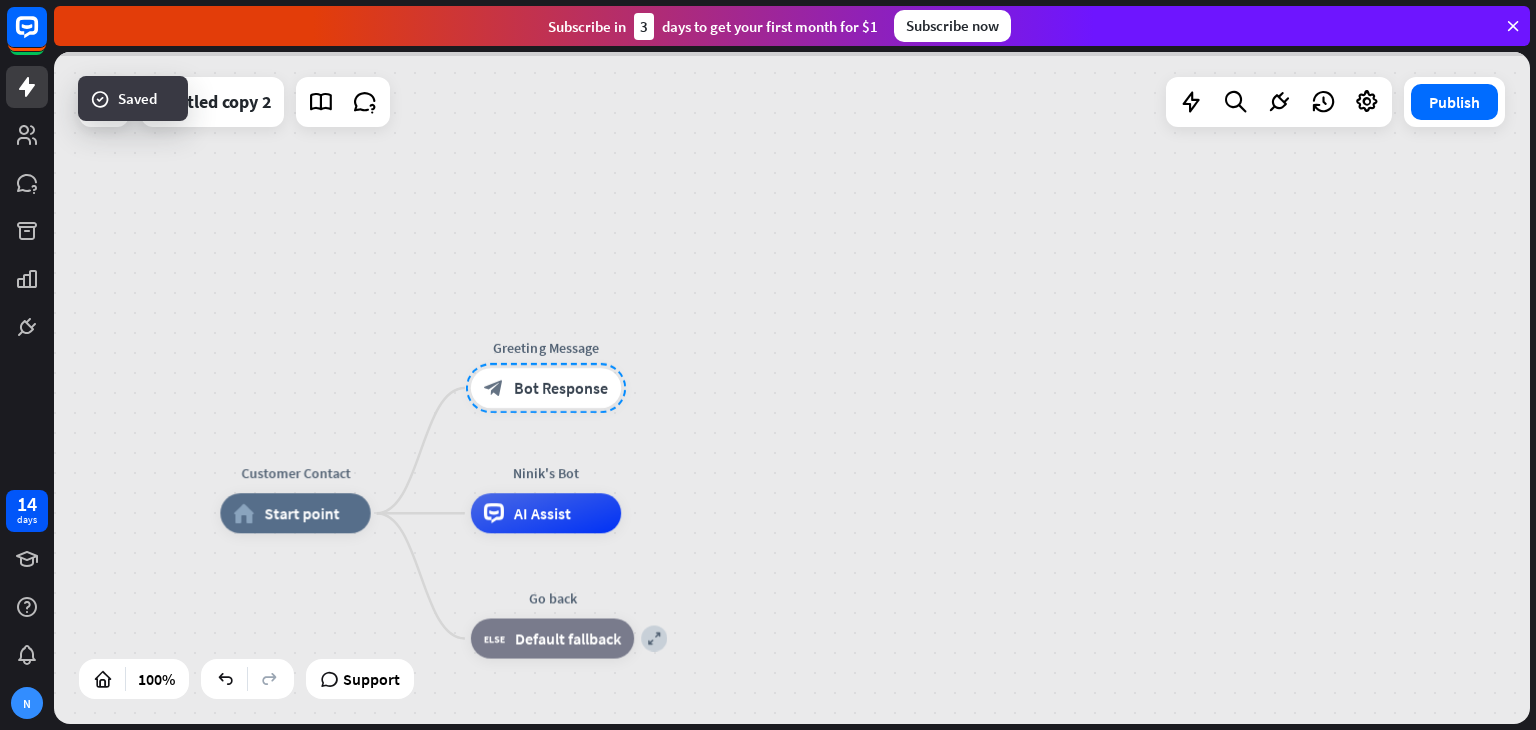 scroll, scrollTop: 2068, scrollLeft: 0, axis: vertical 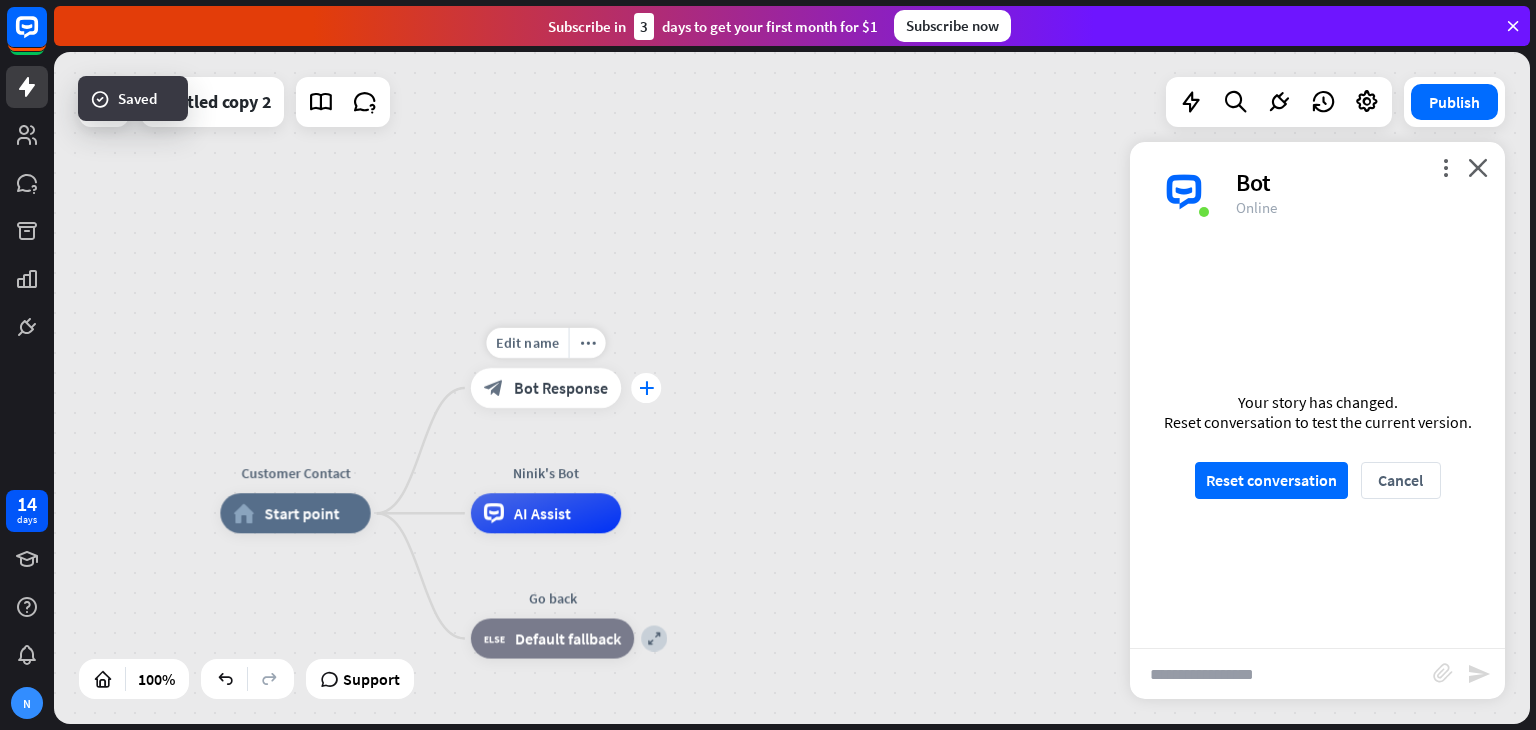 click on "plus" at bounding box center (646, 388) 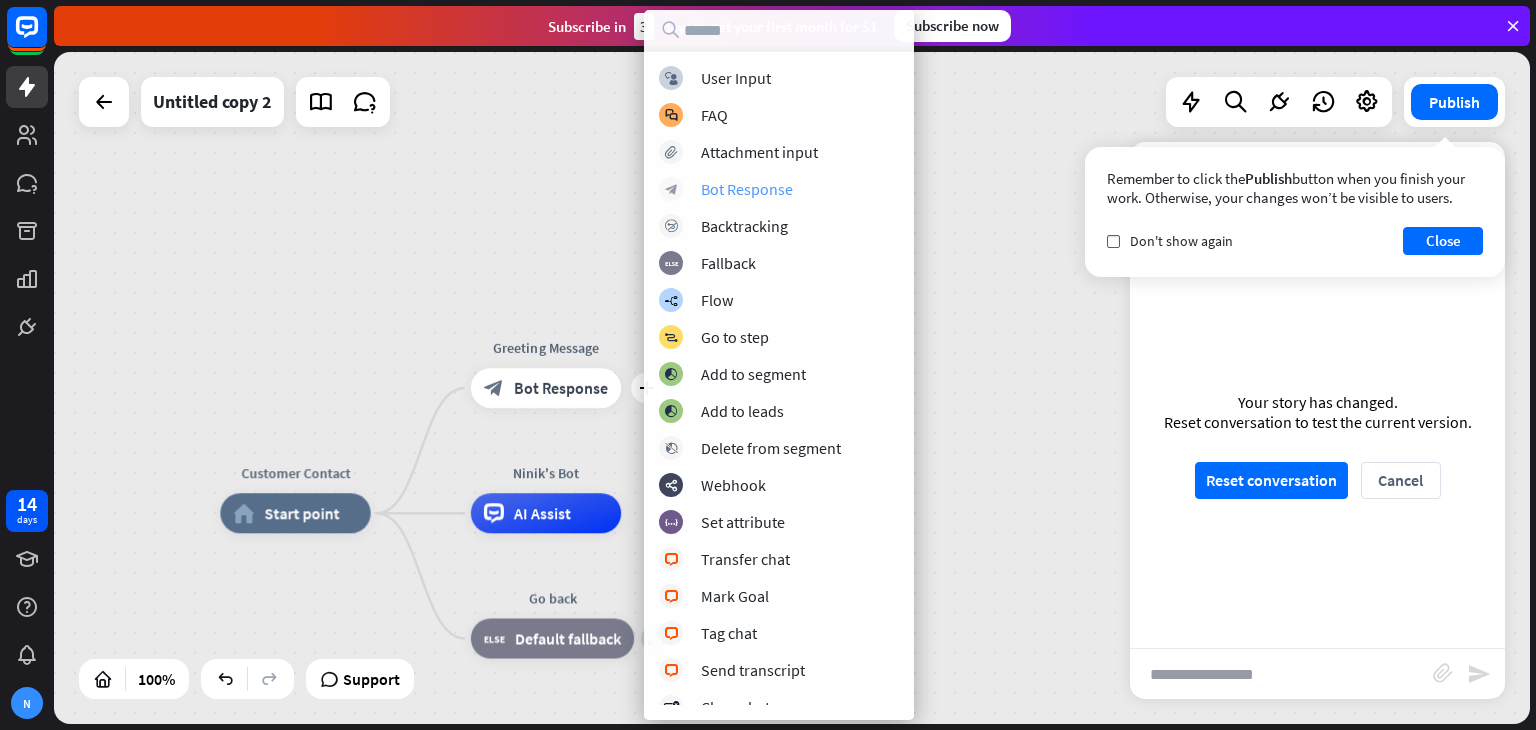 click on "Bot Response" at bounding box center [747, 189] 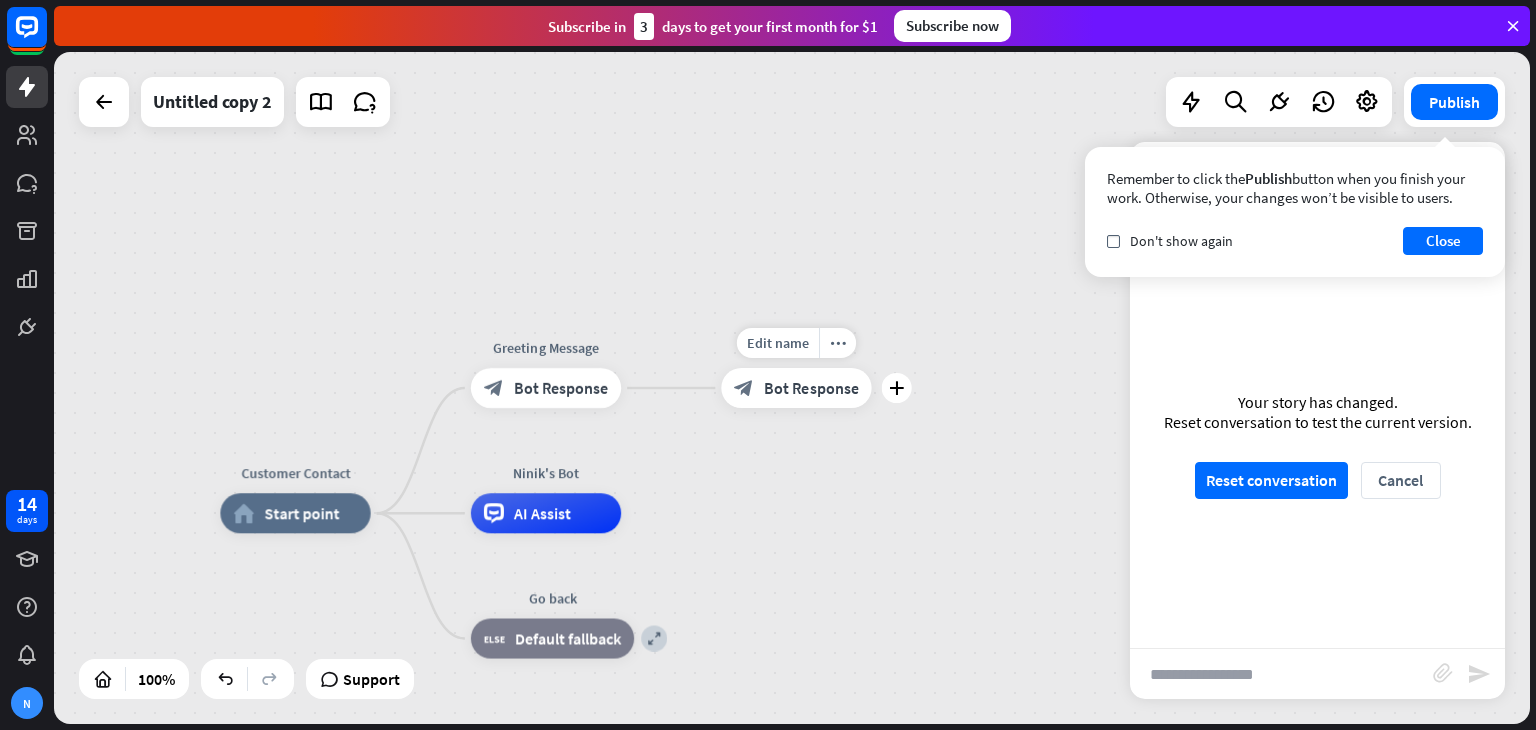 click on "Bot Response" at bounding box center [811, 388] 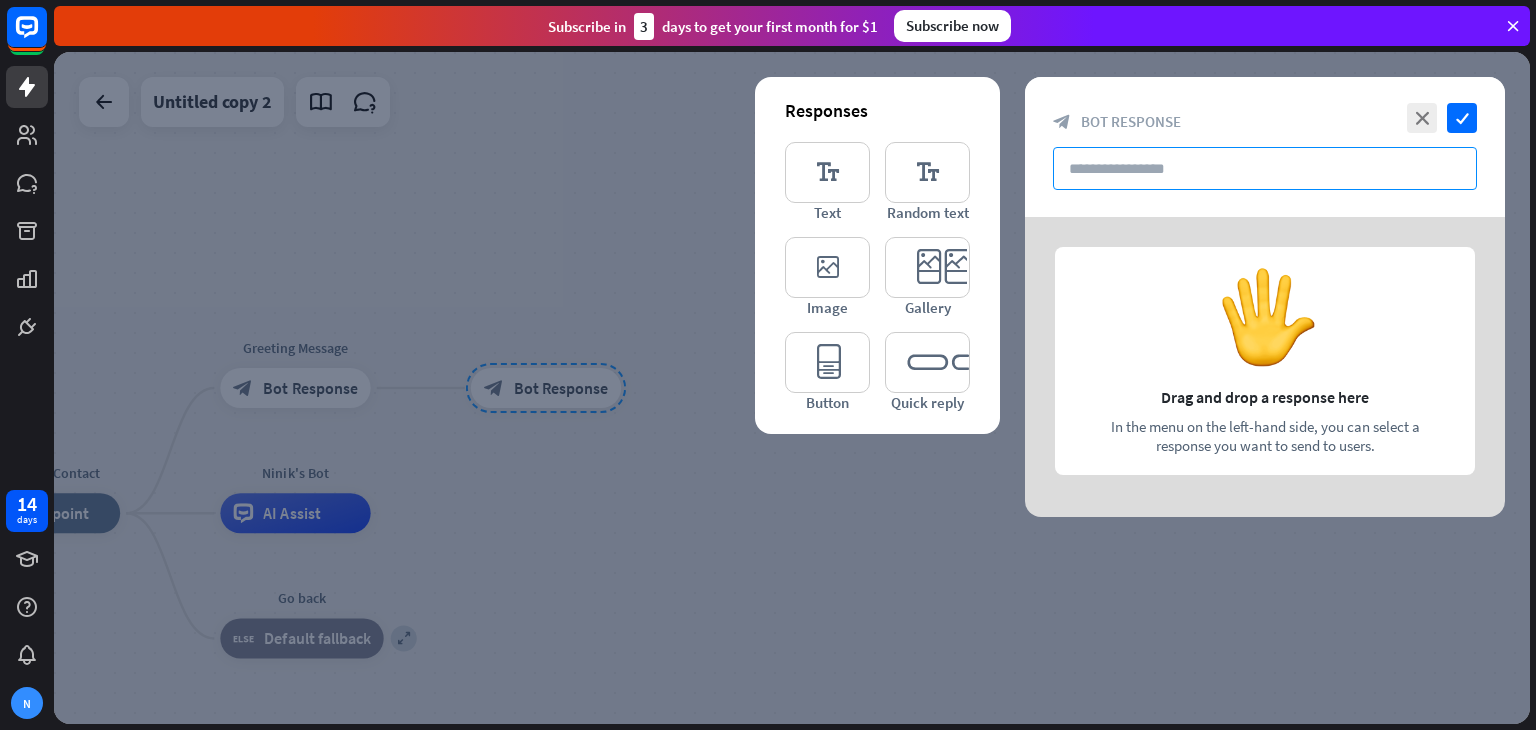 click at bounding box center (1265, 168) 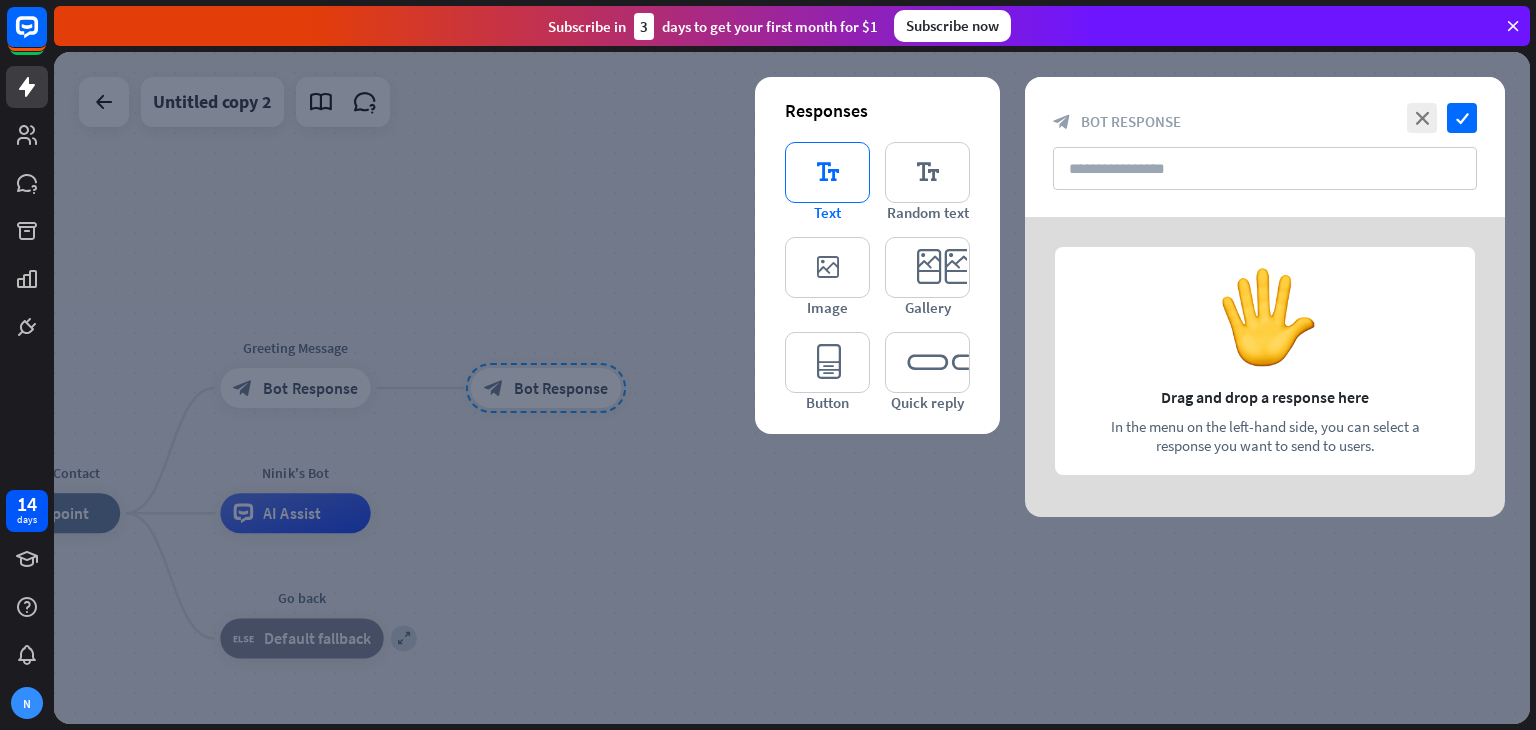click on "editor_text" at bounding box center [827, 172] 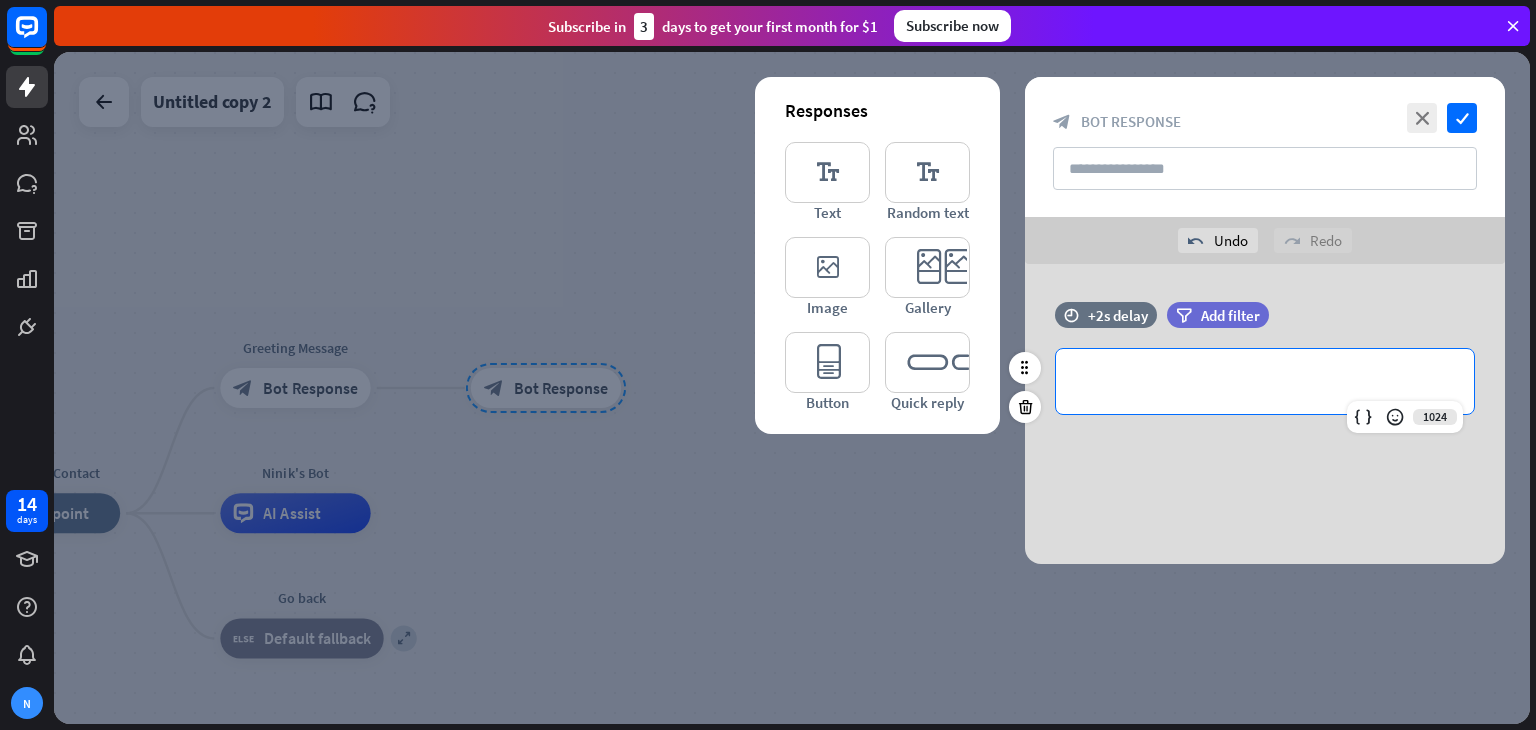 click on "**********" at bounding box center (1265, 381) 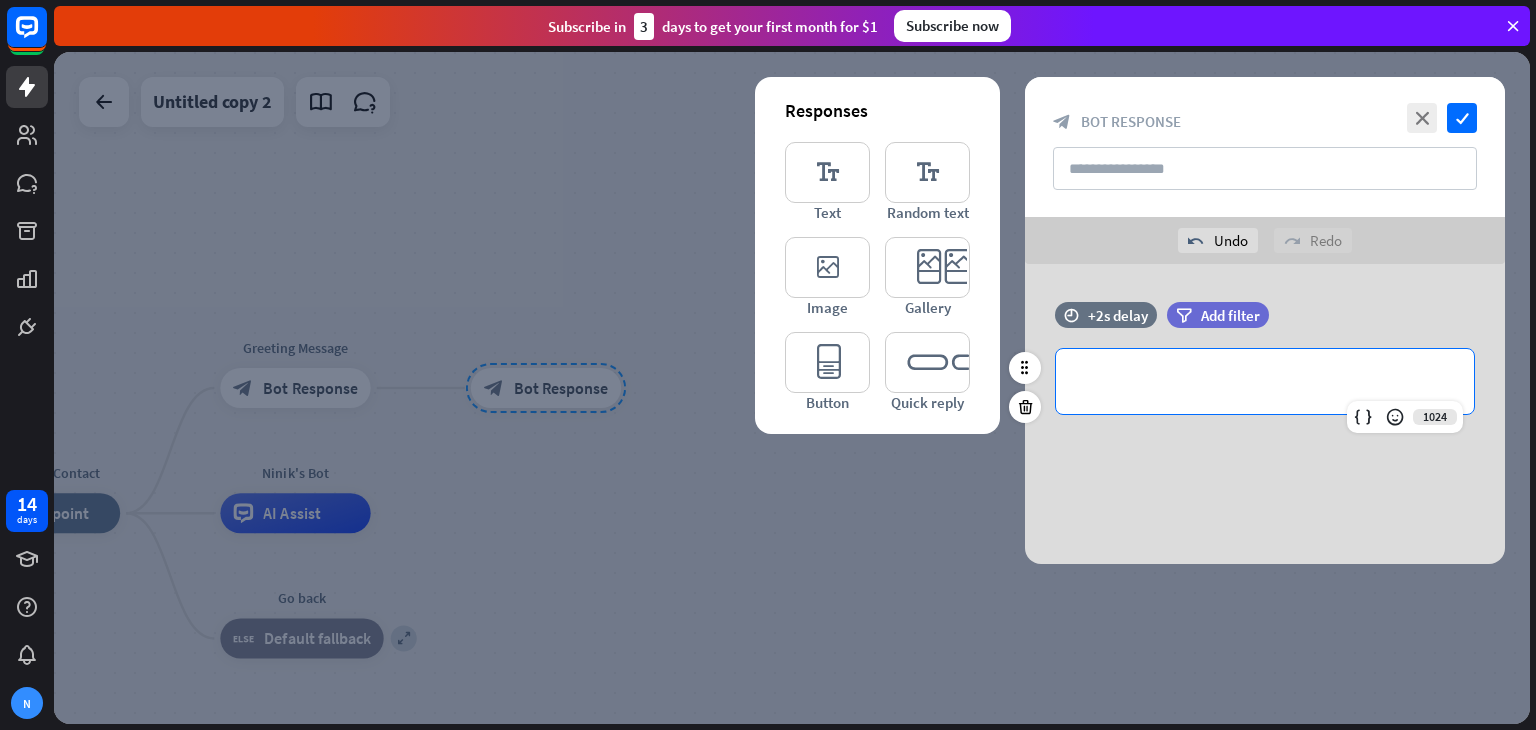 type 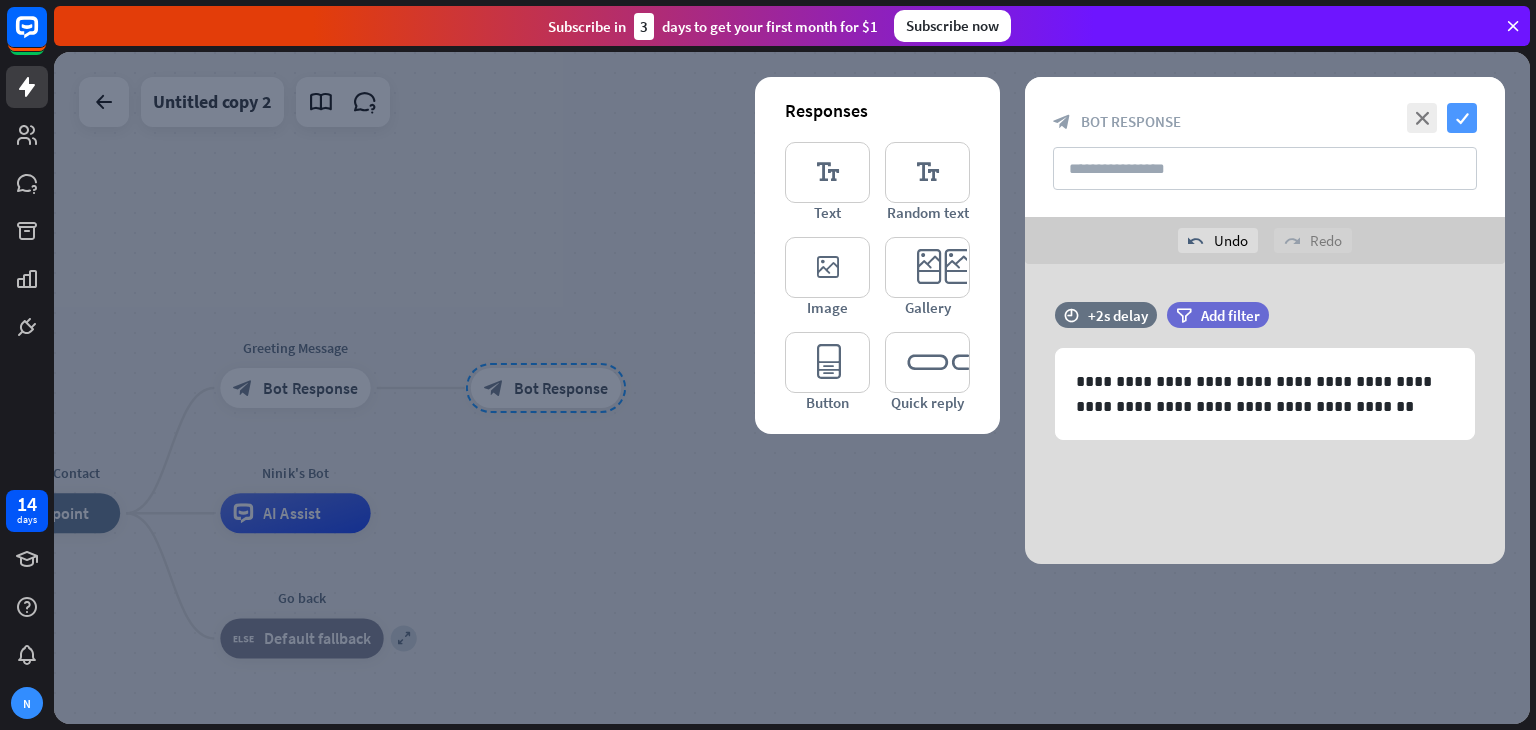 click on "check" at bounding box center (1462, 118) 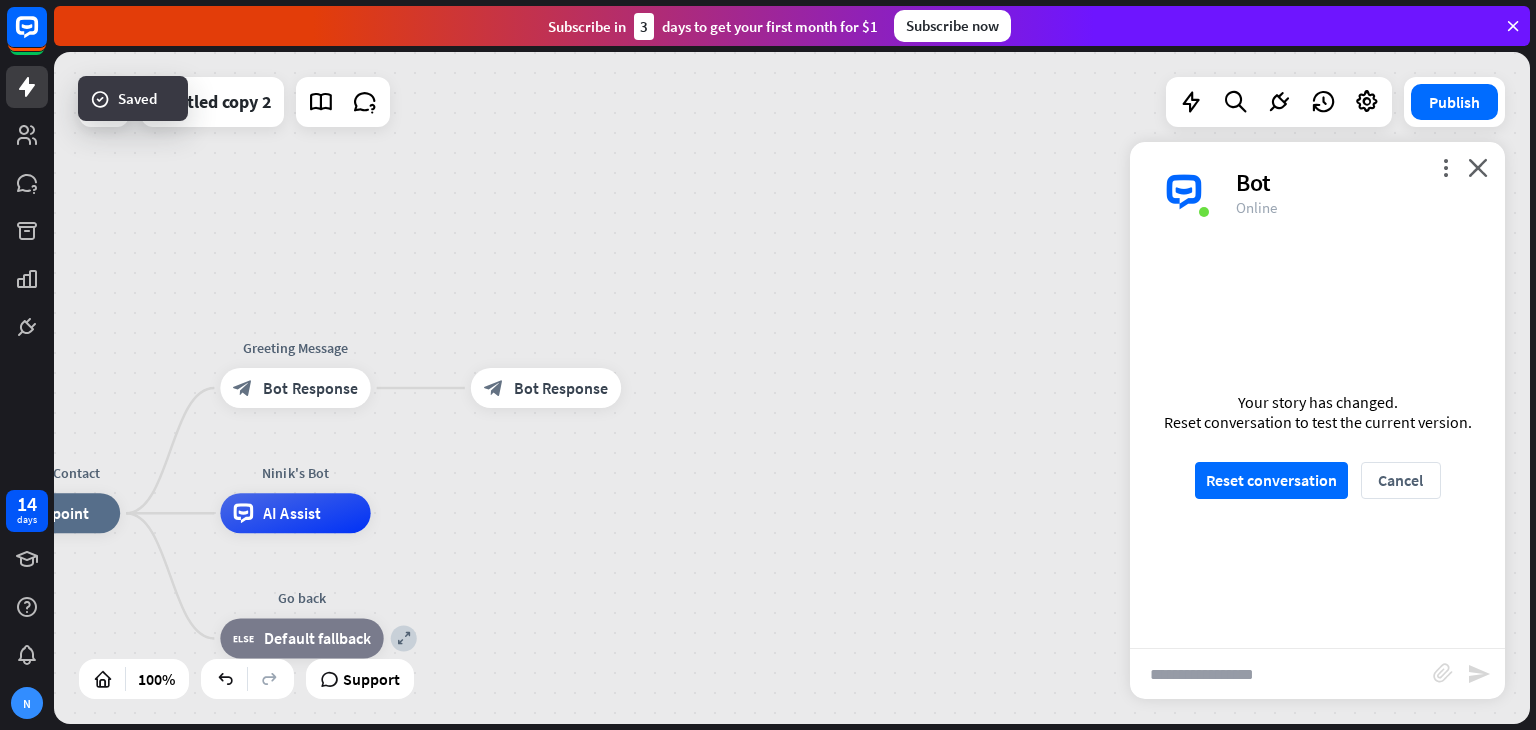 scroll, scrollTop: 2088, scrollLeft: 0, axis: vertical 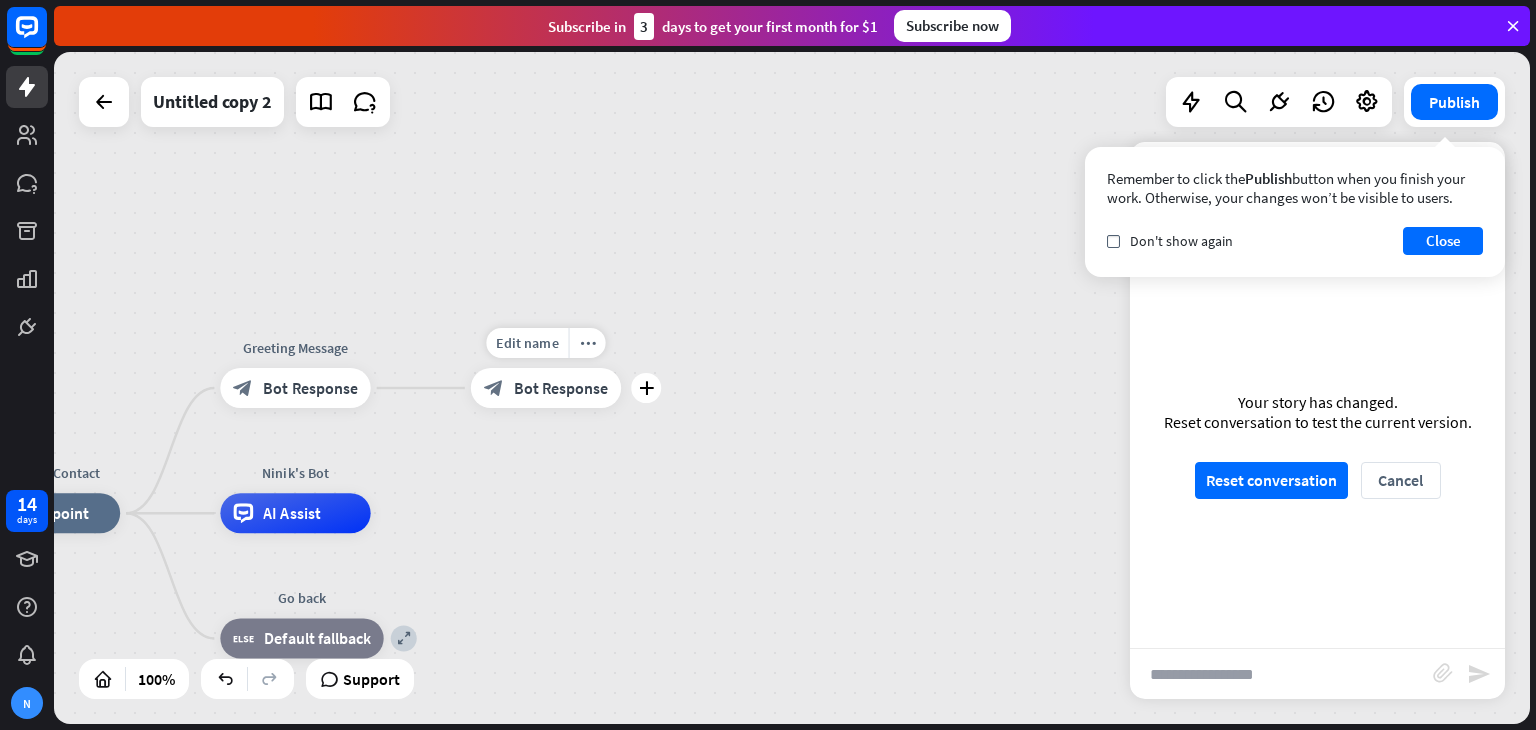 click on "Bot Response" at bounding box center [561, 388] 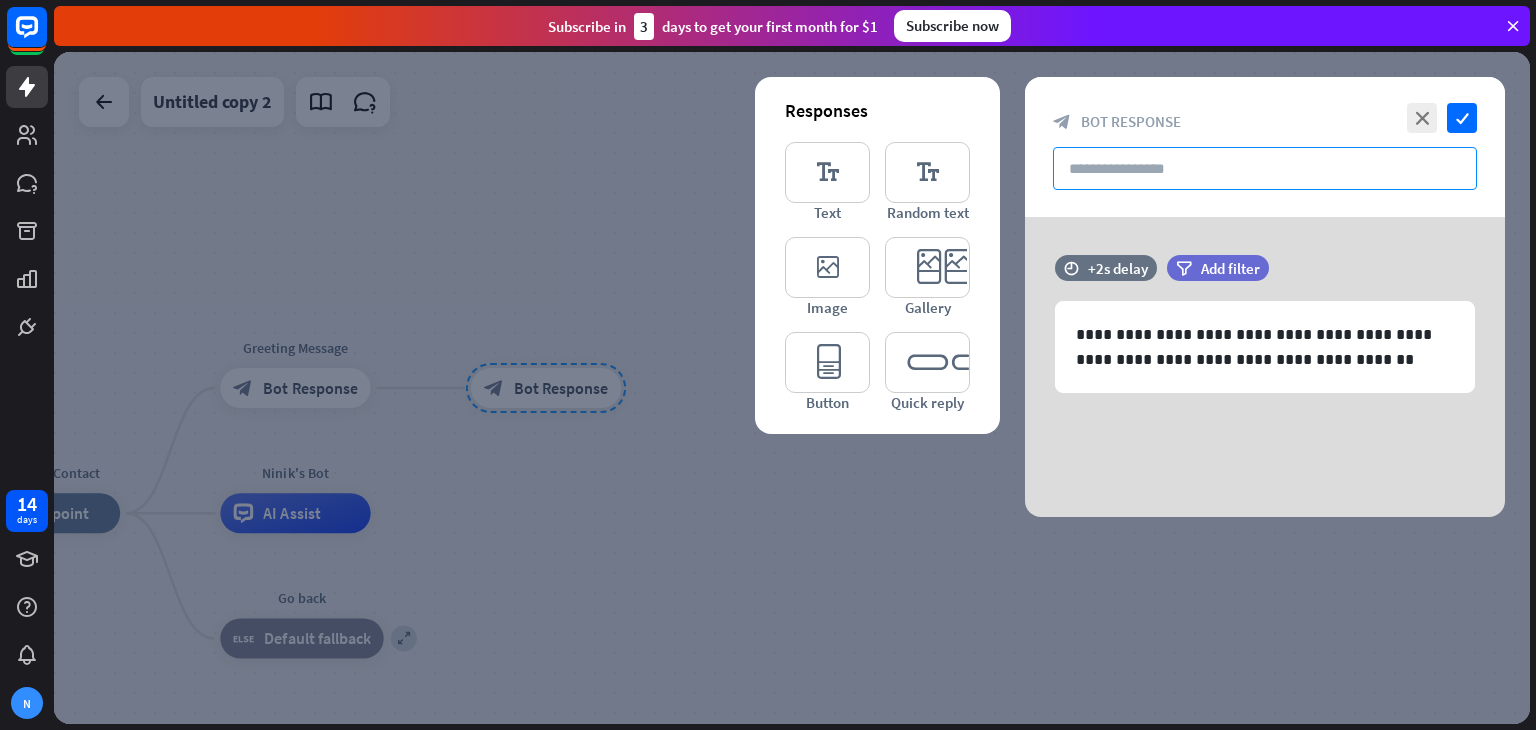 click at bounding box center (1265, 168) 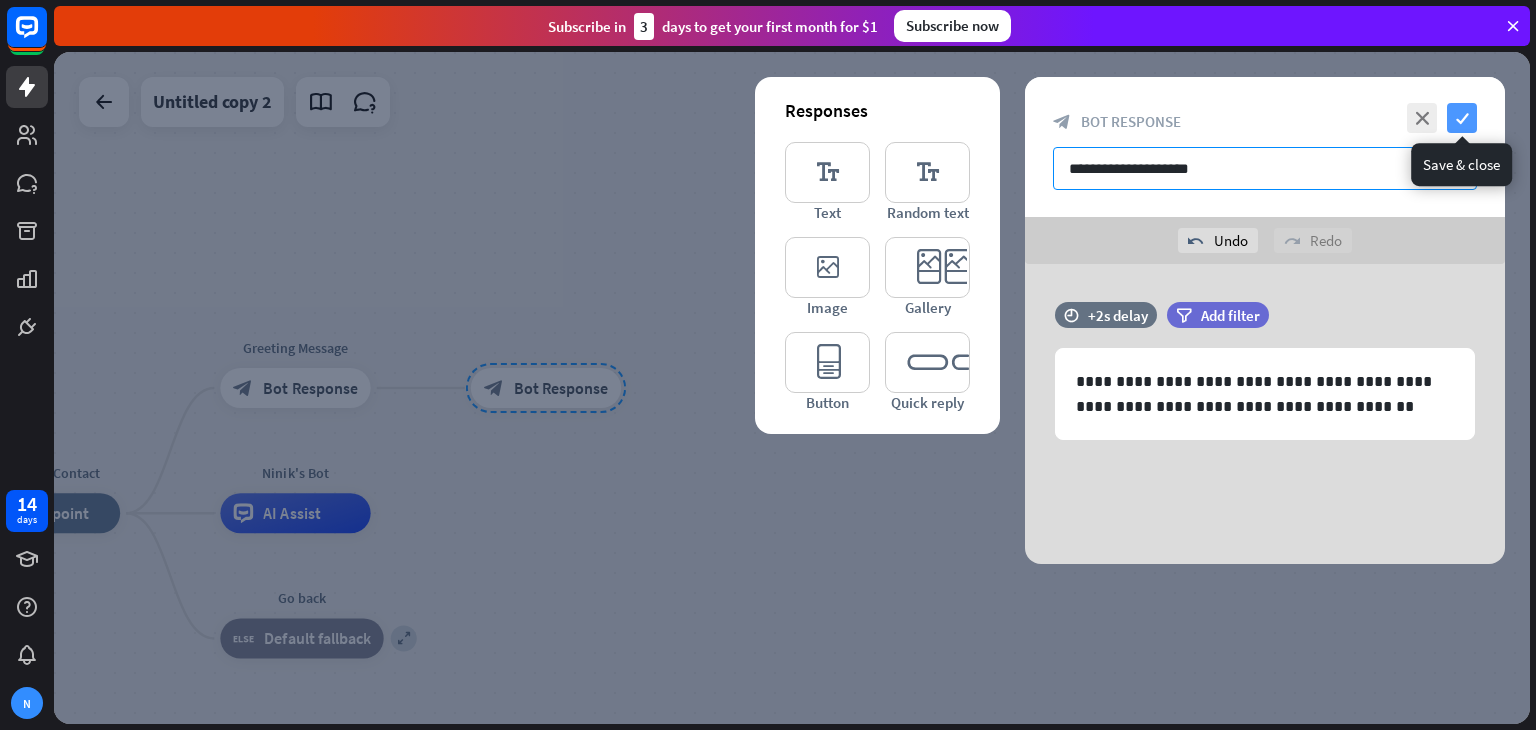 type on "**********" 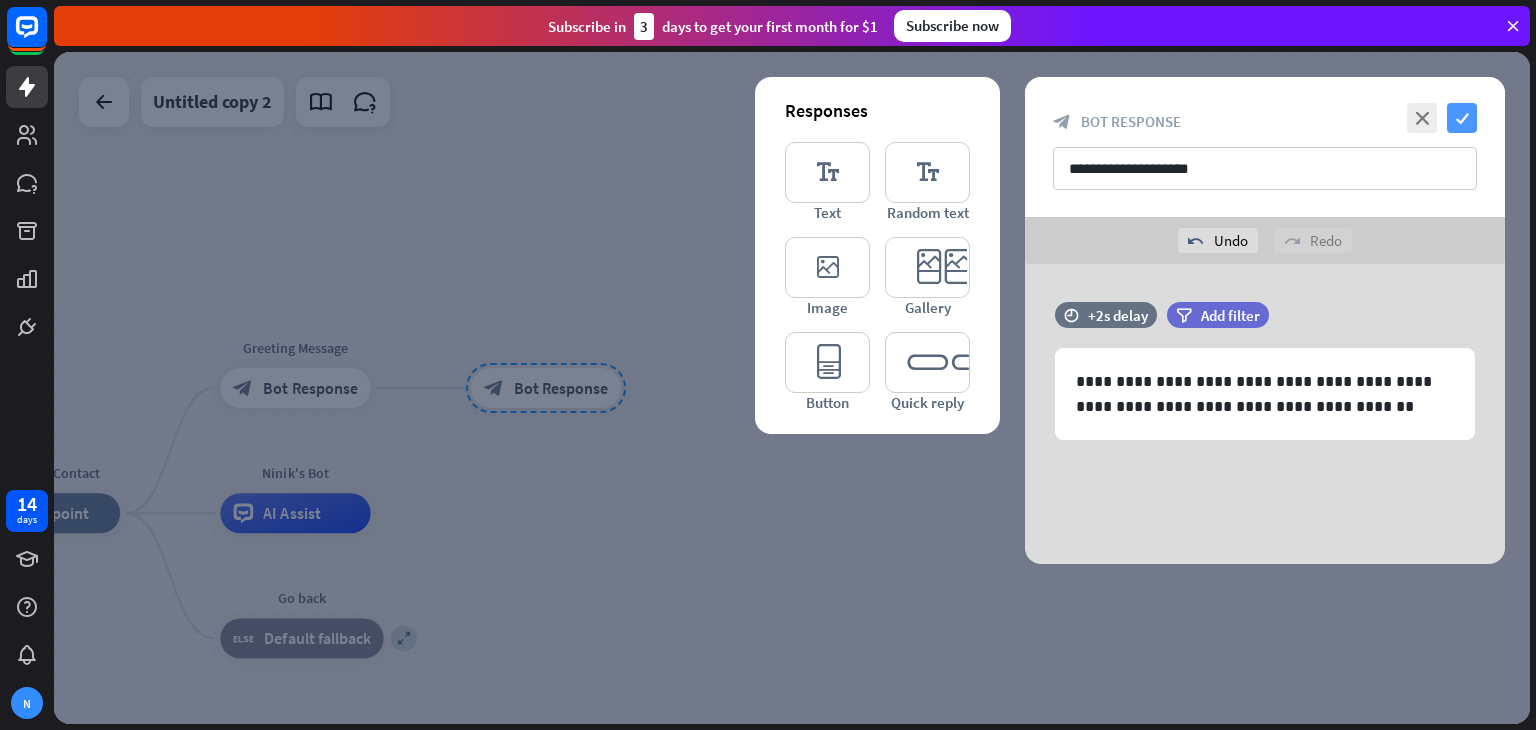 click on "check" at bounding box center [1462, 118] 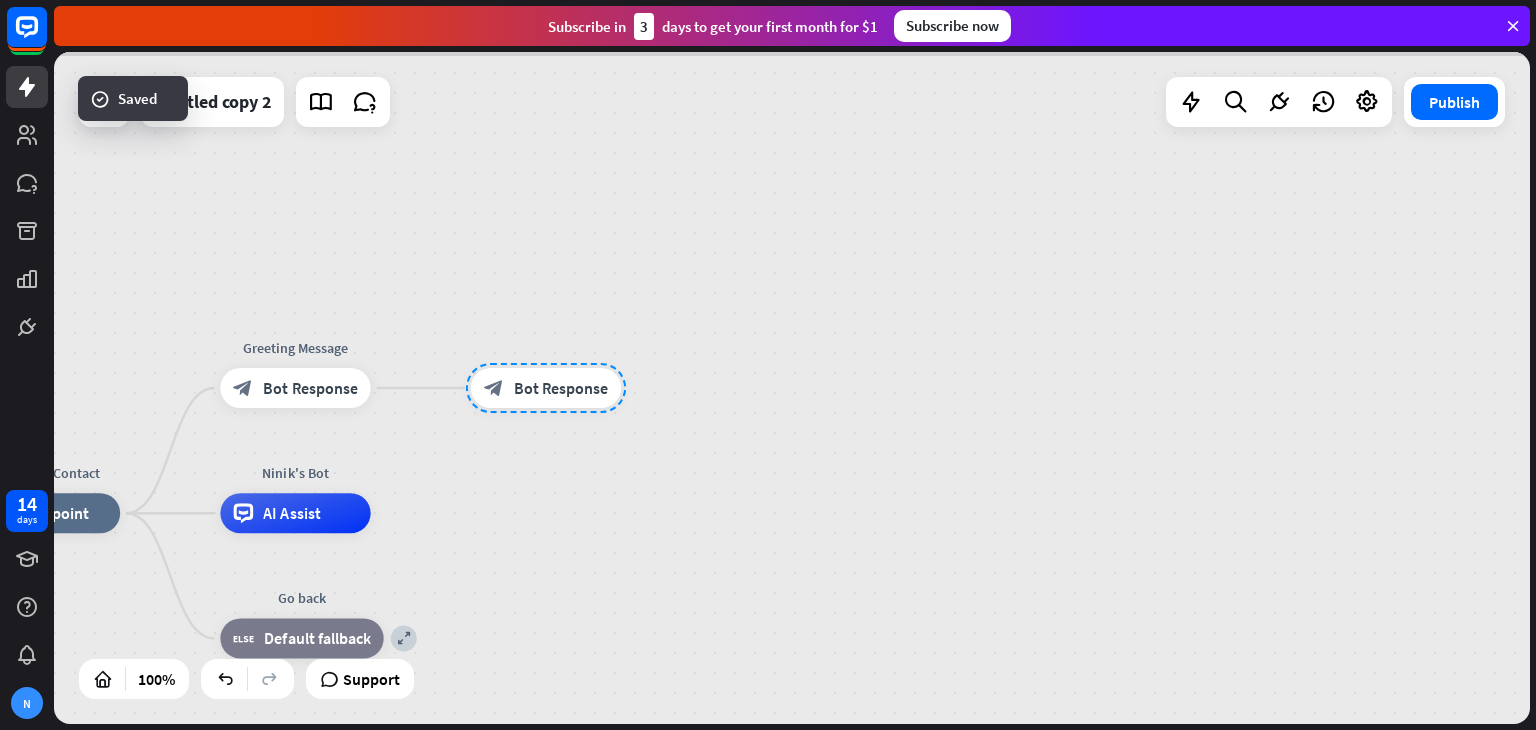 scroll, scrollTop: 2108, scrollLeft: 0, axis: vertical 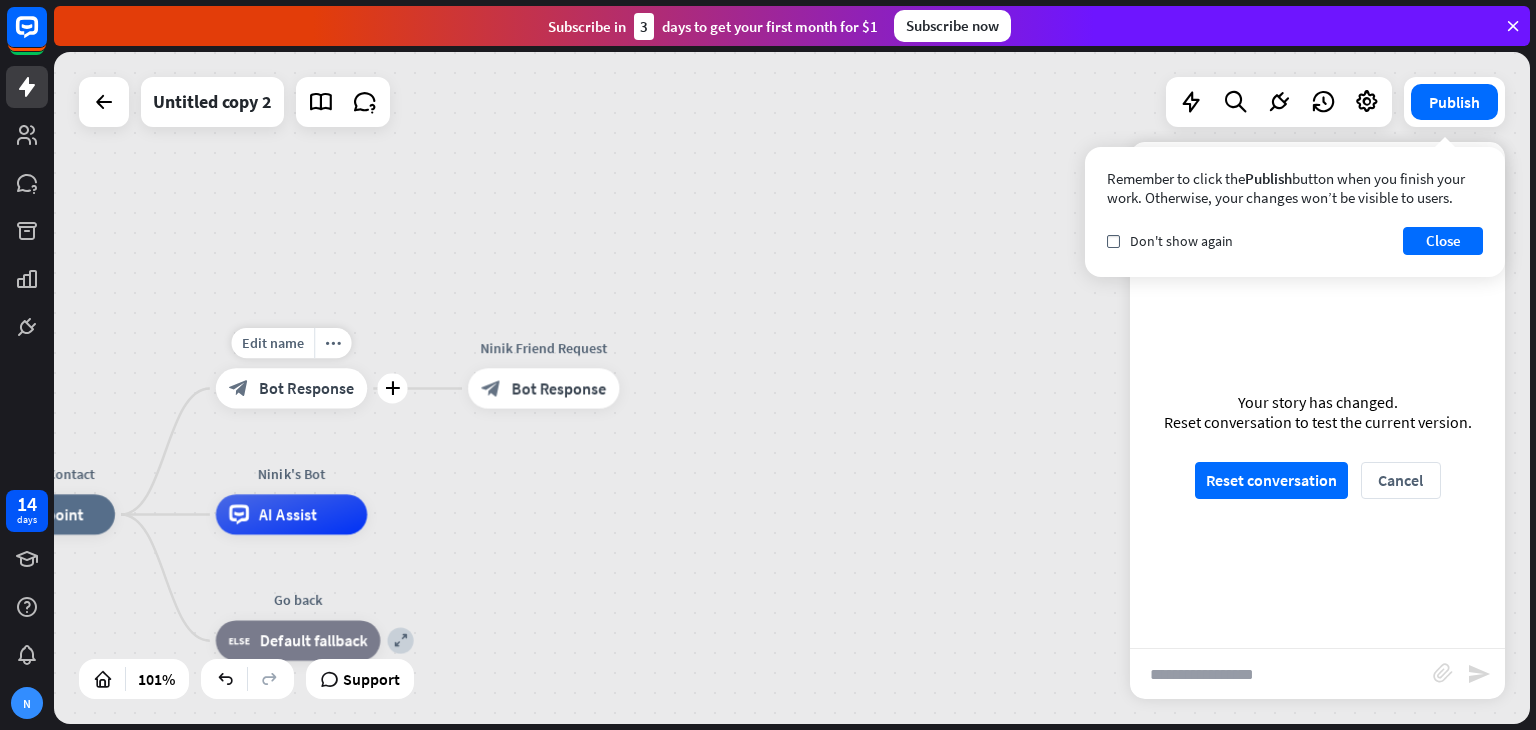 click on "block_bot_response   Bot Response" at bounding box center [291, 388] 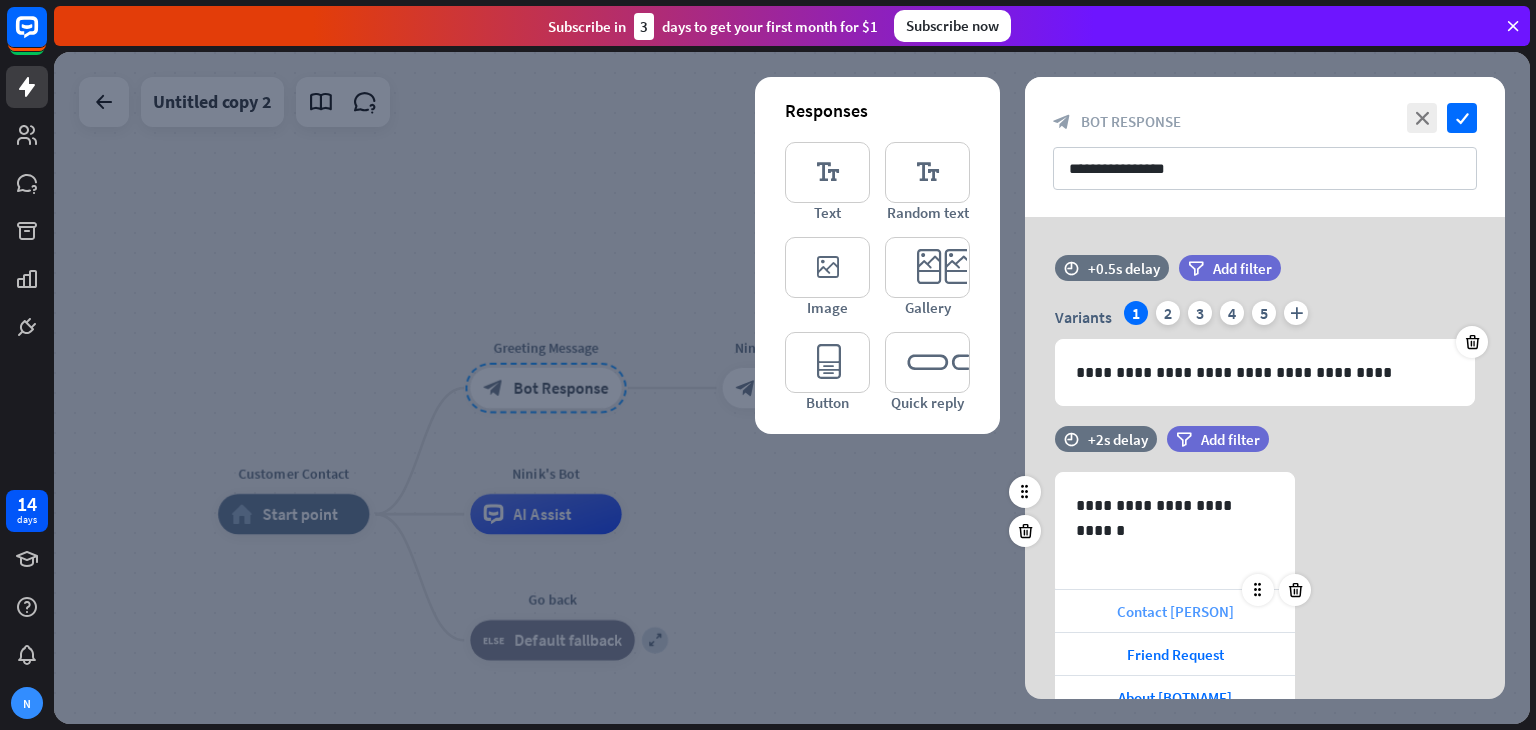 click on "Contact [PERSON]" at bounding box center (1175, 611) 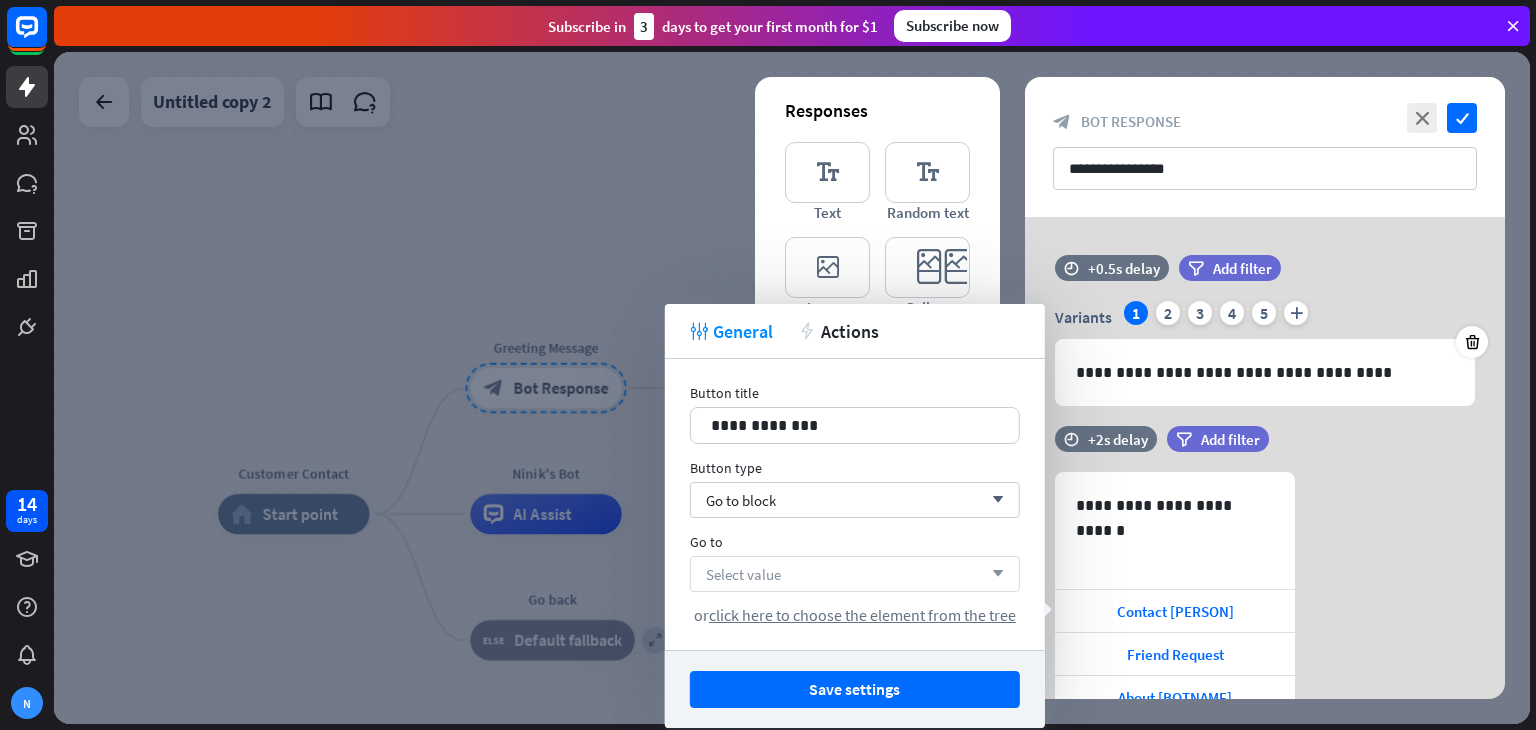 click on "Select value
arrow_down" at bounding box center [855, 574] 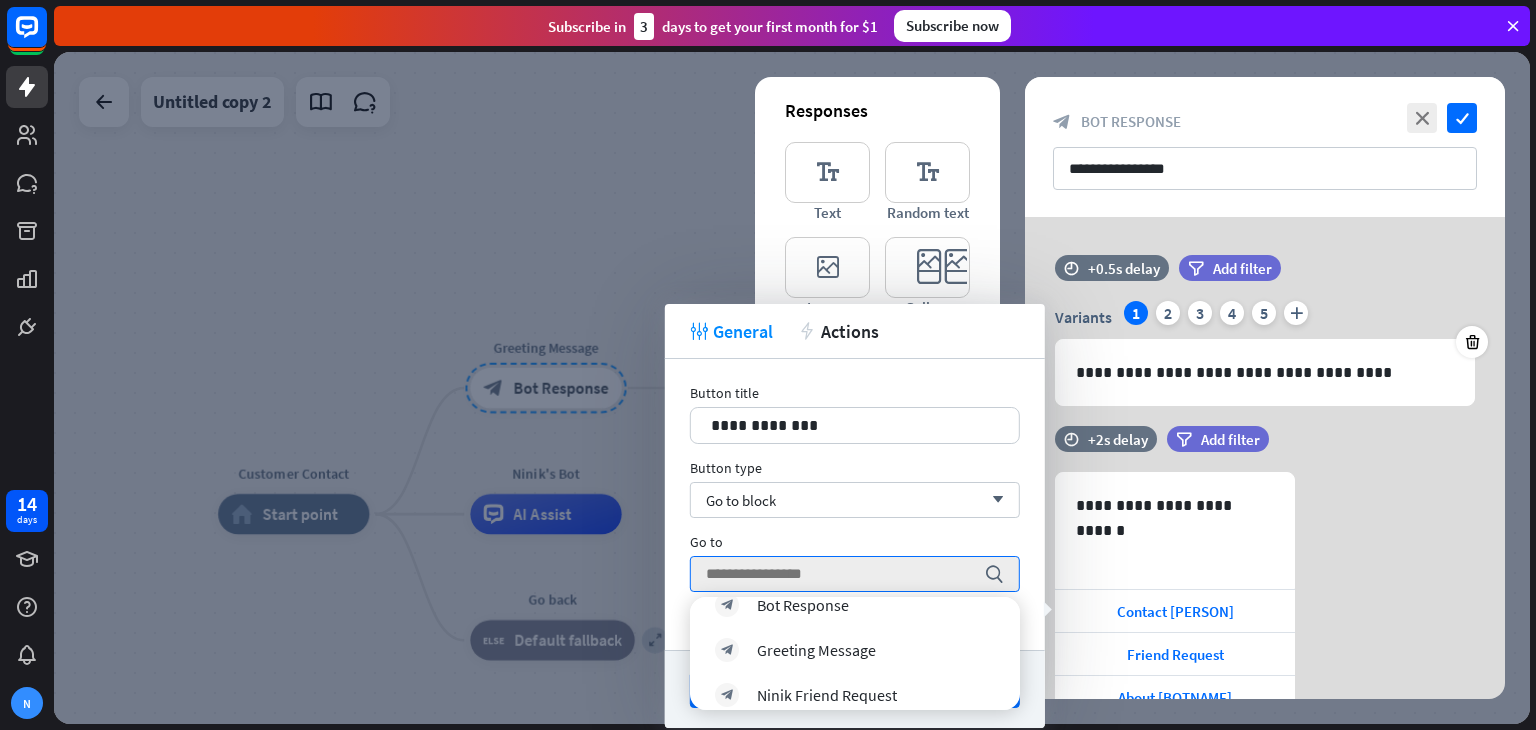 scroll, scrollTop: 217, scrollLeft: 0, axis: vertical 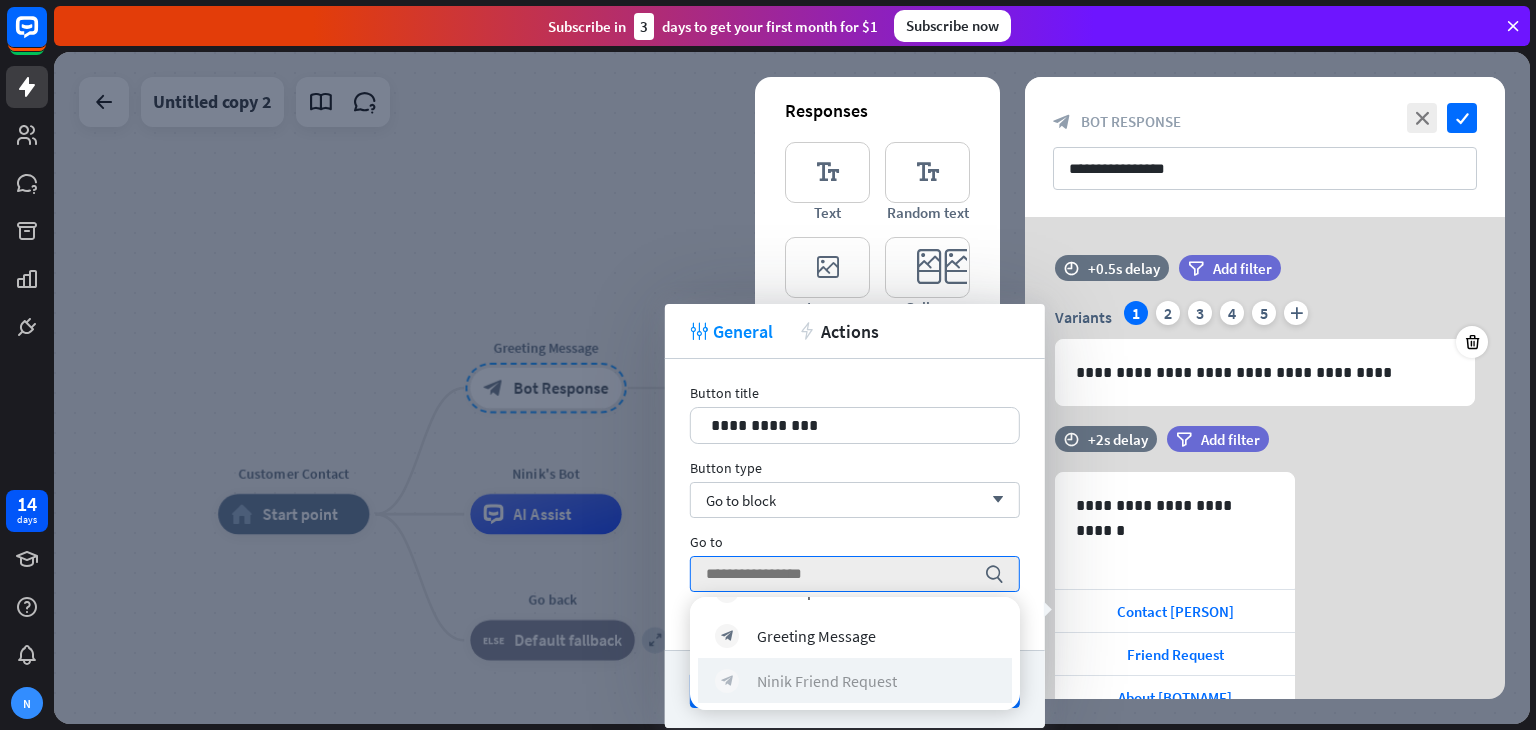 click on "block_bot_response
Ninik Friend Request" at bounding box center (855, 680) 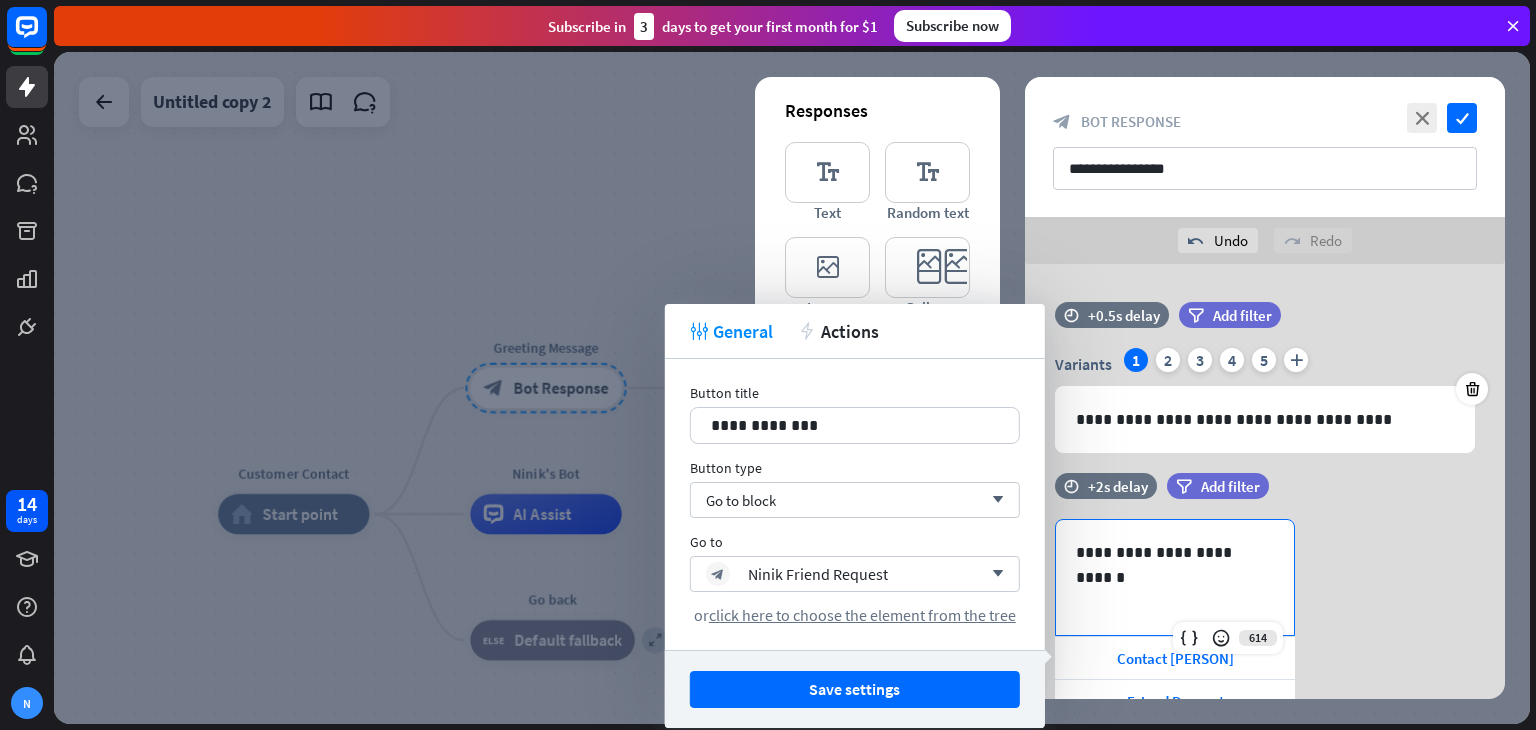 click on "**********" at bounding box center [1175, 577] 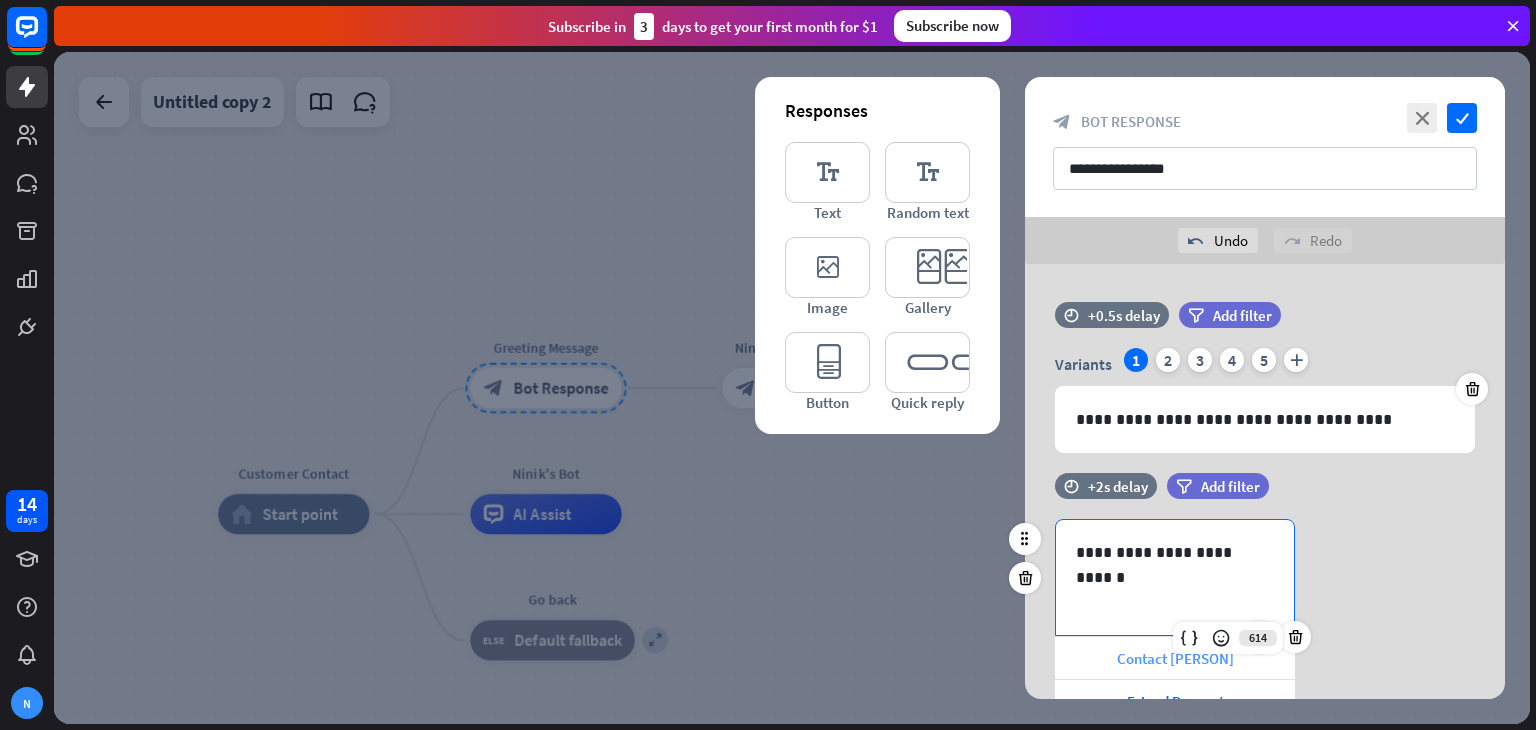 click on "Contact [PERSON]" at bounding box center [1175, 658] 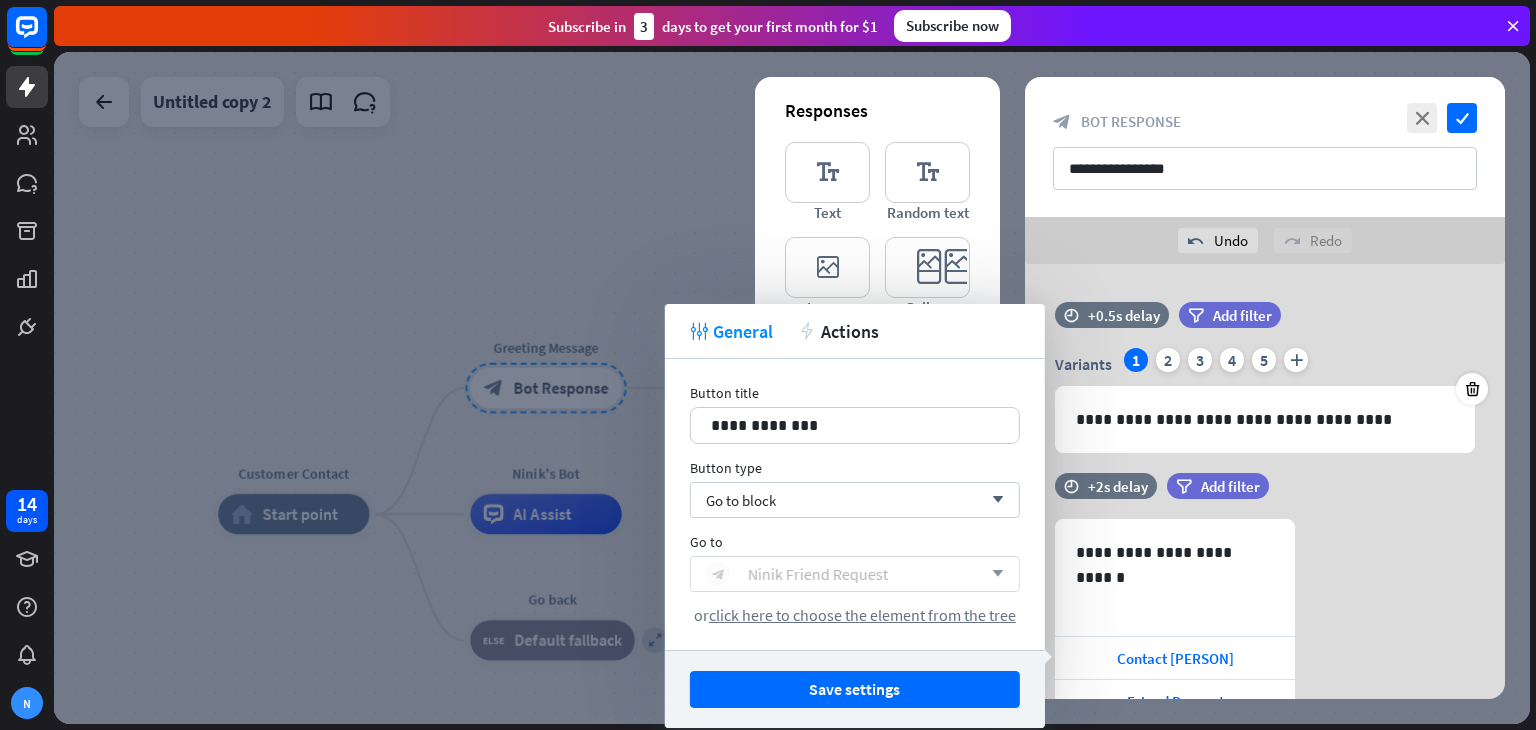 click on "block_bot_response
Ninik Friend Request" at bounding box center (844, 574) 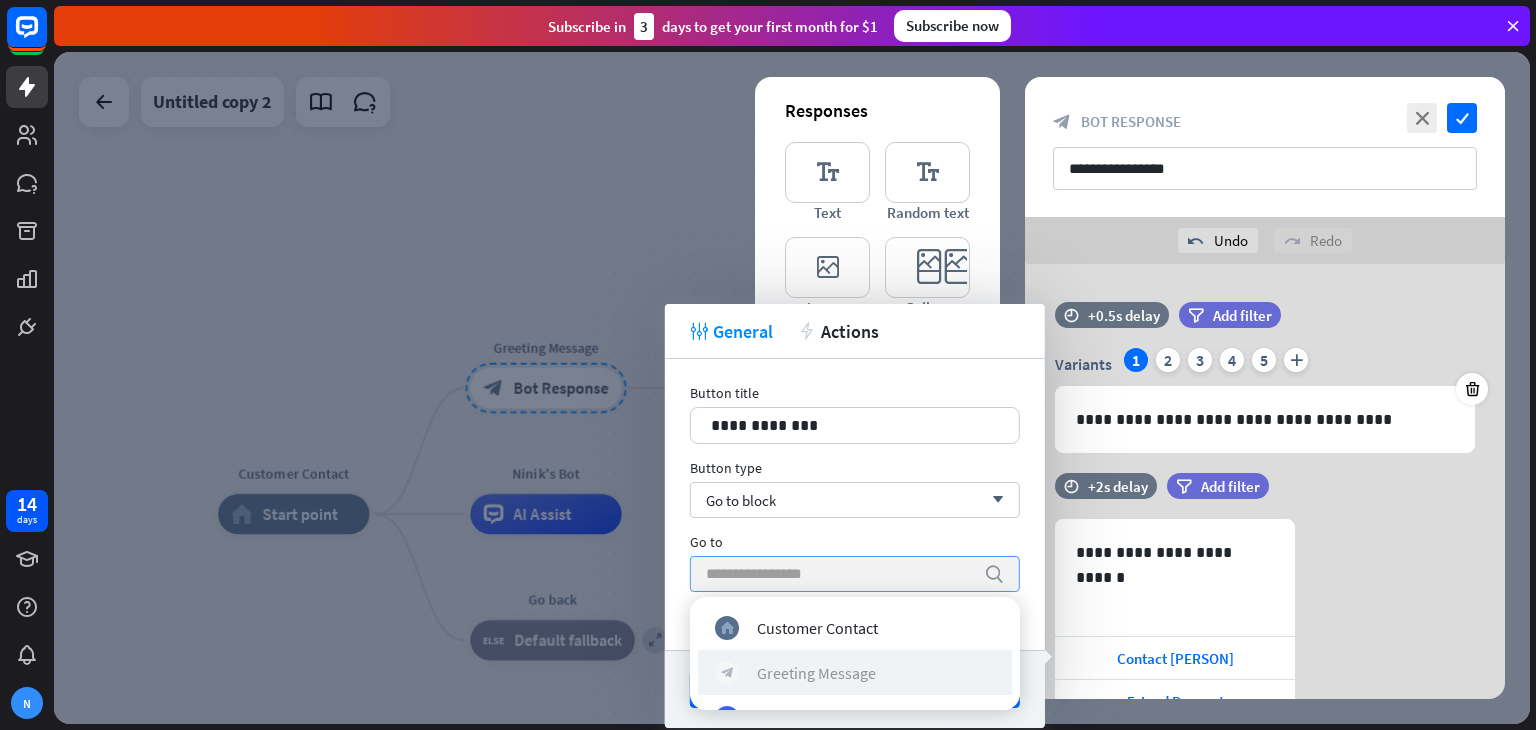 click on "block_bot_response
Greeting Message" at bounding box center (855, 672) 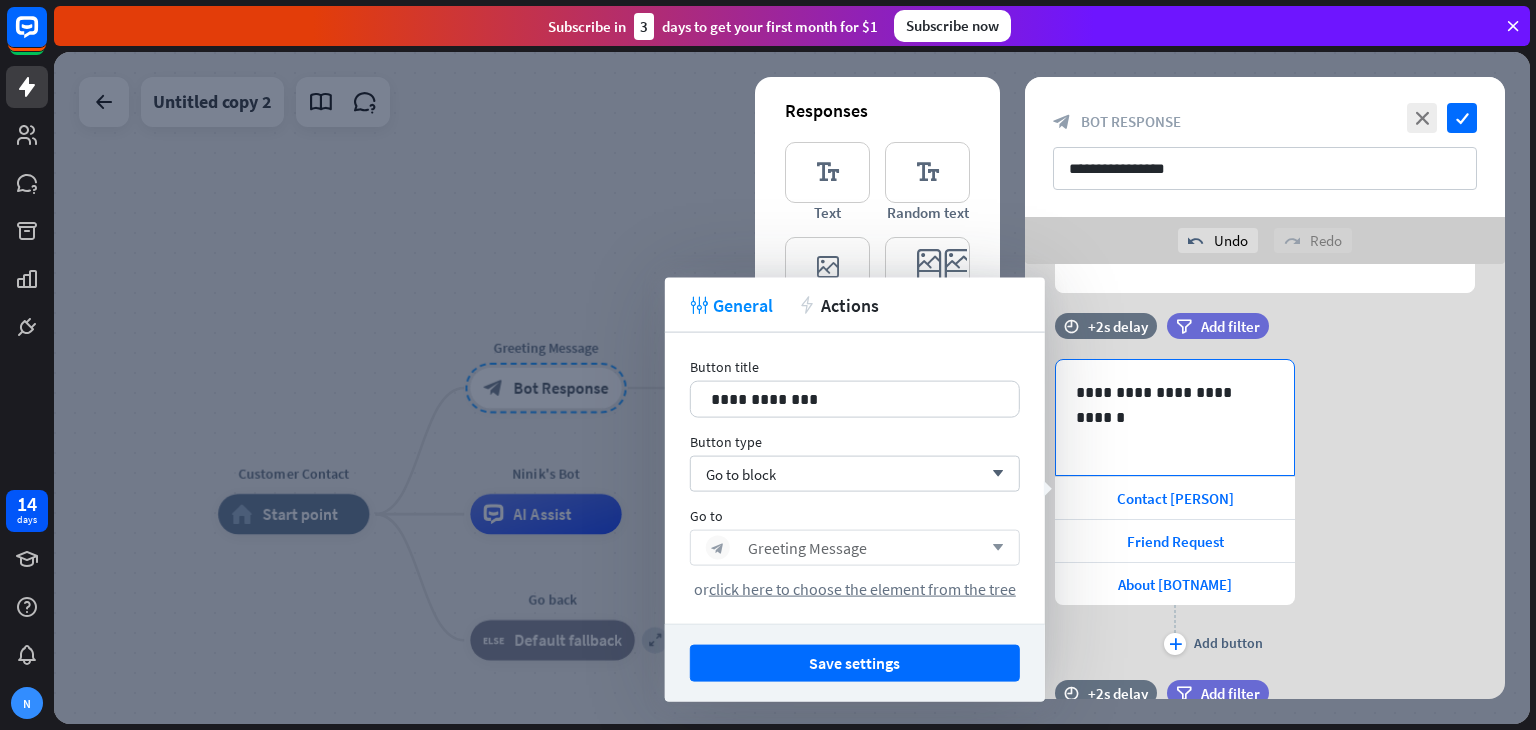 scroll, scrollTop: 172, scrollLeft: 0, axis: vertical 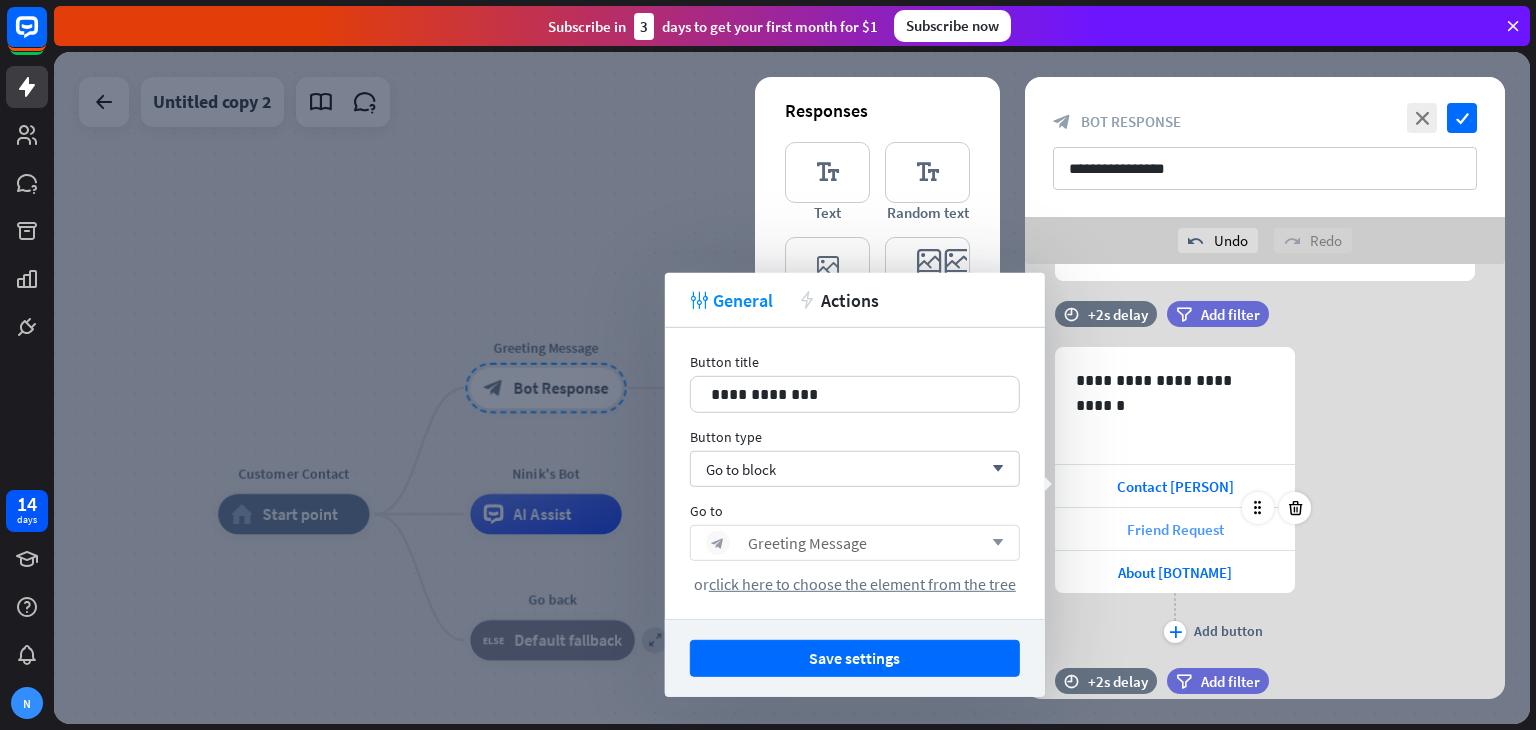 click on "Friend Request" at bounding box center [1175, 529] 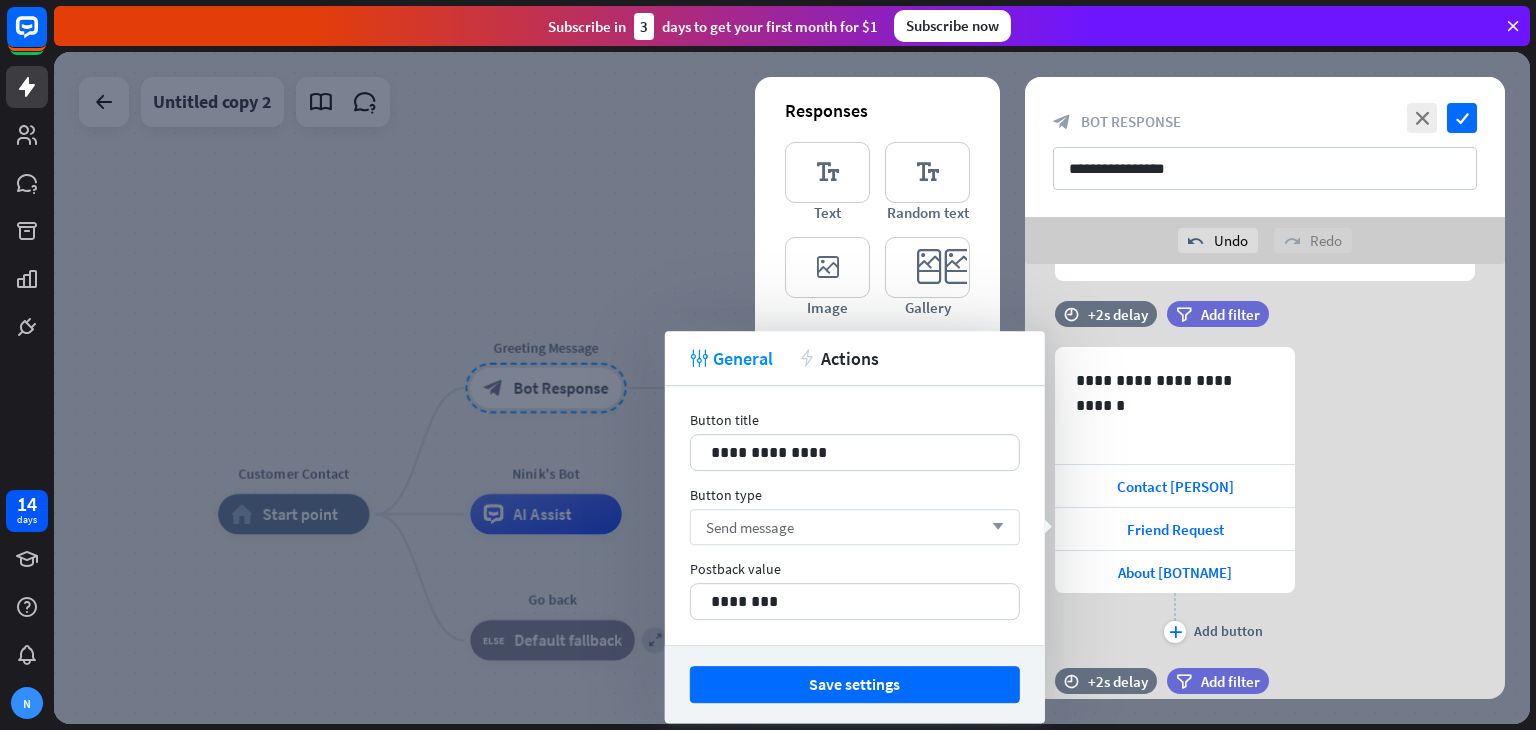 click on "Send message
arrow_down" at bounding box center [855, 527] 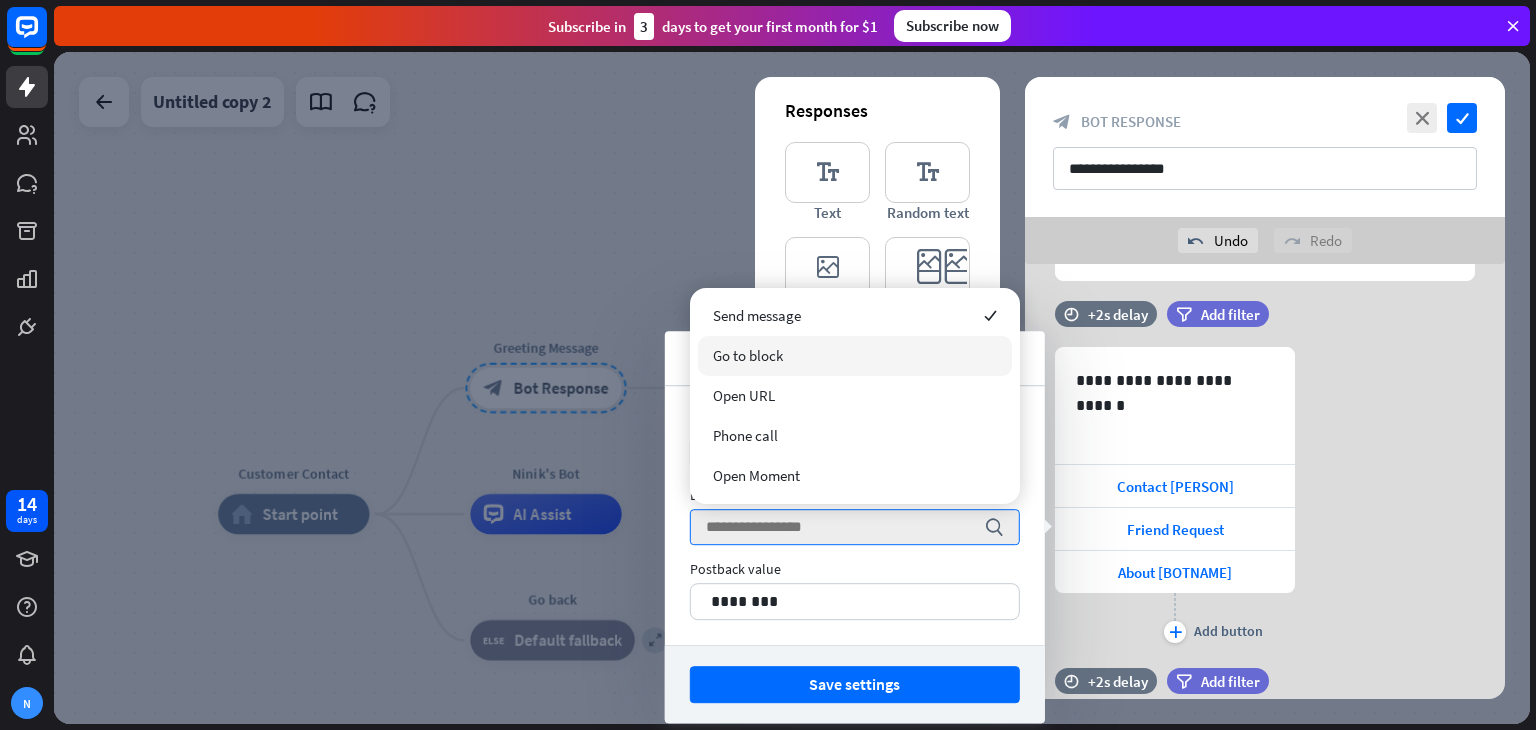 click on "Go to block" at bounding box center [748, 355] 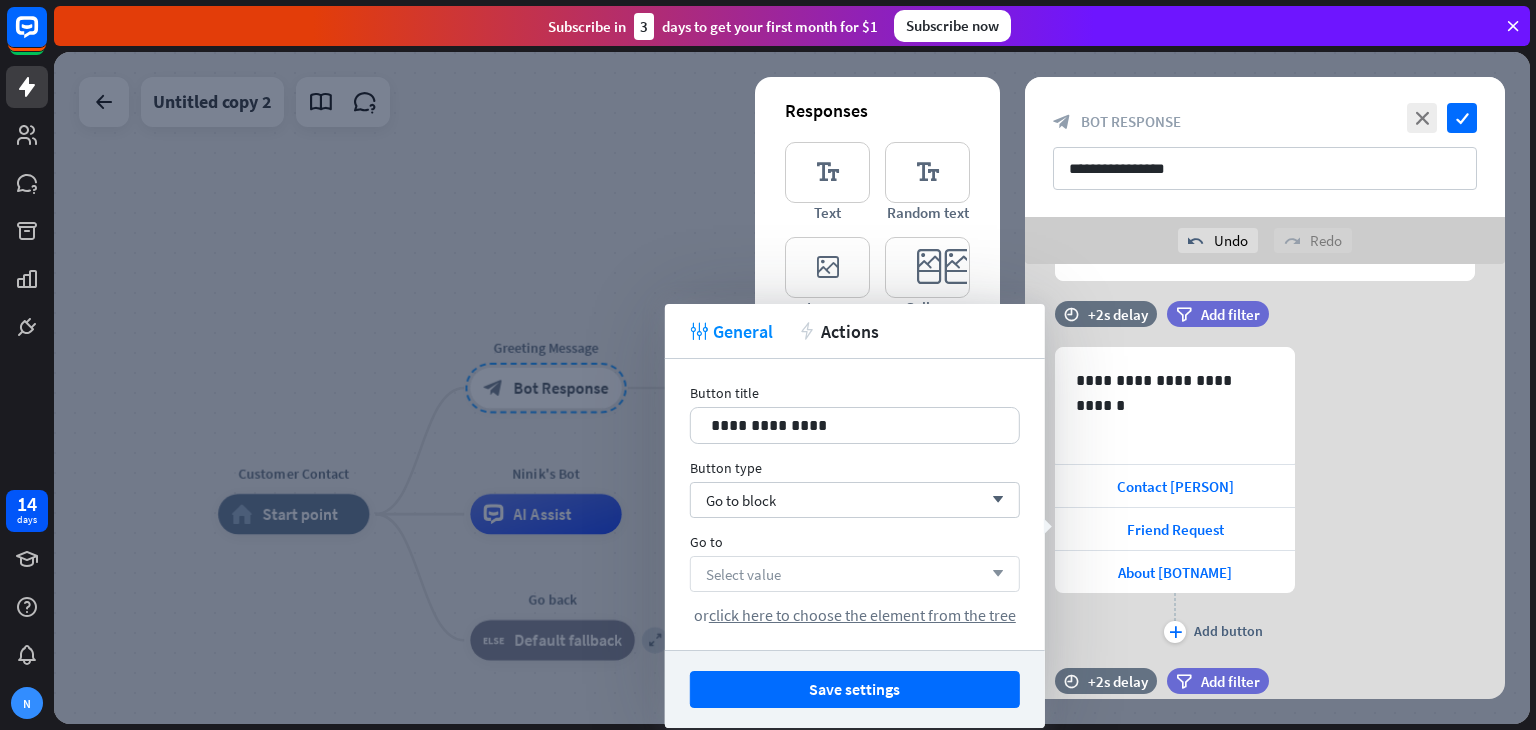 click on "Select value
arrow_down" at bounding box center (855, 574) 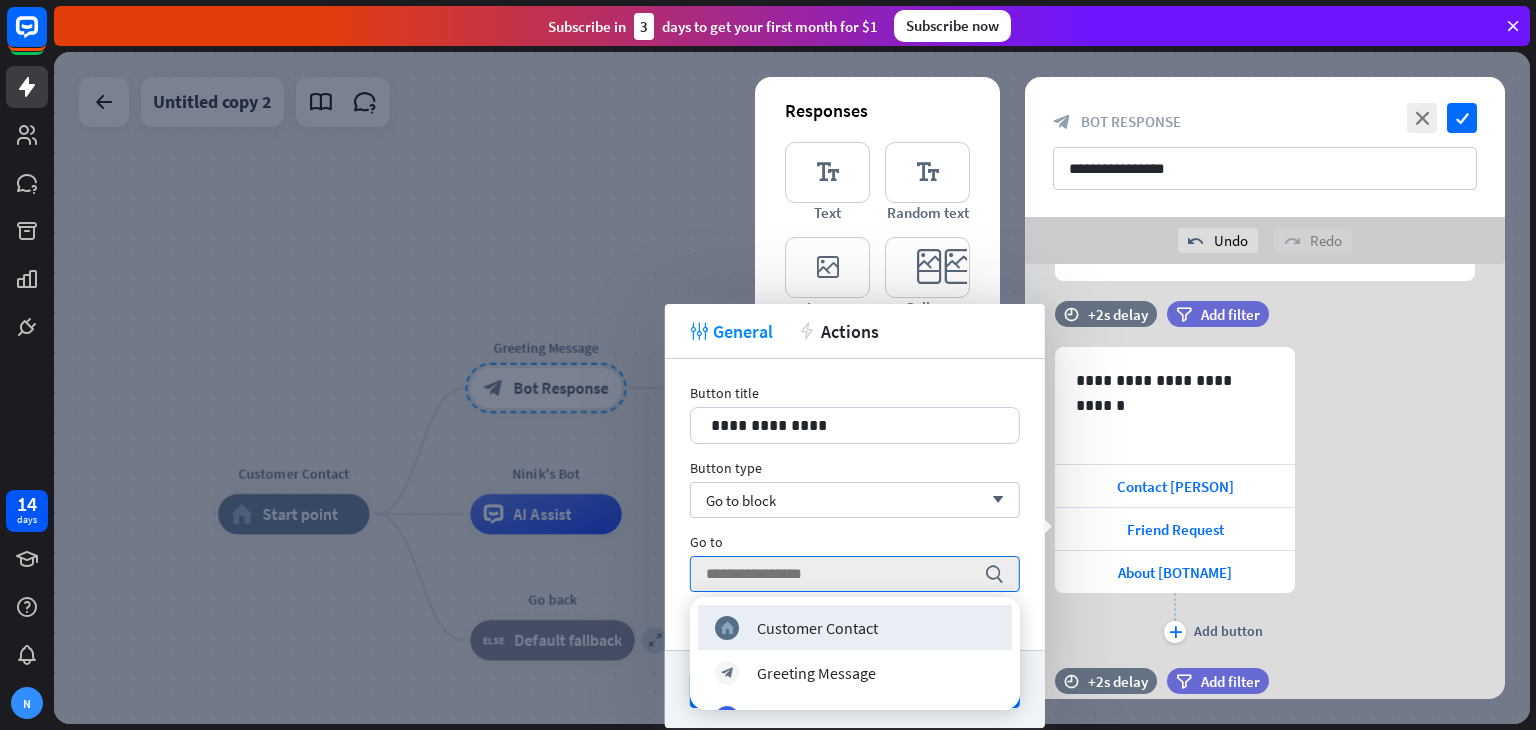 scroll, scrollTop: 217, scrollLeft: 0, axis: vertical 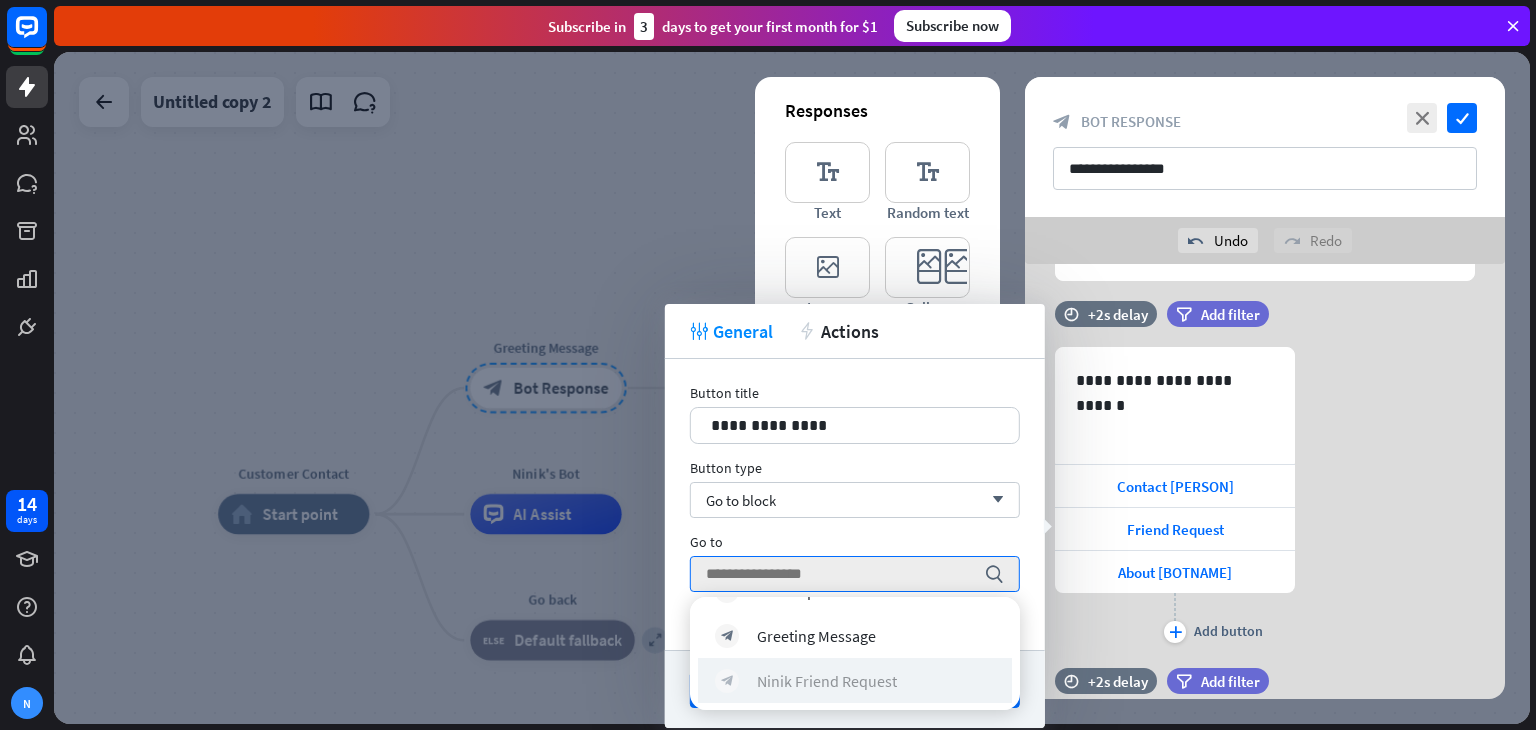 click on "block_bot_response
Ninik Friend Request" at bounding box center [855, 680] 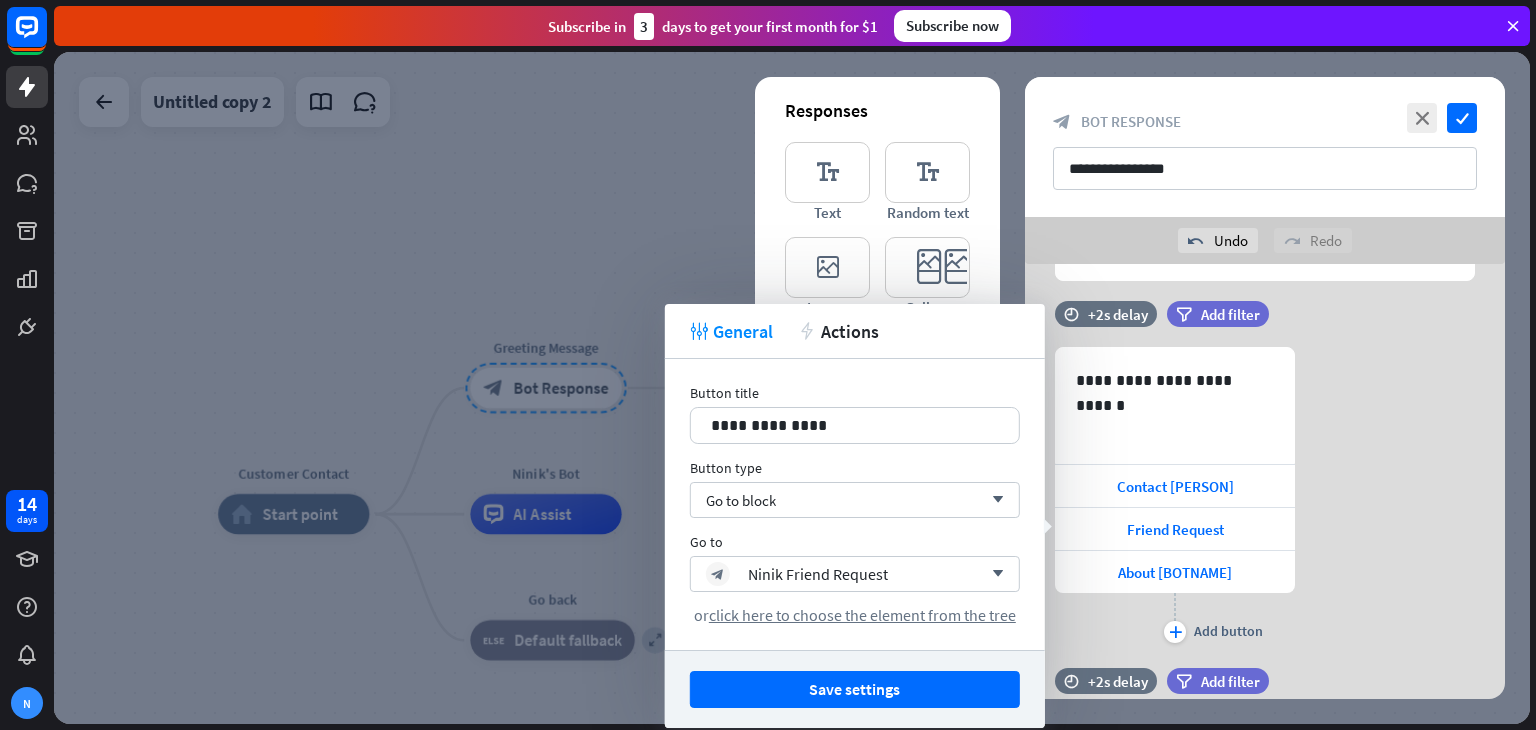 click on "Save settings" at bounding box center [855, 689] 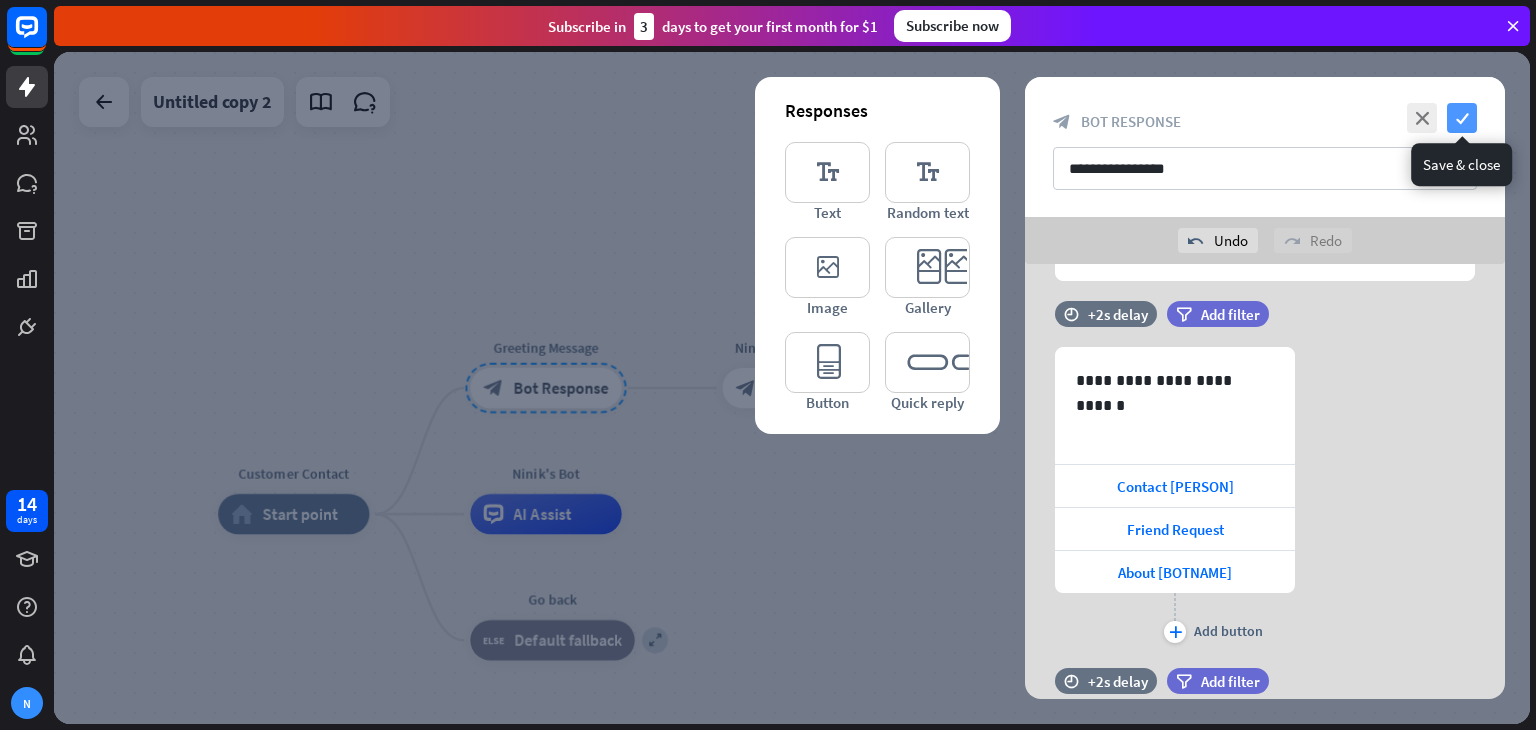click on "check" at bounding box center [1462, 118] 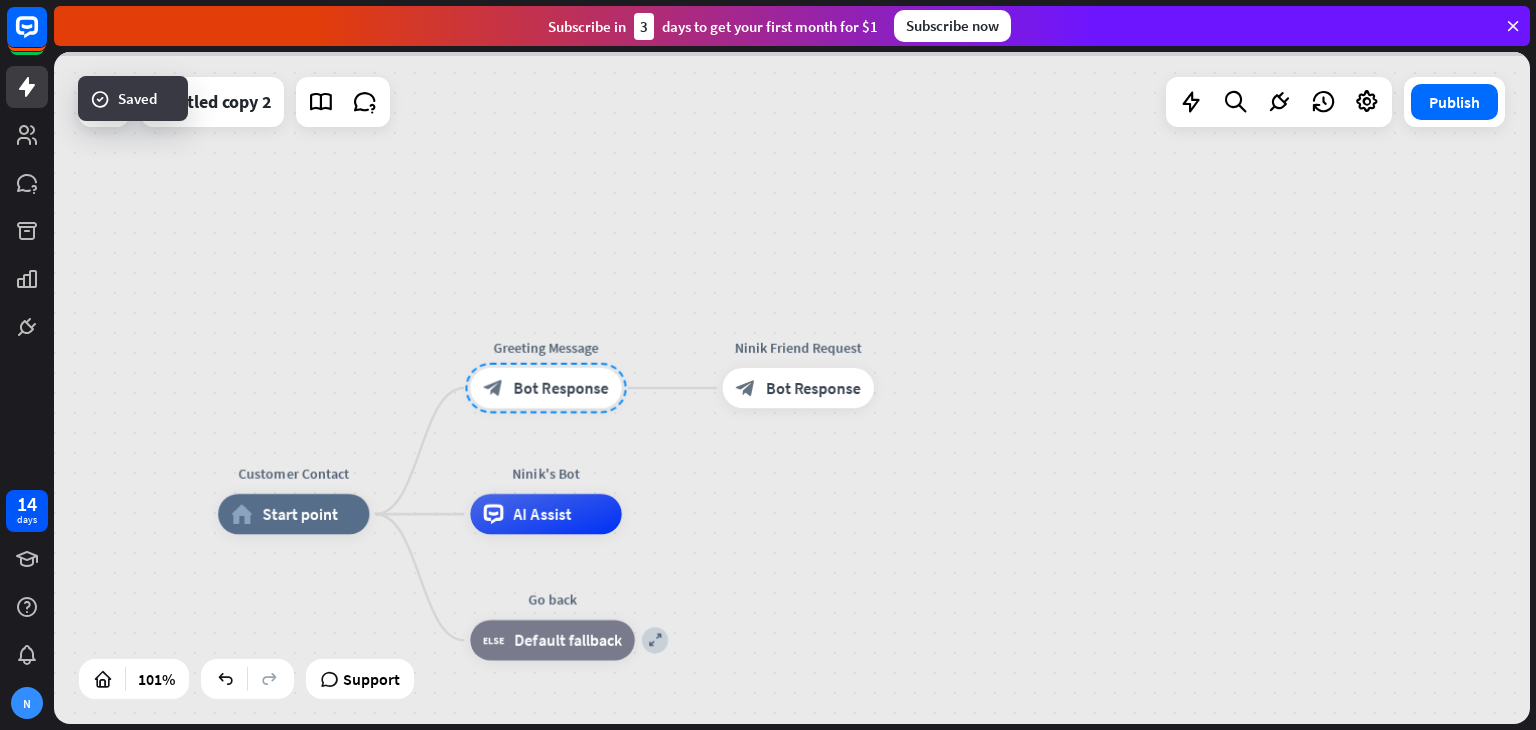 scroll, scrollTop: 2128, scrollLeft: 0, axis: vertical 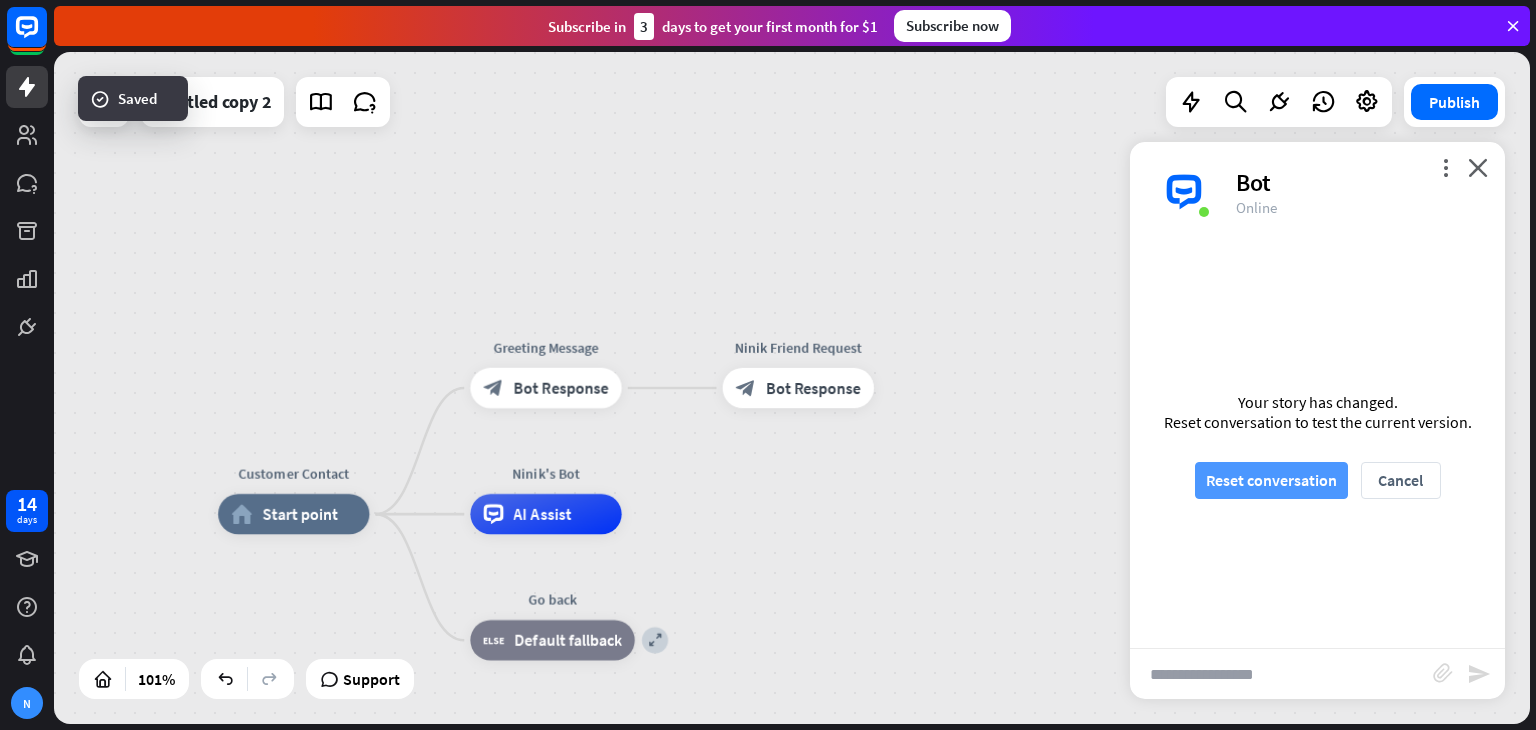 click on "Reset conversation" at bounding box center (1271, 480) 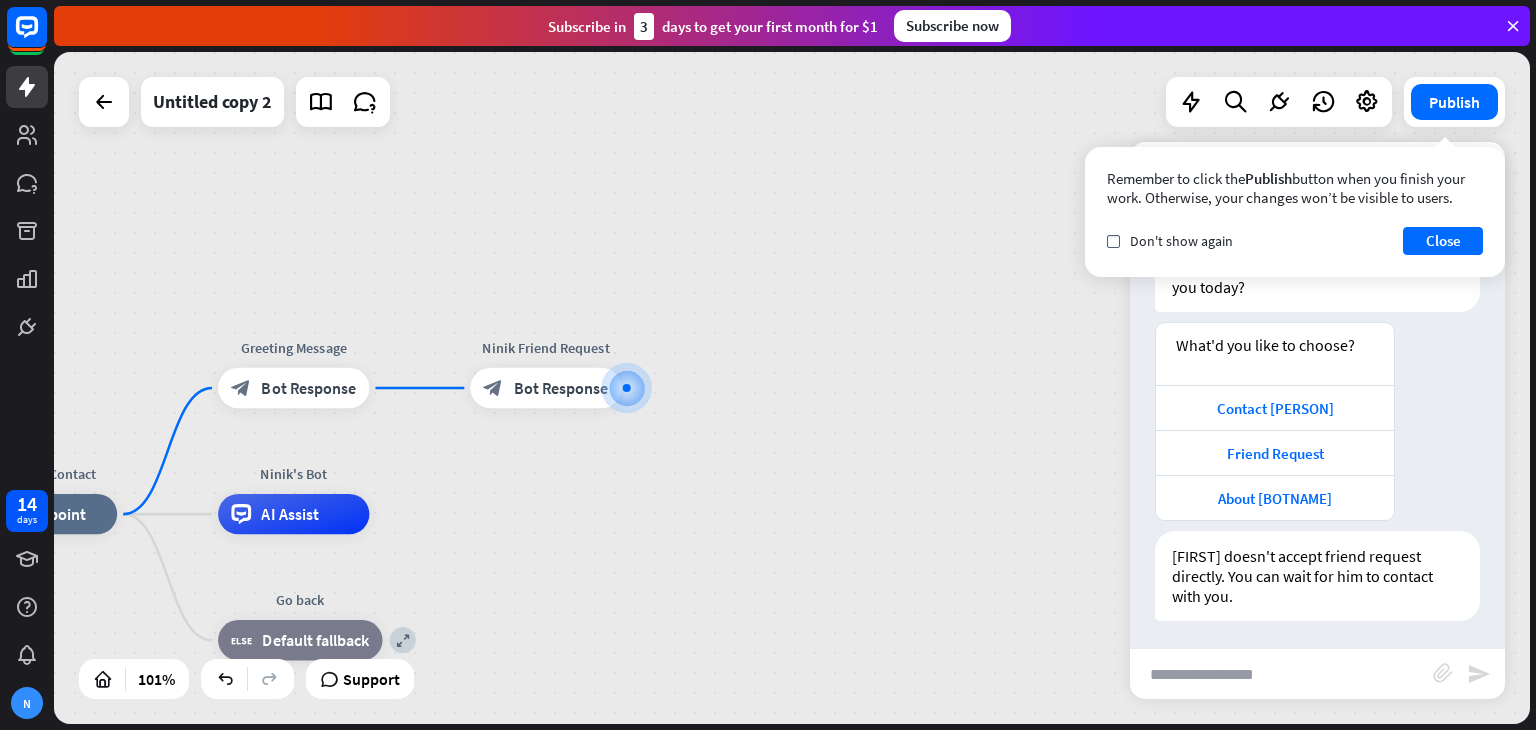 scroll, scrollTop: 60, scrollLeft: 0, axis: vertical 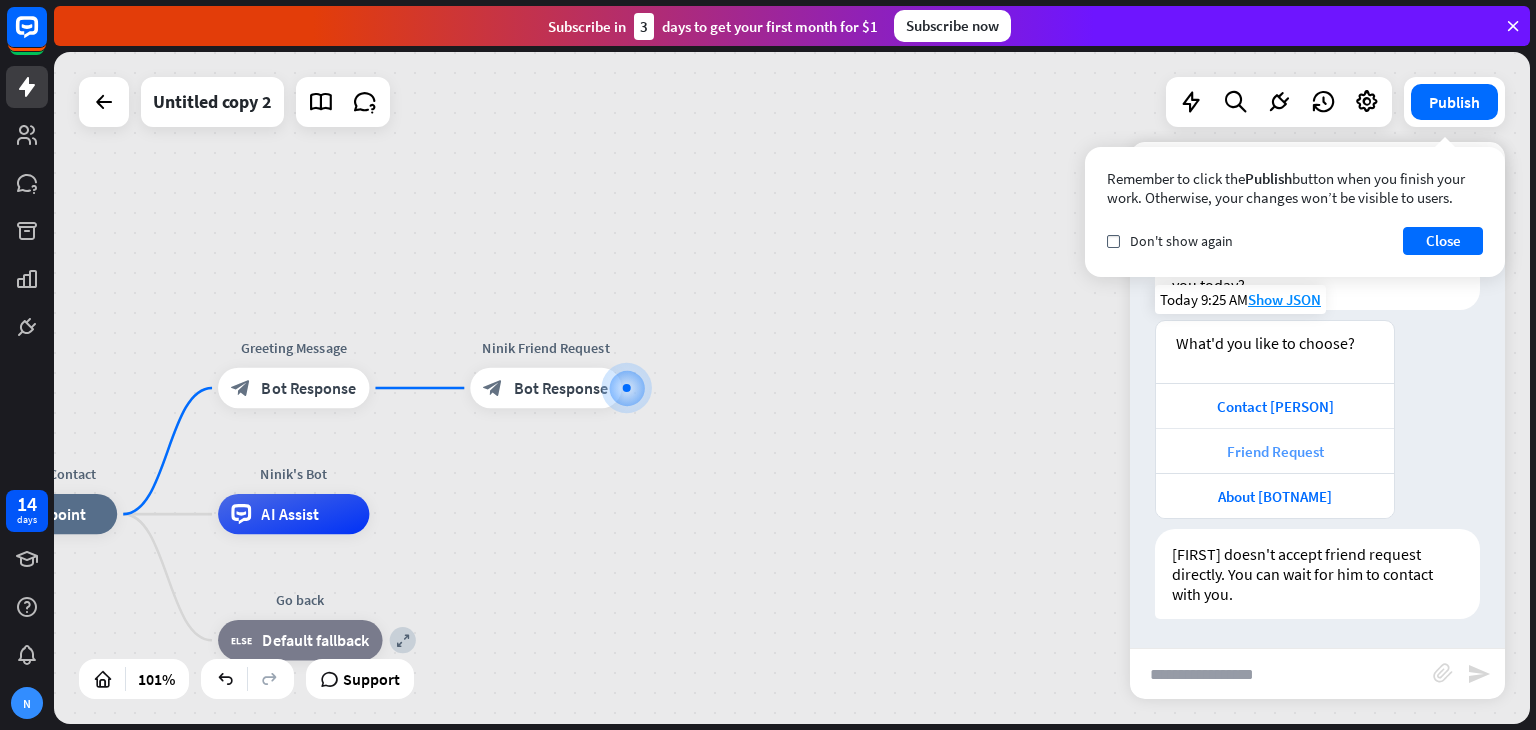 click on "Friend Request" at bounding box center (1275, 451) 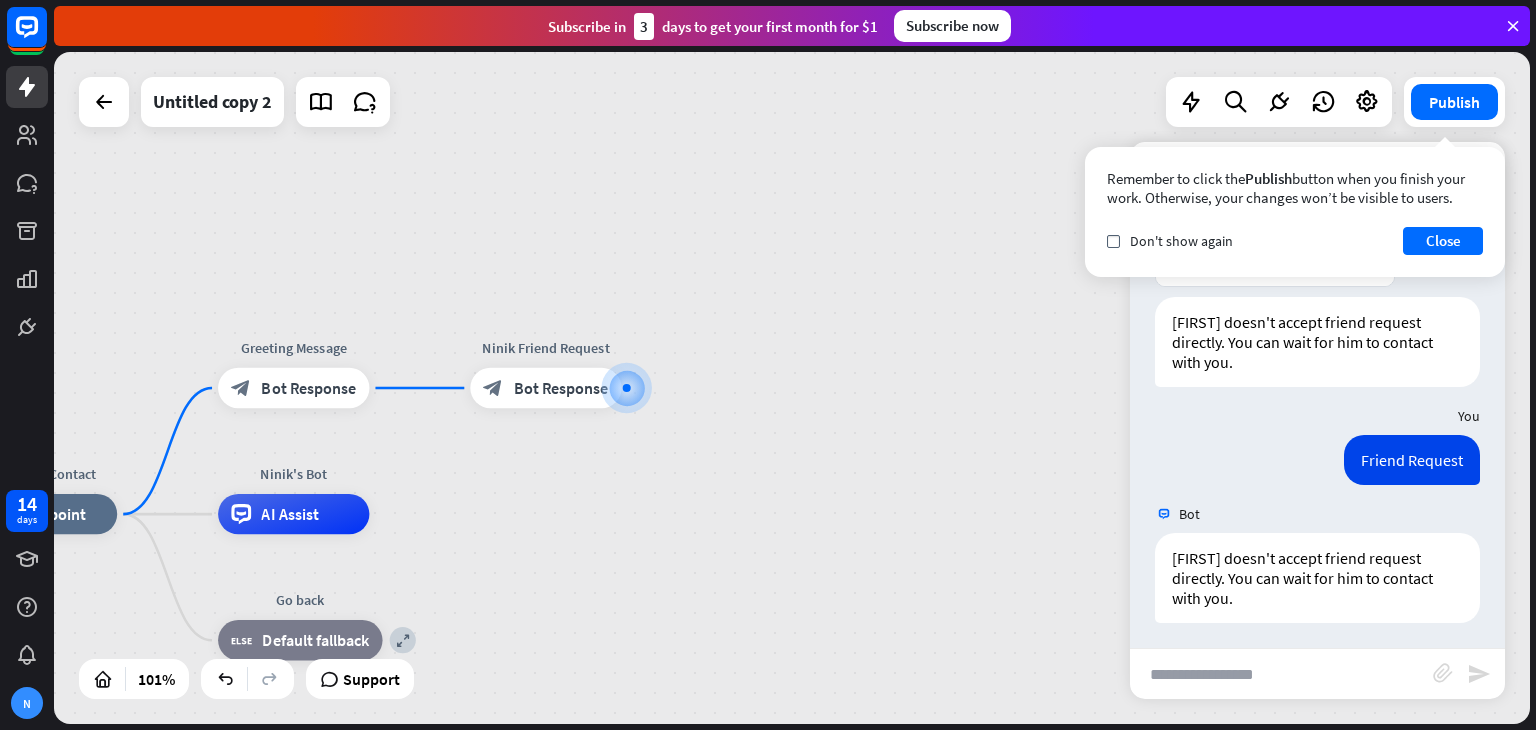 scroll, scrollTop: 296, scrollLeft: 0, axis: vertical 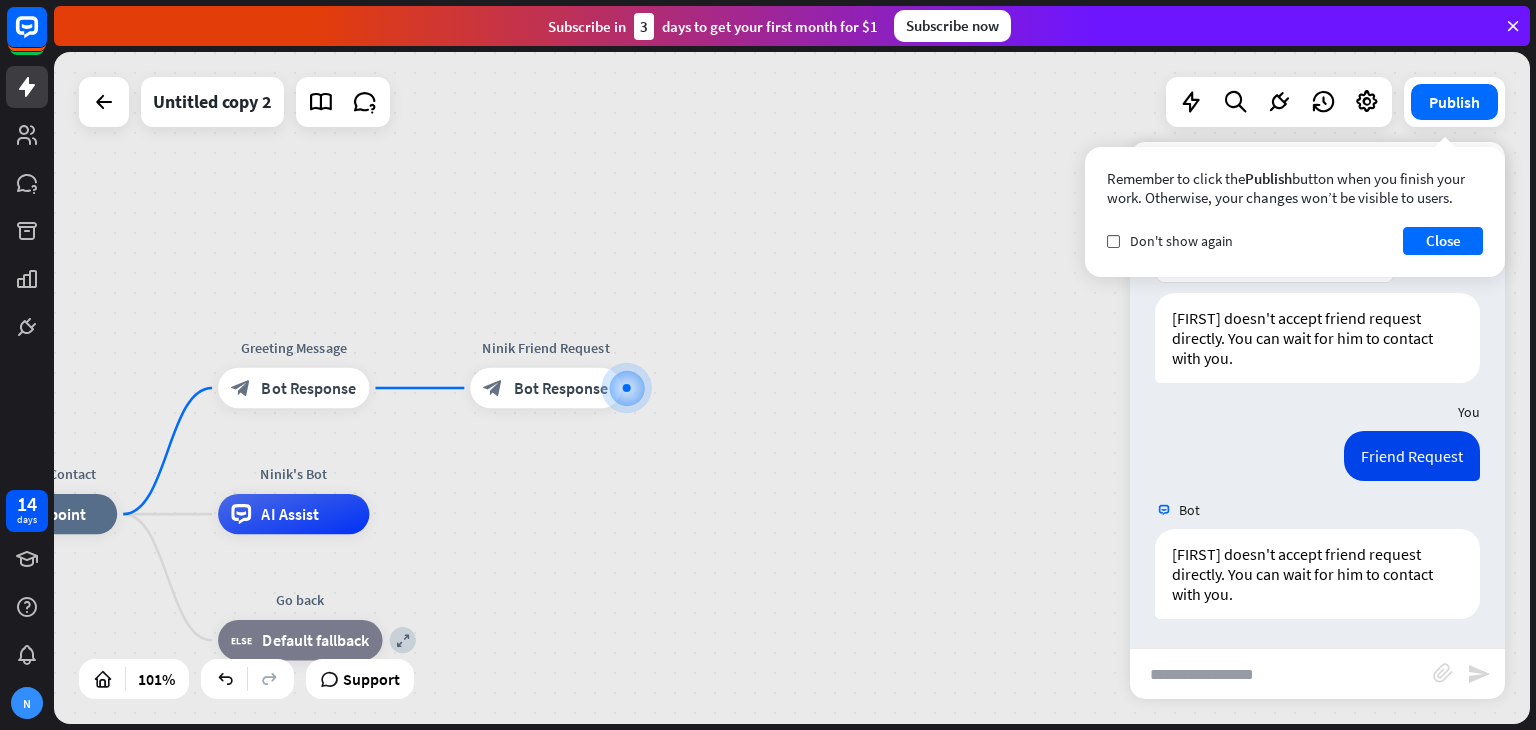 drag, startPoint x: 564, startPoint y: 398, endPoint x: 576, endPoint y: 482, distance: 84.85281 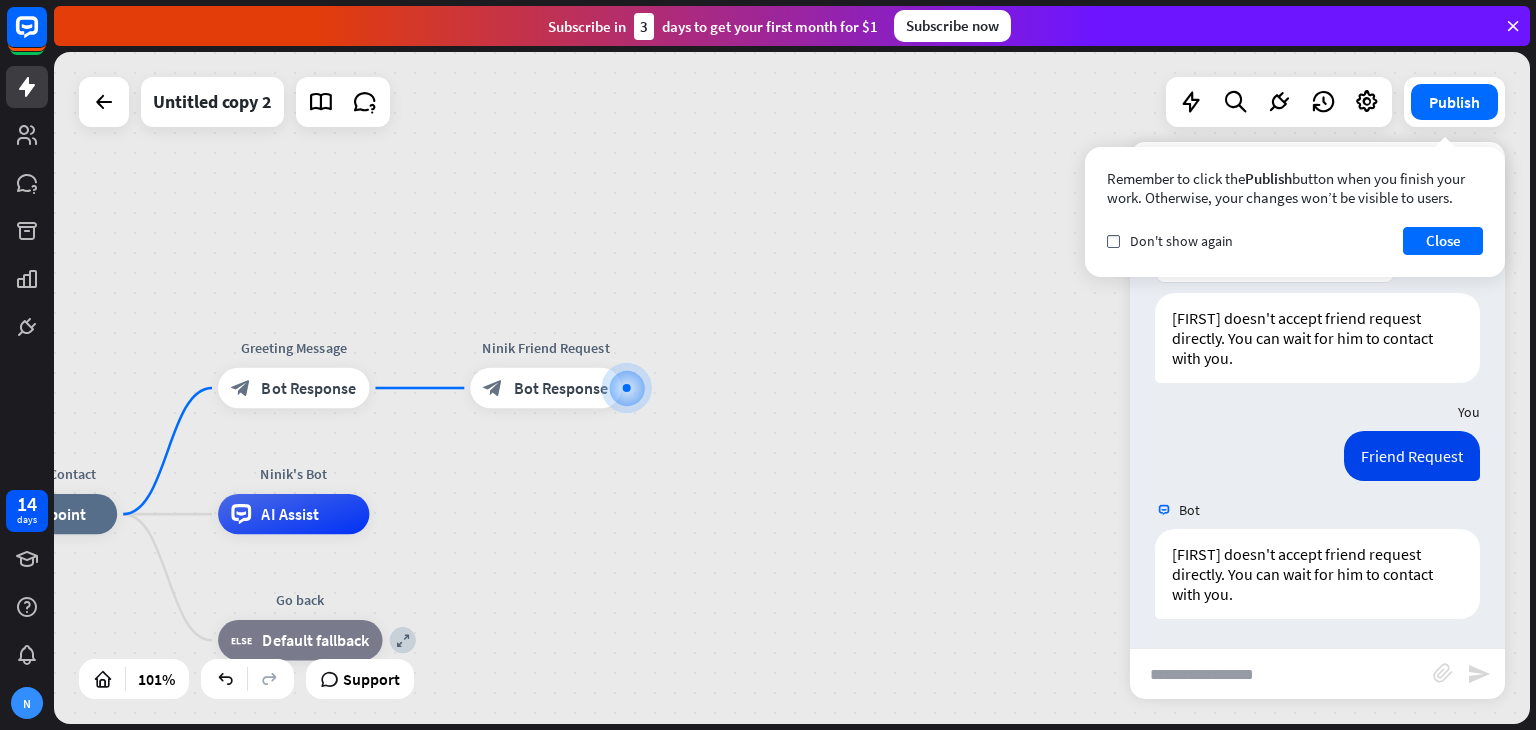 click on "Customer Contact   home_2   Start point                 Greeting Message   block_bot_response   Bot Response                 [BOTNAME] Friend Request   block_bot_response   Bot Response                     [BOTNAME]'s Bot     AI Assist           expand   Go back   block_fallback   Default fallback" at bounding box center [792, 388] 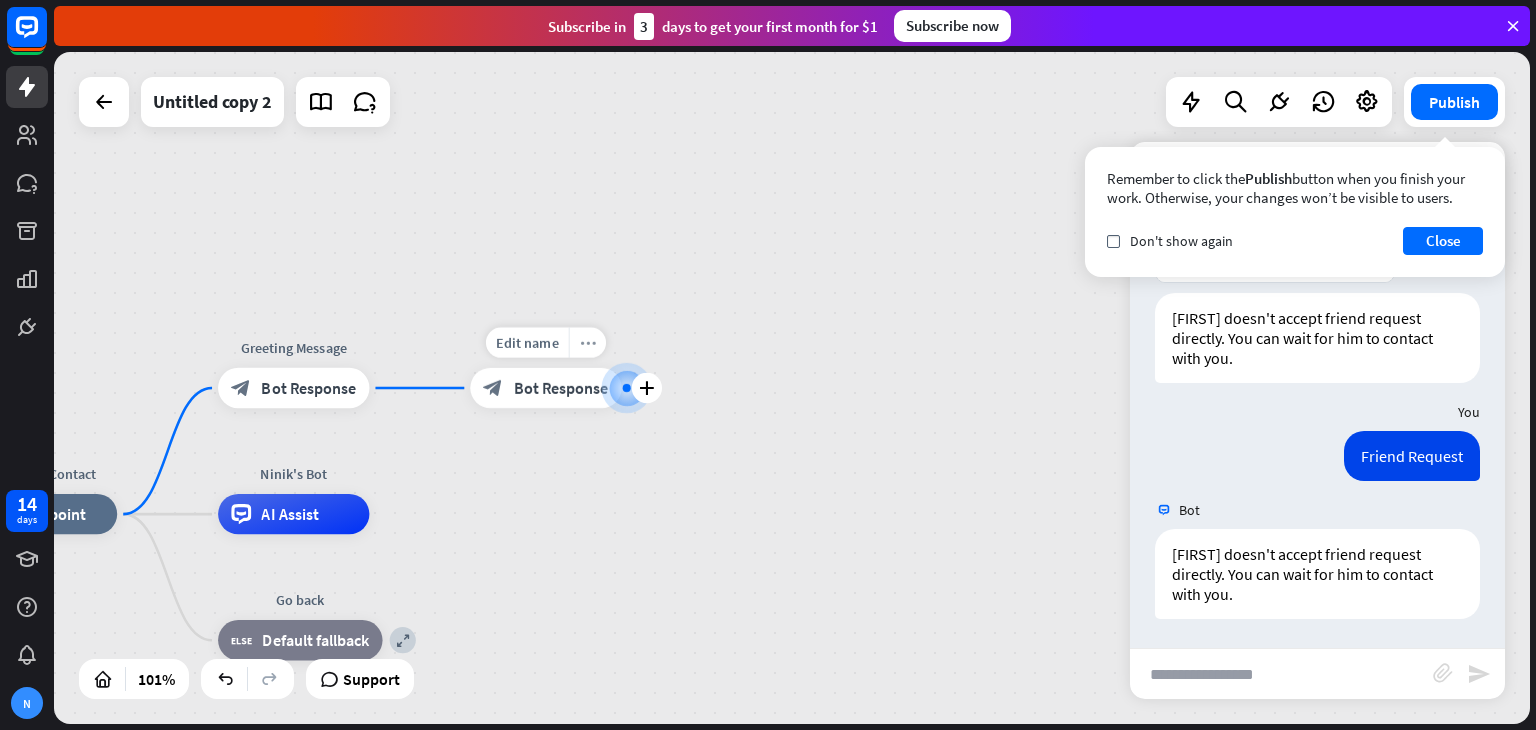 click on "more_horiz" at bounding box center [587, 342] 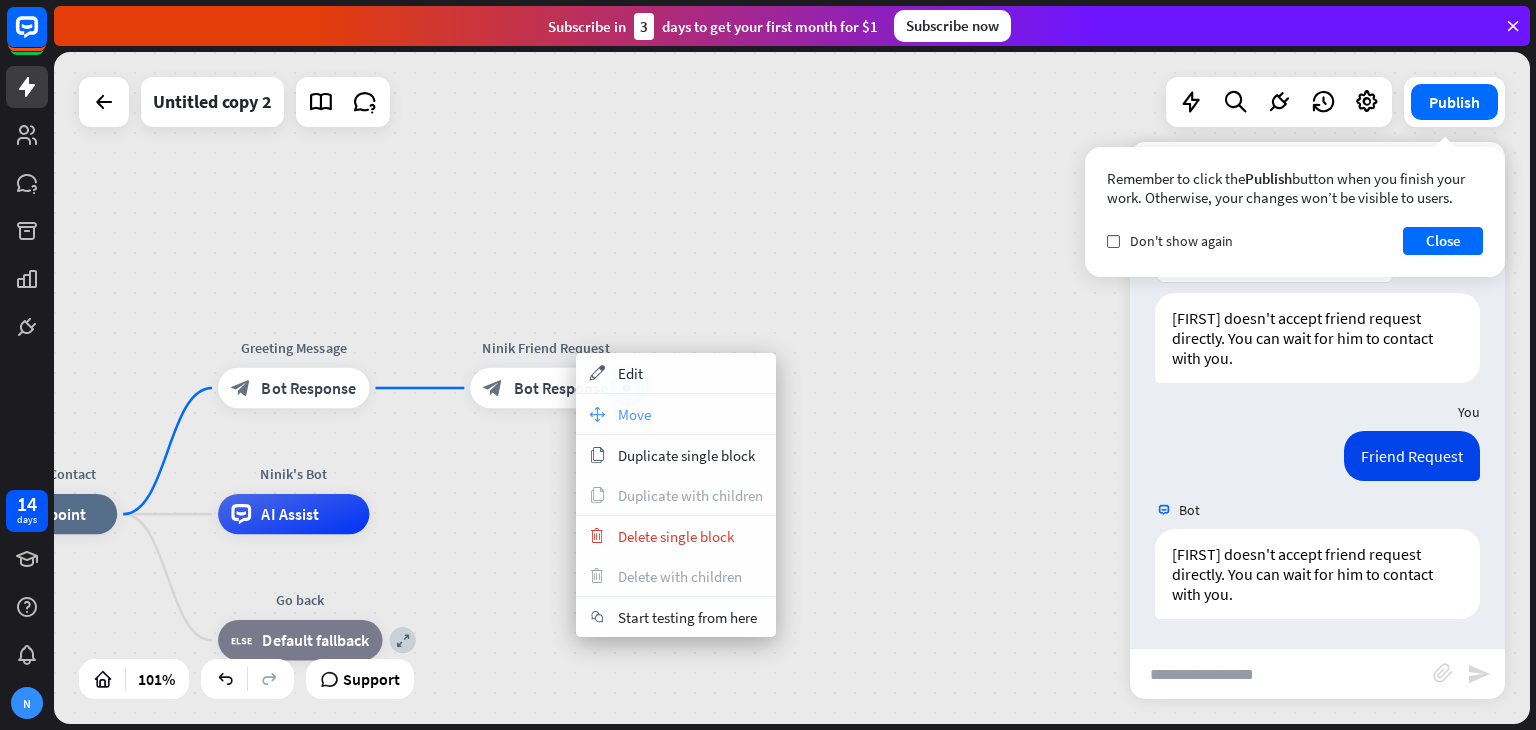 click on "Move" at bounding box center (634, 414) 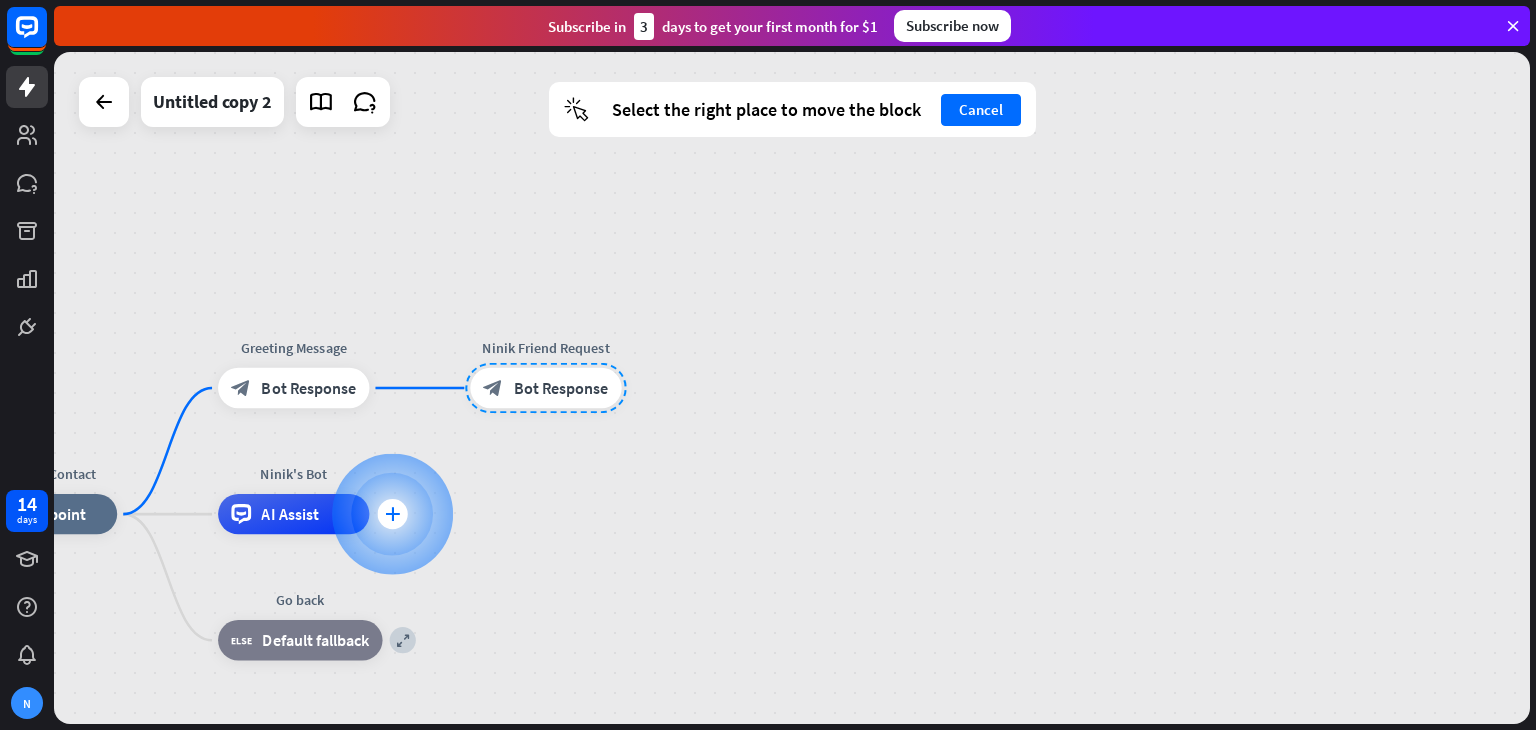 click on "plus" at bounding box center (392, 514) 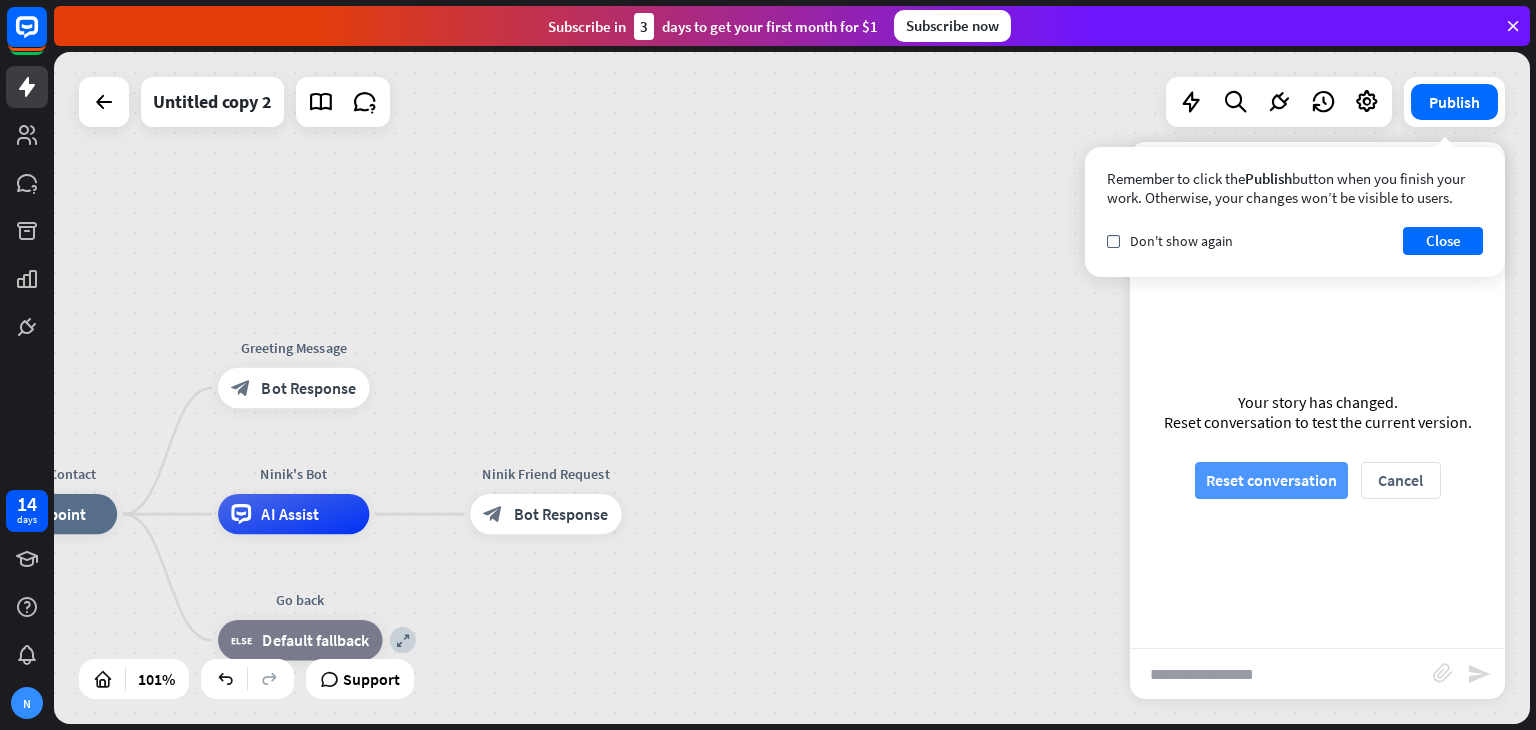click on "Reset conversation" at bounding box center [1271, 480] 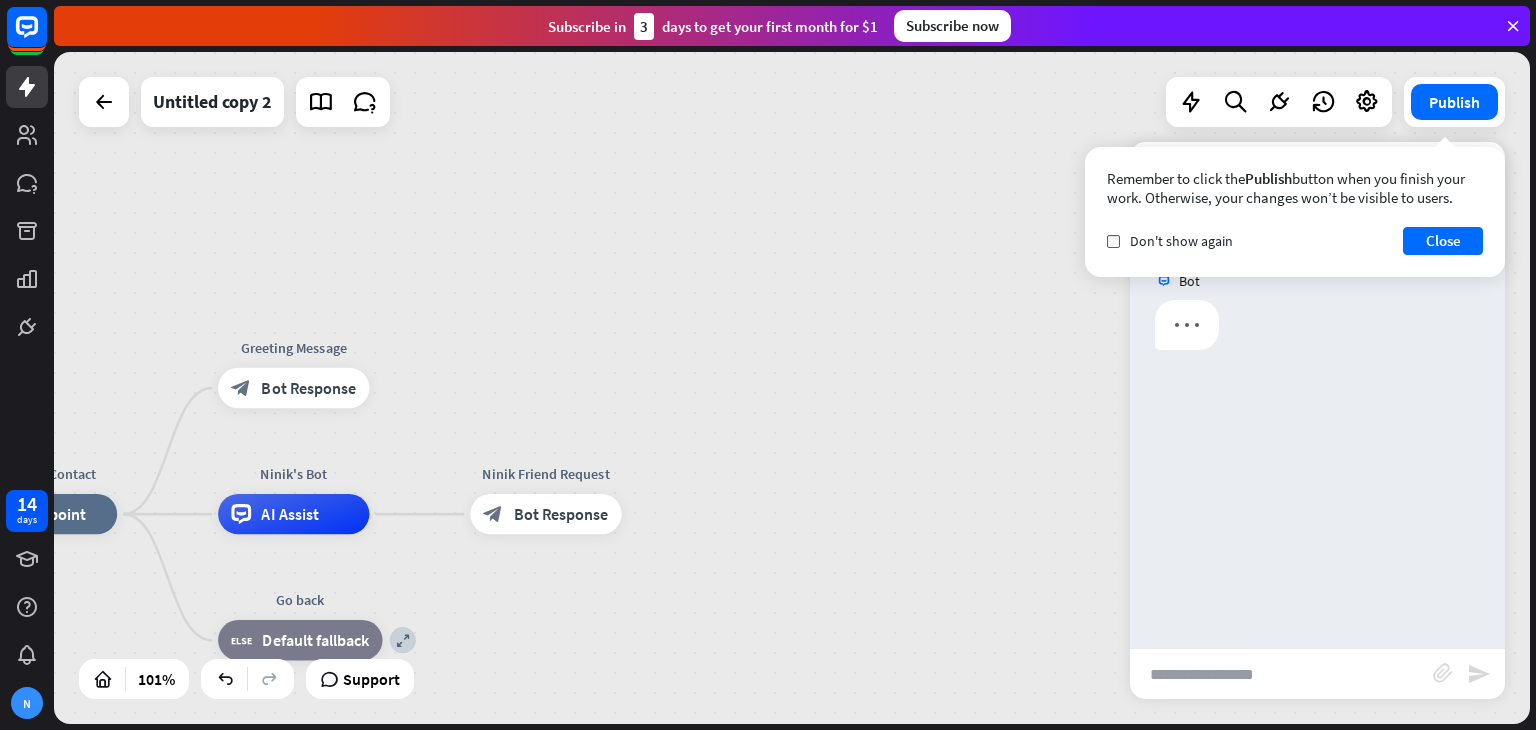 scroll, scrollTop: 0, scrollLeft: 0, axis: both 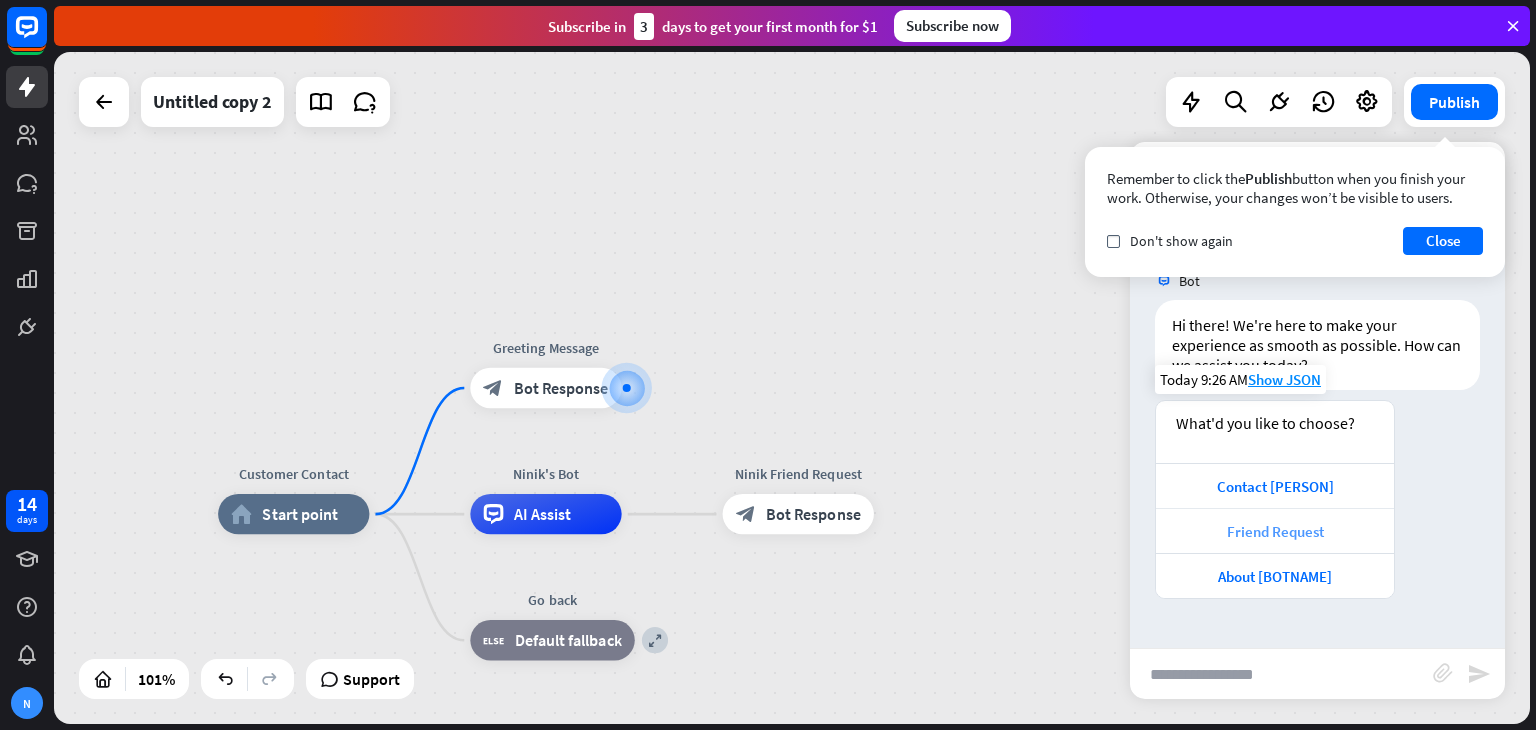 click on "Friend Request" at bounding box center [1275, 531] 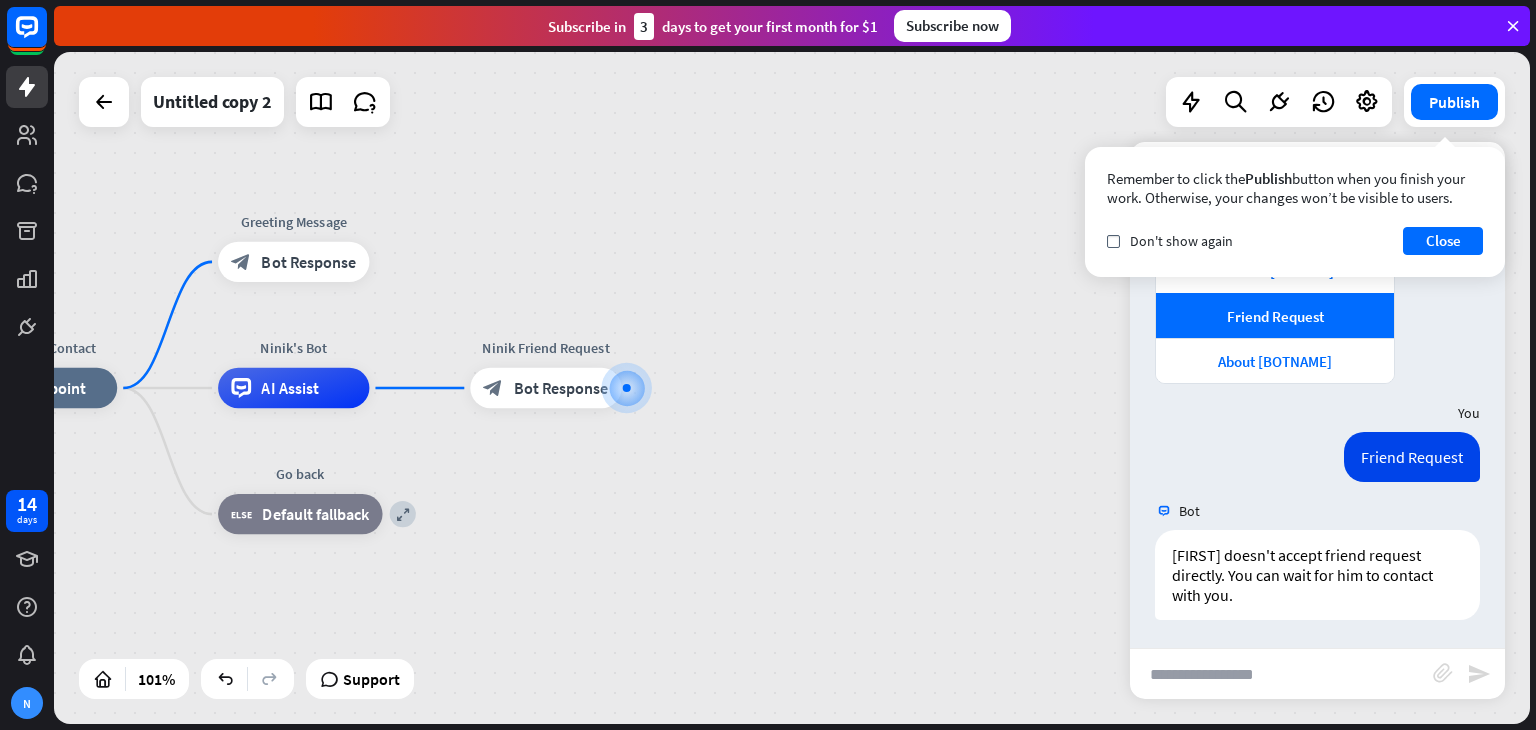 scroll, scrollTop: 216, scrollLeft: 0, axis: vertical 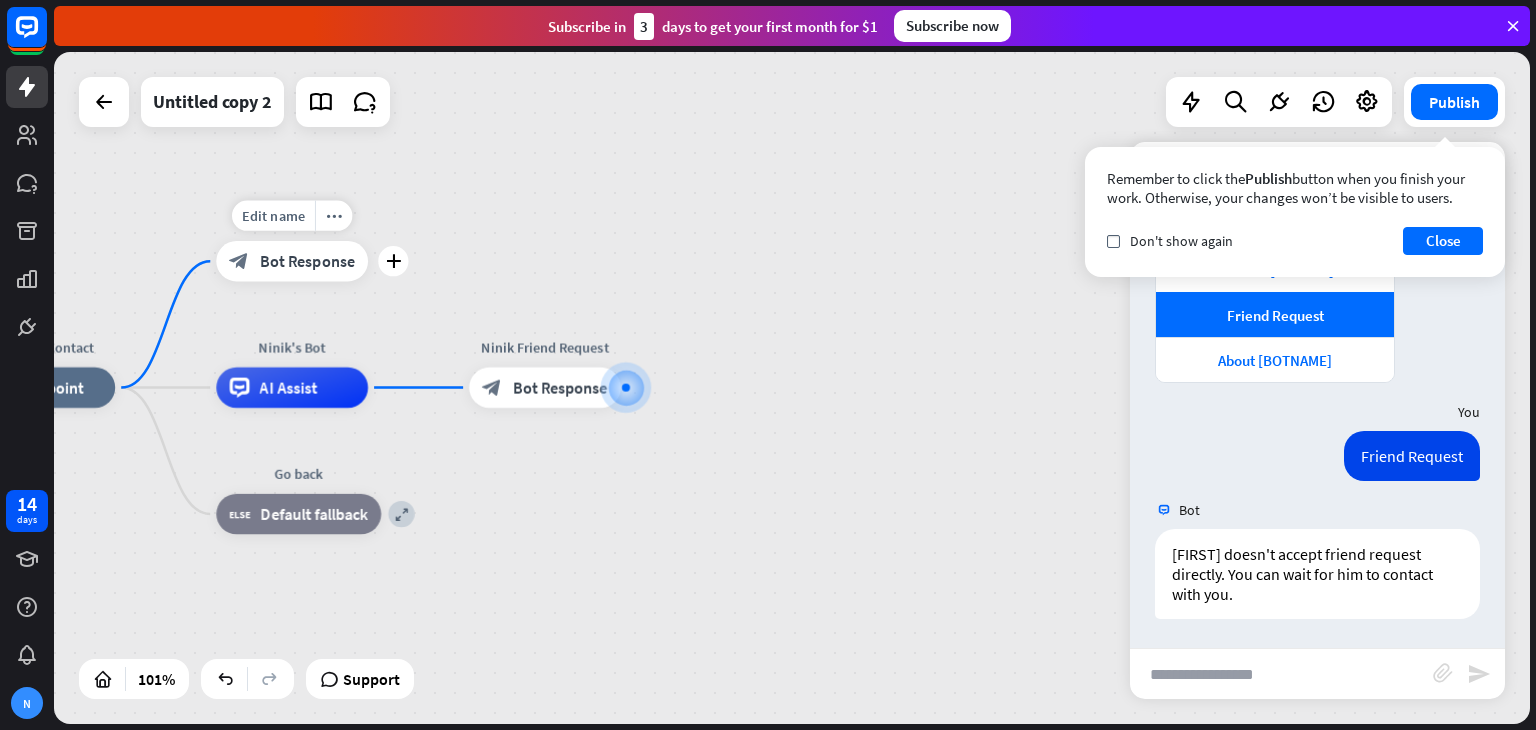 click on "Bot Response" at bounding box center [307, 261] 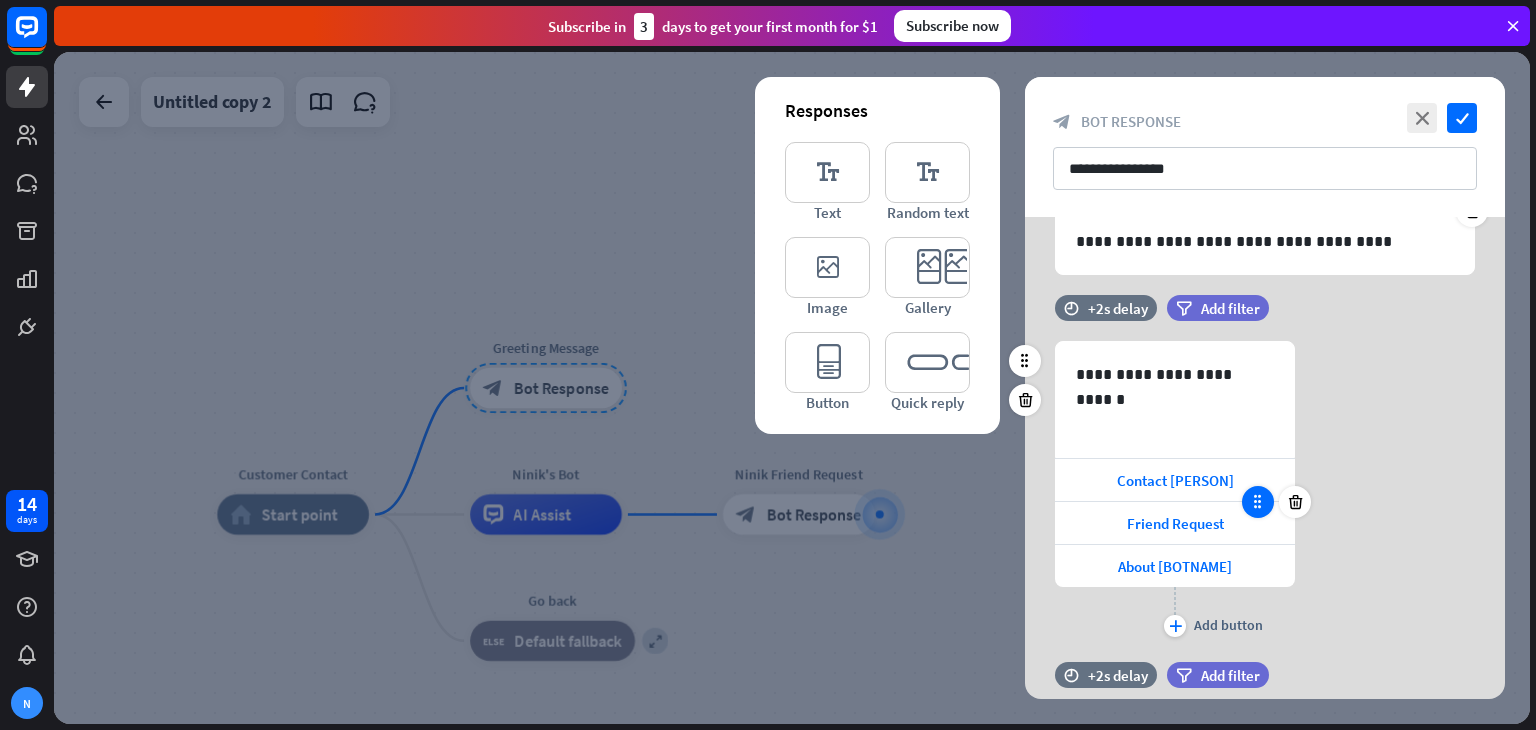 scroll, scrollTop: 174, scrollLeft: 0, axis: vertical 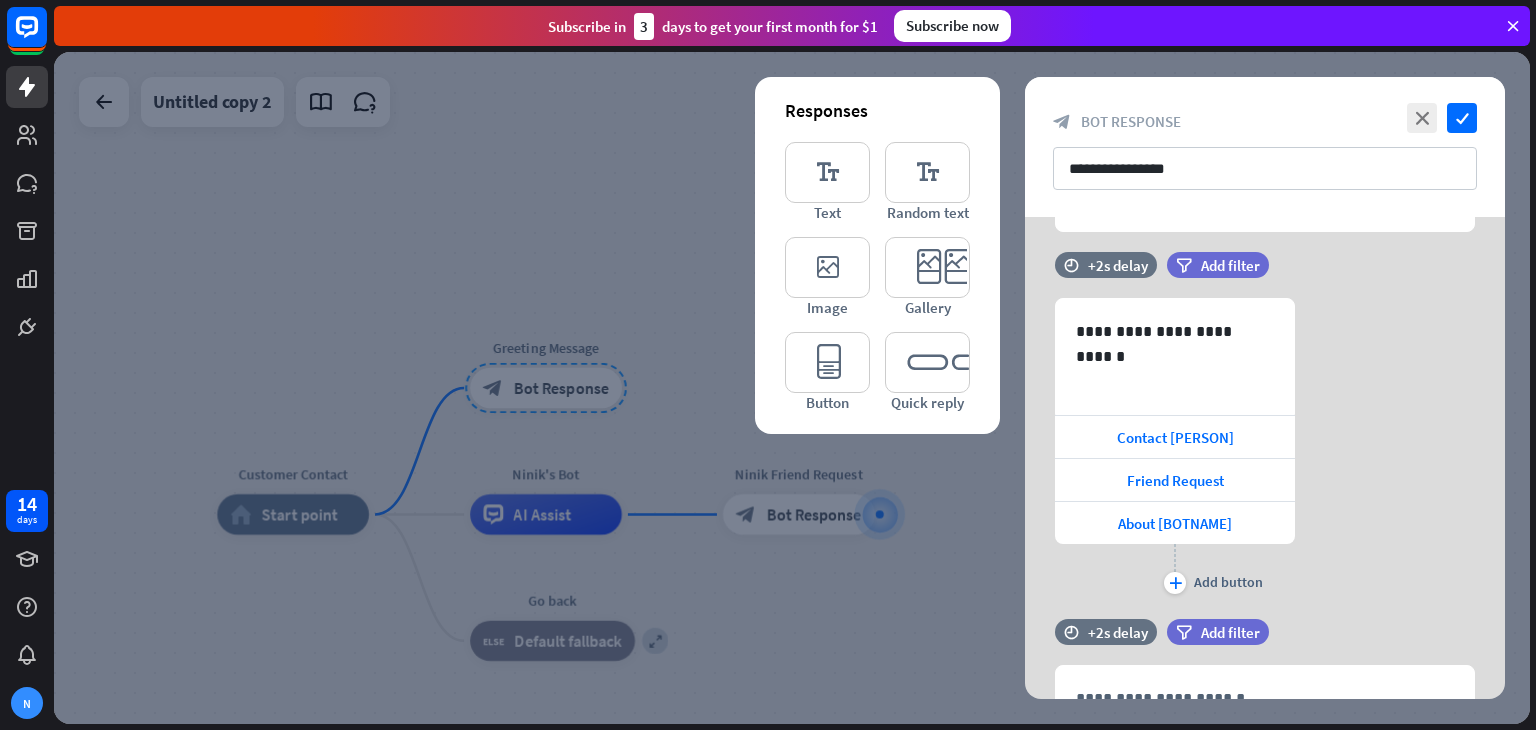 click at bounding box center (792, 388) 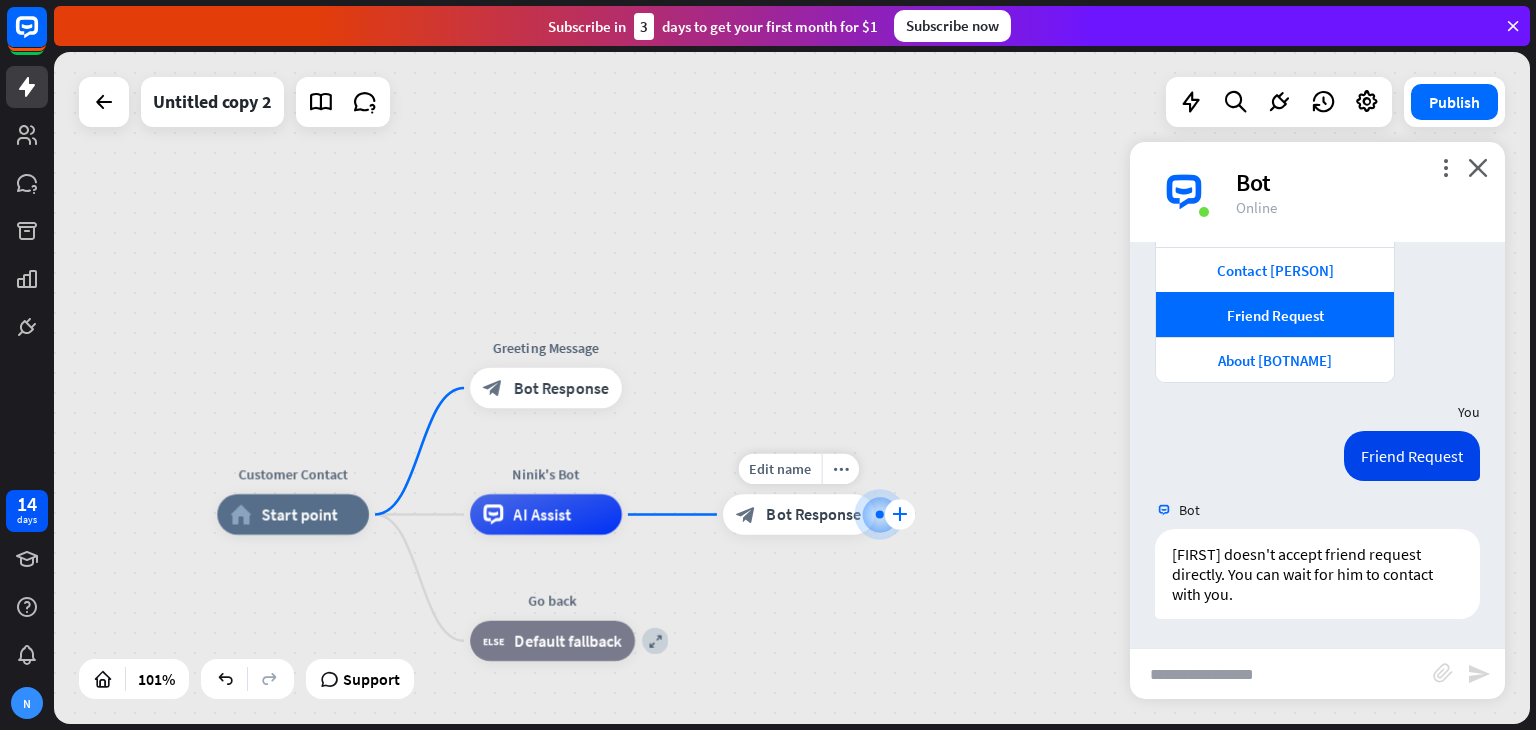 click on "plus" at bounding box center [899, 514] 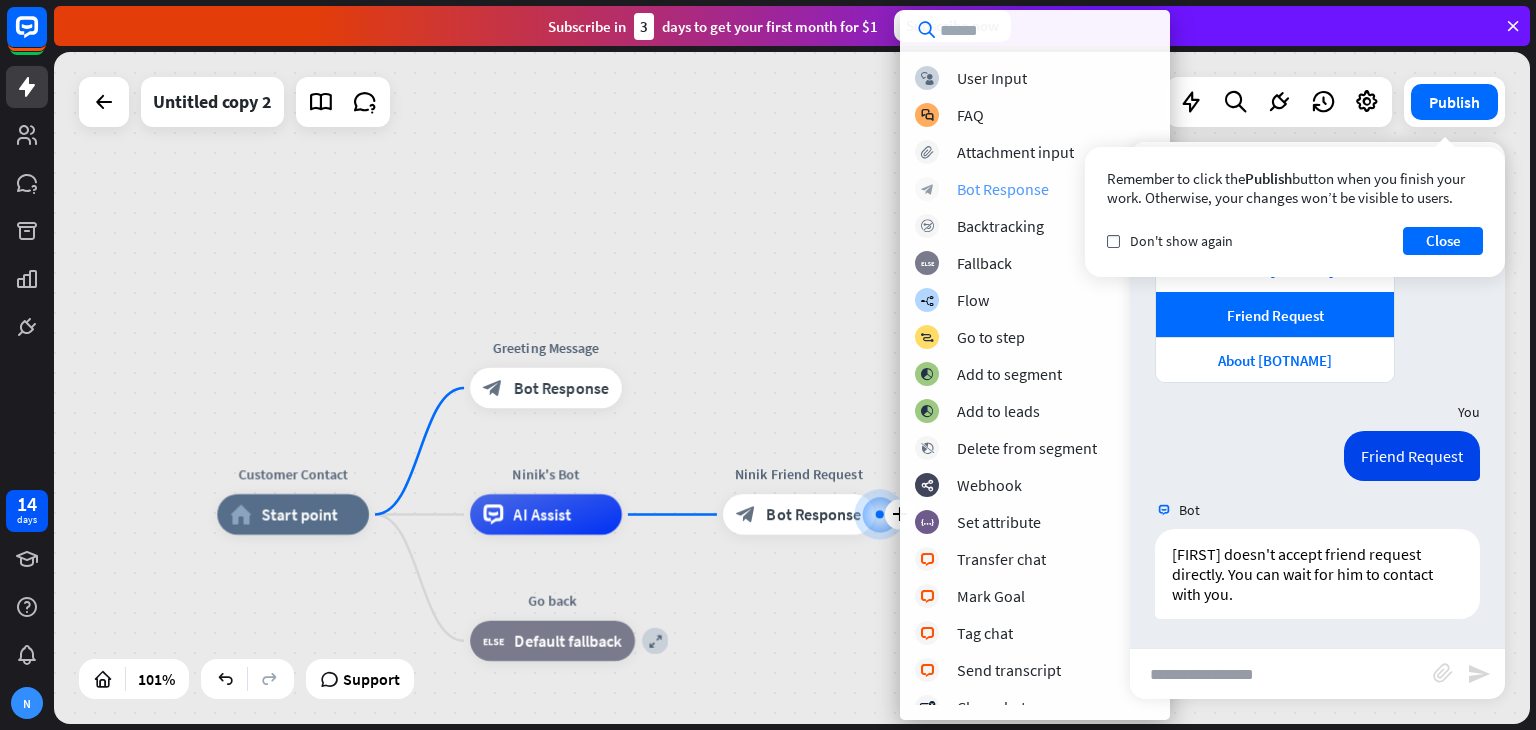click on "Bot Response" at bounding box center (1003, 189) 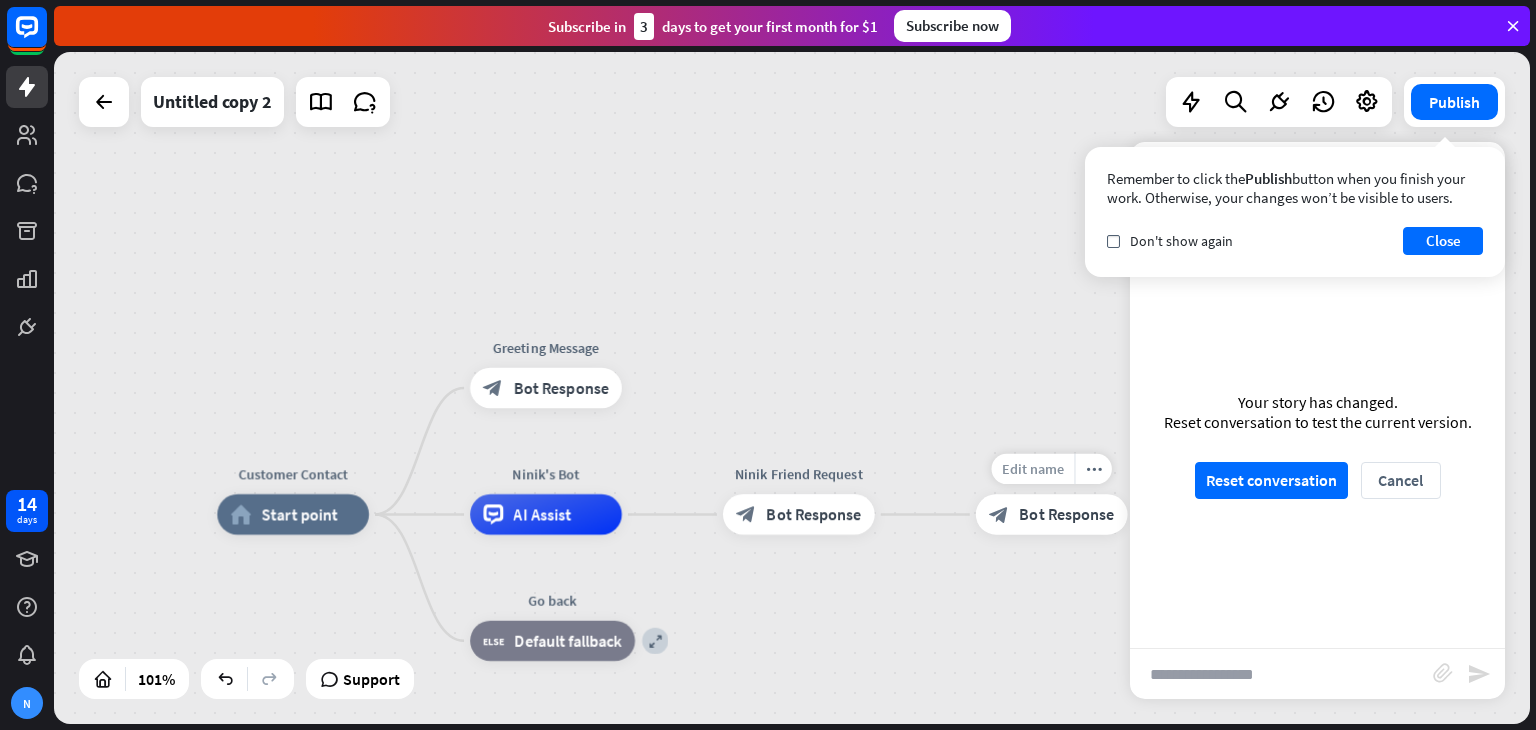 click on "Edit name" at bounding box center (1033, 469) 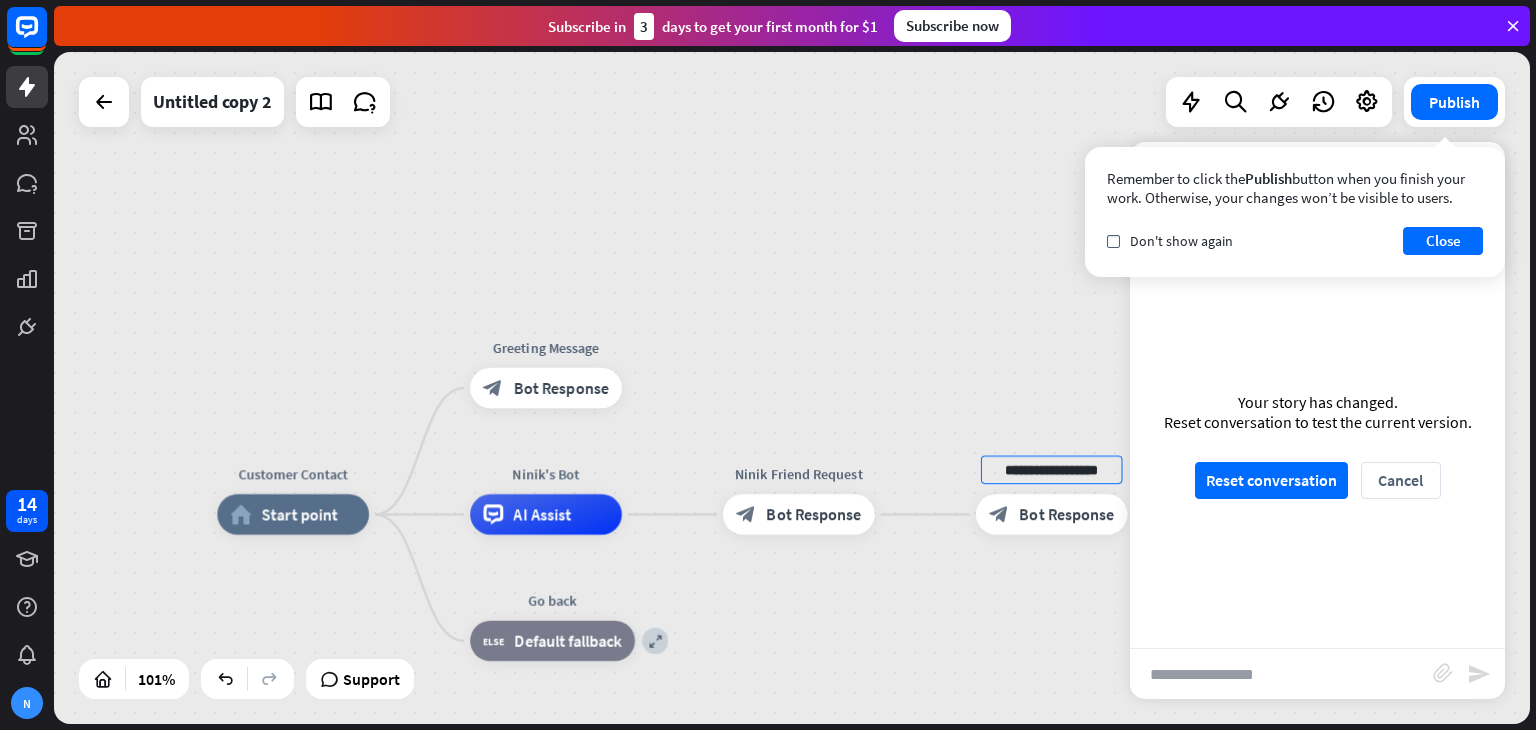 type on "**********" 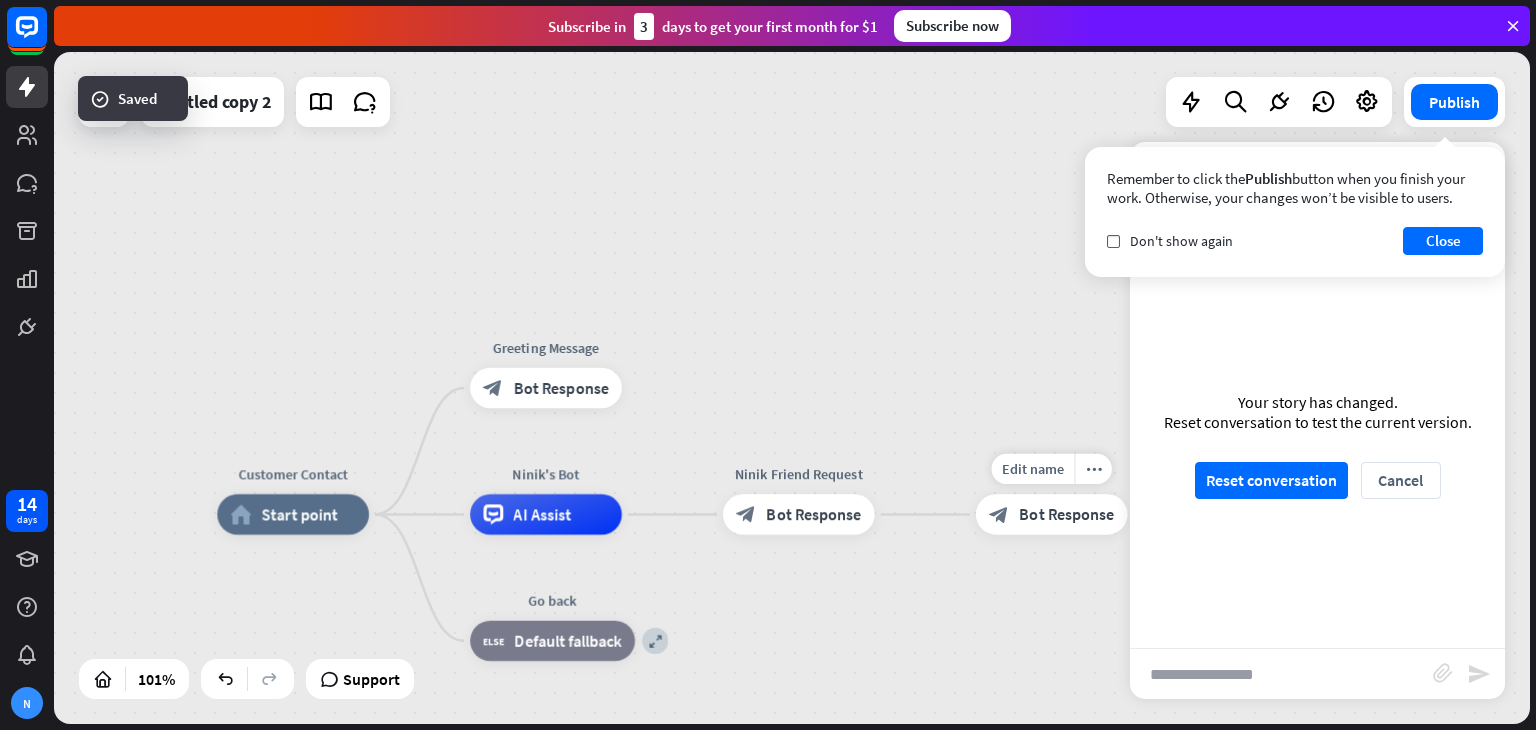 click on "Bot Response" at bounding box center (1066, 514) 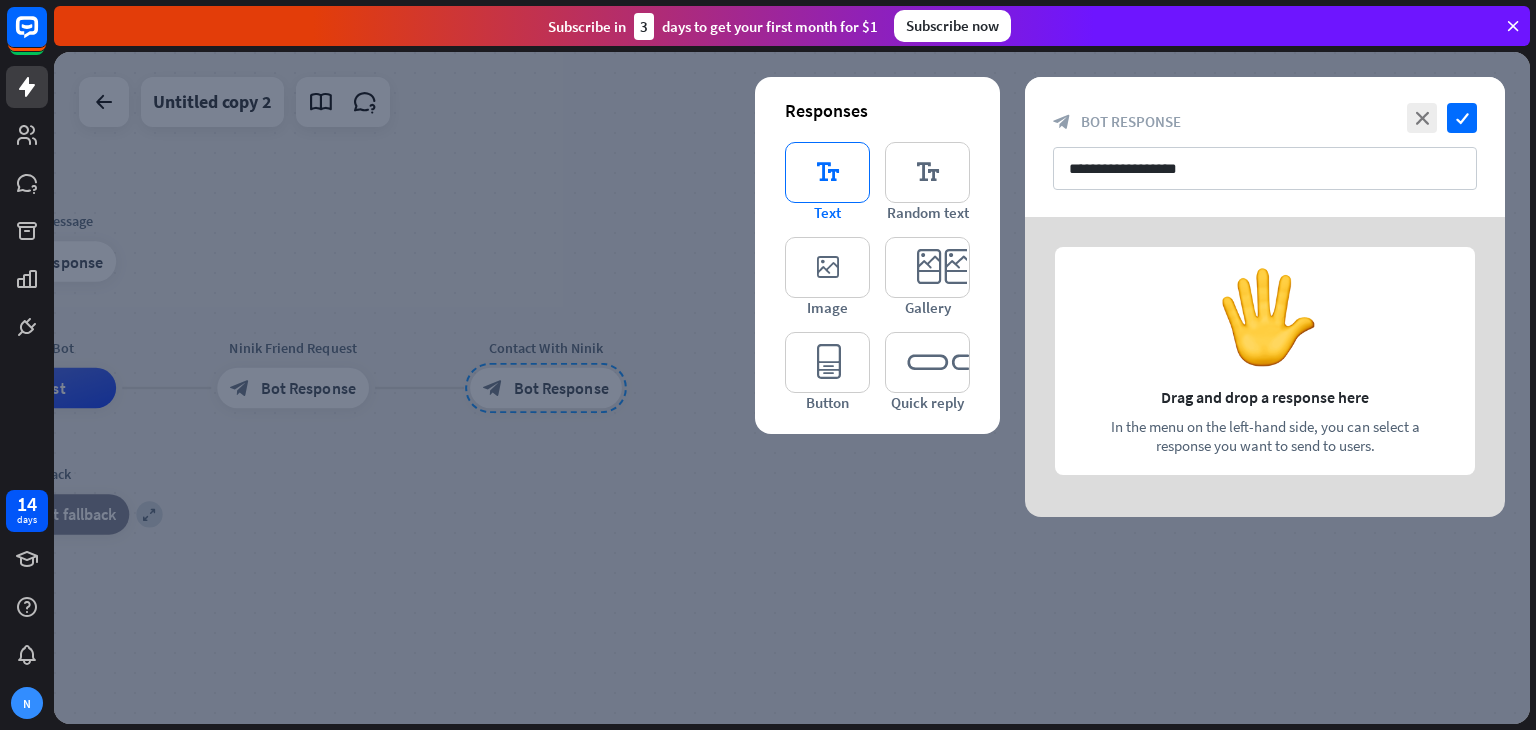 click on "editor_text" at bounding box center (827, 172) 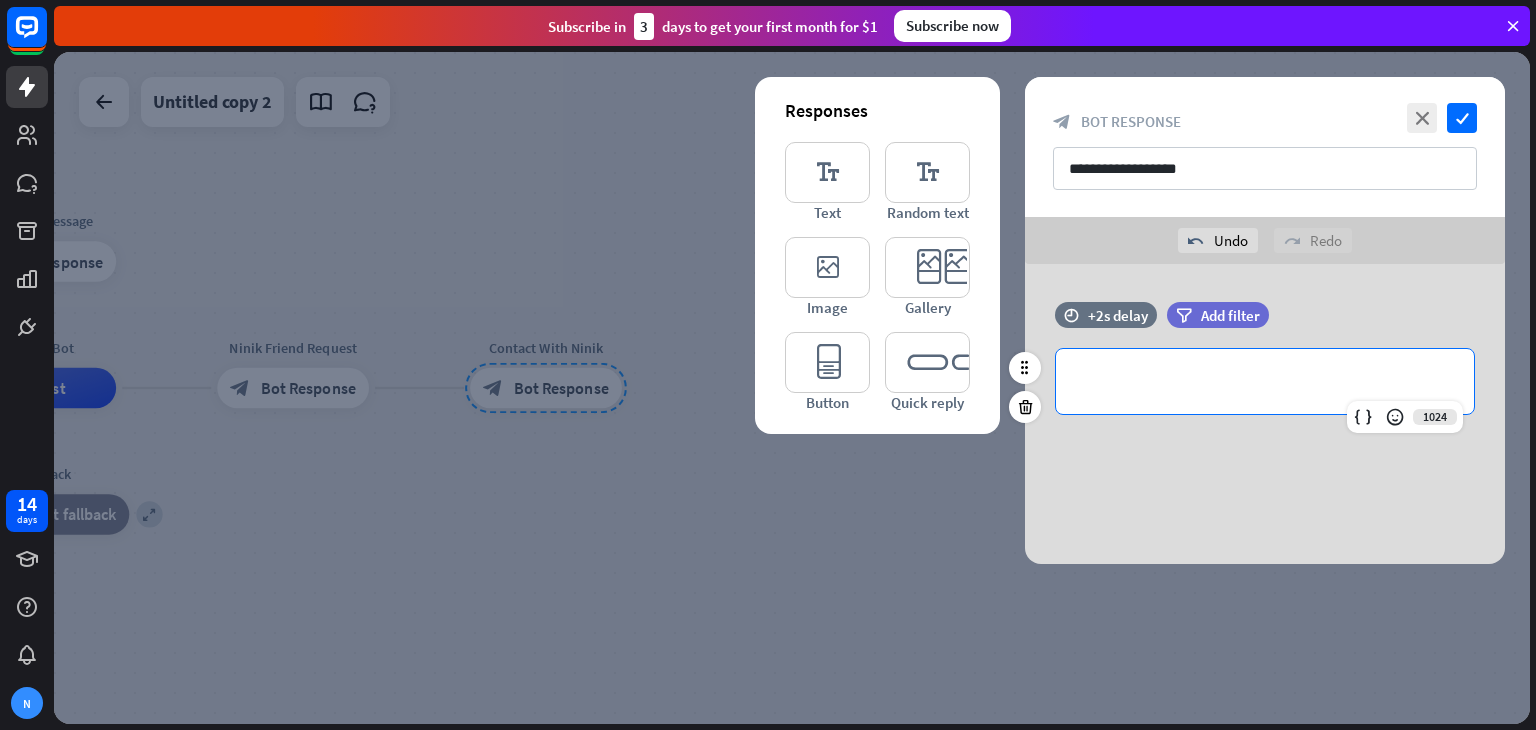 click on "**********" at bounding box center [1265, 381] 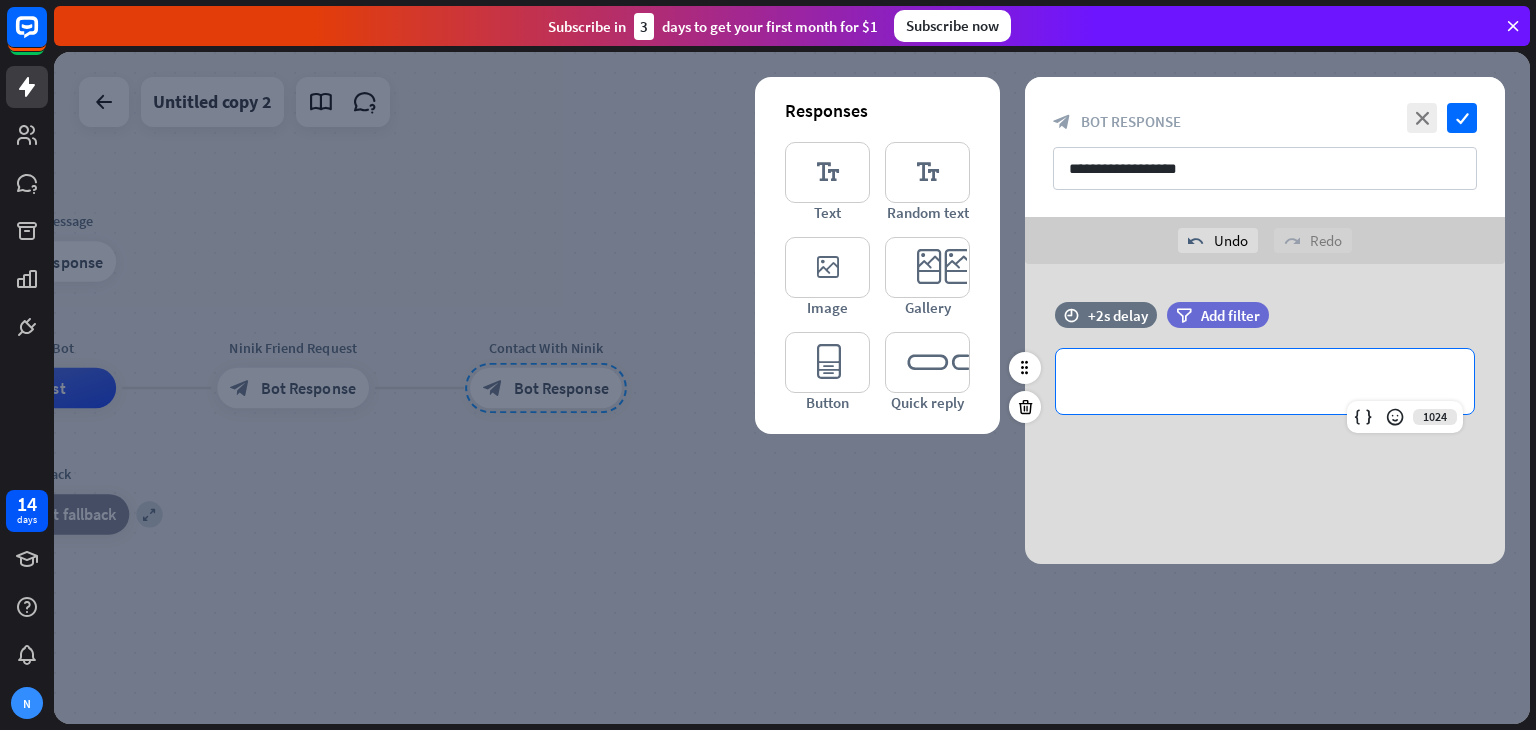 type 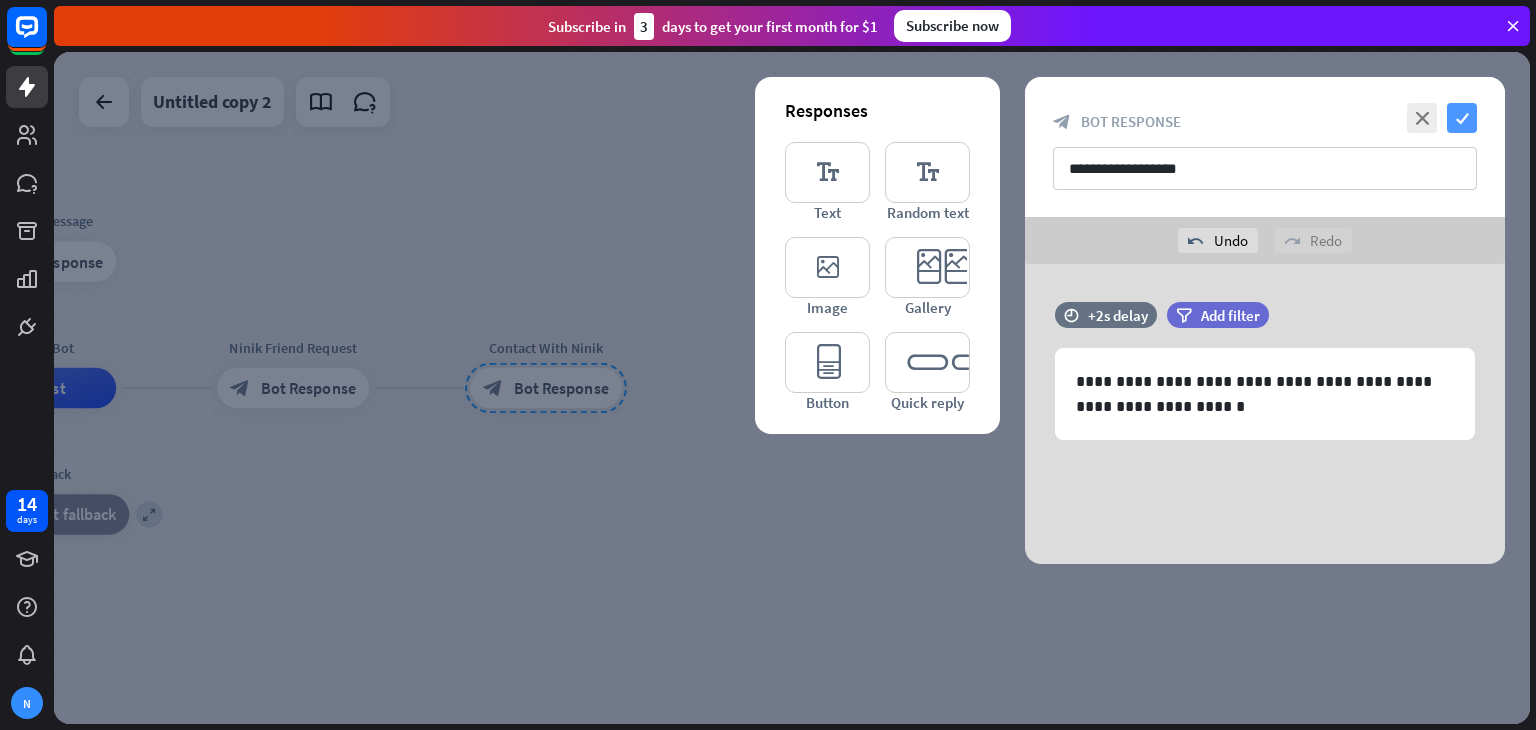 click on "check" at bounding box center [1462, 118] 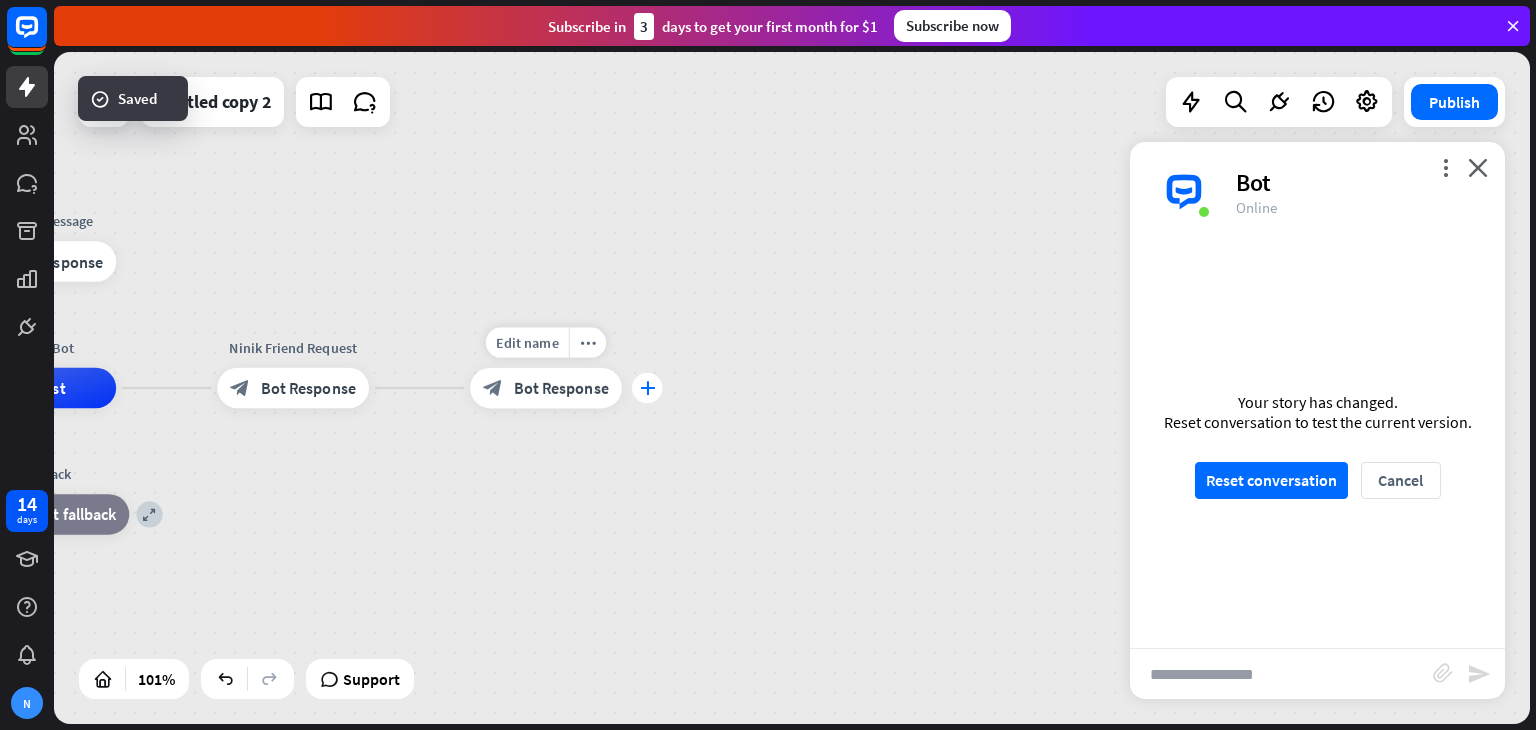 click on "plus" at bounding box center (647, 388) 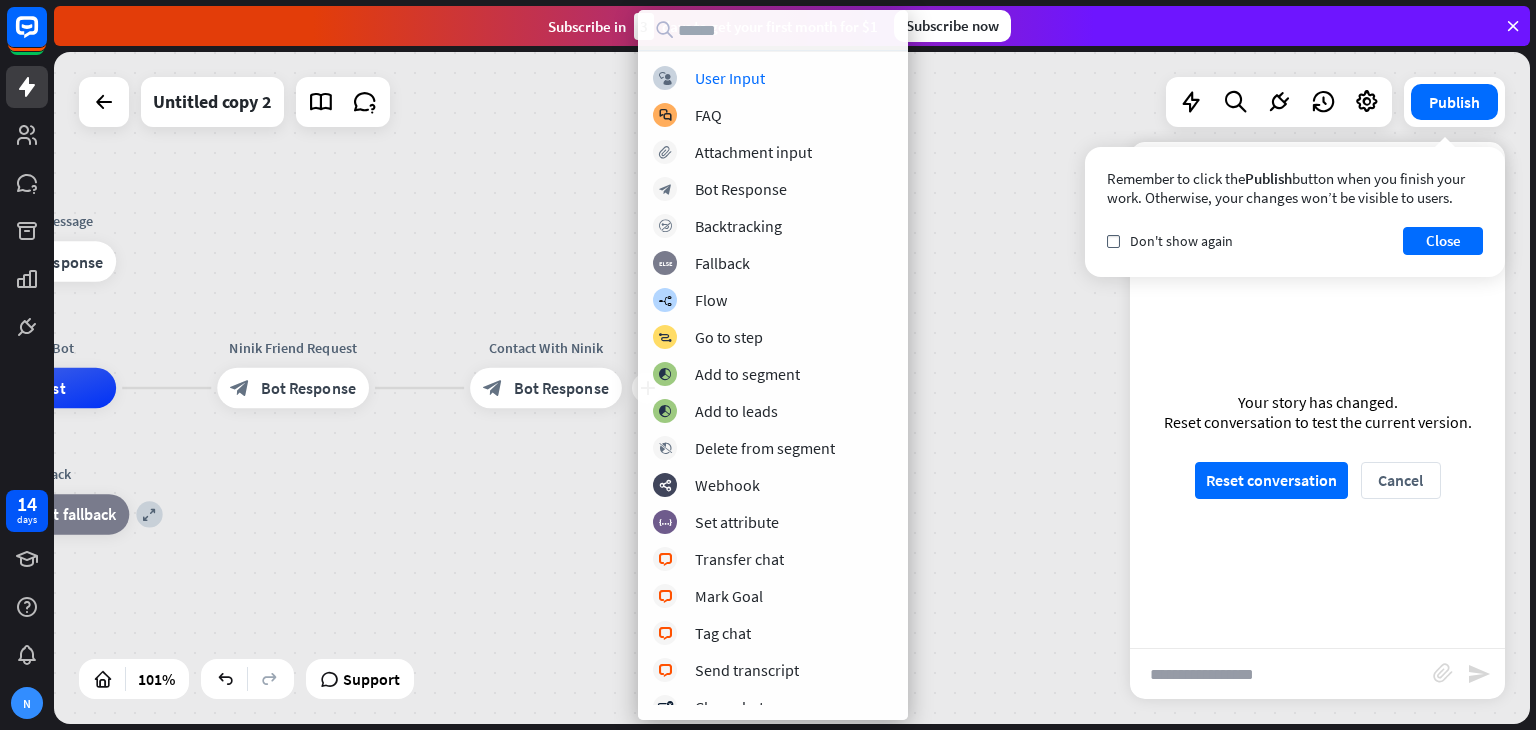 click on "Customer Contact   home_2   Start point                 Greeting Message   block_bot_response   Bot Response                 Ninik's Bot     AI Assist                 Ninik Friend Request   block_bot_response   Bot Response               plus   Contact With Ninik   block_bot_response   Bot Response           expand   Go back   block_fallback   Default fallback" at bounding box center [458, 728] 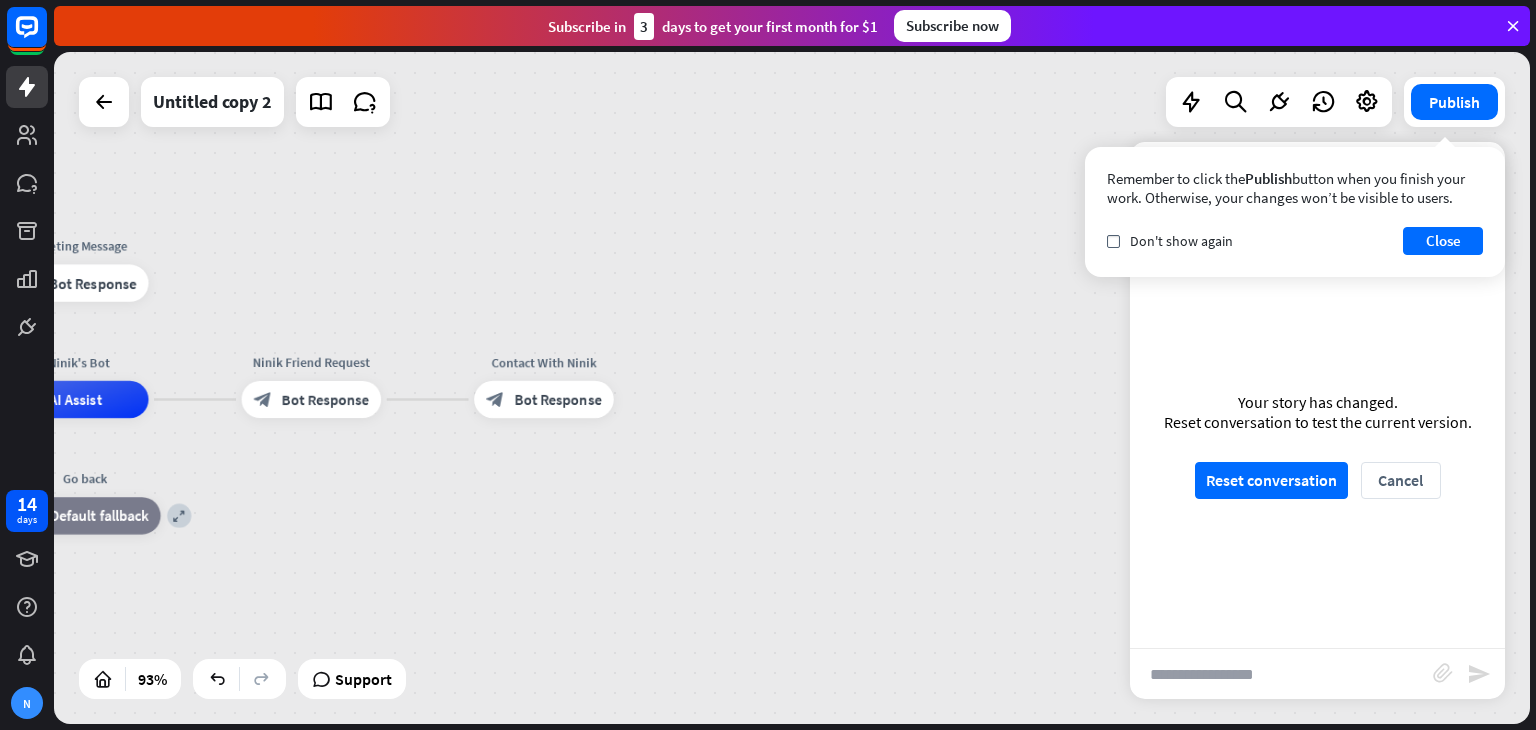 drag, startPoint x: 280, startPoint y: 396, endPoint x: 317, endPoint y: 467, distance: 80.06248 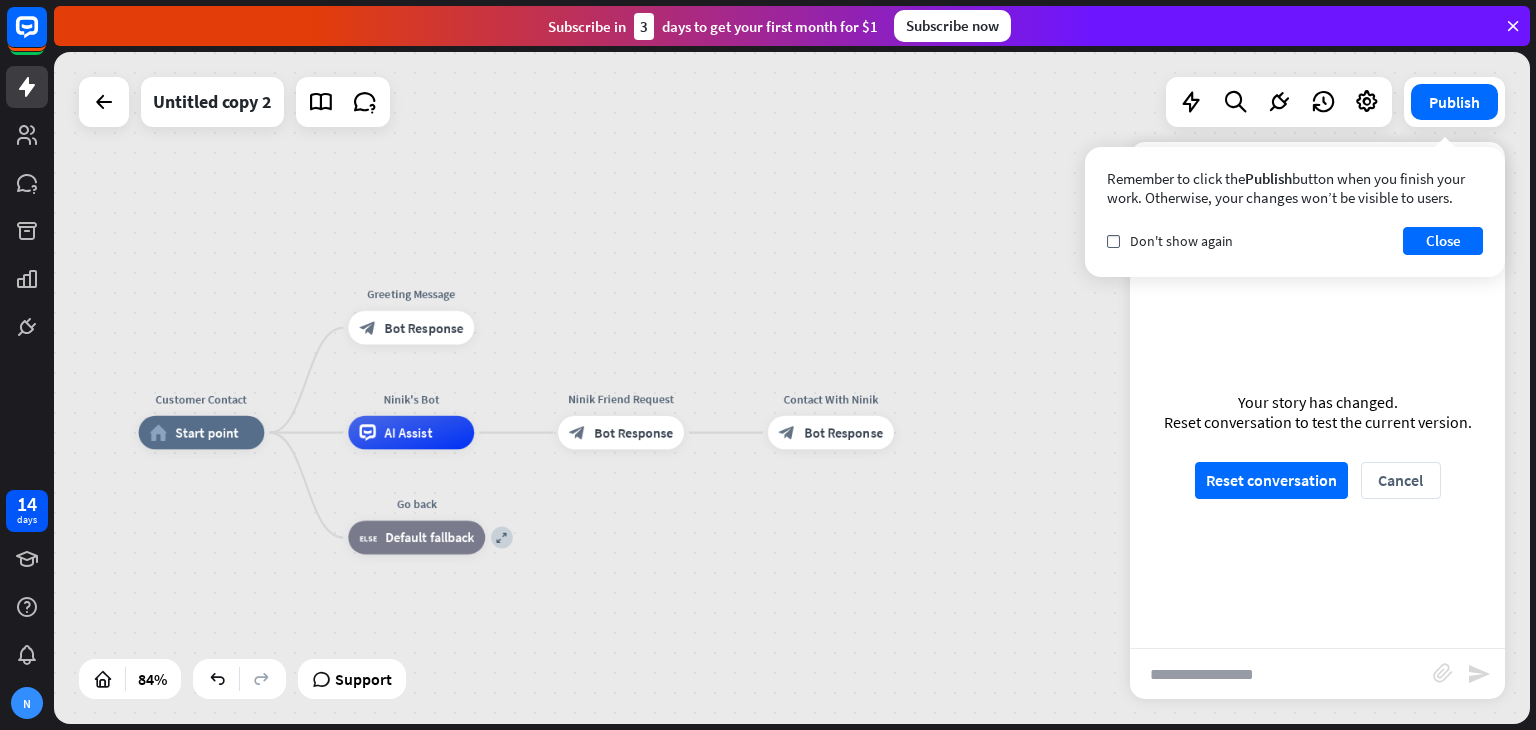 drag, startPoint x: 408, startPoint y: 292, endPoint x: 714, endPoint y: 316, distance: 306.93973 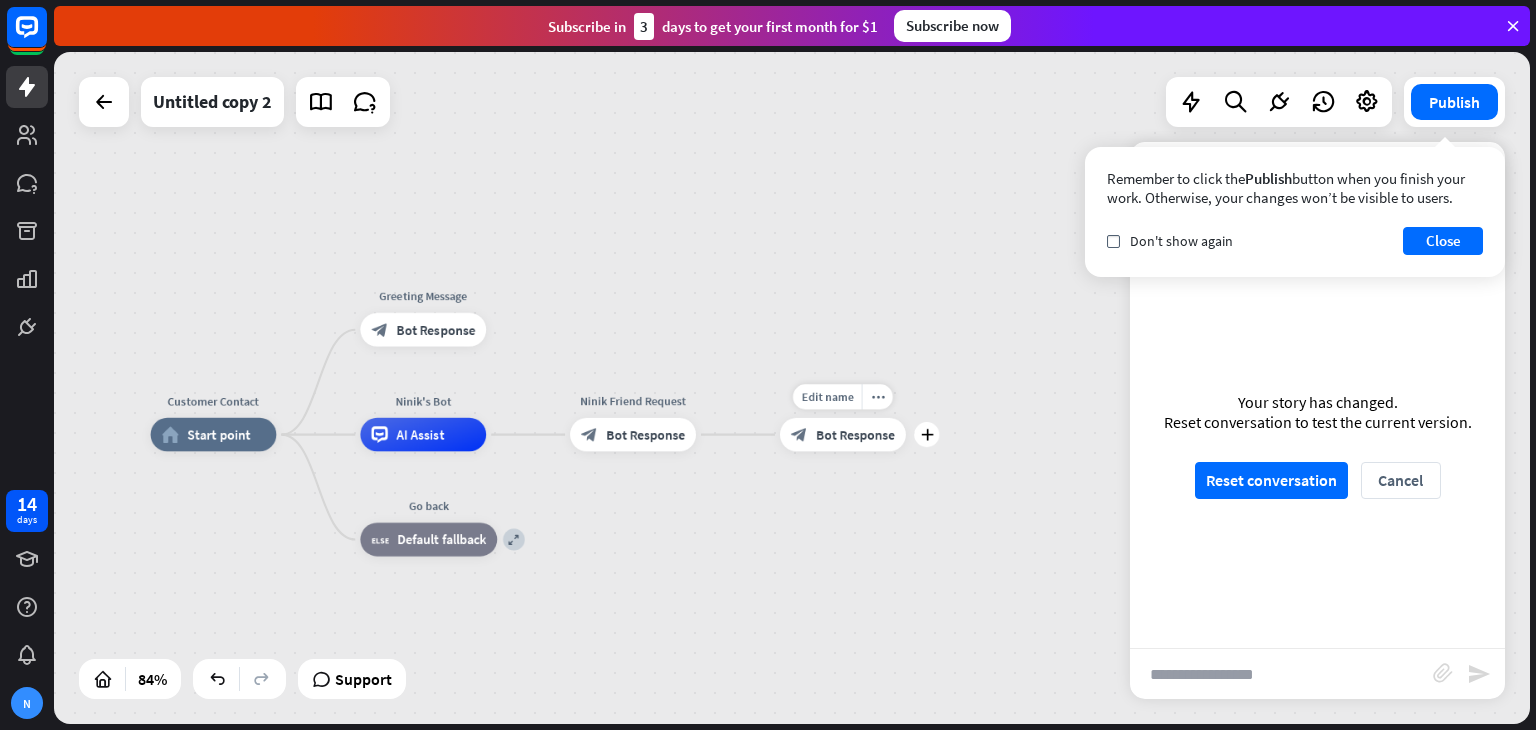 click on "plus" at bounding box center [926, 435] 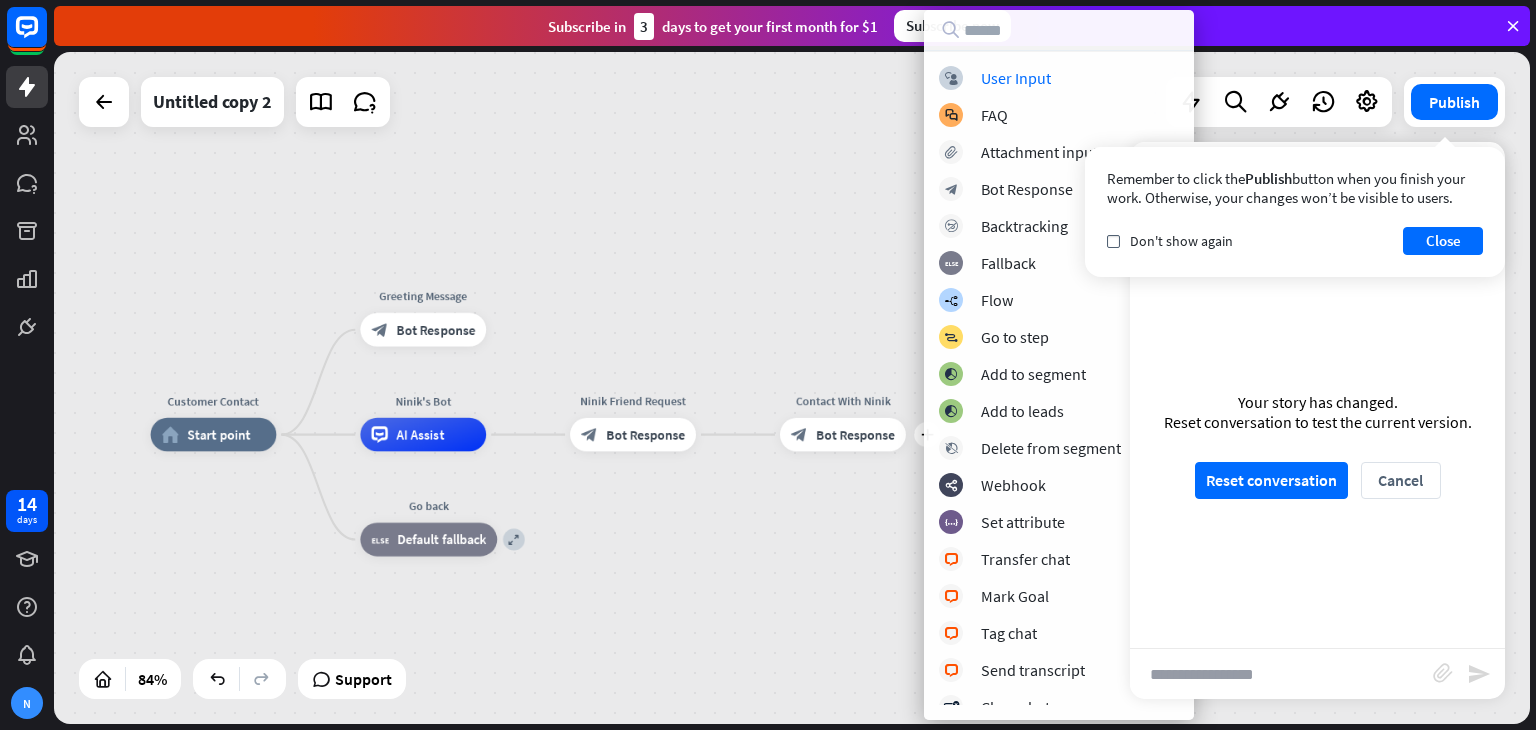 click on "Customer Contact   home_2   Start point                 Greeting Message   block_bot_response   Bot Response                 Ninik's Bot     AI Assist                 Ninik Friend Request   block_bot_response   Bot Response               plus   Contact With Ninik   block_bot_response   Bot Response           expand   Go back   block_fallback   Default fallback" at bounding box center (770, 717) 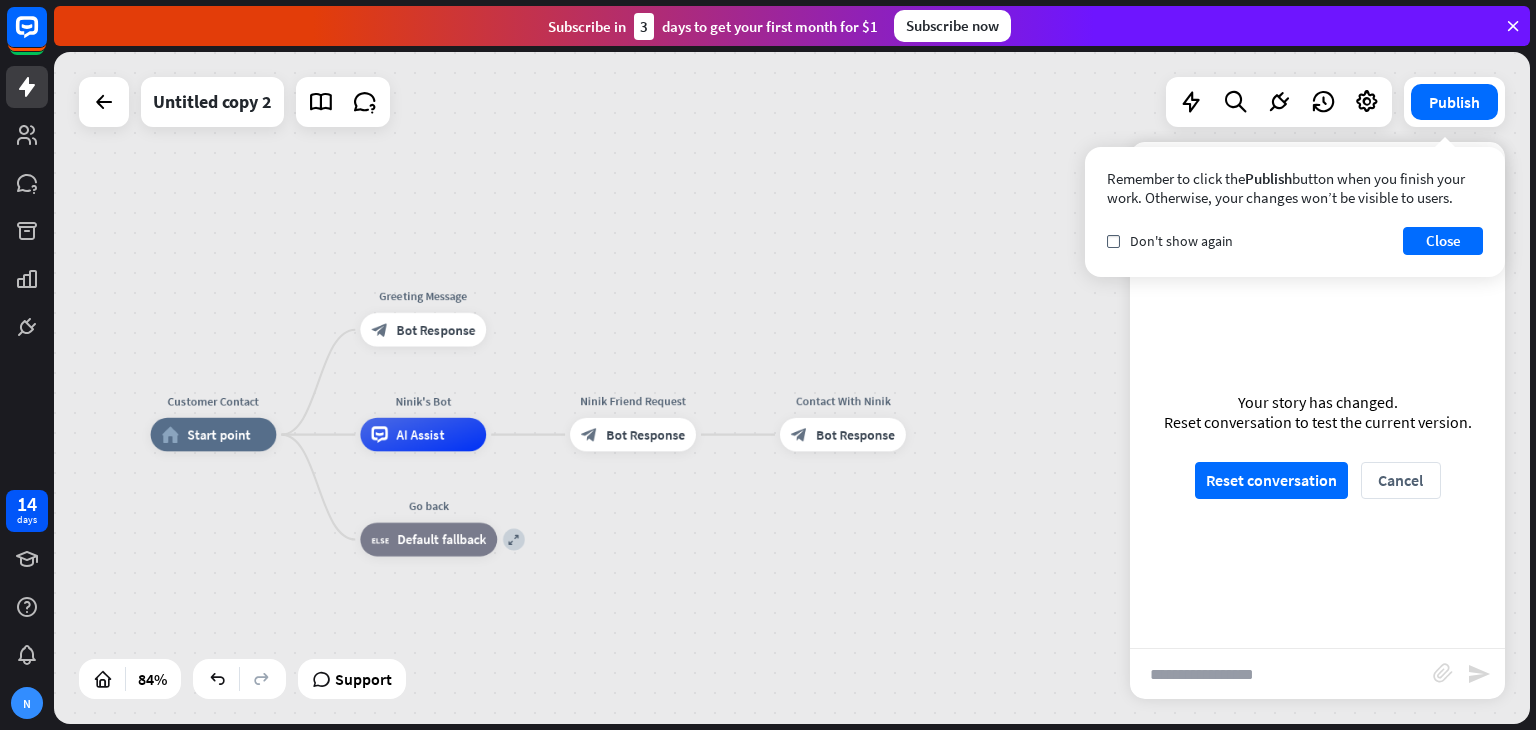 click on "Customer Contact   home_2   Start point                 Greeting Message   block_bot_response   Bot Response                 Ninik's Bot     AI Assist                 Ninik Friend Request   block_bot_response   Bot Response                 Contact With Ninik   block_bot_response   Bot Response                 About Ninik   block_bot_response   Bot Response           expand   Go back   block_fallback   Default fallback" at bounding box center [770, 717] 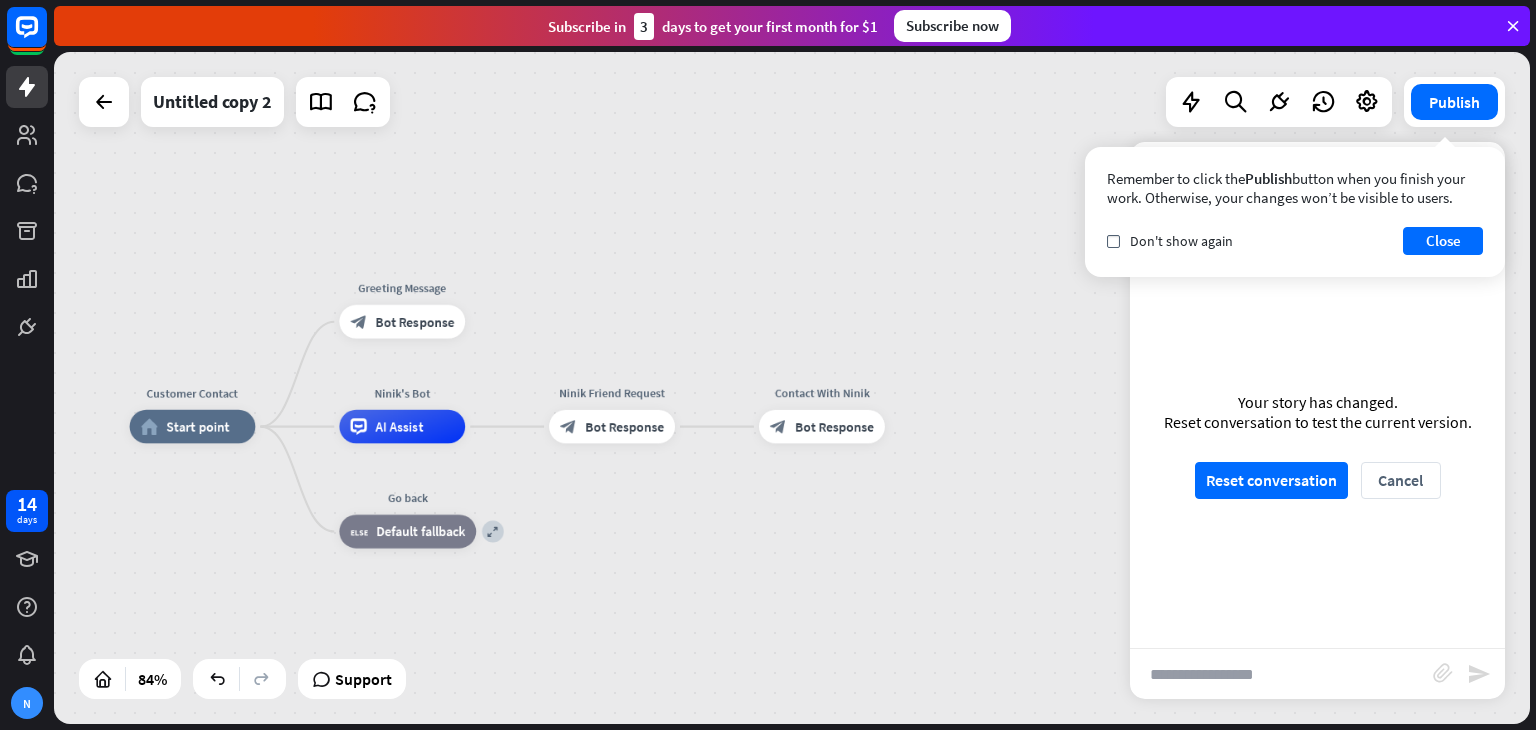 drag, startPoint x: 942, startPoint y: 437, endPoint x: 920, endPoint y: 429, distance: 23.409399 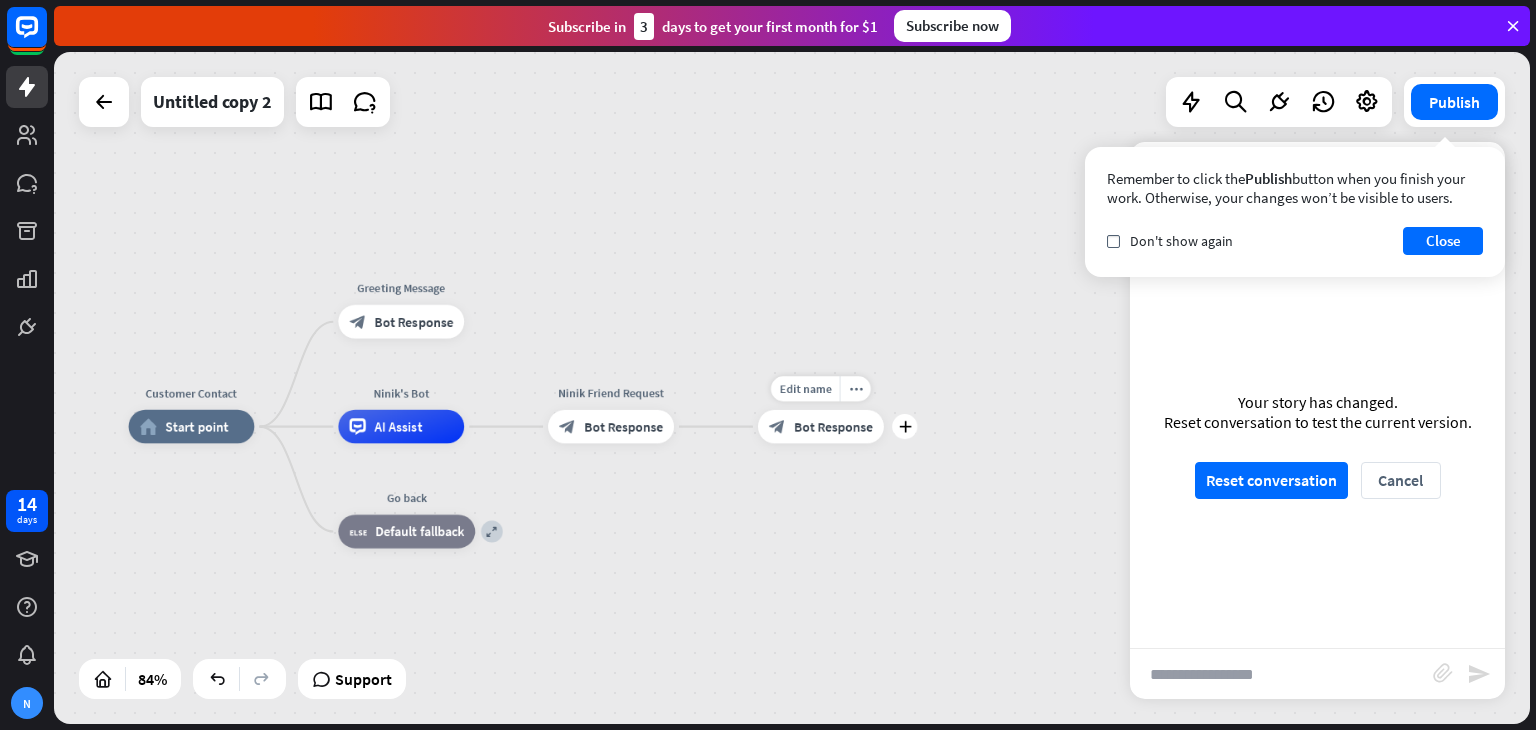 click on "plus" at bounding box center (904, 427) 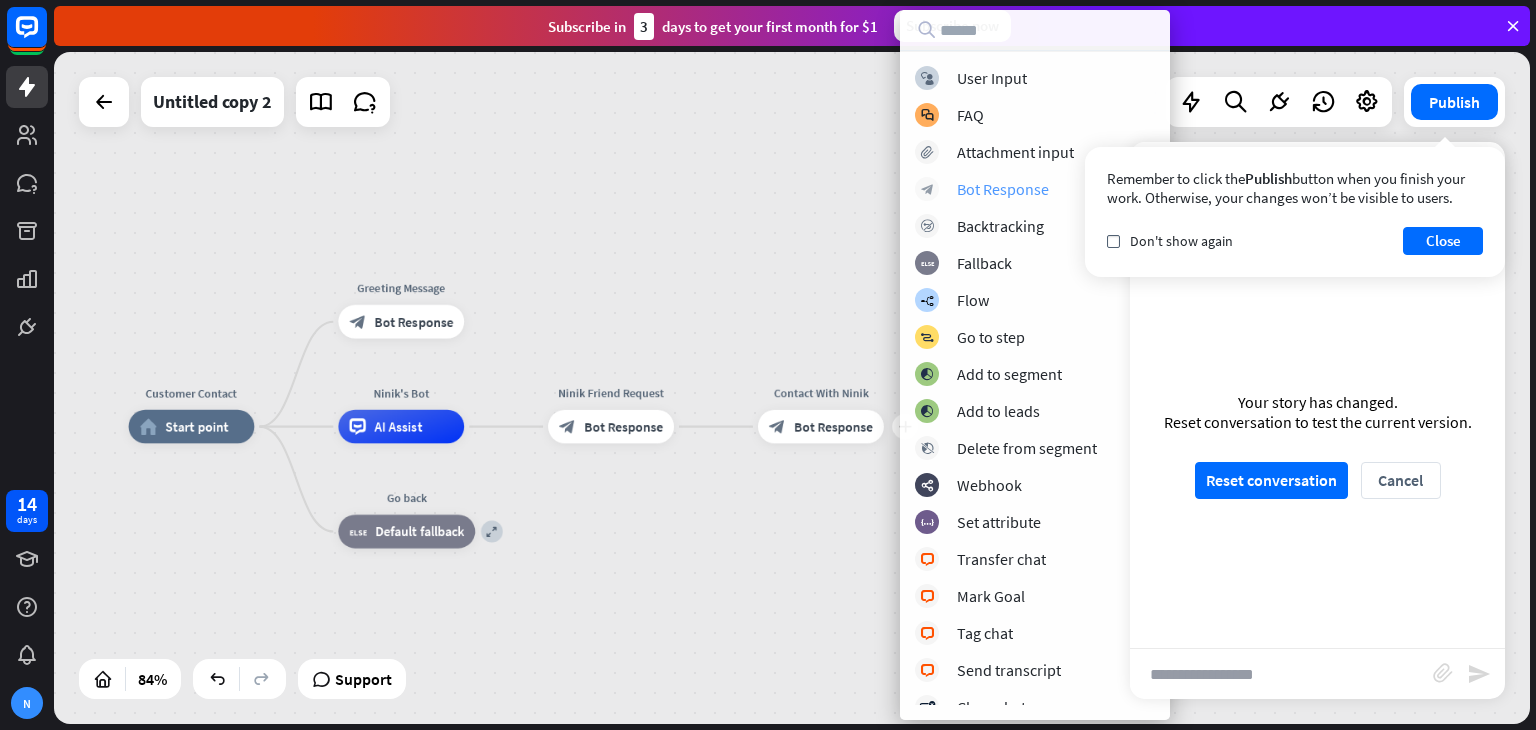 click on "Bot Response" at bounding box center [1003, 189] 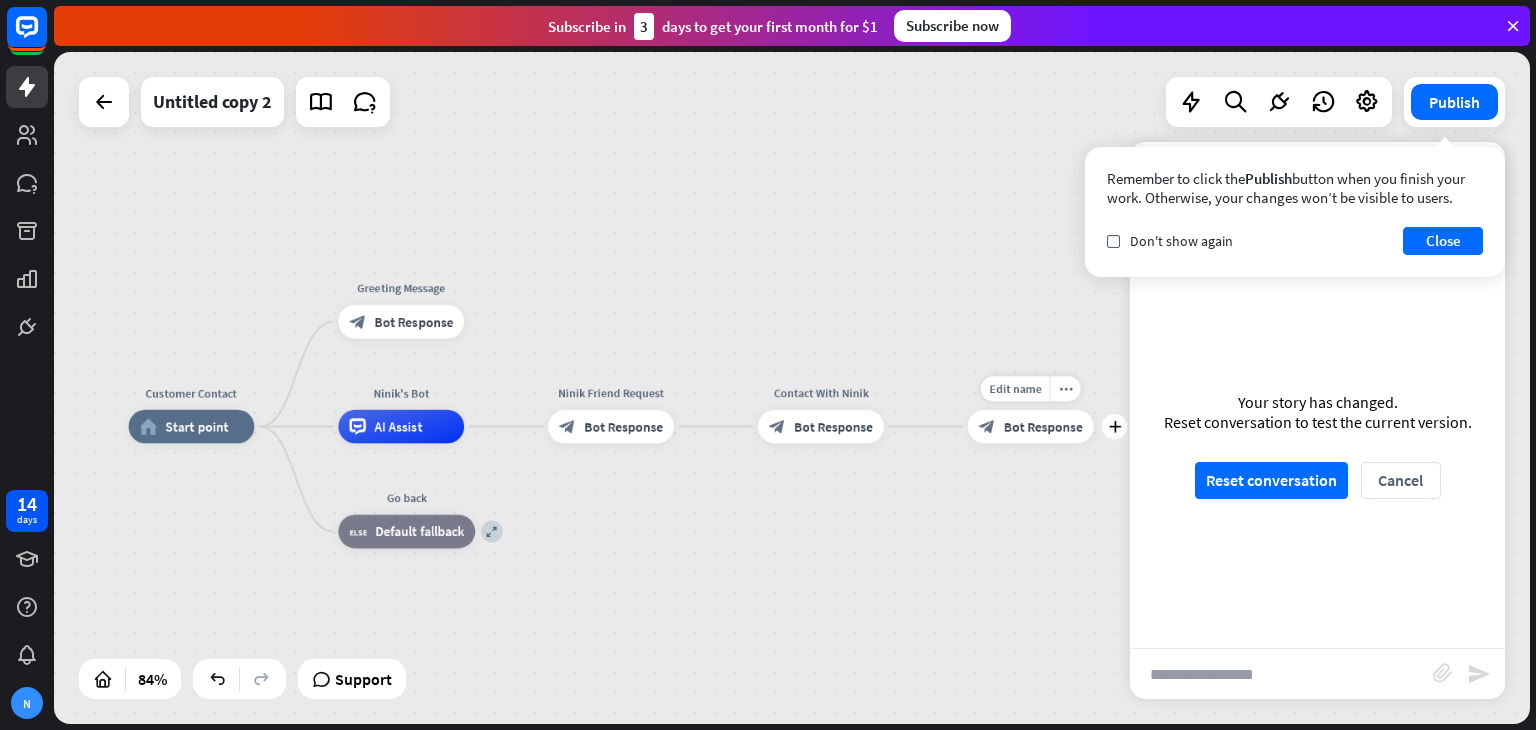 click on "Bot Response" at bounding box center (1043, 426) 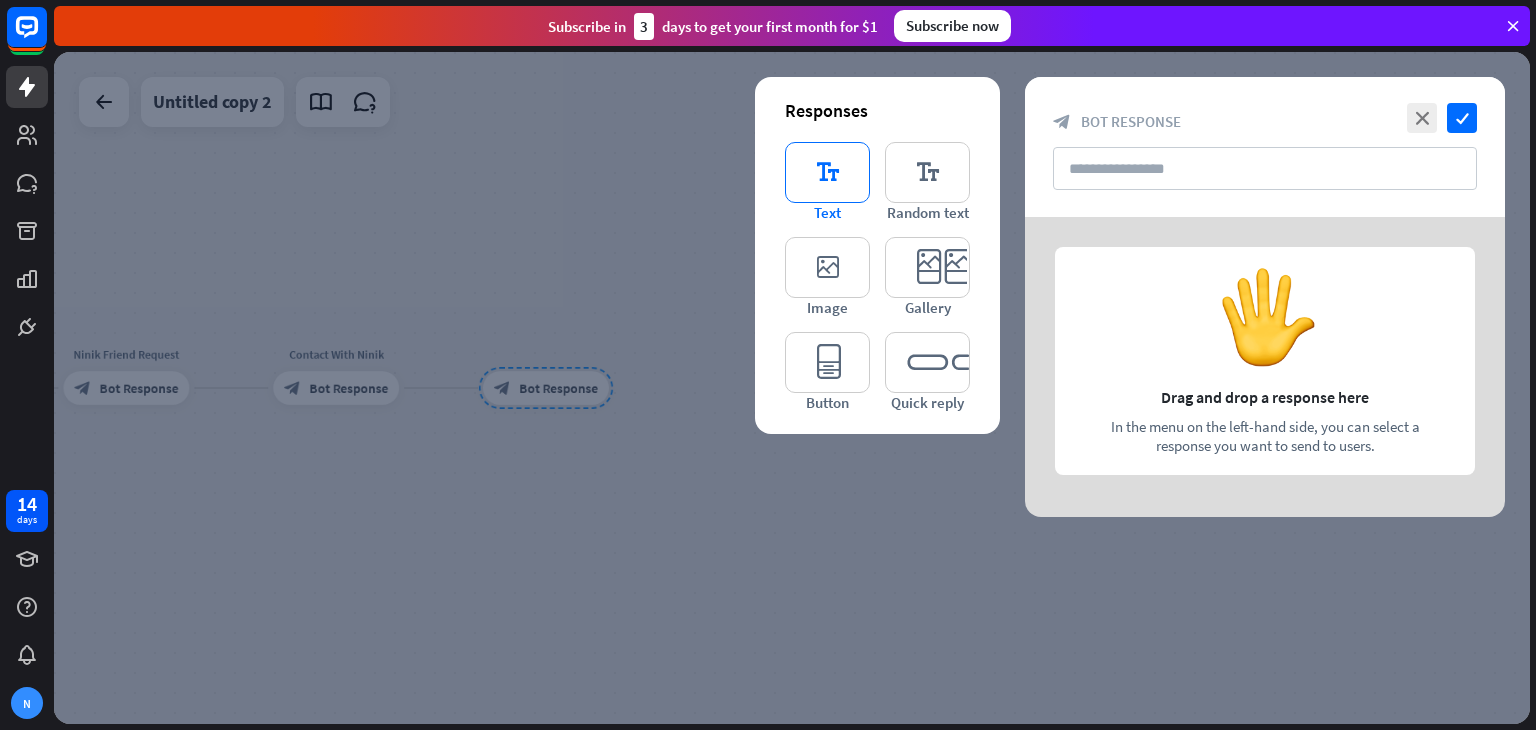 click on "editor_text" at bounding box center (827, 172) 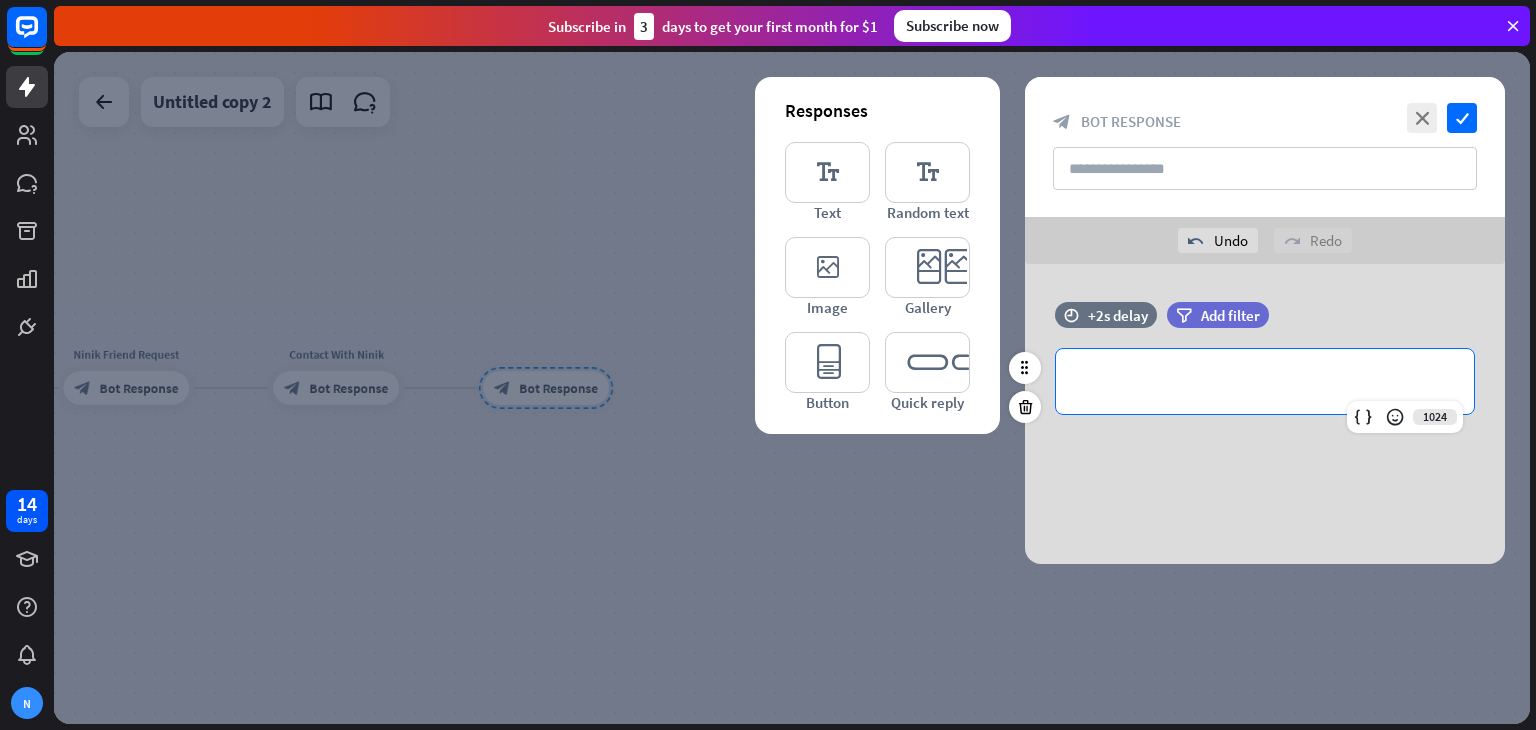 click on "**********" at bounding box center [1265, 381] 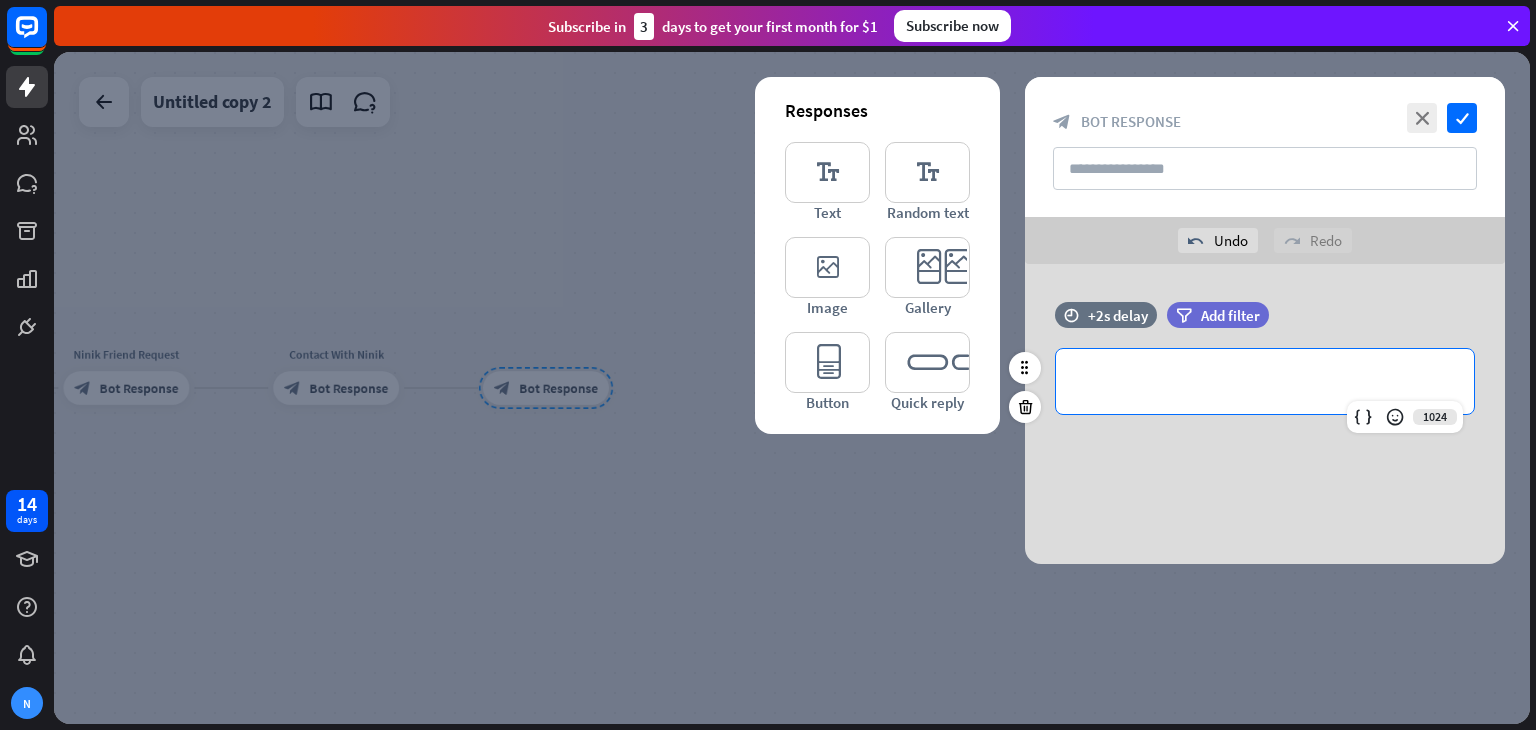 type 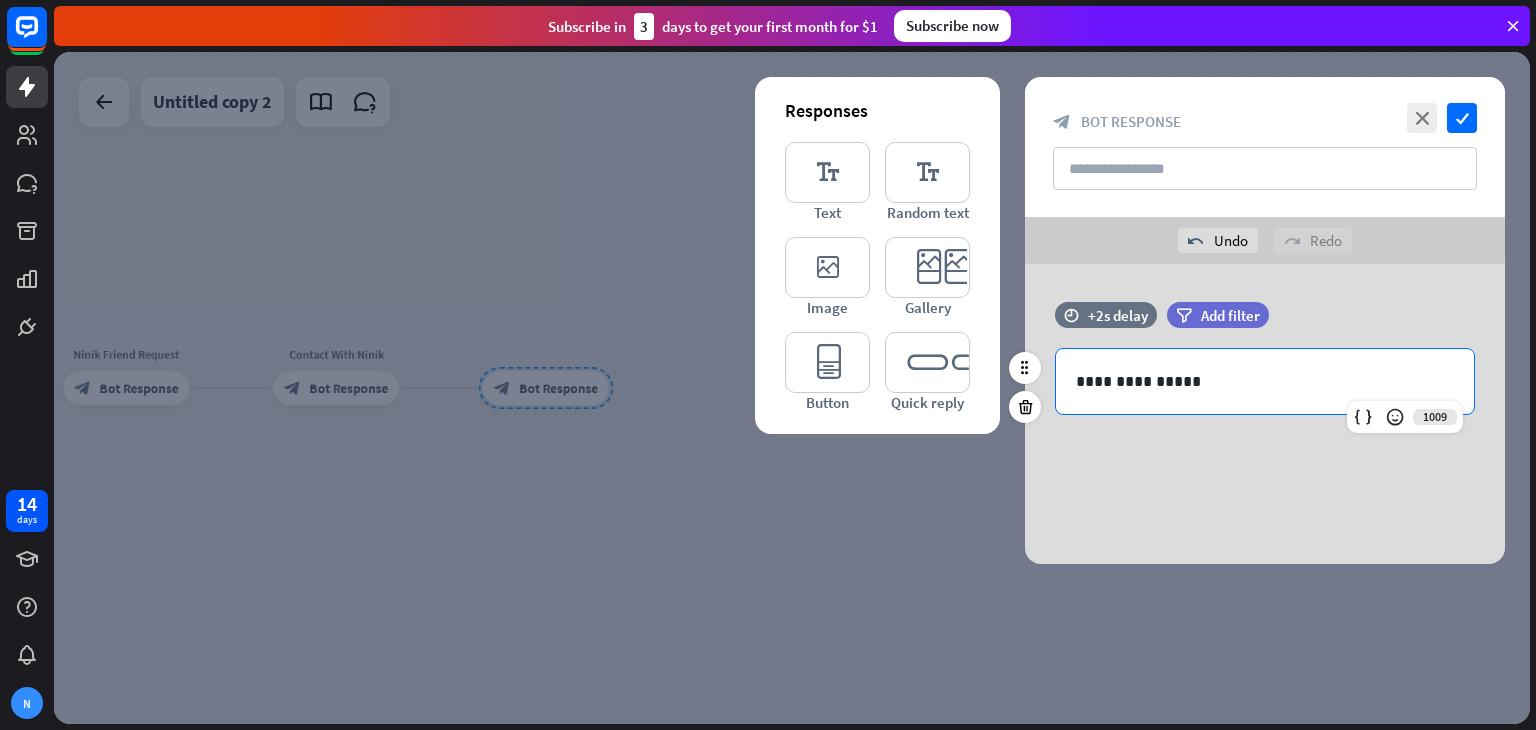 click on "**********" at bounding box center [1265, 381] 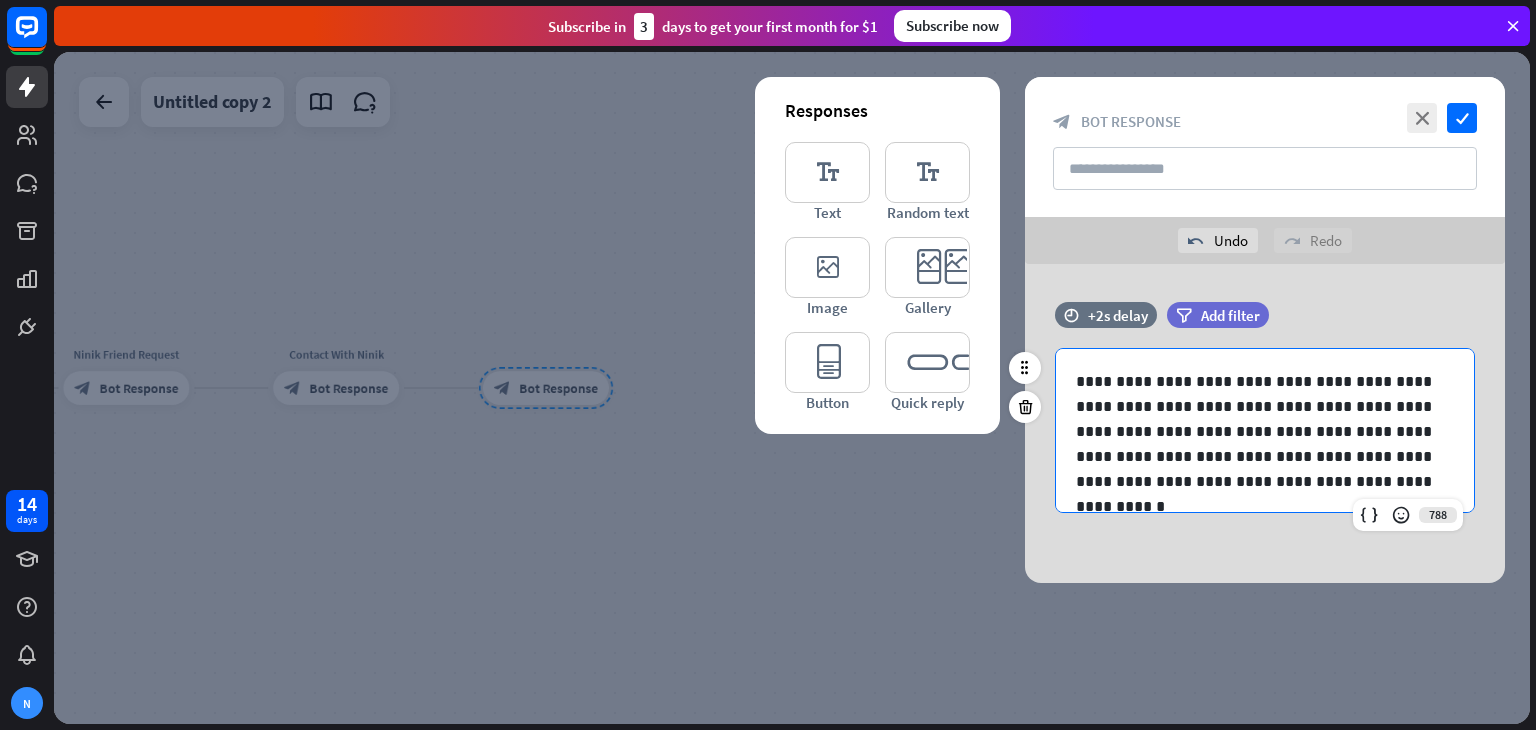 scroll, scrollTop: 10, scrollLeft: 0, axis: vertical 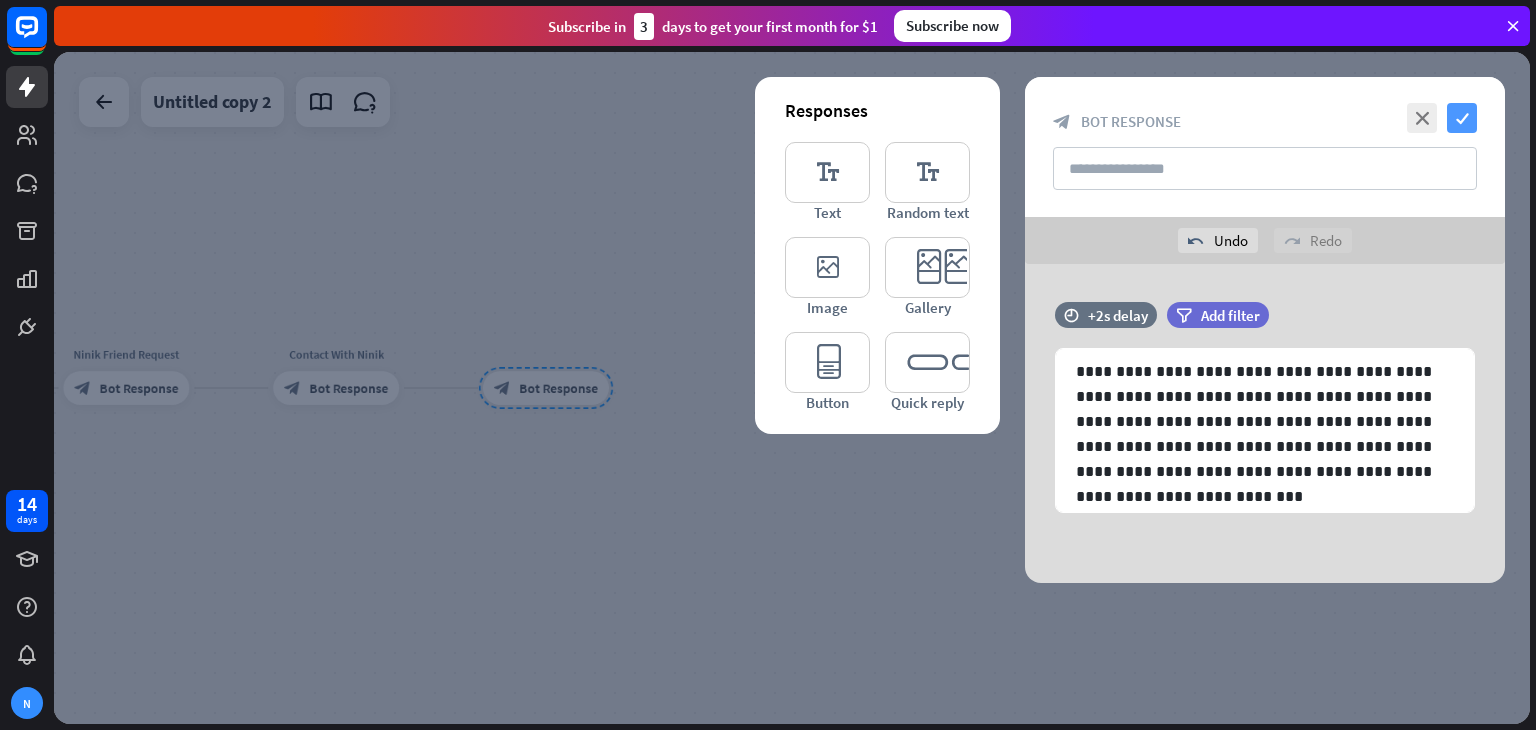 click on "check" at bounding box center (1462, 118) 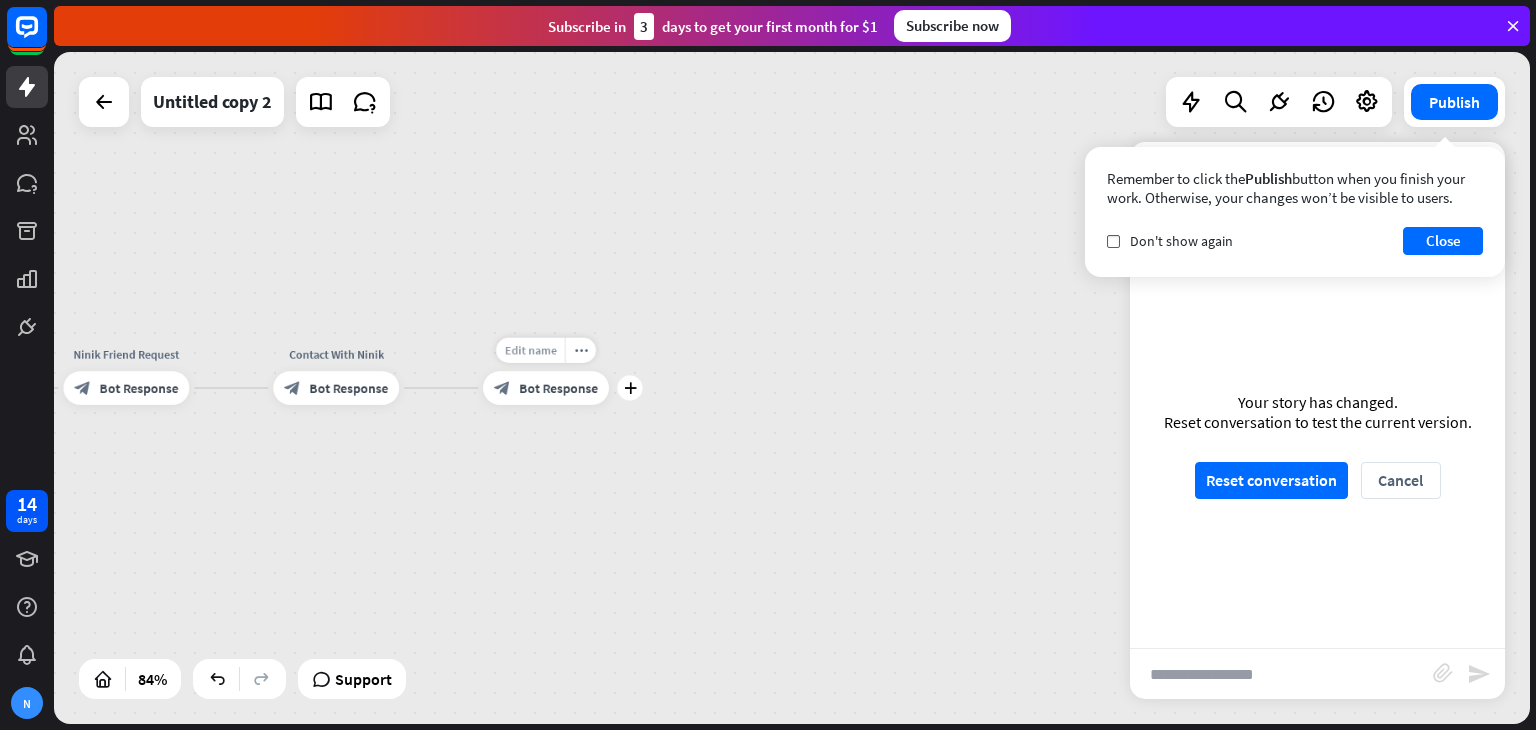 click on "Edit name" at bounding box center [530, 350] 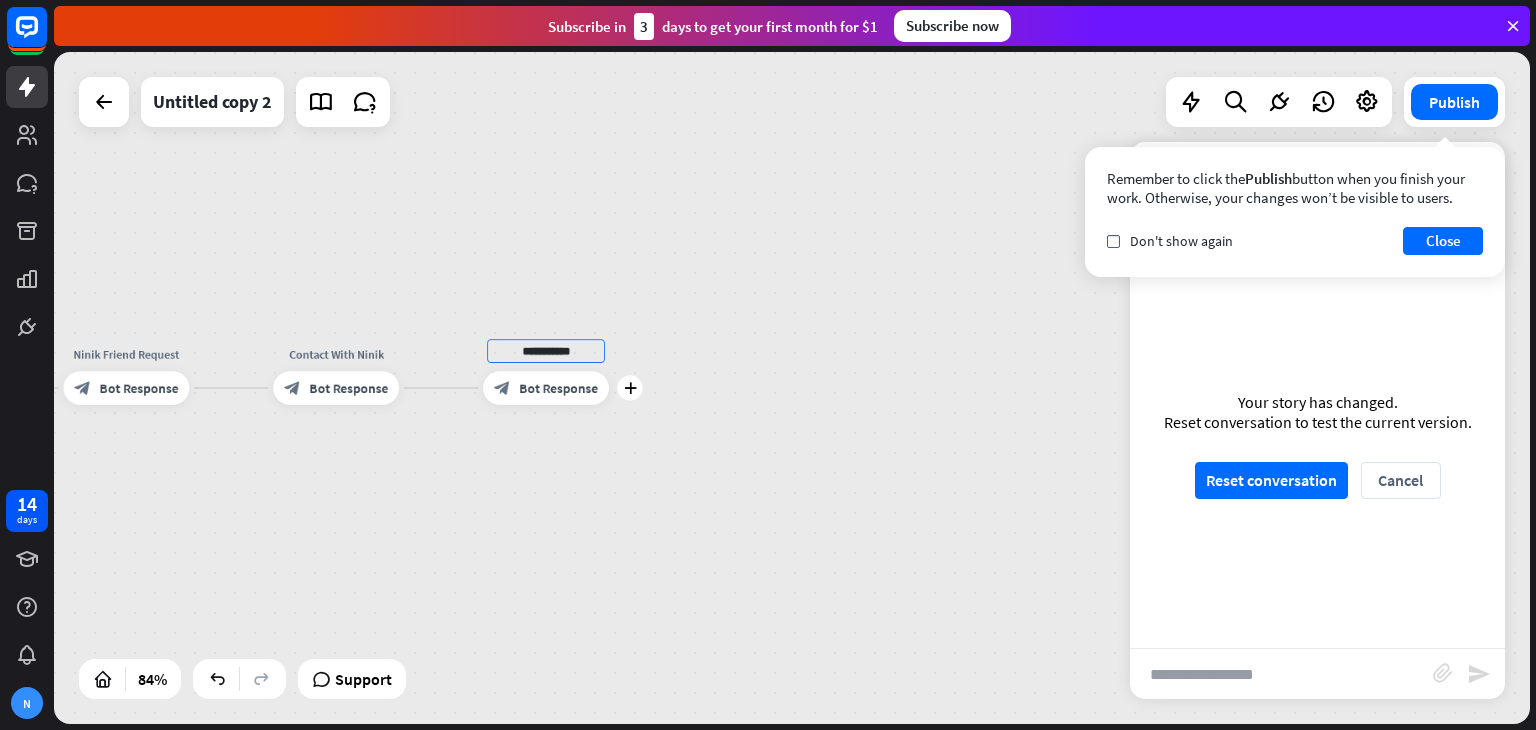 type on "**********" 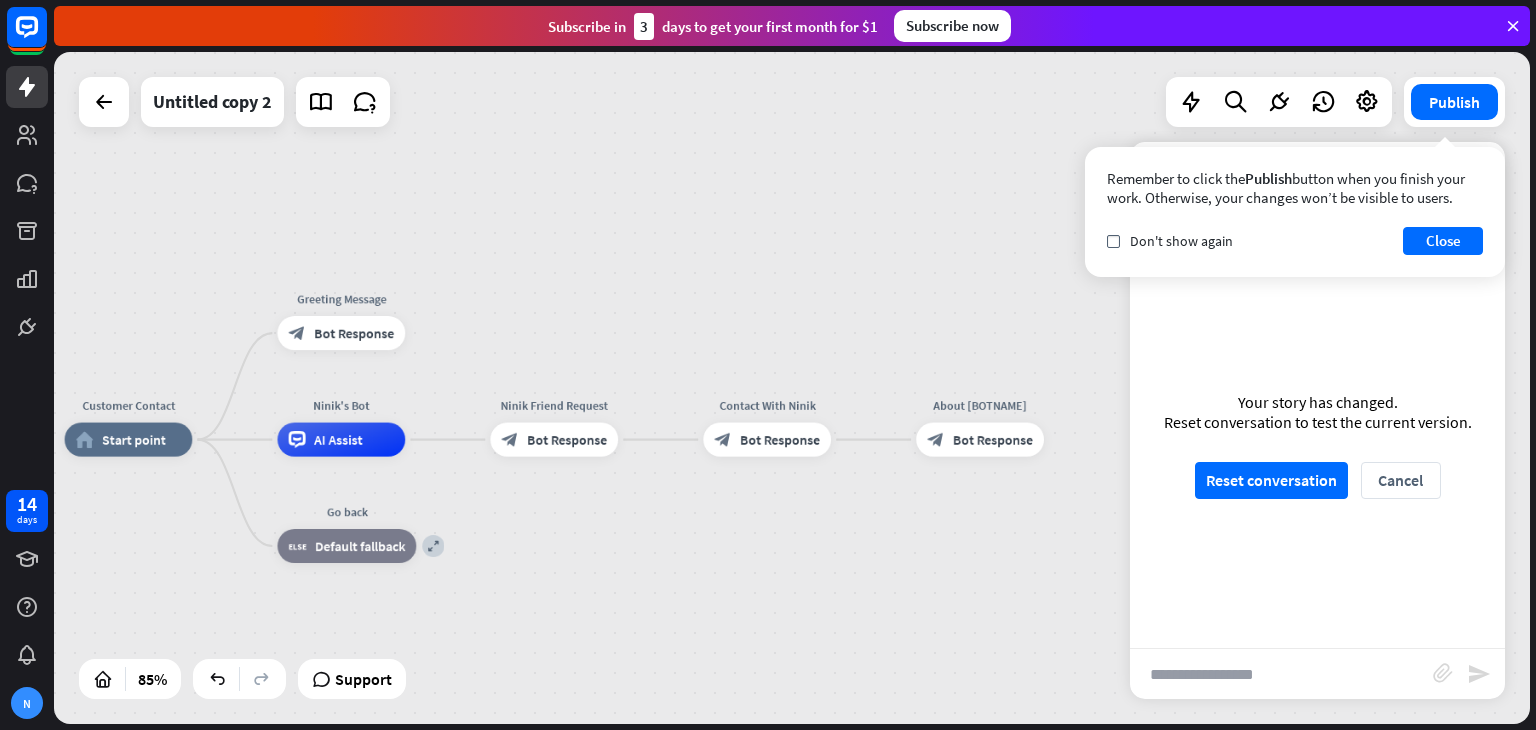 drag, startPoint x: 212, startPoint y: 477, endPoint x: 644, endPoint y: 525, distance: 434.65848 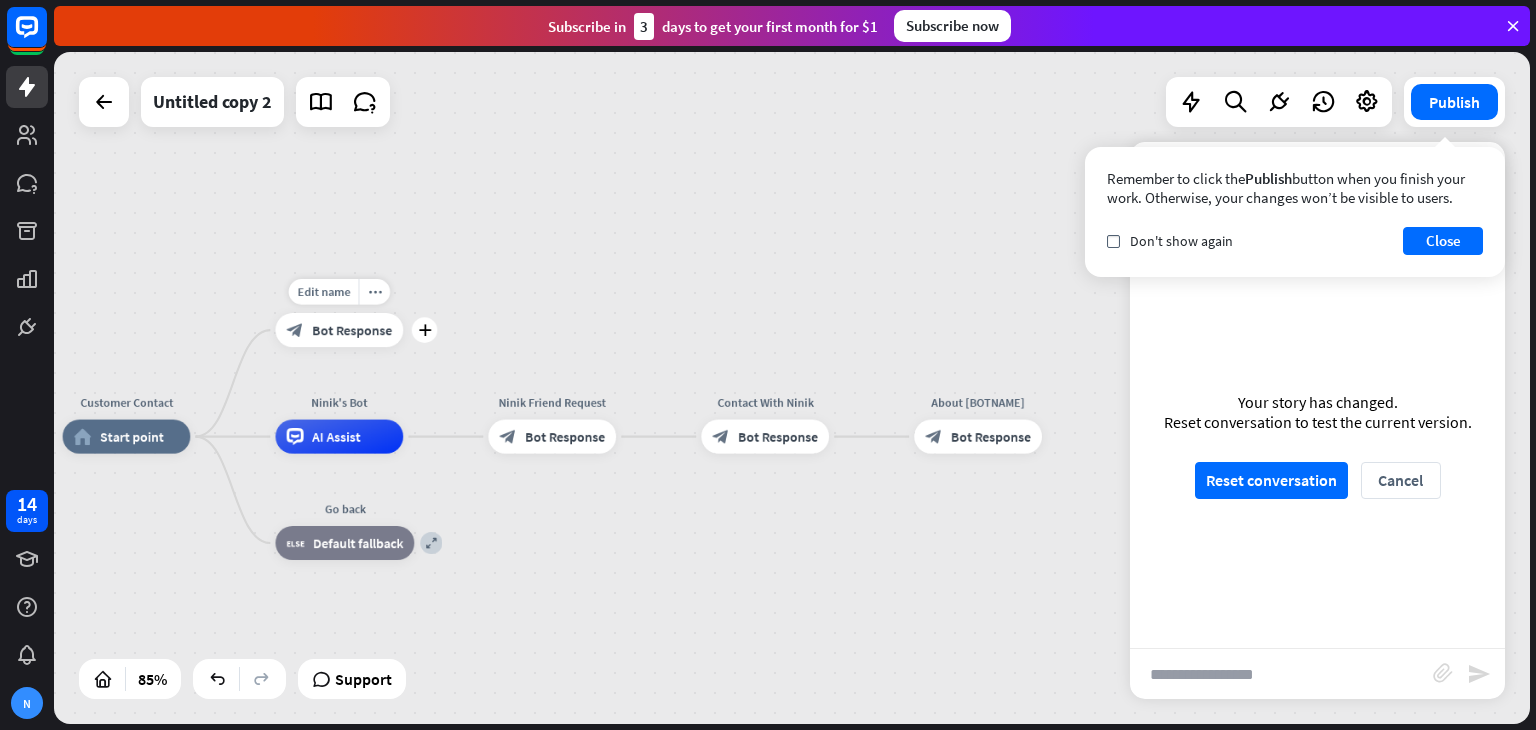 click on "block_bot_response   Bot Response" at bounding box center (339, 330) 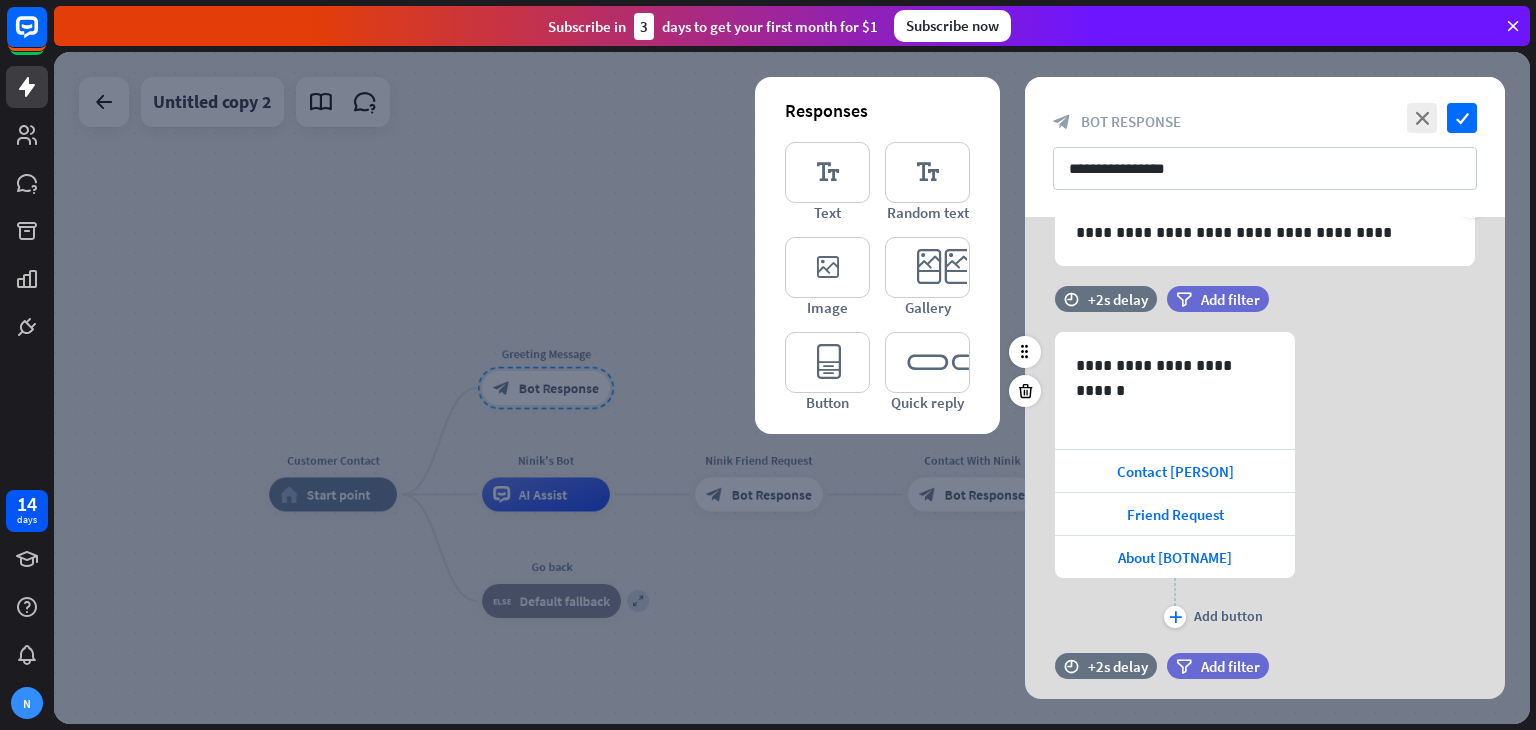 scroll, scrollTop: 142, scrollLeft: 0, axis: vertical 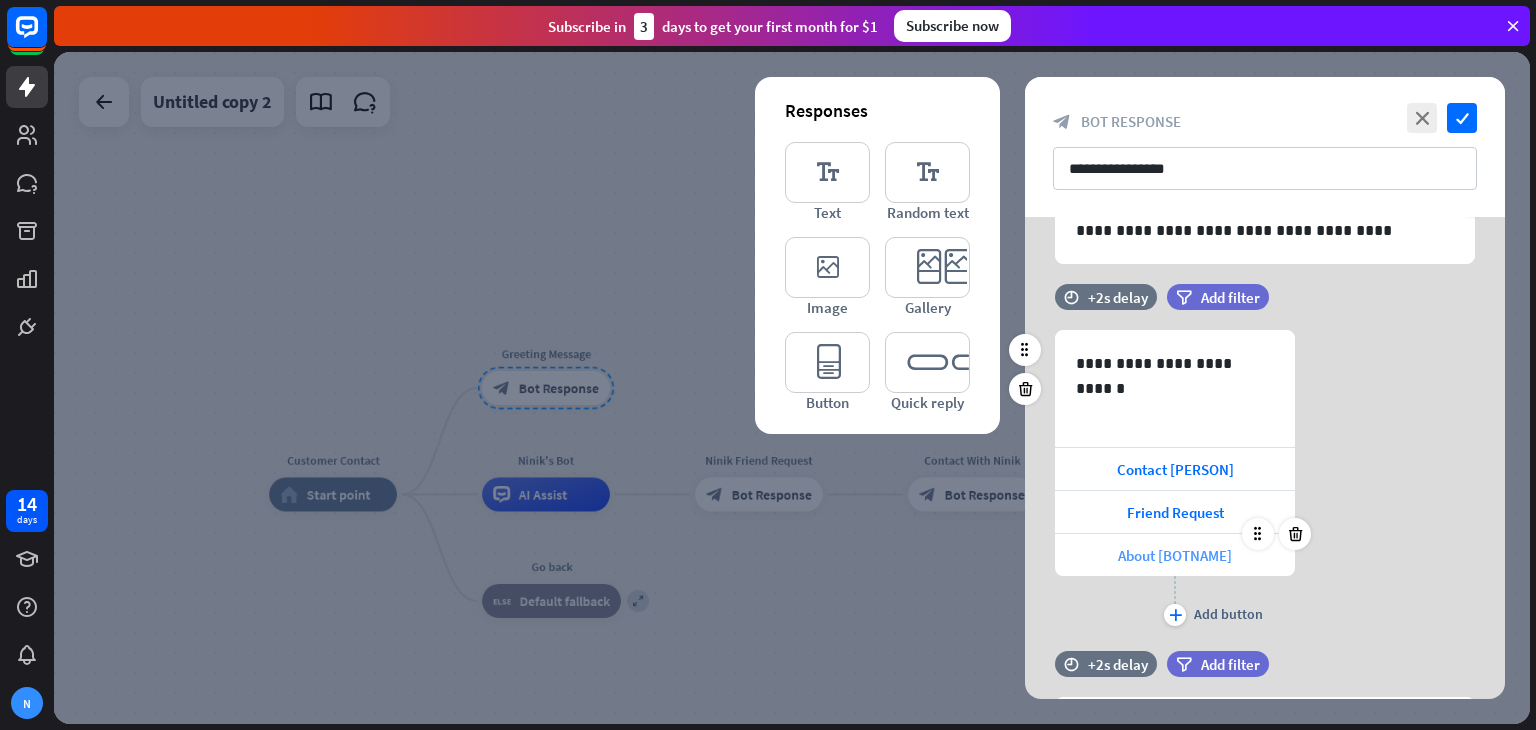 click on "About [BOTNAME]" at bounding box center [1175, 555] 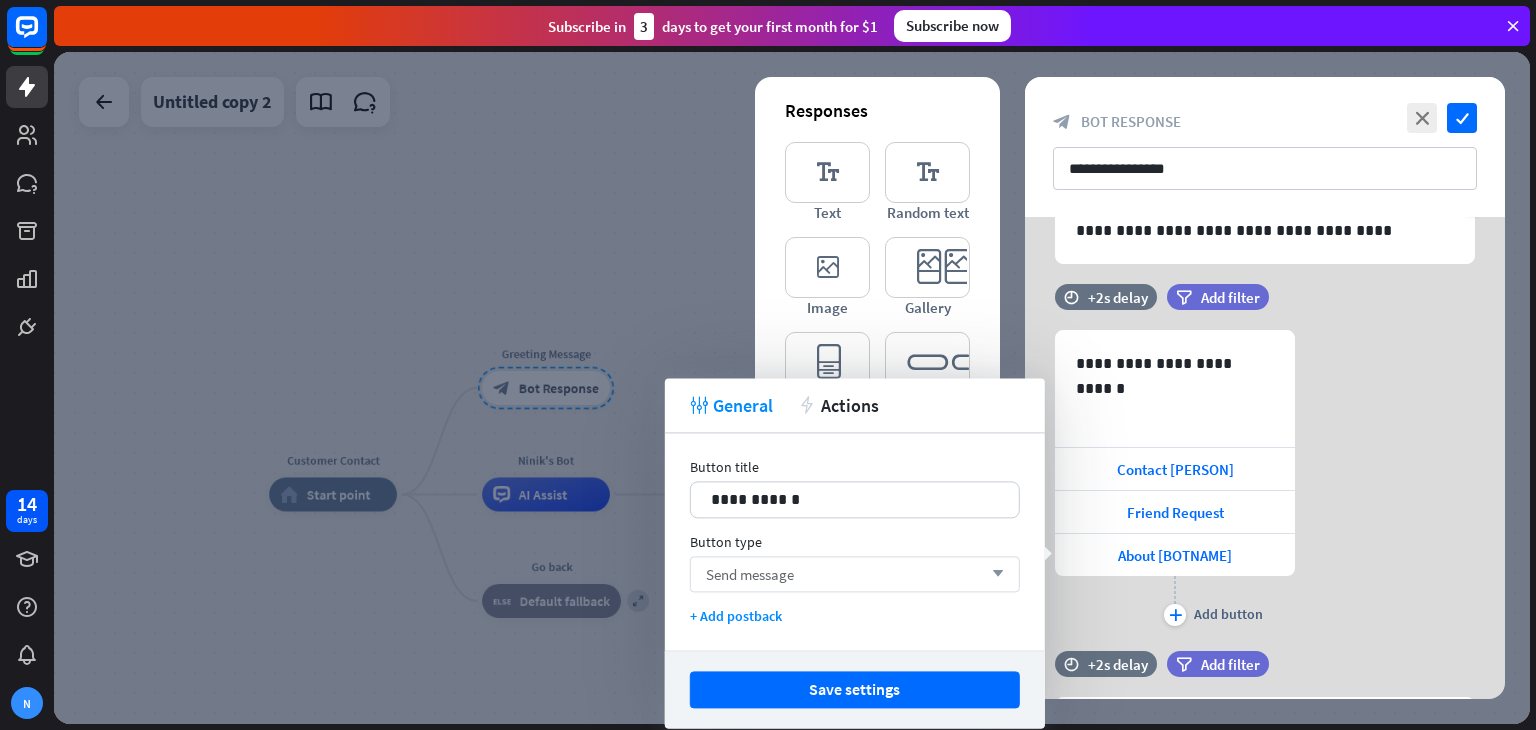 click on "Send message
arrow_down" at bounding box center [855, 574] 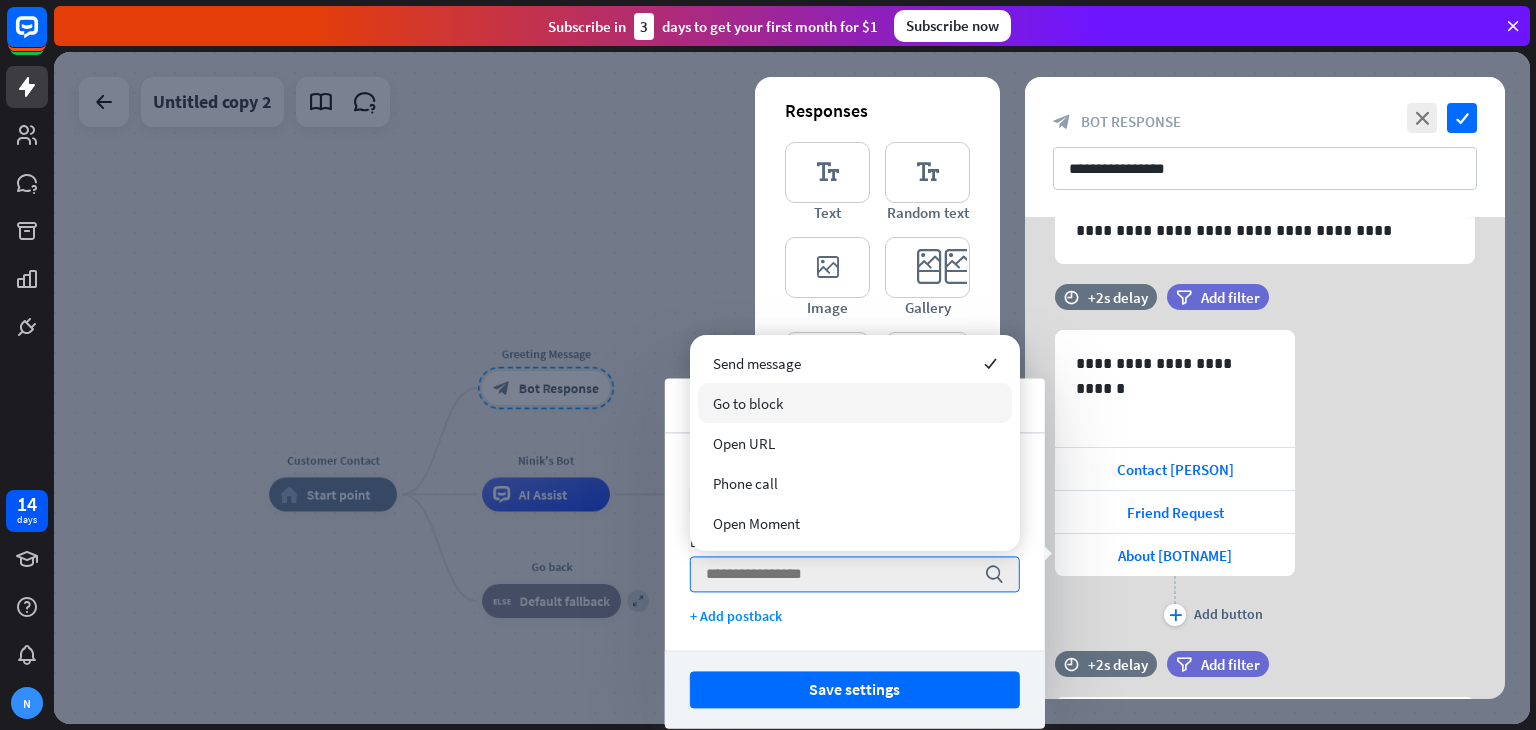 click on "Go to block" at bounding box center [855, 403] 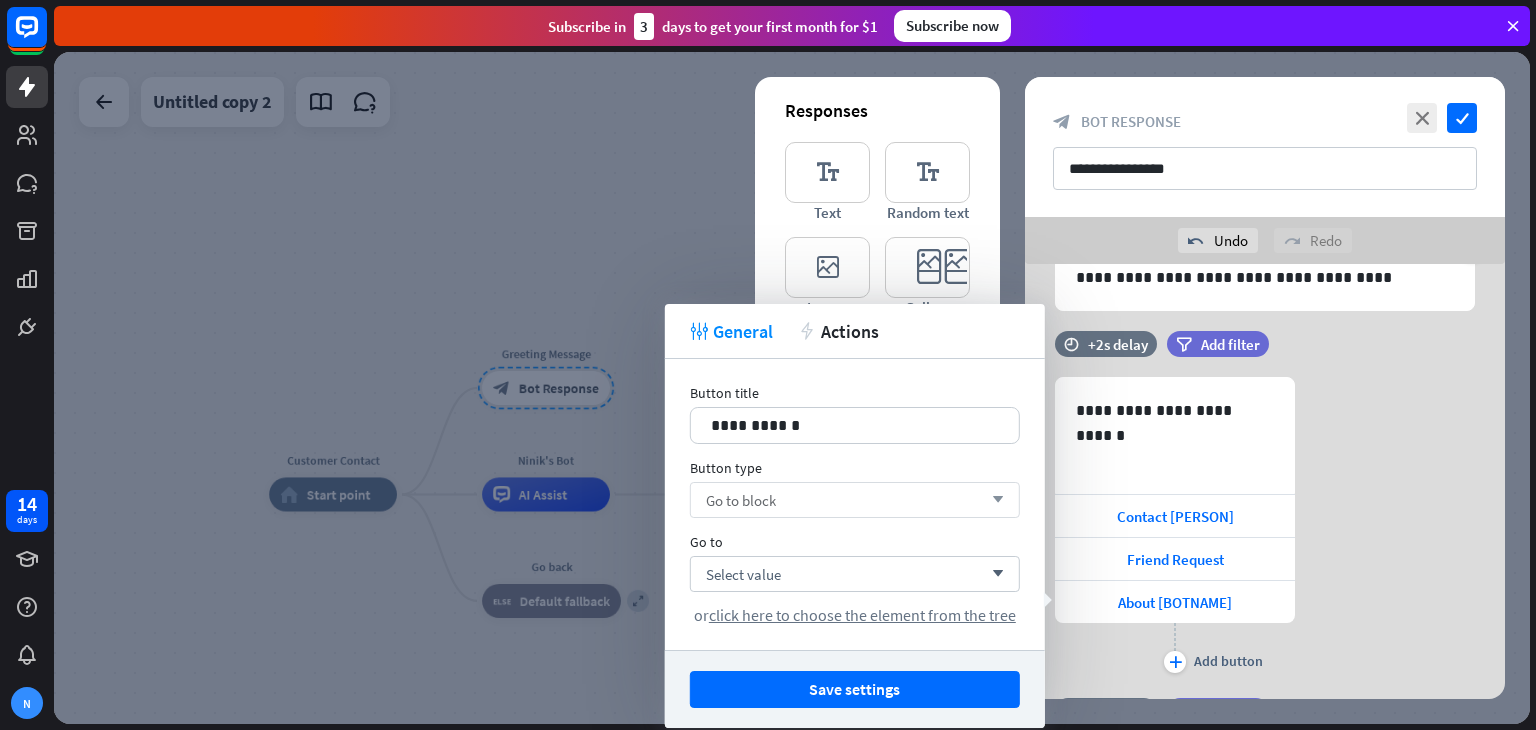 click on "Go to block
arrow_down" at bounding box center [855, 500] 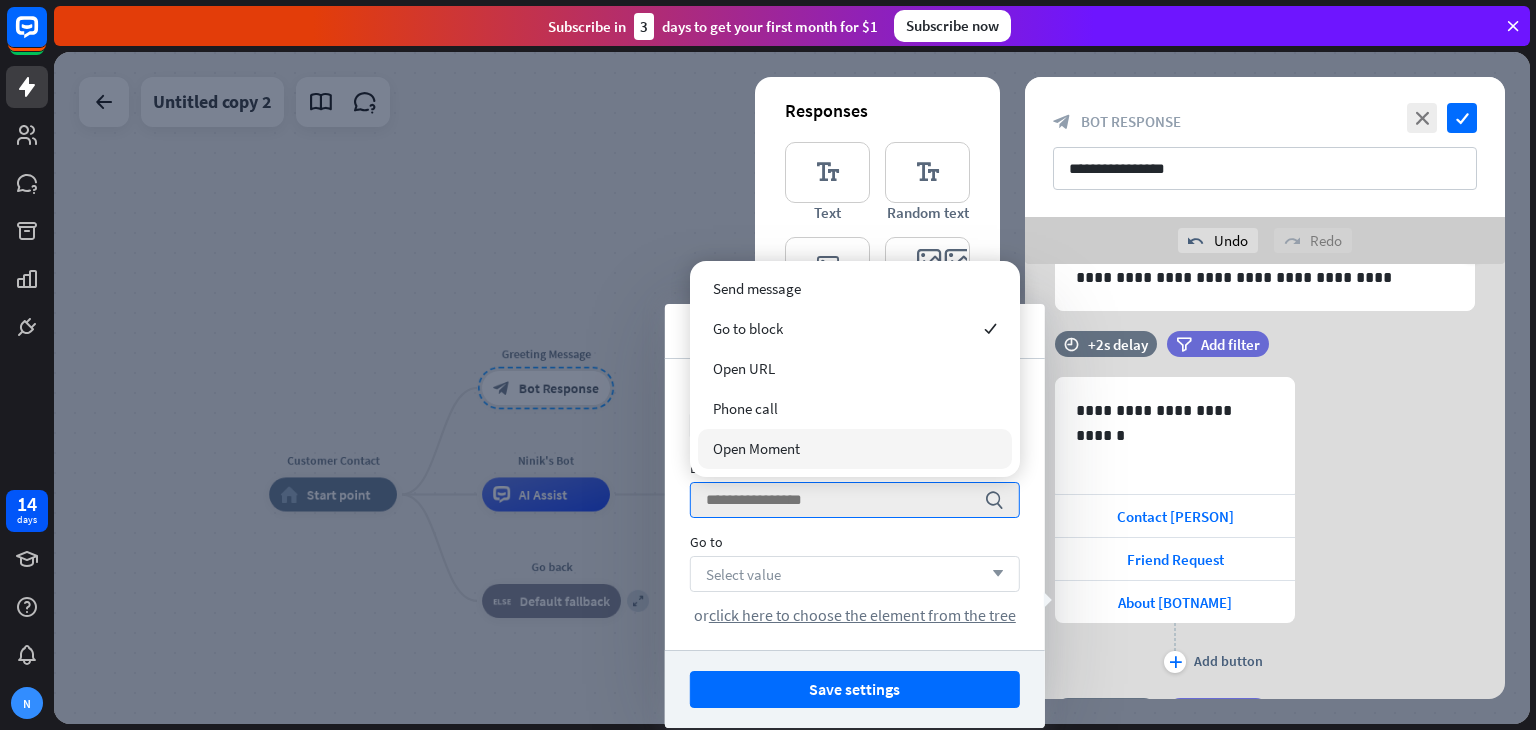 click on "Select value
arrow_down" at bounding box center [855, 574] 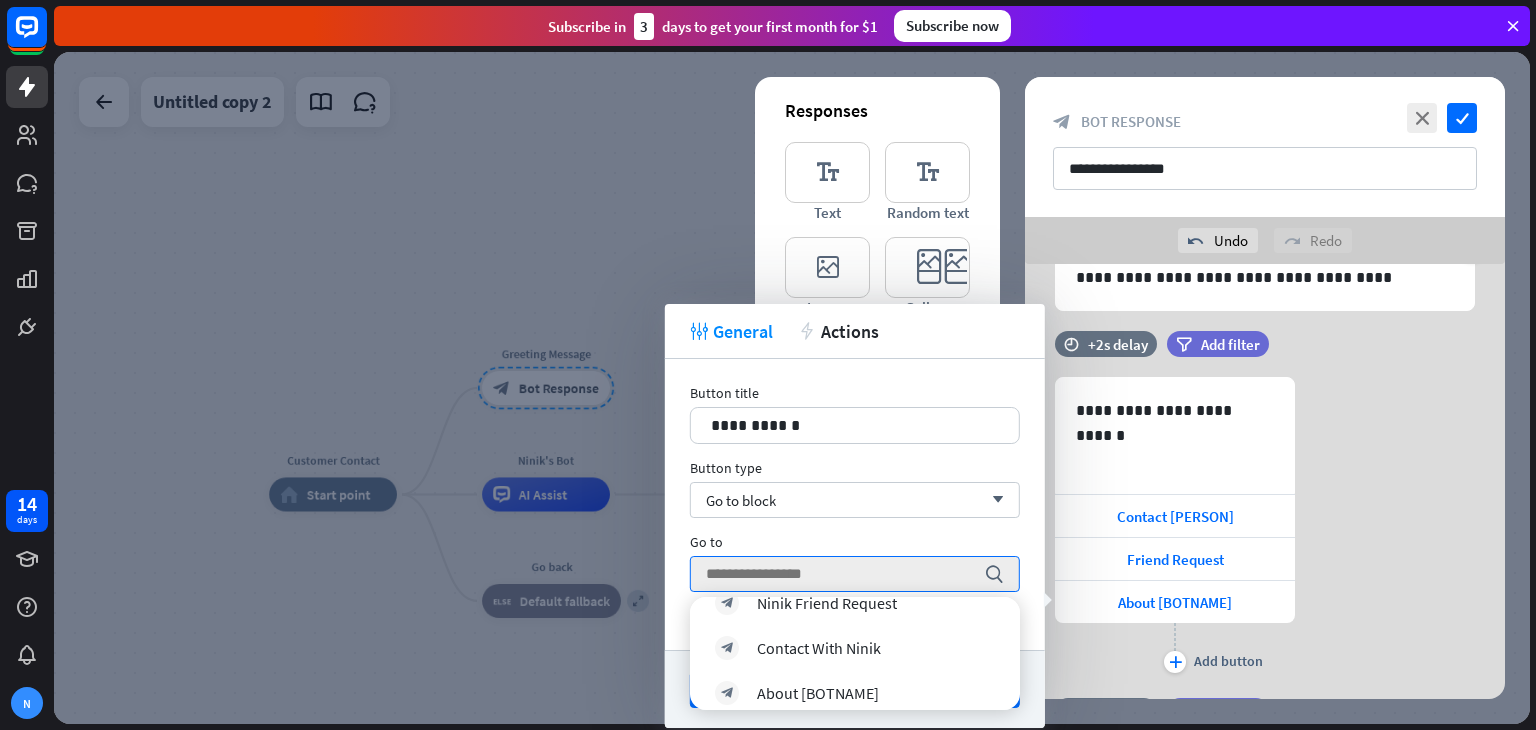 scroll, scrollTop: 294, scrollLeft: 0, axis: vertical 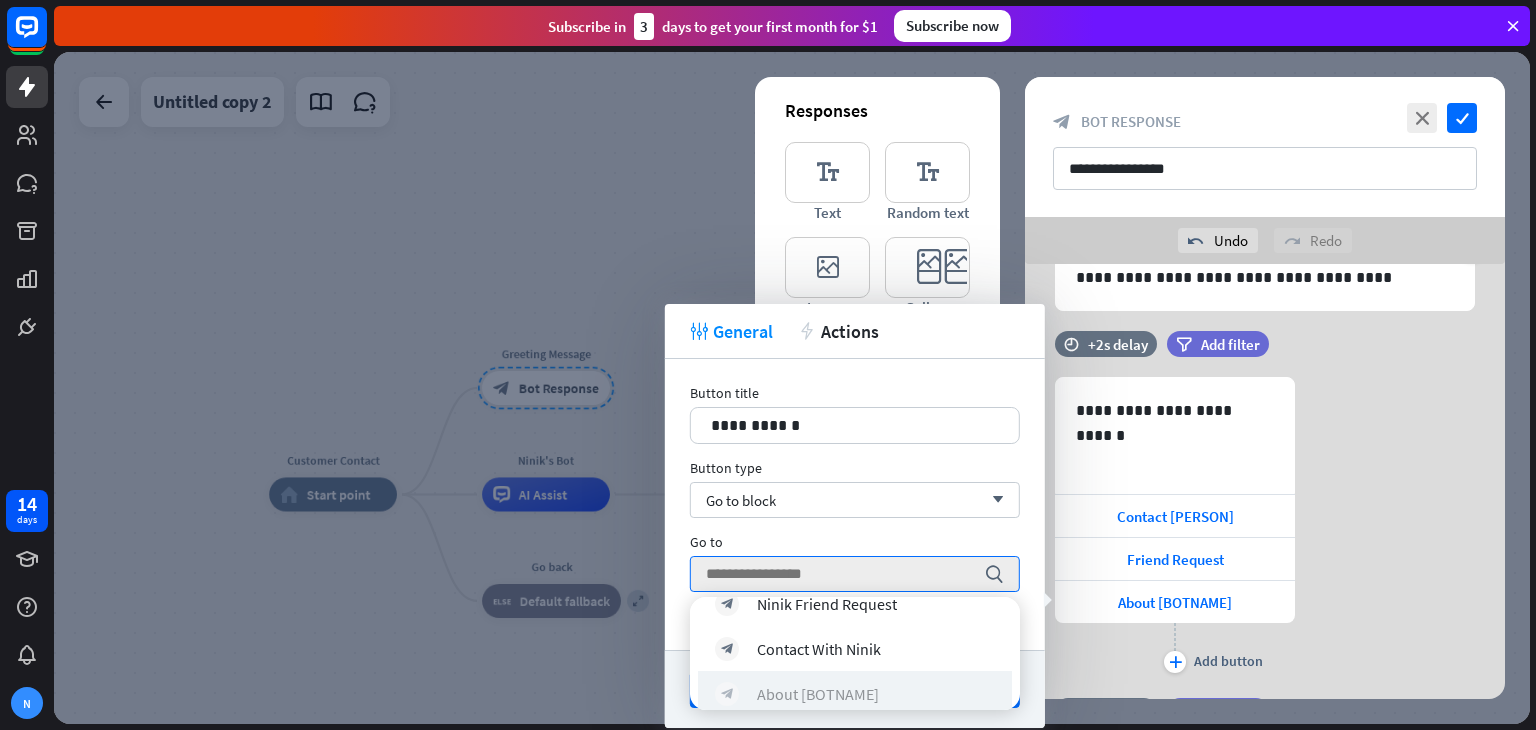 click on "block_bot_response
About Ninik" at bounding box center [855, 693] 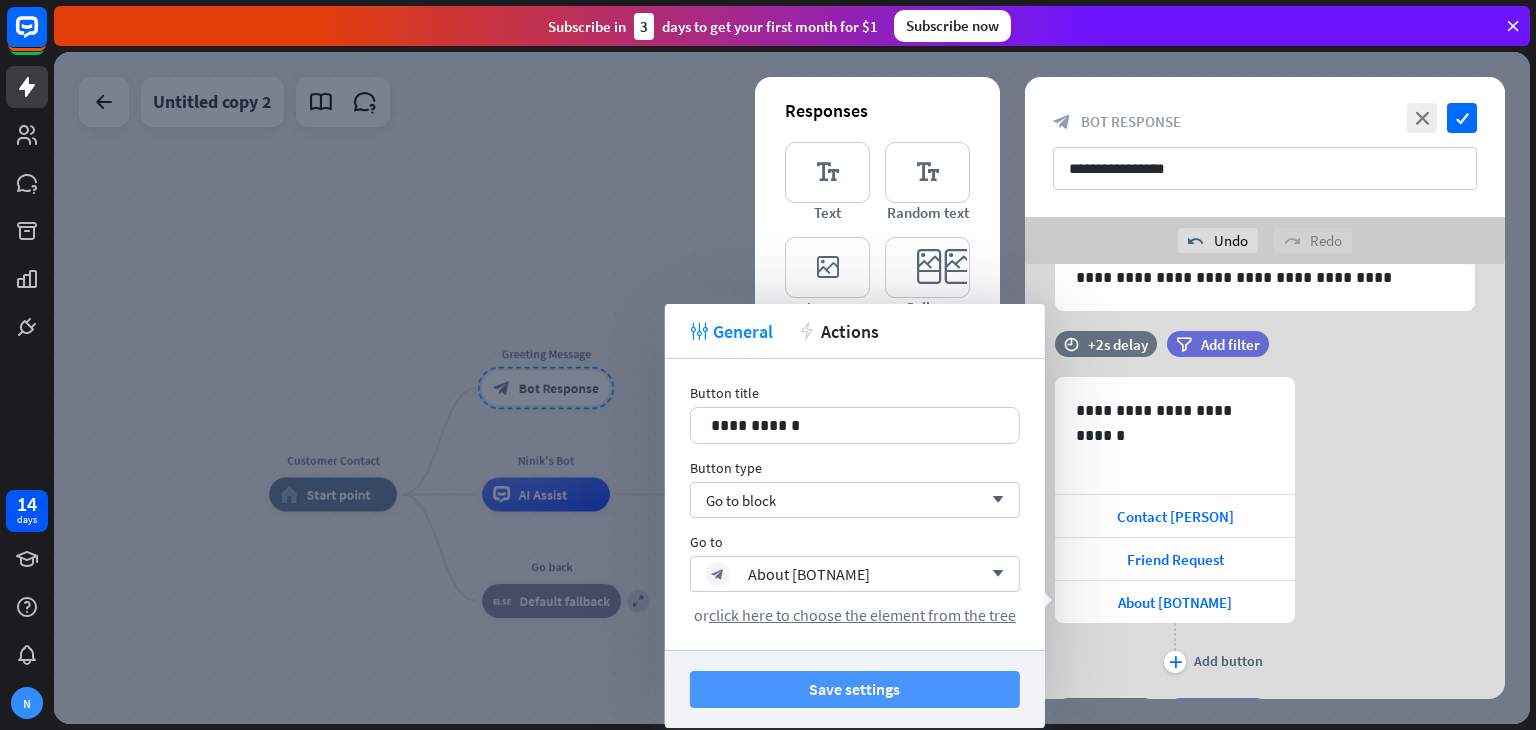 click on "Save settings" at bounding box center (855, 689) 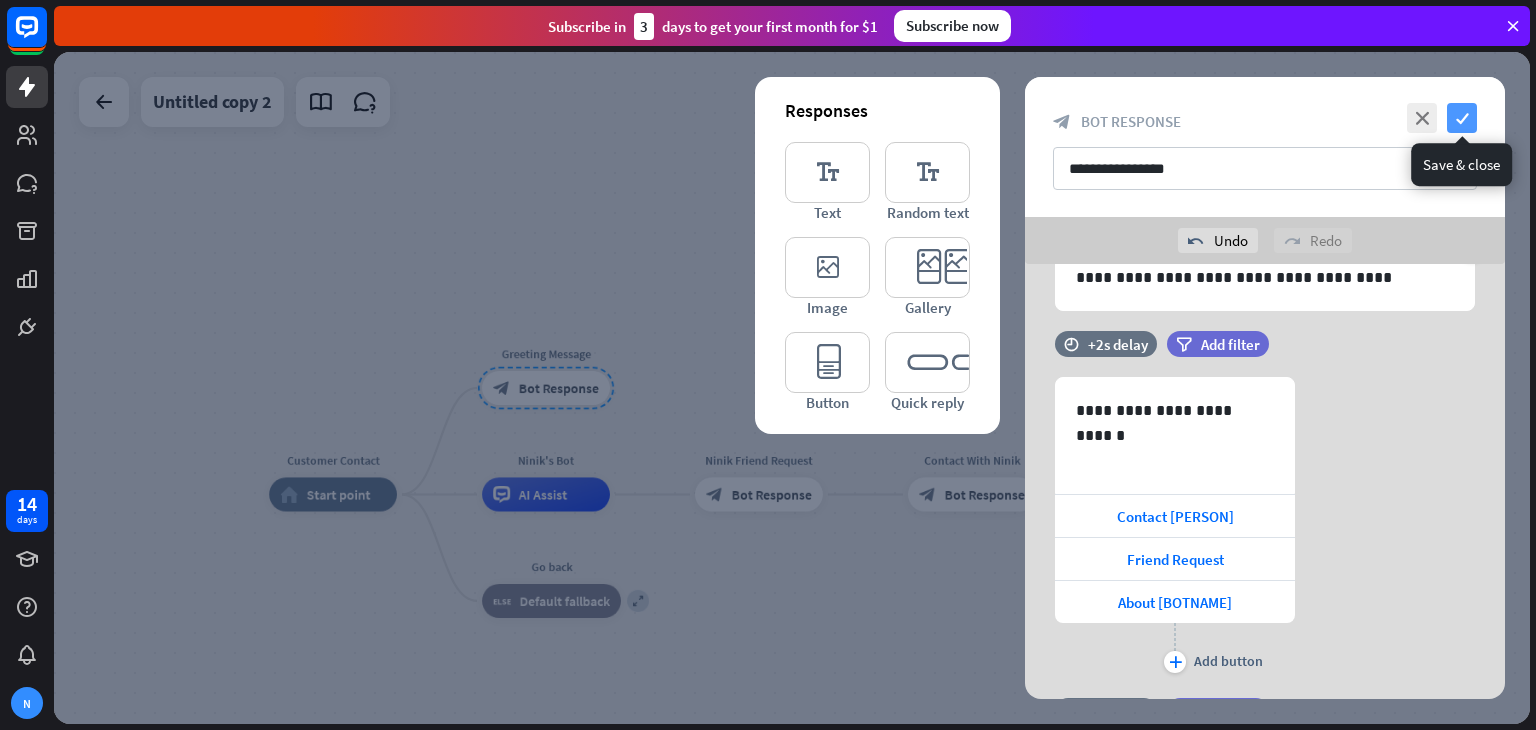 click on "check" at bounding box center (1462, 118) 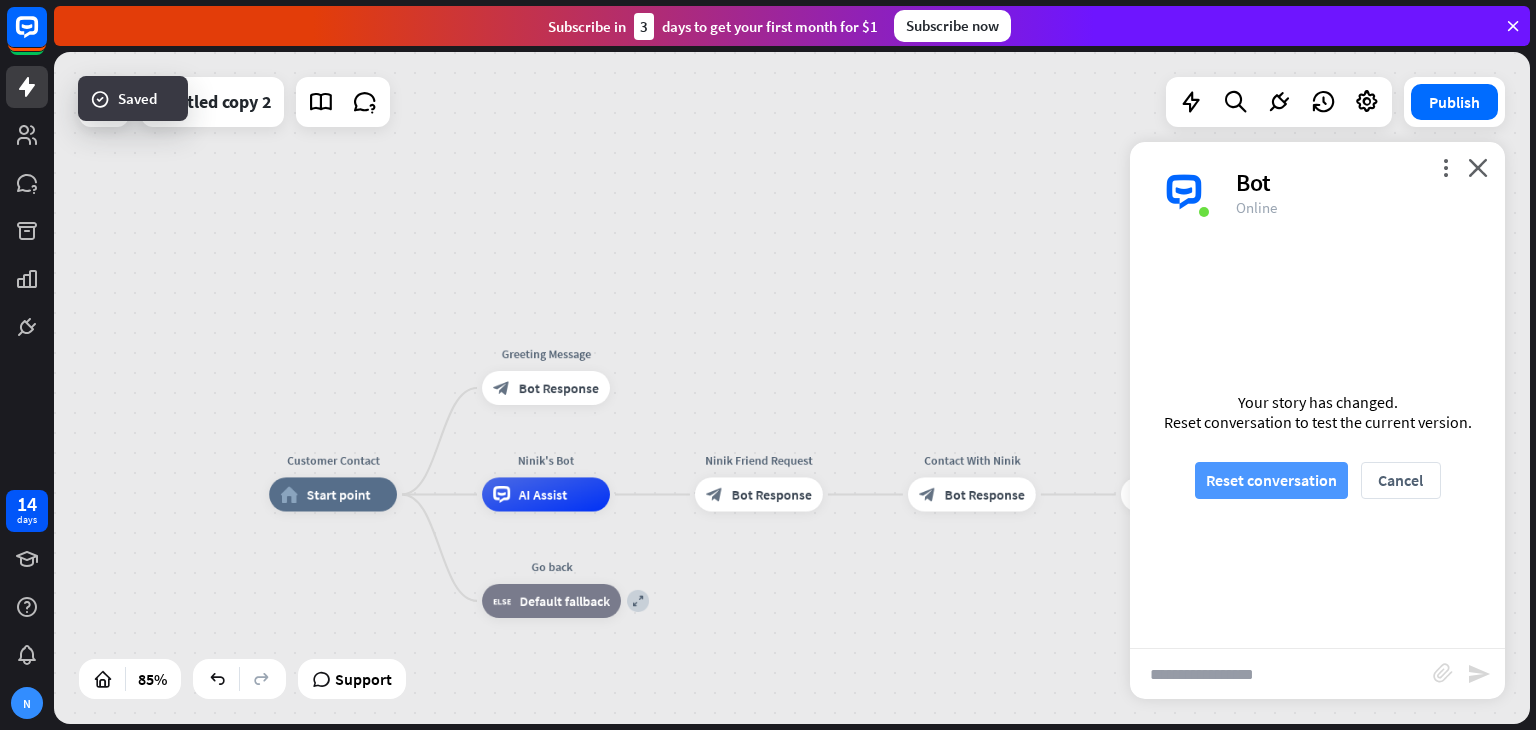 click on "Reset conversation" at bounding box center [1271, 480] 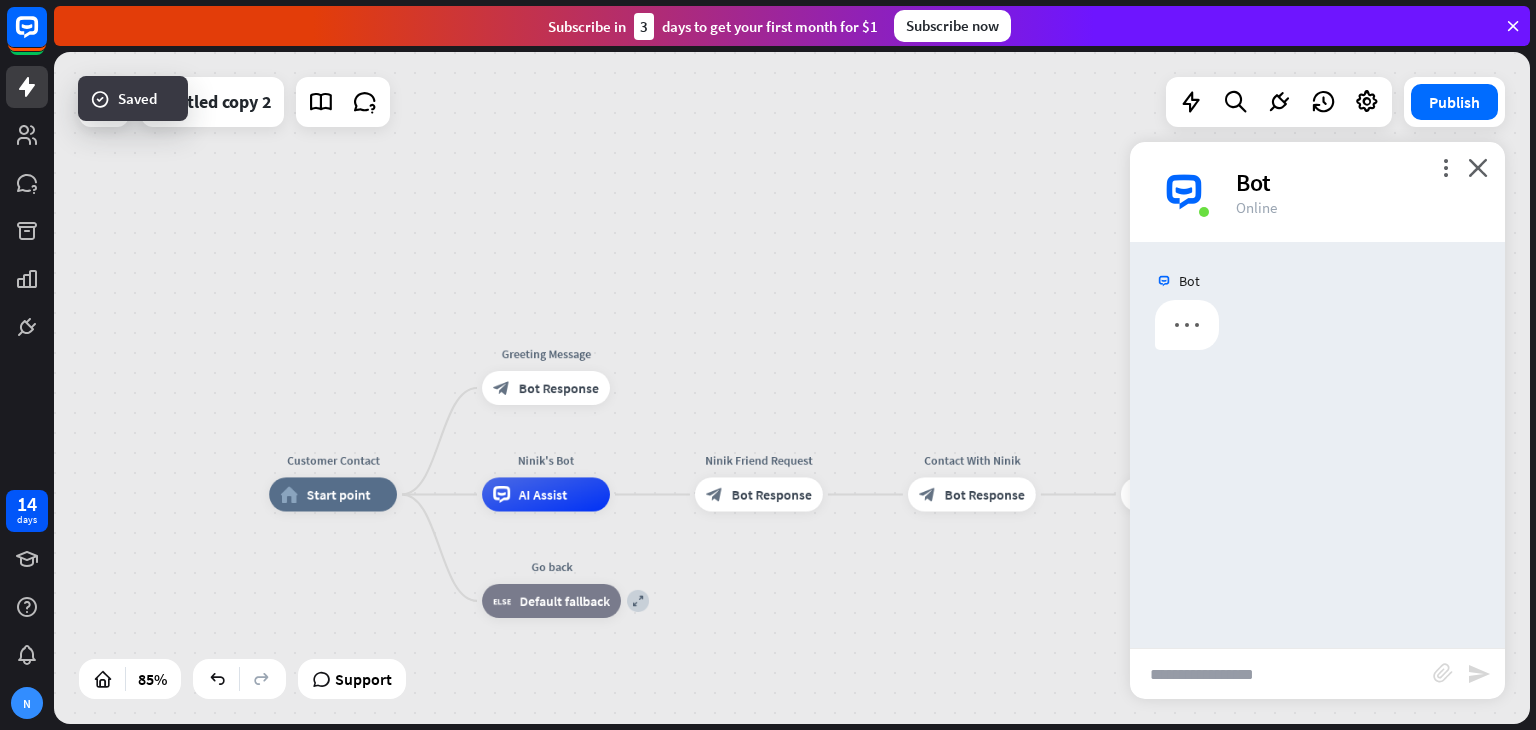 scroll, scrollTop: 0, scrollLeft: 0, axis: both 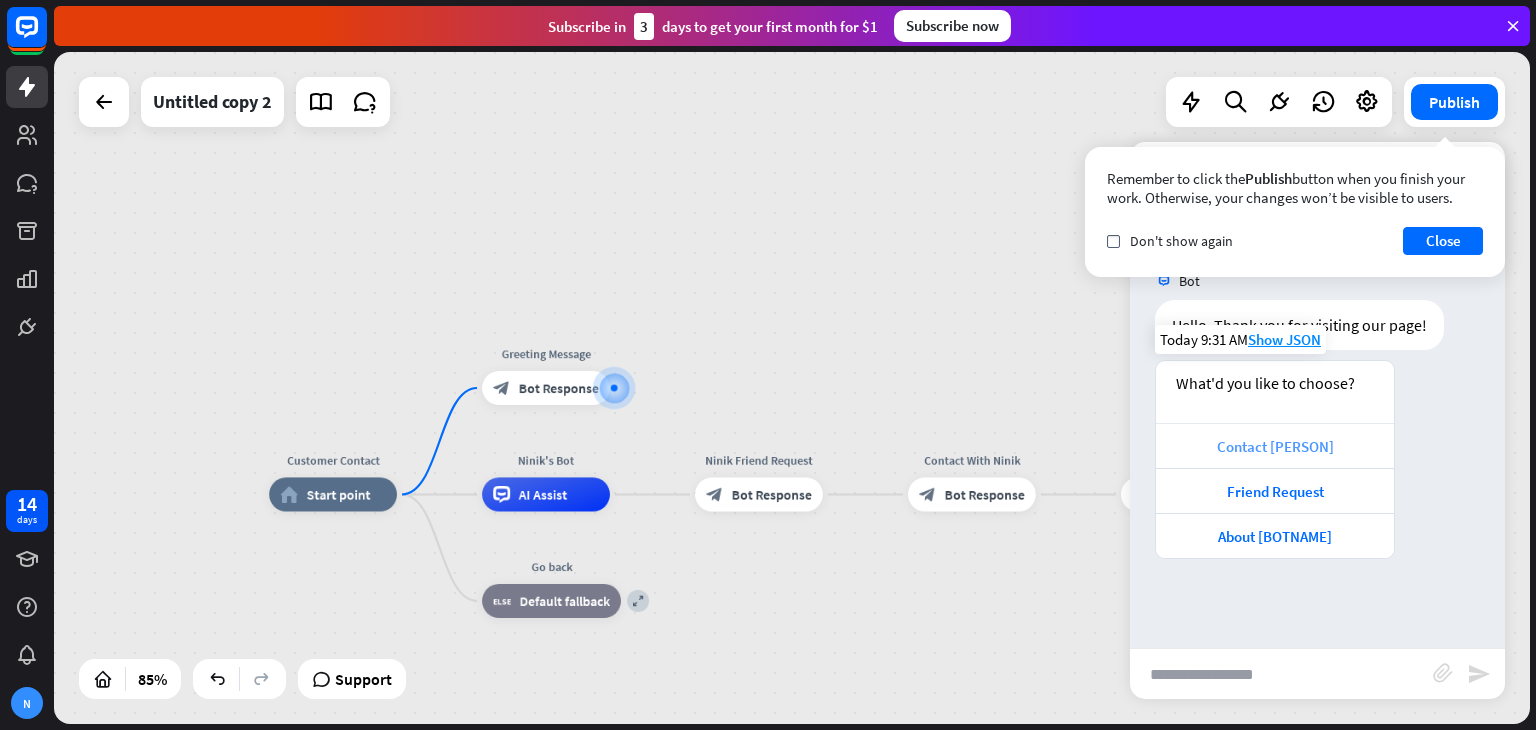 click on "Contact [PERSON]" at bounding box center (1275, 446) 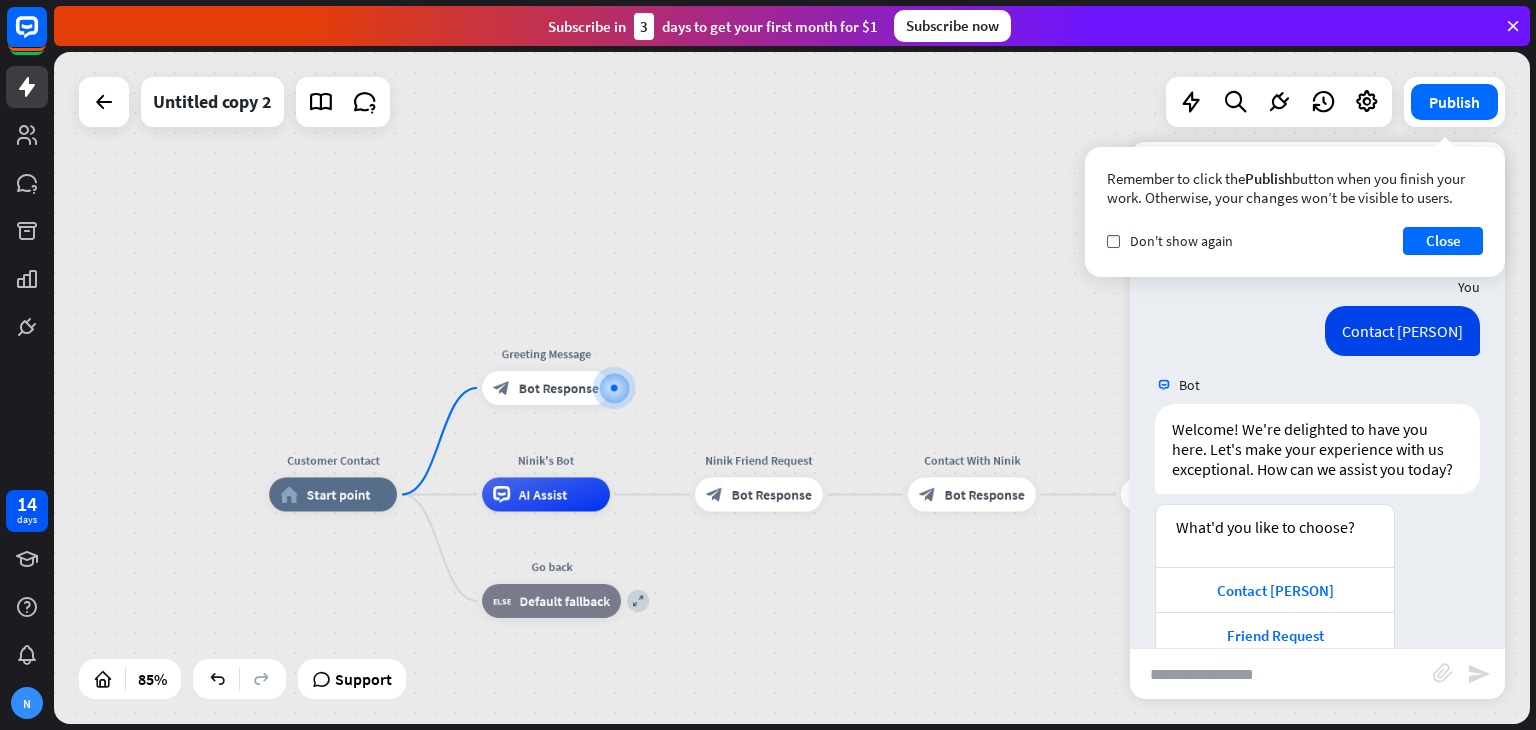 scroll, scrollTop: 301, scrollLeft: 0, axis: vertical 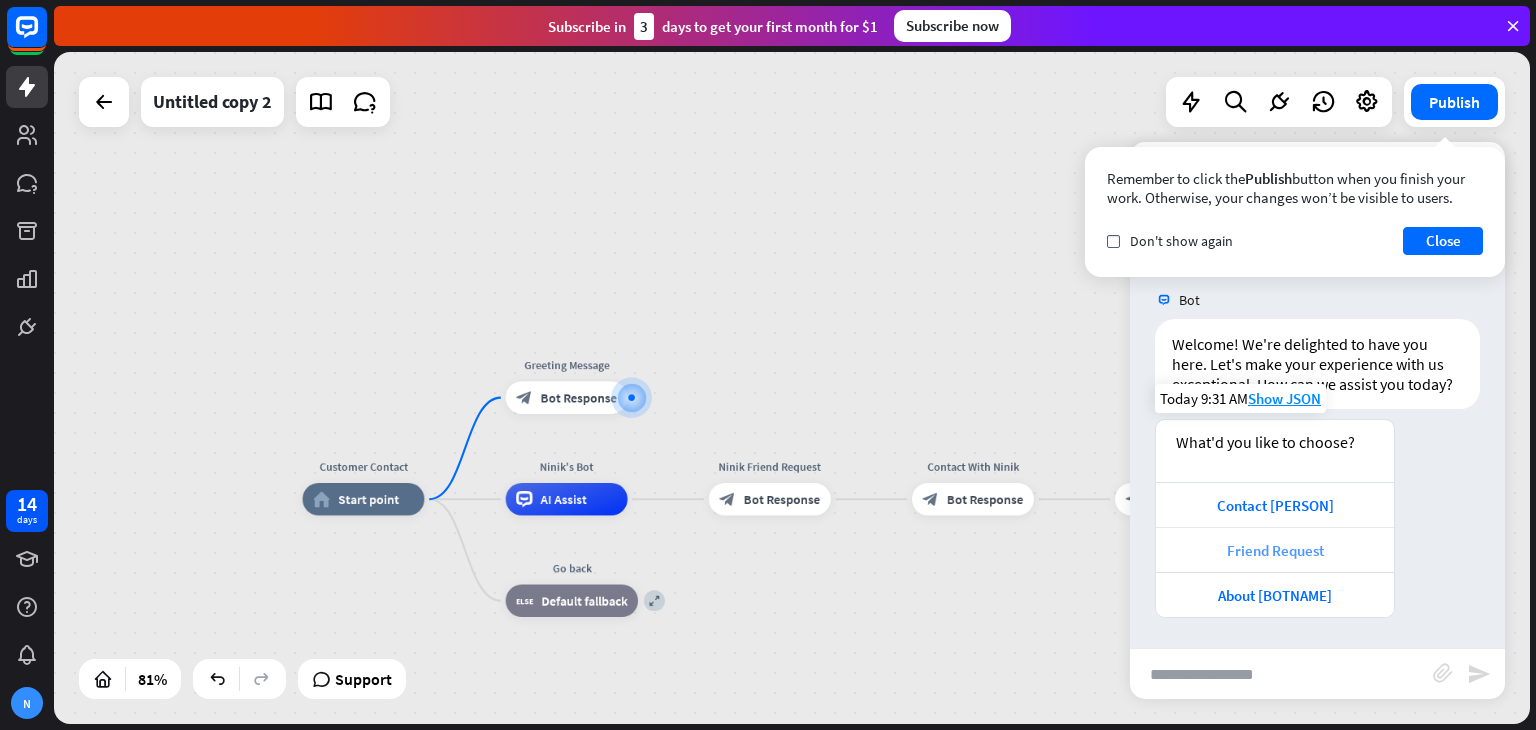click on "Friend Request" at bounding box center [1275, 550] 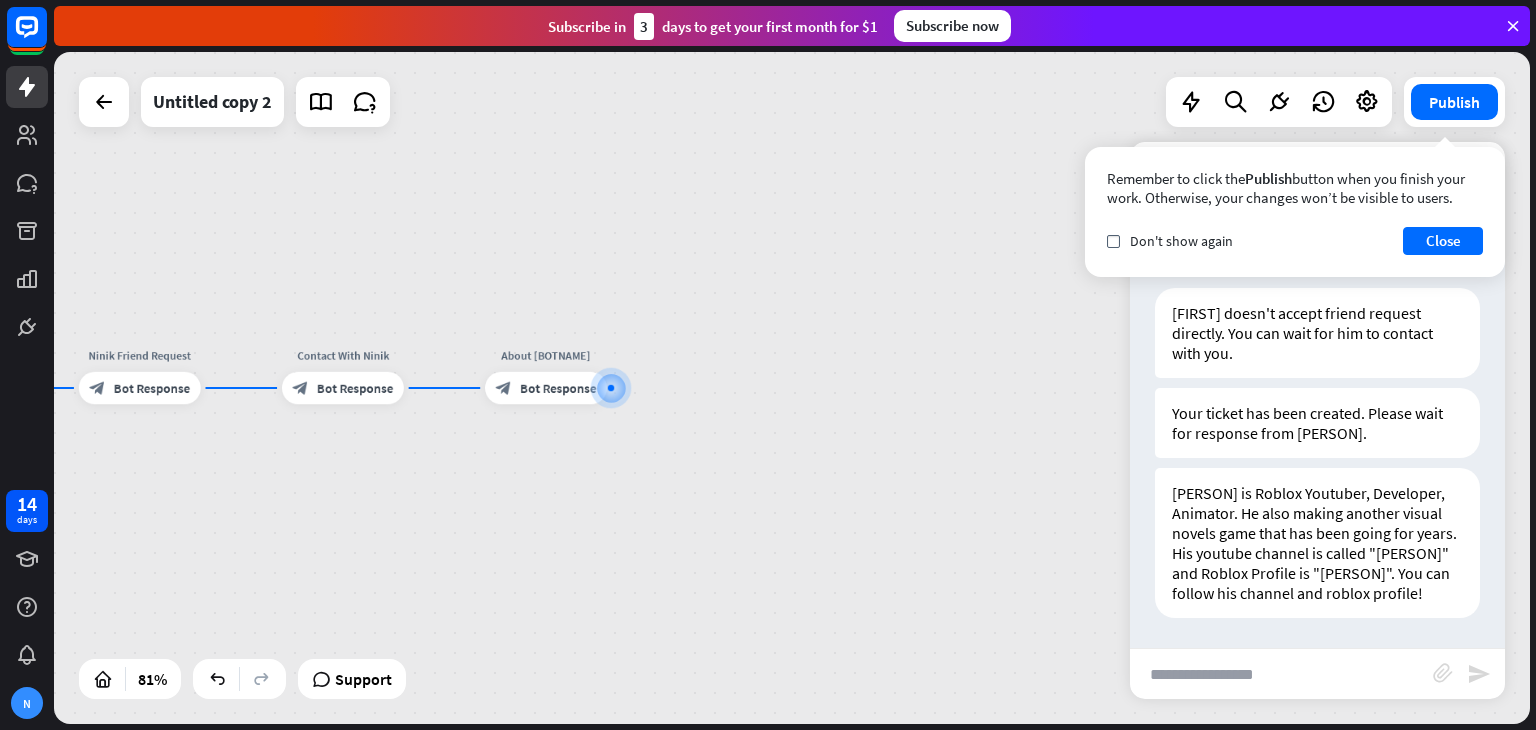 scroll, scrollTop: 900, scrollLeft: 0, axis: vertical 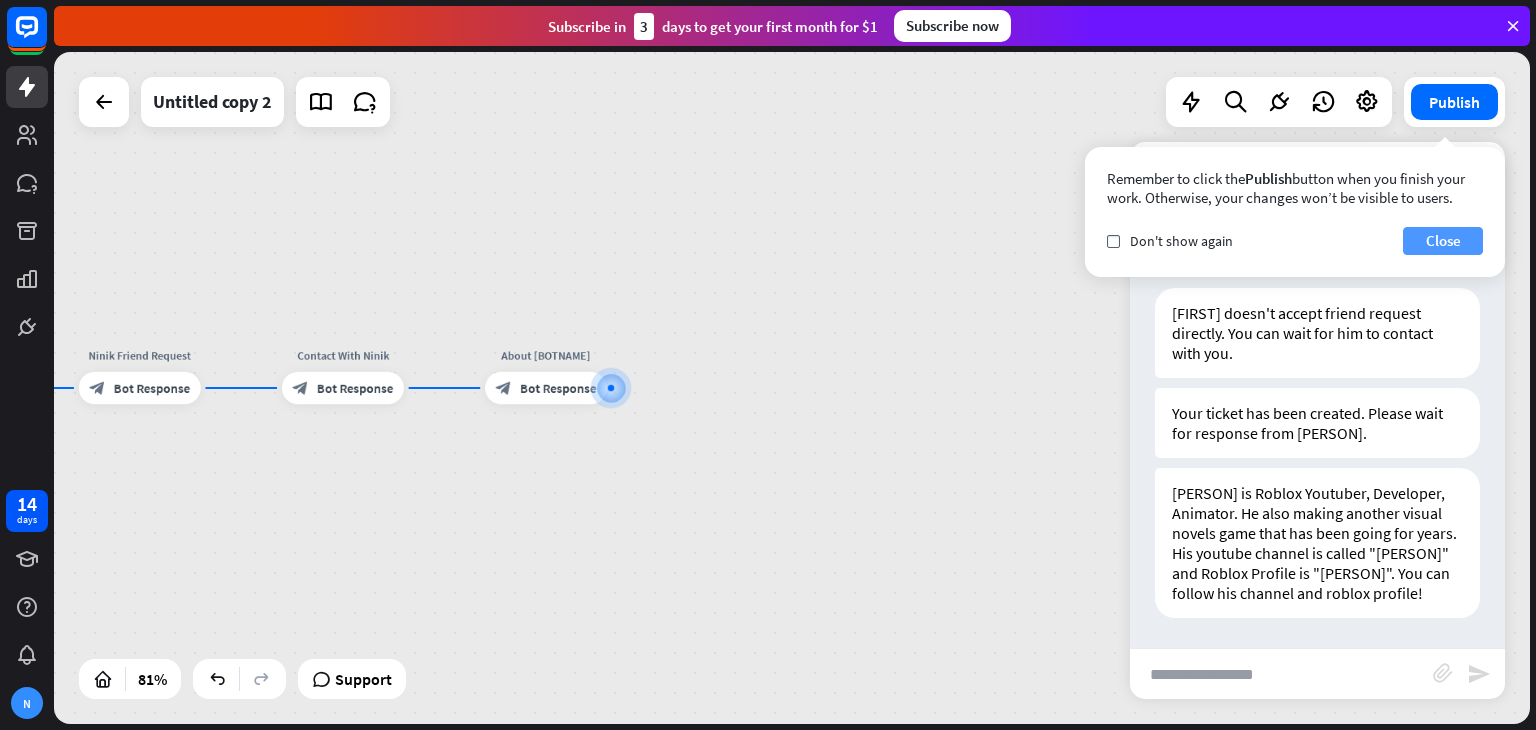 click on "Close" at bounding box center (1443, 241) 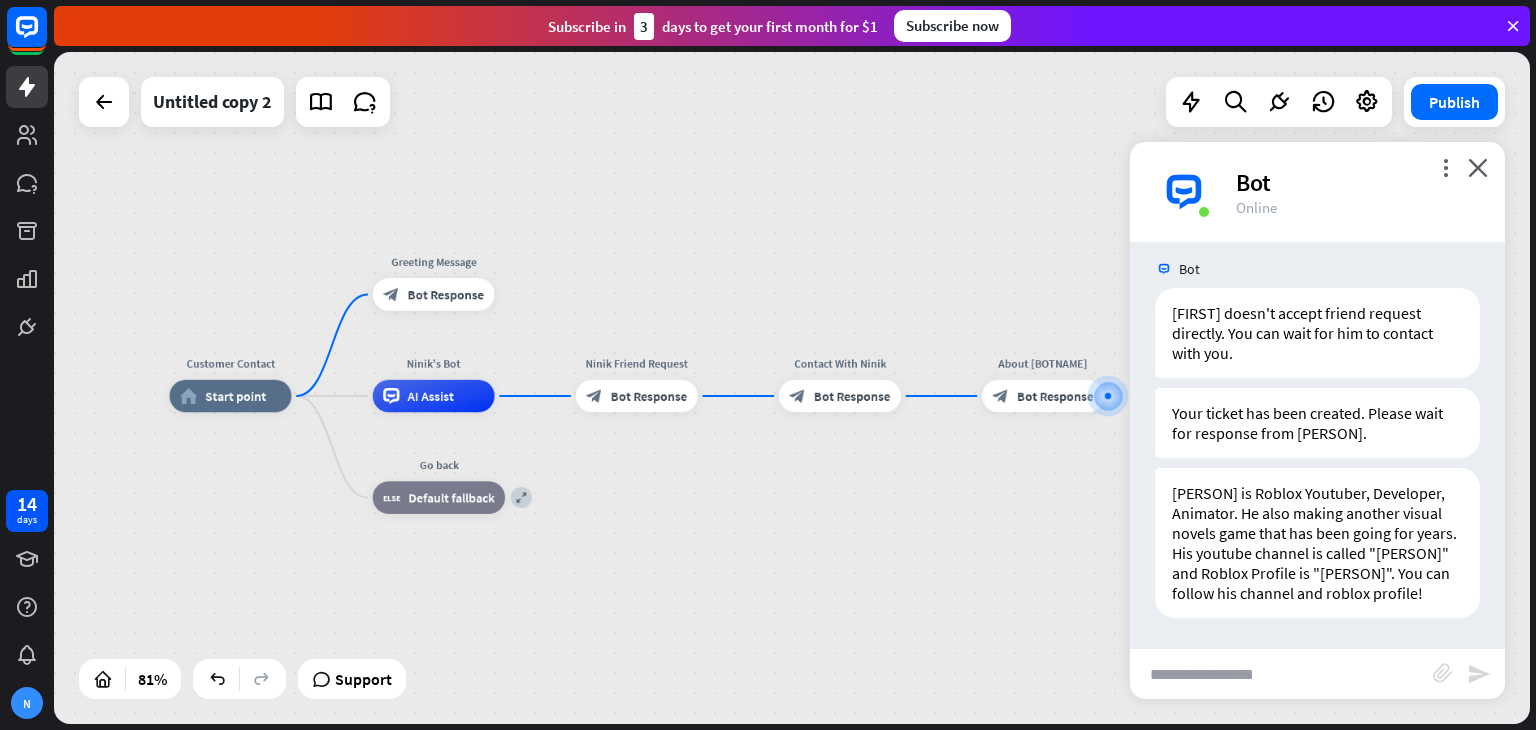 drag, startPoint x: 1012, startPoint y: 263, endPoint x: 1509, endPoint y: 271, distance: 497.0644 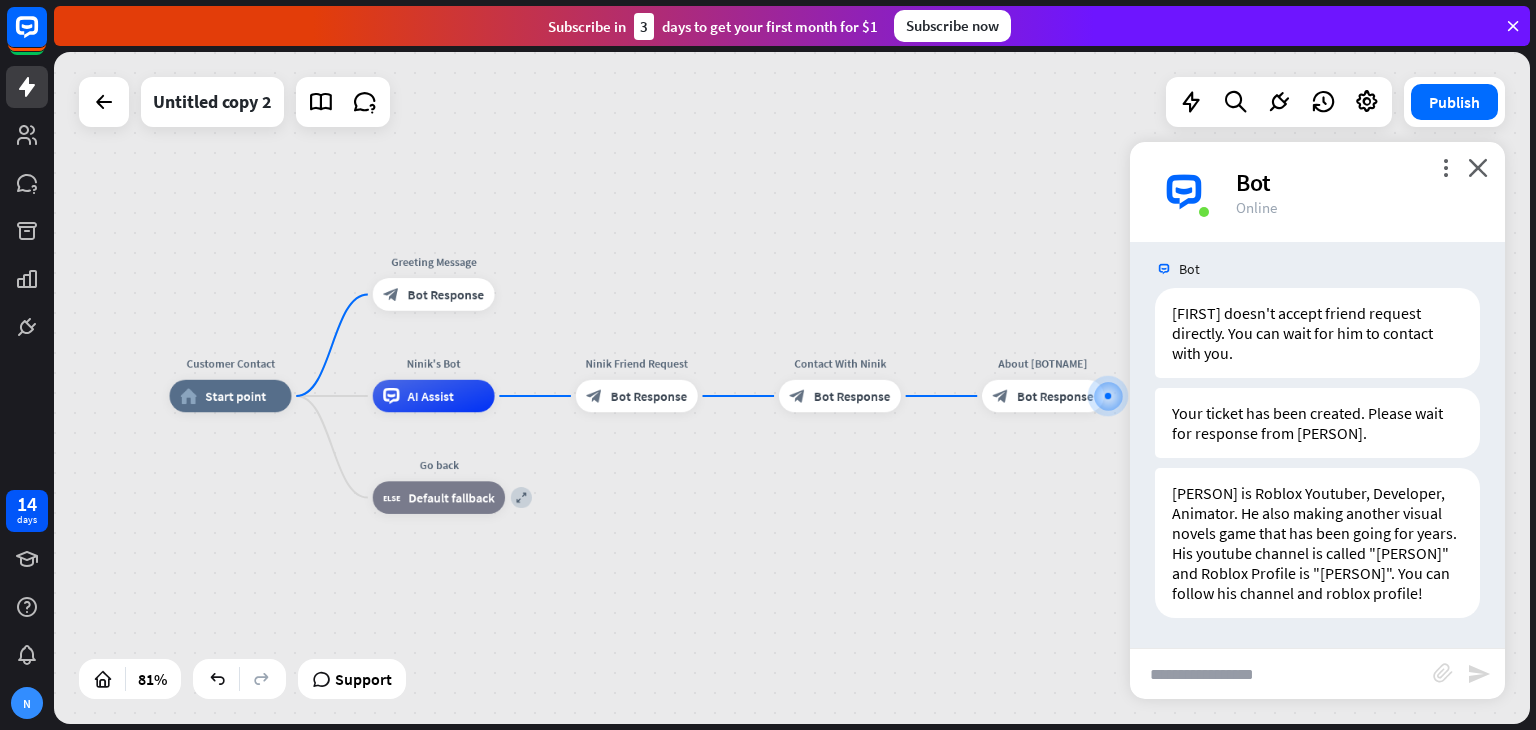 click on "Customer Contact   home_2   Start point                 Greeting Message   block_bot_response   Bot Response                 Ninik's Bot     AI Assist                 Ninik Friend Request   block_bot_response   Bot Response                 Contact With Ninik   block_bot_response   Bot Response                 About Ninik   block_bot_response   Bot Response               expand   Go back   block_fallback   Default fallback" at bounding box center [792, 388] 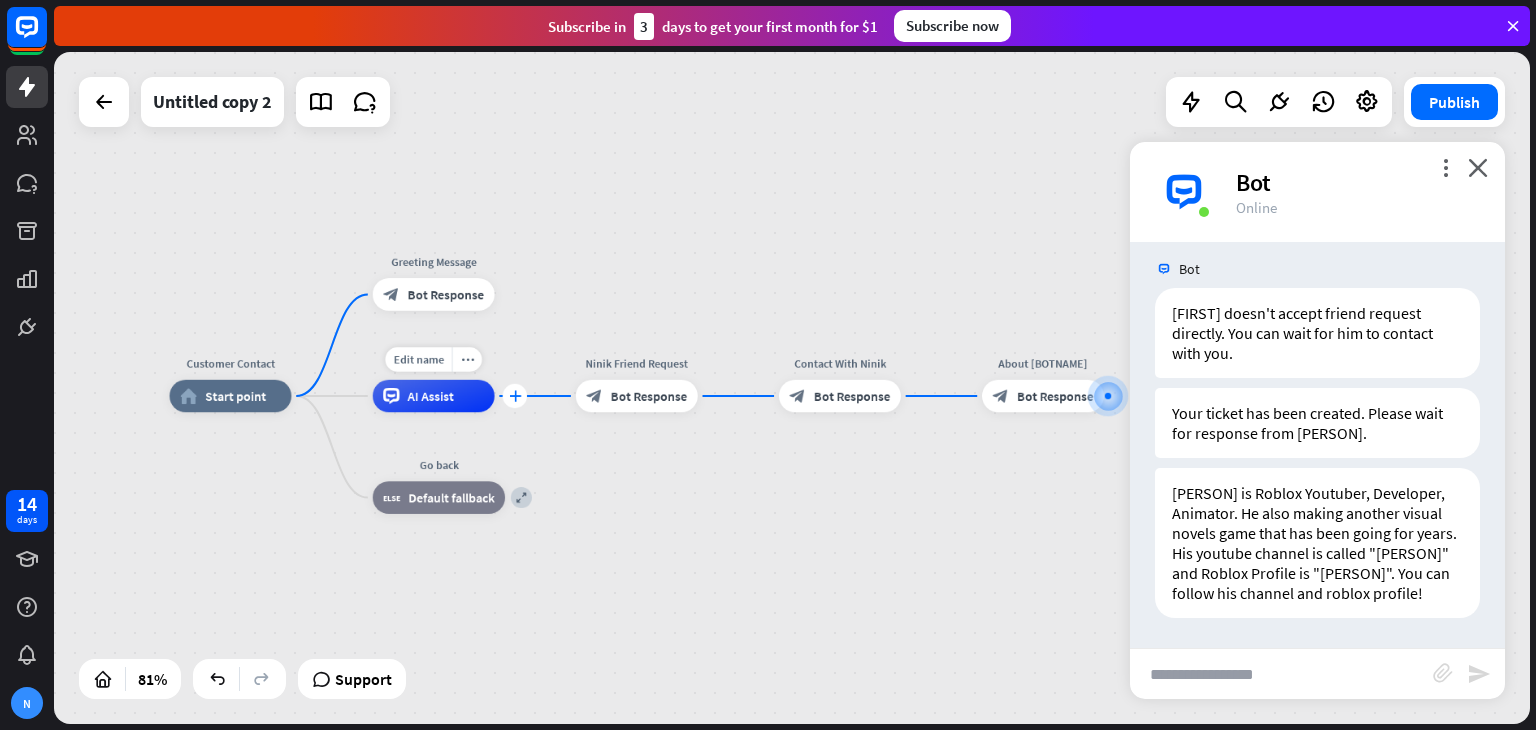 click on "plus" at bounding box center (515, 396) 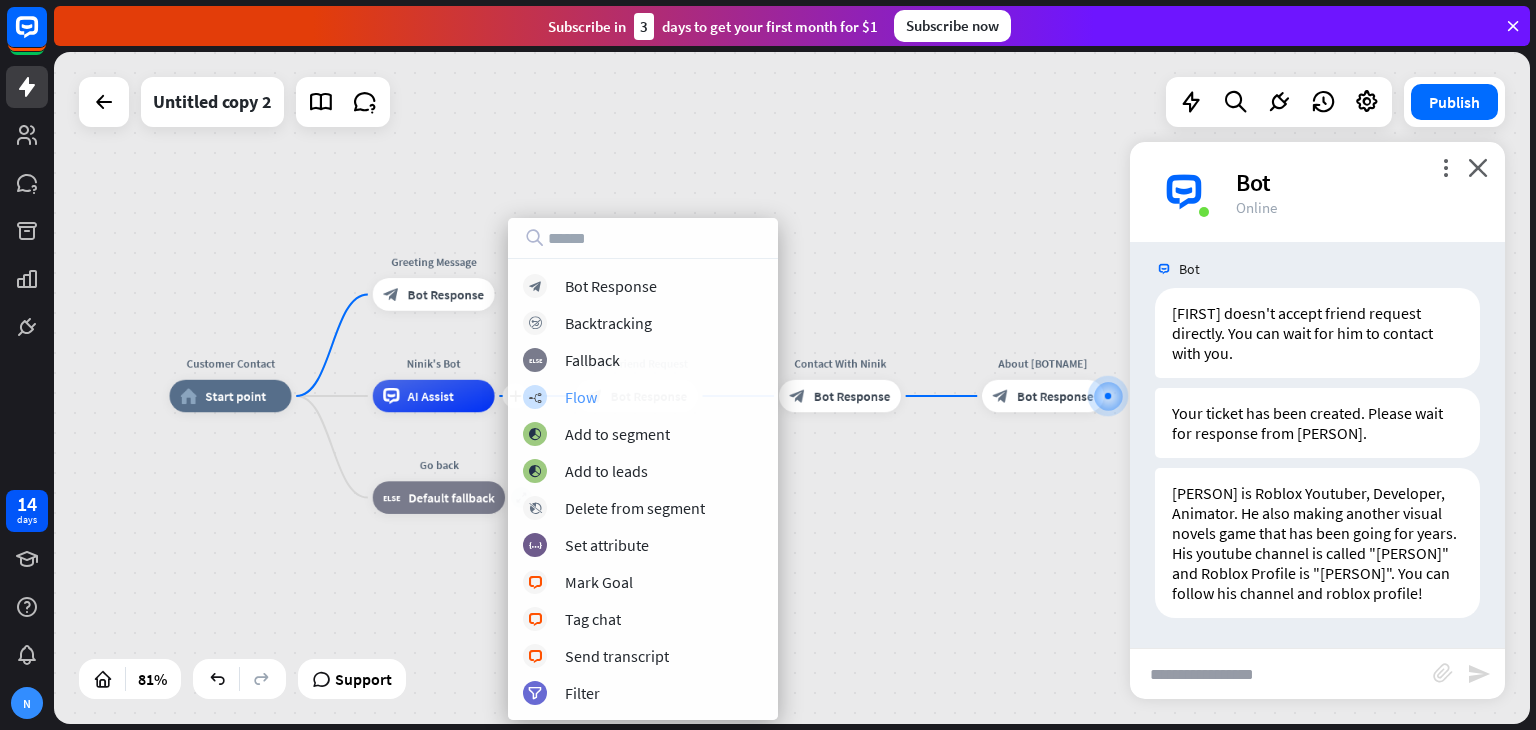 click on "builder_tree
Flow" at bounding box center [643, 397] 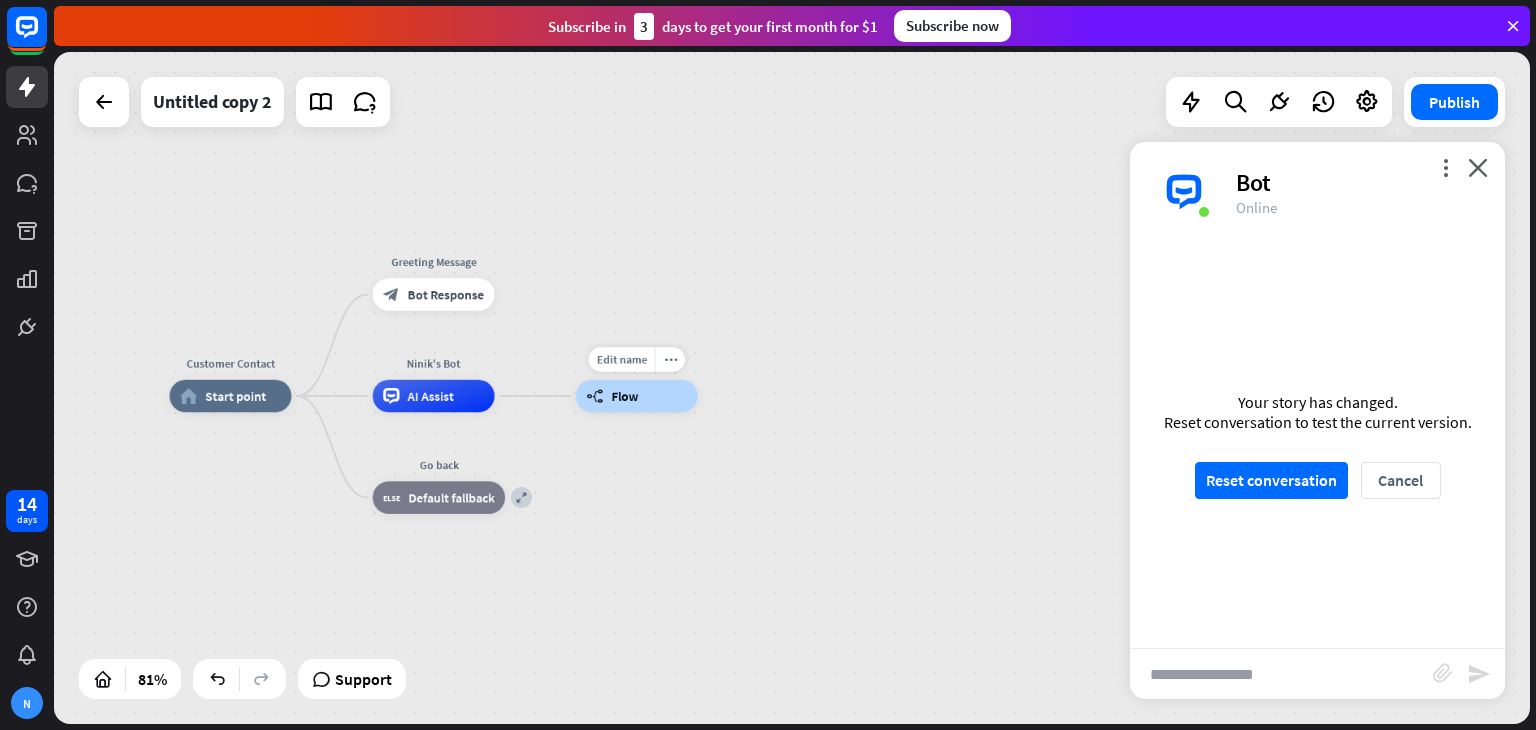 click on "builder_tree   Flow" at bounding box center (637, 396) 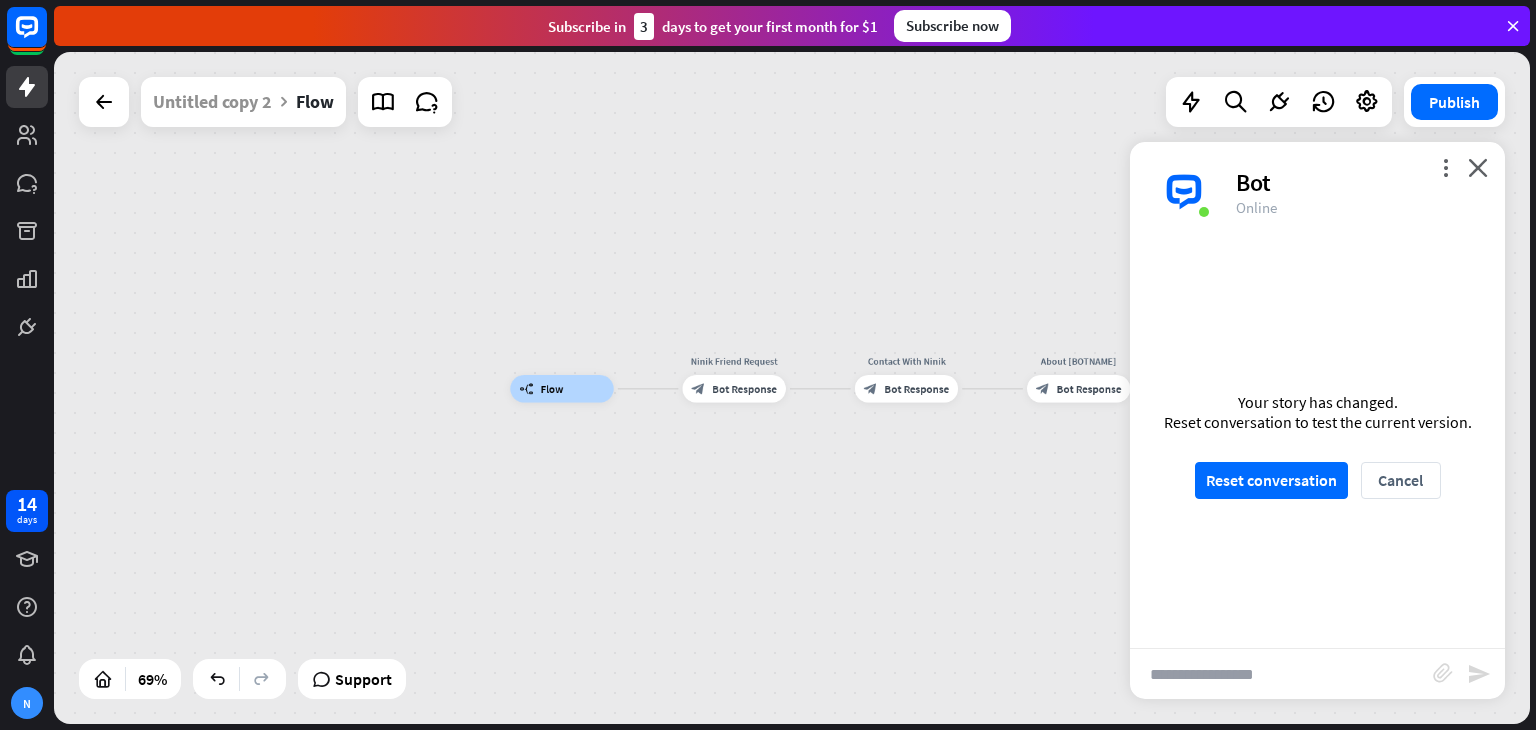drag, startPoint x: 736, startPoint y: 380, endPoint x: 745, endPoint y: 306, distance: 74.54529 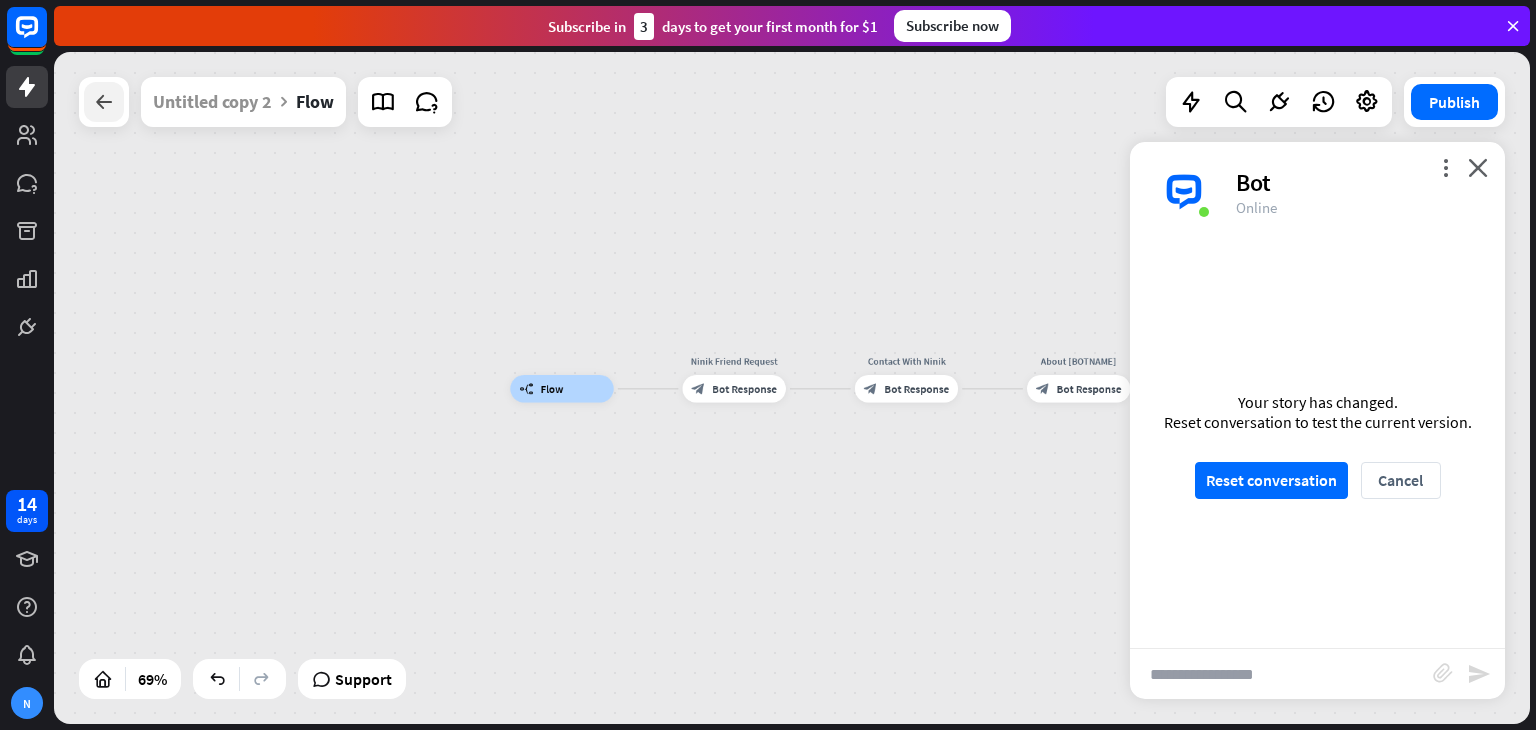 click at bounding box center [104, 102] 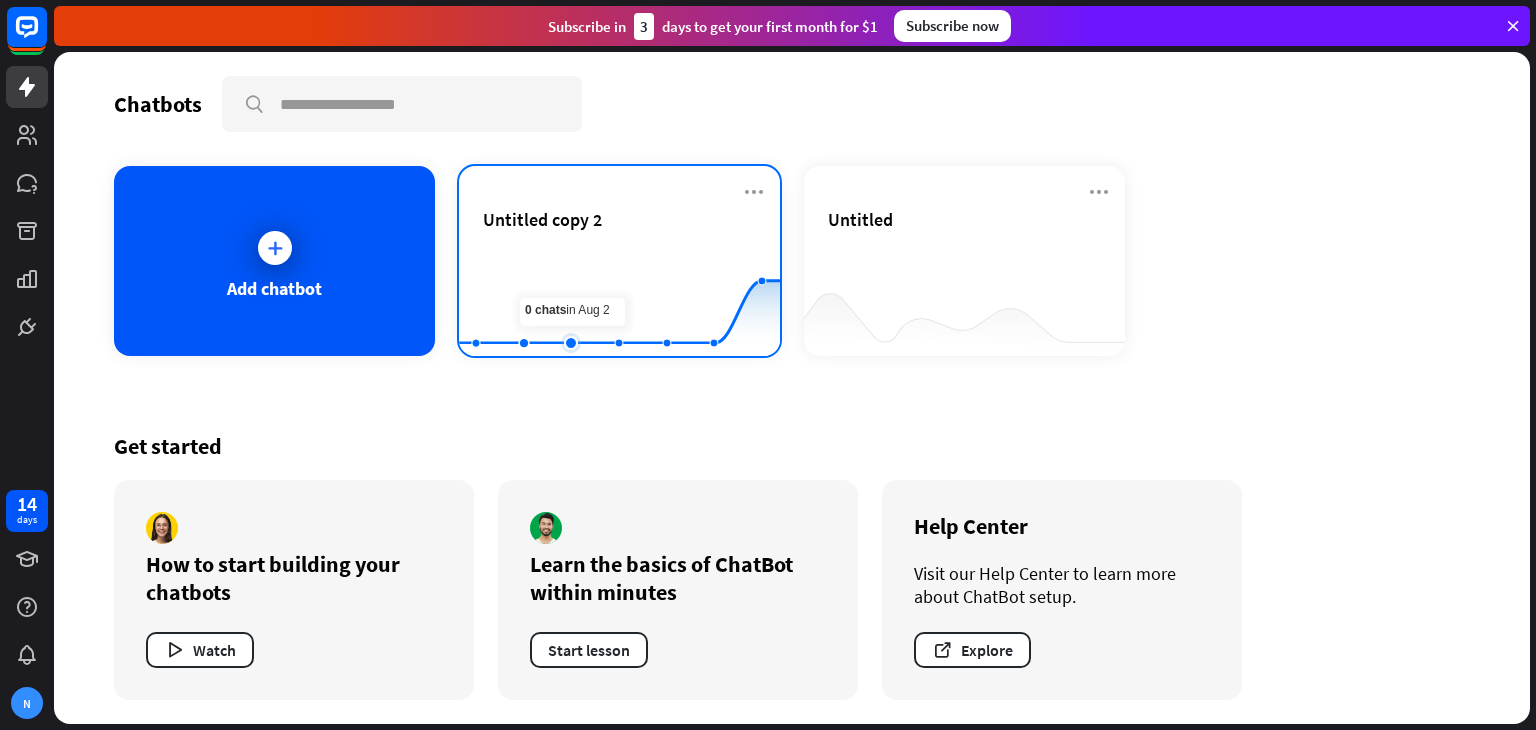 click 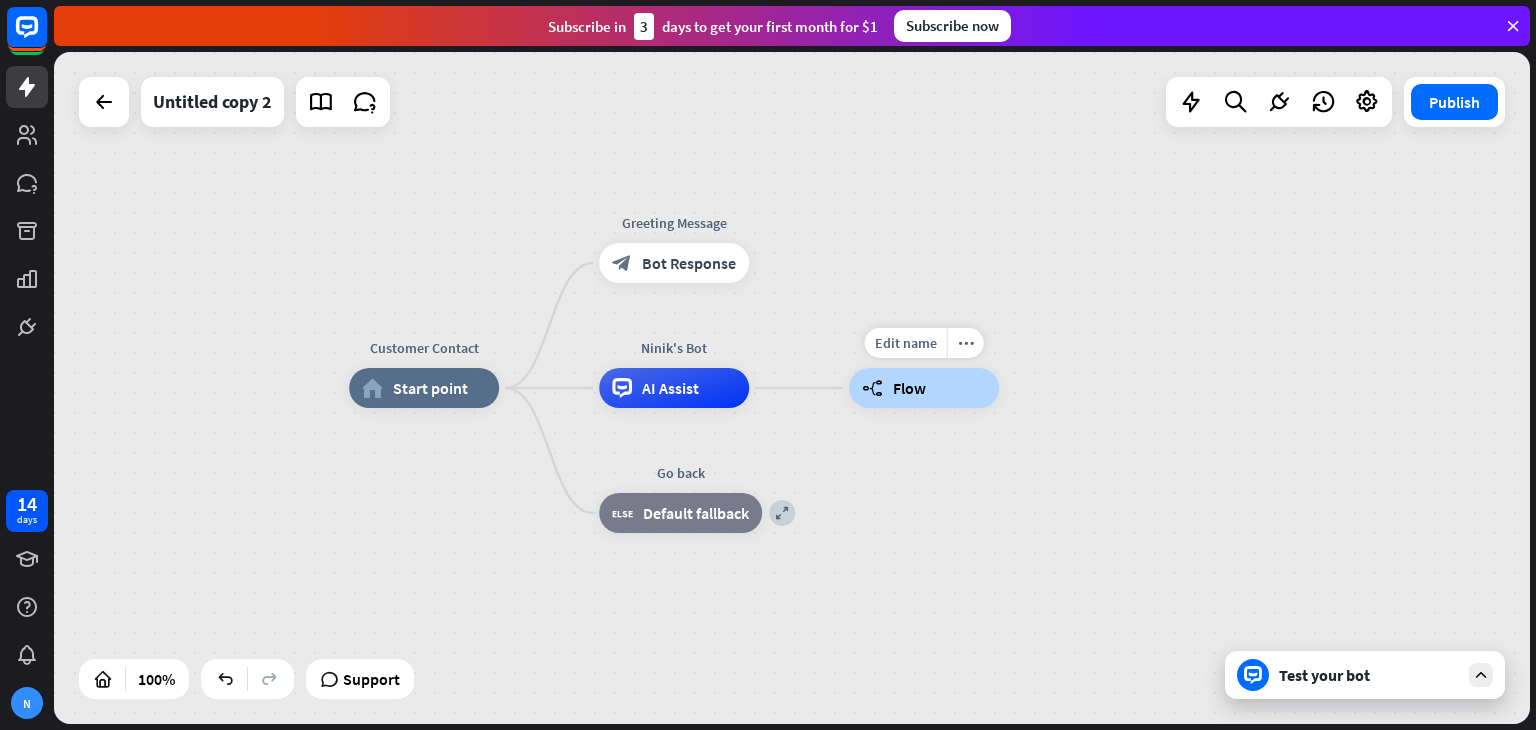 click on "builder_tree   Flow" at bounding box center [924, 388] 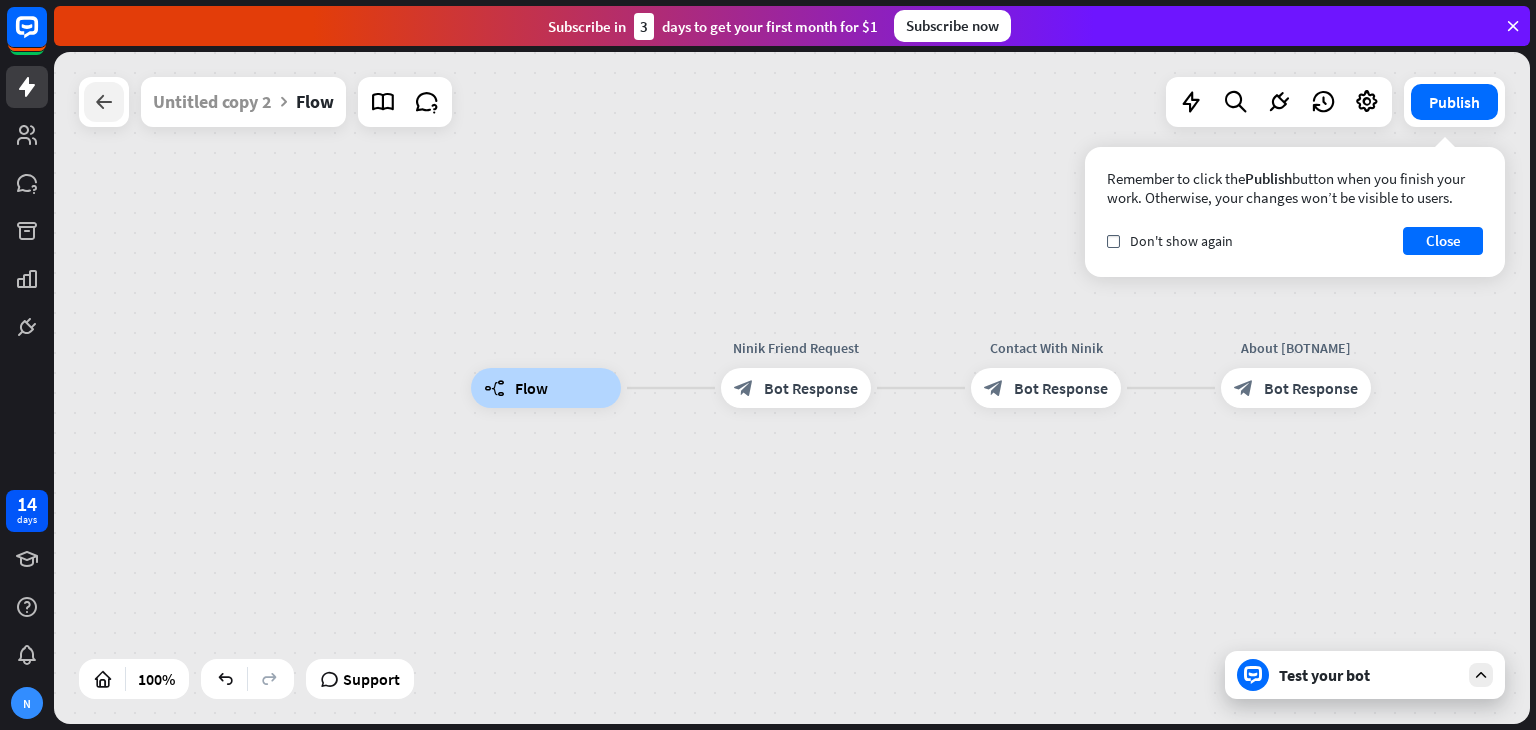 click at bounding box center [104, 102] 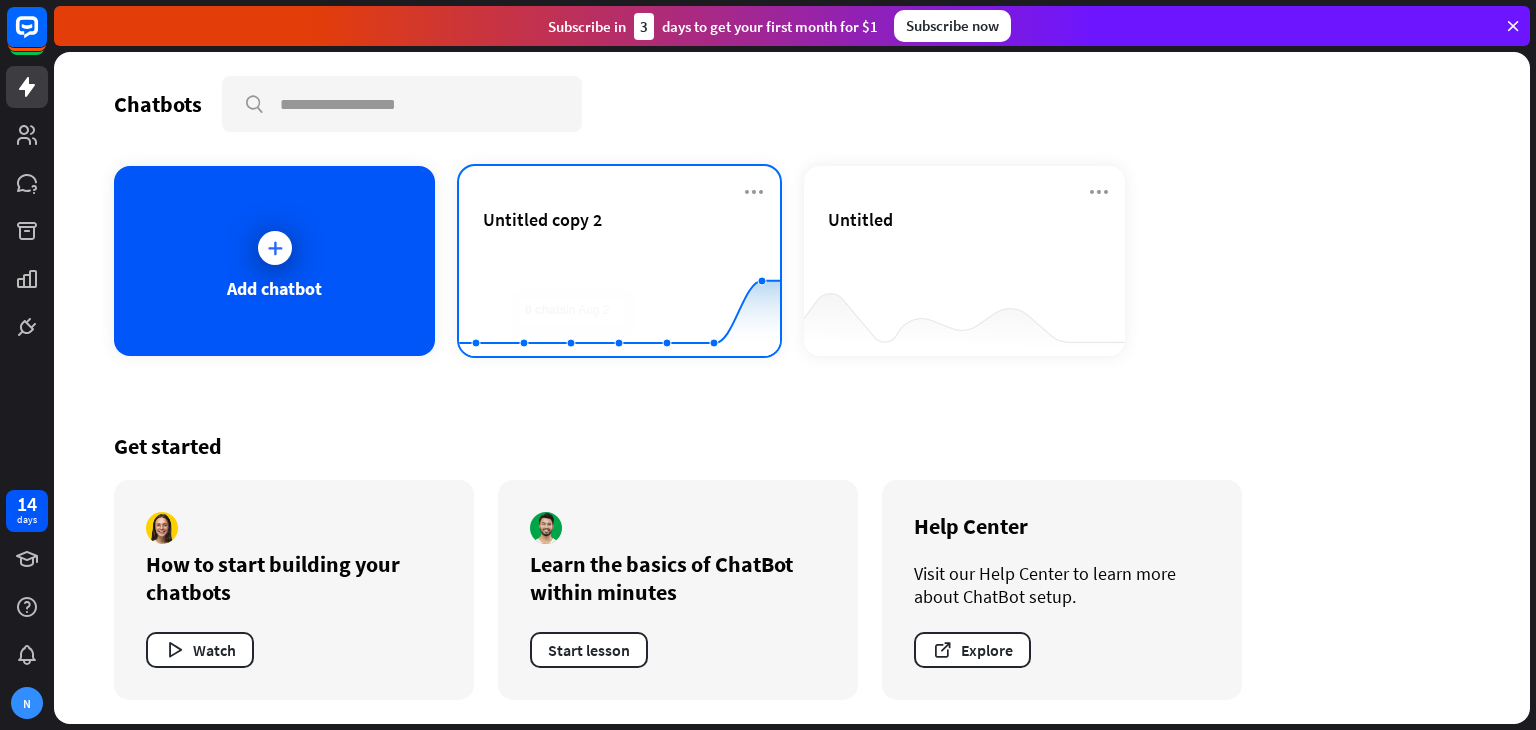 click 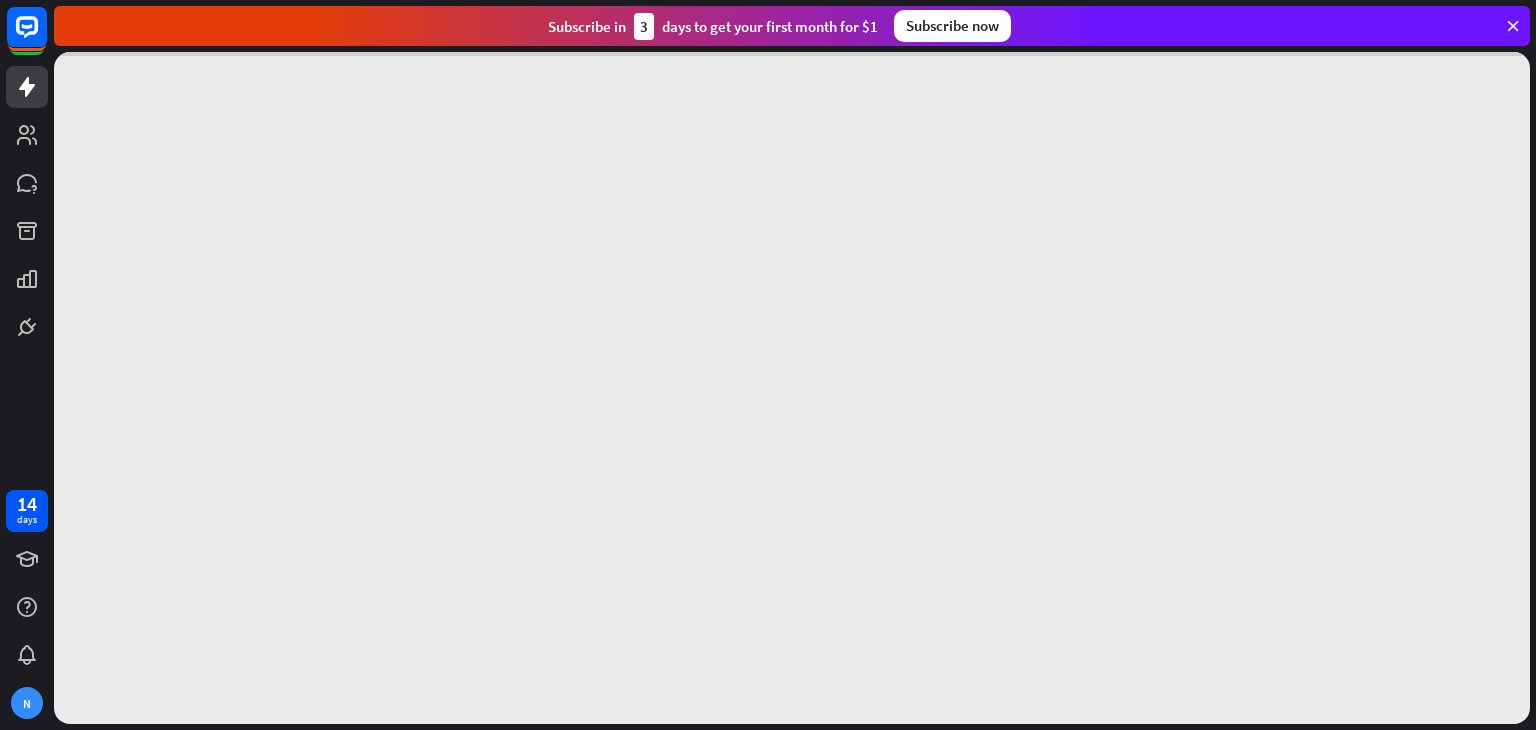 click at bounding box center (792, 388) 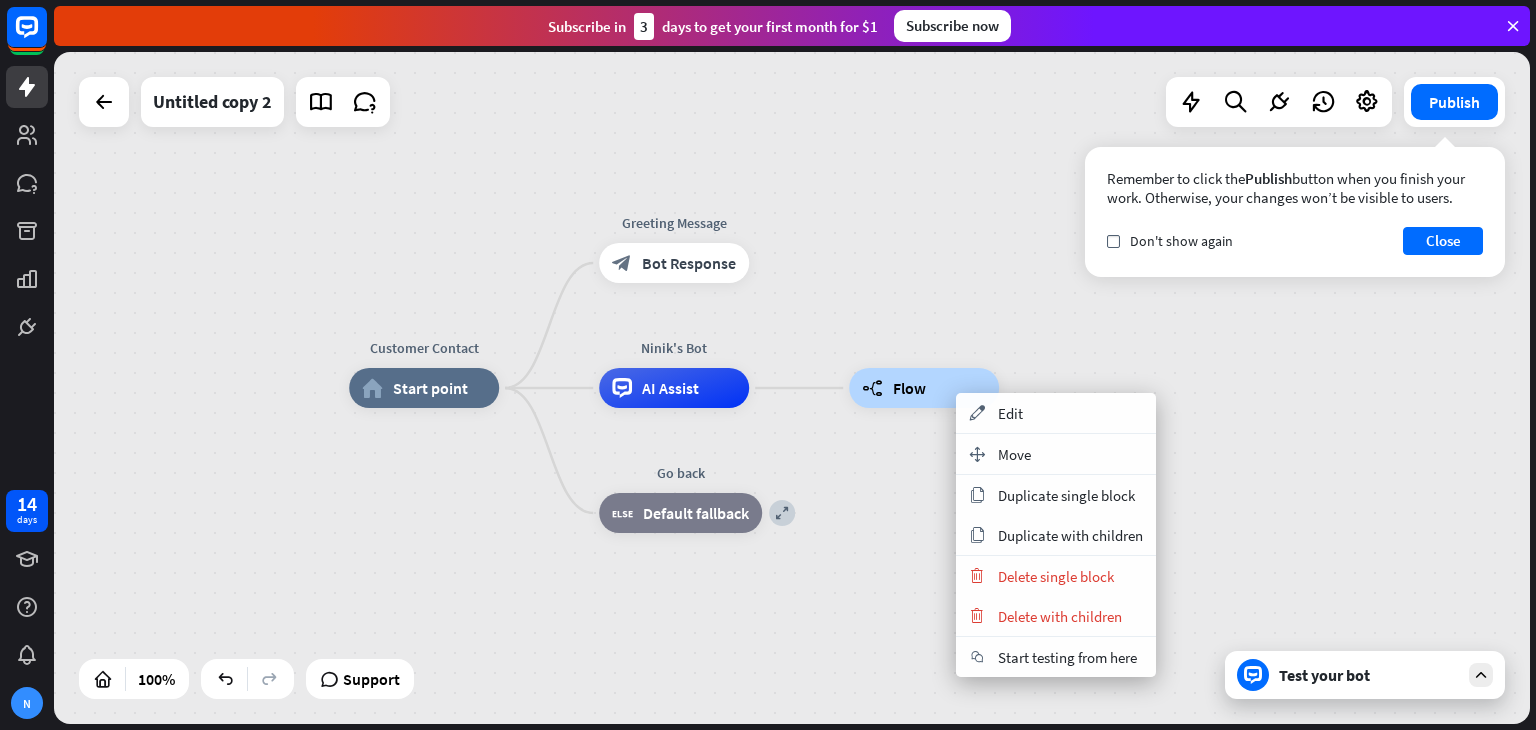 click on "Flow" at bounding box center [909, 388] 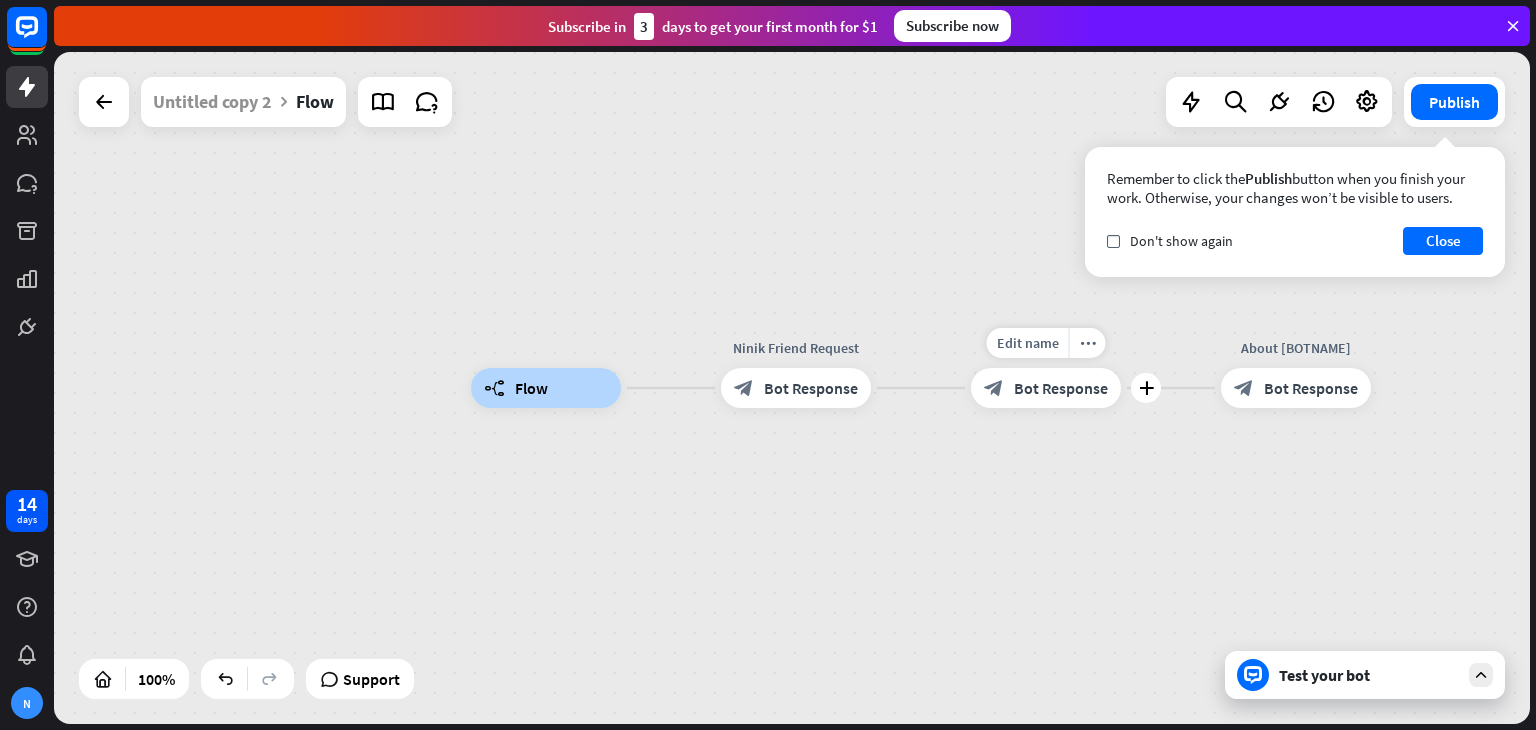 click on "Bot Response" at bounding box center (1061, 388) 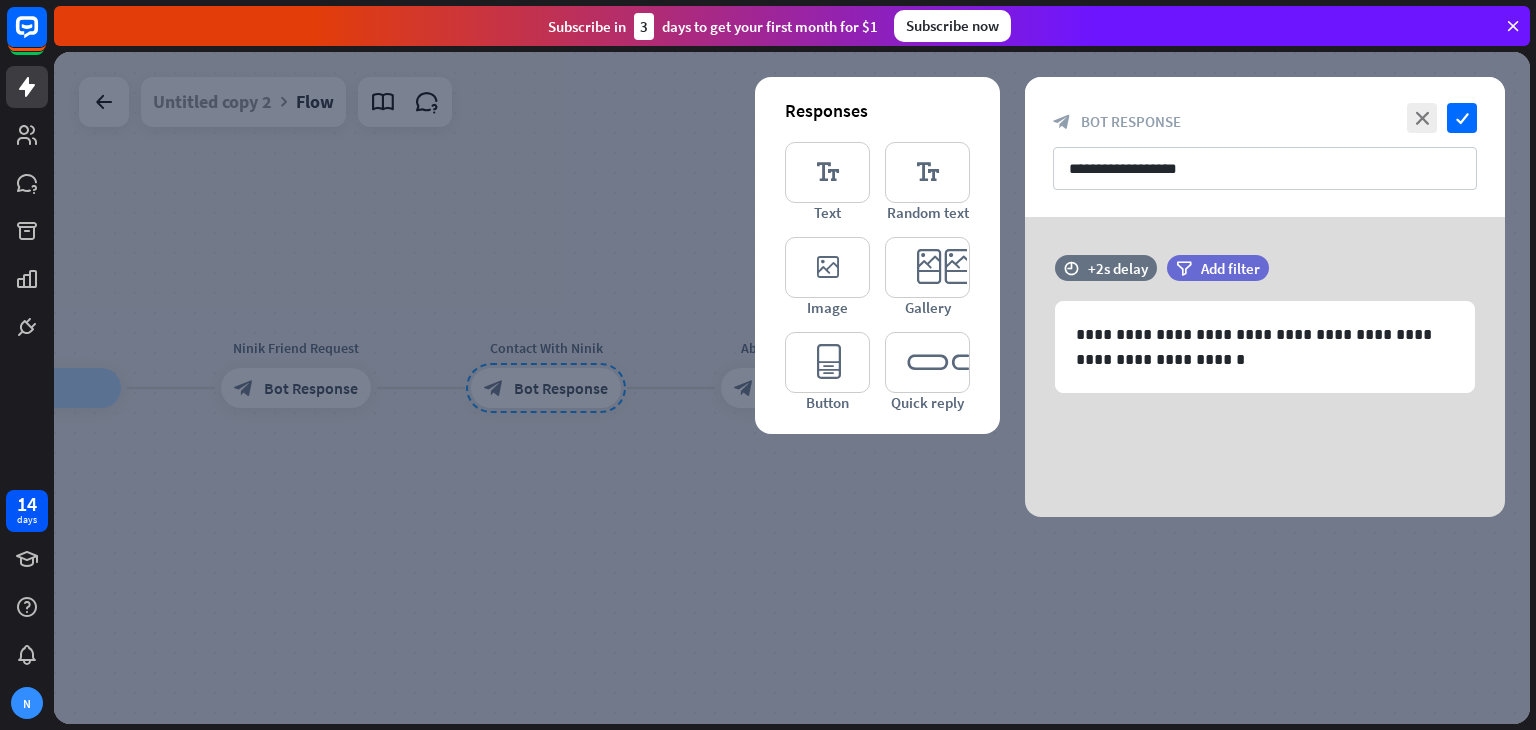 click at bounding box center [792, 388] 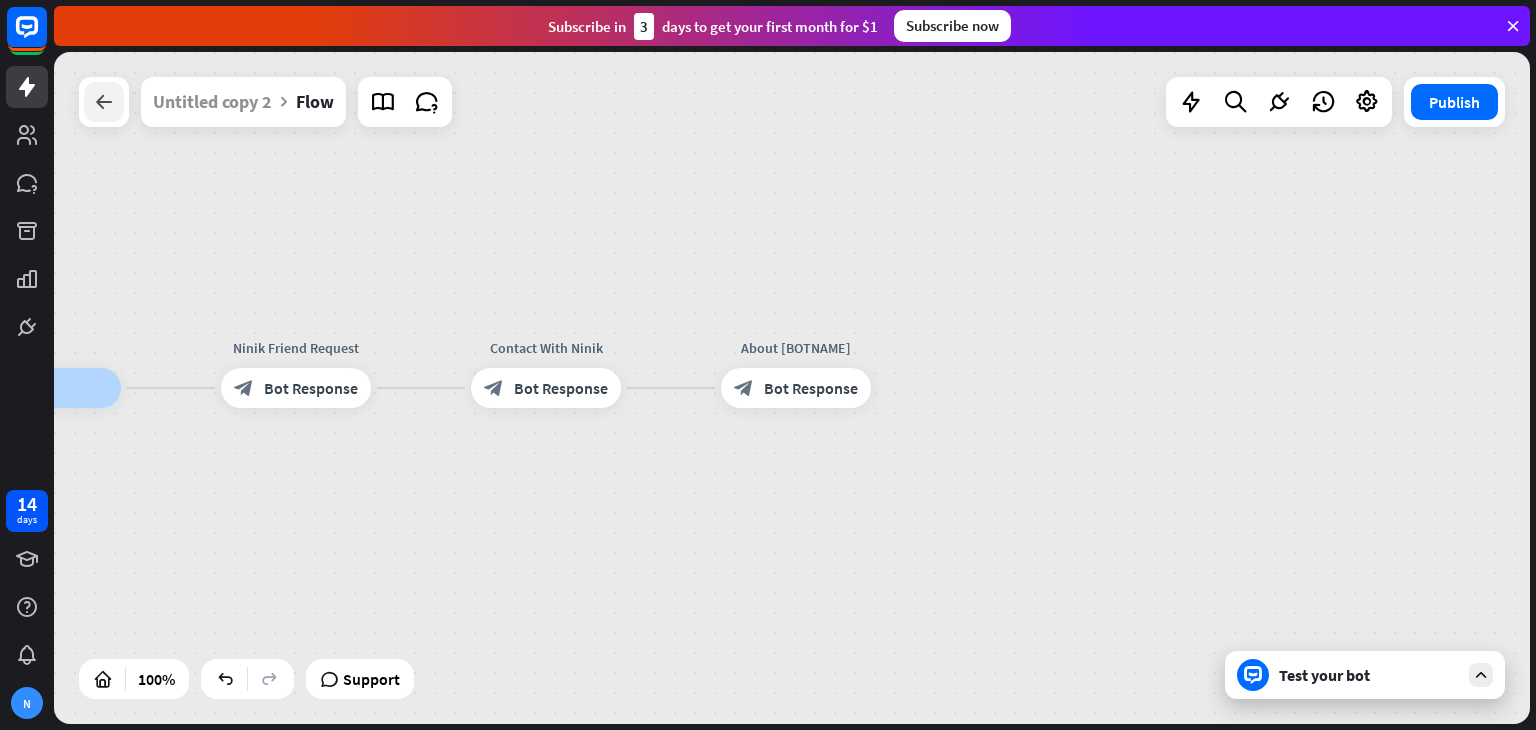 click at bounding box center (104, 102) 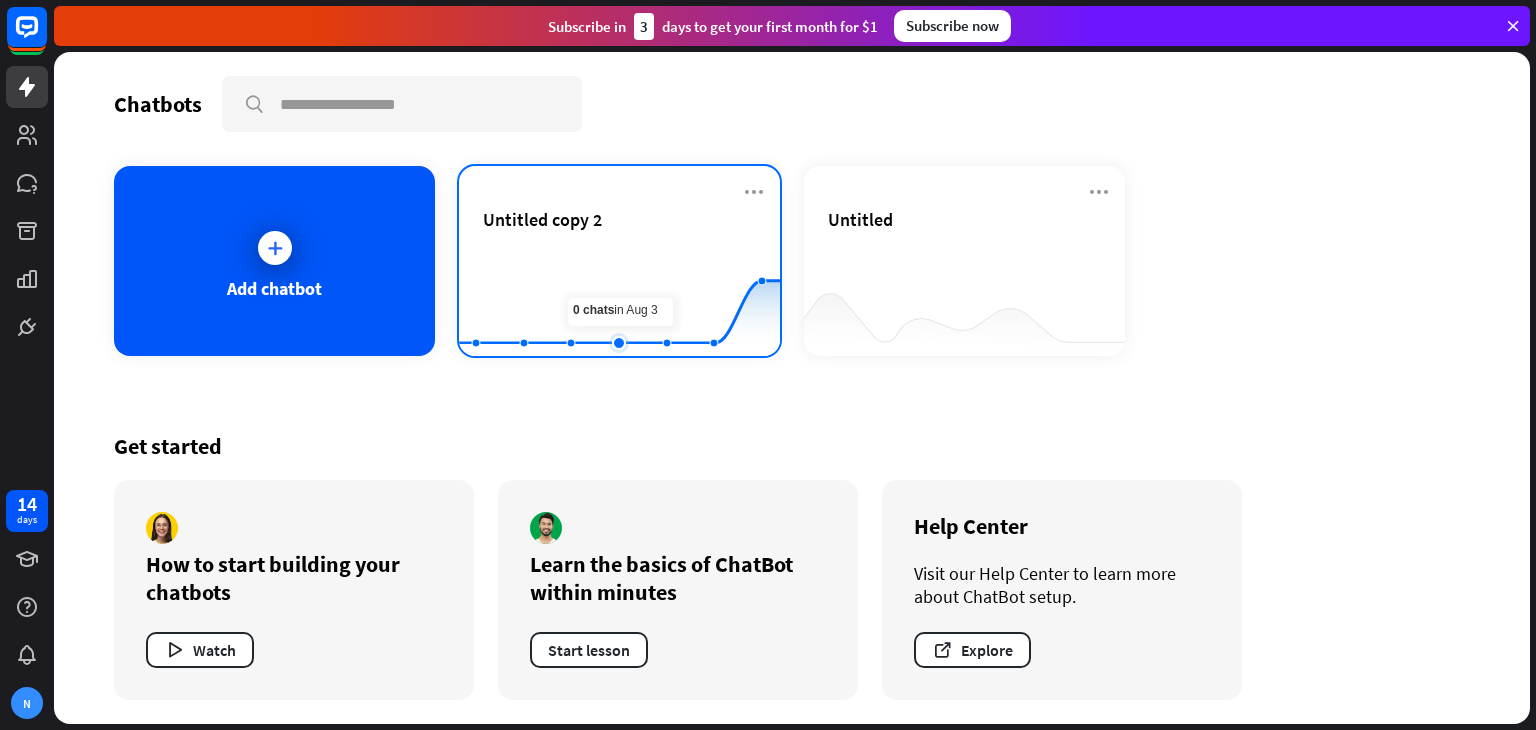 click 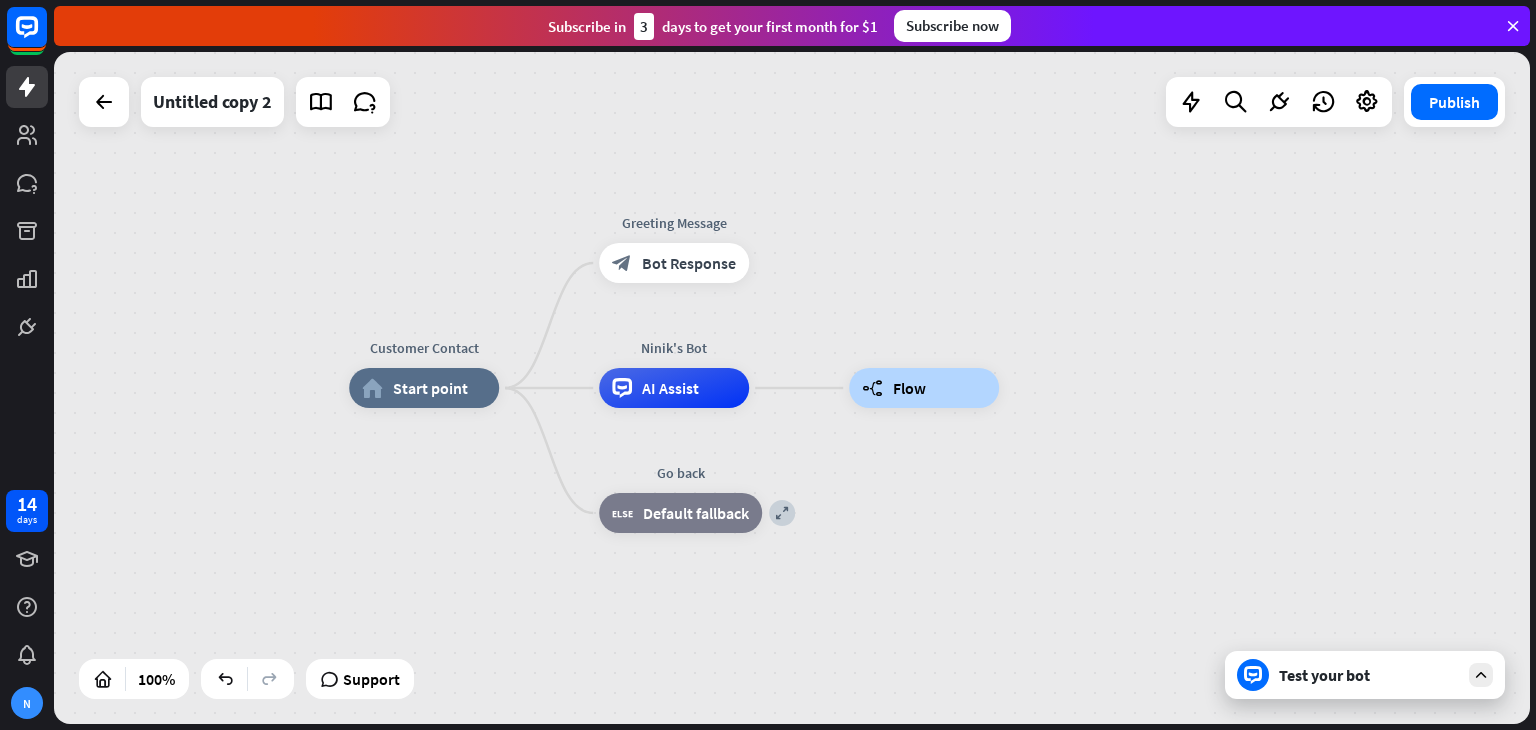 click on "Customer Contact   home_2   Start point                 Greeting Message   block_bot_response   Bot Response                   [BOTNAME]'s Bot     AI Assist                   builder_tree   Flow           expand   Go back   block_fallback   Default fallback" at bounding box center (1087, 724) 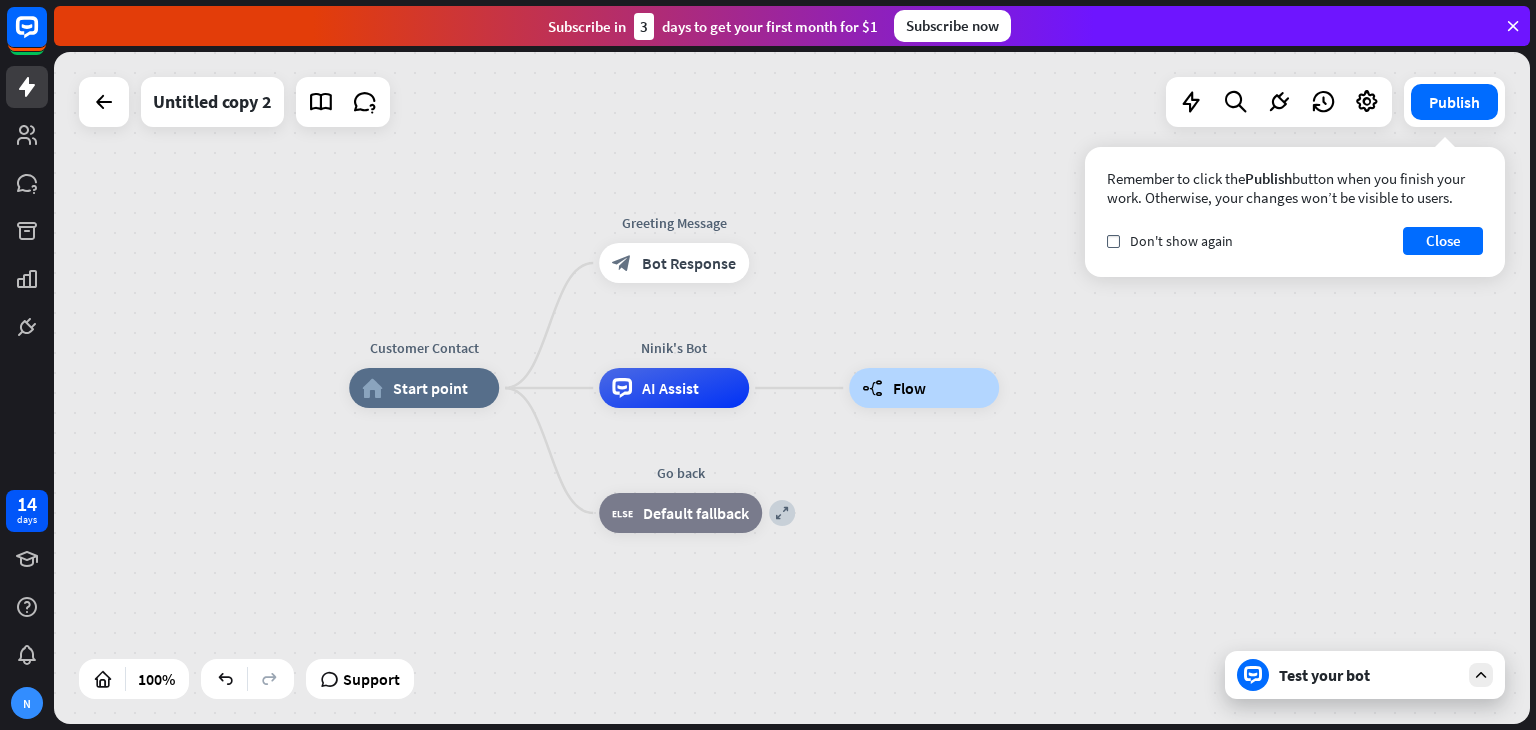click on "Test your bot" at bounding box center (1369, 675) 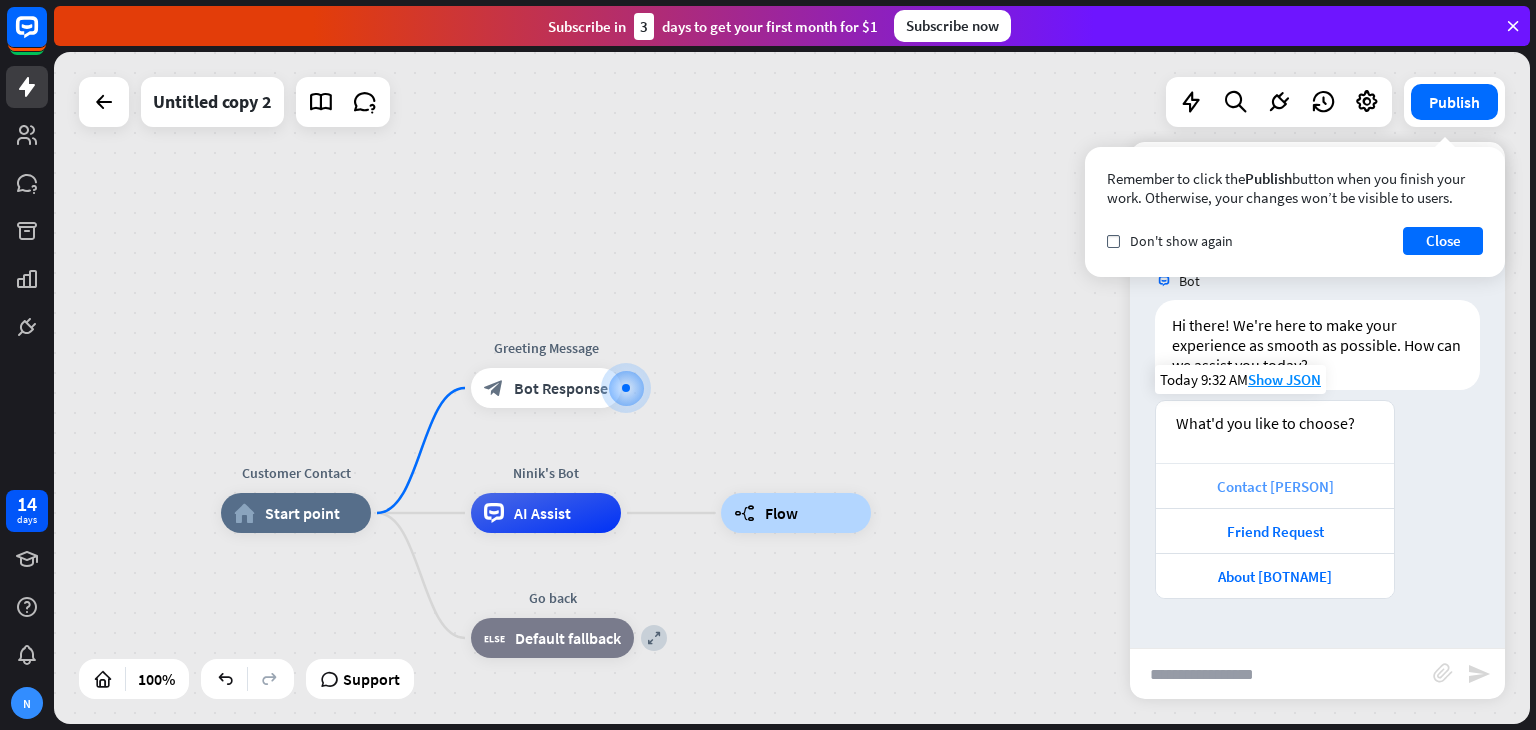 click on "Contact [PERSON]" at bounding box center [1275, 486] 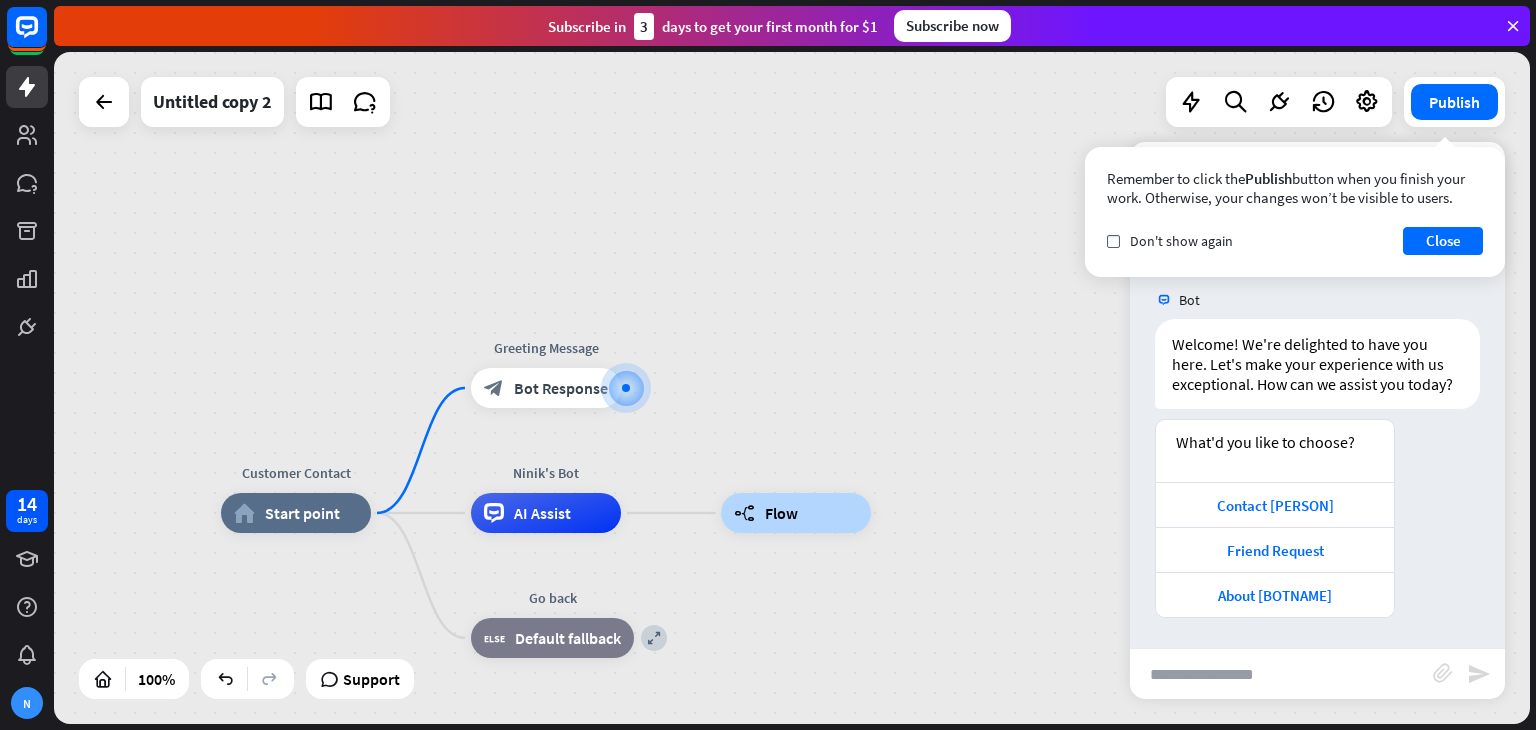scroll, scrollTop: 444, scrollLeft: 0, axis: vertical 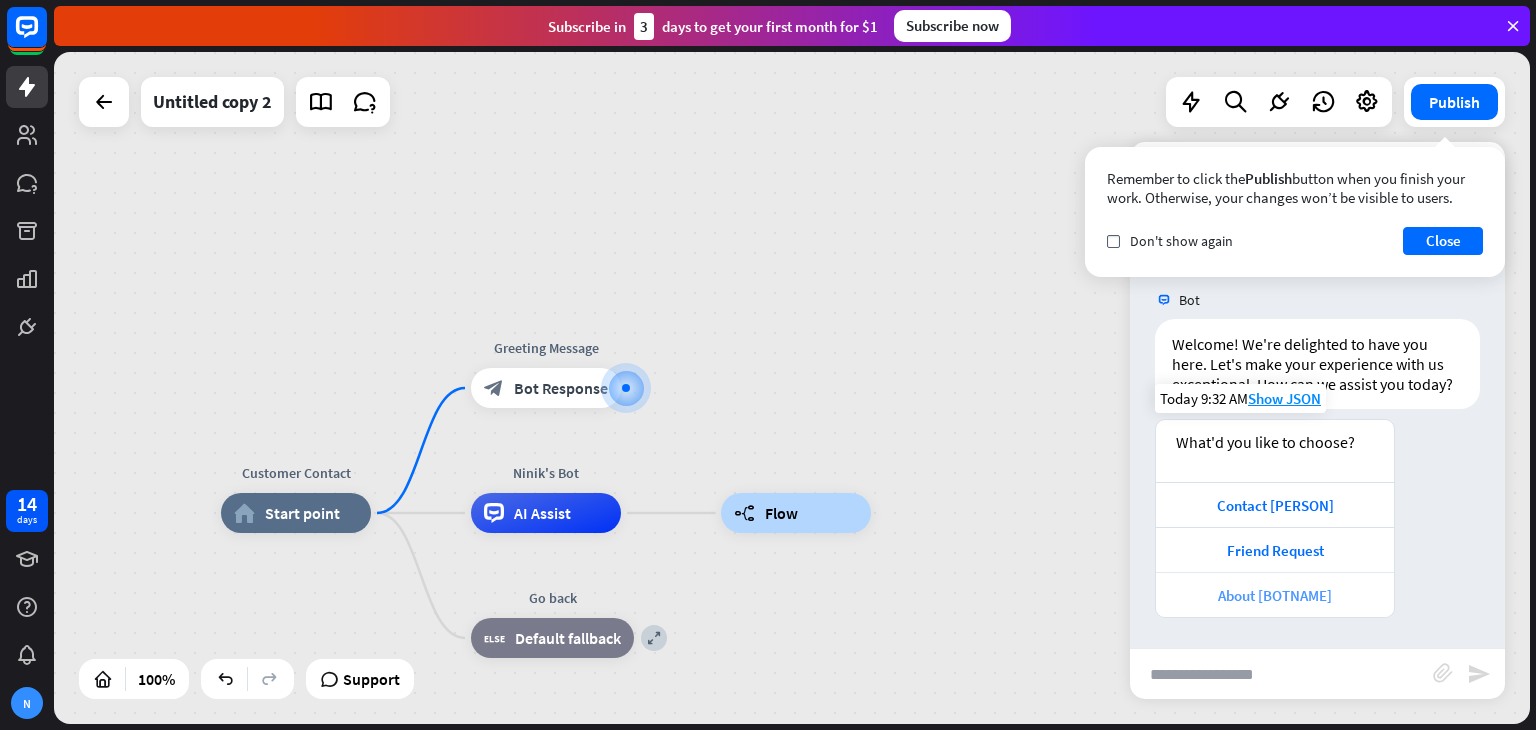 click on "About [BOTNAME]" at bounding box center (1275, 595) 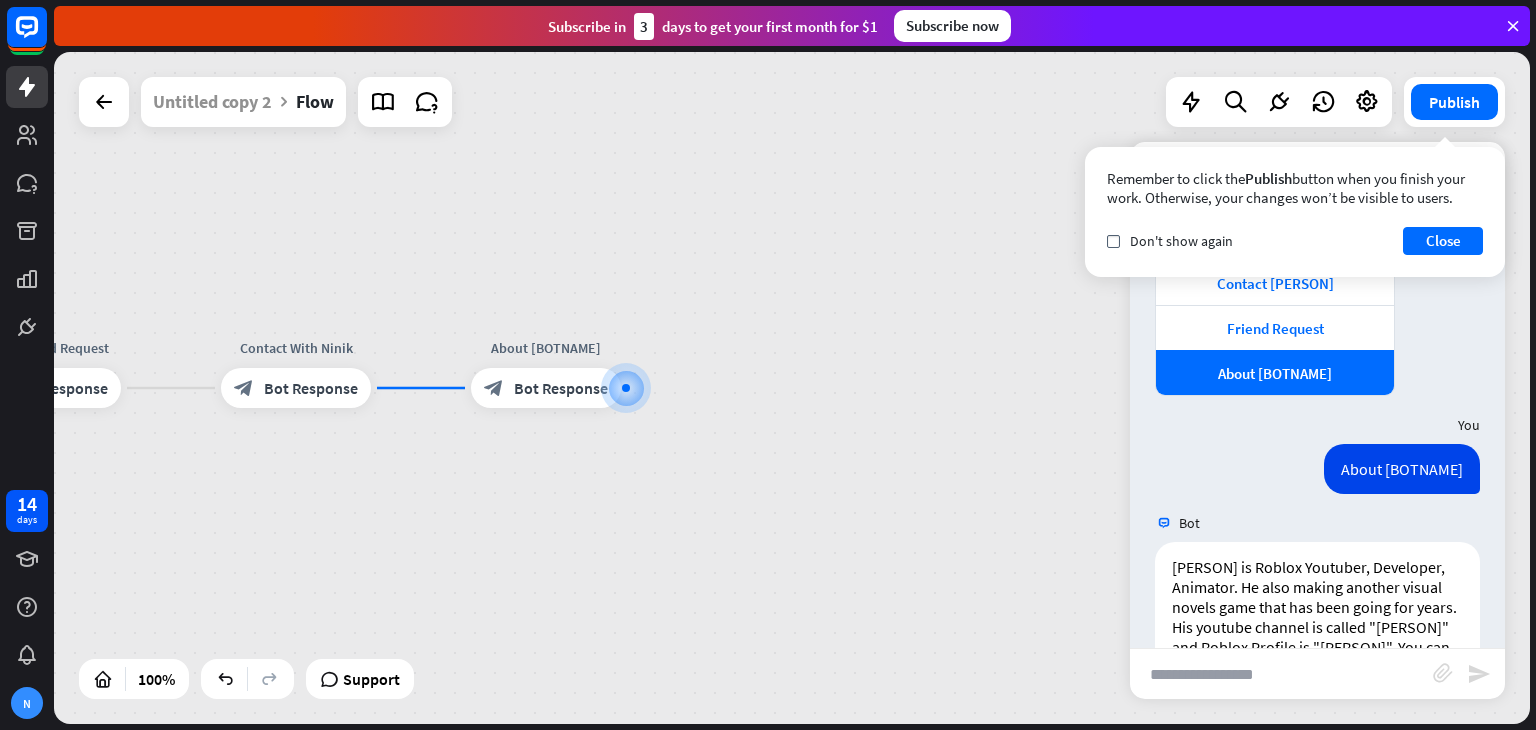 scroll, scrollTop: 622, scrollLeft: 0, axis: vertical 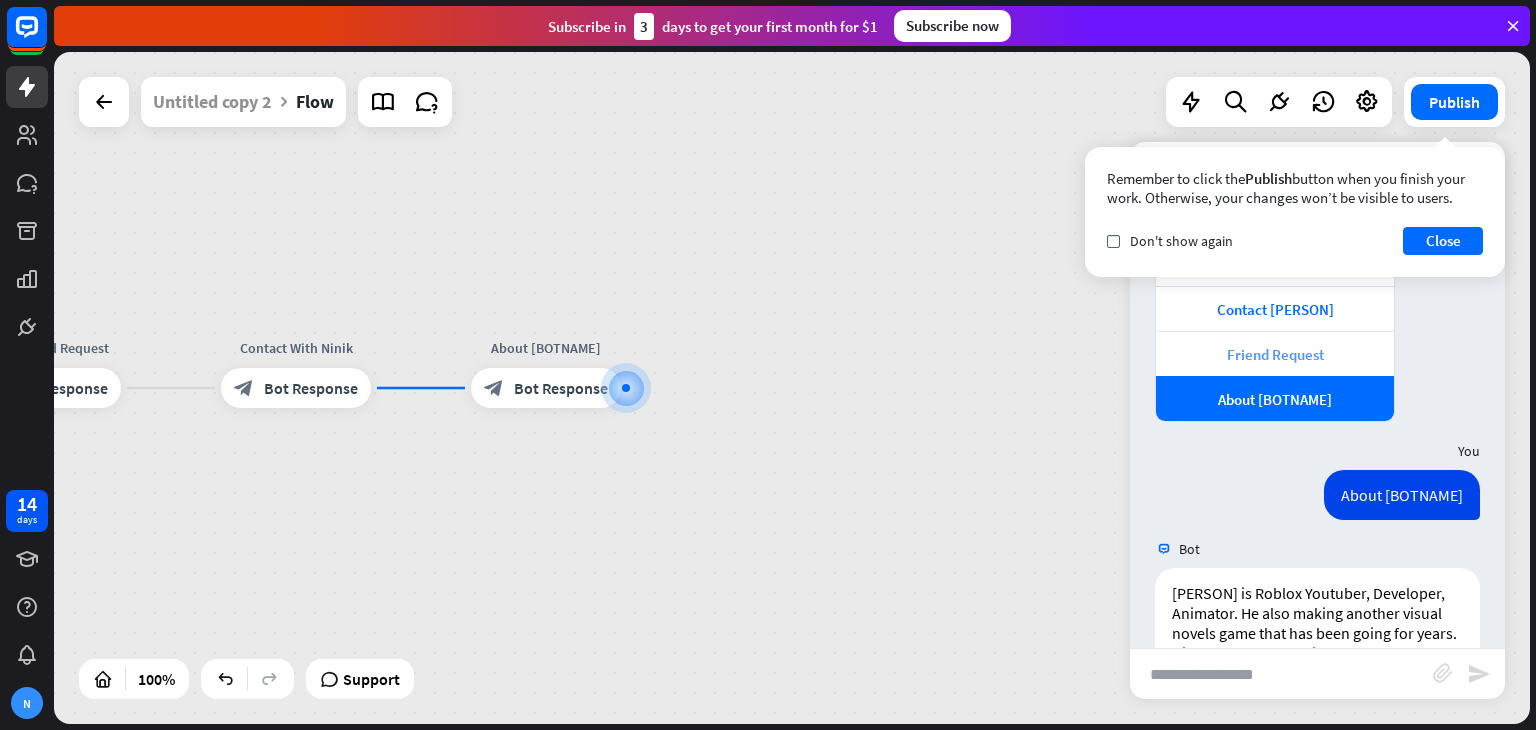 click on "Friend Request" at bounding box center (1275, 354) 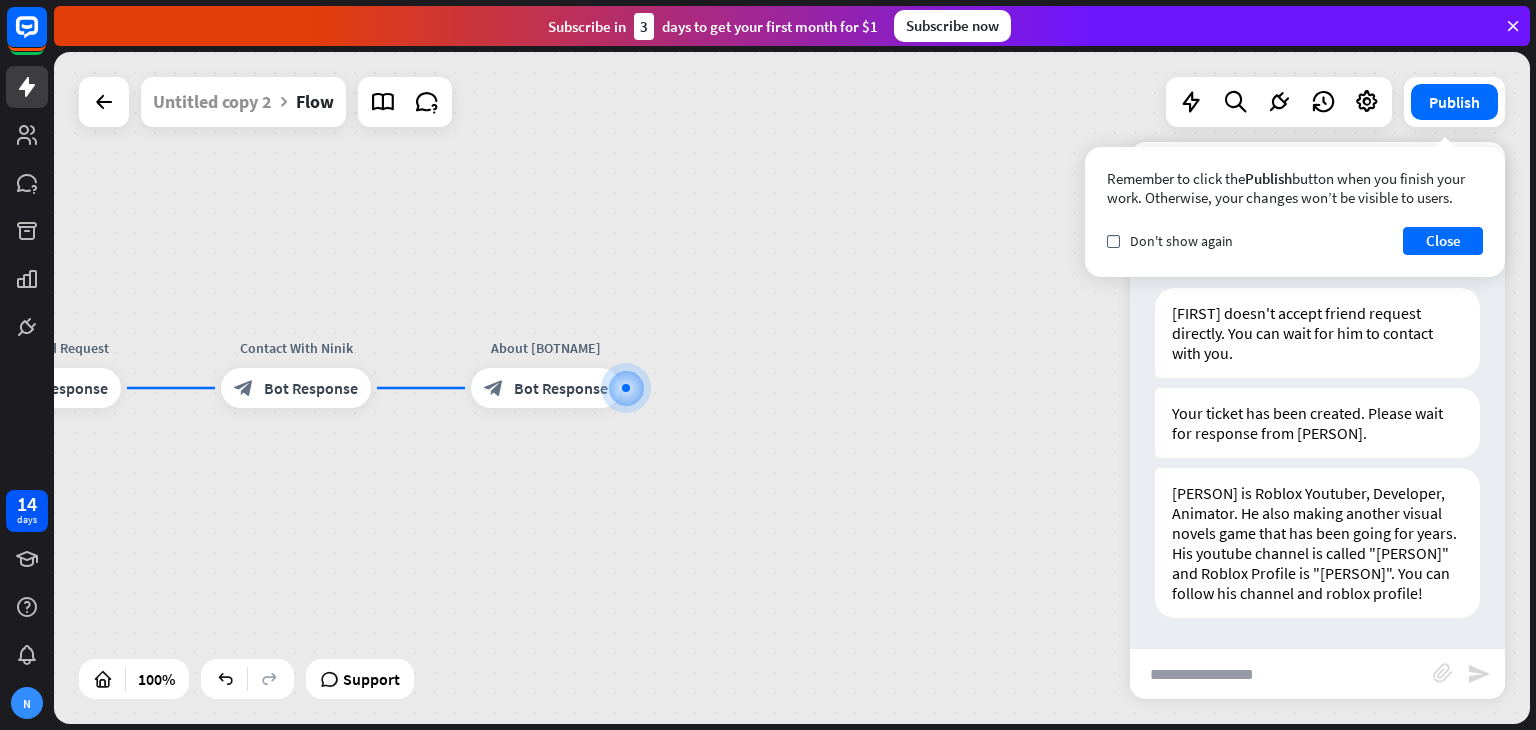 scroll, scrollTop: 1256, scrollLeft: 0, axis: vertical 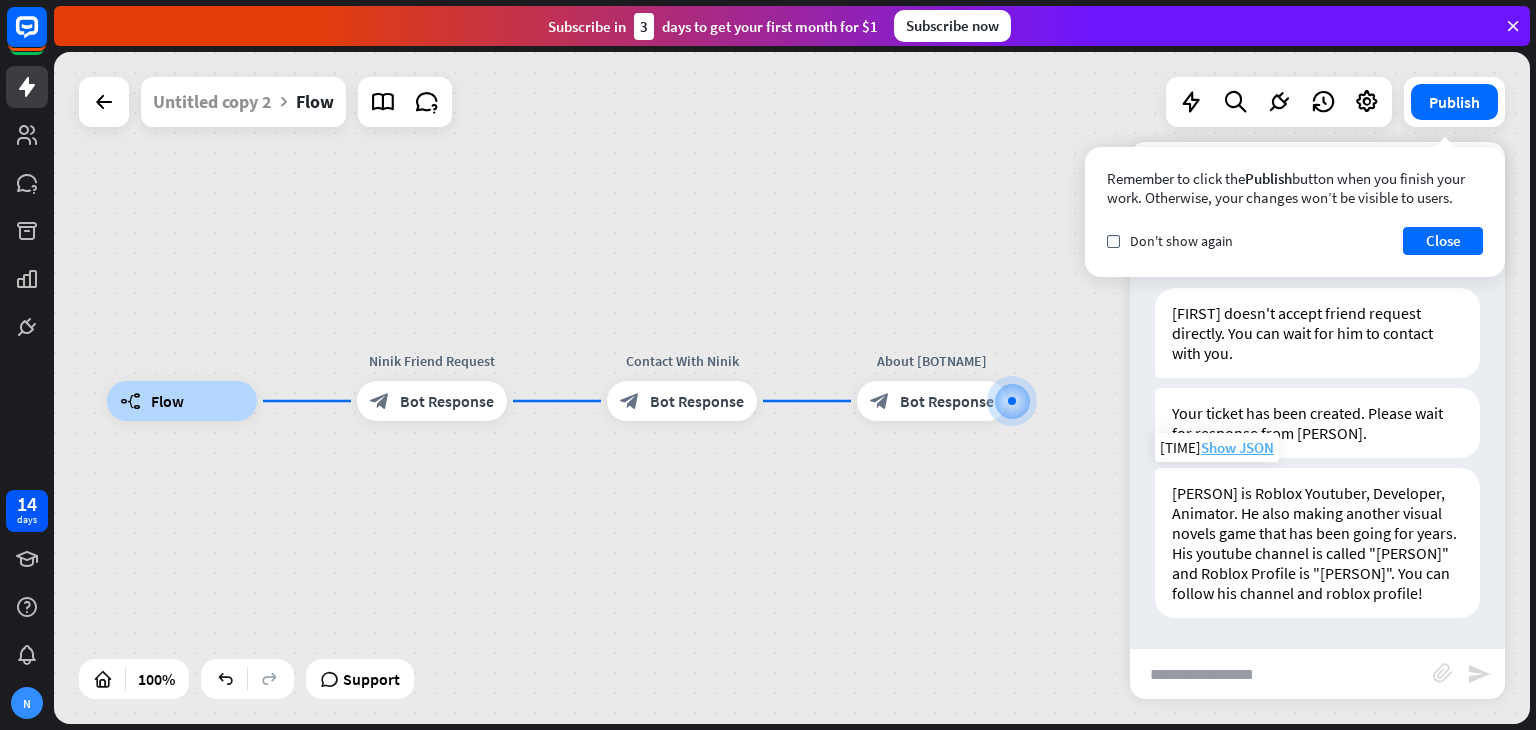 drag, startPoint x: 904, startPoint y: 429, endPoint x: 1300, endPoint y: 430, distance: 396.00125 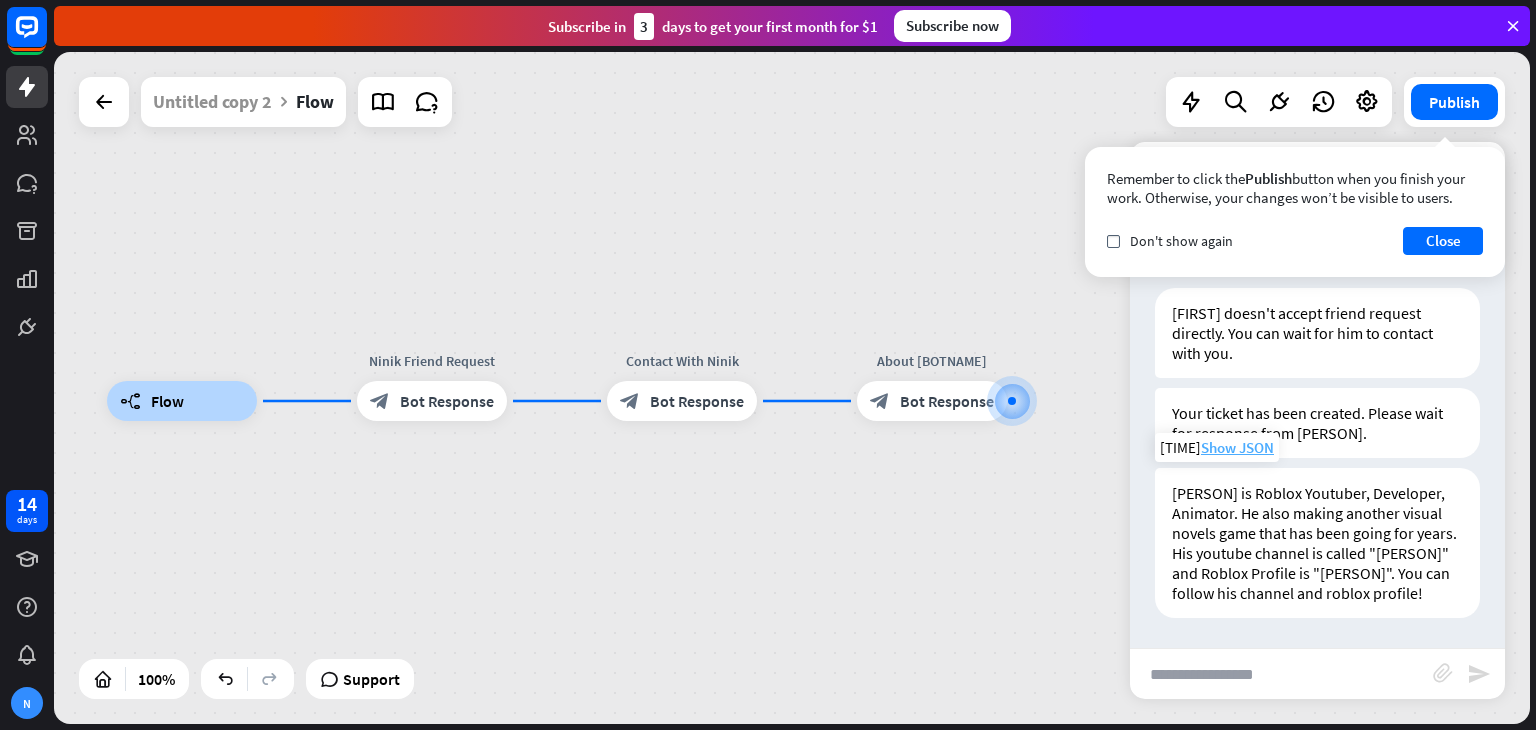 click on "builder_tree   Flow                 Ninik Friend Request   block_bot_response   Bot Response                 Contact With Ninik   block_bot_response   Bot Response                 About Ninik   block_bot_response   Bot Response
Untitled copy 2
Flow
Publish
Remember to click the
Publish
button when you finish your work. Otherwise, your changes won’t
be visible to users.
check   Don't show again    Close         100%           Support                     close   Interactions   block_user_input   User Input block_bot_response   Bot Response block_fallback   Fallback filter   Filter block_attachment   Attachment input builder_tree   Flow Actions   block_goto   Go to step block_faq   FAQ block_add_to_segment   Add to leads block_add_to_segment   Add to segment block_delete_from_segment   webhooks" at bounding box center [792, 388] 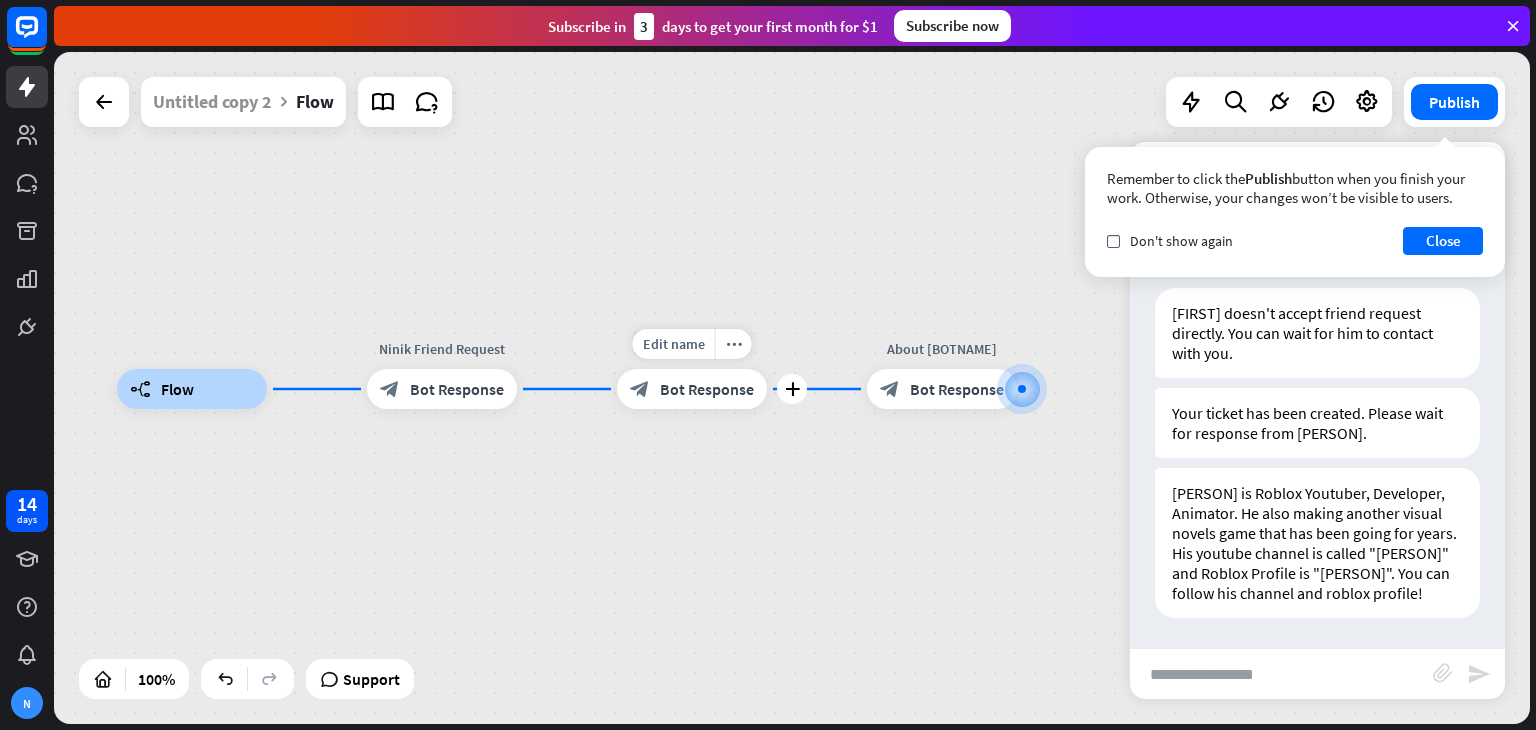 click on "Bot Response" at bounding box center [707, 389] 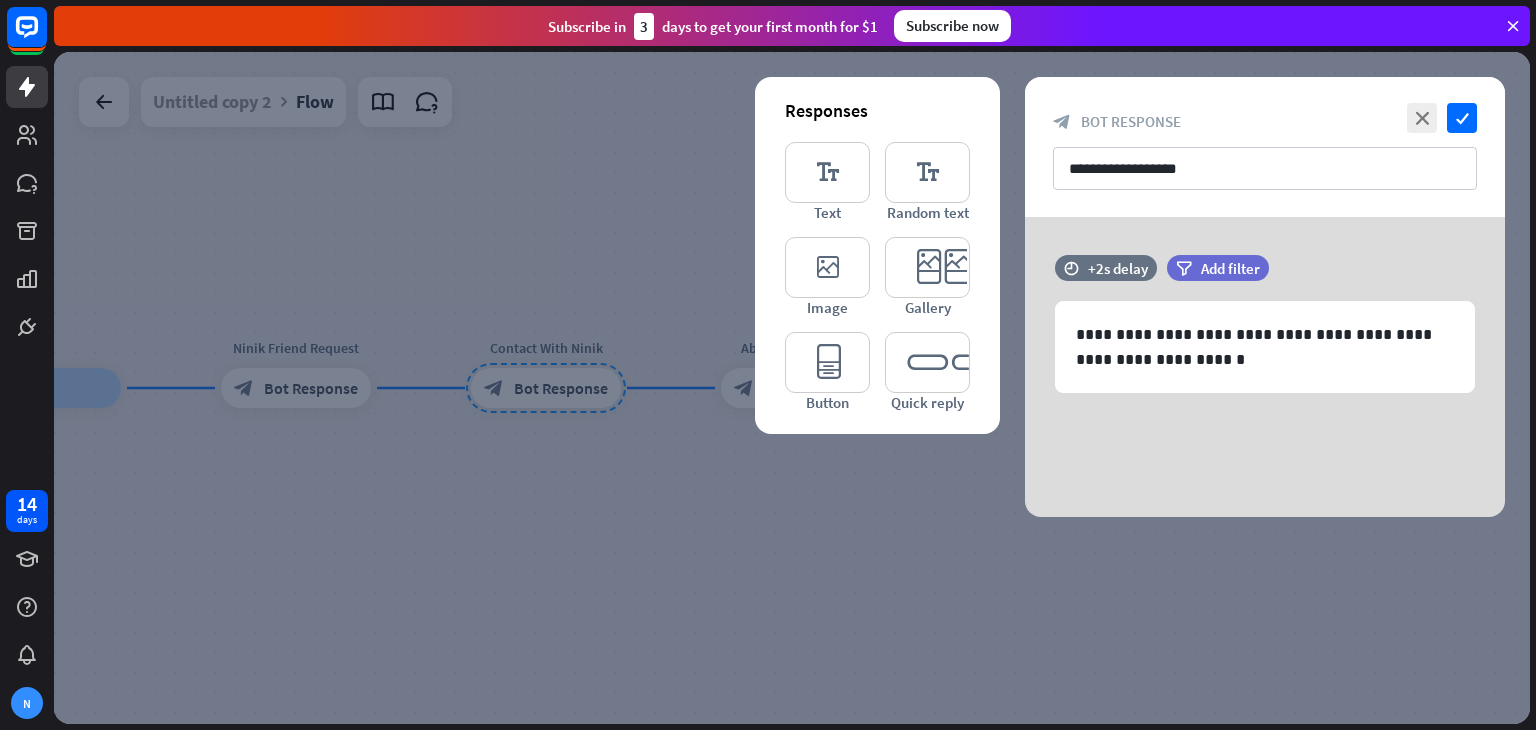 click at bounding box center (792, 388) 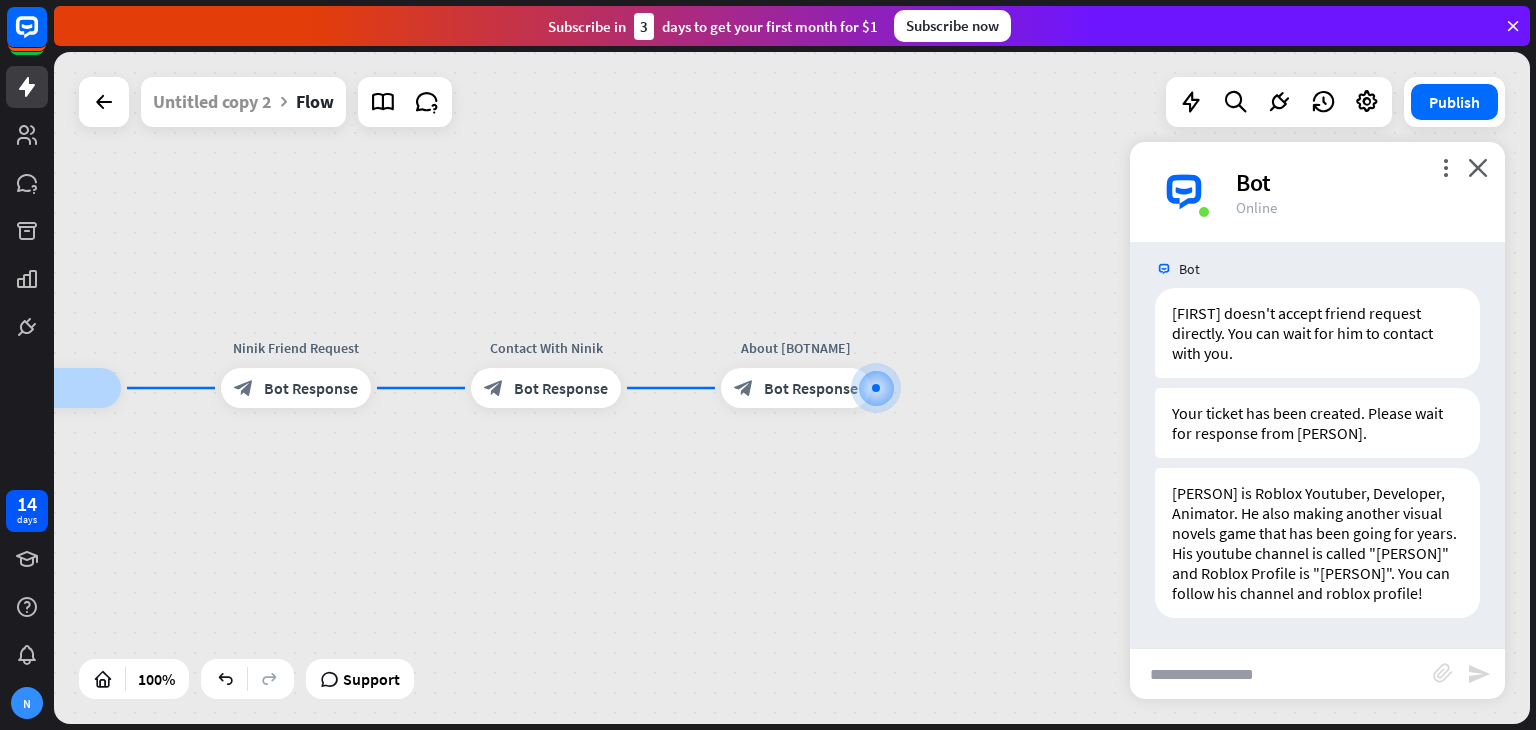 scroll, scrollTop: 1257, scrollLeft: 0, axis: vertical 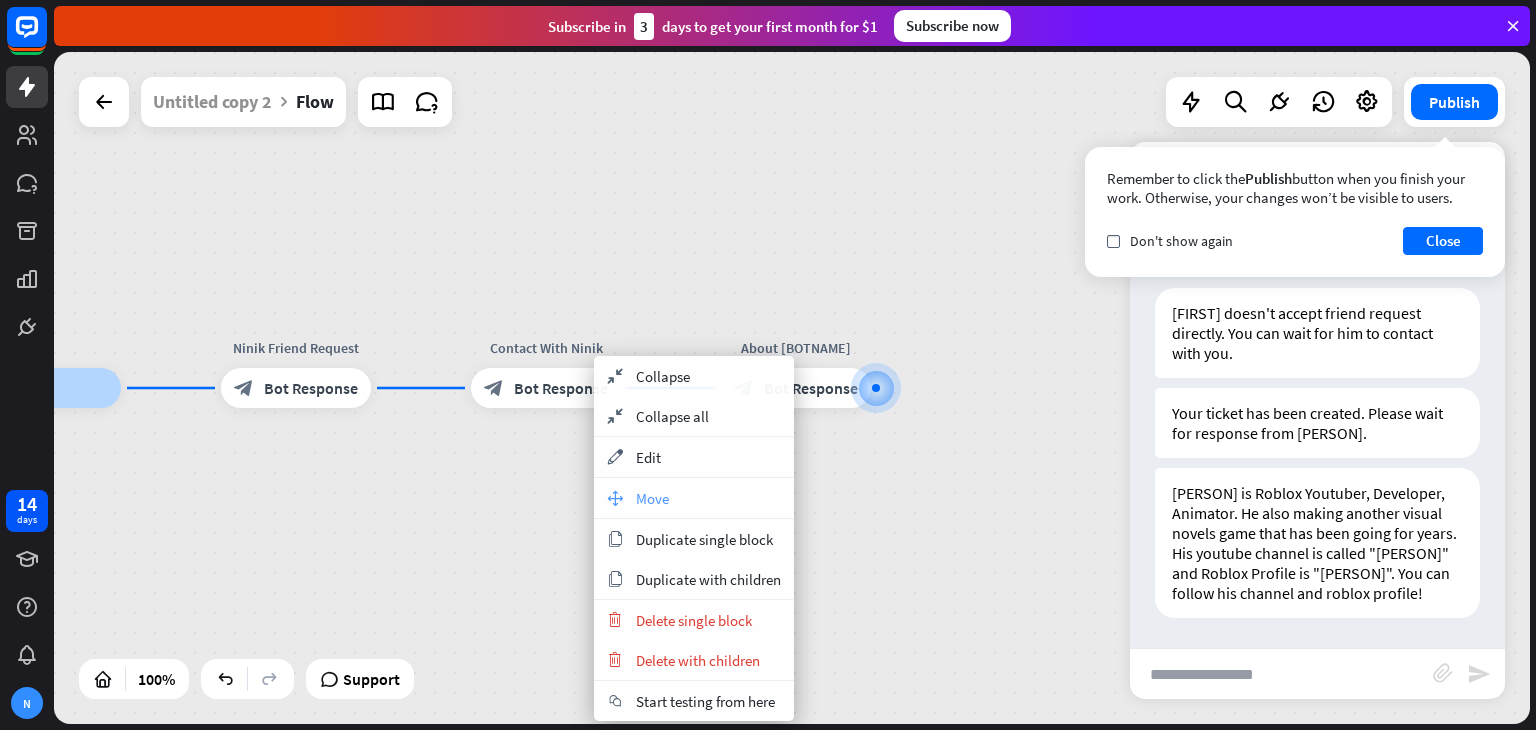 click on "Move" at bounding box center (652, 498) 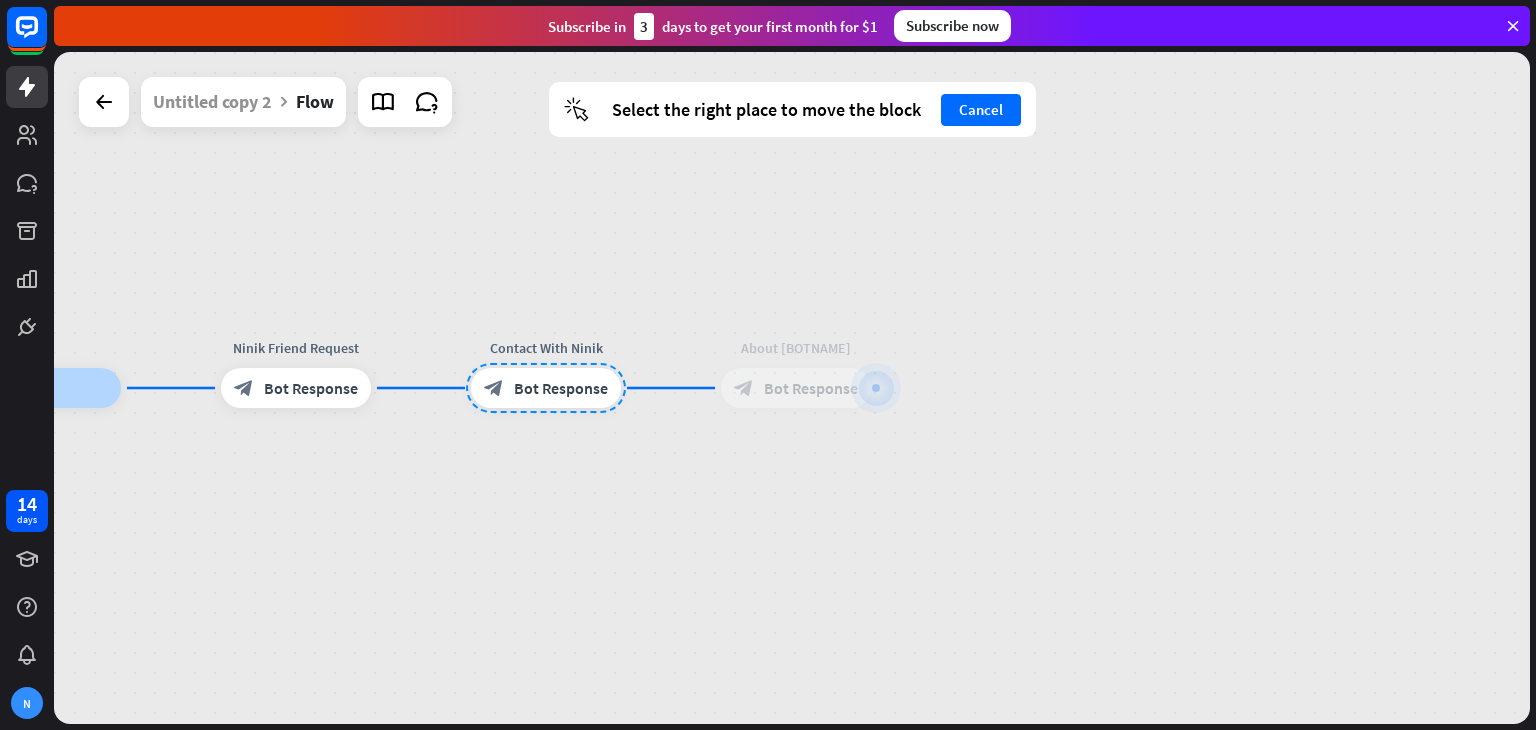 click on "builder_tree   Flow                 Ninik Friend Request   block_bot_response   Bot Response                 Contact With Ninik   block_bot_response   Bot Response                 About Ninik   block_bot_response   Bot Response" at bounding box center [792, 388] 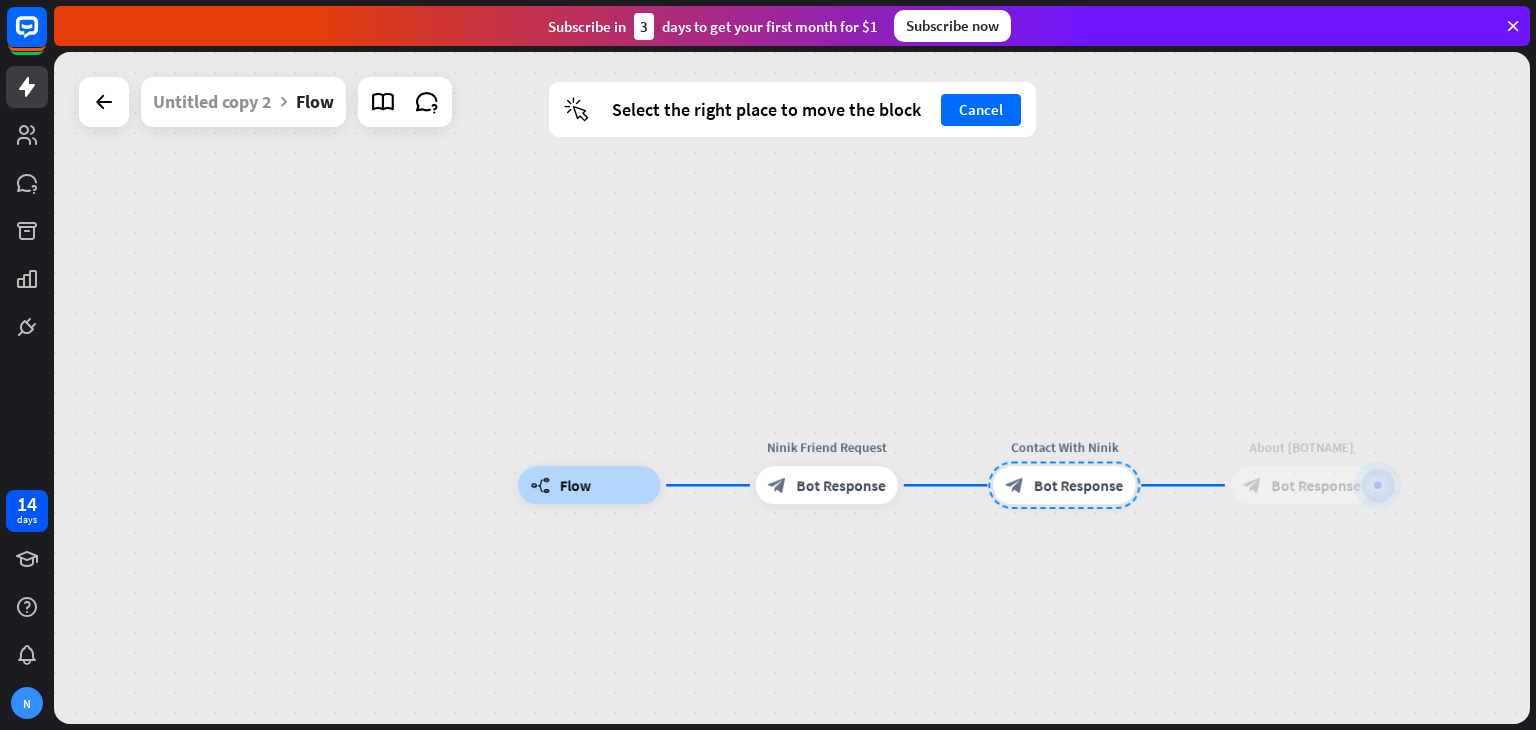 drag, startPoint x: 592, startPoint y: 253, endPoint x: 1103, endPoint y: 353, distance: 520.6928 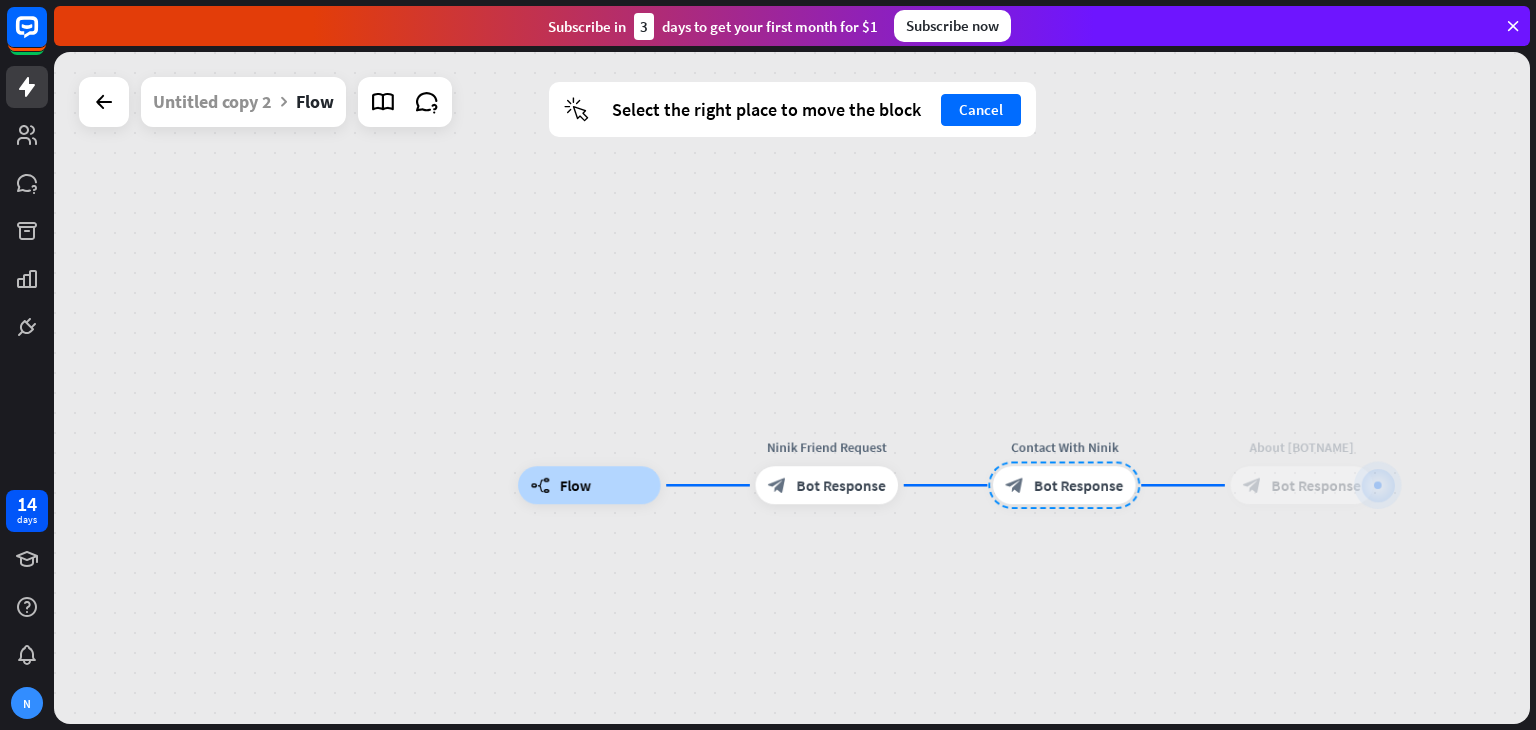 click on "builder_tree   Flow                 Ninik Friend Request   block_bot_response   Bot Response                 Contact With Ninik   block_bot_response   Bot Response                 About Ninik   block_bot_response   Bot Response" at bounding box center [792, 388] 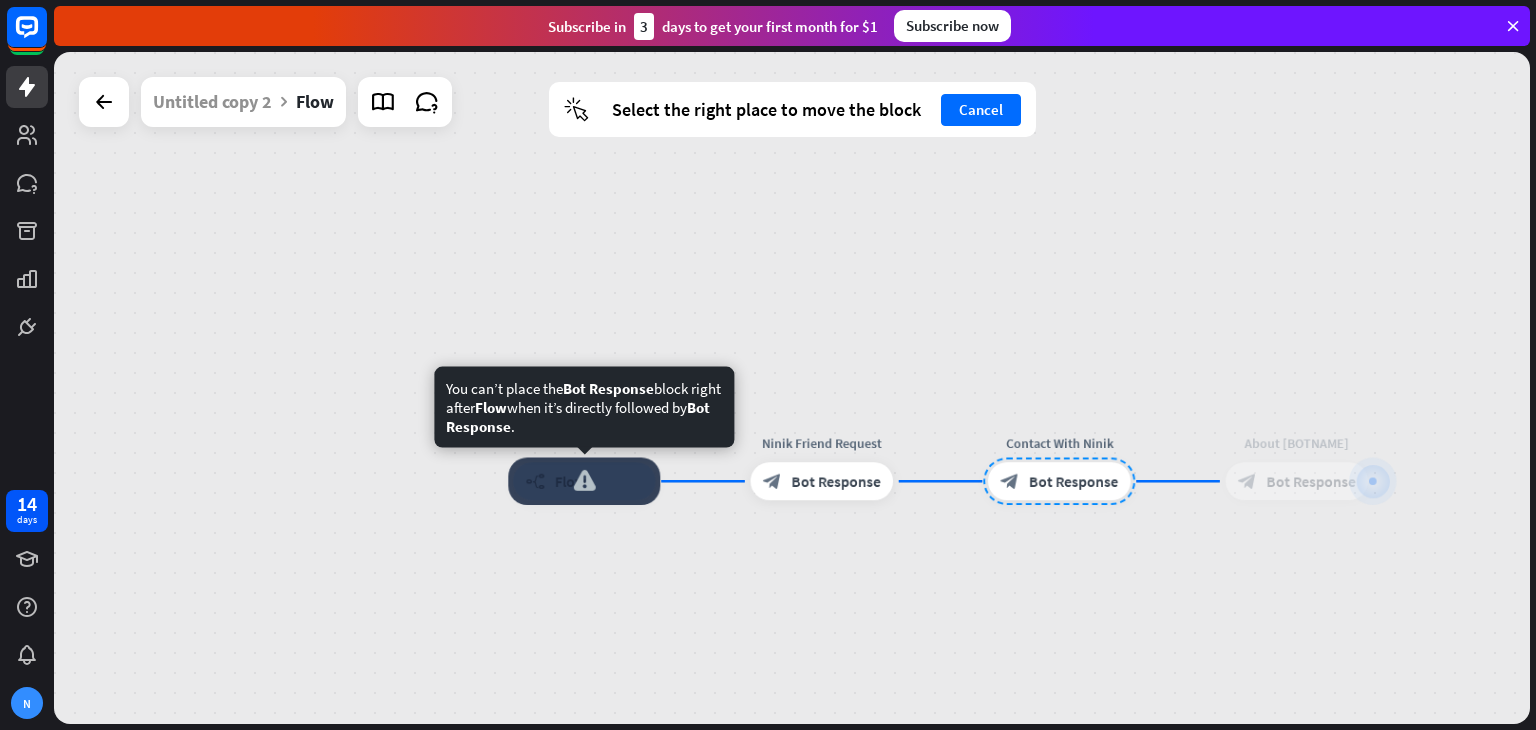 click at bounding box center [584, 481] 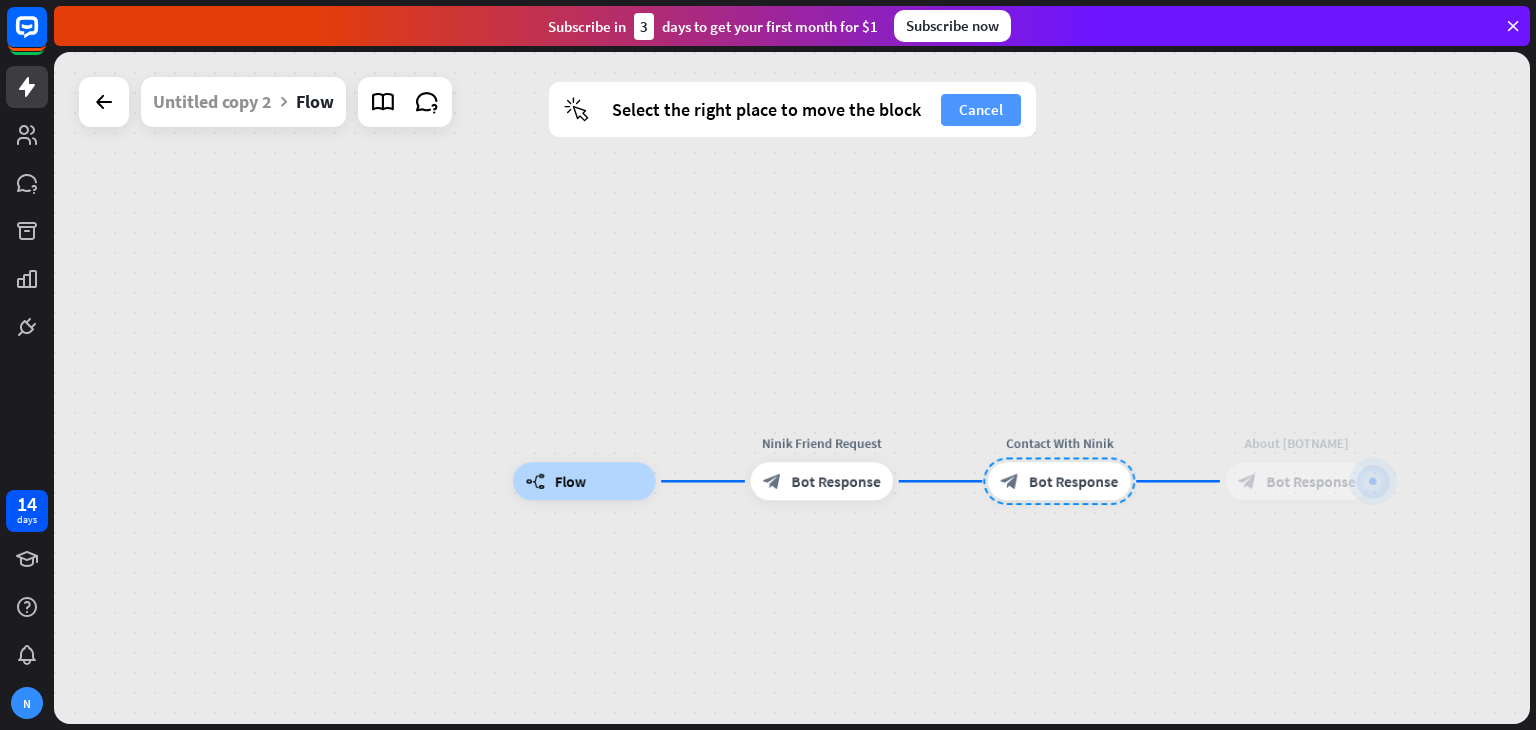 click on "Cancel" at bounding box center (981, 110) 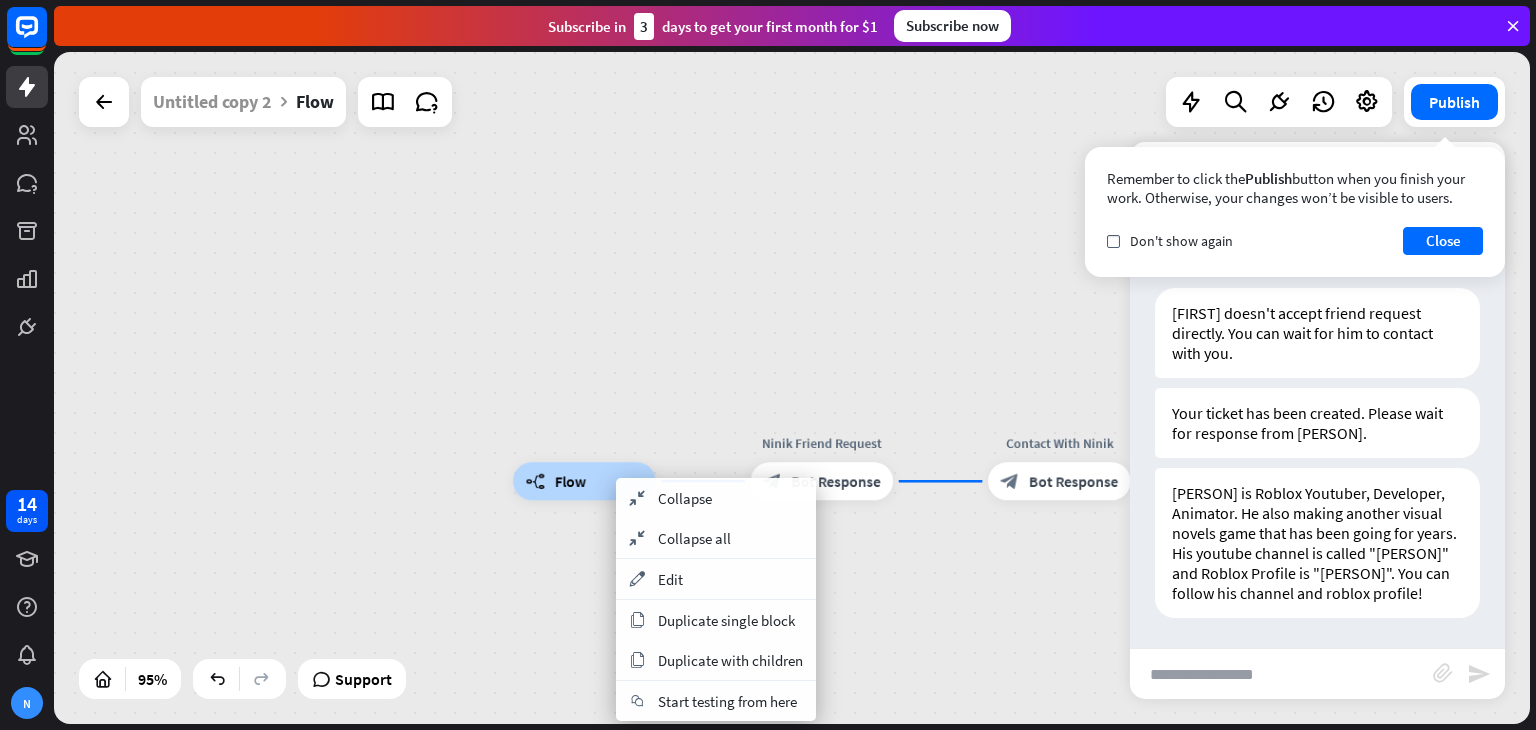 drag, startPoint x: 728, startPoint y: 569, endPoint x: 772, endPoint y: 327, distance: 245.96748 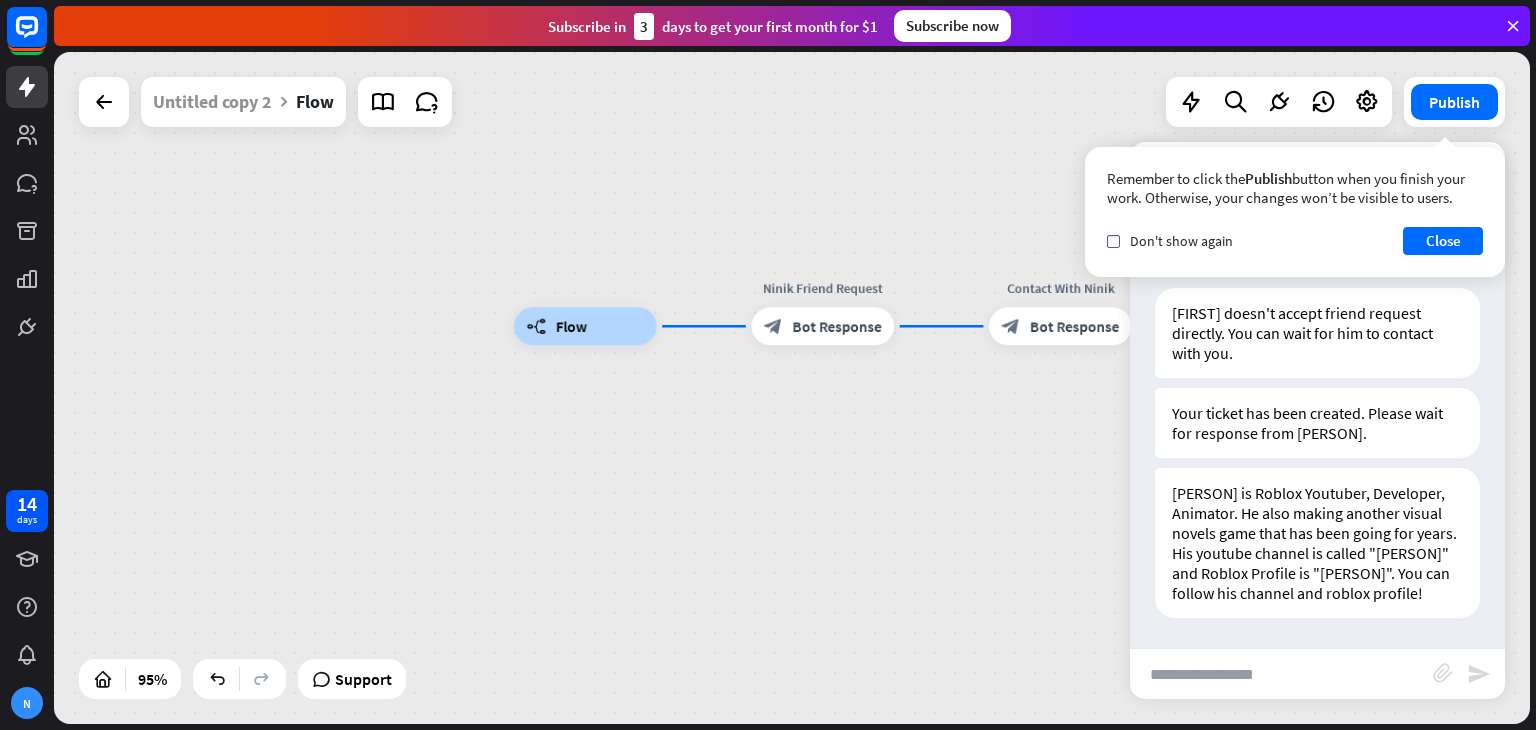 drag, startPoint x: 772, startPoint y: 327, endPoint x: 770, endPoint y: 165, distance: 162.01234 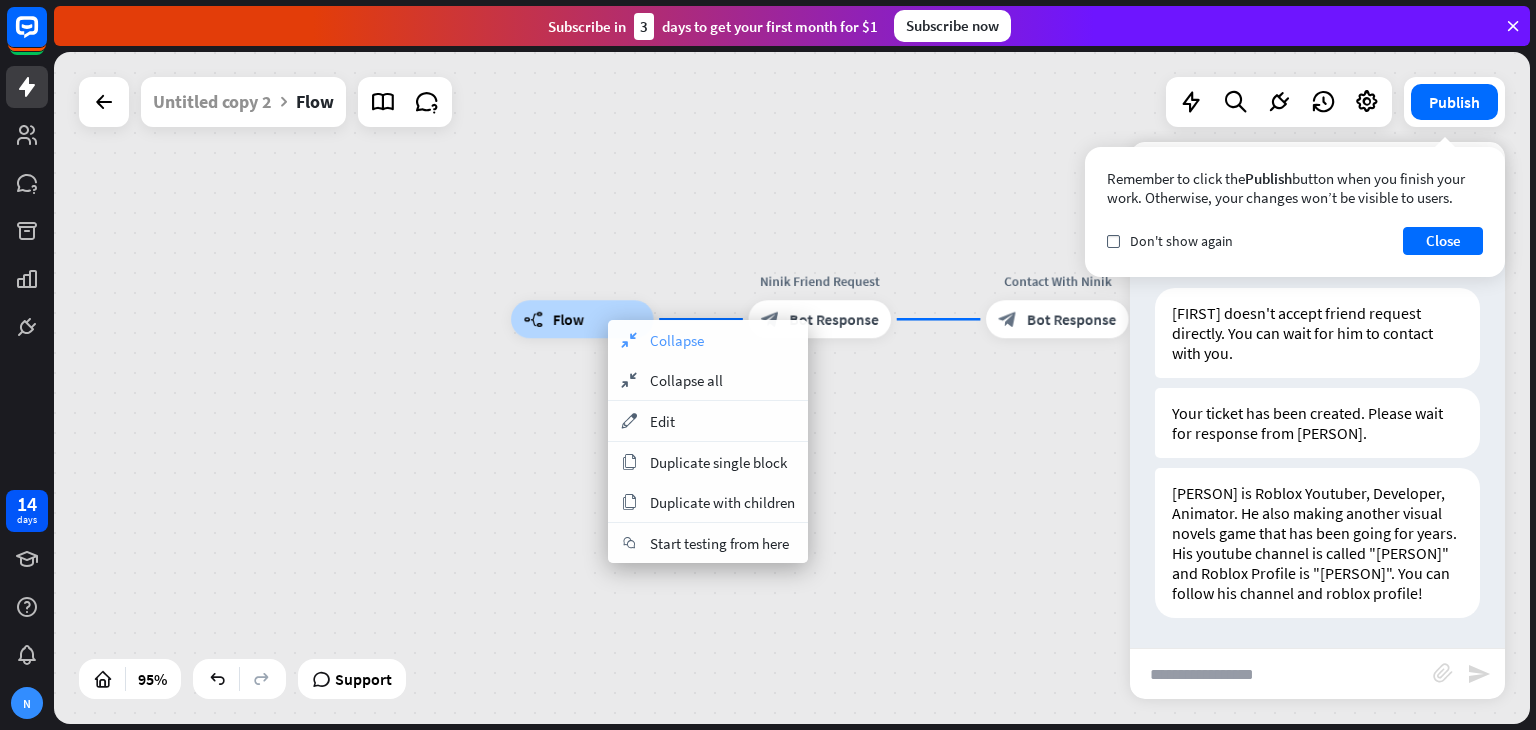 click on "Collapse" at bounding box center (677, 340) 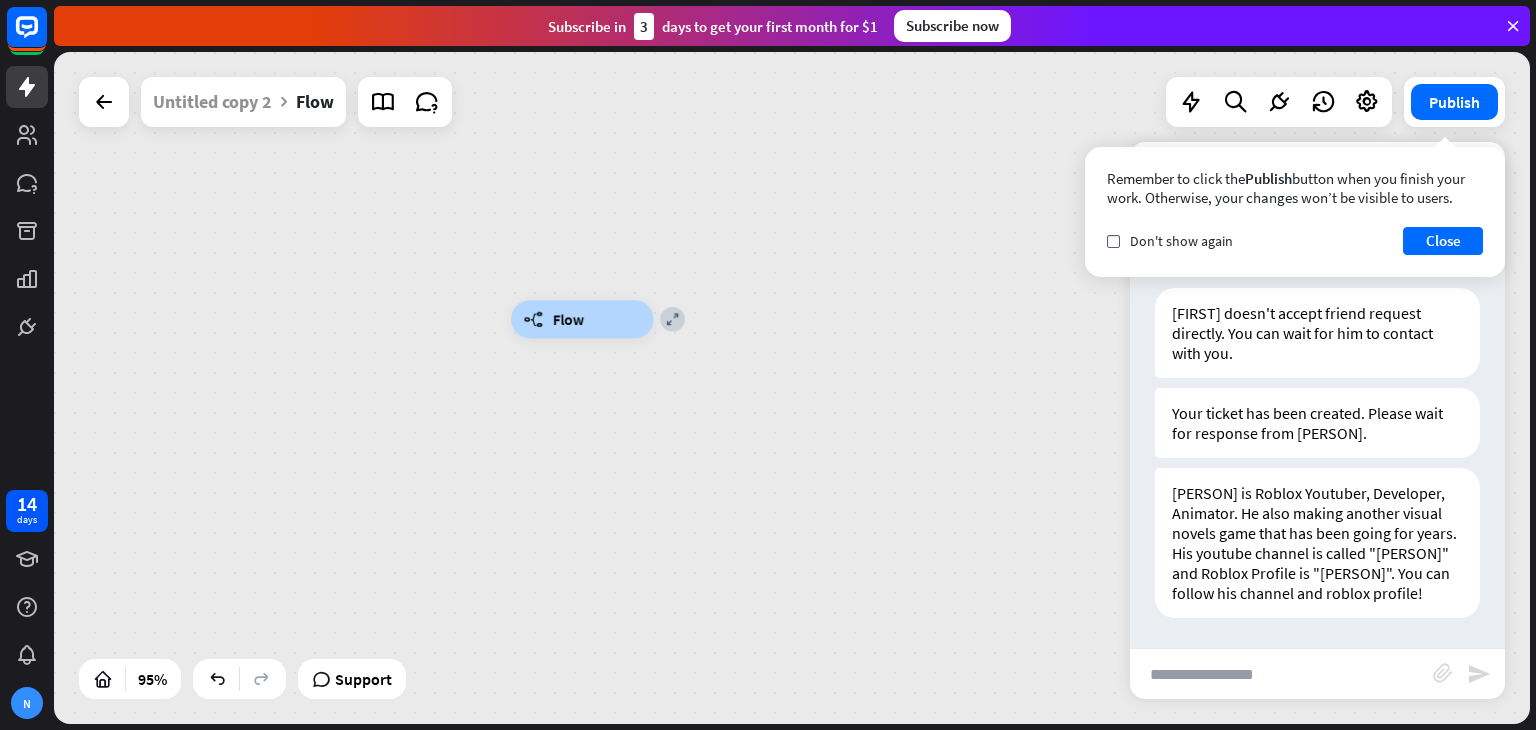 click at bounding box center (104, 102) 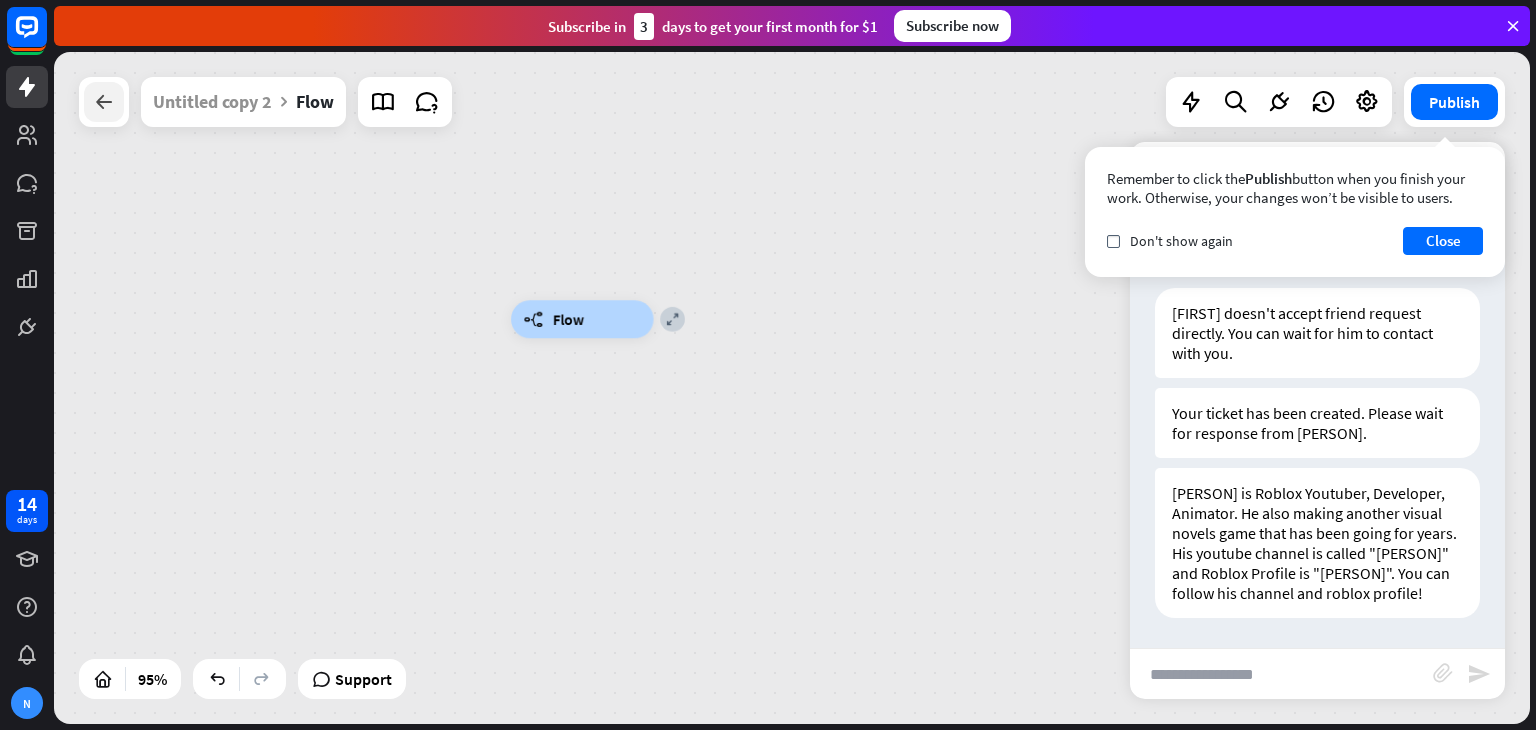click at bounding box center (104, 102) 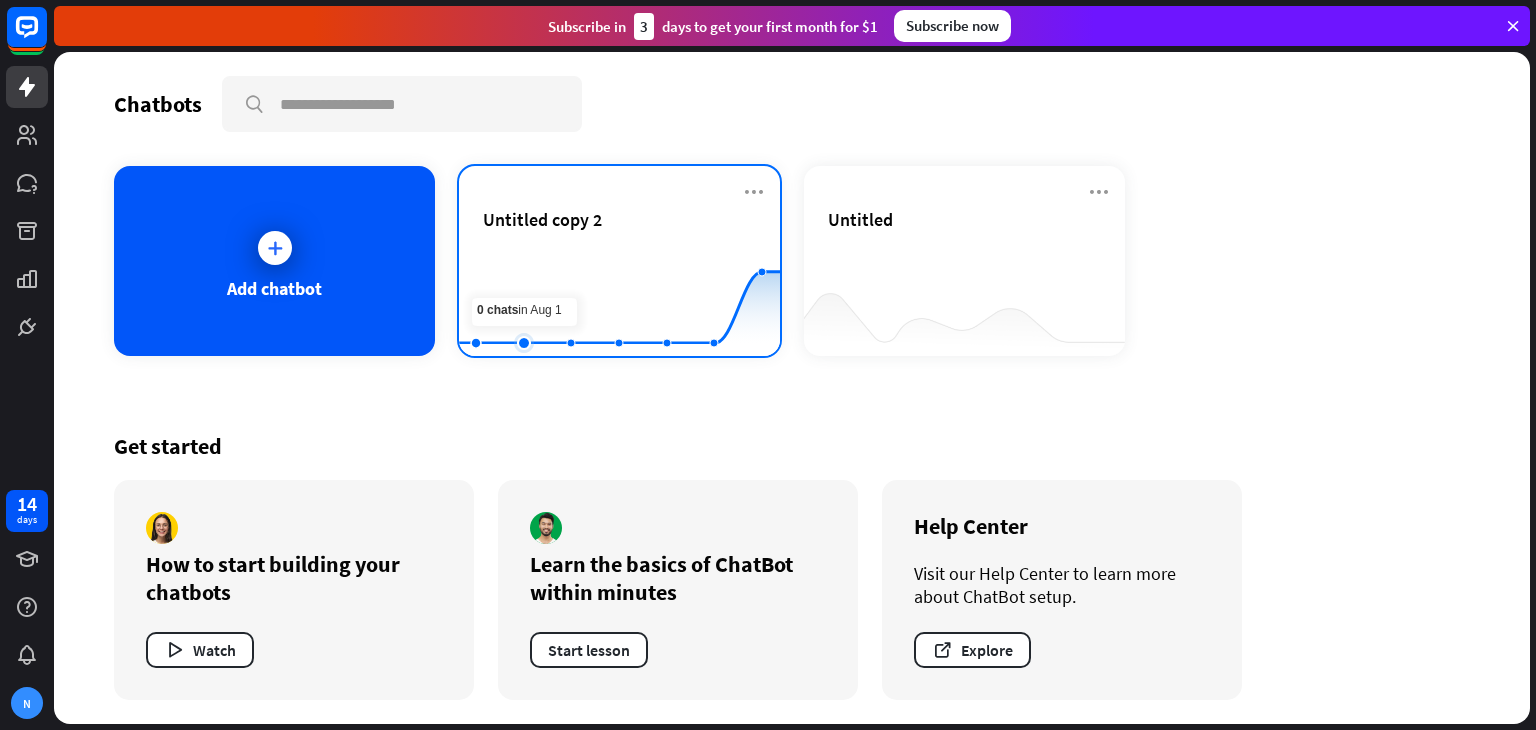 click 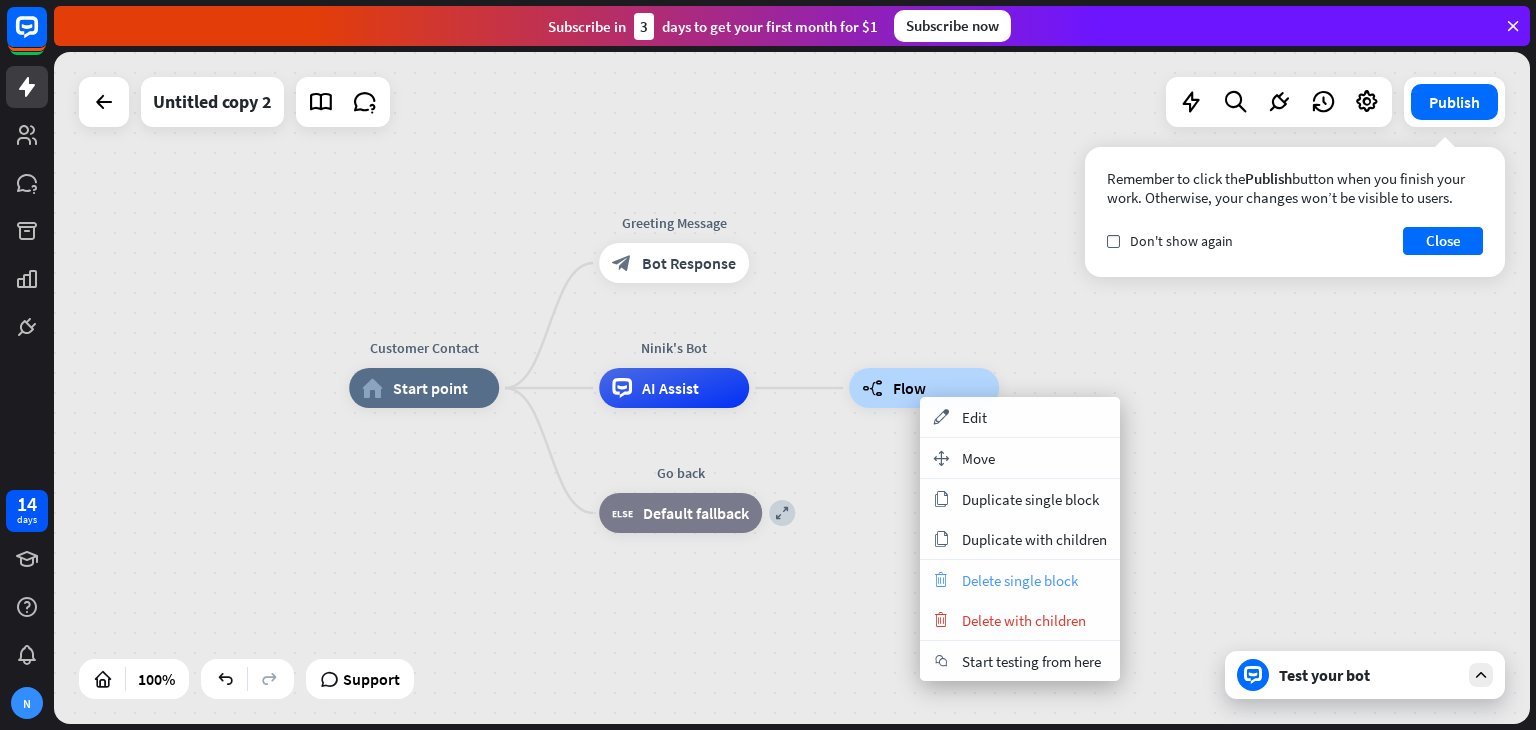 click on "Delete single block" at bounding box center [1020, 580] 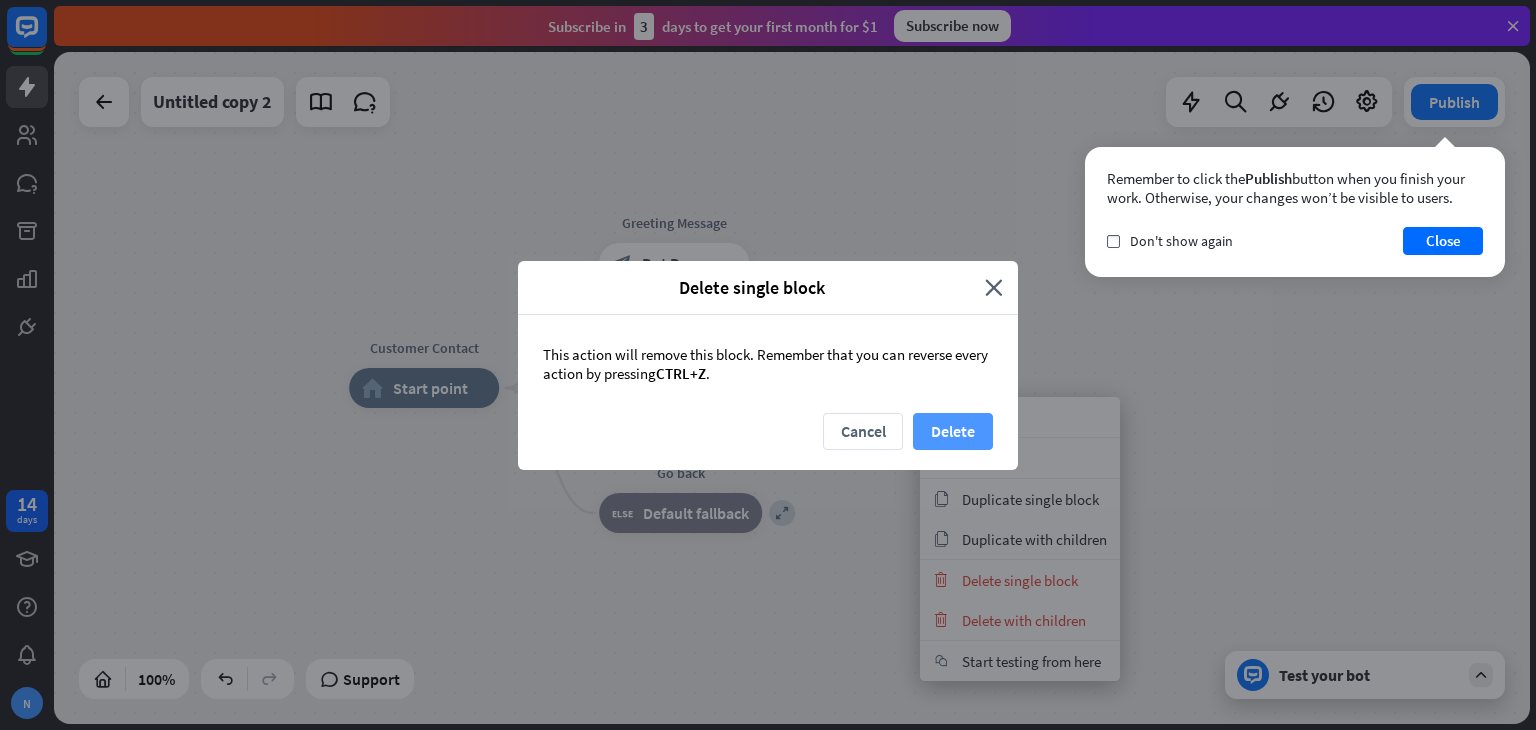 click on "Delete" at bounding box center (953, 431) 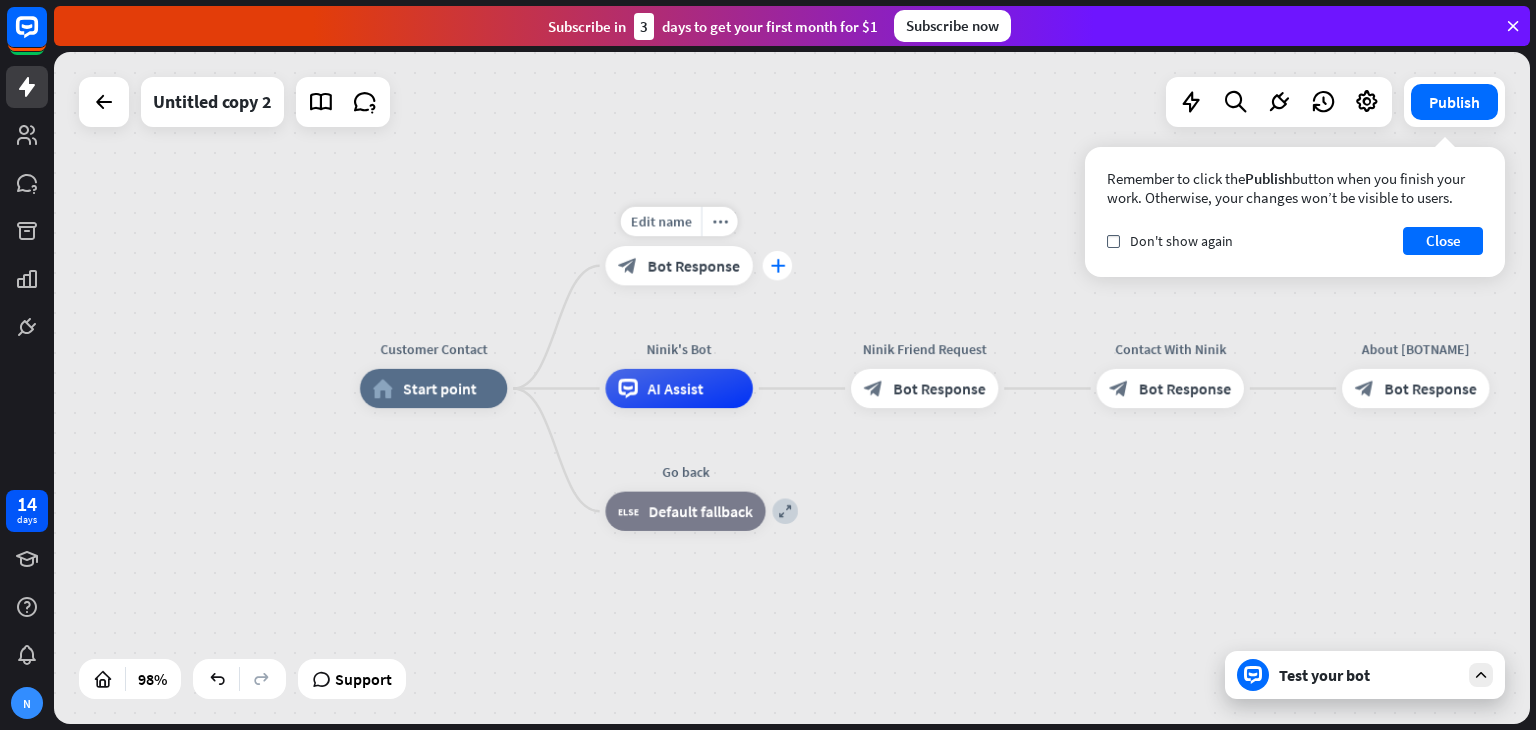 click on "plus" at bounding box center [777, 265] 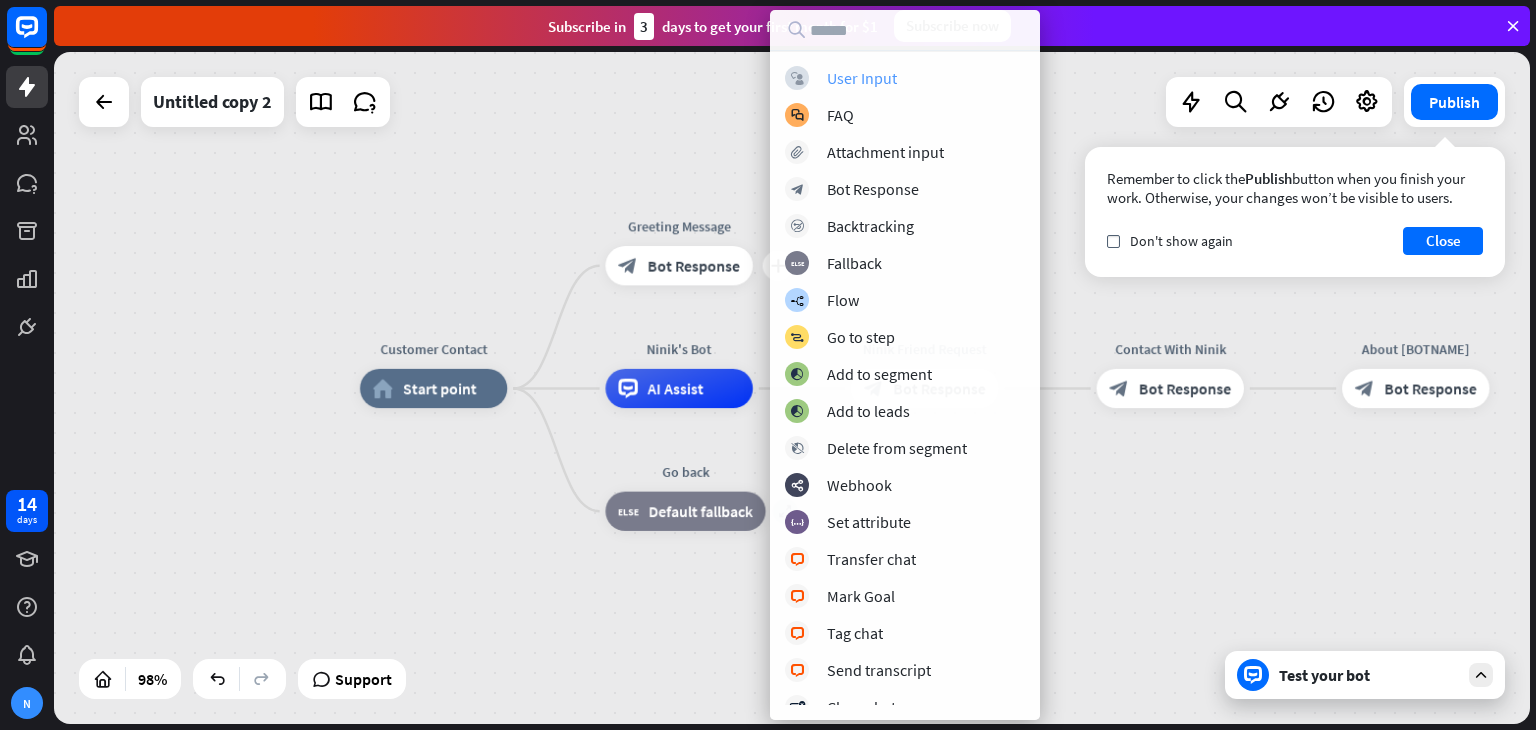 click on "block_user_input
User Input" at bounding box center (905, 78) 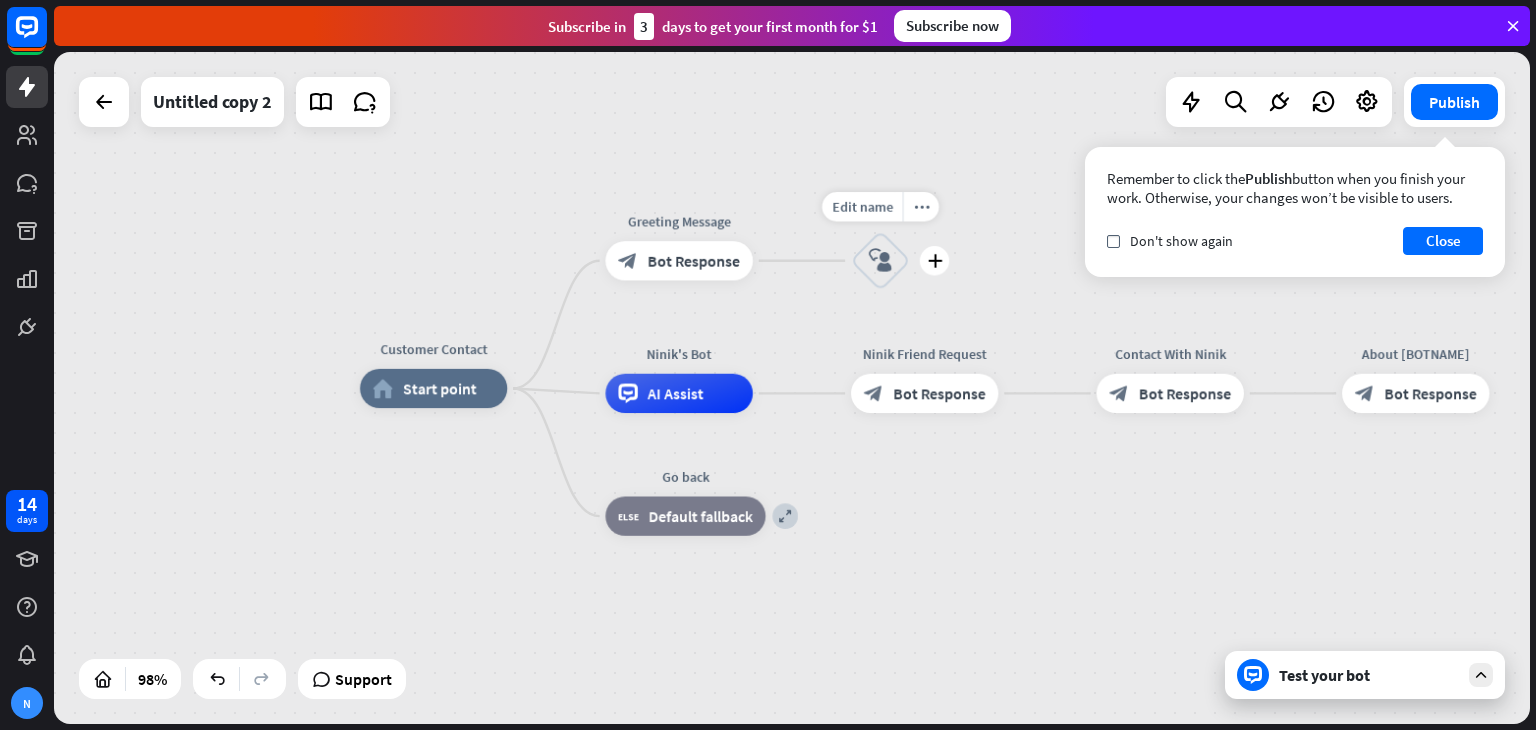 drag, startPoint x: 943, startPoint y: 385, endPoint x: 929, endPoint y: 296, distance: 90.0944 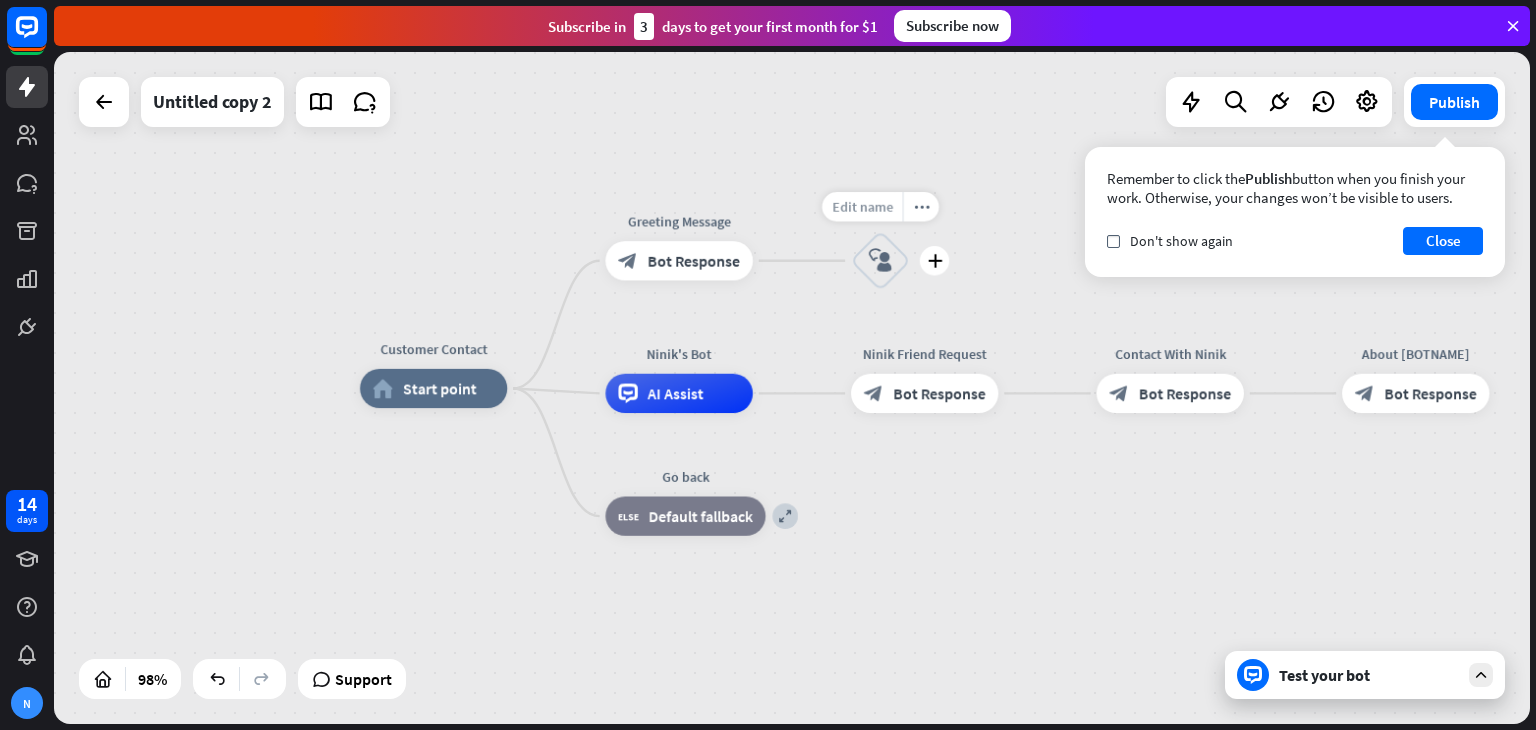 click on "Edit name" at bounding box center (862, 207) 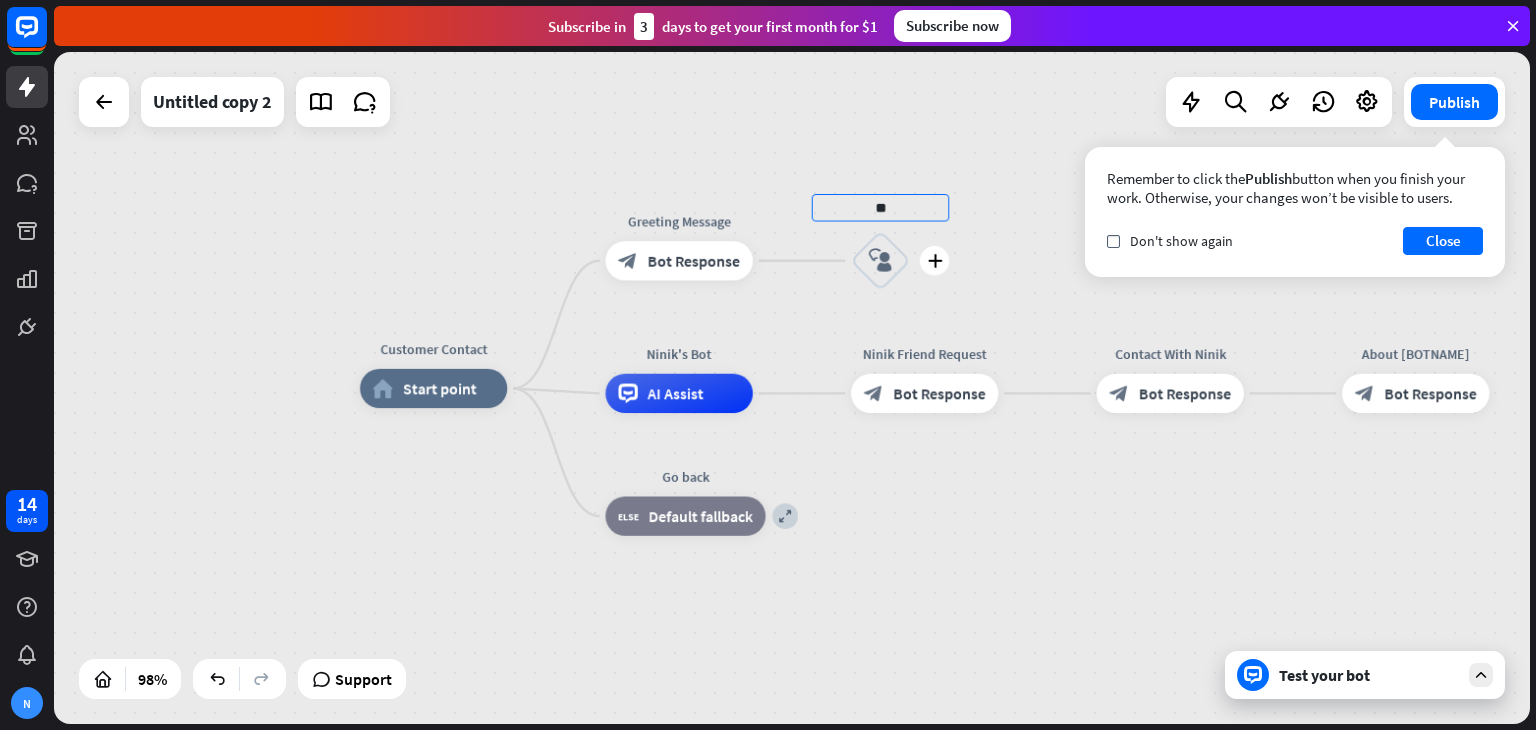 type on "*" 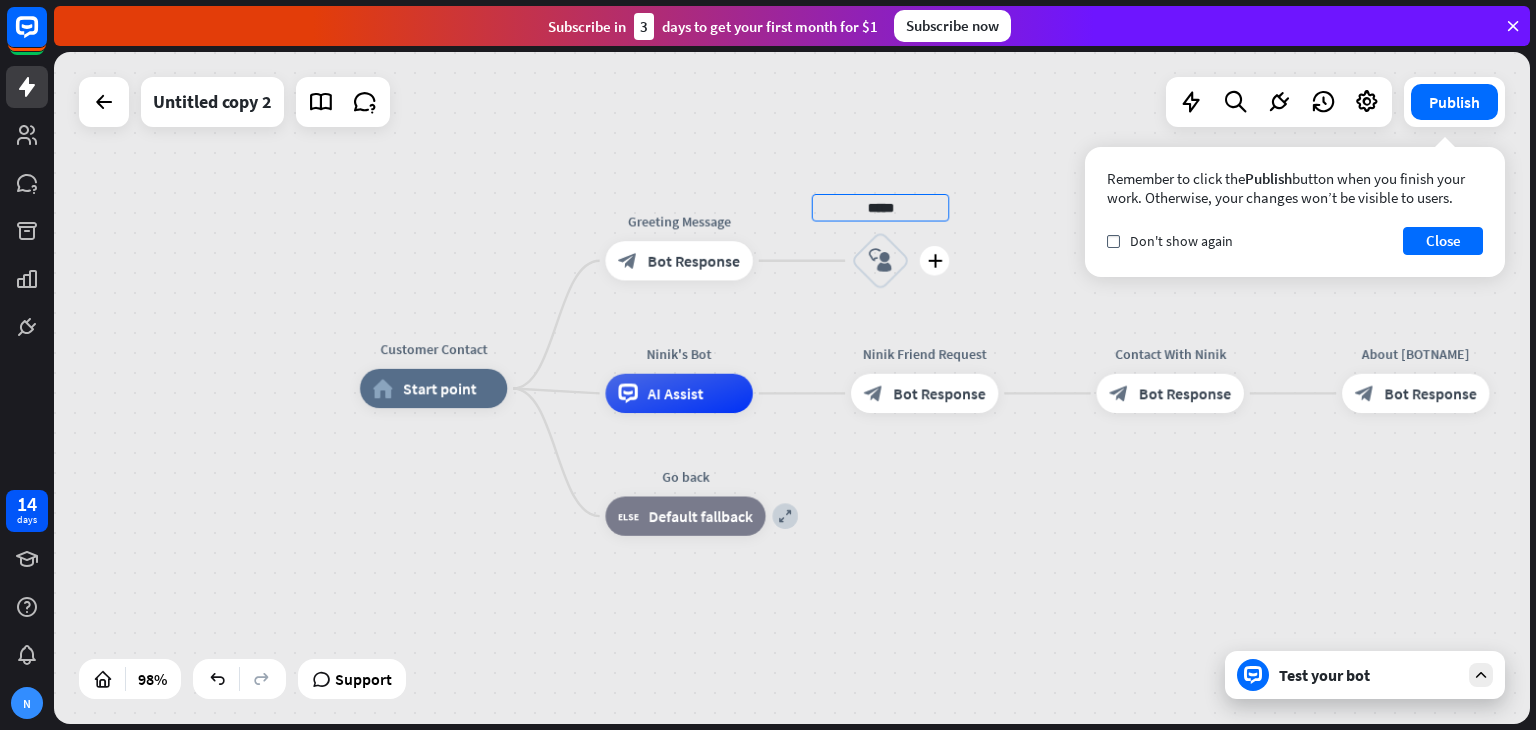 type on "*****" 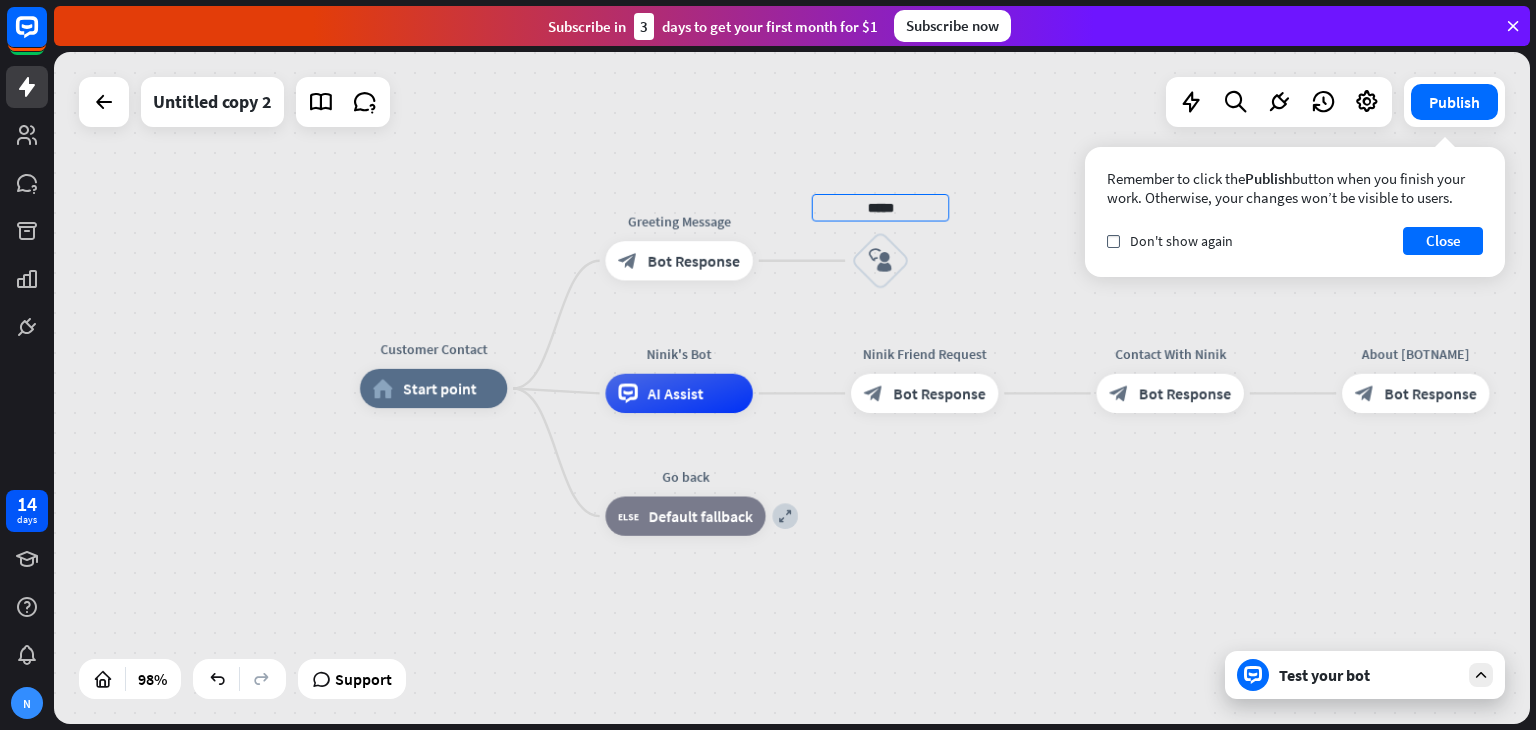 click on "Customer Contact   home_2   Start point                 Greeting Message   block_bot_response   Bot Response                 *****           block_user_input                 Ninik's Bot     AI Assist                 Ninik Friend Request   block_bot_response   Bot Response                 Contact With Ninik   block_bot_response   Bot Response                 About Ninik   block_bot_response   Bot Response           expand   Go back   block_fallback   Default fallback
Untitled copy 2
Publish
Remember to click the
Publish
button when you finish your work. Otherwise, your changes won’t
be visible to users.
check   Don't show again    Close         98%           Support         Test your bot         loader   Saving...           close   Interactions   block_user_input   User Input block_bot_response   Bot Response block_fallback   Fallback" at bounding box center (792, 388) 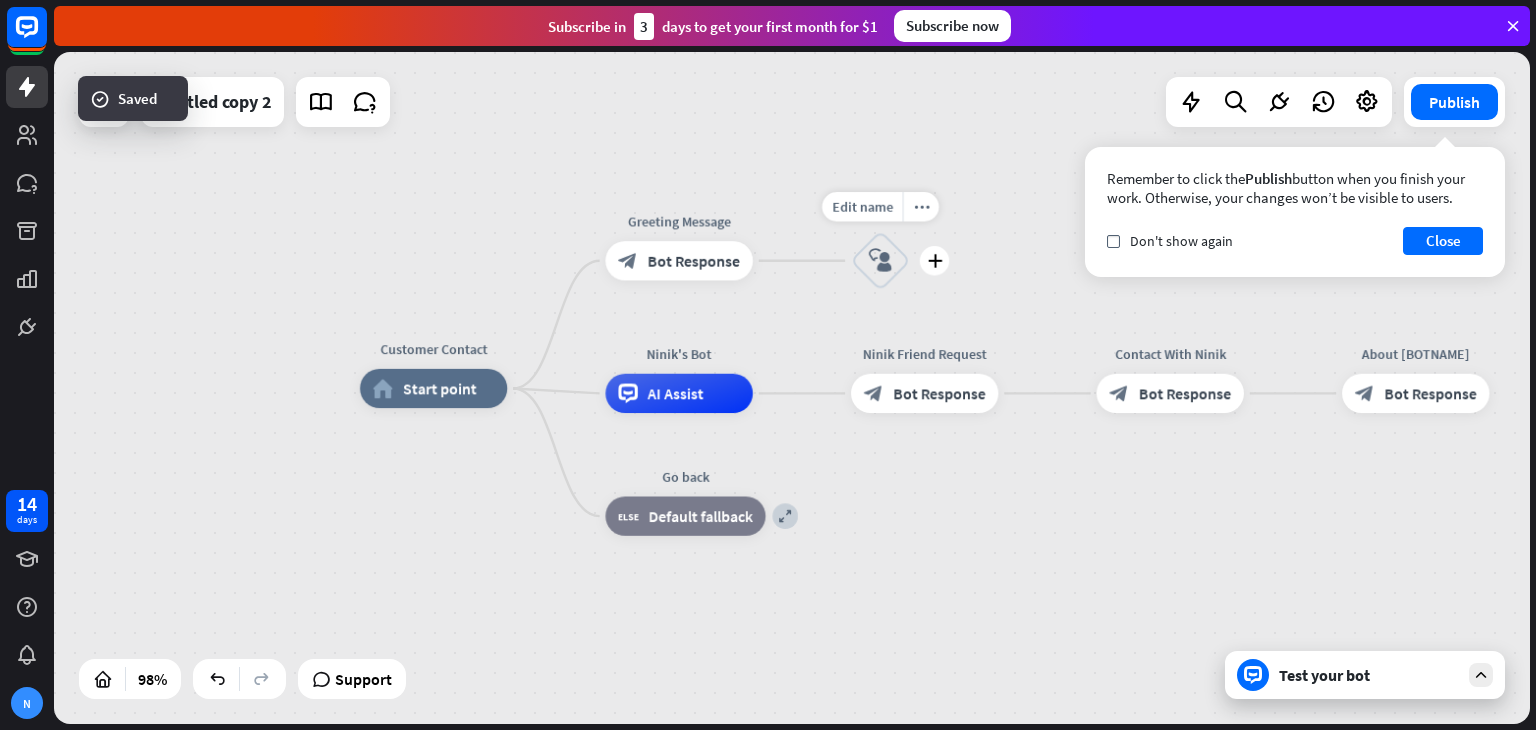 click on "block_user_input" at bounding box center (880, 260) 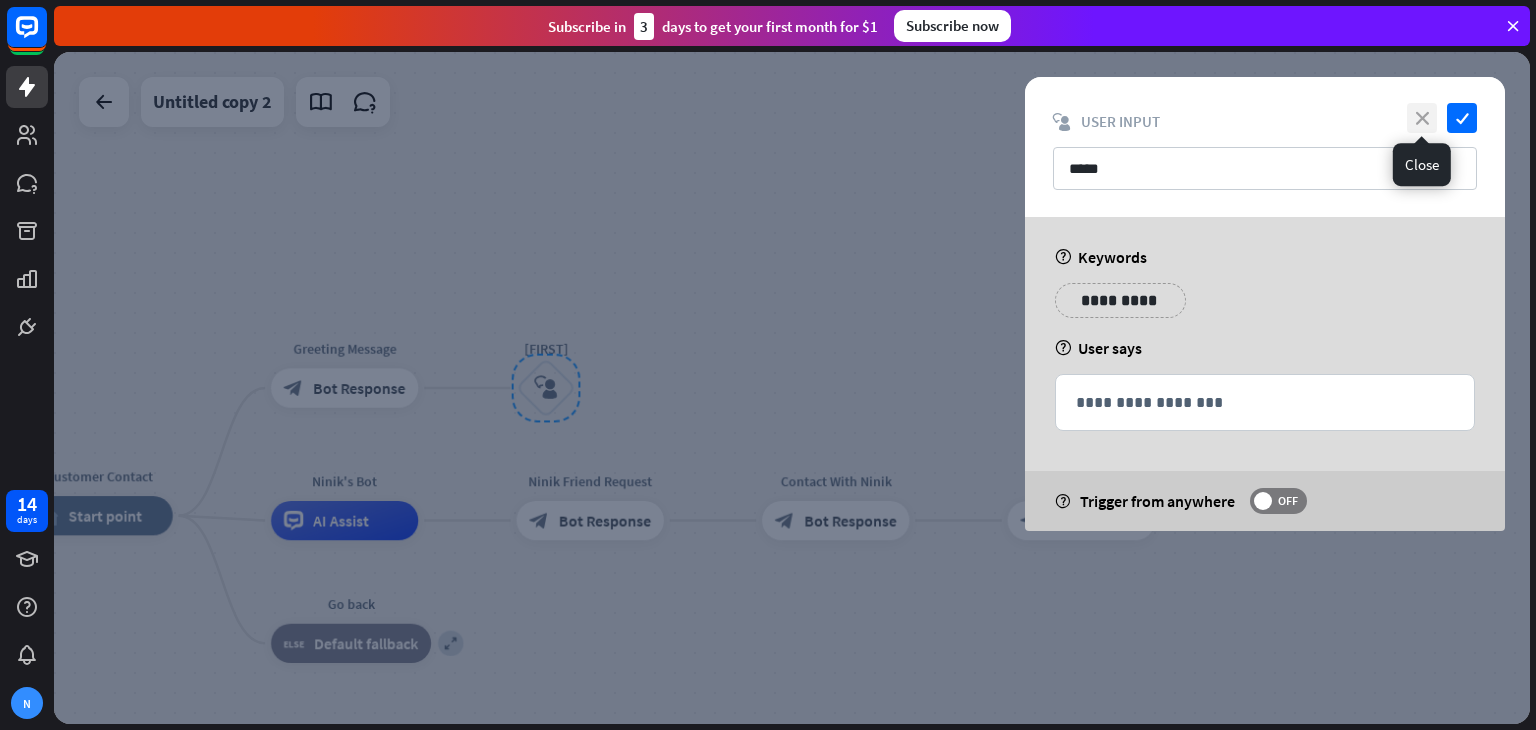 click on "close" at bounding box center (1422, 118) 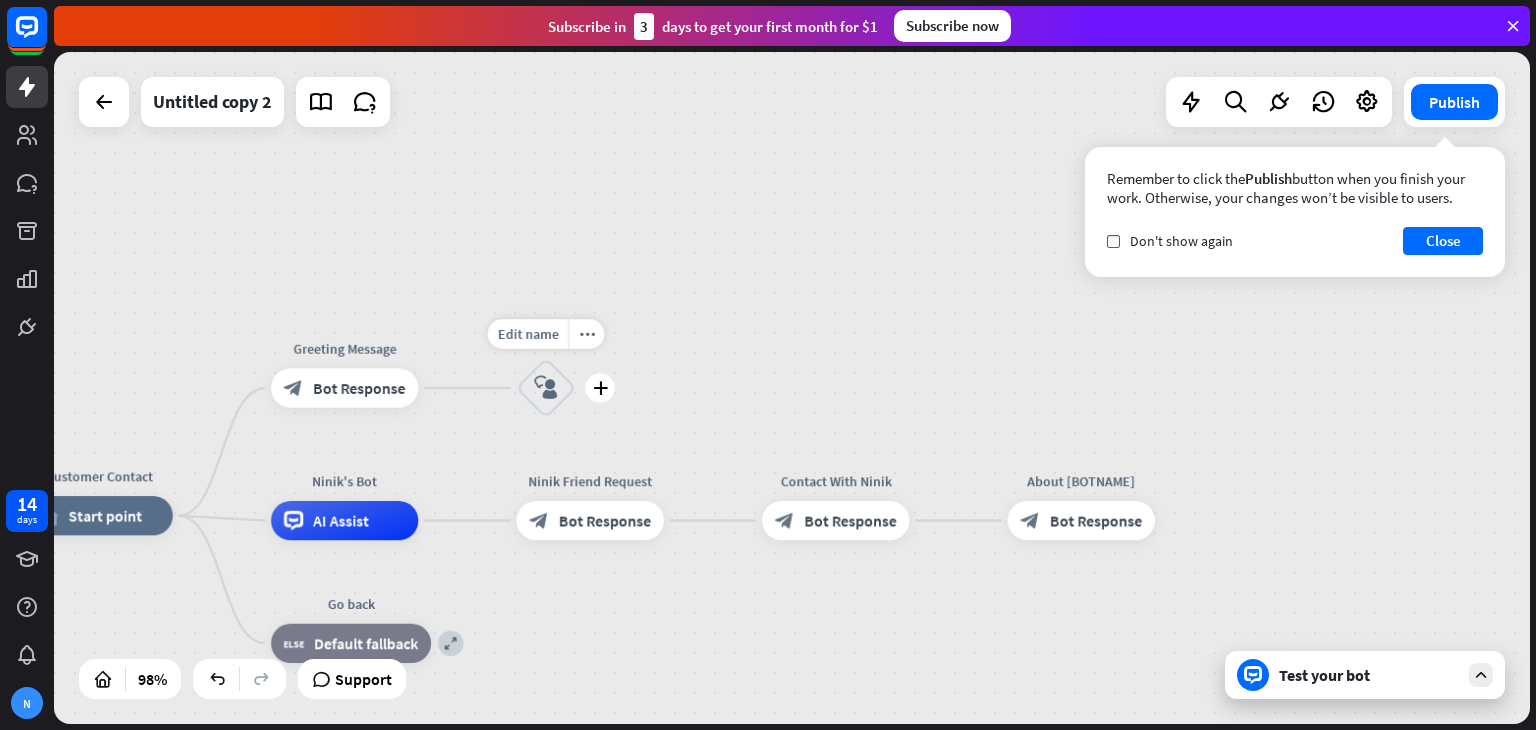 click on "block_user_input" at bounding box center (546, 388) 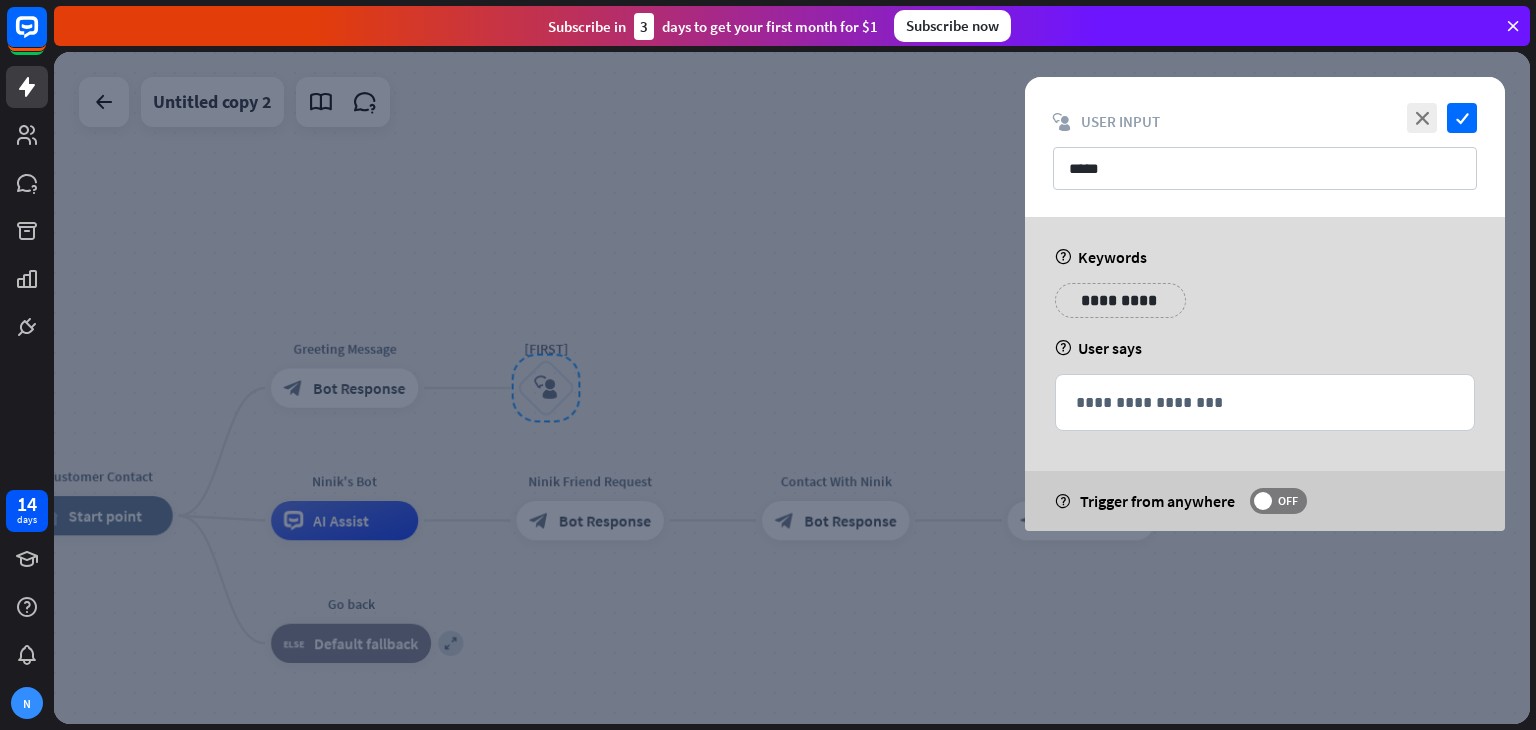 click at bounding box center (792, 388) 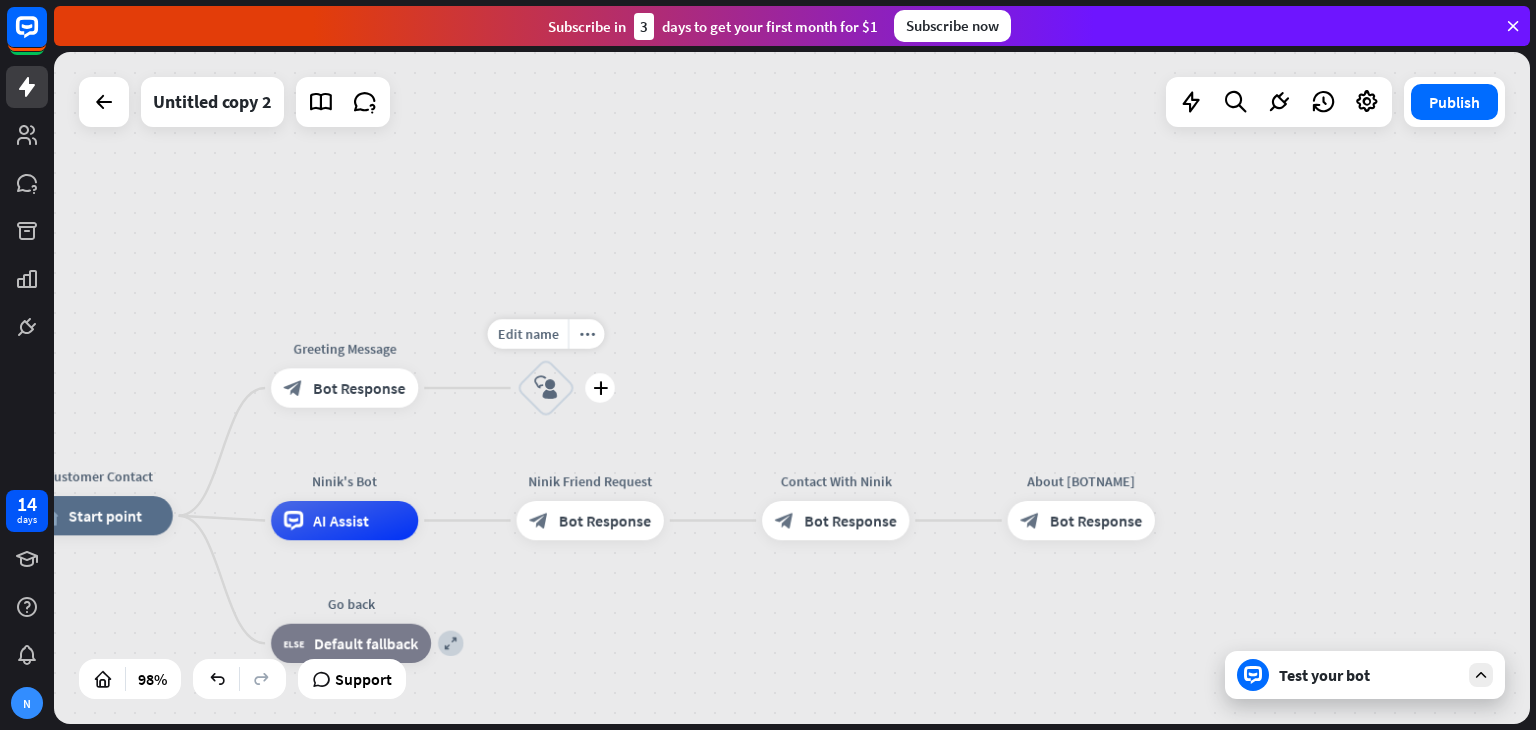 click on "block_user_input" at bounding box center [546, 388] 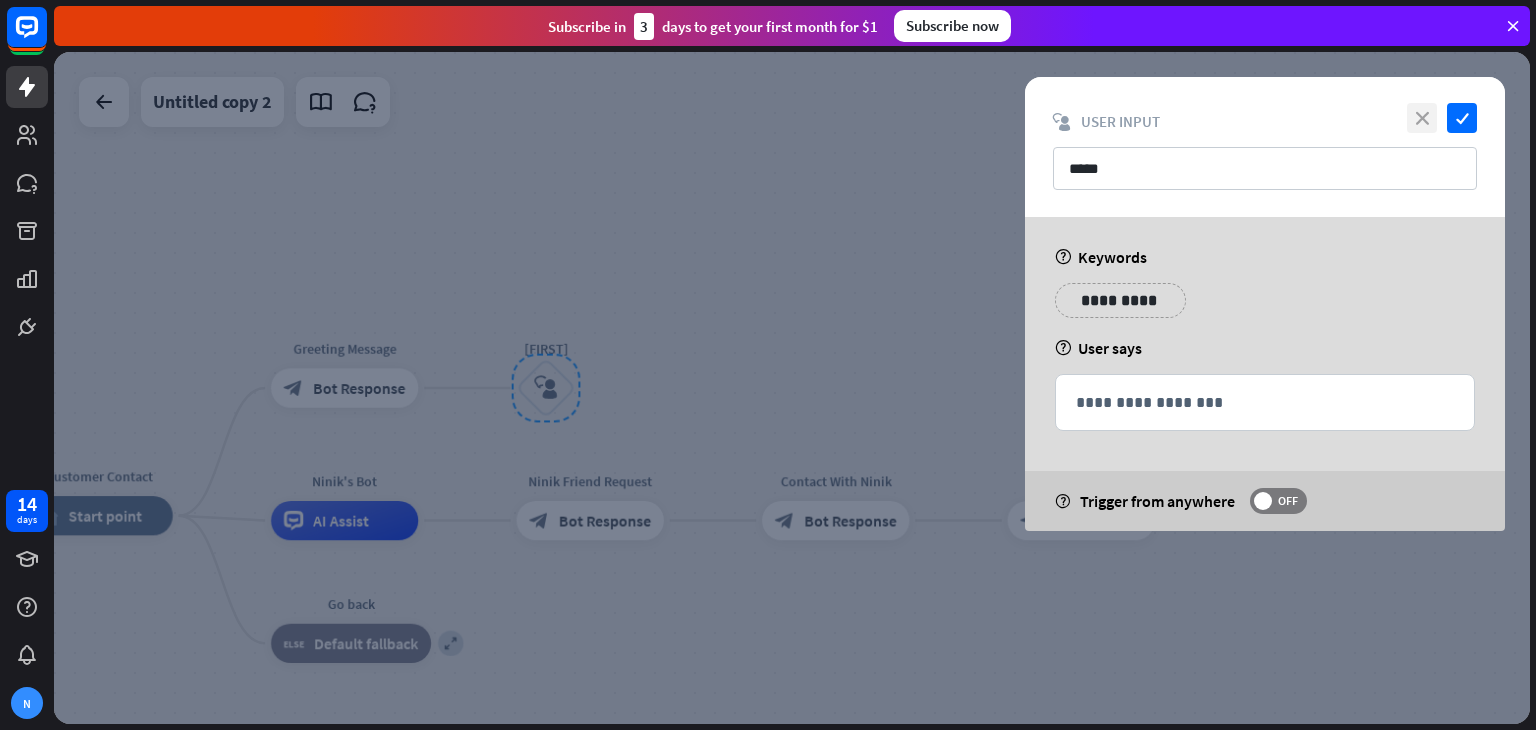 click on "close" at bounding box center [1422, 118] 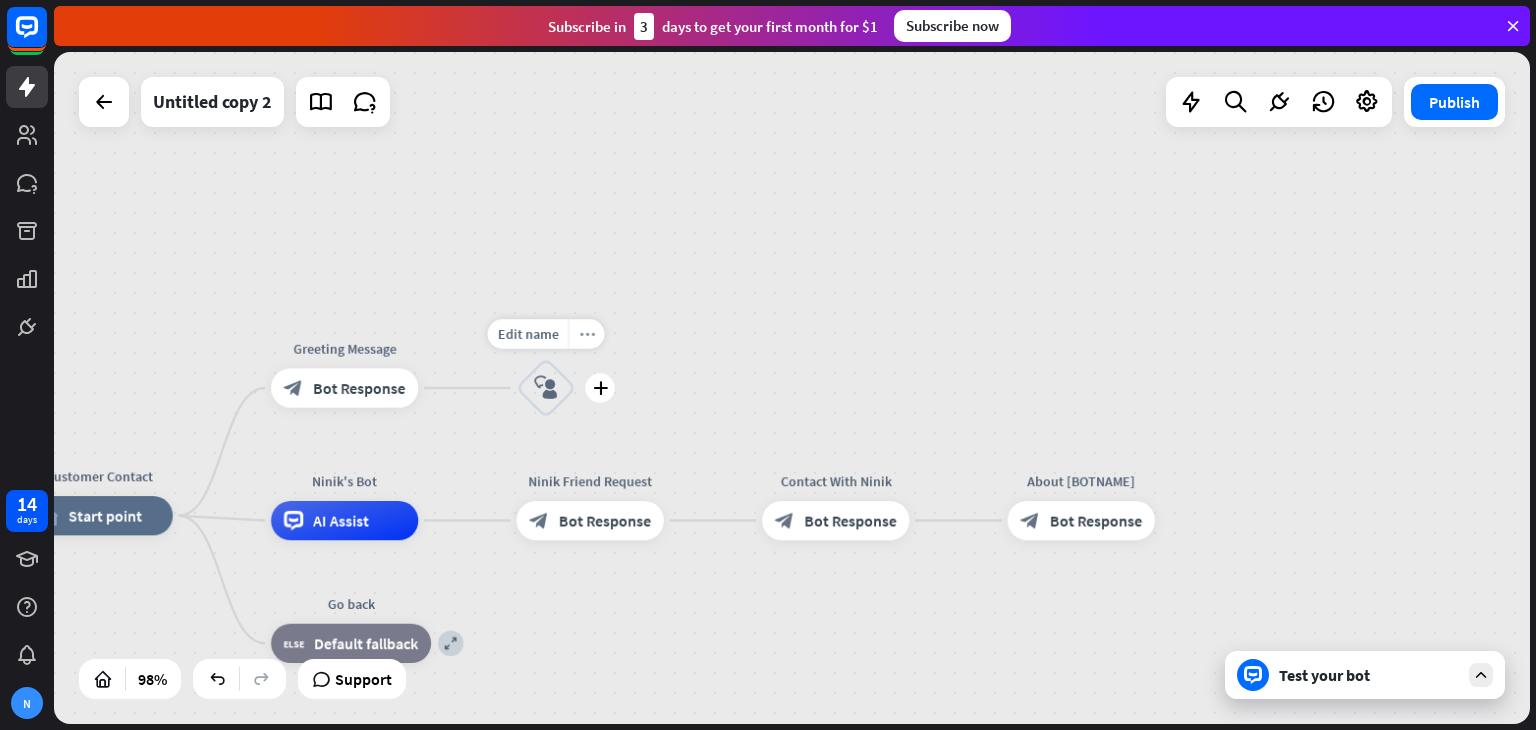 click on "more_horiz" at bounding box center (586, 333) 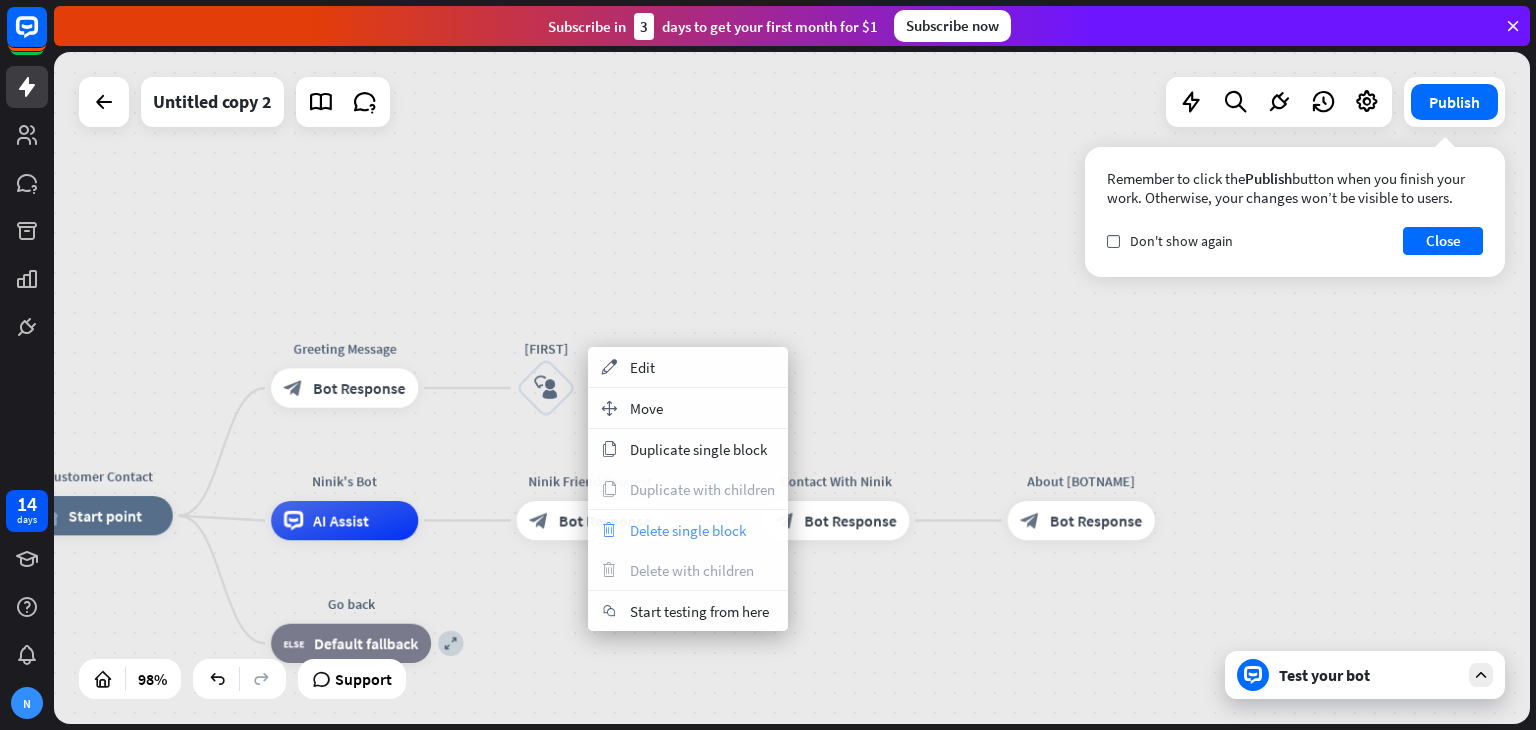 click on "Delete single block" at bounding box center [688, 530] 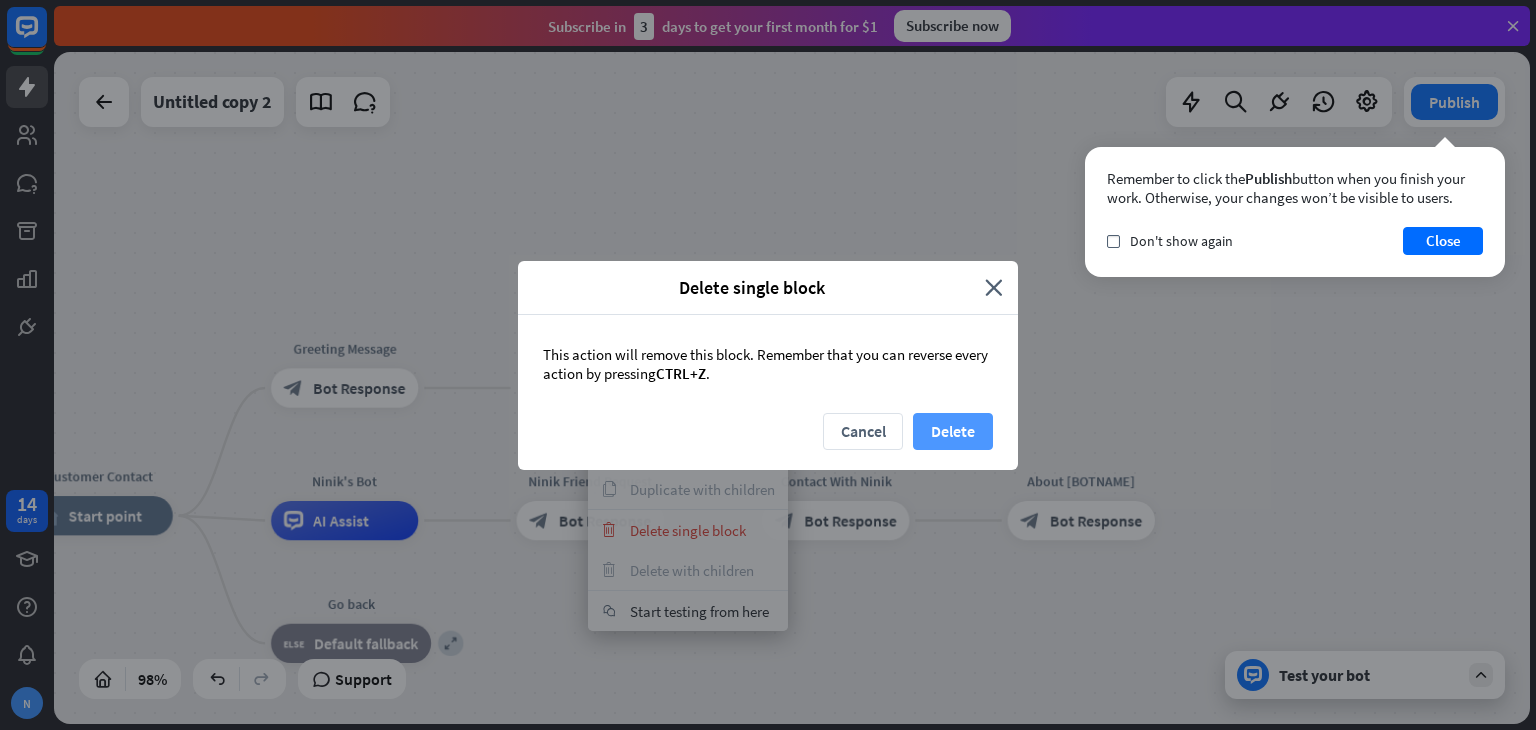 click on "Delete" at bounding box center (953, 431) 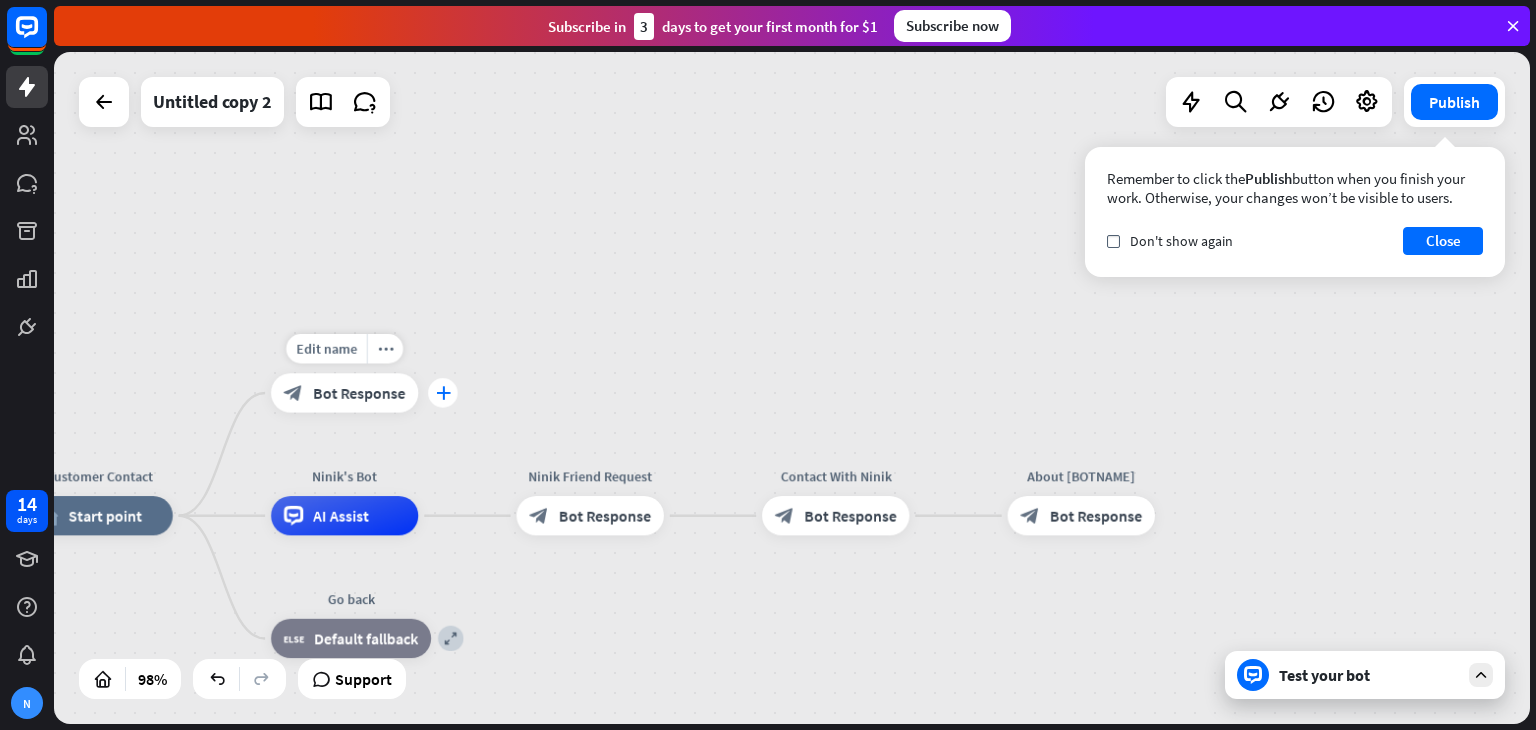 click on "plus" at bounding box center (442, 392) 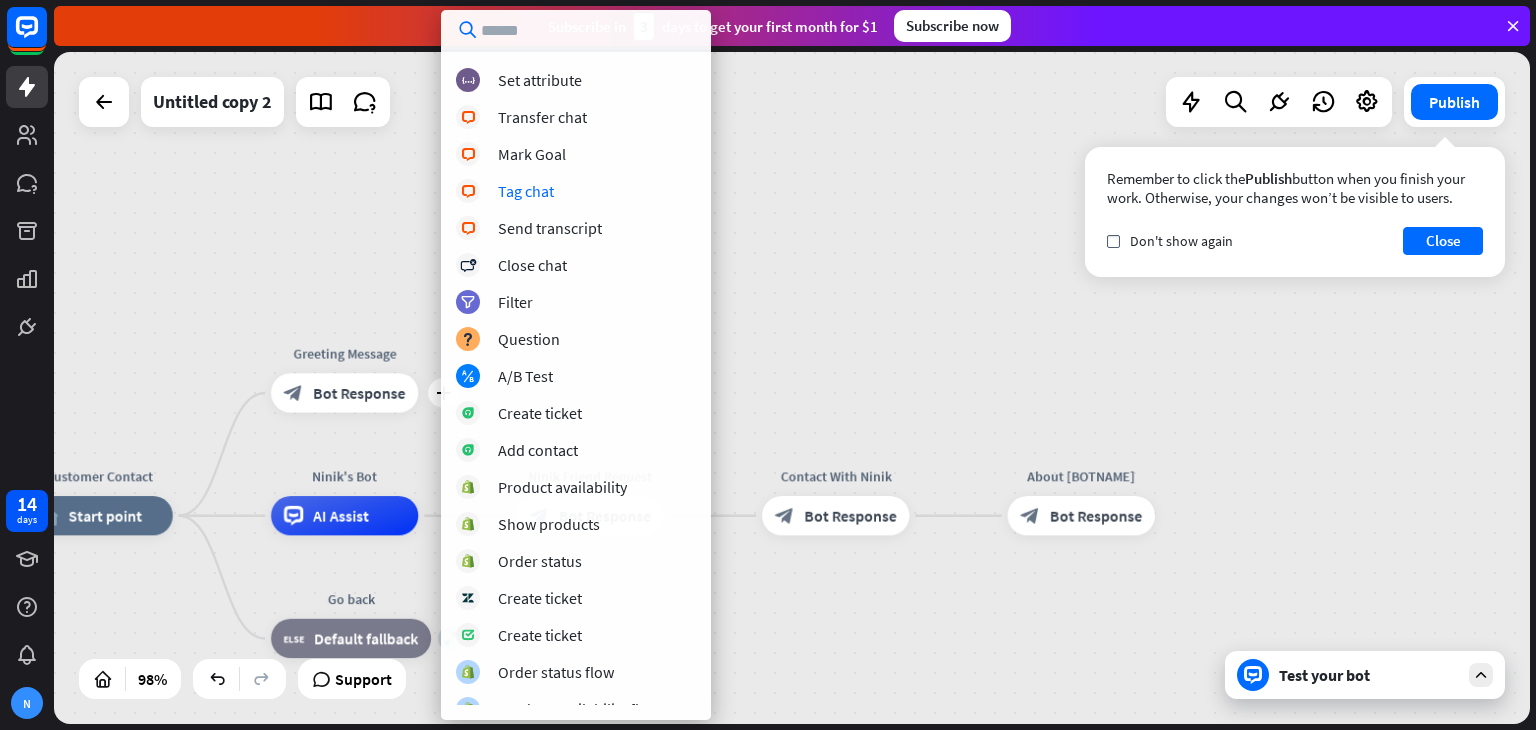 scroll, scrollTop: 438, scrollLeft: 0, axis: vertical 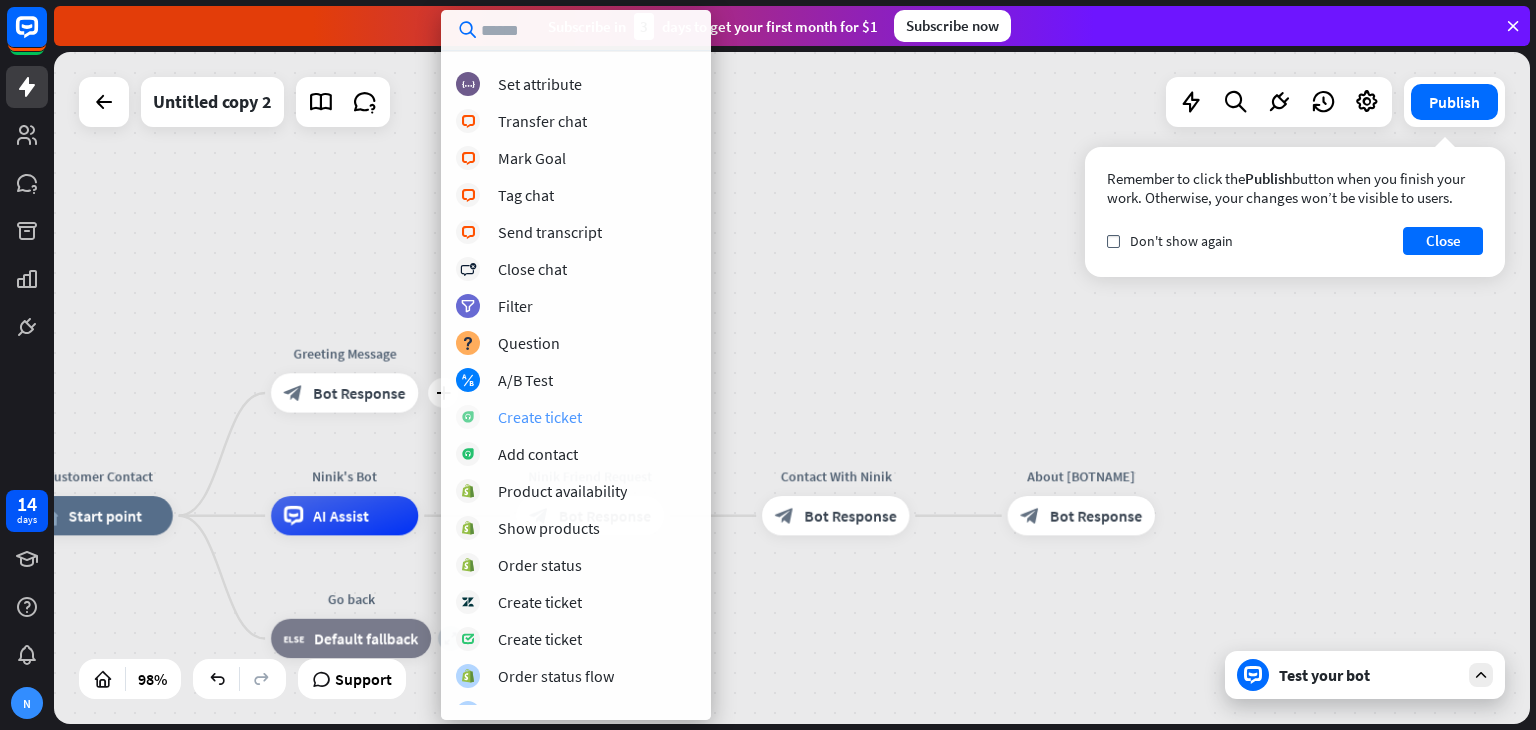 click on "Create ticket" at bounding box center (540, 417) 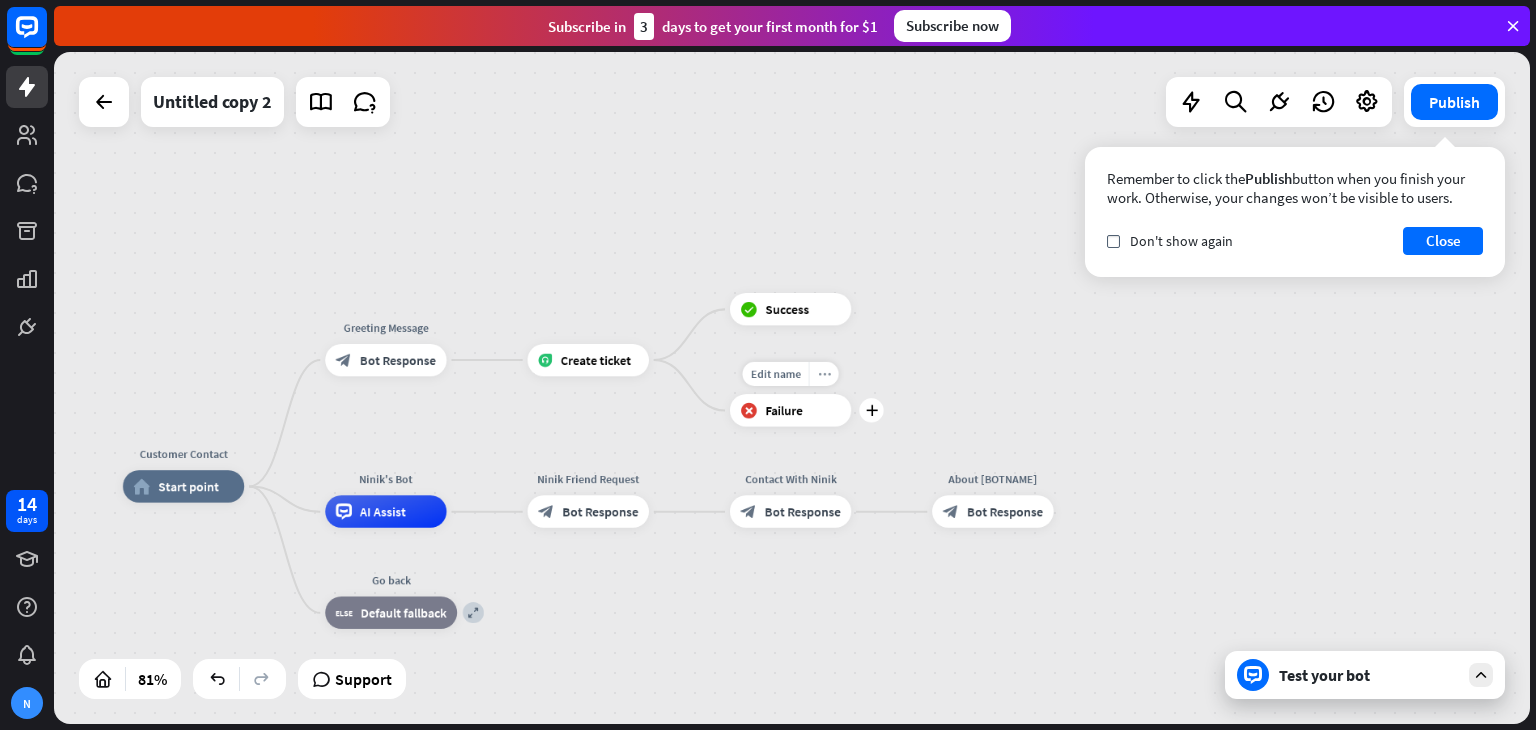 drag, startPoint x: 579, startPoint y: 349, endPoint x: 837, endPoint y: 368, distance: 258.69867 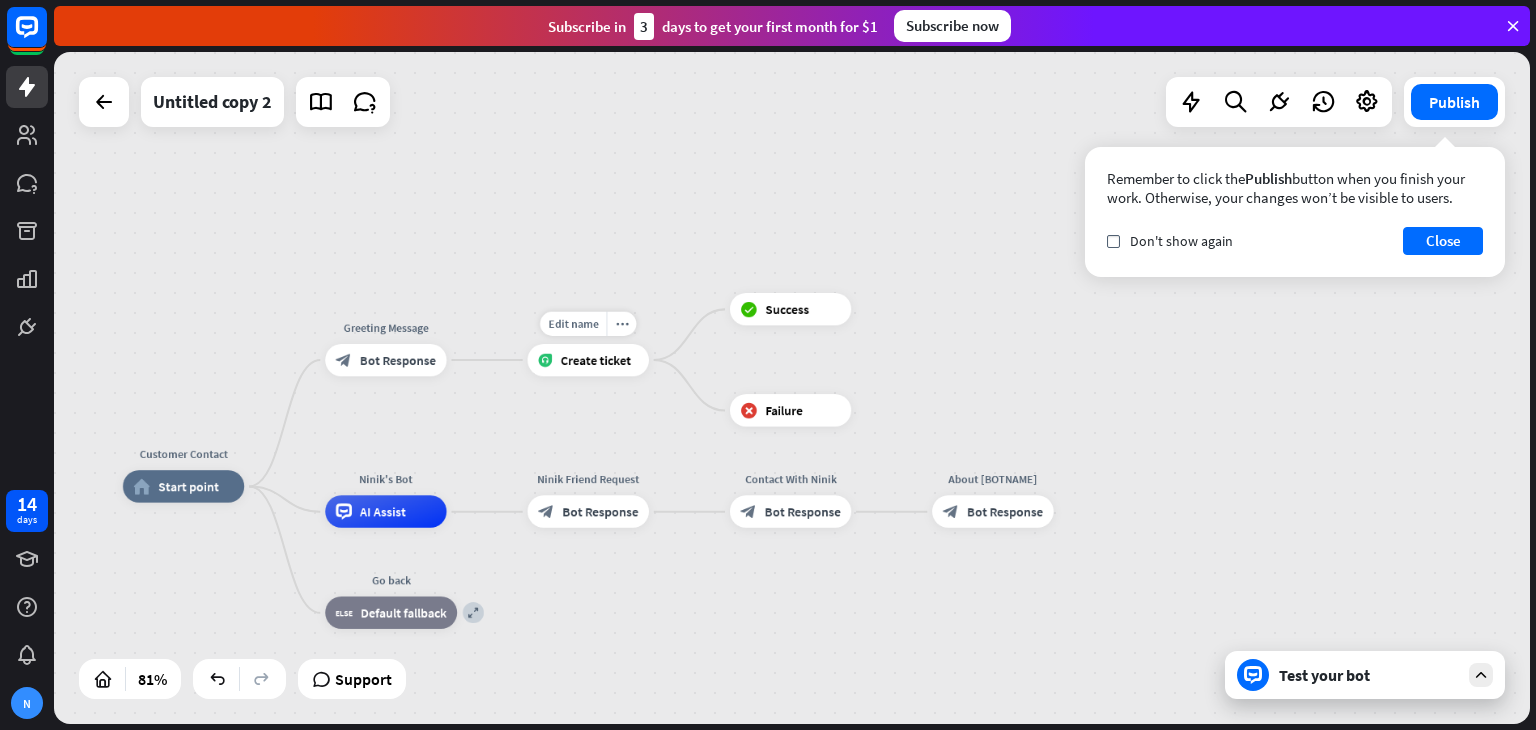 click on "Create ticket" at bounding box center (588, 360) 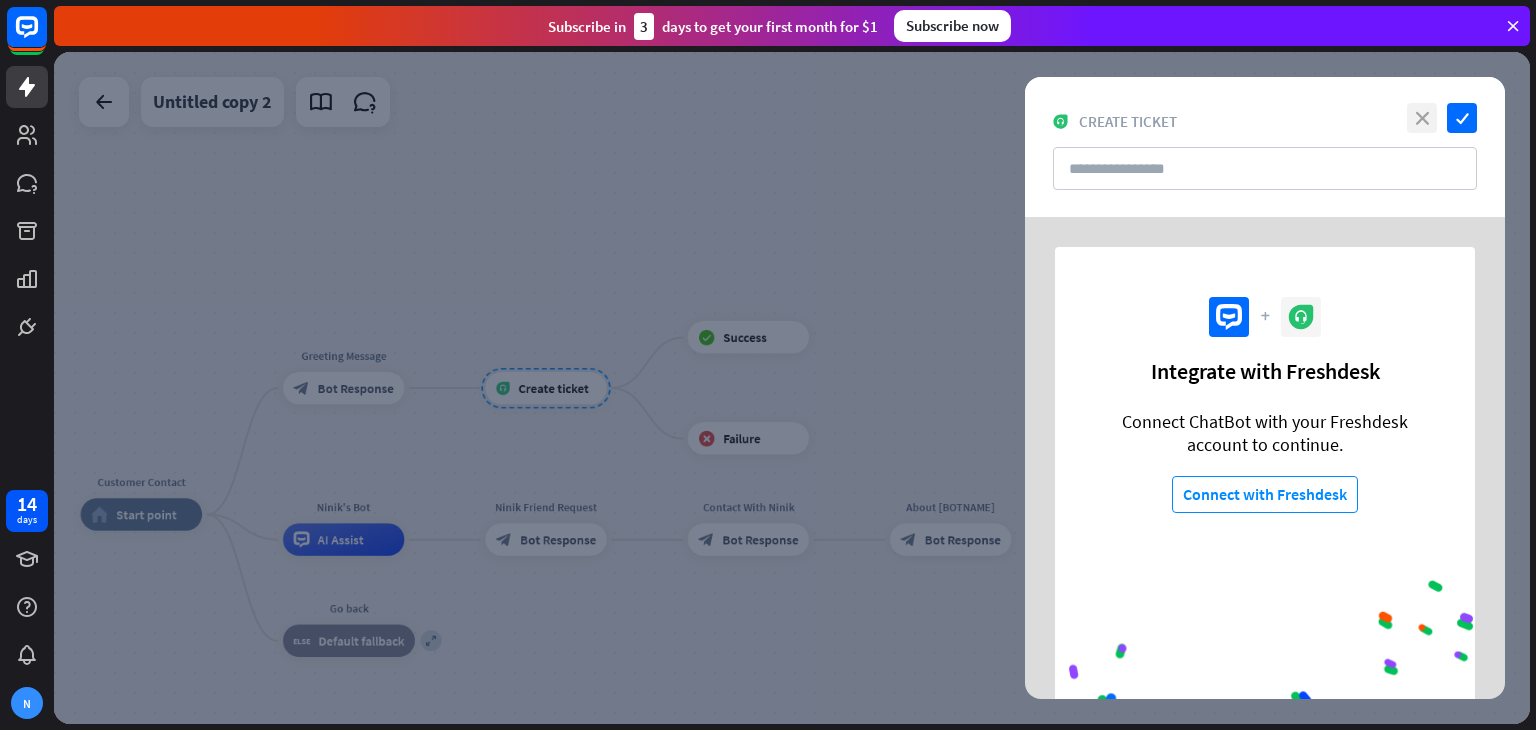 click on "close" at bounding box center [1422, 118] 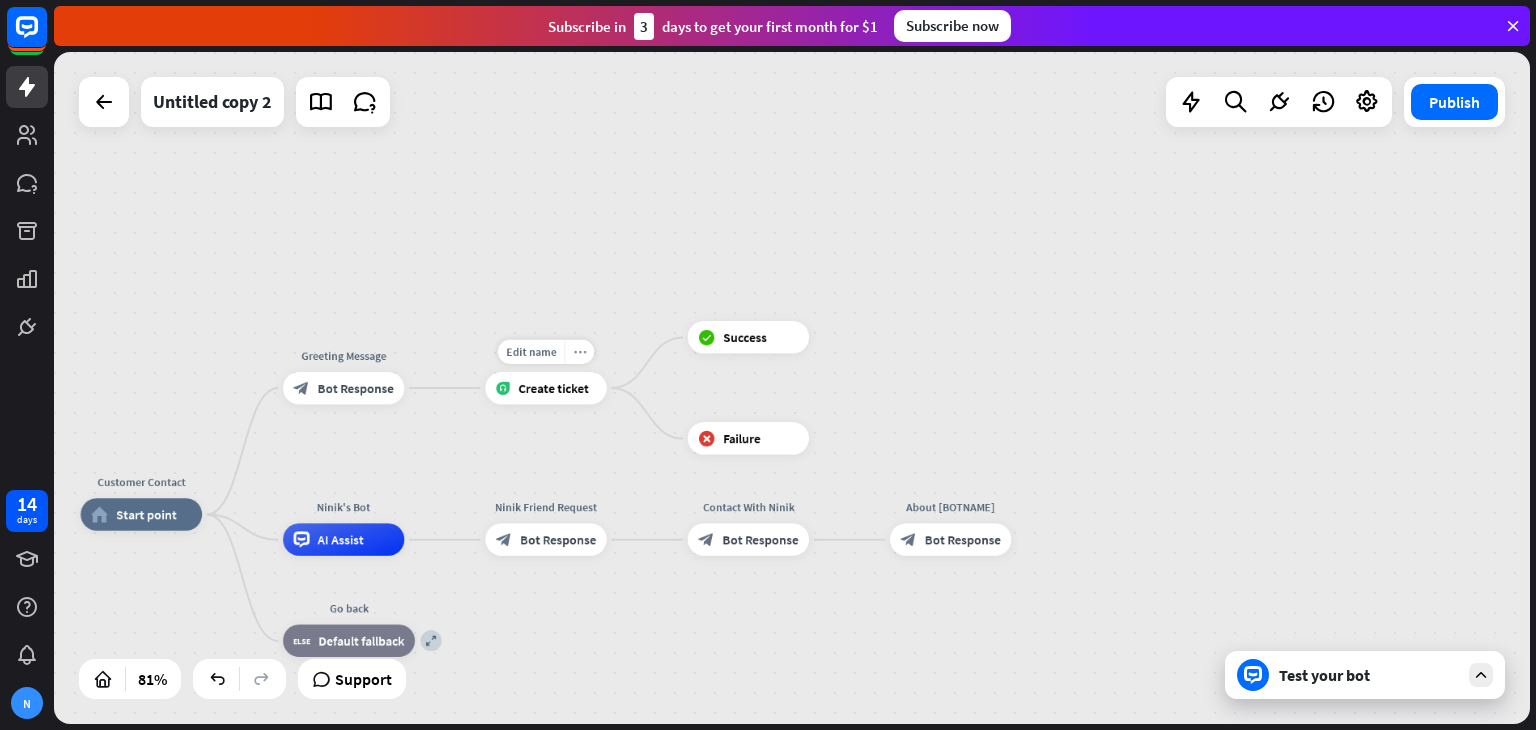 click on "more_horiz" at bounding box center [579, 351] 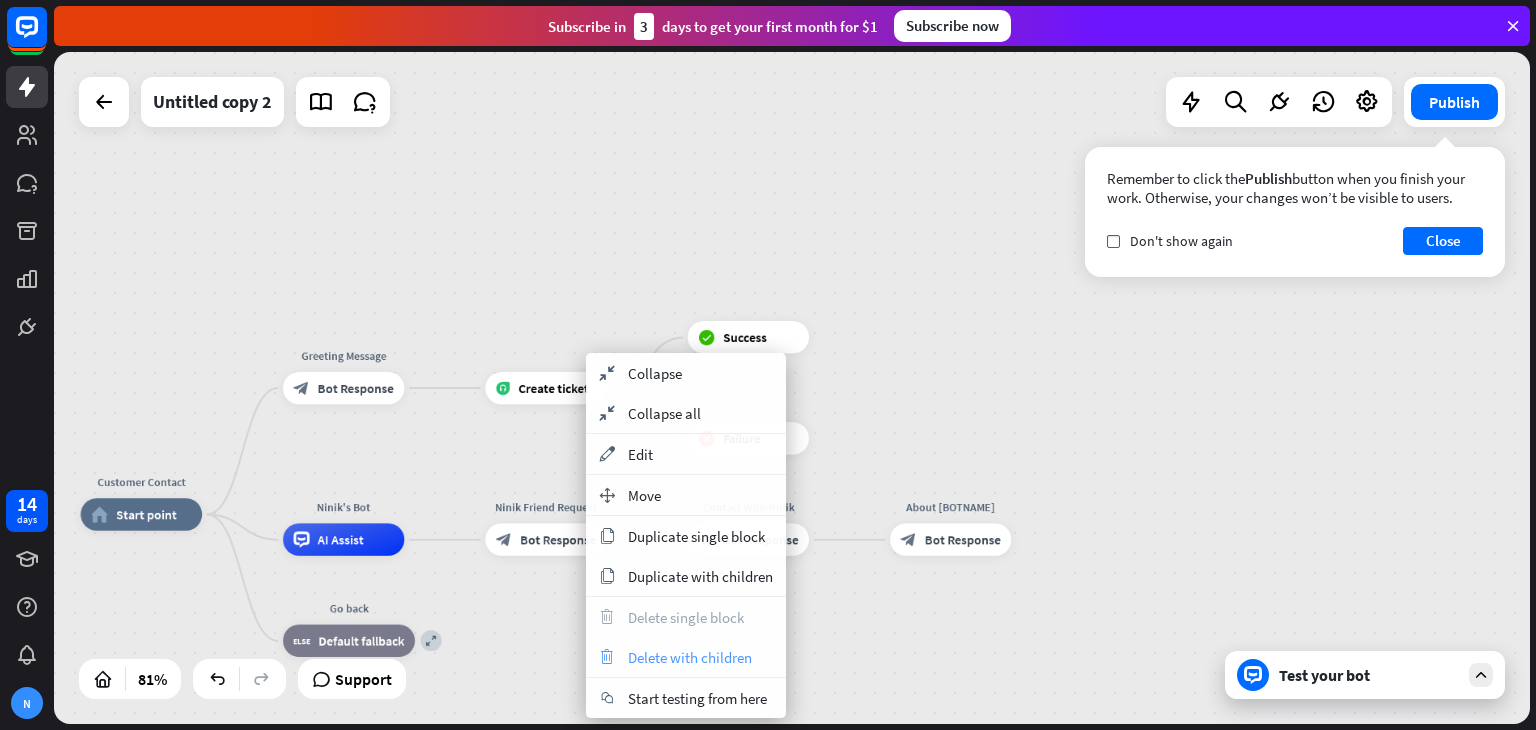 click on "trash   Delete with children" at bounding box center [686, 657] 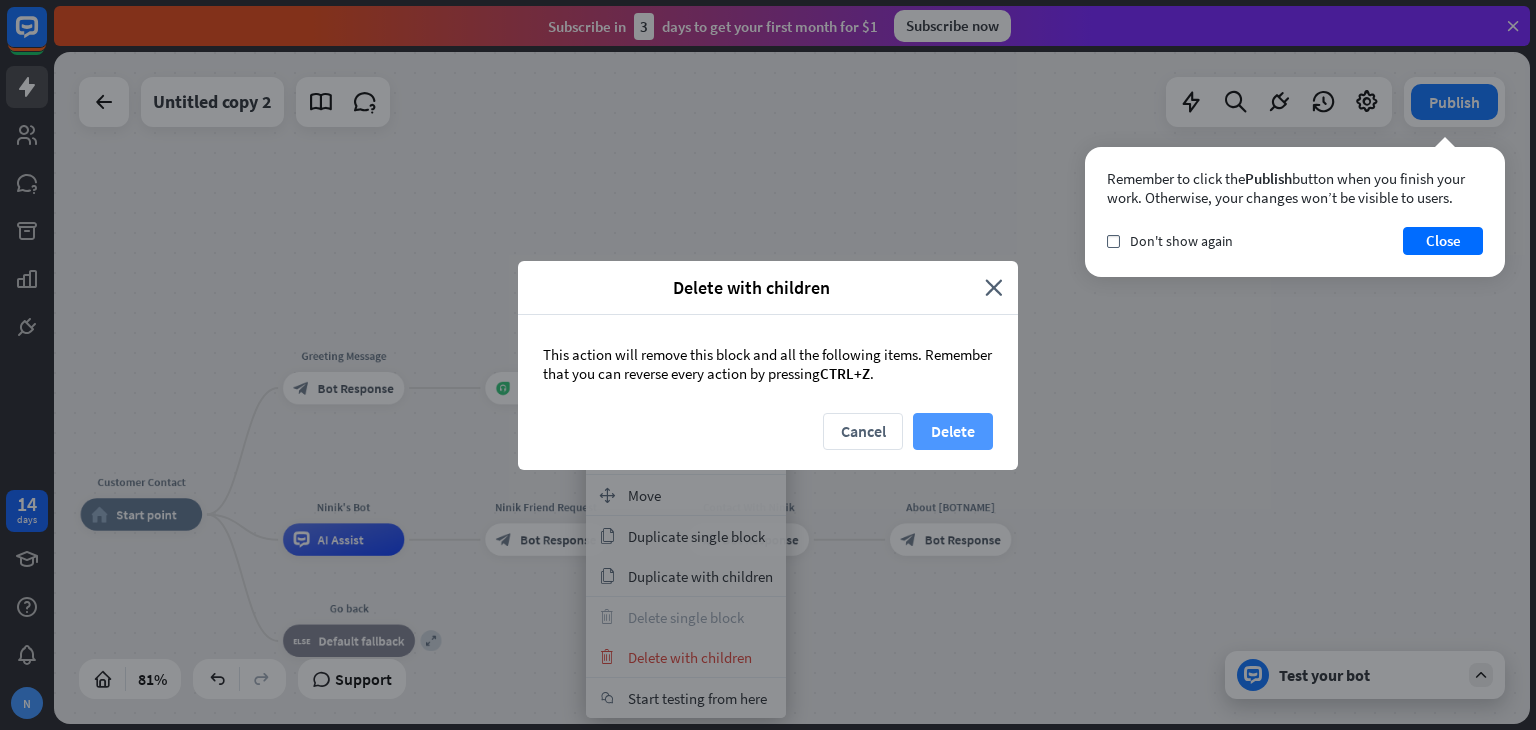 click on "Delete" at bounding box center [953, 431] 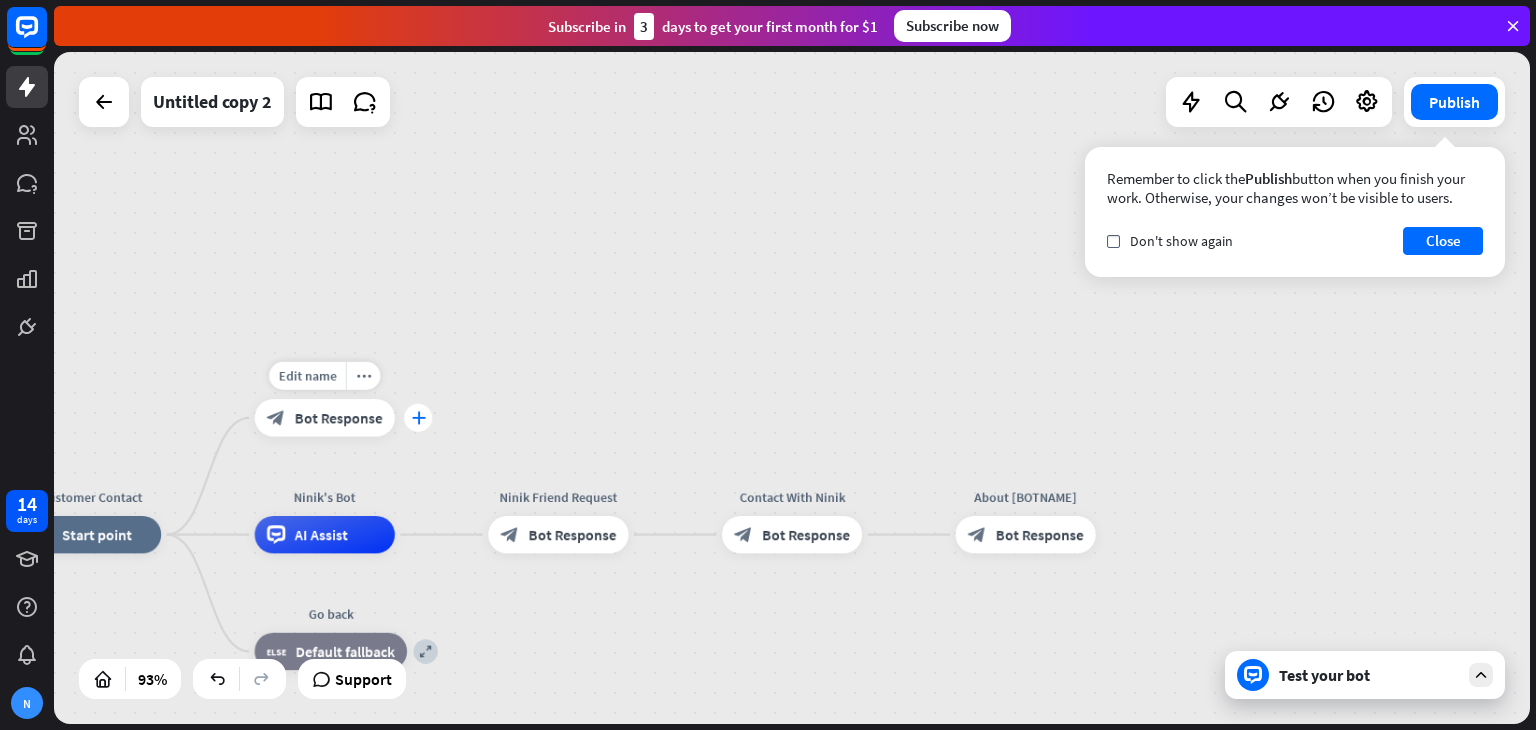 click on "plus" at bounding box center [418, 418] 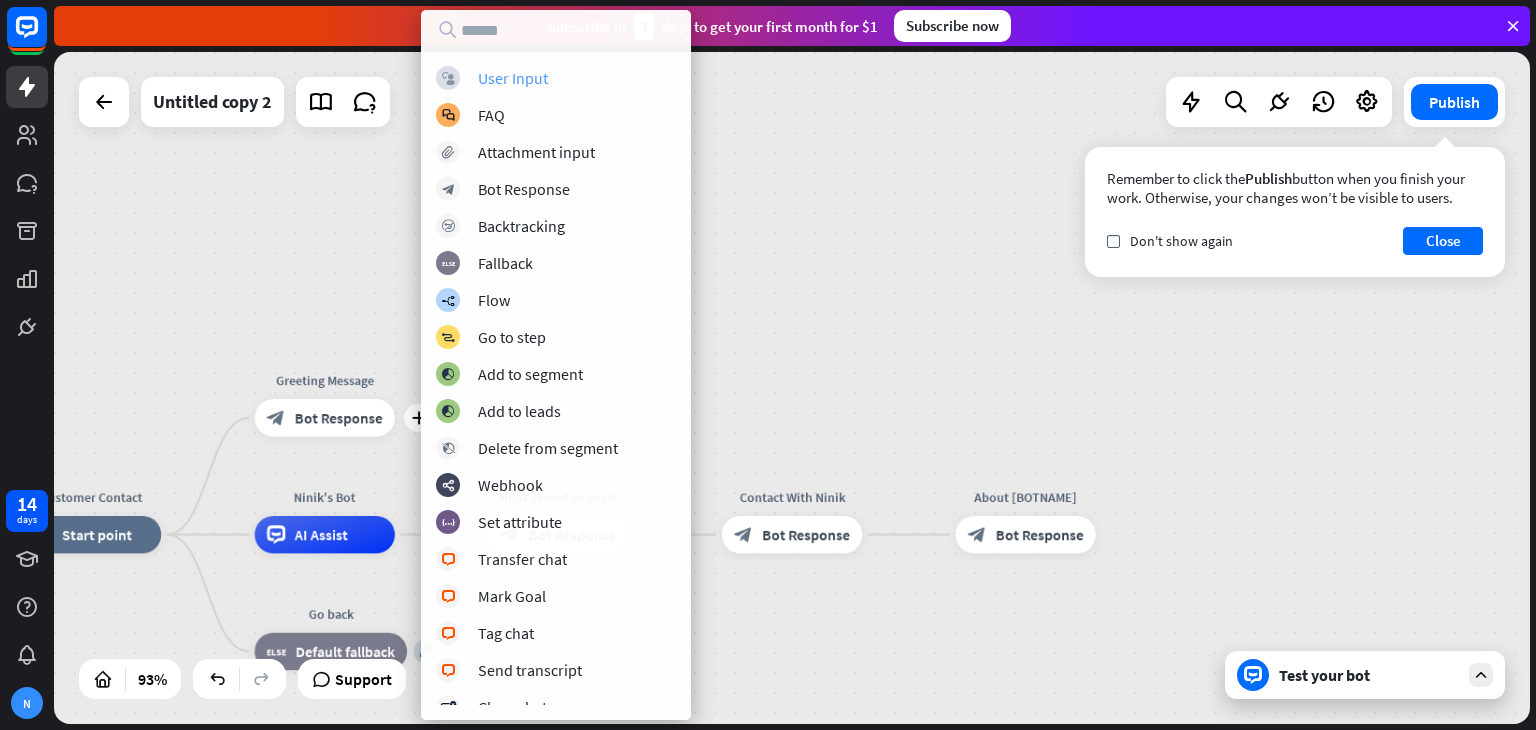click on "block_user_input
User Input" at bounding box center (556, 78) 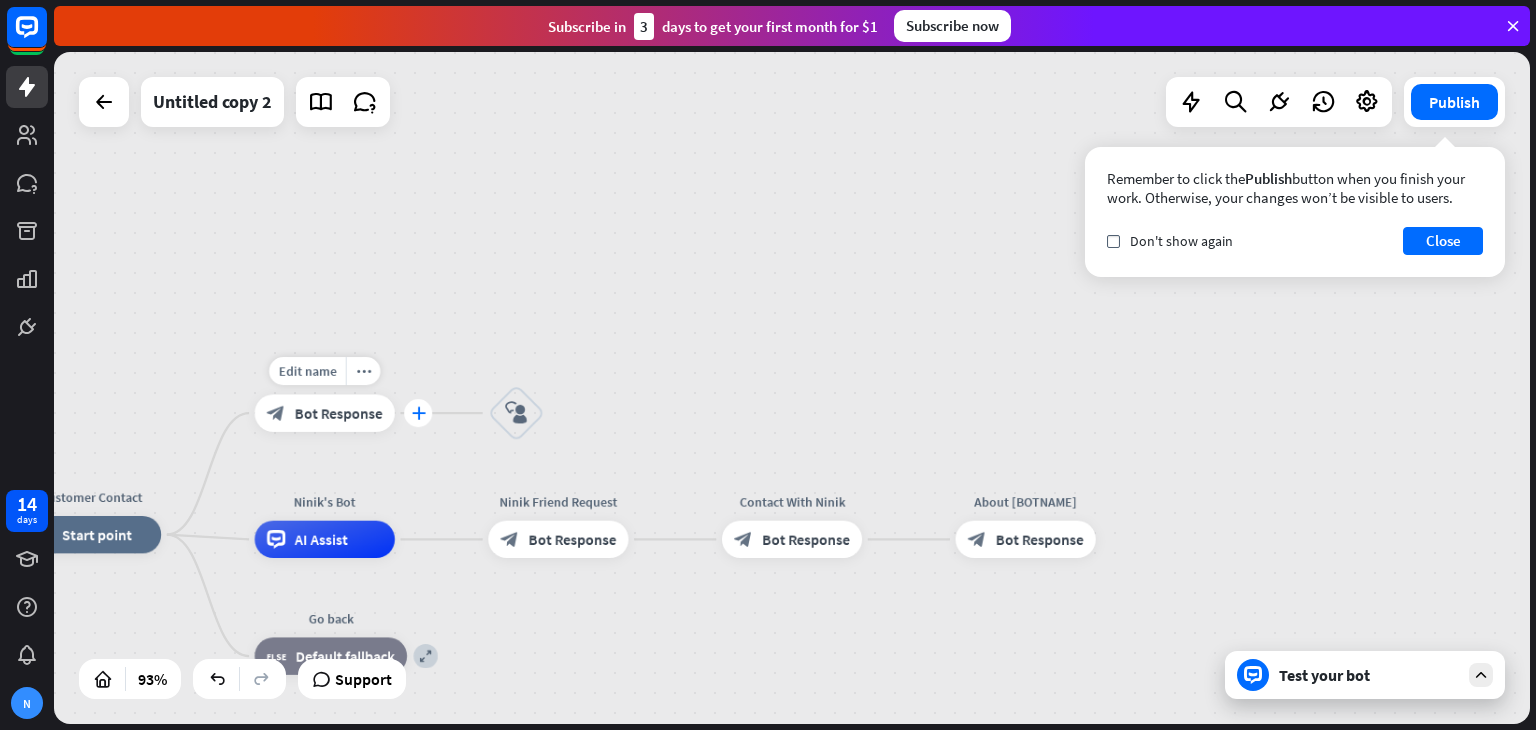 click on "plus" at bounding box center [418, 413] 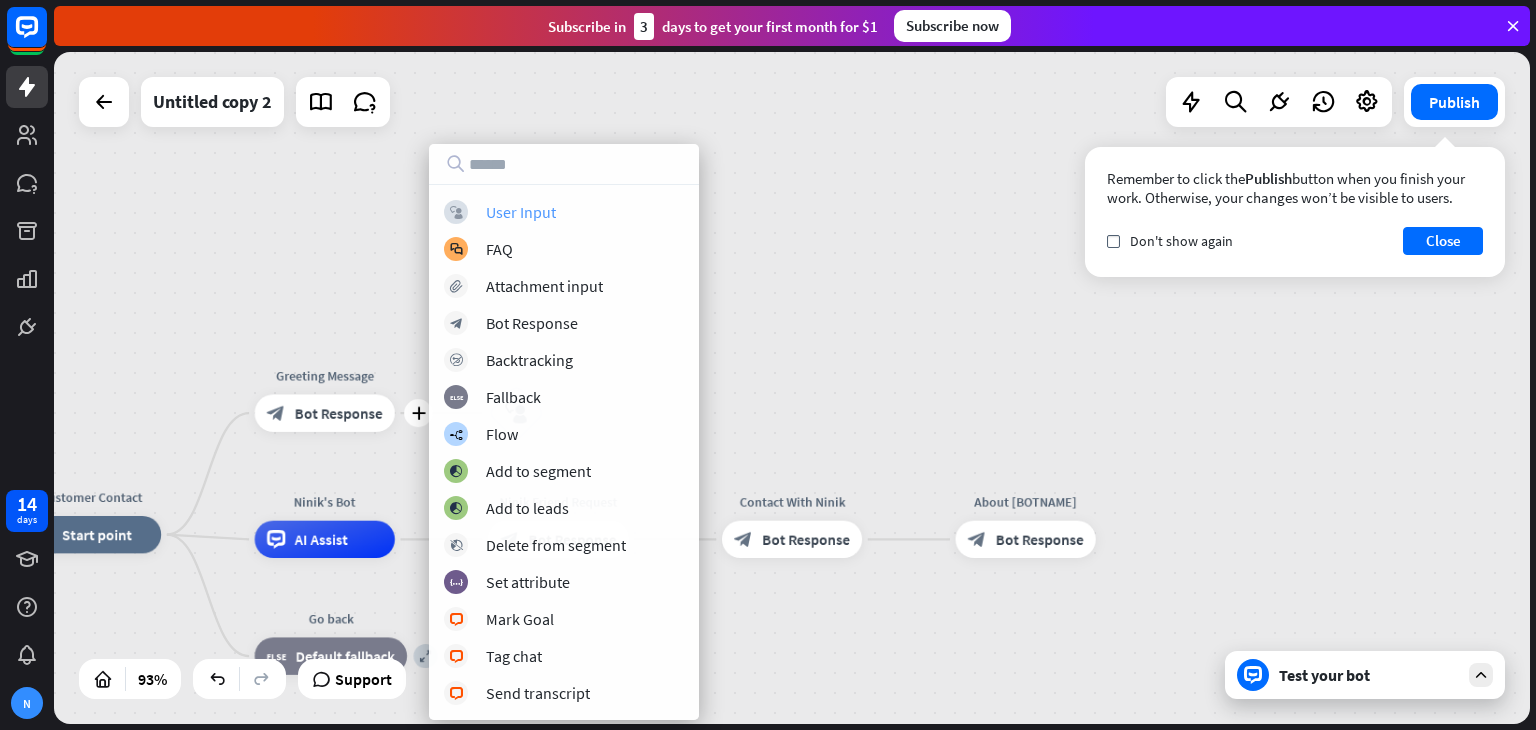 click on "User Input" at bounding box center (521, 212) 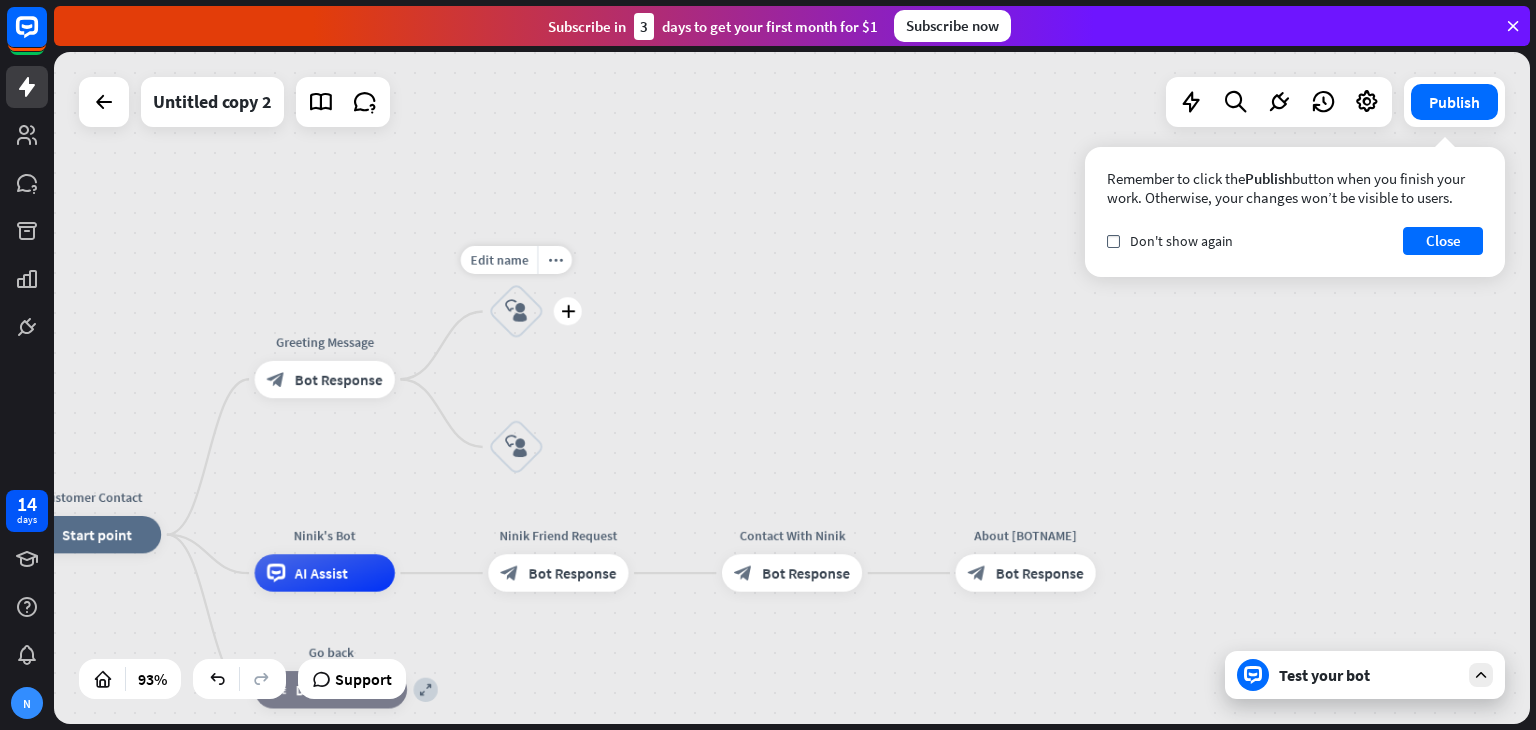 click on "block_user_input" at bounding box center [516, 311] 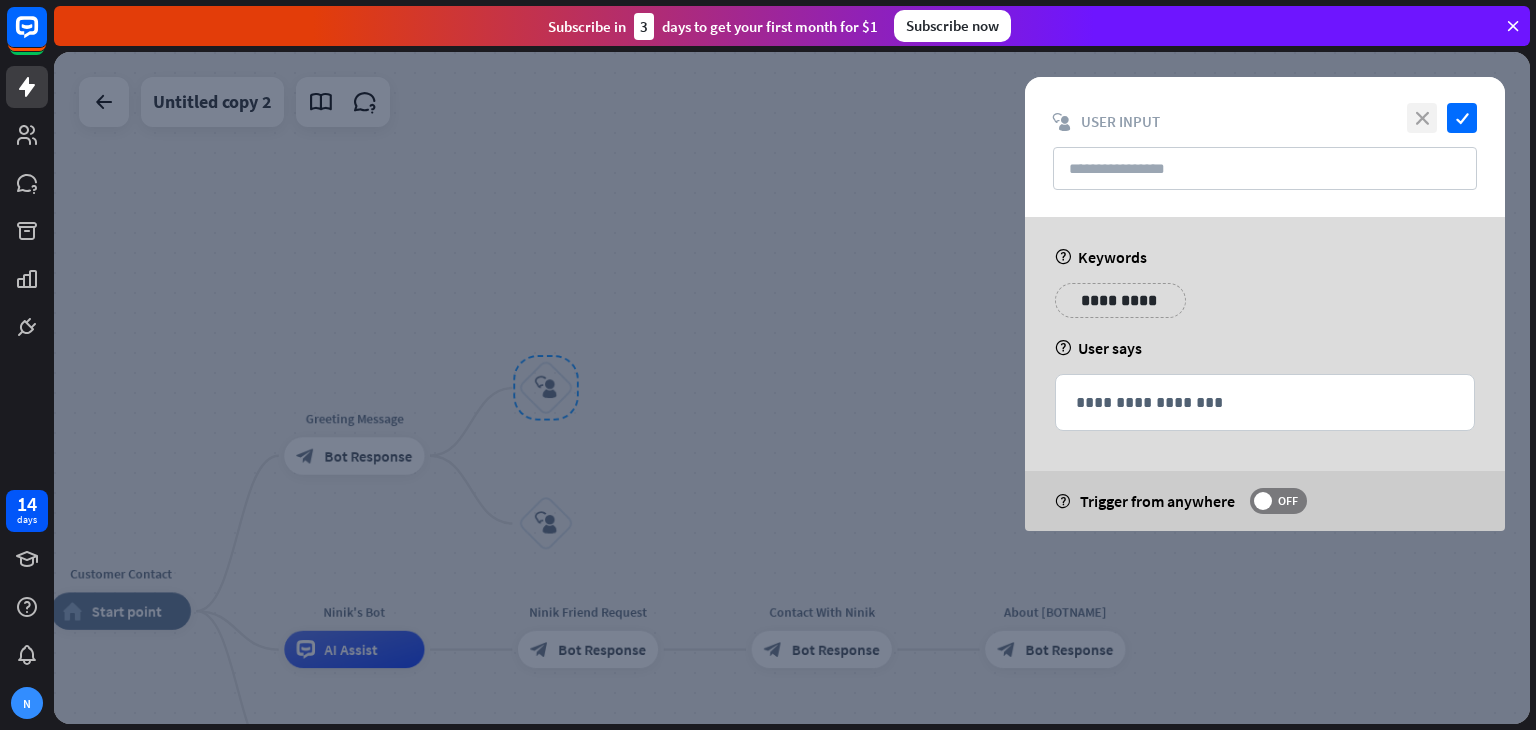 click on "close" at bounding box center (1422, 118) 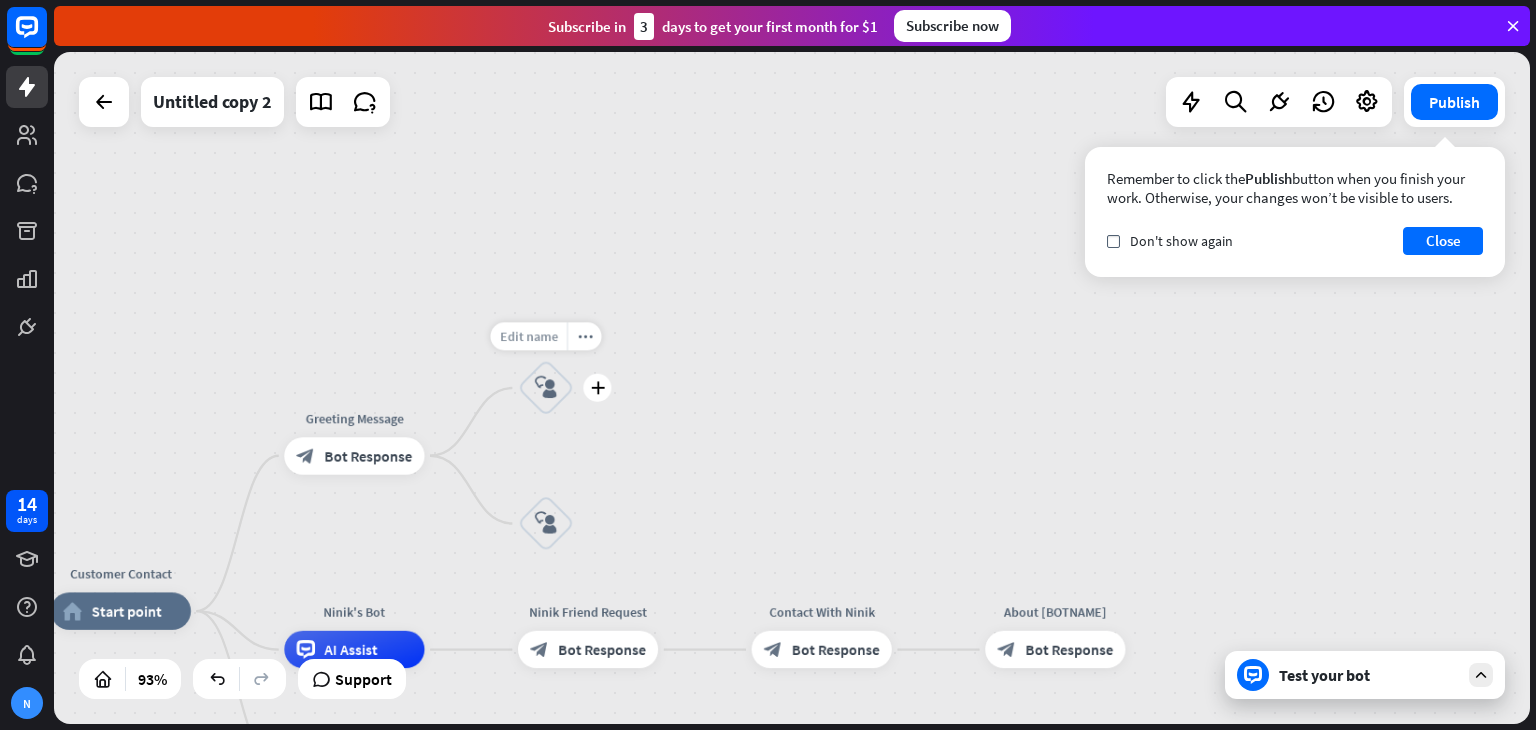 click on "Edit name" at bounding box center [529, 336] 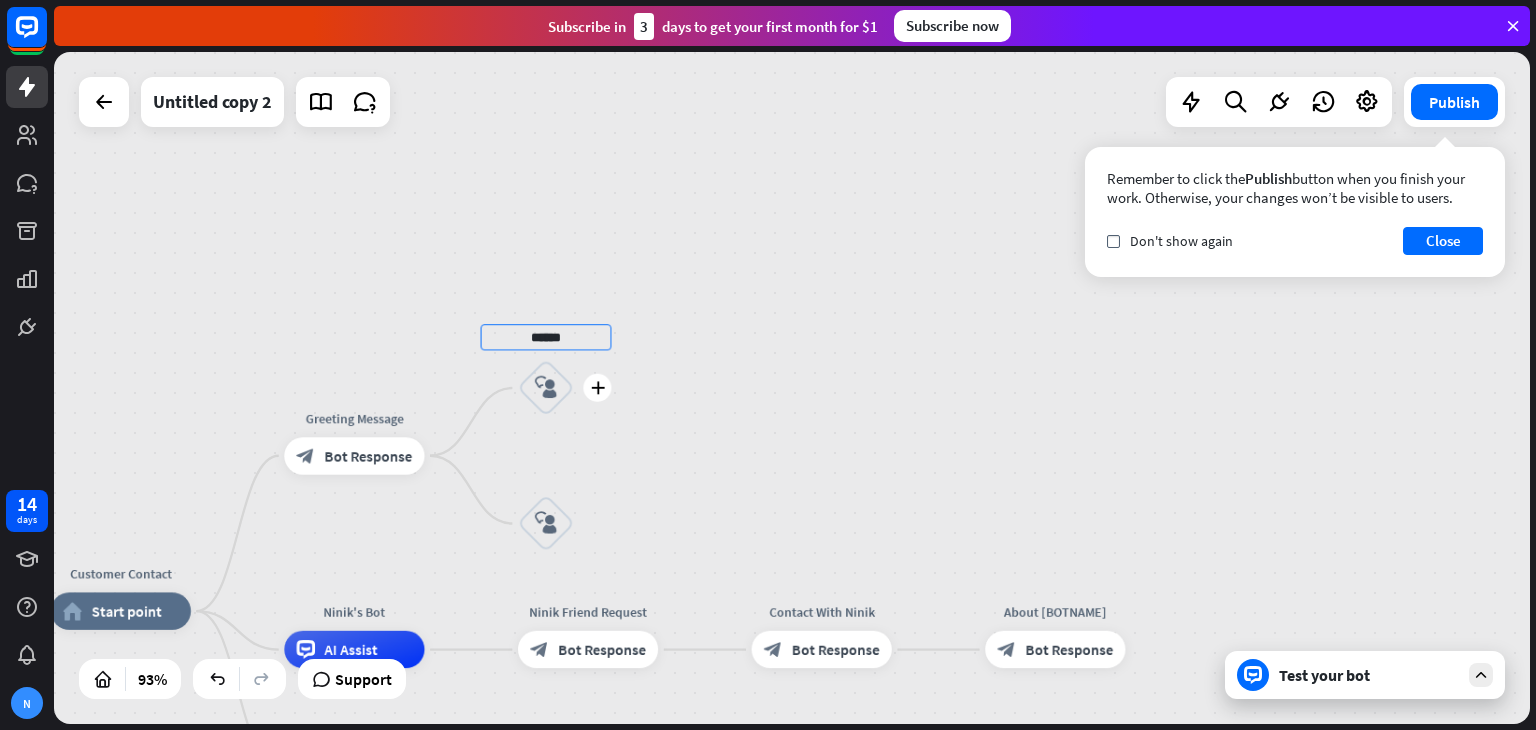 type on "******" 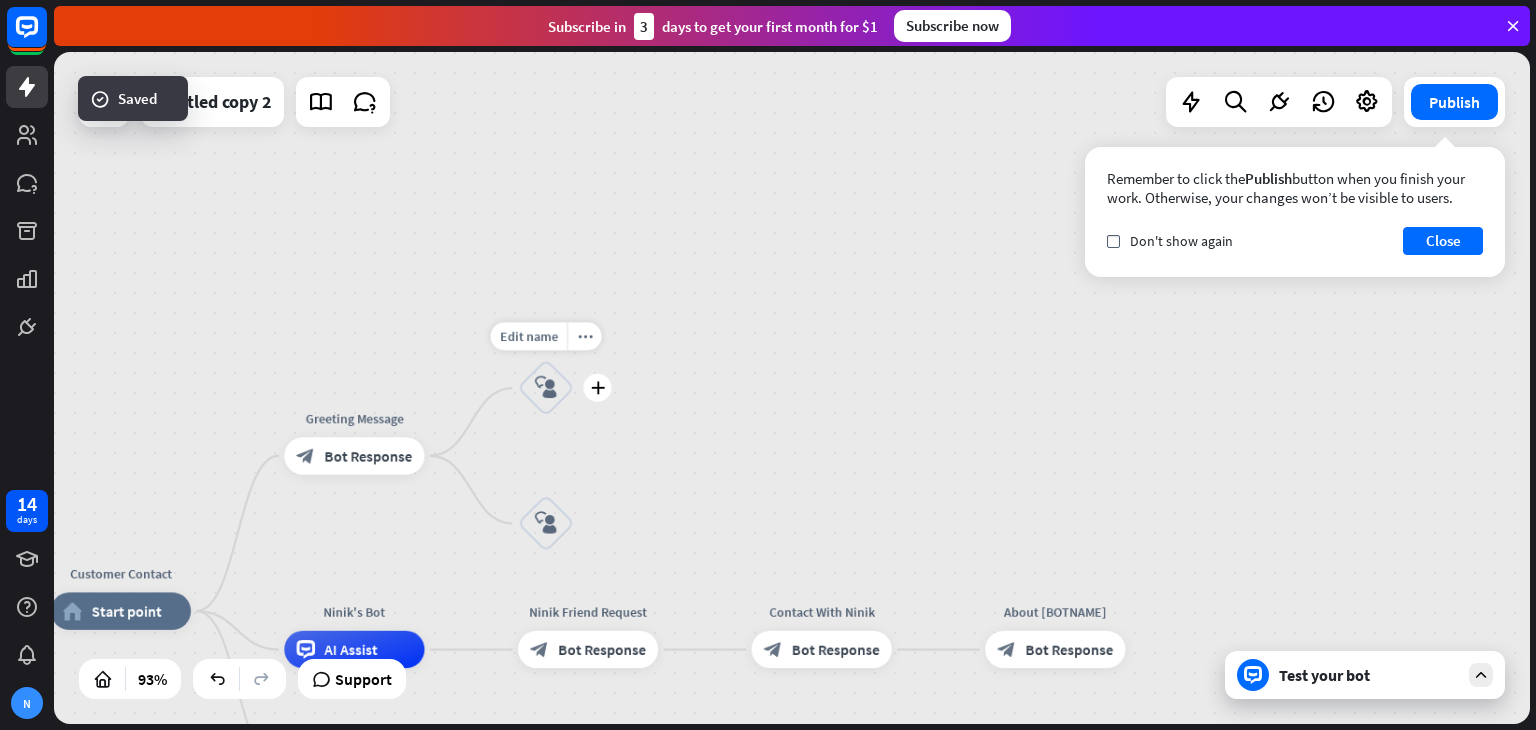 click on "Edit name   more_horiz         plus   Friend   block_user_input" at bounding box center (546, 388) 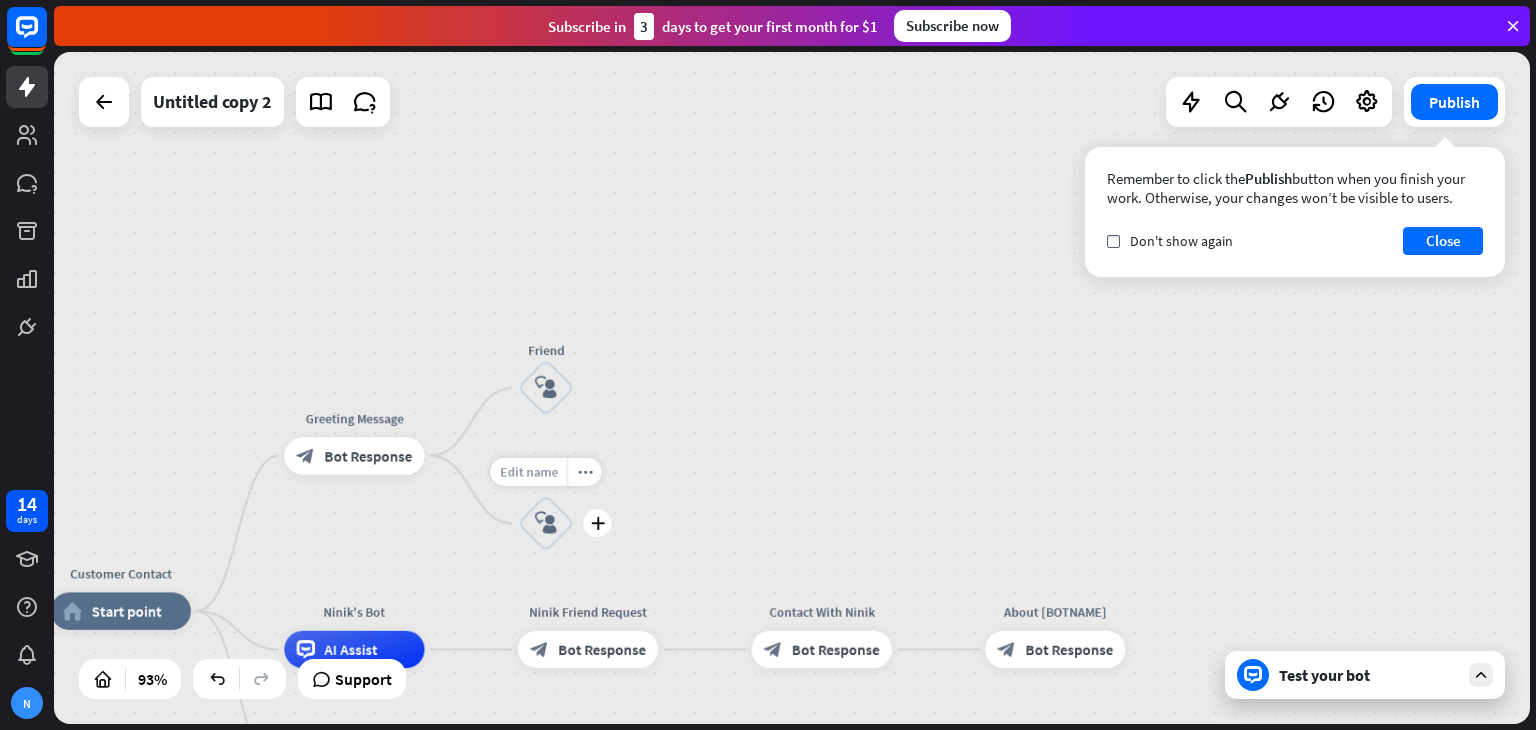 click on "Edit name" at bounding box center [529, 472] 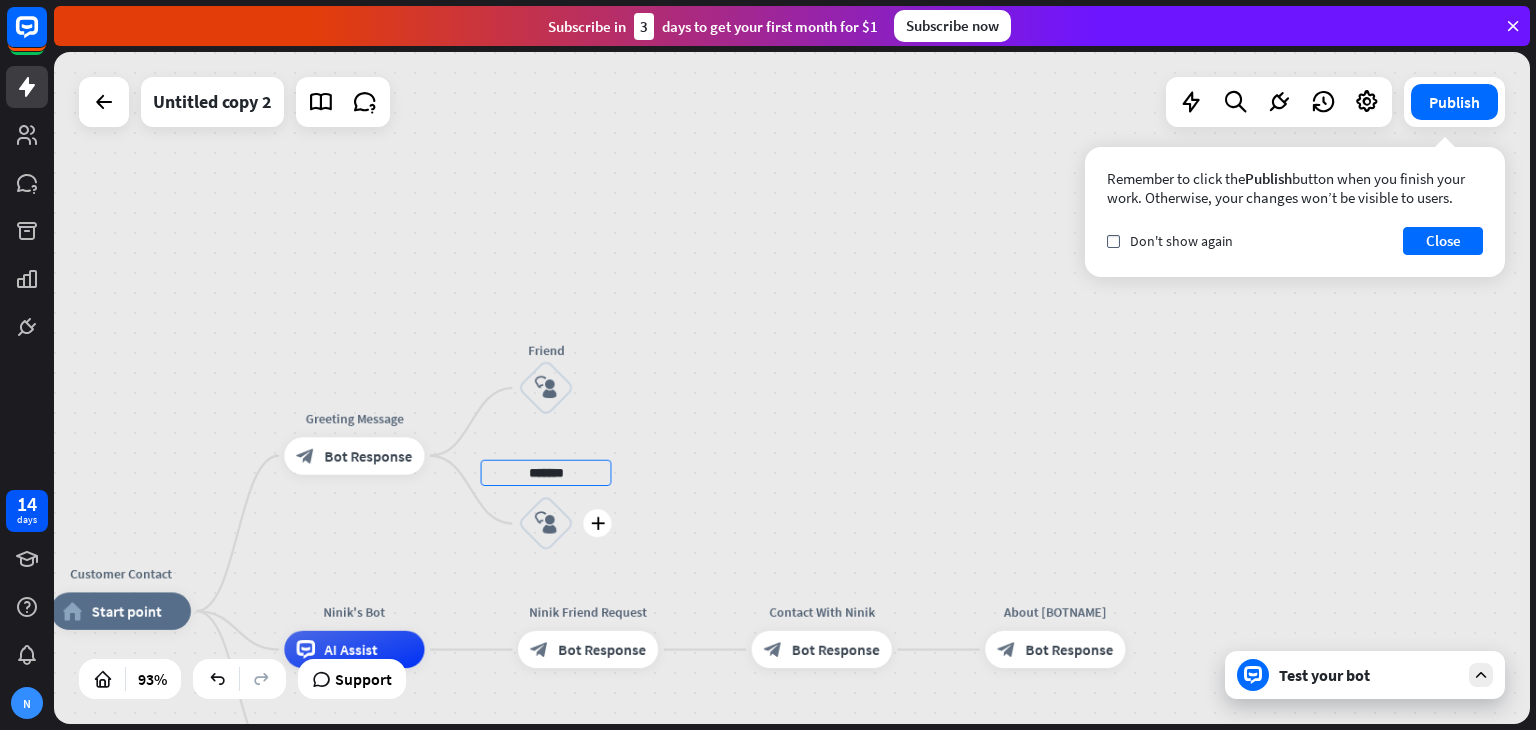 type on "*******" 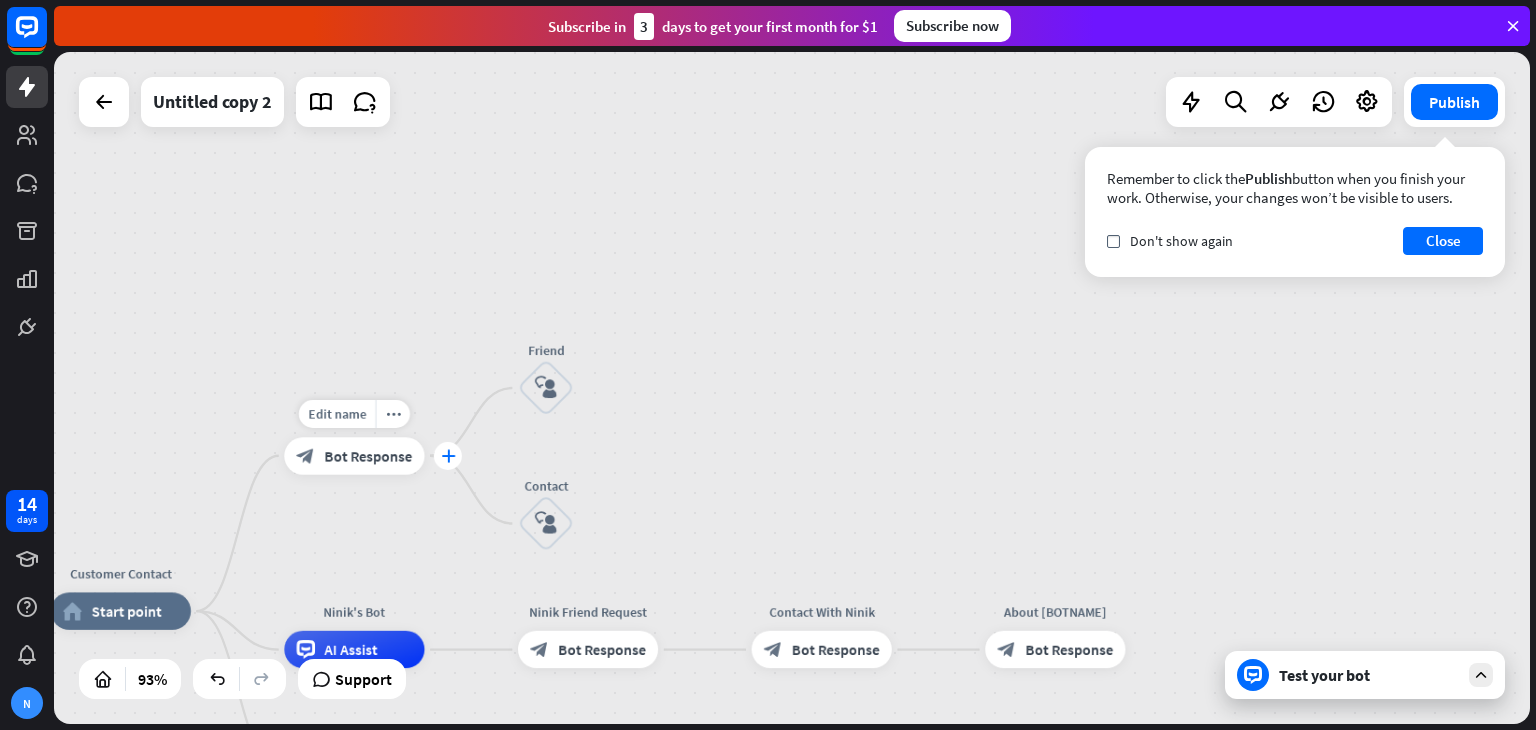 click on "plus" at bounding box center (448, 456) 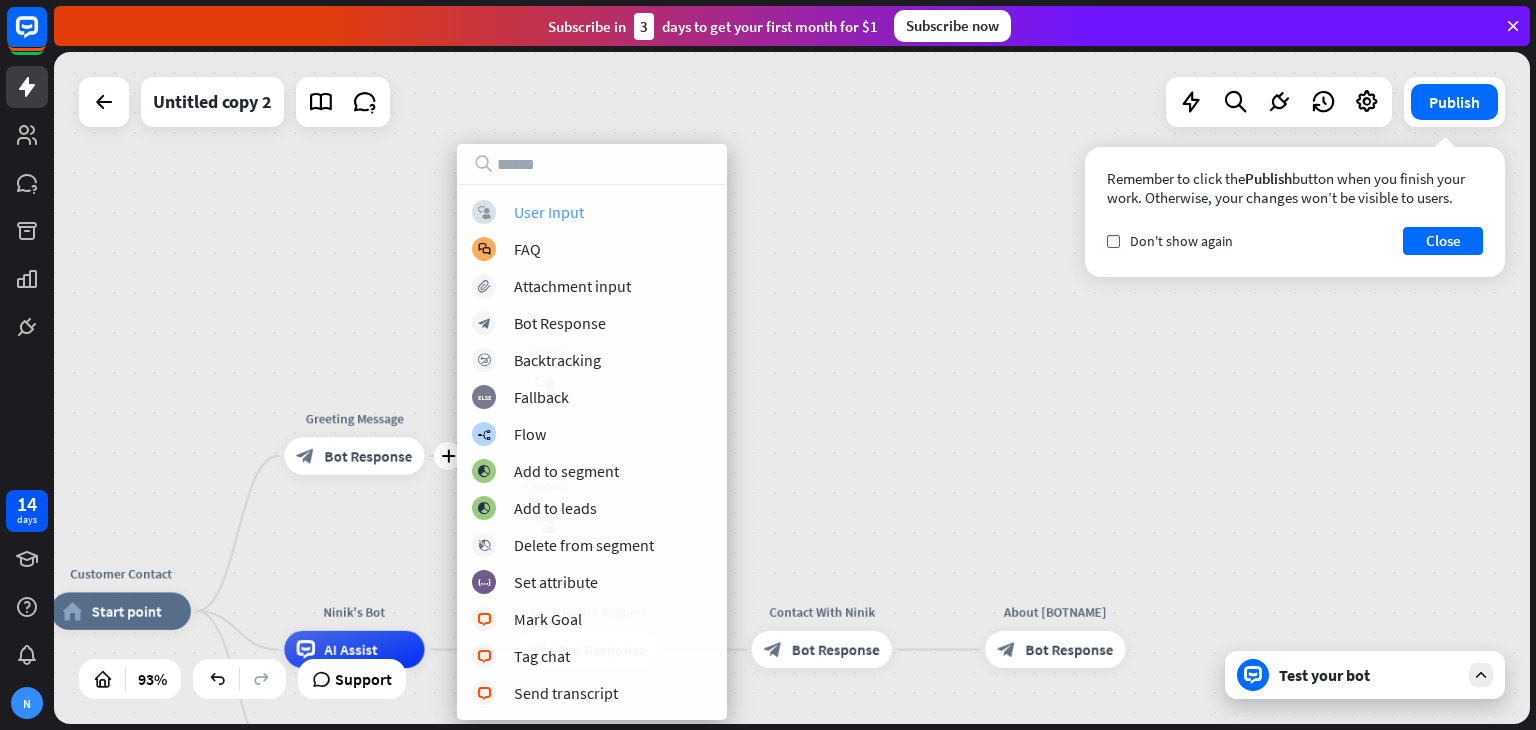 click on "User Input" at bounding box center [549, 212] 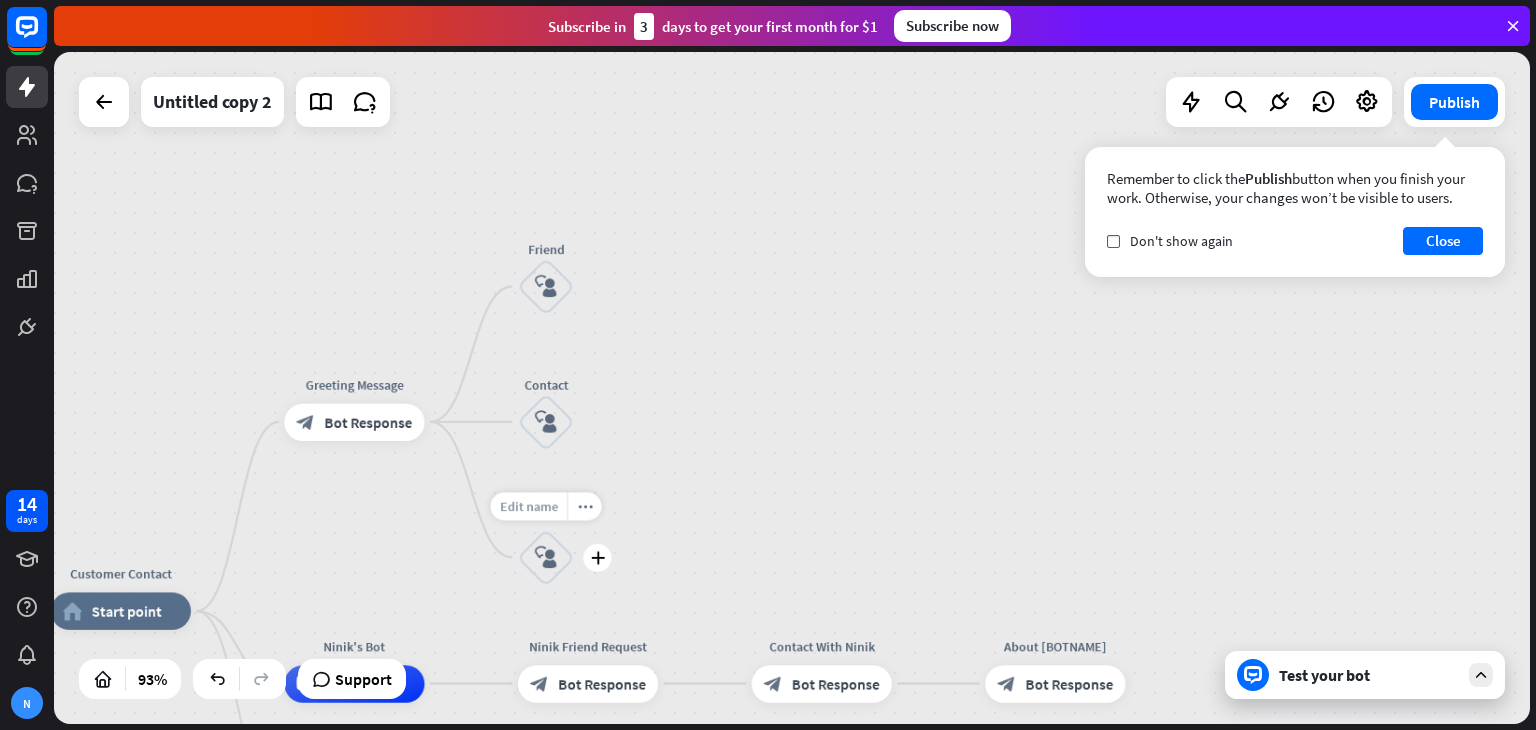 click on "Edit name" at bounding box center [529, 506] 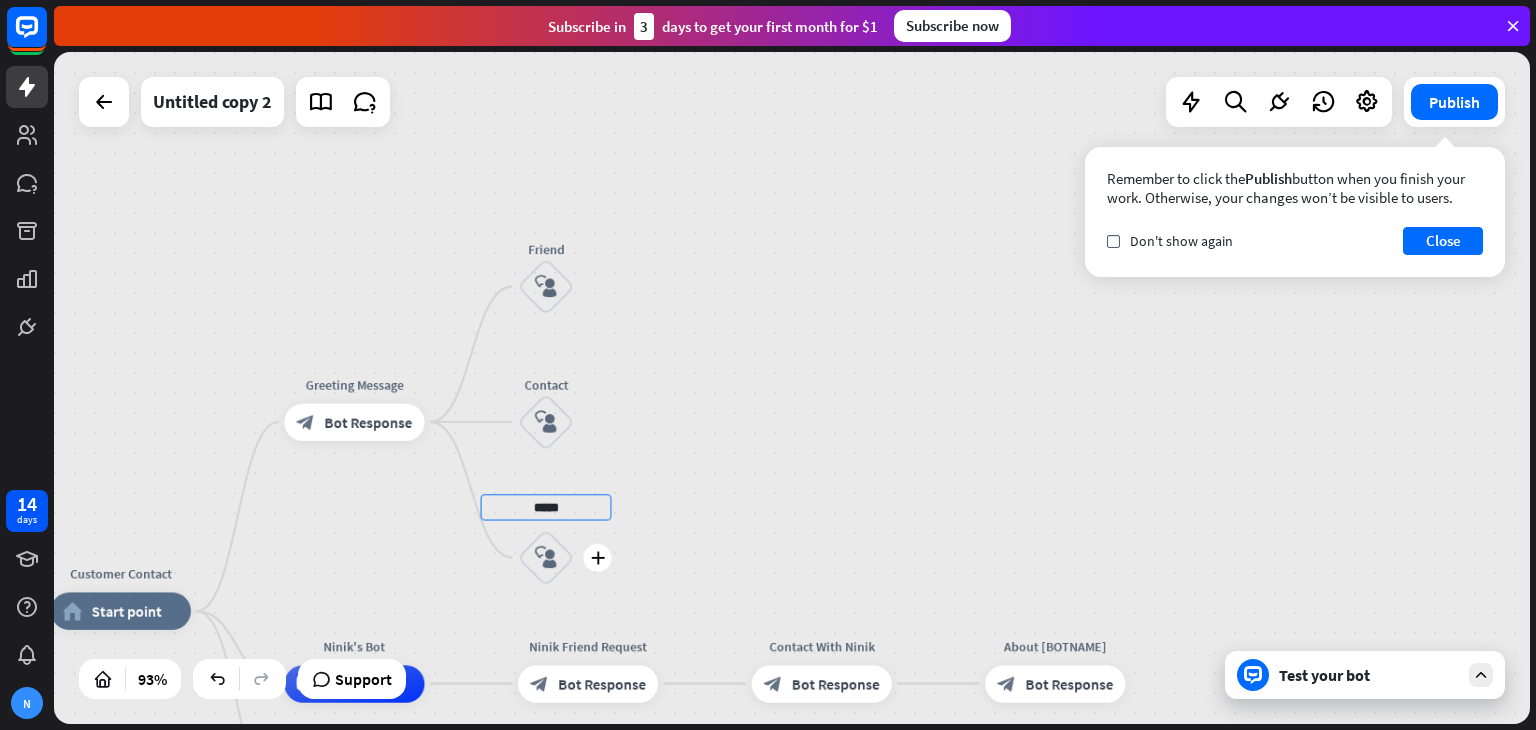 type on "*****" 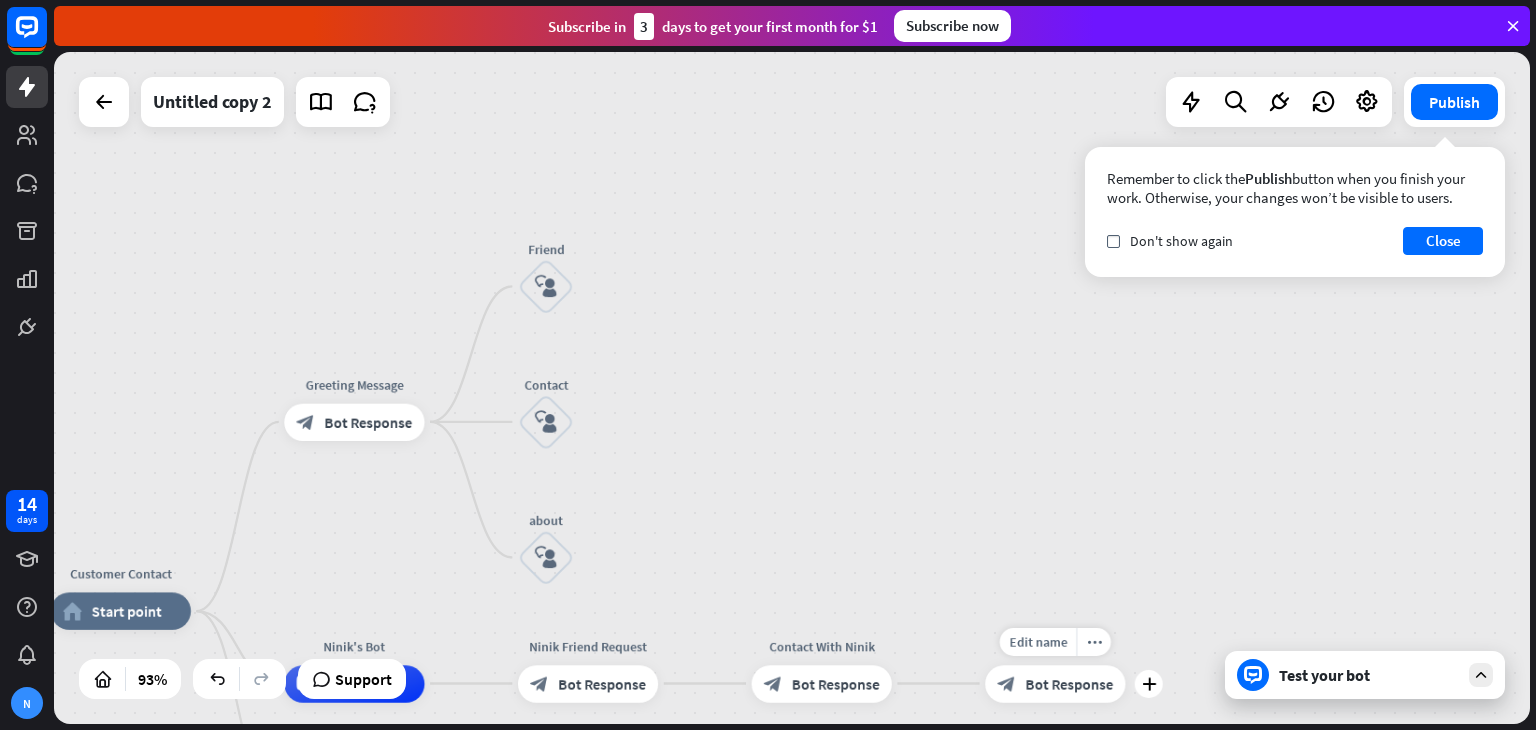click on "block_bot_response   Bot Response" at bounding box center [1055, 683] 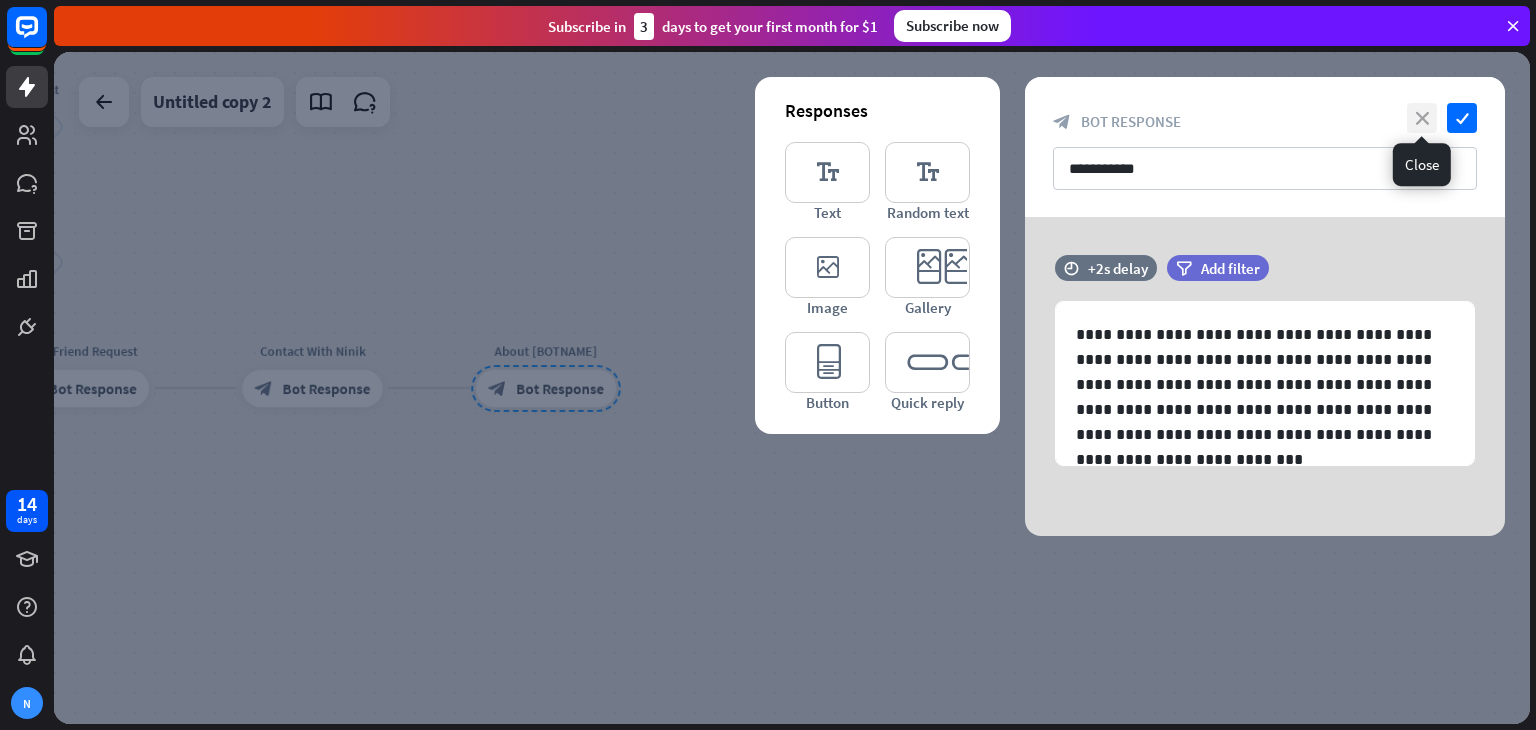click on "close" at bounding box center (1422, 118) 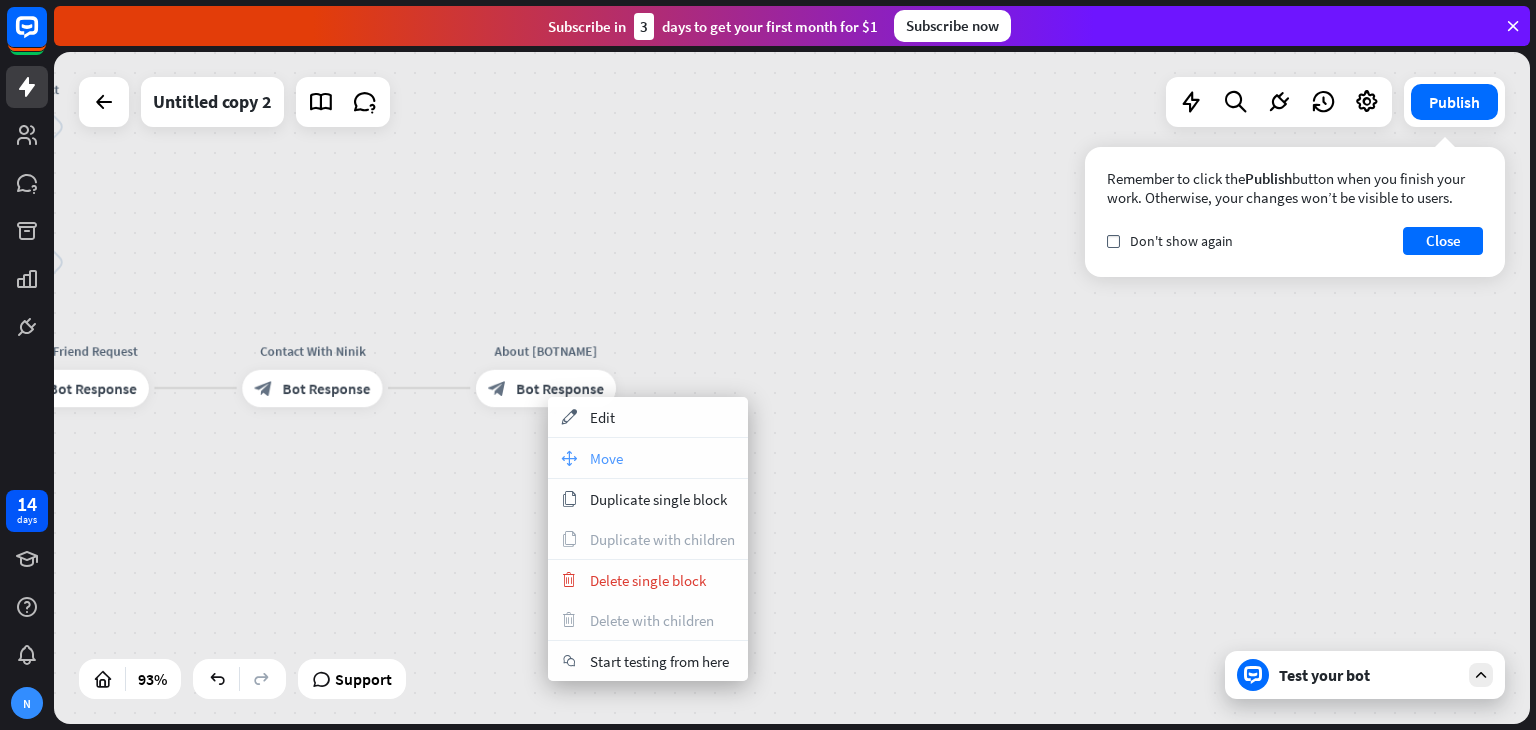 click on "Move" at bounding box center (606, 458) 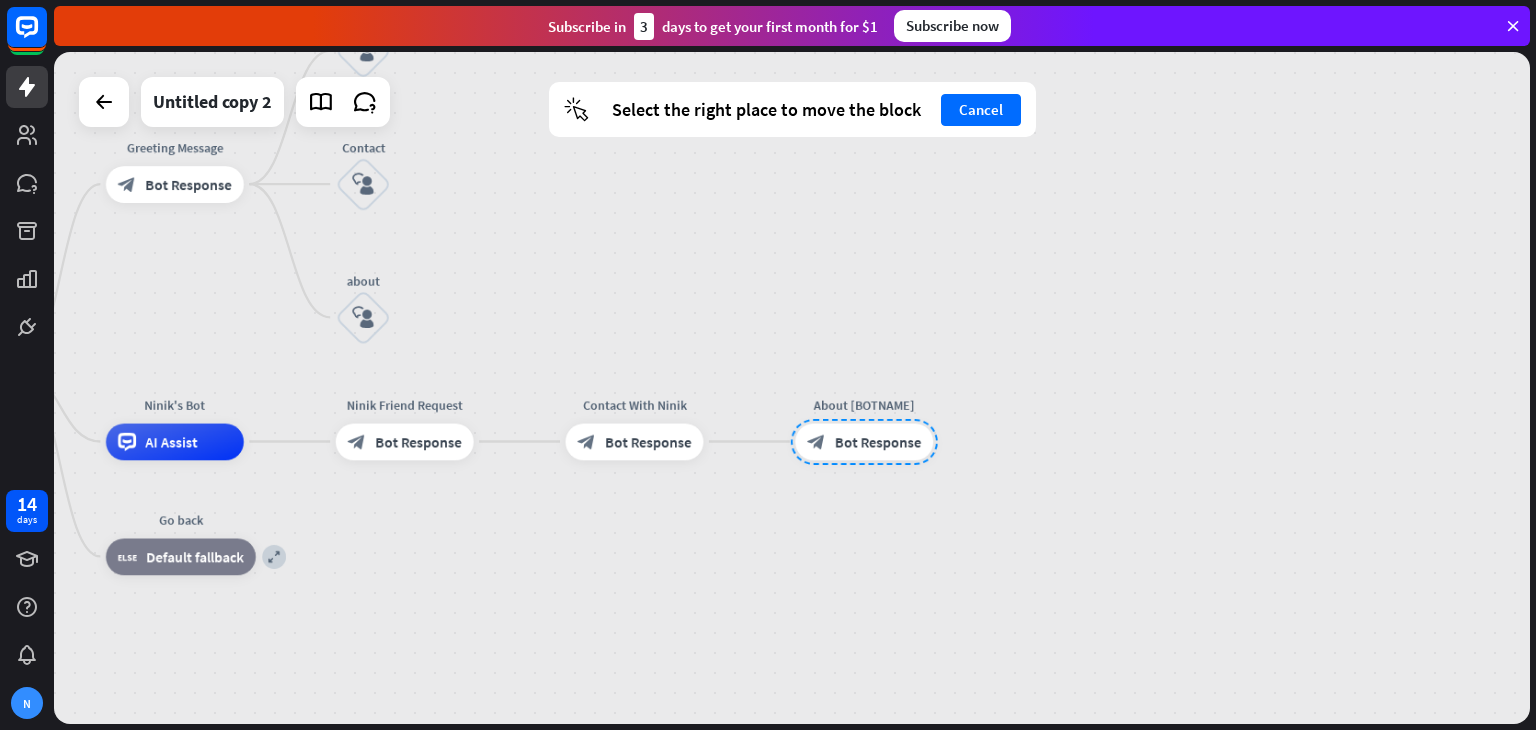 drag, startPoint x: 318, startPoint y: 295, endPoint x: 673, endPoint y: 367, distance: 362.2278 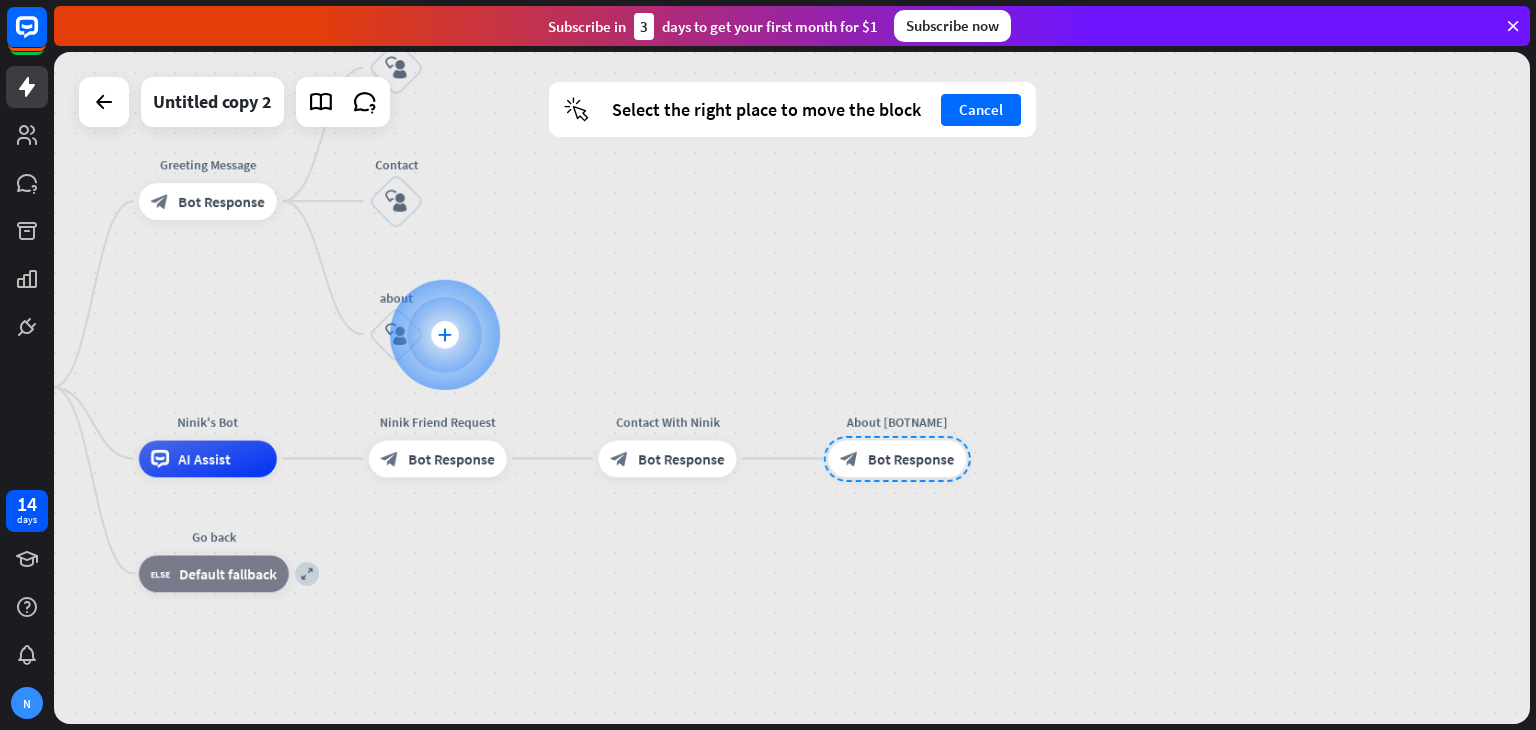 click on "plus" at bounding box center [445, 334] 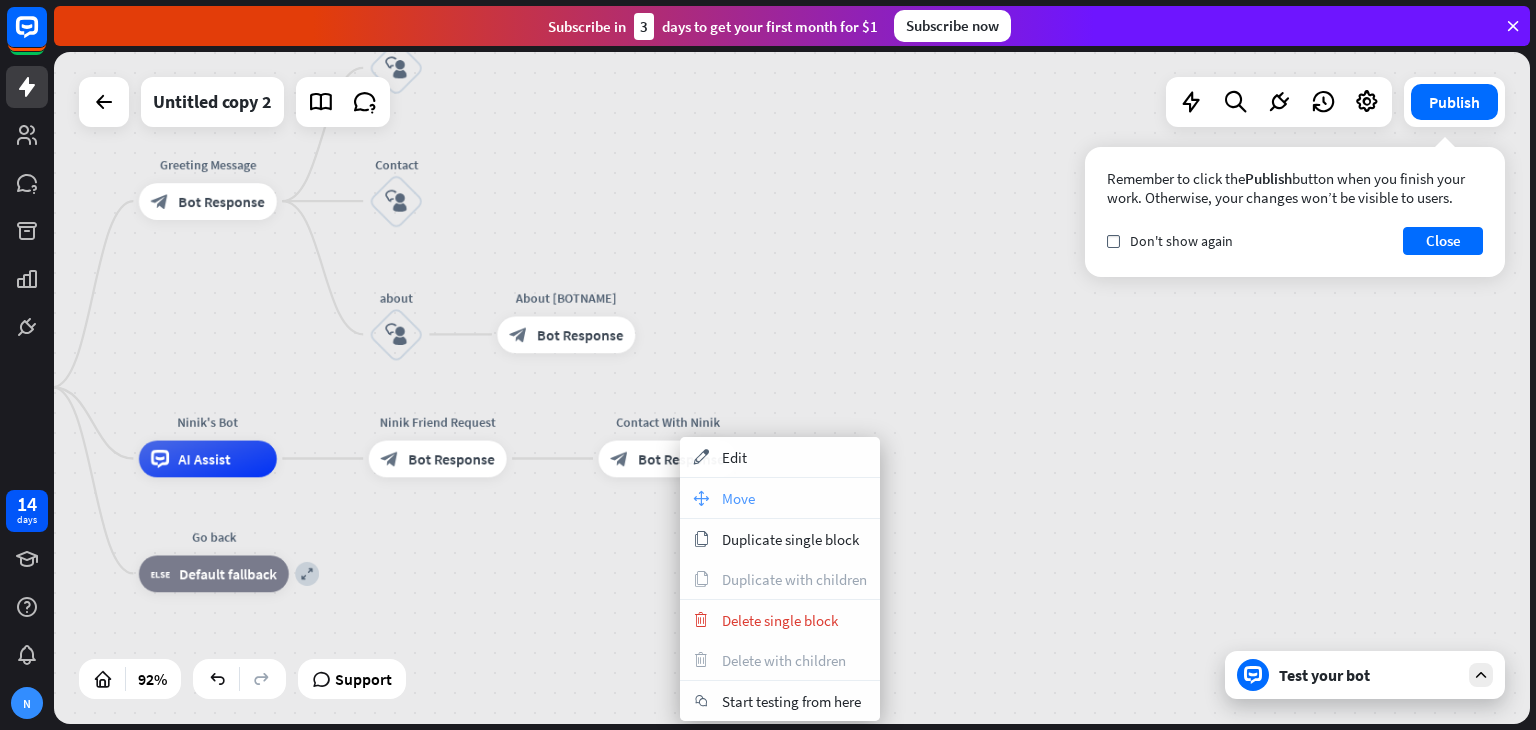 click on "Move" at bounding box center (738, 498) 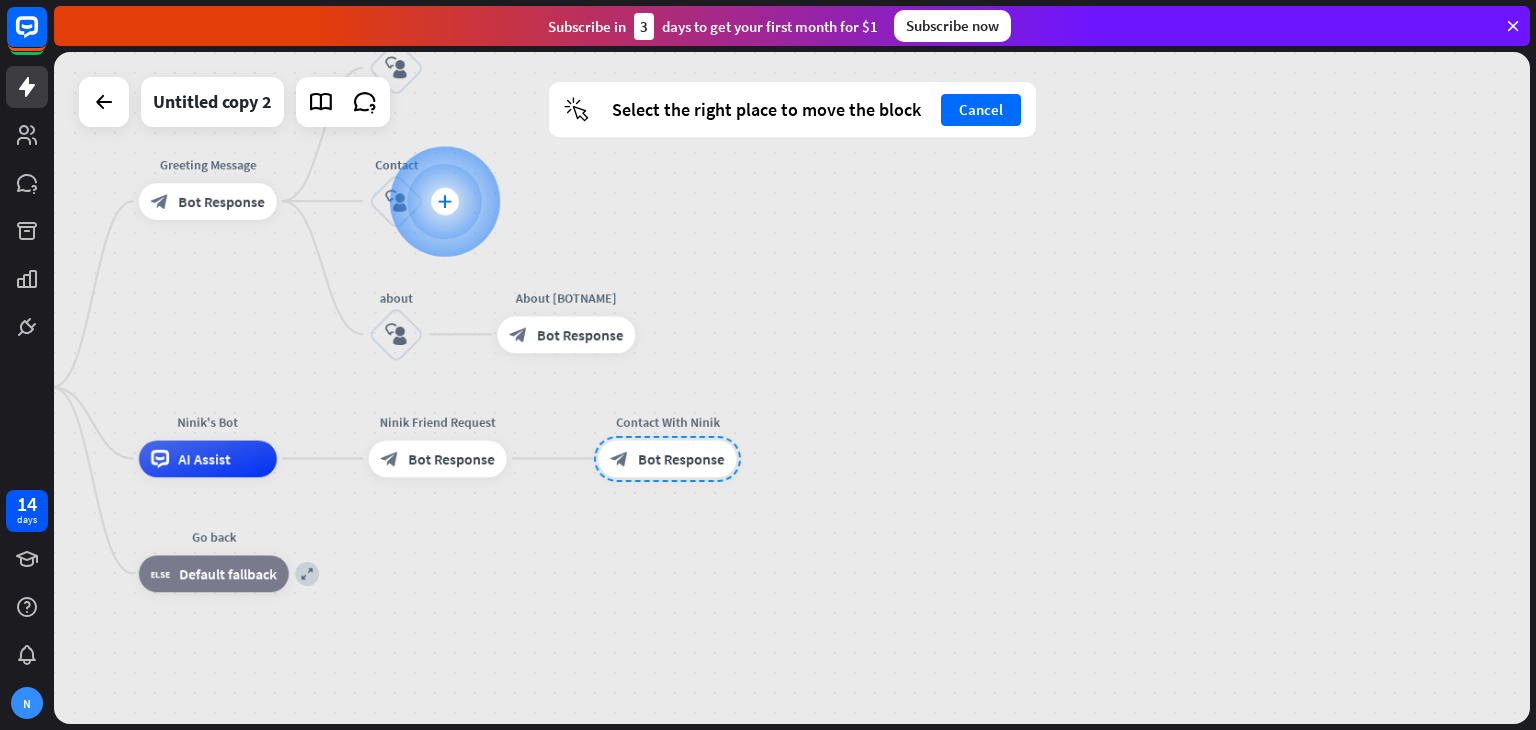 click on "plus" at bounding box center (445, 201) 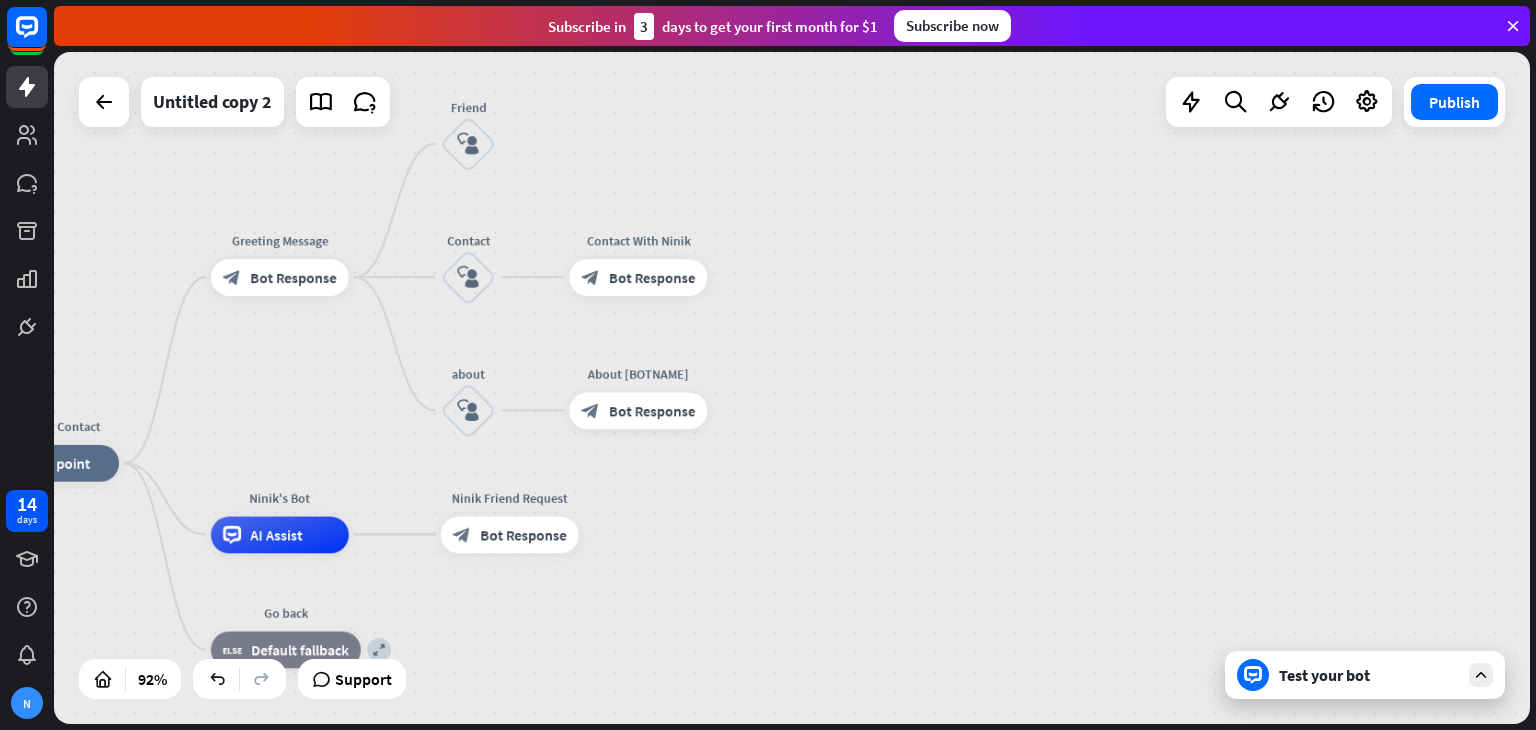 drag, startPoint x: 642, startPoint y: 269, endPoint x: 722, endPoint y: 354, distance: 116.72617 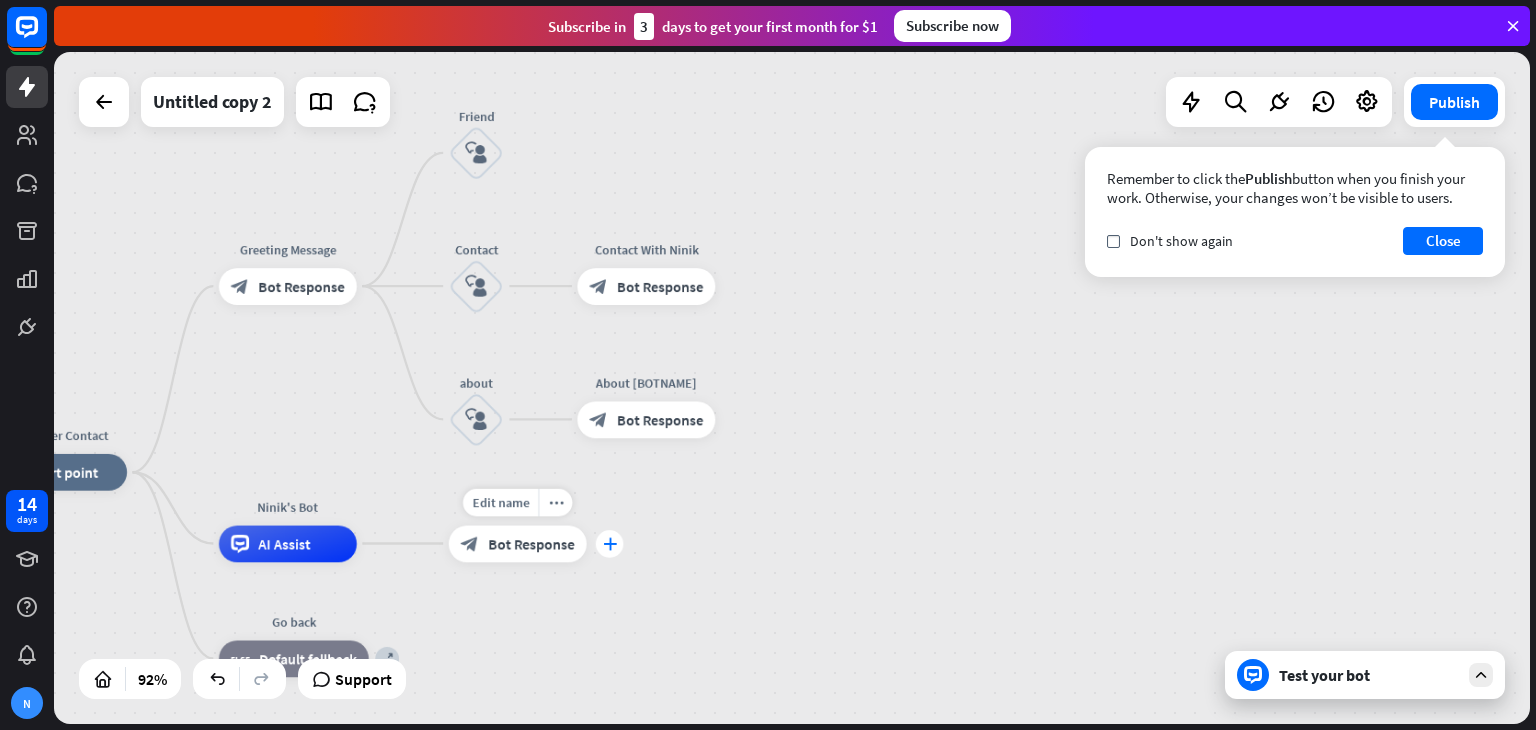 click on "plus" at bounding box center [610, 543] 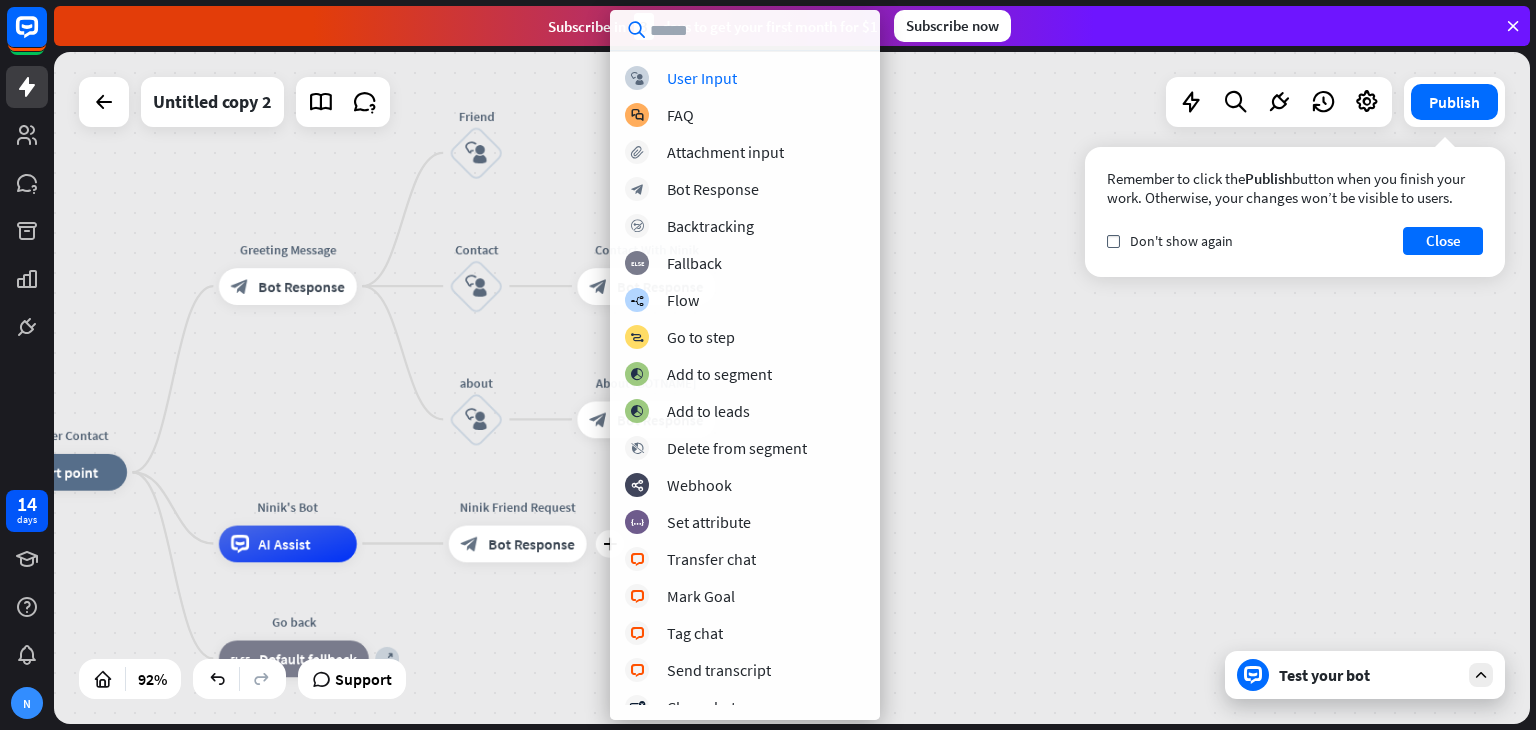 click on "Customer Contact   home_2   Start point                 Greeting Message   block_bot_response   Bot Response                 Friend   block_user_input                 Contact   block_user_input                 Contact With Ninik   block_bot_response   Bot Response                 about   block_user_input                 About Ninik   block_bot_response   Bot Response                 Ninik's Bot     AI Assist               plus   Ninik Friend Request   block_bot_response   Bot Response           expand   Go back   block_fallback   Default fallback" at bounding box center [667, 781] 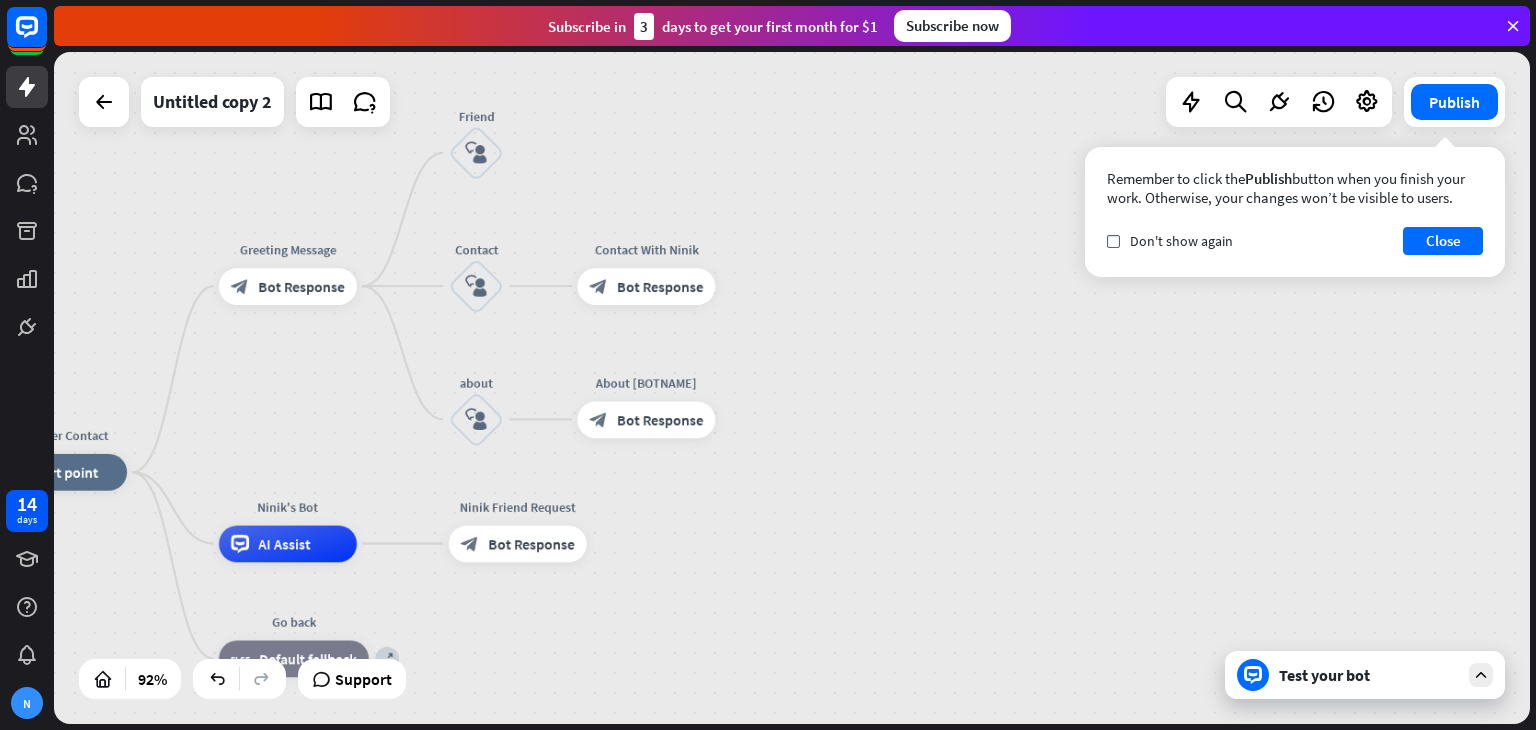 click on "Customer Contact   home_2   Start point                 Greeting Message   block_bot_response   Bot Response                 Friend   block_user_input                 Contact   block_user_input                 Contact With Ninik   block_bot_response   Bot Response                 about   block_user_input                 About Ninik   block_bot_response   Bot Response                 Ninik's Bot     AI Assist                 Ninik Friend Request   block_bot_response   Bot Response           expand   Go back   block_fallback   Default fallback" at bounding box center (667, 781) 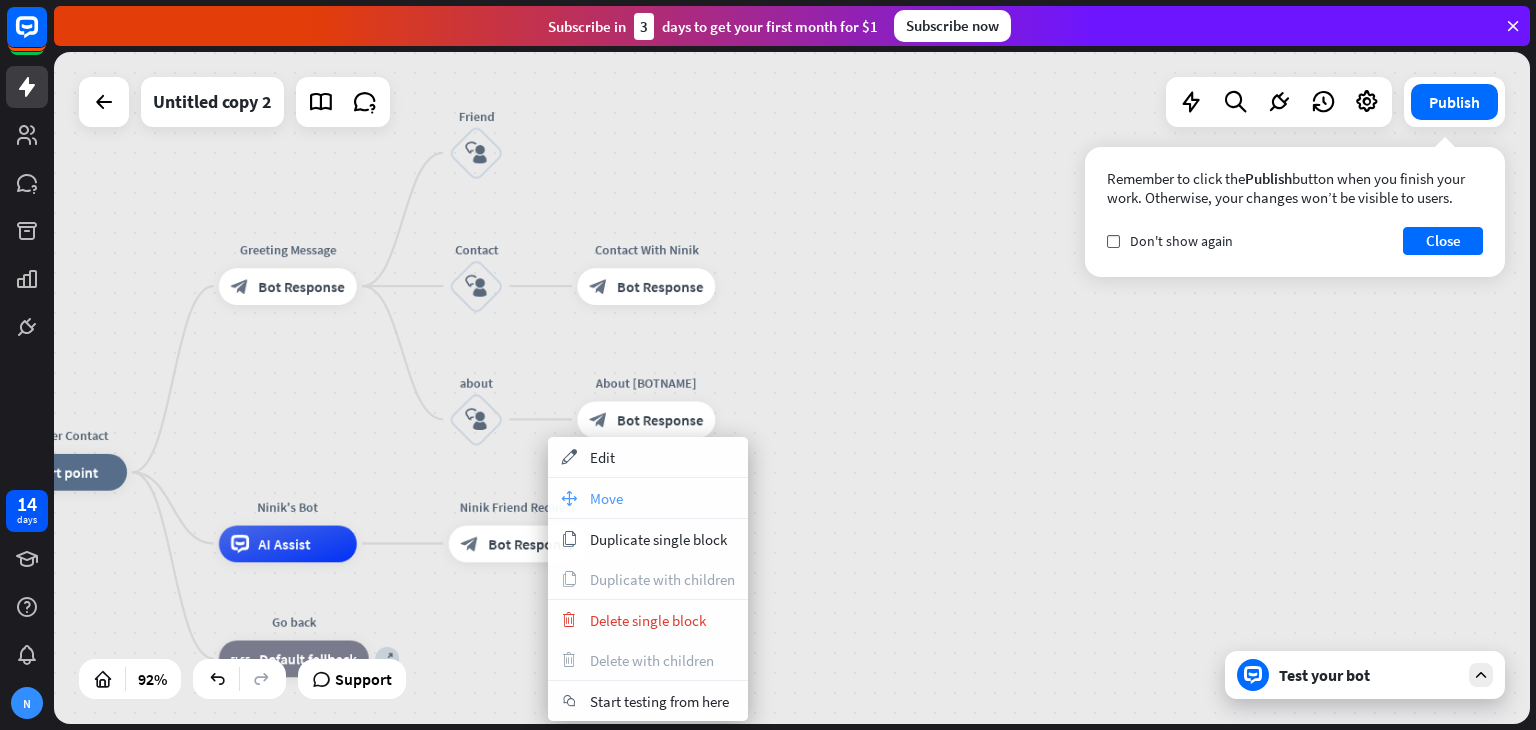 click on "Move" at bounding box center (606, 498) 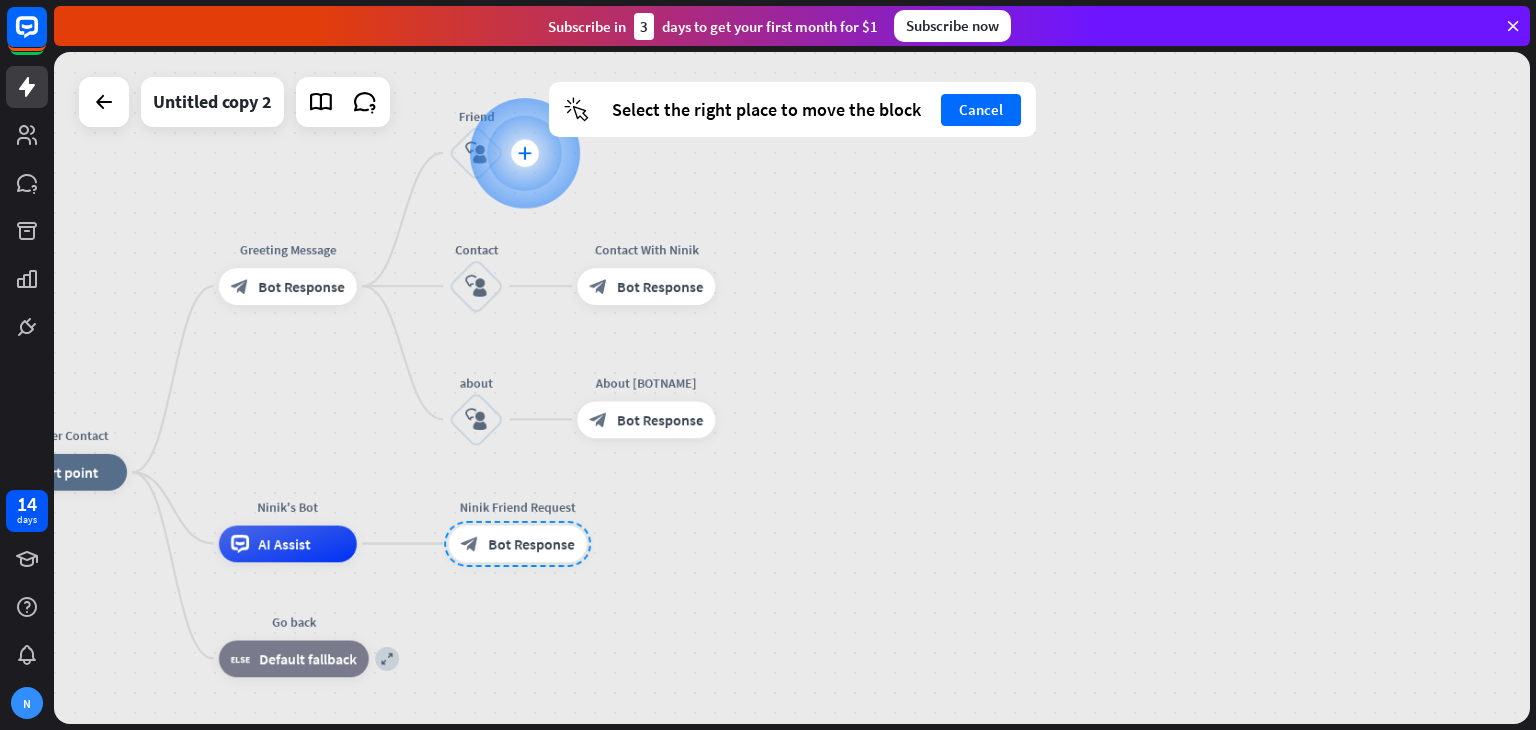 click on "plus" at bounding box center (525, 152) 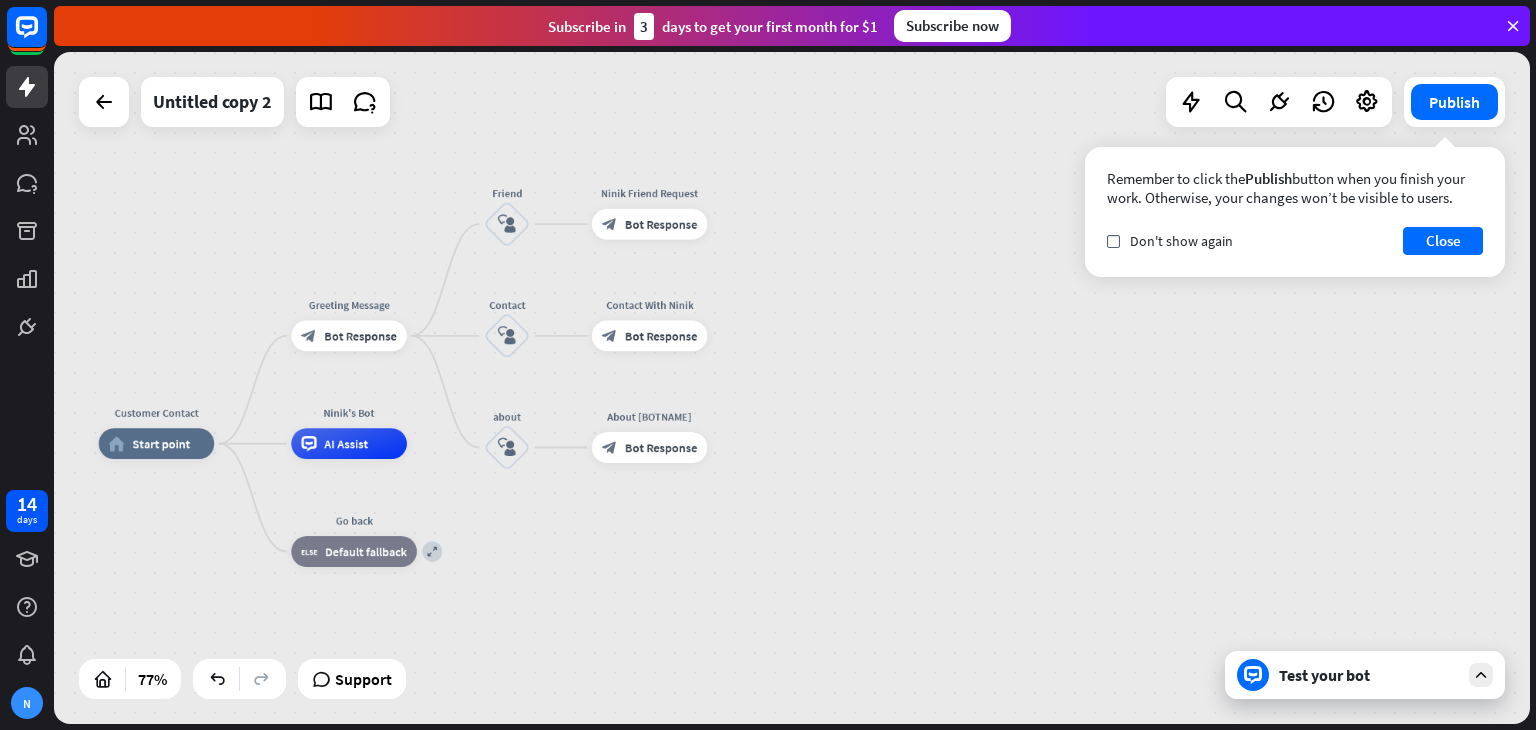 click on "Customer Contact   home_2   Start point                 Greeting Message   block_bot_response   Bot Response                 Friend   block_user_input                 [PERSON] Friend Request   block_bot_response   Bot Response                 Contact   block_user_input                 Contact With [PERSON]   block_bot_response   Bot Response                 about   block_user_input                 About [PERSON]   block_bot_response   Bot Response                 [PERSON]'s Bot     AI Assist           expand   Go back   block_fallback   Default fallback
Untitled copy 2
Publish
Remember to click the
Publish
button when you finish your work. Otherwise, your changes won’t
be visible to users.
check   Don't show again    Close         77%           Support         Test your bot                 close   Interactions   block_user_input   User Input" at bounding box center [795, 391] 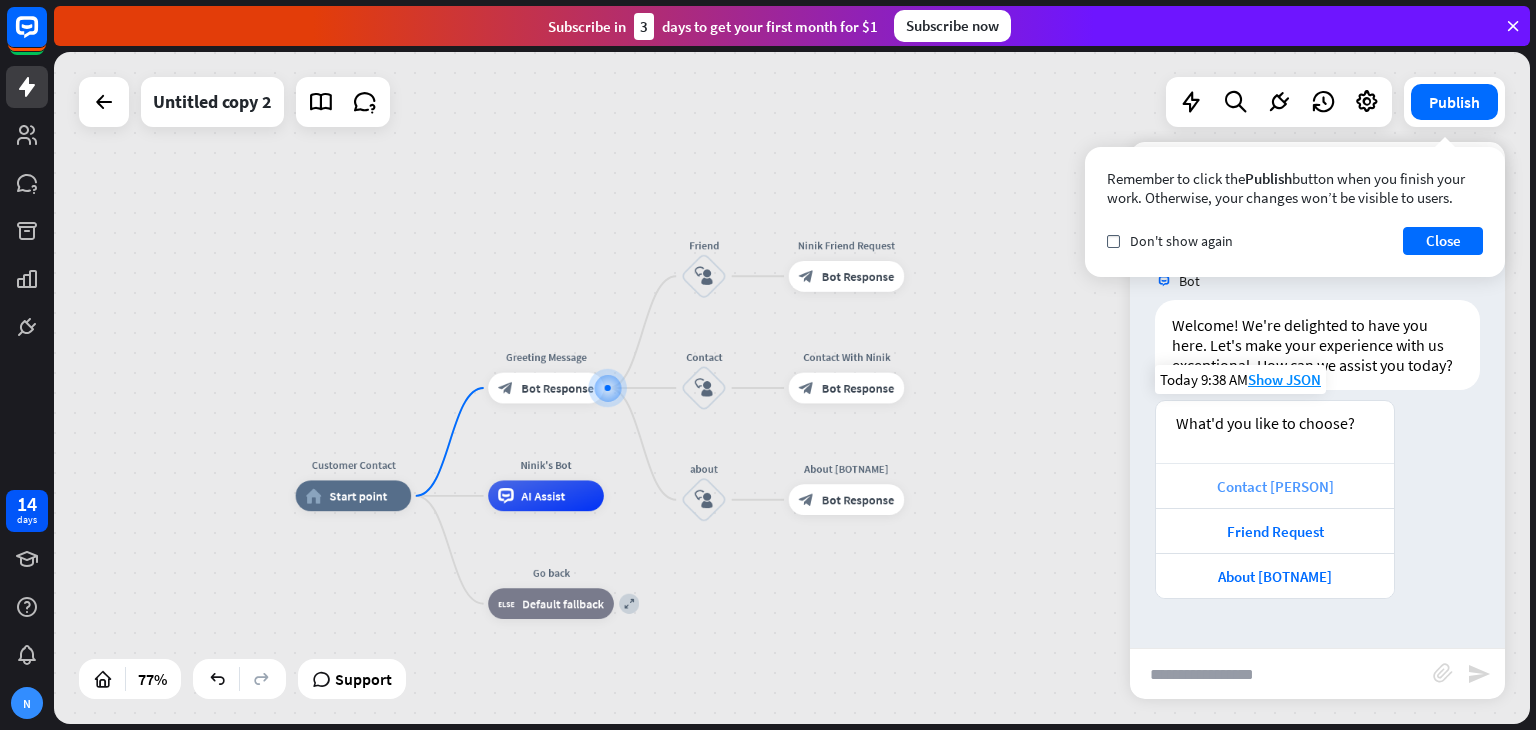 click on "Contact [PERSON]" at bounding box center [1275, 486] 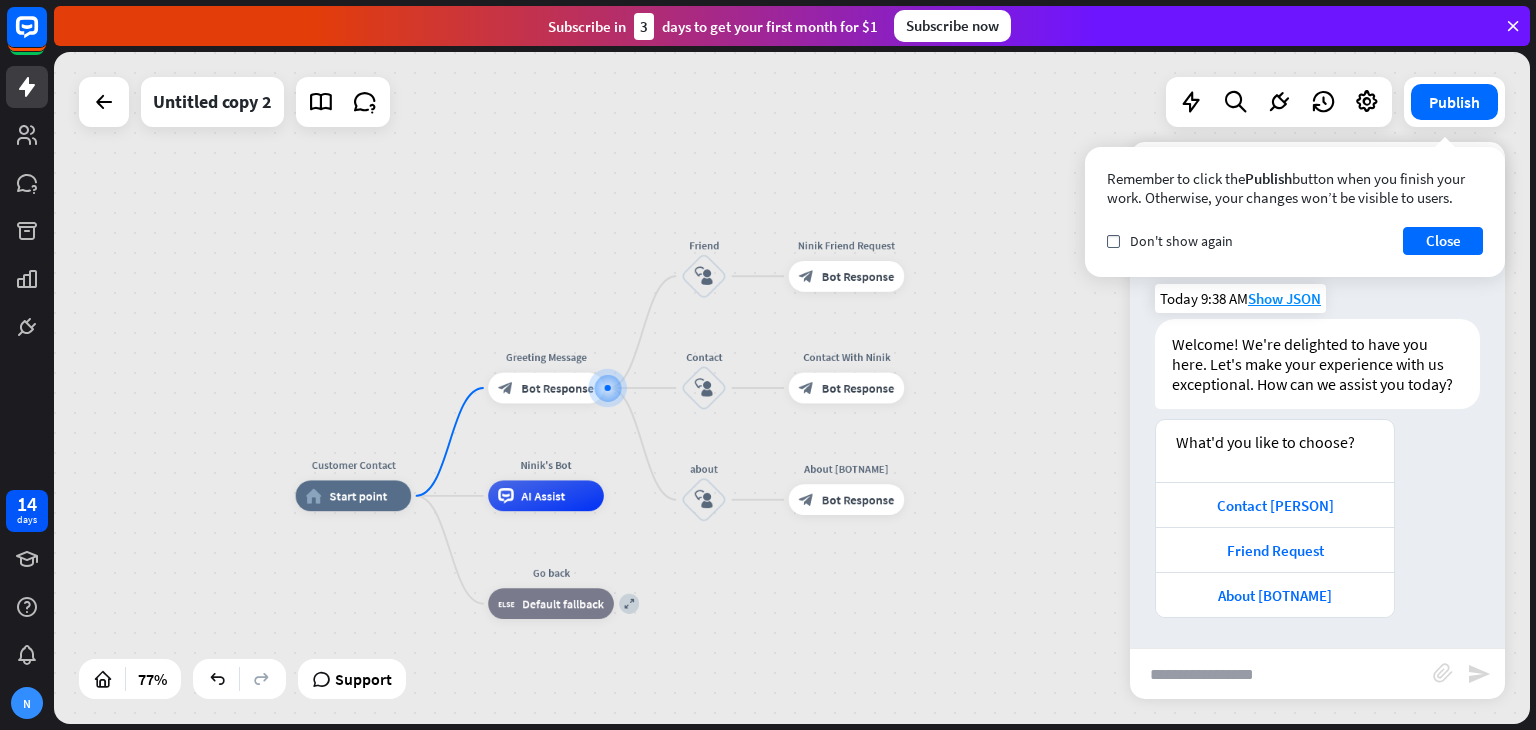 scroll, scrollTop: 464, scrollLeft: 0, axis: vertical 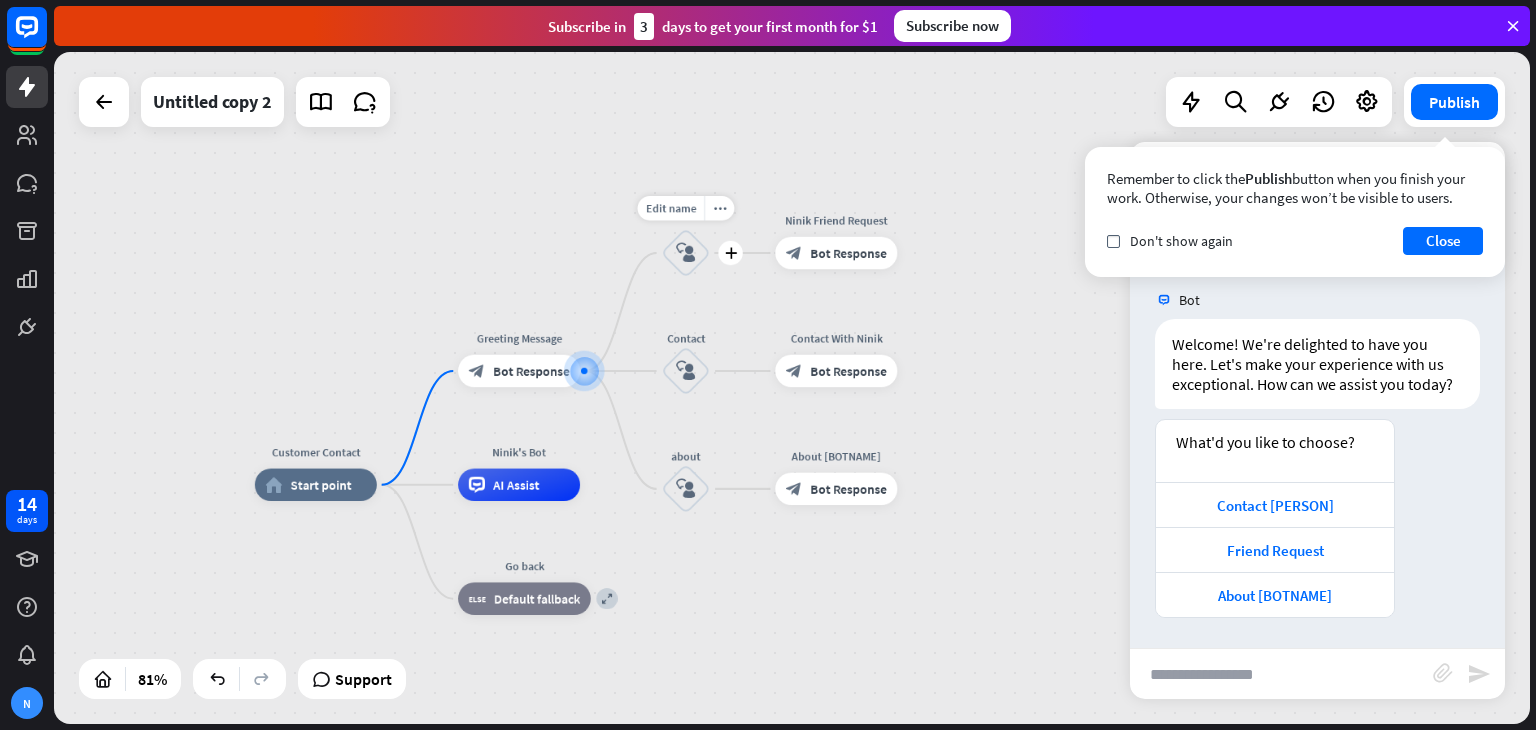 click on "block_user_input" at bounding box center (685, 253) 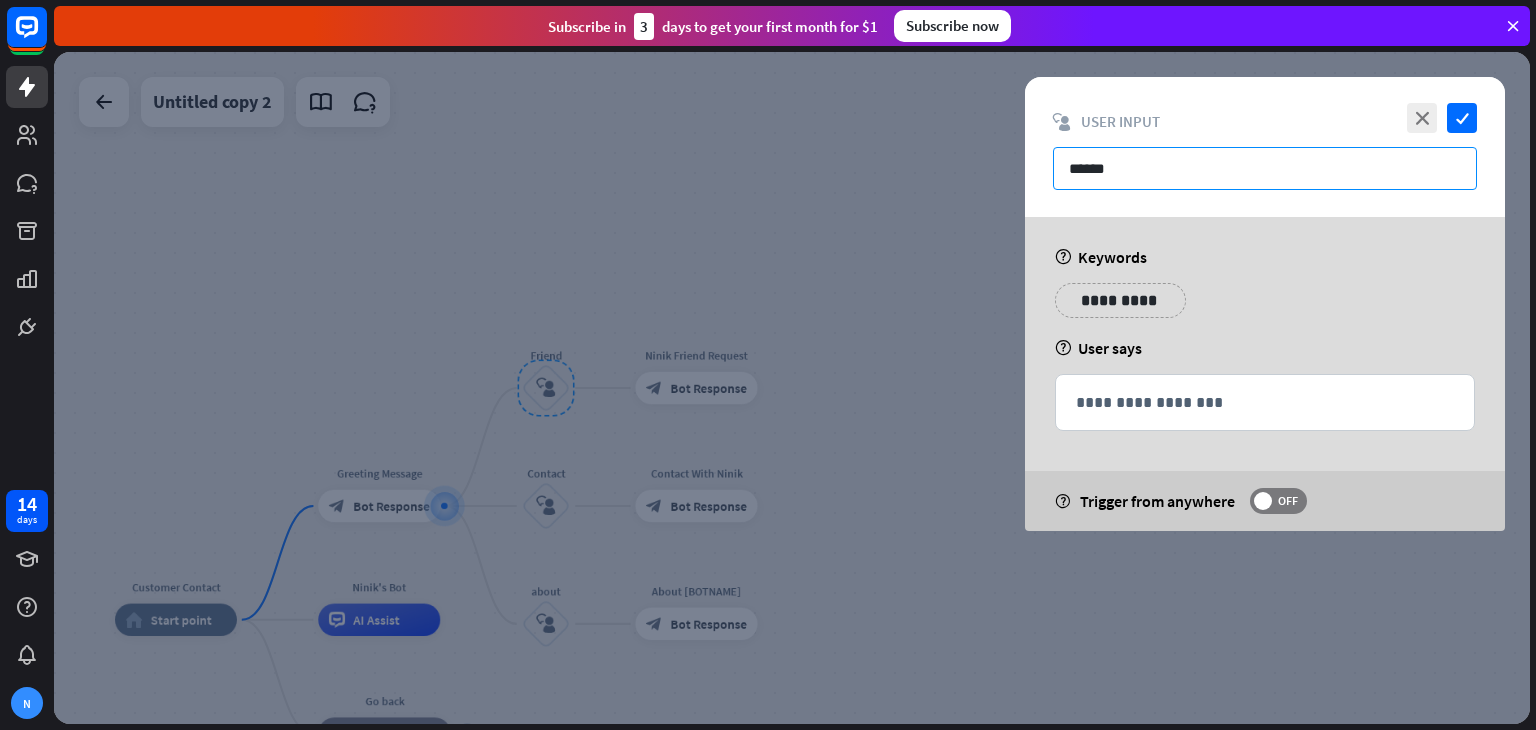 click on "******" at bounding box center [1265, 168] 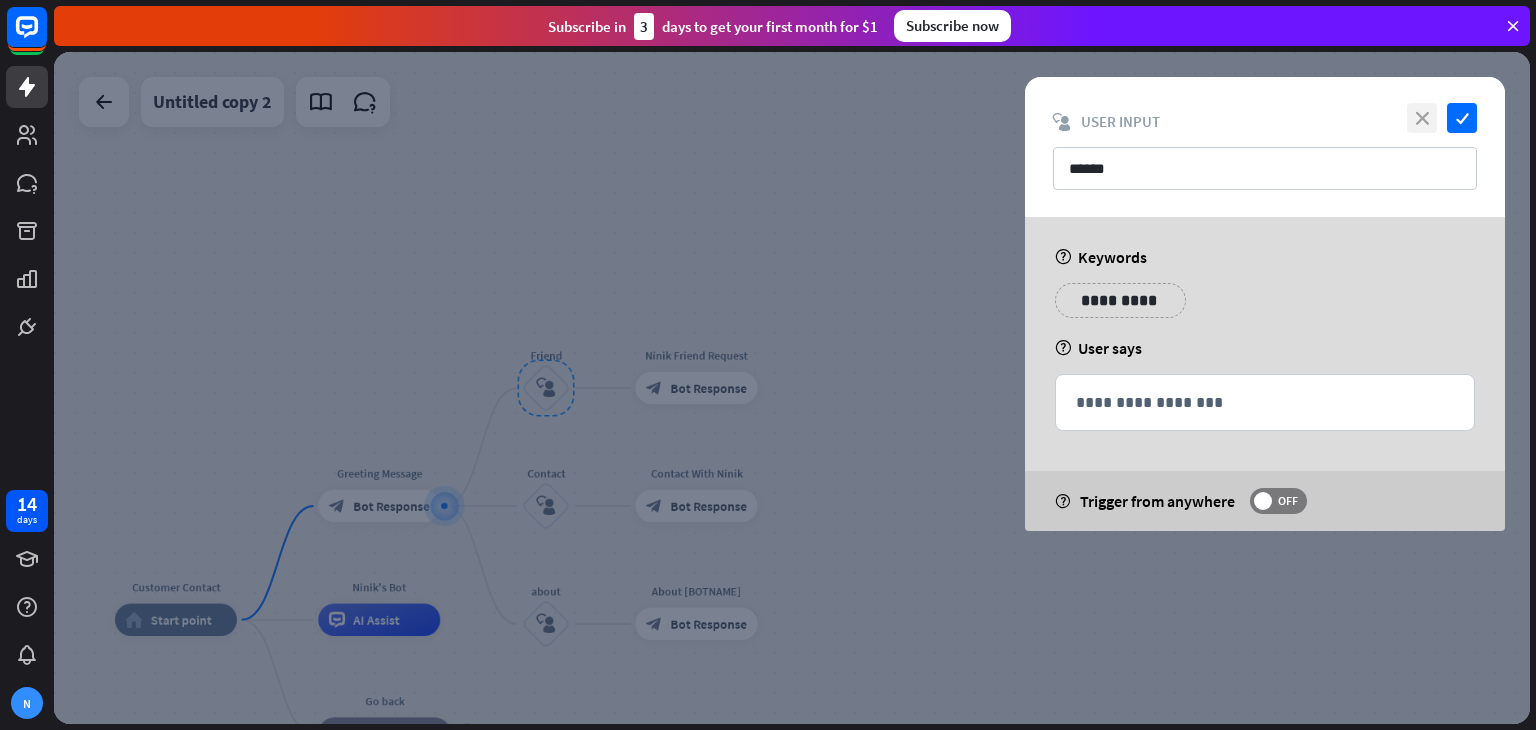 click on "close" at bounding box center [1422, 118] 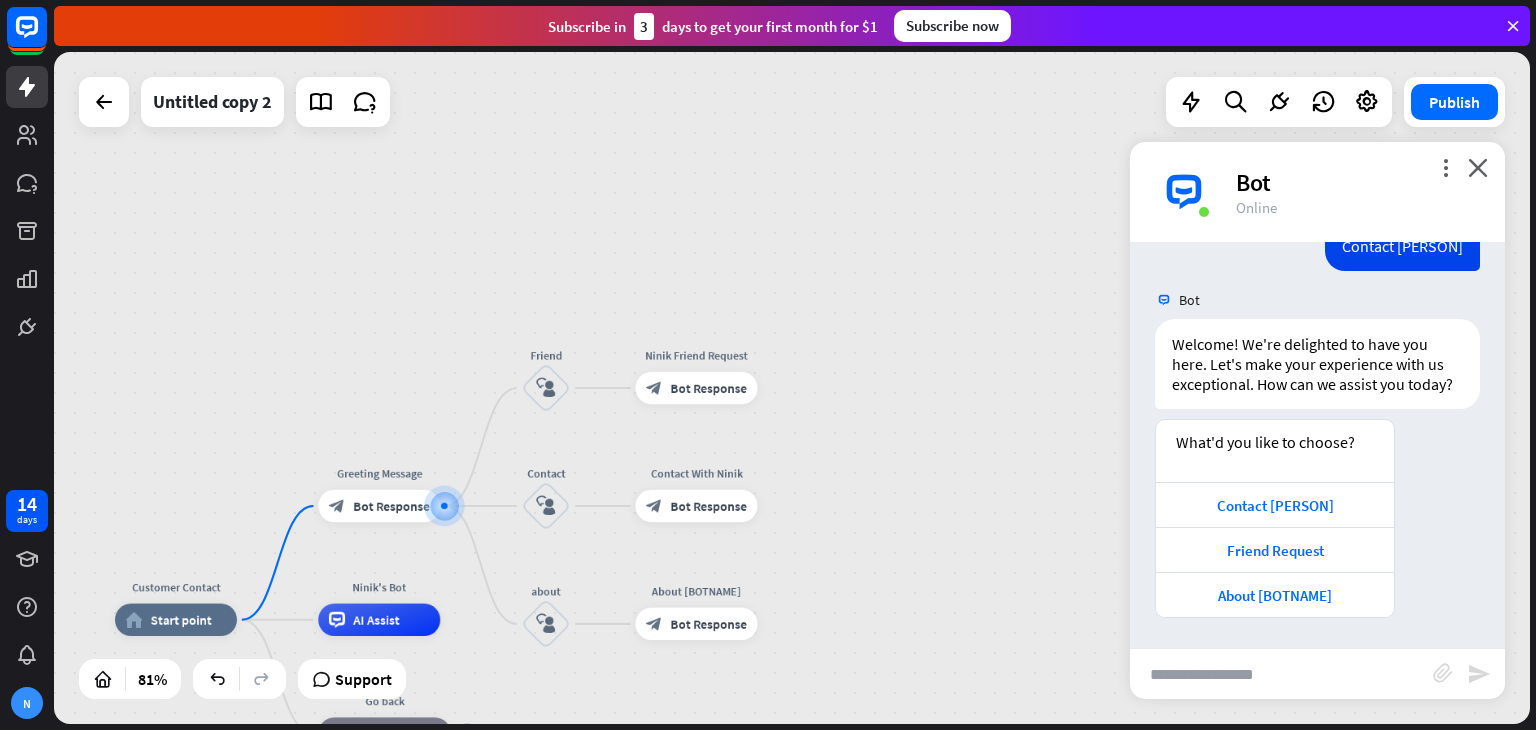 scroll, scrollTop: 465, scrollLeft: 0, axis: vertical 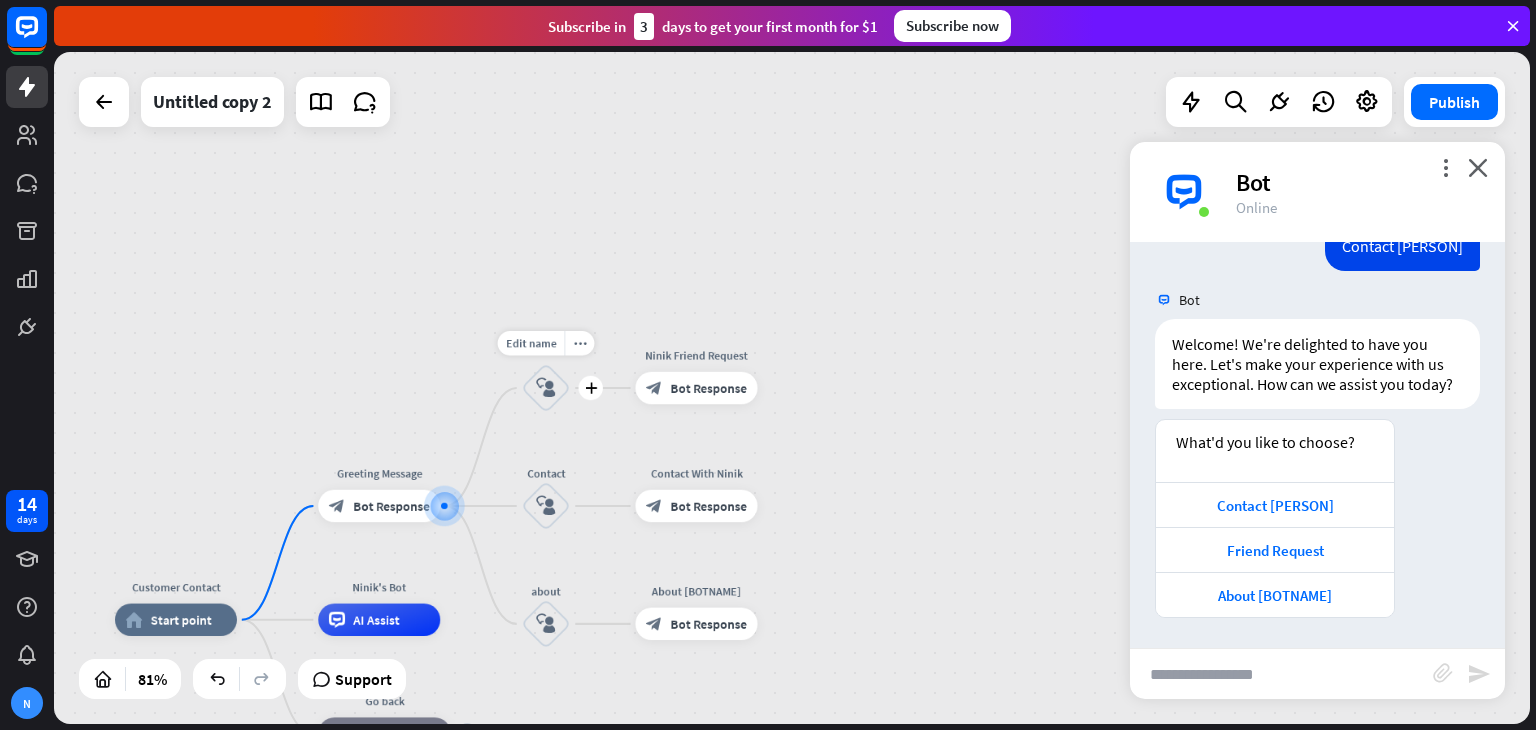 click on "block_user_input" at bounding box center [546, 388] 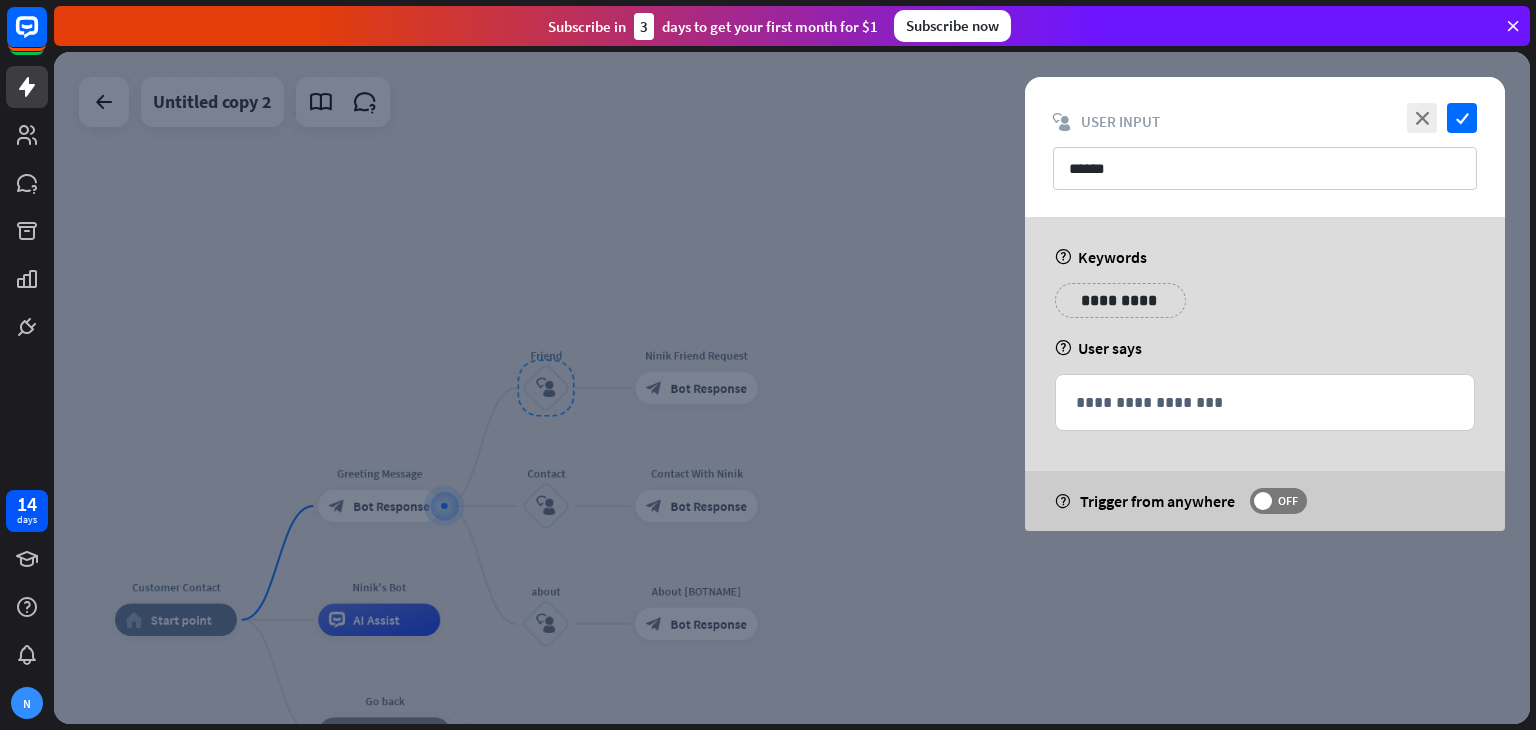 click at bounding box center (792, 388) 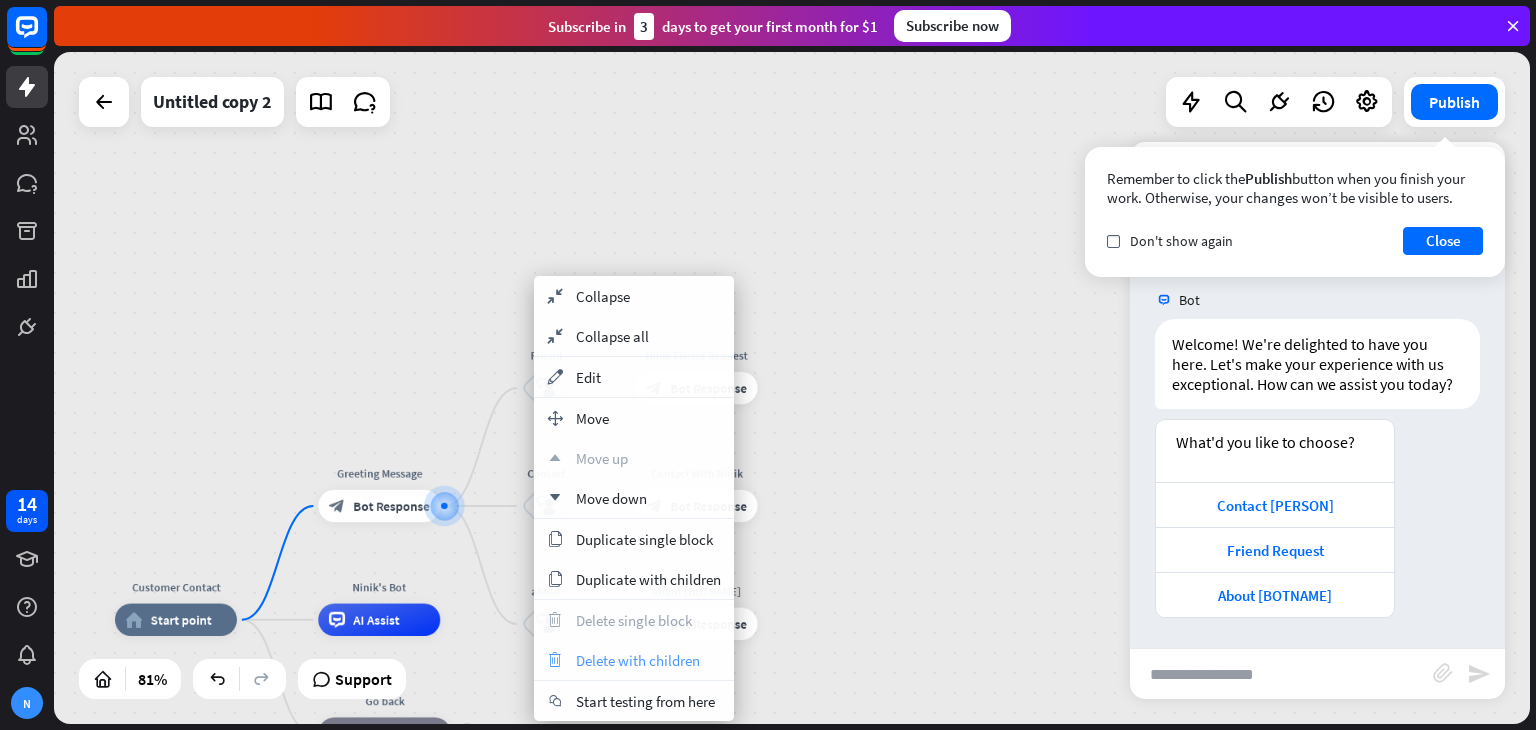 click on "Delete with children" at bounding box center (638, 660) 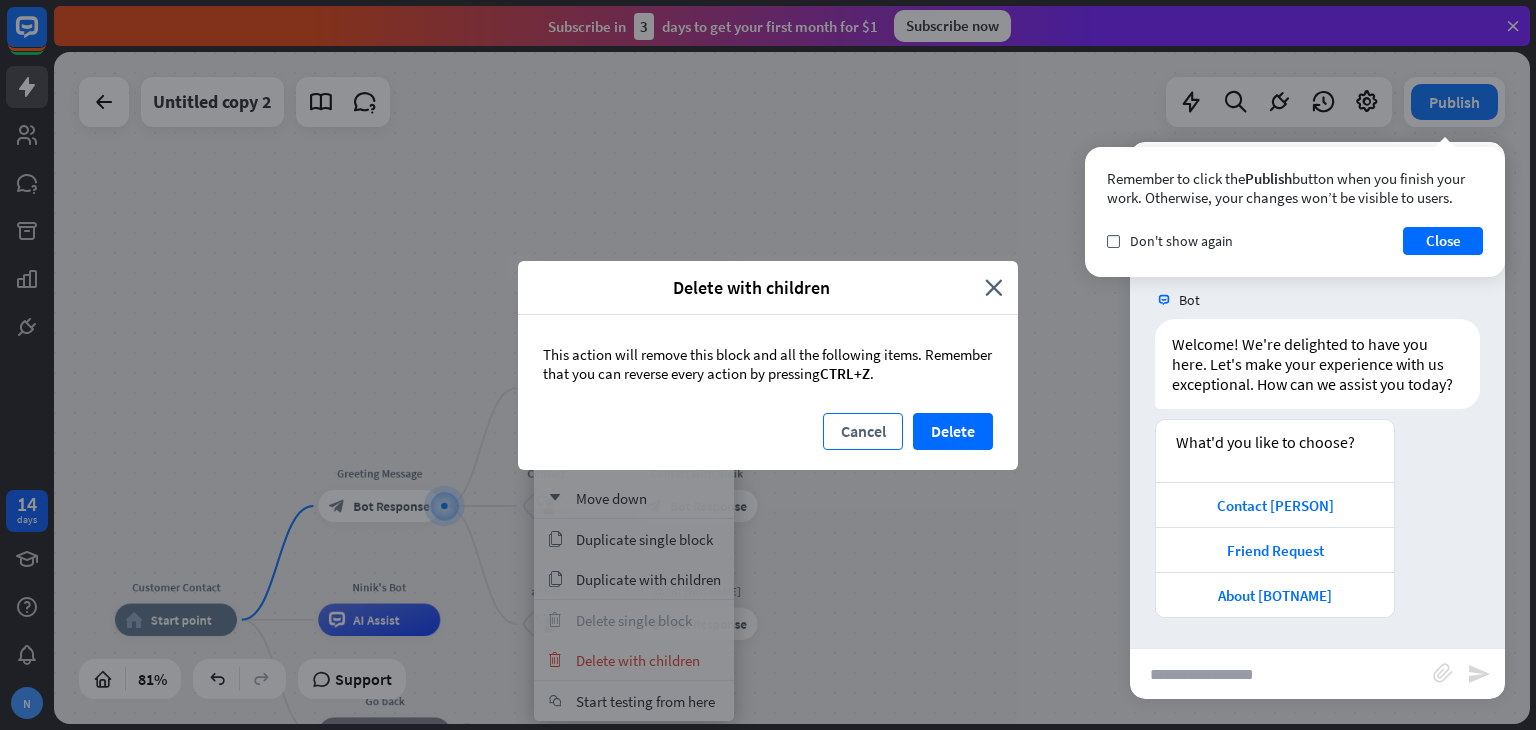 click on "Cancel" at bounding box center [863, 431] 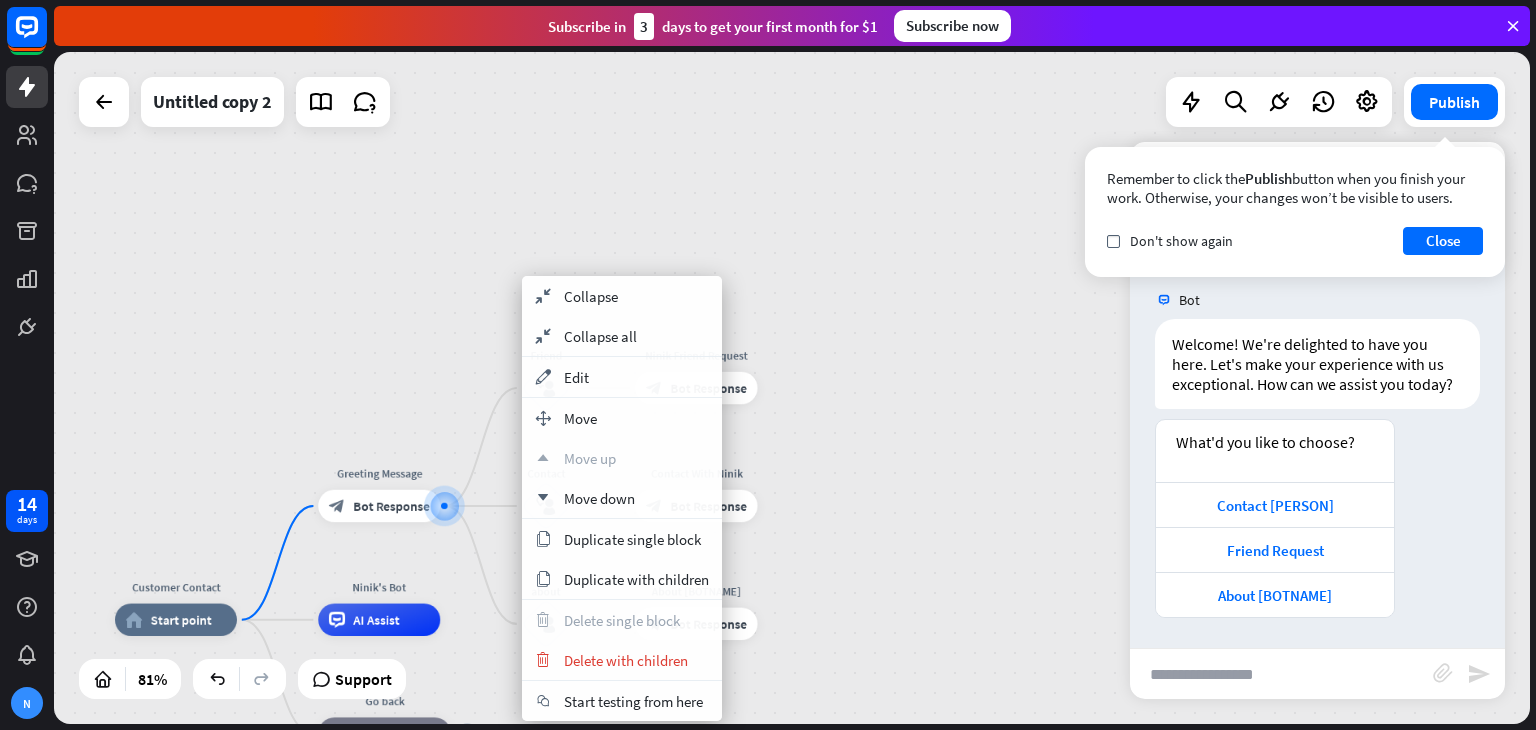 click on "Customer Contact   home_2   Start point                 Greeting Message   block_bot_response   Bot Response                 Friend   block_user_input                 [PERSON] Friend Request   block_bot_response   Bot Response                 Contact   block_user_input                 Contact With [PERSON]   block_bot_response   Bot Response                 about   block_user_input                 About [PERSON]   block_bot_response   Bot Response                 [PERSON]'s Bot     AI Assist           expand   Go back   block_fallback   Default fallback" at bounding box center [792, 388] 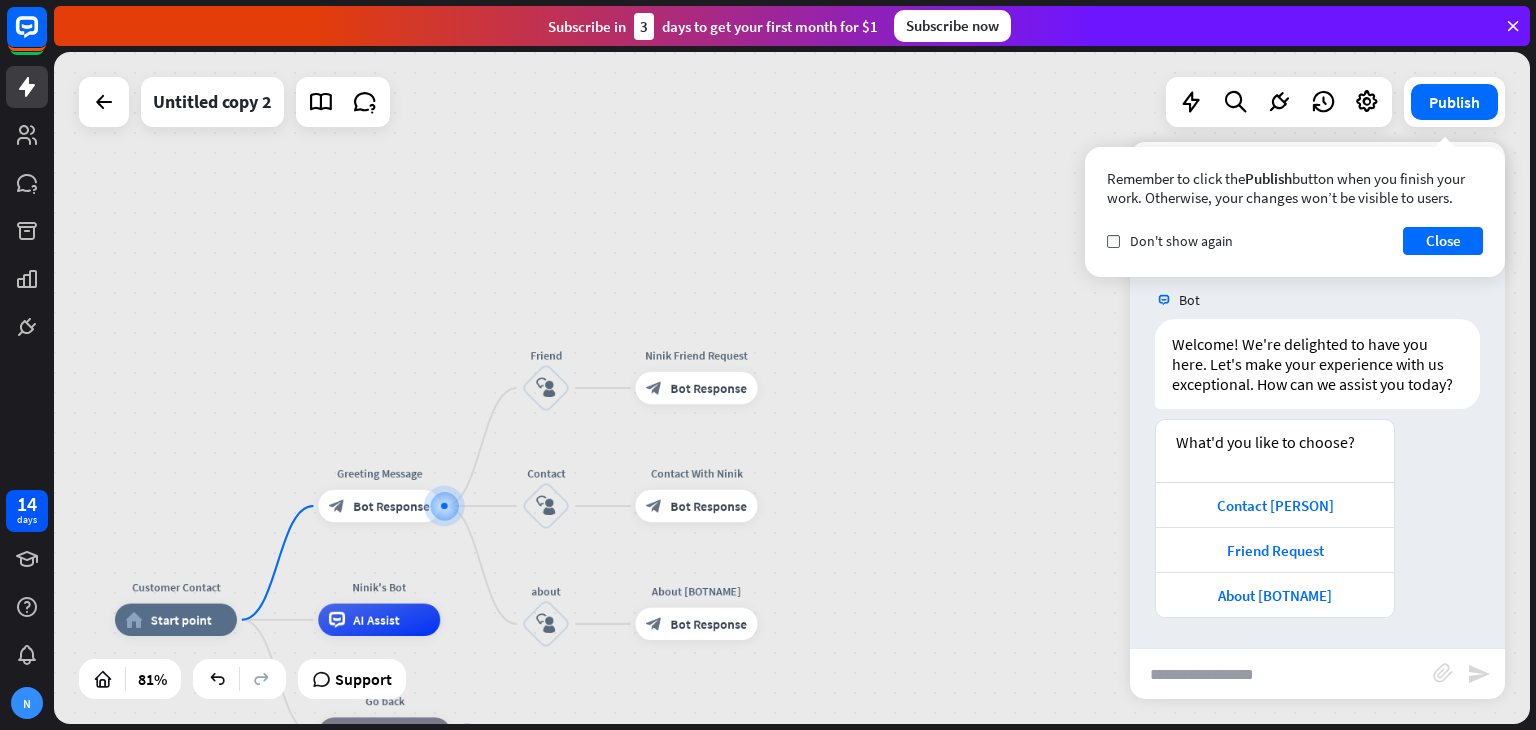 drag, startPoint x: 544, startPoint y: 377, endPoint x: 792, endPoint y: 641, distance: 362.2154 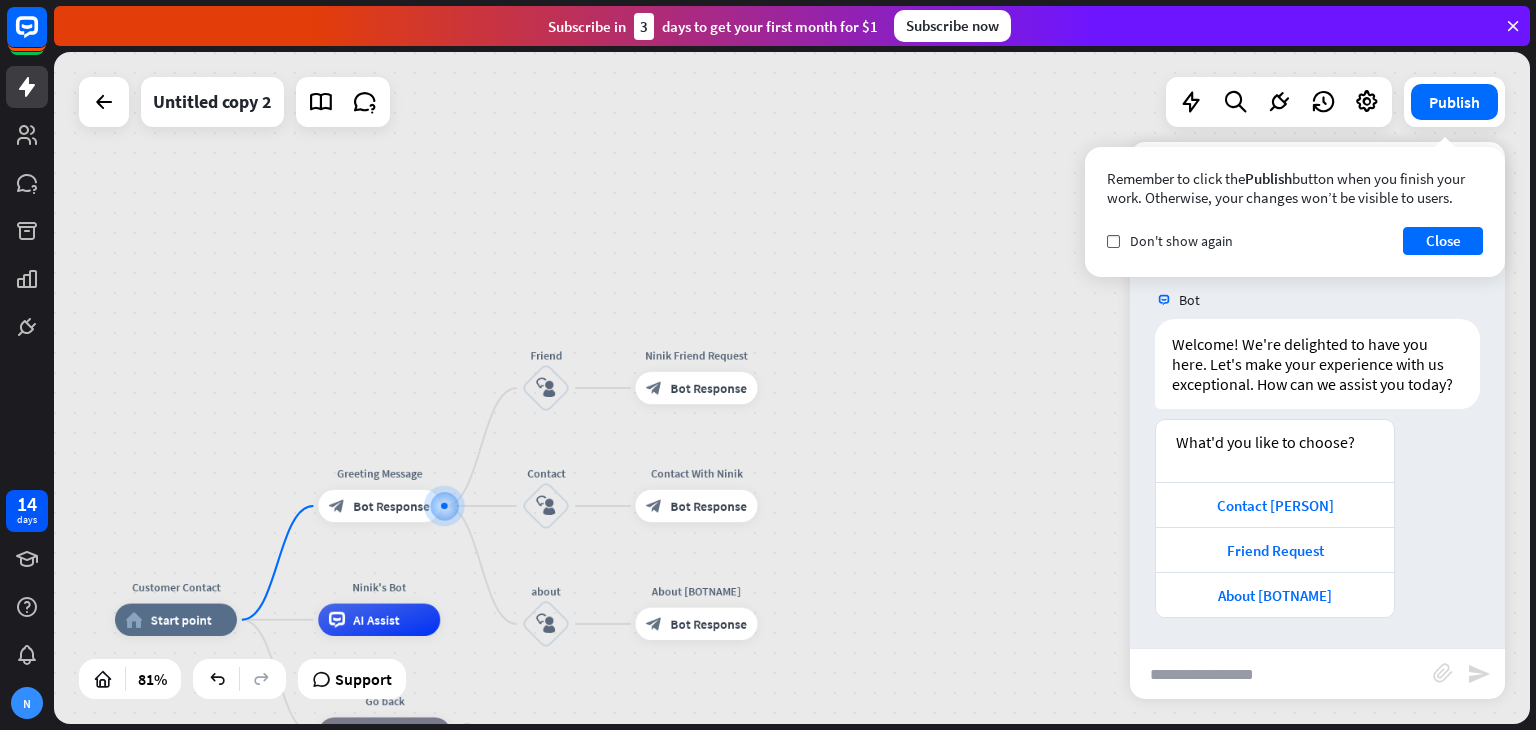 click on "Customer Contact   home_2   Start point                 Greeting Message   block_bot_response   Bot Response           Edit name   more_horiz           Friend   block_user_input                 [PERSON] Friend Request   block_bot_response   Bot Response                 Contact   block_user_input                 Contact With [PERSON]   block_bot_response   Bot Response                 about   block_user_input                 About [PERSON]   block_bot_response   Bot Response                 [PERSON]'s Bot     AI Assist           expand   Go back   block_fallback   Default fallback" at bounding box center (715, 893) 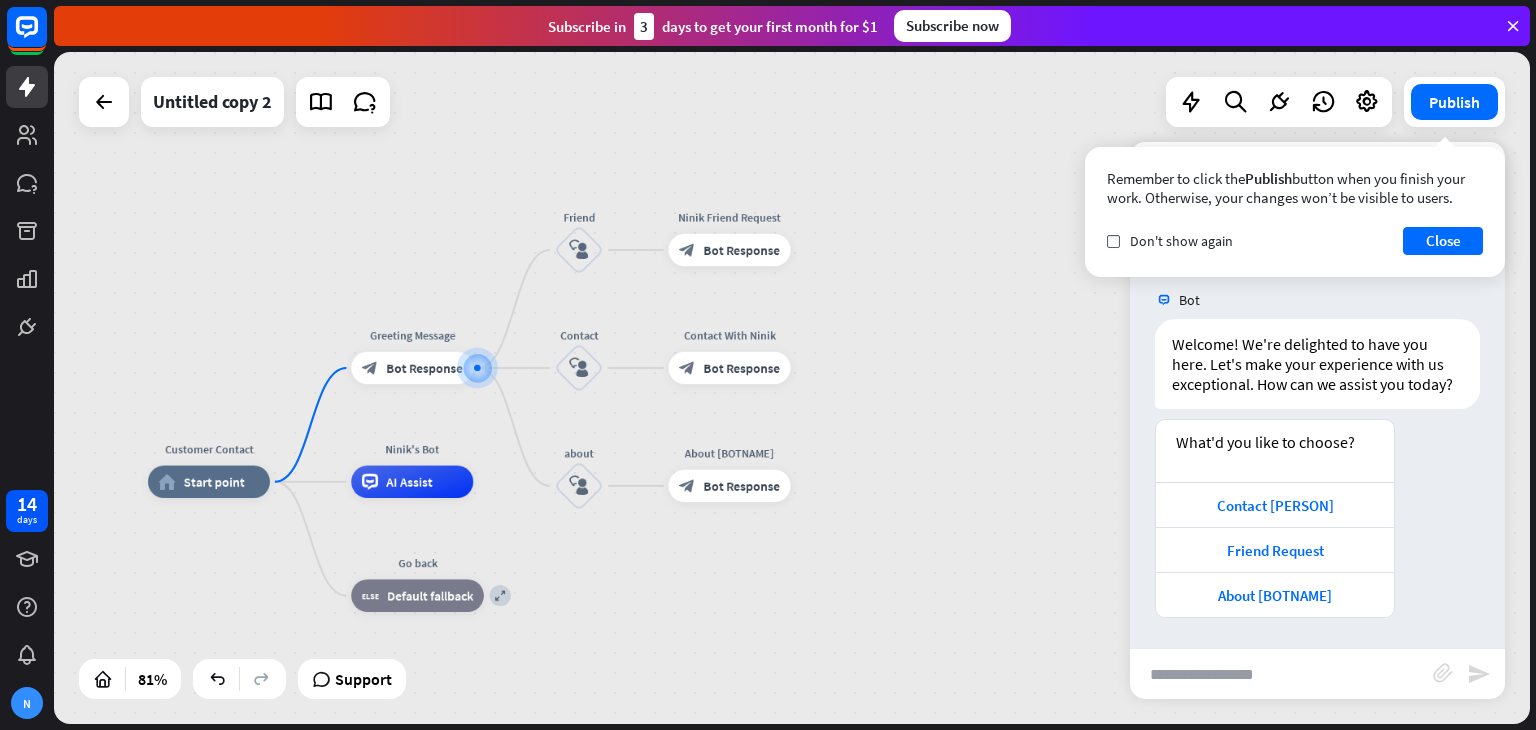 drag, startPoint x: 934, startPoint y: 335, endPoint x: 955, endPoint y: 197, distance: 139.58868 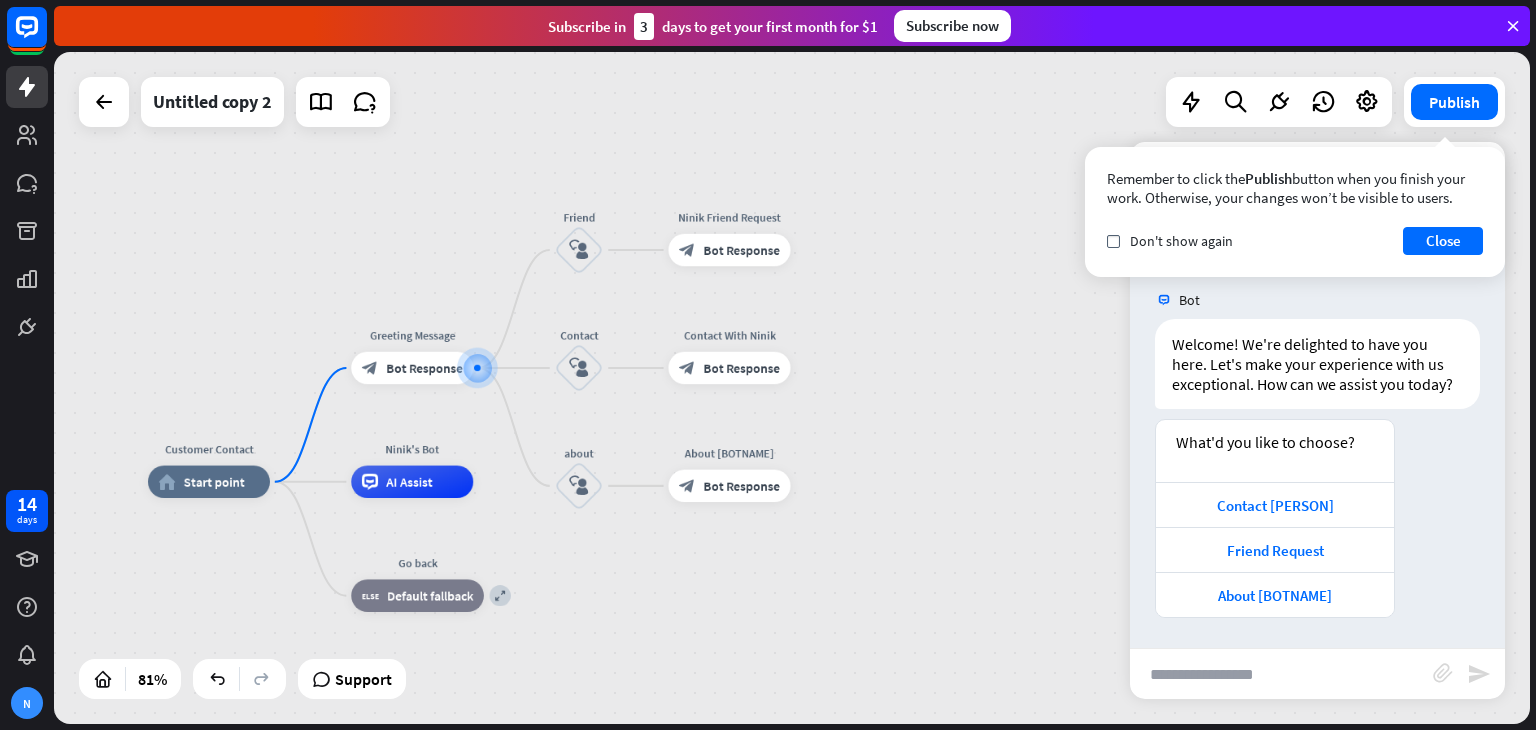 click on "Customer Contact   home_2   Start point                 Greeting Message   block_bot_response   Bot Response                 Friend   block_user_input                 [PERSON] Friend Request   block_bot_response   Bot Response                 Contact   block_user_input                 Contact With [PERSON]   block_bot_response   Bot Response                 about   block_user_input                 About [PERSON]   block_bot_response   Bot Response                 [PERSON]'s Bot     AI Assist           expand   Go back   block_fallback   Default fallback" at bounding box center (792, 388) 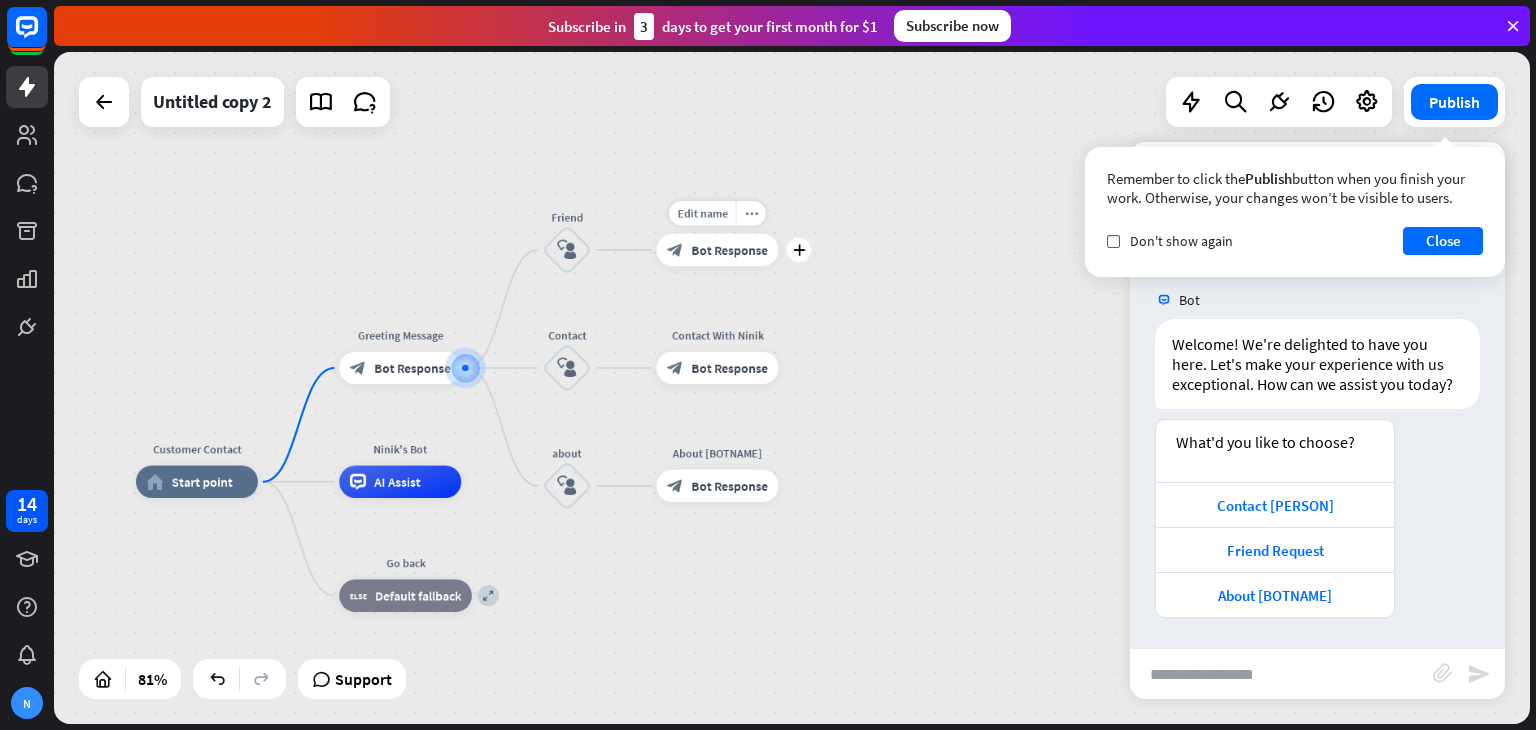 click on "Bot Response" at bounding box center [729, 250] 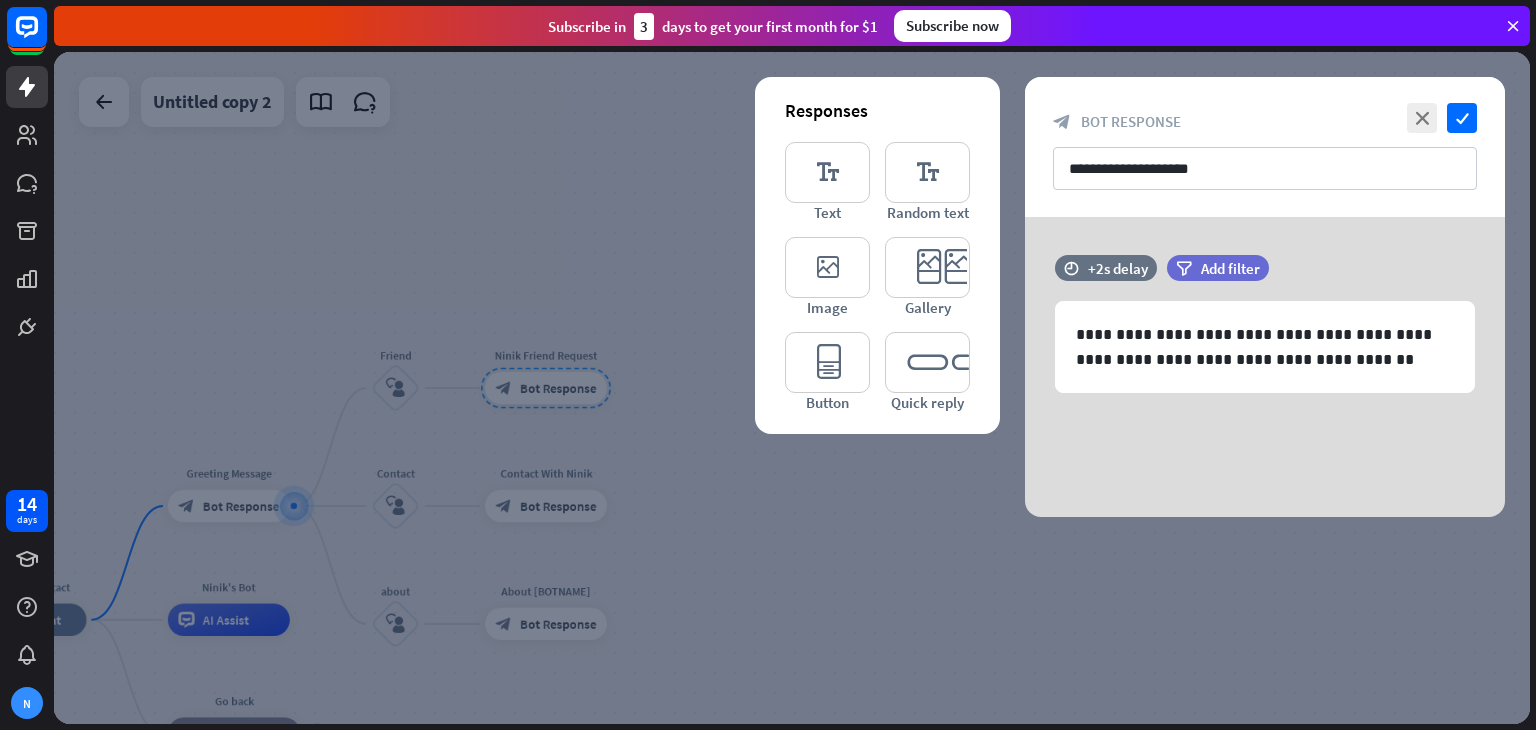 click at bounding box center [792, 388] 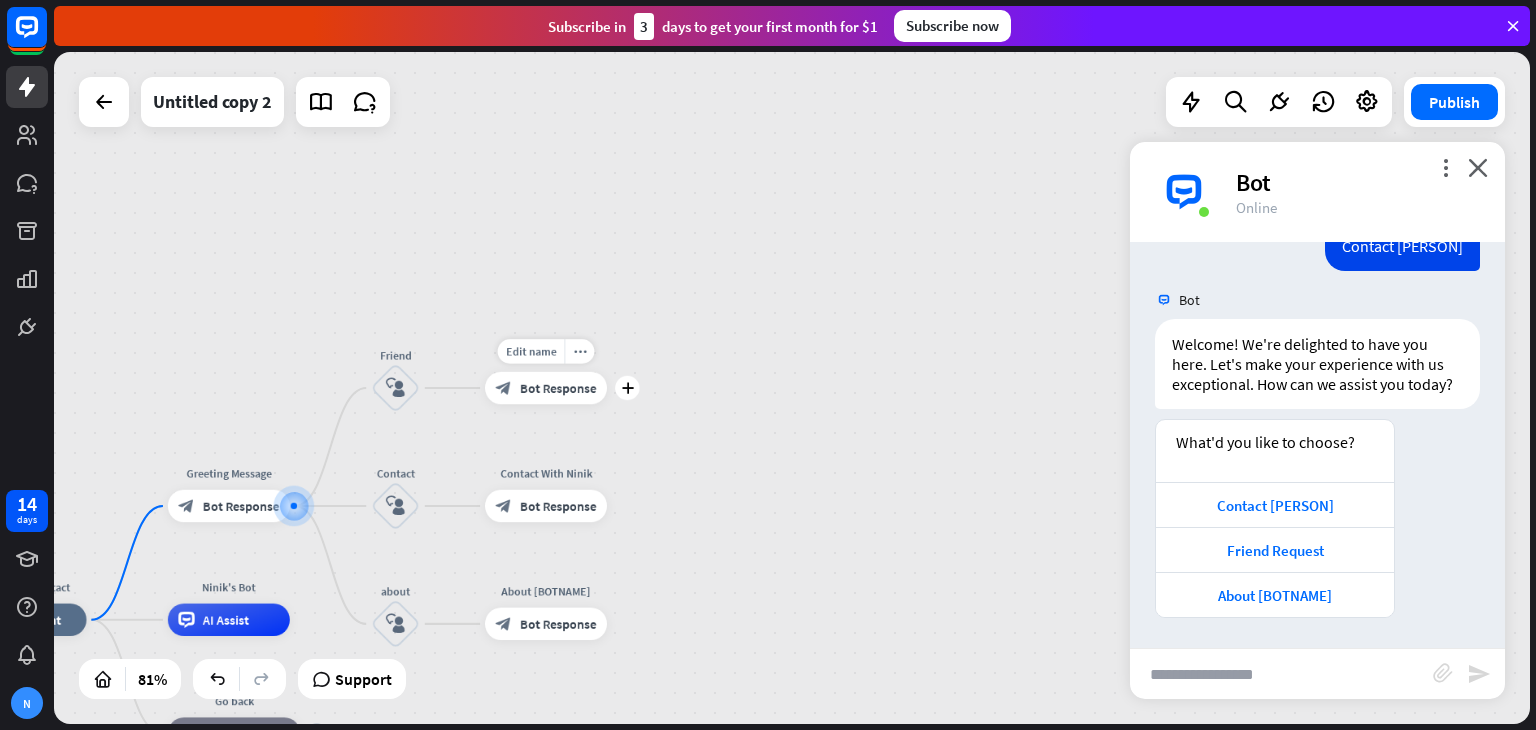 click on "Bot Response" at bounding box center (558, 388) 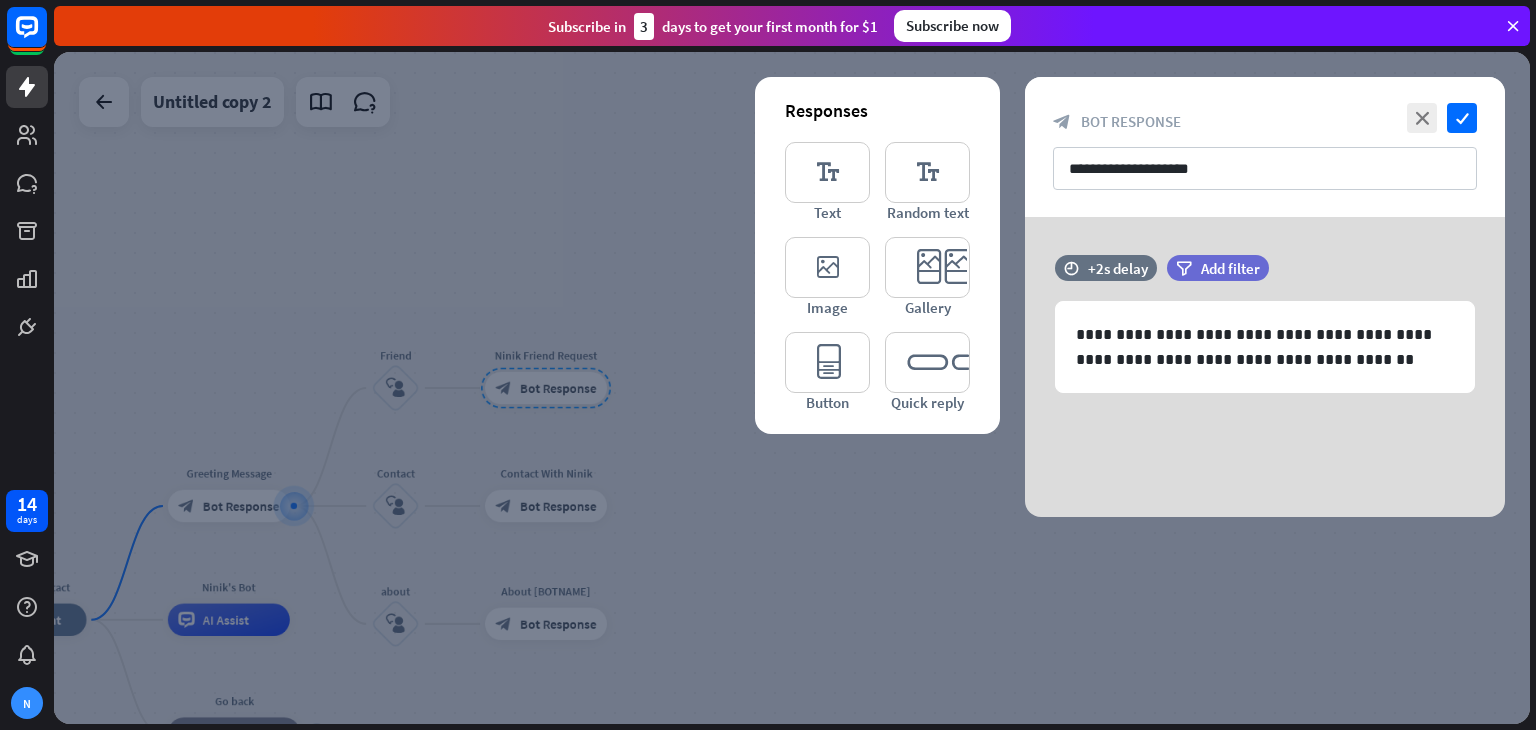 drag, startPoint x: 531, startPoint y: 388, endPoint x: 523, endPoint y: 430, distance: 42.755116 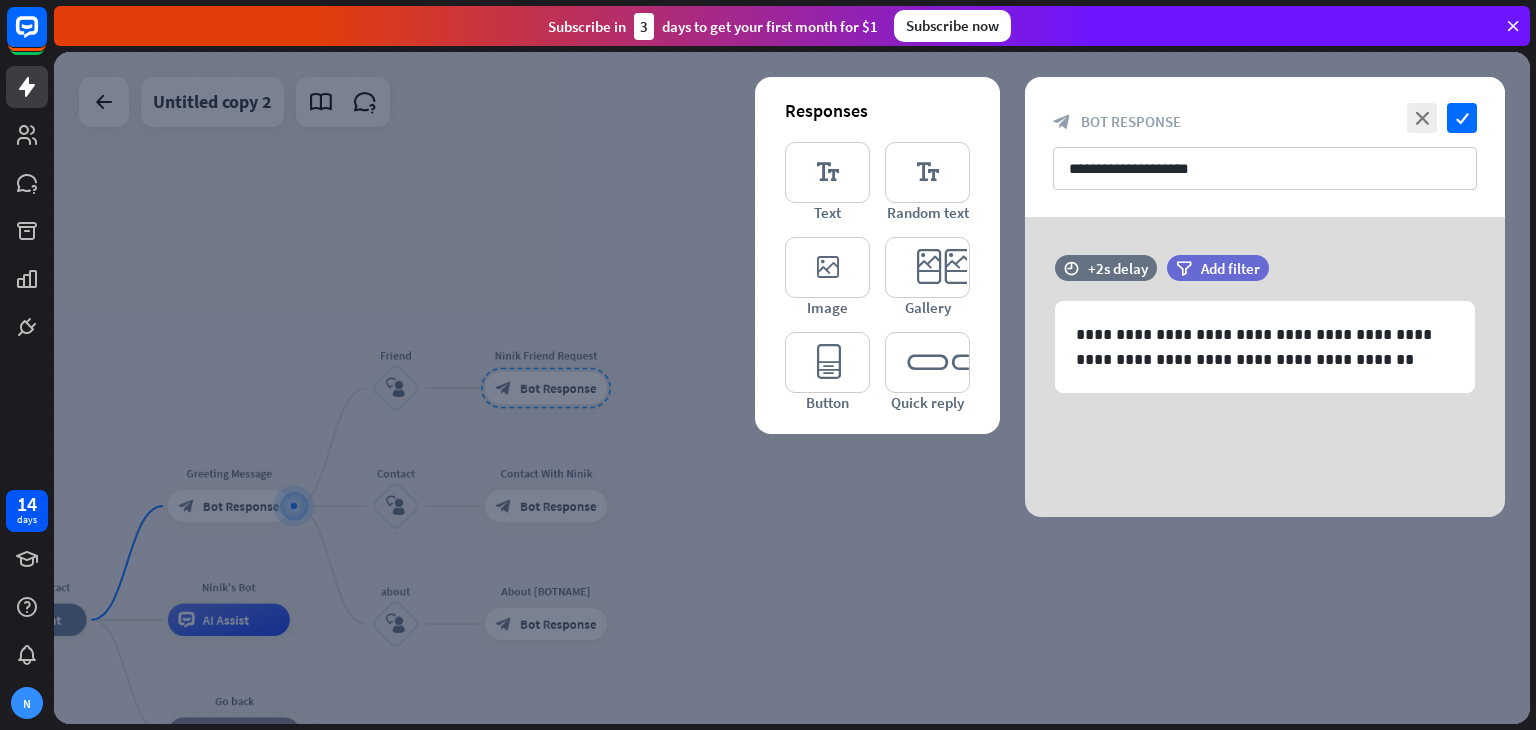 click at bounding box center [792, 388] 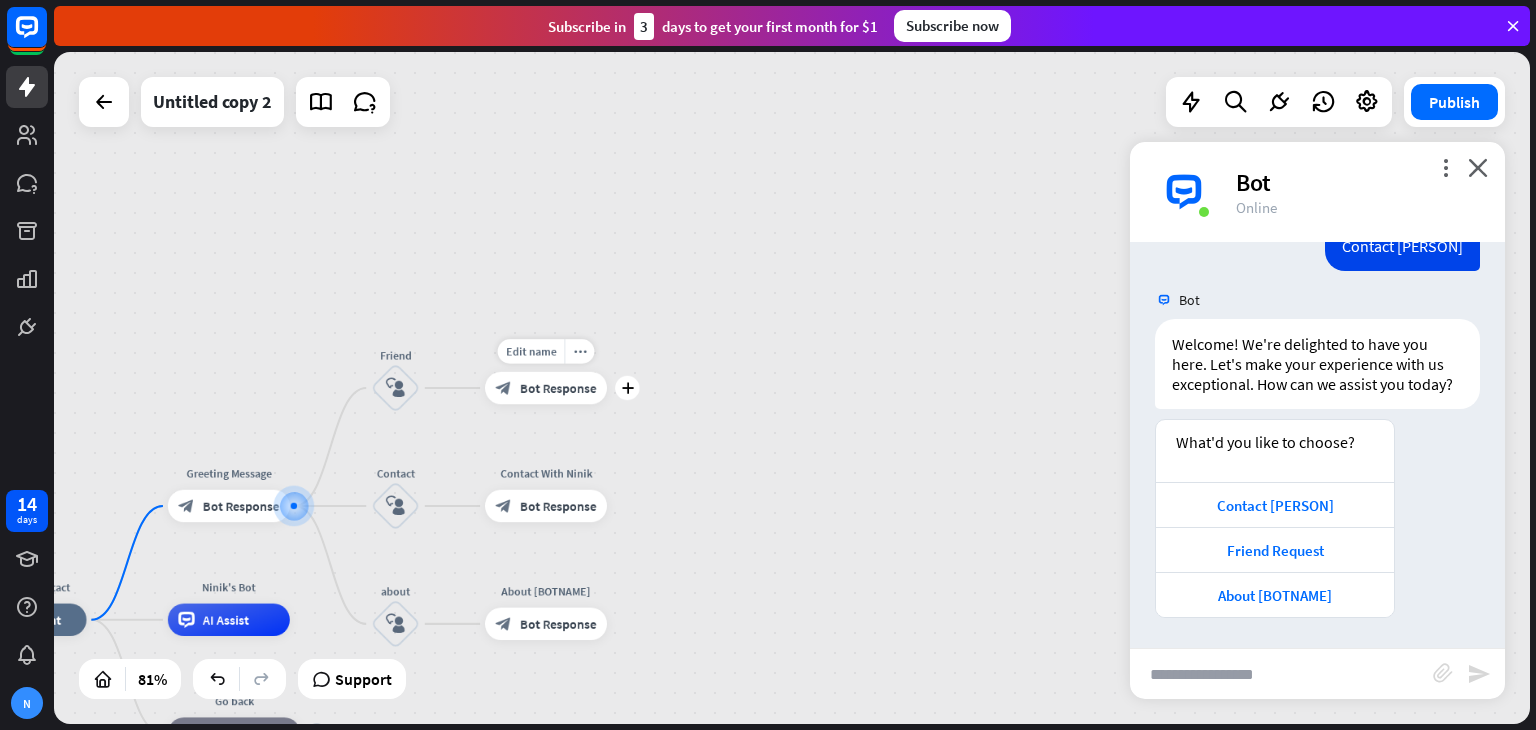 click on "Edit name   more_horiz         plus   Ninik Friend Request   block_bot_response   Bot Response" at bounding box center (546, 388) 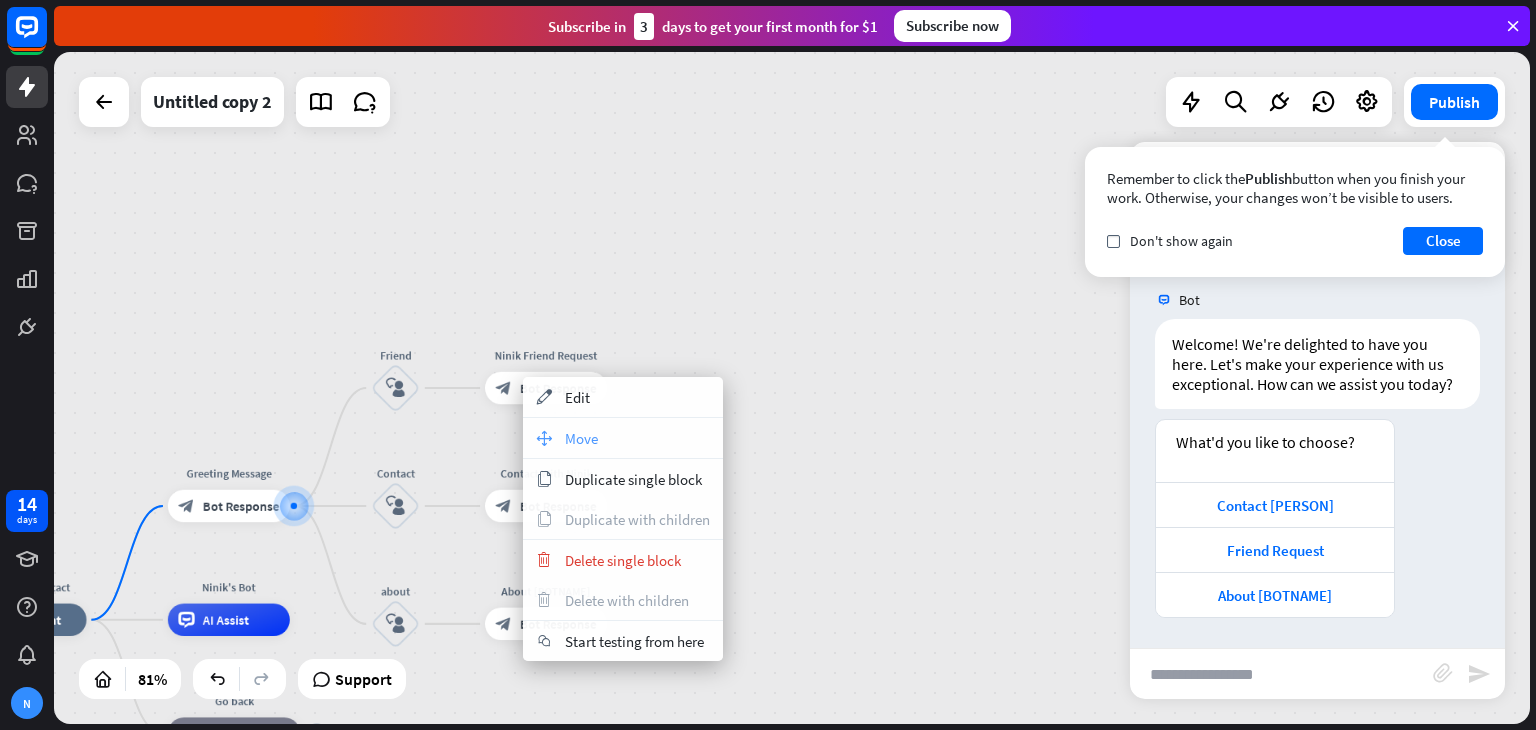 click on "move_block   Move" at bounding box center [623, 438] 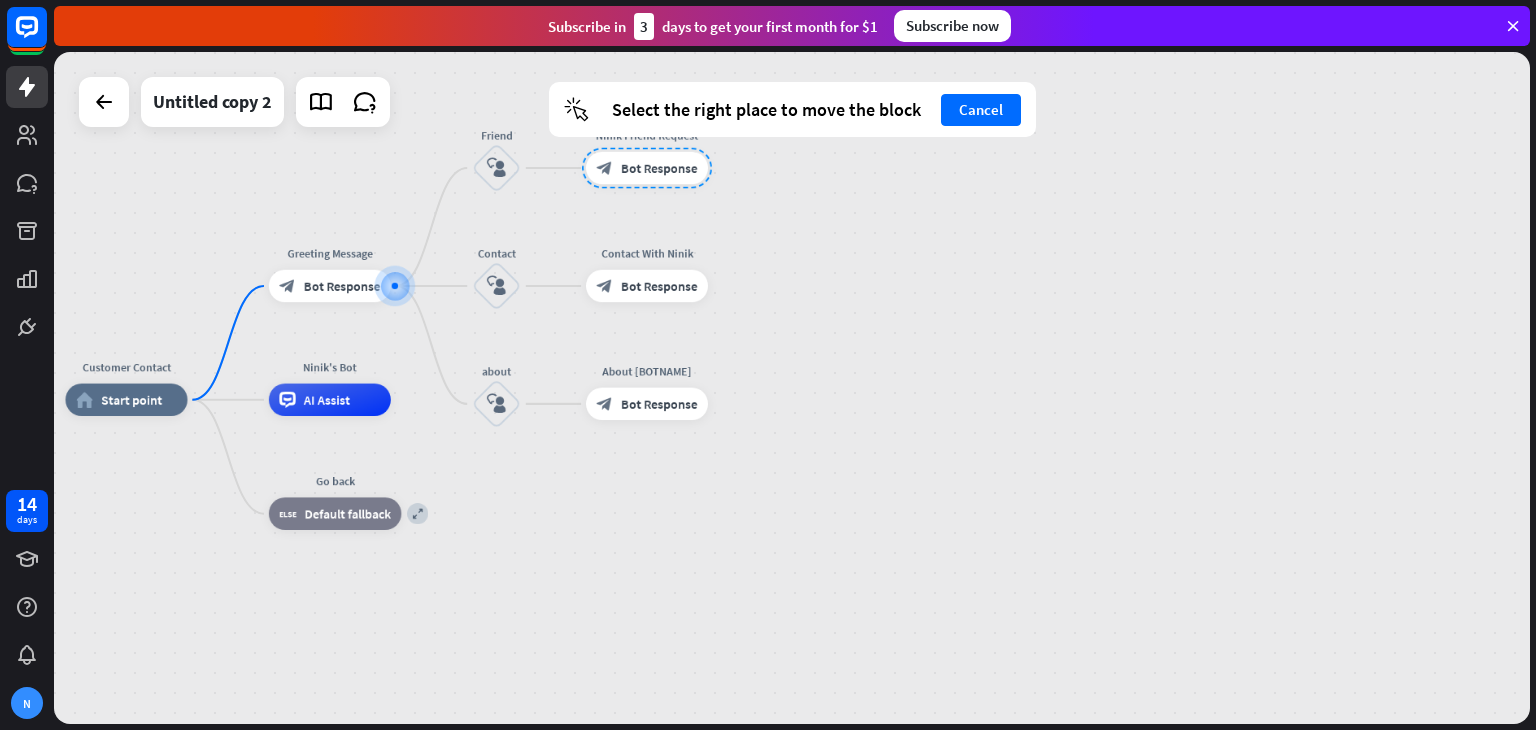 drag, startPoint x: 672, startPoint y: 429, endPoint x: 772, endPoint y: 210, distance: 240.75092 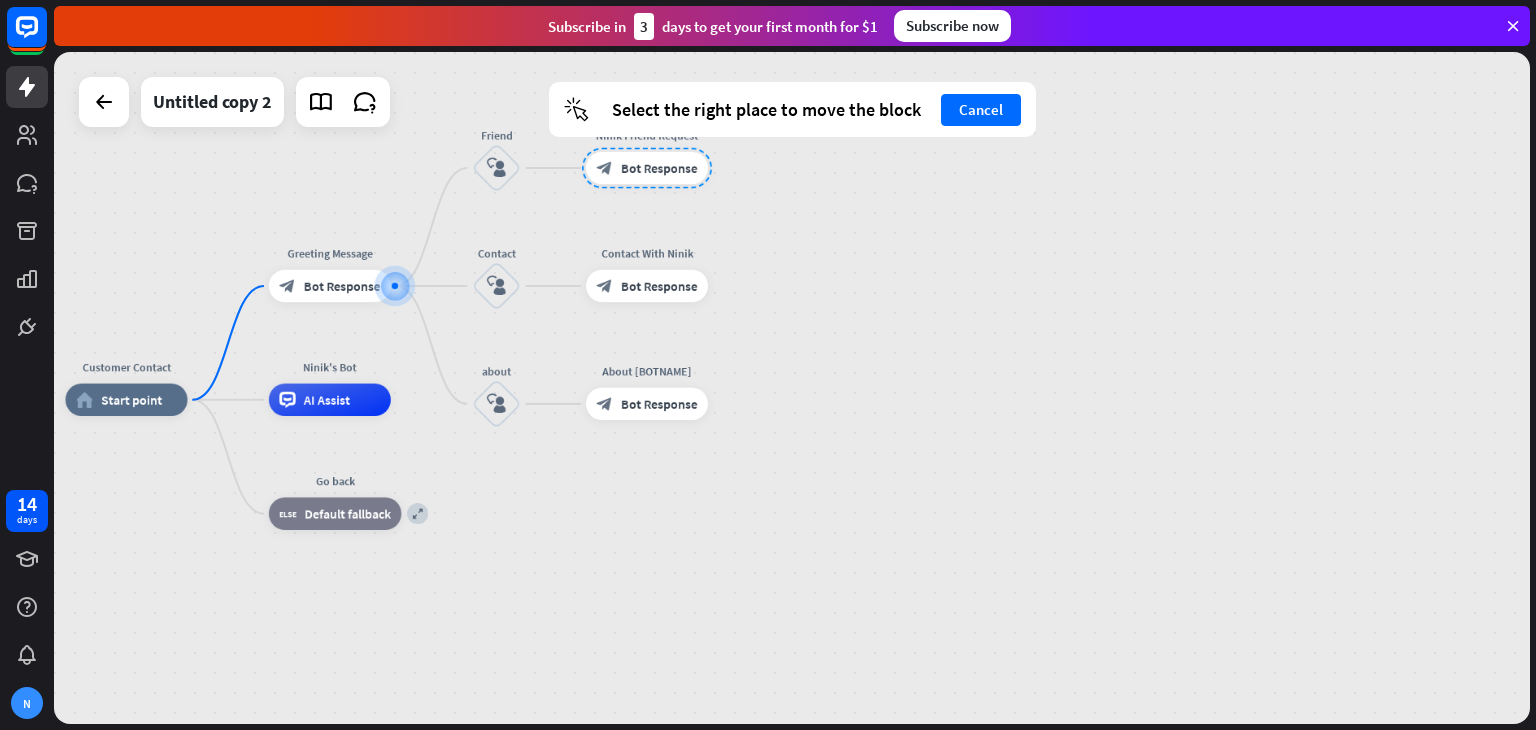 click on "Customer Contact   home_2   Start point                 Greeting Message   block_bot_response   Bot Response                 Friend   block_user_input                 [PERSON] Friend Request   block_bot_response   Bot Response                 Contact   block_user_input                 Contact With [PERSON]   block_bot_response   Bot Response                 about   block_user_input                 About [PERSON]   block_bot_response   Bot Response                 [PERSON]'s Bot     AI Assist           expand   Go back   block_fallback   Default fallback" at bounding box center [792, 388] 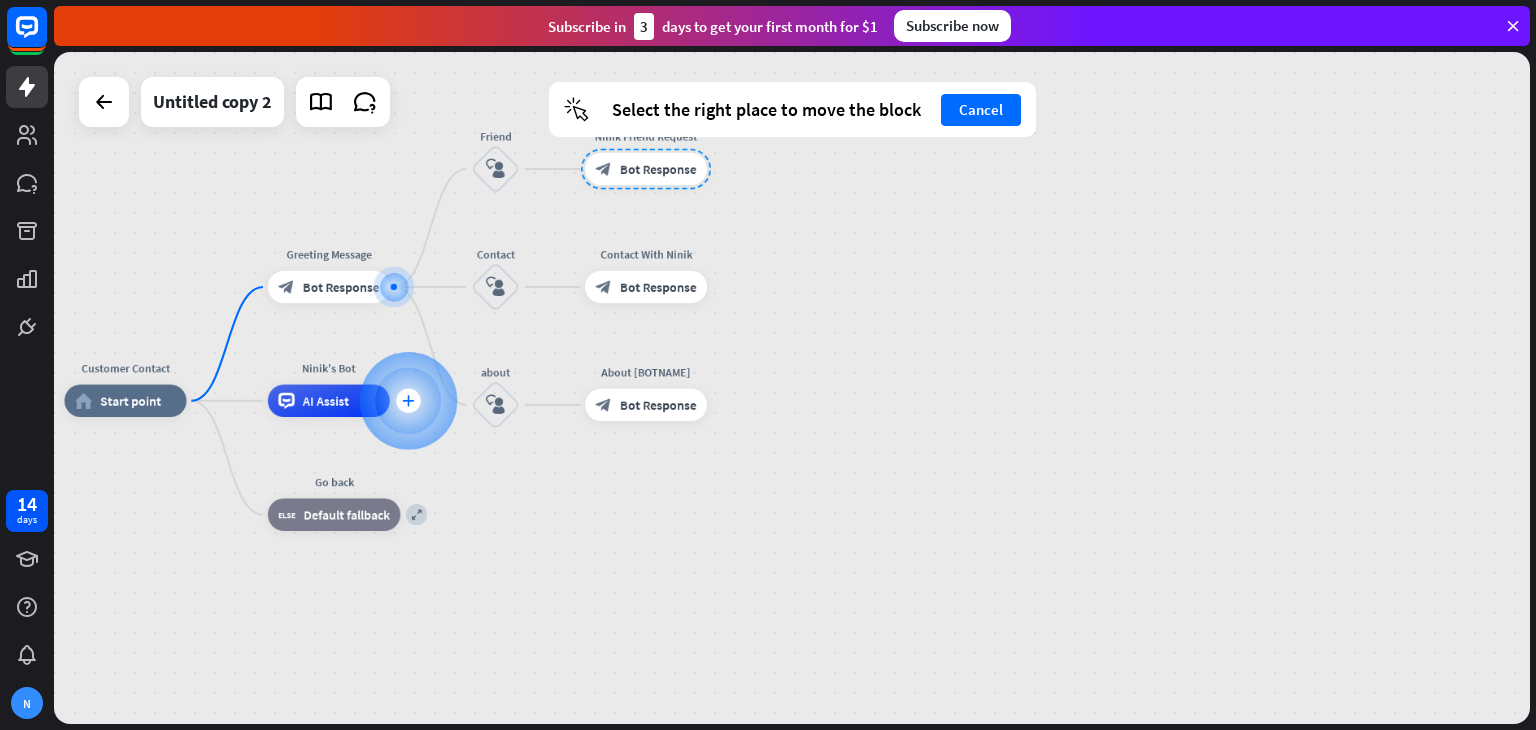 click on "plus" at bounding box center [408, 400] 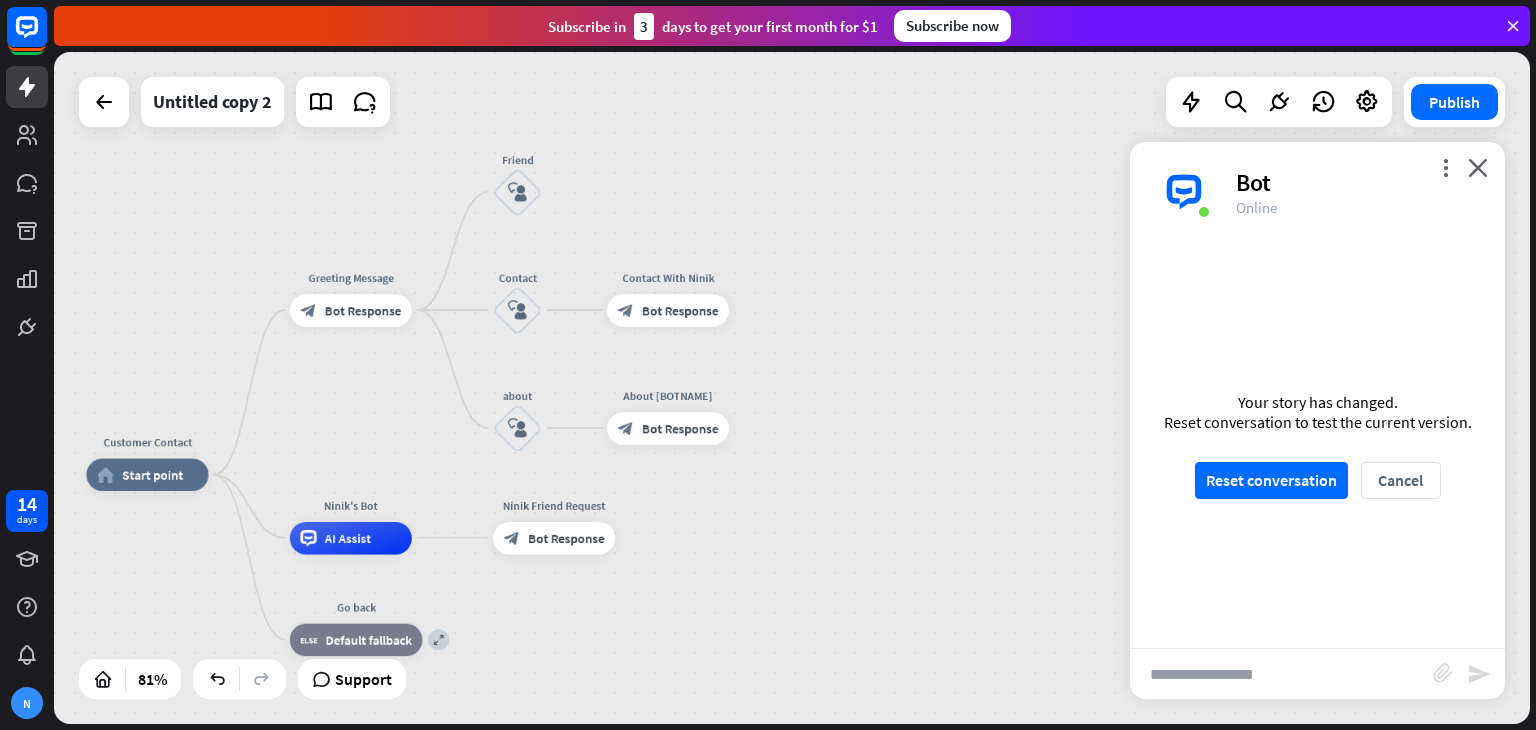 drag, startPoint x: 664, startPoint y: 285, endPoint x: 686, endPoint y: 359, distance: 77.201035 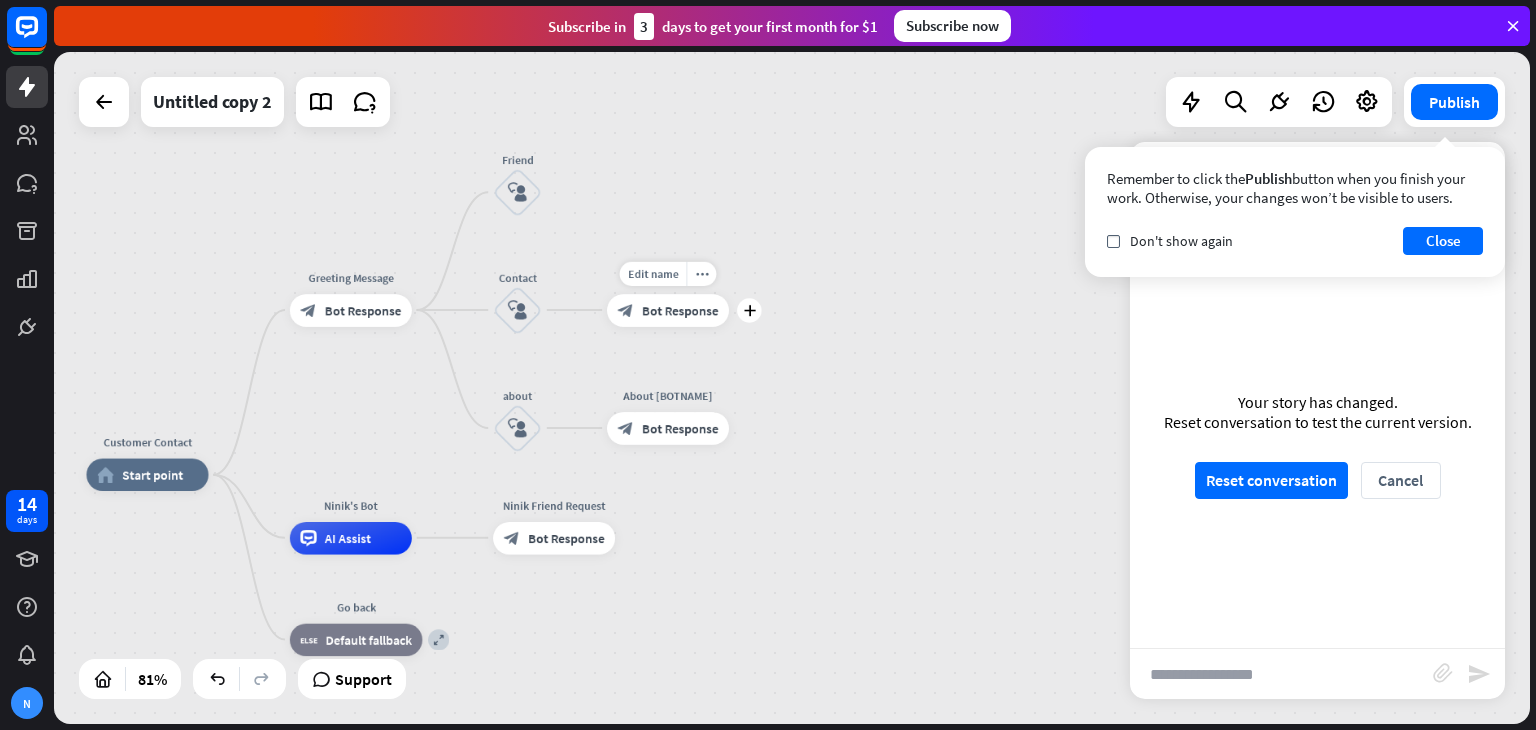 click on "block_bot_response   Bot Response" at bounding box center [668, 310] 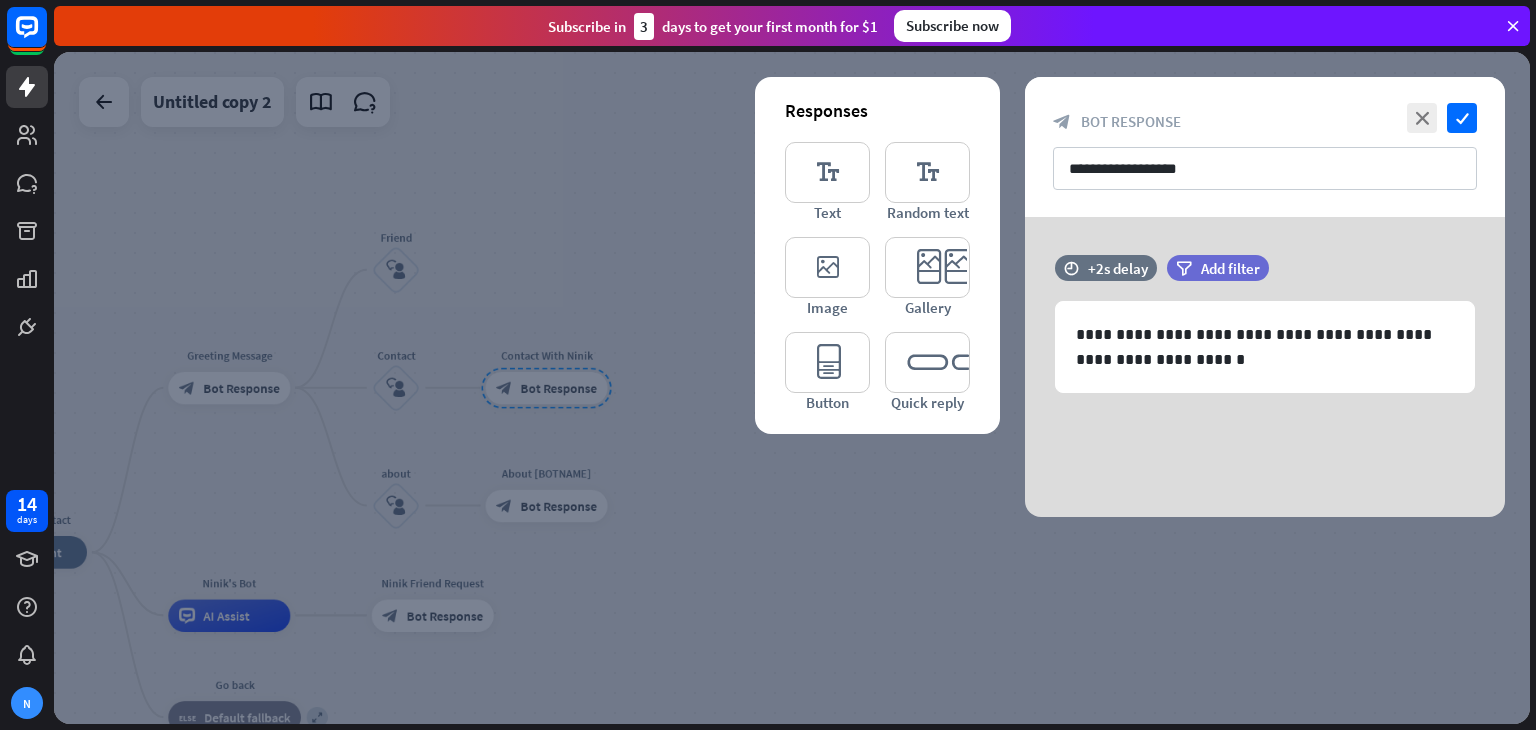 click at bounding box center [792, 388] 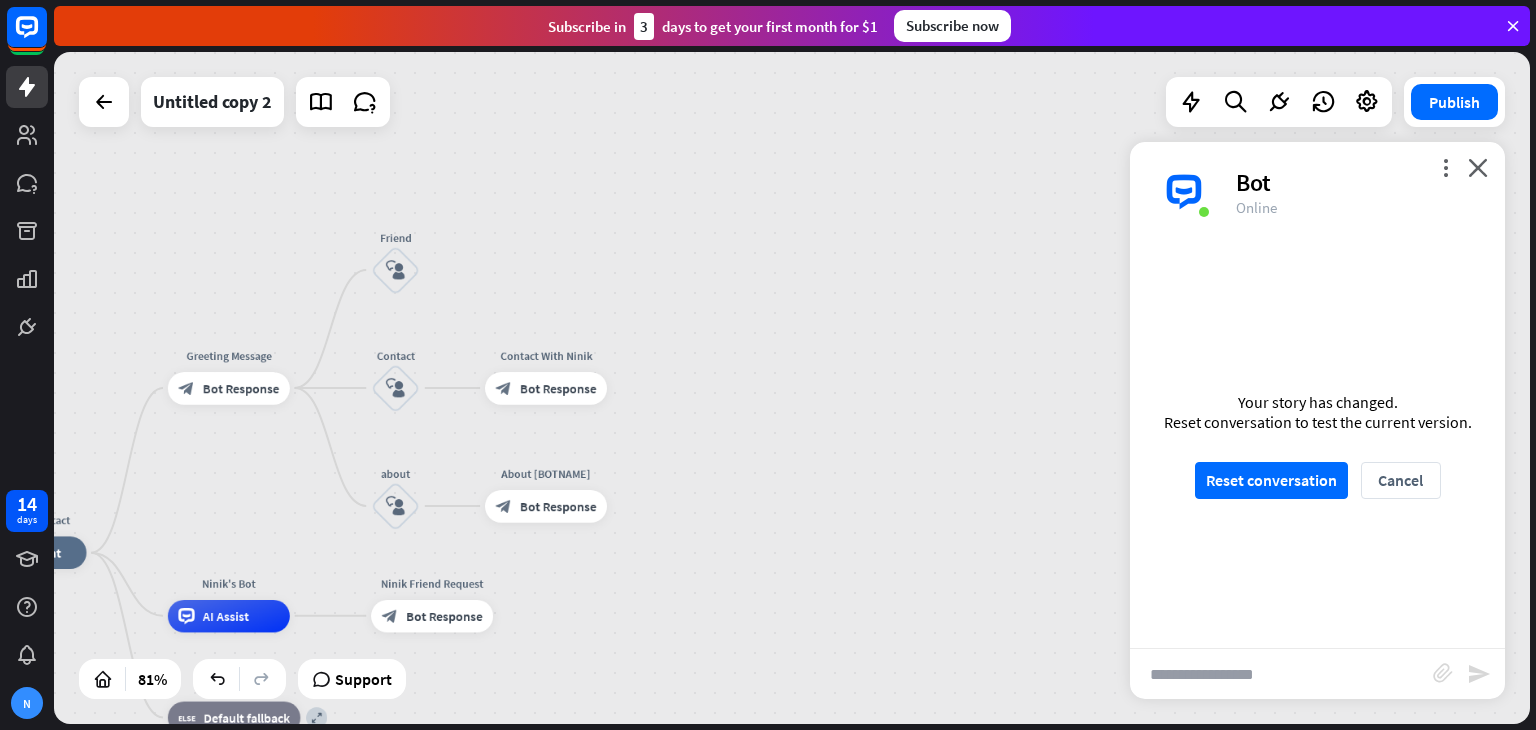 click on "Customer Contact   home_2   Start point                 Greeting Message   block_bot_response   Bot Response                 Friend   block_user_input                 Contact   block_user_input                 Contact With Ninik   block_bot_response   Bot Response                 about   block_user_input                 About Ninik   block_bot_response   Bot Response                 Ninik's Bot     AI Assist                 Ninik Friend Request   block_bot_response   Bot Response           expand   Go back   block_fallback   Default fallback" at bounding box center (792, 388) 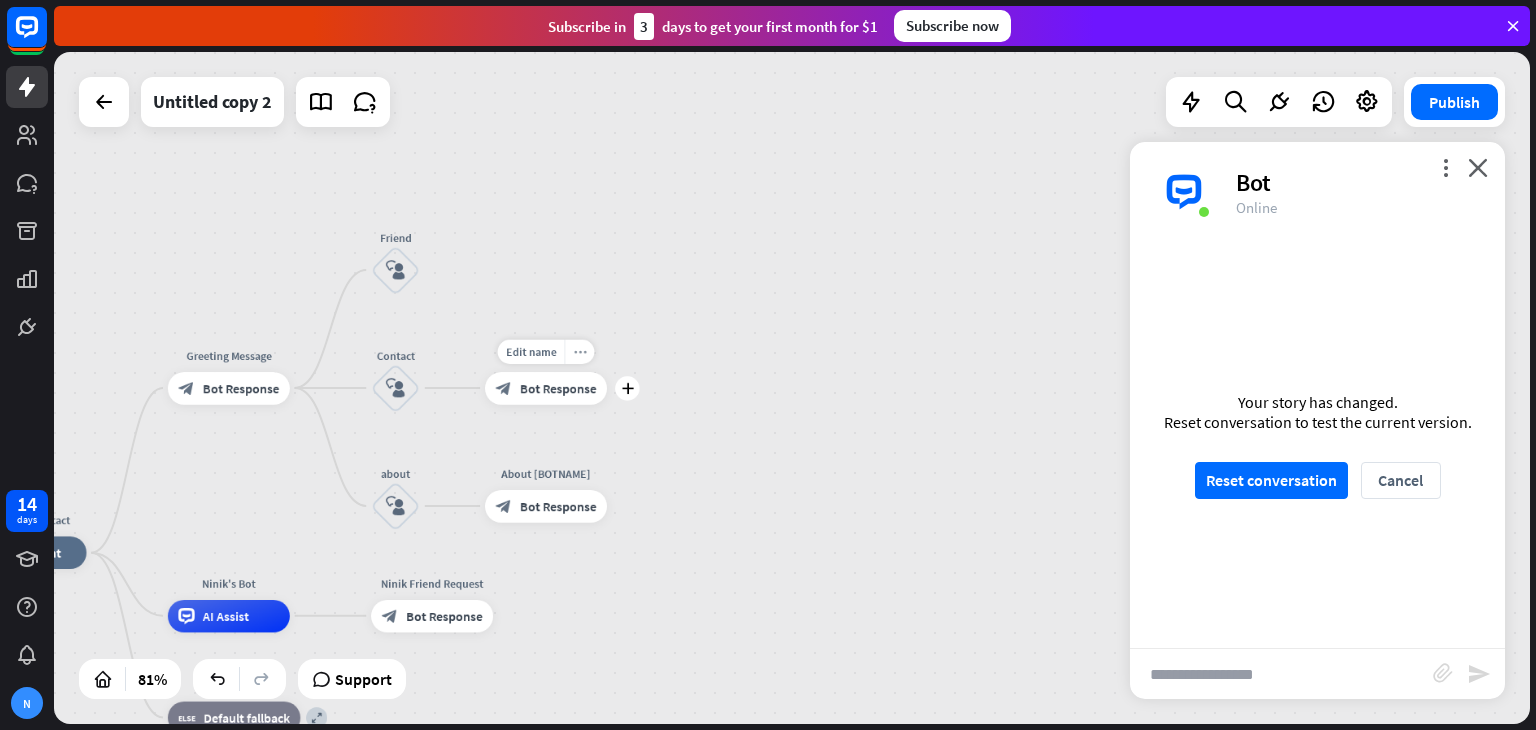 drag, startPoint x: 566, startPoint y: 402, endPoint x: 580, endPoint y: 341, distance: 62.58594 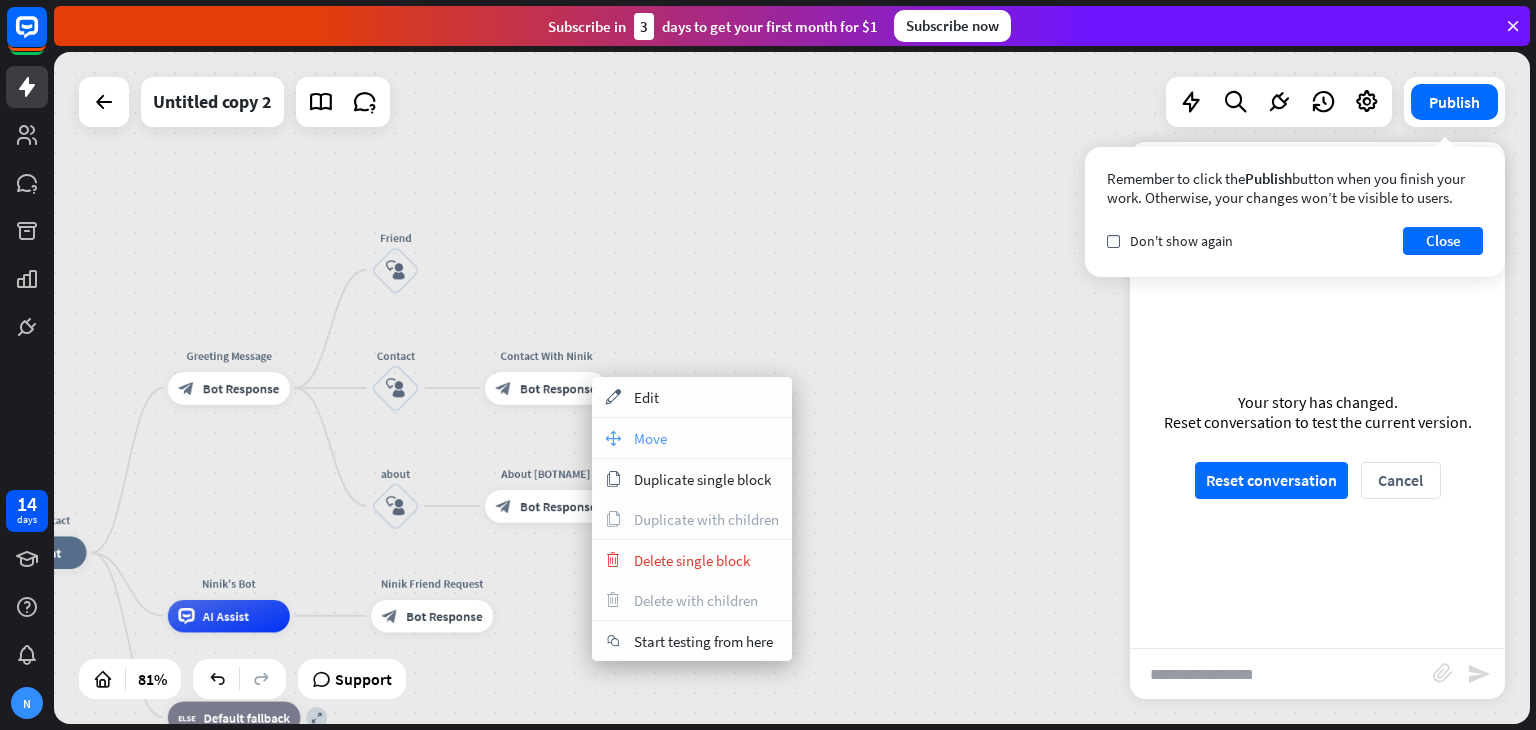 click on "move_block   Move" at bounding box center [692, 438] 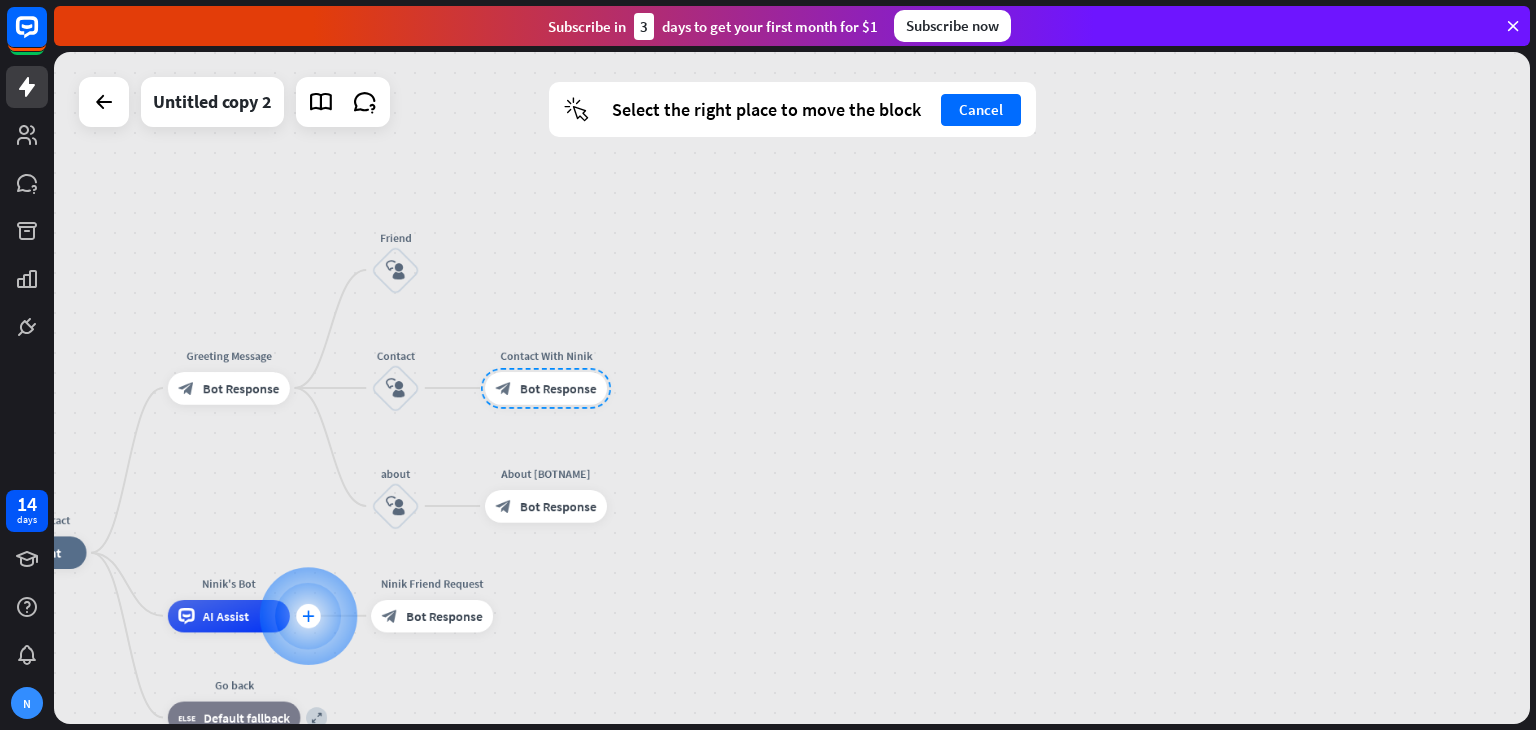 click on "plus" at bounding box center [308, 615] 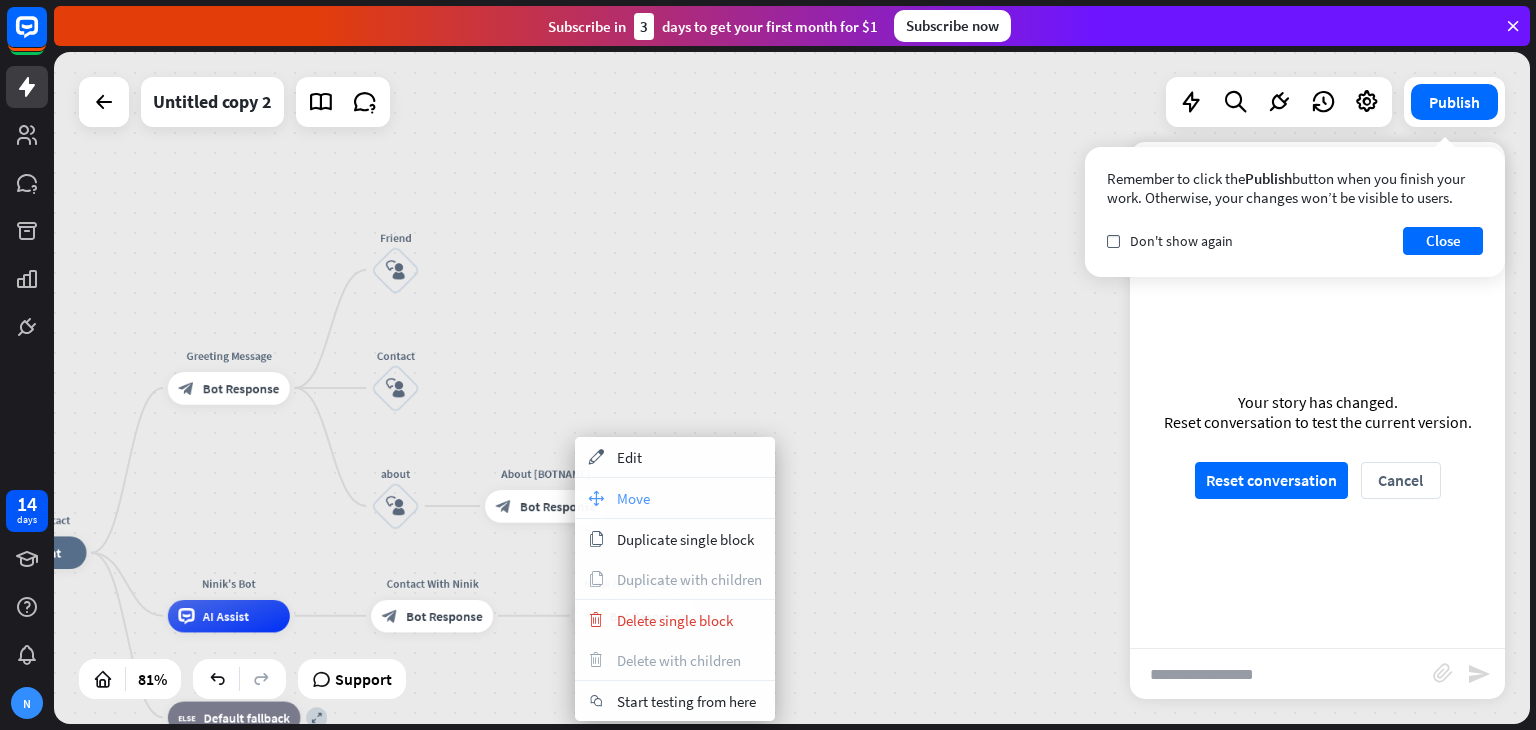 click on "move_block   Move" at bounding box center (675, 498) 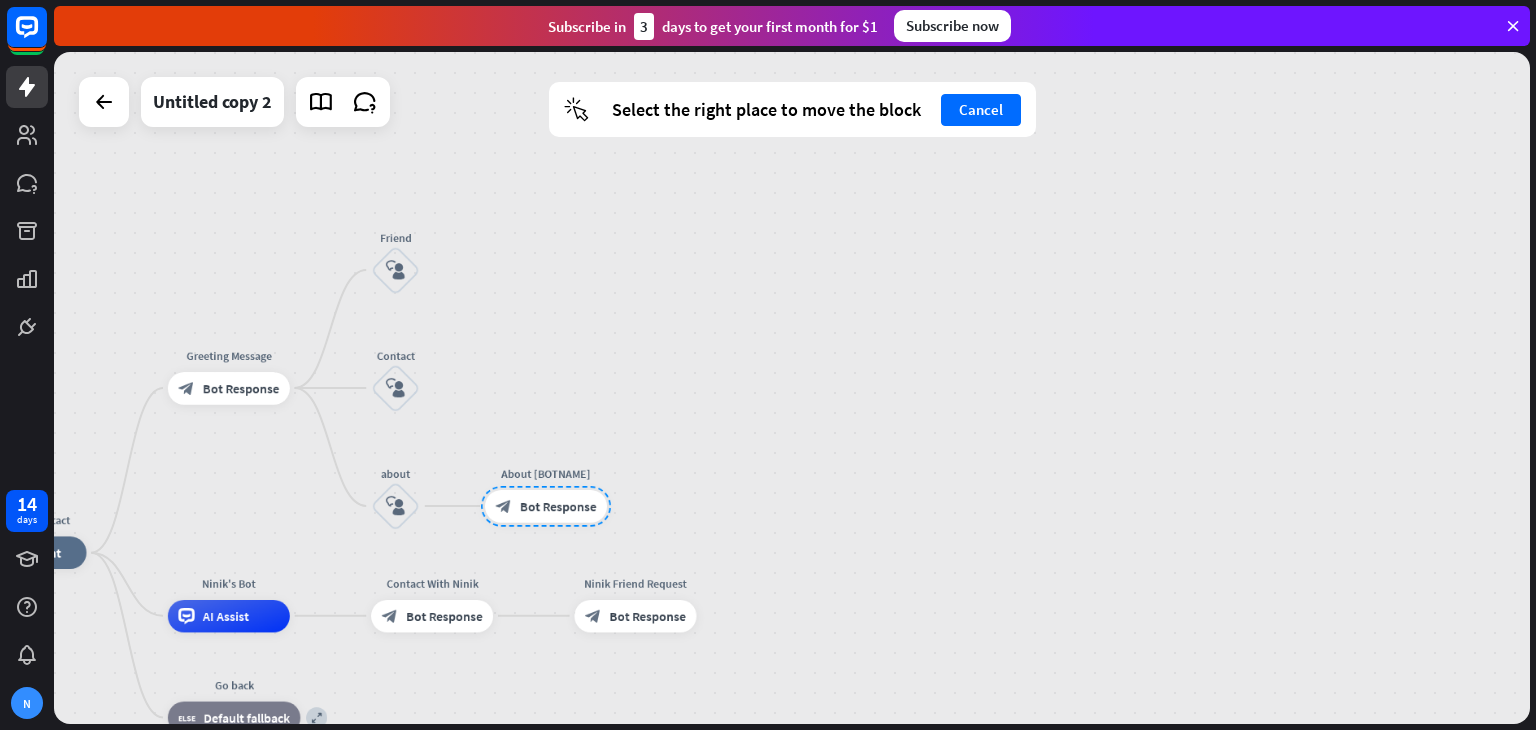 click on "About Ninik   block_bot_response   Bot Response" at bounding box center [546, 506] 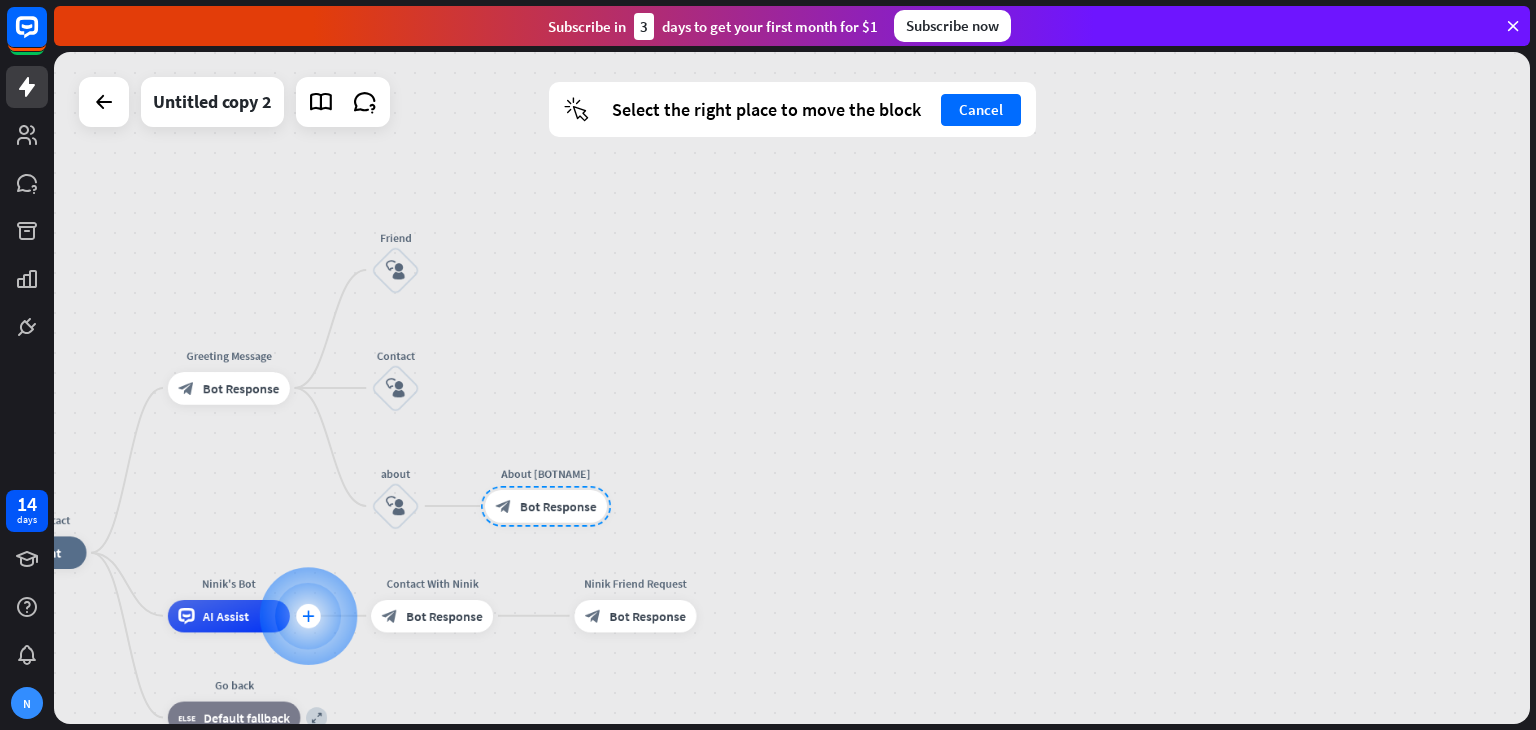 click on "plus" at bounding box center [308, 616] 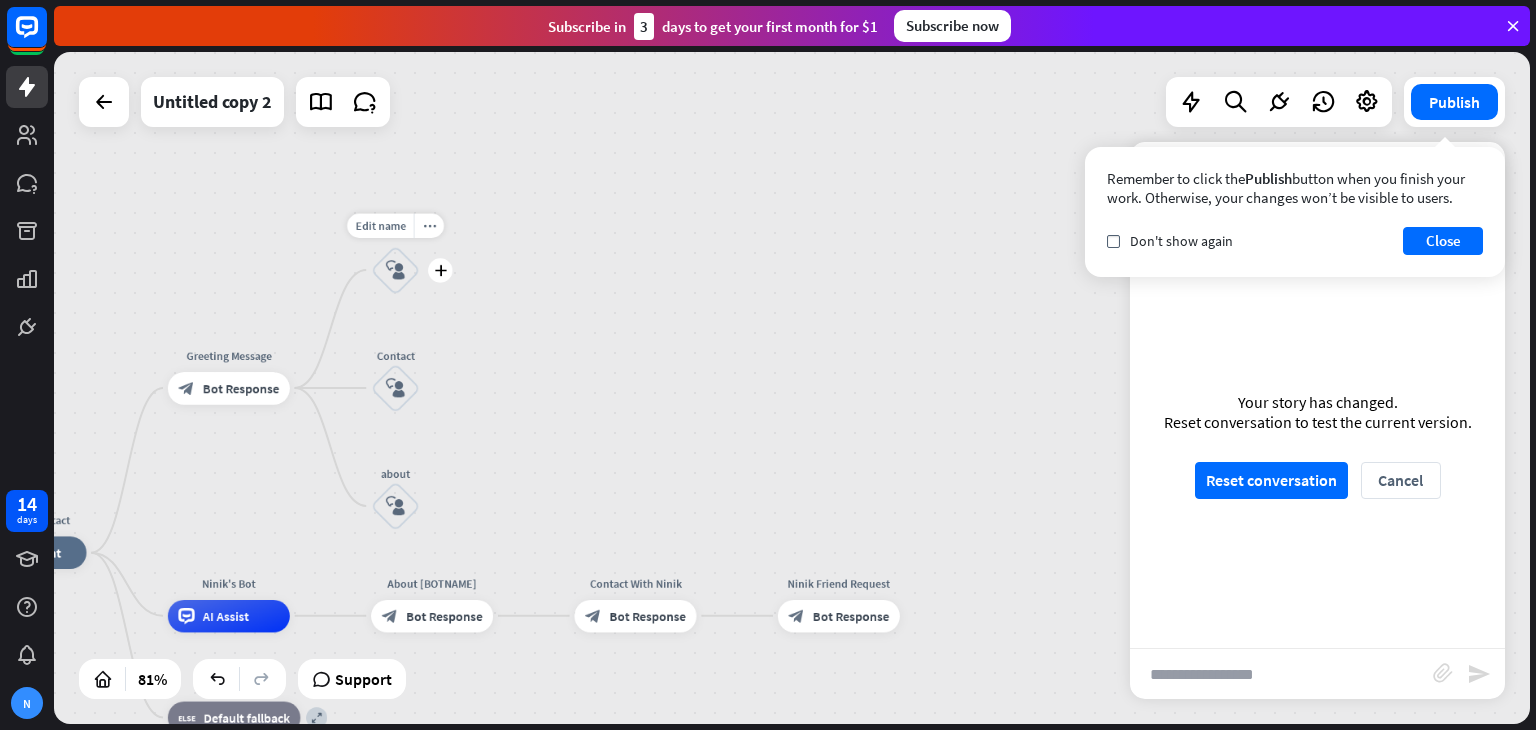 click on "Edit name   more_horiz         plus     block_user_input" at bounding box center (395, 270) 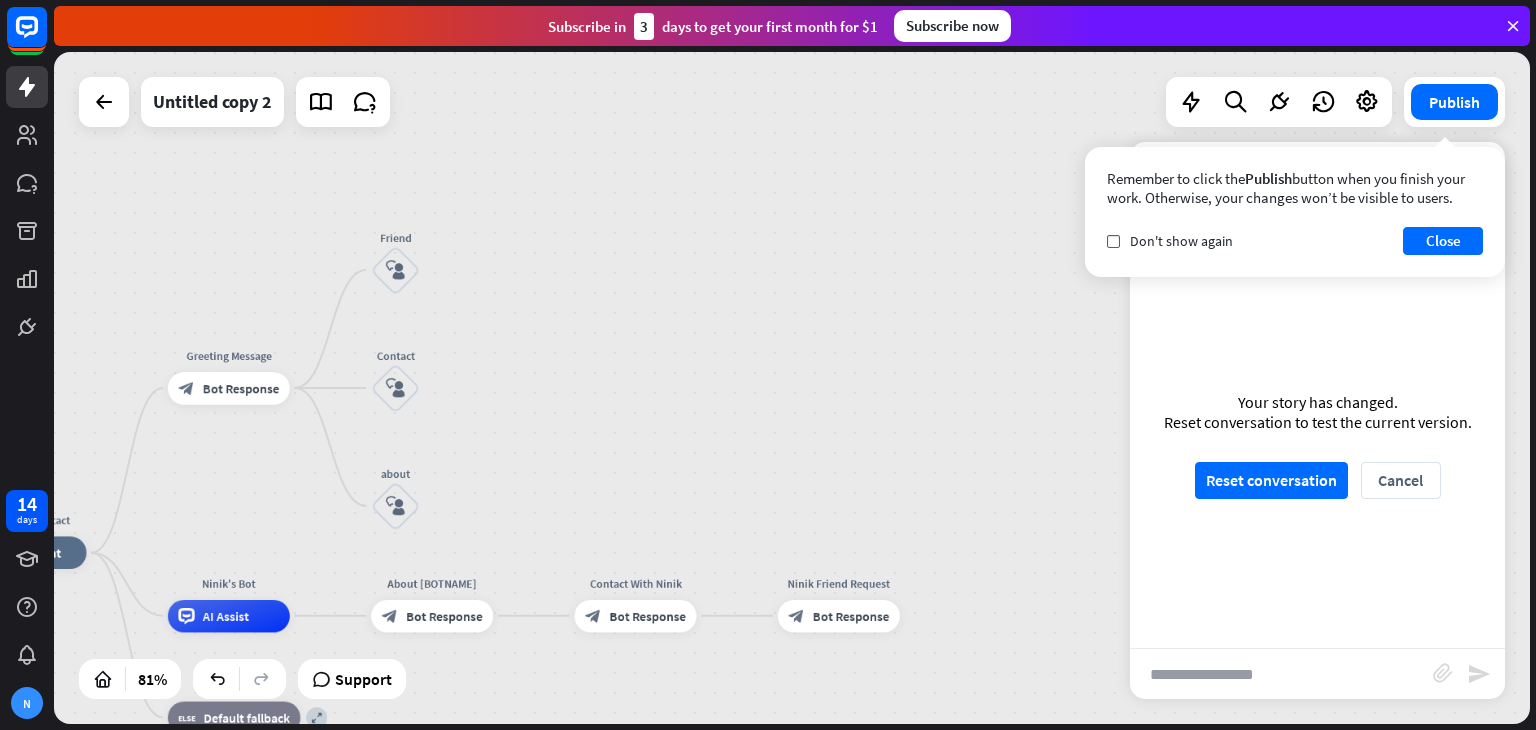 click on "Customer Contact   home_2   Start point                 Greeting Message   block_bot_response   Bot Response                 Friend   block_user_input                 Contact   block_user_input                 about   block_user_input                 [BOTNAME]'s Bot     AI Assist                 About [BOTNAME]   block_bot_response   Bot Response                 Contact With [BOTNAME]   block_bot_response   Bot Response                 [BOTNAME] Friend Request   block_bot_response   Bot Response           expand   Go back   block_fallback   Default fallback" at bounding box center (792, 388) 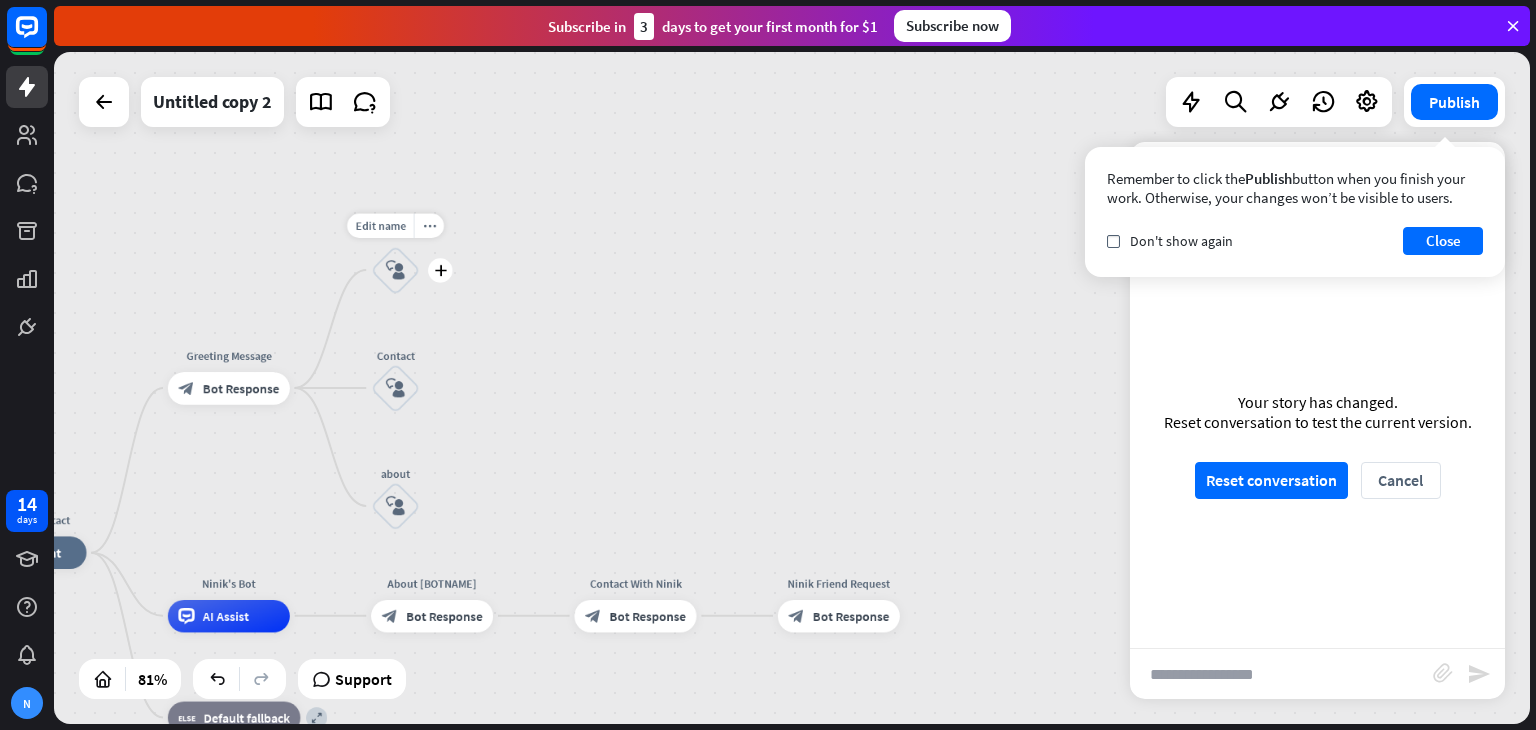 drag, startPoint x: 408, startPoint y: 267, endPoint x: 404, endPoint y: 257, distance: 10.770329 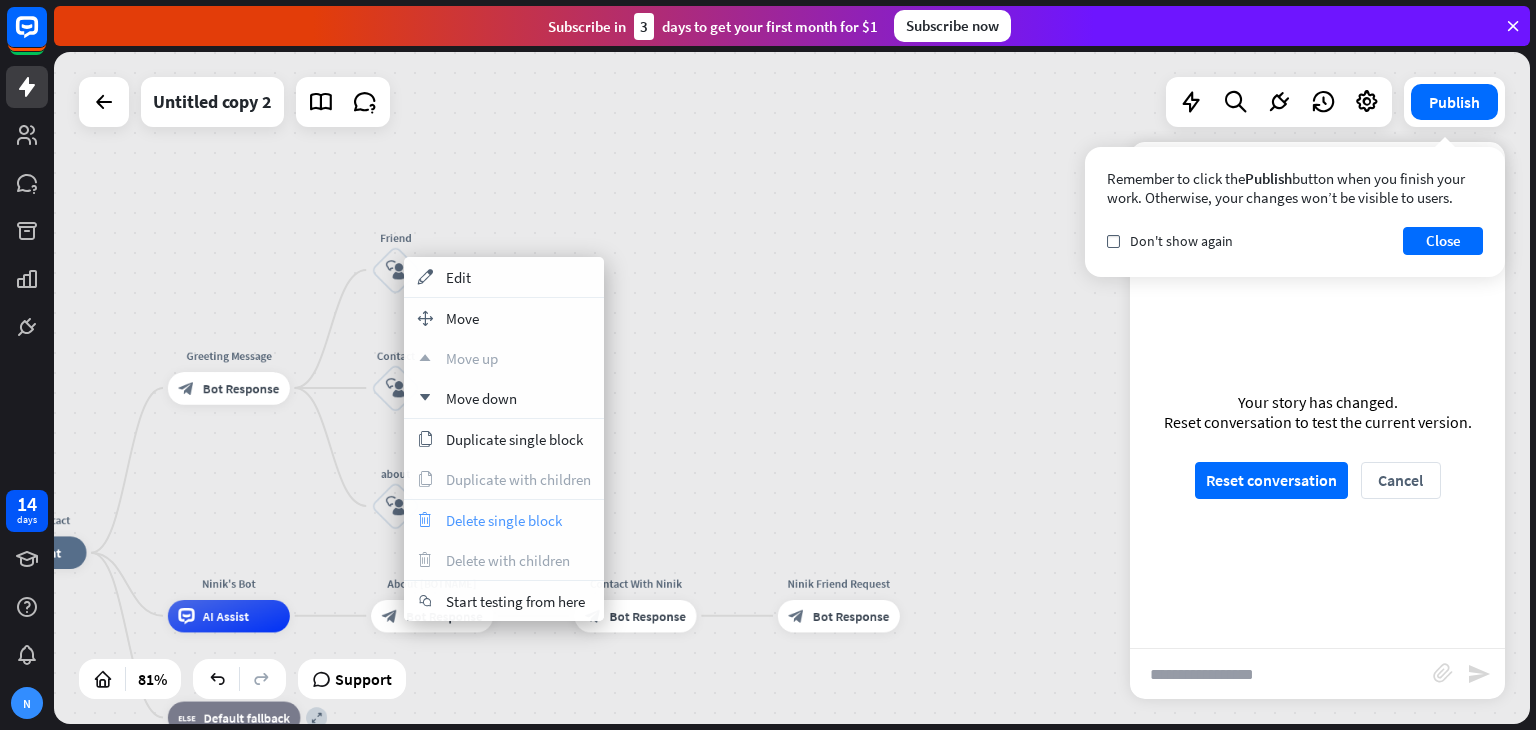 click on "Delete single block" at bounding box center [504, 520] 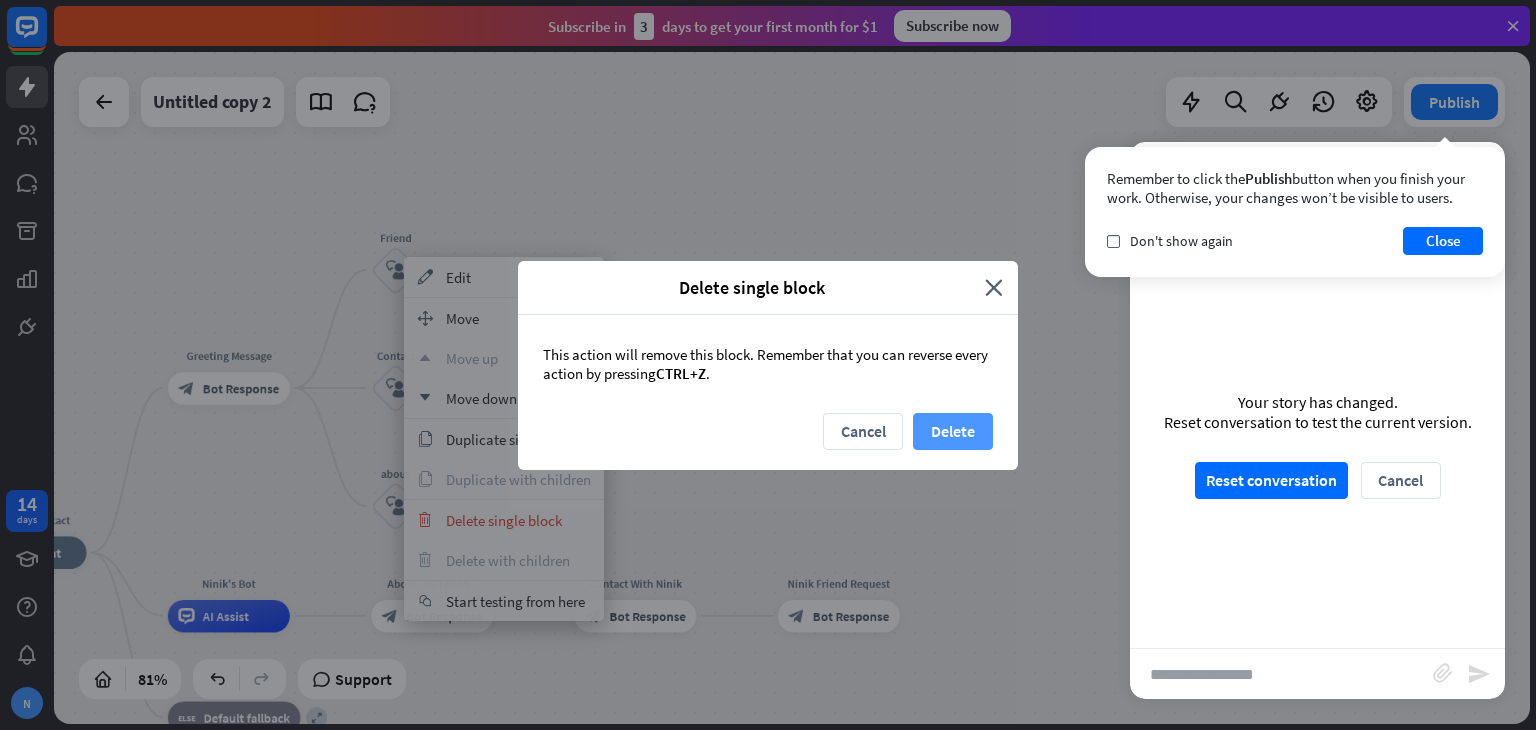 click on "Delete" at bounding box center (953, 431) 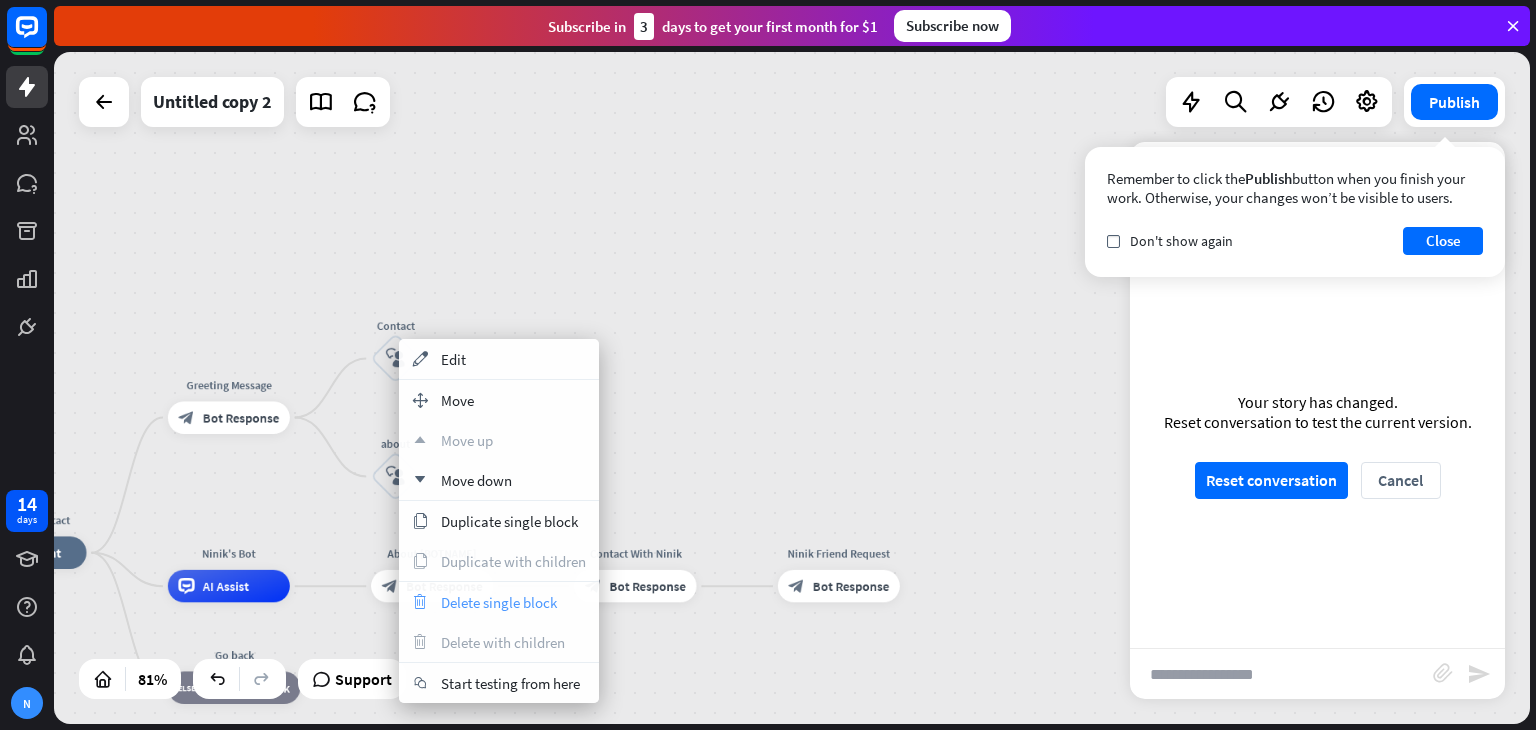 click on "Delete single block" at bounding box center (499, 602) 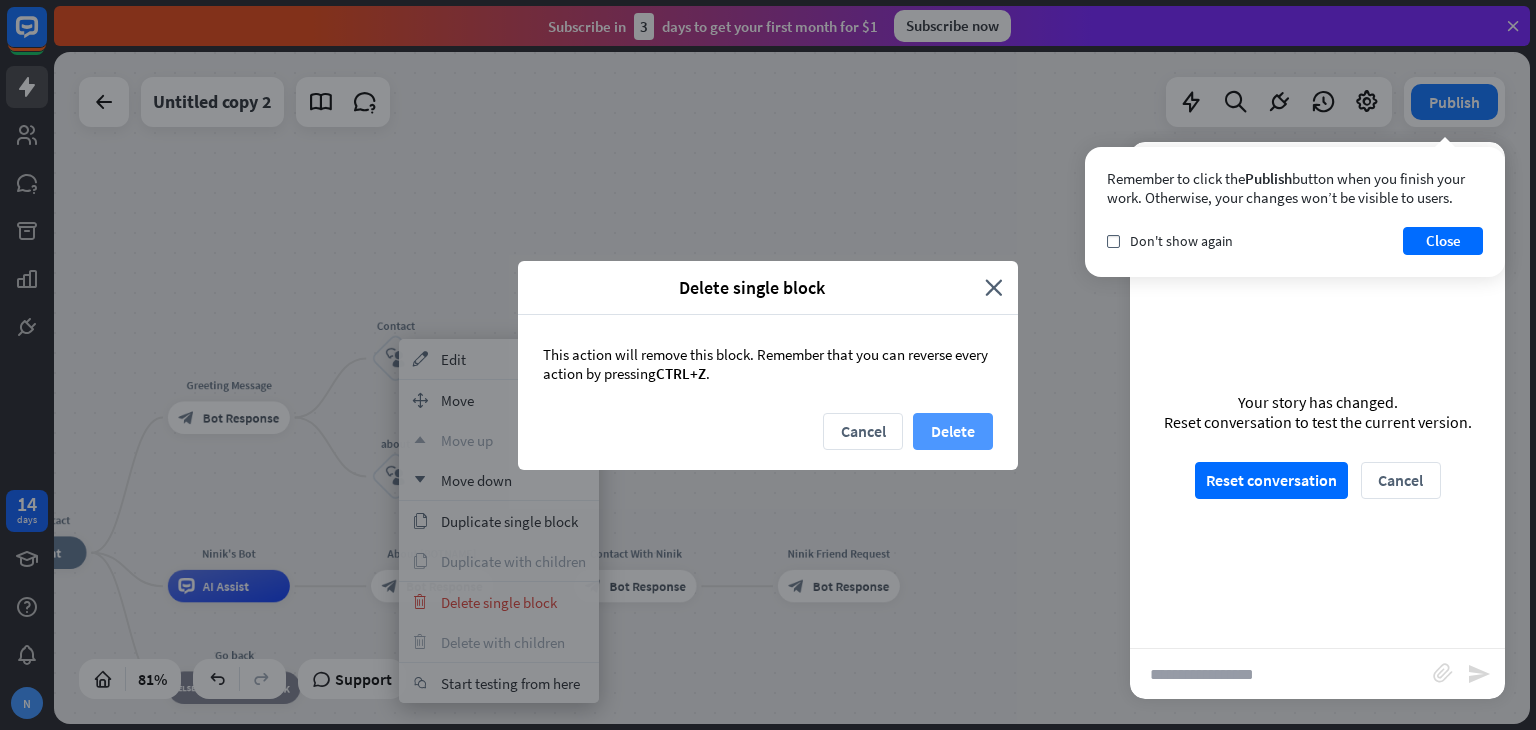 click on "Delete" at bounding box center [953, 431] 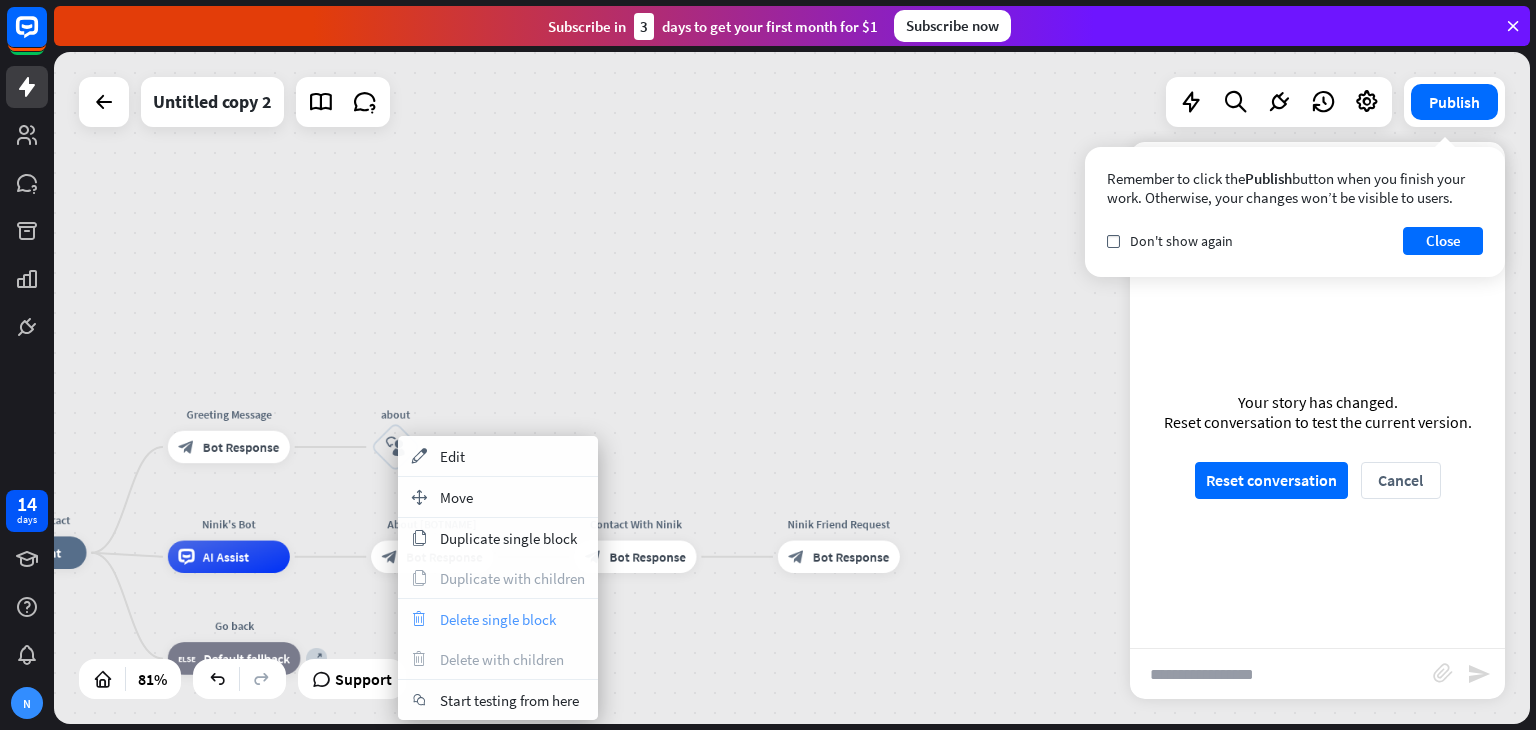 click on "Delete single block" at bounding box center (498, 619) 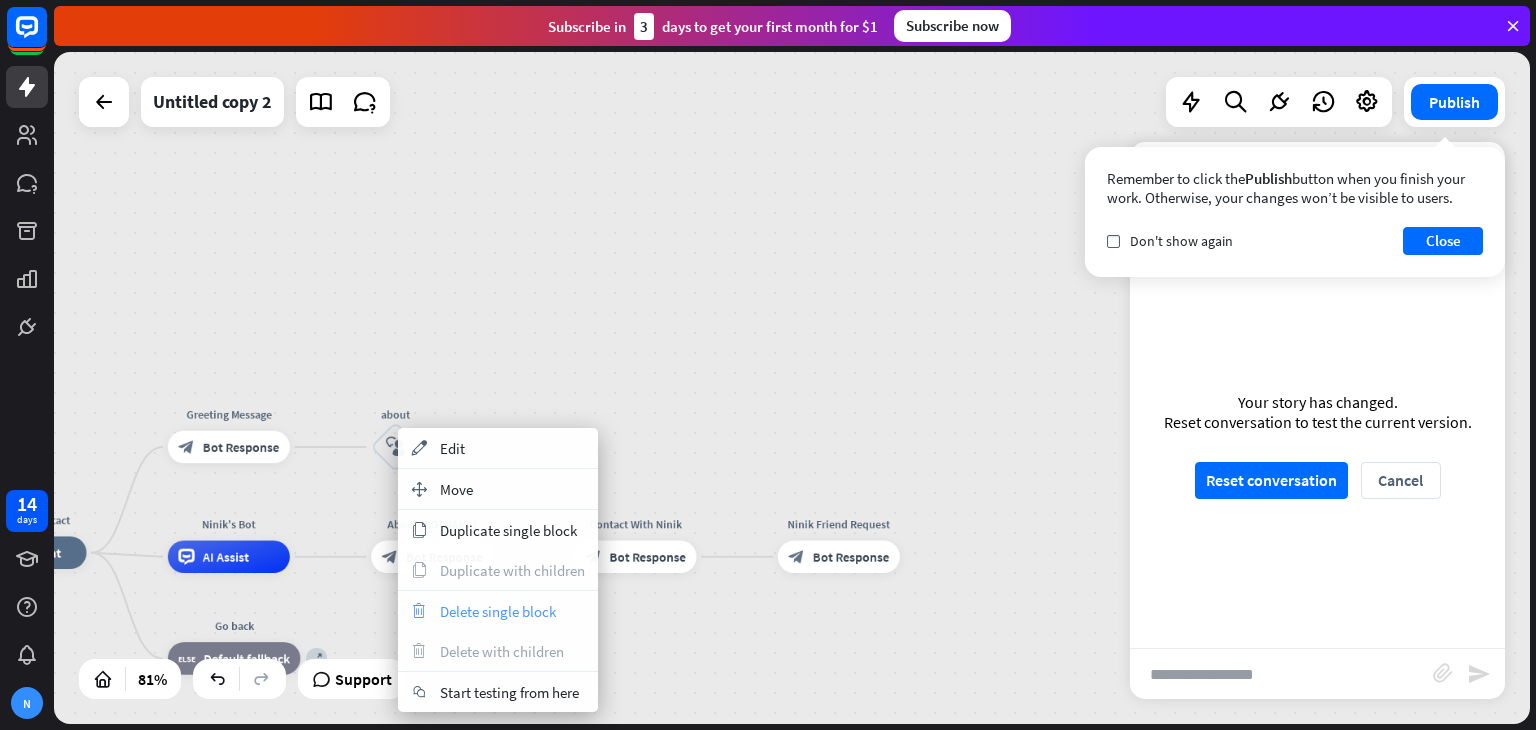 click on "trash   Delete single block" at bounding box center [498, 611] 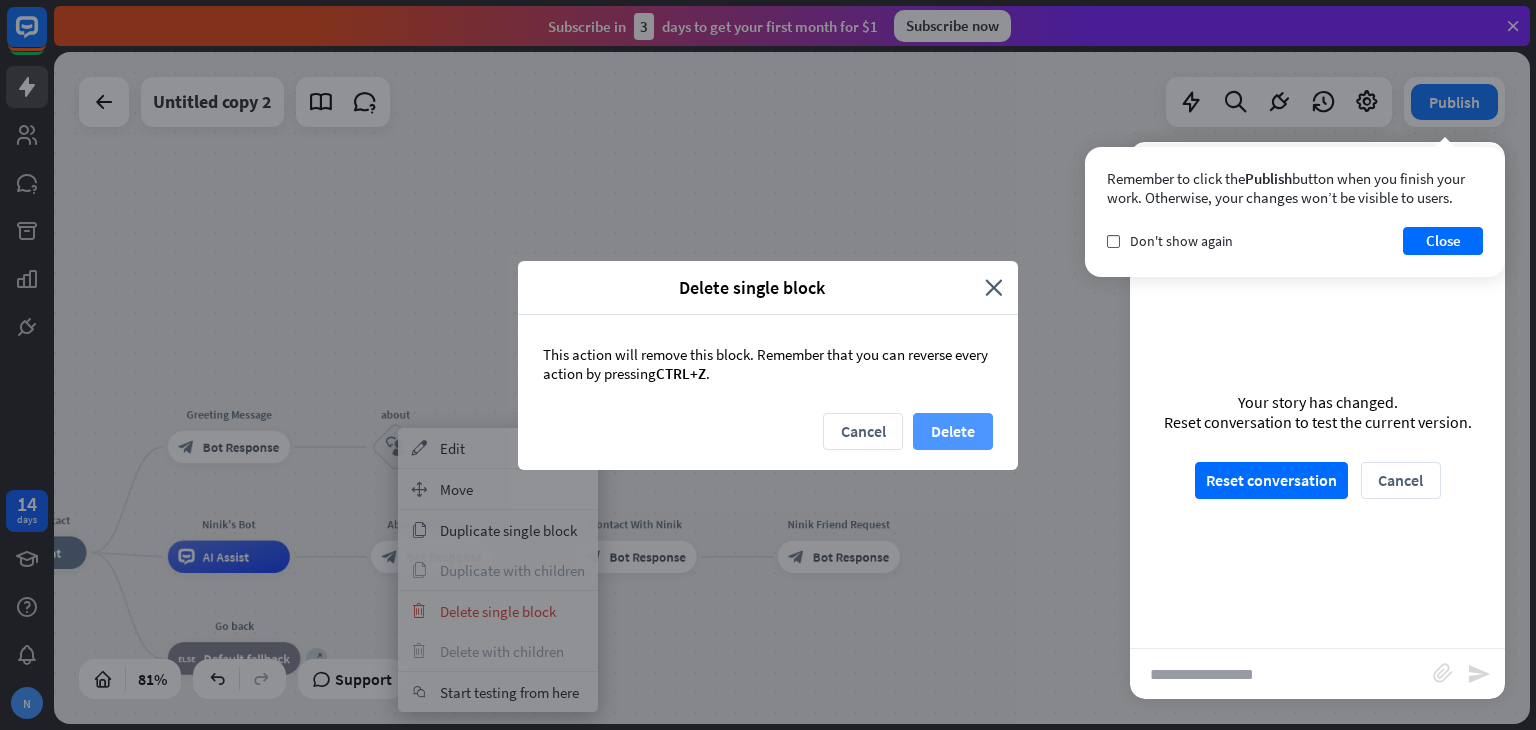 click on "Delete" at bounding box center [953, 431] 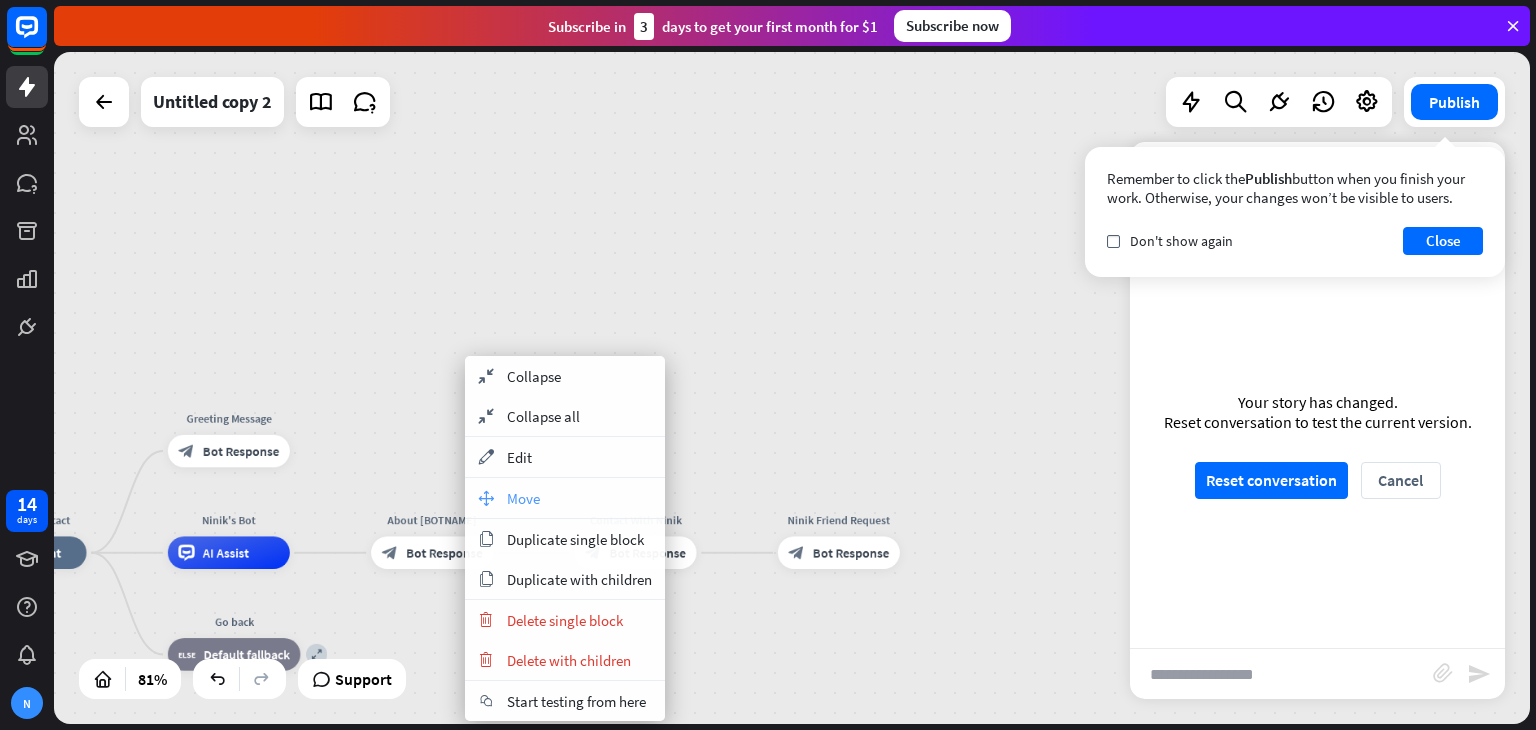 click on "move_block" at bounding box center (486, 498) 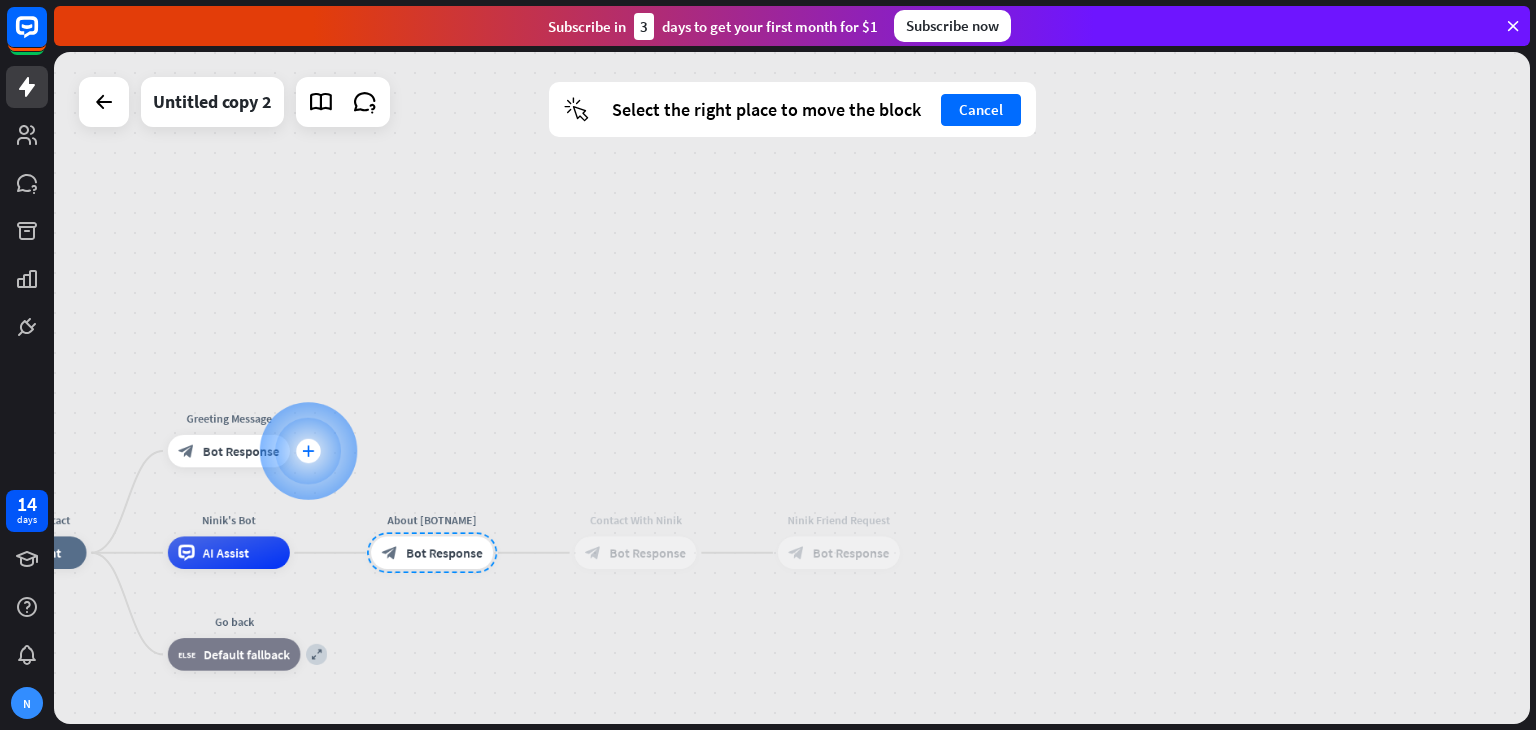click on "plus" at bounding box center (308, 451) 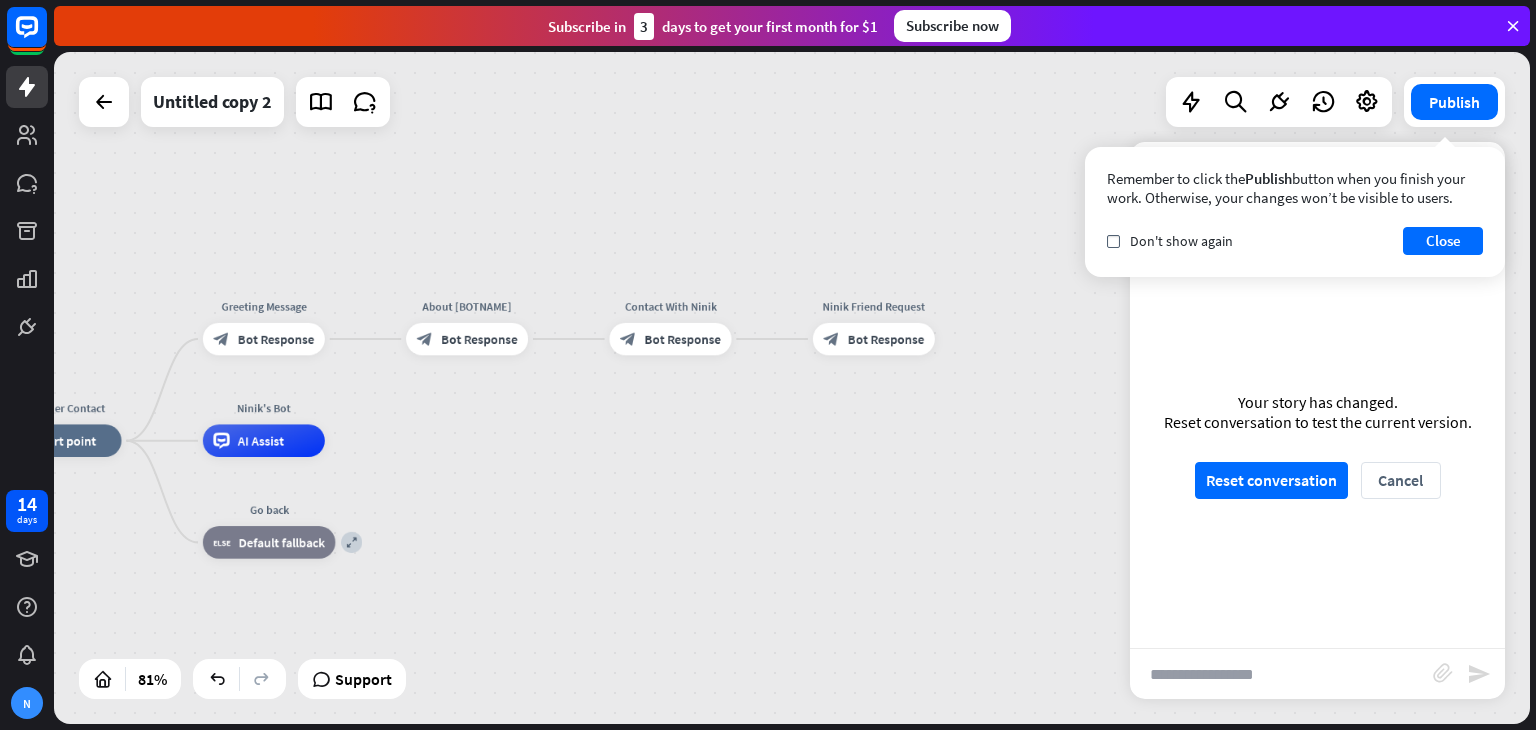 drag, startPoint x: 555, startPoint y: 533, endPoint x: 658, endPoint y: 436, distance: 141.48499 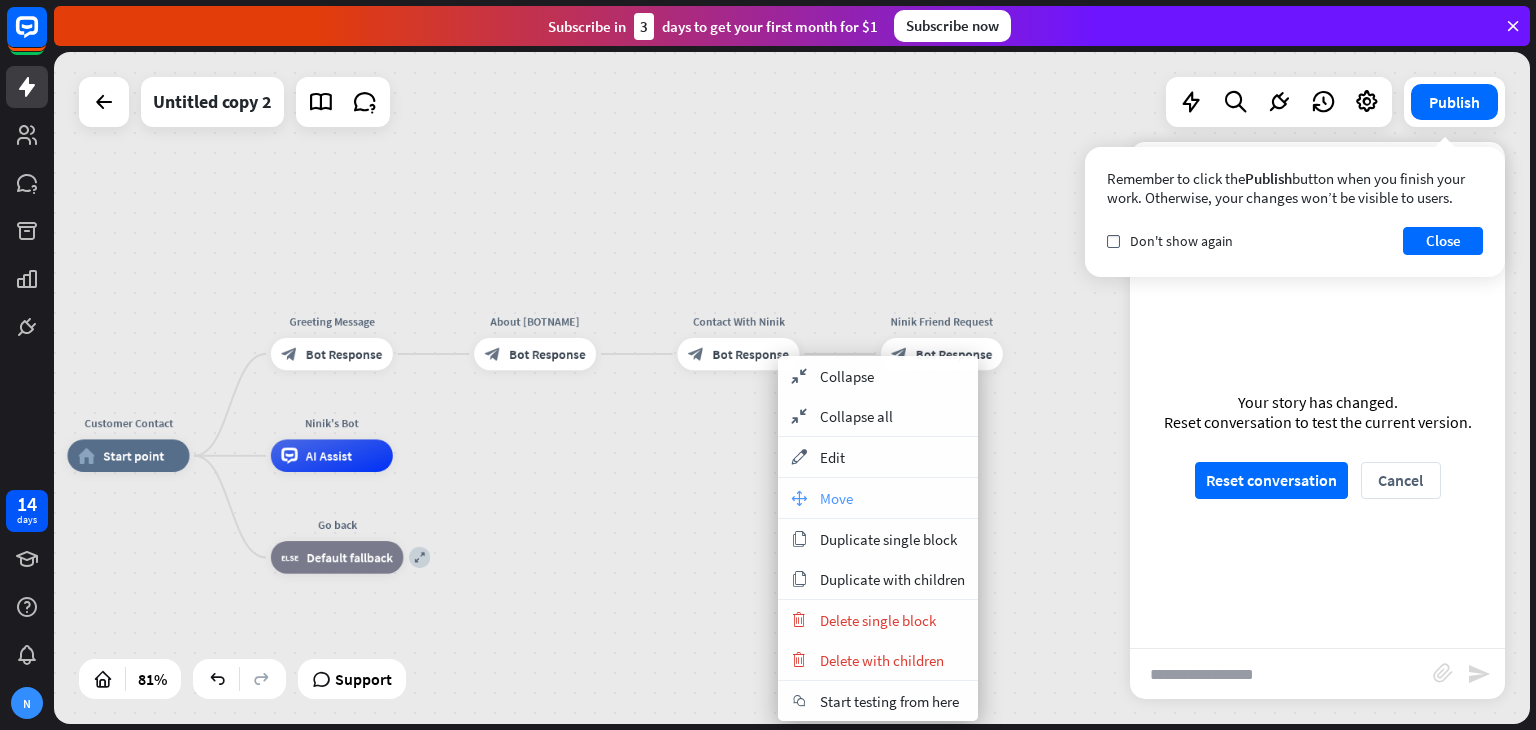 click on "Move" at bounding box center (836, 498) 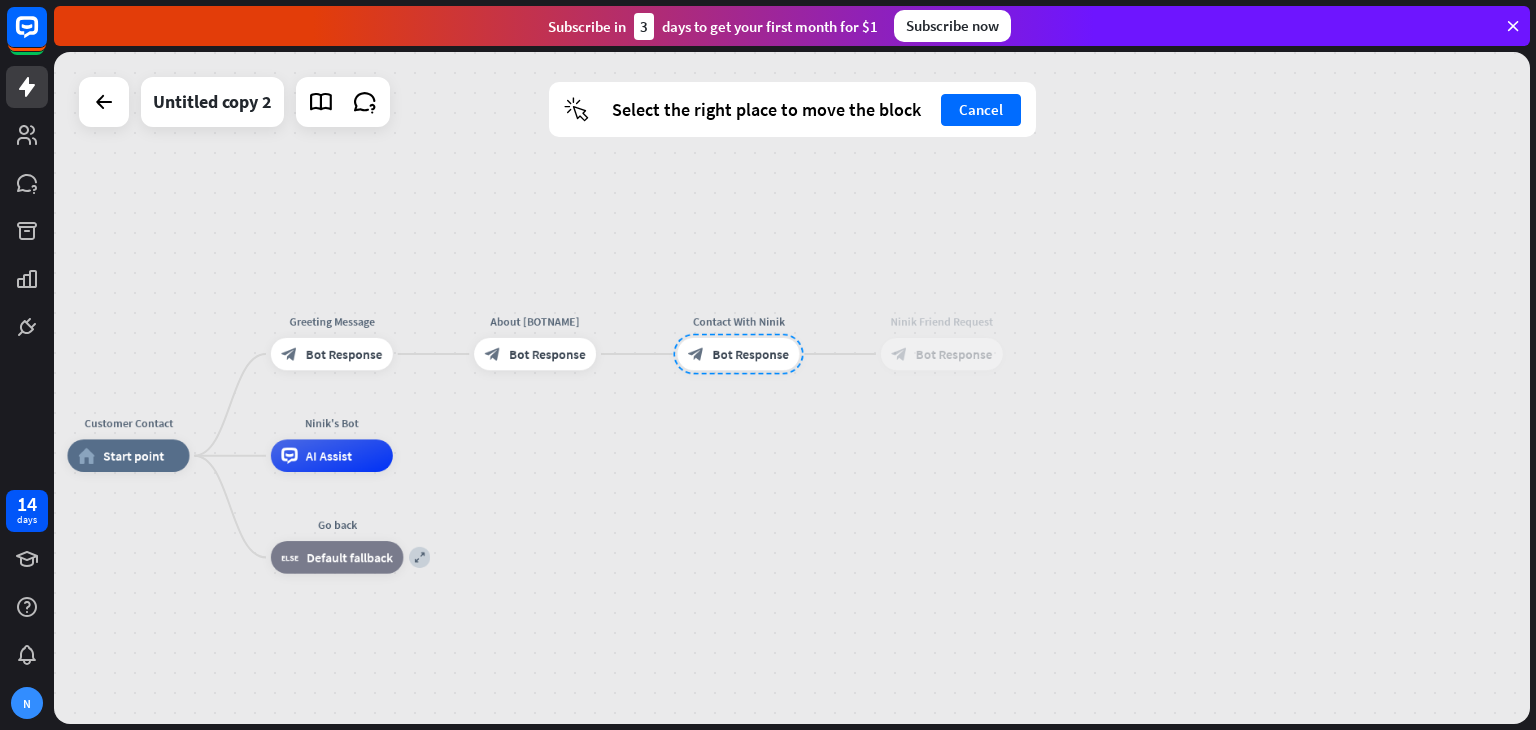 click on "Customer Contact   home_2   Start point                 Greeting Message   block_bot_response   Bot Response                 About [BOTNAME]   block_bot_response   Bot Response                 Contact With [BOTNAME]   block_bot_response   Bot Response                 [BOTNAME] Friend Request   block_bot_response   Bot Response                 [BOTNAME]'s Bot     AI Assist           expand   Go back   block_fallback   Default fallback" at bounding box center [667, 729] 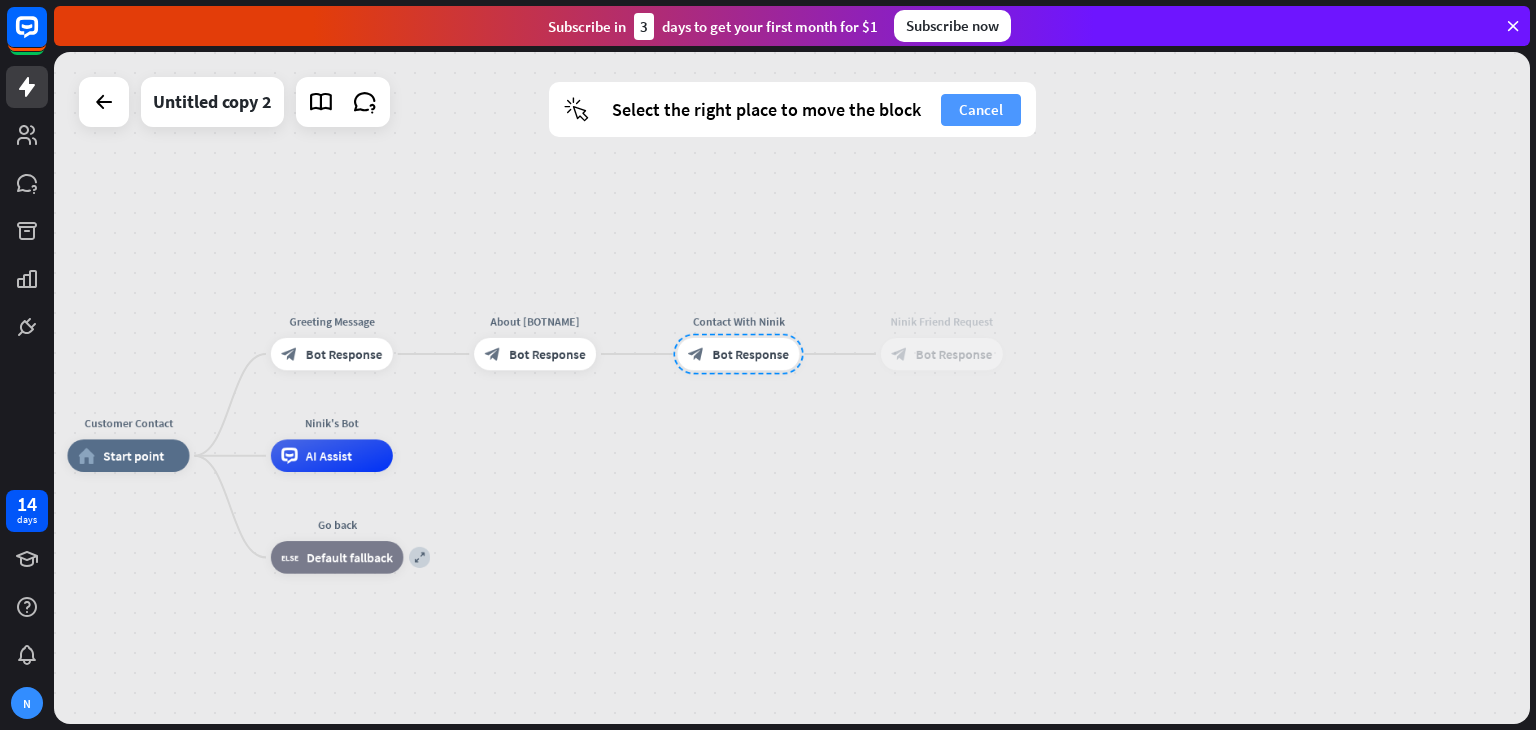 click on "Cancel" at bounding box center (981, 110) 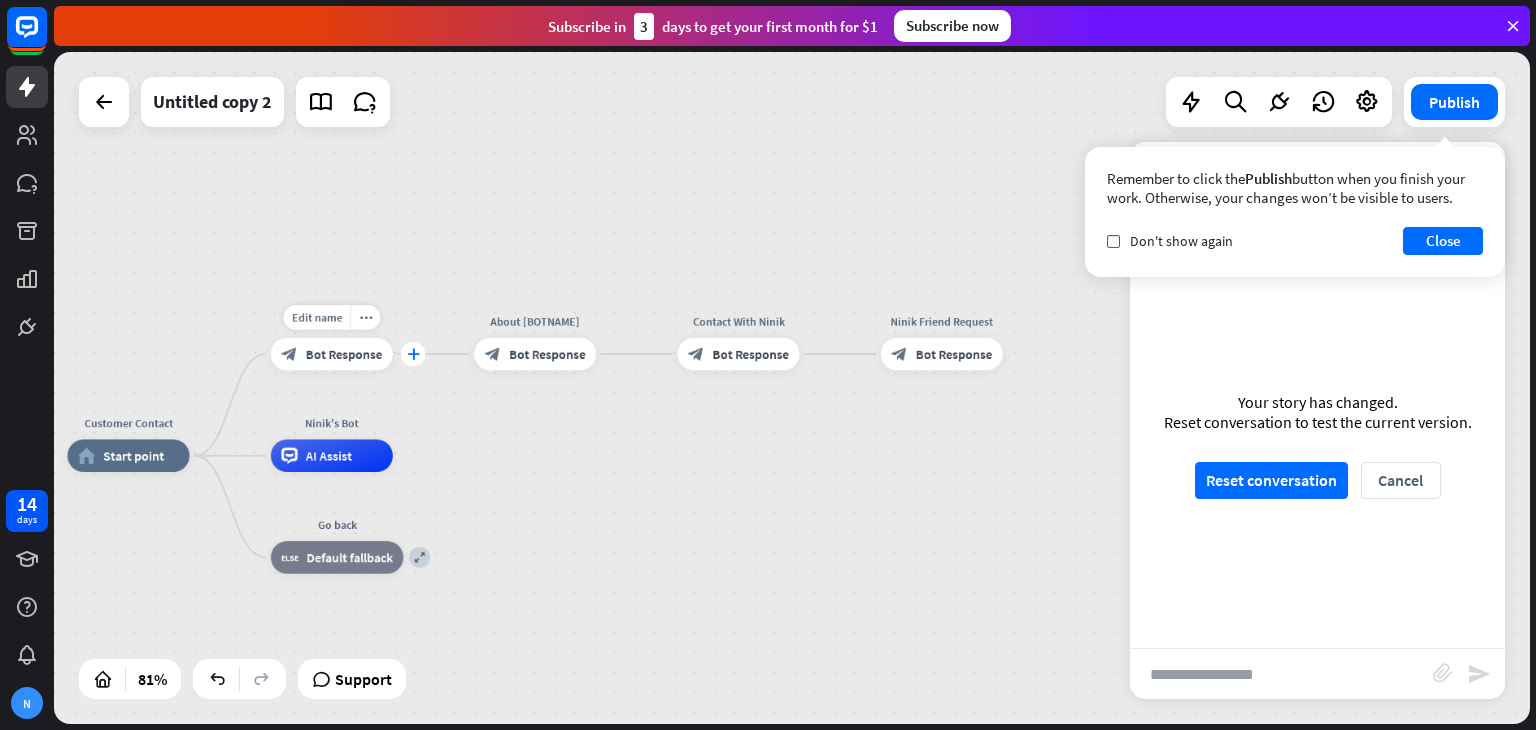 click on "plus" at bounding box center (413, 353) 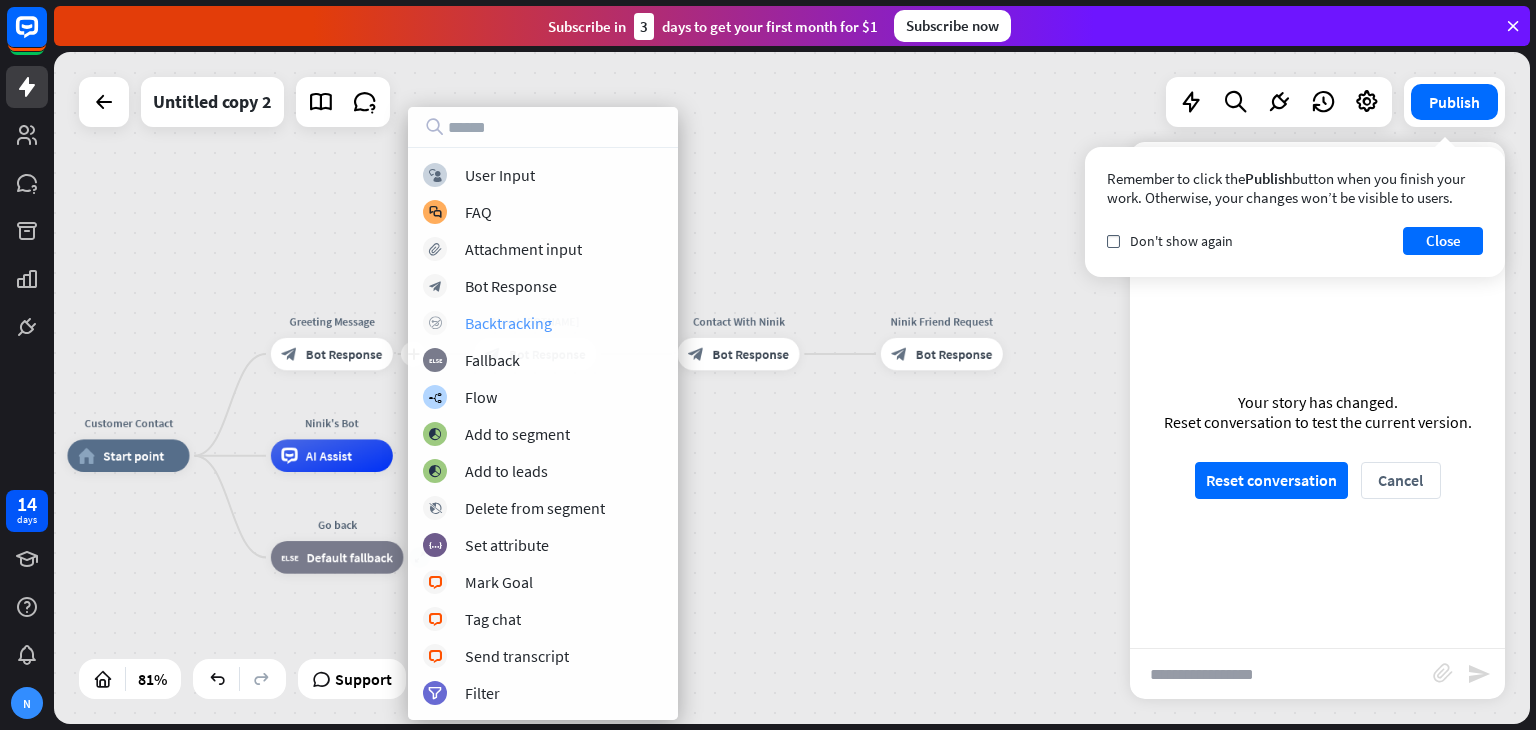 click on "block_backtracking
Backtracking" at bounding box center (543, 323) 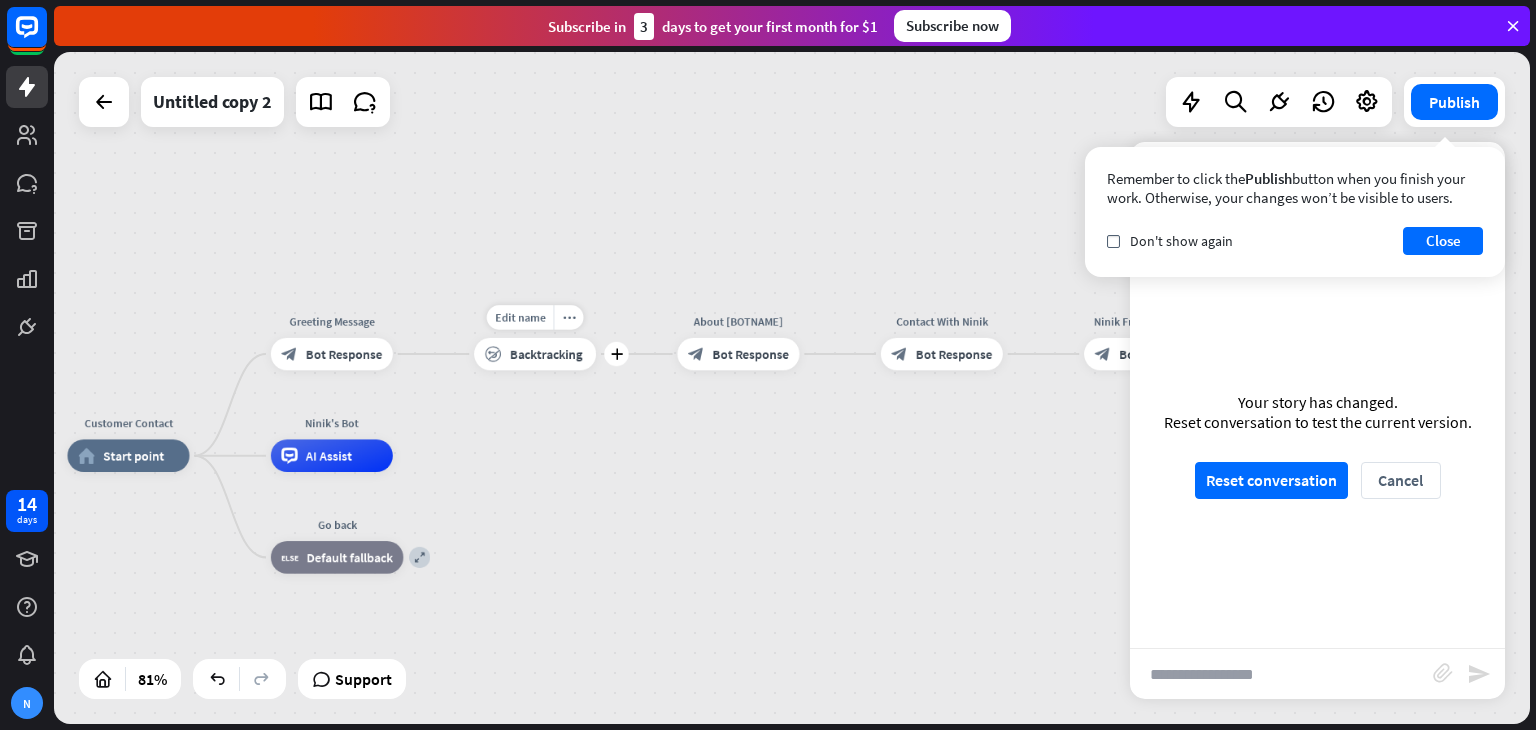 click on "Backtracking" at bounding box center (546, 354) 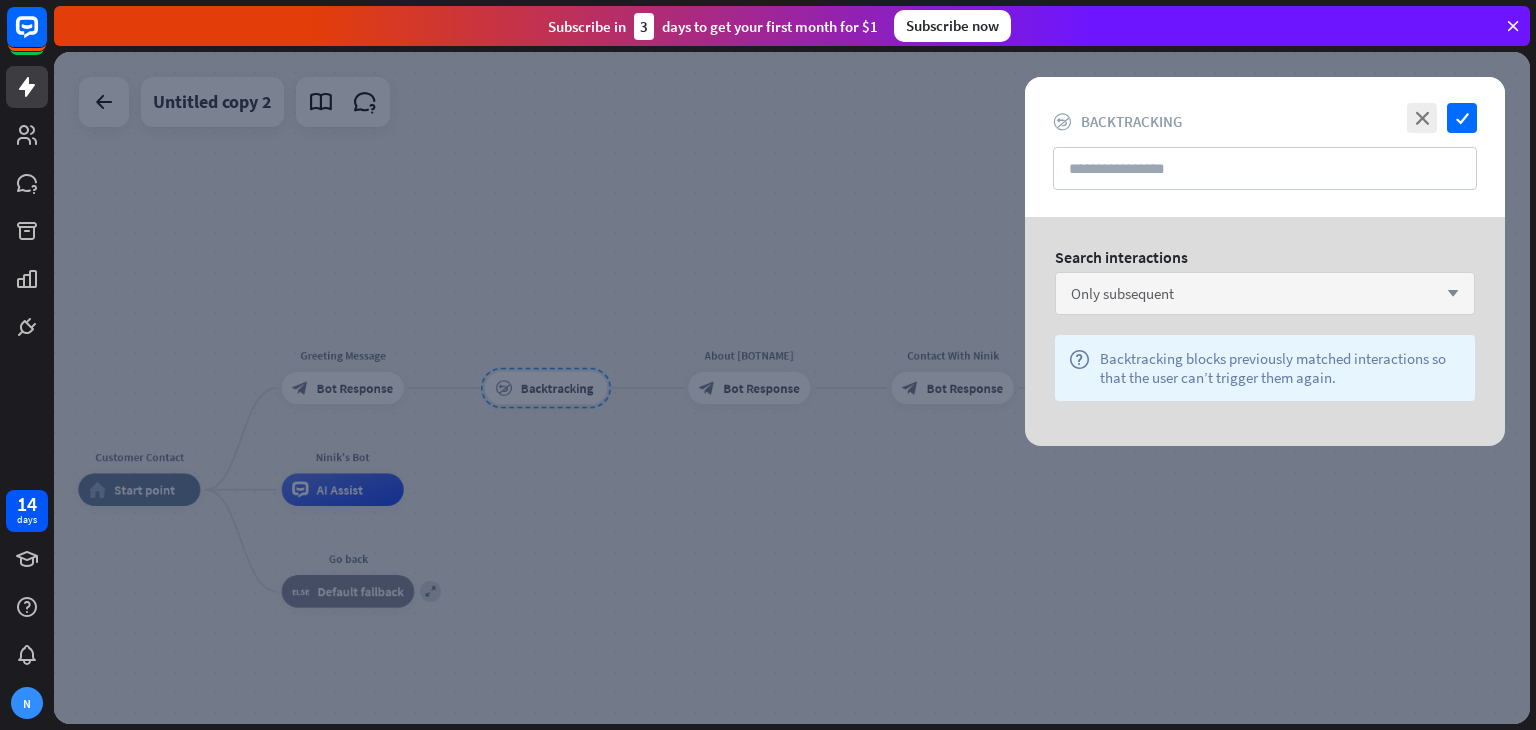 click on "Only subsequent
arrow_down" at bounding box center (1265, 293) 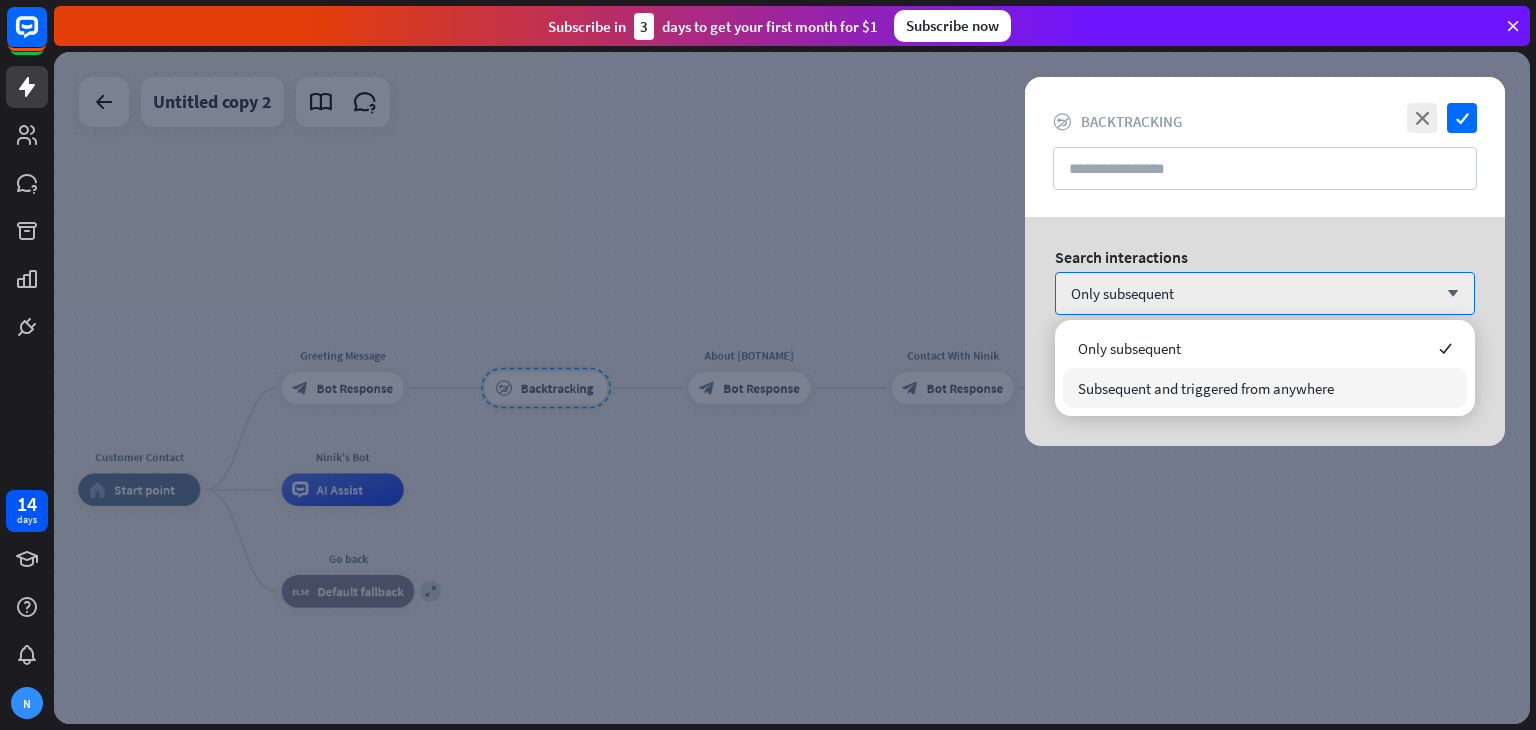 click at bounding box center [792, 388] 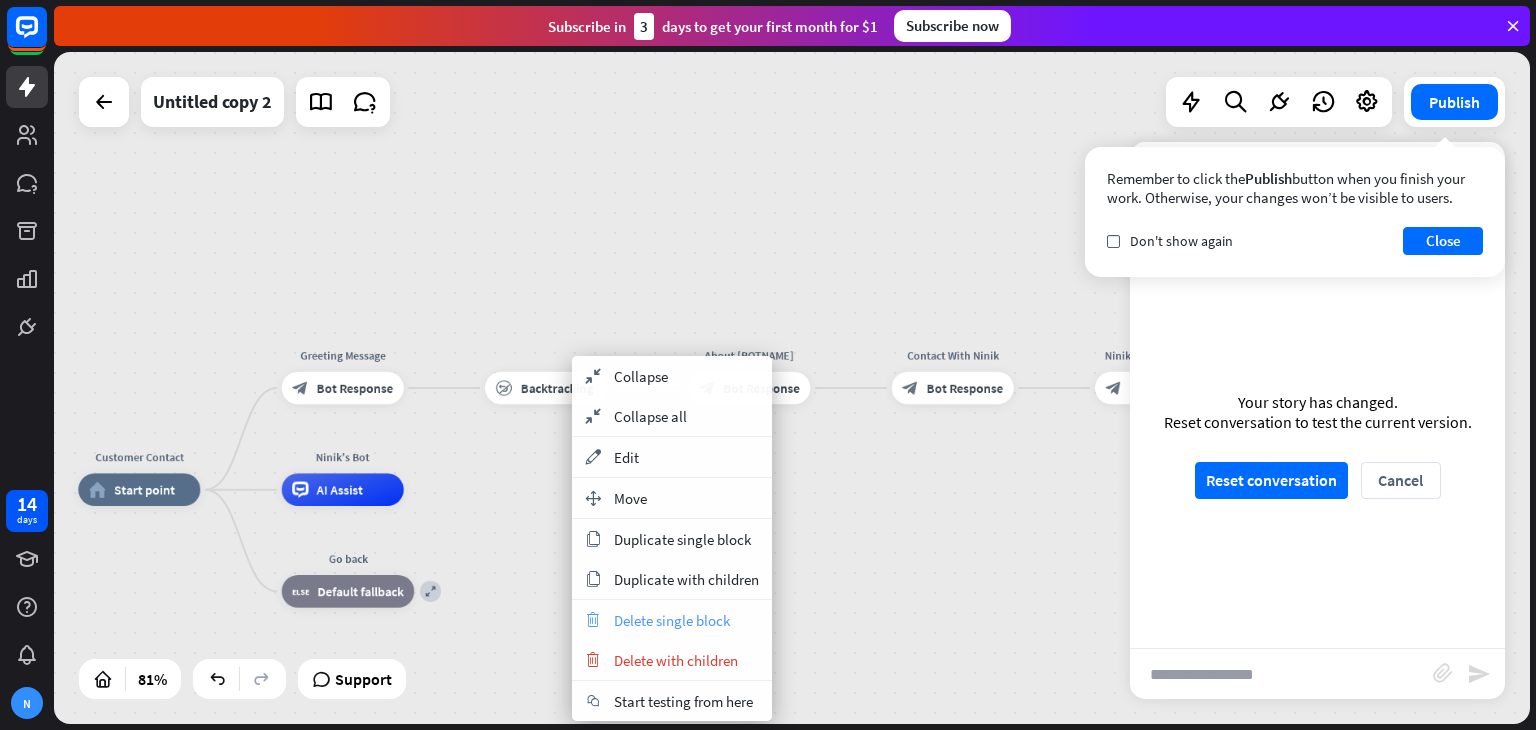 click on "Delete single block" at bounding box center [672, 620] 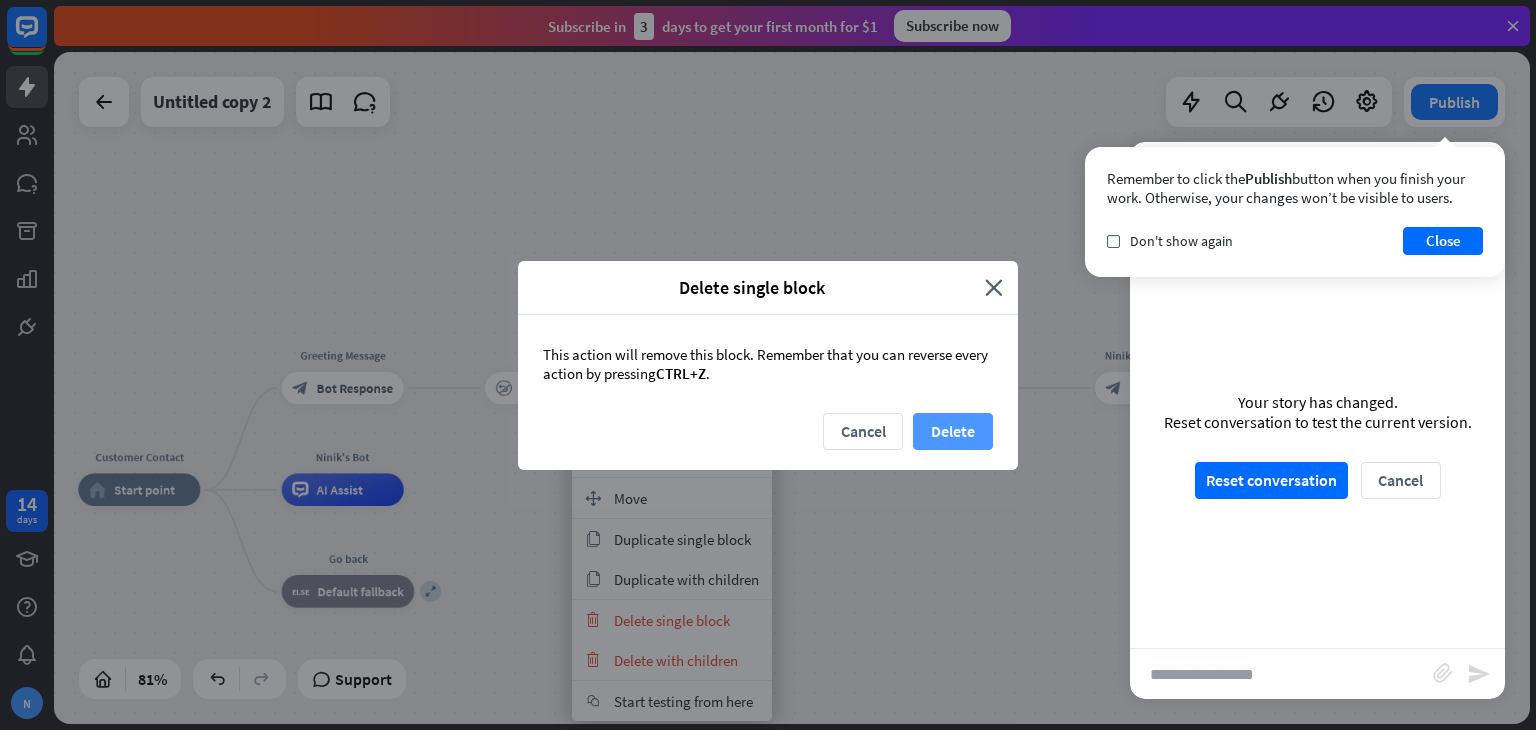 click on "Delete" at bounding box center (953, 431) 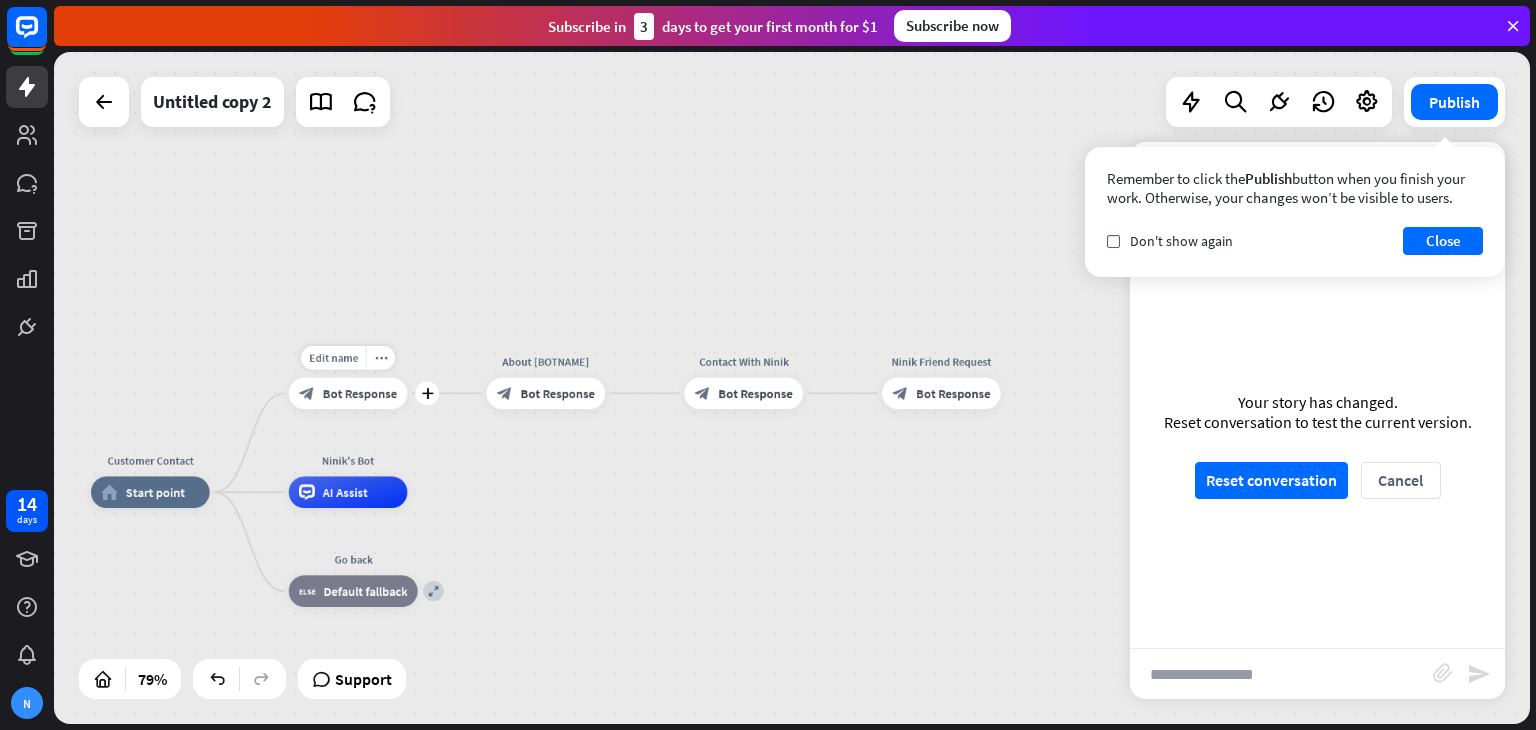 click on "Bot Response" at bounding box center (360, 393) 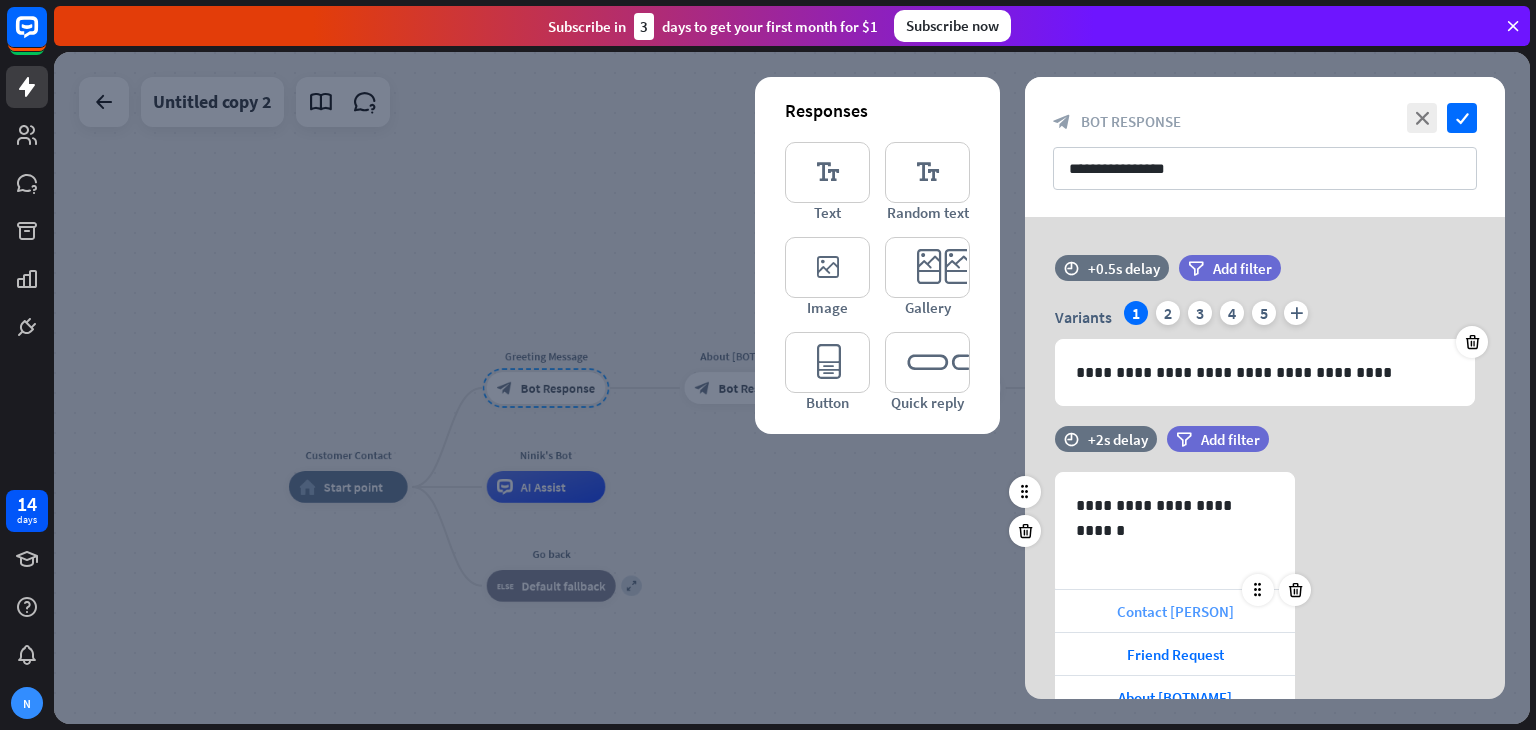 click on "Contact [PERSON]" at bounding box center [1175, 611] 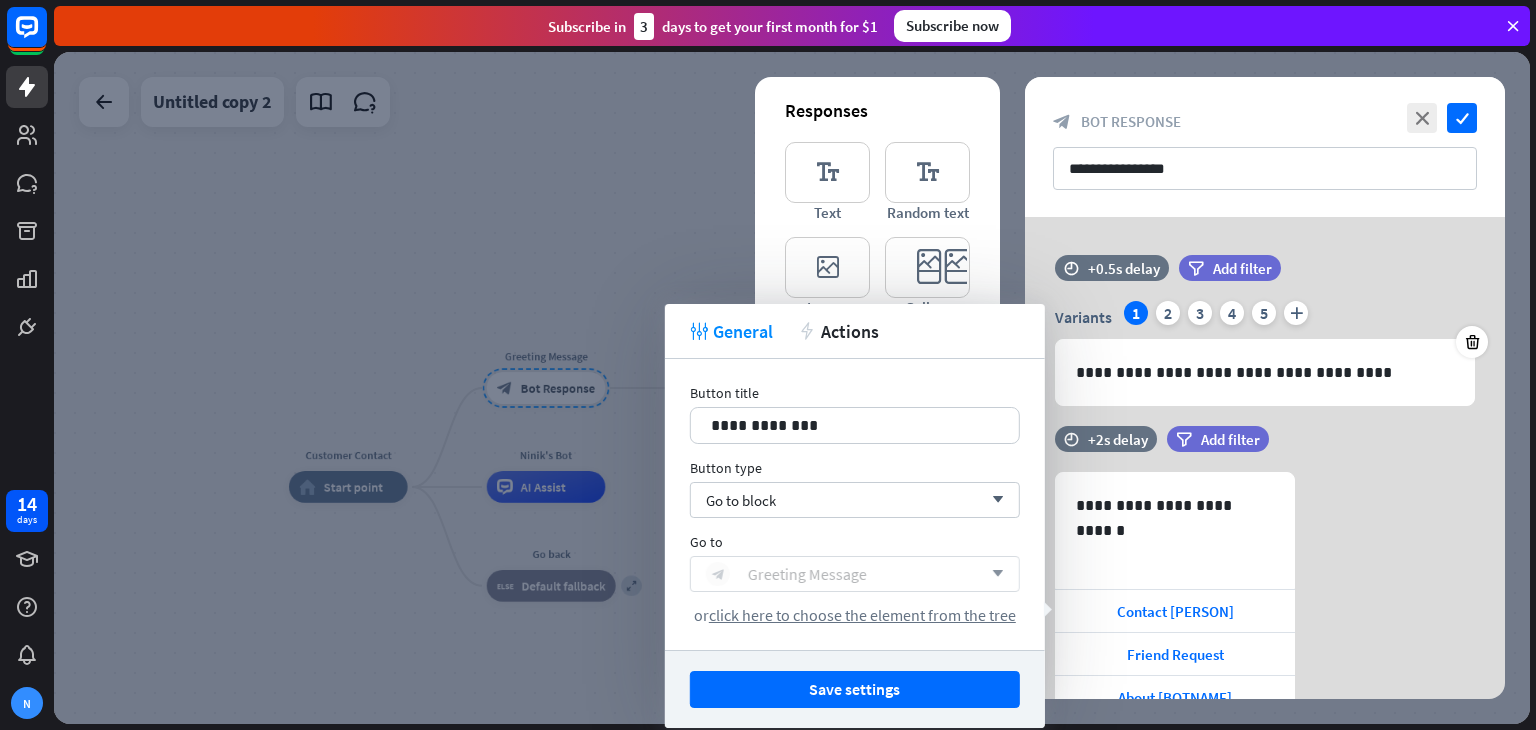 click on "block_bot_response
Greeting Message" at bounding box center (844, 574) 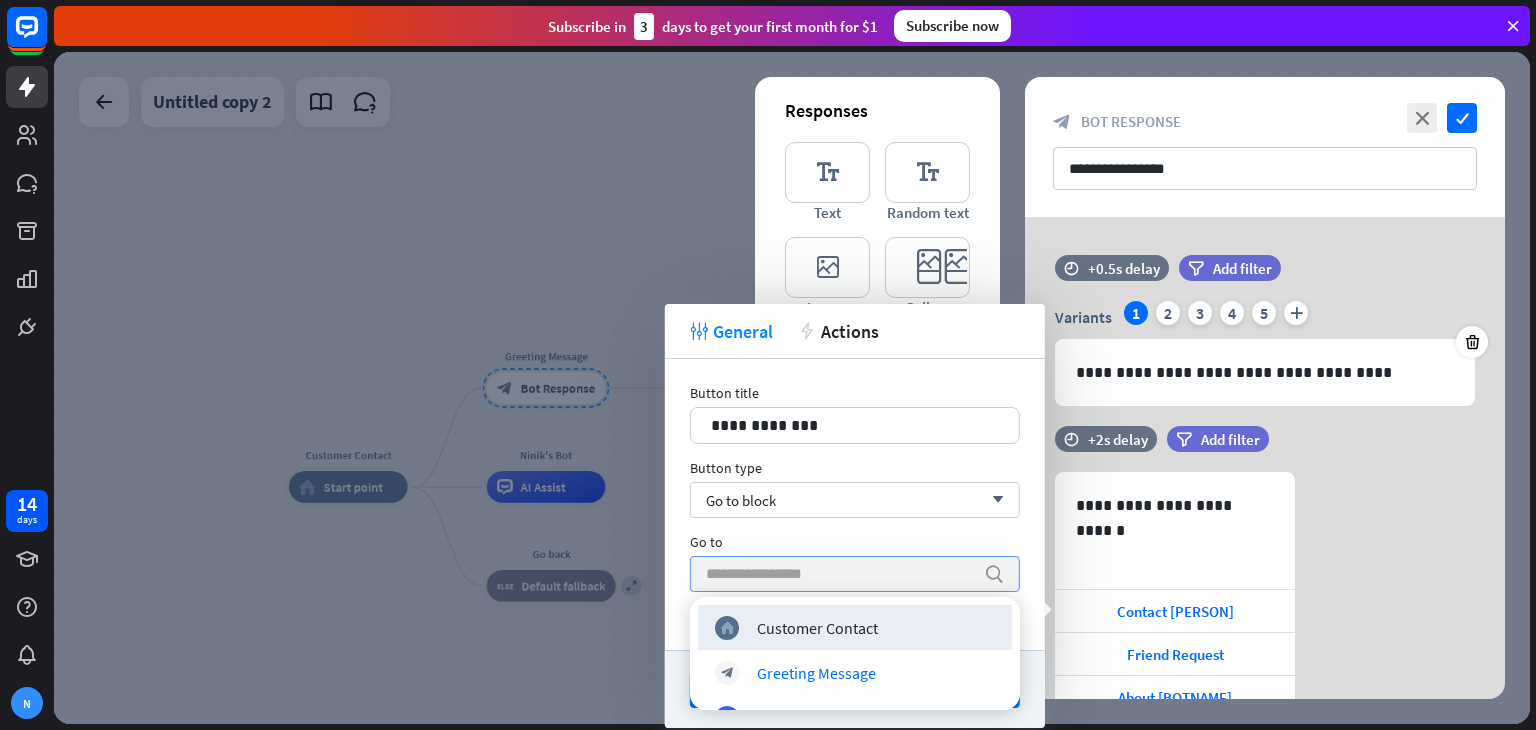 click at bounding box center (840, 574) 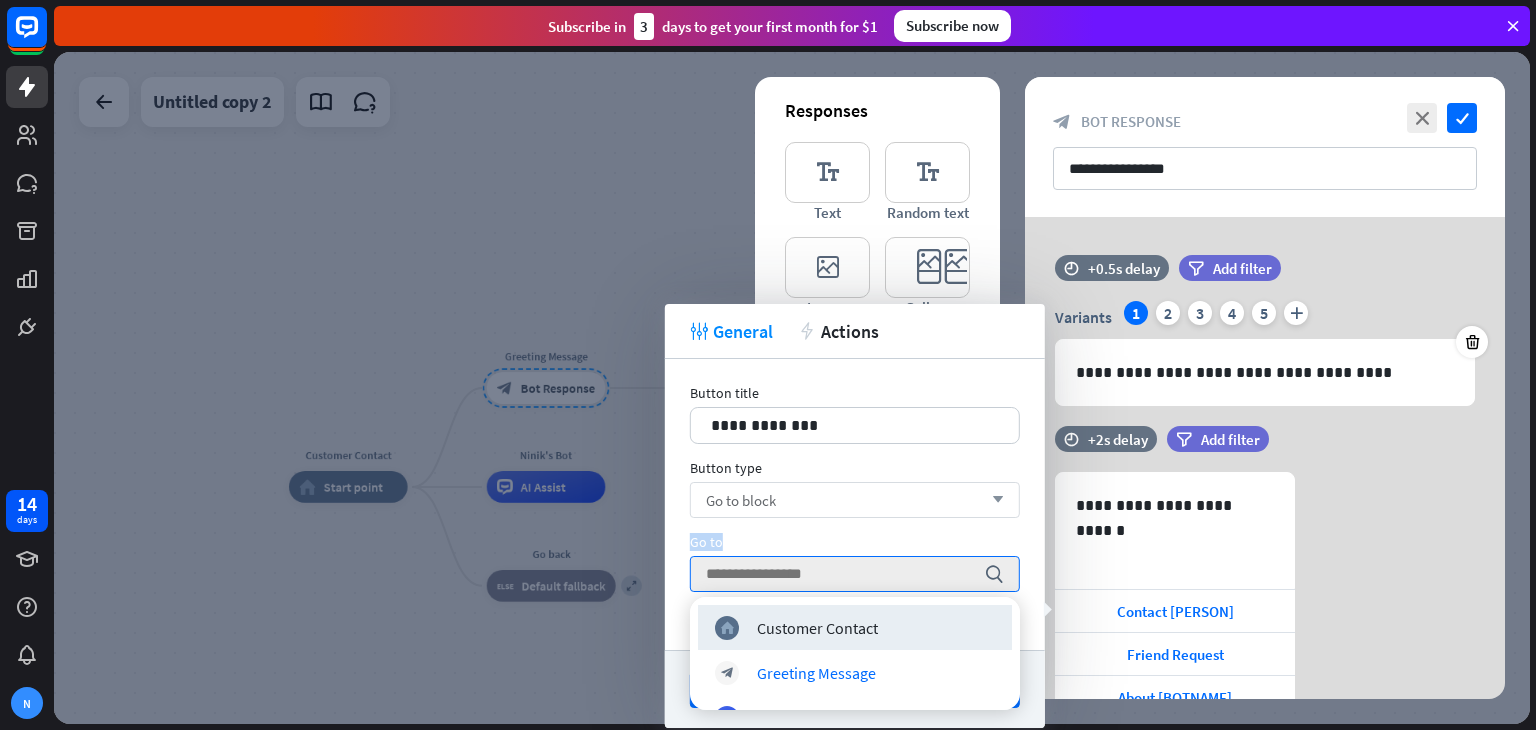drag, startPoint x: 928, startPoint y: 524, endPoint x: 924, endPoint y: 511, distance: 13.601471 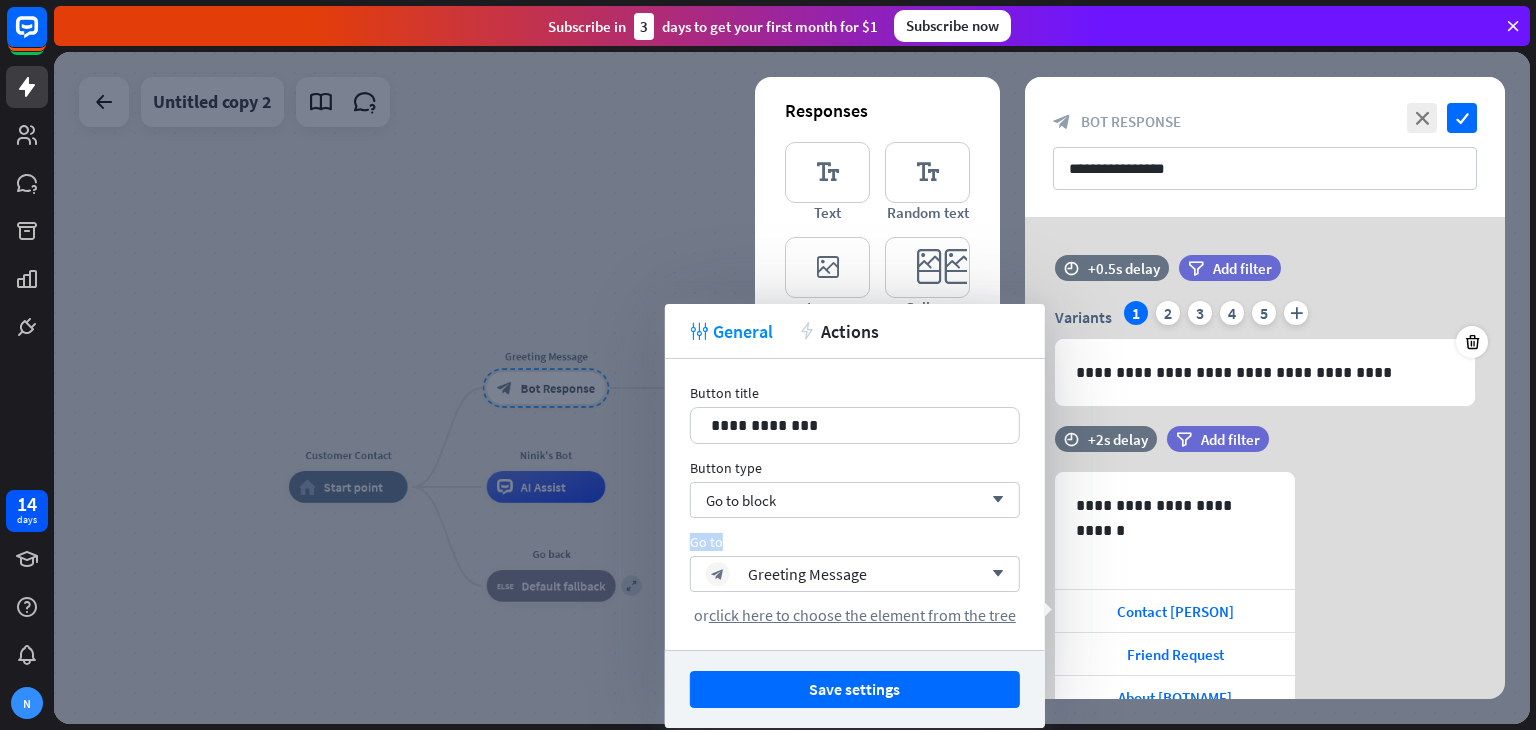 drag, startPoint x: 924, startPoint y: 511, endPoint x: 900, endPoint y: 473, distance: 44.94441 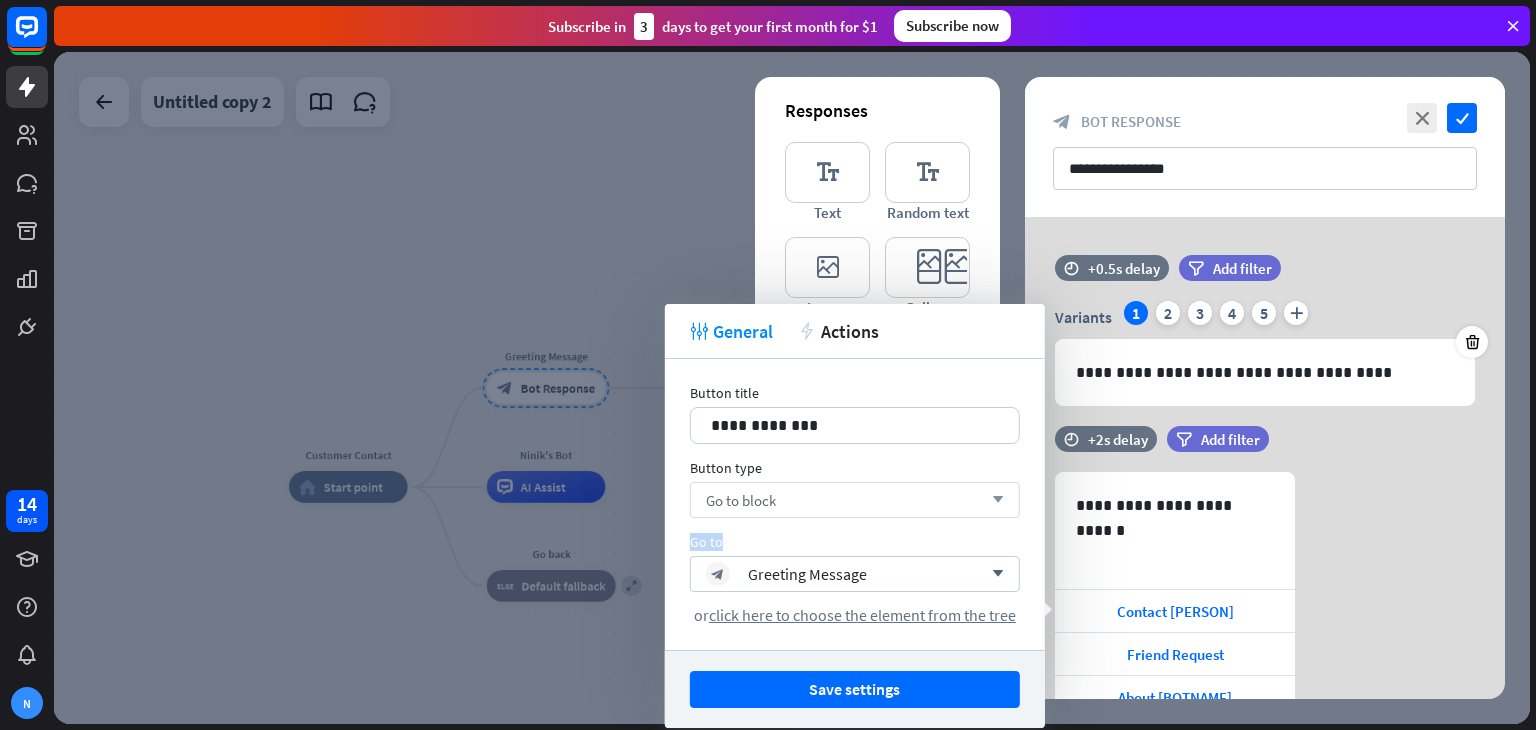 click on "Go to block
arrow_down" at bounding box center [855, 500] 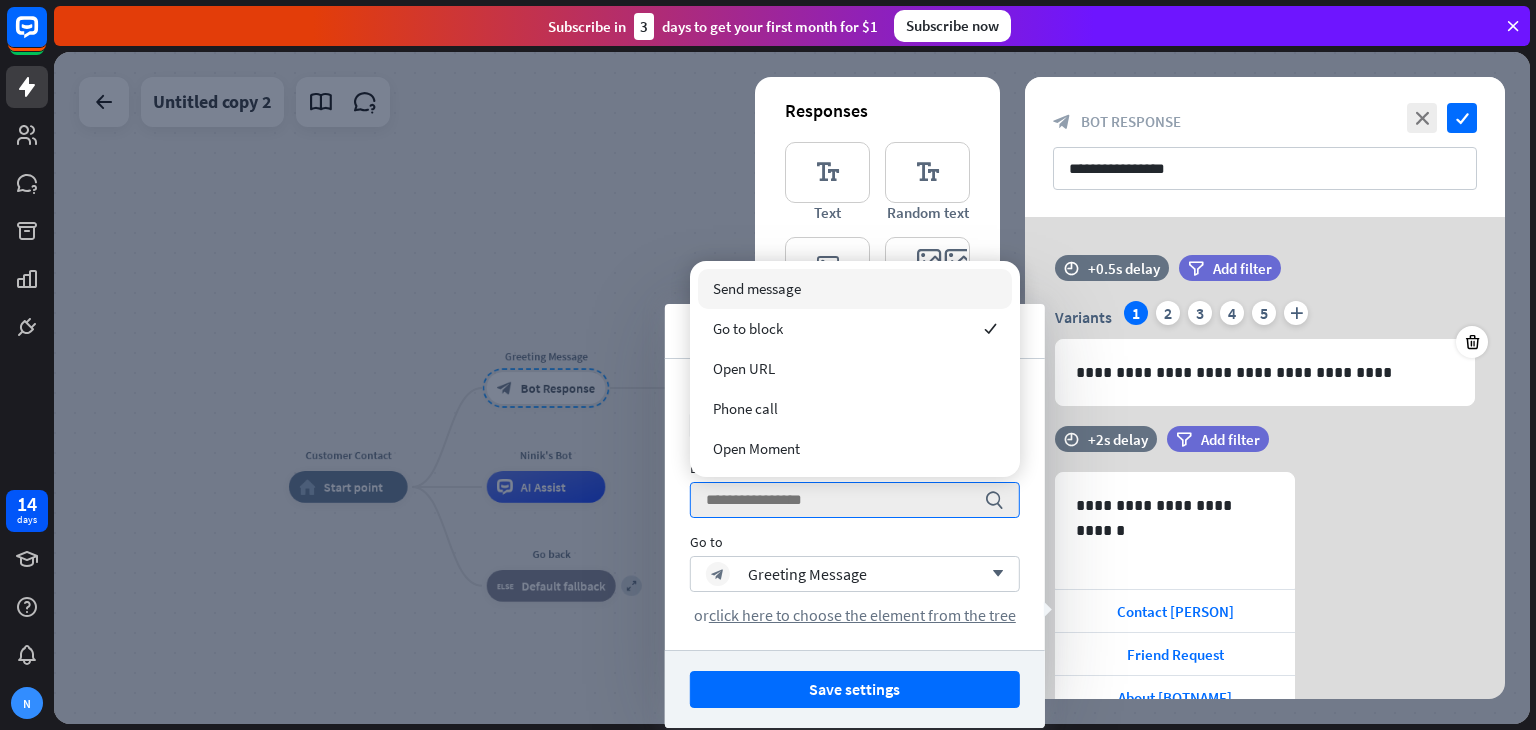 click on "Send message" at bounding box center (855, 289) 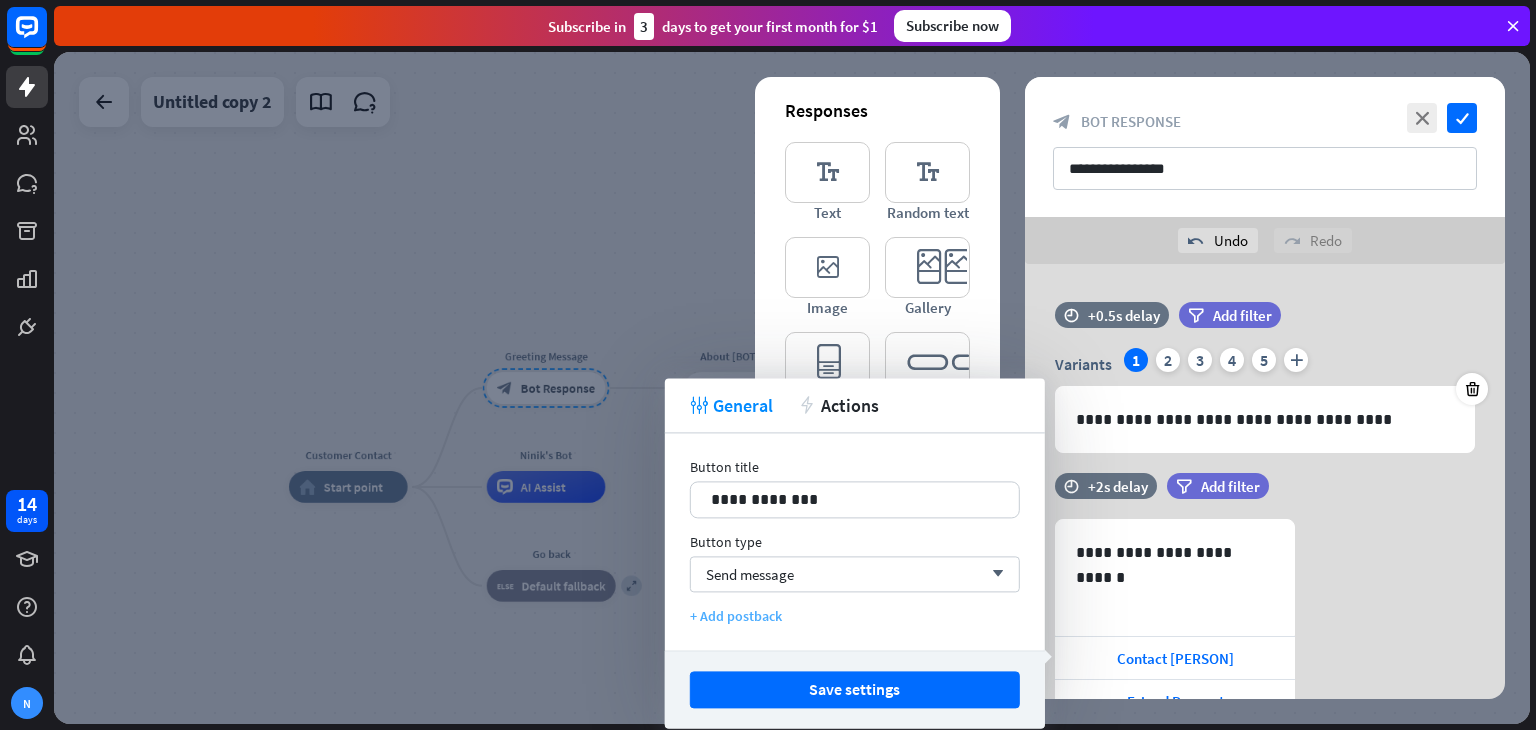 click on "+ Add postback" at bounding box center (855, 616) 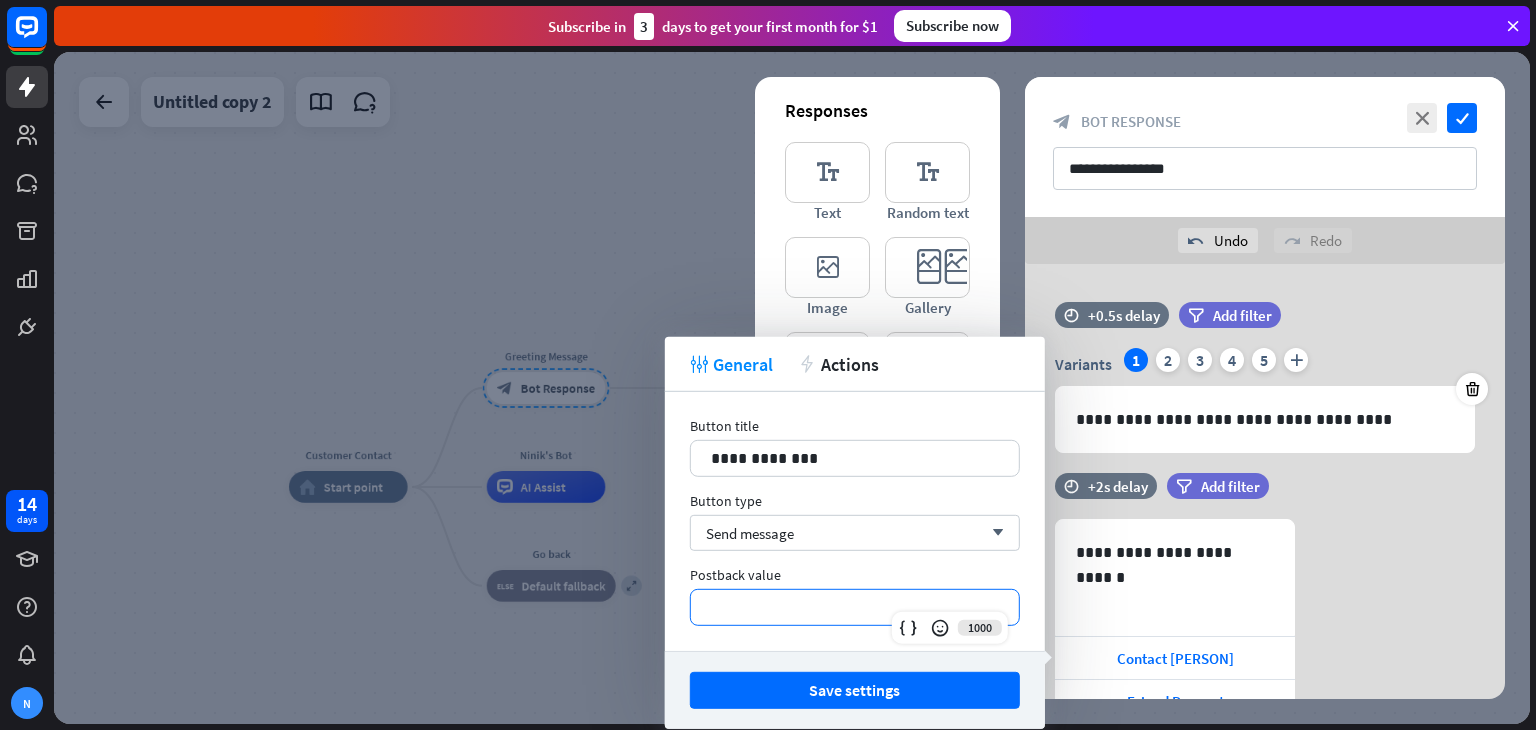 click on "**********" at bounding box center (855, 607) 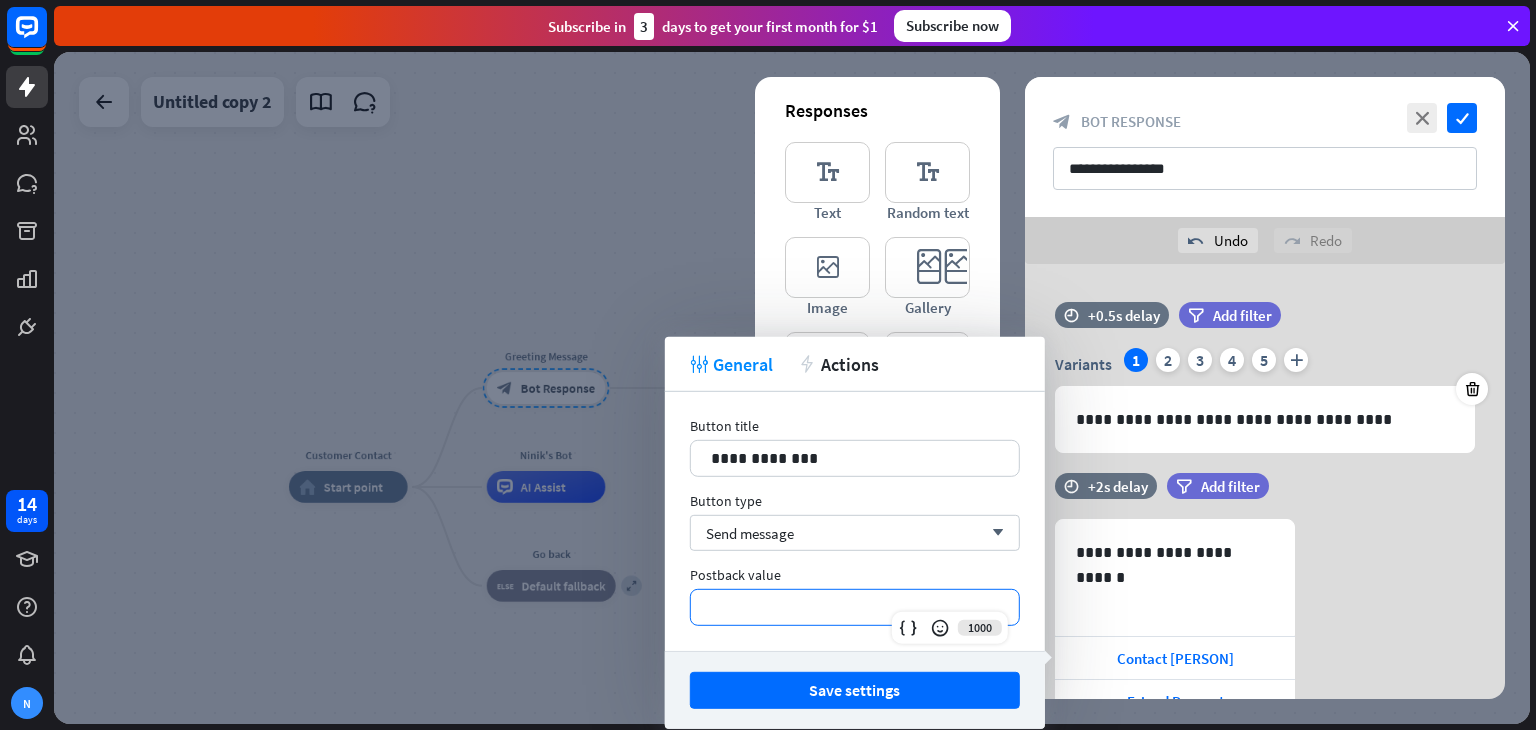 type 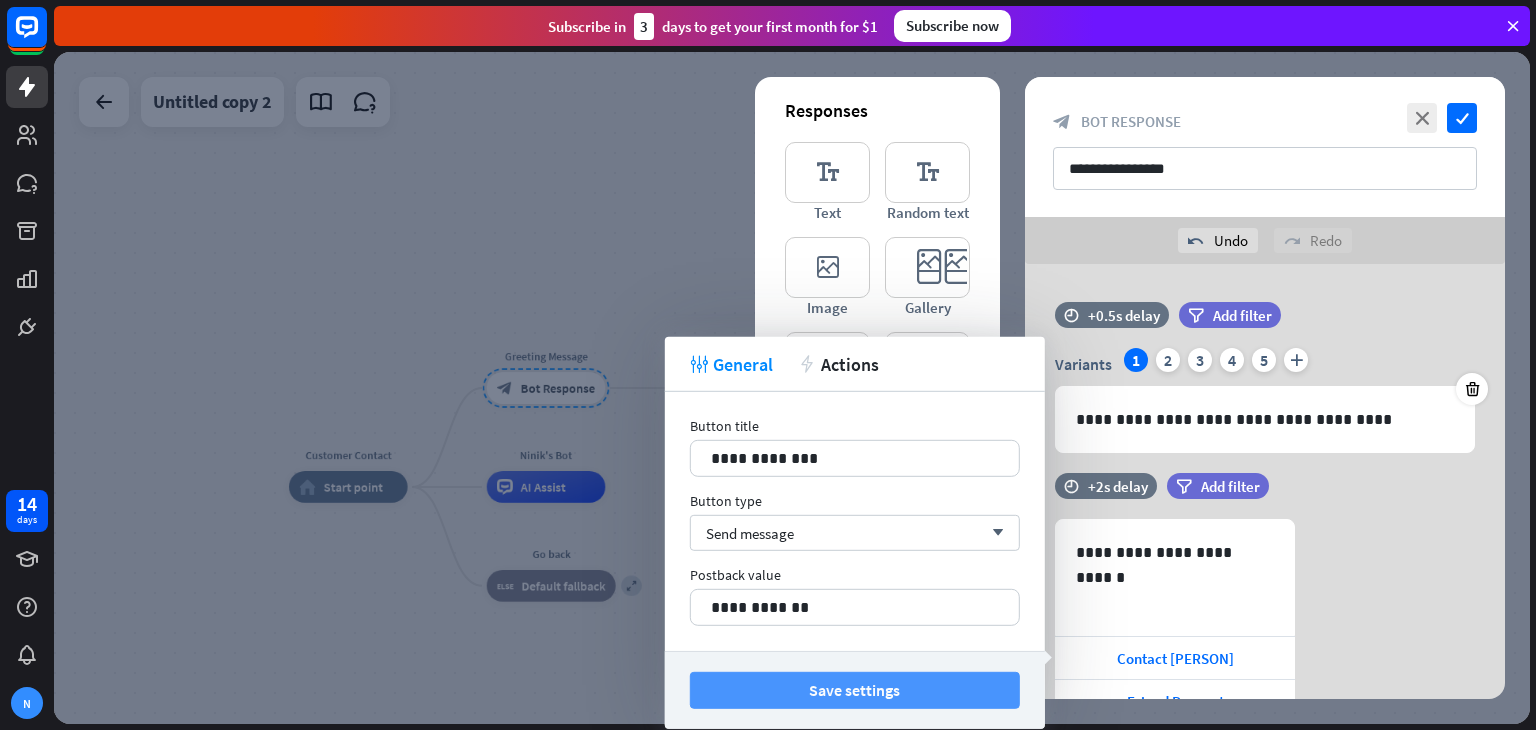 click on "Save settings" at bounding box center (855, 690) 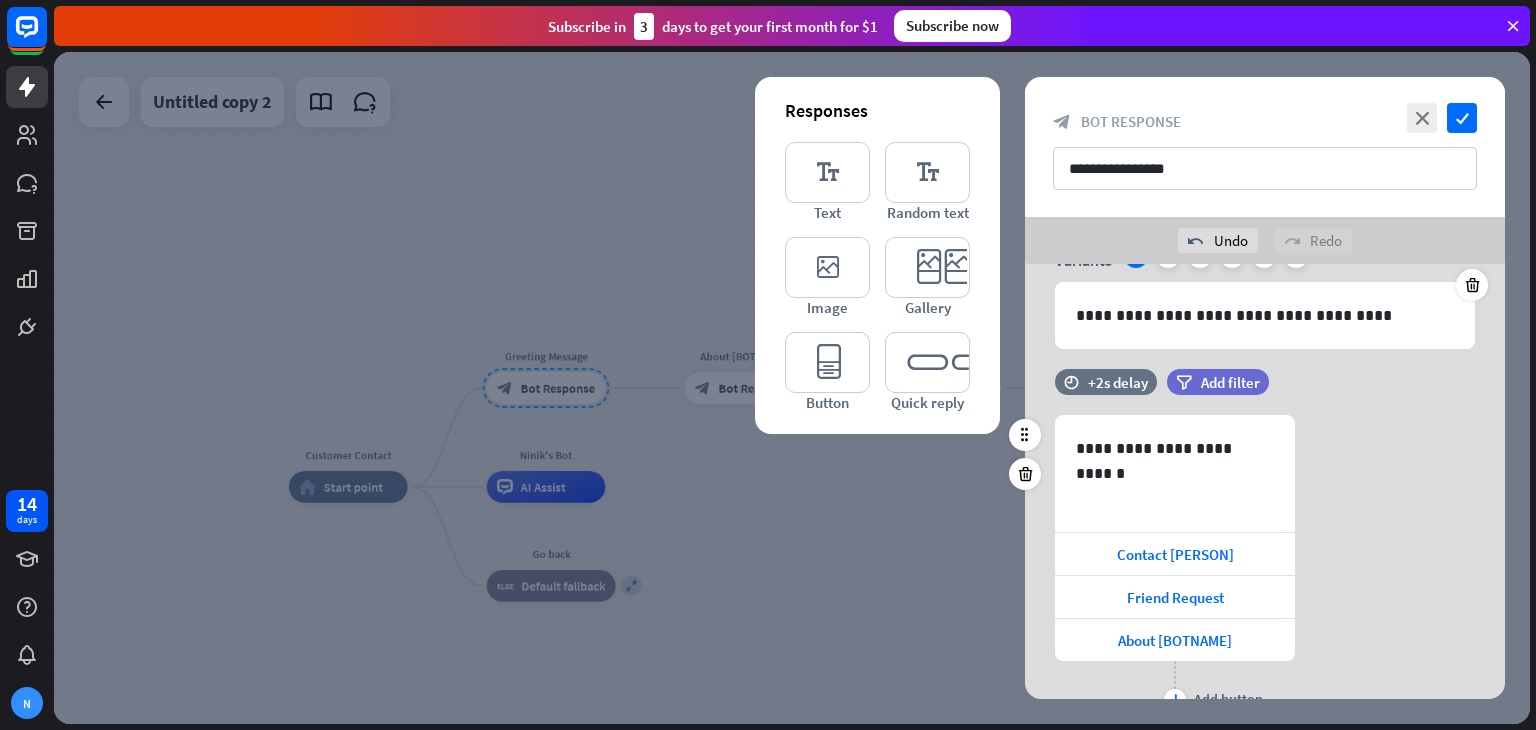 scroll, scrollTop: 104, scrollLeft: 0, axis: vertical 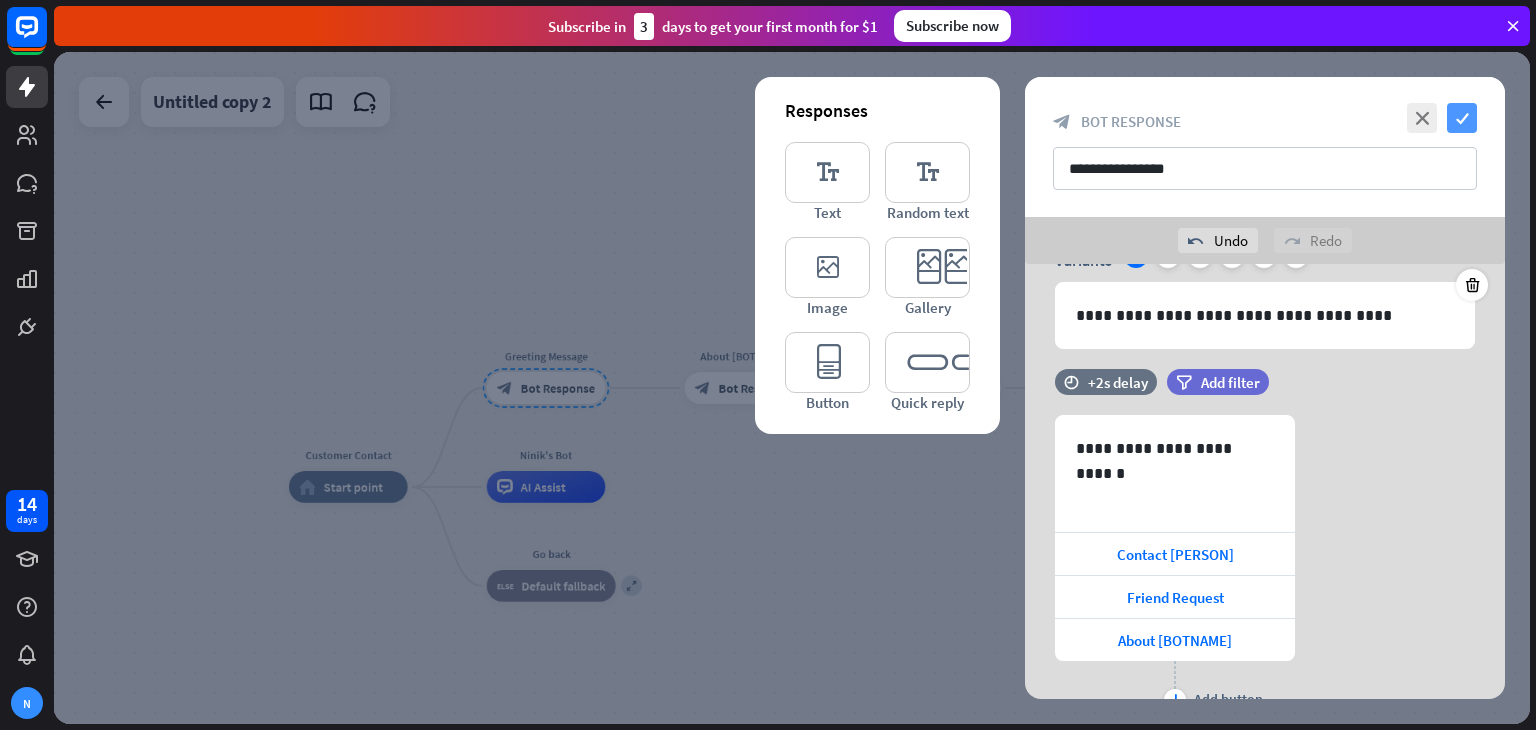 click on "check" at bounding box center [1462, 118] 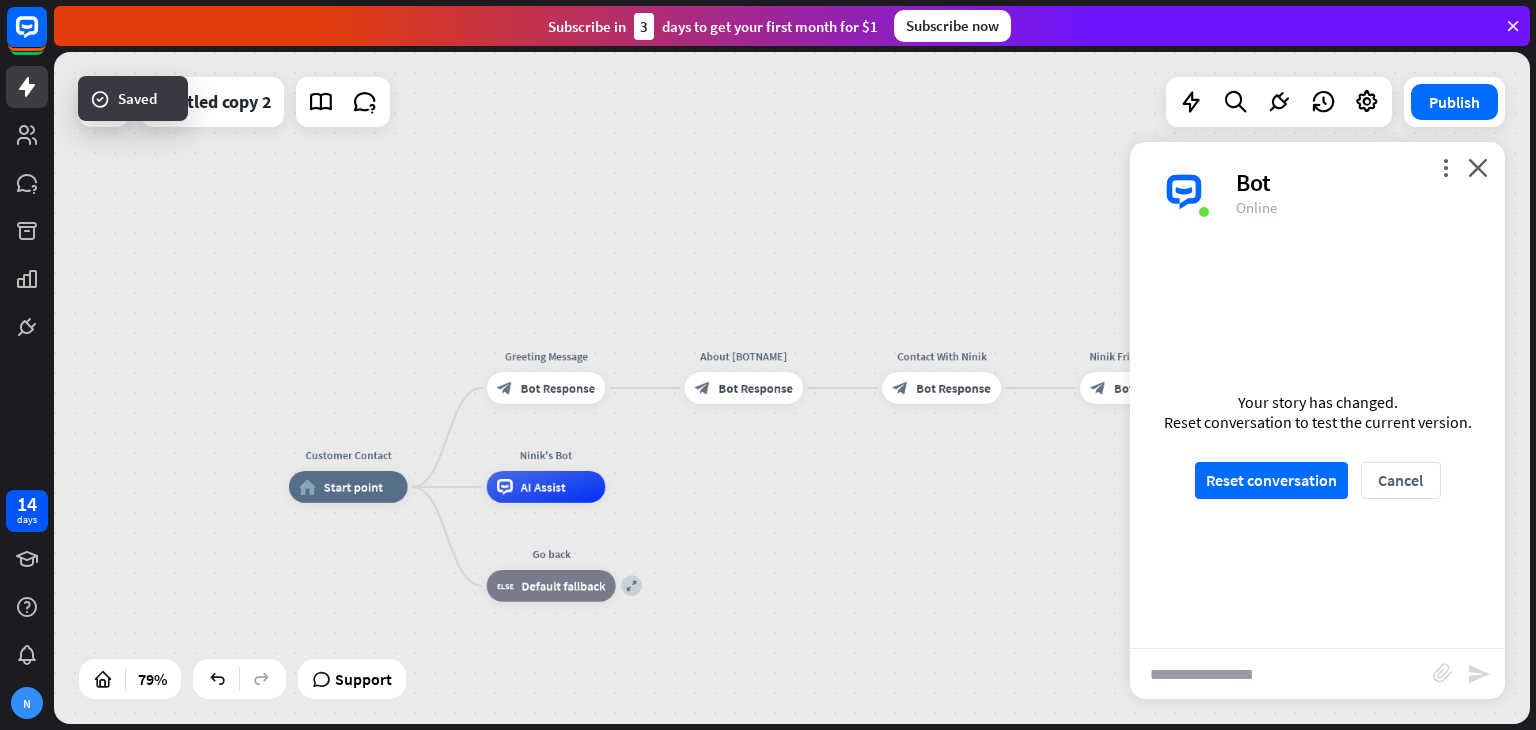 click on "Your story has changed.
Reset conversation to test the current version.
Reset conversation
Cancel" at bounding box center [1317, 445] 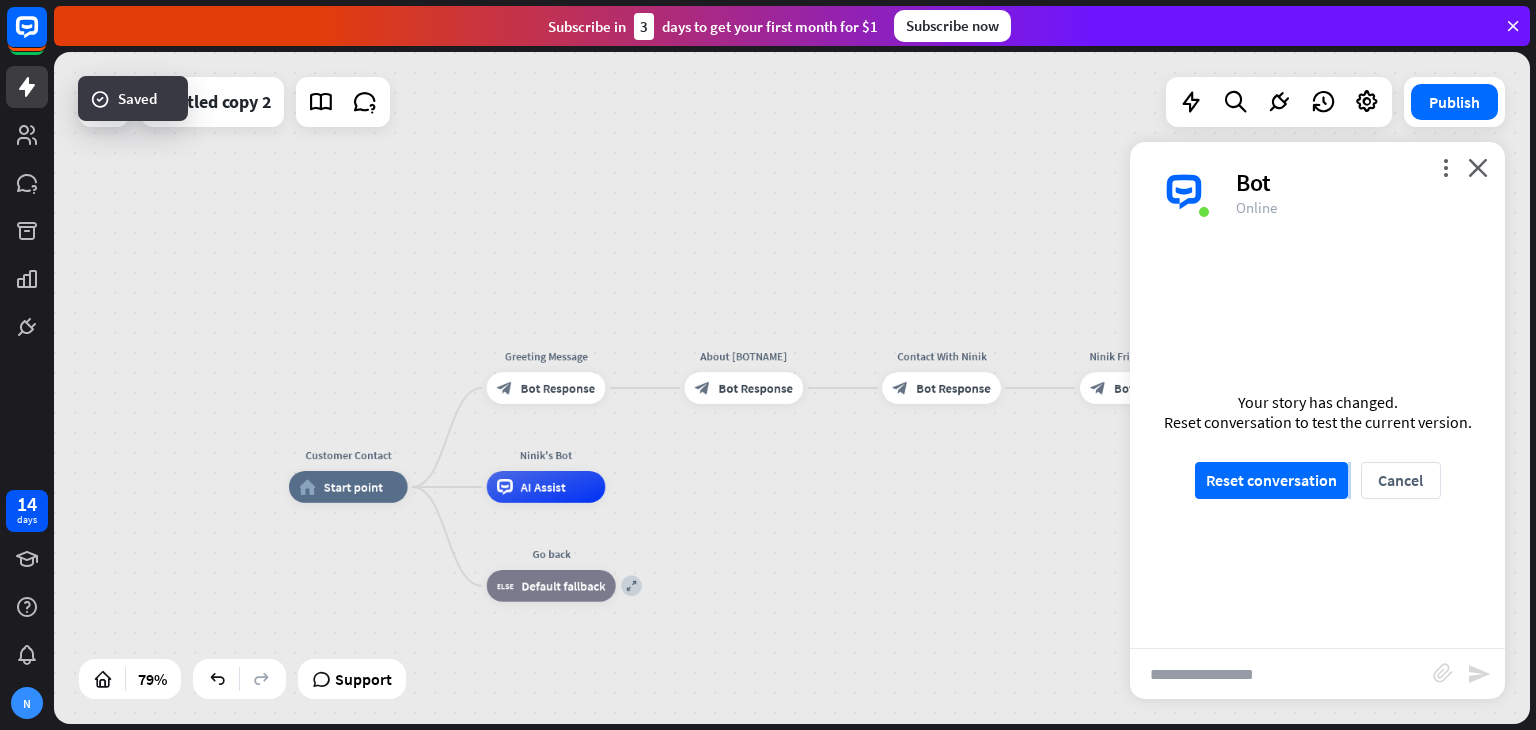 click on "Your story has changed.
Reset conversation to test the current version.
Reset conversation
Cancel" at bounding box center [1317, 445] 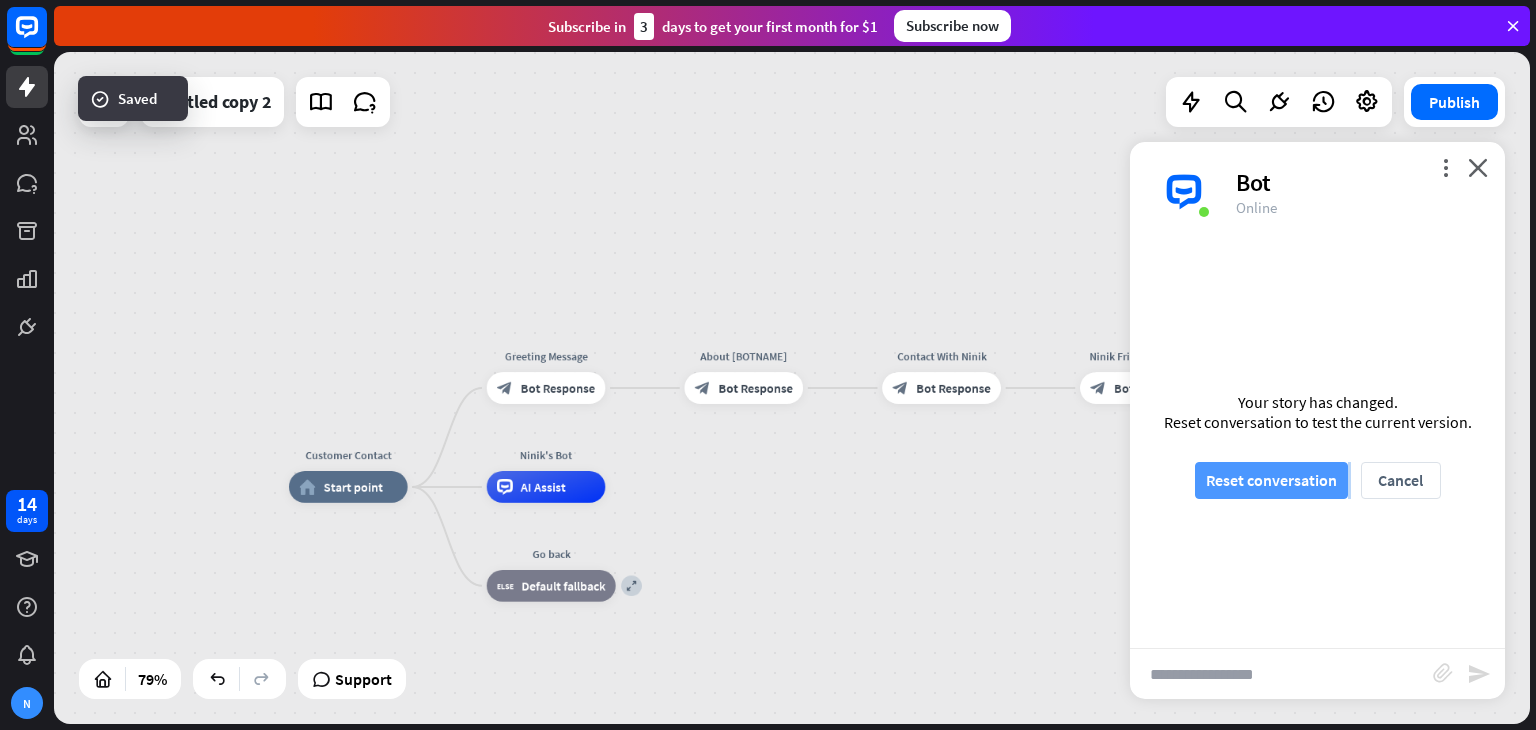 click on "Reset conversation" at bounding box center (1271, 480) 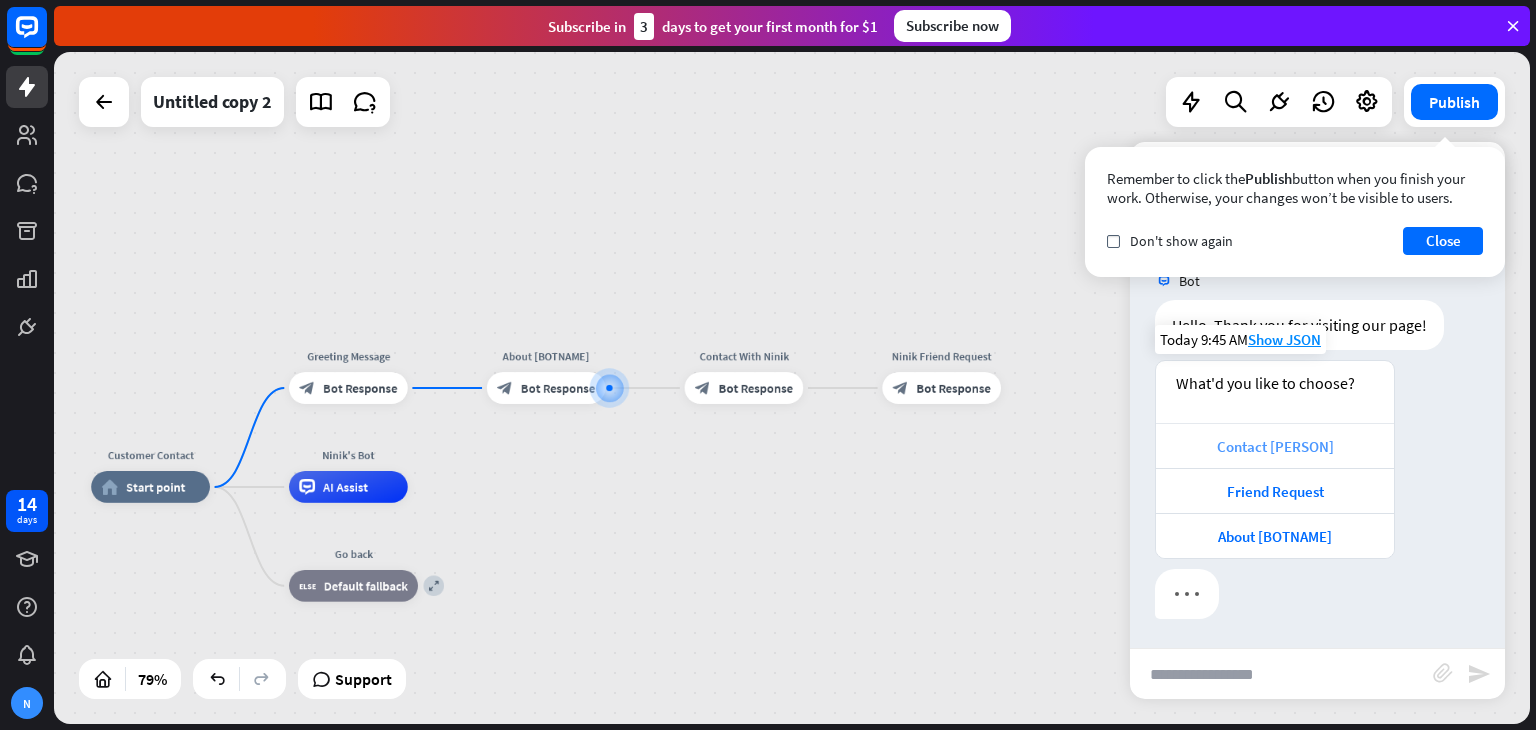 scroll, scrollTop: 0, scrollLeft: 0, axis: both 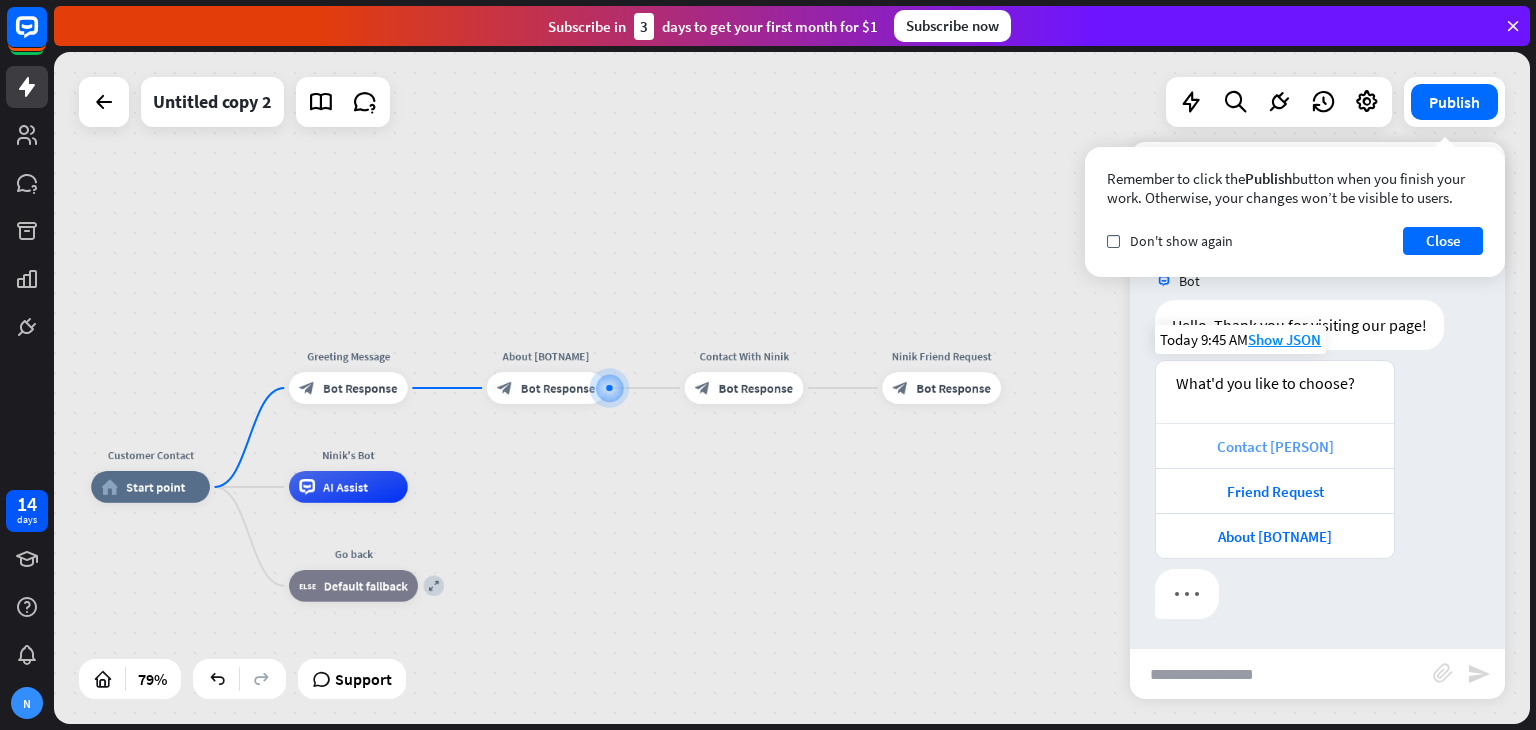click on "Contact [PERSON]" at bounding box center (1275, 446) 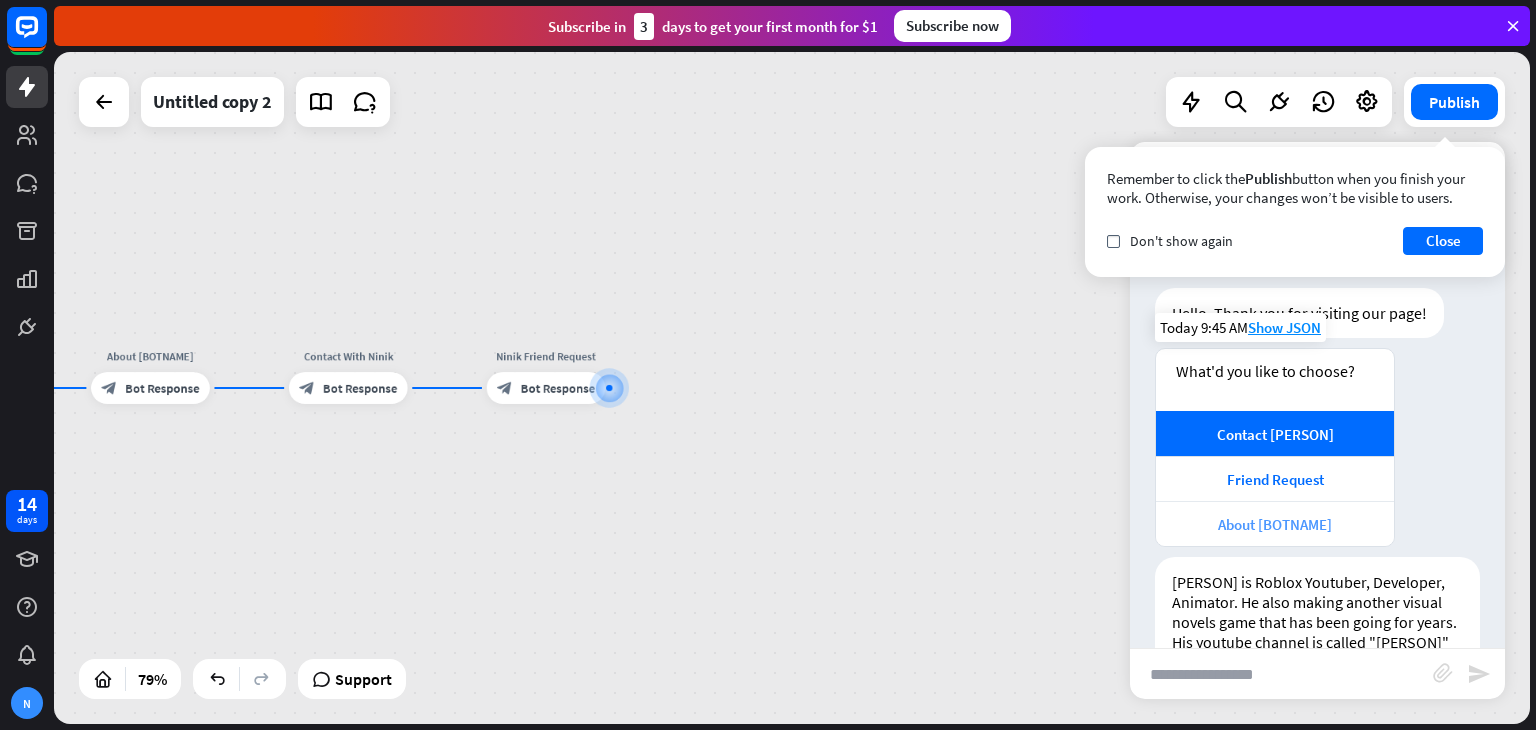 scroll, scrollTop: 0, scrollLeft: 0, axis: both 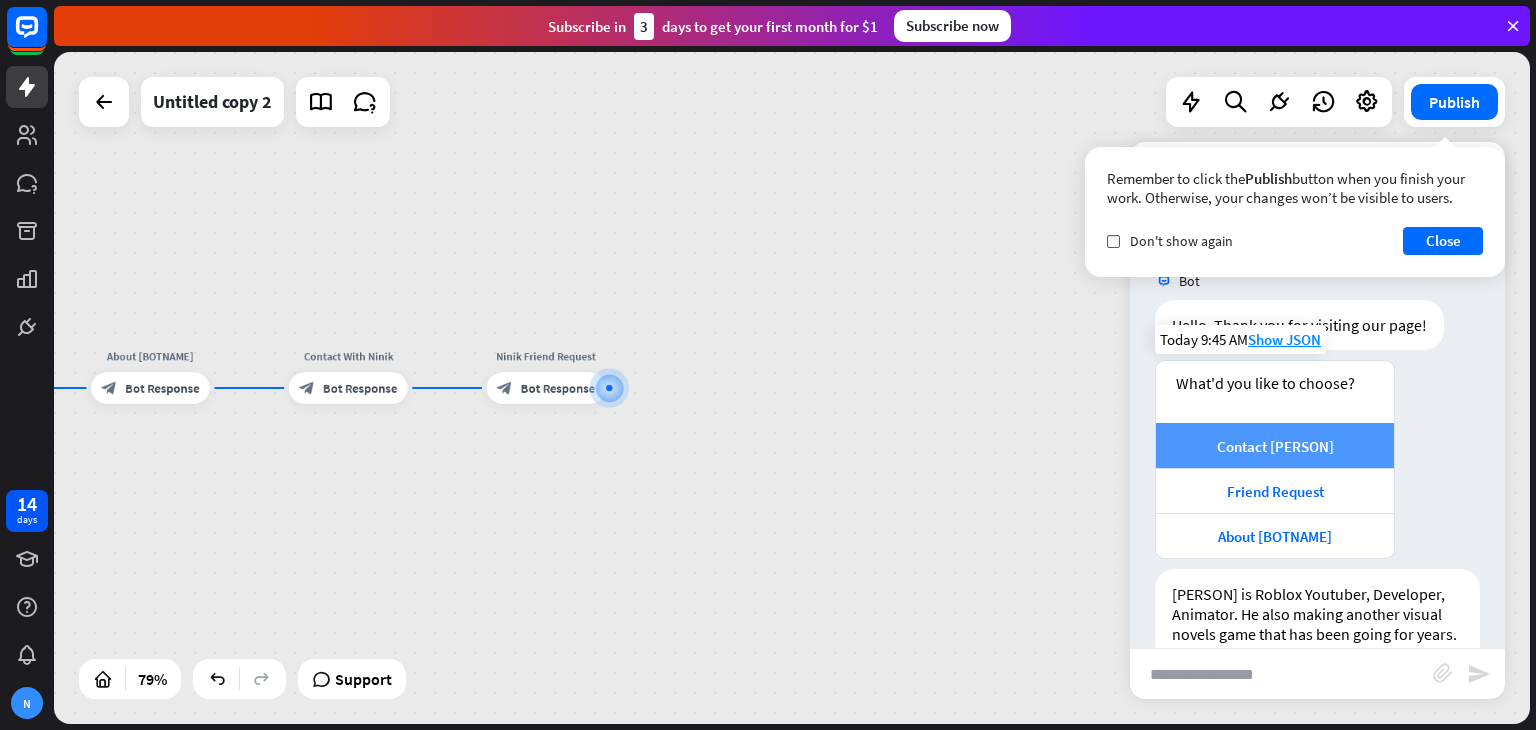 click on "Contact [PERSON]" at bounding box center (1275, 446) 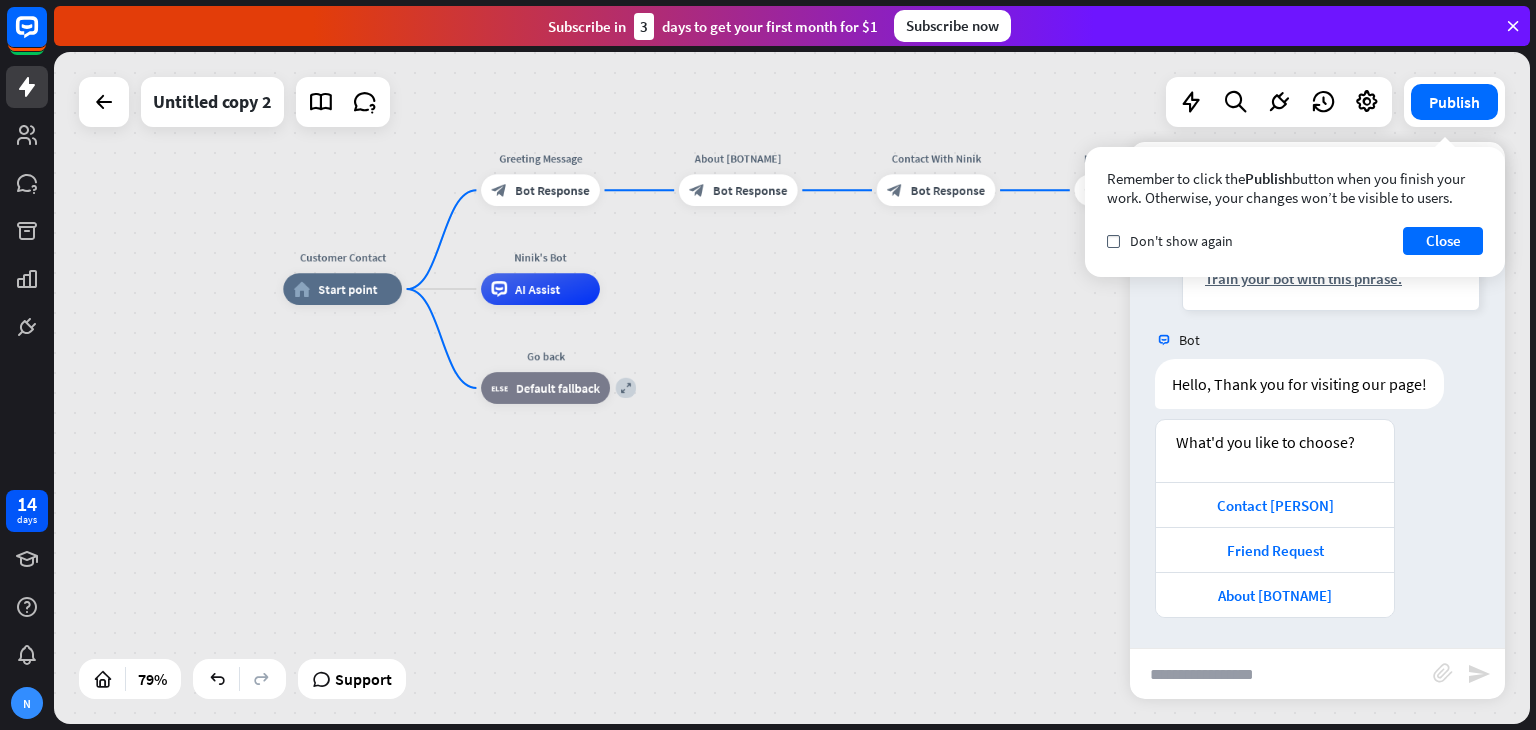 scroll, scrollTop: 808, scrollLeft: 0, axis: vertical 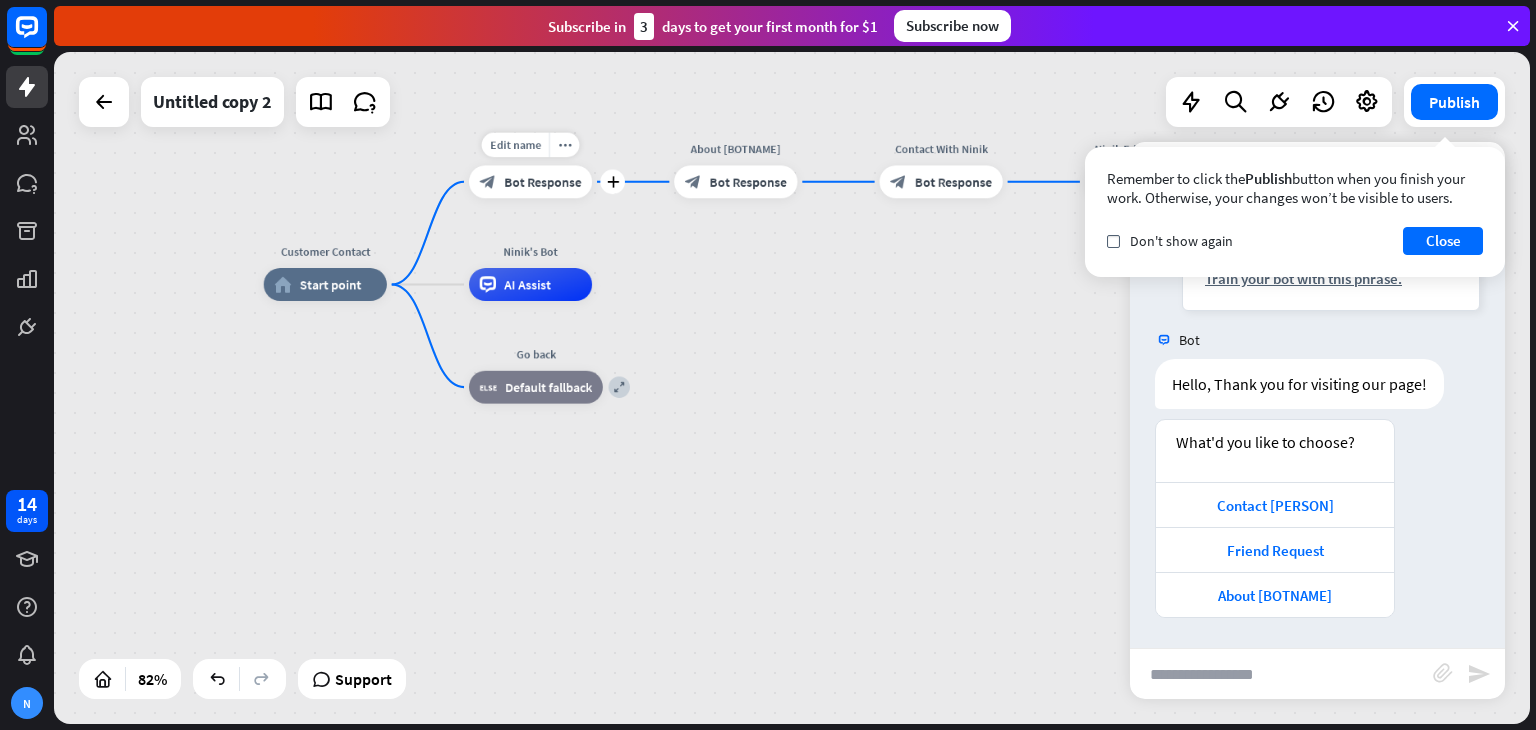 click on "block_bot_response   Bot Response" at bounding box center [530, 181] 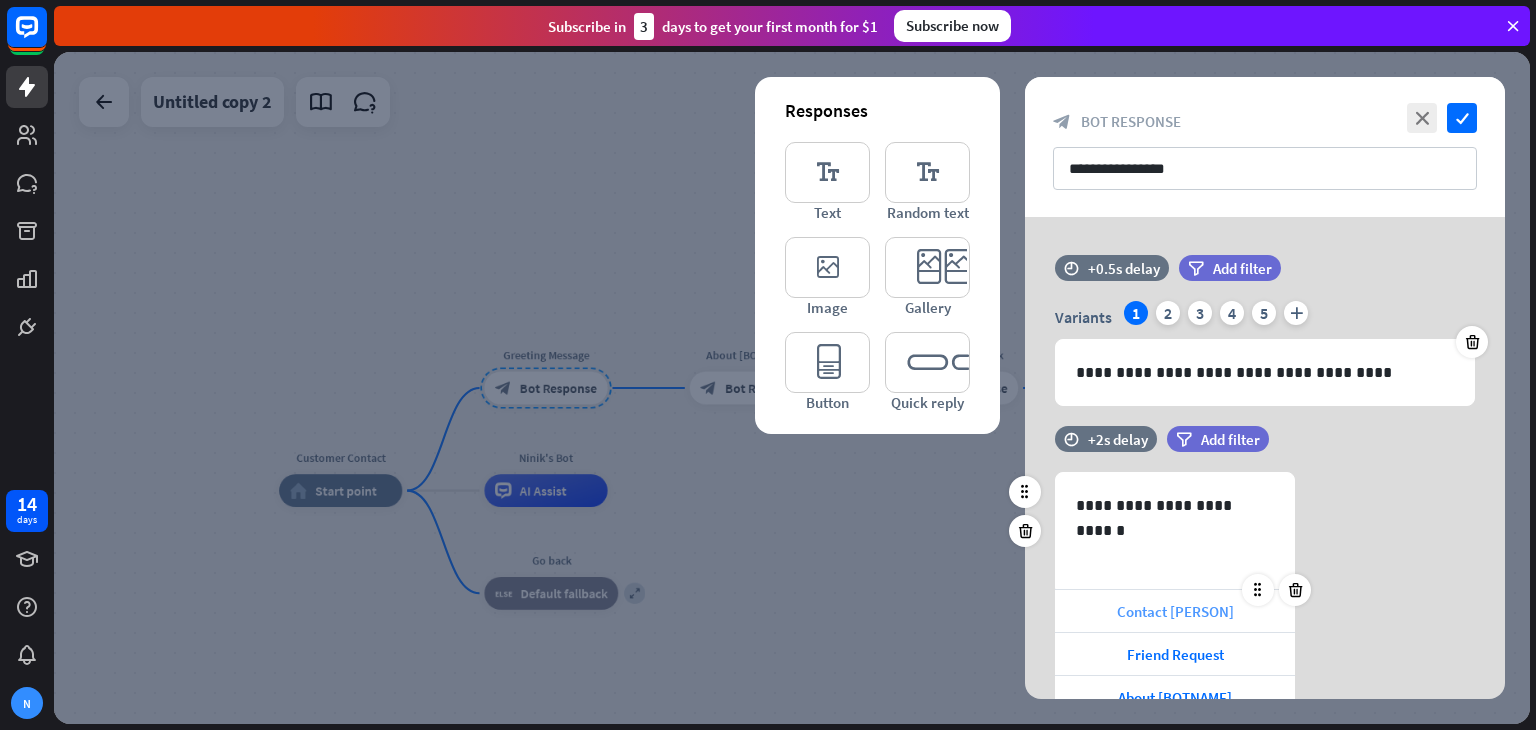click on "Contact [PERSON]" at bounding box center [1175, 611] 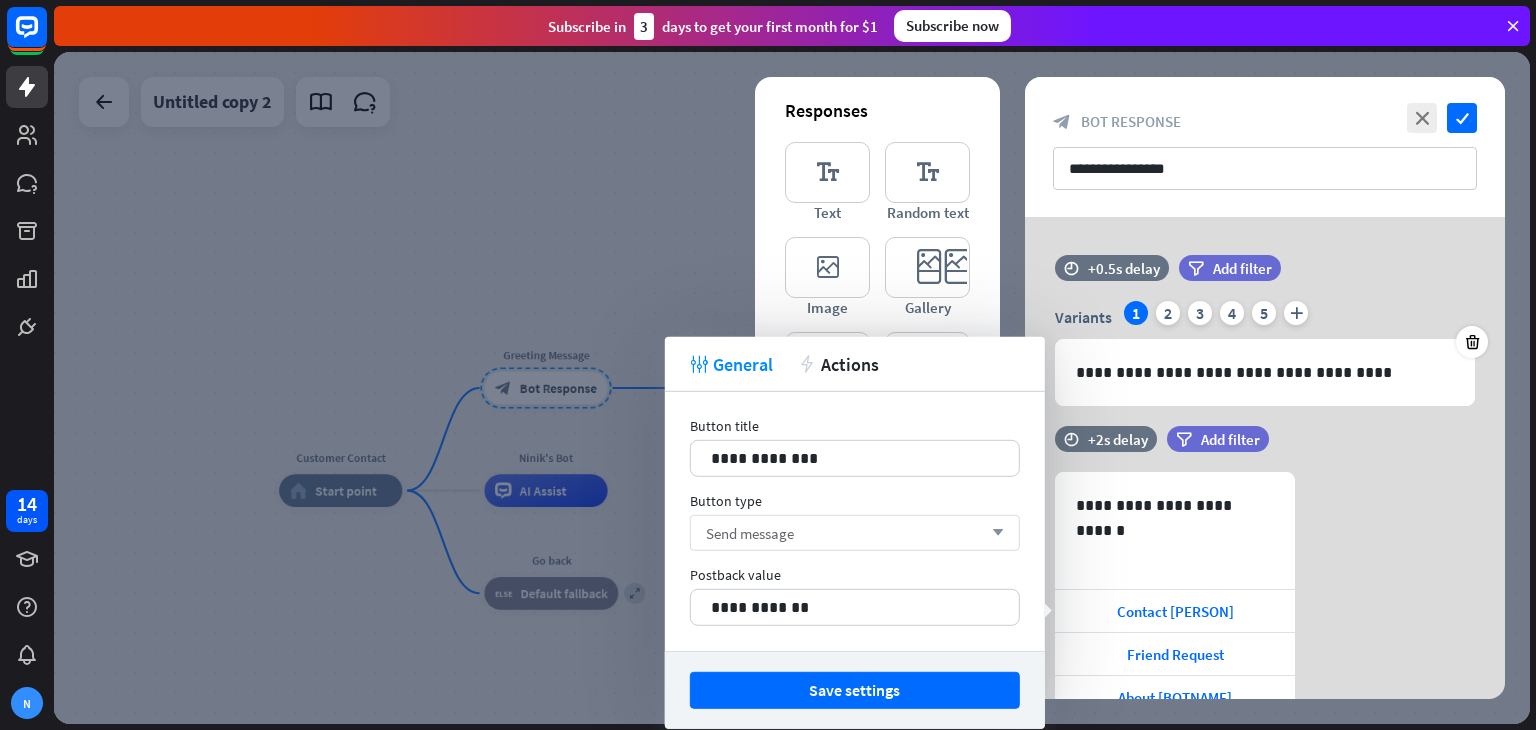 click on "Send message
arrow_down" at bounding box center [855, 533] 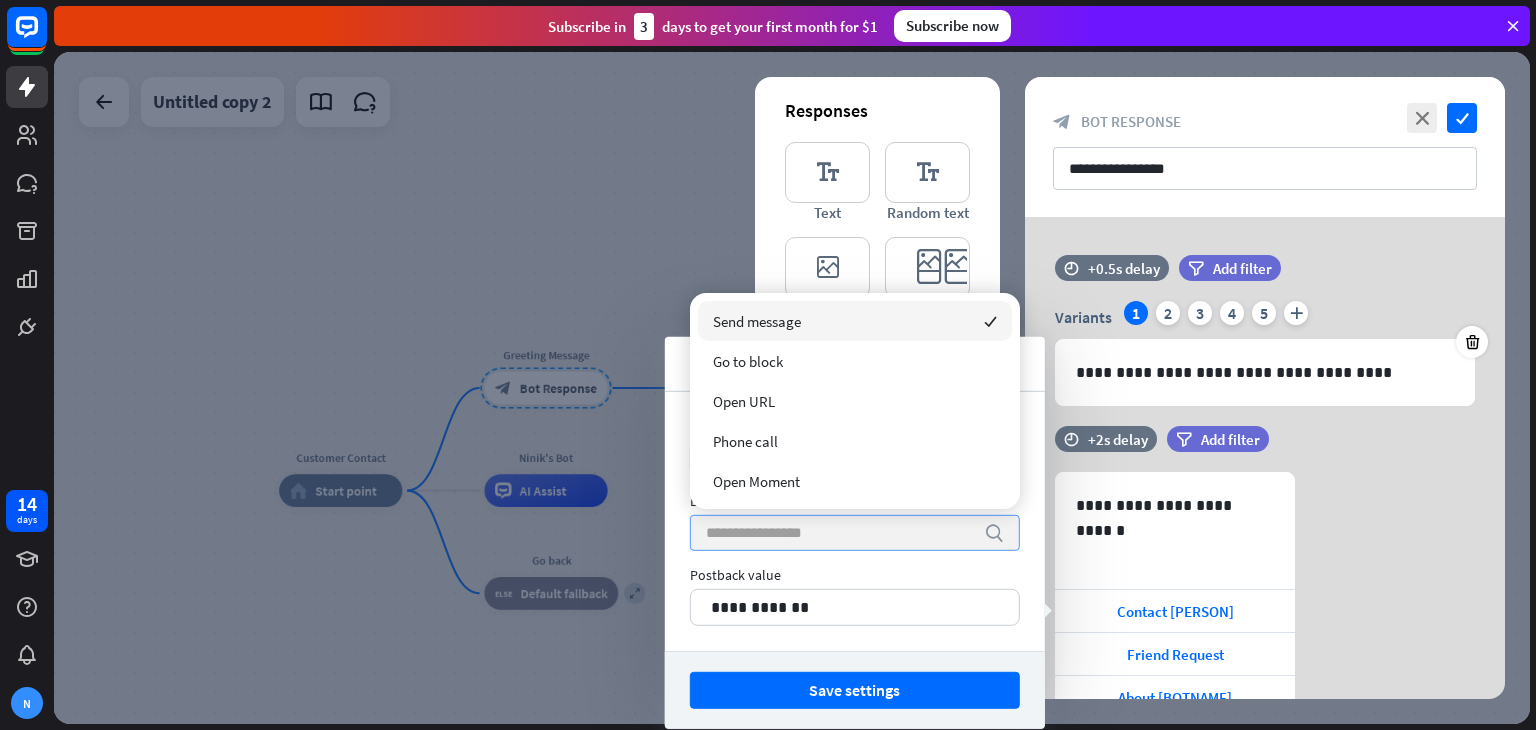 click at bounding box center [840, 533] 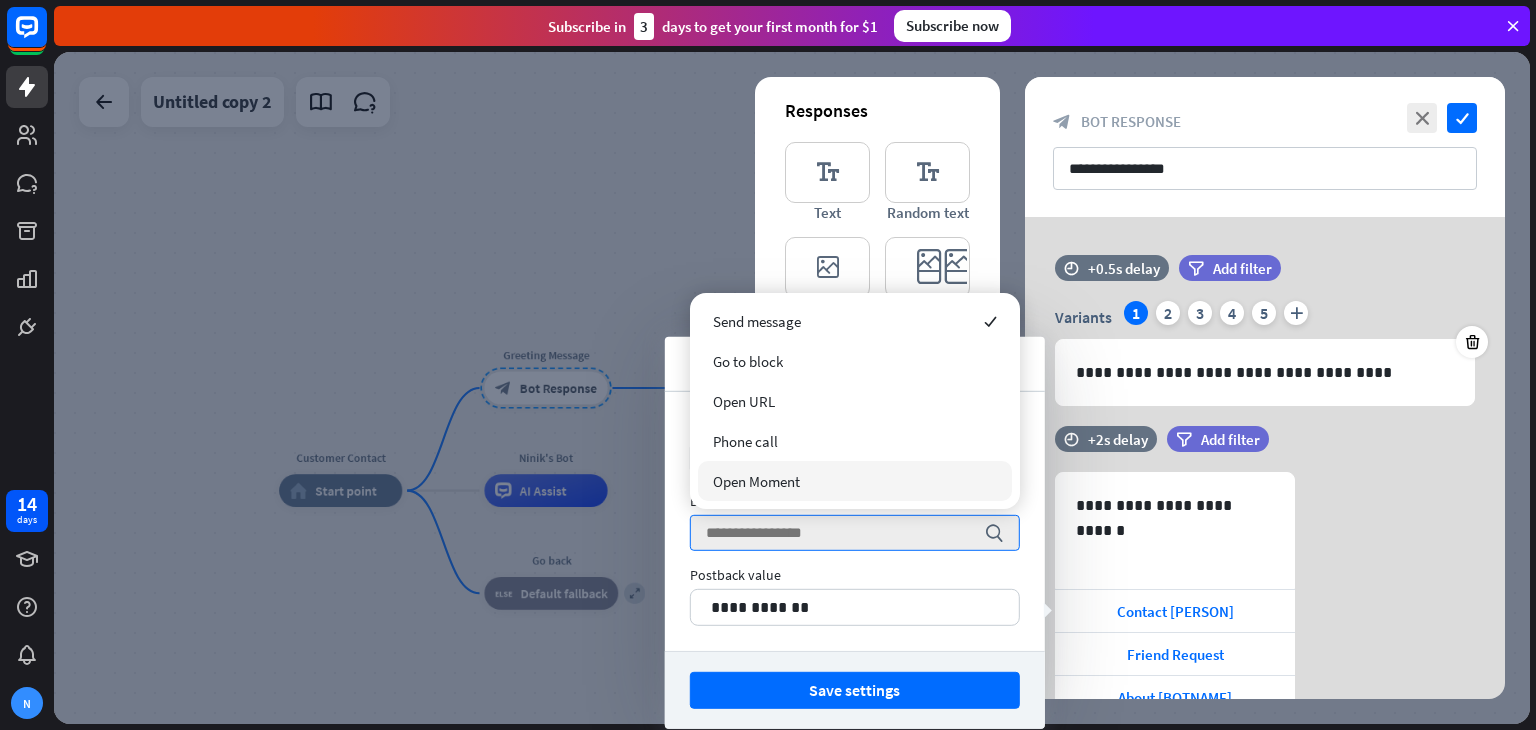 click on "Open Moment" at bounding box center [756, 481] 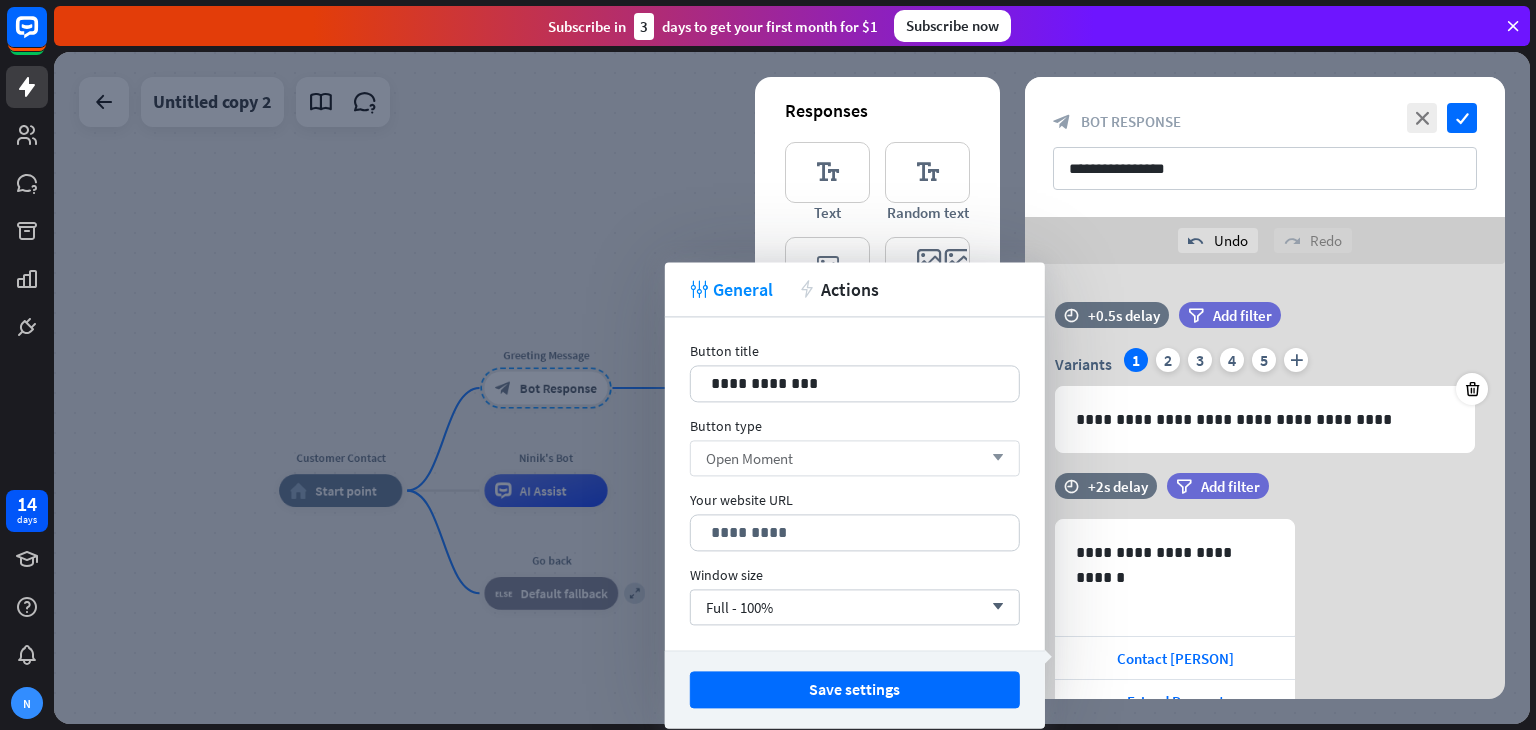 click on "Open Moment
arrow_down" at bounding box center [855, 458] 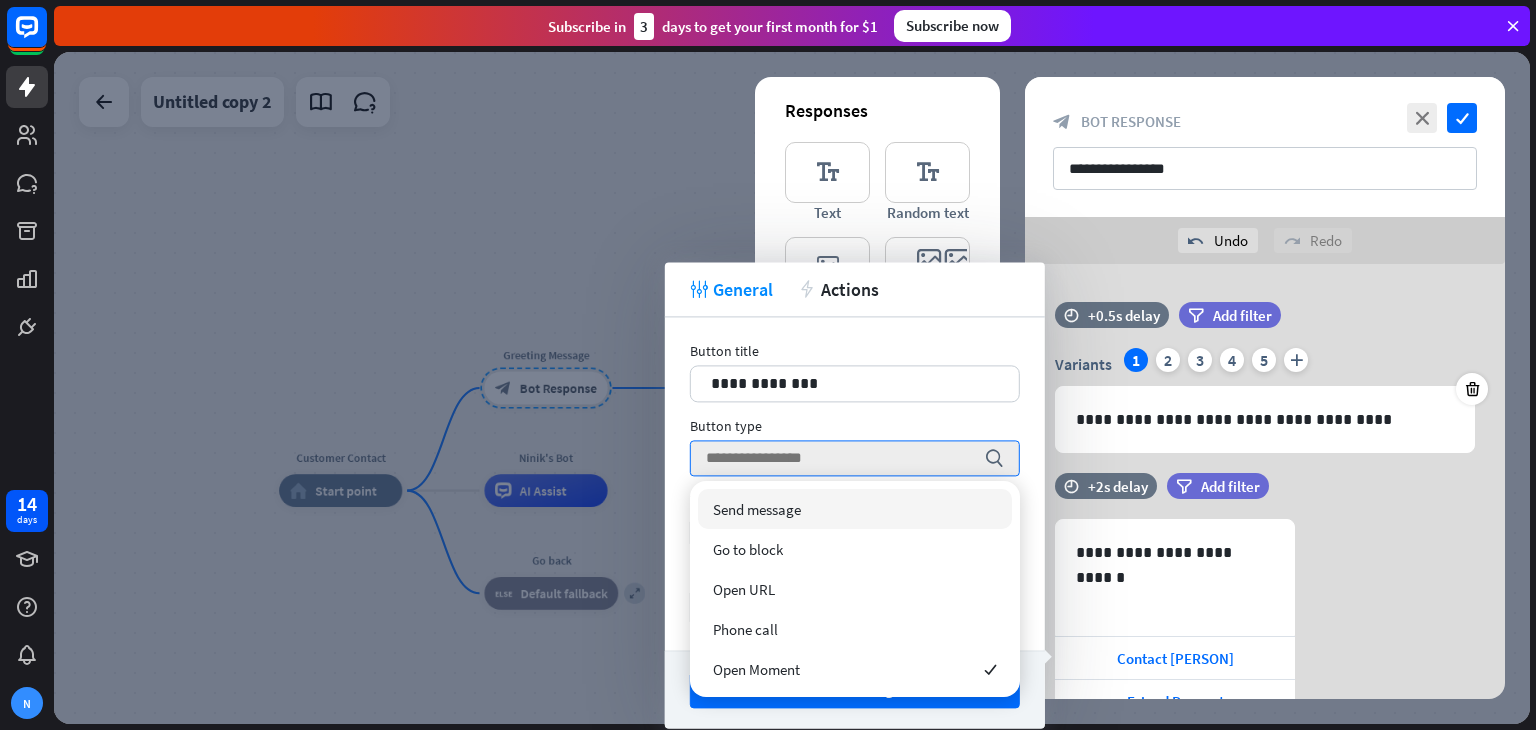 click on "Send message" at bounding box center [855, 509] 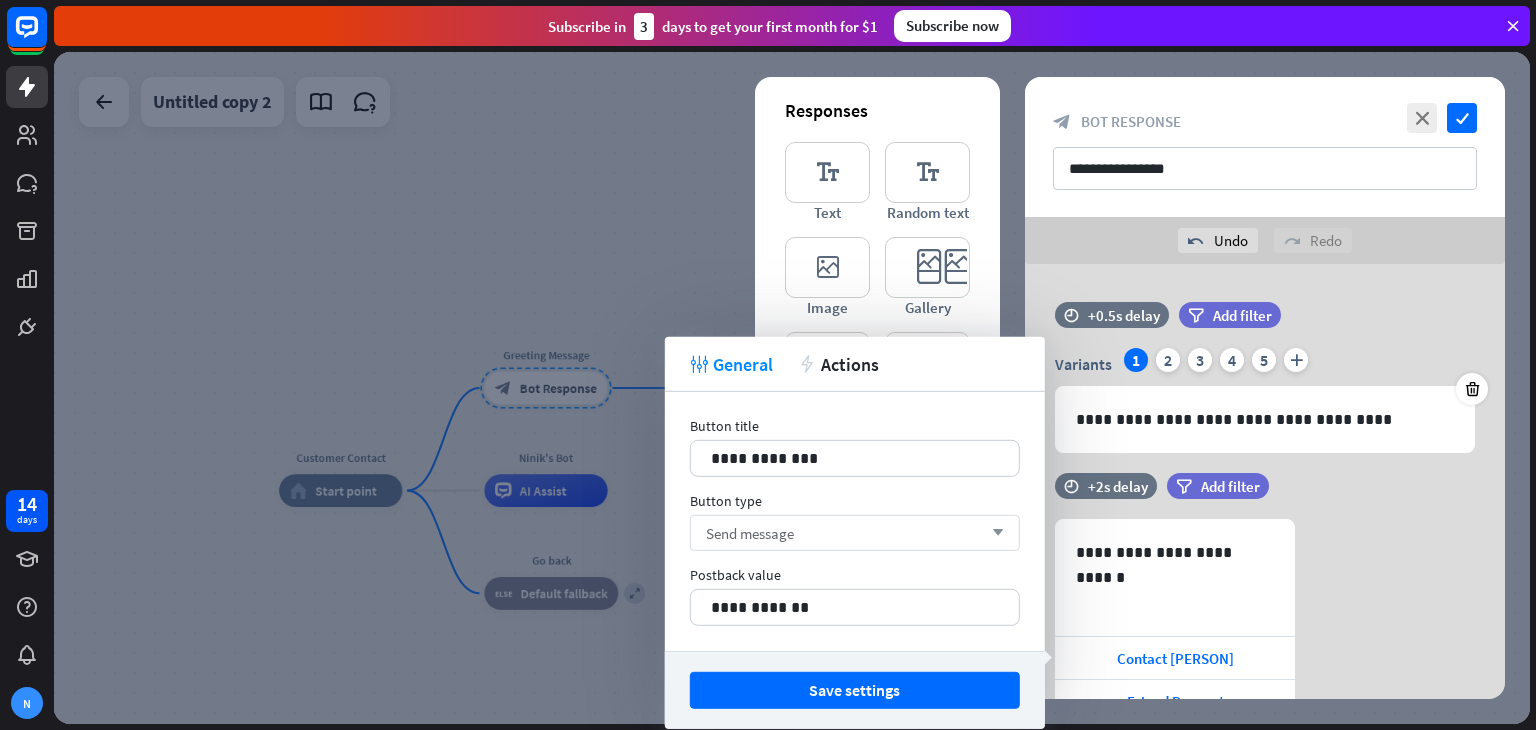 click on "Send message
arrow_down" at bounding box center (855, 533) 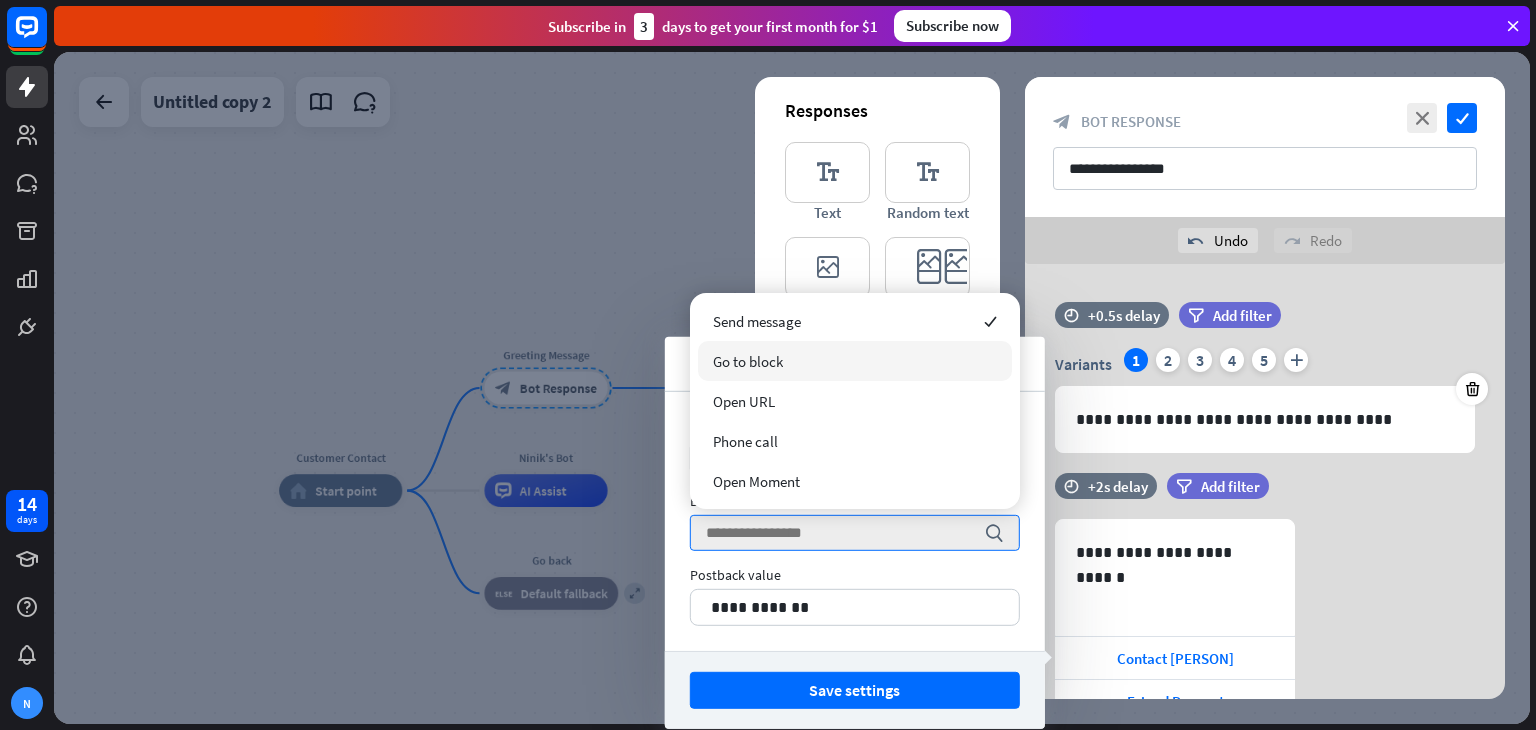 click on "Go to block" at bounding box center [748, 361] 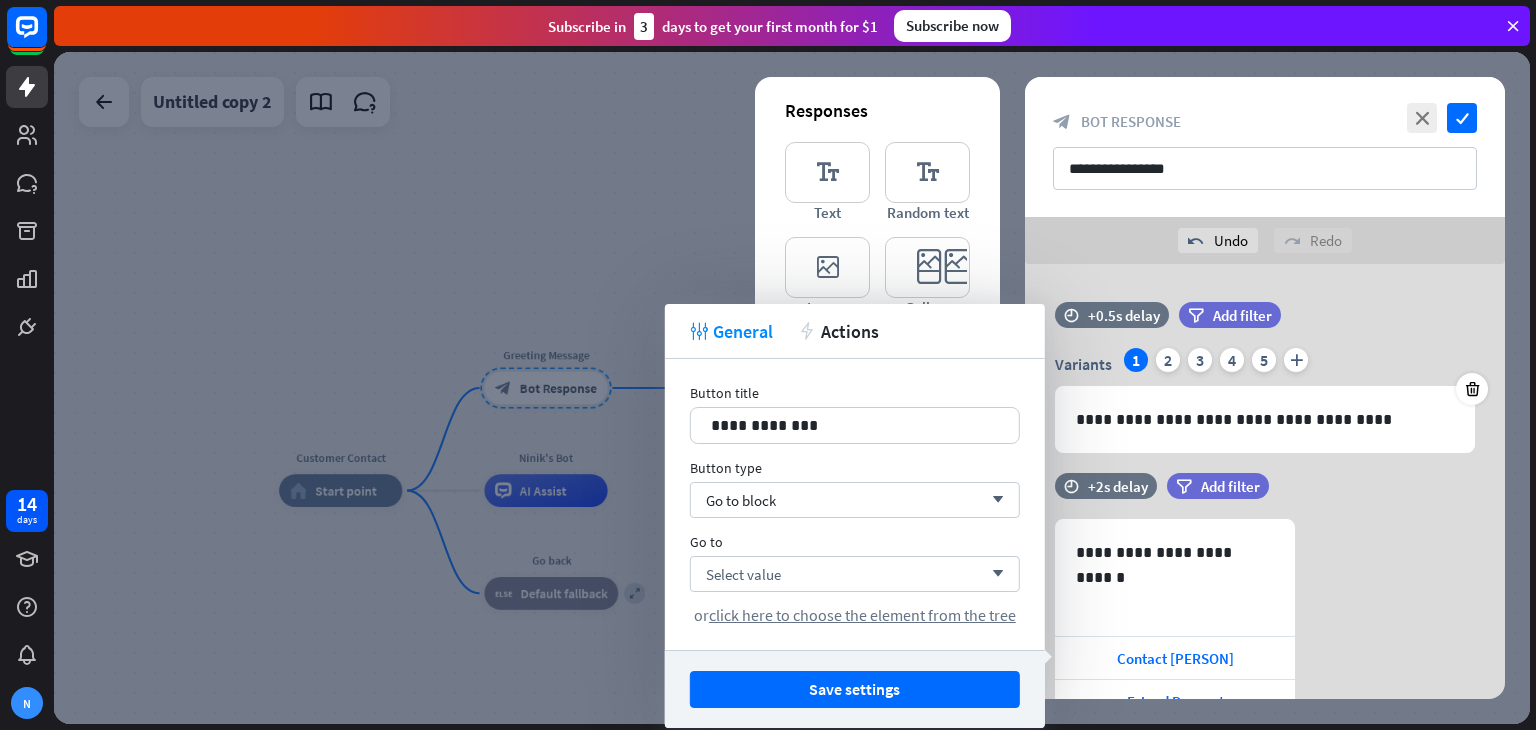 click on "Select value
arrow_down
or
click here to choose the element from the tree" at bounding box center (855, 590) 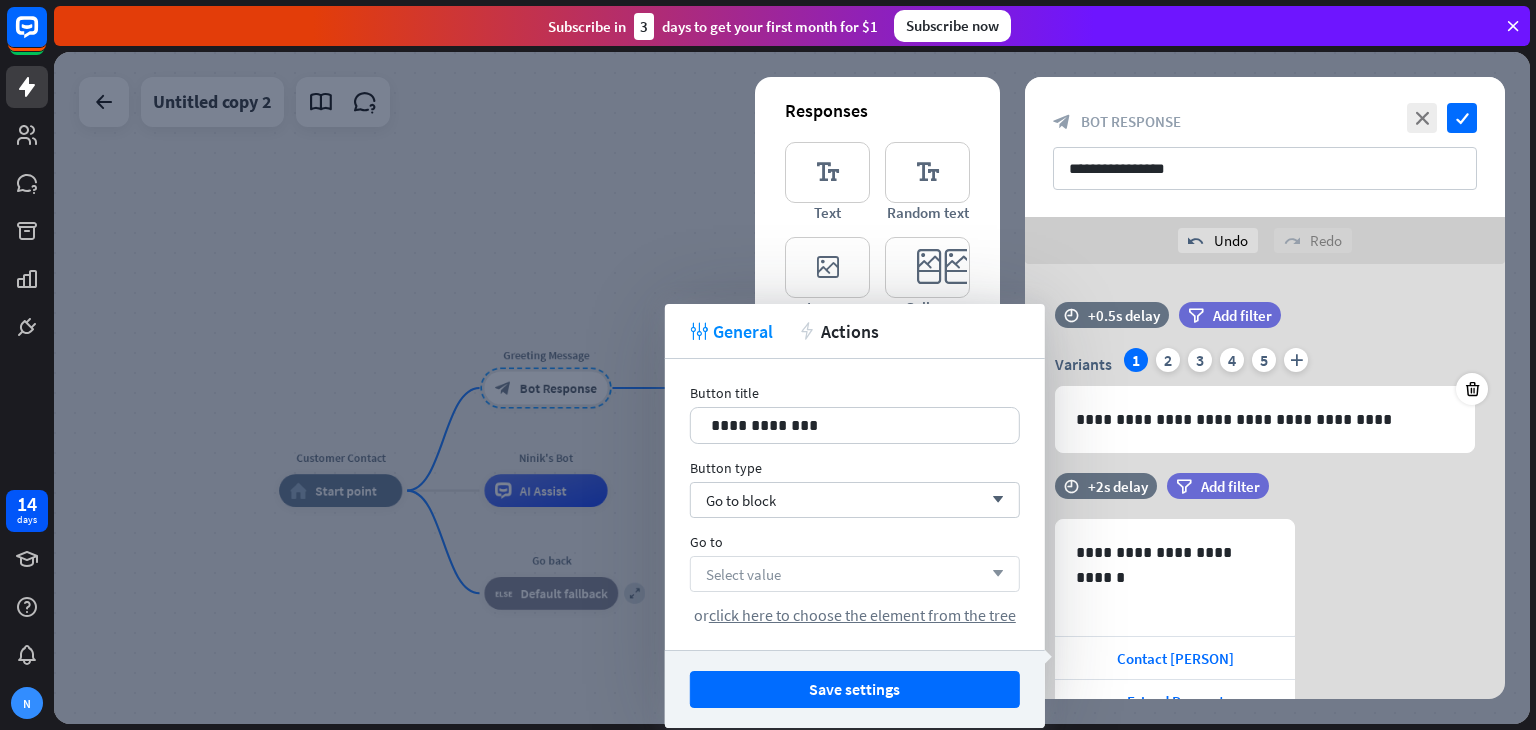 click on "Select value
arrow_down" at bounding box center [855, 574] 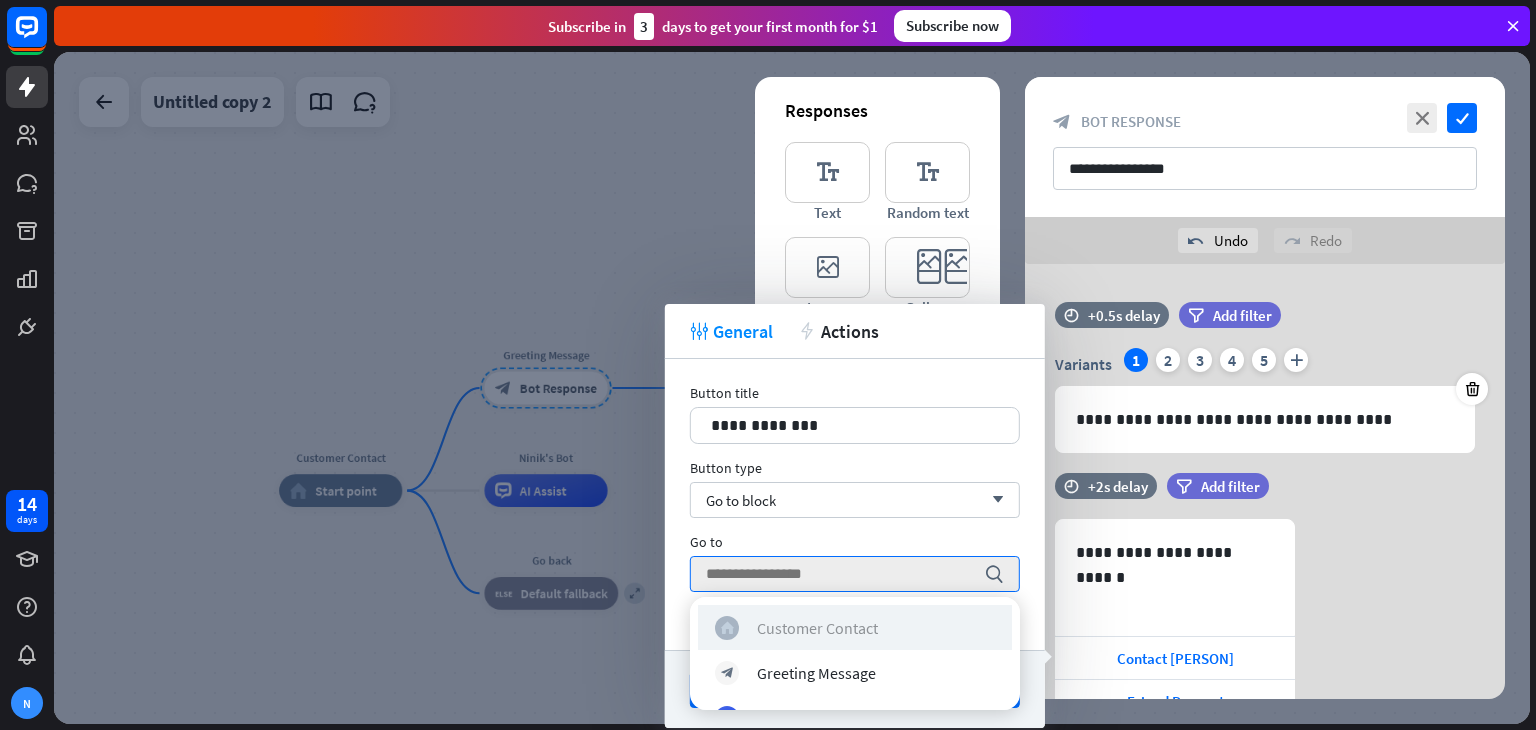 scroll, scrollTop: 0, scrollLeft: 0, axis: both 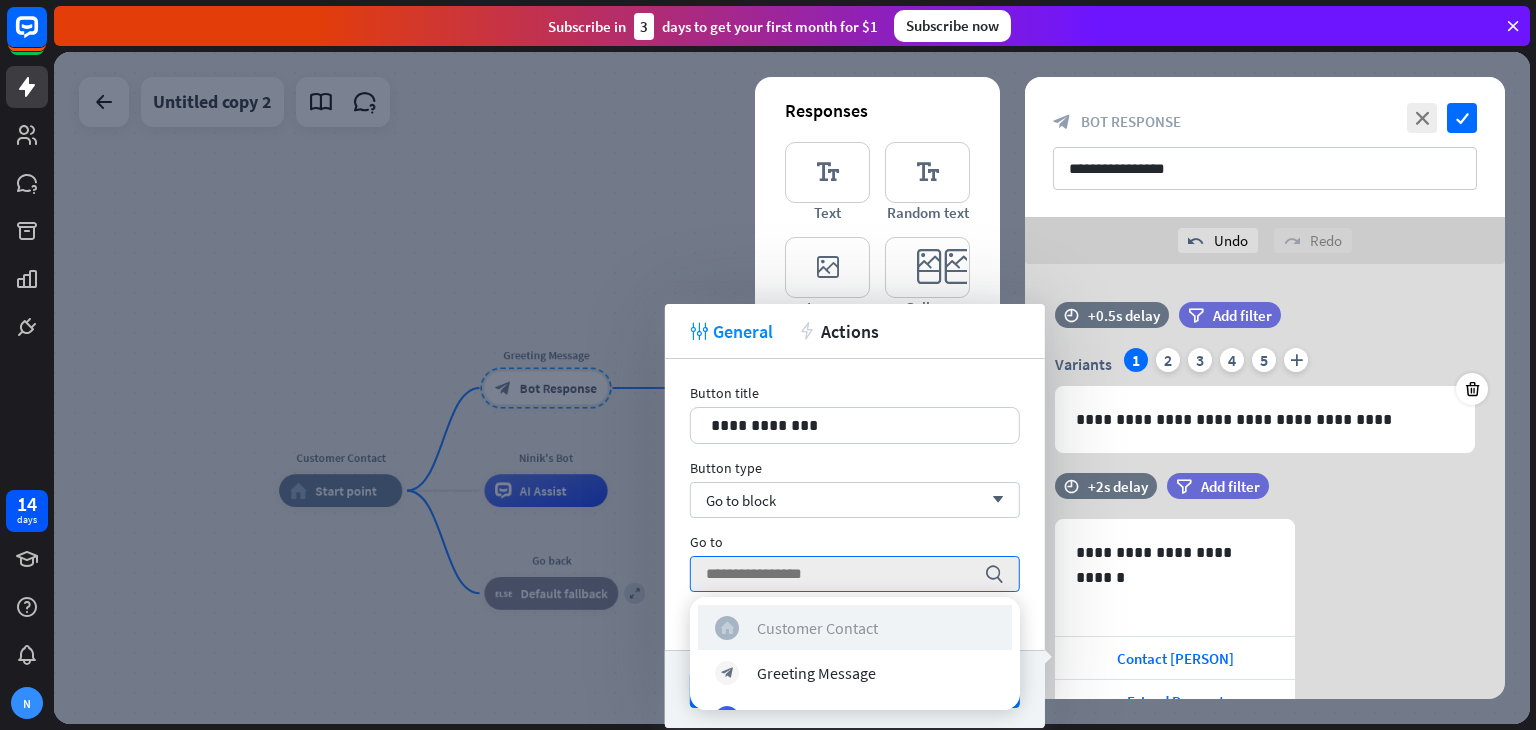 click on "Customer Contact" at bounding box center [817, 627] 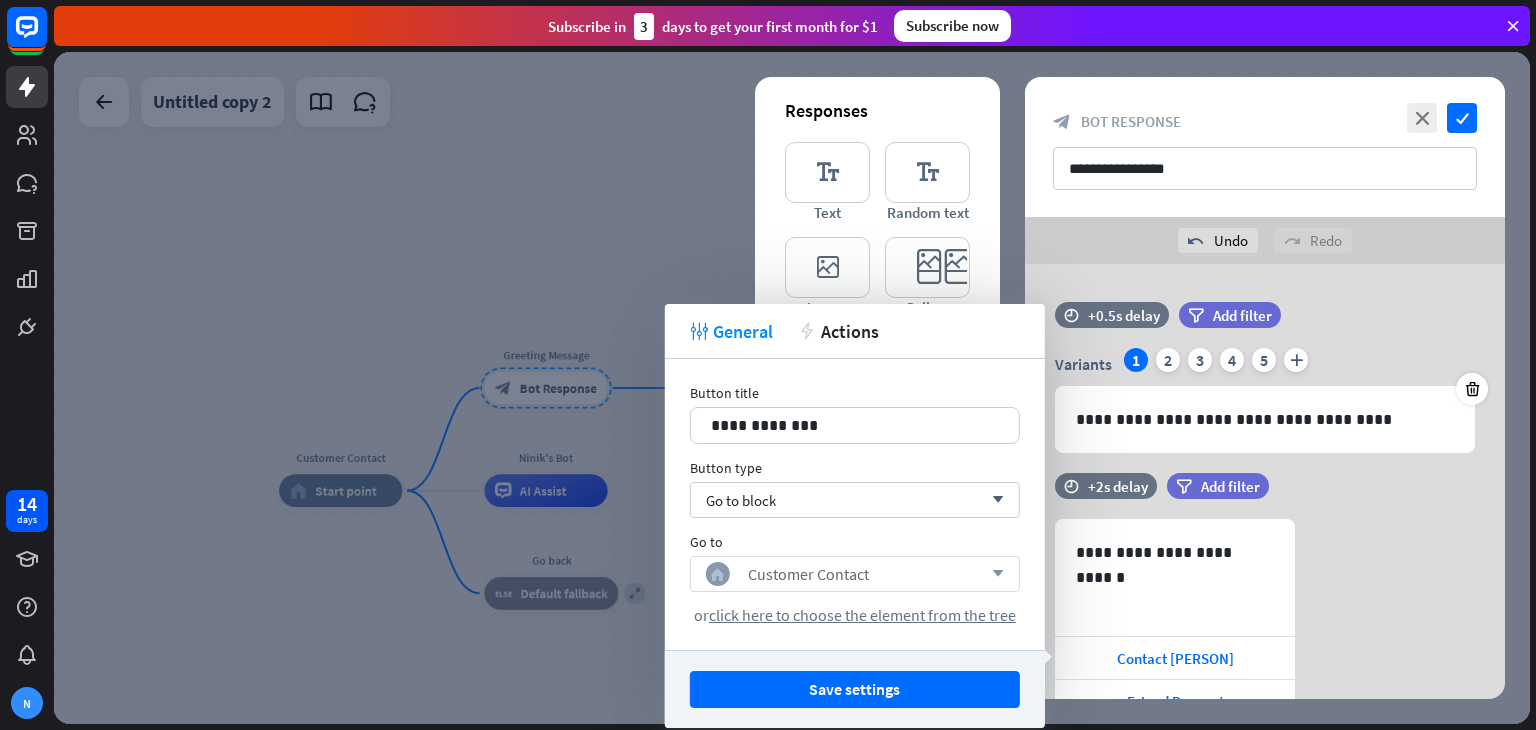 click on "home_2
Customer Contact
arrow_down" at bounding box center [855, 574] 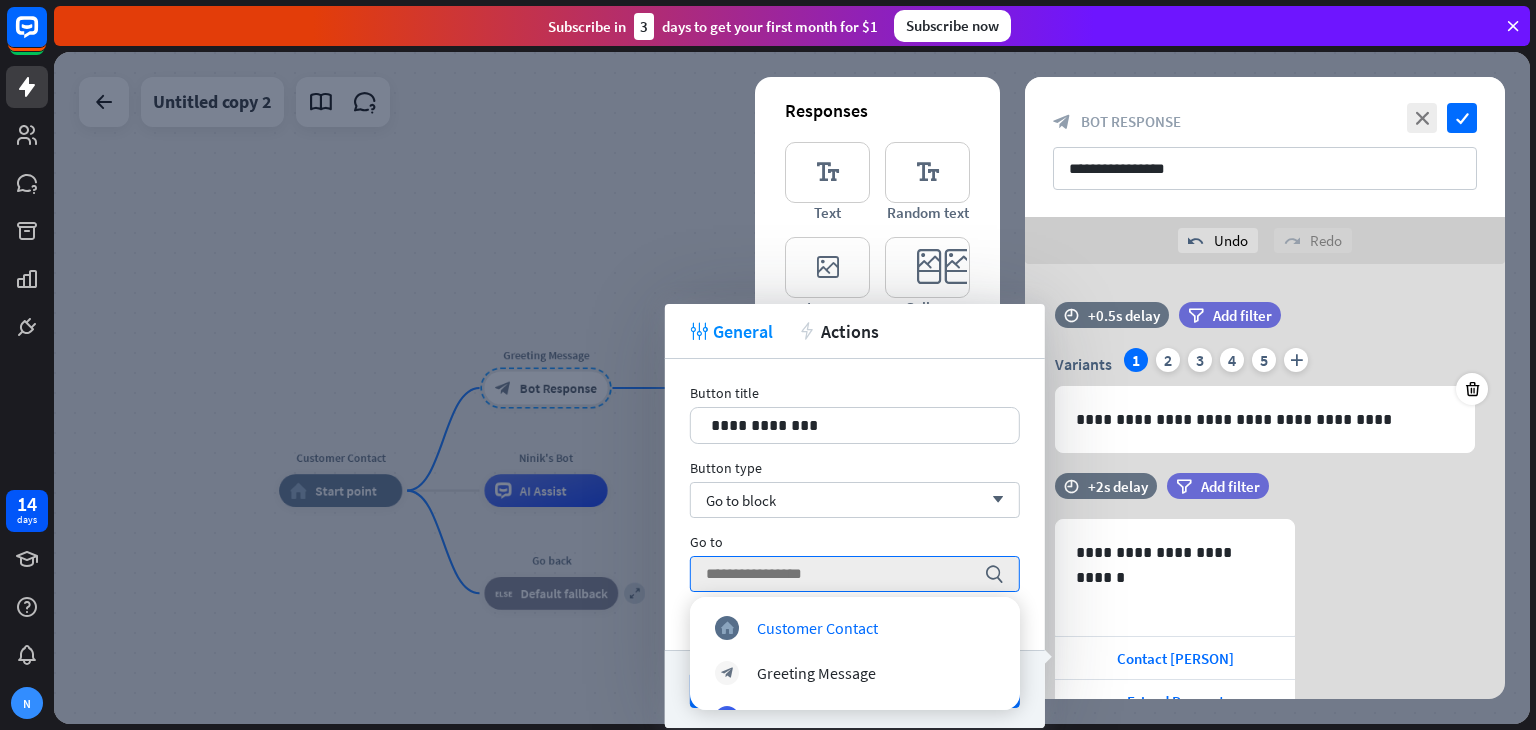 scroll, scrollTop: 307, scrollLeft: 0, axis: vertical 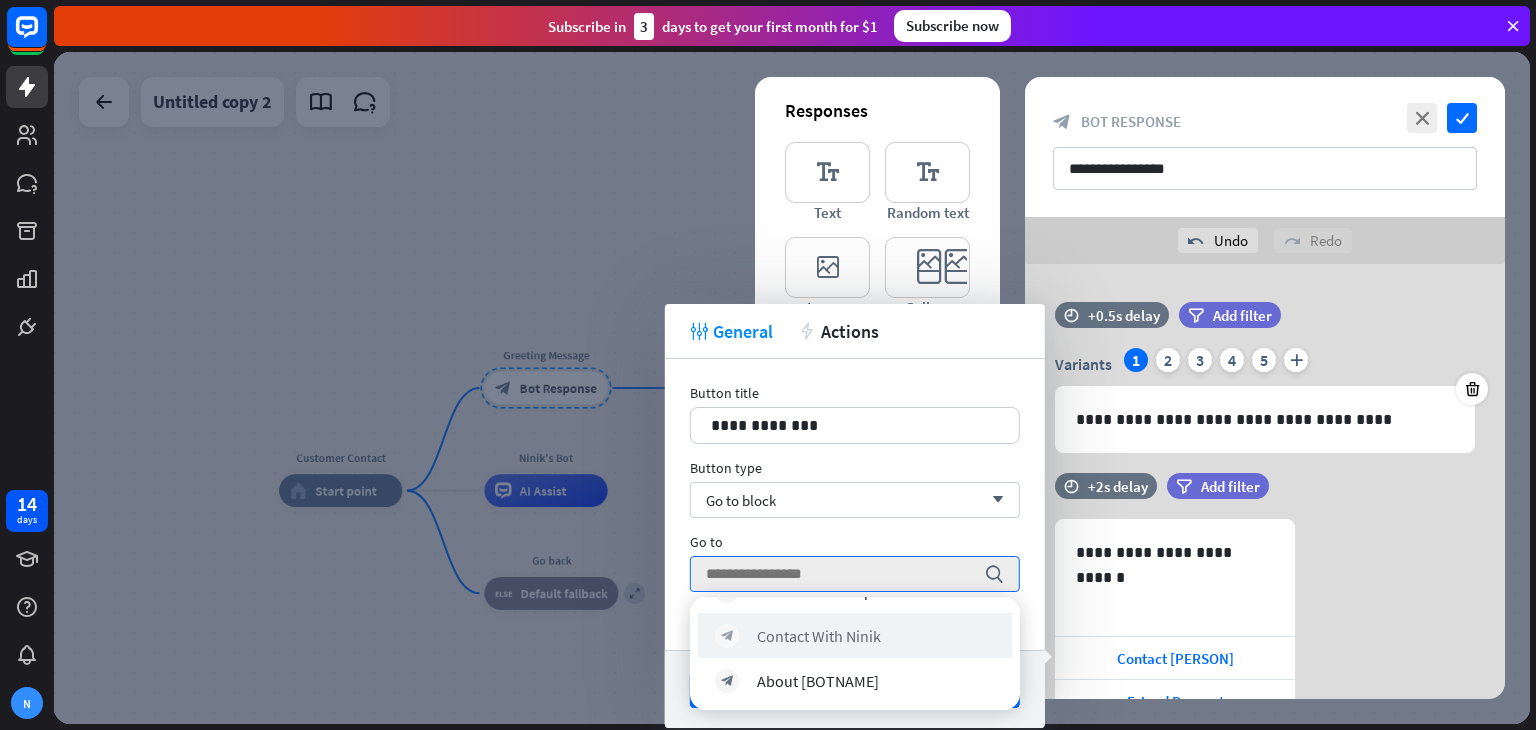 click on "block_bot_response
Contact With Ninik" at bounding box center [855, 635] 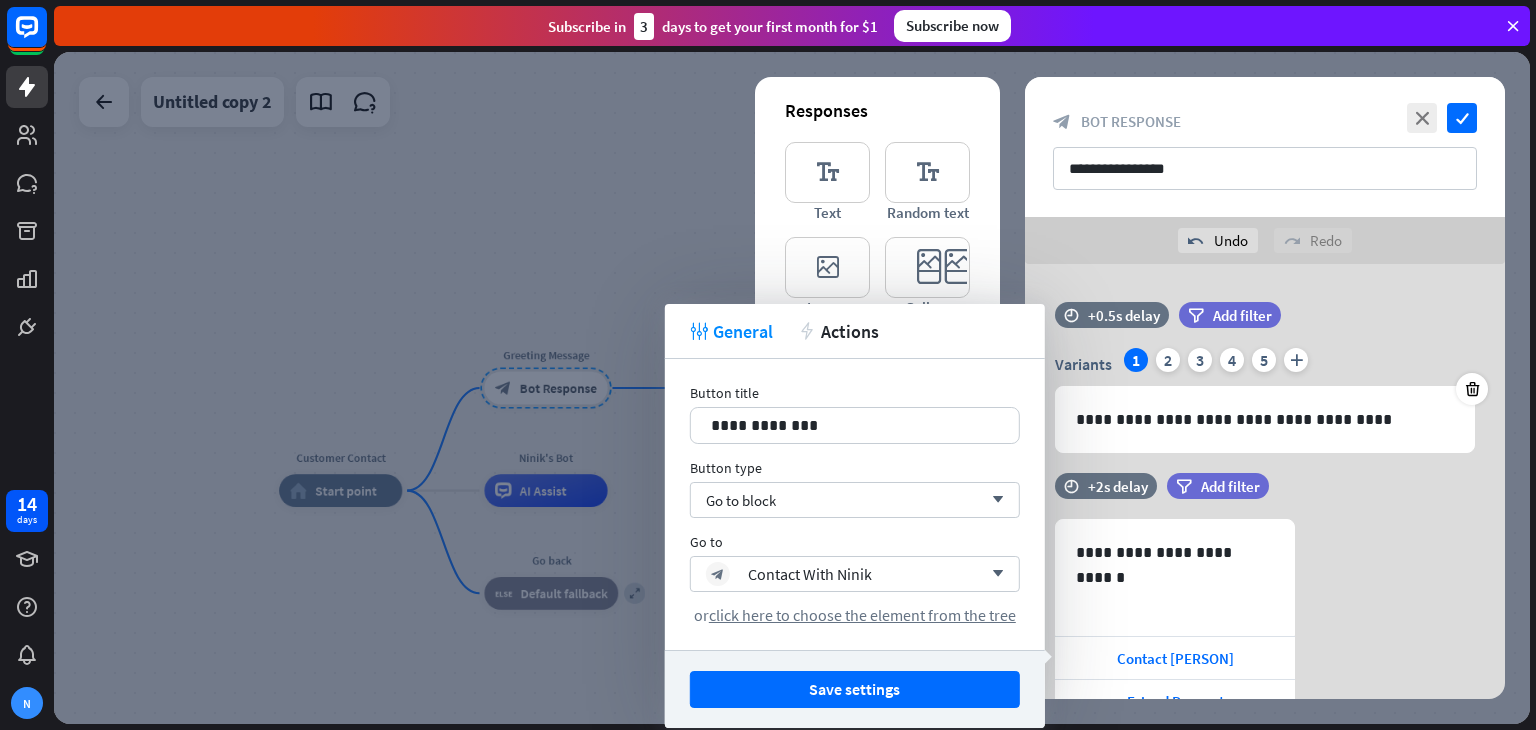 click on "Save settings" at bounding box center [855, 689] 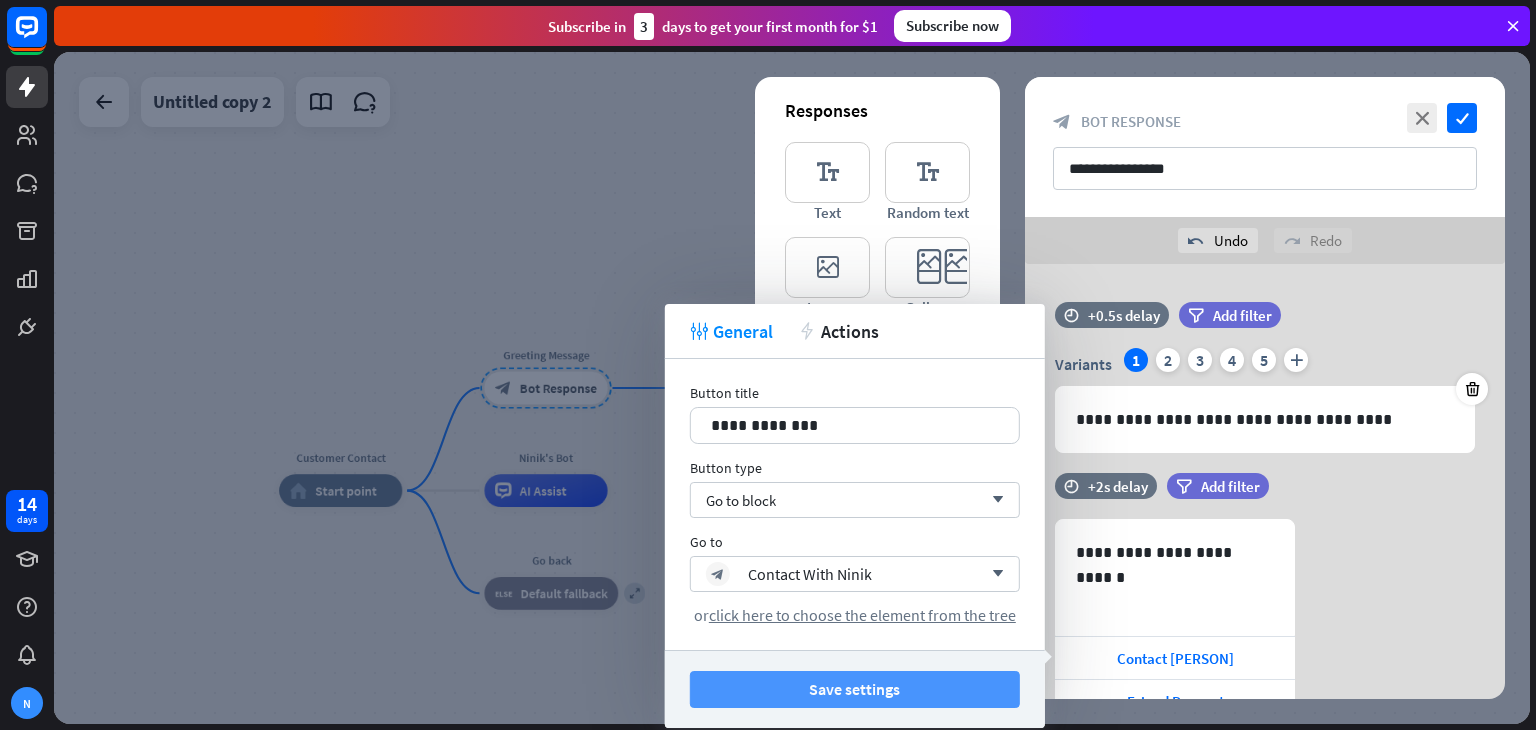 click on "Save settings" at bounding box center [855, 689] 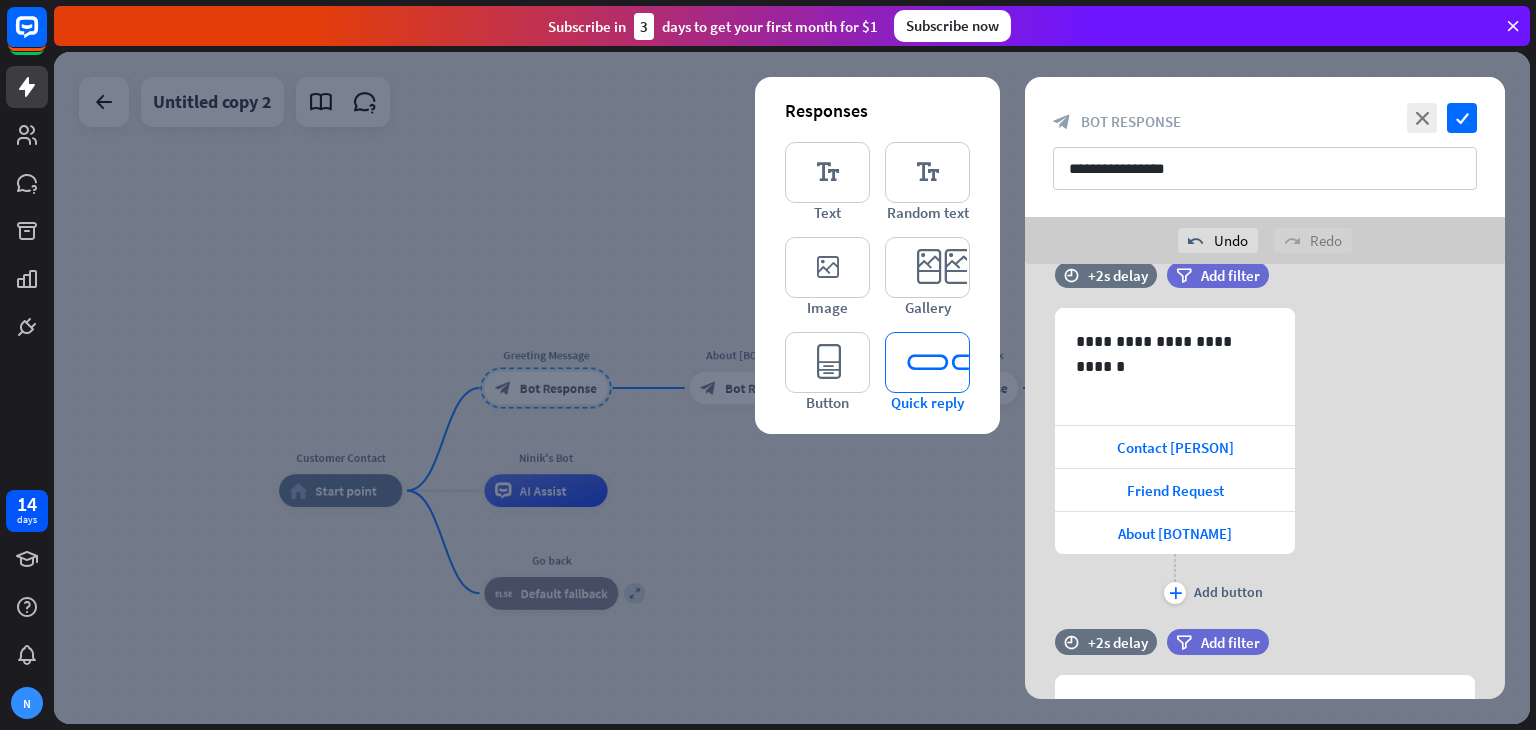 click on "editor_quick_replies" at bounding box center [927, 362] 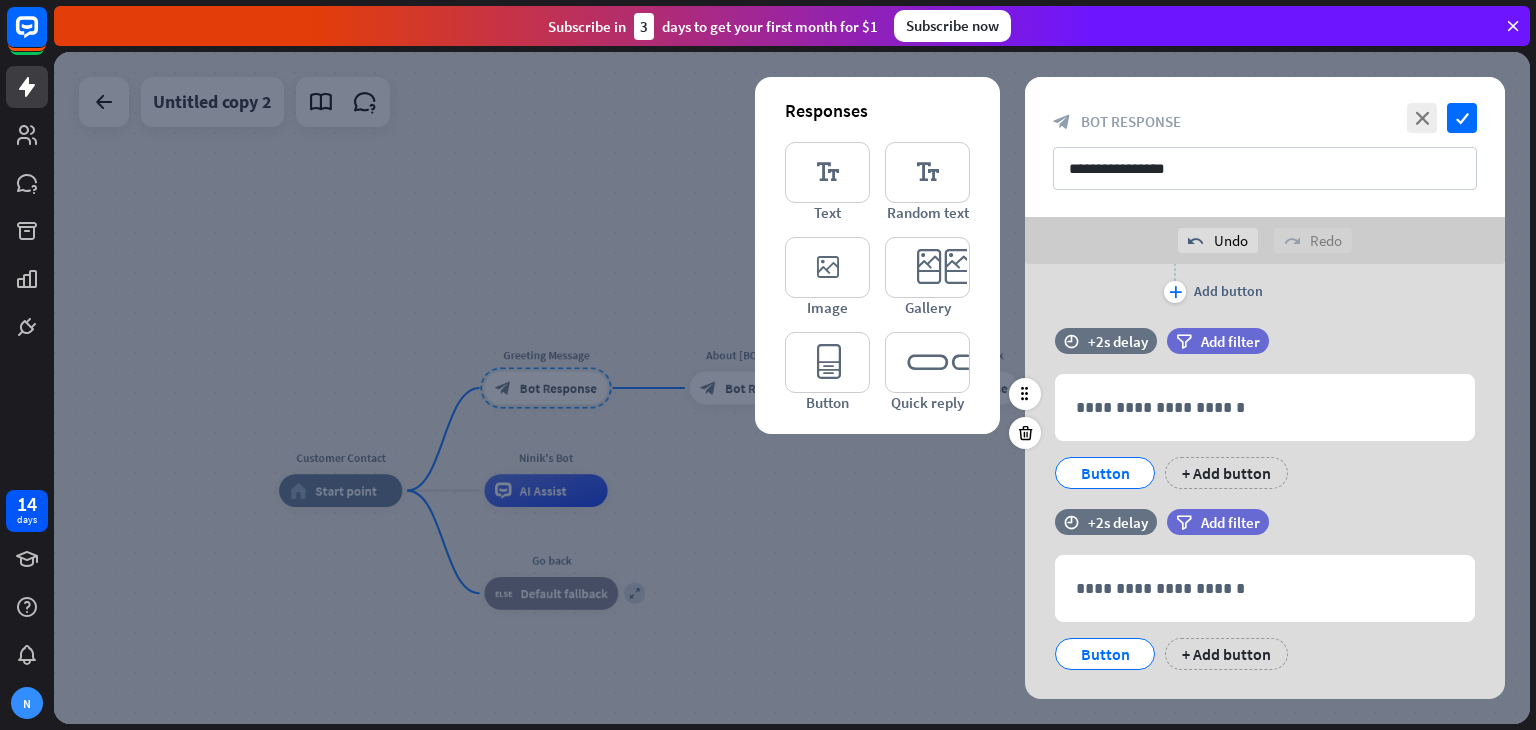 scroll, scrollTop: 516, scrollLeft: 0, axis: vertical 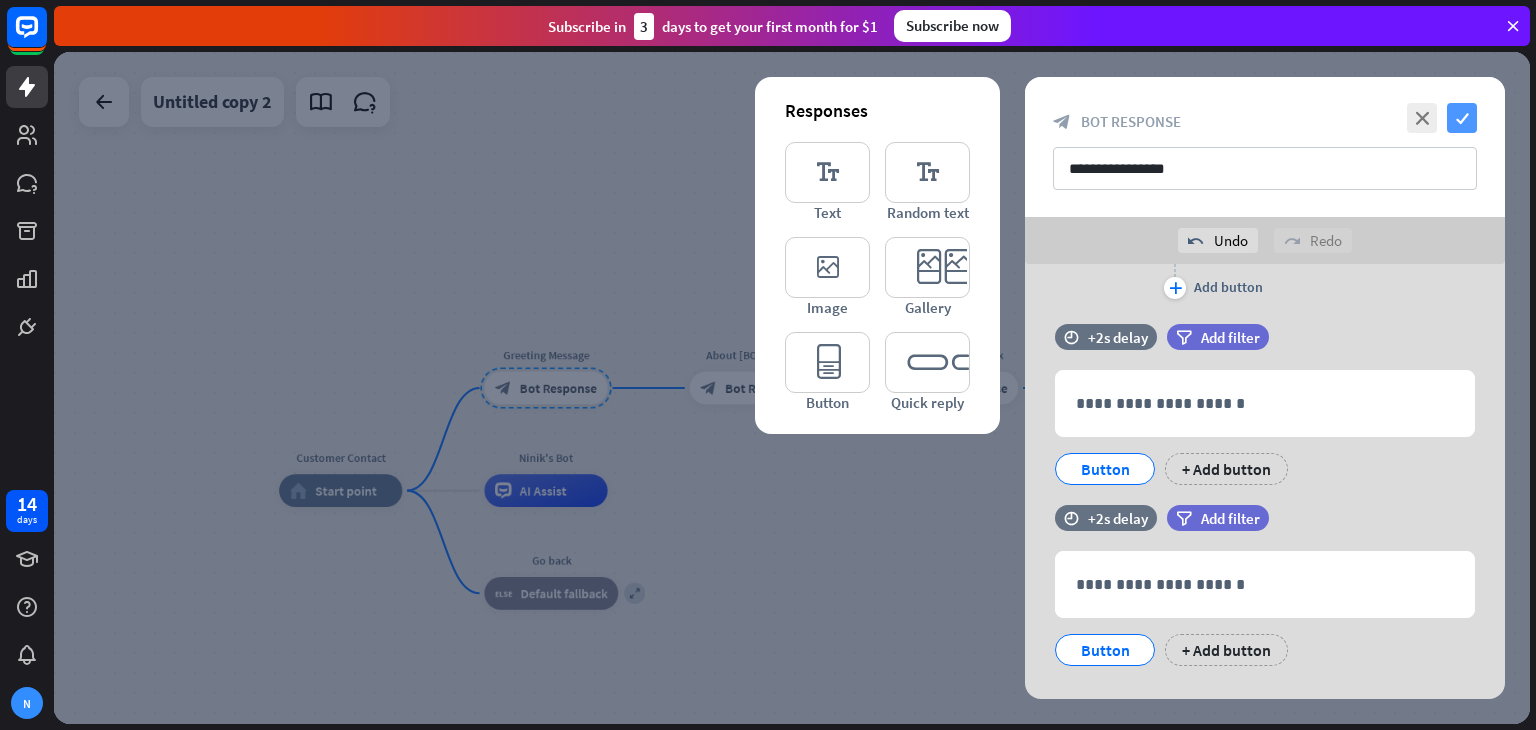 click on "check" at bounding box center (1462, 118) 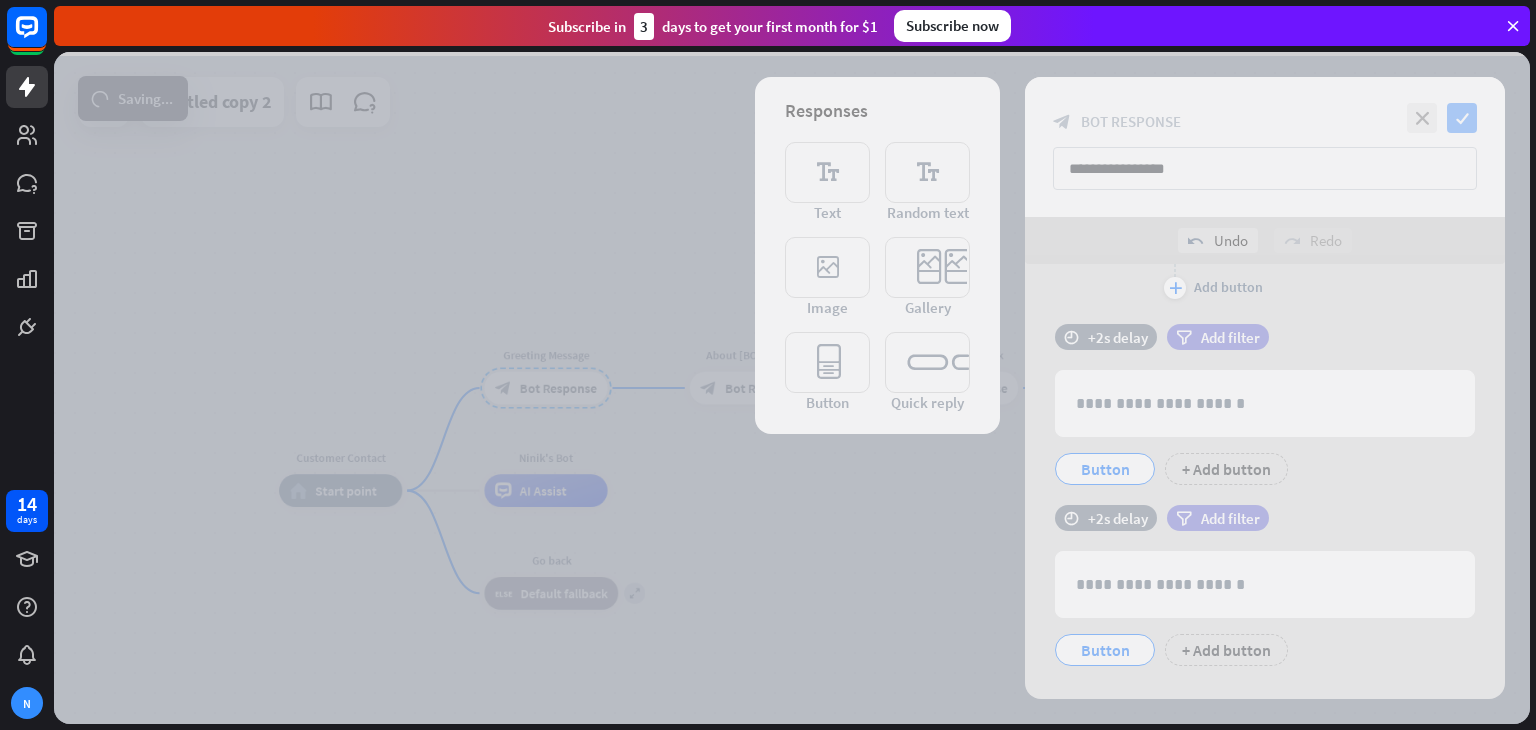 scroll, scrollTop: 809, scrollLeft: 0, axis: vertical 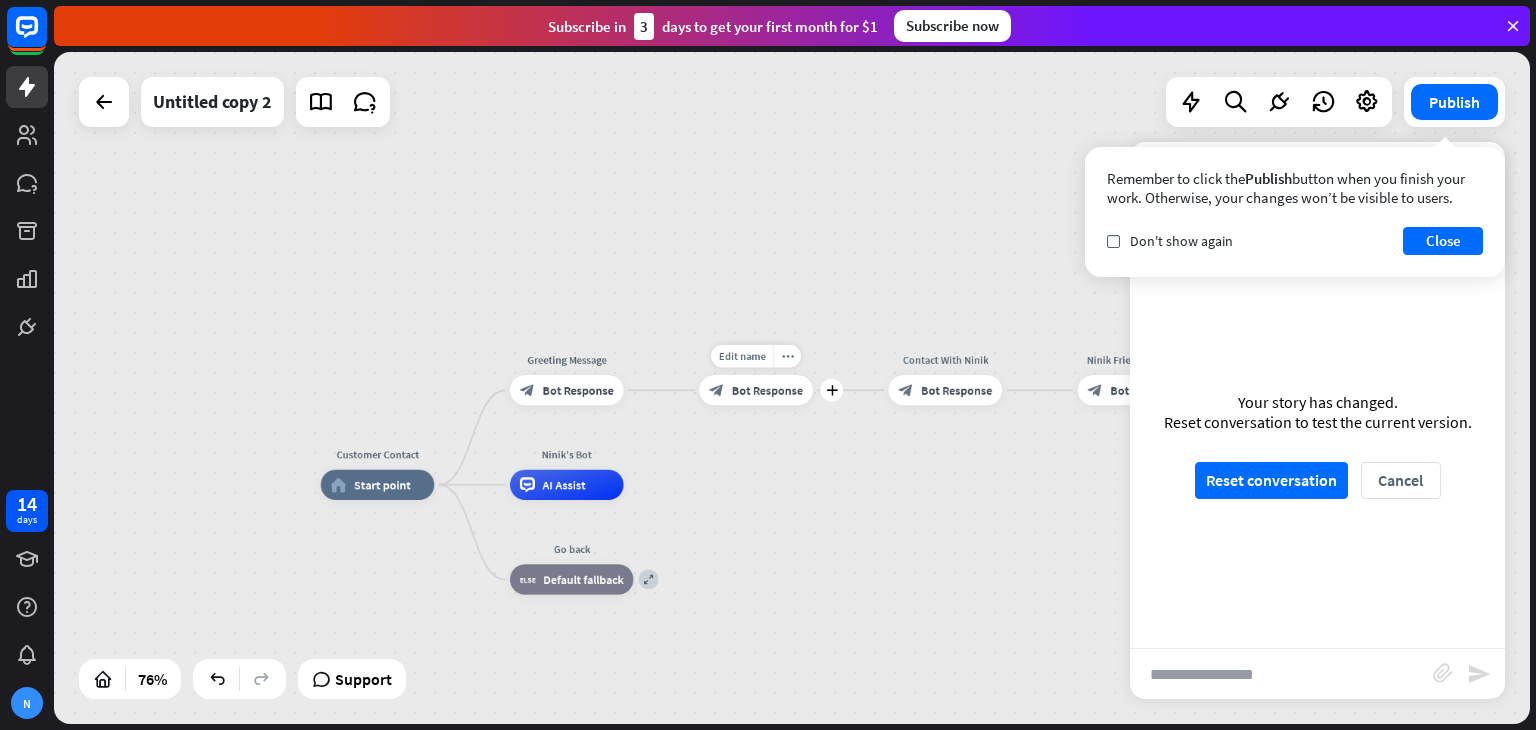 click on "Bot Response" at bounding box center (767, 390) 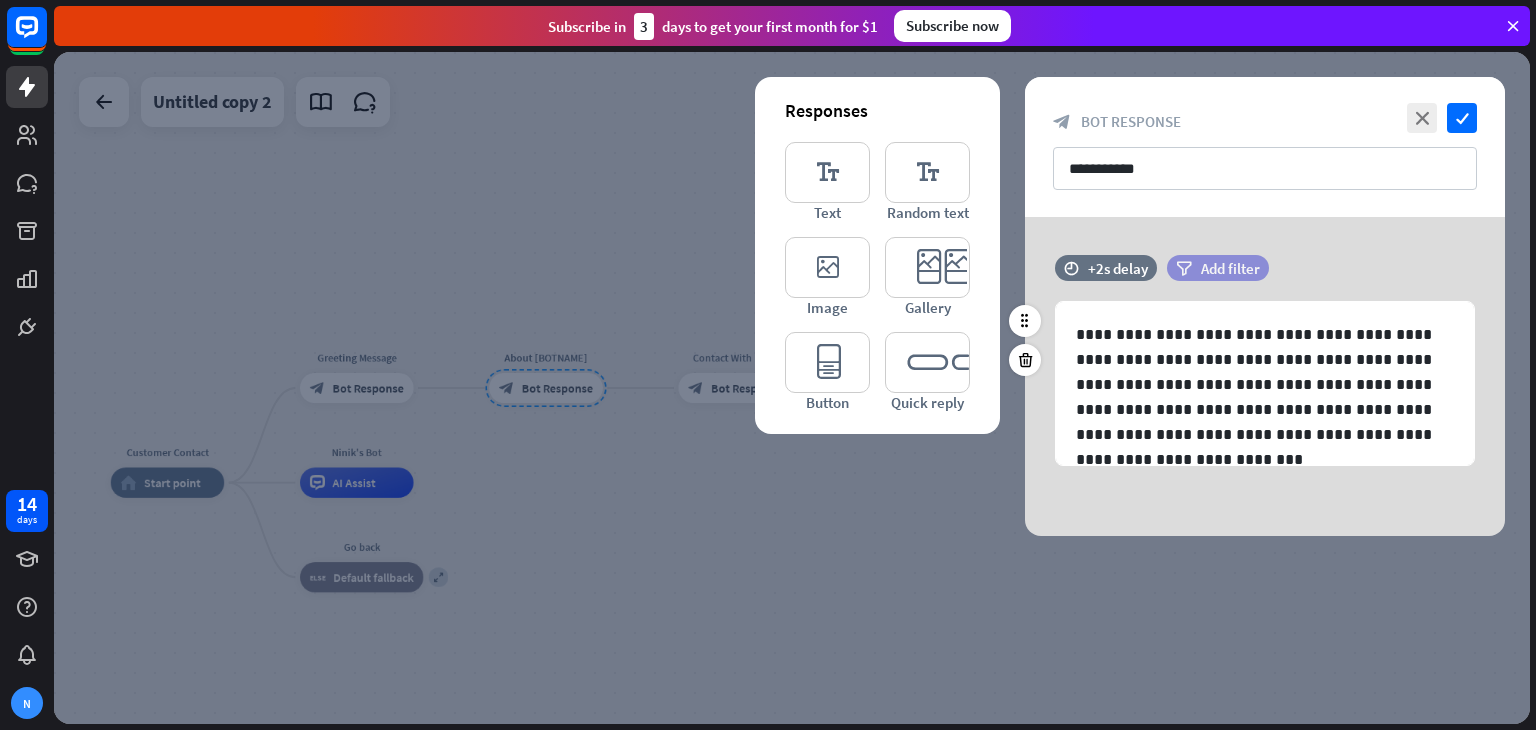 click on "Add filter" at bounding box center [1230, 268] 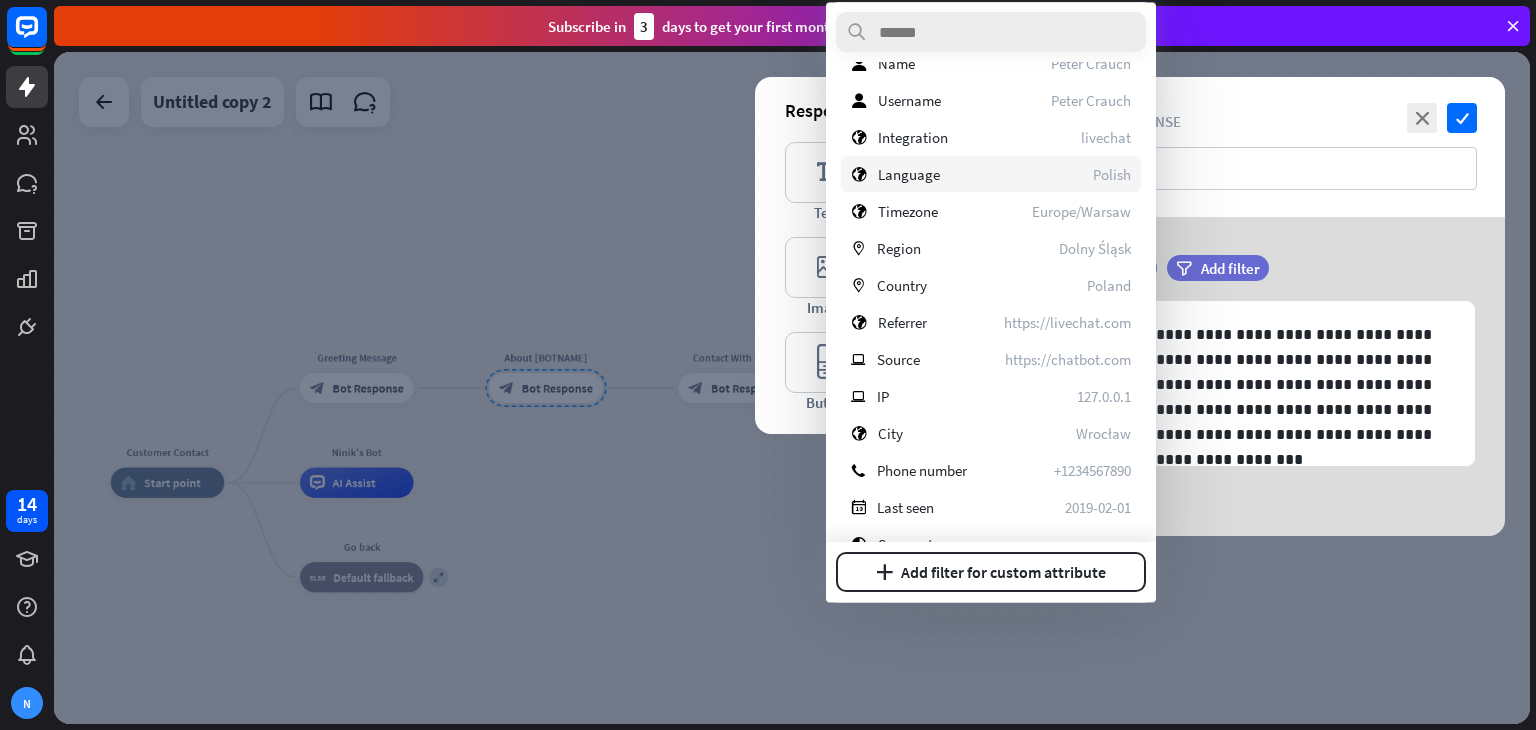 scroll, scrollTop: 280, scrollLeft: 0, axis: vertical 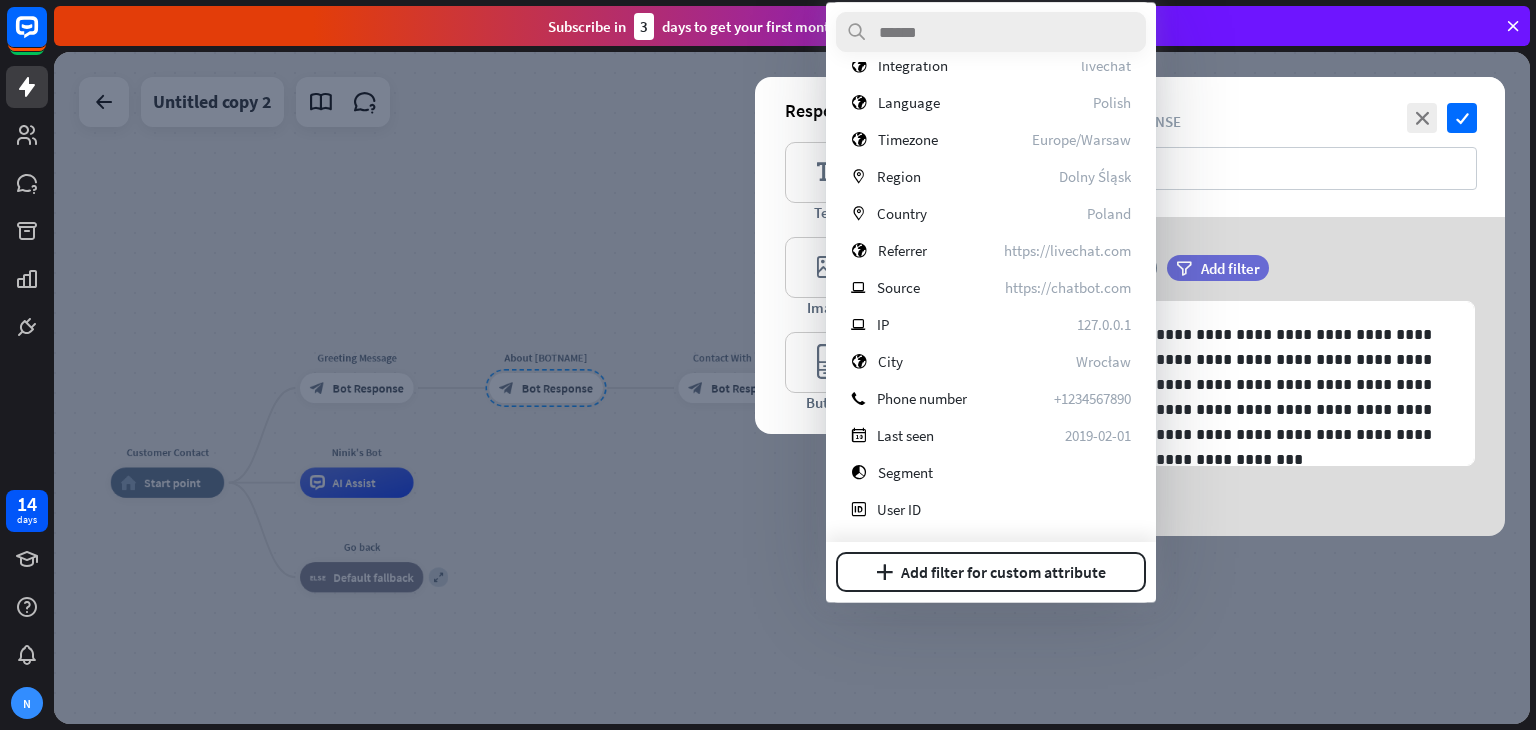 click on "**********" at bounding box center (1265, 376) 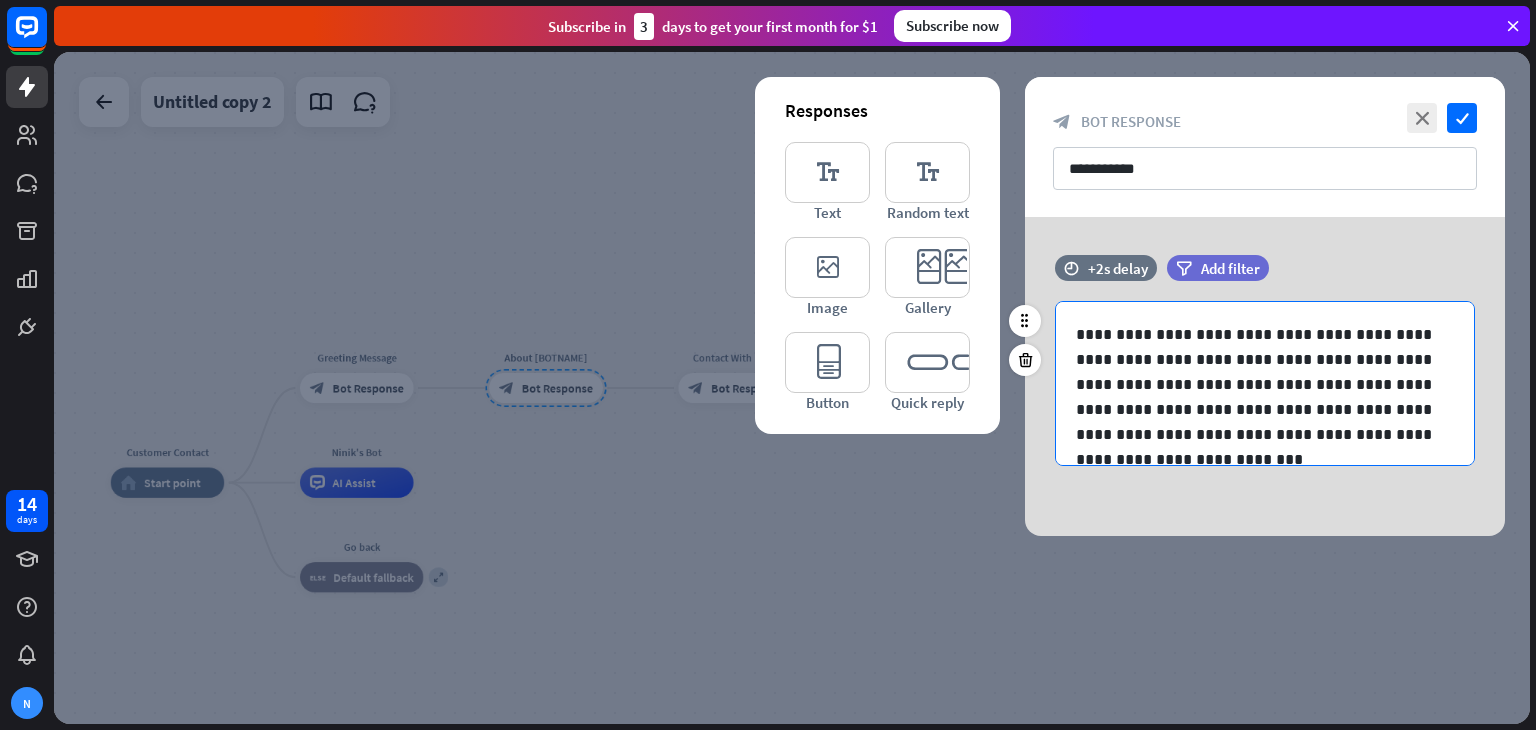 scroll, scrollTop: 26, scrollLeft: 0, axis: vertical 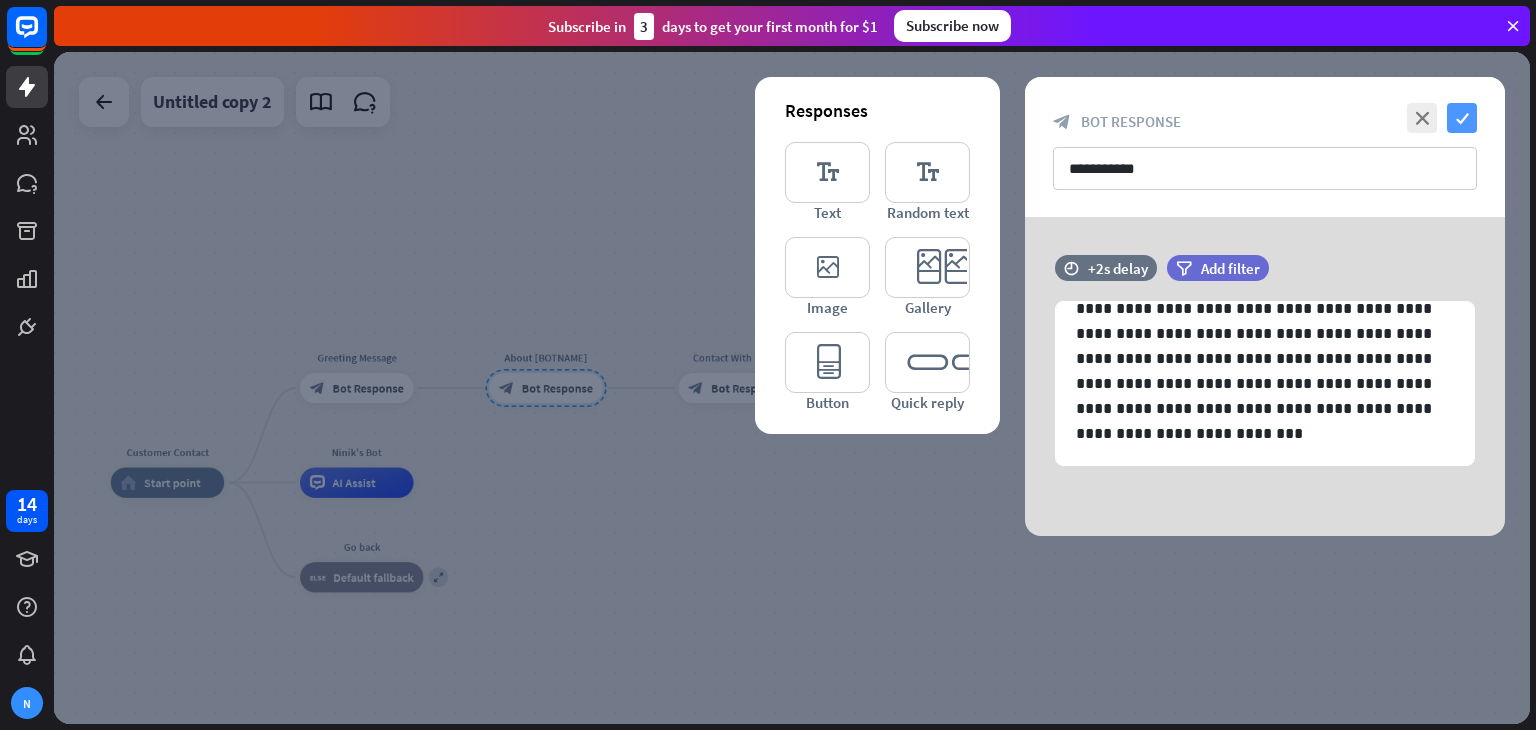 click on "check" at bounding box center (1462, 118) 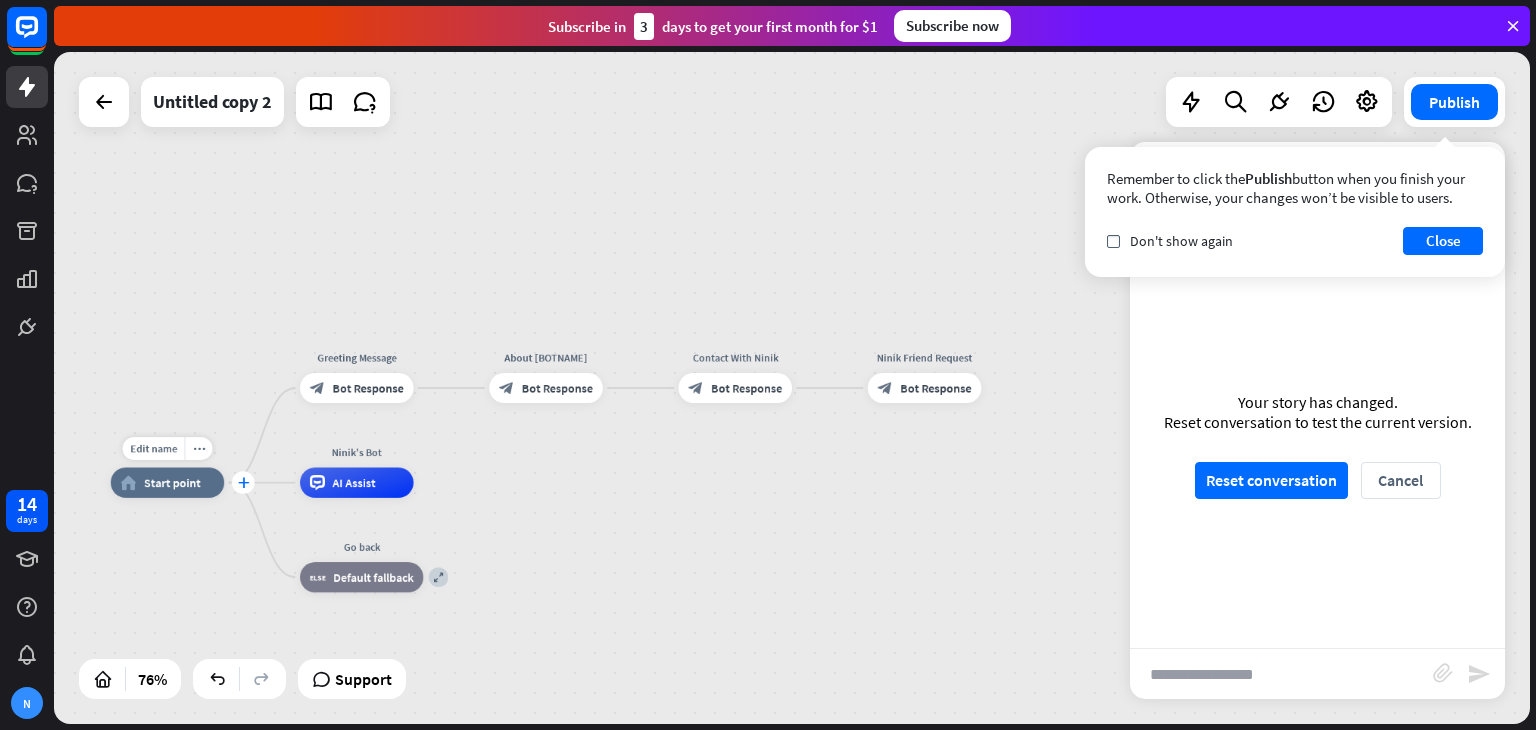 click on "plus" at bounding box center [243, 482] 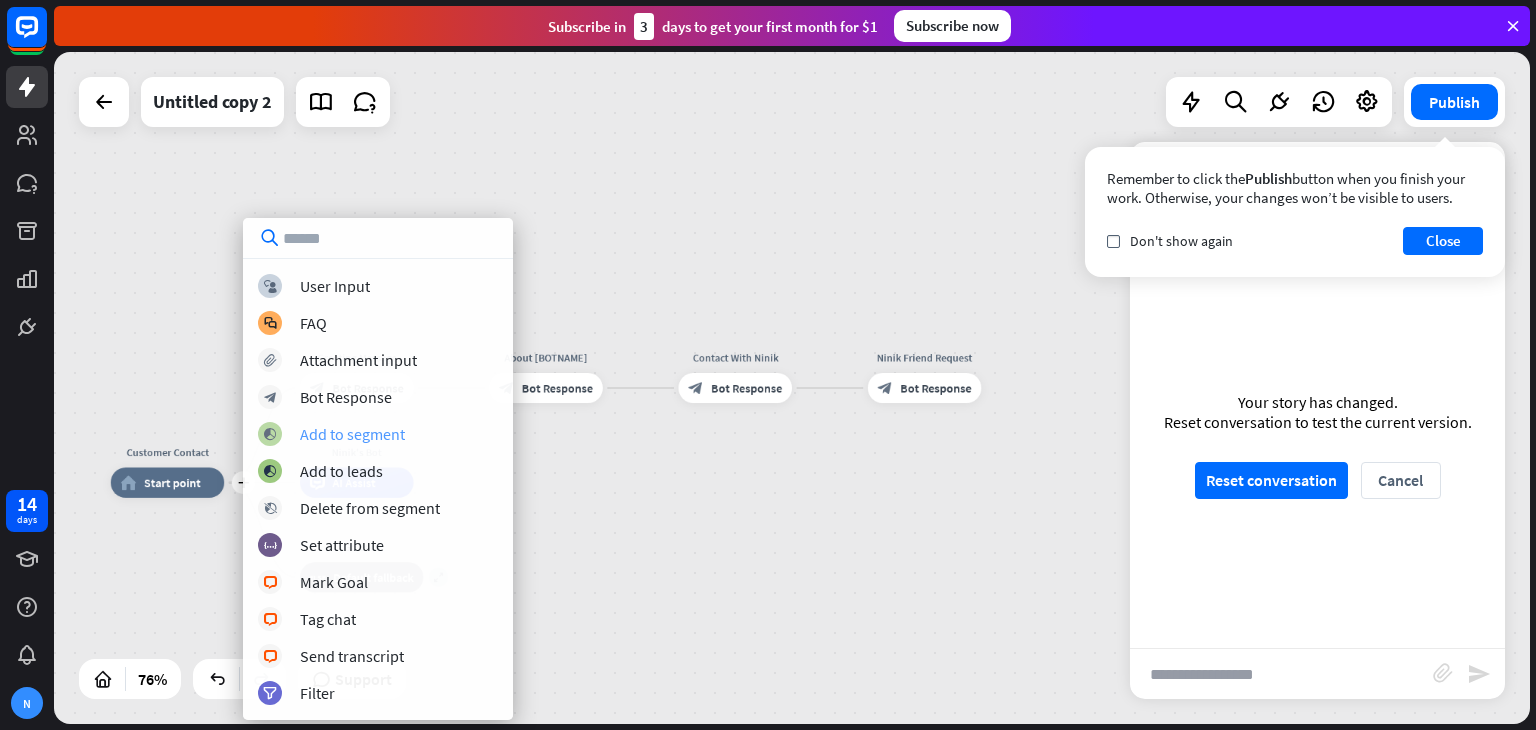 click on "Add to segment" at bounding box center (352, 434) 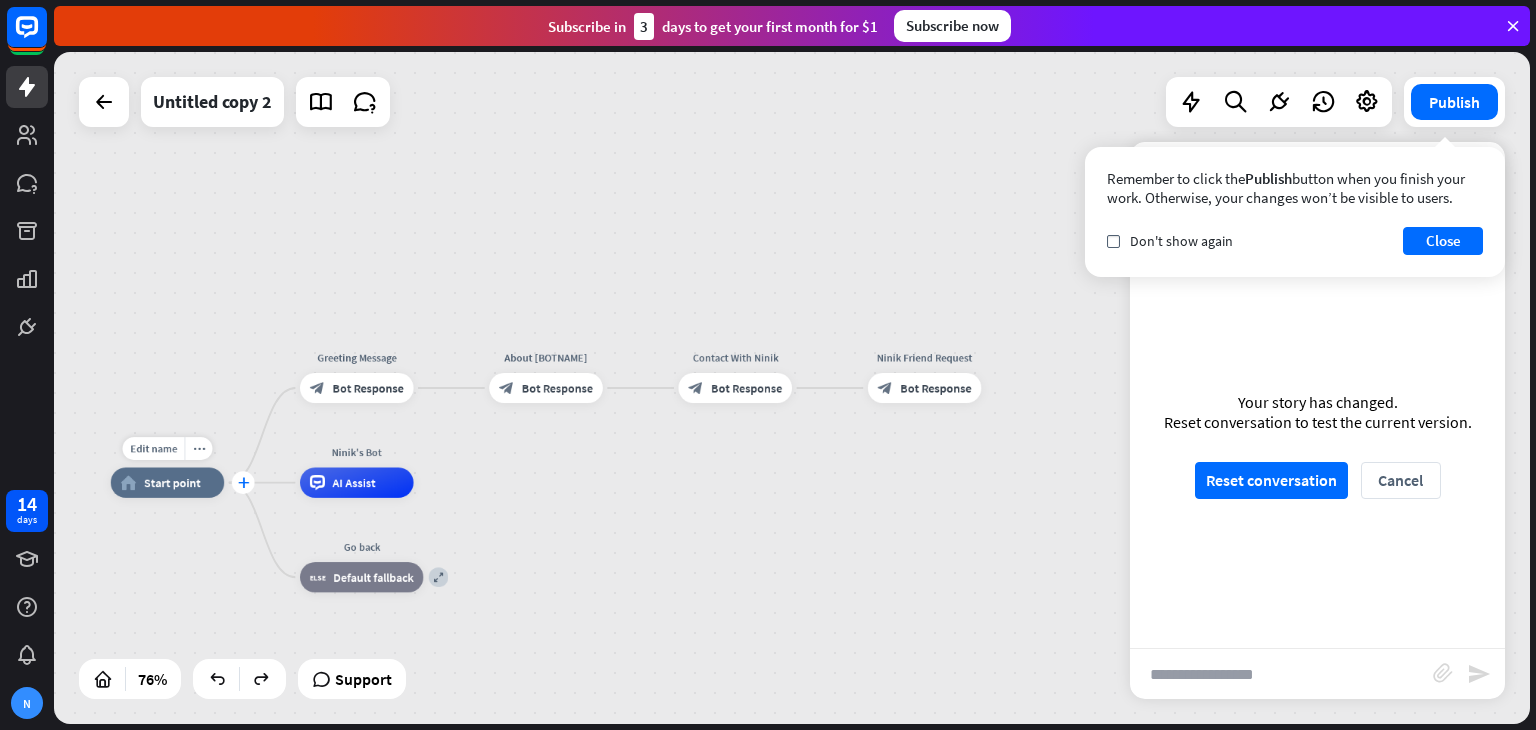 click on "plus" at bounding box center (243, 482) 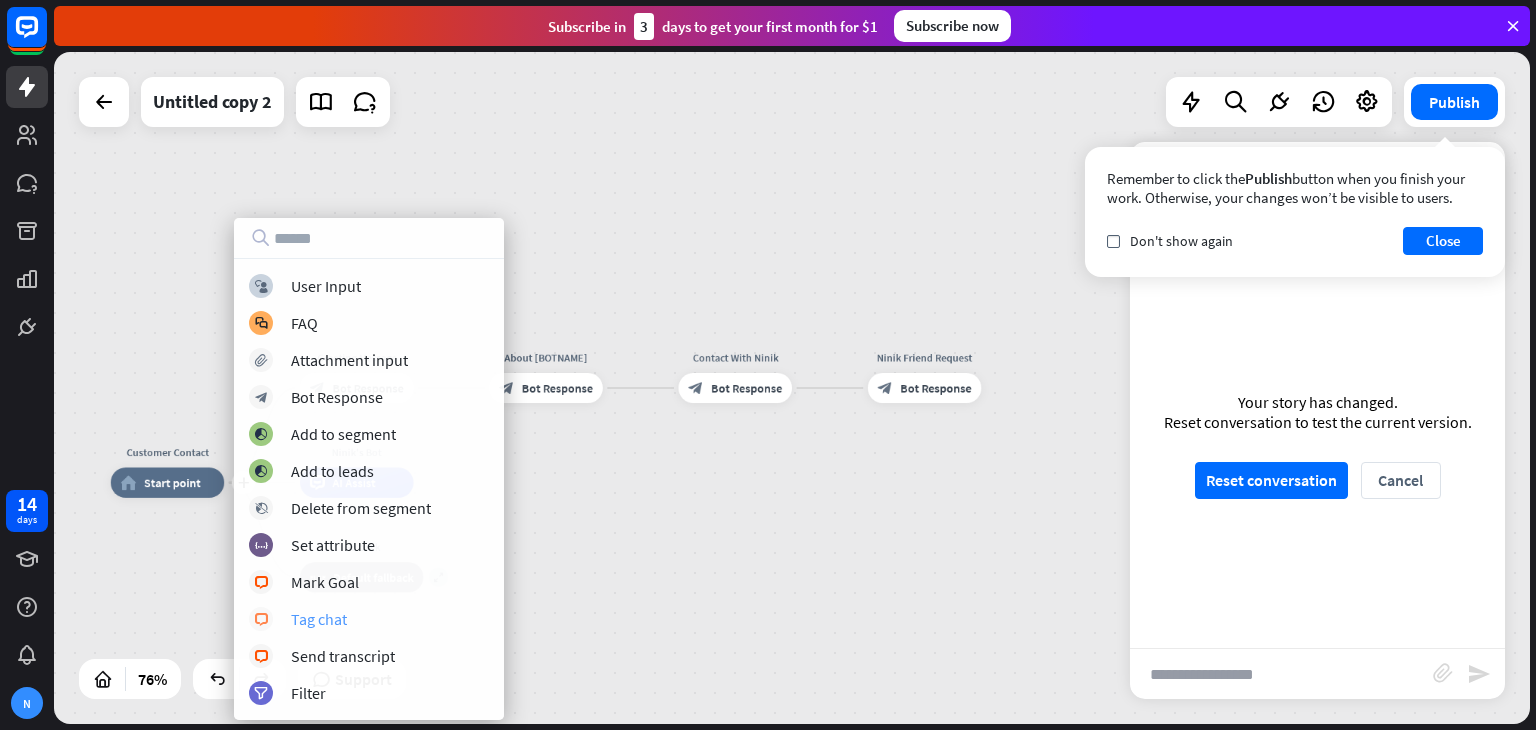 click on "block_livechat
Tag chat" at bounding box center (369, 619) 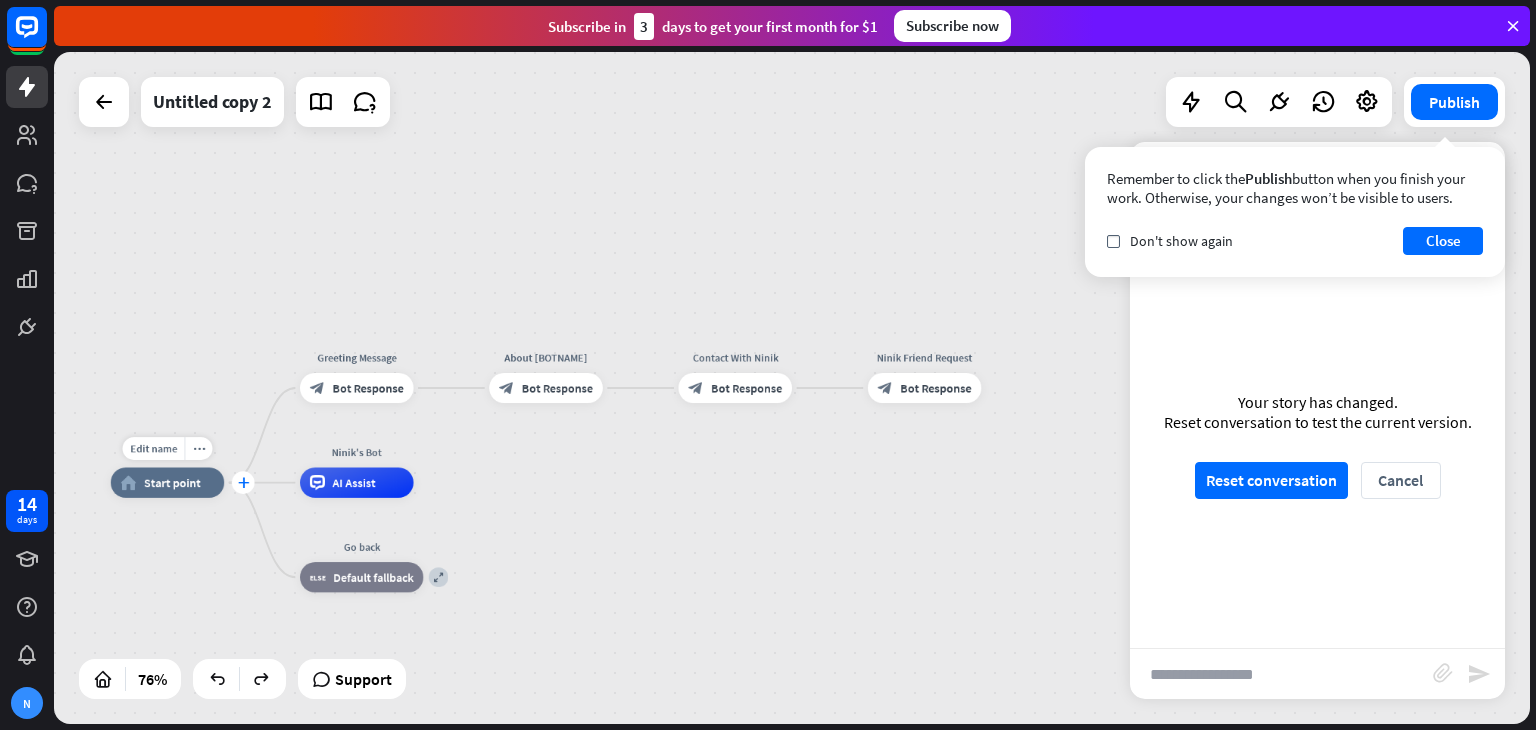 click on "plus" at bounding box center (243, 482) 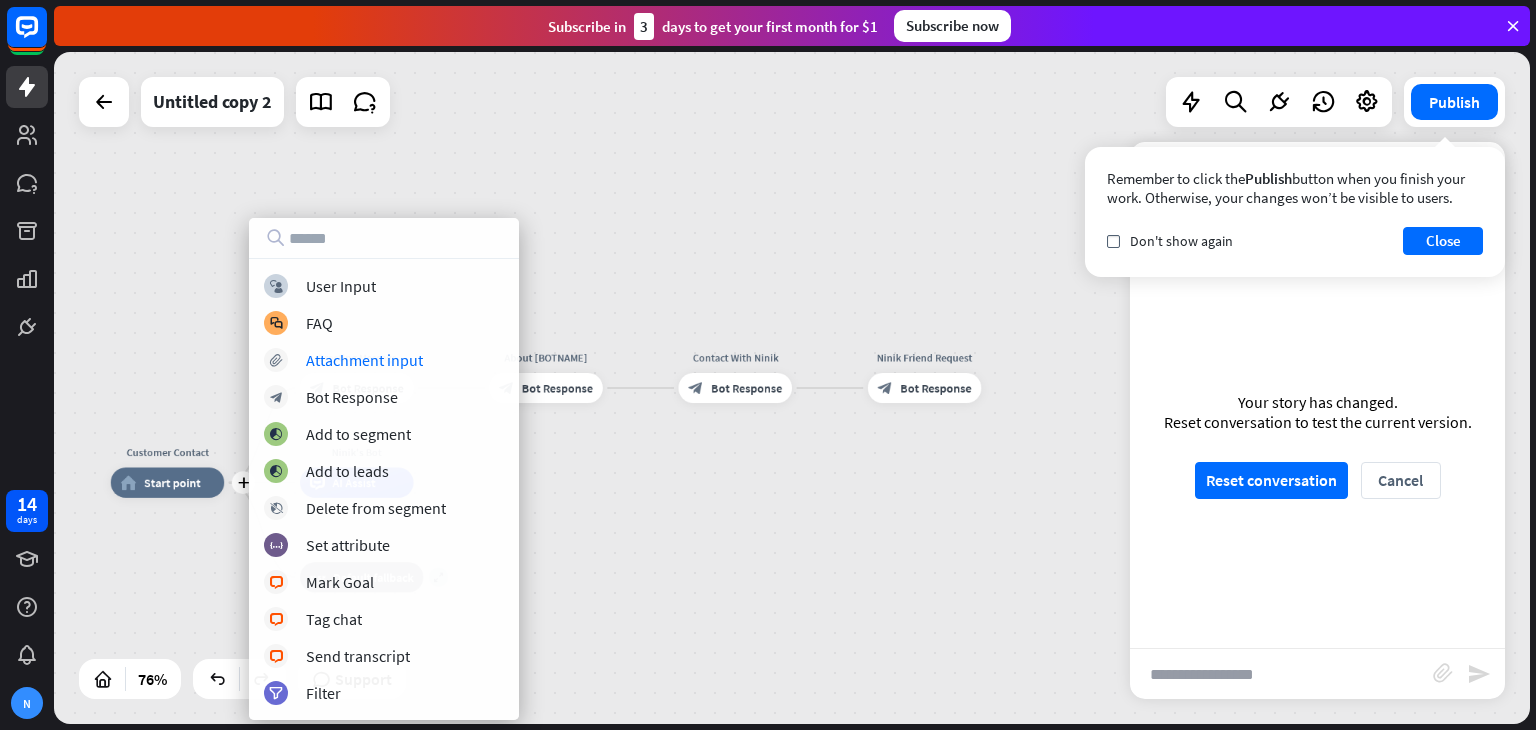 click on "plus   Customer Contact   home_2   Start point                 Greeting Message   block_bot_response   Bot Response                 About Ninik   block_bot_response   Bot Response                 Contact With Ninik   block_bot_response   Bot Response                 Ninik Friend Request   block_bot_response   Bot Response                 Ninik's Bot     AI Assist           expand   Go back   block_fallback   Default fallback" at bounding box center (792, 388) 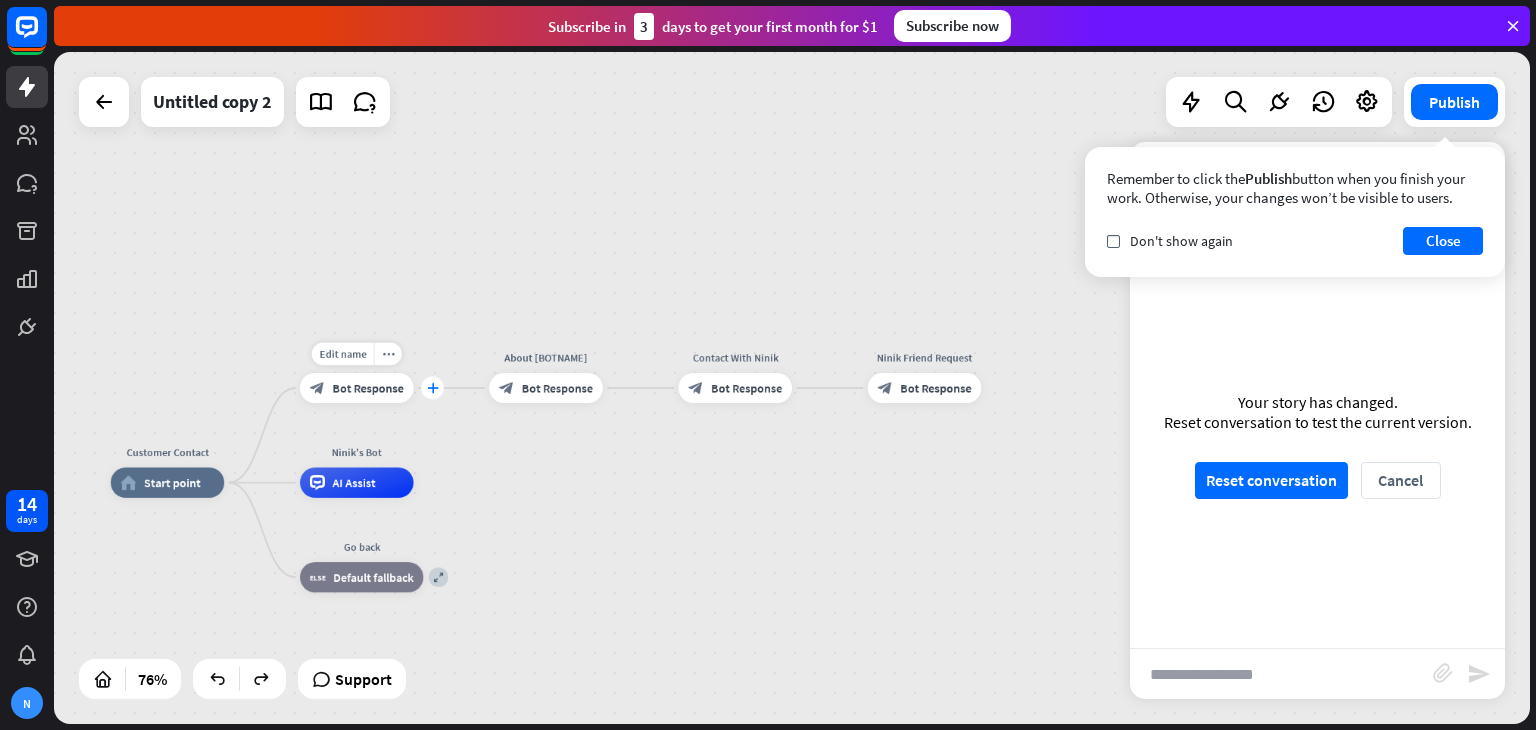 click on "plus" at bounding box center (432, 388) 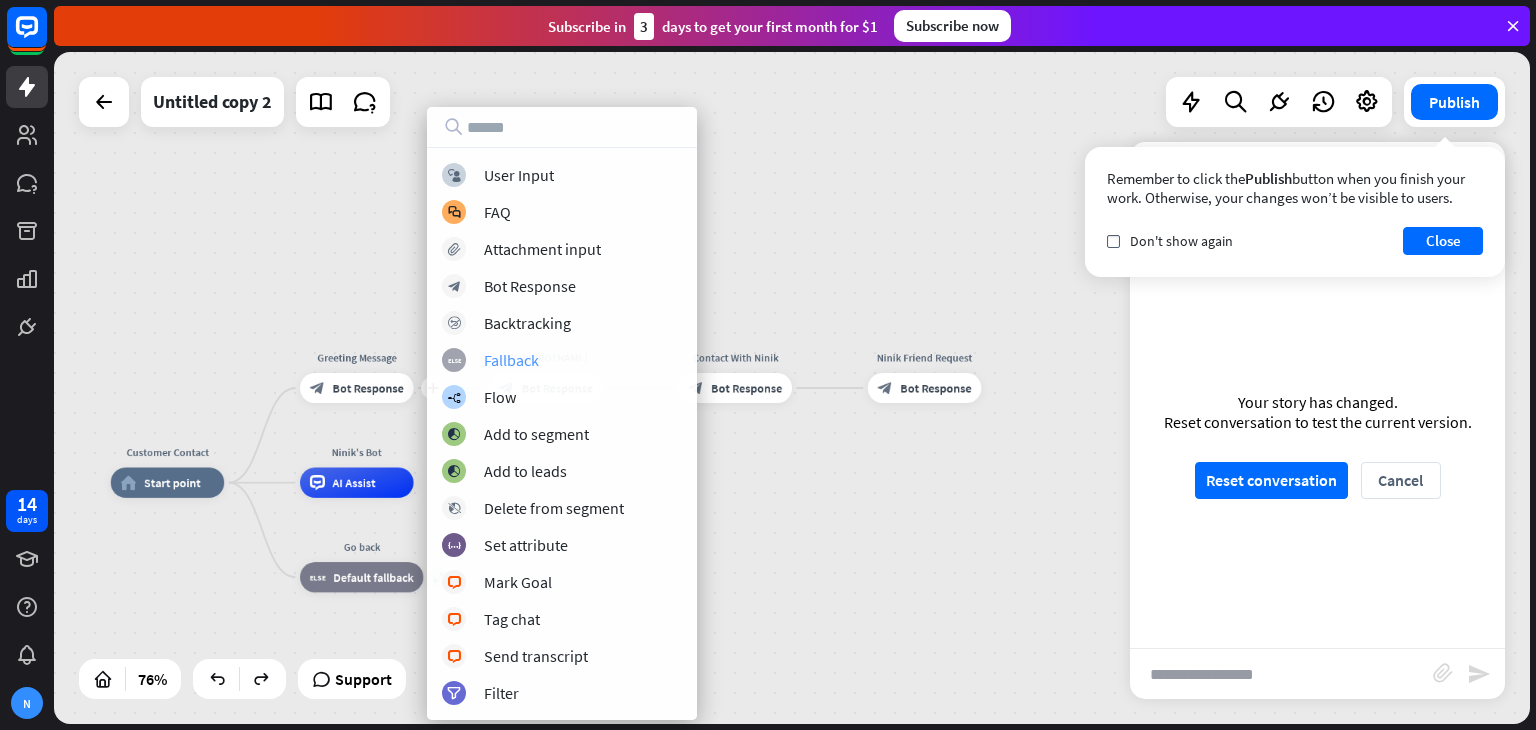 click on "Fallback" at bounding box center [511, 360] 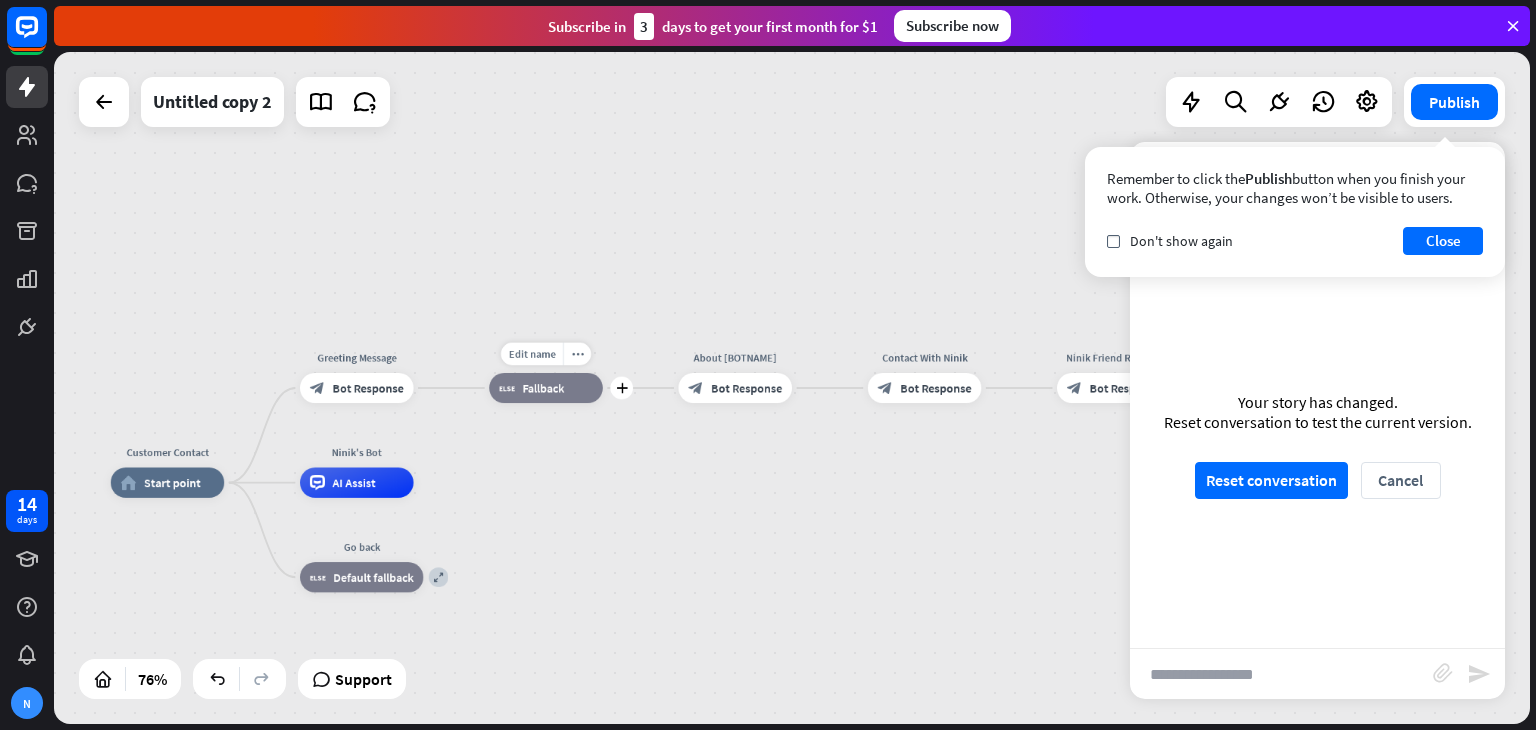 click on "Fallback" at bounding box center (544, 387) 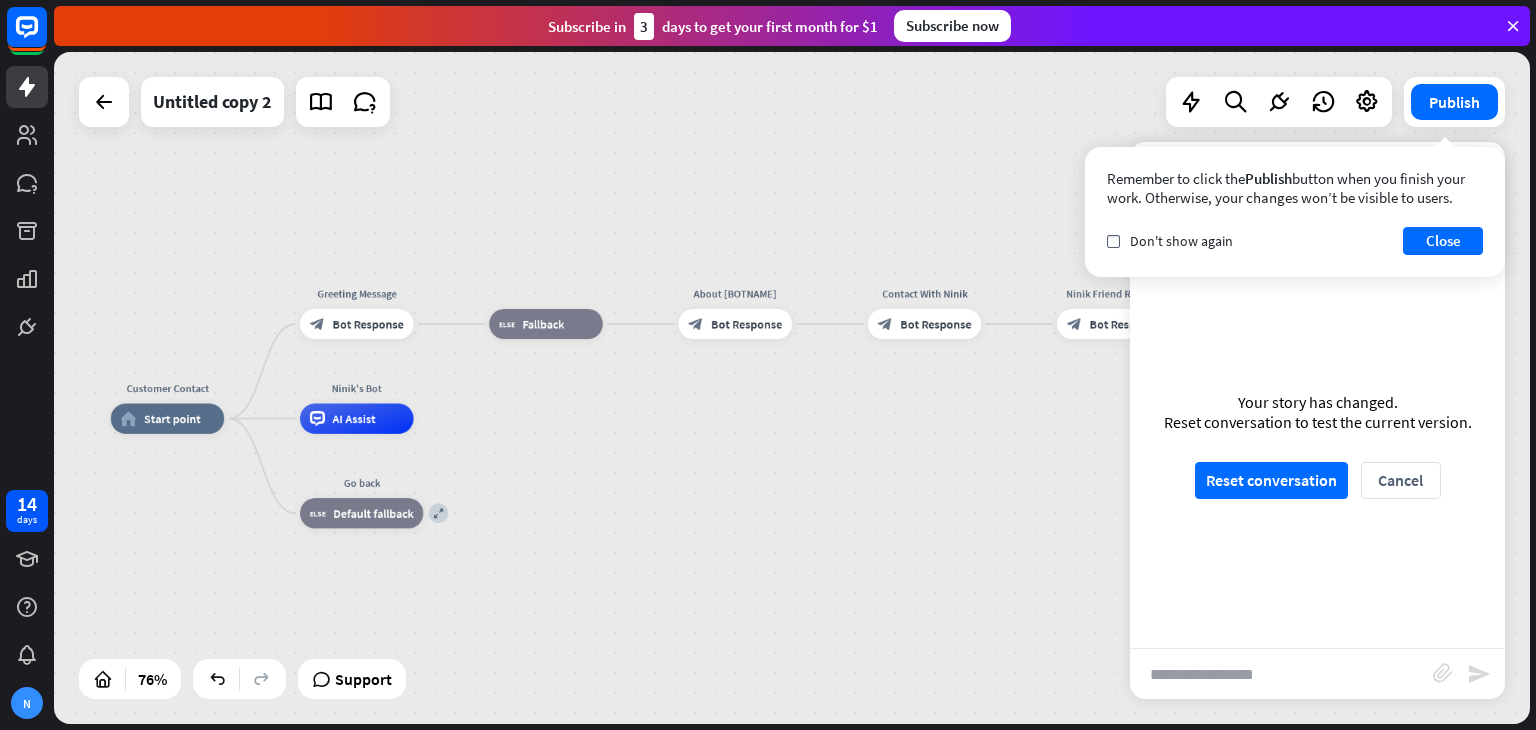 drag, startPoint x: 565, startPoint y: 457, endPoint x: 565, endPoint y: 393, distance: 64 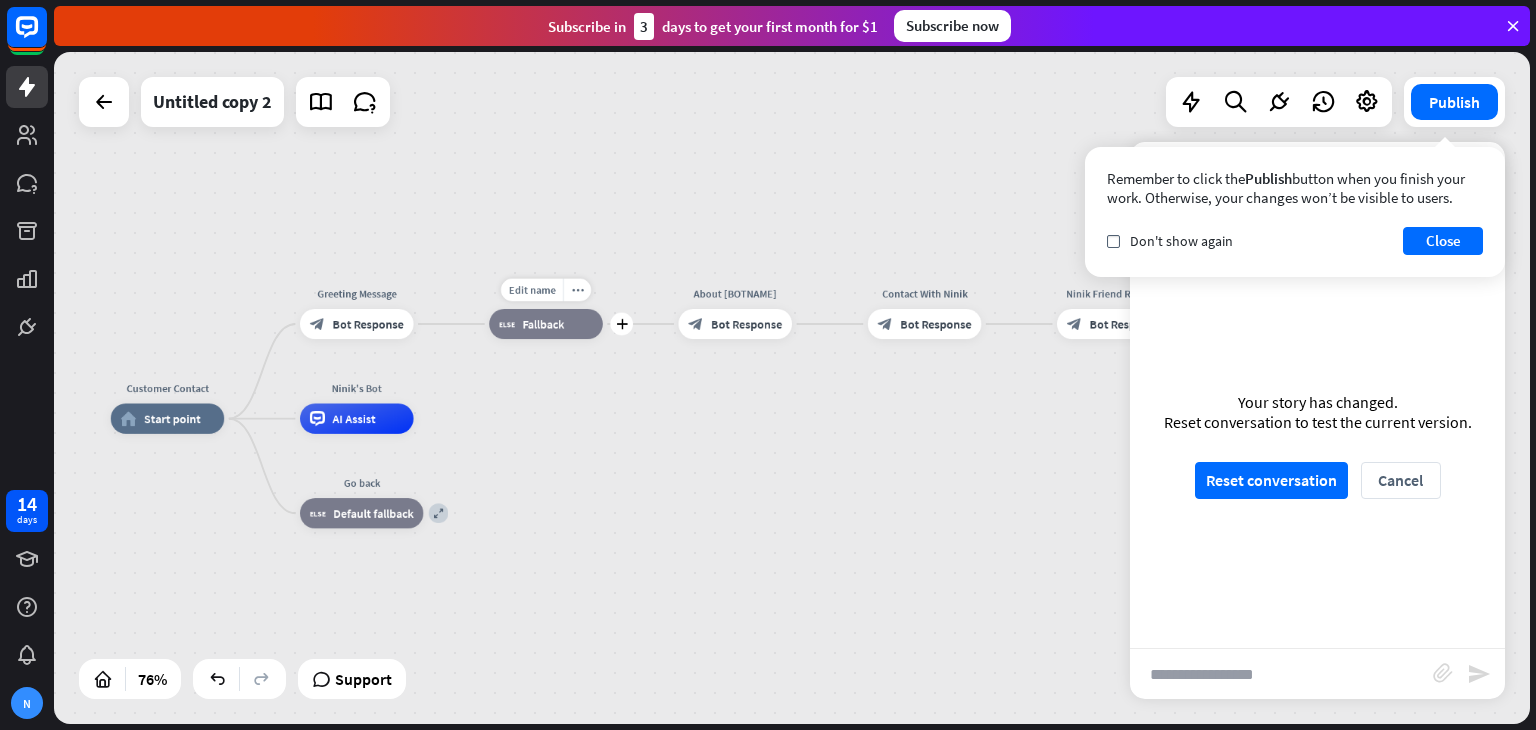 click on "block_fallback   Fallback" at bounding box center [546, 324] 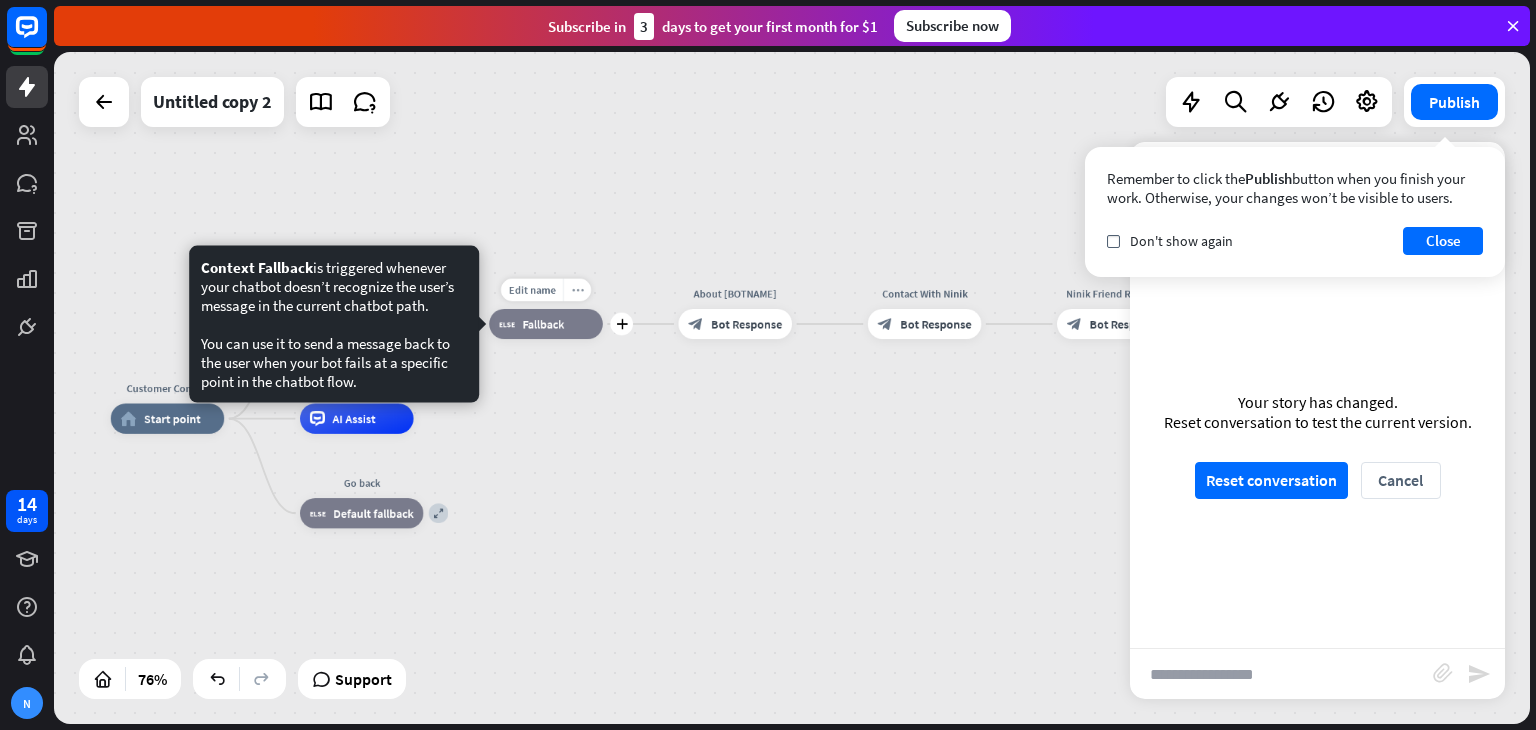 drag, startPoint x: 570, startPoint y: 318, endPoint x: 565, endPoint y: 278, distance: 40.311287 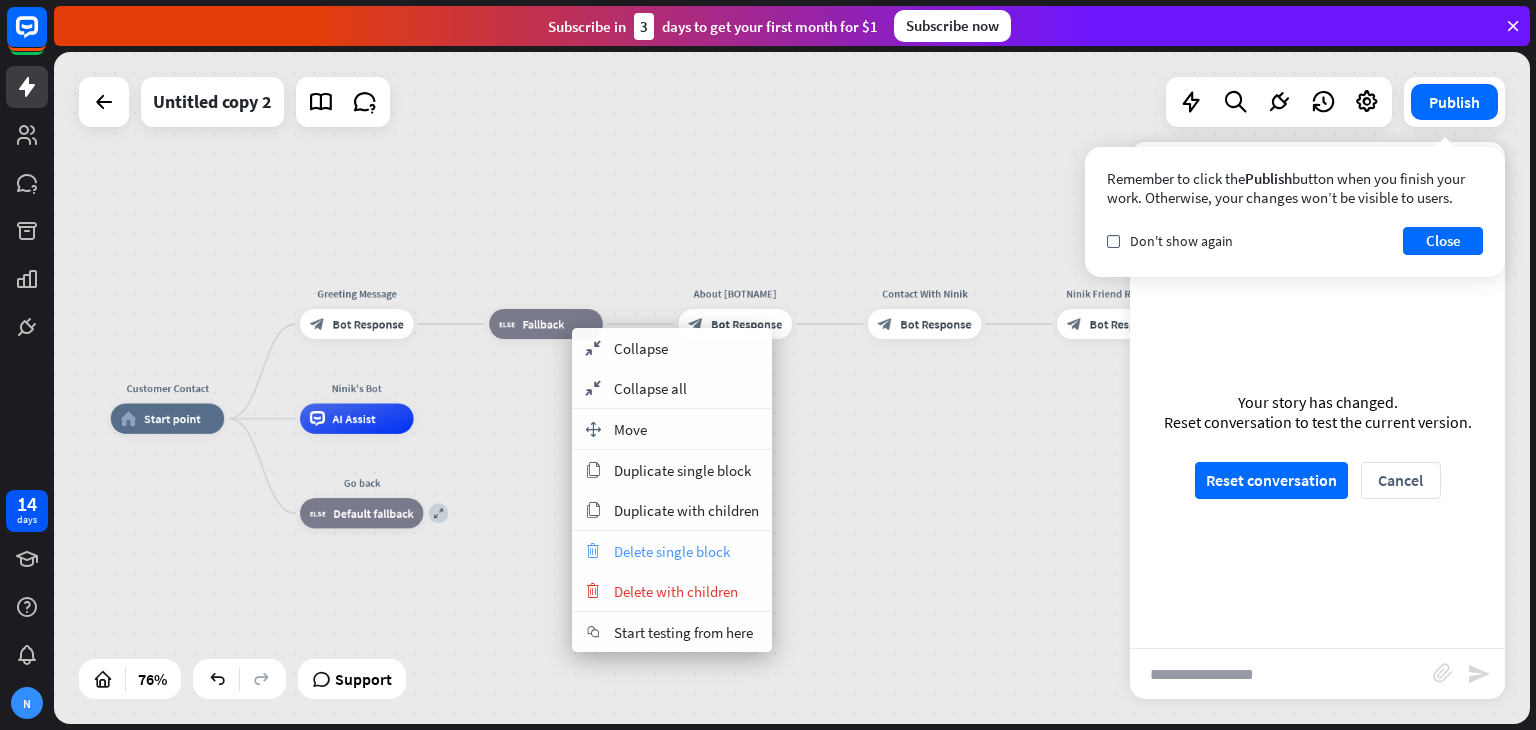 click on "trash   Delete single block" at bounding box center (672, 551) 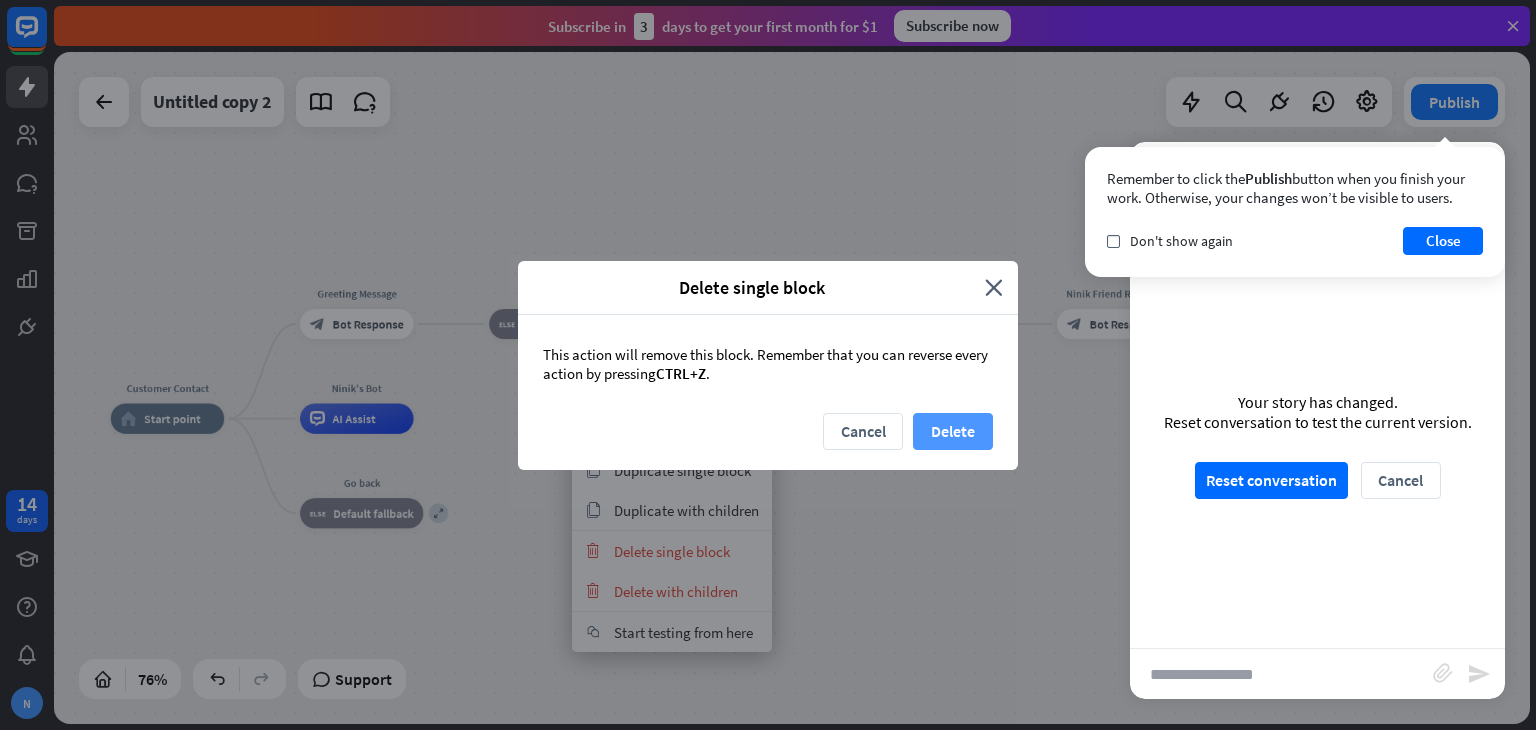 click on "Delete" at bounding box center [953, 431] 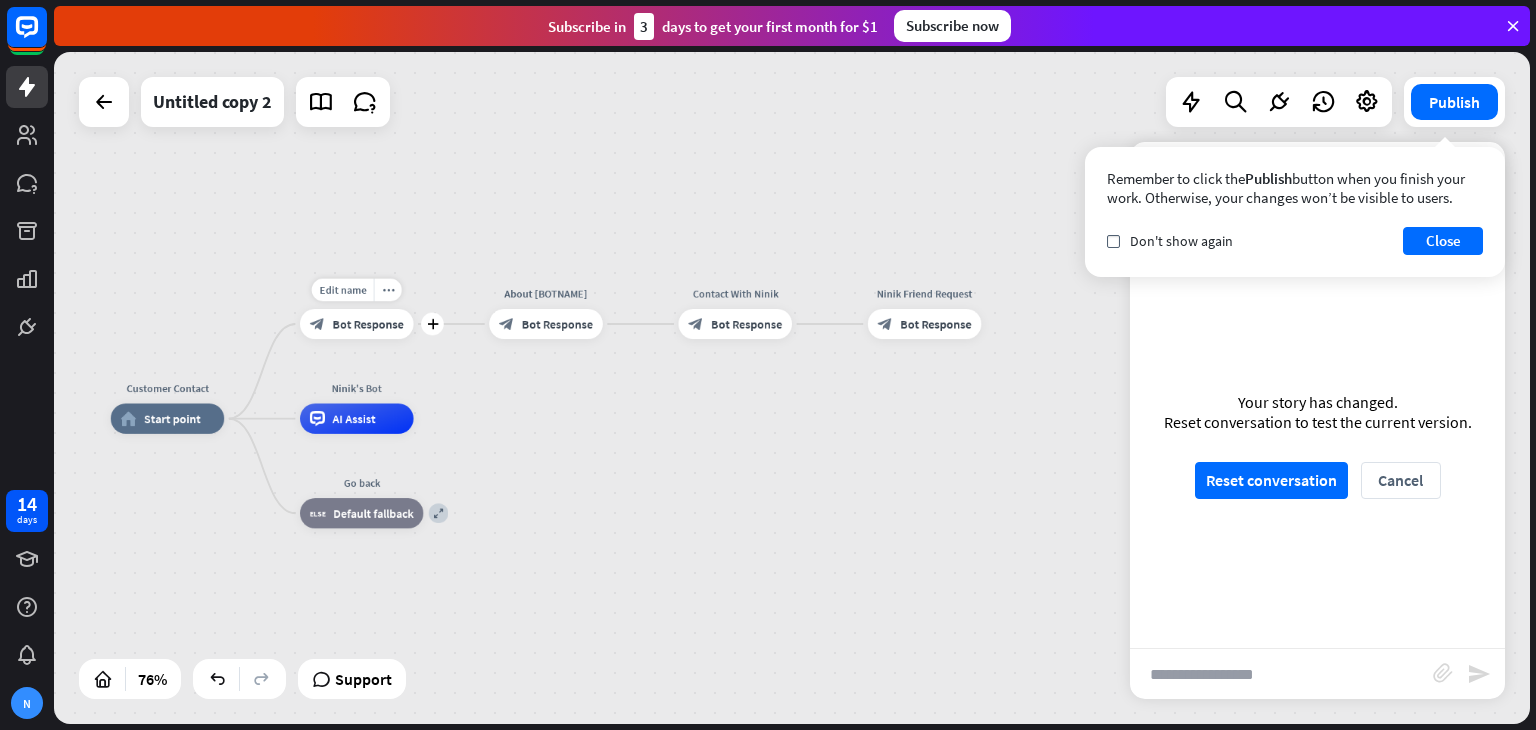 click on "Edit name   more_horiz         plus     block_bot_response   Bot Response" at bounding box center [357, 324] 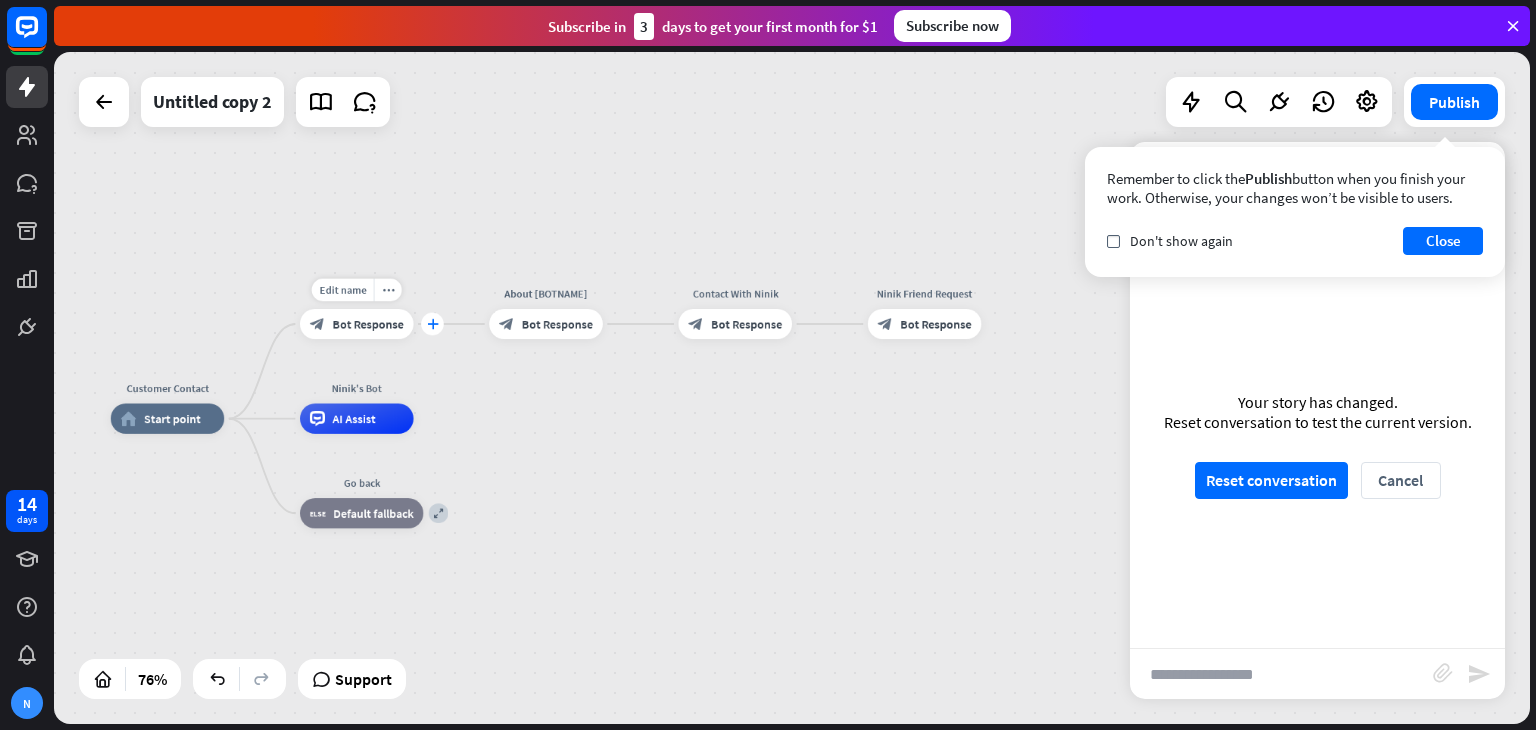 click on "plus" at bounding box center [432, 324] 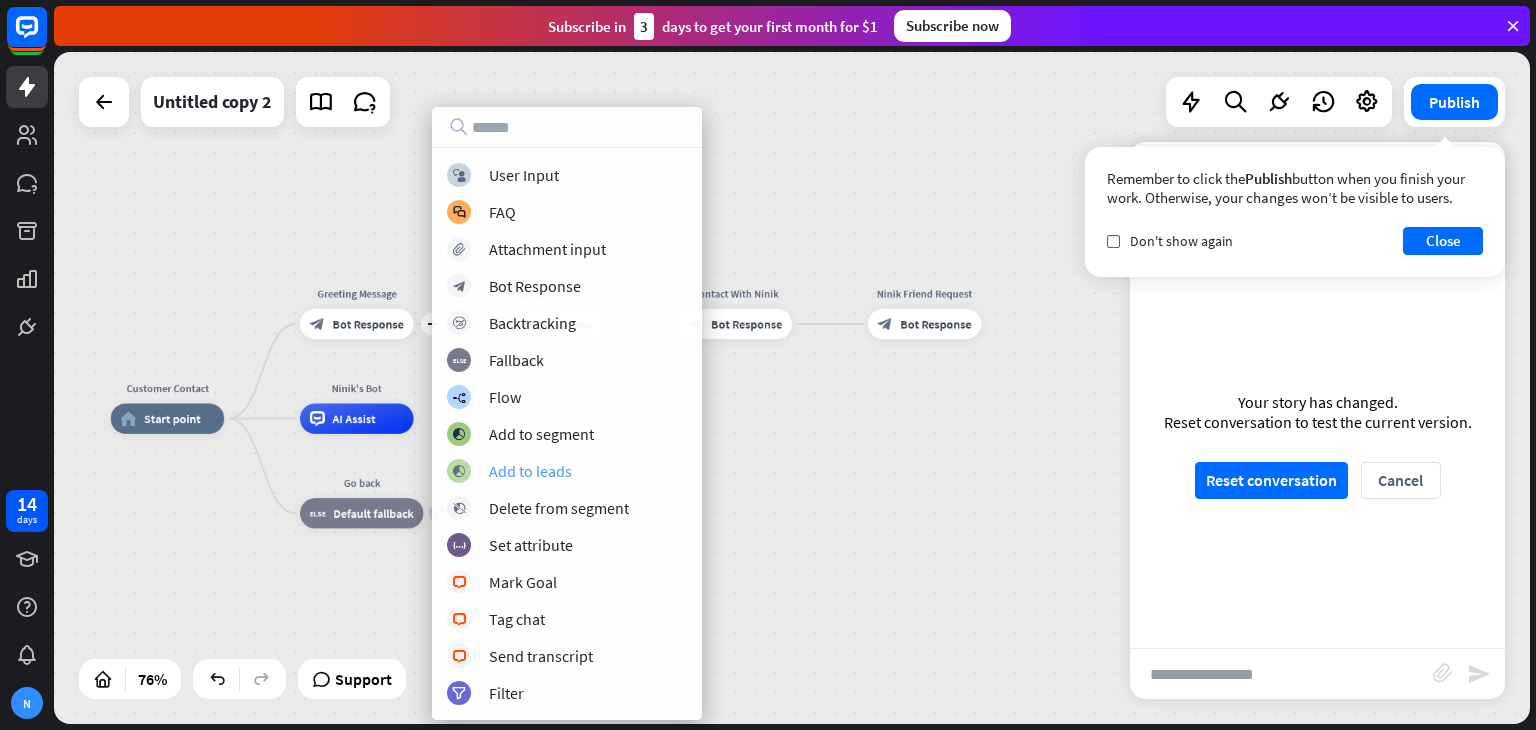 click on "Add to leads" at bounding box center (530, 471) 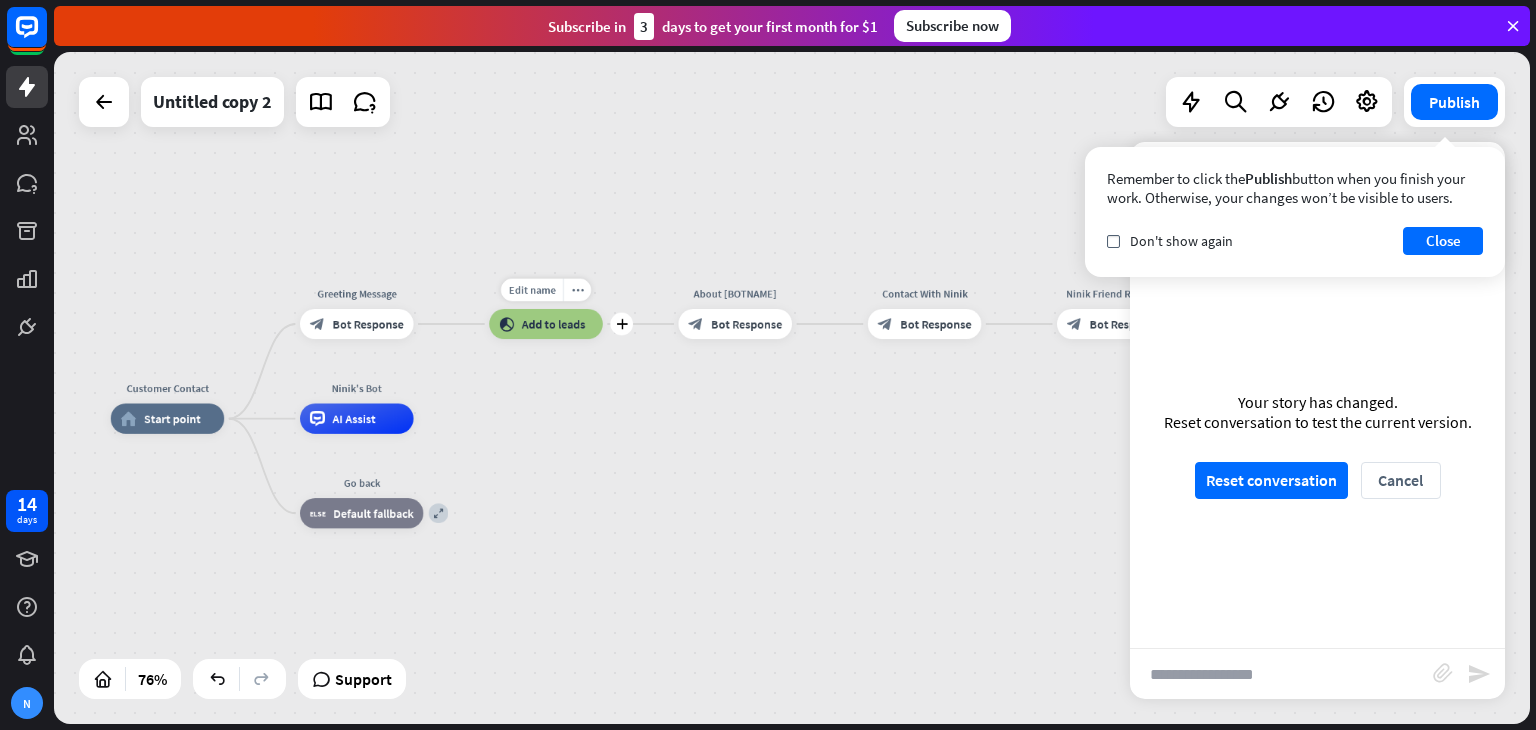 click on "block_add_to_segment   Add to leads" at bounding box center (546, 324) 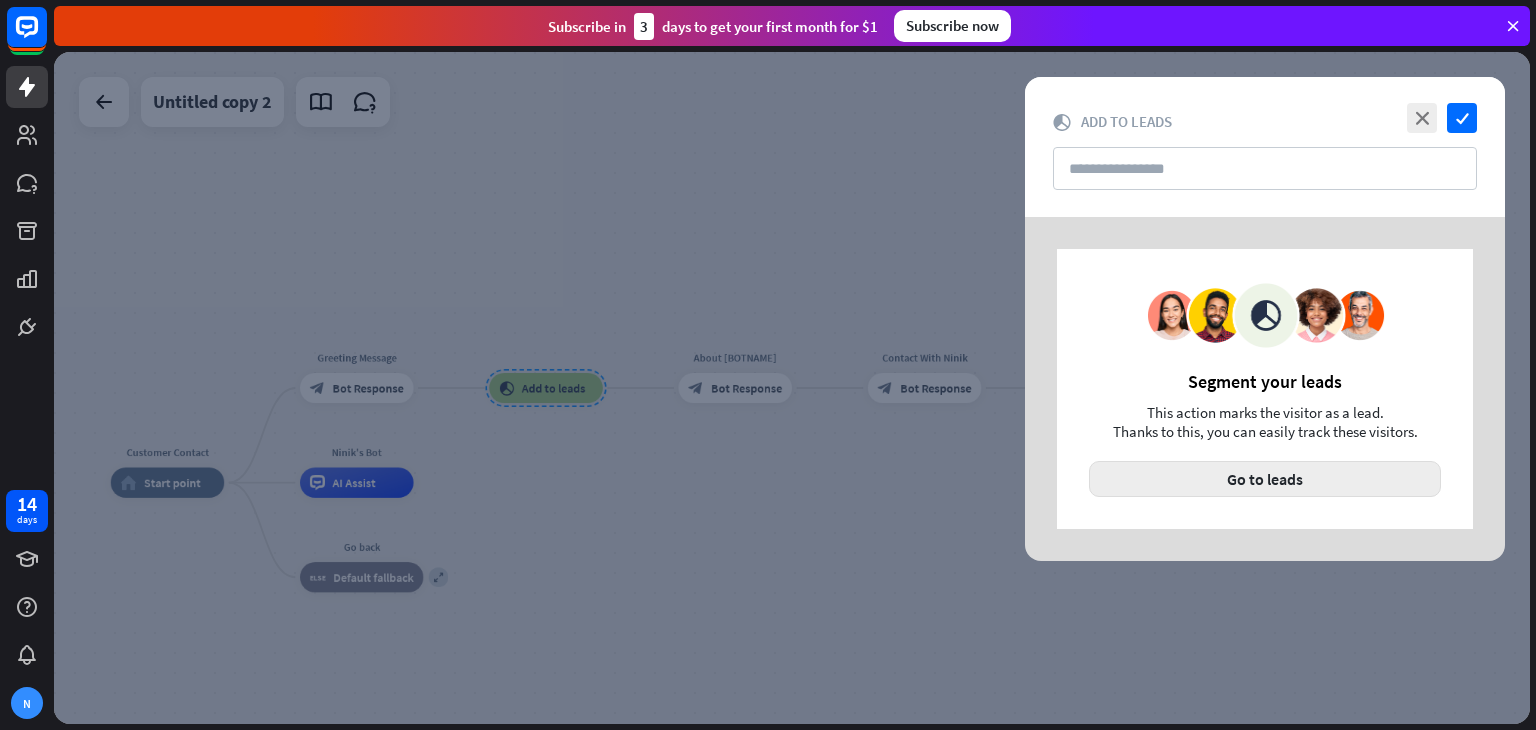 click on "Go to leads" at bounding box center (1265, 479) 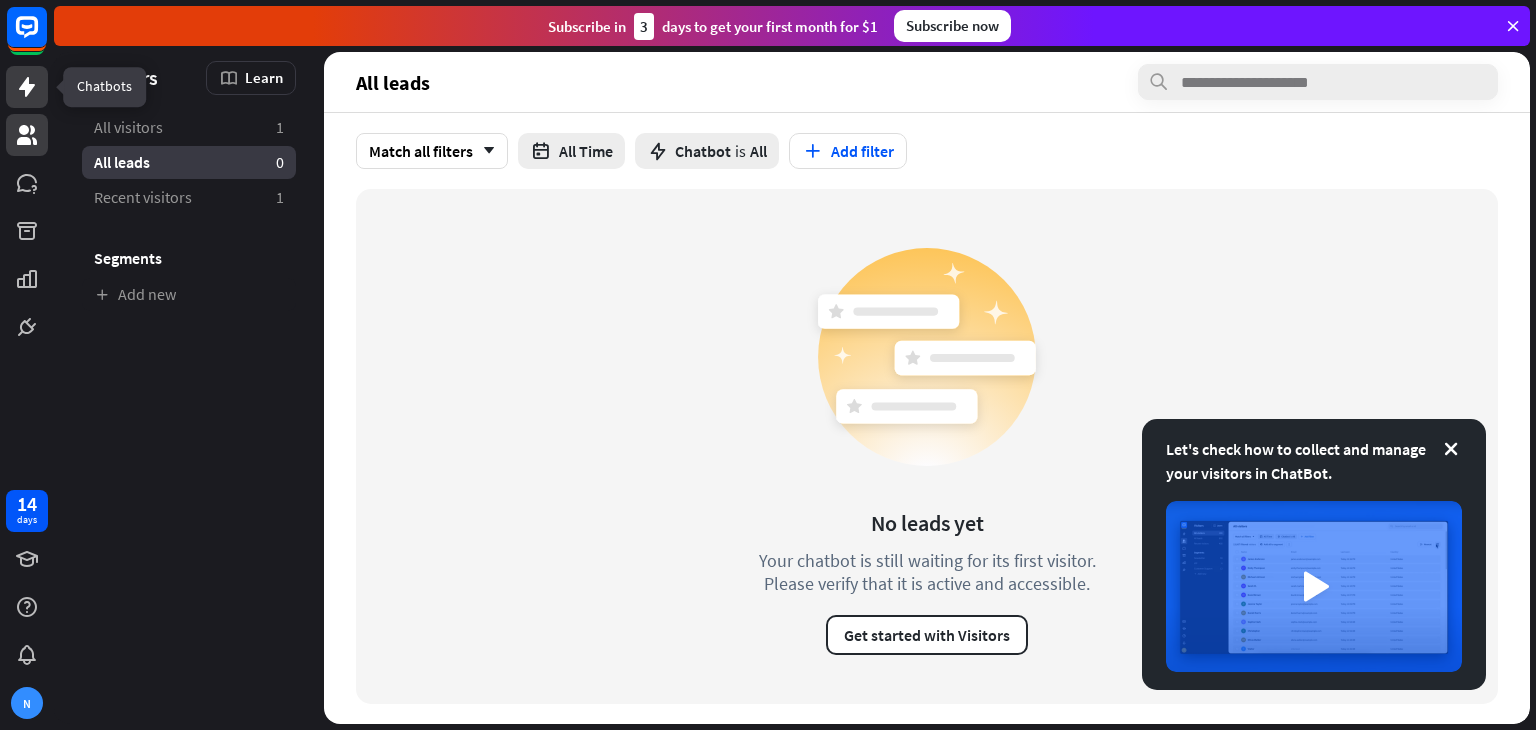 click 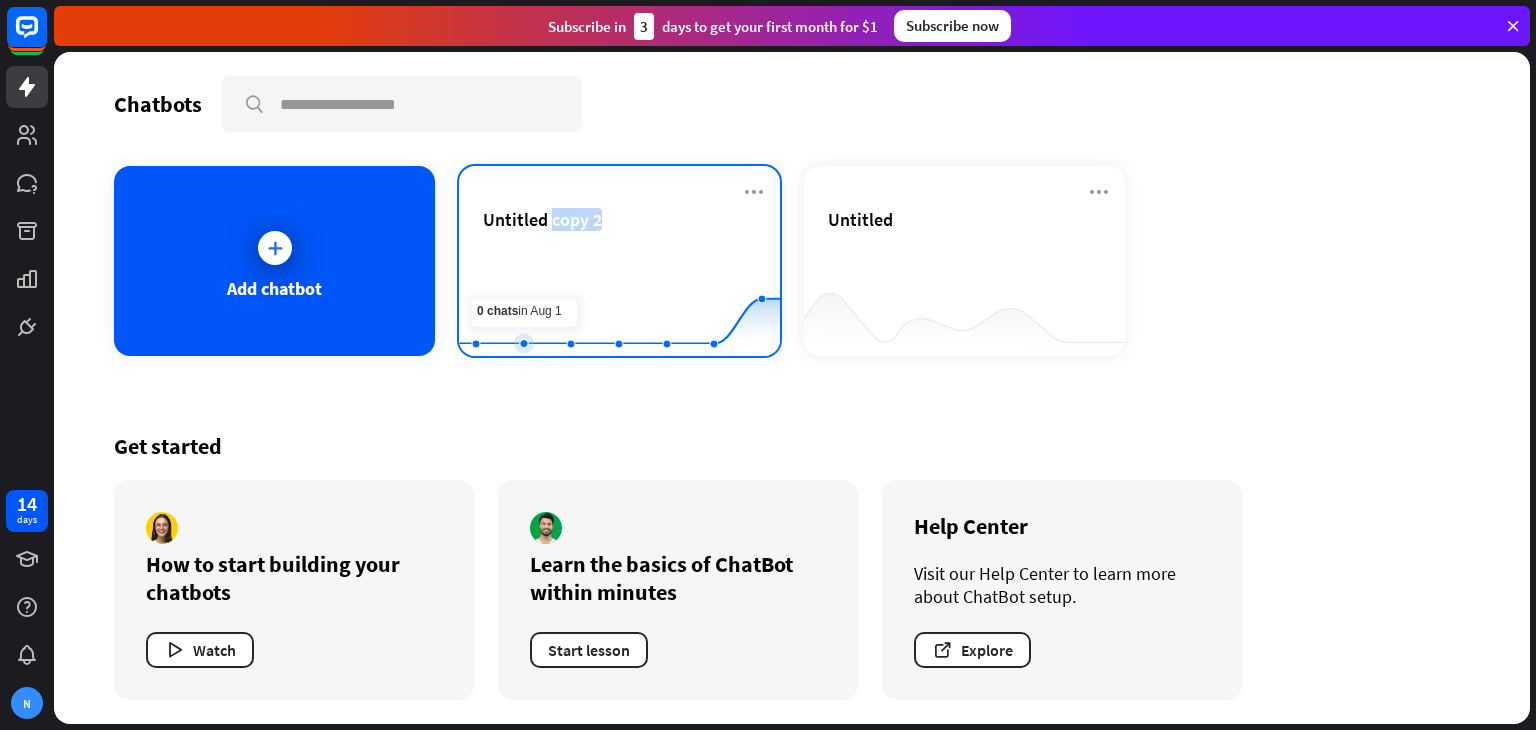drag, startPoint x: 447, startPoint y: 255, endPoint x: 532, endPoint y: 280, distance: 88.60023 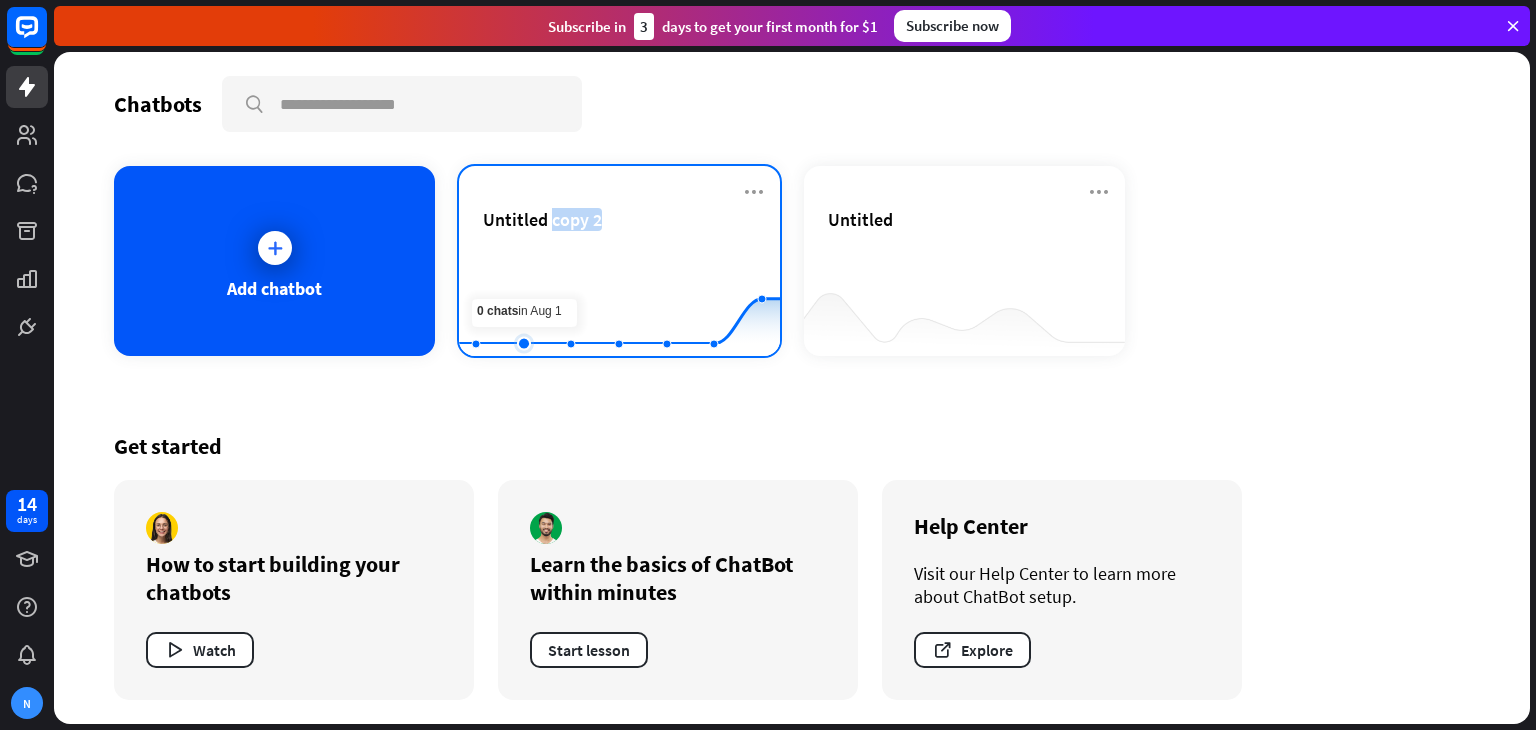 click 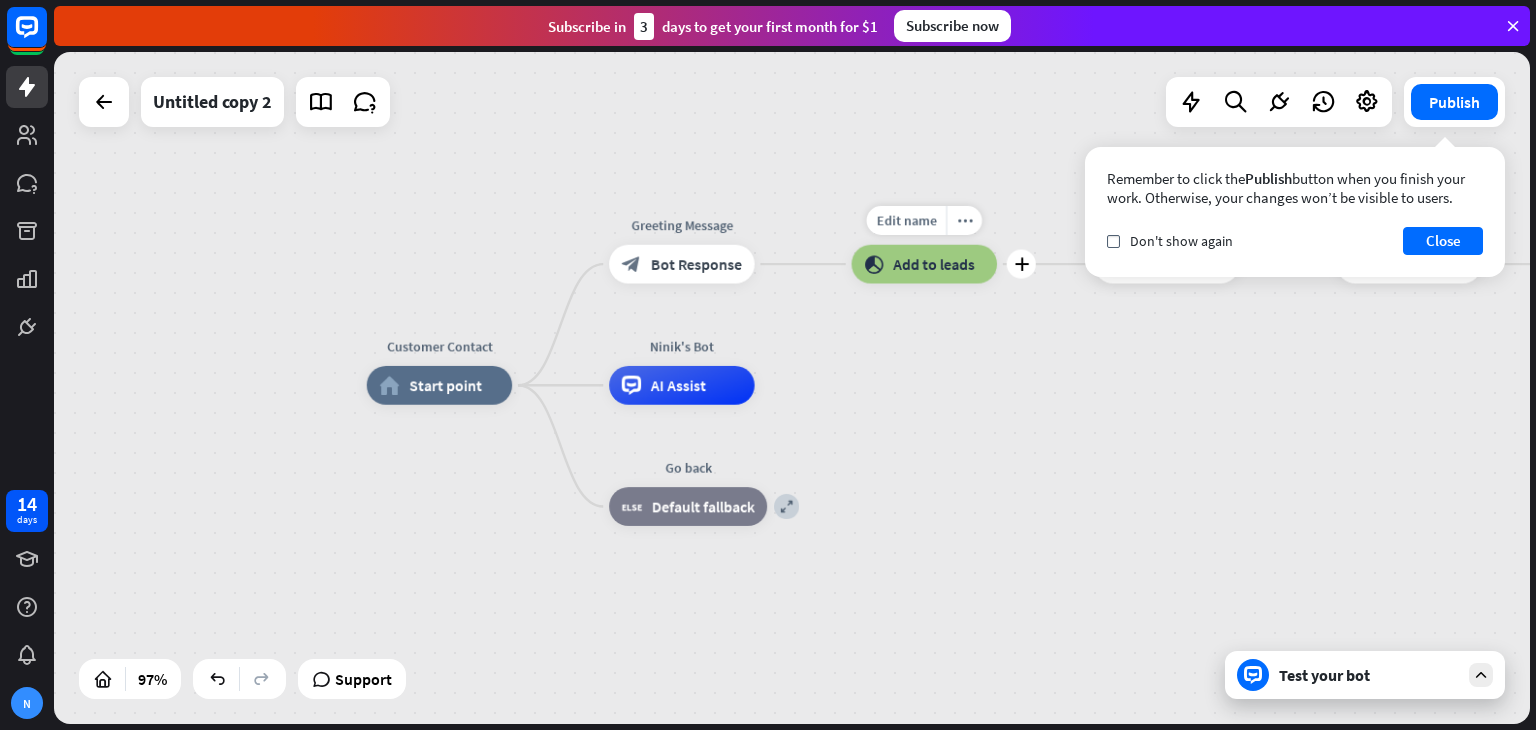 click on "block_add_to_segment   Add to leads" at bounding box center [924, 264] 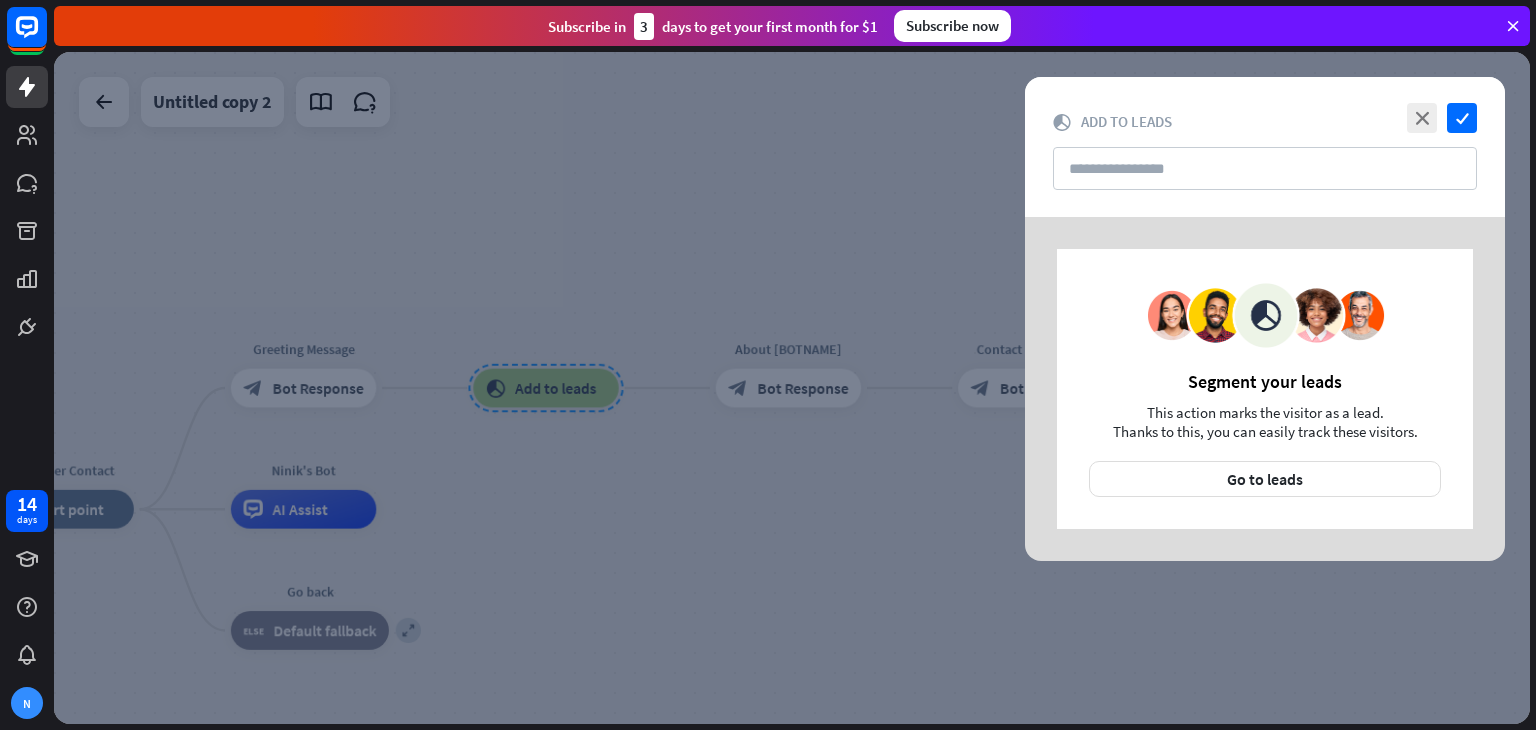 drag, startPoint x: 916, startPoint y: 278, endPoint x: 850, endPoint y: 273, distance: 66.189125 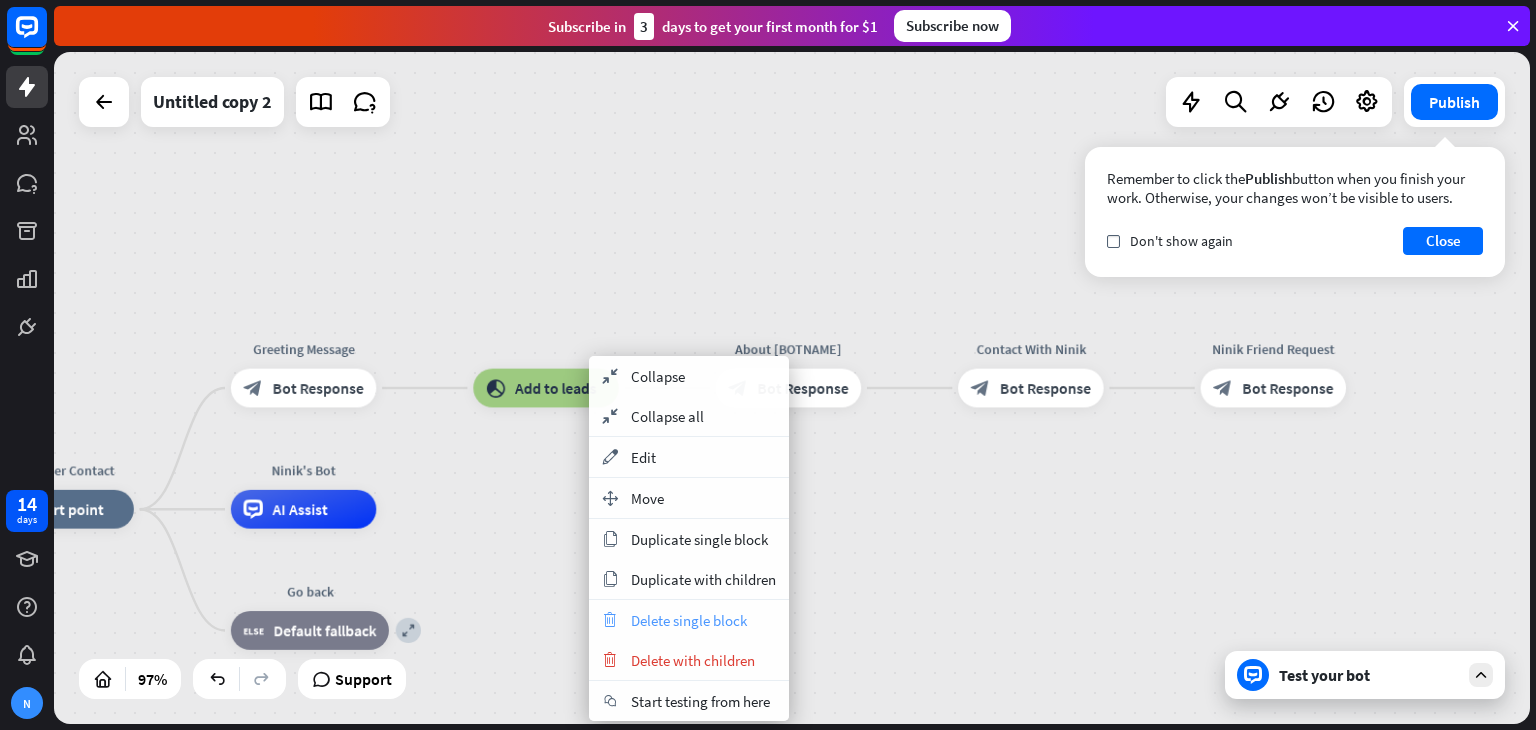 click on "Delete single block" at bounding box center [689, 620] 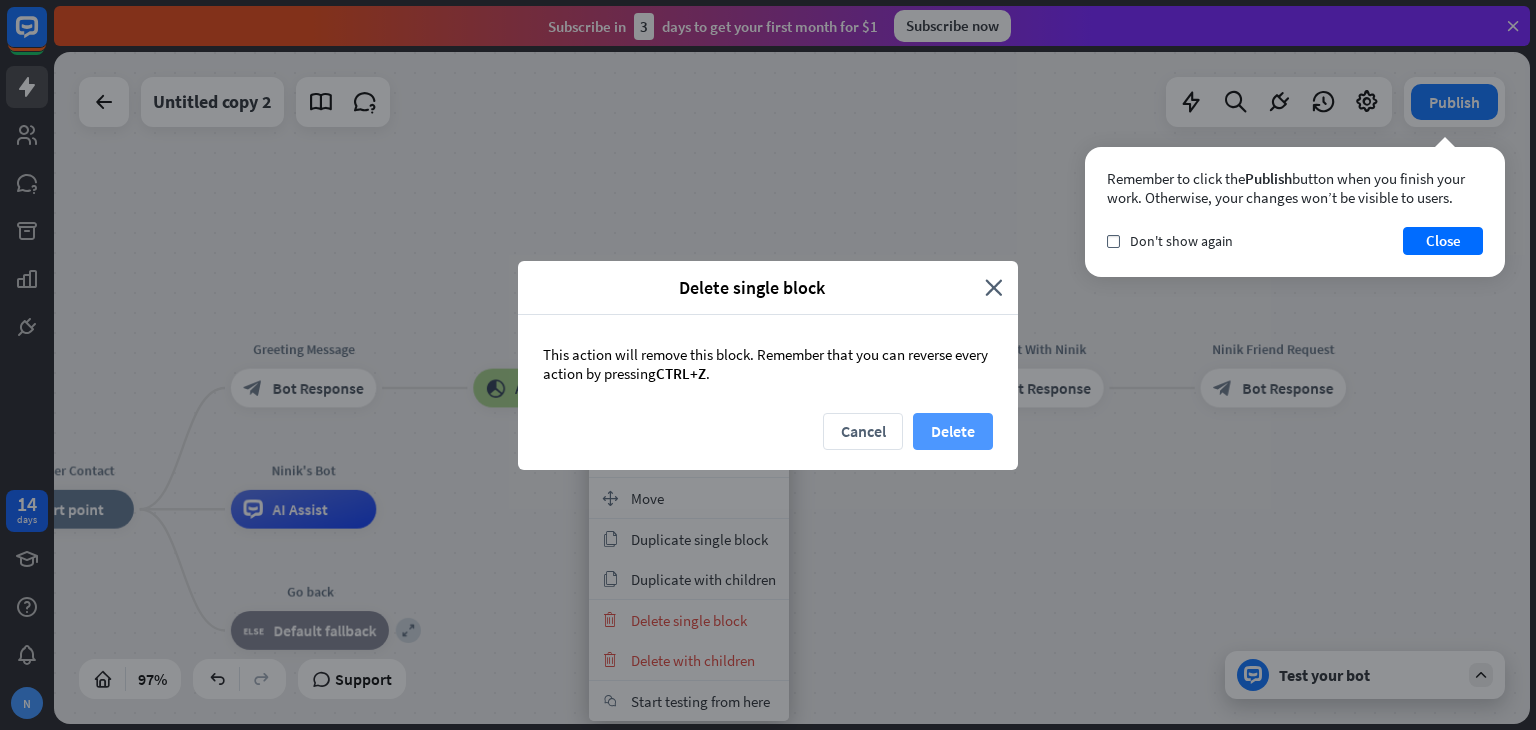 click on "Delete" at bounding box center [953, 431] 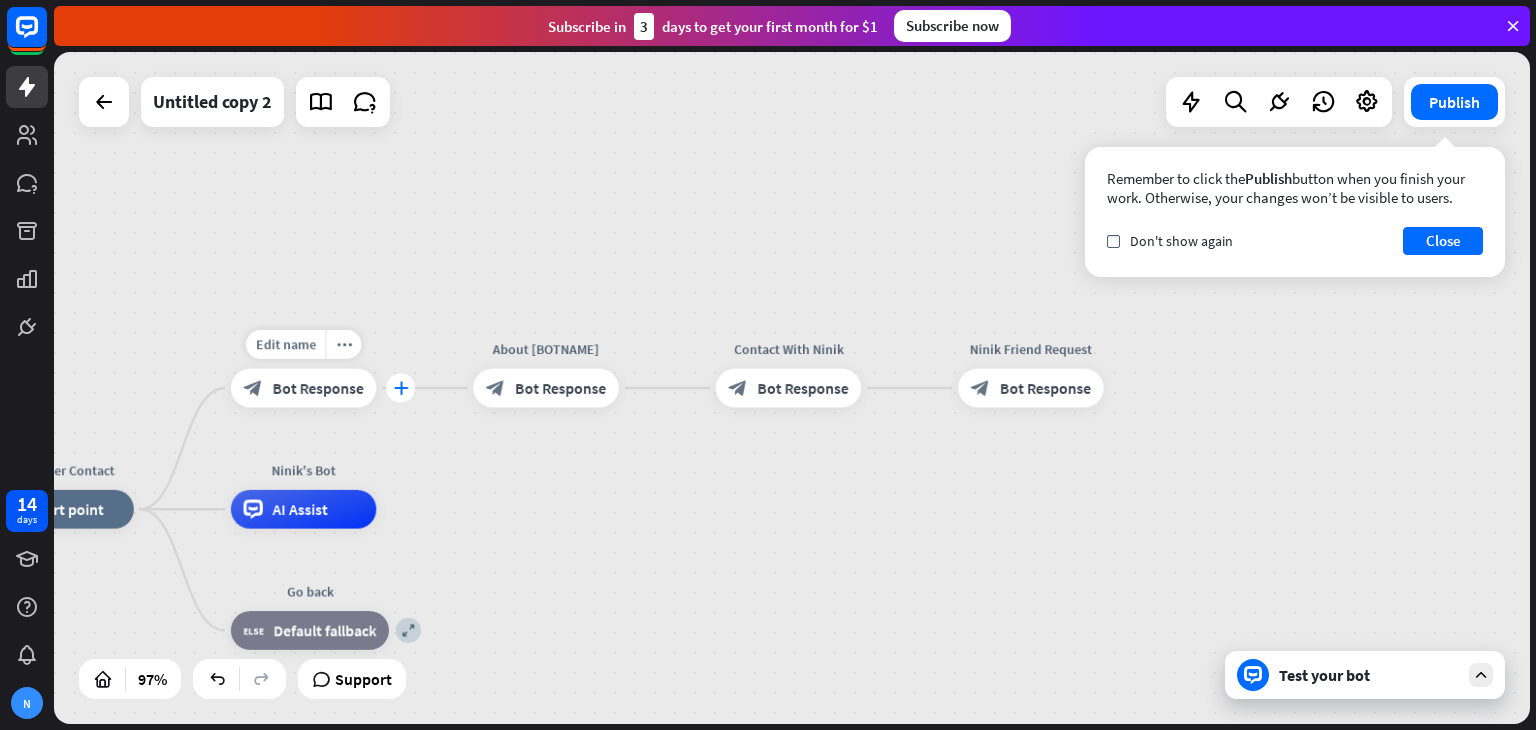 click on "plus" at bounding box center [400, 387] 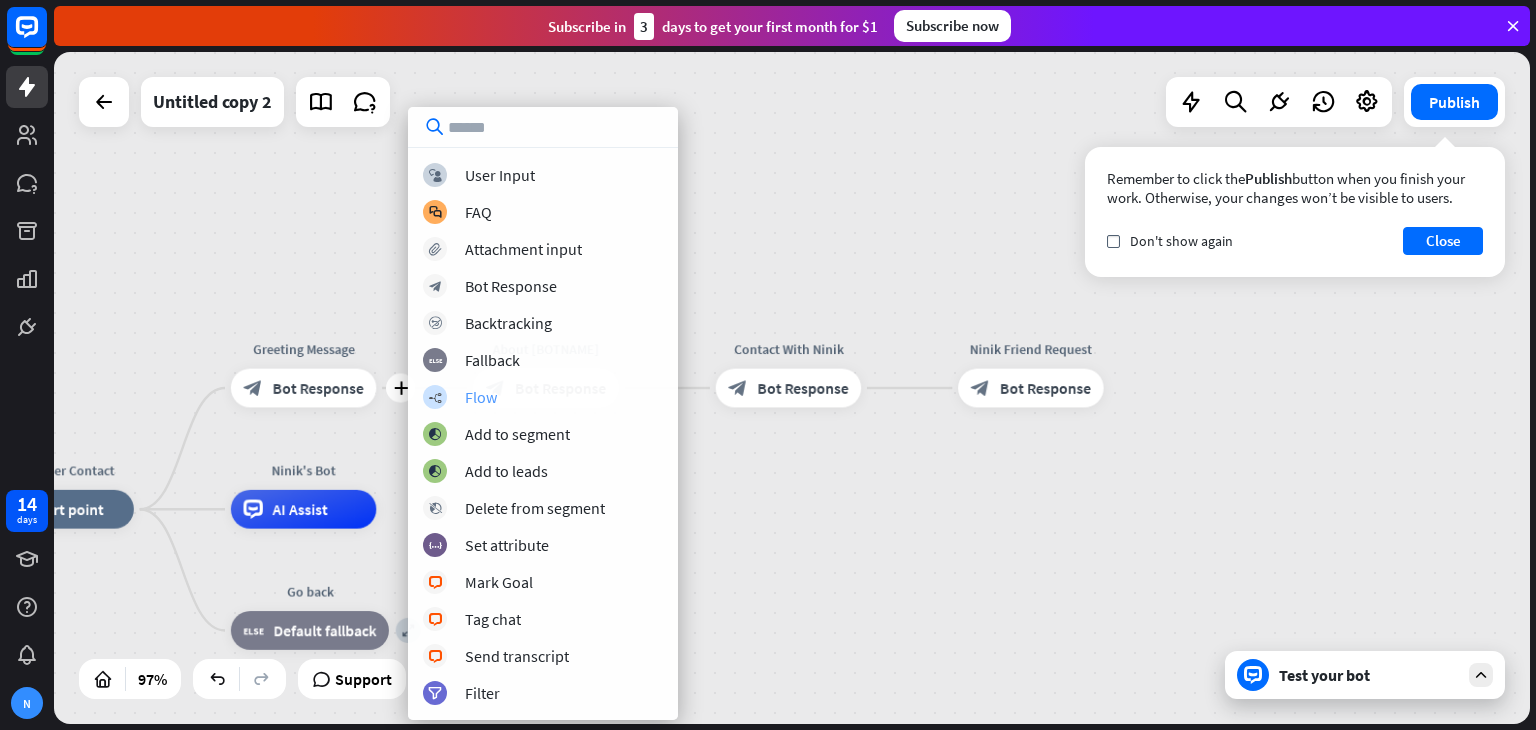 click on "Flow" at bounding box center (481, 397) 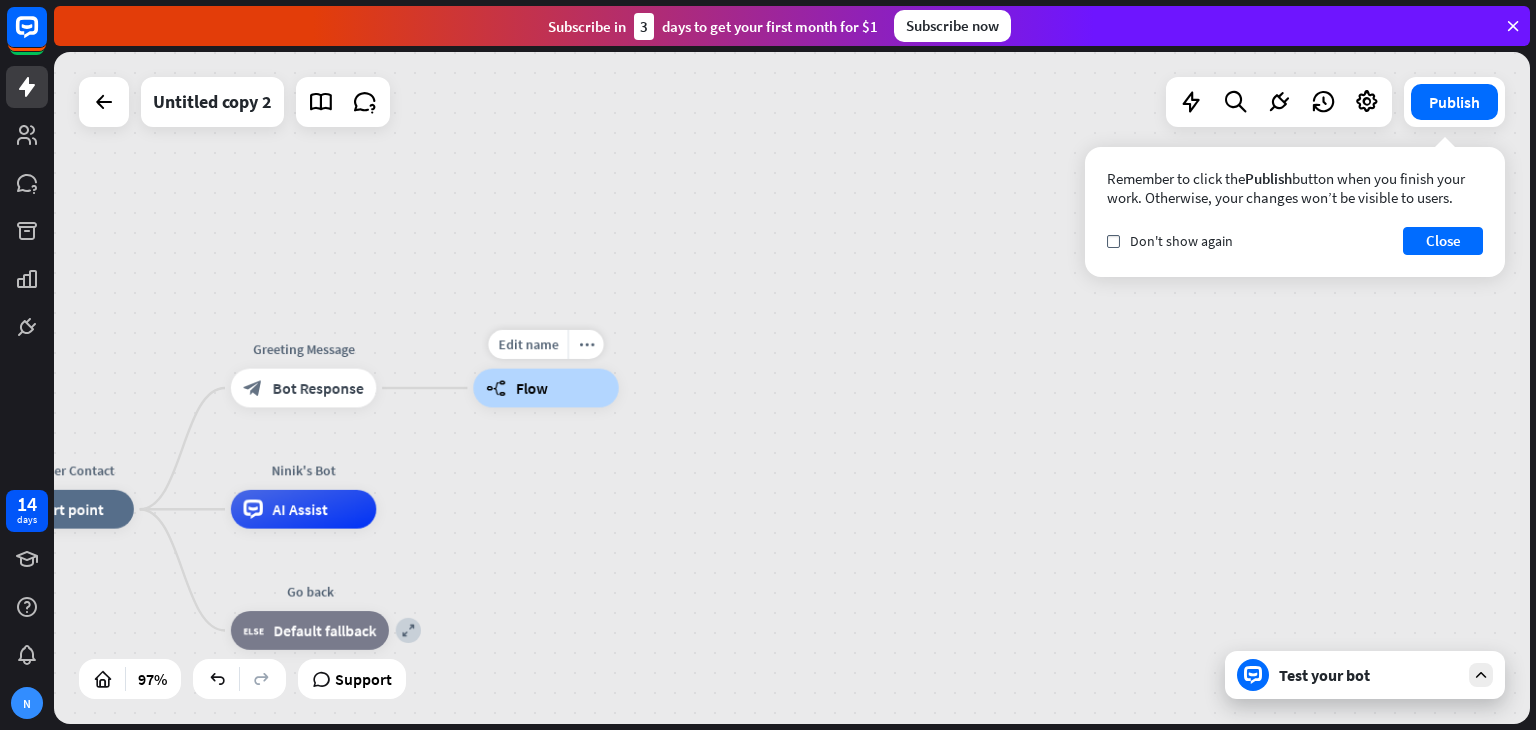 click on "builder_tree   Flow" at bounding box center [545, 388] 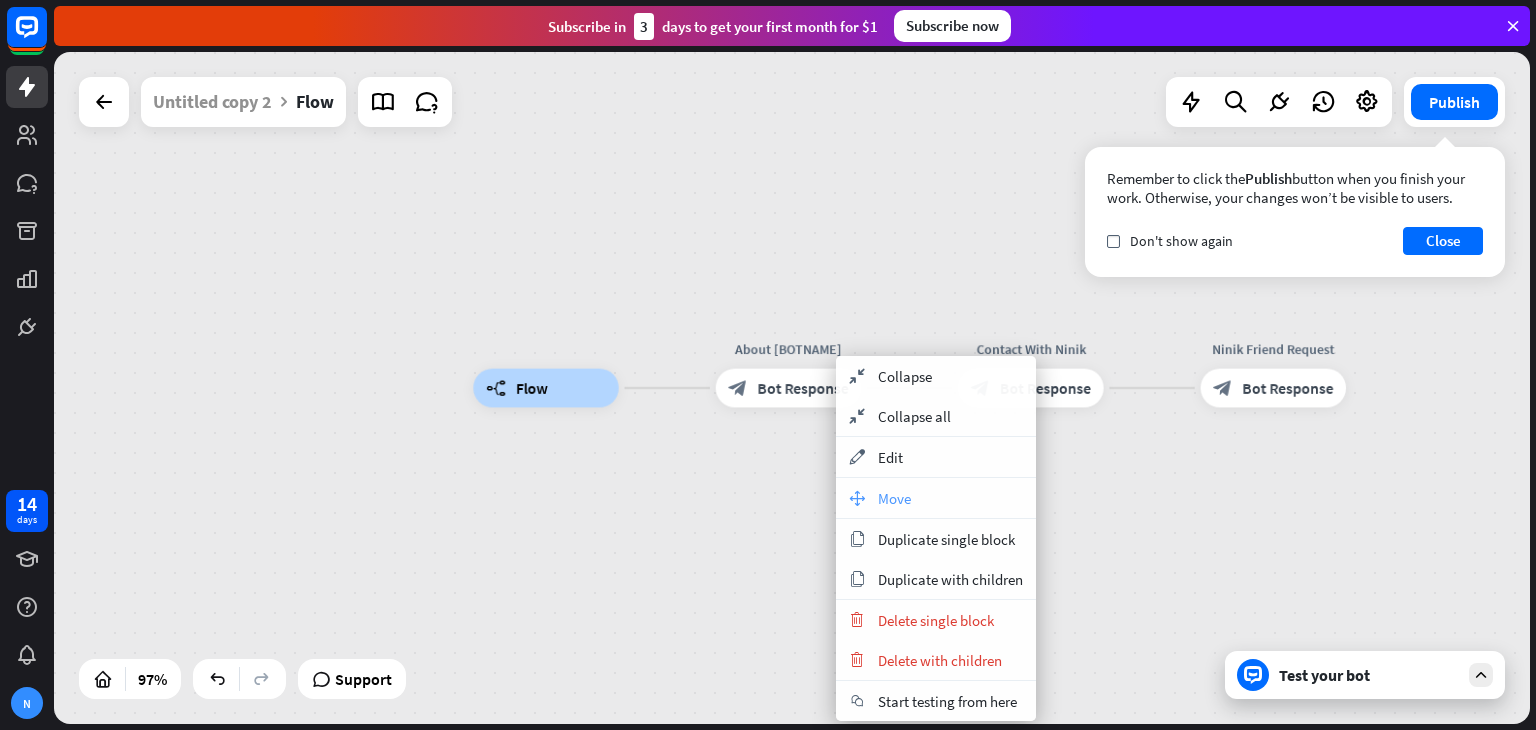 click on "Move" at bounding box center (894, 498) 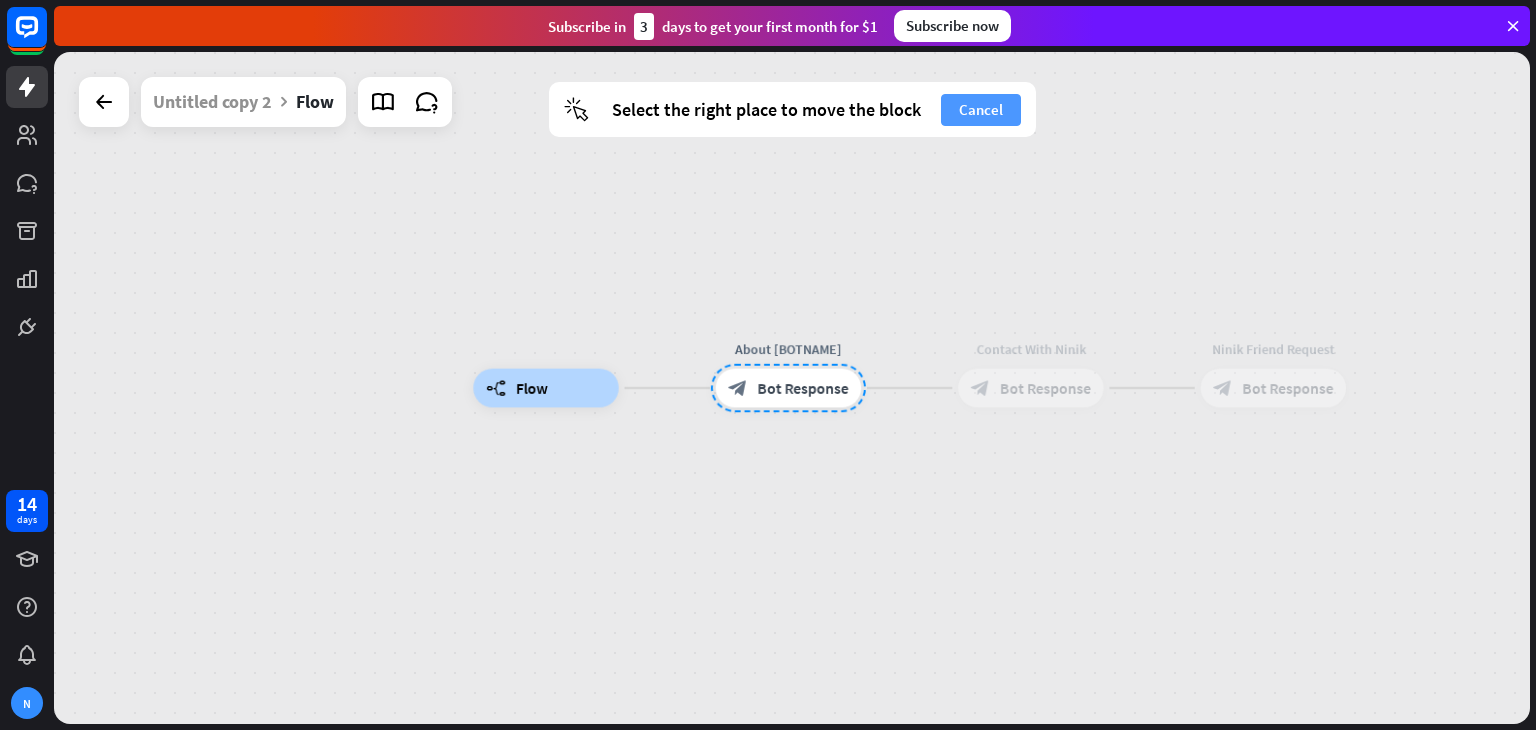 click on "Cancel" at bounding box center [981, 110] 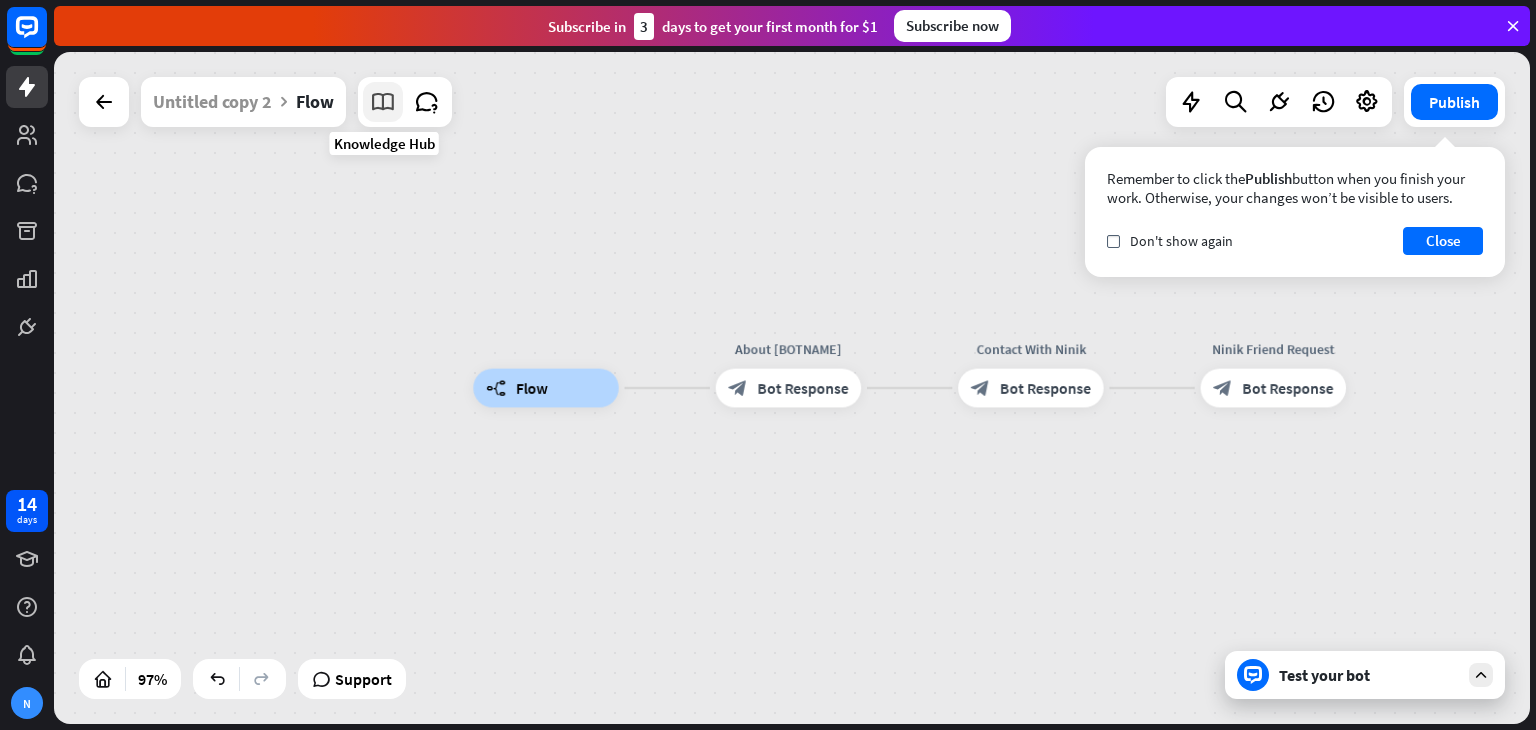 click at bounding box center [383, 102] 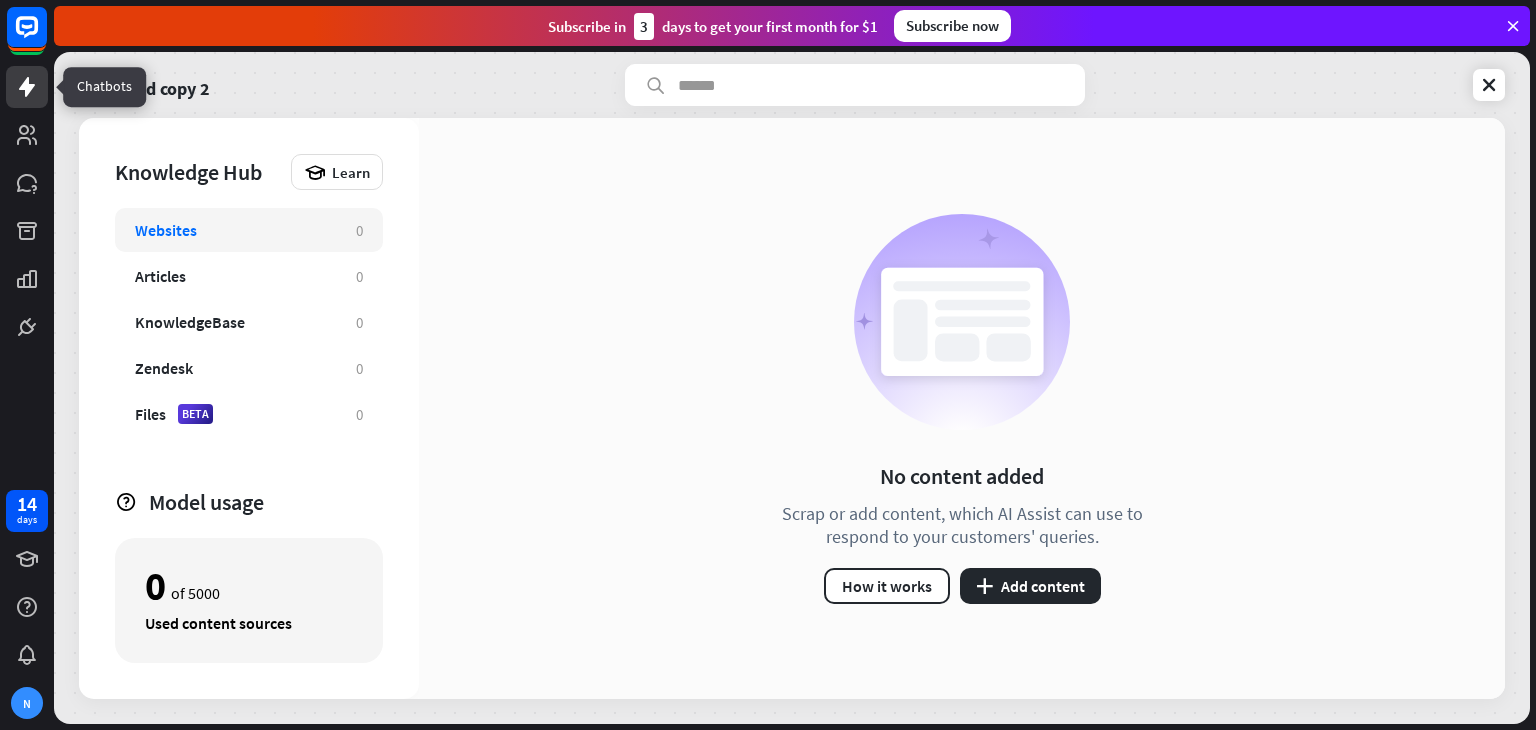 click at bounding box center [27, 87] 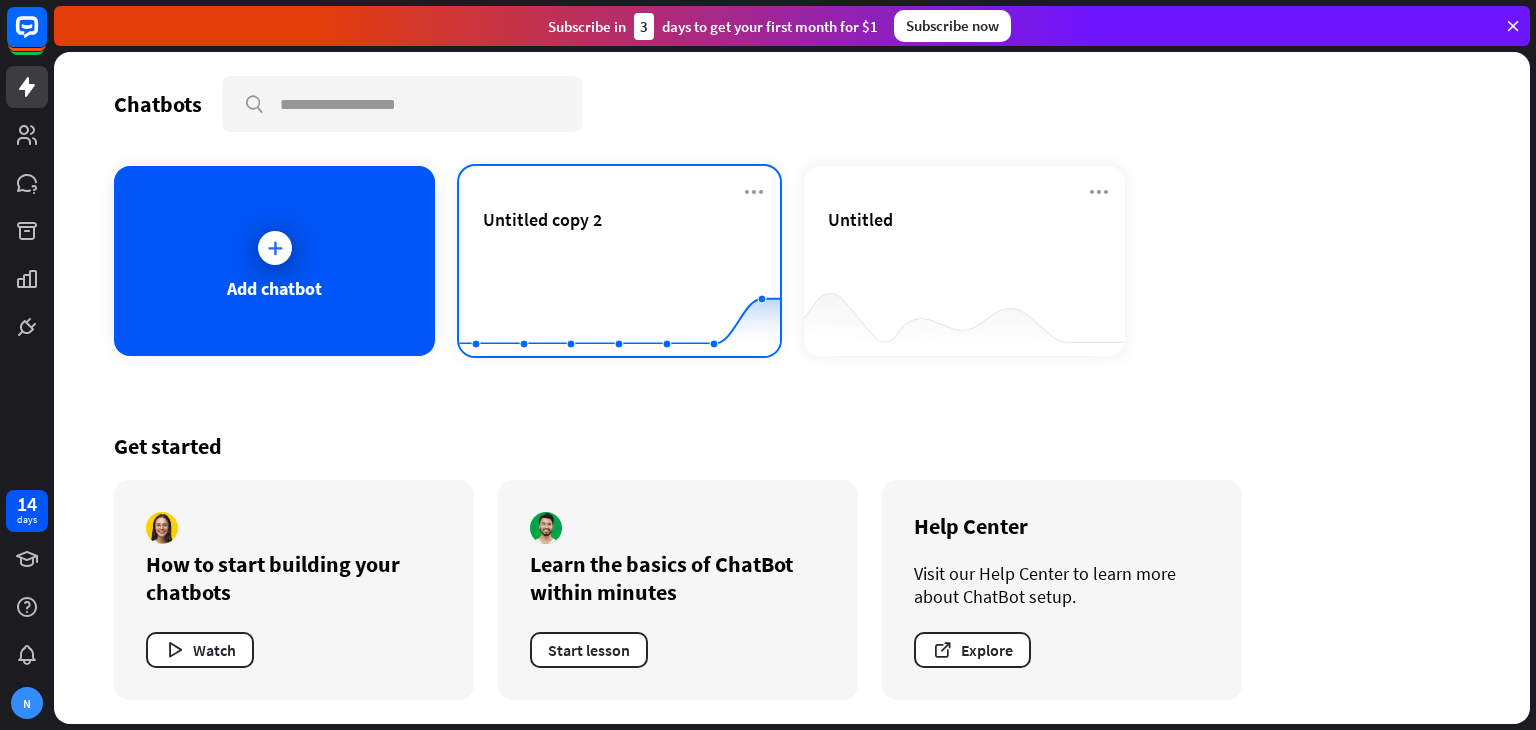 click 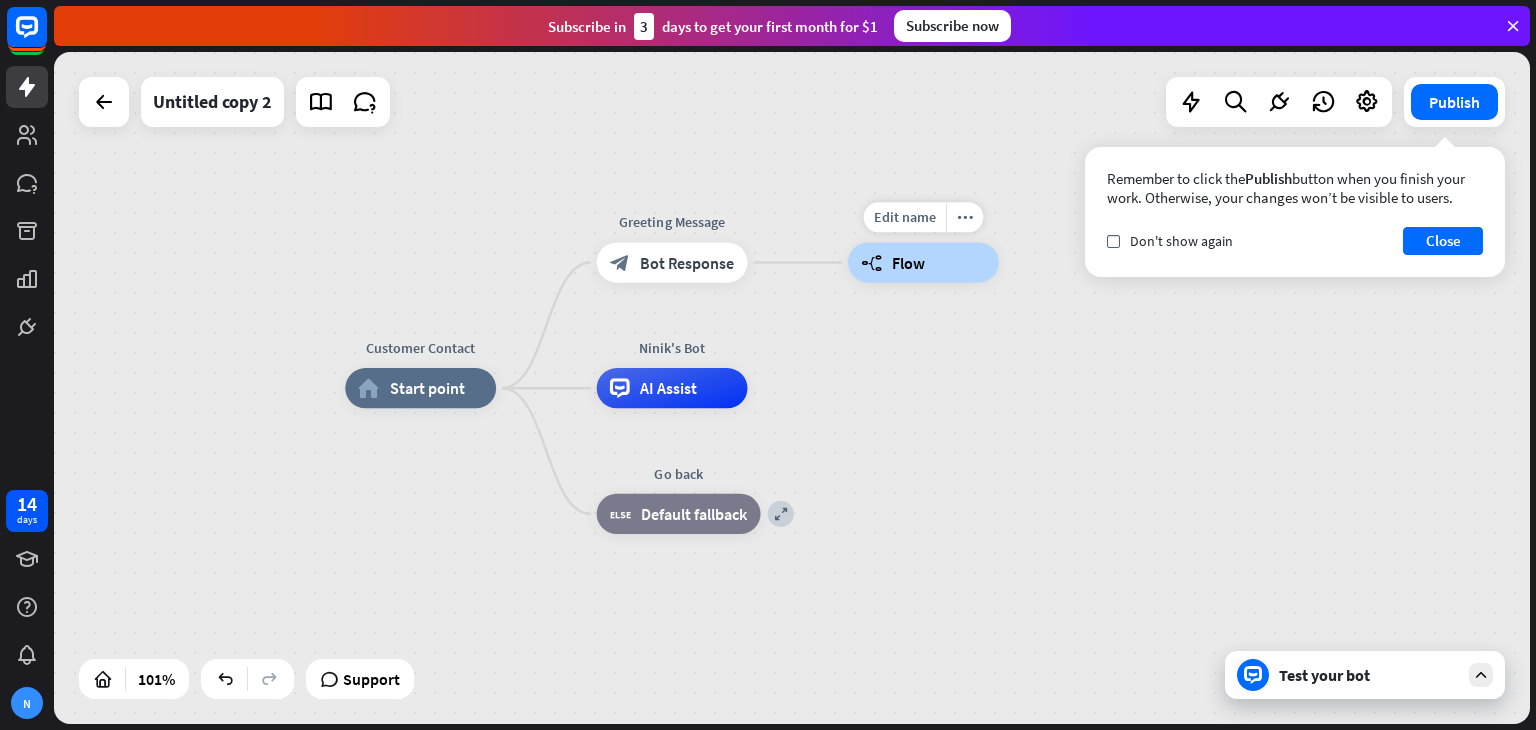 click on "Edit name   more_horiz             builder_tree   Flow" at bounding box center [923, 262] 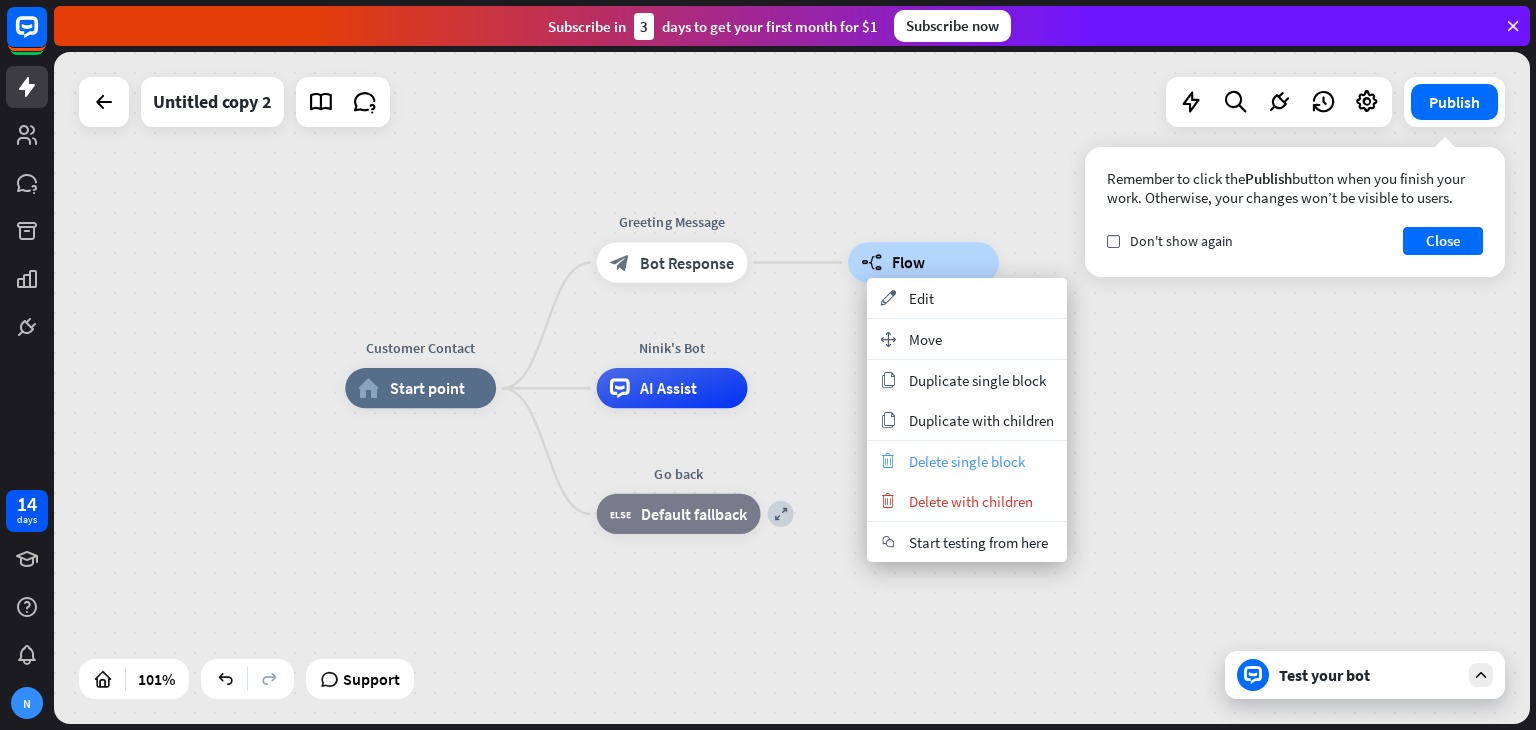 click on "trash   Delete single block" at bounding box center (967, 461) 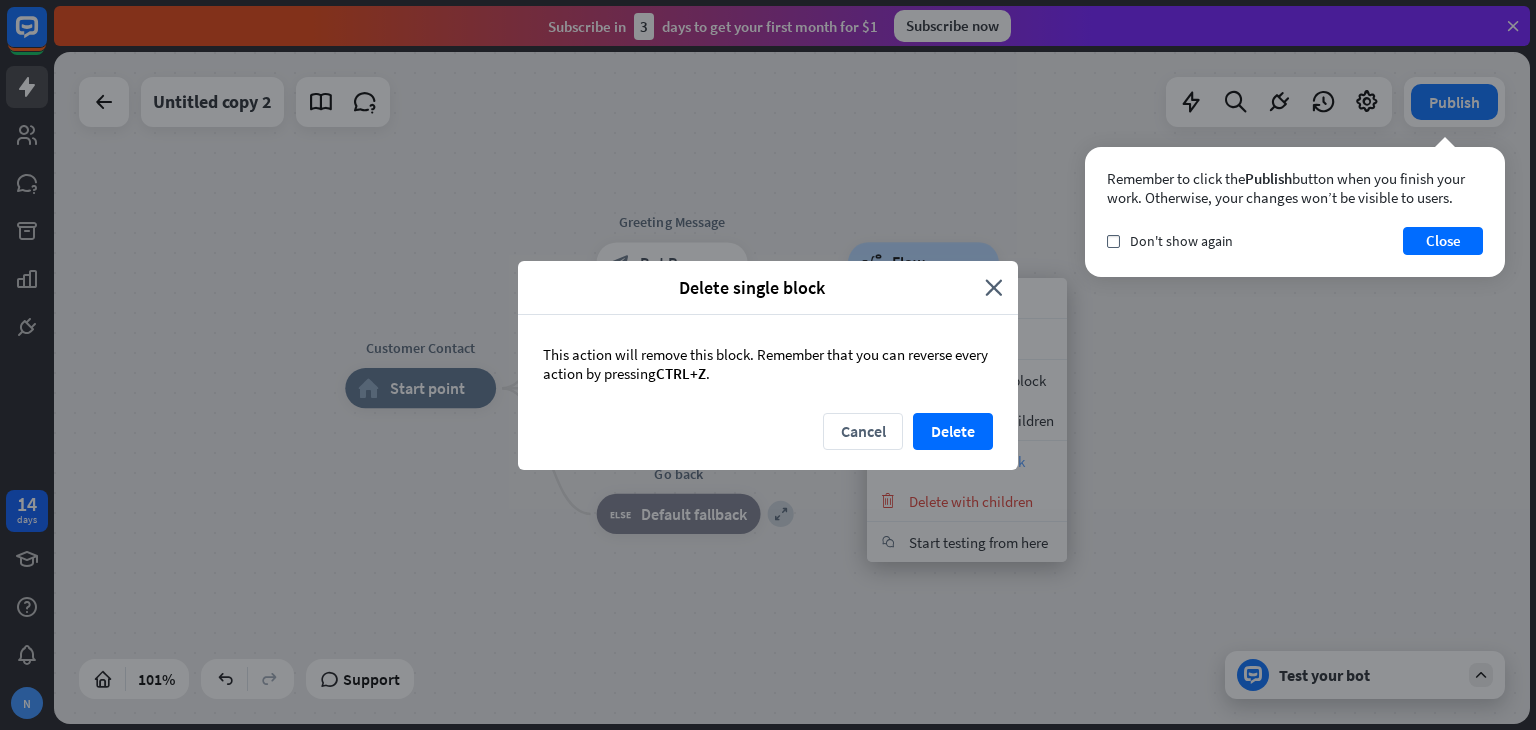 click on "Cancel   Delete" at bounding box center (768, 441) 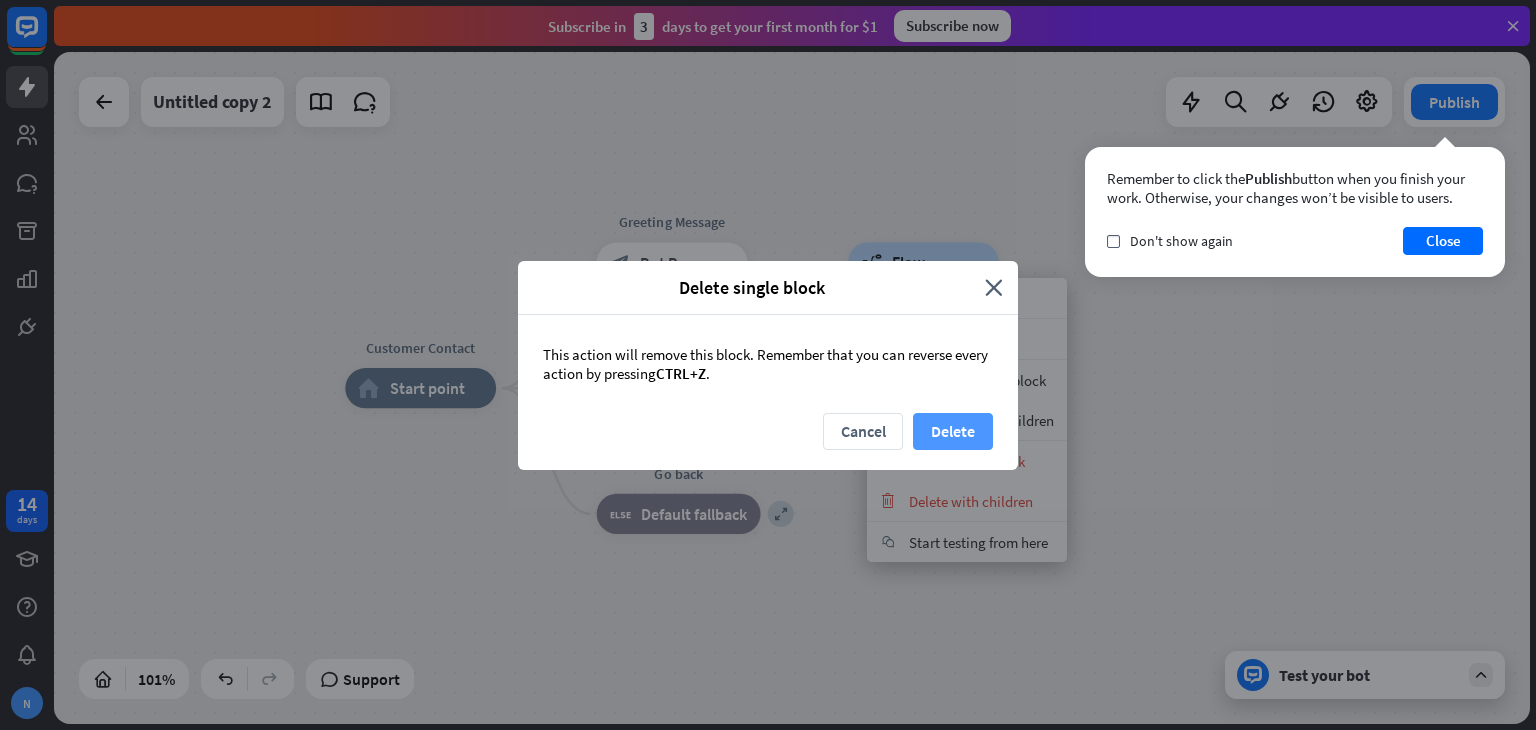 click on "Delete" at bounding box center (953, 431) 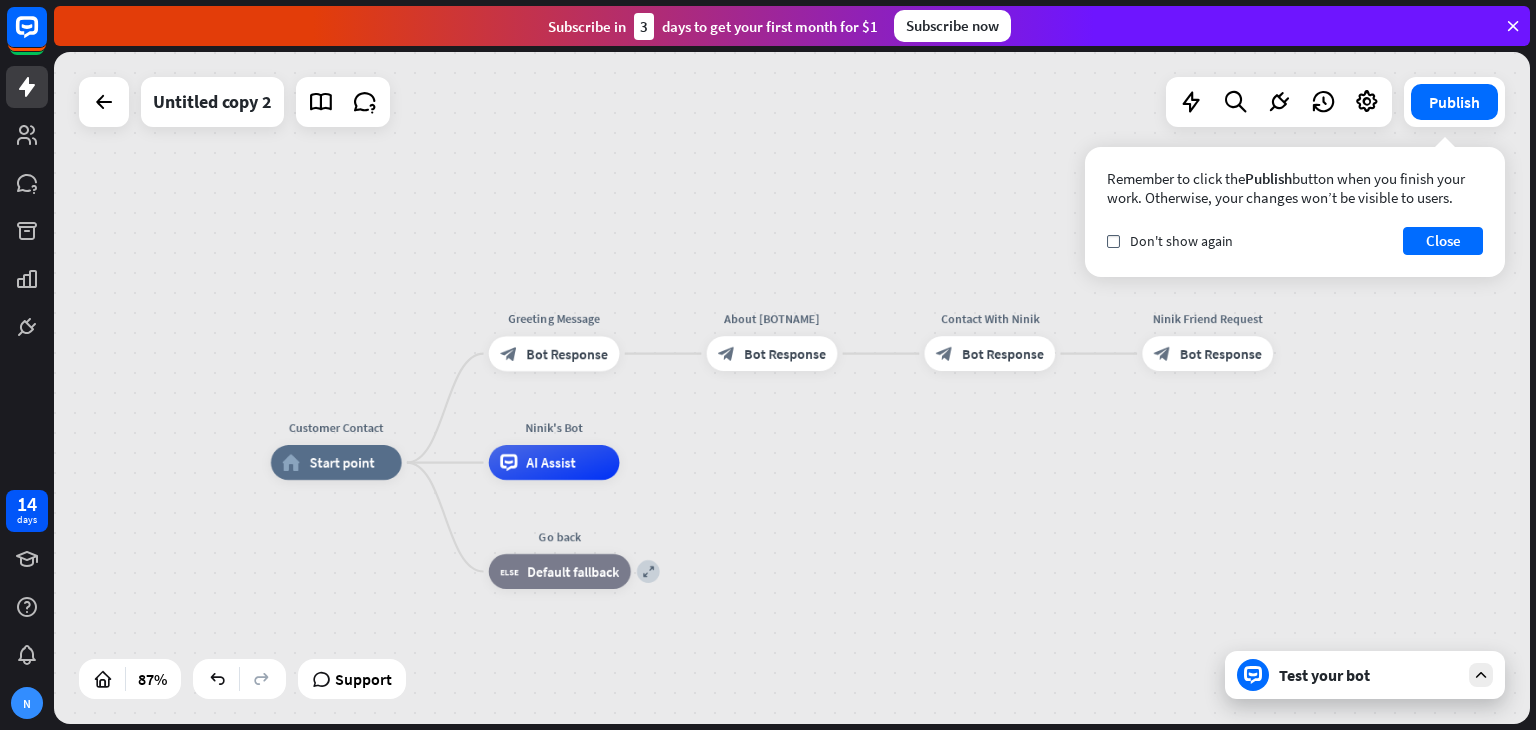 drag, startPoint x: 972, startPoint y: 515, endPoint x: 815, endPoint y: 583, distance: 171.09354 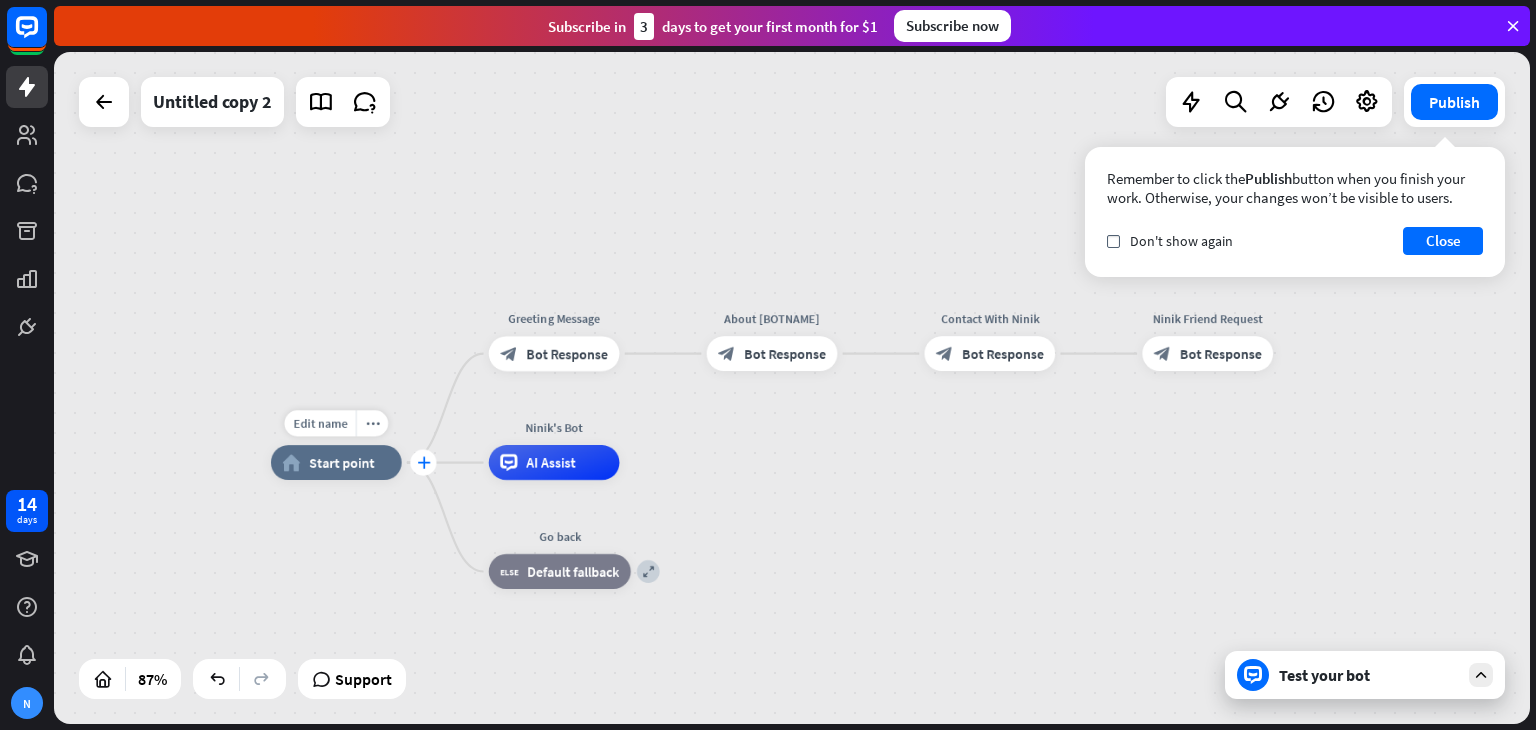 click on "plus" at bounding box center (423, 463) 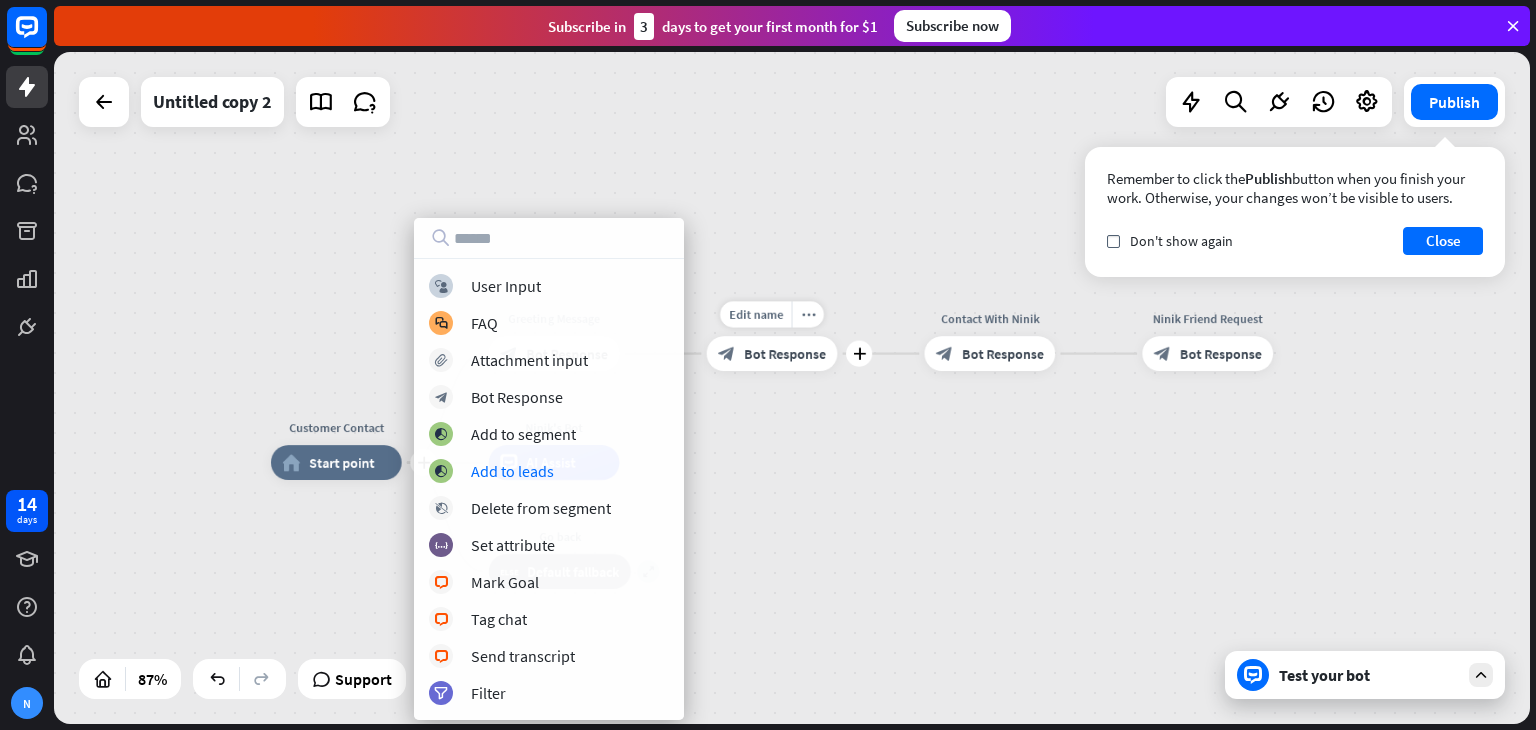 click on "Edit name   more_horiz         plus   About [BOTNAME]   block_bot_response   Bot Response" at bounding box center (772, 353) 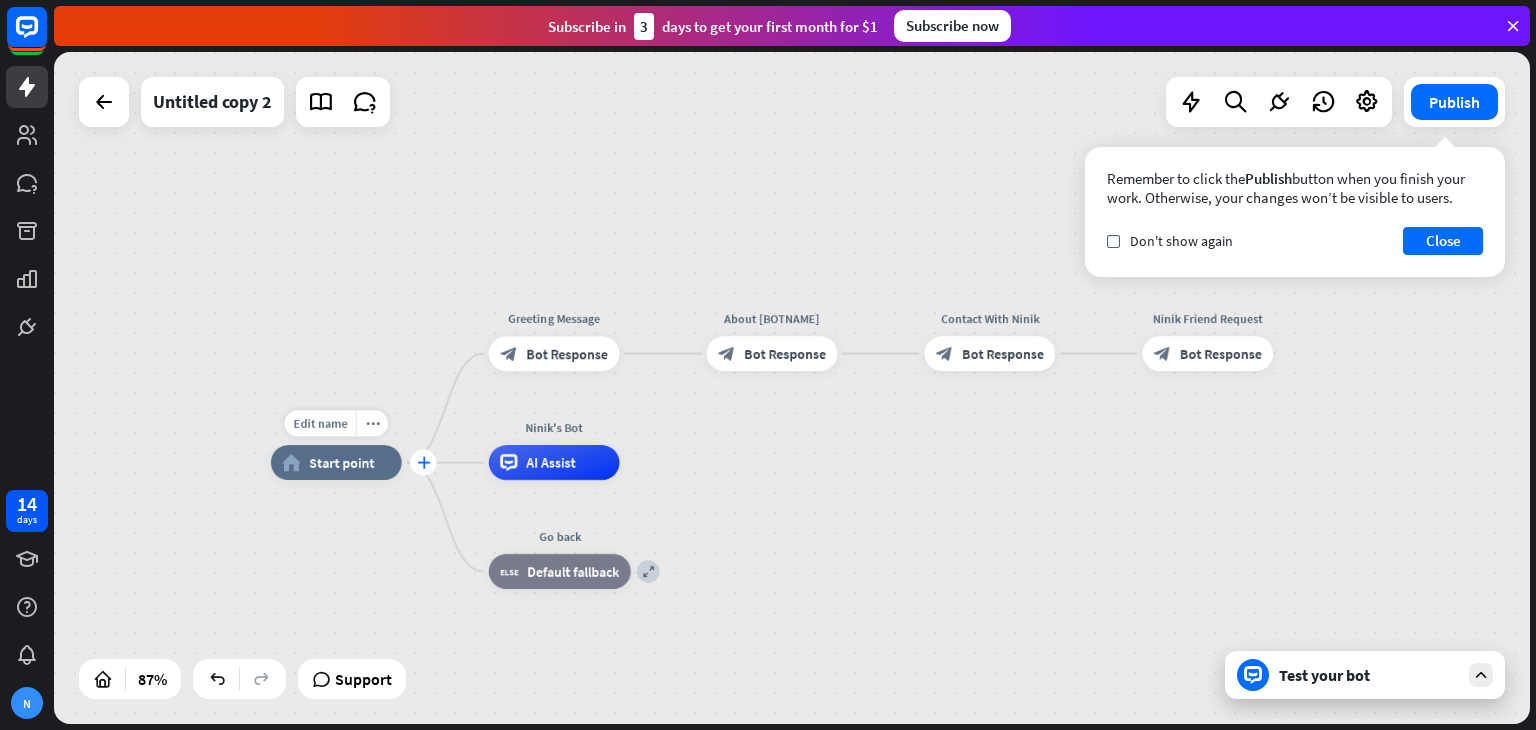 click on "plus" at bounding box center (423, 462) 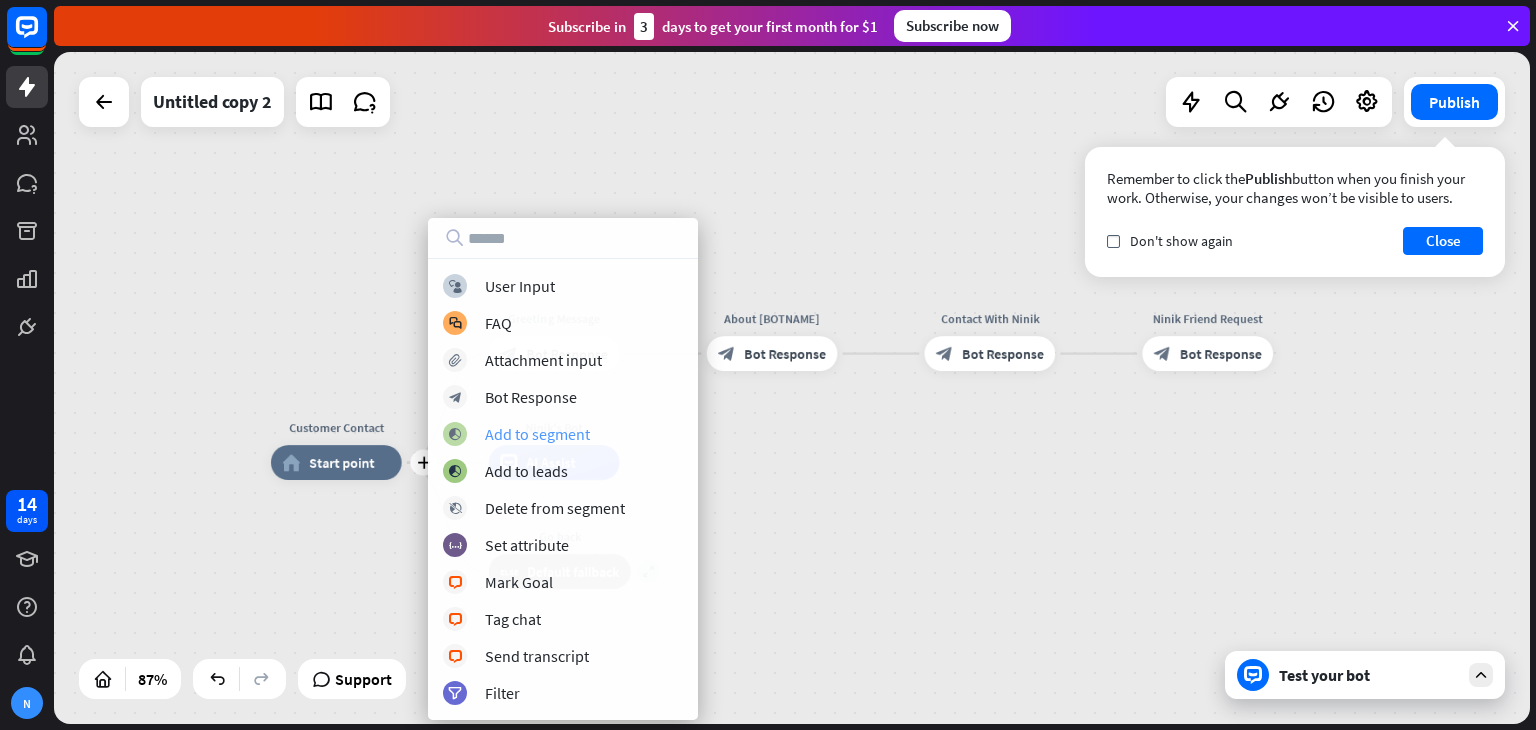 click on "Add to segment" at bounding box center [537, 434] 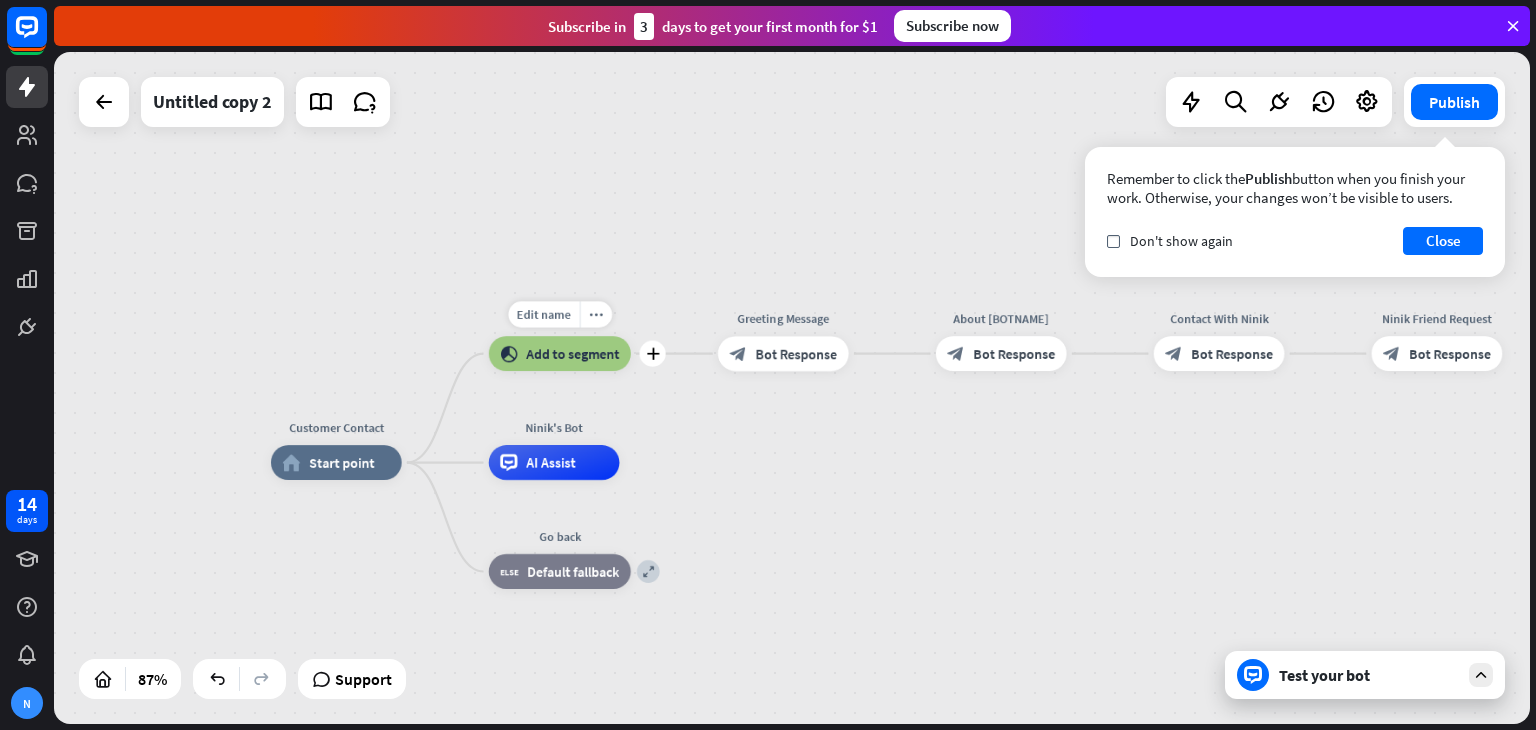 click on "Add to segment" at bounding box center (572, 353) 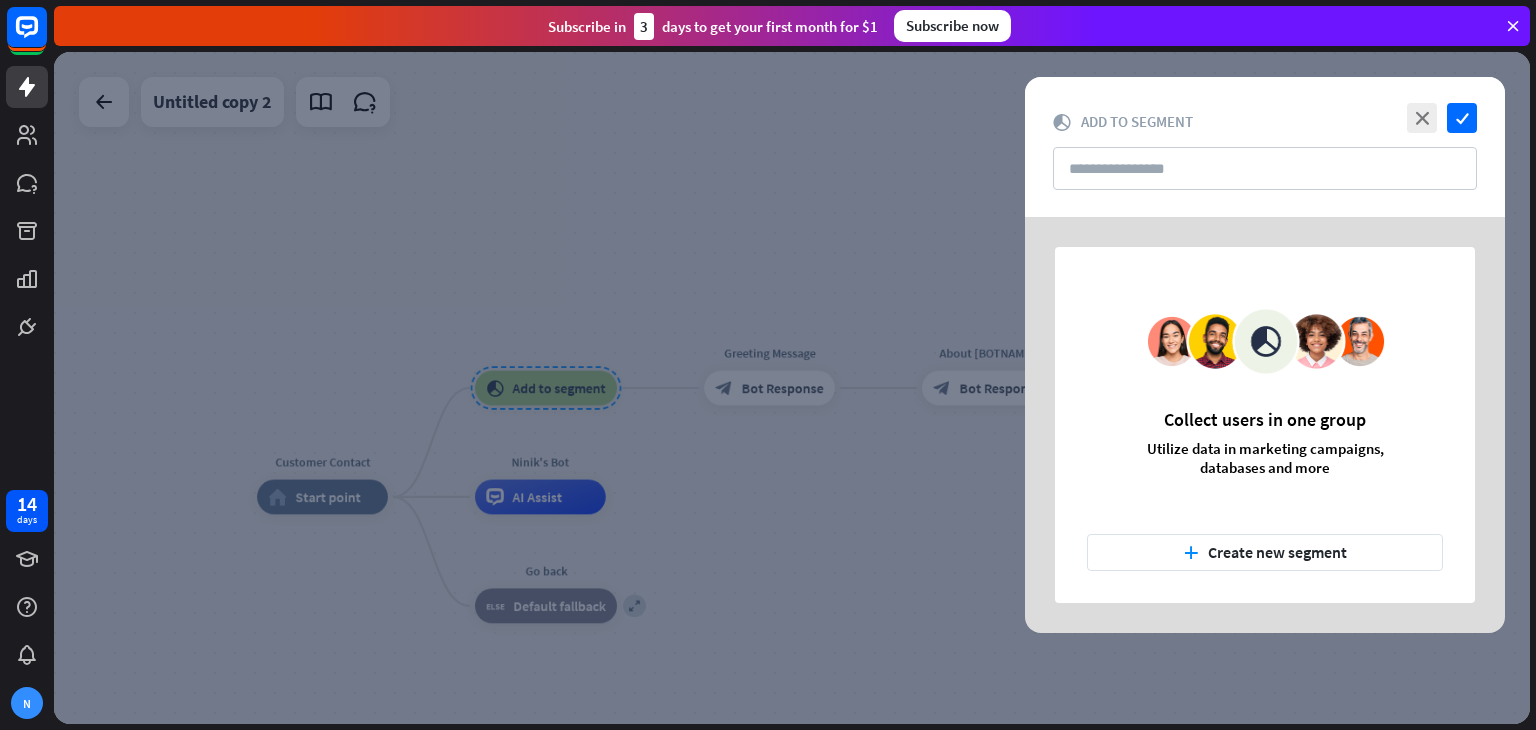click at bounding box center [792, 388] 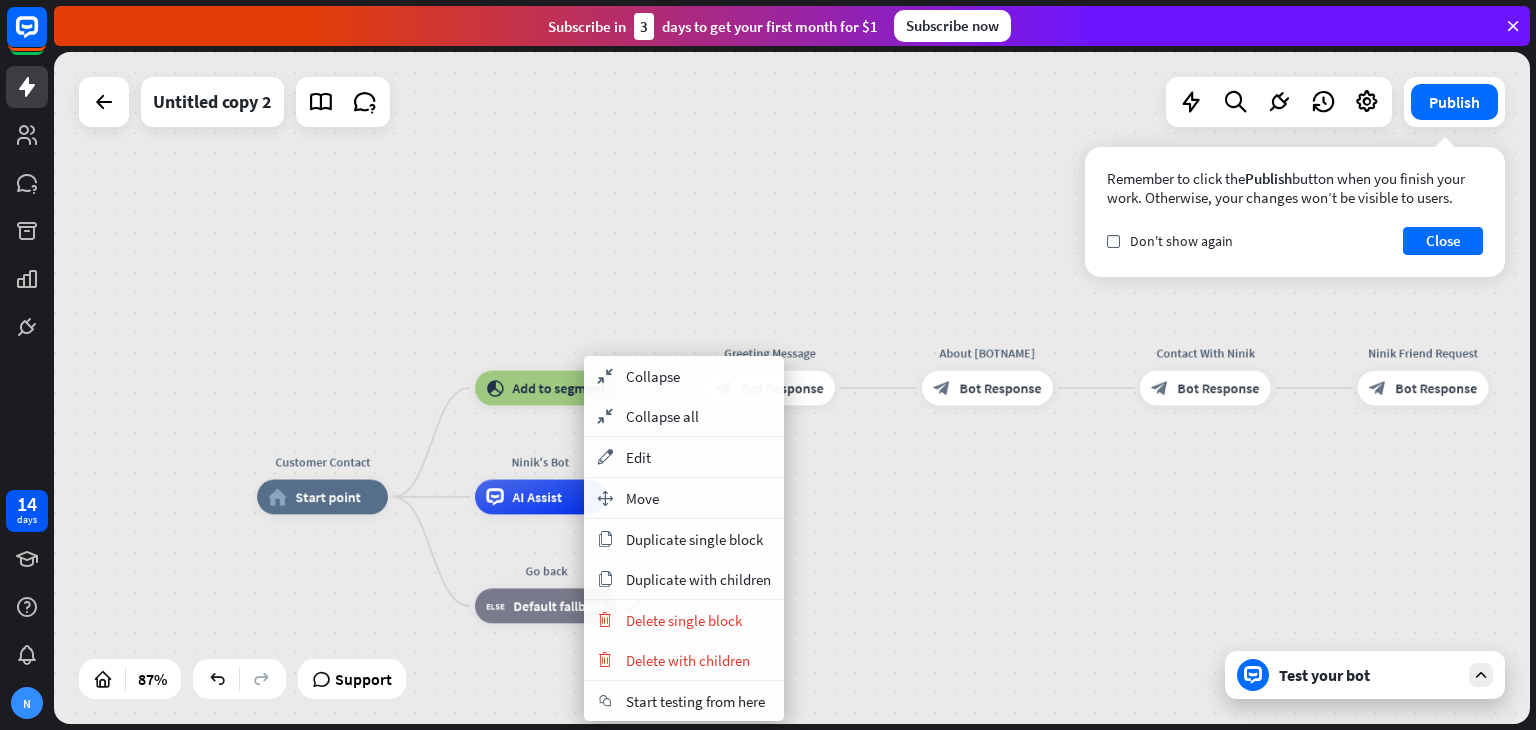click on "Customer Contact   home_2   Start point                   block_add_to_segment   Add to segment                 Greeting Message   block_bot_response   Bot Response                 About Ninik   block_bot_response   Bot Response                 Contact With Ninik   block_bot_response   Bot Response                 Ninik Friend Request   block_bot_response   Bot Response                 Ninik's Bot     AI Assist           expand   Go back   block_fallback   Default fallback" at bounding box center (900, 790) 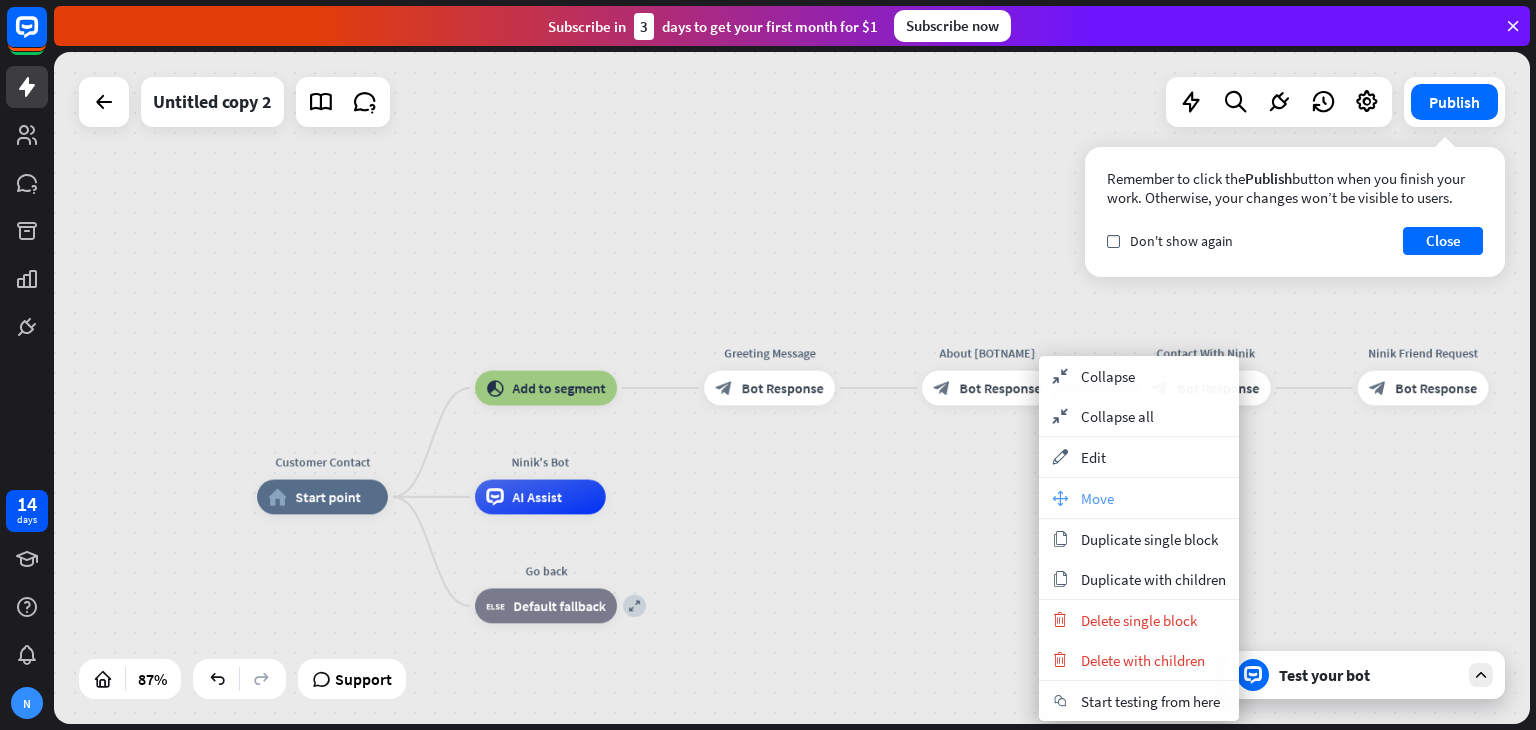 click on "Move" at bounding box center [1097, 498] 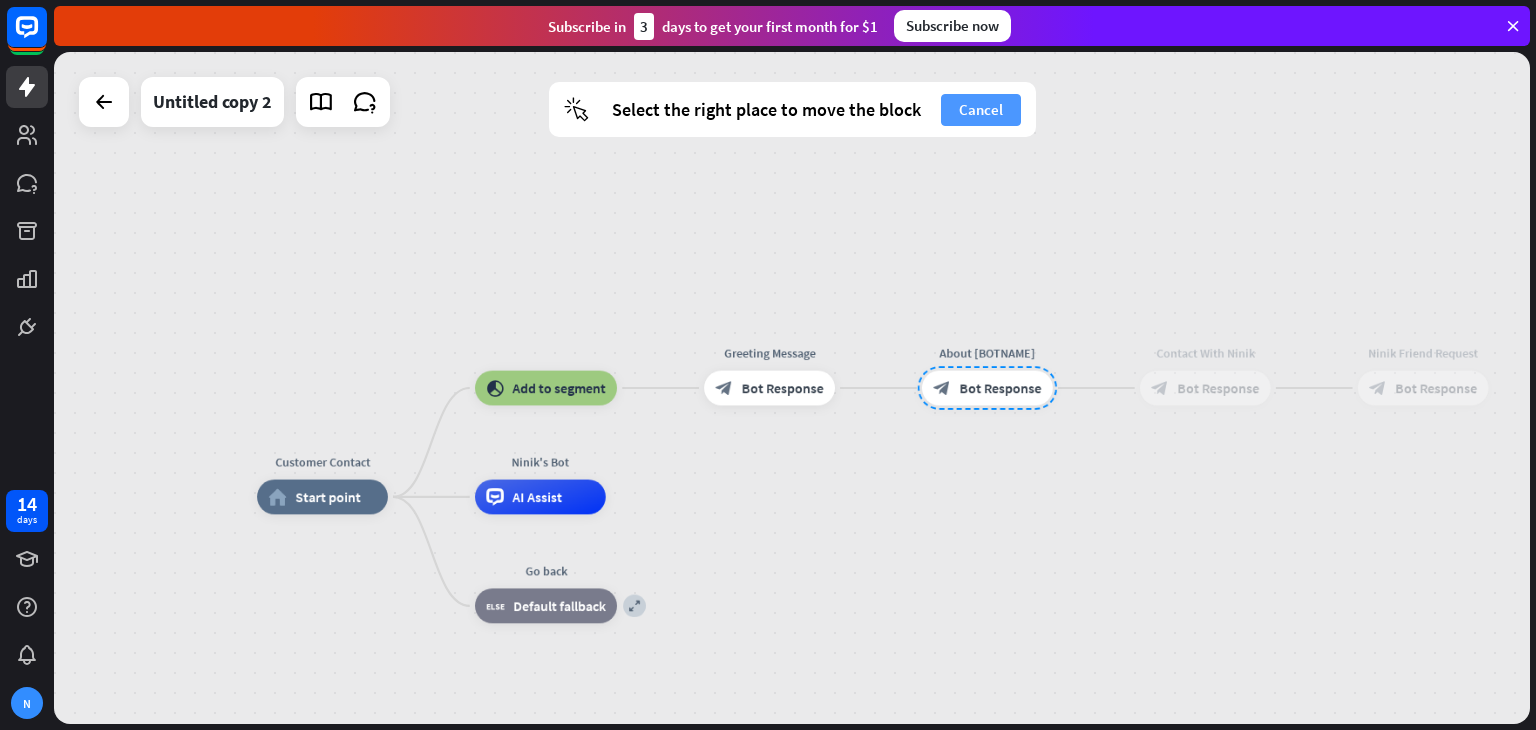 click on "Cancel" at bounding box center (981, 110) 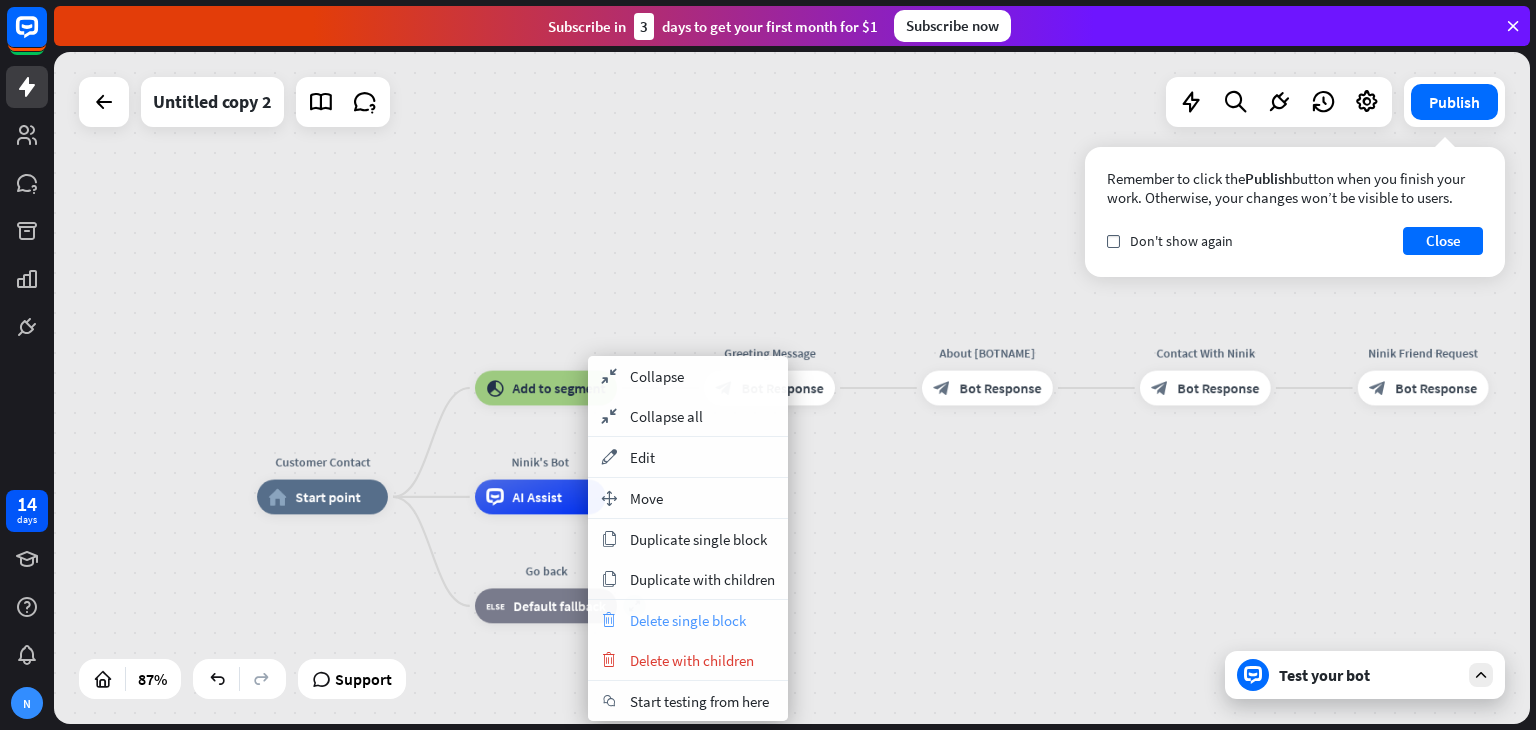 click on "Delete single block" at bounding box center (688, 620) 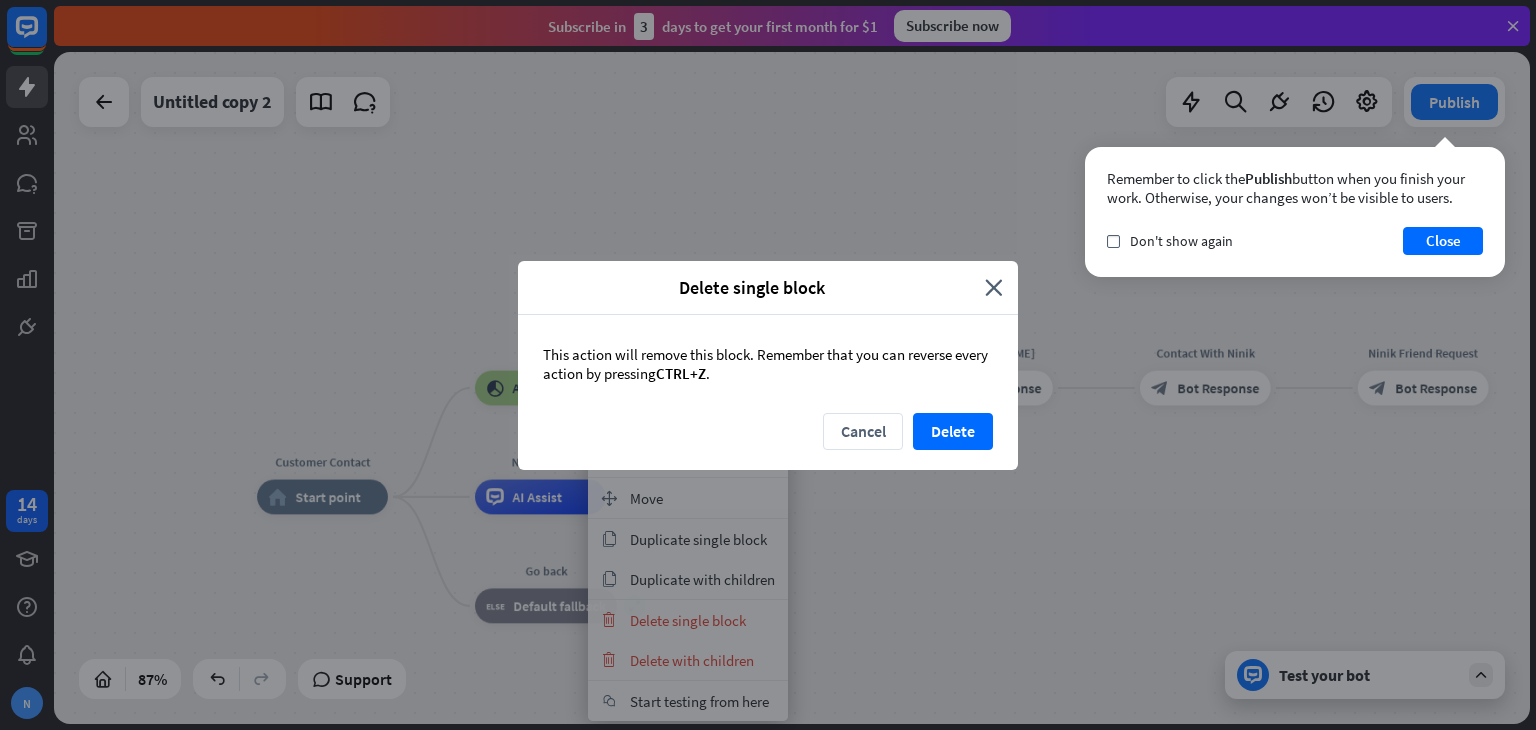 click on "Cancel   Delete" at bounding box center [768, 441] 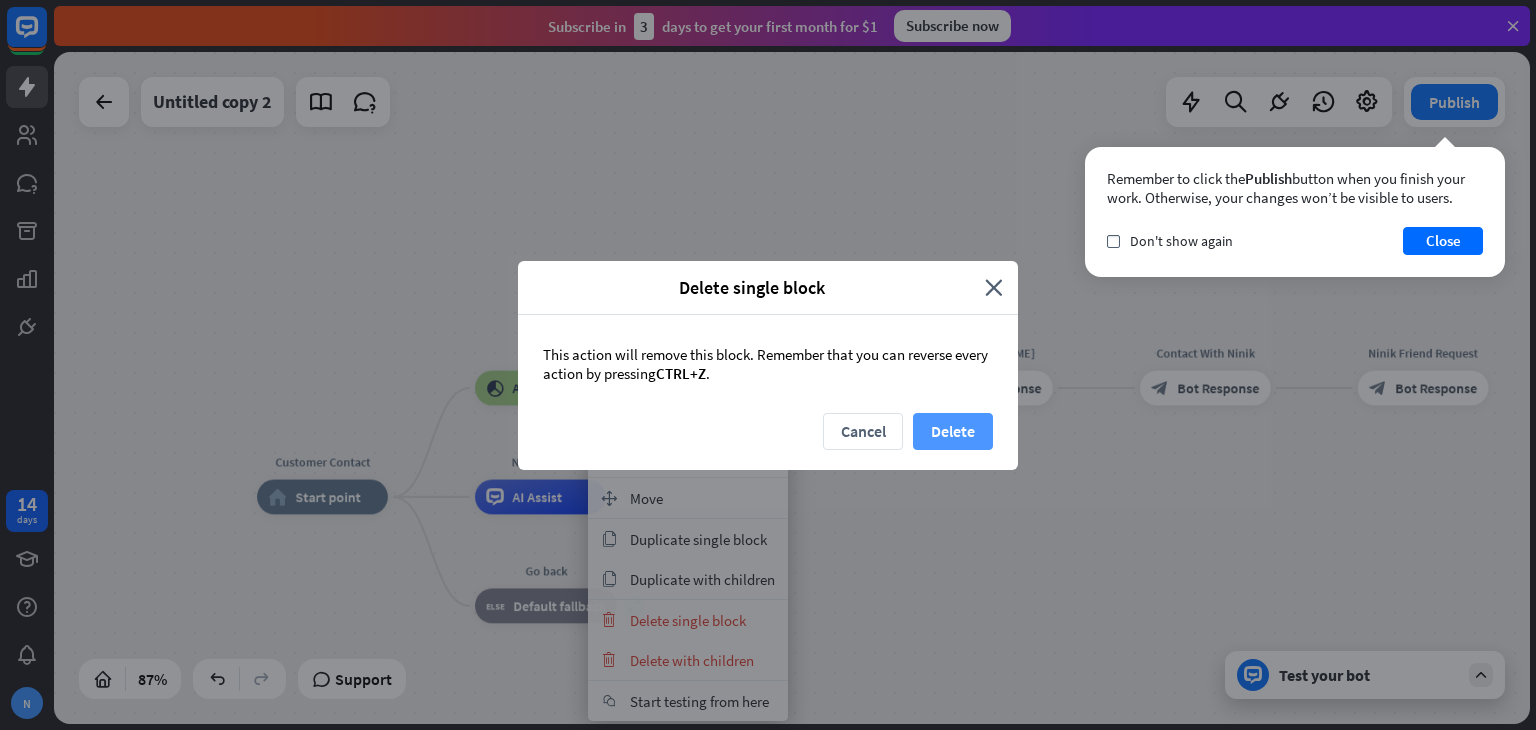 click on "Delete" at bounding box center [953, 431] 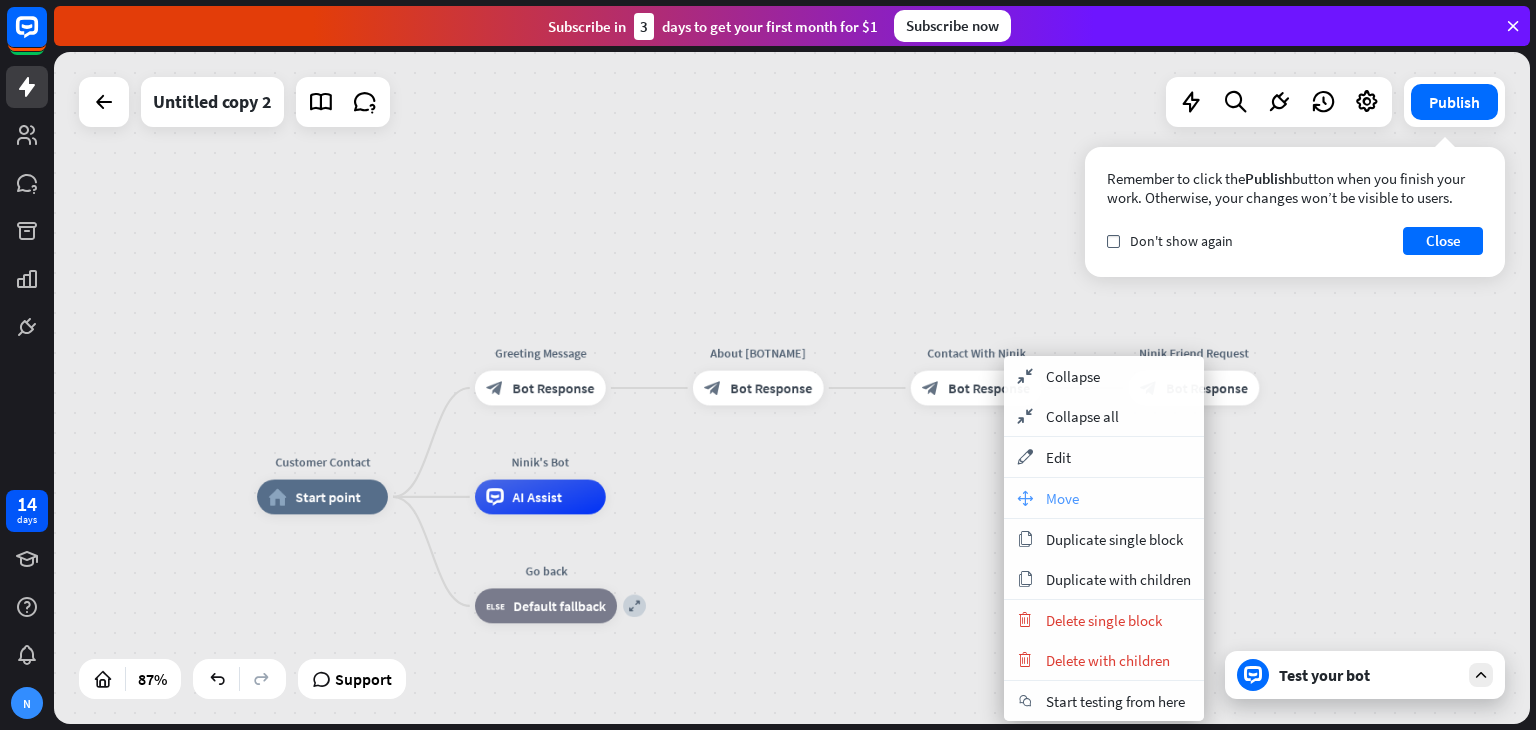 click on "Move" at bounding box center [1062, 498] 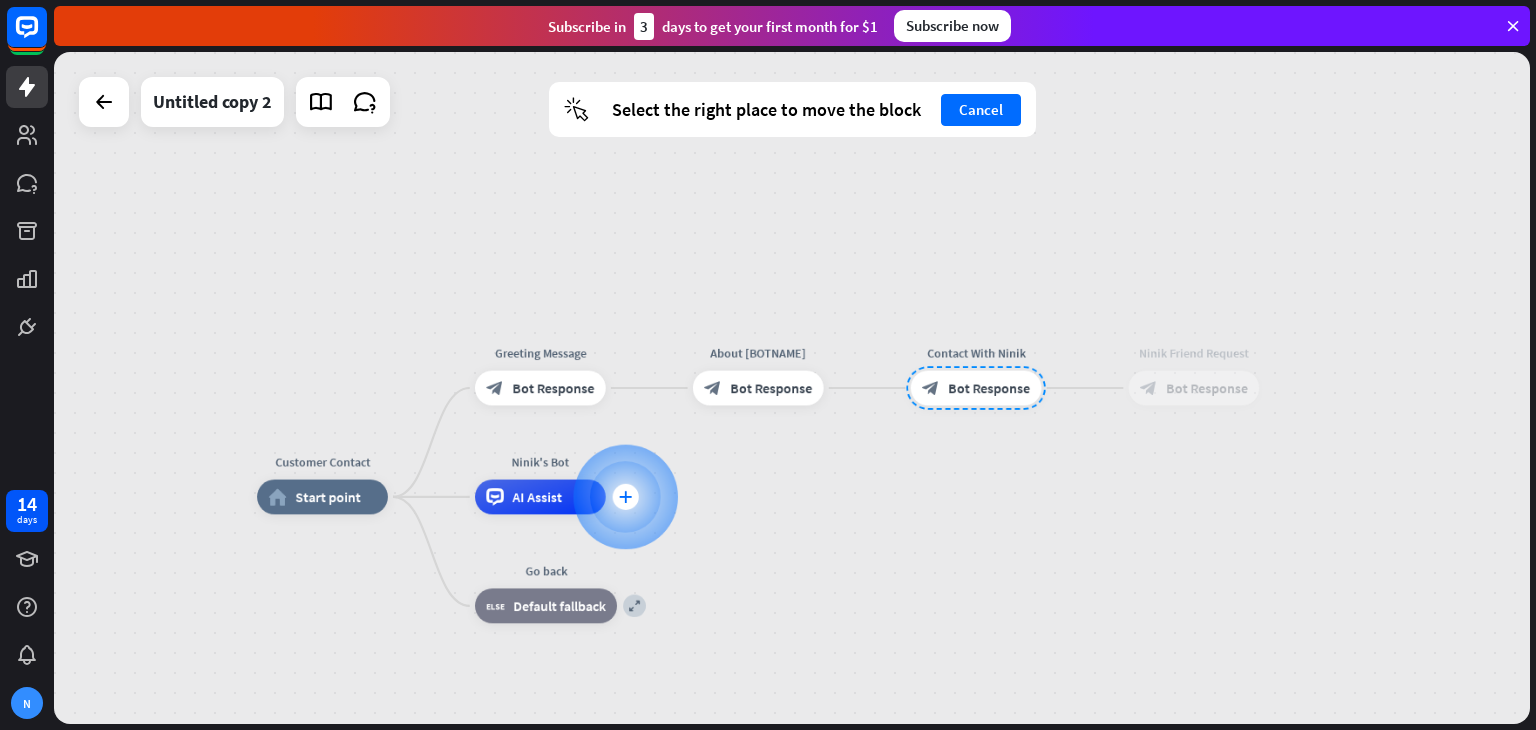click on "plus" at bounding box center [625, 497] 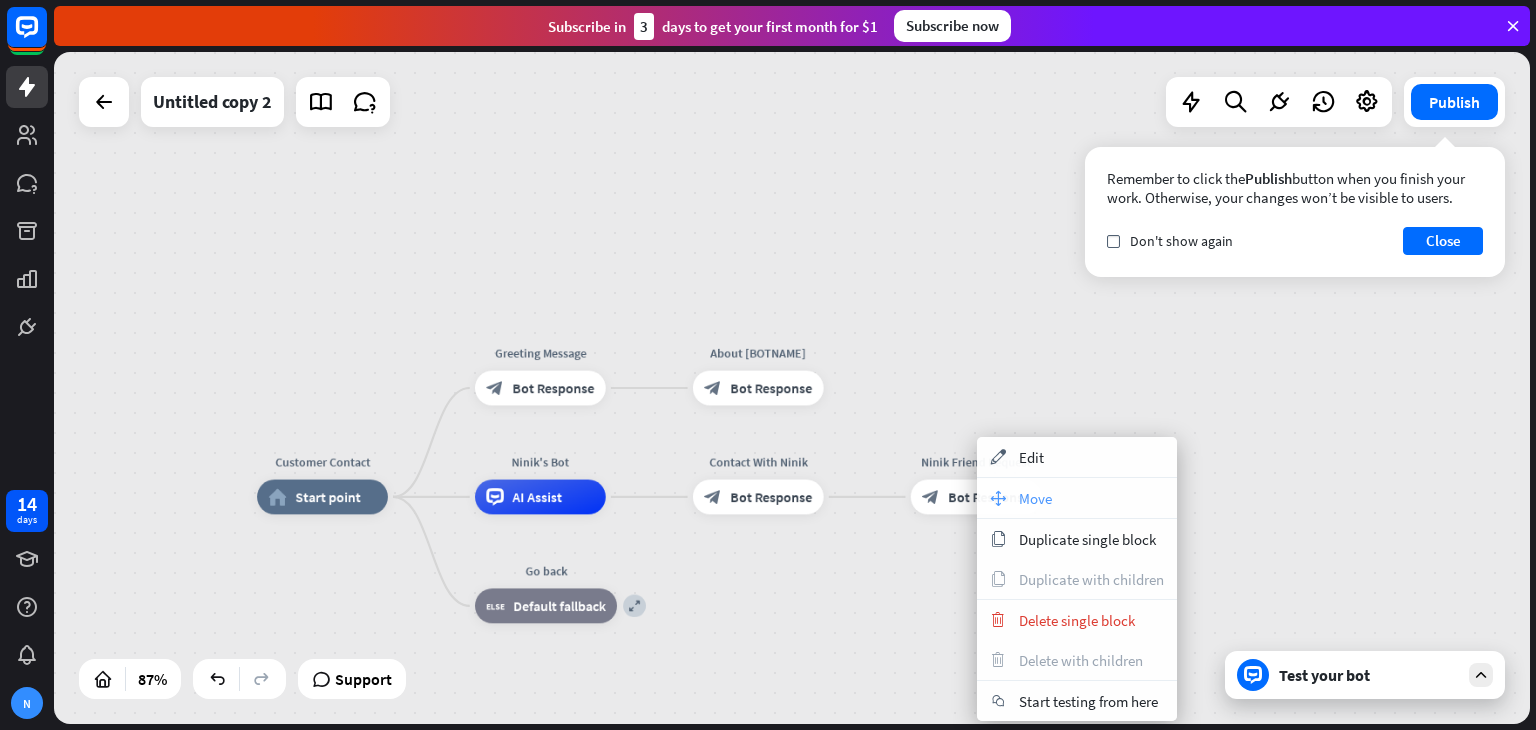 click on "move_block   Move" at bounding box center (1077, 498) 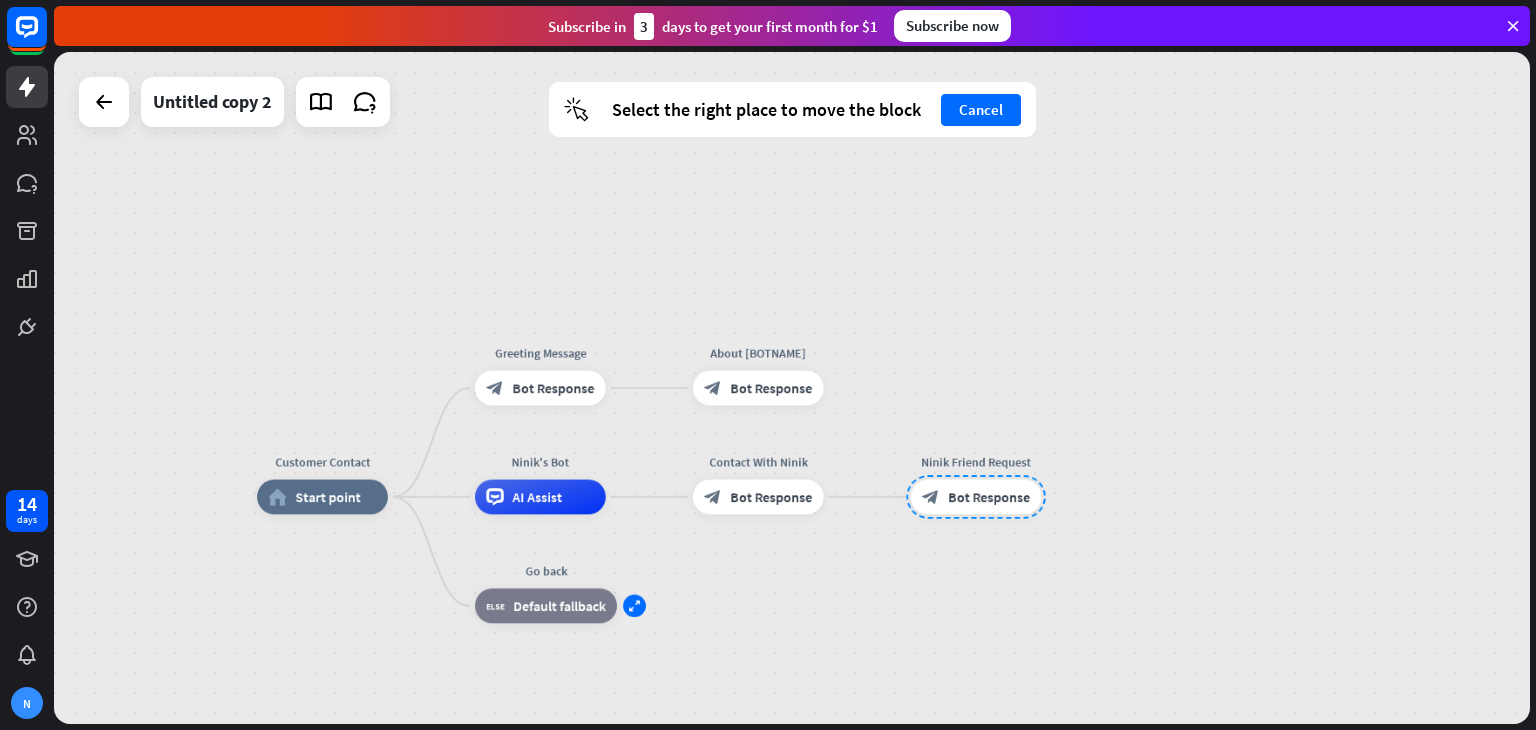 click on "expand" at bounding box center [634, 605] 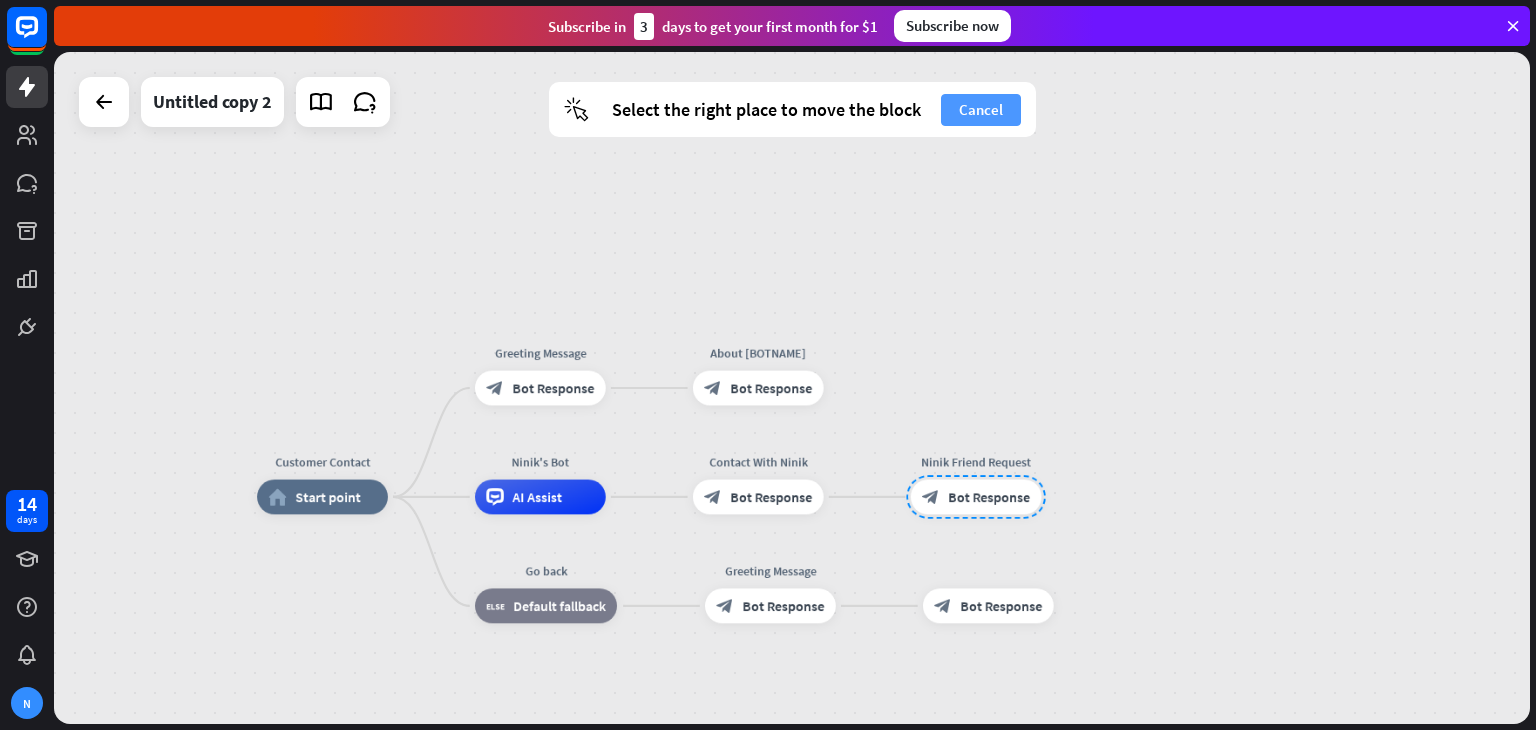 click on "Cancel" at bounding box center [981, 110] 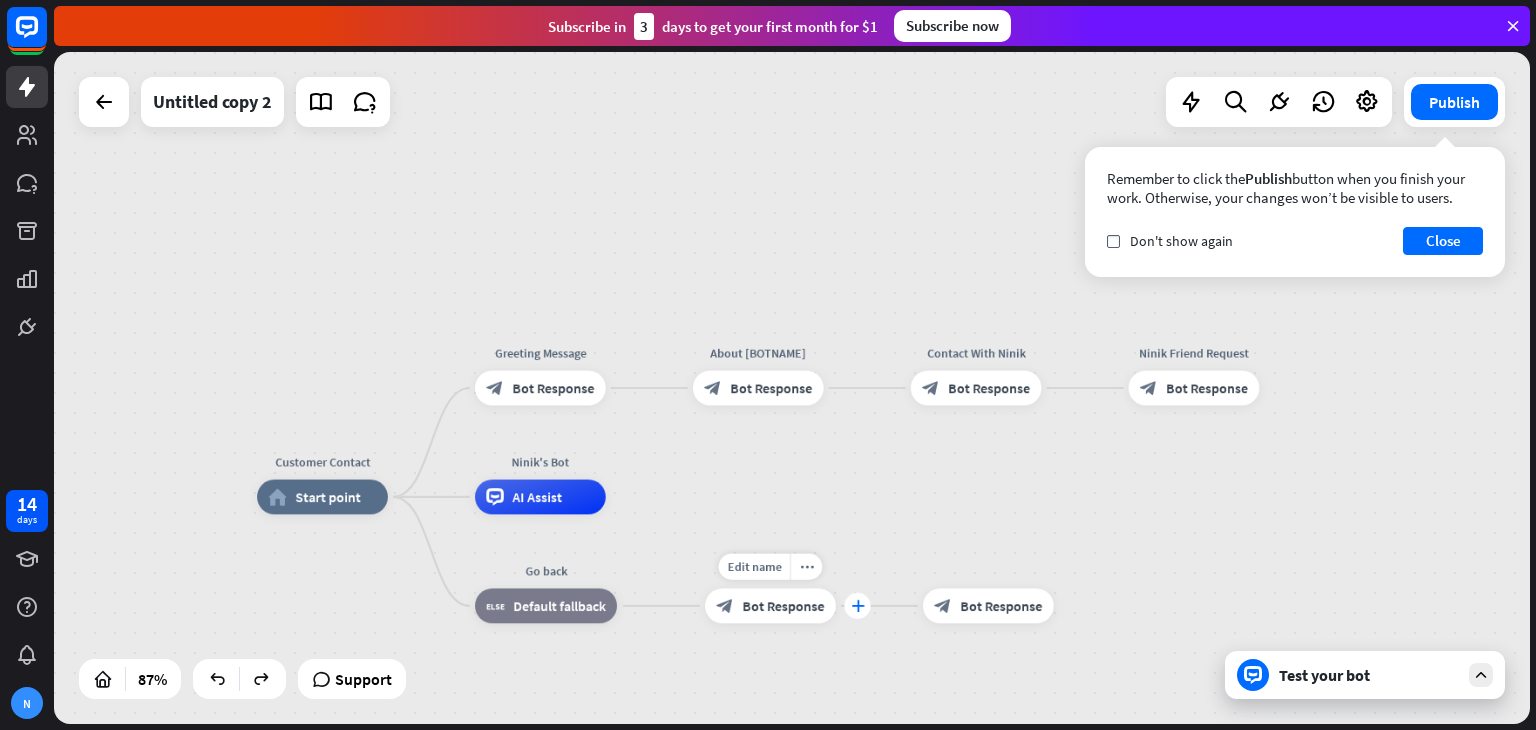 click on "plus" at bounding box center [857, 606] 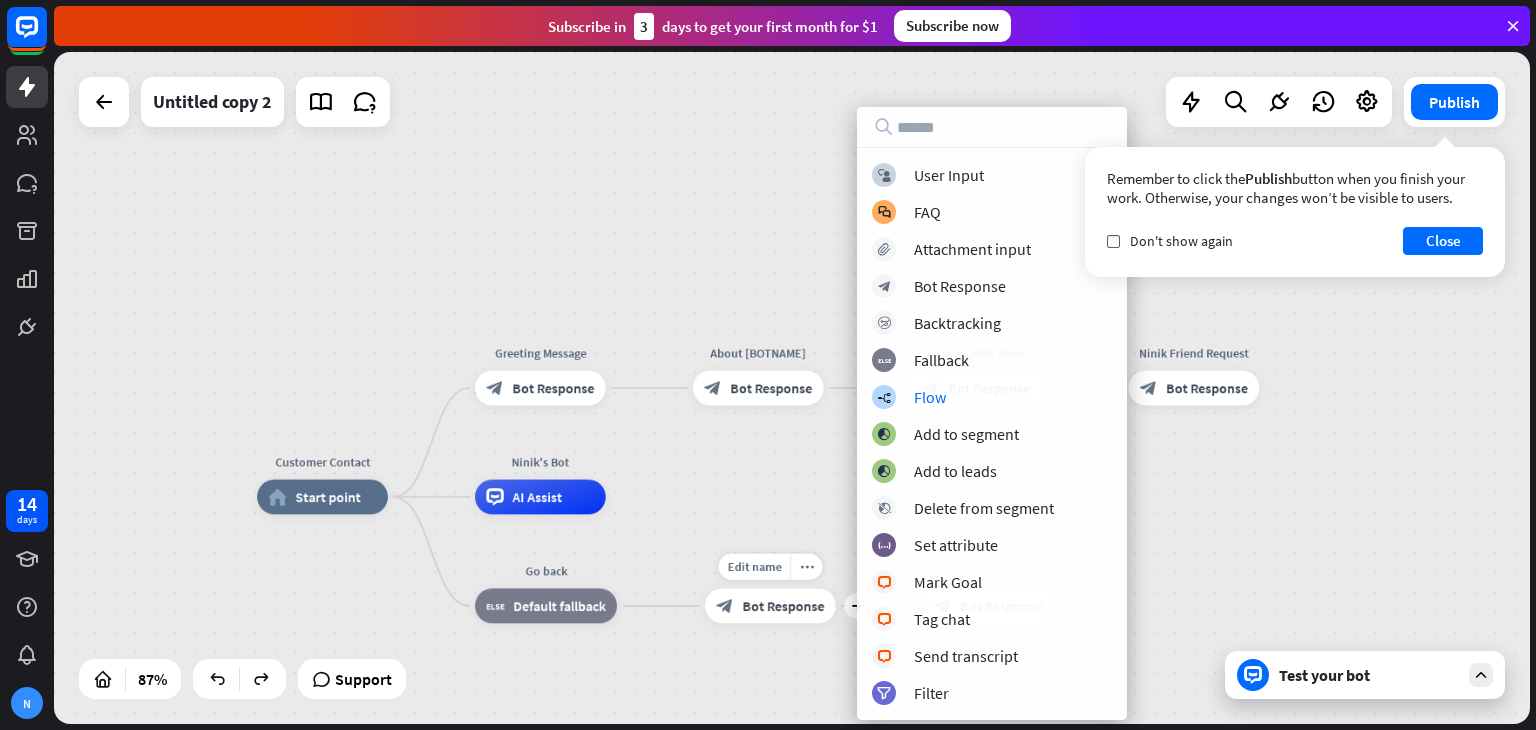 click on "Edit name   more_horiz         plus   Greeting Message   block_bot_response   Bot Response" at bounding box center (770, 605) 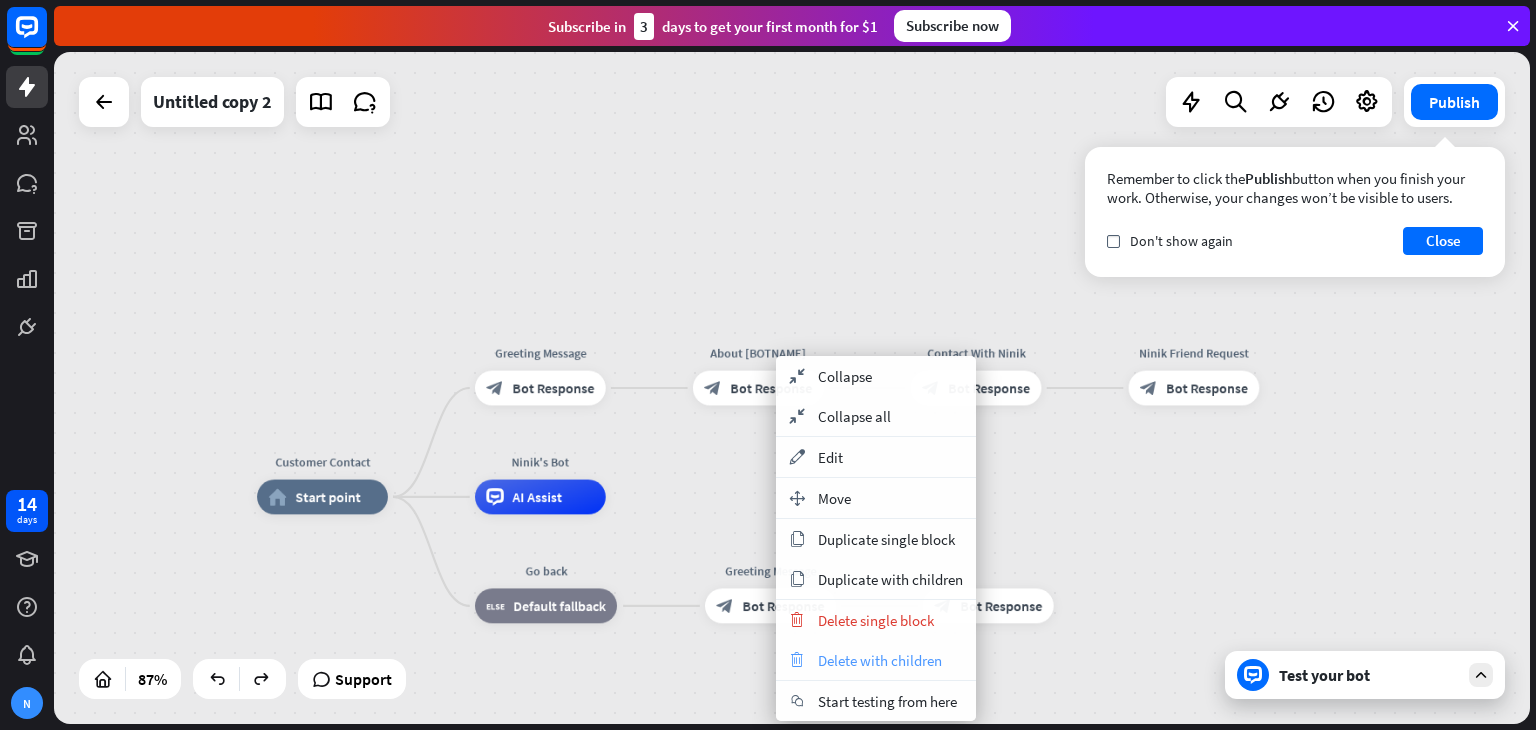click on "trash" at bounding box center (797, 660) 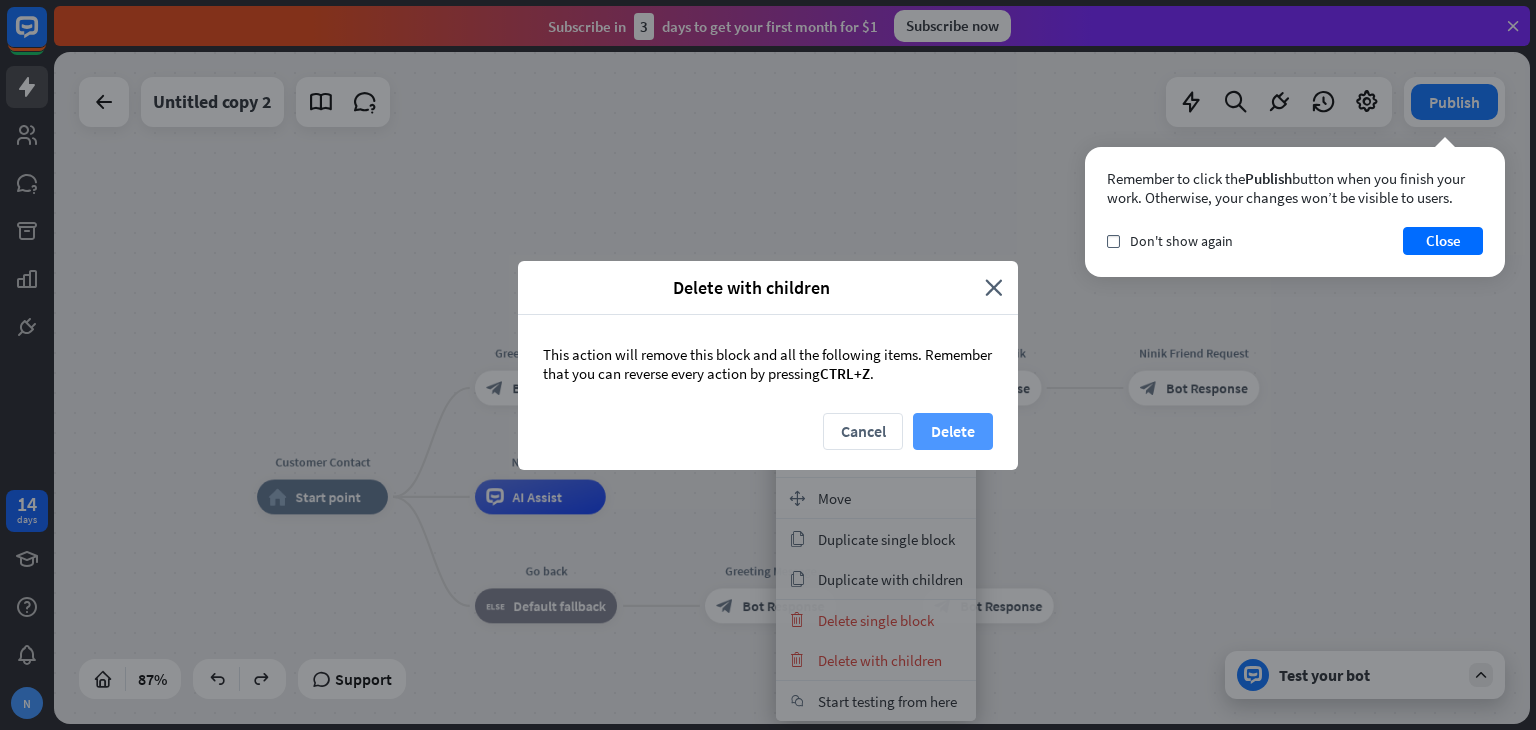 click on "Delete" at bounding box center [953, 431] 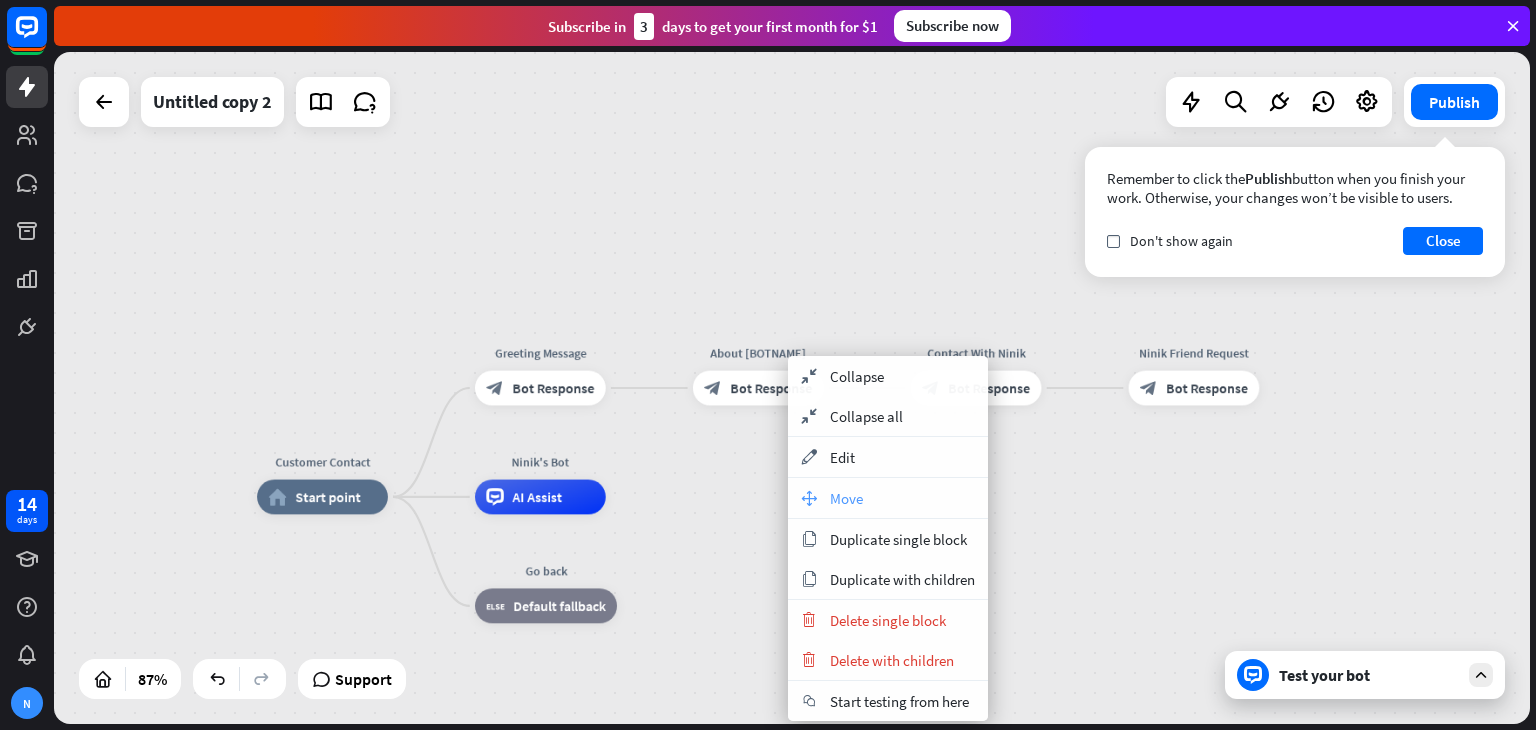 click on "move_block" at bounding box center [809, 498] 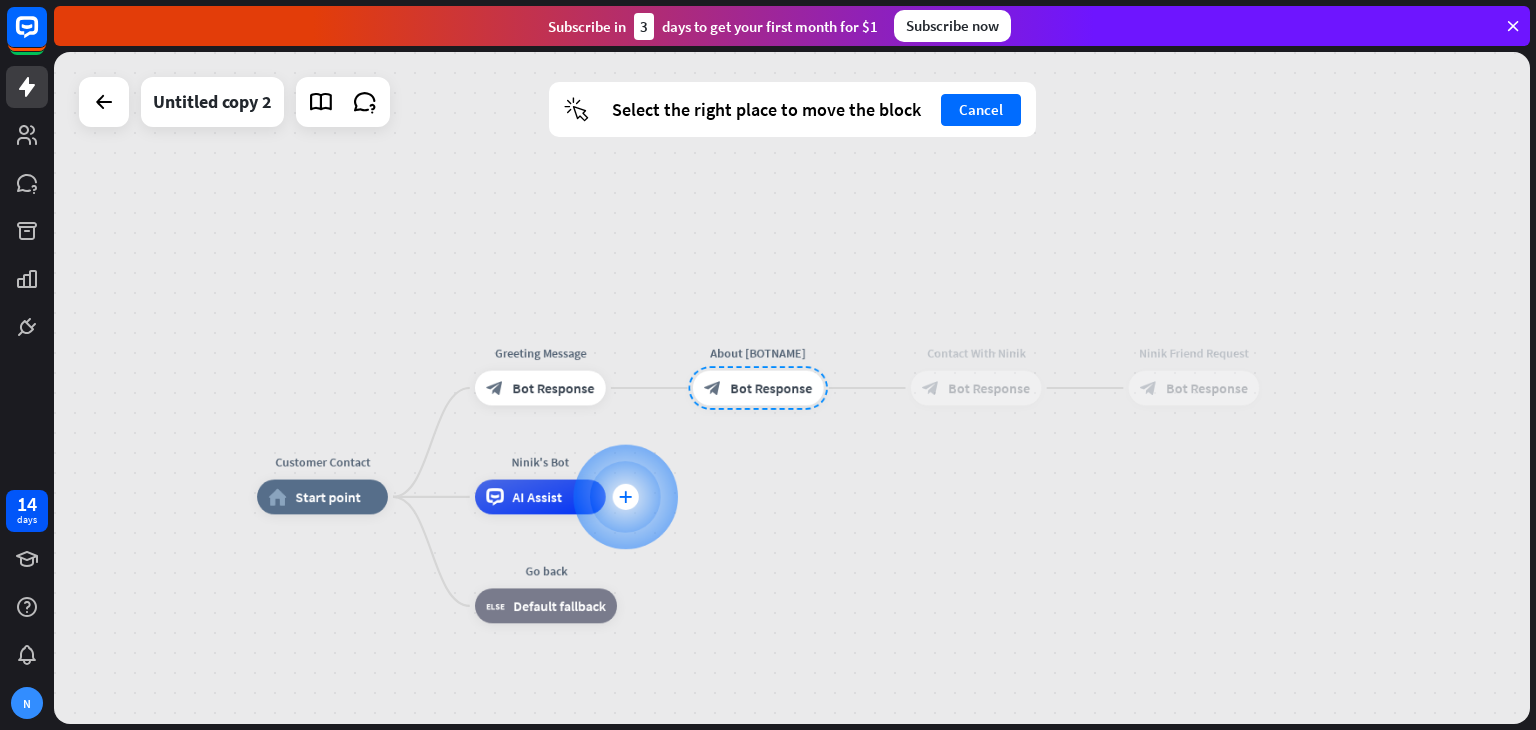 click on "plus" at bounding box center (625, 497) 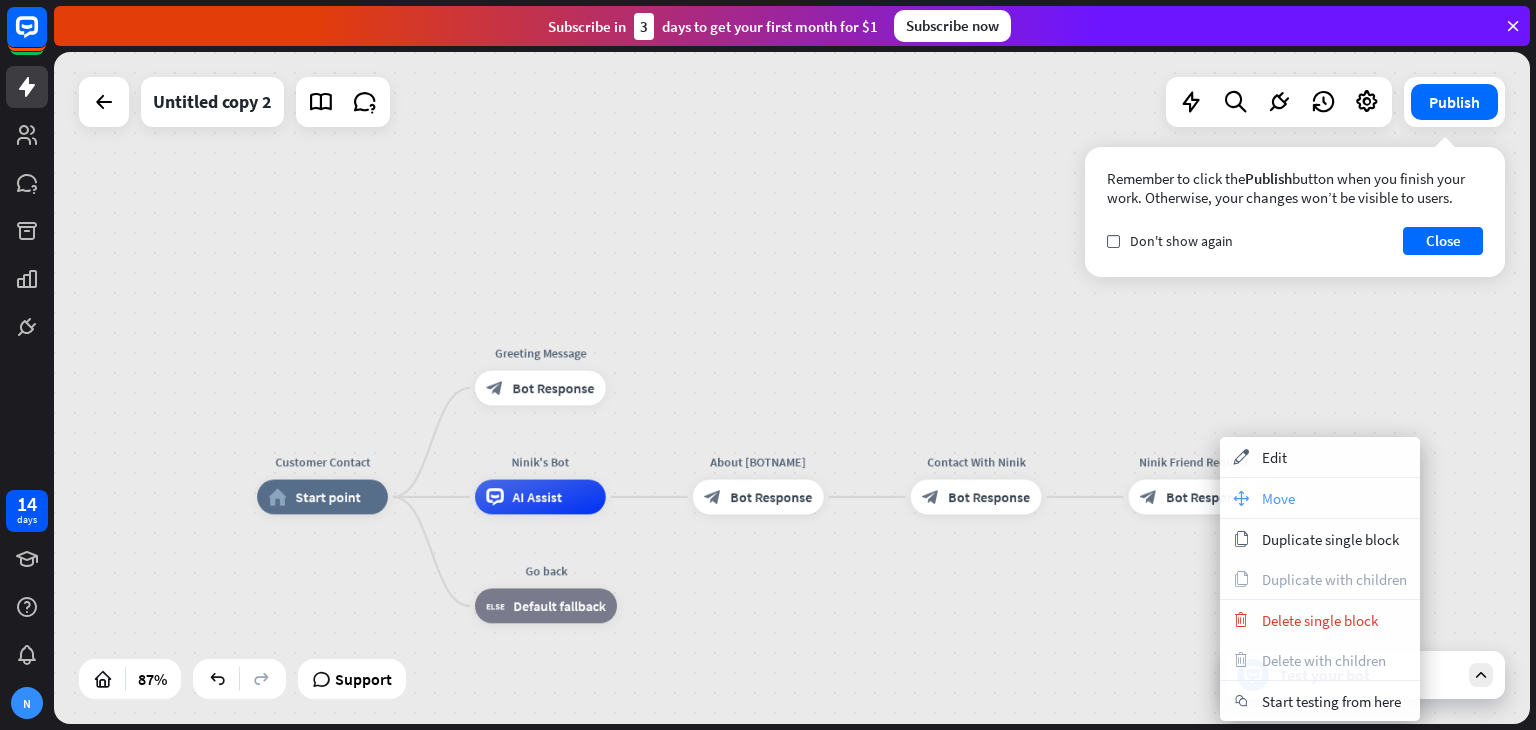 click on "move_block   Move" at bounding box center (1320, 498) 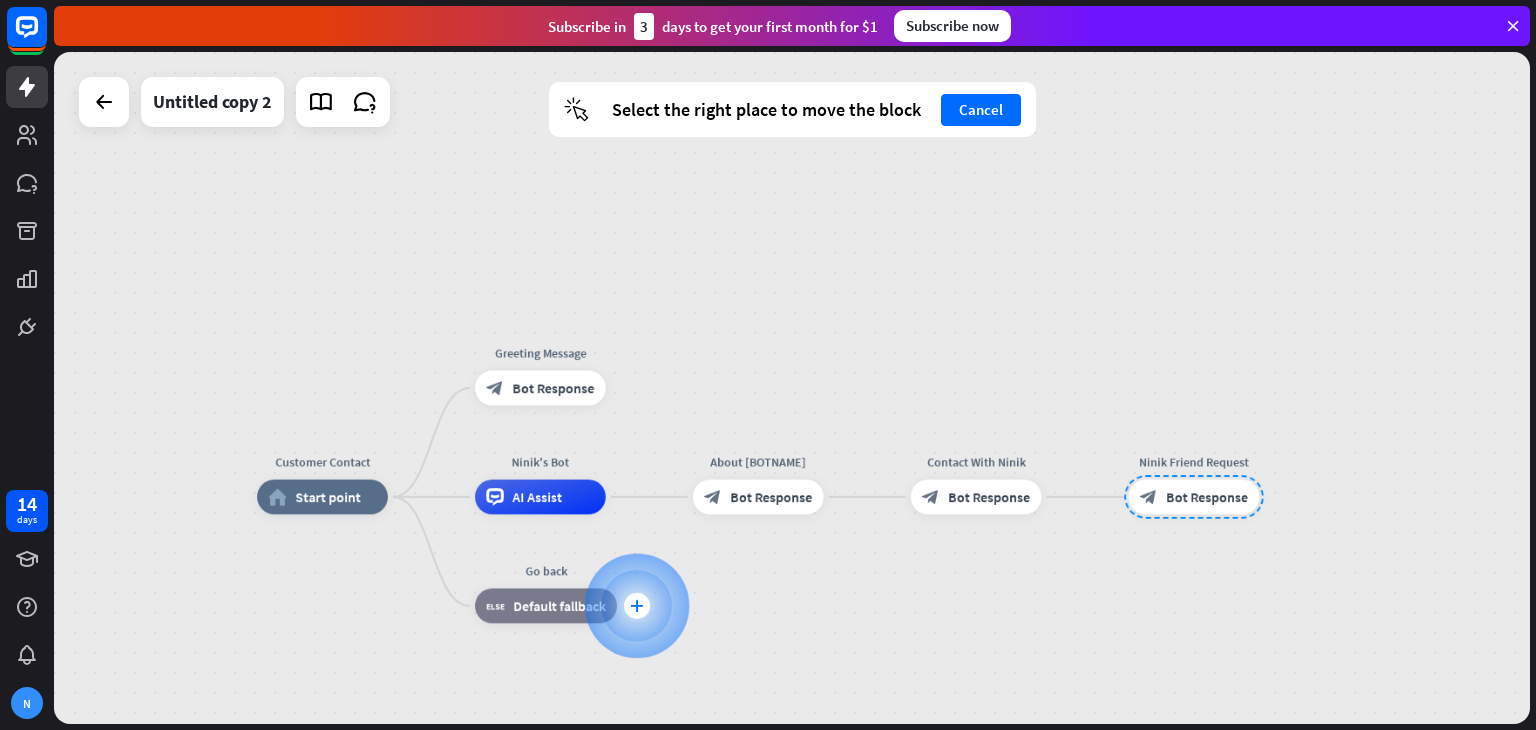 click on "plus" at bounding box center [636, 606] 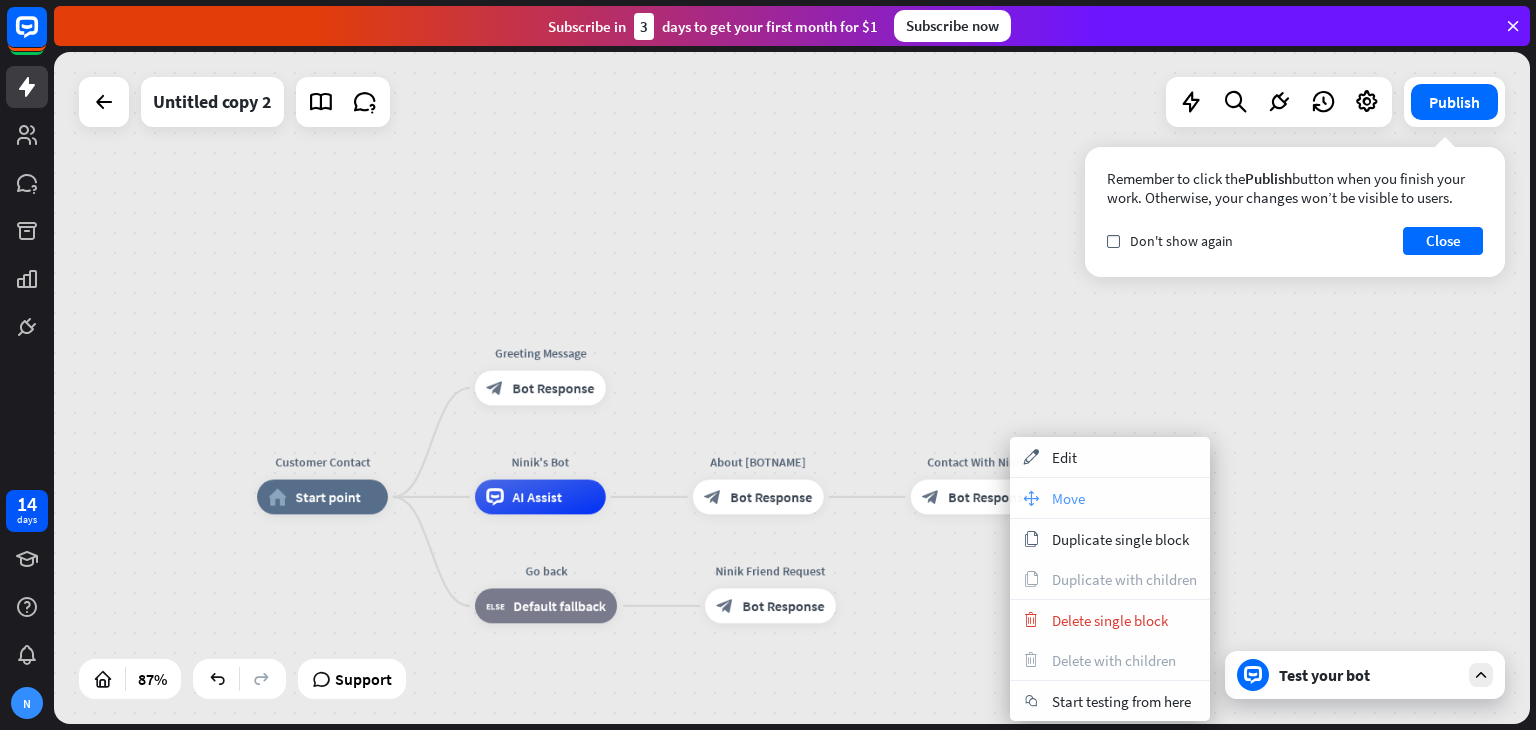 click on "move_block   Move" at bounding box center [1110, 498] 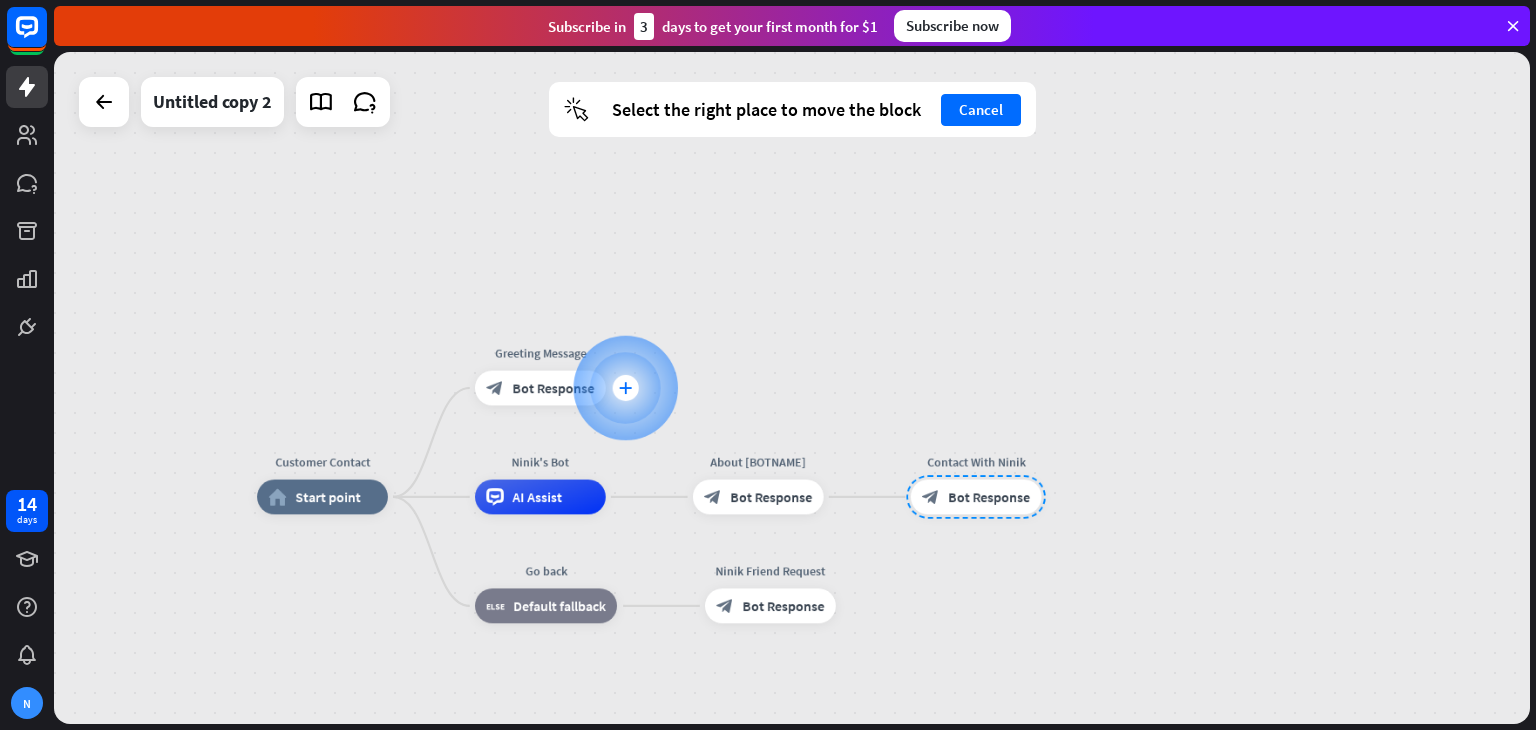 click on "plus" at bounding box center (625, 388) 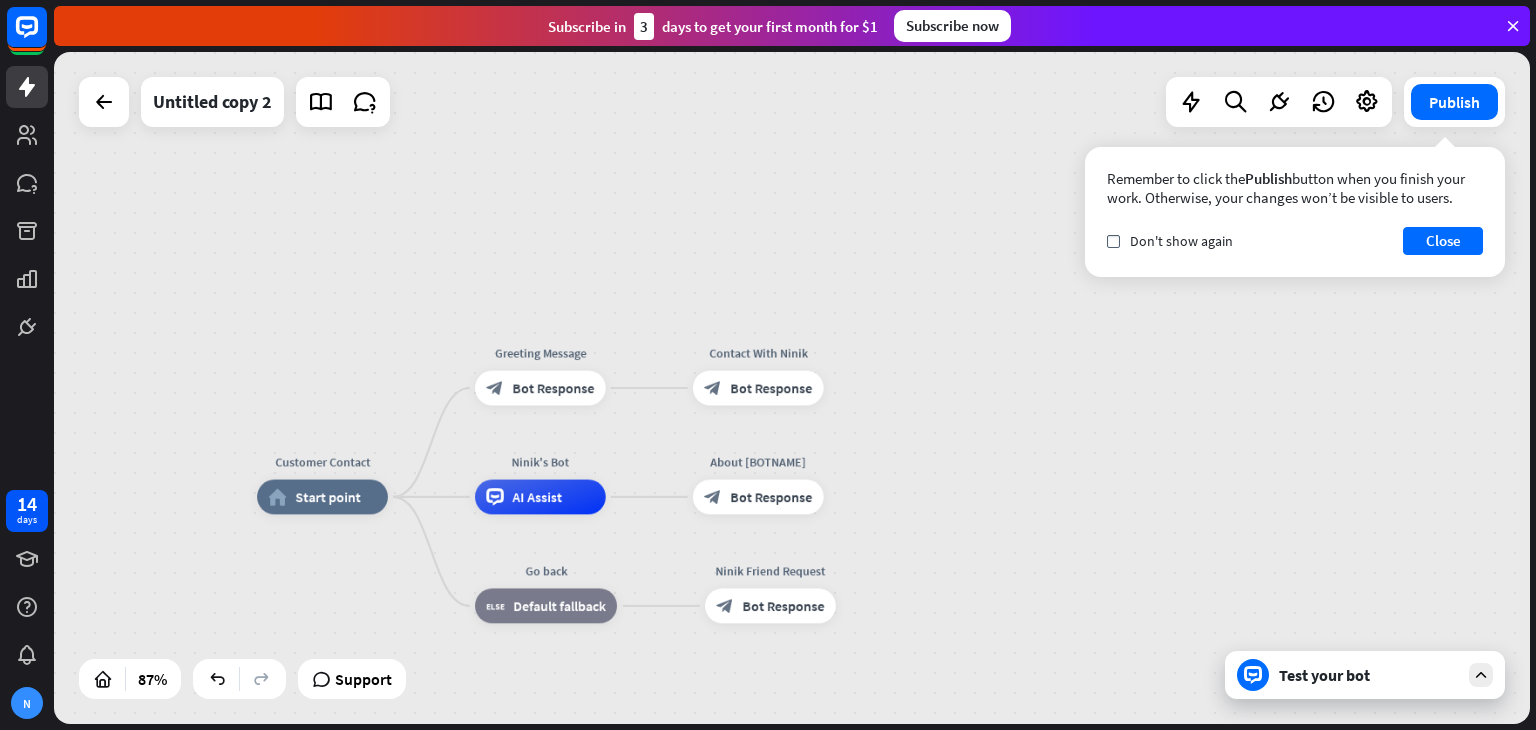 click on "Test your bot" at bounding box center [1369, 675] 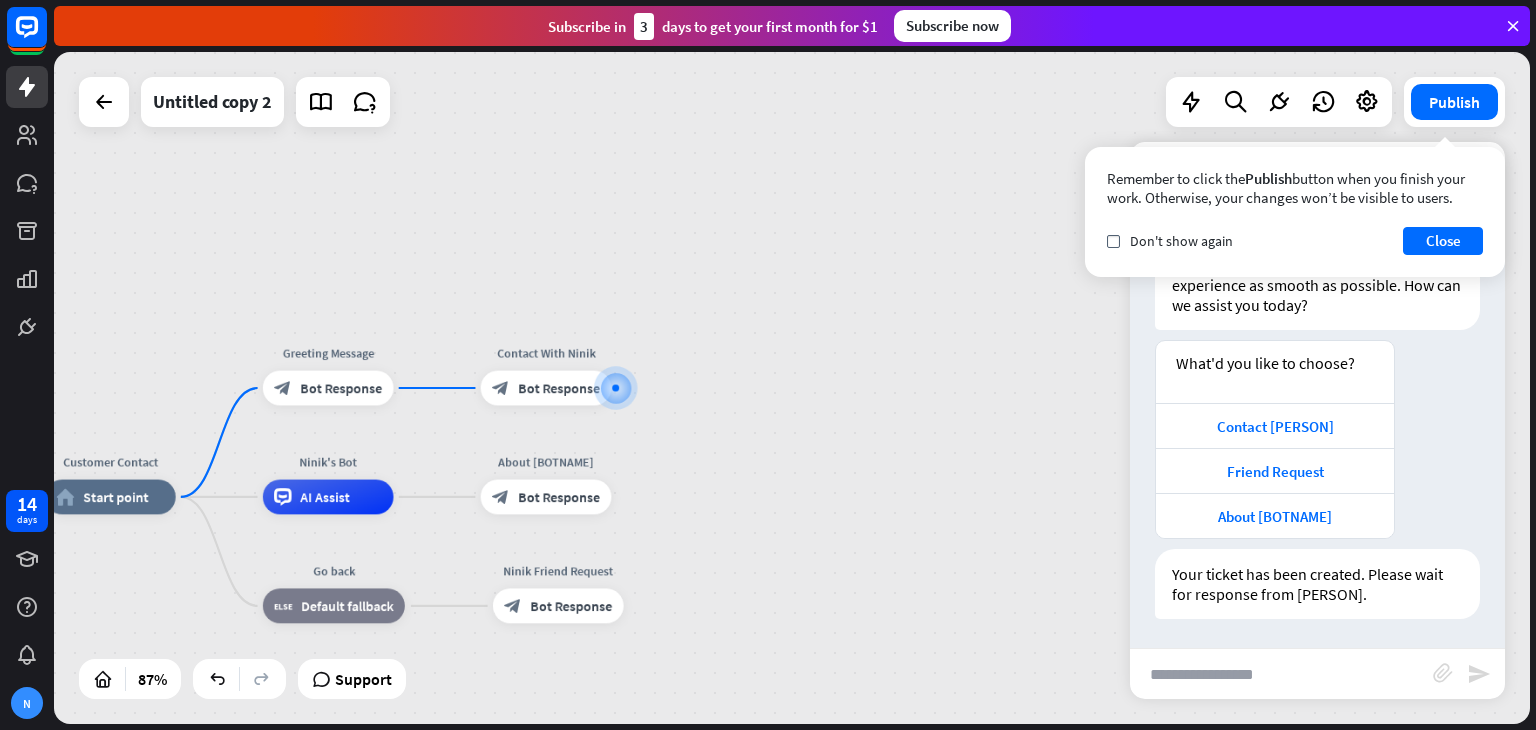 scroll, scrollTop: 60, scrollLeft: 0, axis: vertical 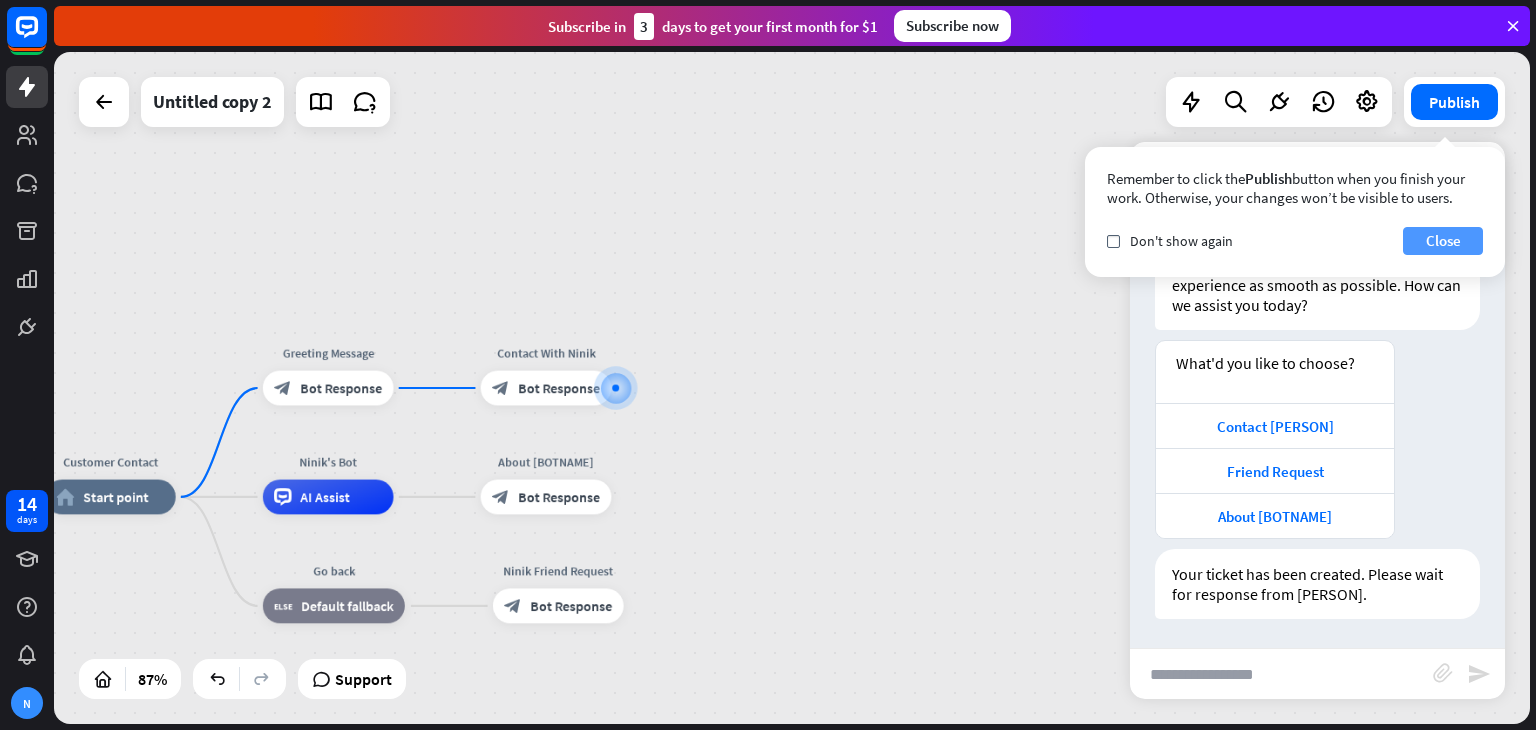click on "Close" at bounding box center [1443, 241] 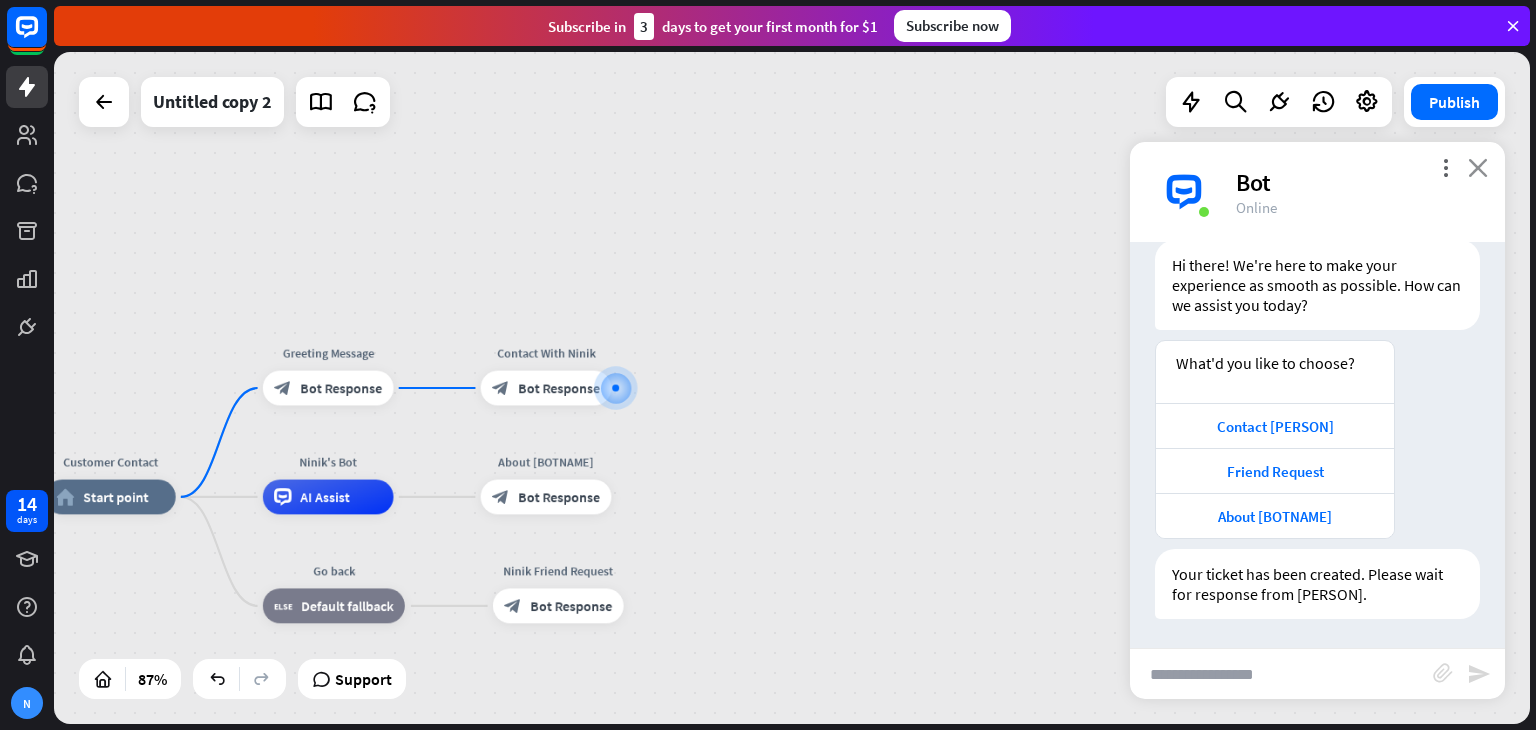 click on "close" at bounding box center [1478, 167] 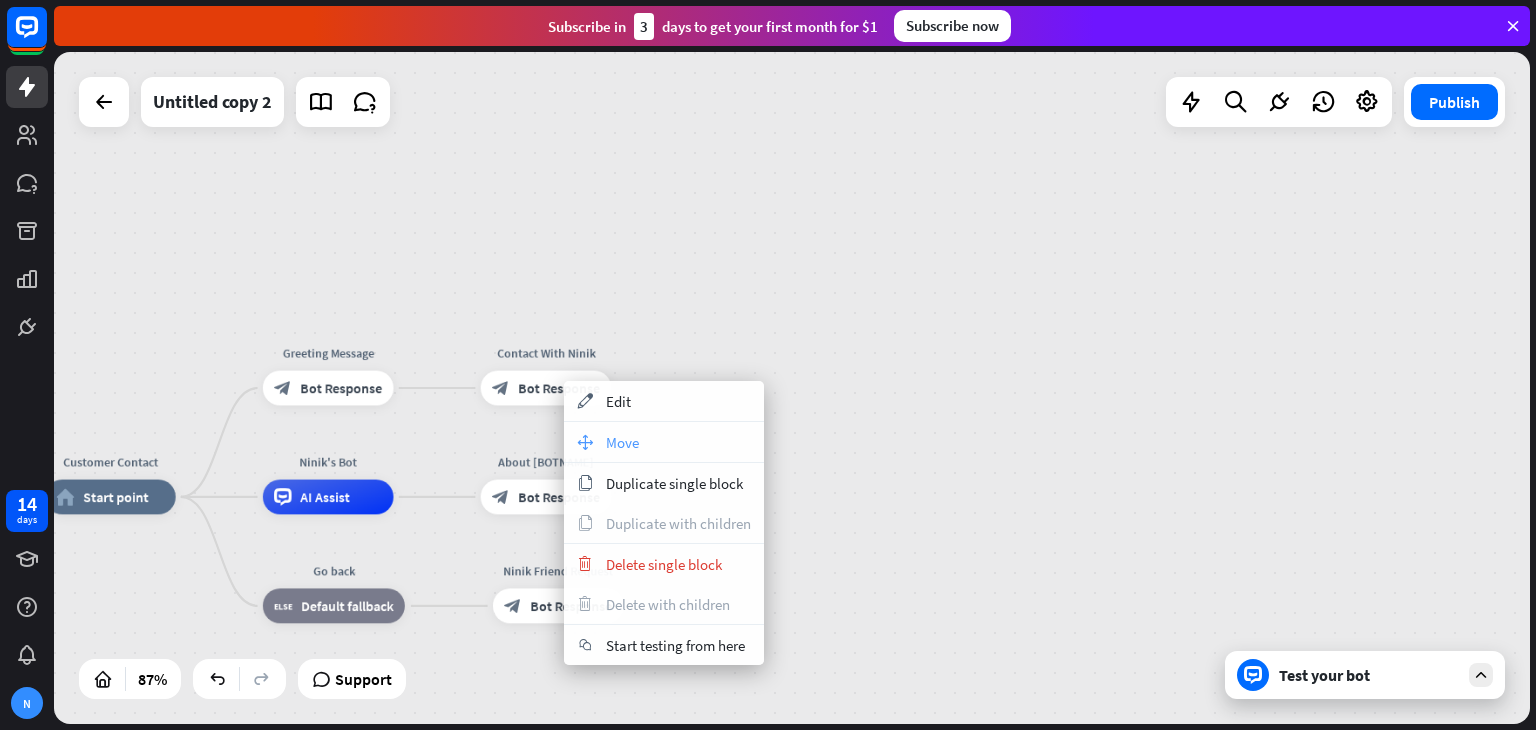 click on "move_block   Move" at bounding box center [664, 442] 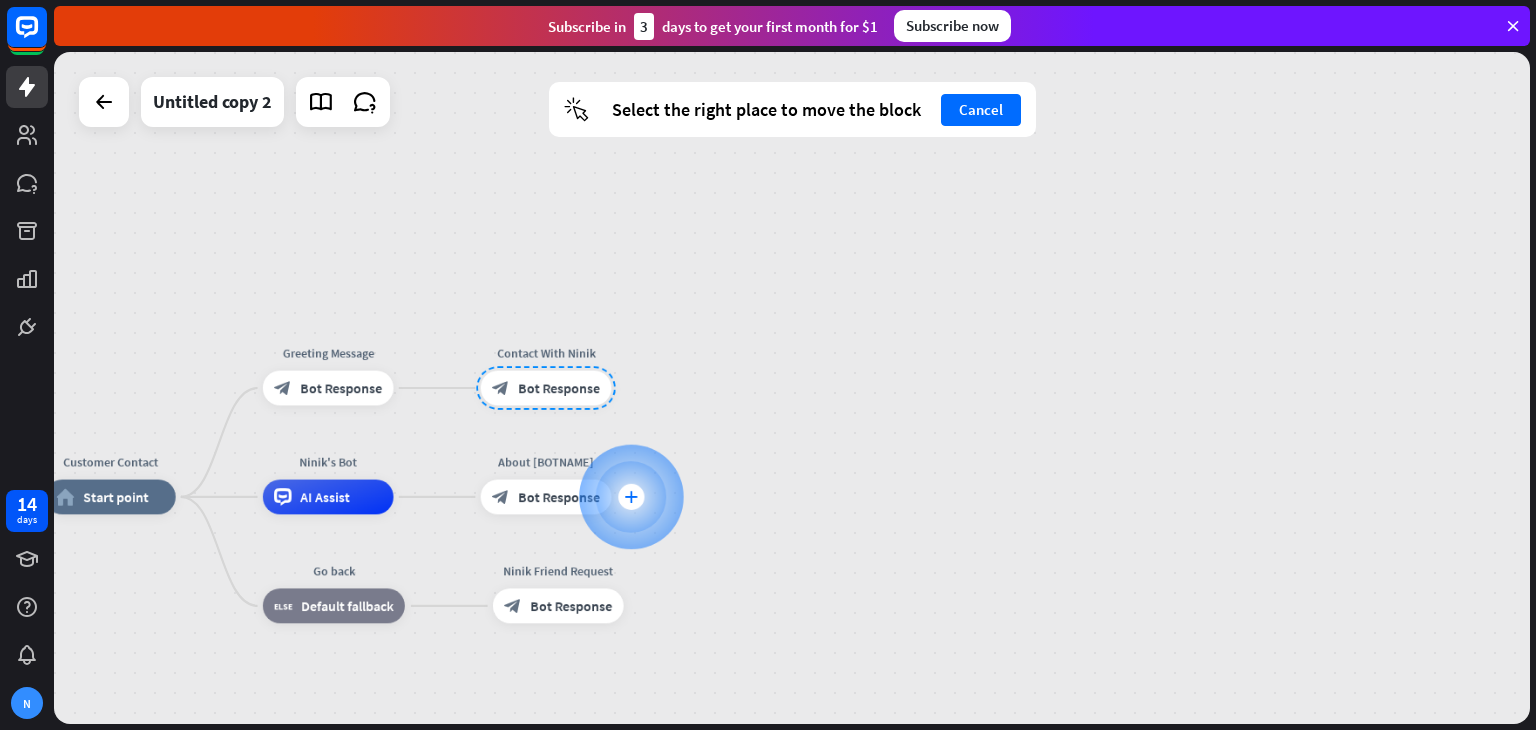 click at bounding box center [631, 497] 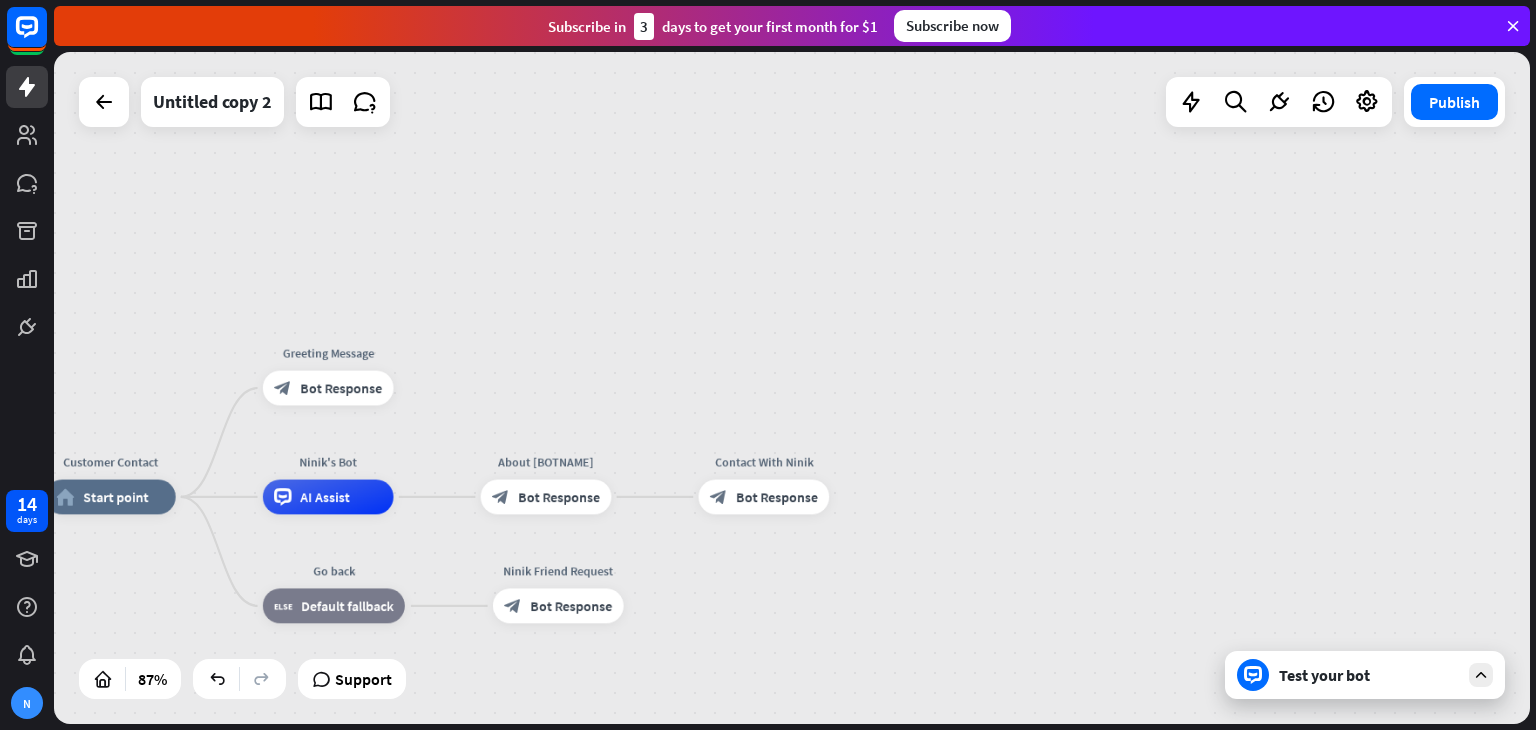 click at bounding box center [1253, 675] 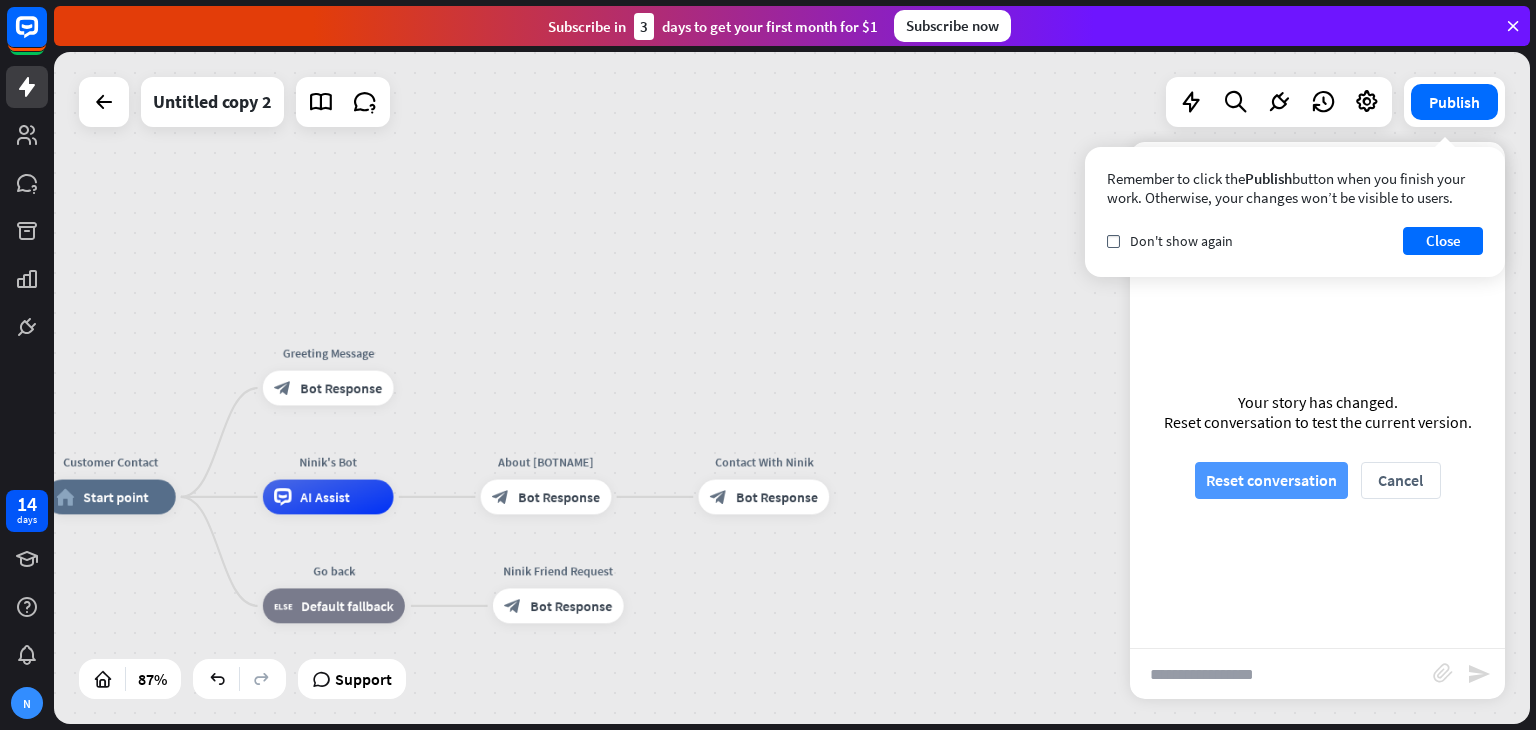 click on "Reset conversation" at bounding box center (1271, 480) 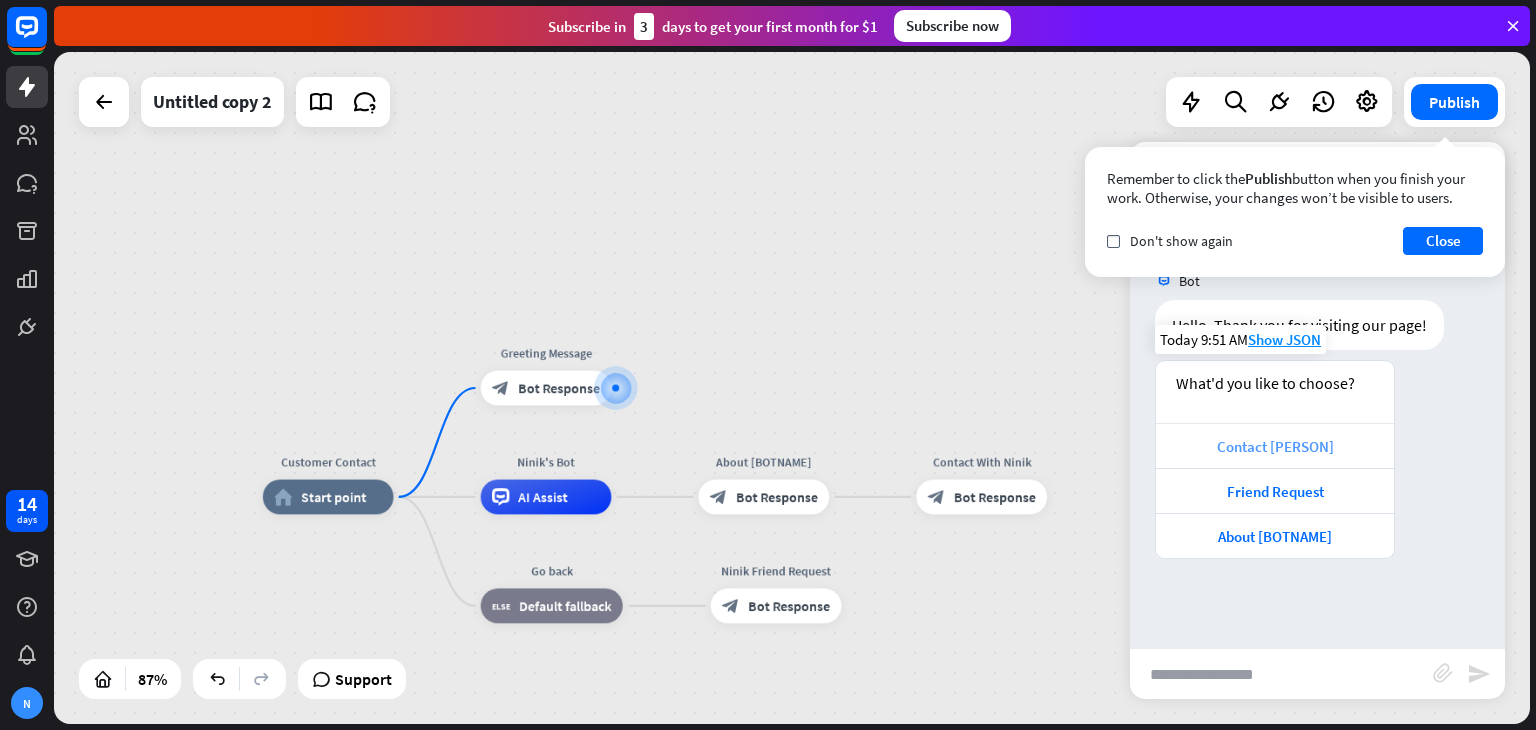 click on "Contact [PERSON]" at bounding box center [1275, 446] 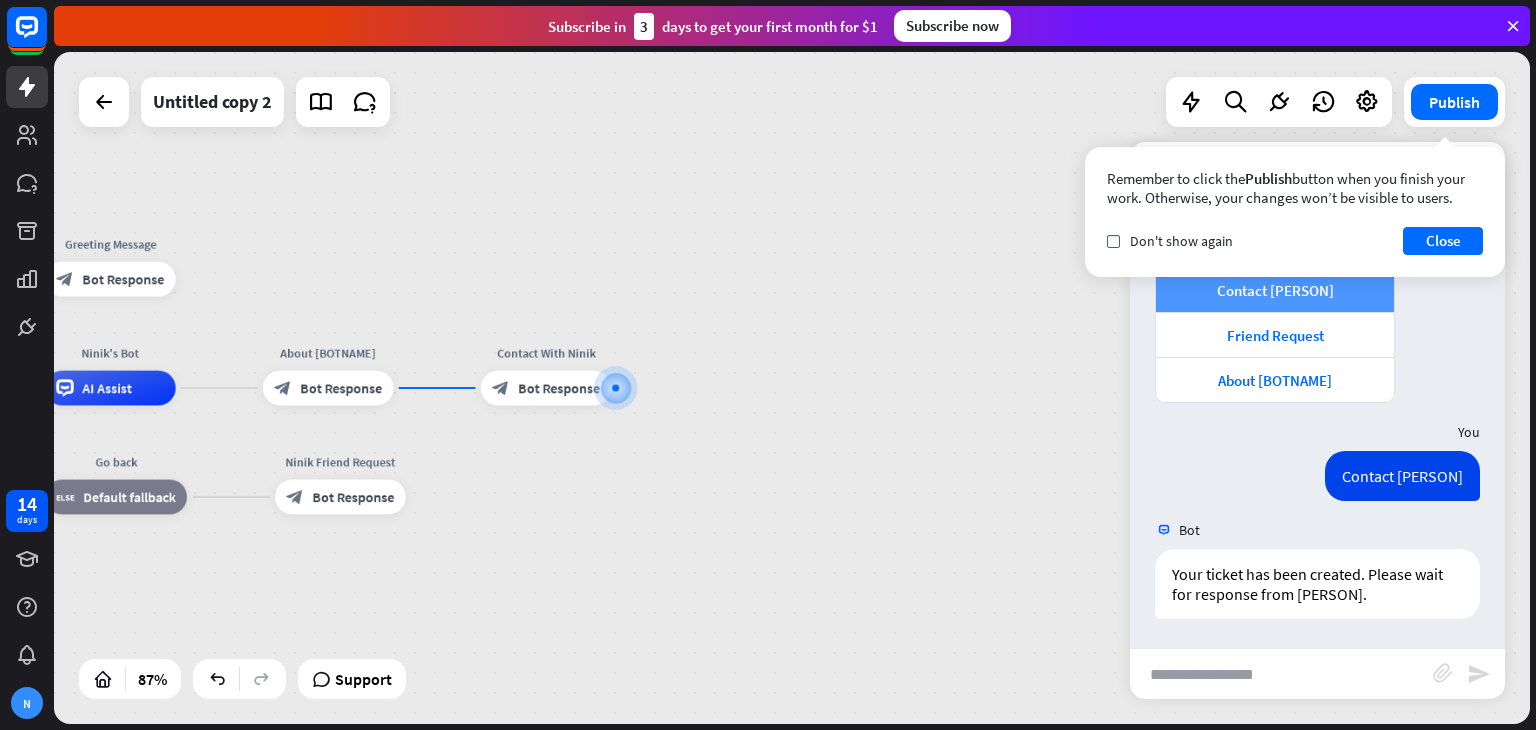 scroll, scrollTop: 156, scrollLeft: 0, axis: vertical 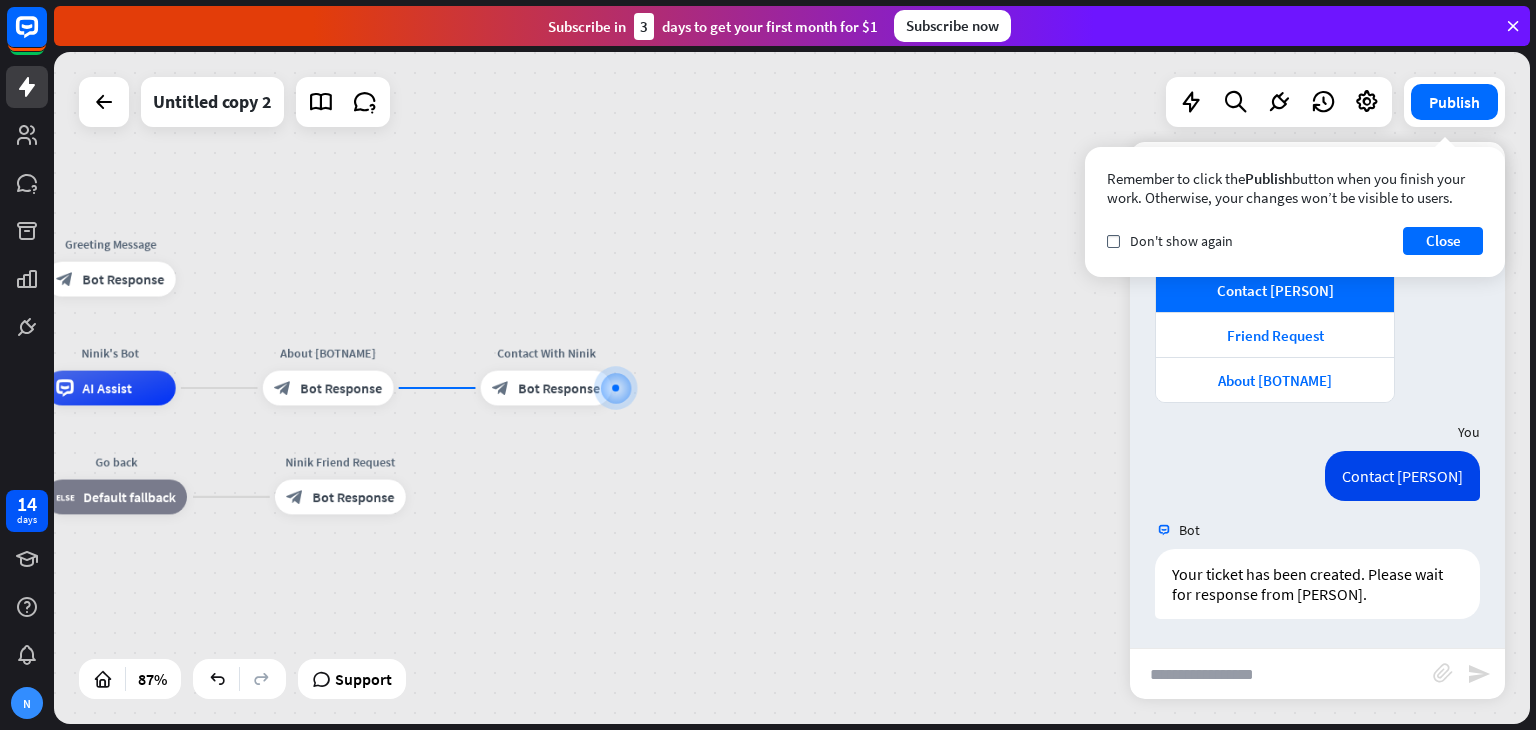 drag, startPoint x: 1314, startPoint y: 355, endPoint x: 1329, endPoint y: 410, distance: 57.00877 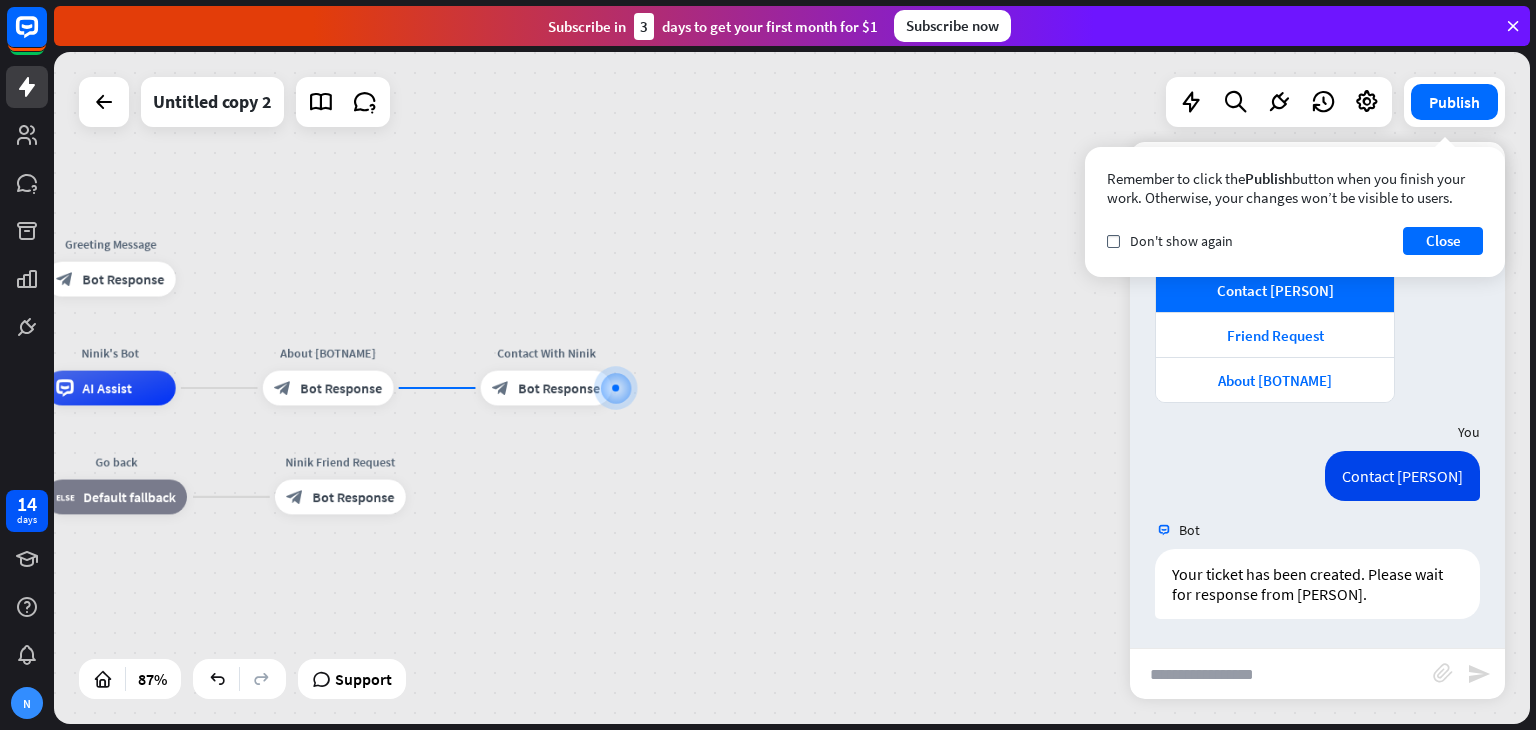 click on "What'd you like to choose?
Contact [PERSON]
Friend Request
About [PERSON]
Today 9:51 AM
Show JSON" at bounding box center (1317, 308) 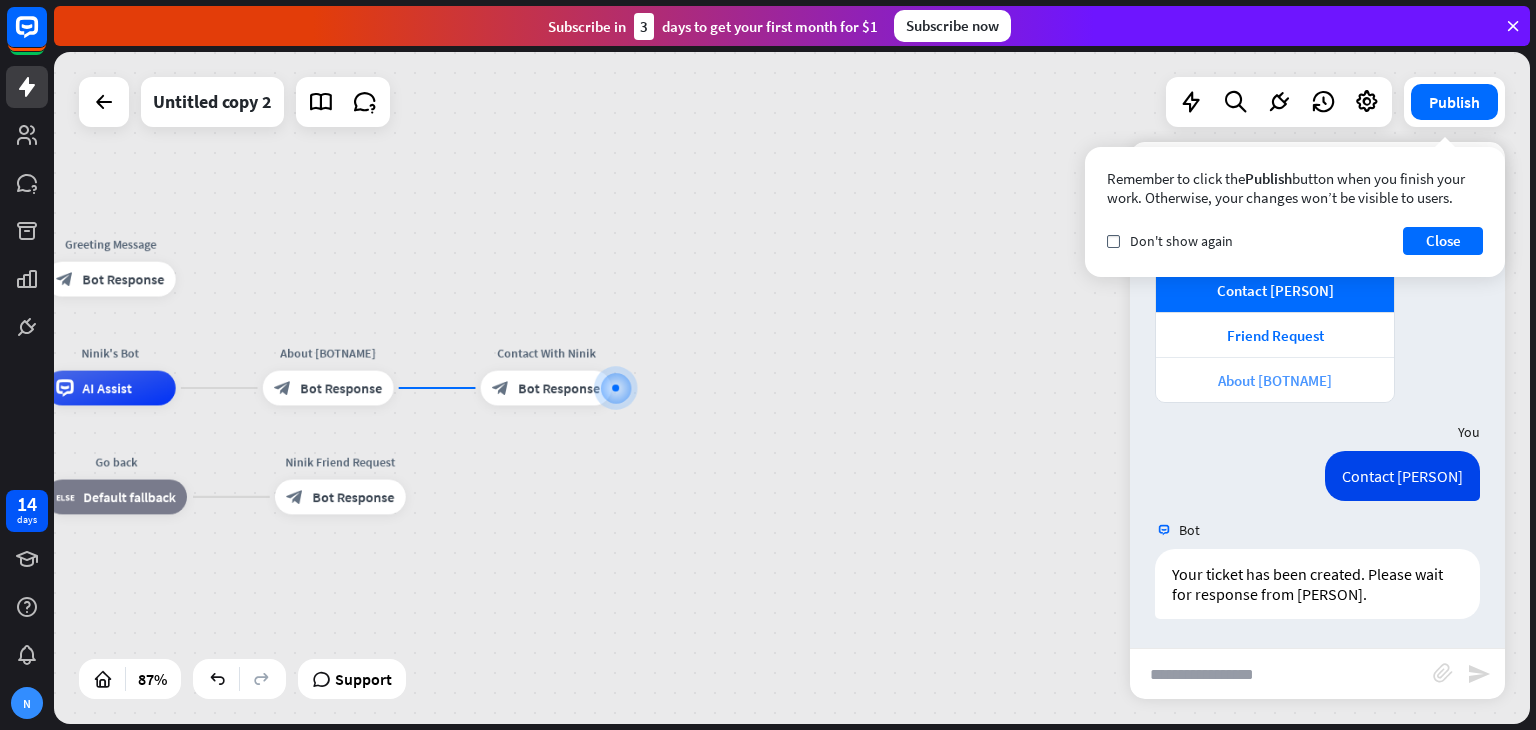 click on "About [BOTNAME]" at bounding box center [1275, 380] 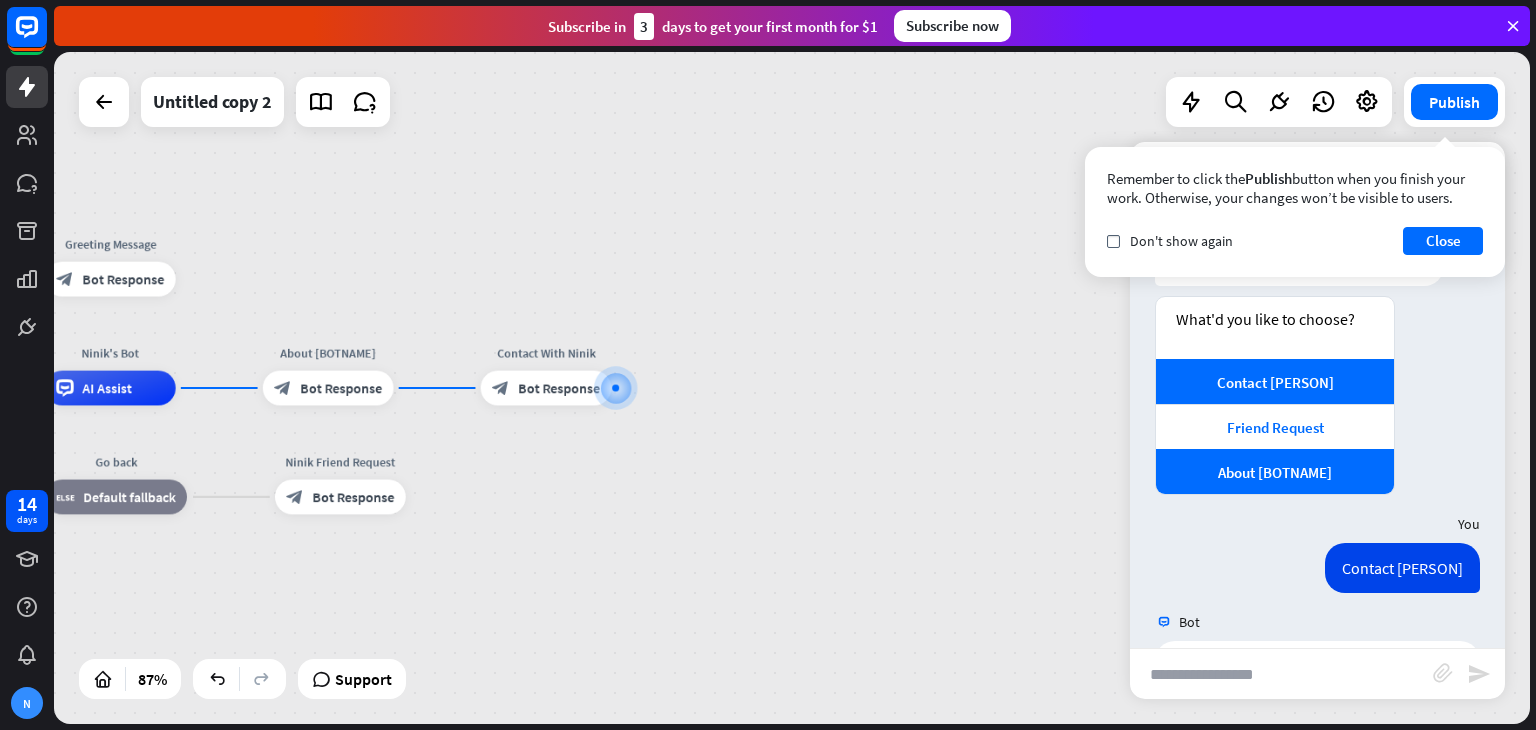 scroll, scrollTop: 43, scrollLeft: 0, axis: vertical 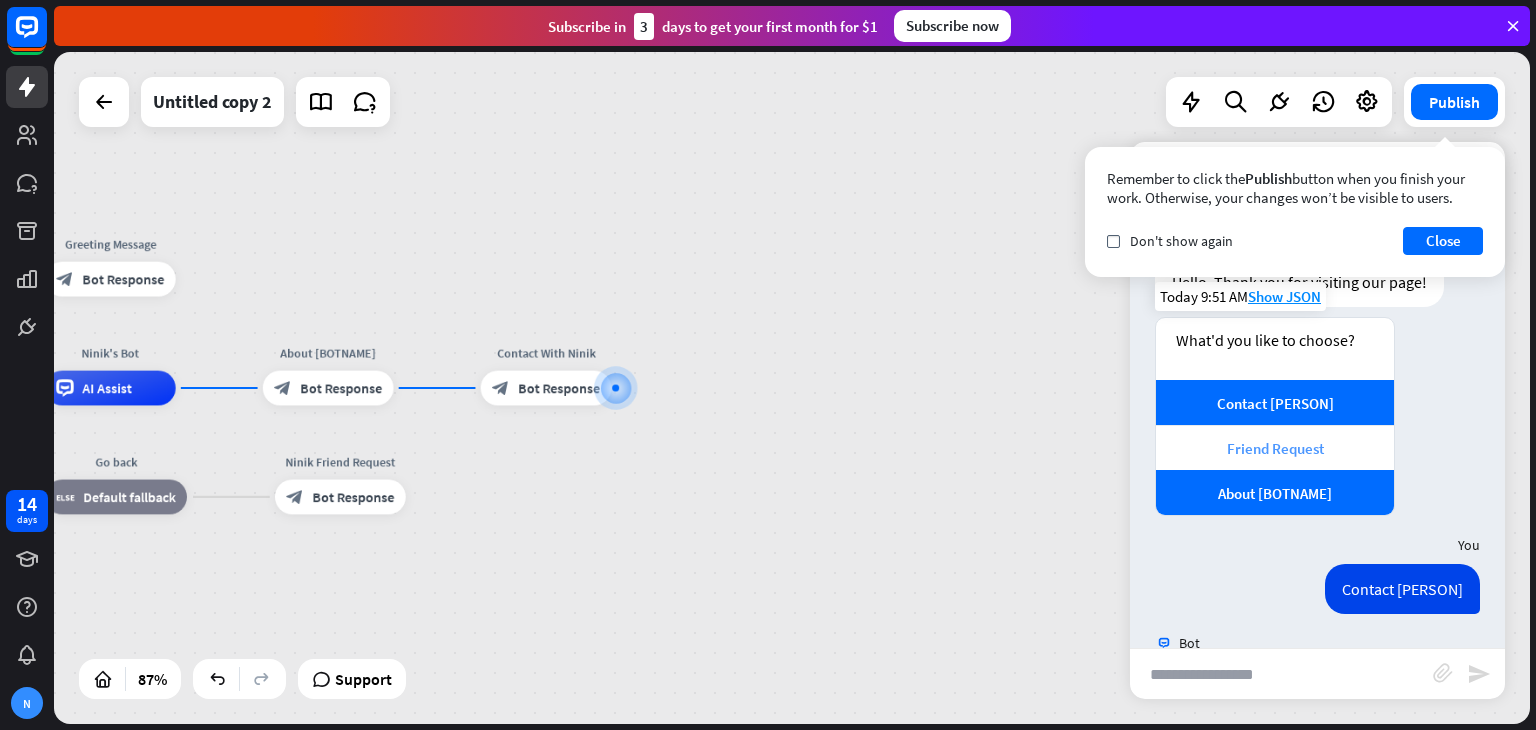 click on "Friend Request" at bounding box center [1275, 448] 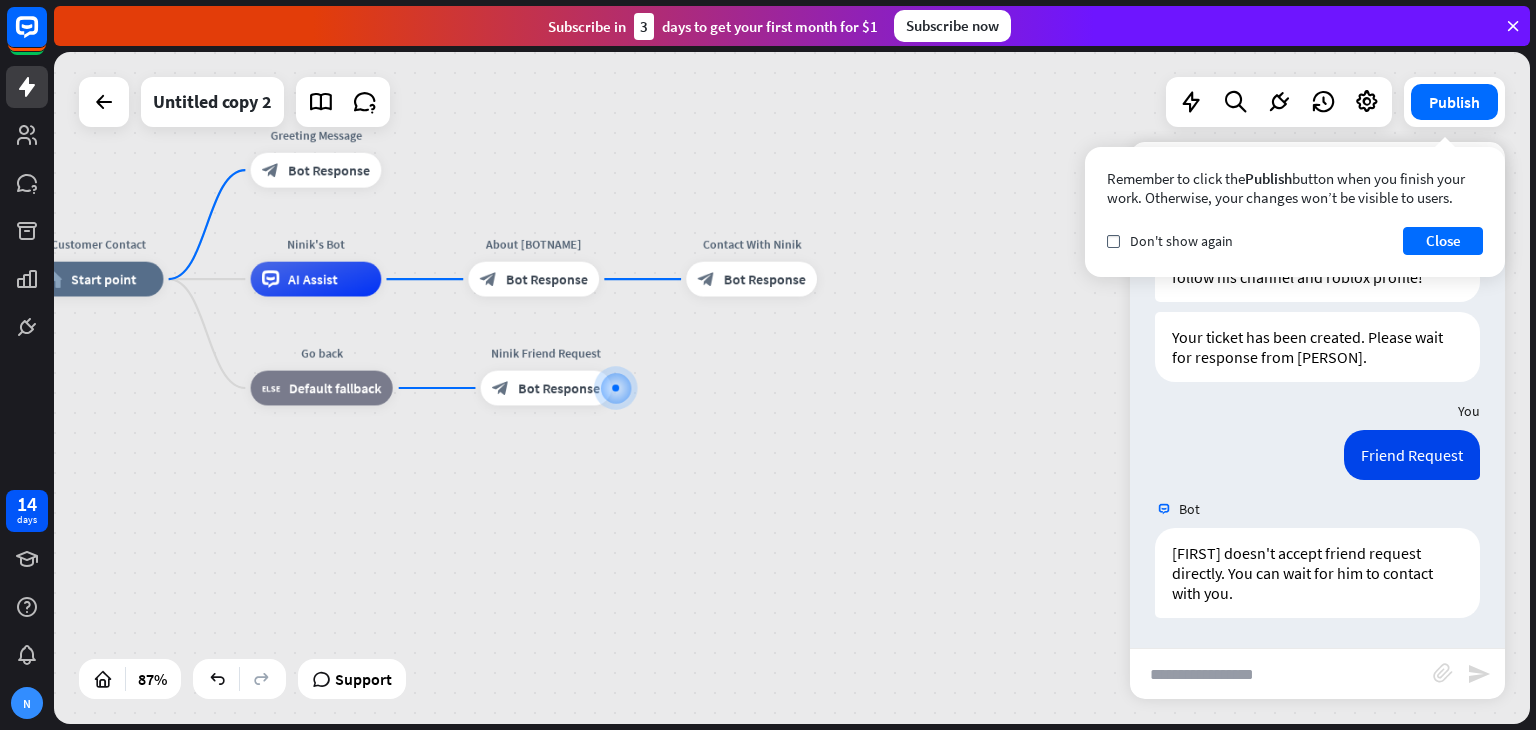 scroll, scrollTop: 788, scrollLeft: 0, axis: vertical 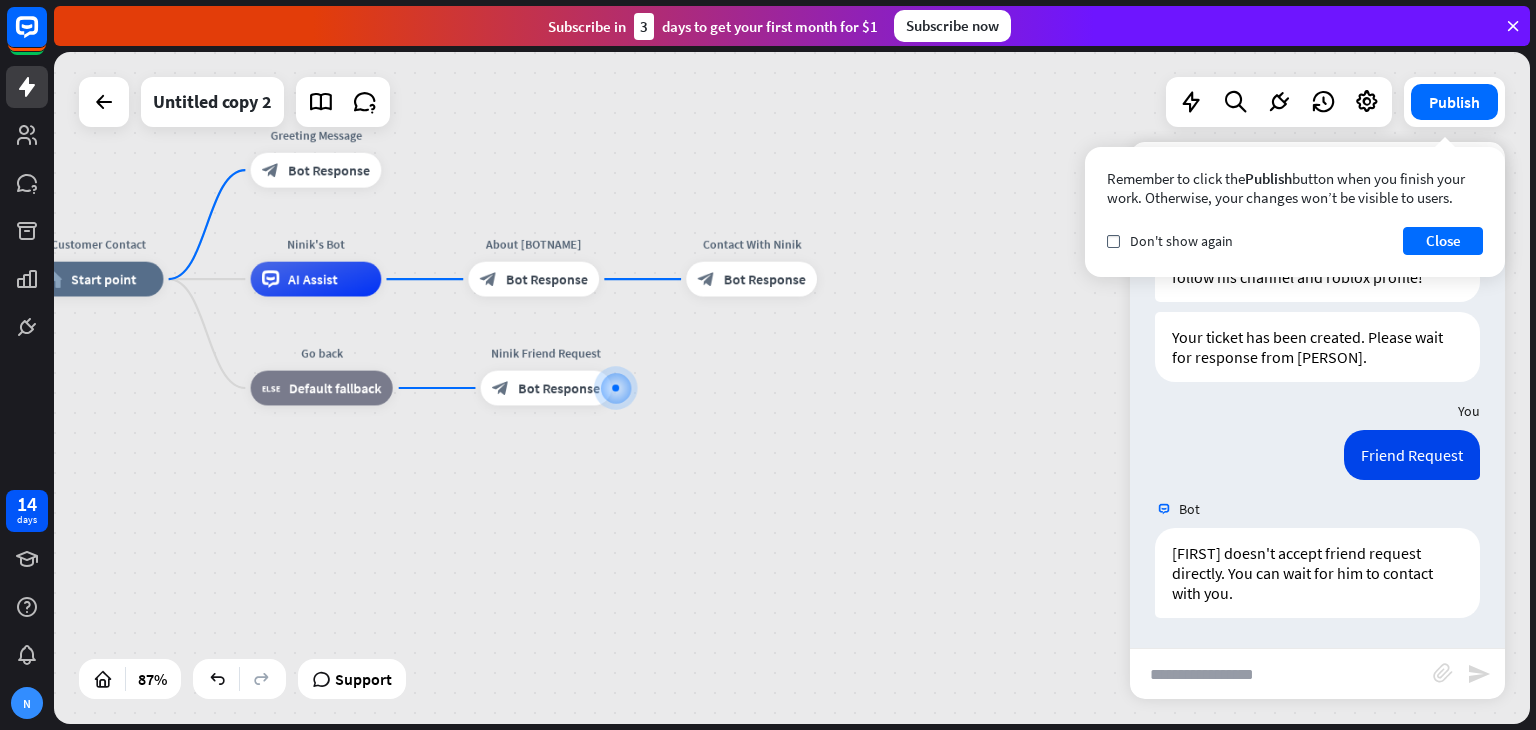 click on "Customer Contact   home_2   Start point                 Greeting Message   block_bot_response   Bot Response                 Ninik's Bot     AI Assist                 About Ninik   block_bot_response   Bot Response                 Contact With Ninik   block_bot_response   Bot Response                 Go back   block_fallback   Default fallback                 Ninik Friend Request   block_bot_response   Bot Response" at bounding box center [676, 572] 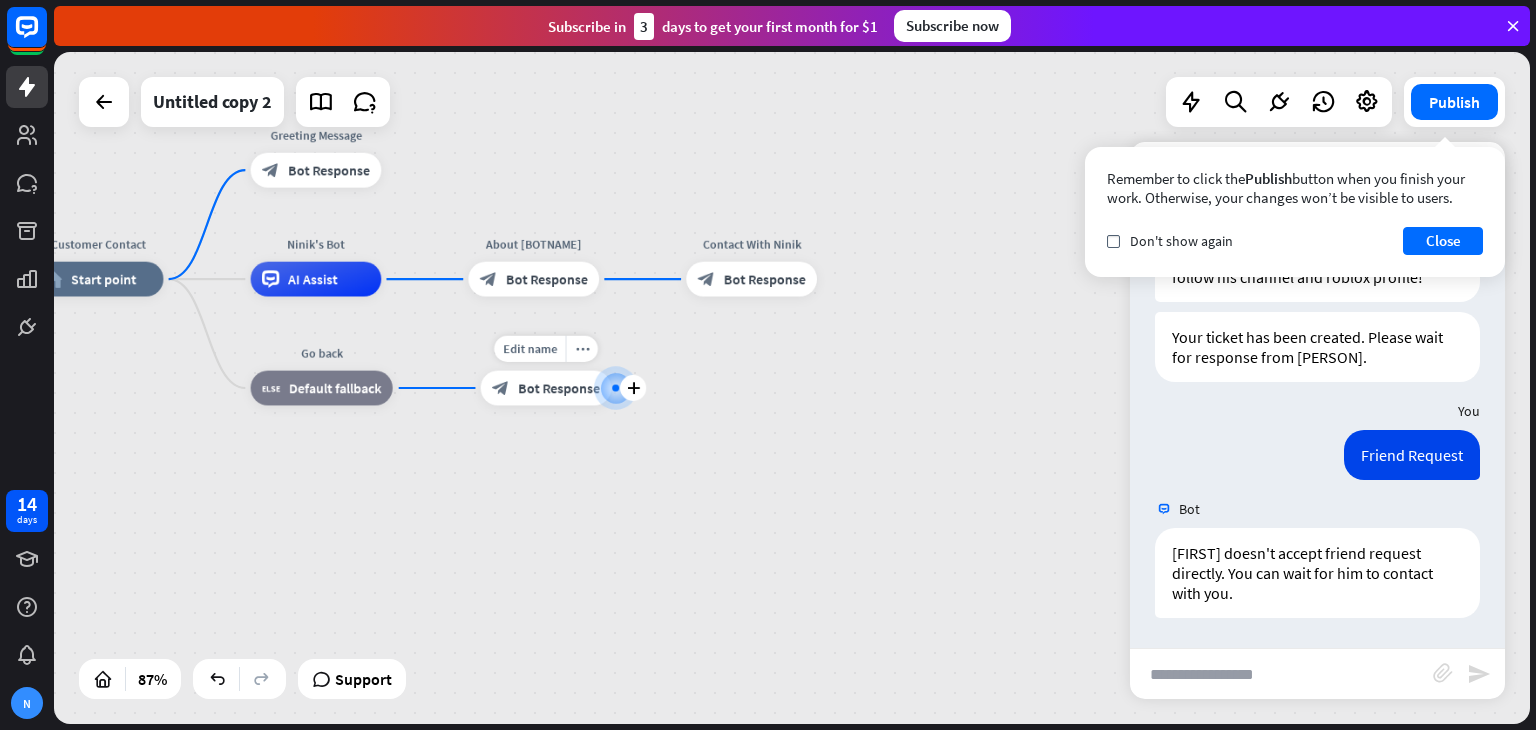 drag, startPoint x: 543, startPoint y: 389, endPoint x: 637, endPoint y: 337, distance: 107.42439 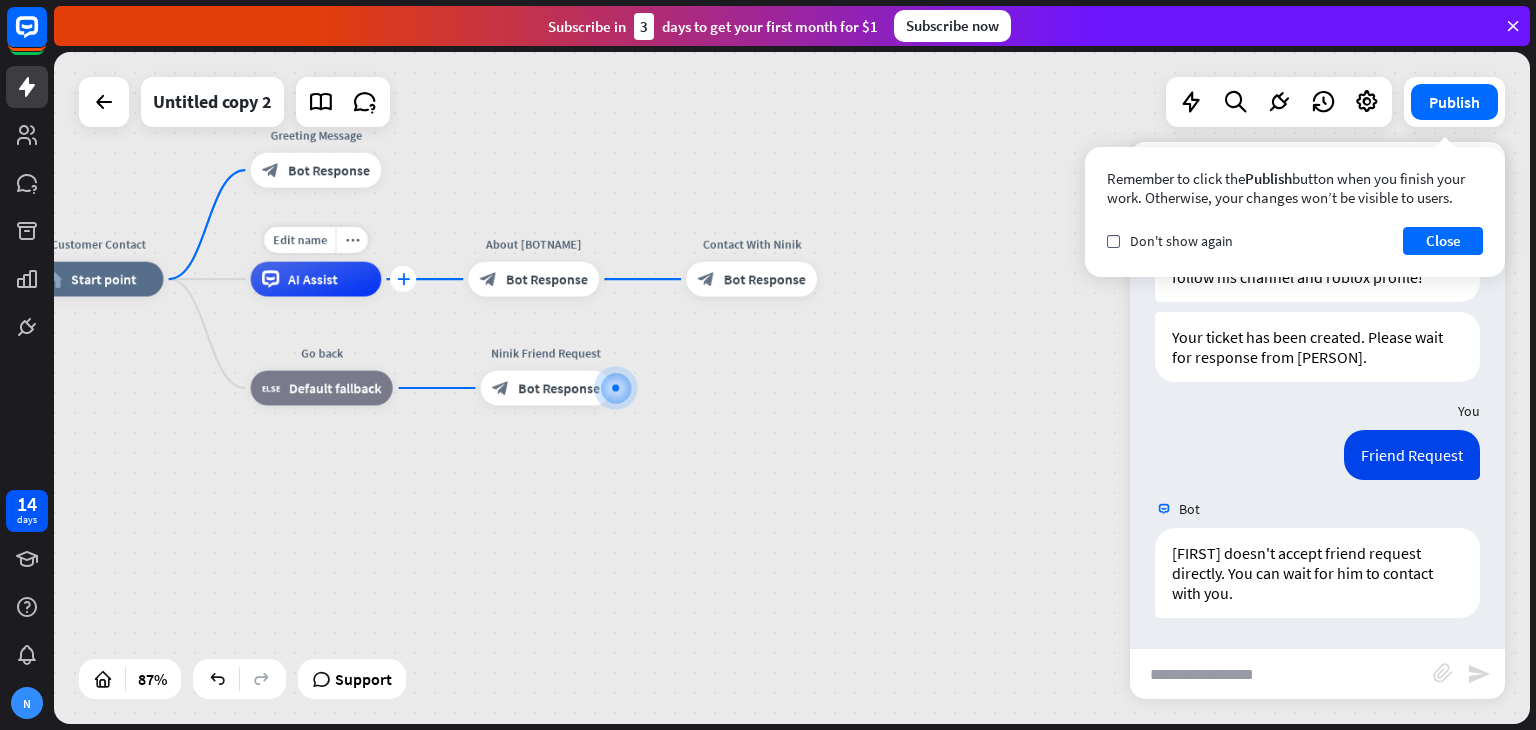 click on "plus" at bounding box center (403, 279) 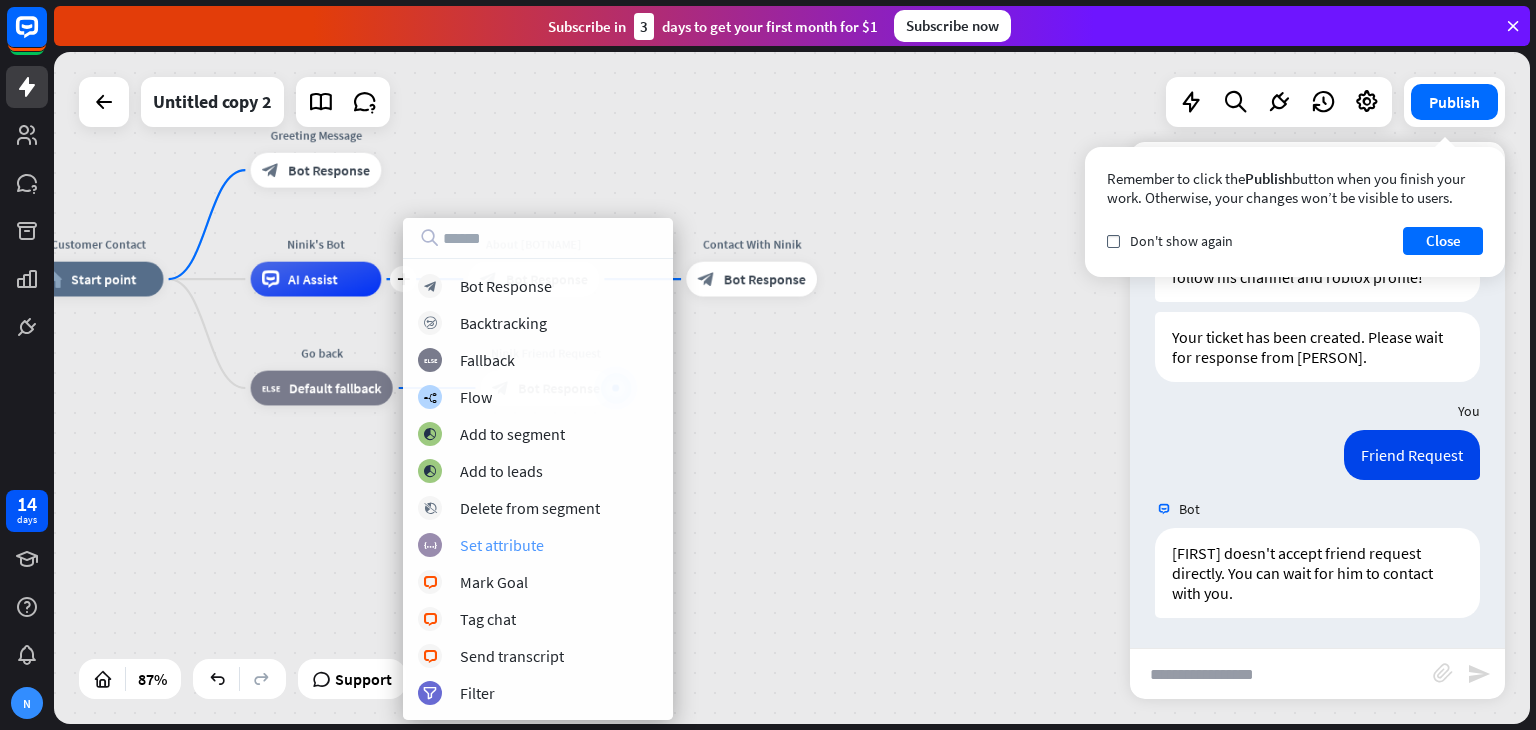 click on "Set attribute" at bounding box center [502, 545] 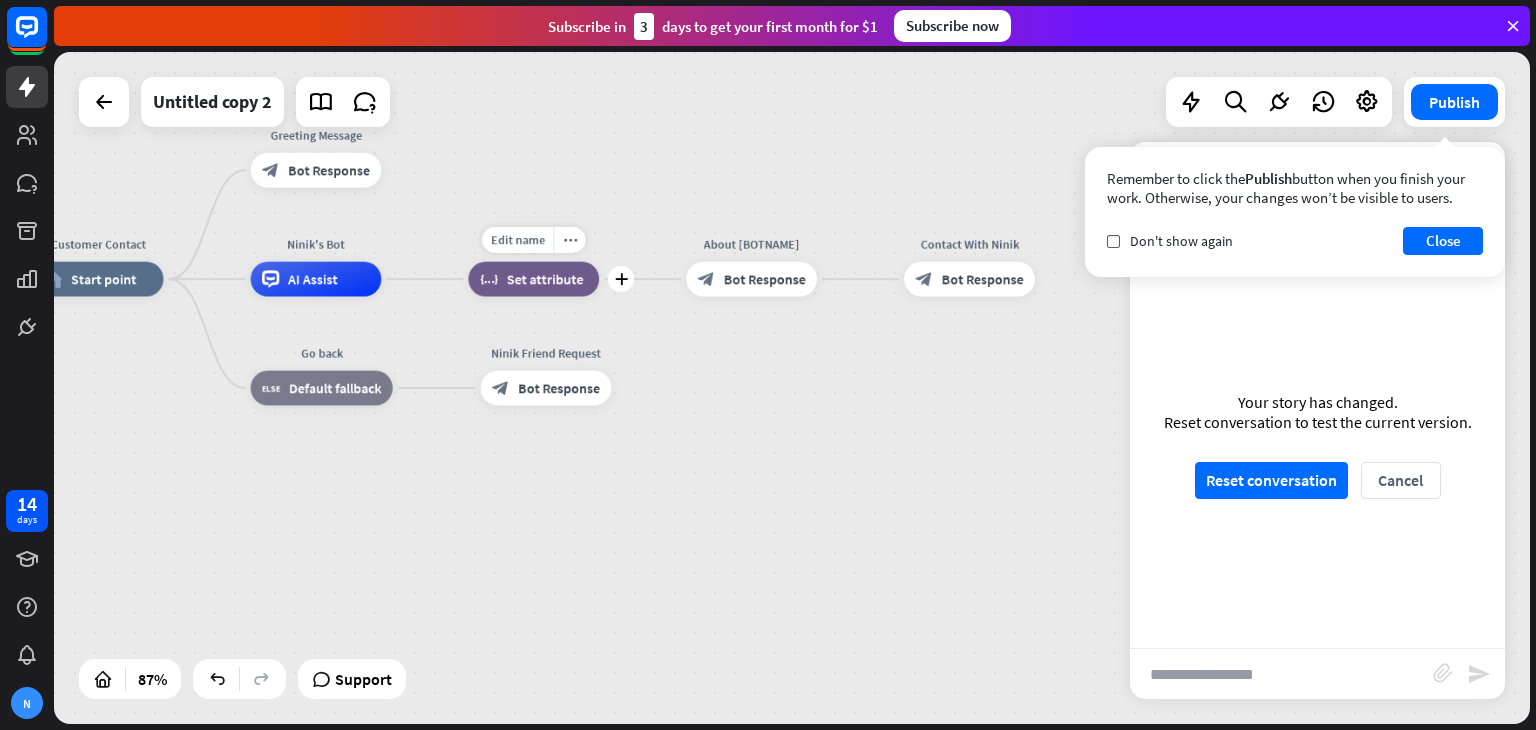 click on "Edit name   more_horiz         plus     block_set_attribute   Set attribute" at bounding box center (533, 279) 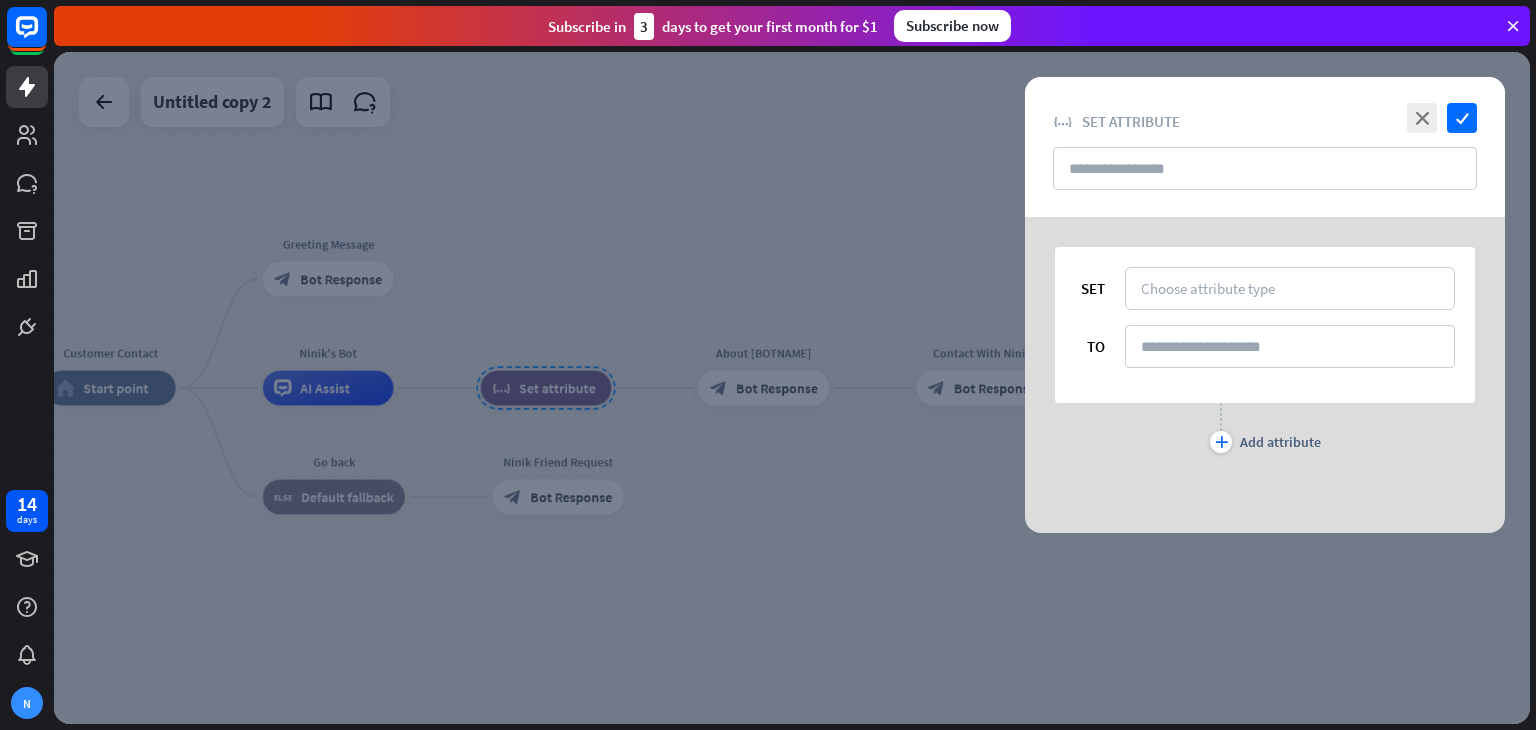 click at bounding box center [792, 388] 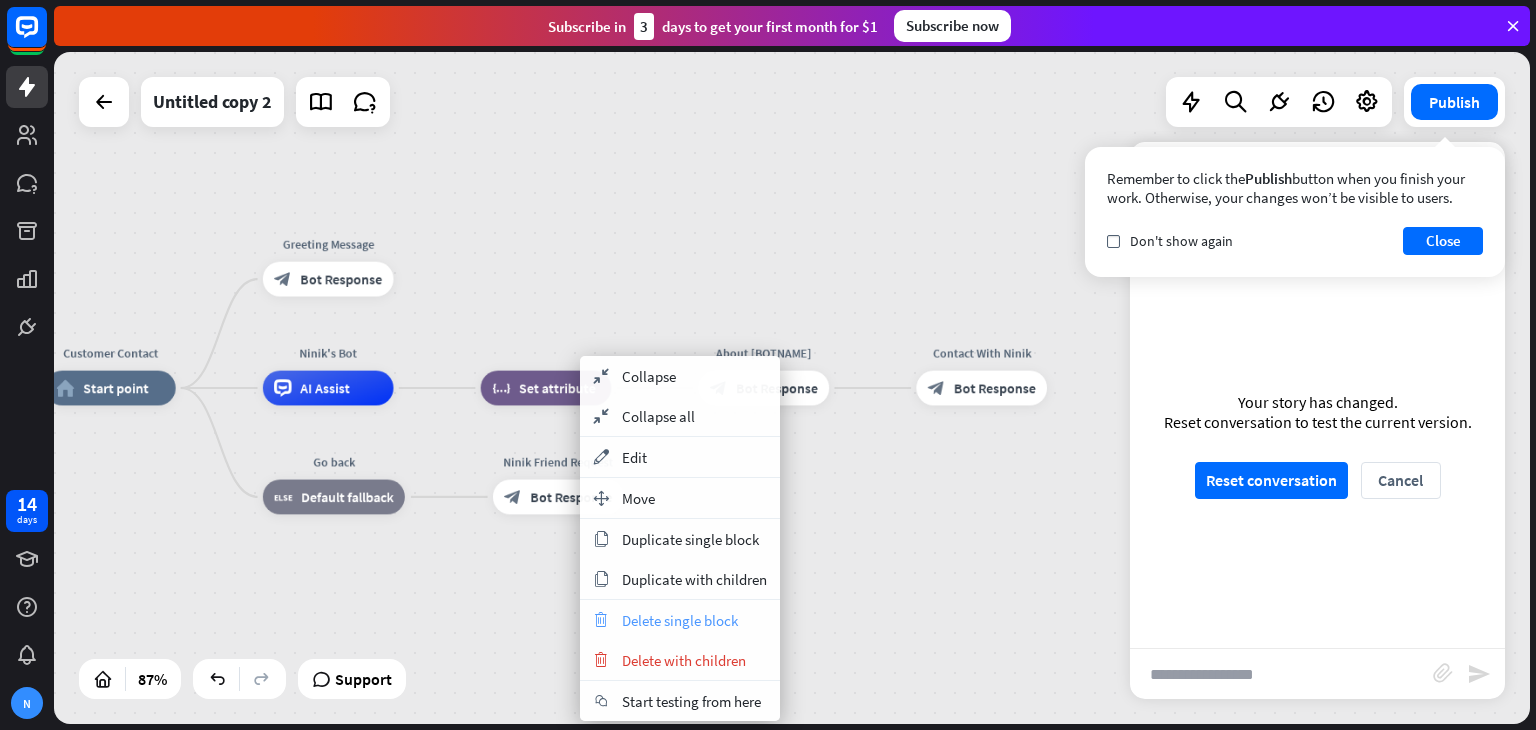 click on "Delete single block" at bounding box center (680, 620) 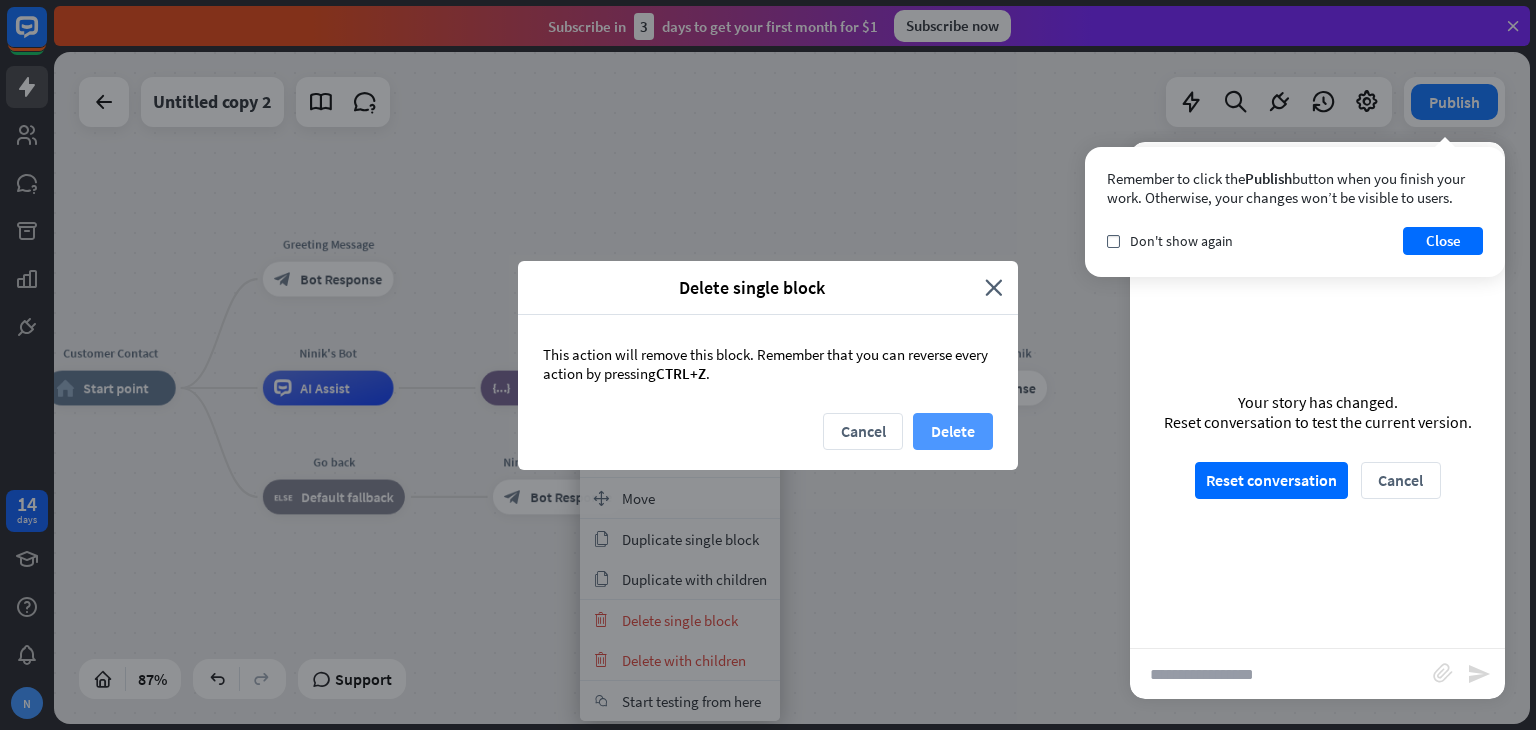click on "Delete" at bounding box center (953, 431) 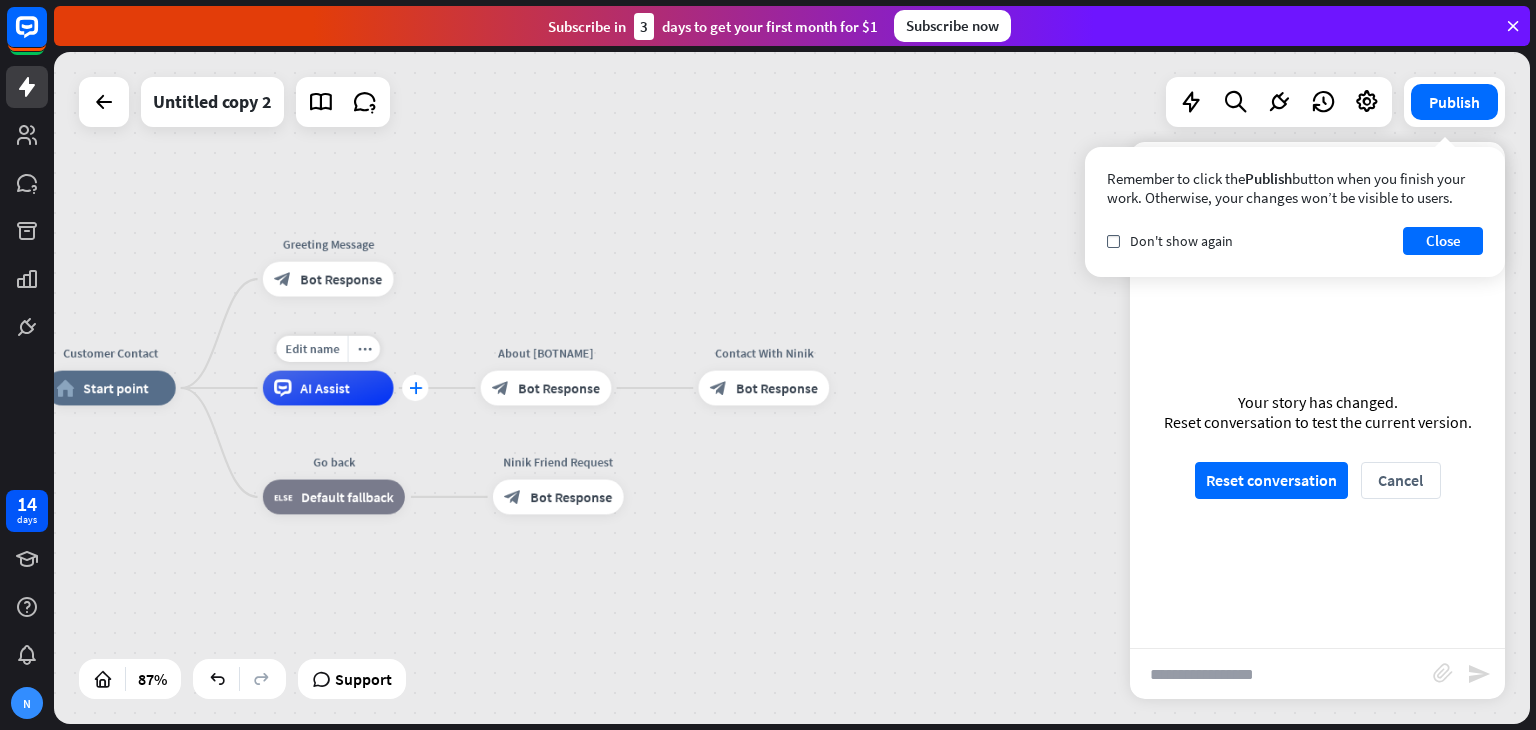 click on "plus" at bounding box center (415, 388) 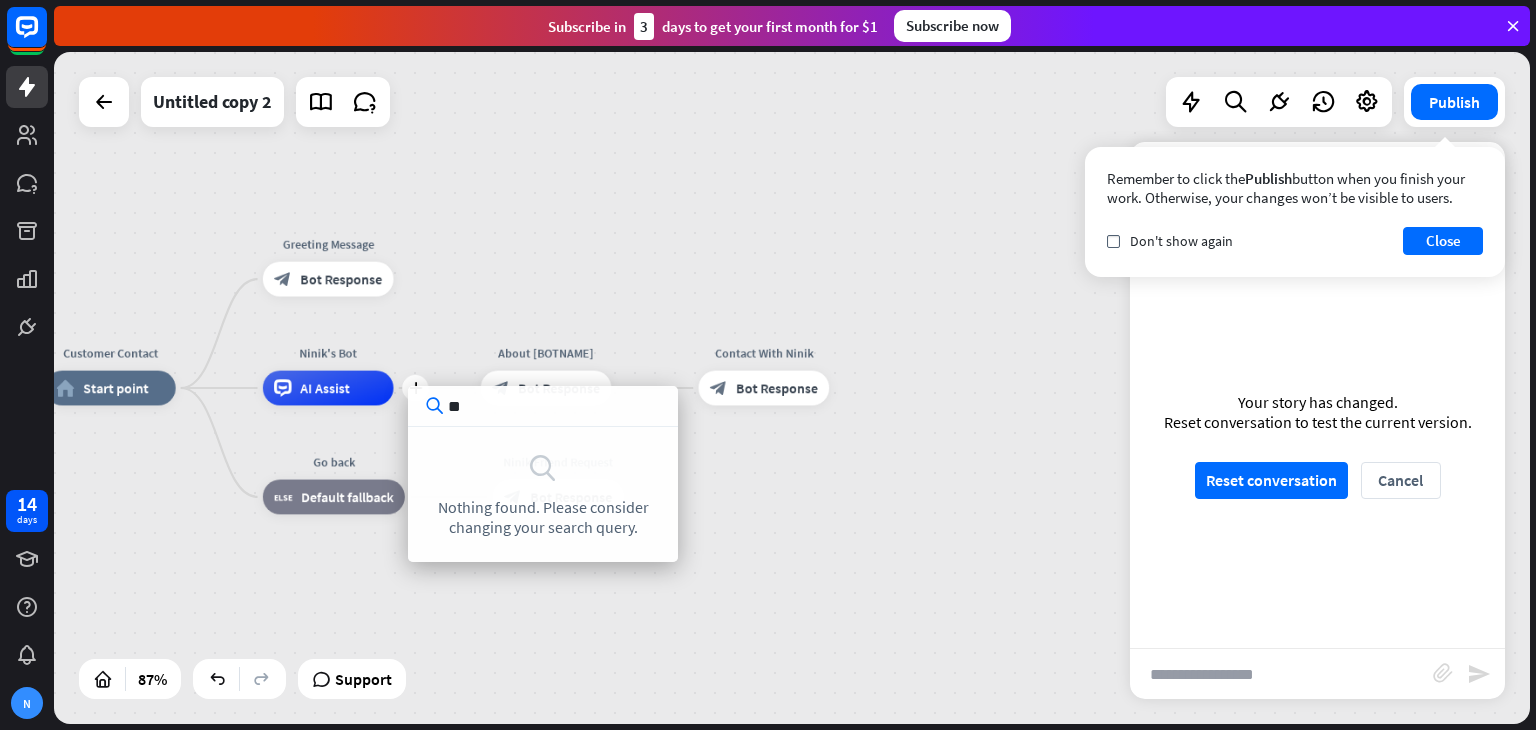 type on "*" 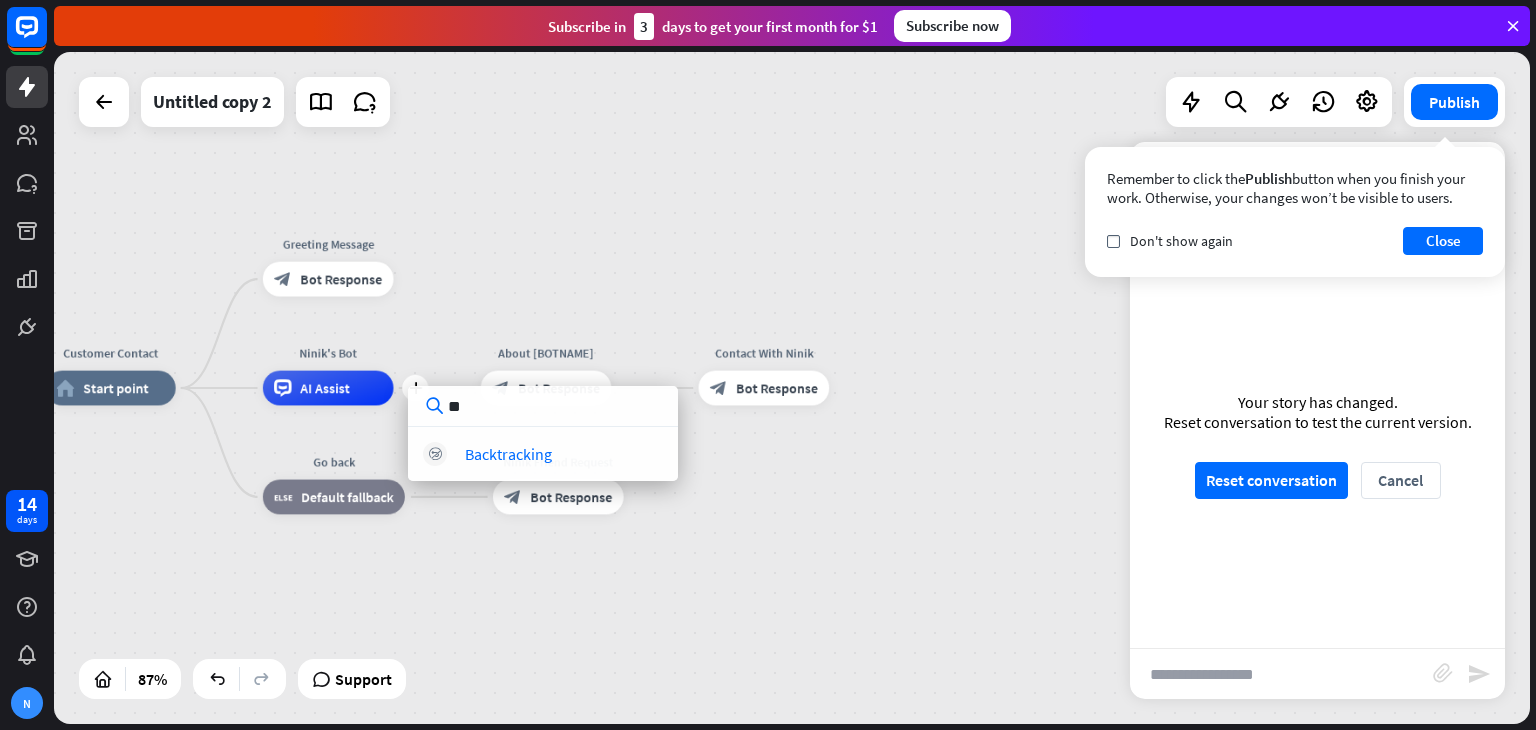 type on "*" 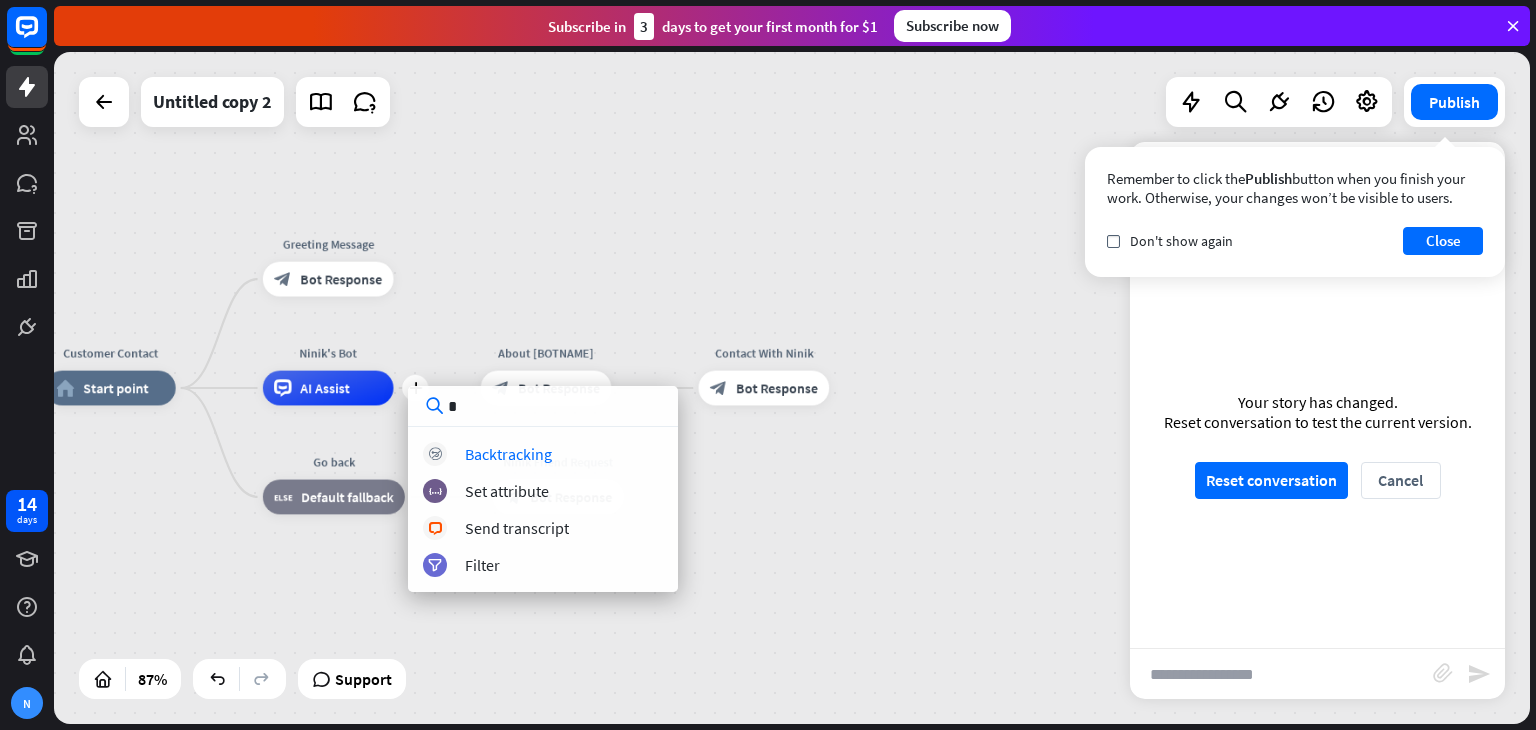 type 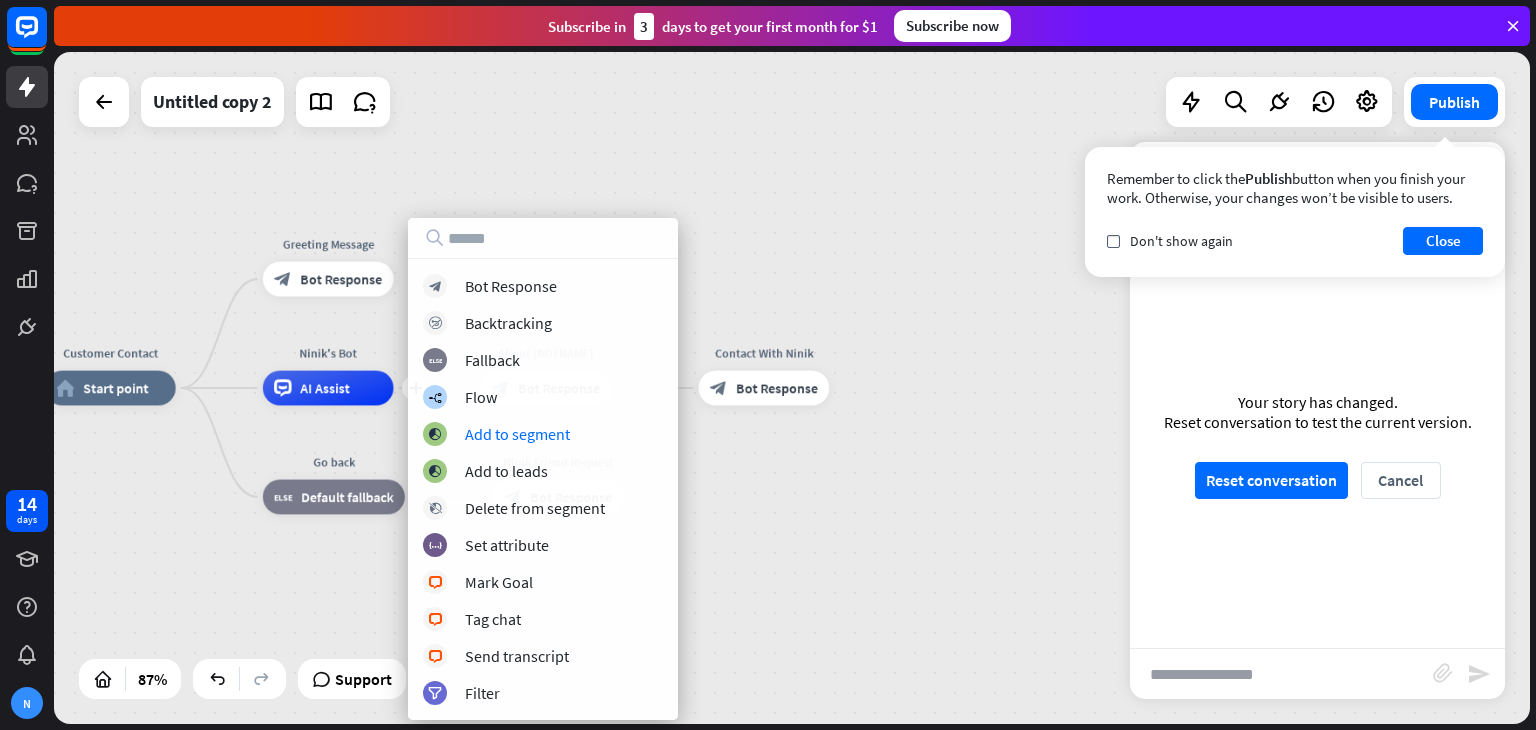 click on "Customer Contact   home_2   Start point                 Greeting Message   block_bot_response   Bot Response               plus   [BOTNAME]'s Bot     AI Assist                 About [BOTNAME]   block_bot_response   Bot Response                 Contact With [BOTNAME]   block_bot_response   Bot Response                 Go back   block_fallback   Default fallback                 [BOTNAME] Friend Request   block_bot_response   Bot Response" at bounding box center (688, 681) 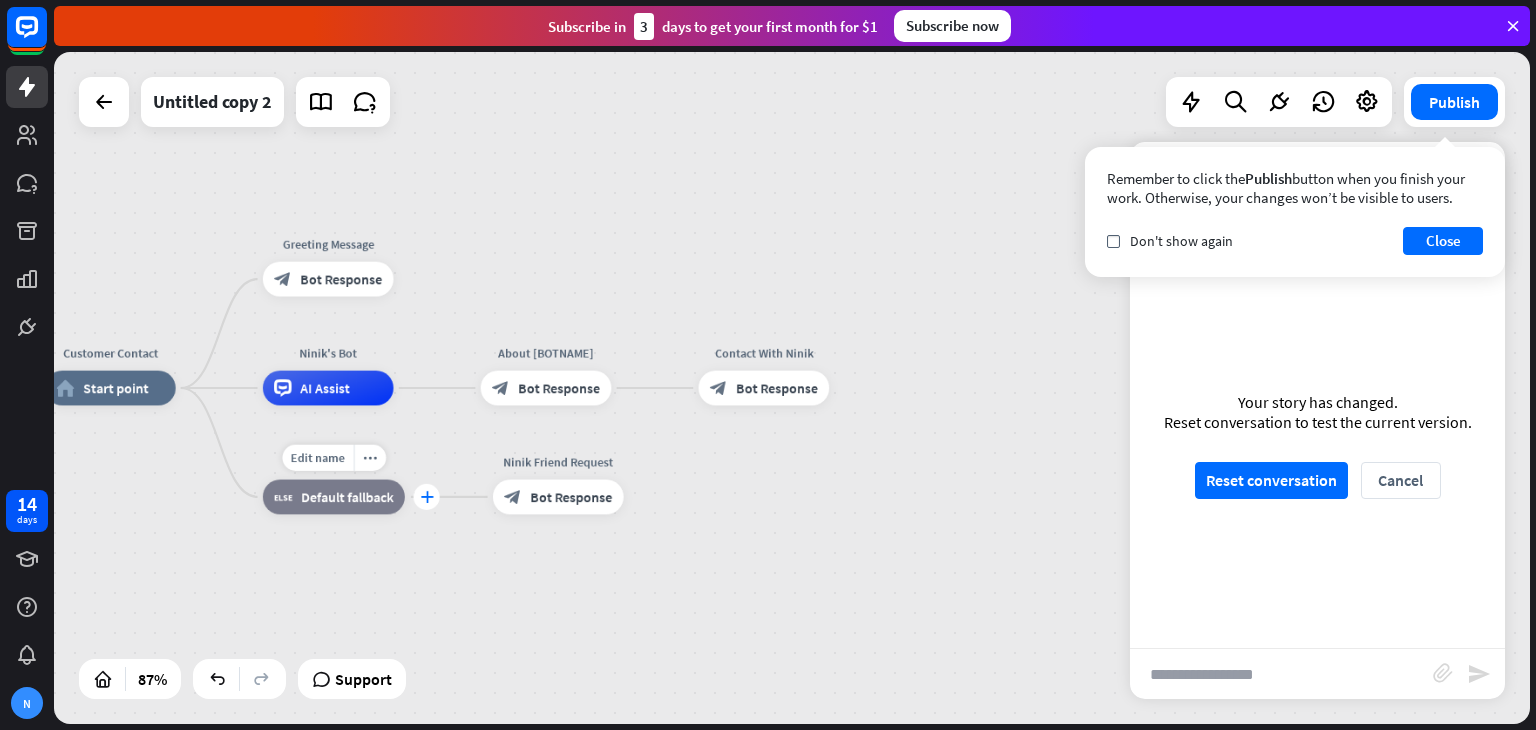 click on "plus" at bounding box center (427, 497) 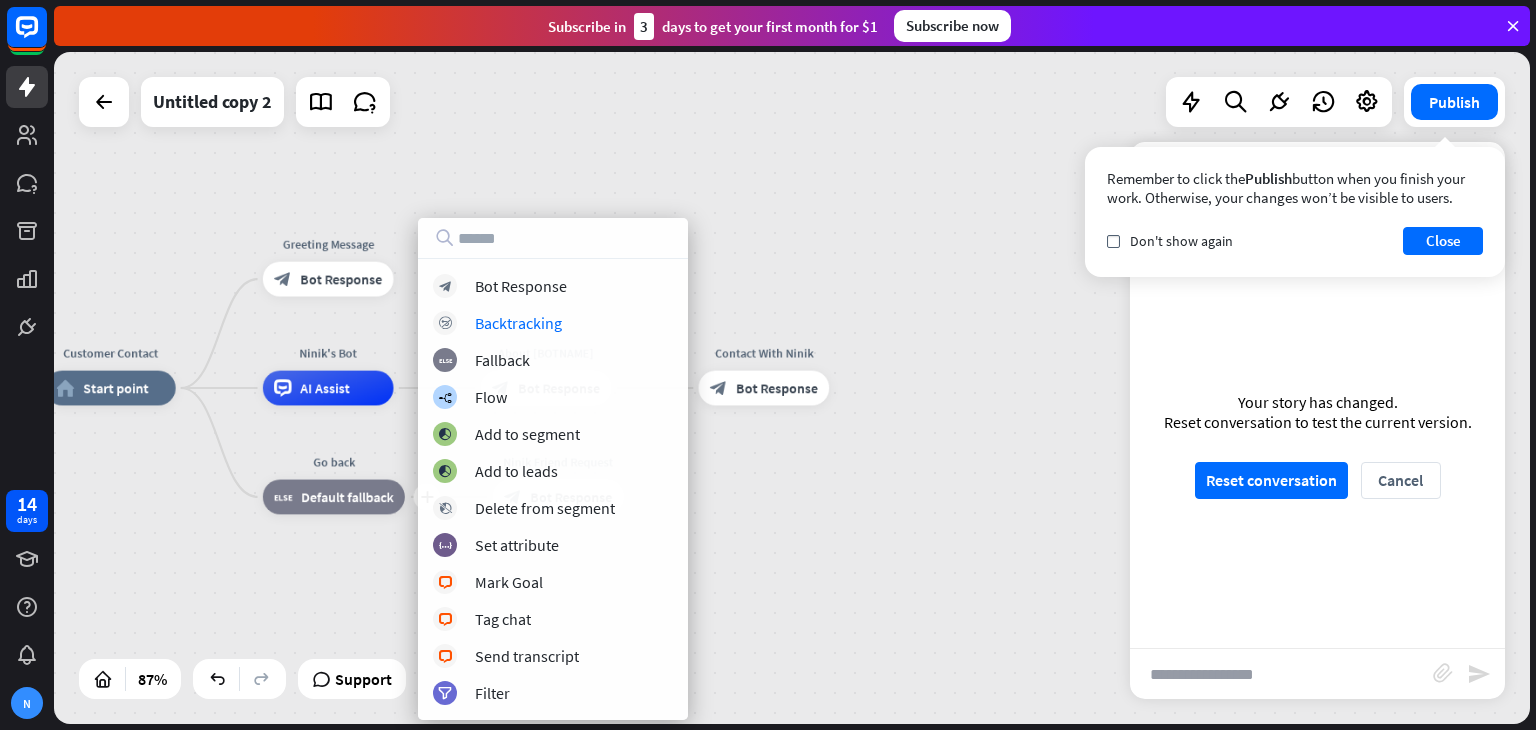 click on "Customer Contact   home_2   Start point                 Greeting Message   block_bot_response   Bot Response                 [BOTNAME]'s Bot     AI Assist                 About [BOTNAME]   block_bot_response   Bot Response                 Contact With [BOTNAME]   block_bot_response   Bot Response               plus   Go back   block_fallback   Default fallback                 [BOTNAME] Friend Request   block_bot_response   Bot Response" at bounding box center (792, 388) 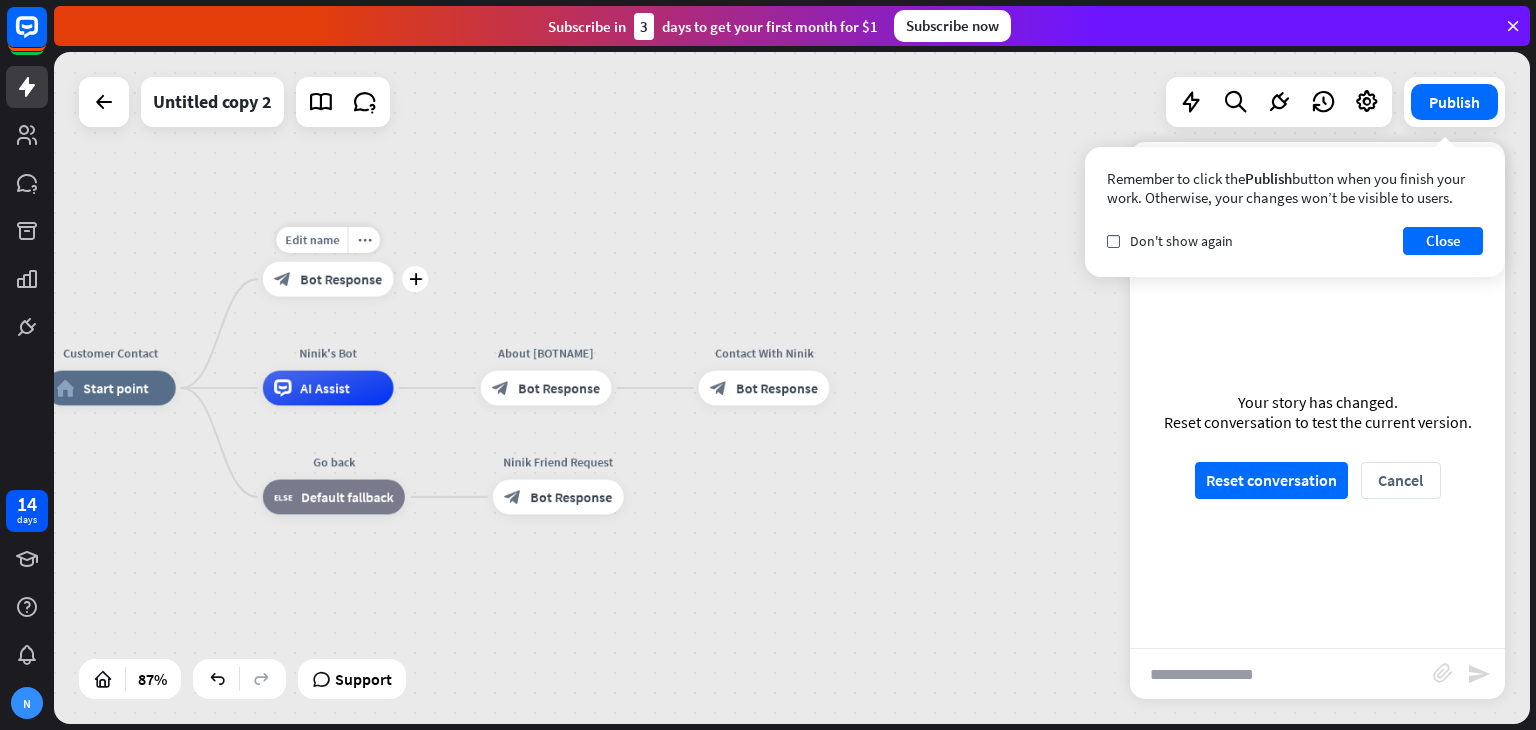 click on "Edit name   more_horiz         plus     block_bot_response   Bot Response" at bounding box center (328, 279) 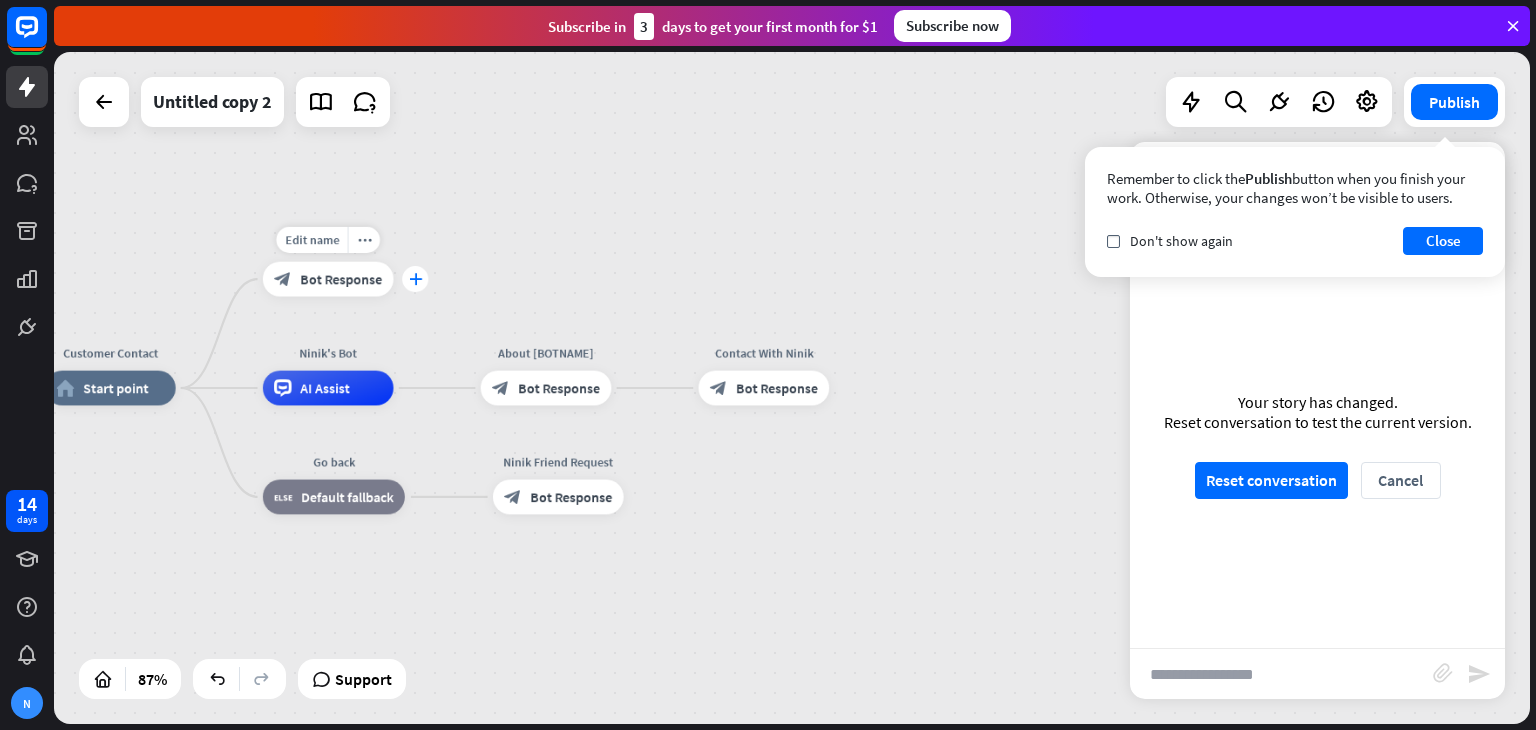 click on "plus" at bounding box center (415, 279) 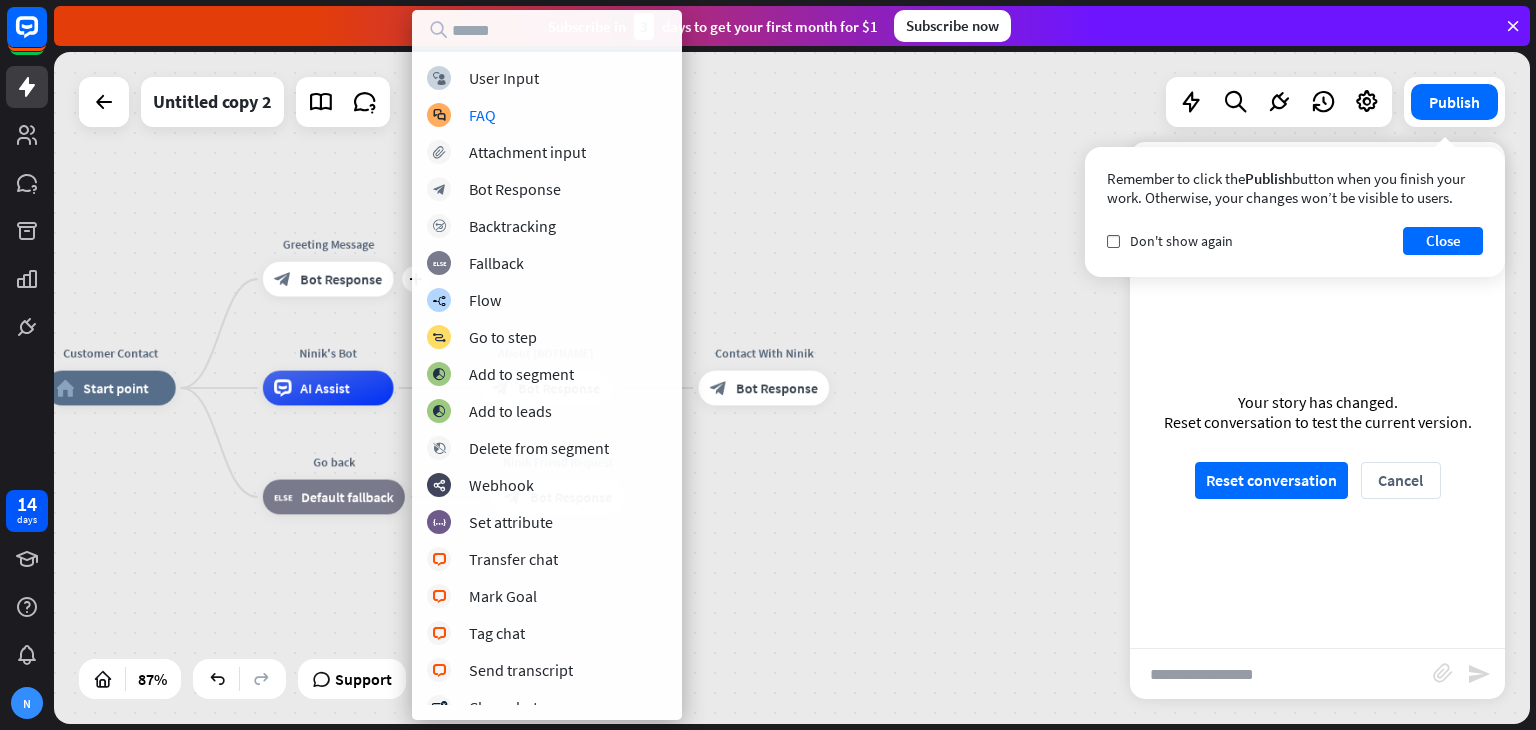 click on "Customer Contact   home_2   Start point               plus   Greeting Message   block_bot_response   Bot Response                 Ninik's Bot     AI Assist                 About Ninik   block_bot_response   Bot Response                 Contact With Ninik   block_bot_response   Bot Response                 Go back   block_fallback   Default fallback                 Ninik Friend Request   block_bot_response   Bot Response" at bounding box center (792, 388) 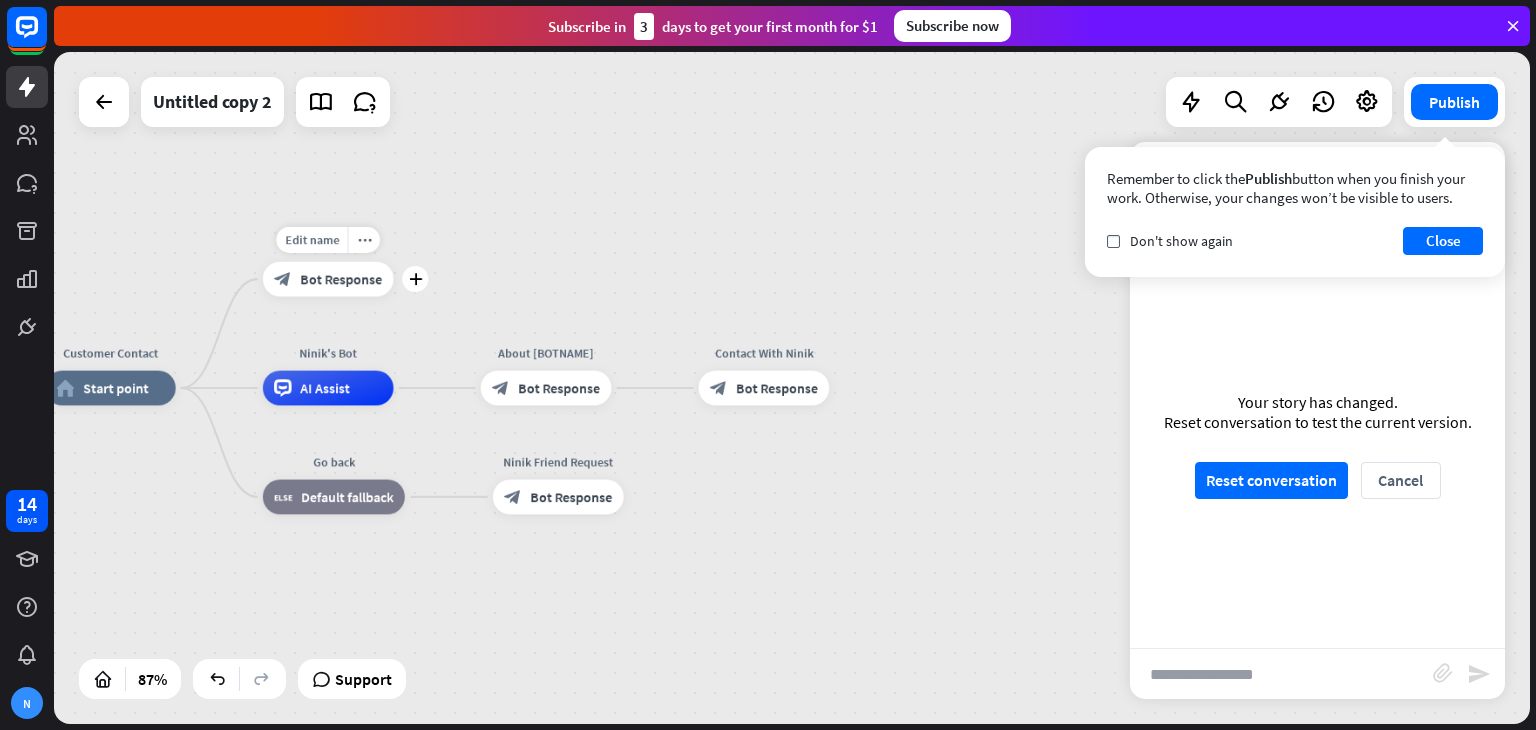 click on "Bot Response" at bounding box center [341, 278] 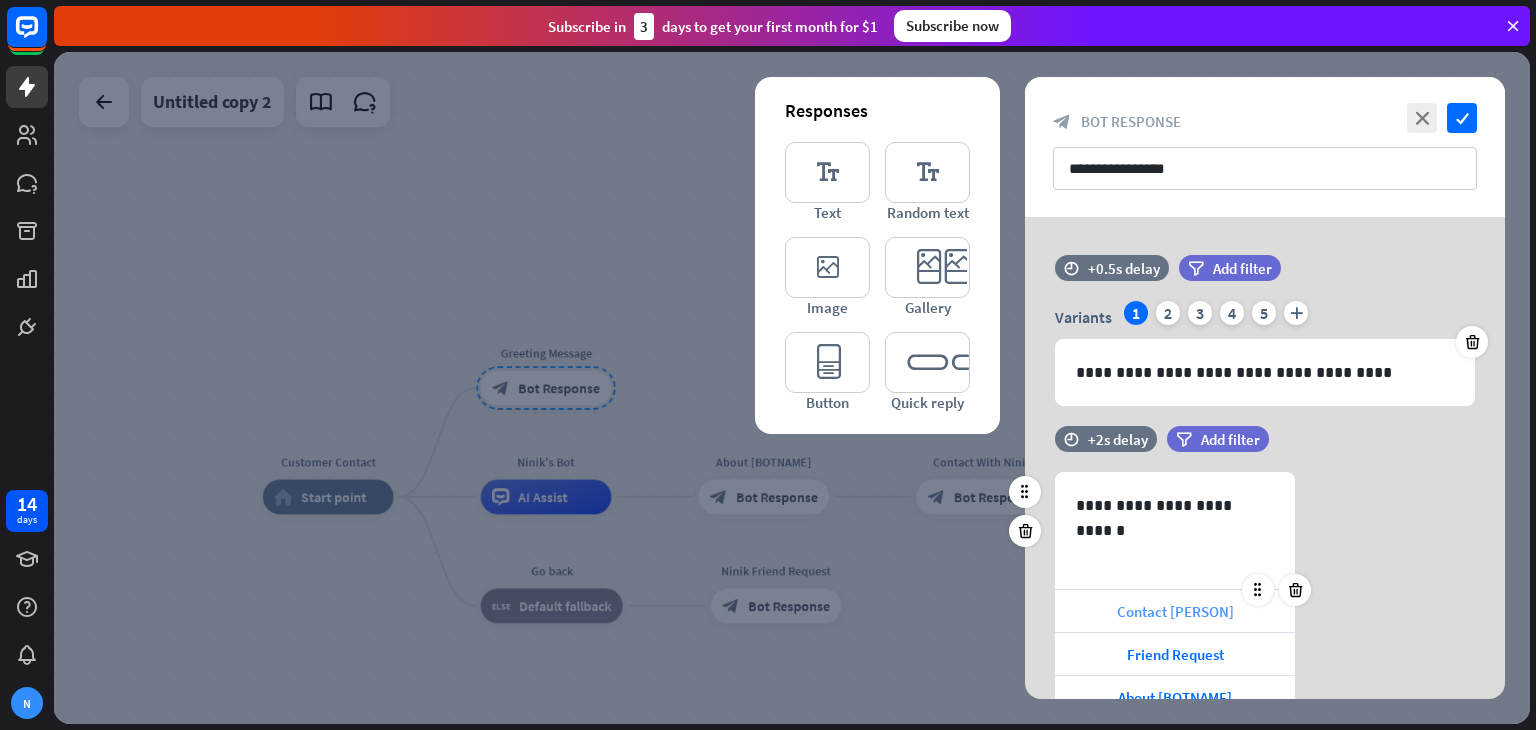 click on "Contact [PERSON]" at bounding box center [1175, 611] 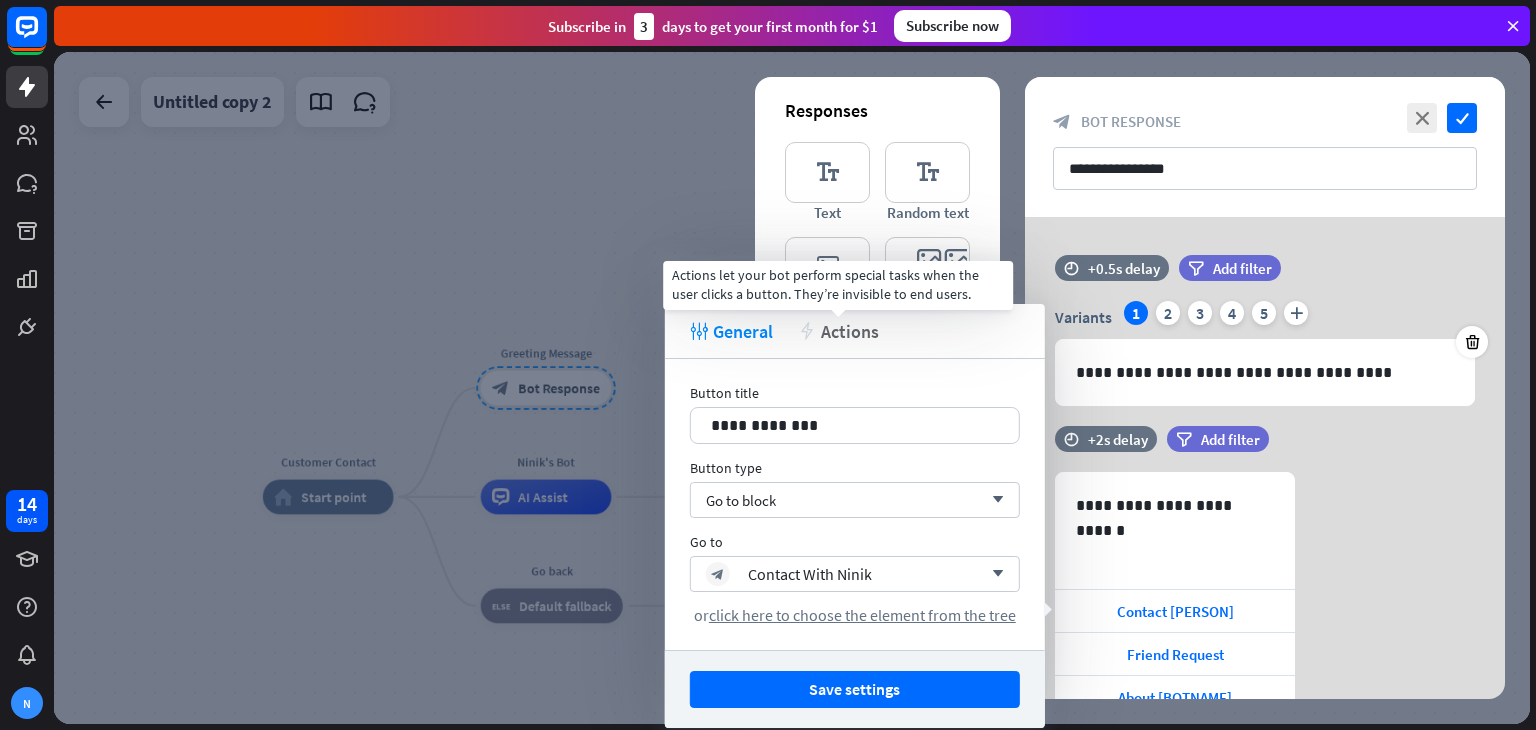 click on "Actions" at bounding box center (850, 331) 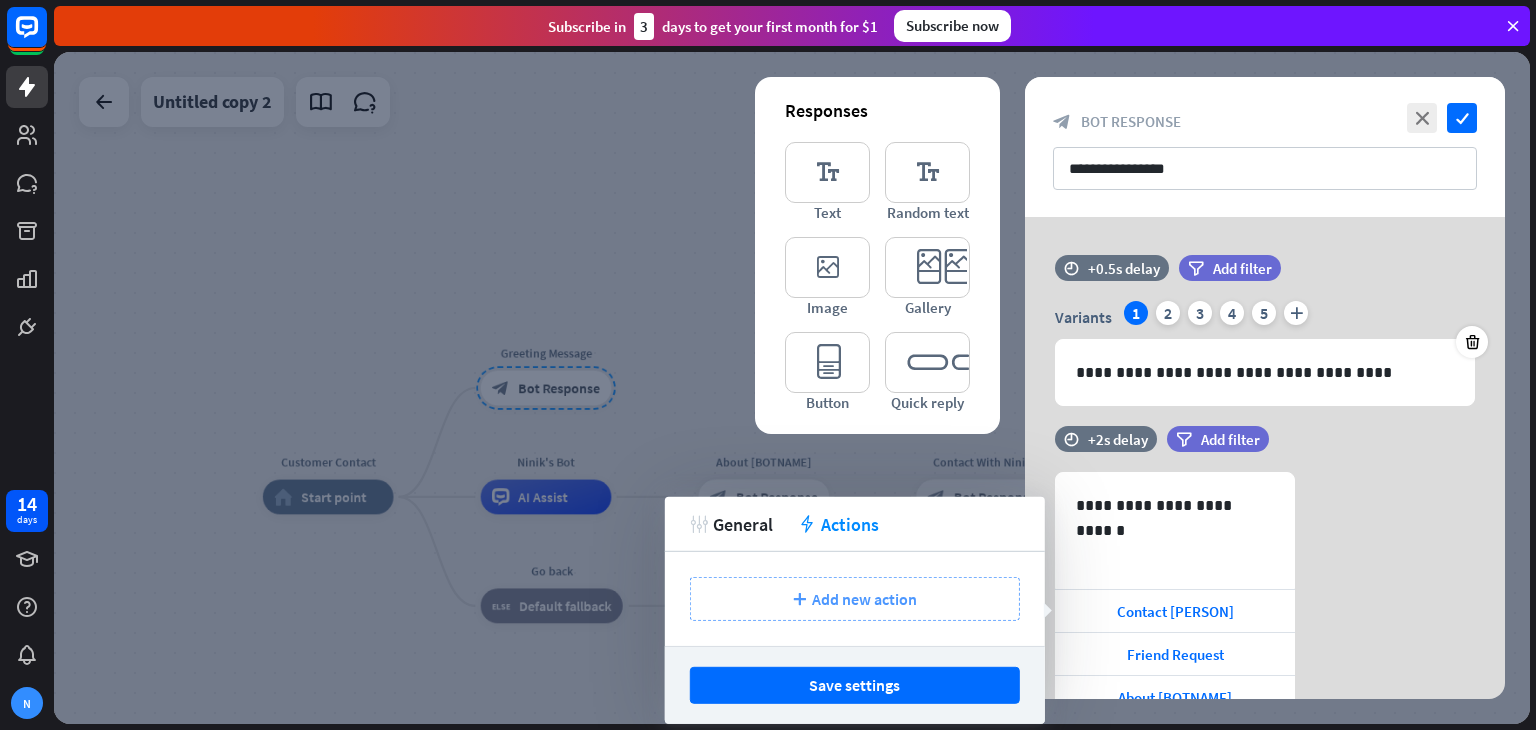 click on "Add new action" at bounding box center [864, 599] 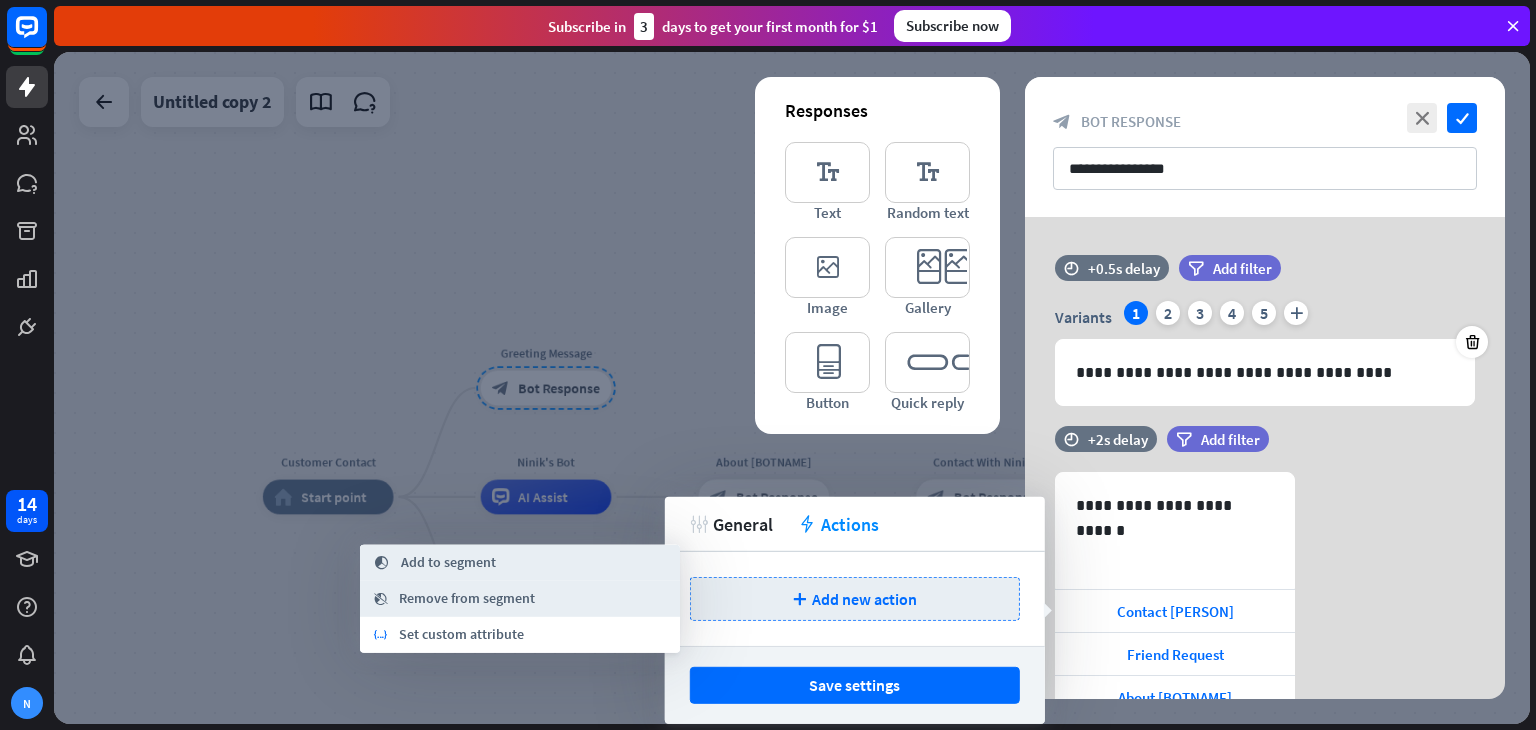click on "segment
Add to segment" at bounding box center (520, 563) 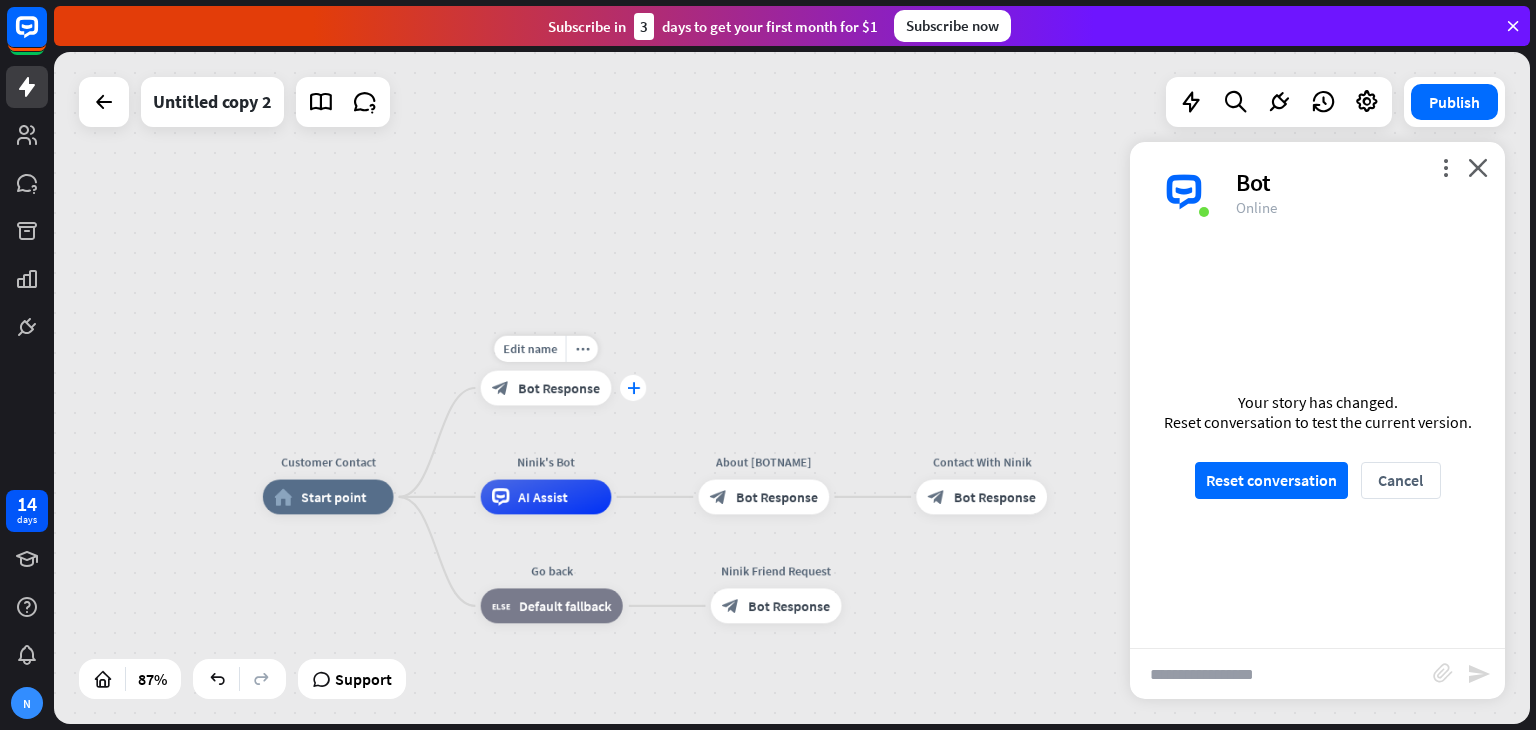 click on "plus" at bounding box center (633, 388) 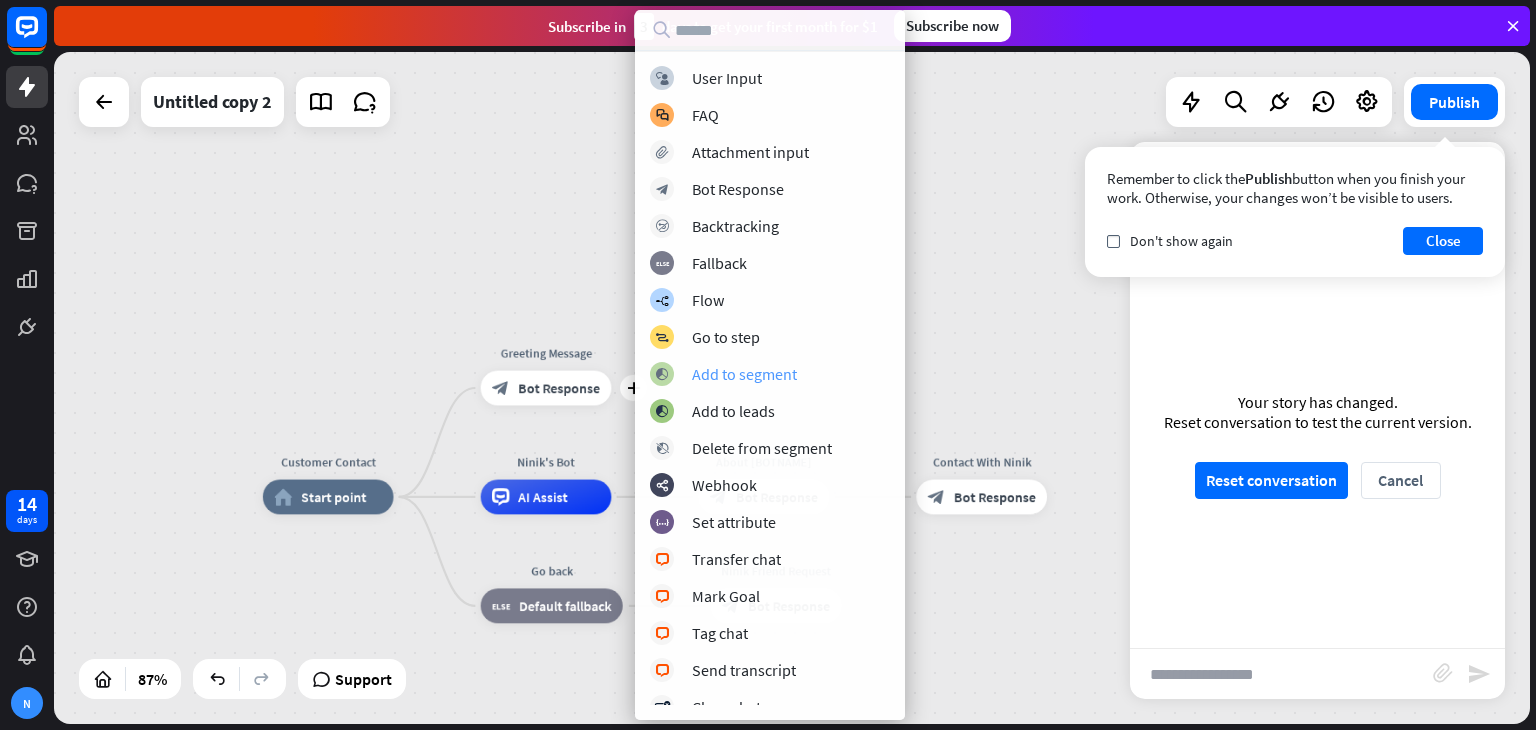 click on "Add to segment" at bounding box center [744, 374] 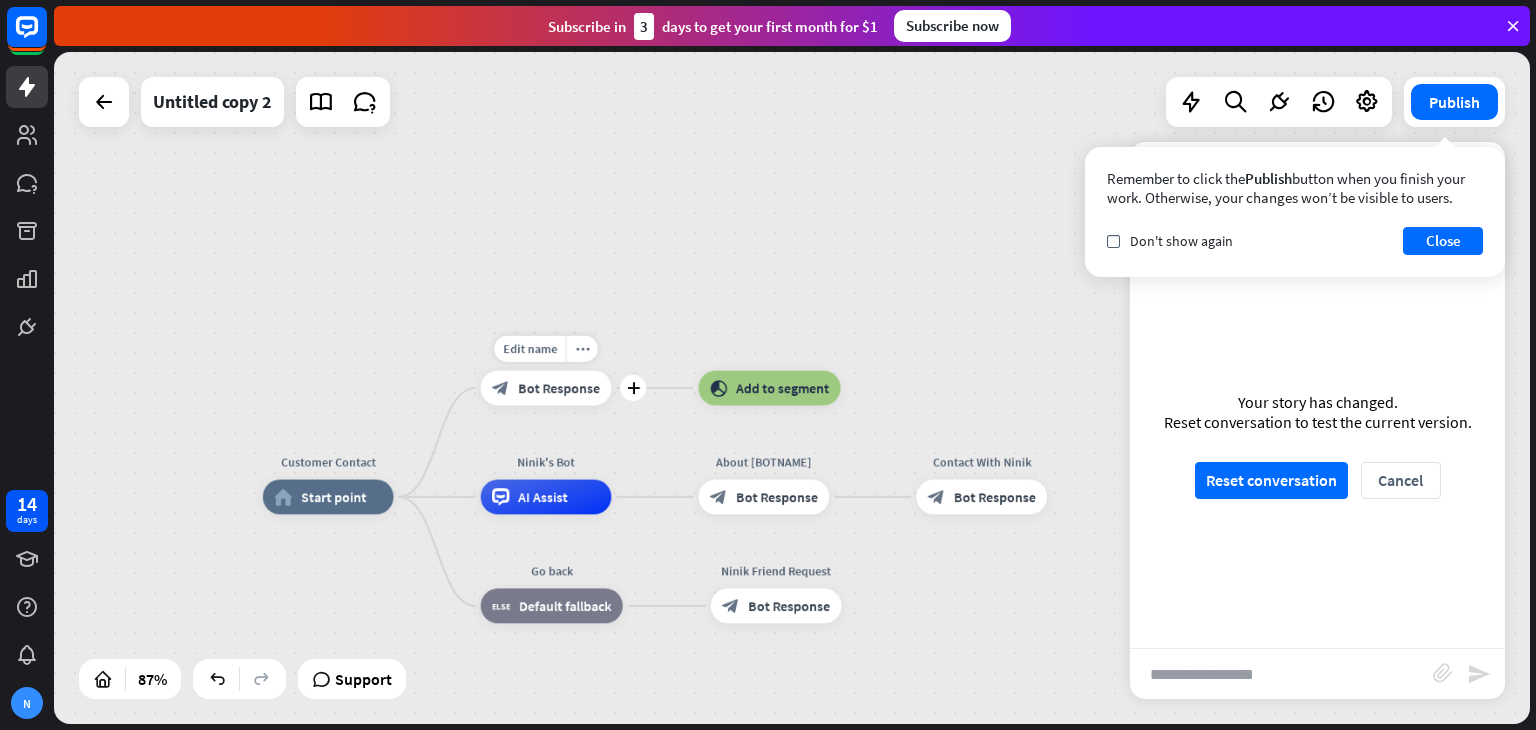 click on "Bot Response" at bounding box center (559, 387) 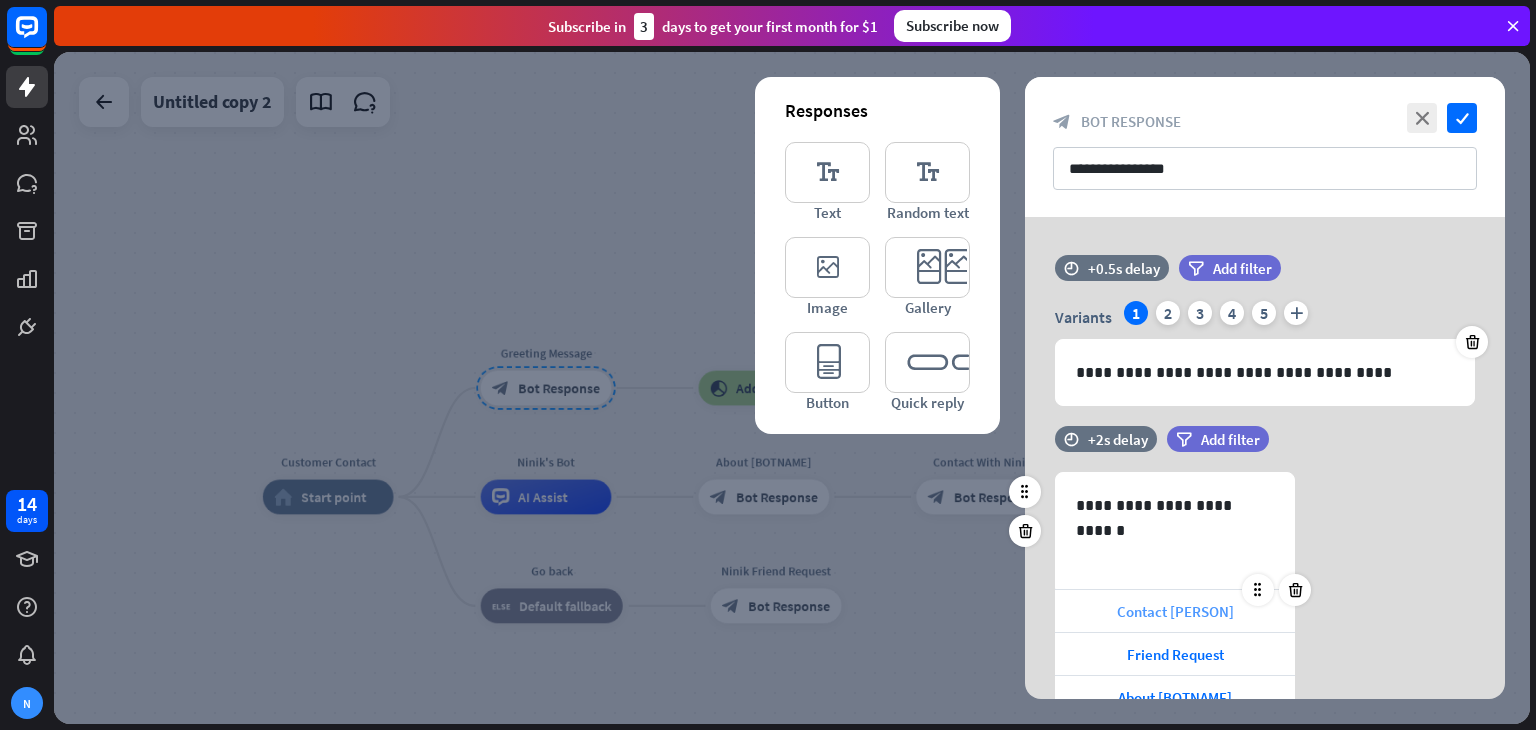 click on "Contact [PERSON]" at bounding box center [1175, 611] 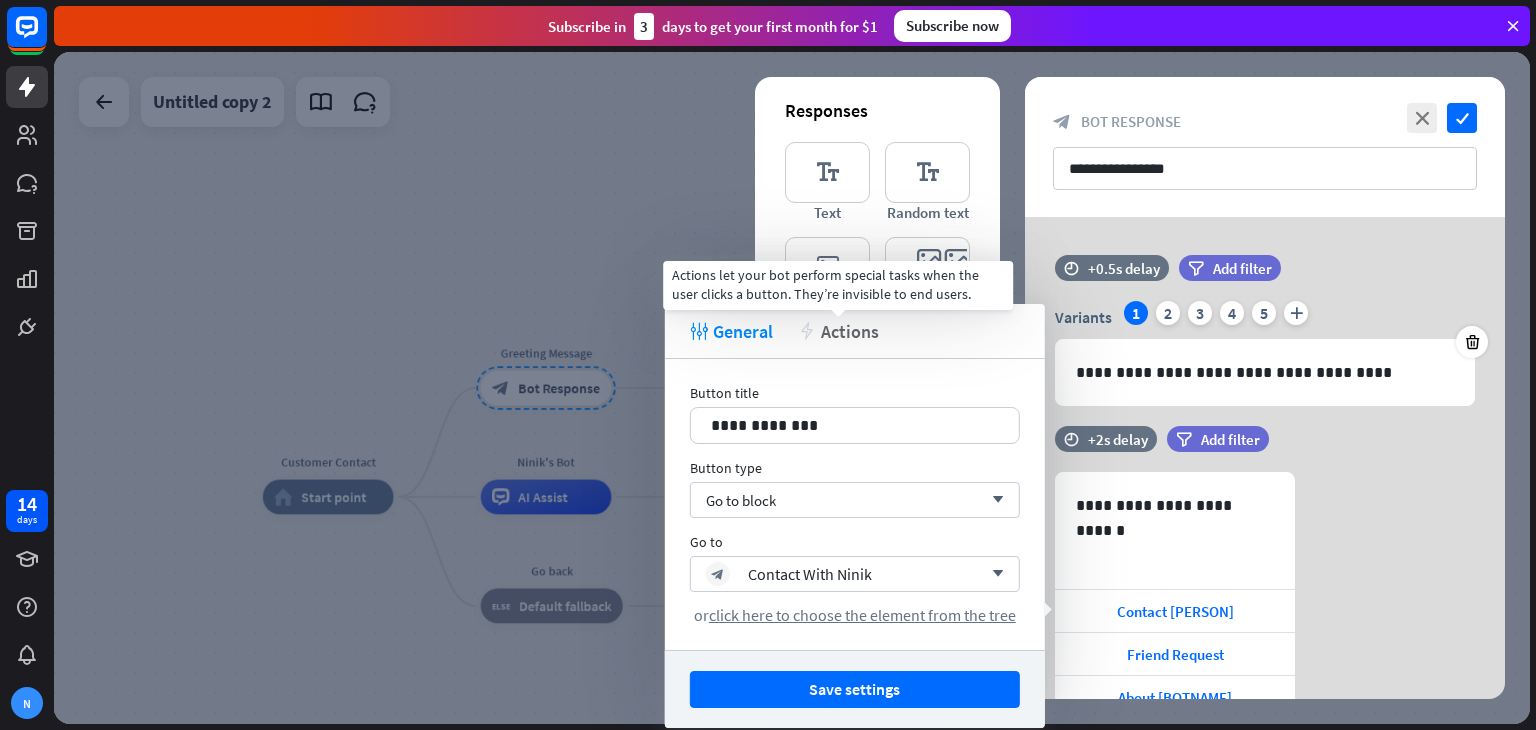 click on "Actions" at bounding box center [850, 331] 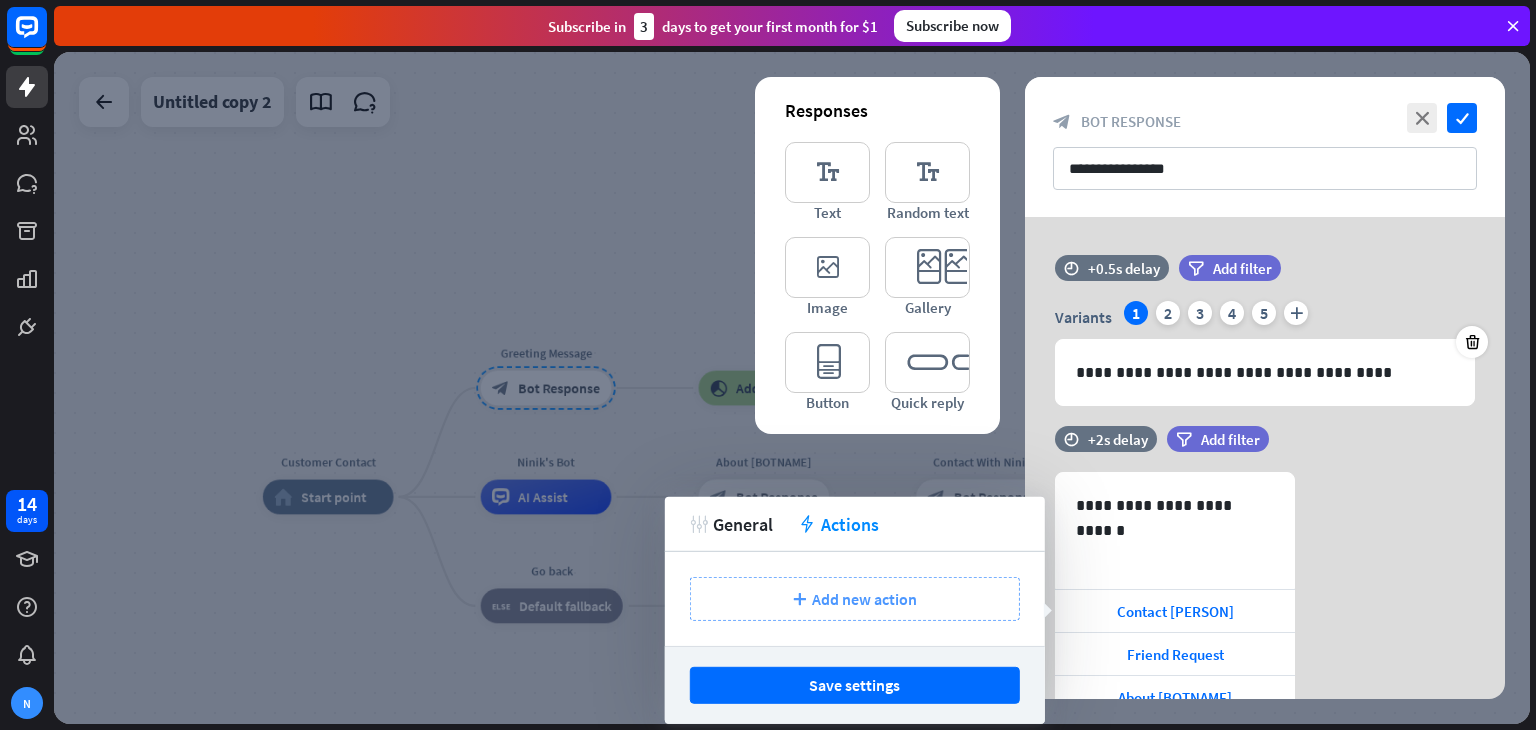 click on "Add new action" at bounding box center [864, 599] 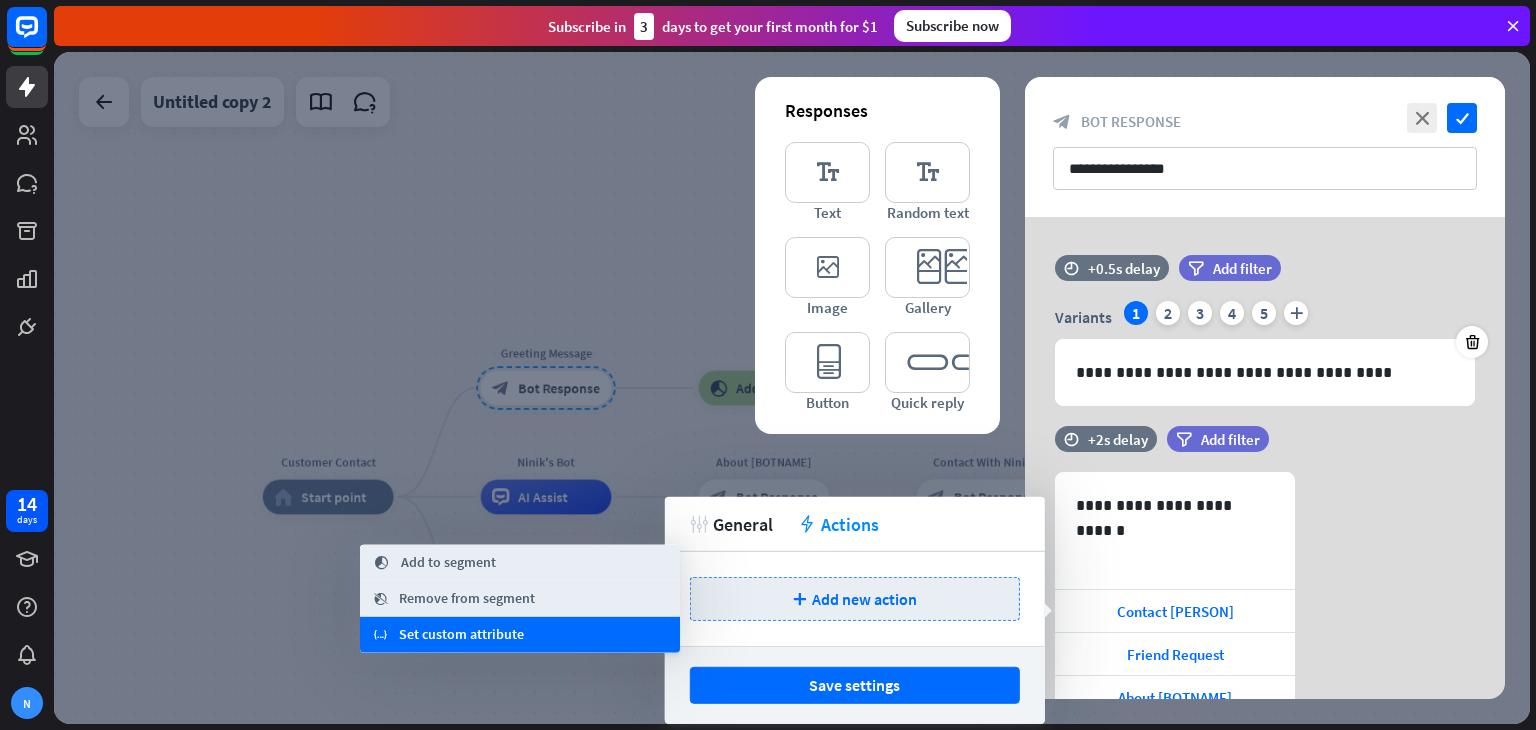 click on "variable
Set custom attribute" at bounding box center (520, 635) 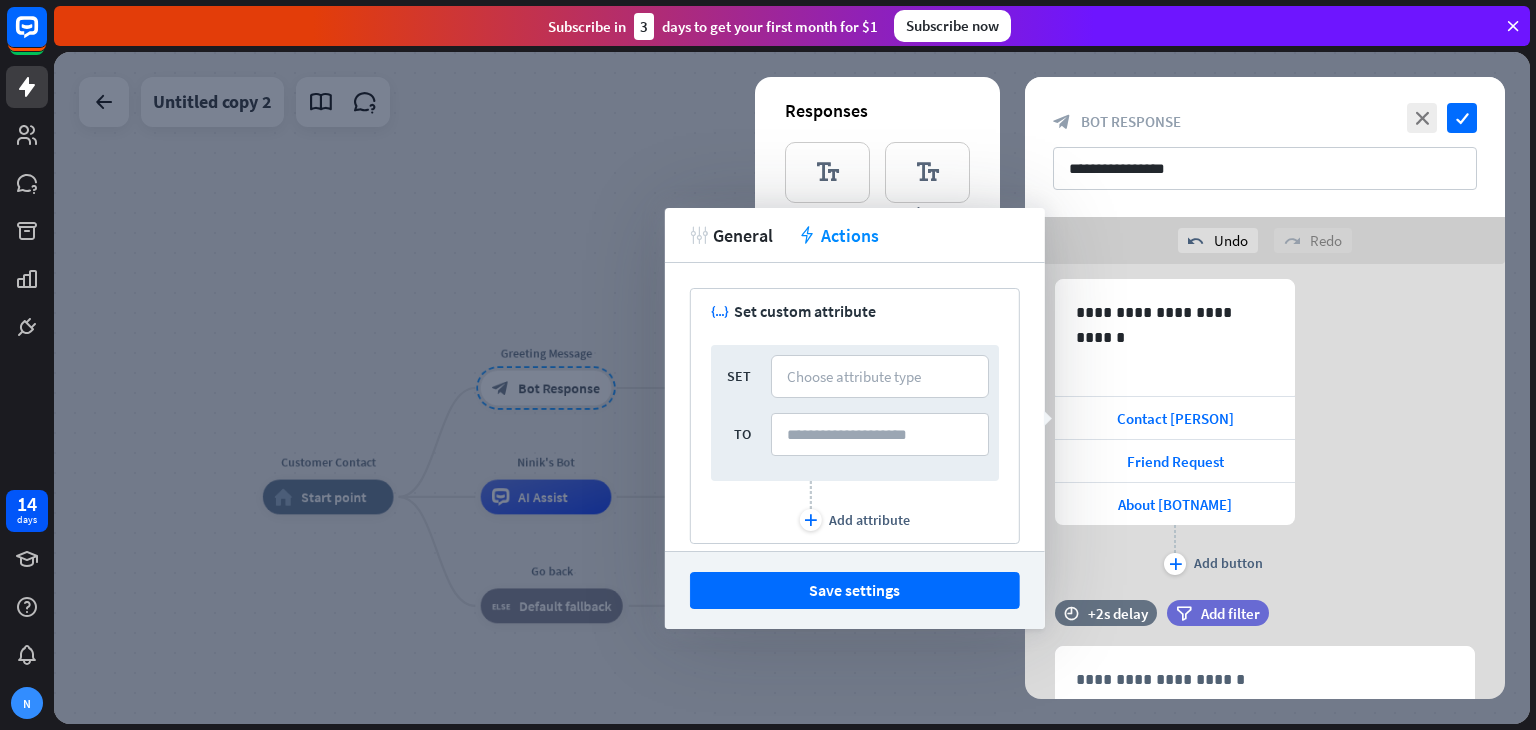 scroll, scrollTop: 242, scrollLeft: 0, axis: vertical 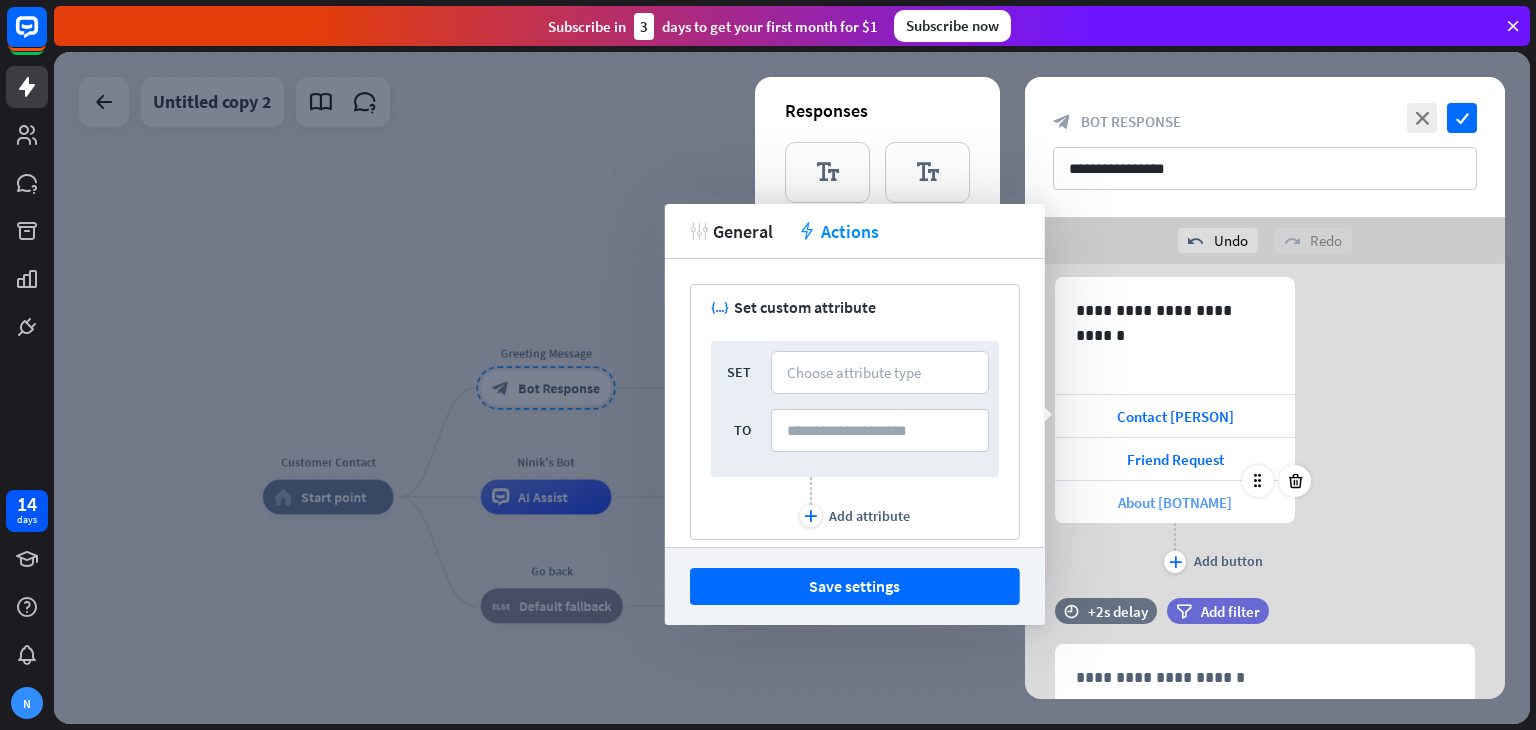 click on "About [BOTNAME]" at bounding box center [1175, 502] 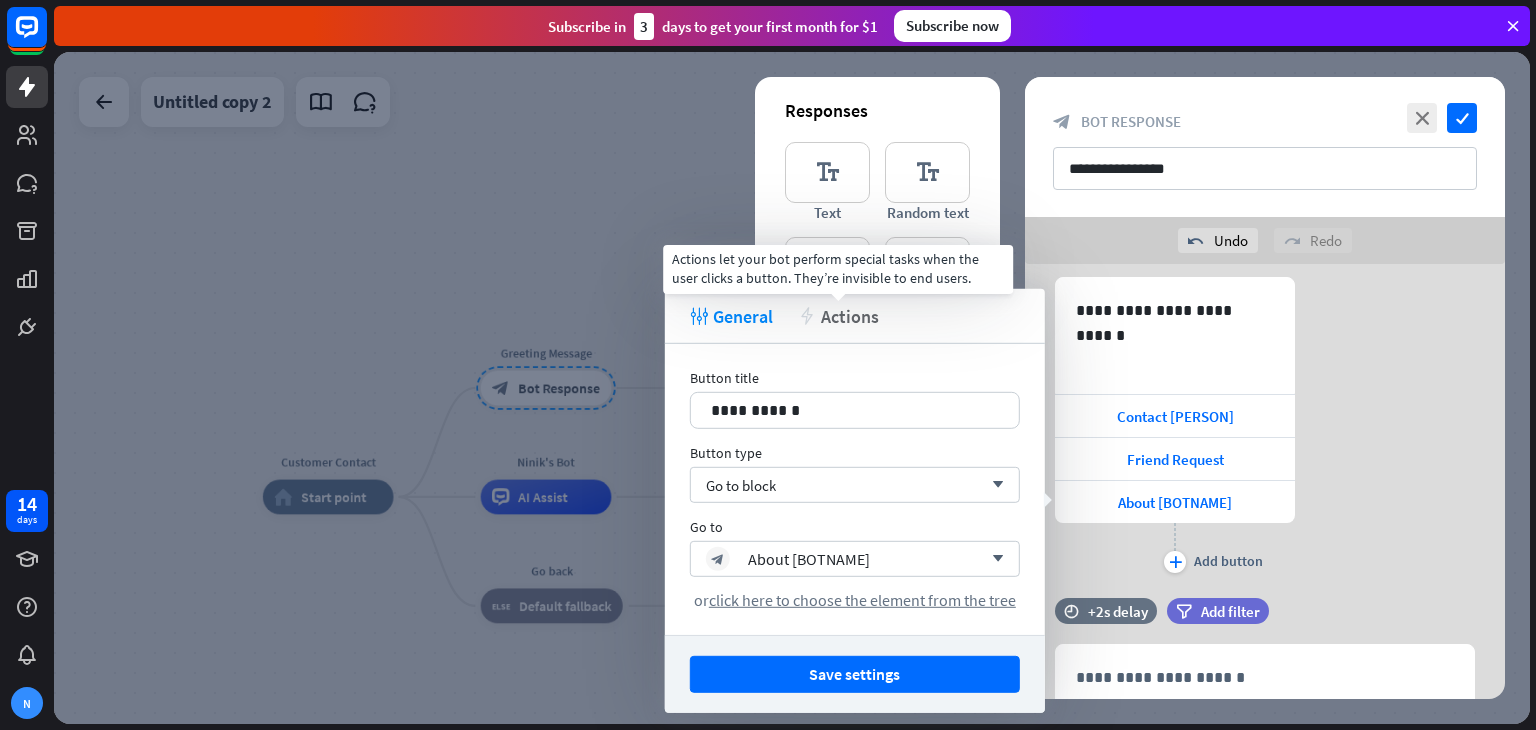 click on "Actions" at bounding box center [850, 315] 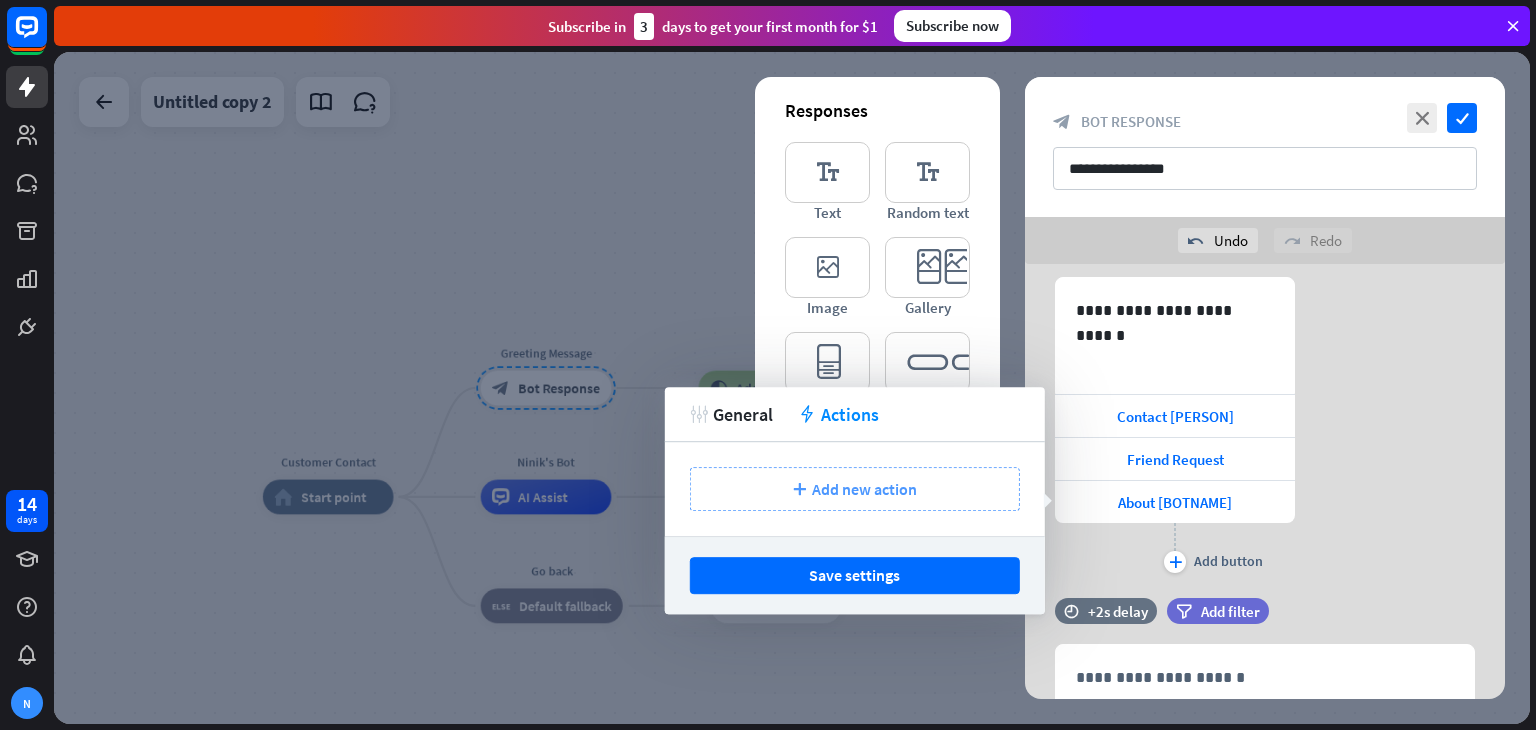 click on "Add new action" at bounding box center [864, 489] 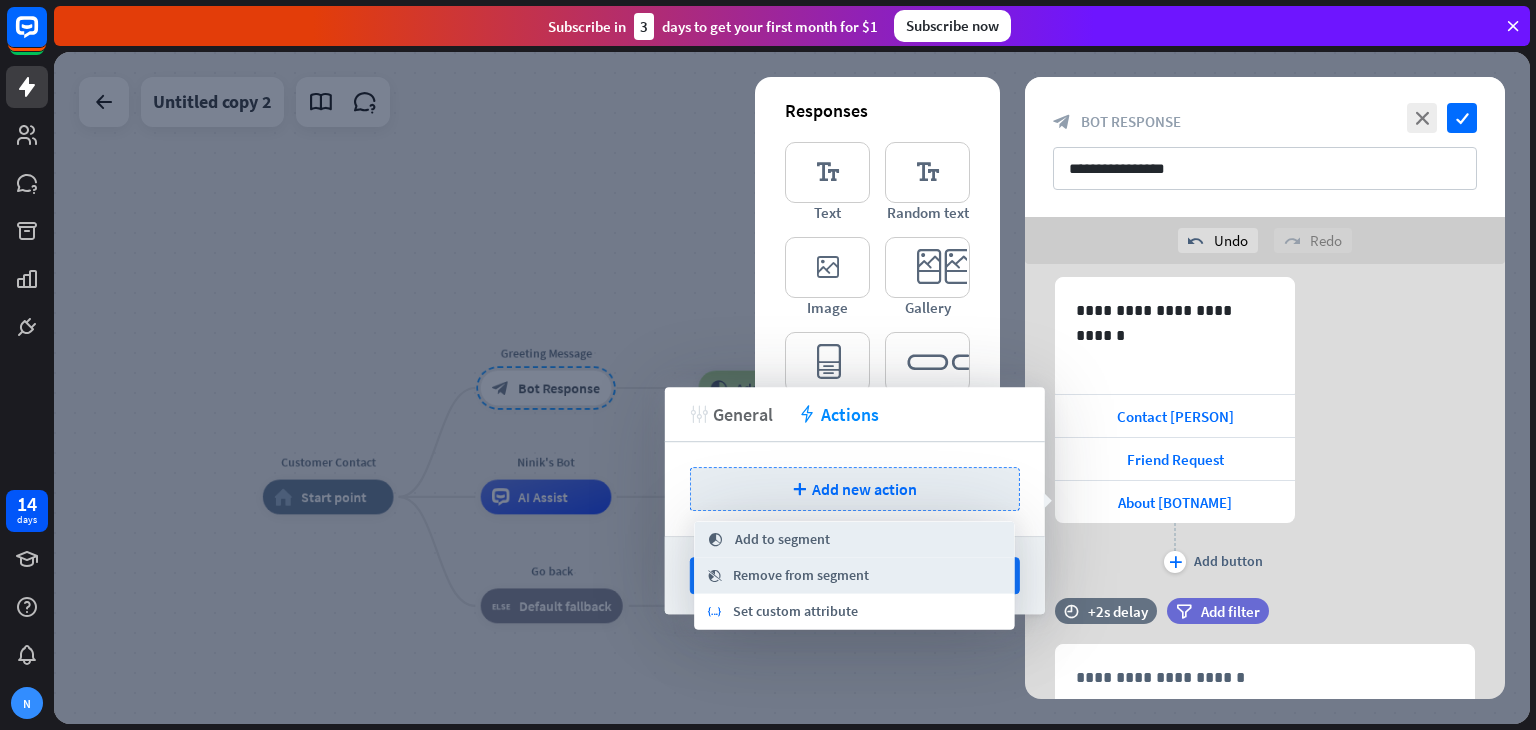 click on "tweak" at bounding box center (699, 414) 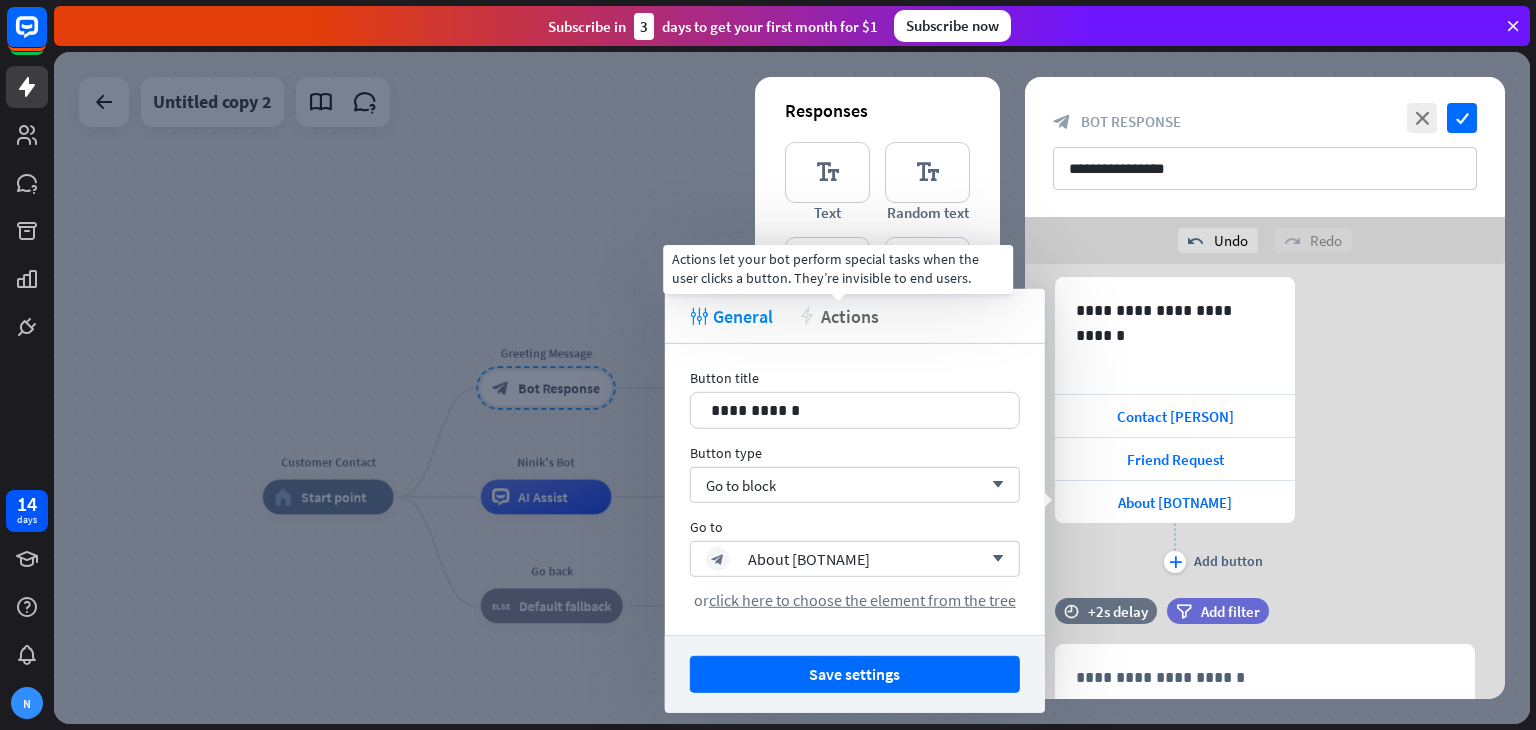 click on "Actions" at bounding box center (850, 315) 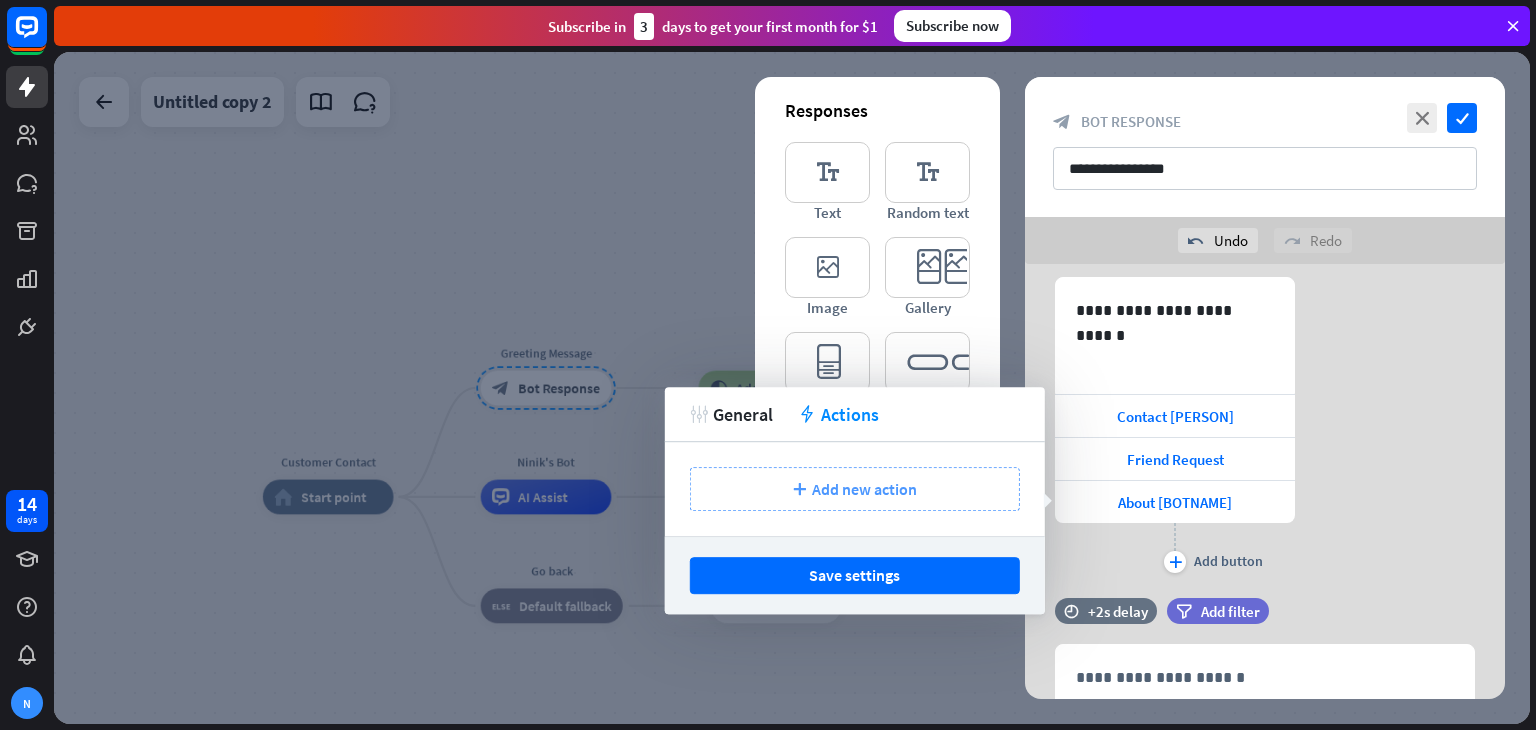 click on "plus
Add new action" at bounding box center [855, 489] 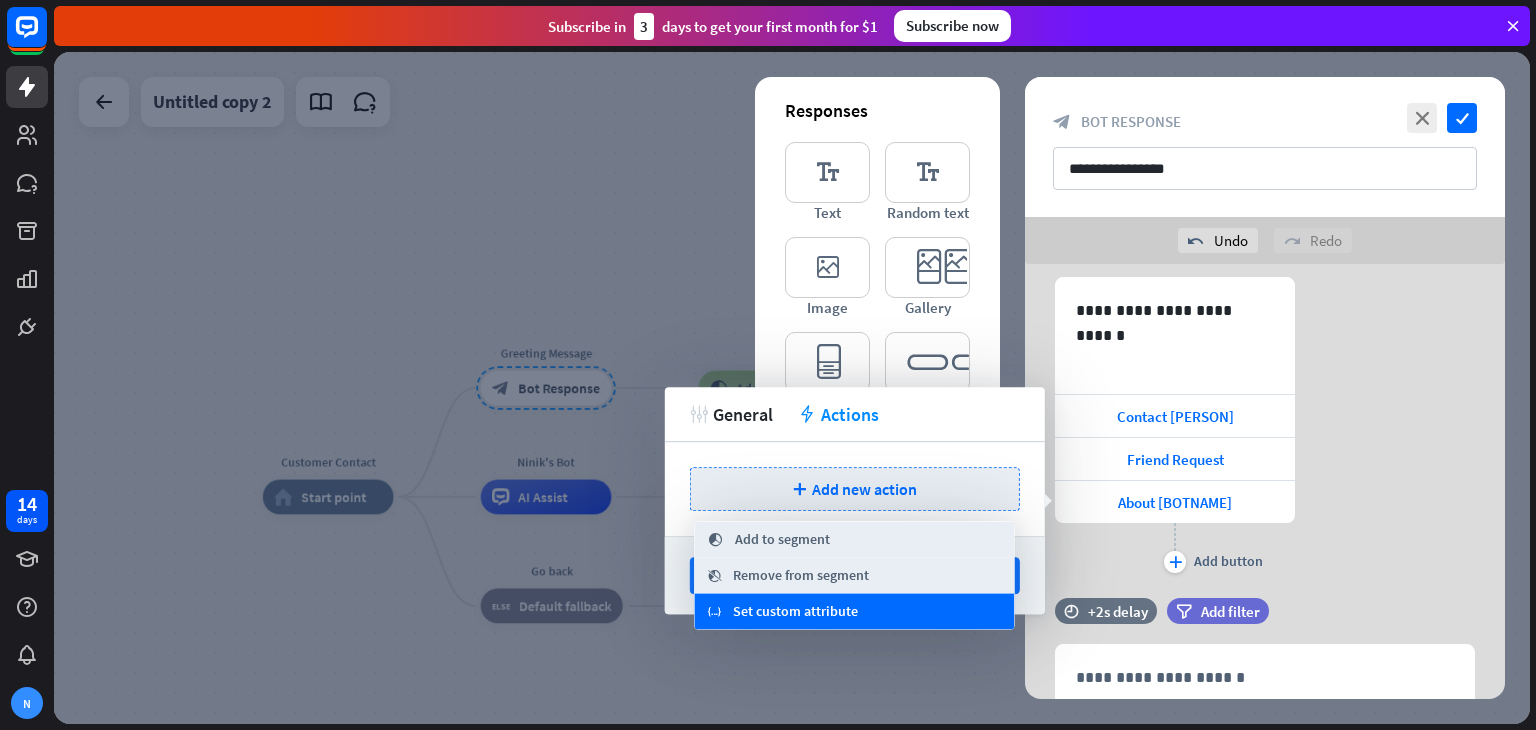click on "Set custom attribute" at bounding box center (795, 612) 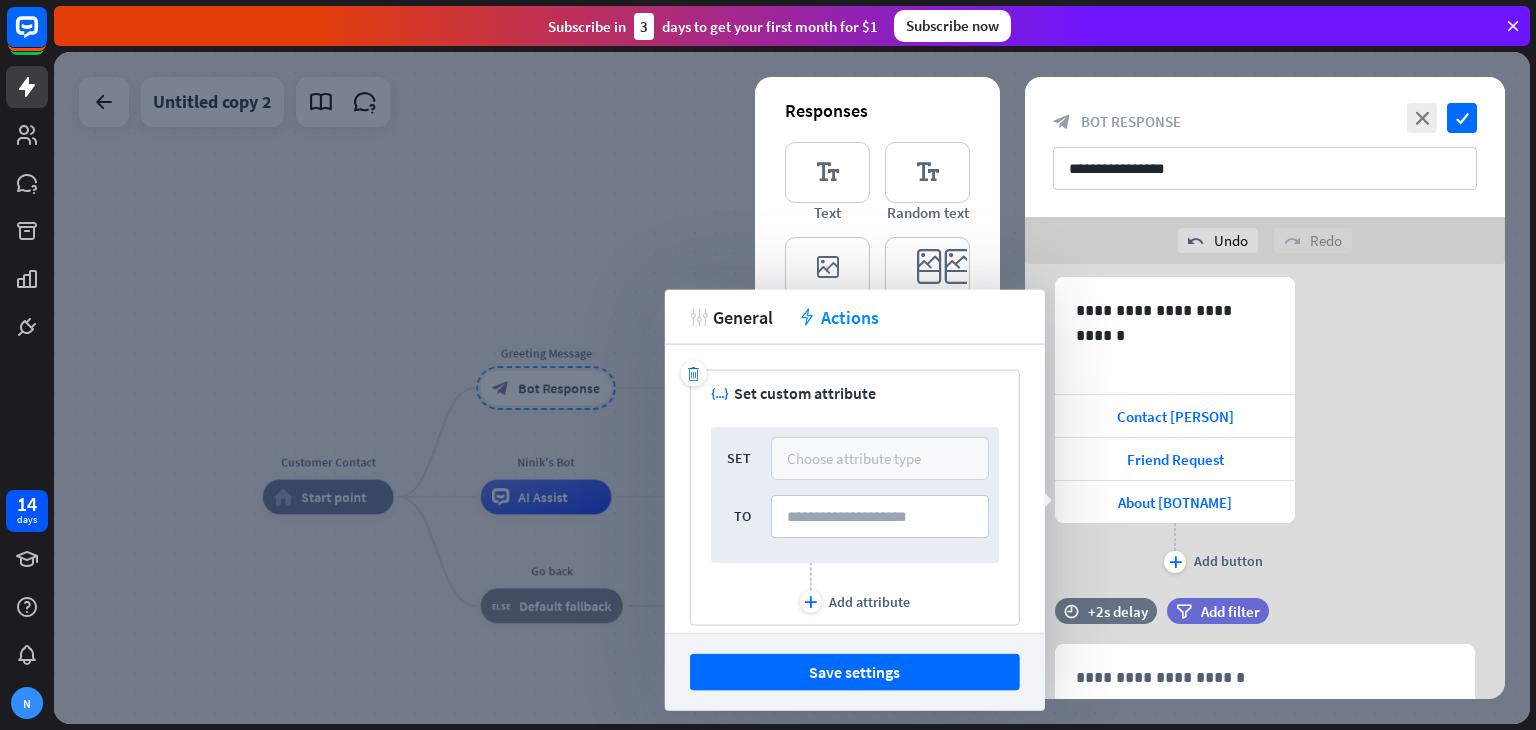 click on "Choose attribute type" at bounding box center (854, 458) 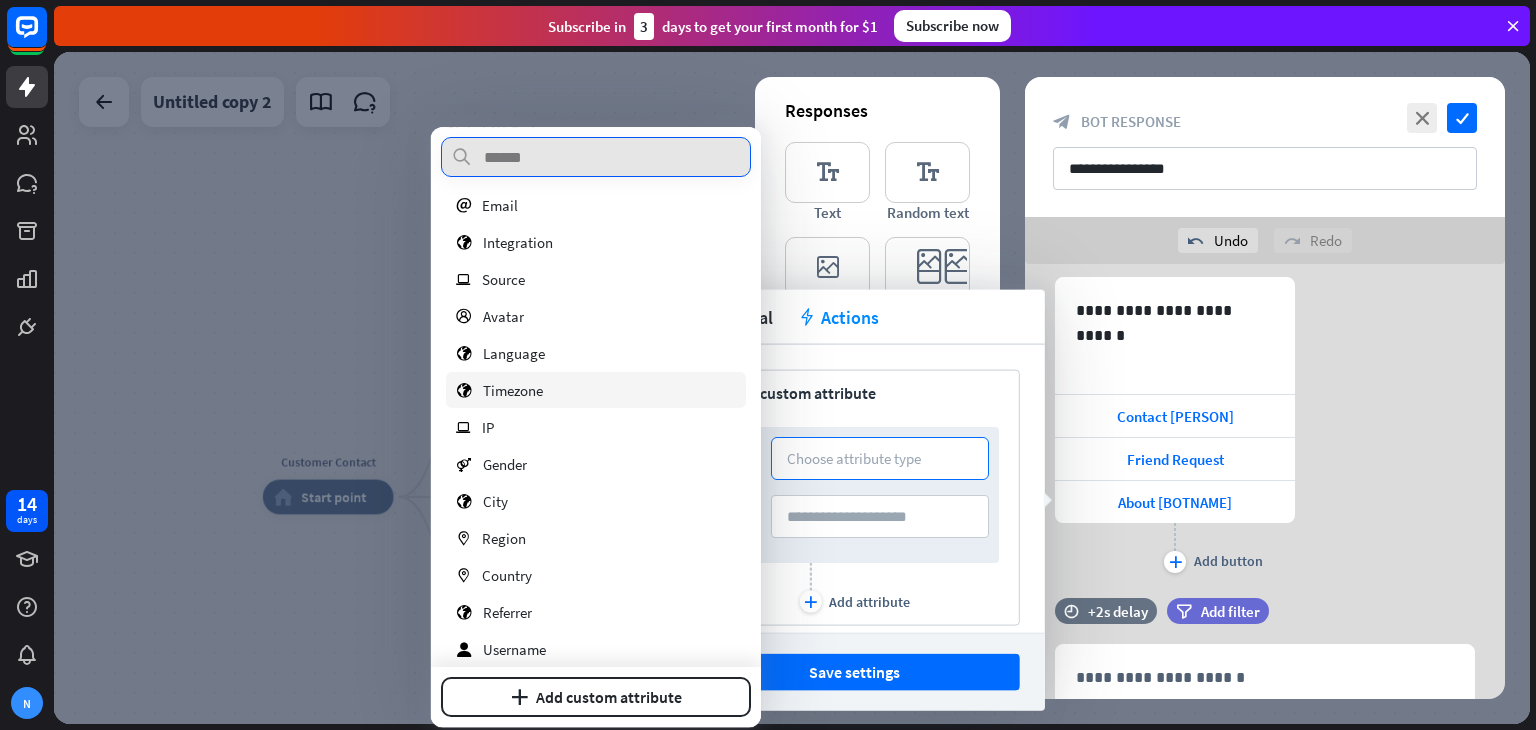 scroll, scrollTop: 132, scrollLeft: 0, axis: vertical 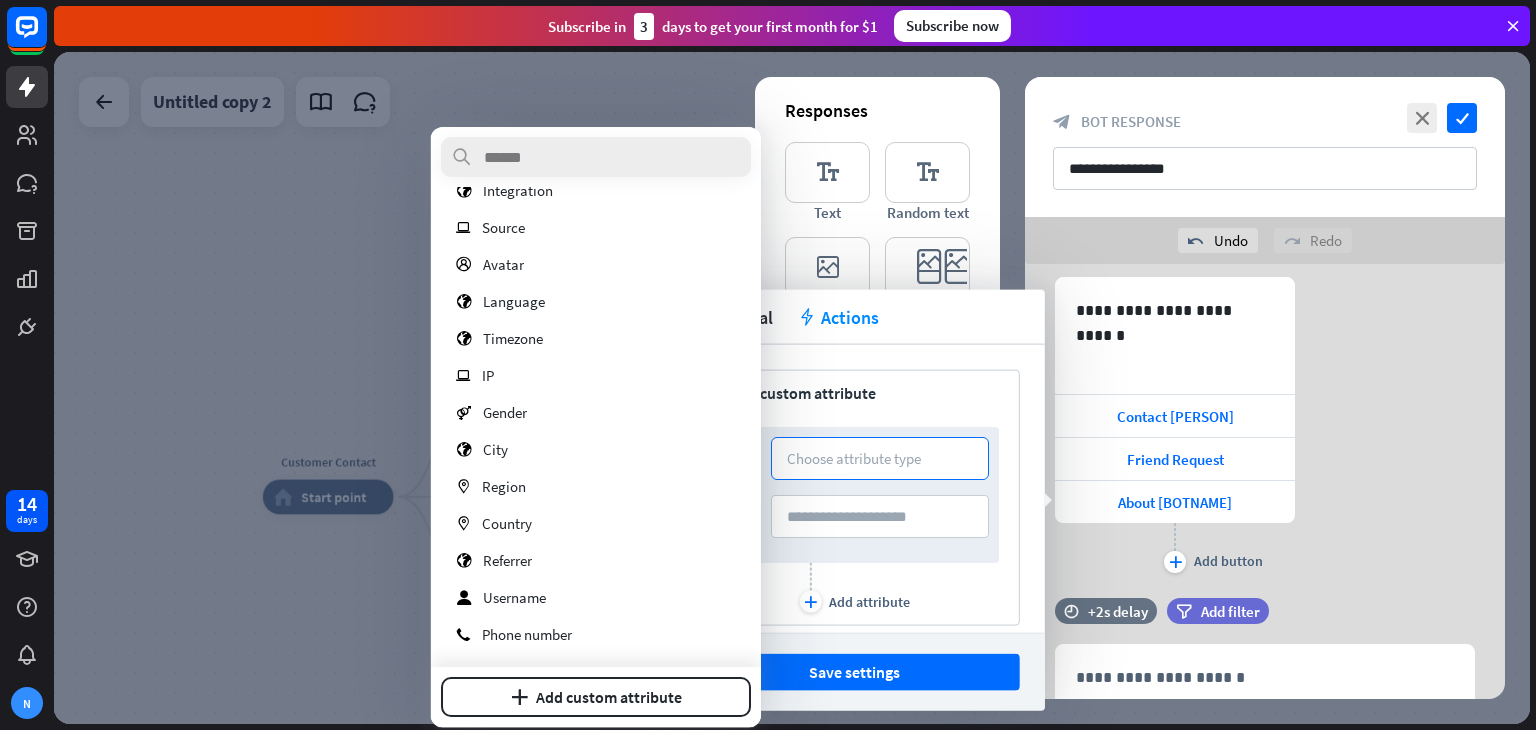 click on "tweak
General
action
Actions" at bounding box center [855, 317] 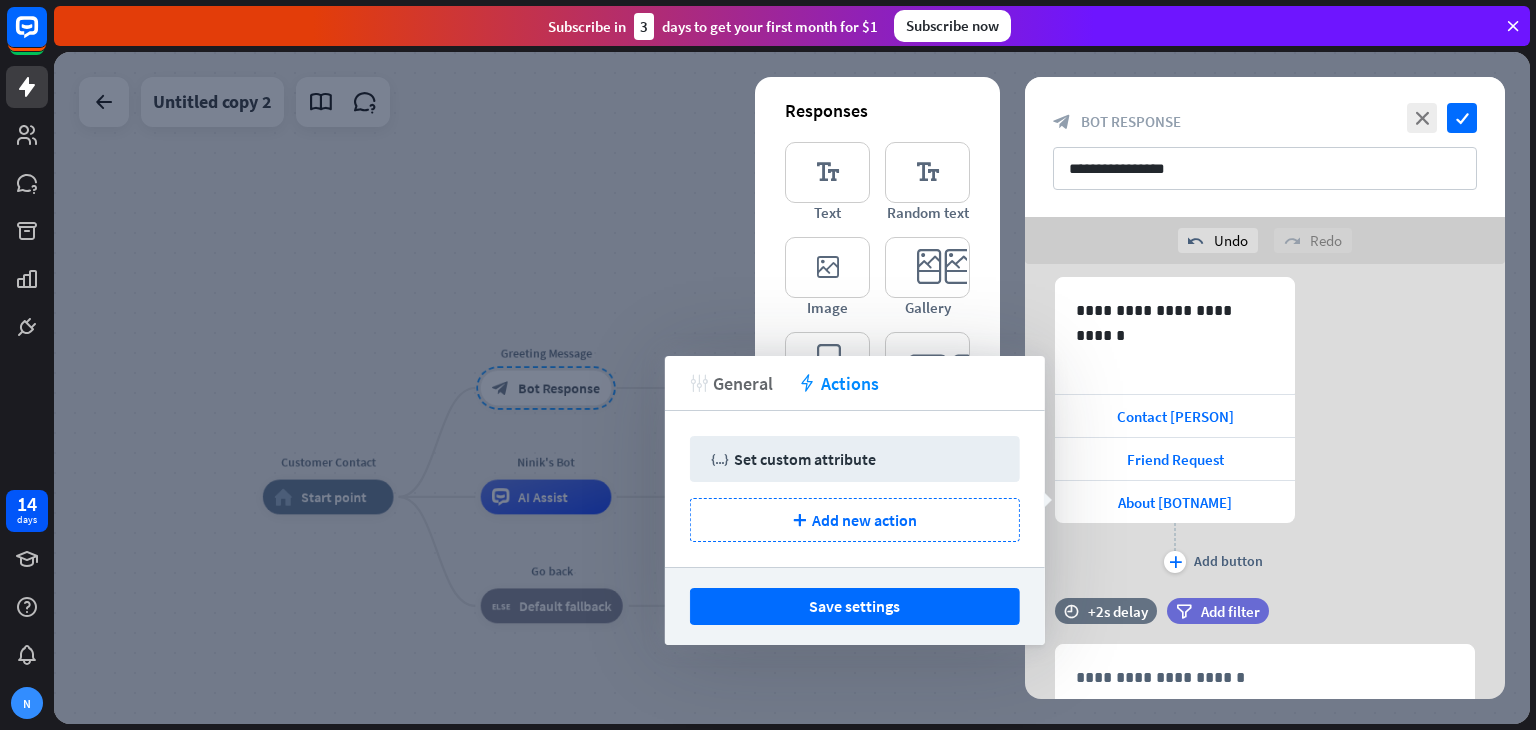 click on "General" at bounding box center (743, 383) 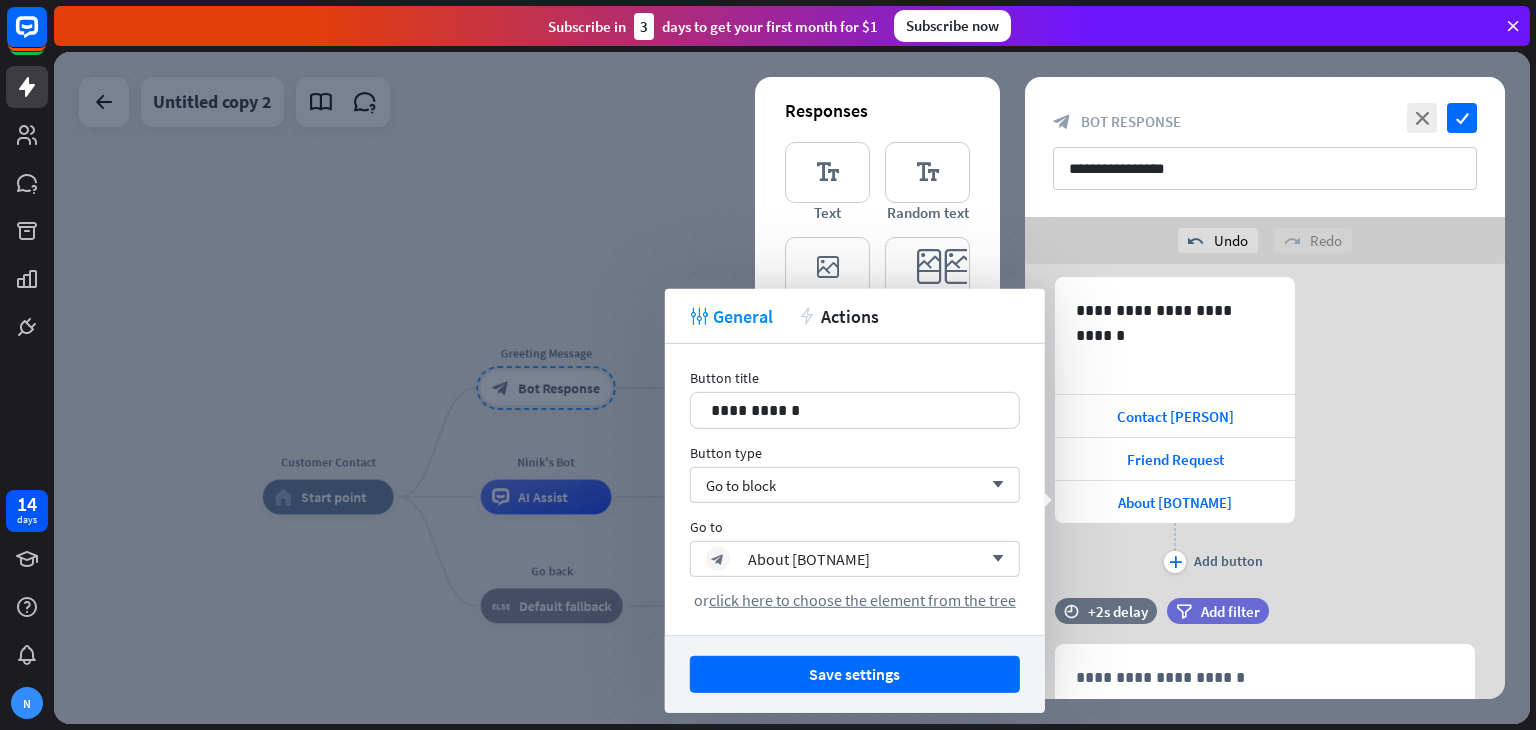 click at bounding box center [792, 388] 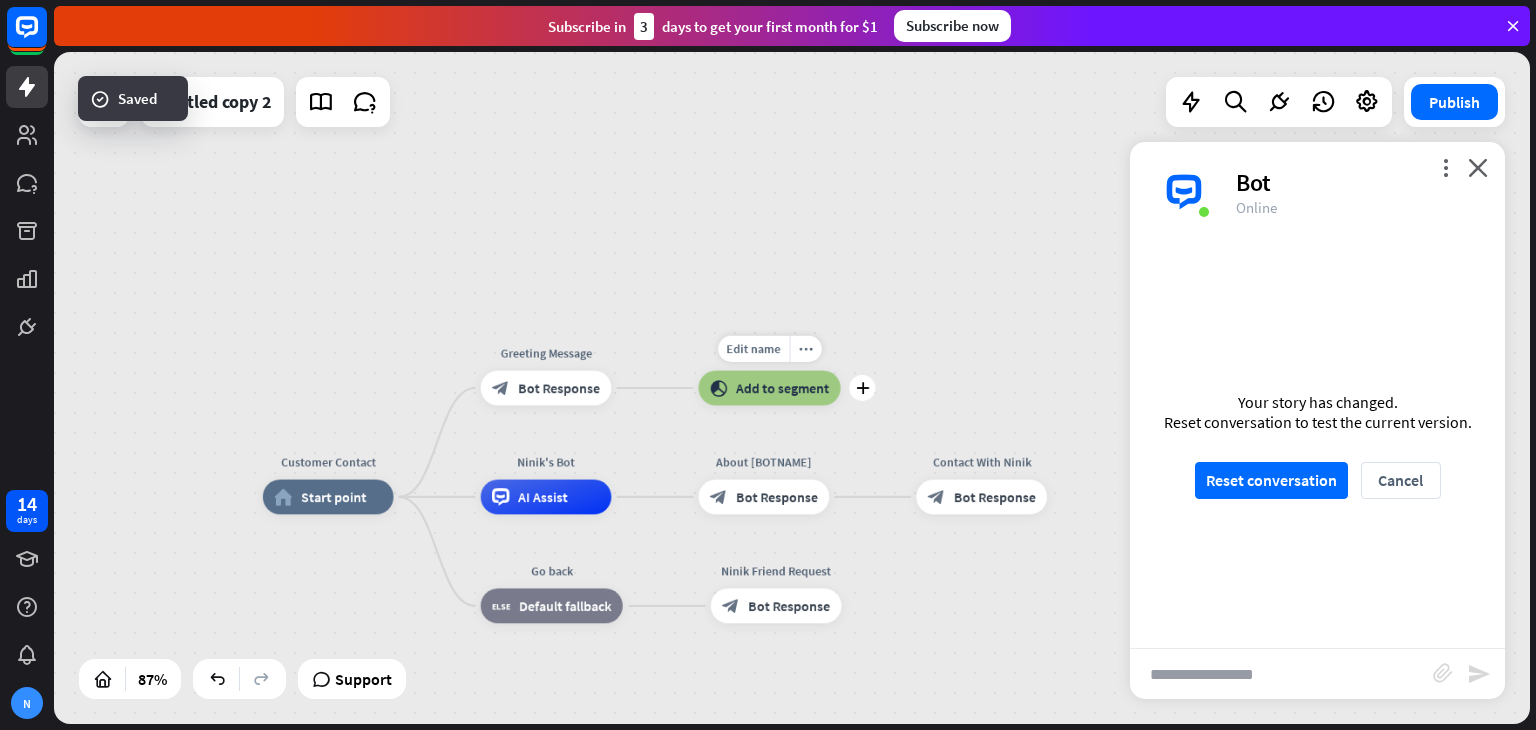 click on "Add to segment" at bounding box center (782, 387) 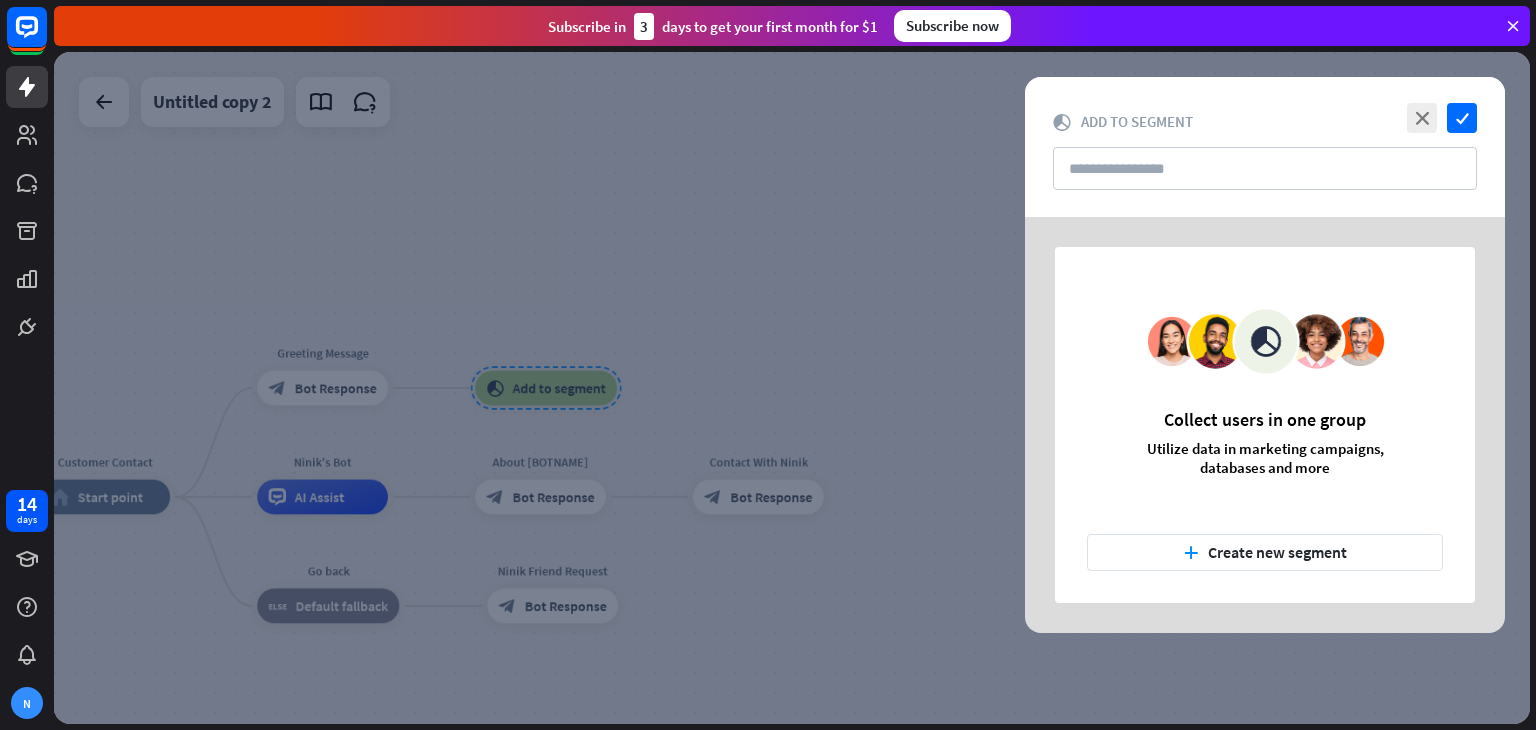 click at bounding box center (792, 388) 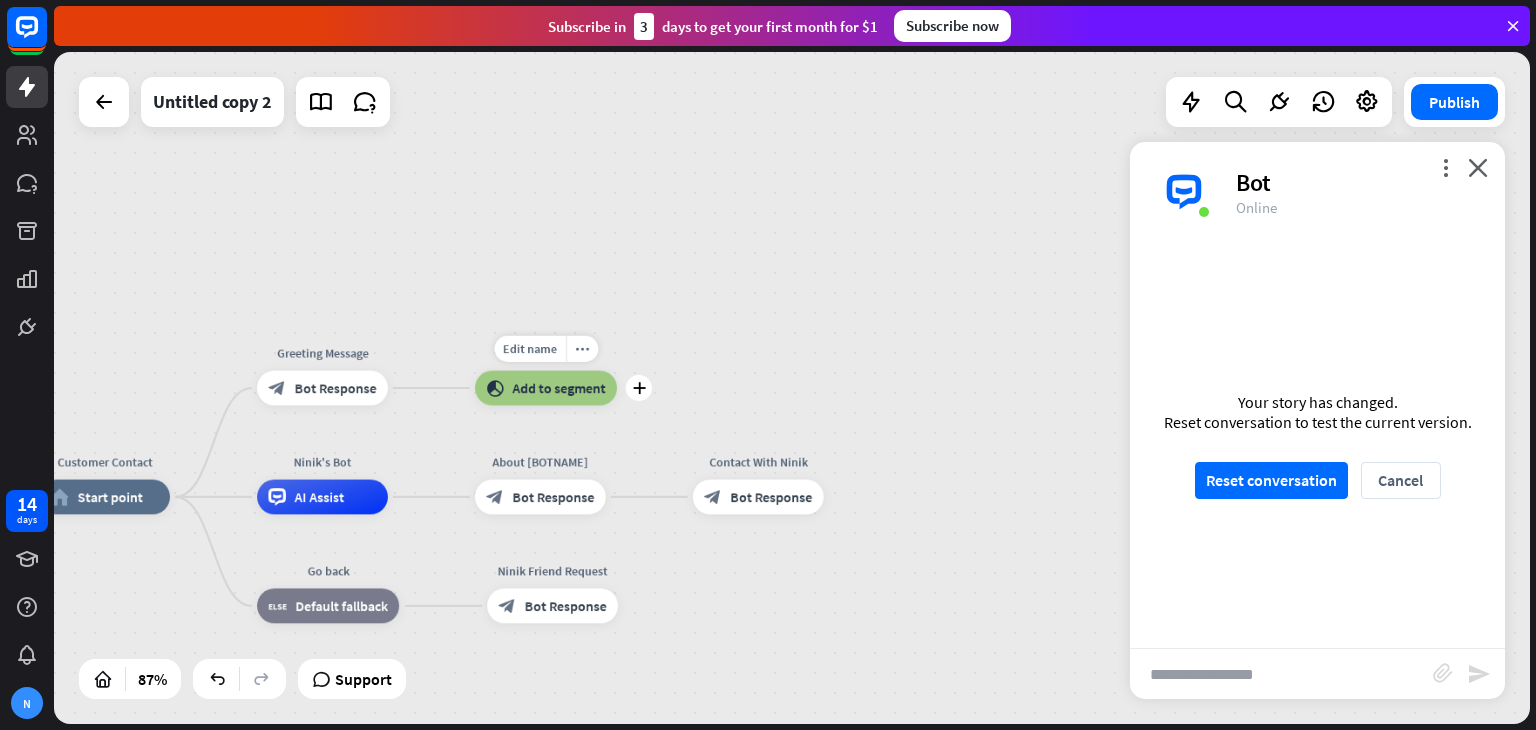 click on "block_add_to_segment   Add to segment" at bounding box center [546, 388] 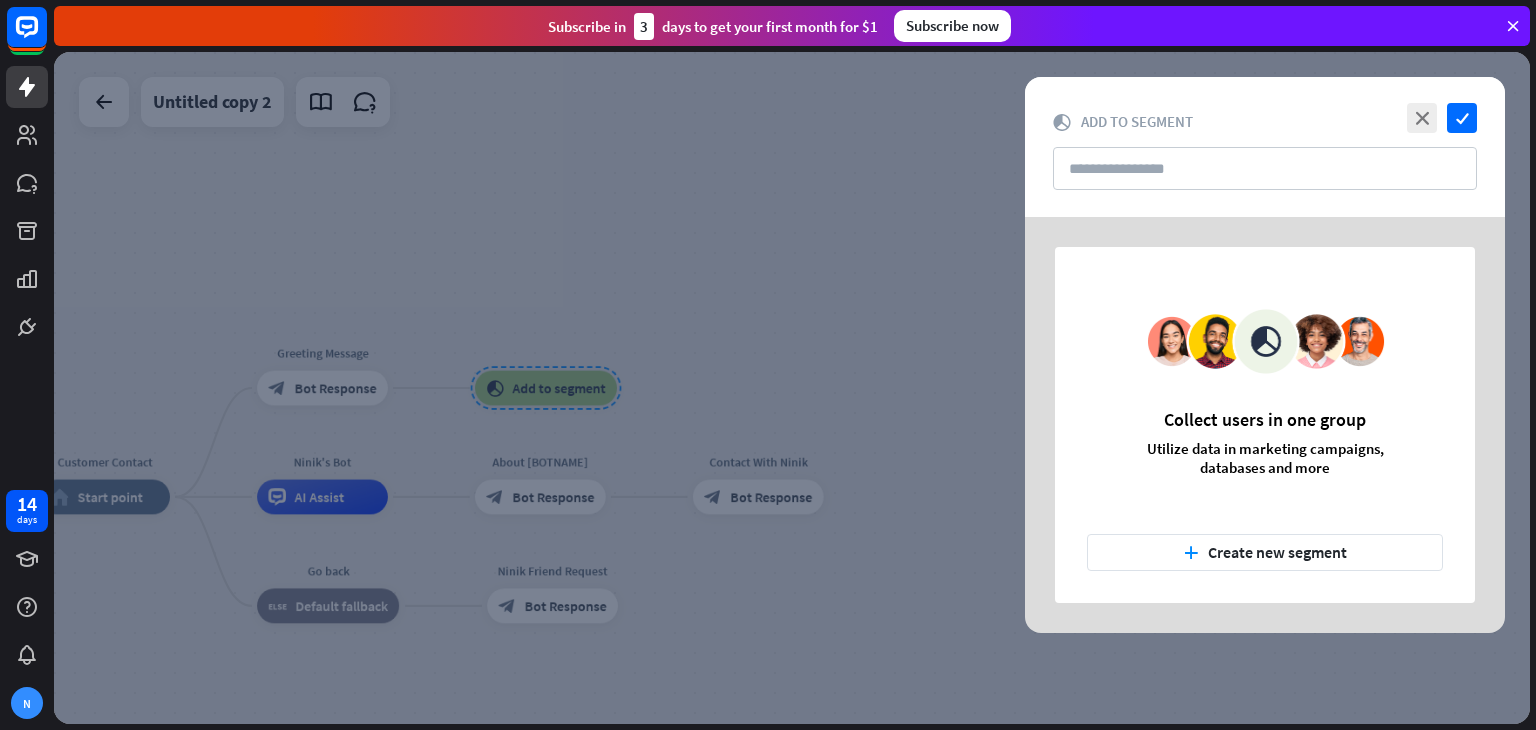 click at bounding box center [792, 388] 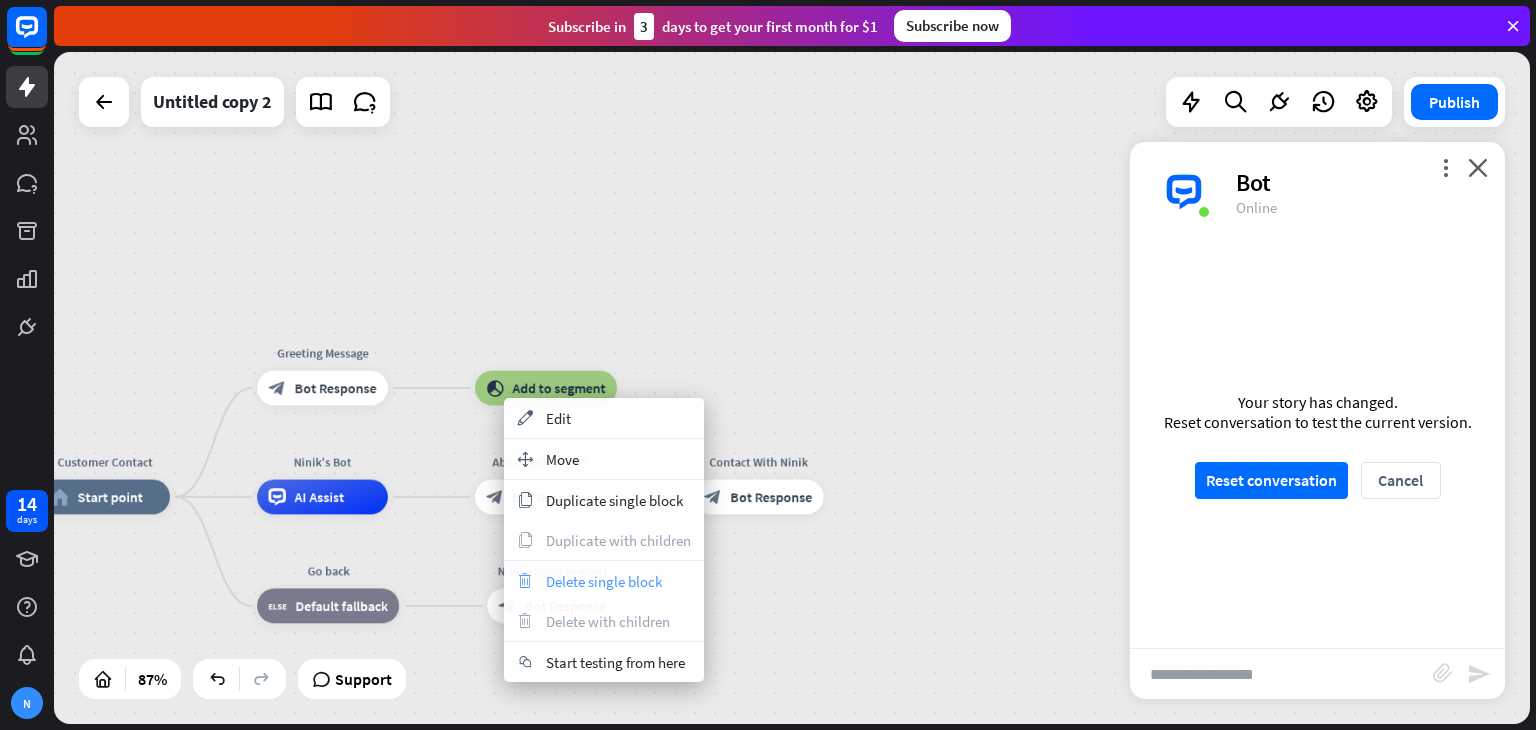 click on "Delete single block" at bounding box center [604, 581] 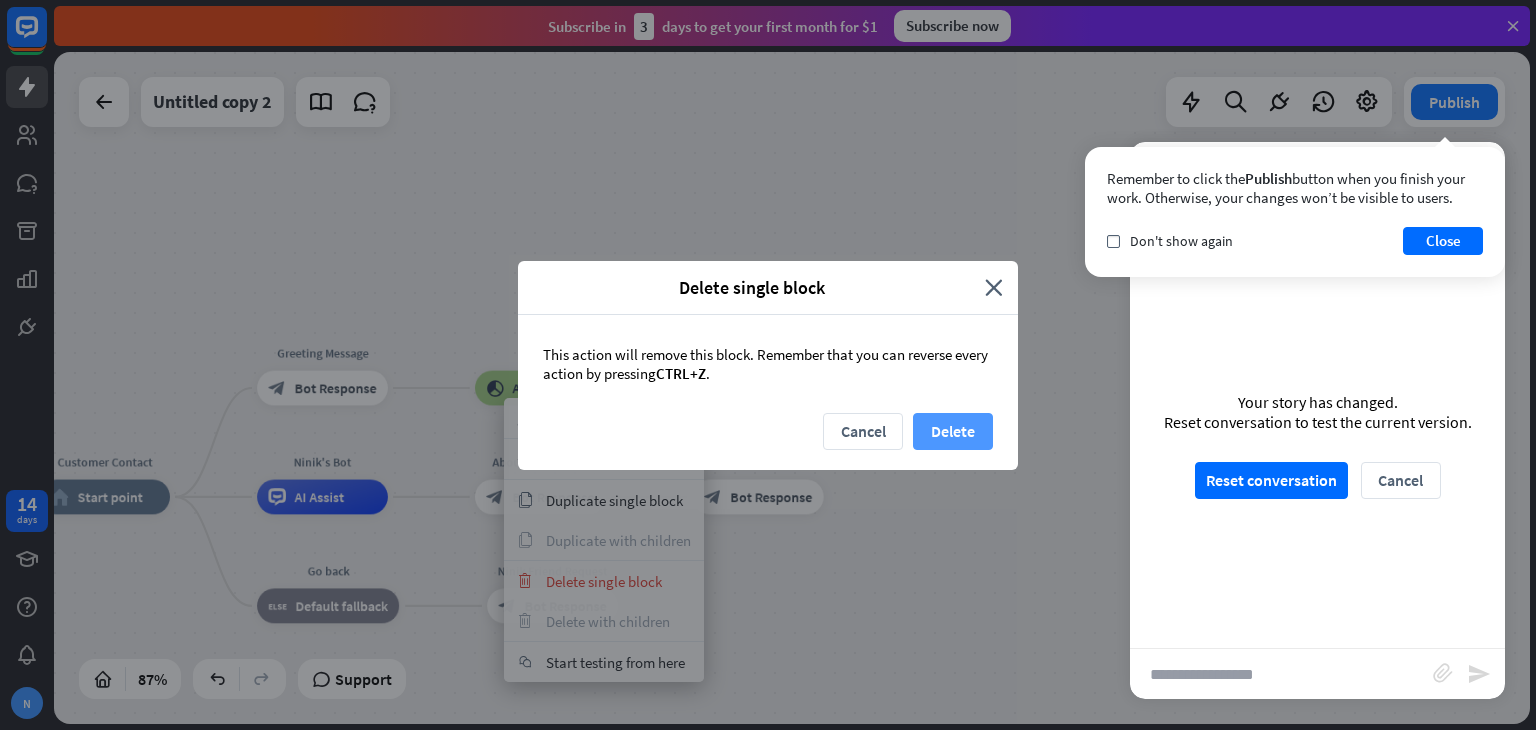 click on "Delete" at bounding box center [953, 431] 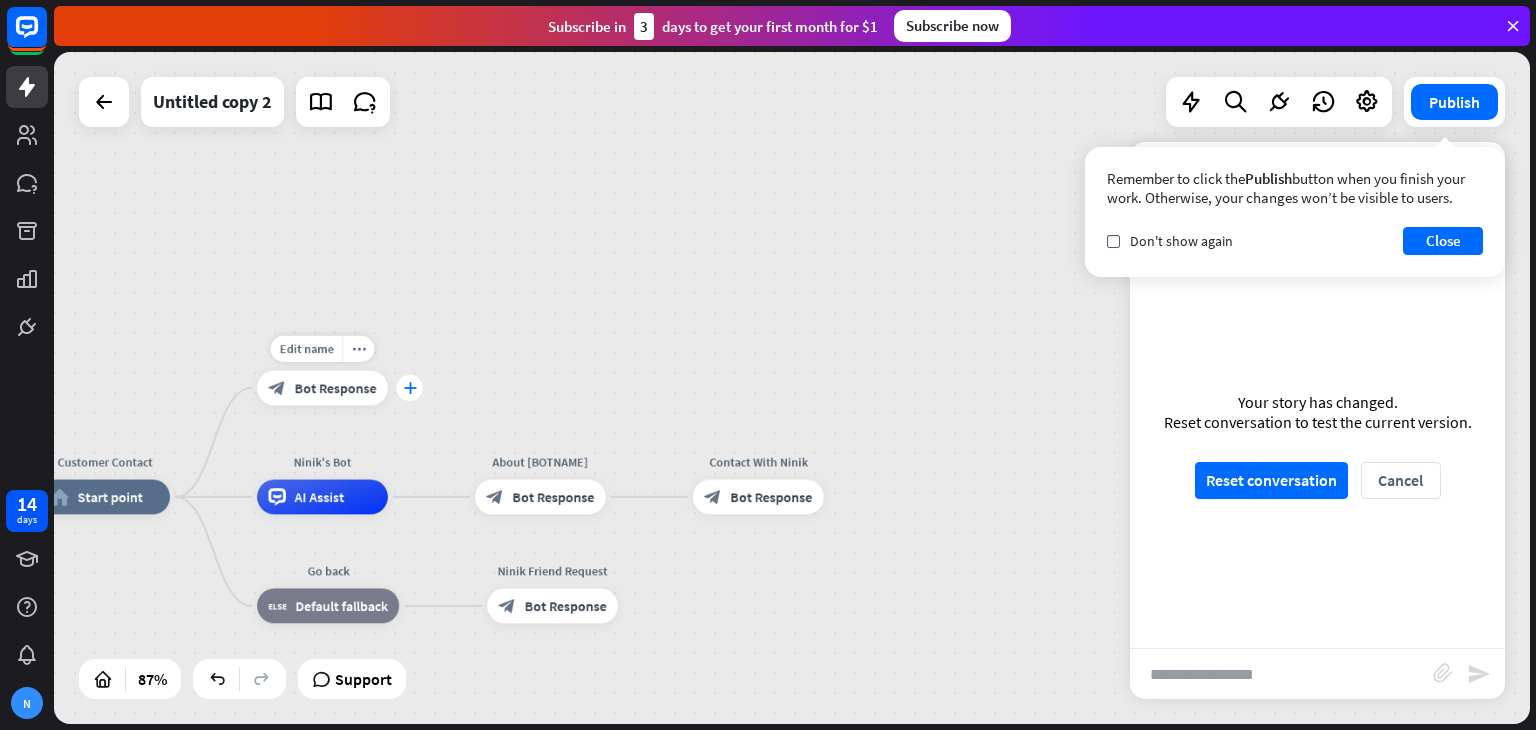 click on "plus" at bounding box center (409, 388) 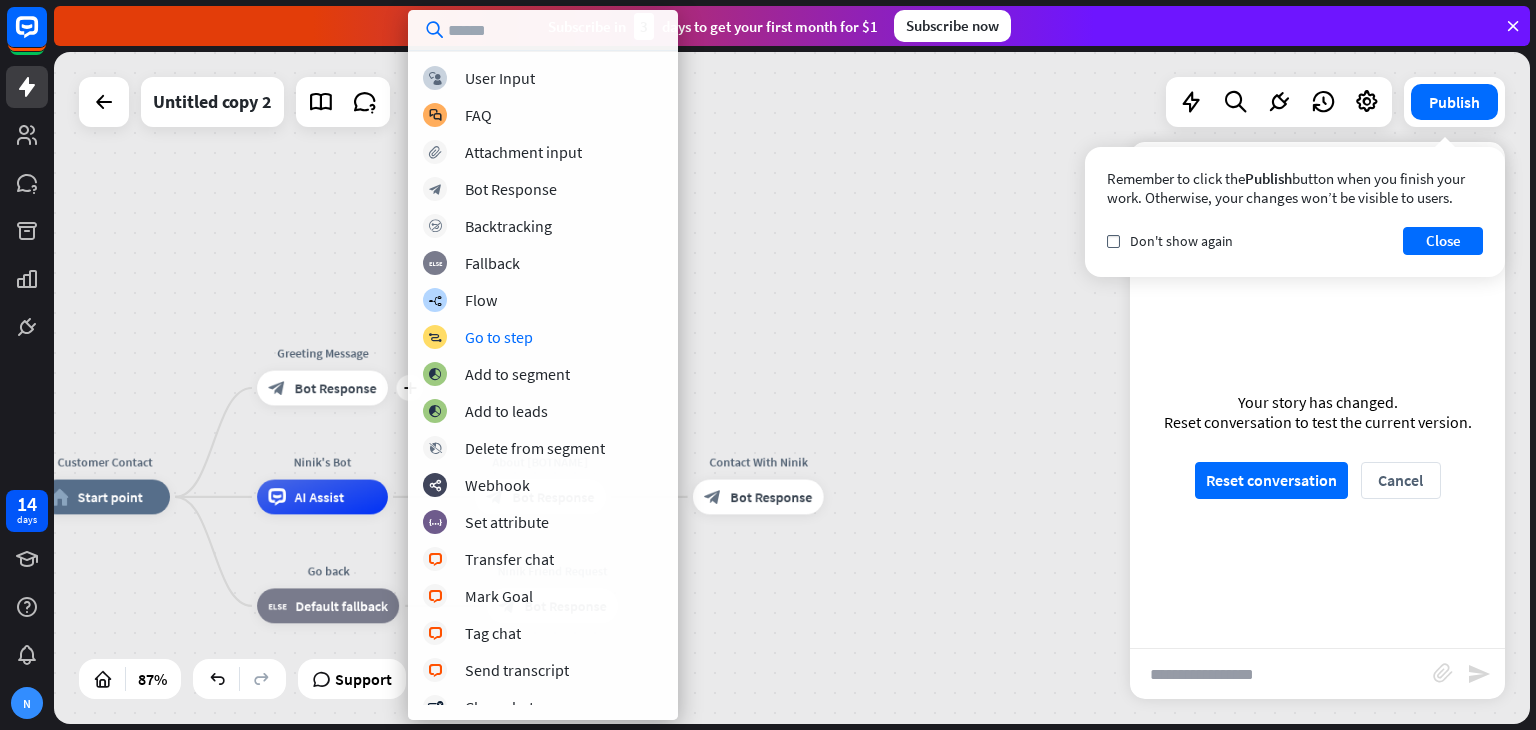 click on "block_user_input
User Input
block_faq
FAQ
block_attachment
Attachment input
block_bot_response
Bot Response
block_backtracking
Backtracking
block_fallback
Fallback
builder_tree
Flow
block_goto
Go to step
block_add_to_segment
Add to segment
block_add_to_segment
Add to leads
block_delete_from_segment
Delete from segment
webhooks
Webhook
block_set_attribute
Set attribute
block_livechat
Transfer chat
block_livechat
Mark Goal
block_livechat
Tag chat
block_livechat
Send transcript
block_close_chat
Close chat
filter
Filter
block_question   block_ab_testing" at bounding box center (543, 385) 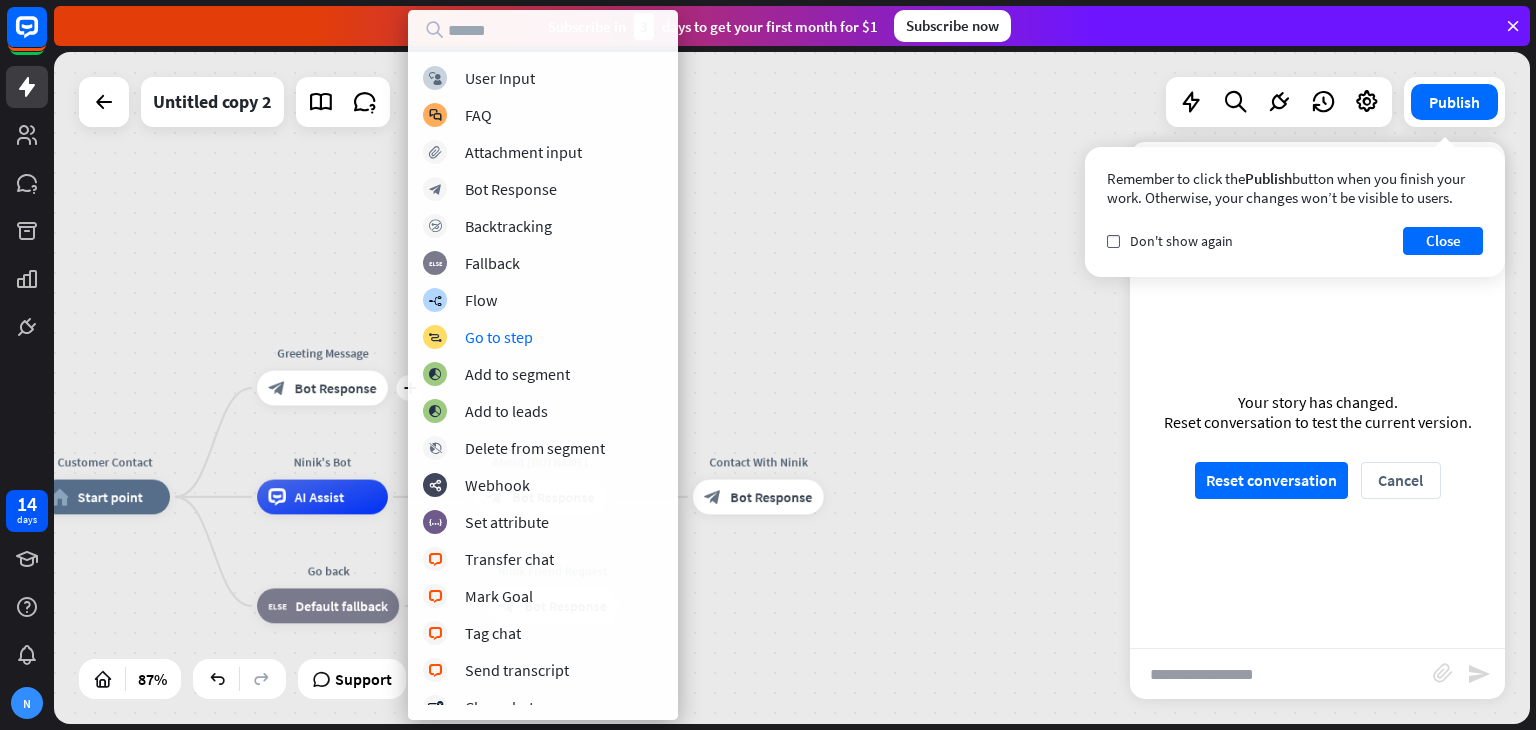 click on "block_user_input
User Input
block_faq
FAQ
block_attachment
Attachment input
block_bot_response
Bot Response
block_backtracking
Backtracking
block_fallback
Fallback
builder_tree
Flow
block_goto
Go to step
block_add_to_segment
Add to segment
block_add_to_segment
Add to leads
block_delete_from_segment
Delete from segment
webhooks
Webhook
block_set_attribute
Set attribute
block_livechat
Transfer chat
block_livechat
Mark Goal
block_livechat
Tag chat
block_livechat
Send transcript
block_close_chat
Close chat
filter
Filter
block_question   block_ab_testing" at bounding box center [543, 385] 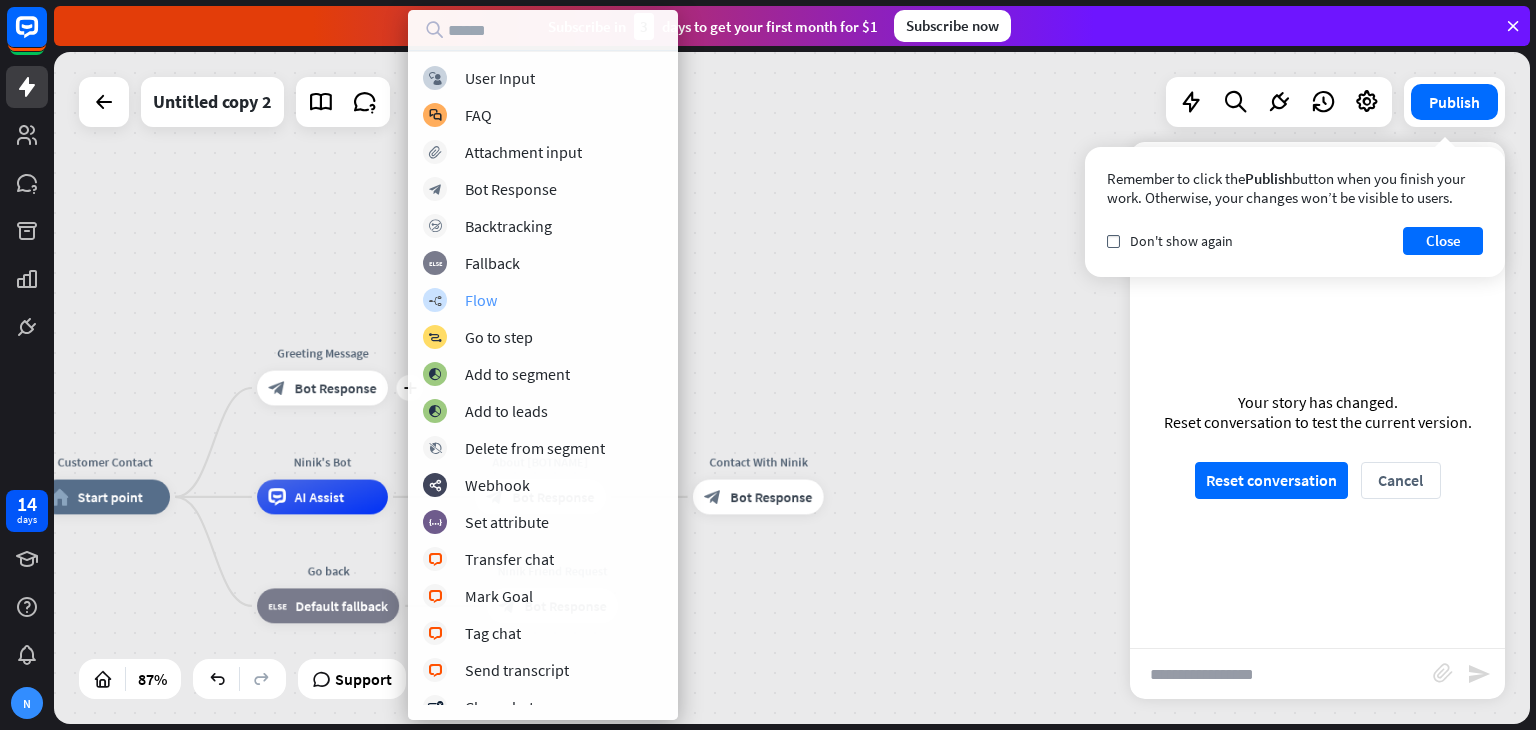 click on "Flow" at bounding box center [481, 300] 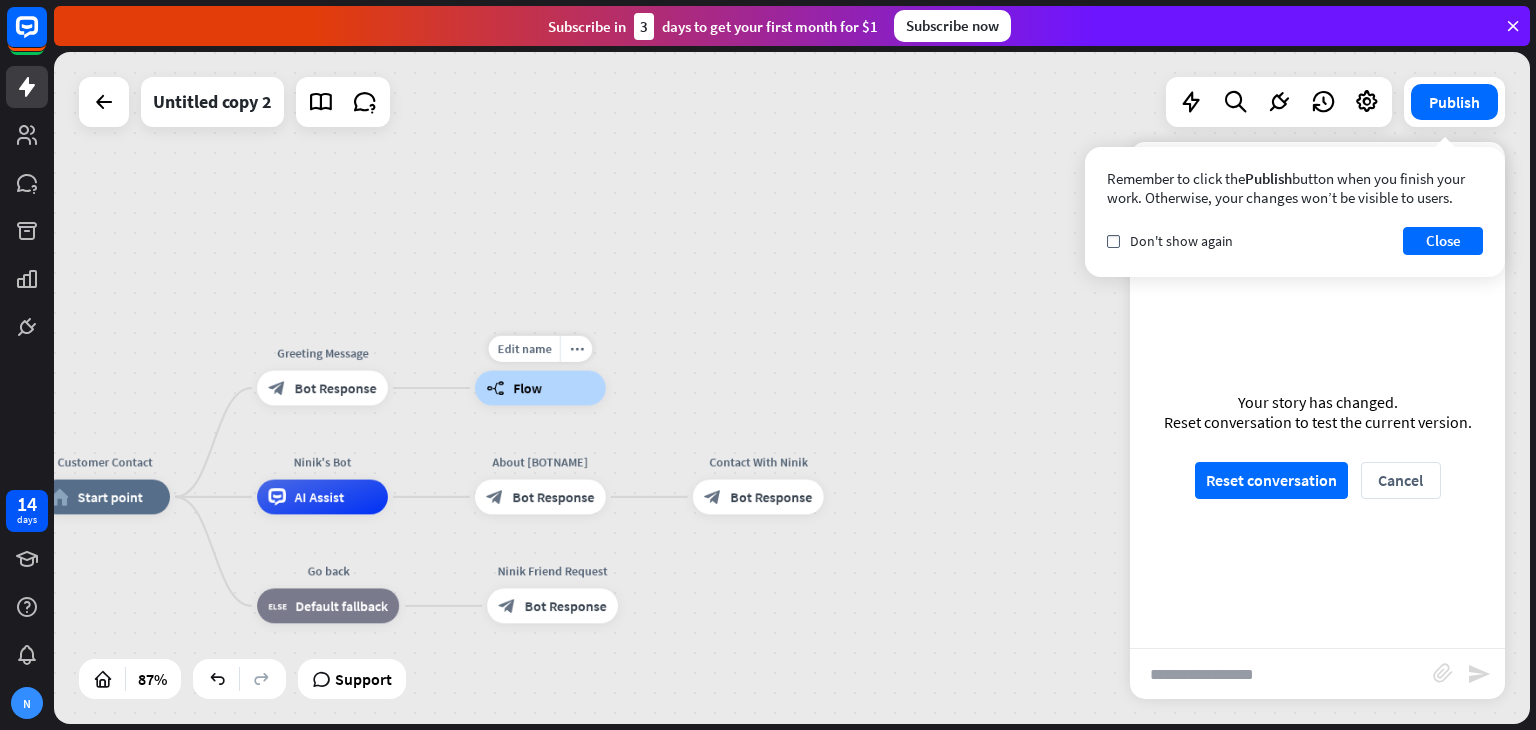 click on "builder_tree   Flow" at bounding box center (540, 388) 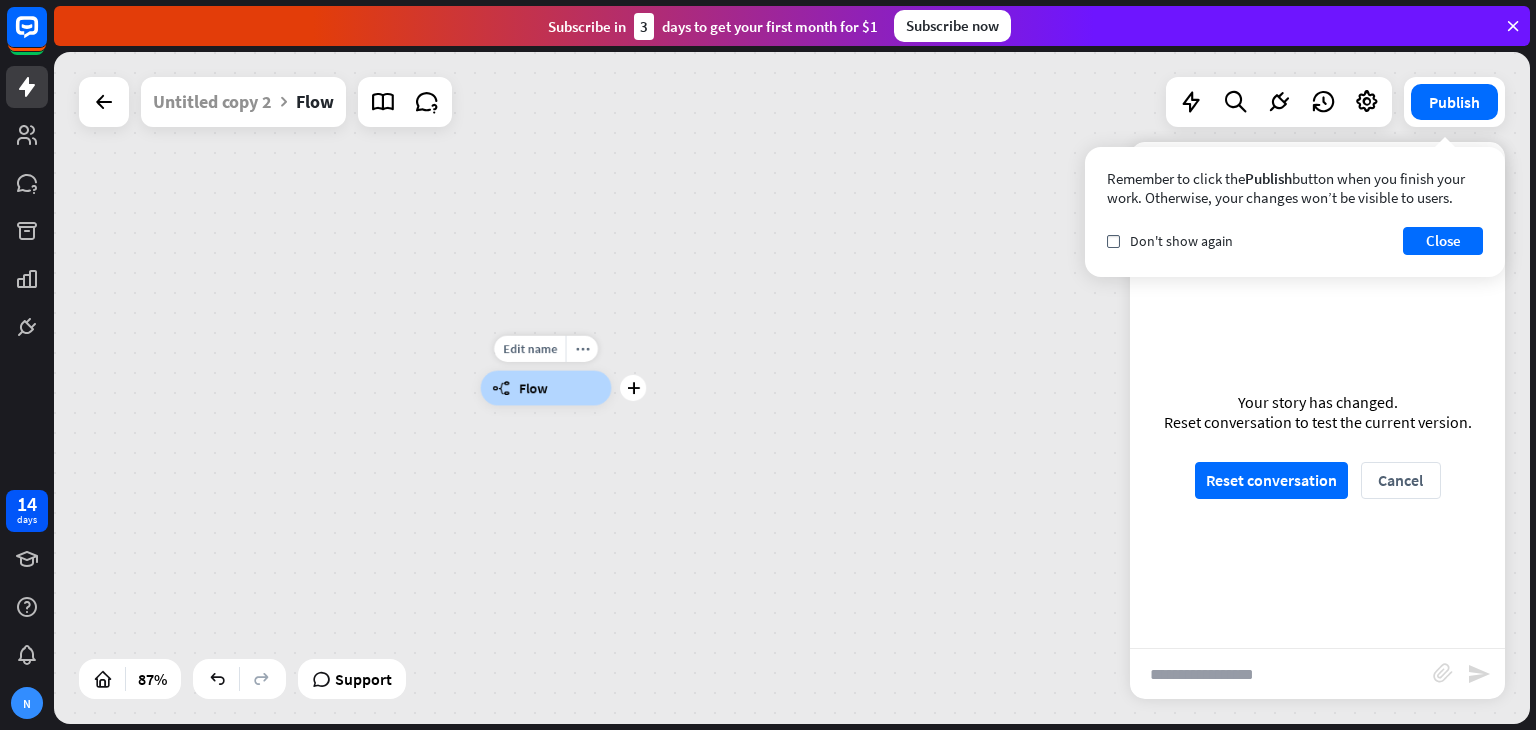 click on "plus" at bounding box center [633, 388] 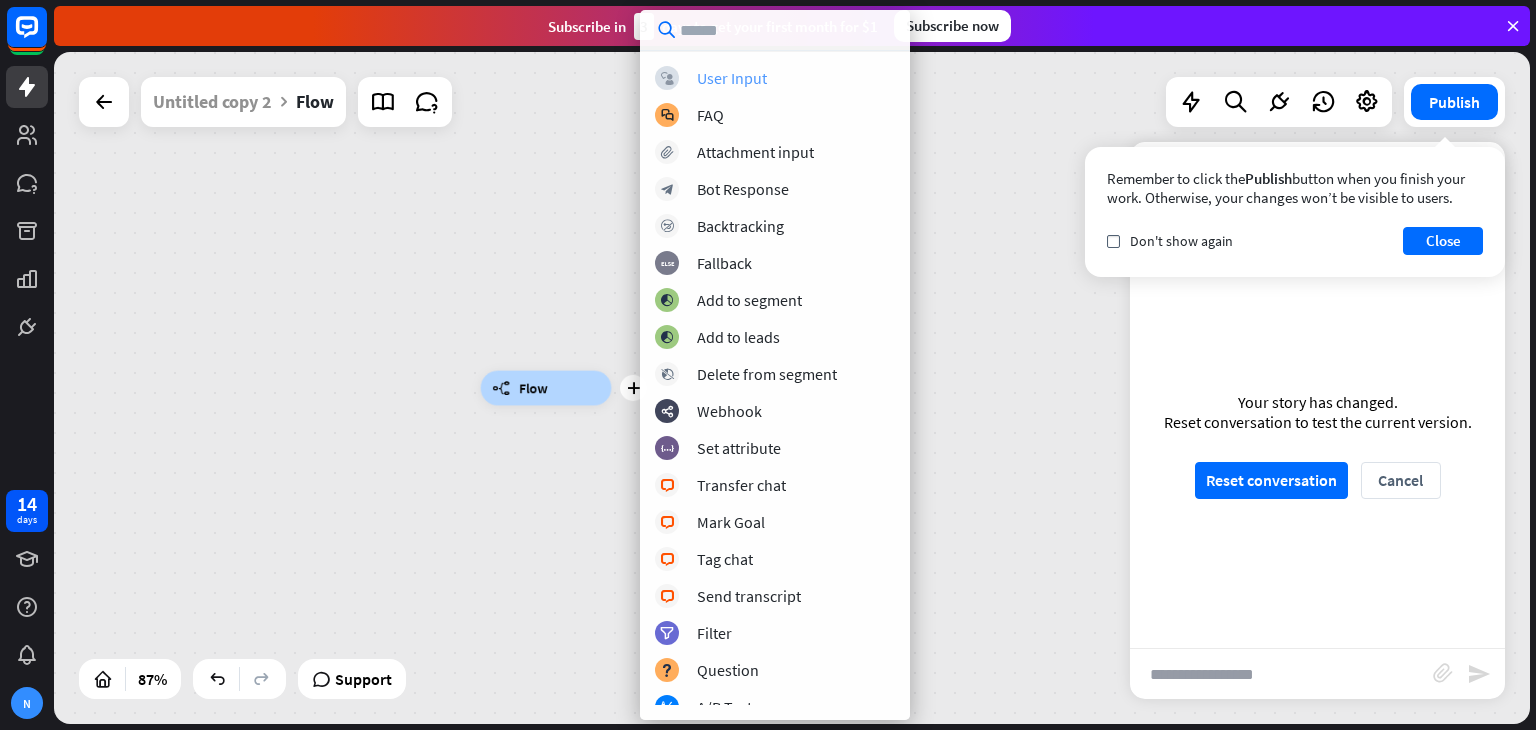 click on "User Input" at bounding box center [732, 78] 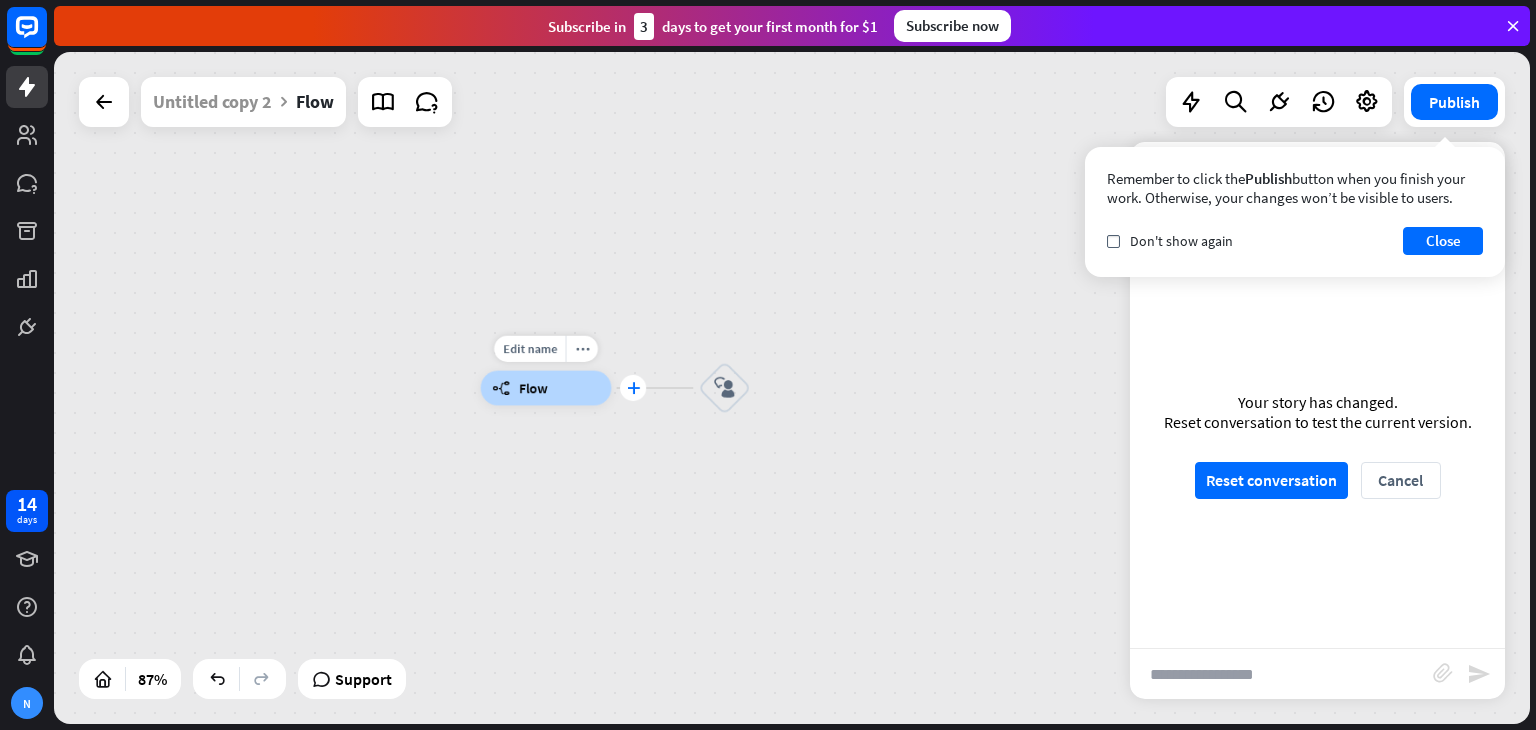 click on "plus" at bounding box center (633, 388) 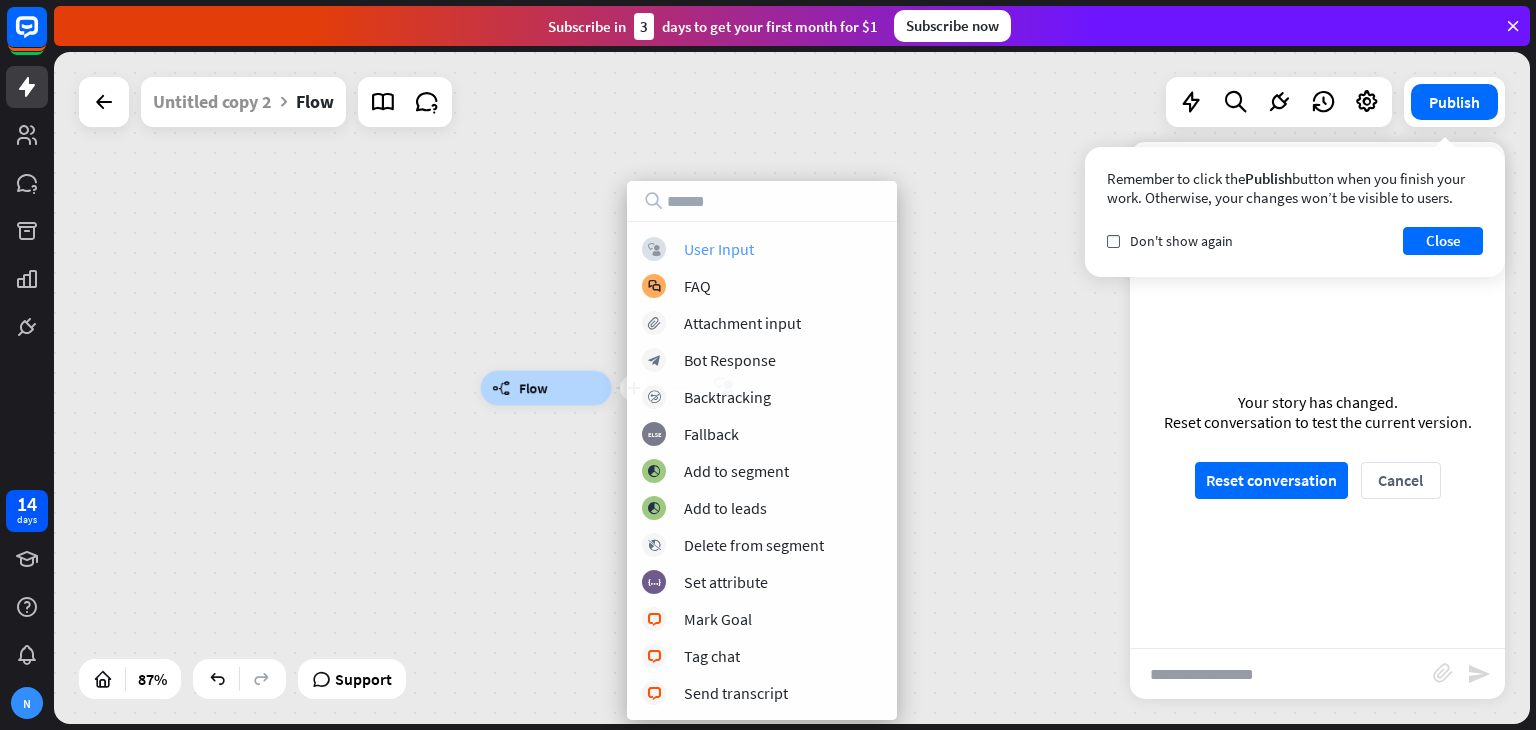 click on "block_user_input
User Input" at bounding box center (762, 249) 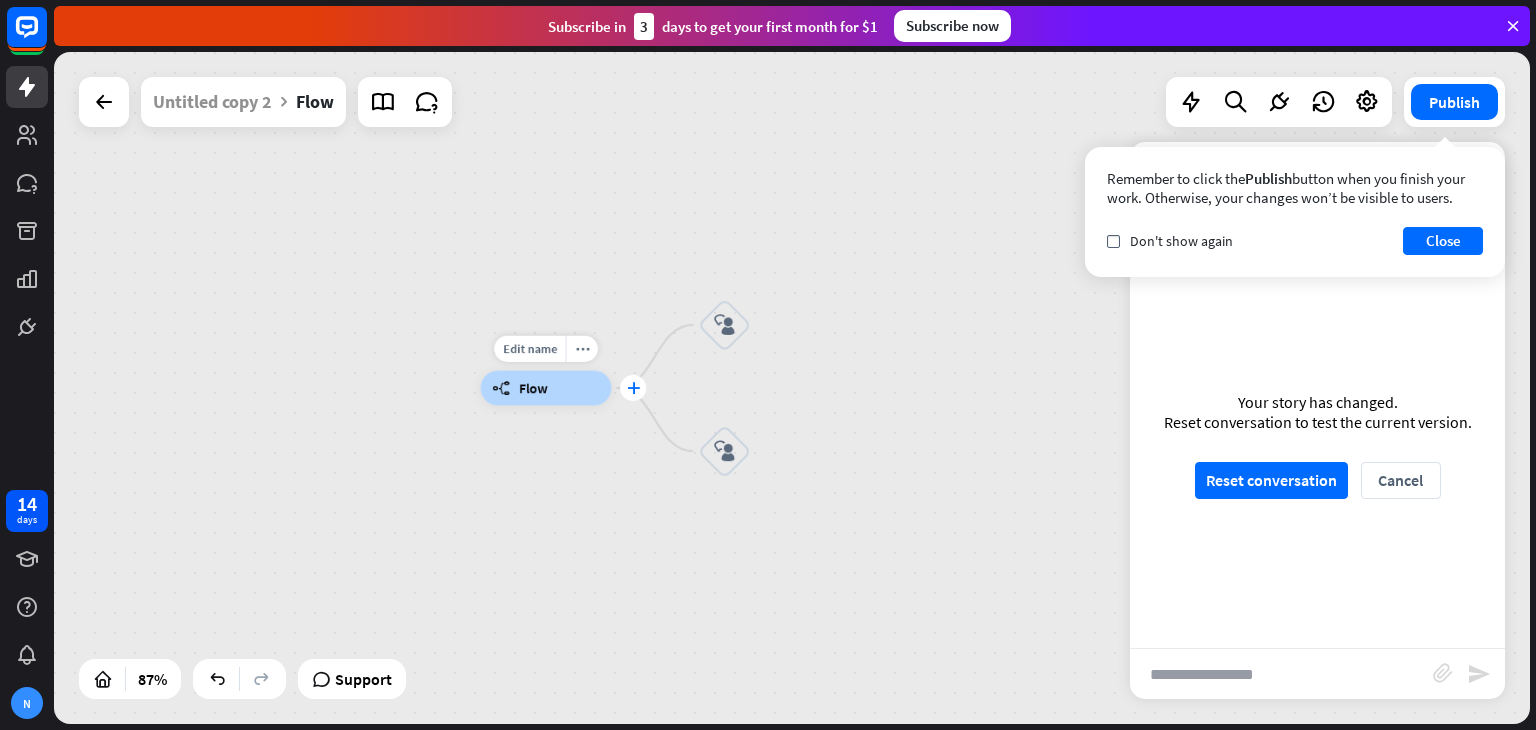 click on "plus" at bounding box center [633, 388] 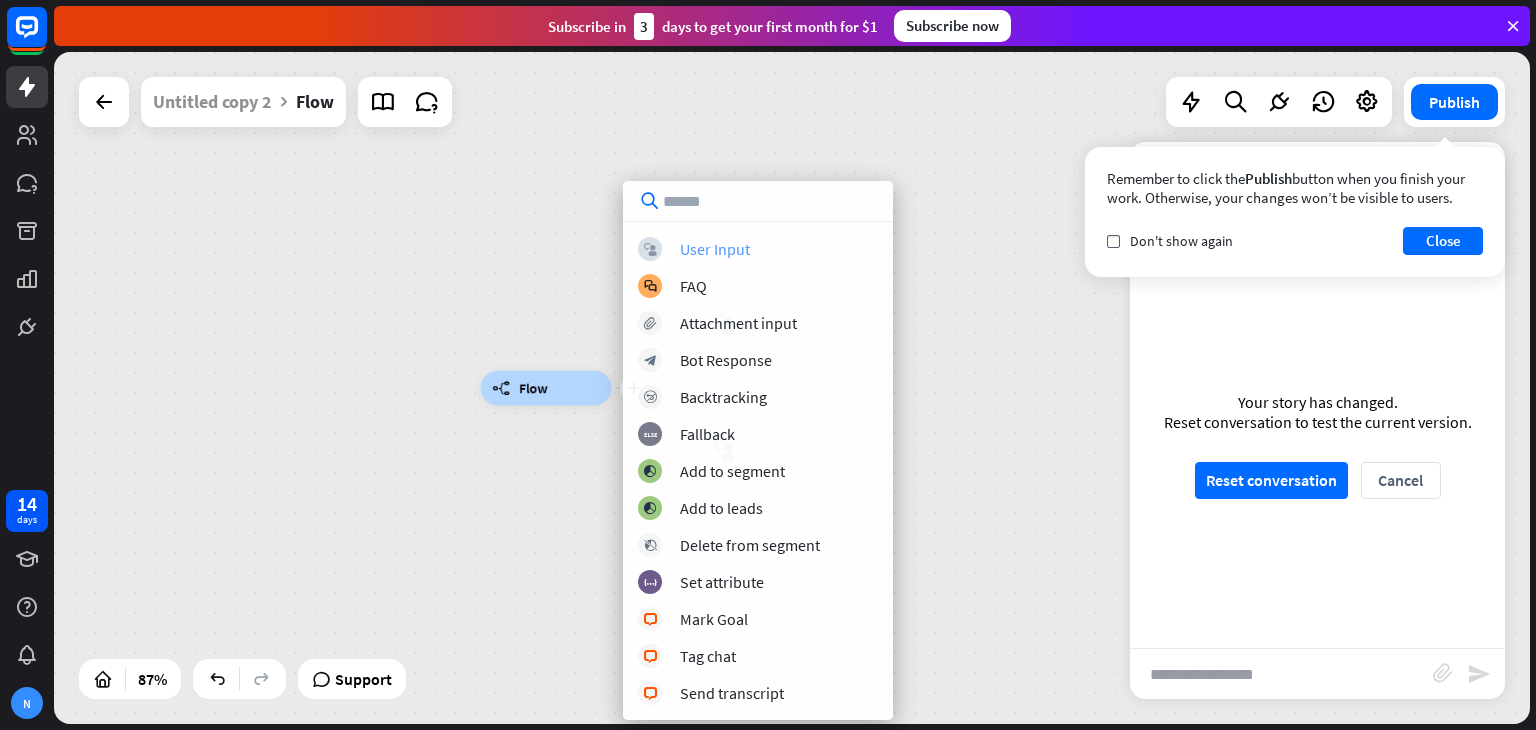 click on "User Input" at bounding box center [715, 249] 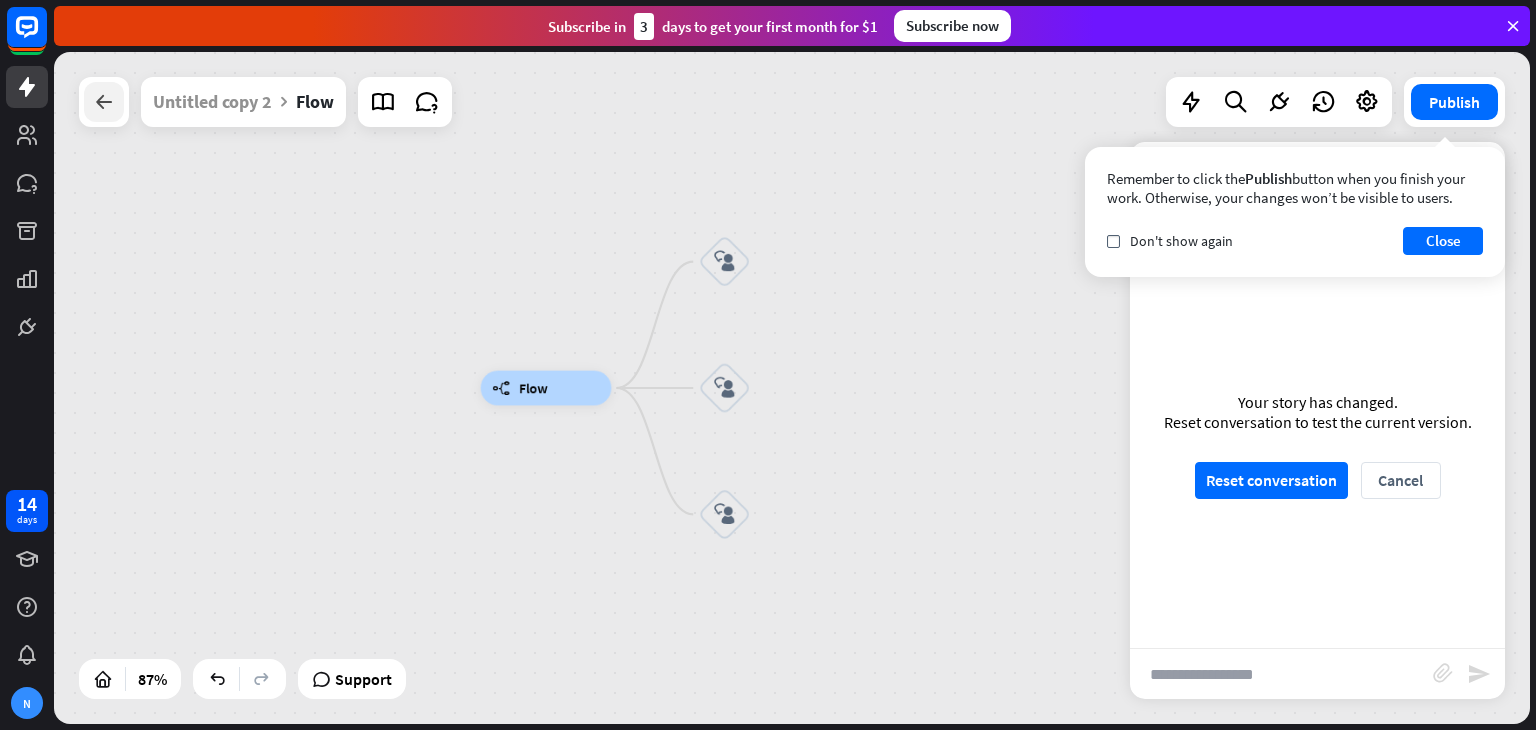 click at bounding box center (104, 102) 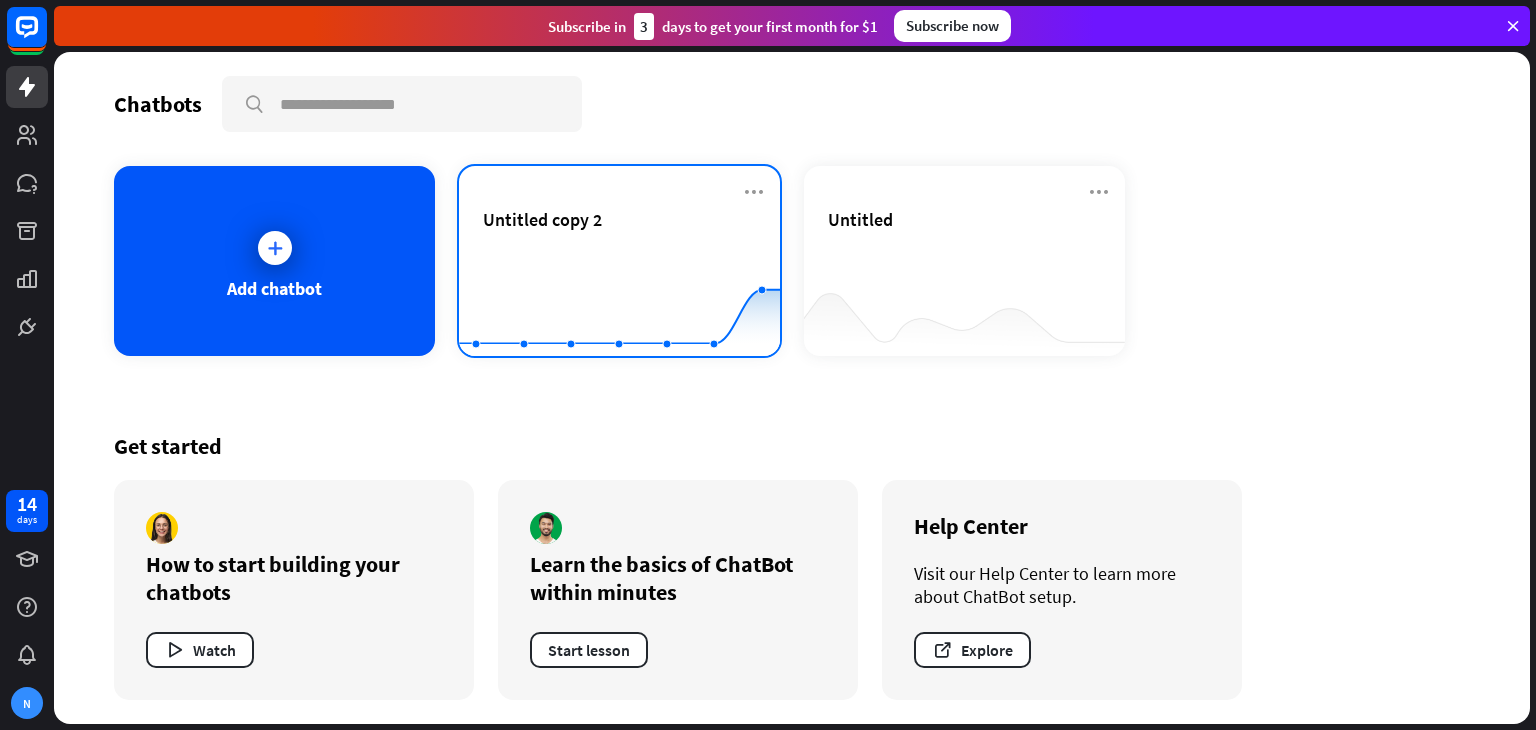 drag, startPoint x: 592, startPoint y: 164, endPoint x: 608, endPoint y: 200, distance: 39.39543 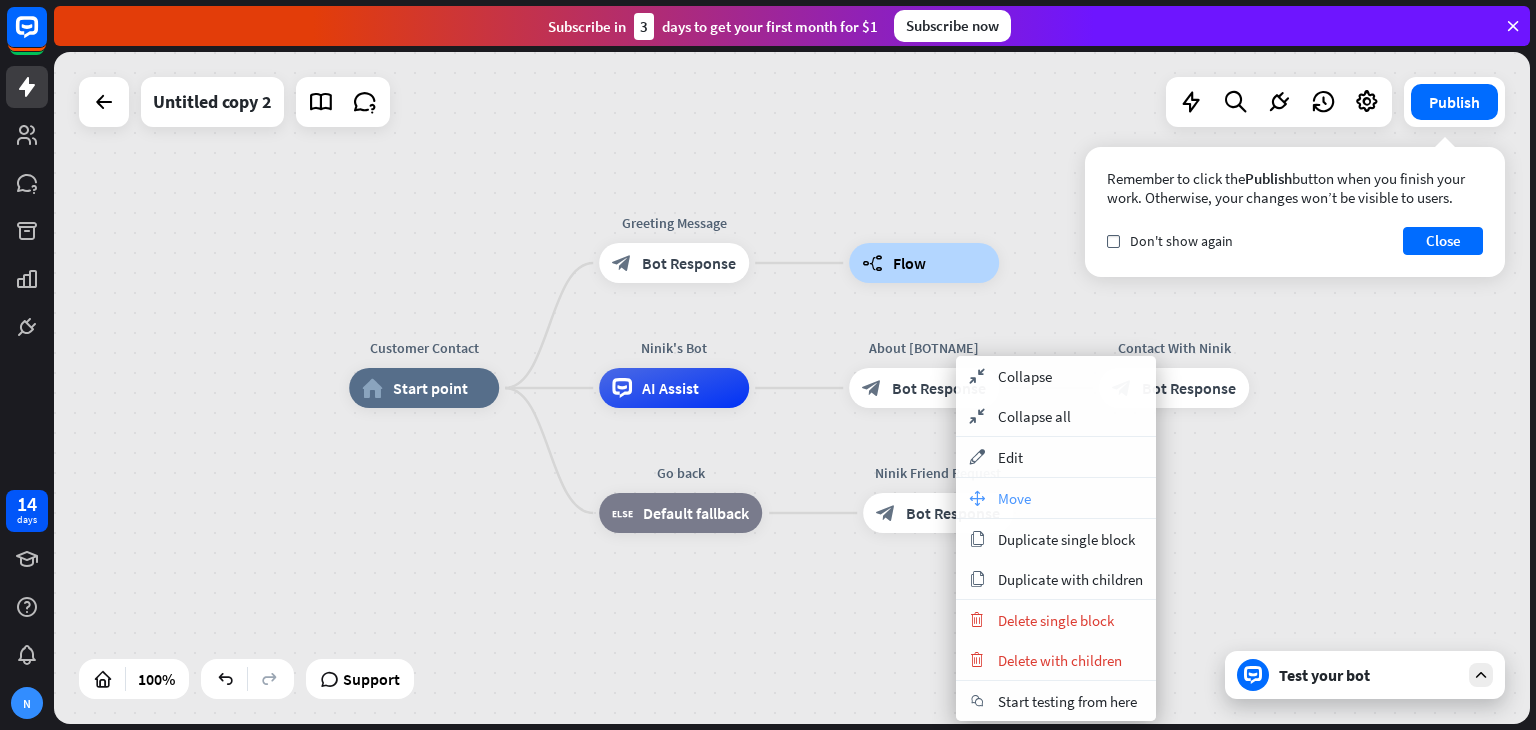 click on "Move" at bounding box center (1014, 498) 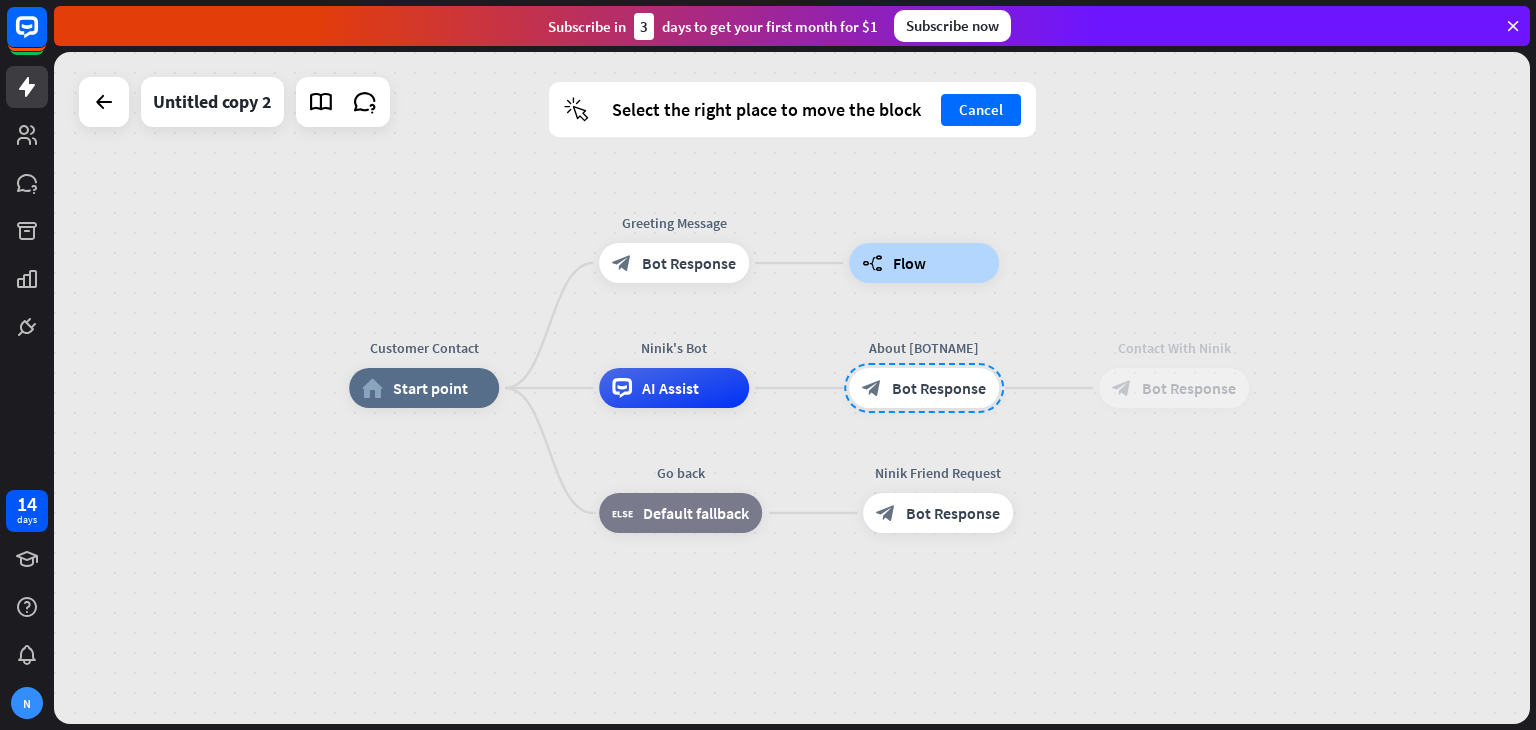 click on "builder_tree   Flow" at bounding box center (924, 263) 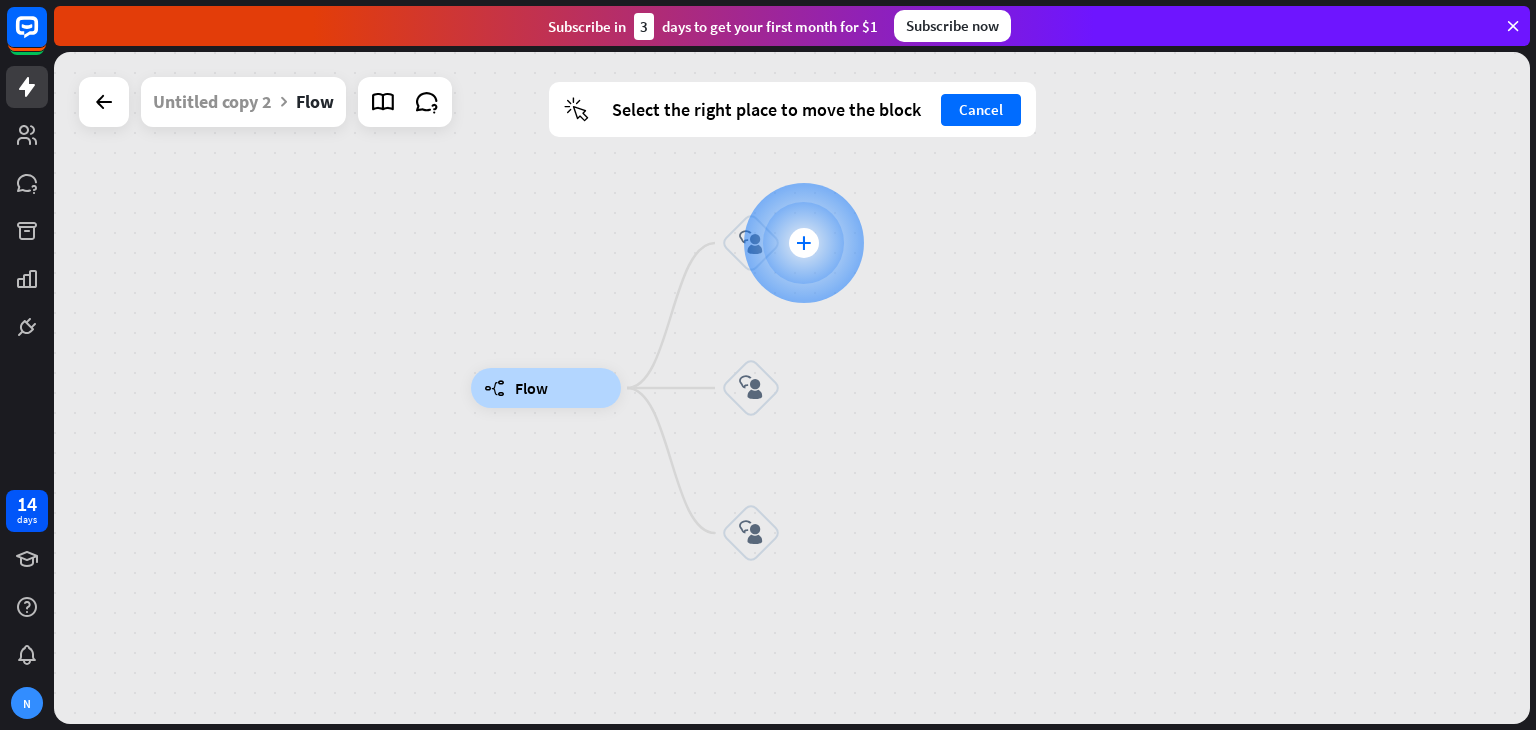 click on "plus" at bounding box center [803, 243] 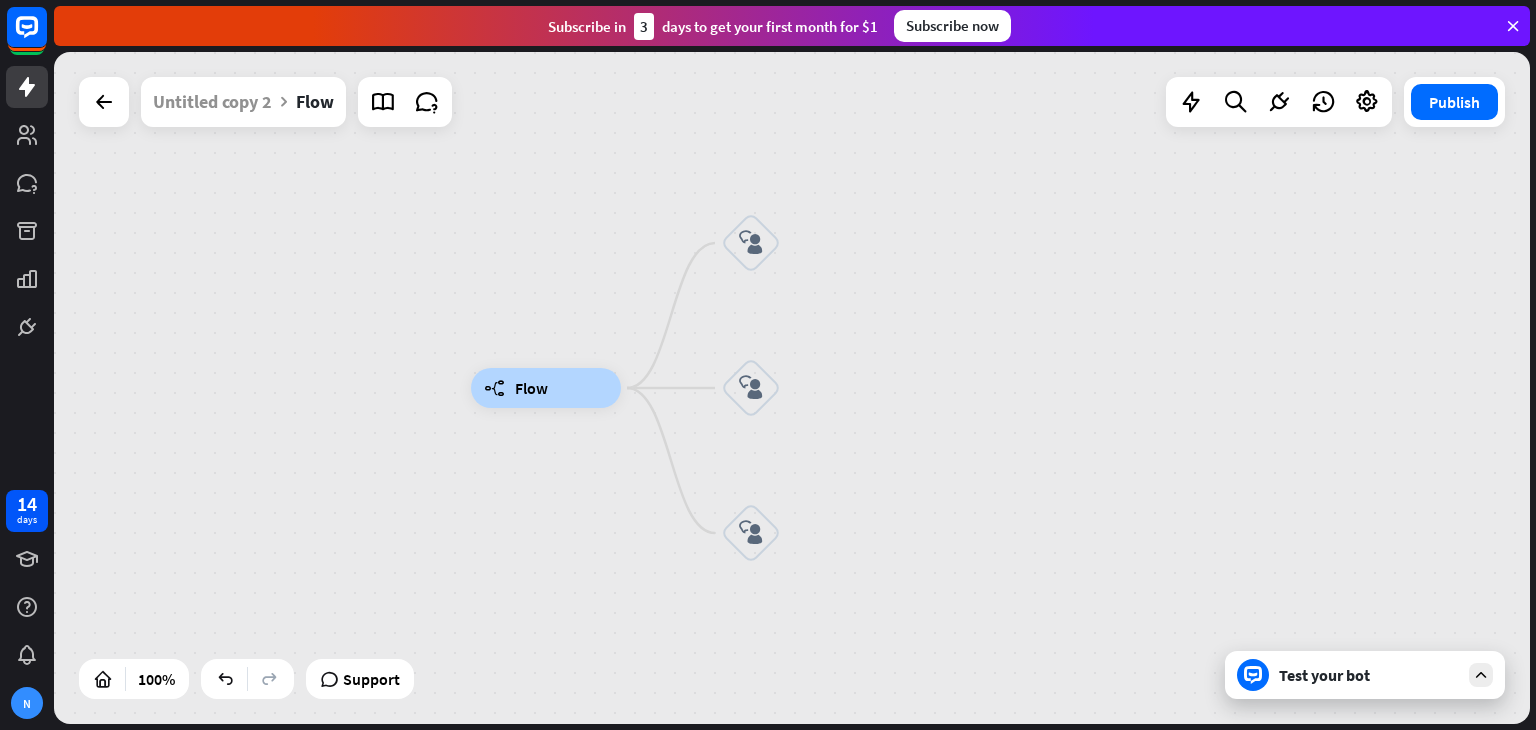 click at bounding box center [792, 388] 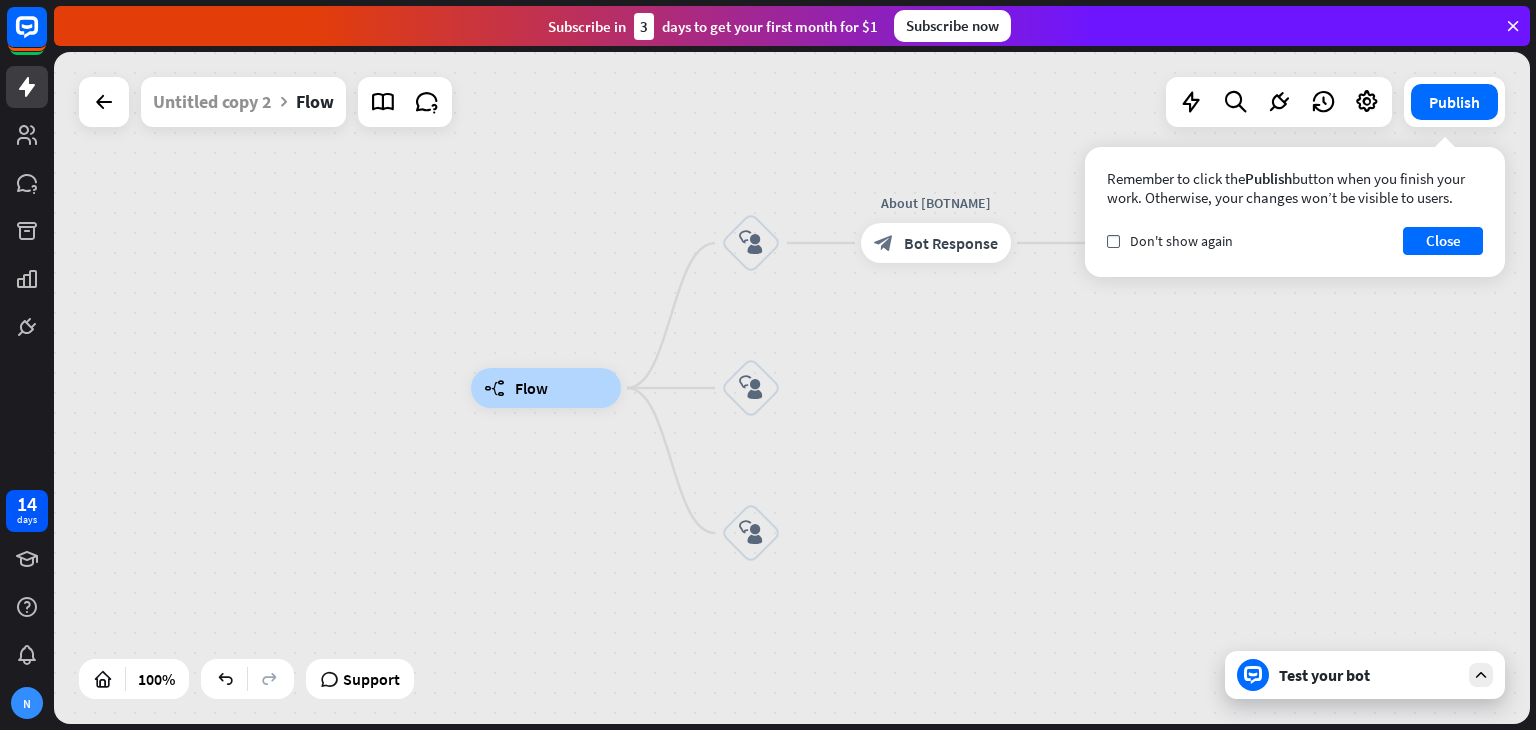 click on "builder_tree   Flow                   block_user_input                 About Ninik   block_bot_response   Bot Response                 Contact With Ninik   block_bot_response   Bot Response                   block_user_input                   block_user_input" at bounding box center (1209, 724) 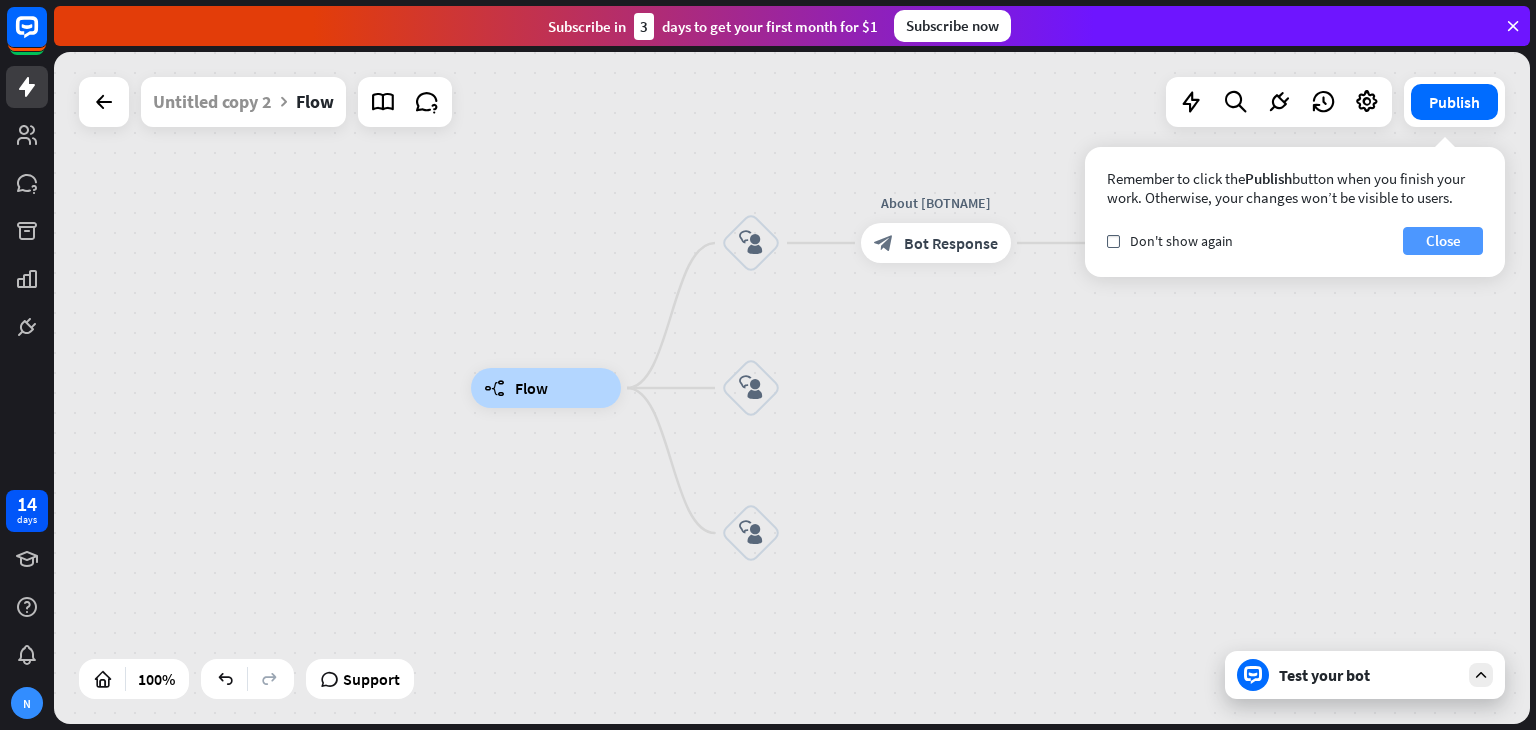 click on "Close" at bounding box center [1443, 241] 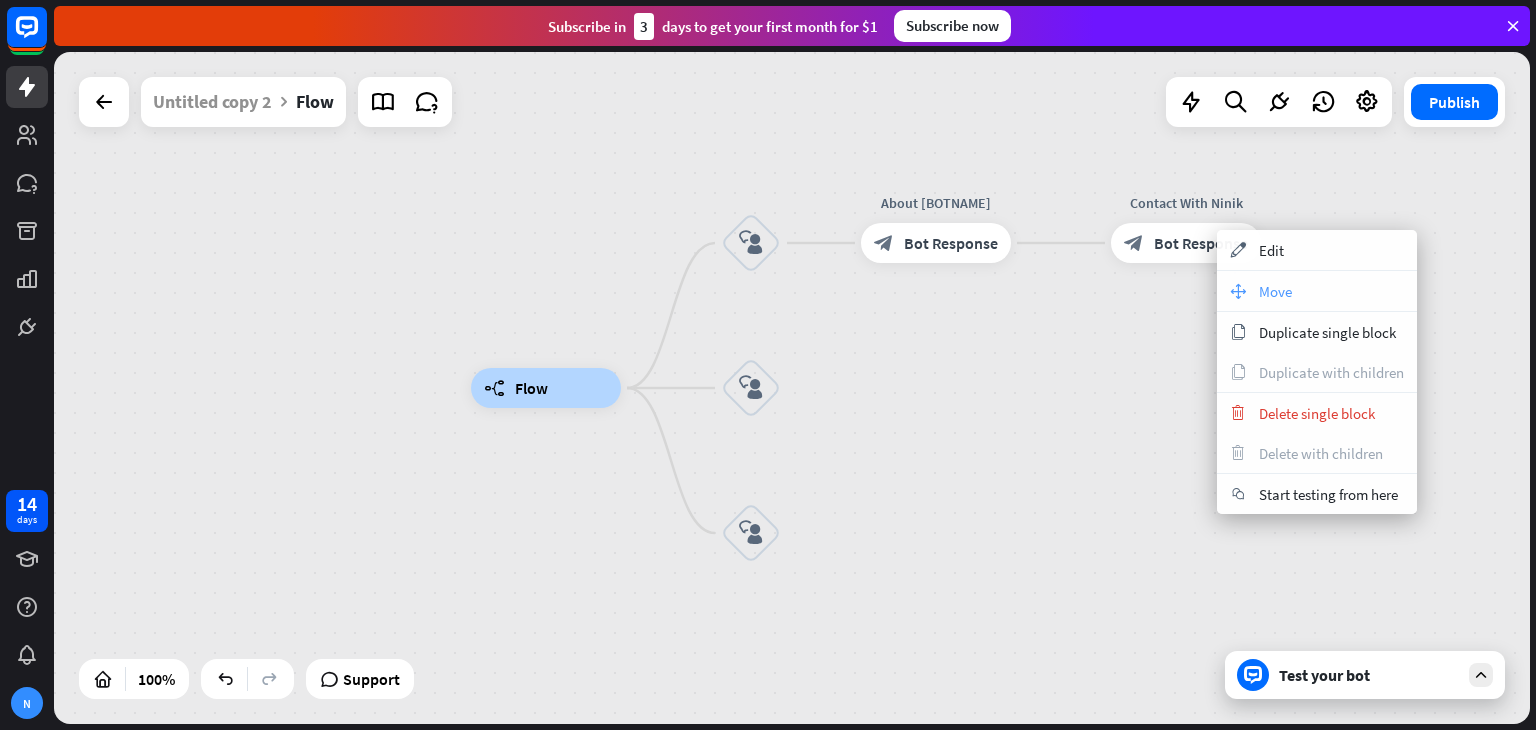 click on "move_block   Move" at bounding box center [1317, 291] 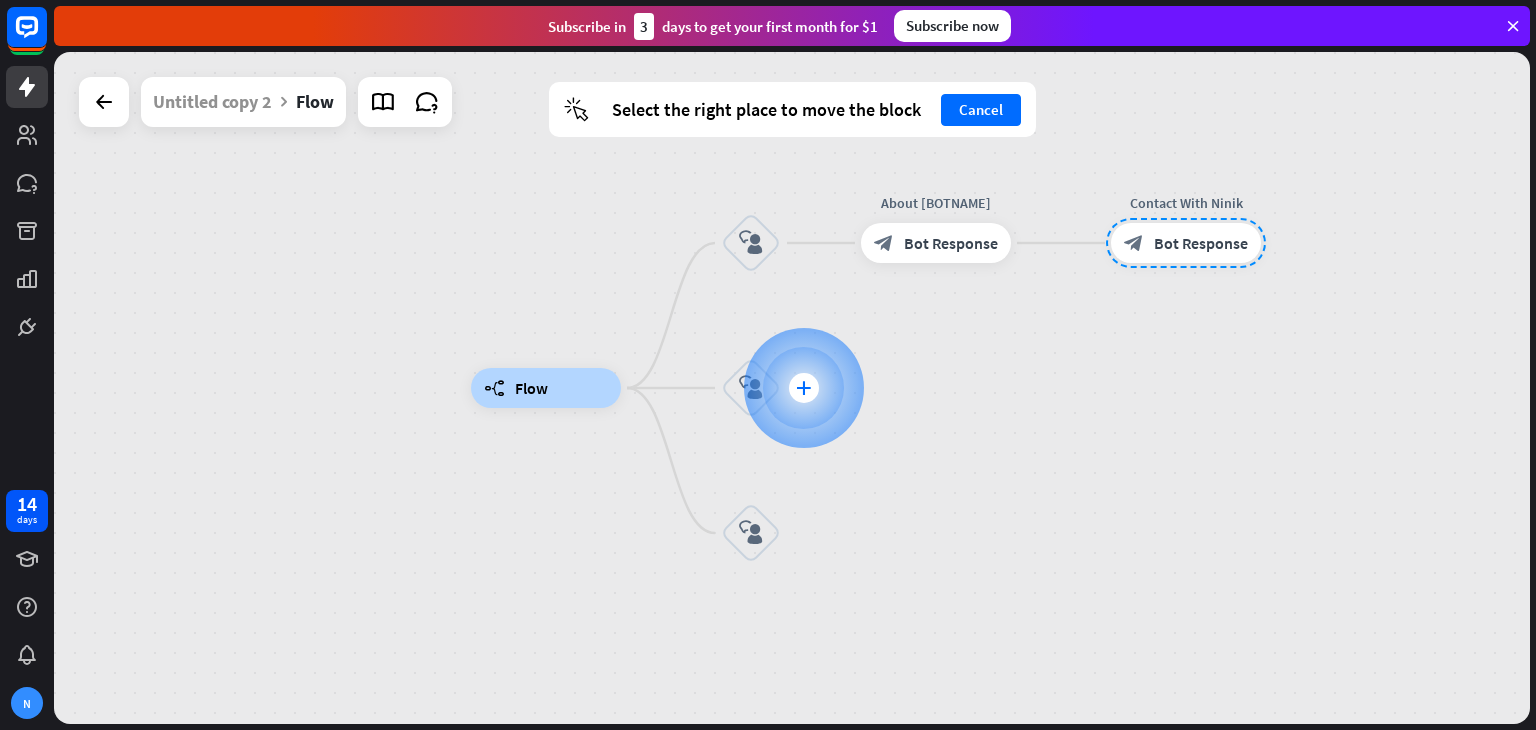 click on "plus" at bounding box center [804, 388] 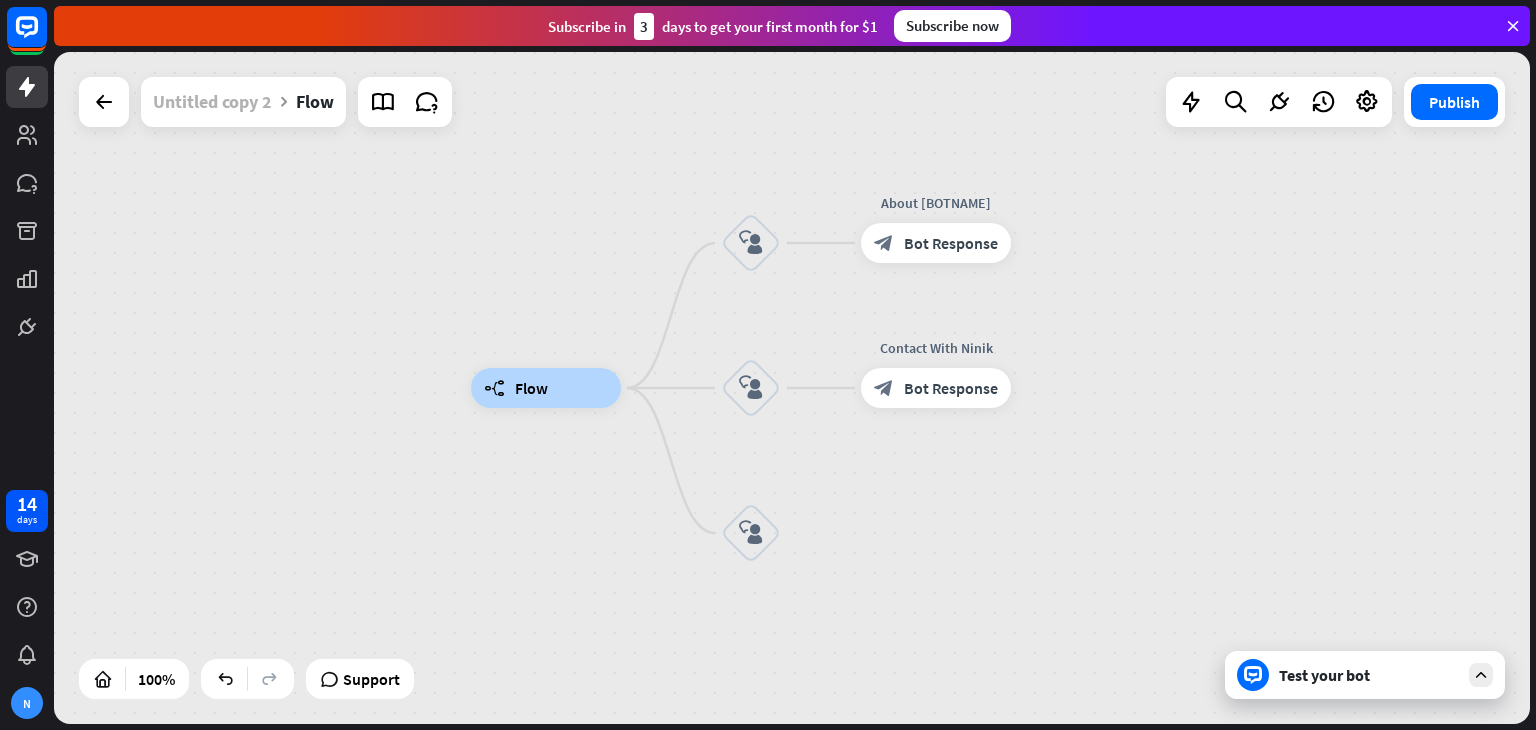 click on "Untitled copy 2" at bounding box center (212, 102) 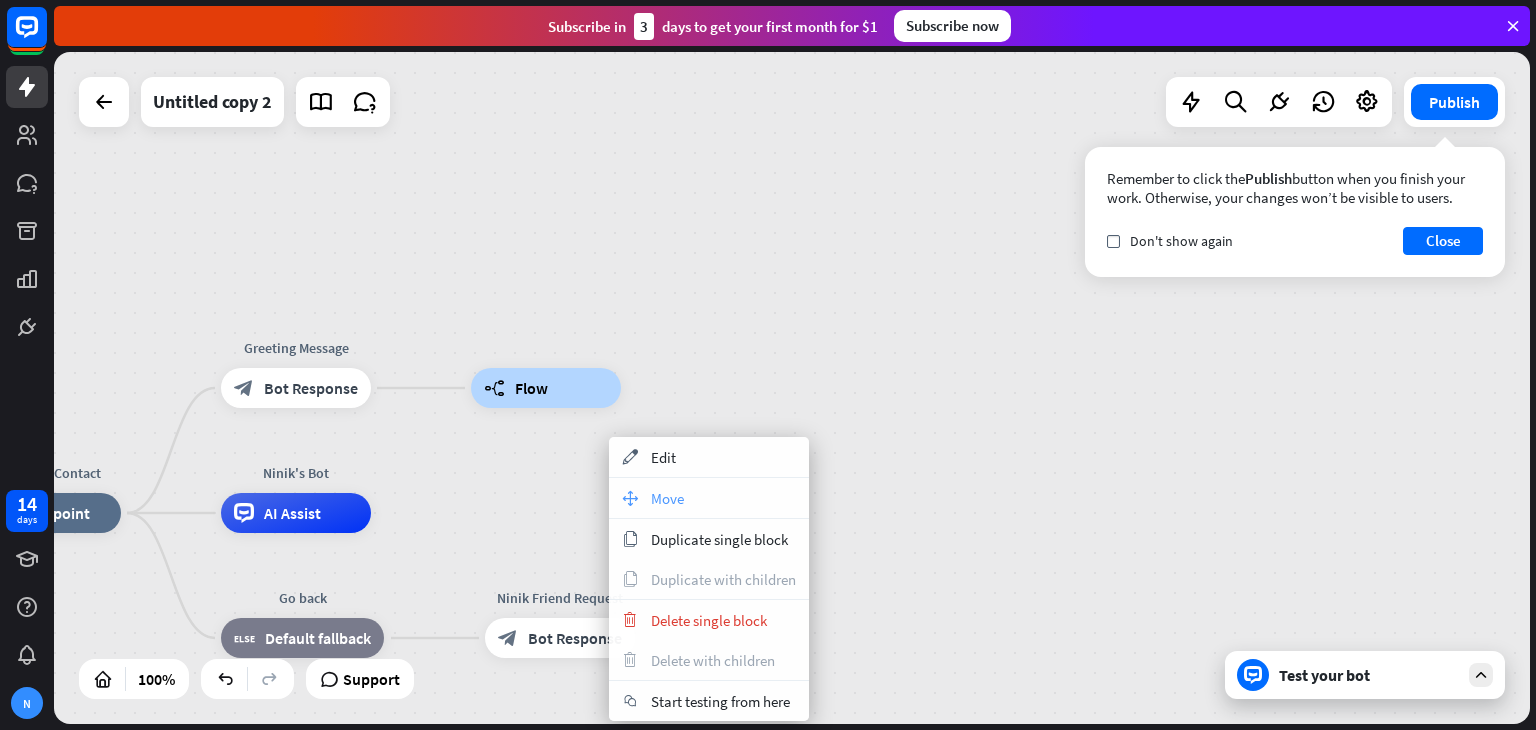click on "Move" at bounding box center [667, 498] 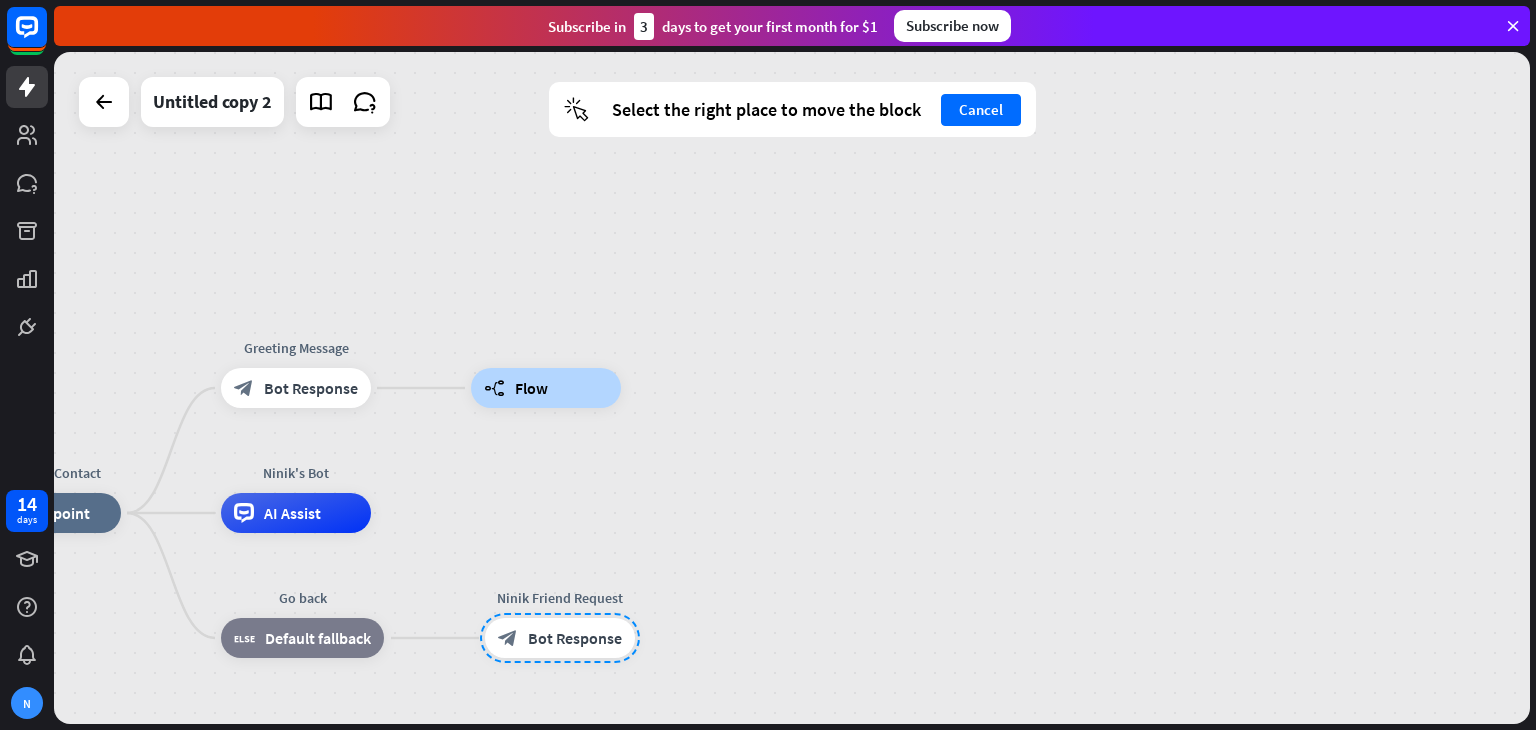 click on "builder_tree   Flow" at bounding box center [546, 388] 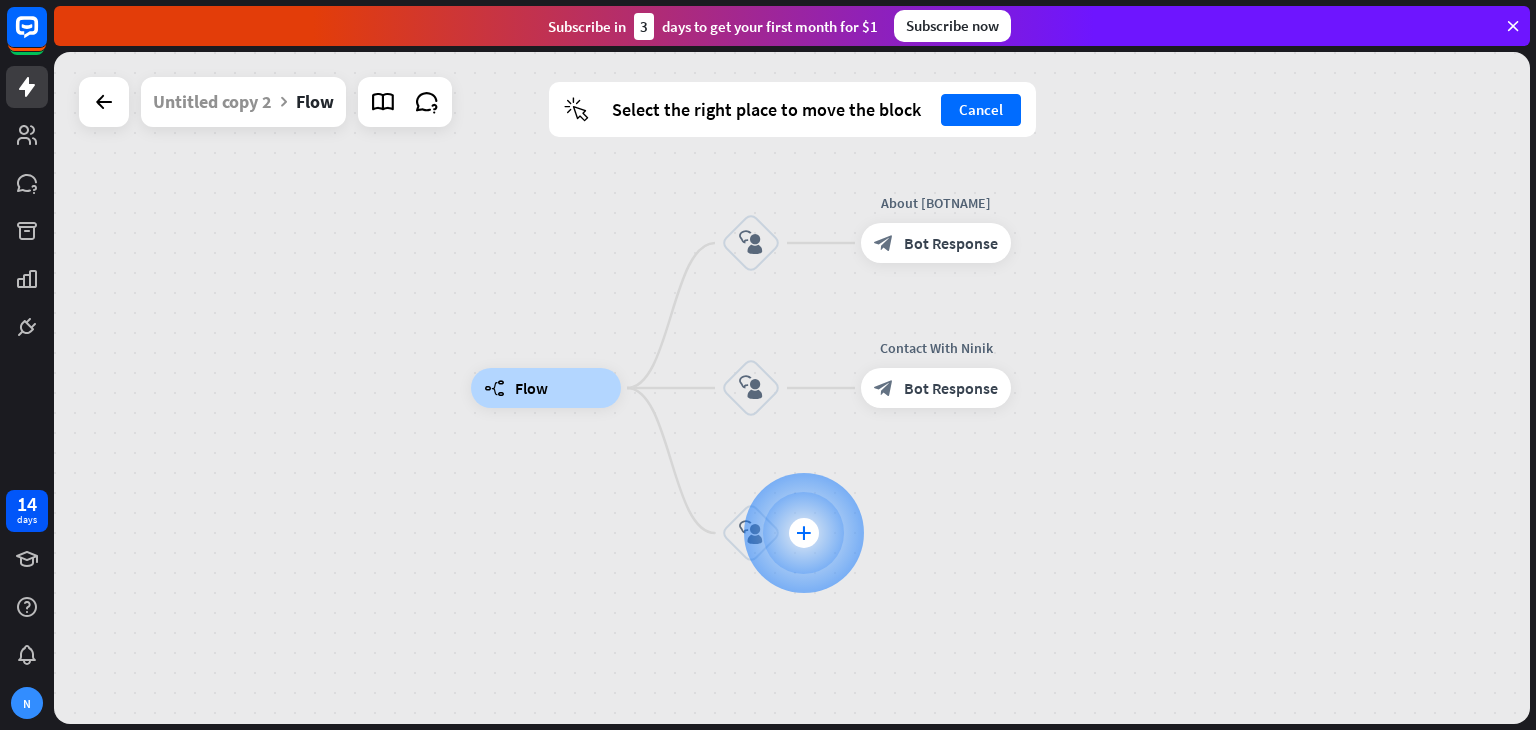 click on "plus" at bounding box center [803, 533] 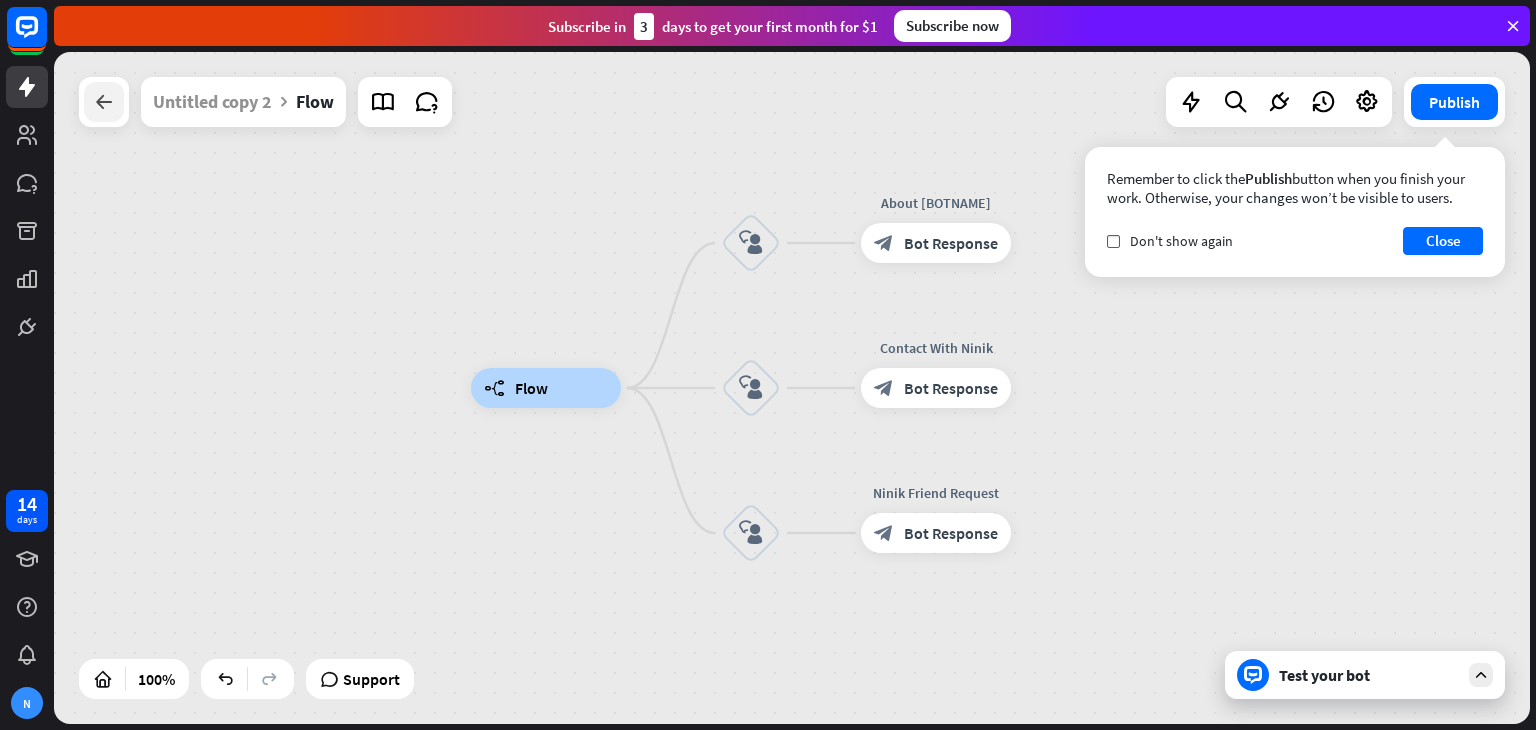 click at bounding box center (104, 102) 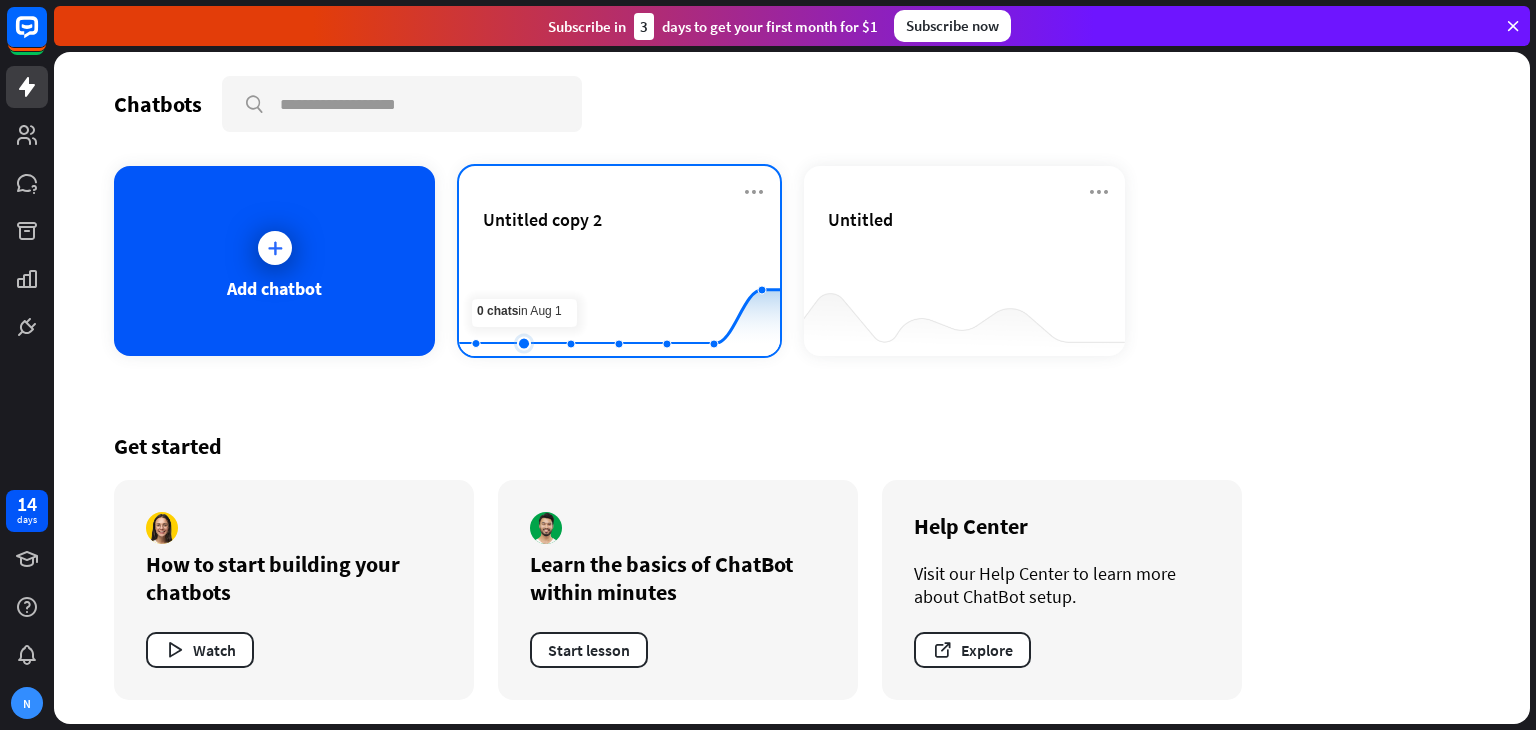 click 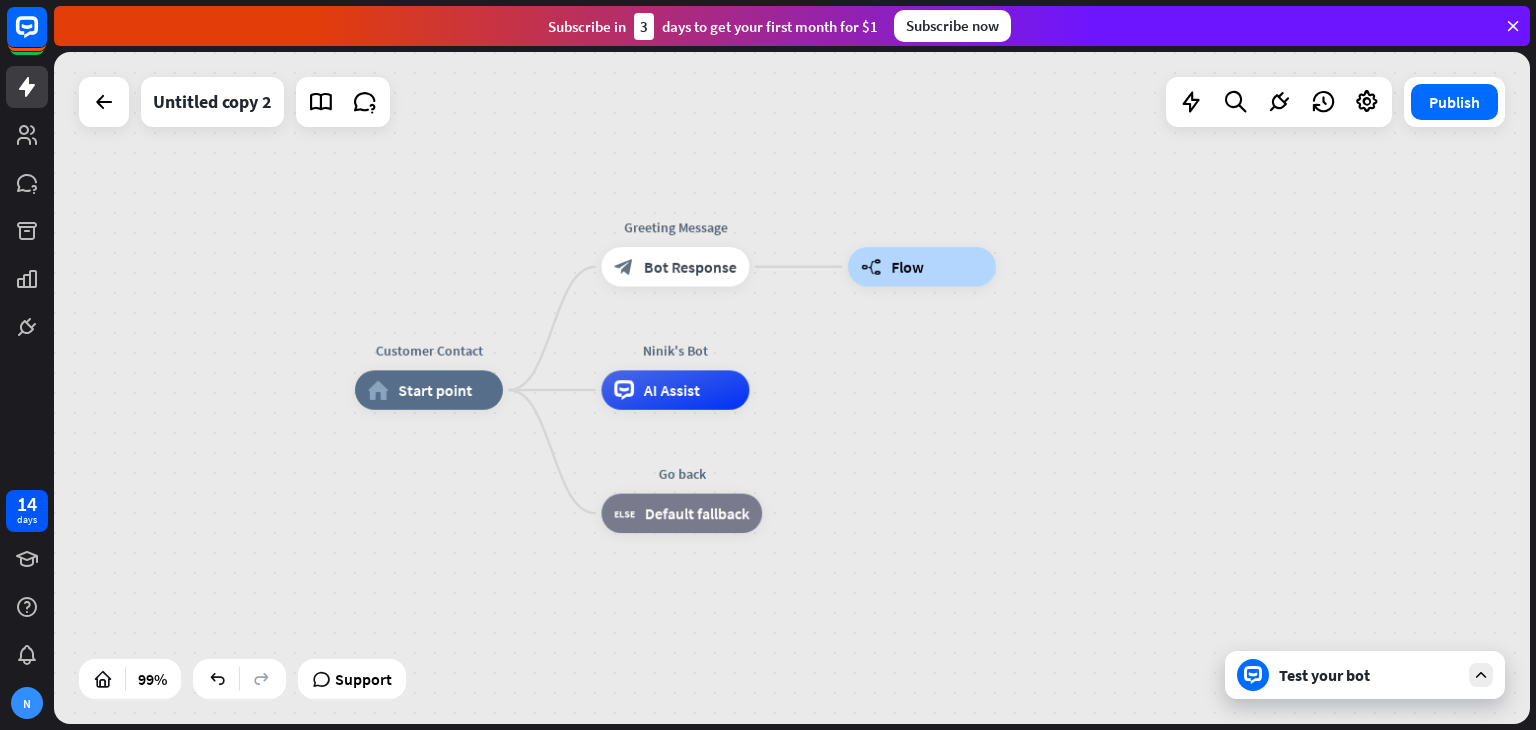 click on "Test your bot" at bounding box center [1369, 675] 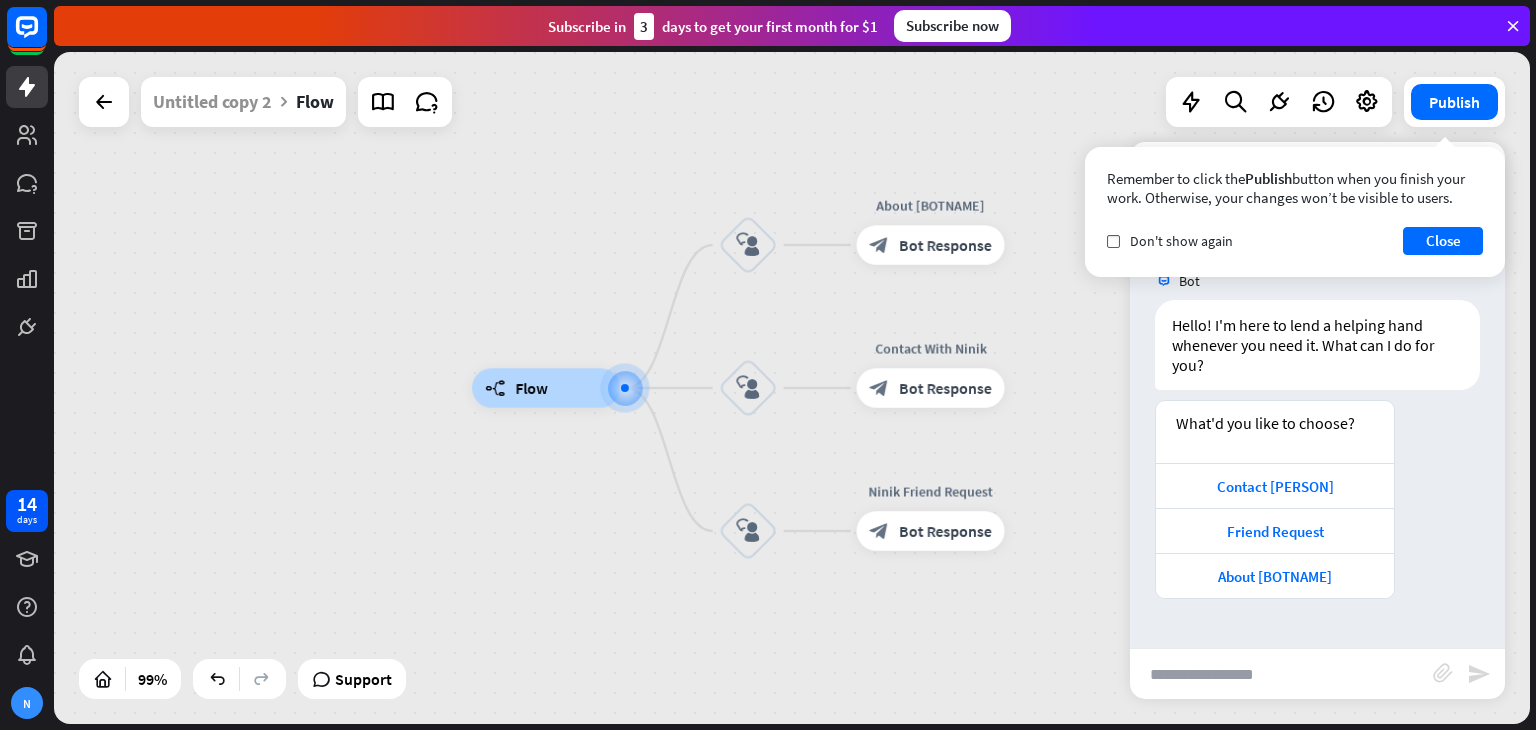 click on "Contact [PERSON]" at bounding box center [1275, 485] 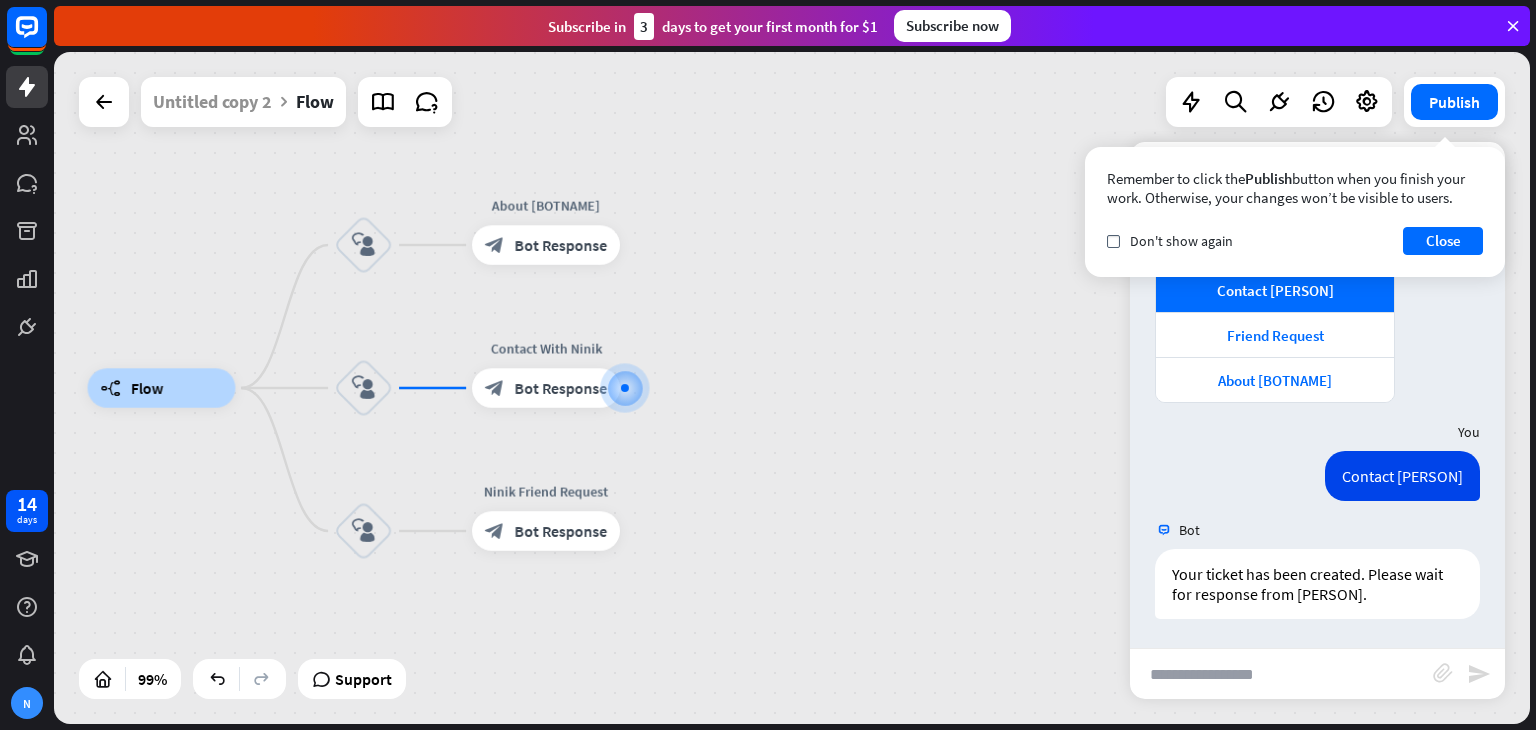 scroll, scrollTop: 196, scrollLeft: 0, axis: vertical 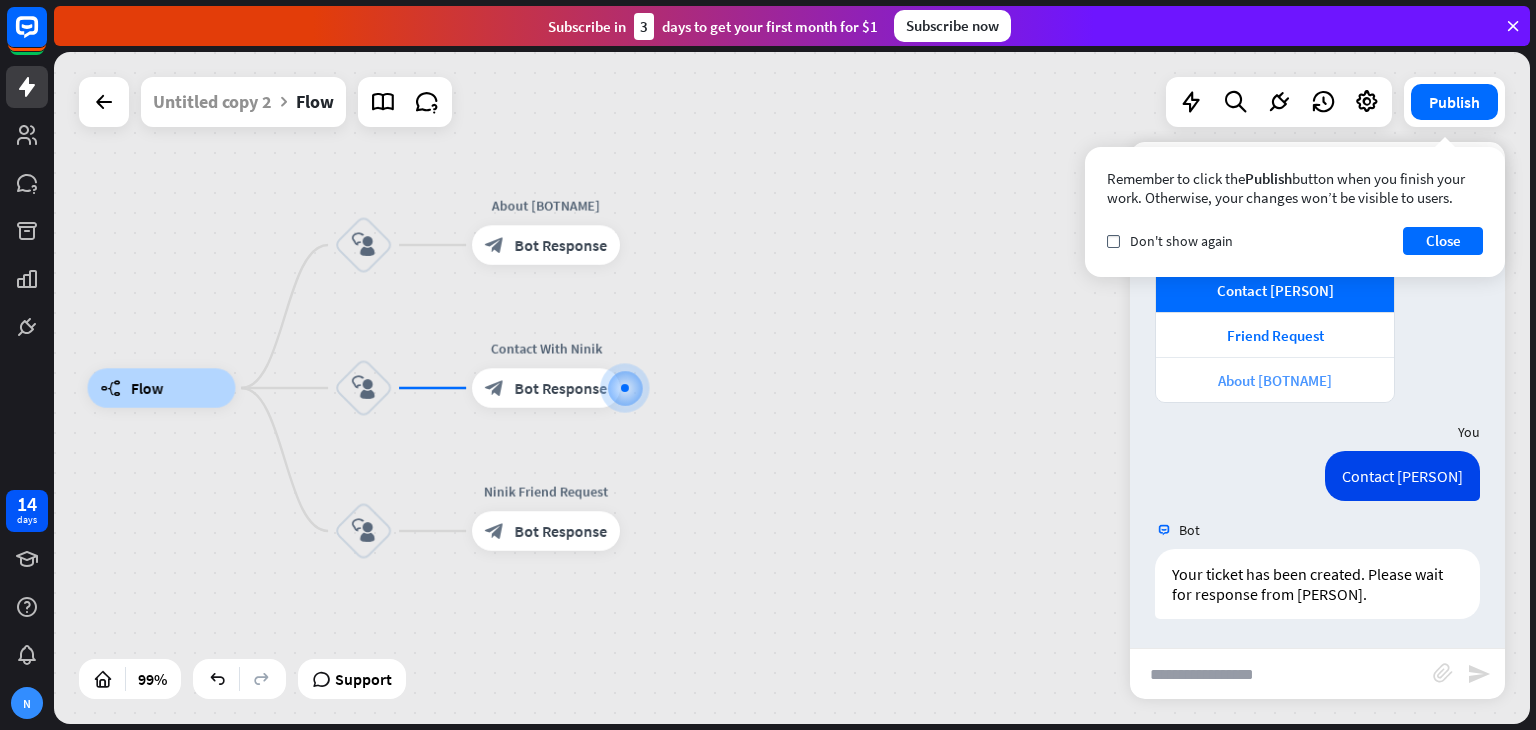 click on "About [BOTNAME]" at bounding box center [1275, 380] 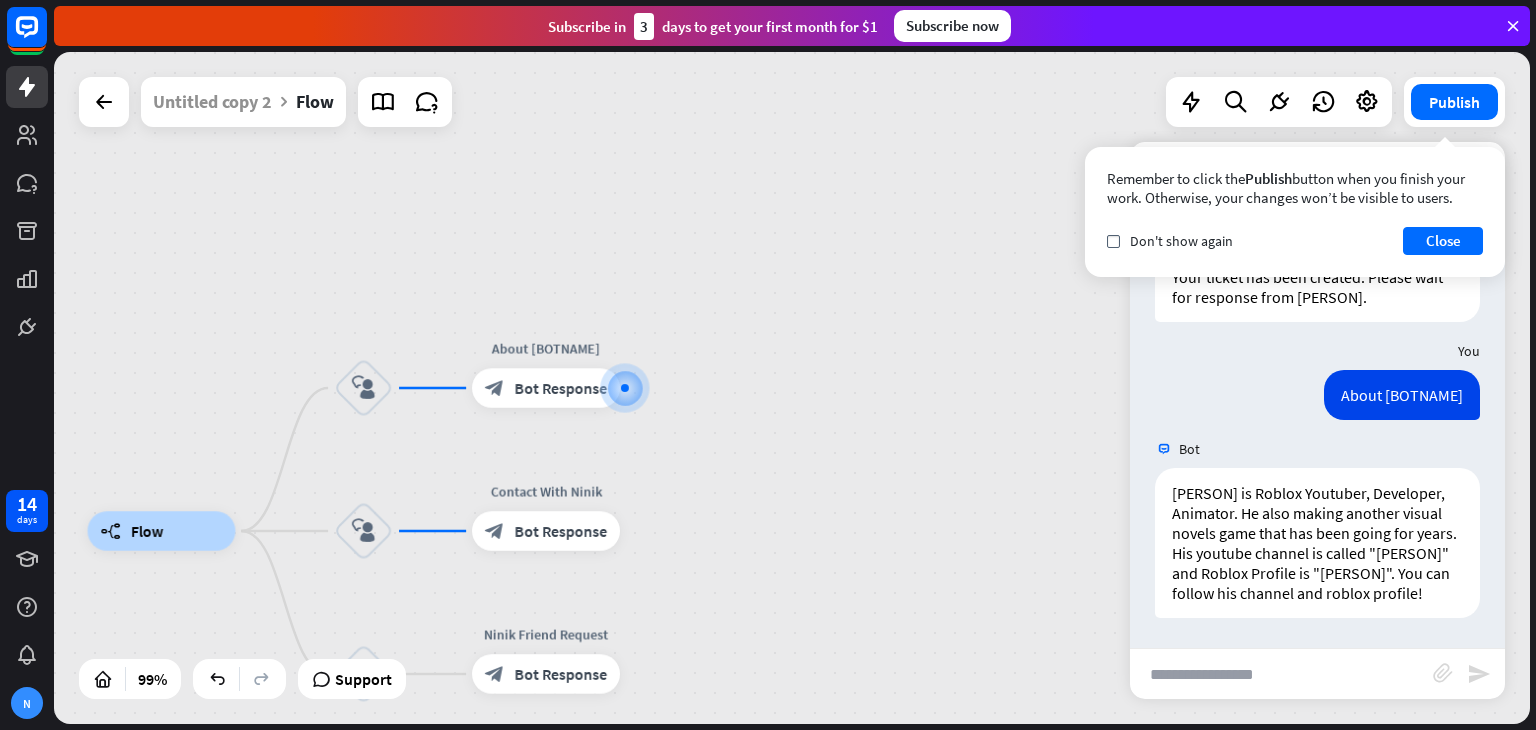 scroll, scrollTop: 512, scrollLeft: 0, axis: vertical 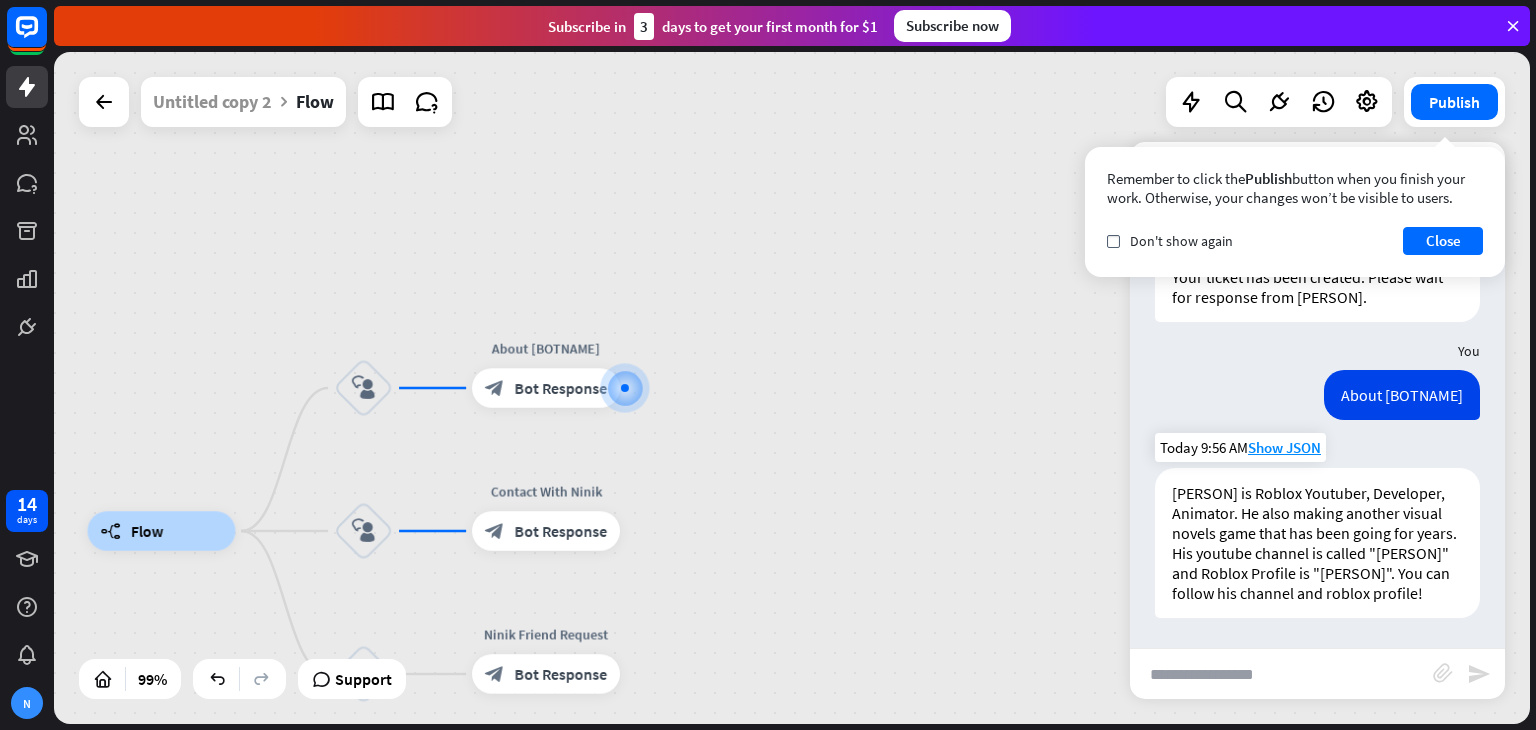 drag, startPoint x: 1268, startPoint y: 421, endPoint x: 1288, endPoint y: 531, distance: 111.8034 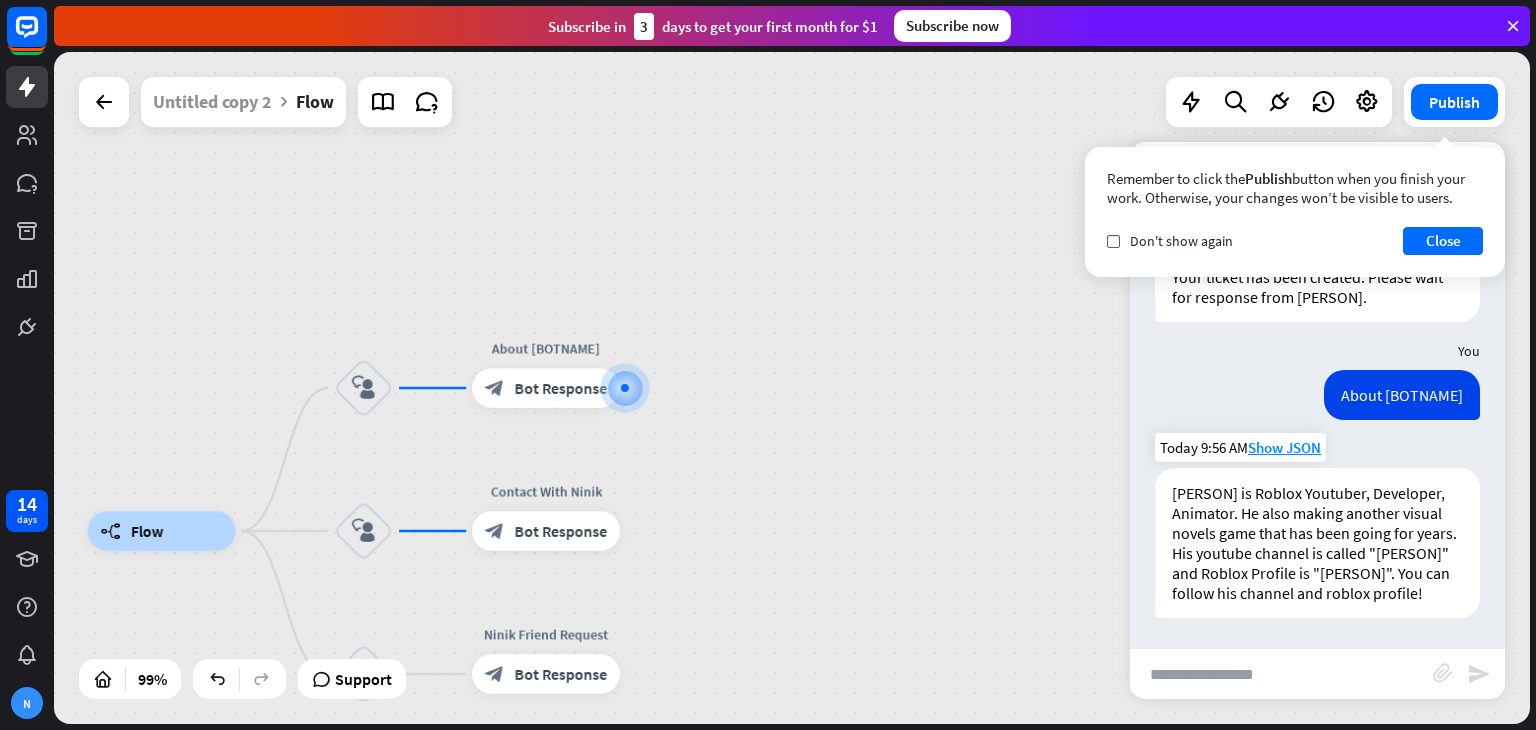 click on "Bot
Hello! I'm here to lend a helping hand whenever you need it. What can I do for you?
Today 9:56 AM
Show JSON
What'd you like to choose?
Contact [PERSON]
Friend Request
About [PERSON]
Today 9:56 AM
Show JSON
You
Contact [PERSON]
Today 9:56 AM
Show JSON
Bot
Your ticket has been created. Please wait for response from [PERSON].
Today 9:56 AM
Show JSON
You
About [PERSON]
Today 9:56 AM
Show JSON
Bot
Today 9:56 AM" at bounding box center (1317, 445) 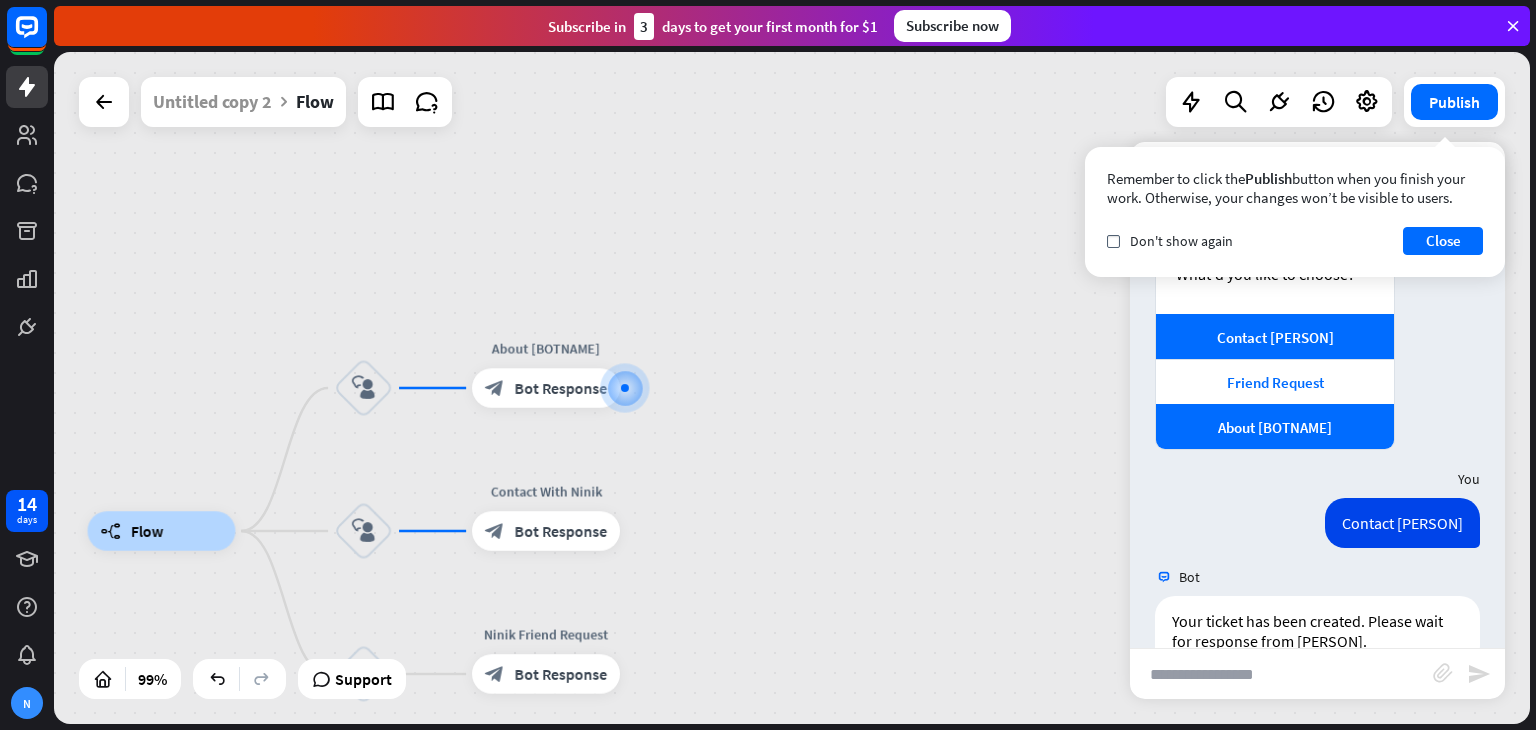 scroll, scrollTop: 117, scrollLeft: 0, axis: vertical 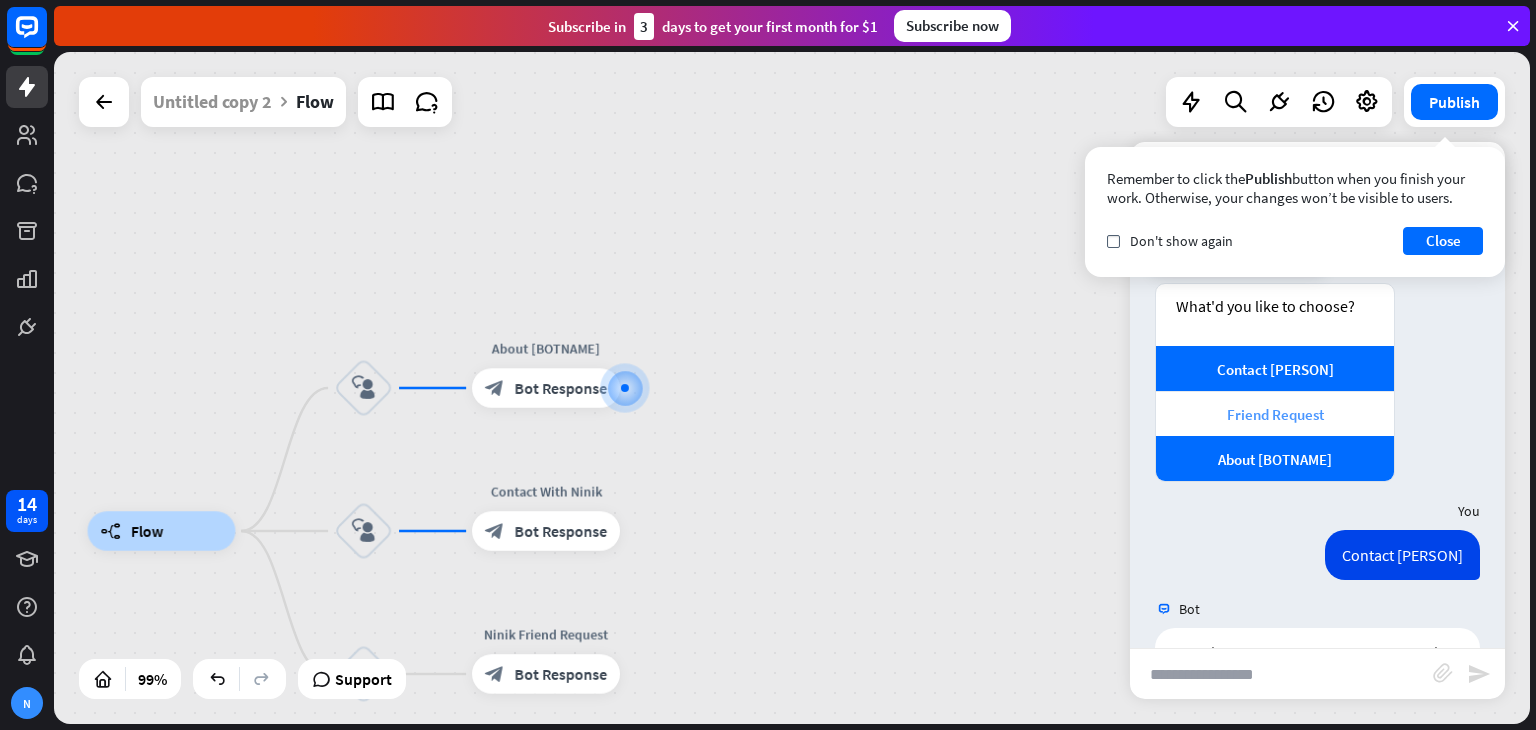 click on "Friend Request" at bounding box center (1275, 414) 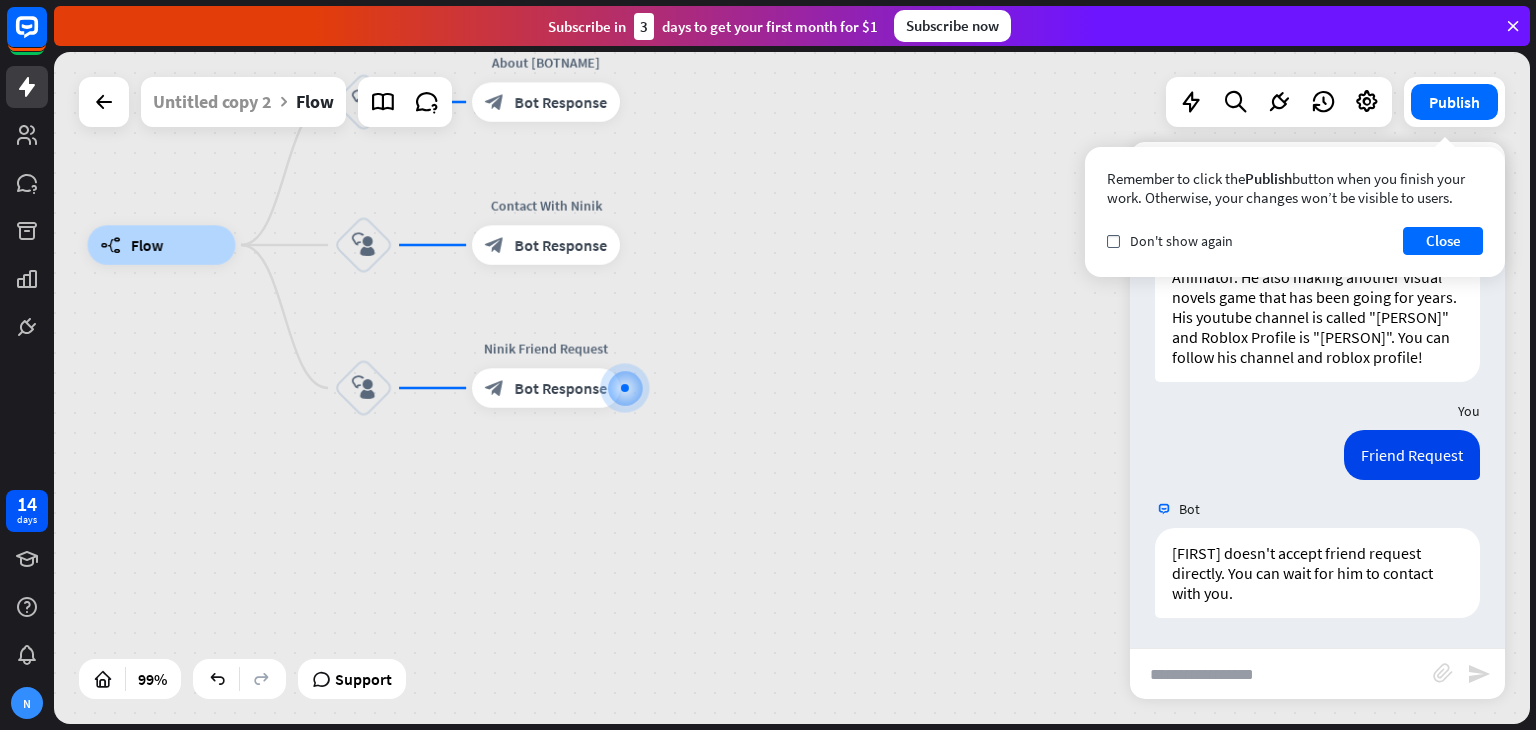 scroll, scrollTop: 748, scrollLeft: 0, axis: vertical 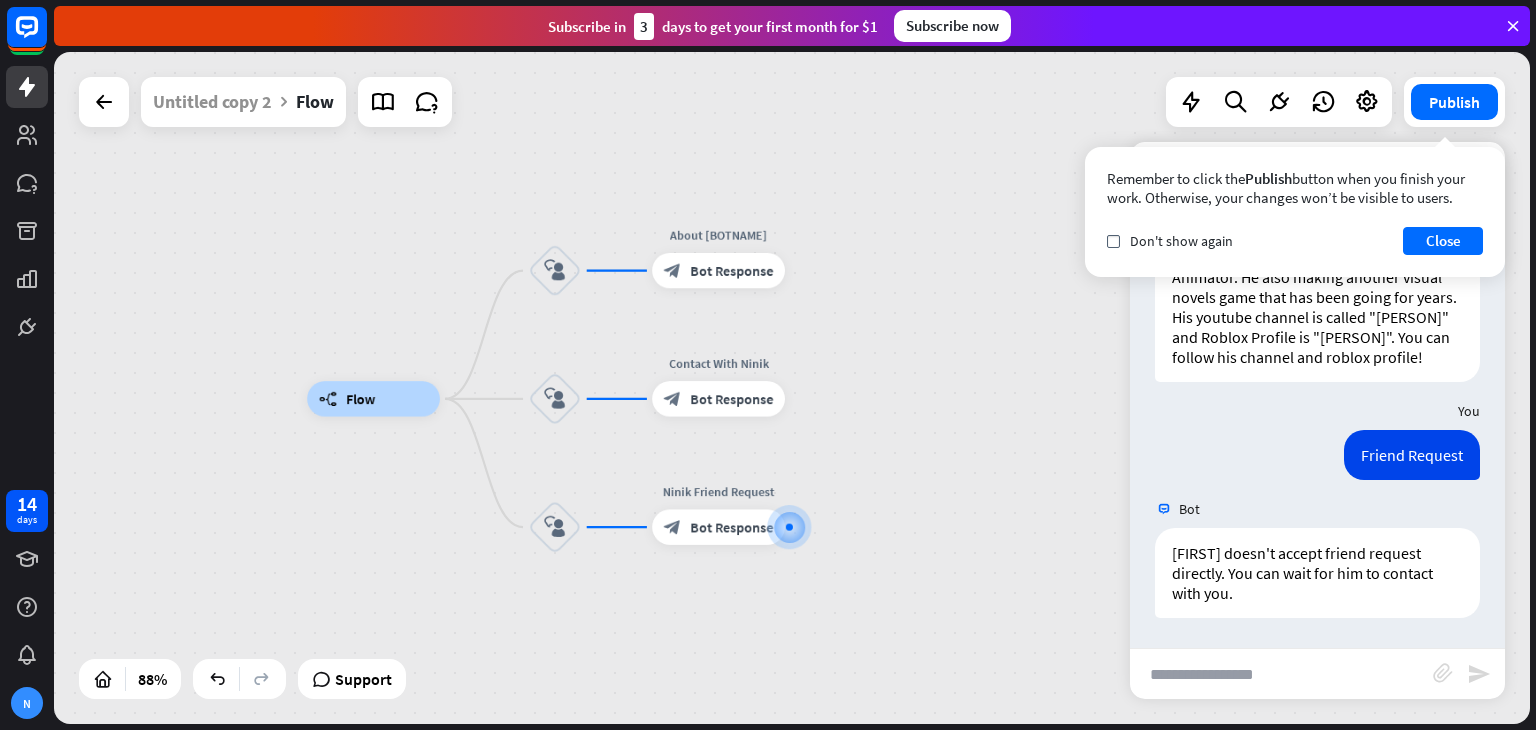 drag, startPoint x: 912, startPoint y: 475, endPoint x: 1048, endPoint y: 604, distance: 187.44865 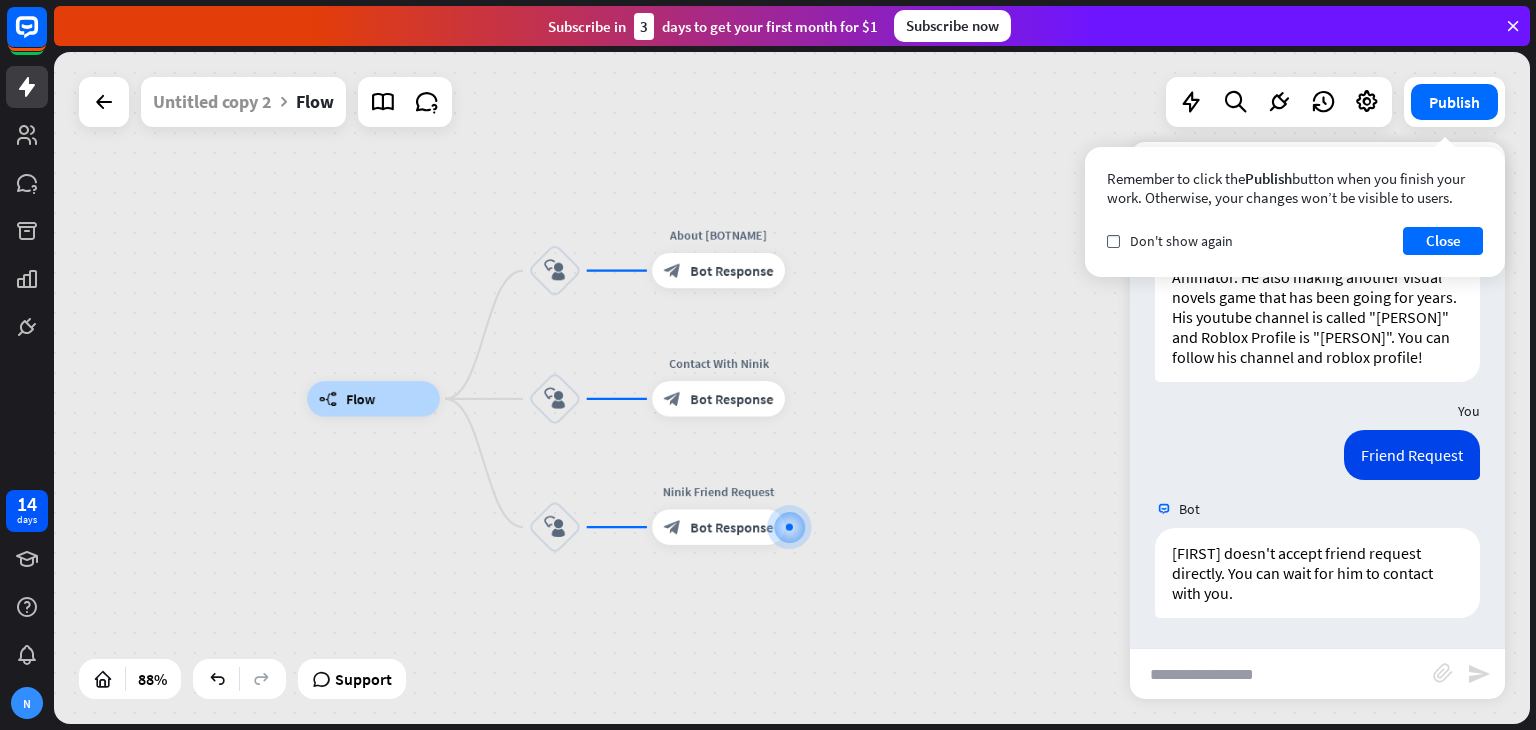 click on "builder_tree   Flow                   block_user_input                 About [BOTNAME]   block_bot_response   Bot Response                   block_user_input                 Contact With [BOTNAME]   block_bot_response   Bot Response                   block_user_input                 [BOTNAME] Friend Request   block_bot_response   Bot Response" at bounding box center (960, 696) 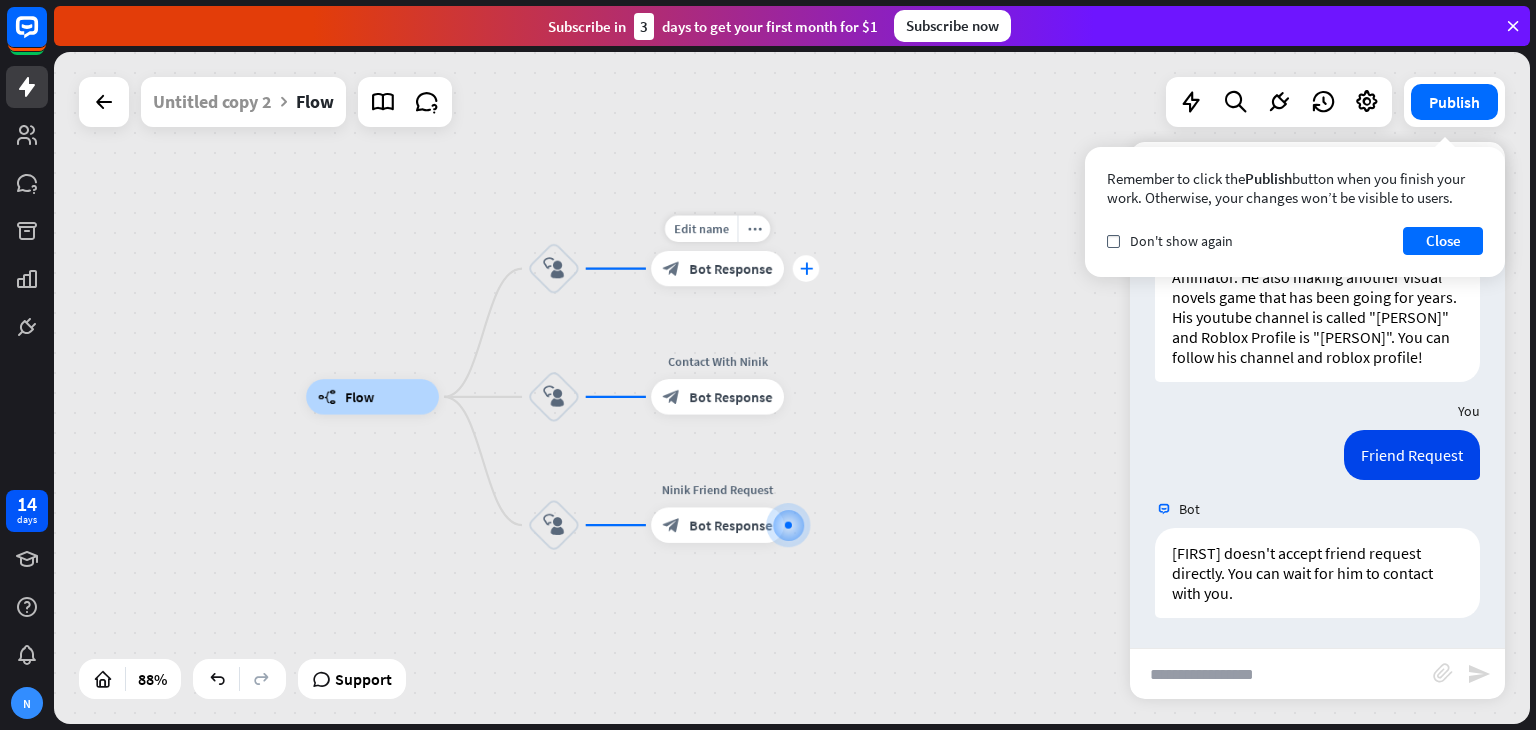 click on "plus" at bounding box center (805, 268) 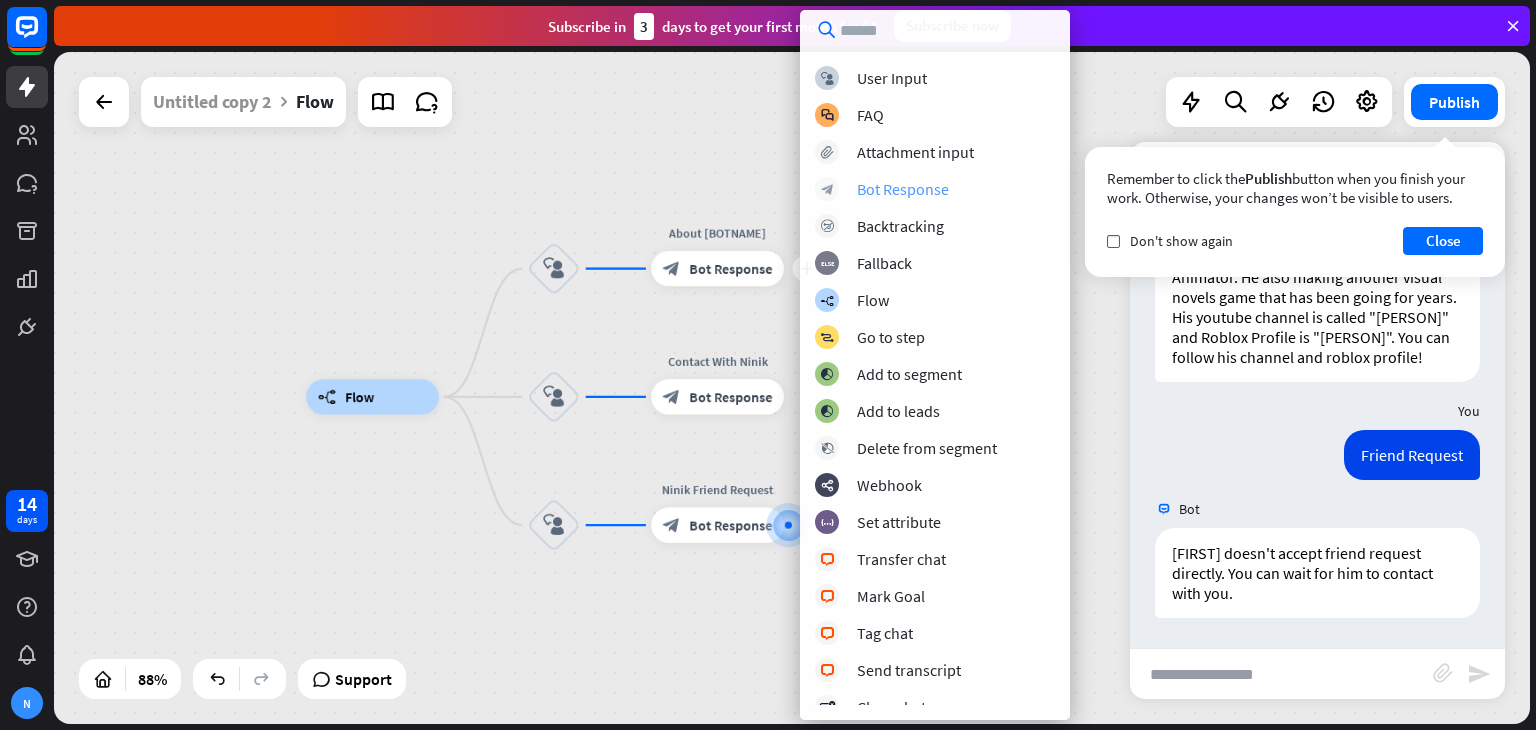 click on "Bot Response" at bounding box center (903, 189) 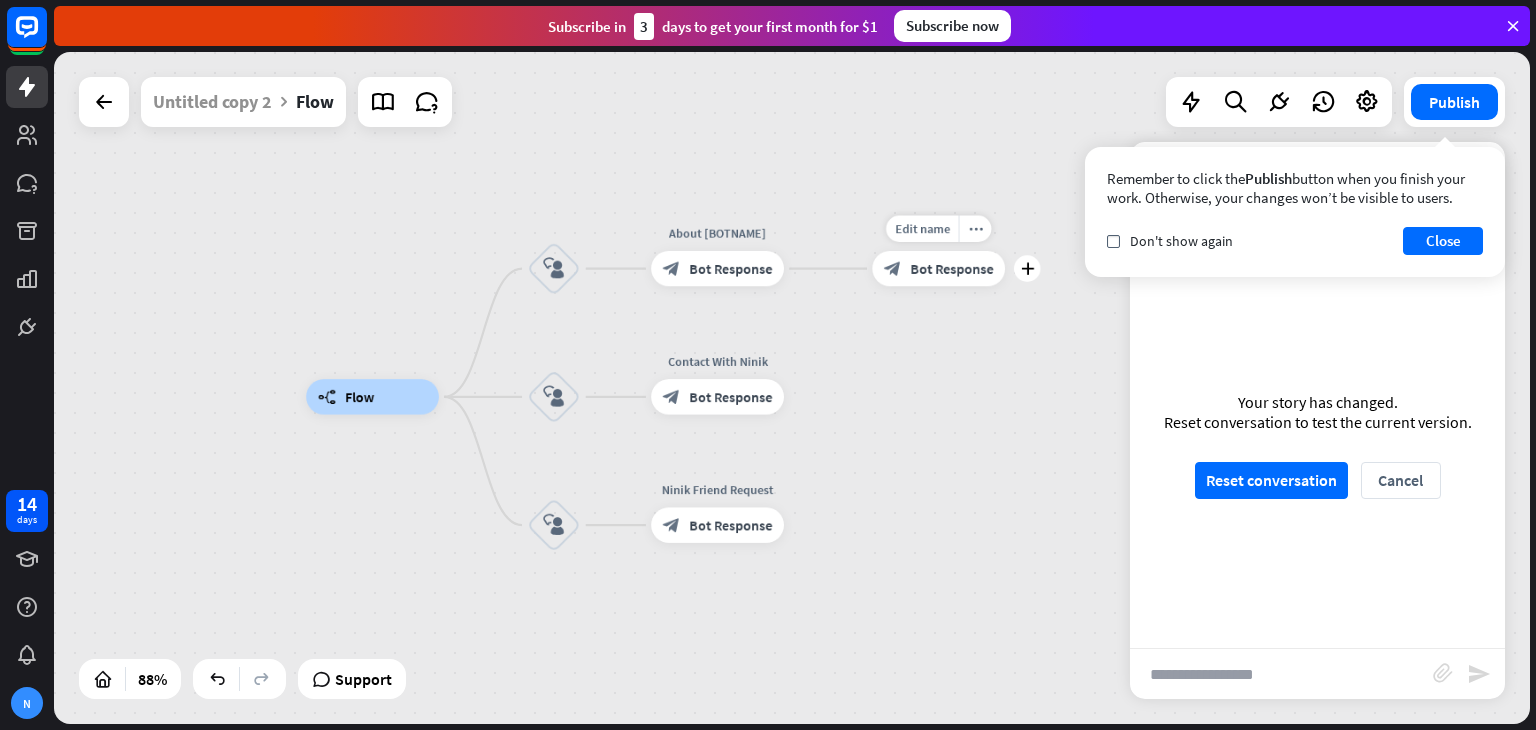 click on "Bot Response" at bounding box center [951, 269] 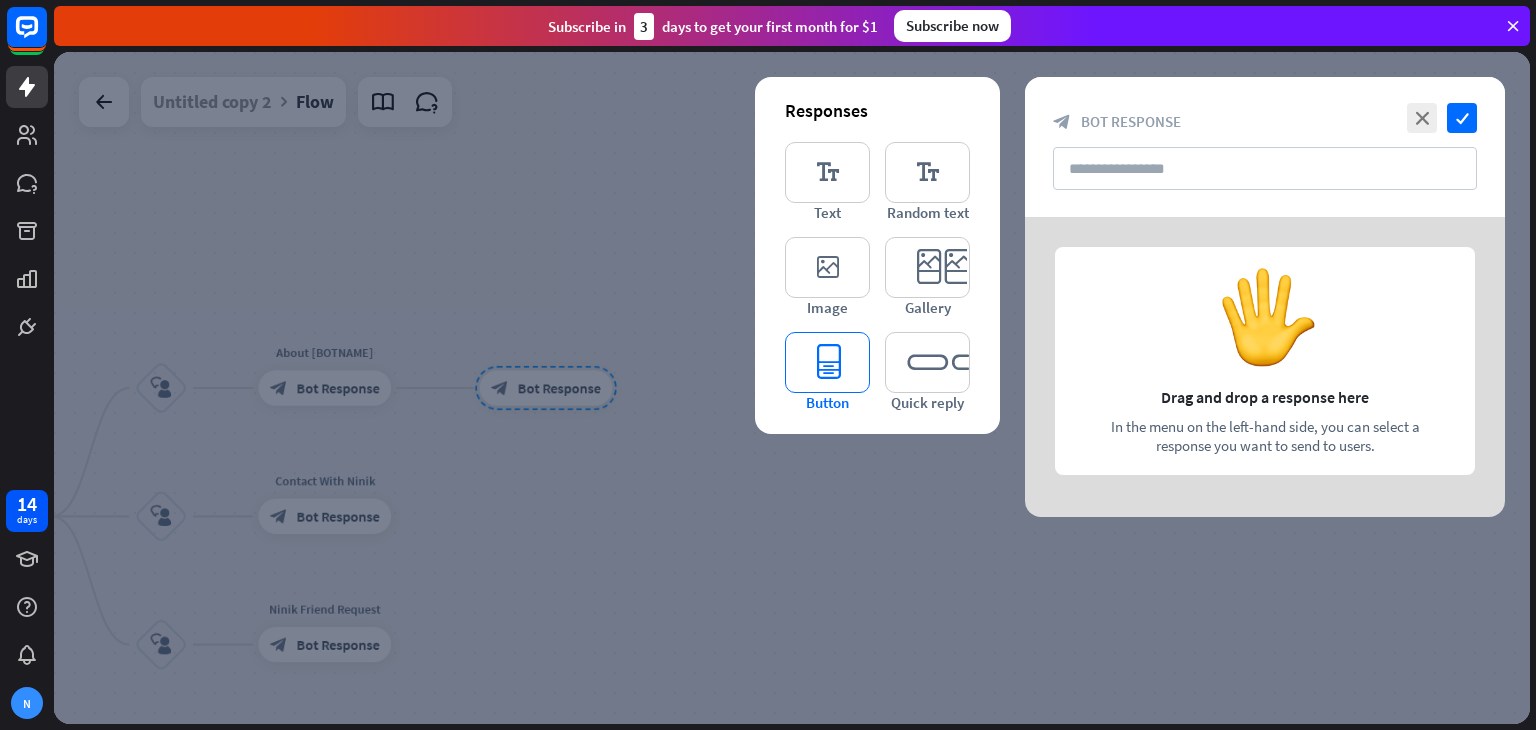 click on "editor_button" at bounding box center (827, 362) 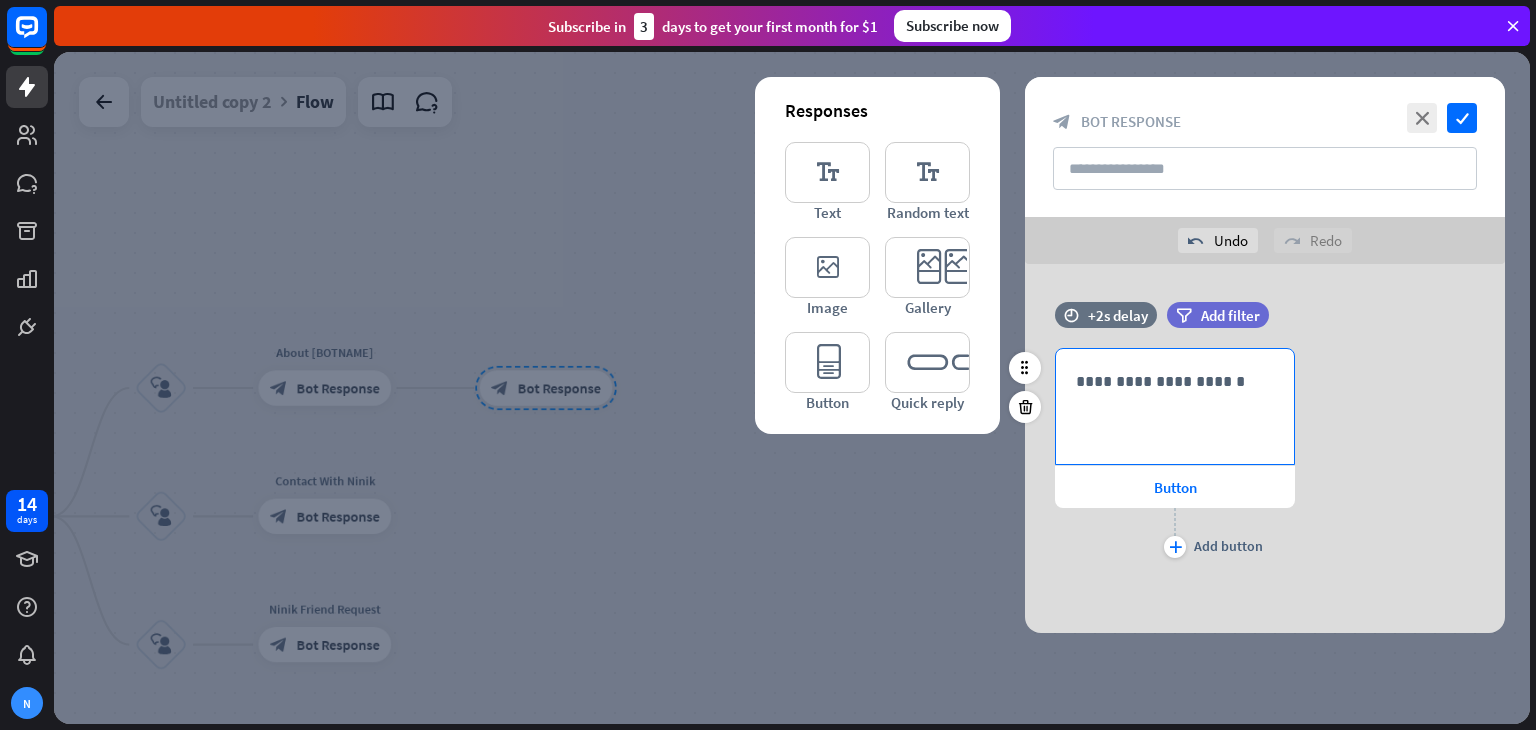 click on "**********" at bounding box center [1175, 381] 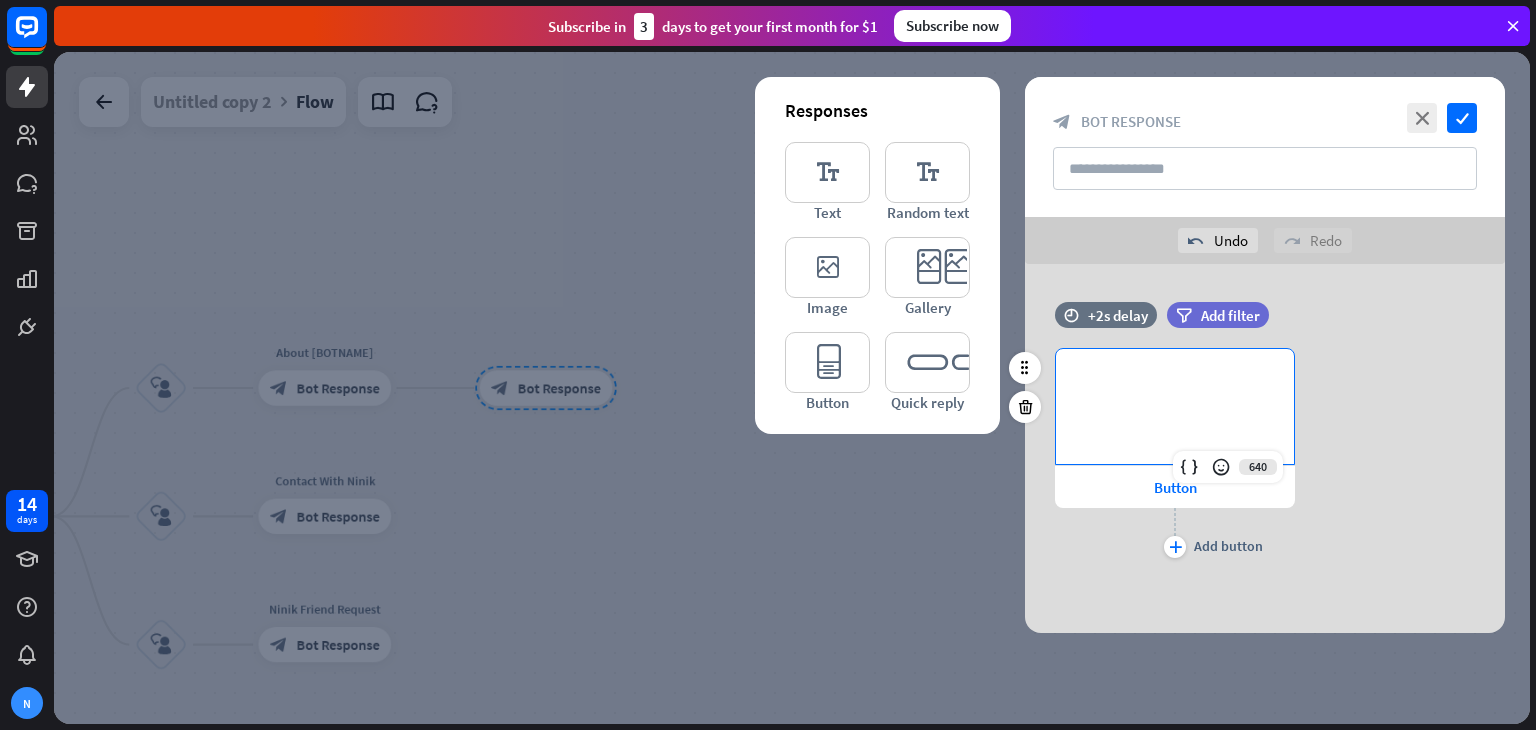 click on "**********" at bounding box center [1175, 381] 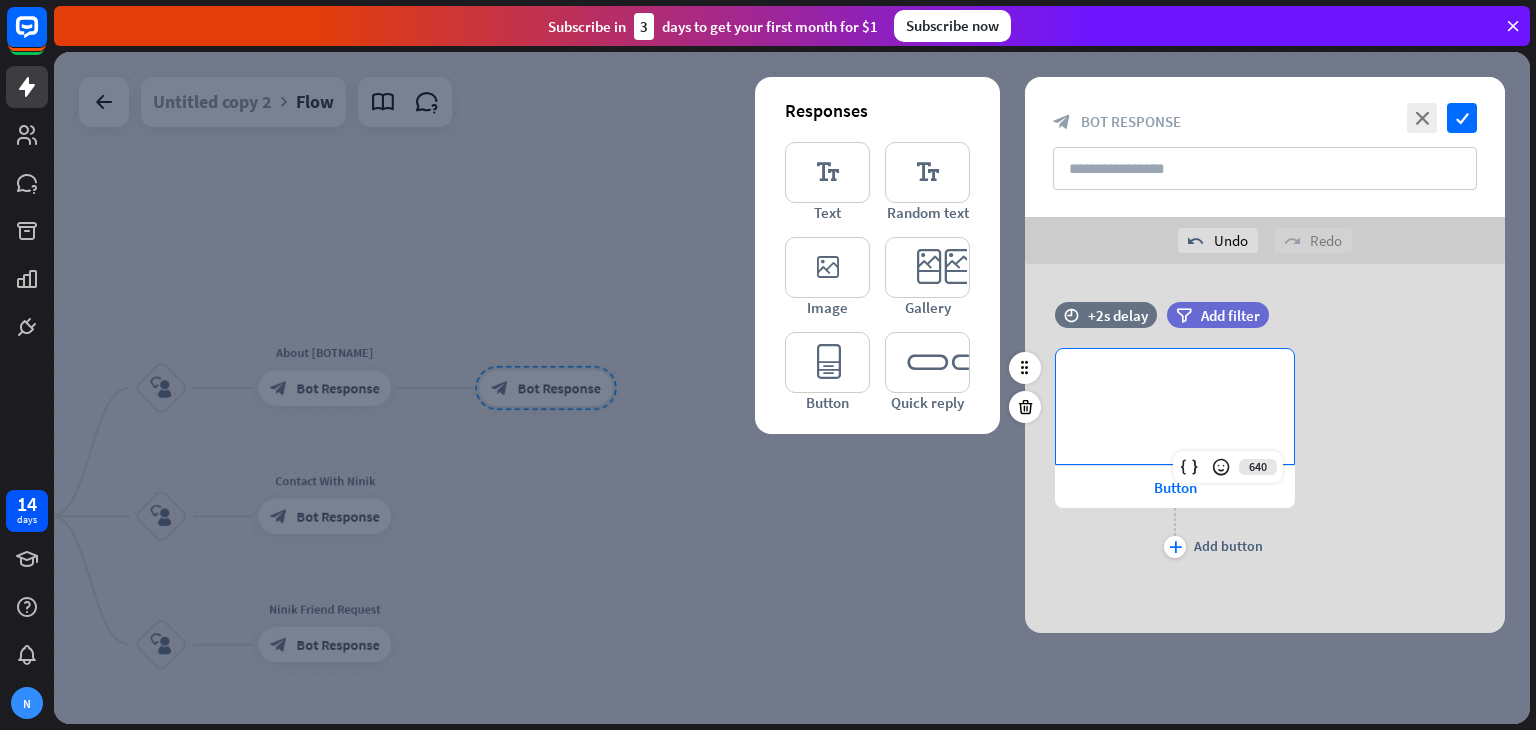 type 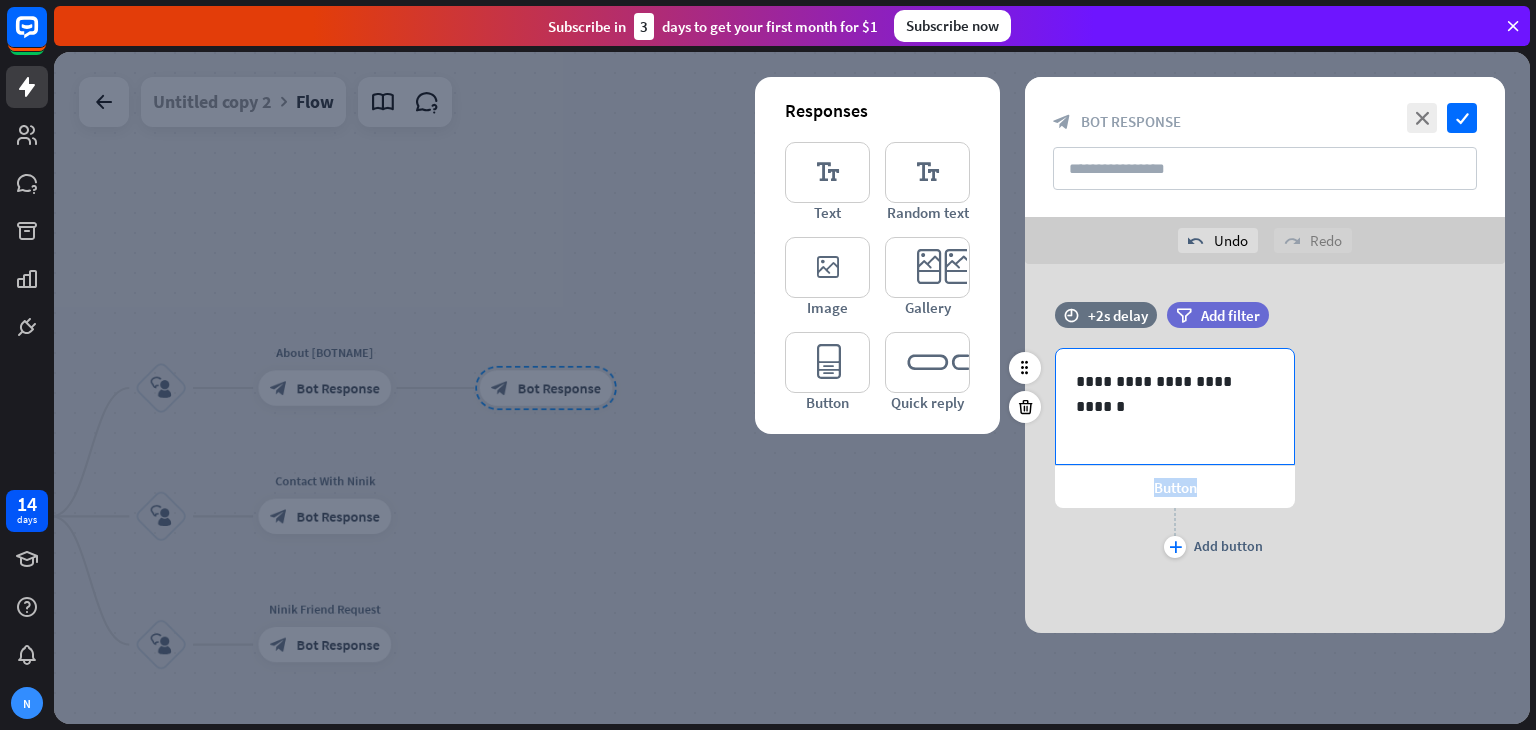 drag, startPoint x: 1127, startPoint y: 524, endPoint x: 1139, endPoint y: 457, distance: 68.06615 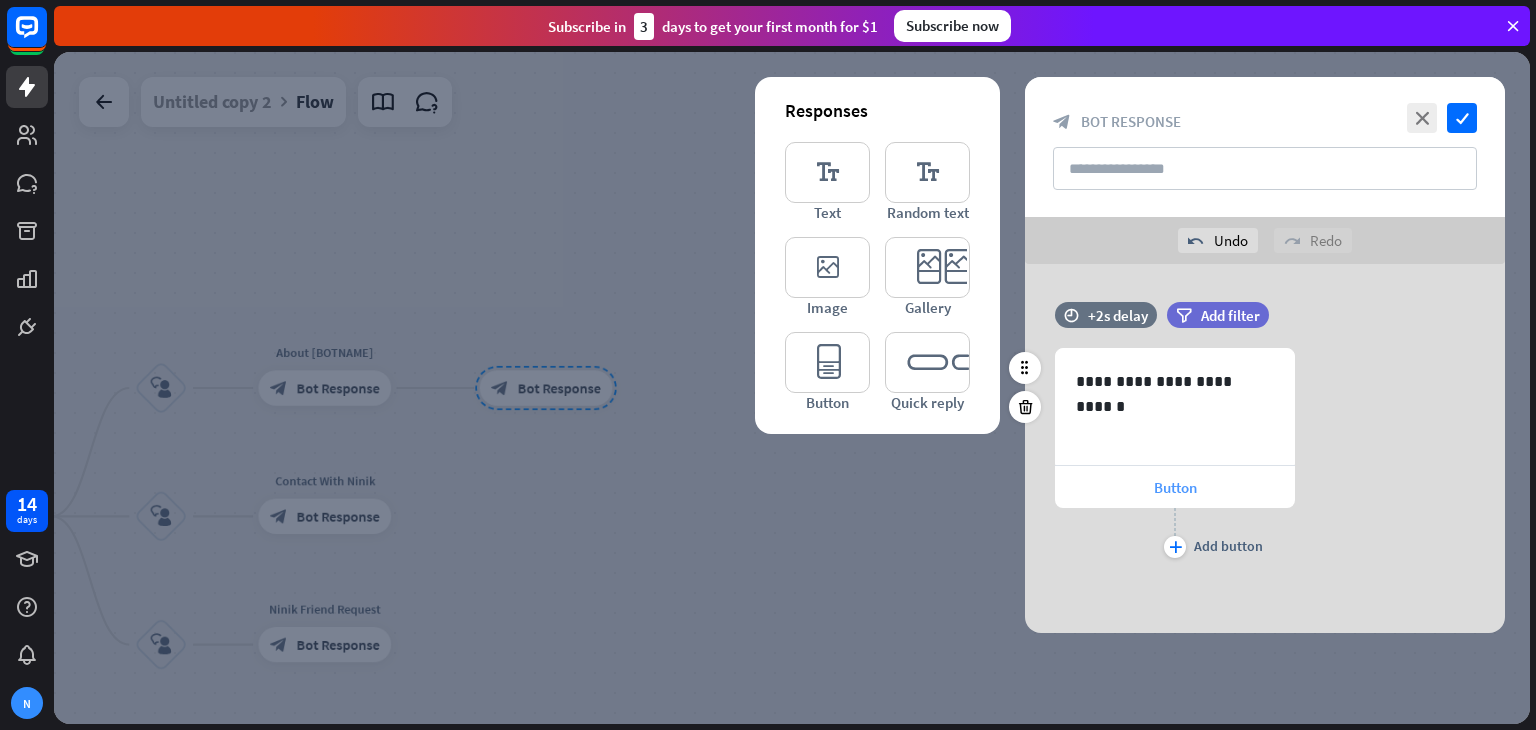 click on "Button" at bounding box center (1175, 487) 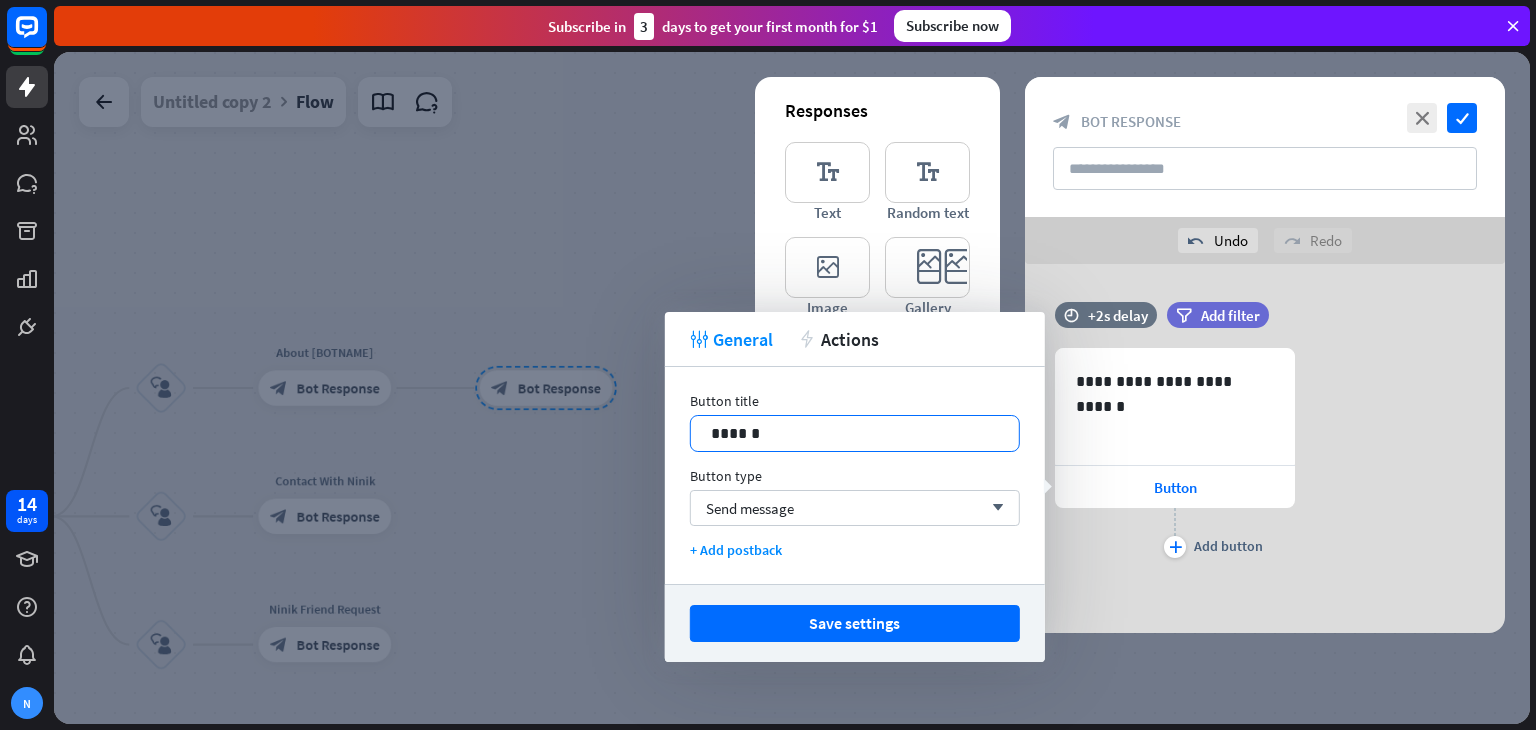 click on "******" at bounding box center (855, 433) 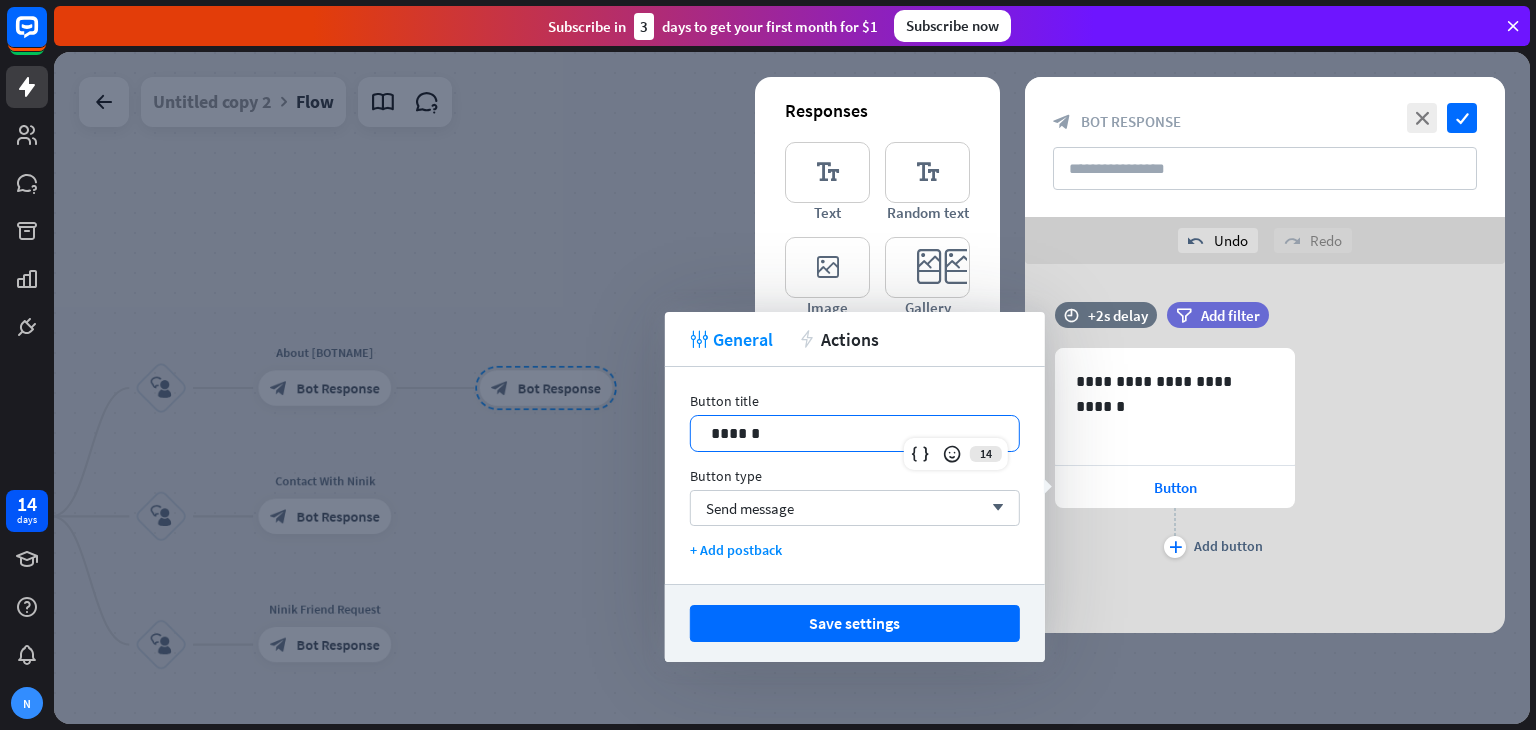 click on "******" at bounding box center [855, 433] 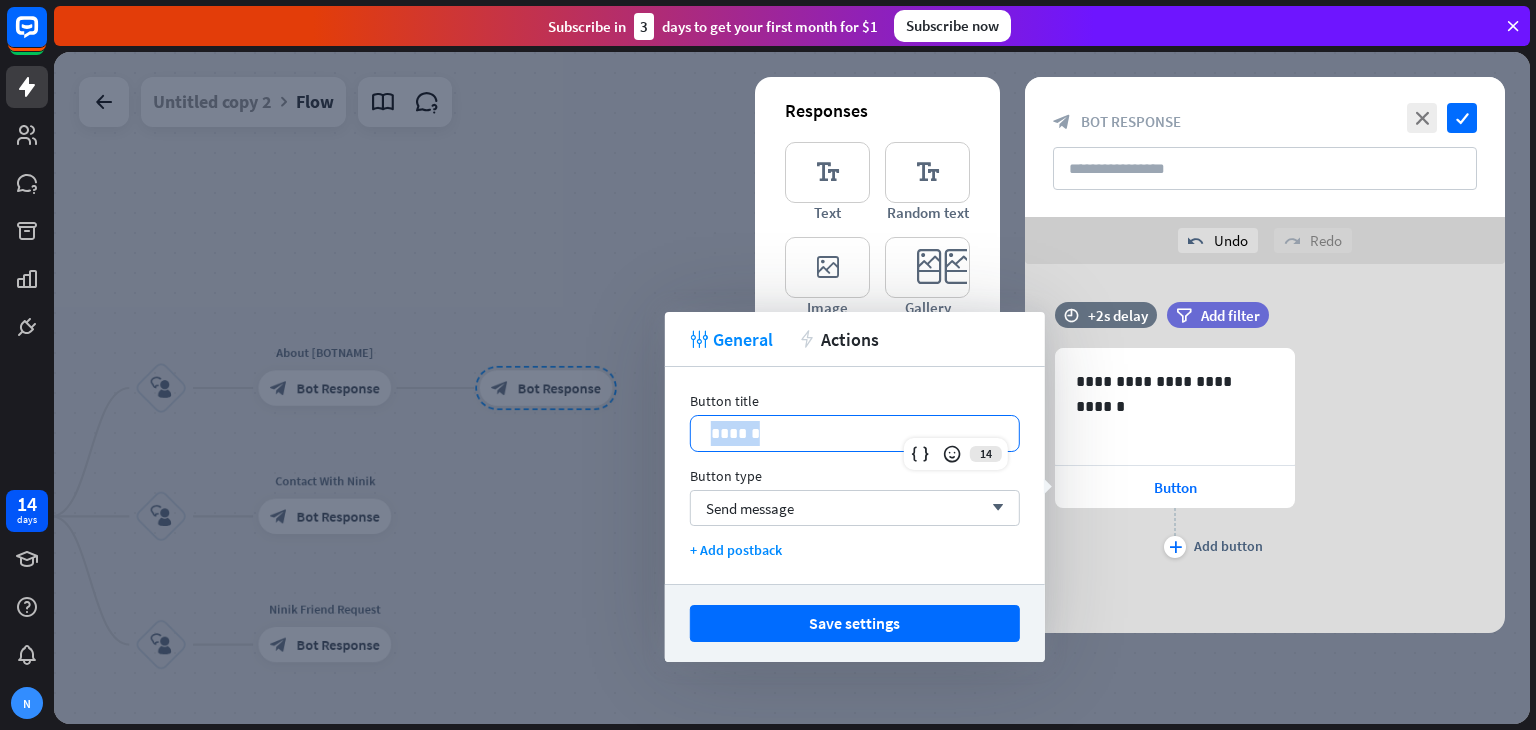 click on "******" at bounding box center (855, 433) 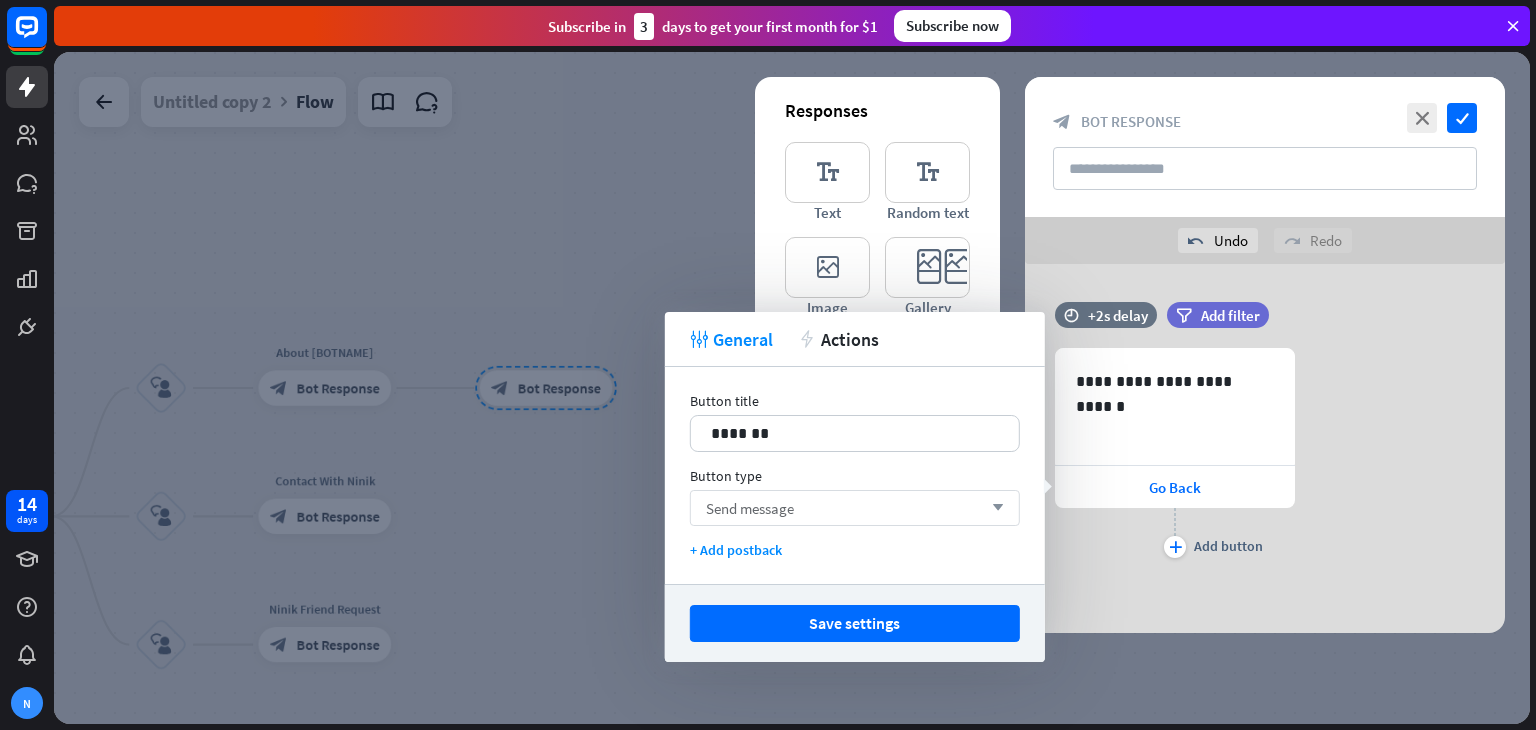 click on "Send message
arrow_down" at bounding box center (855, 508) 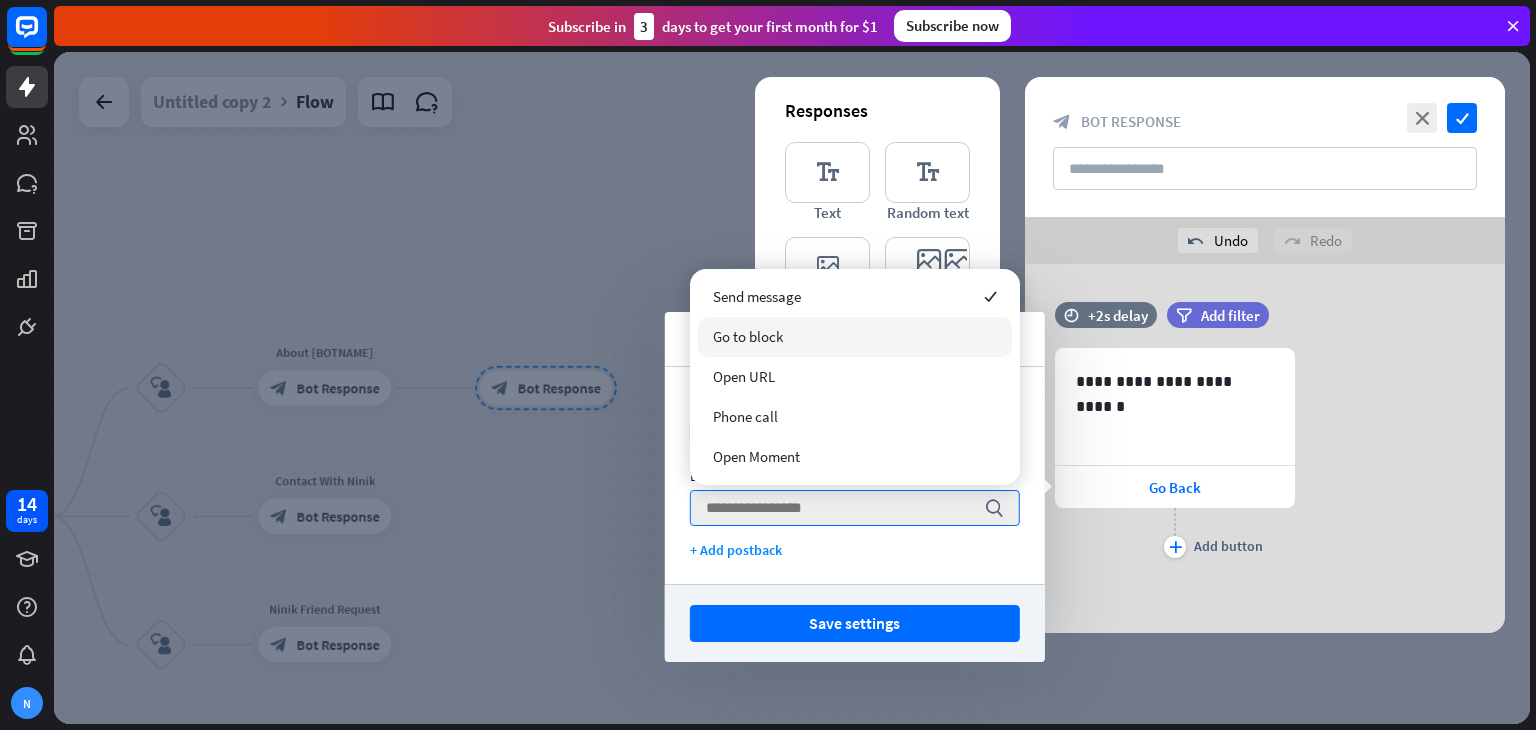 click on "Go to block" at bounding box center (855, 337) 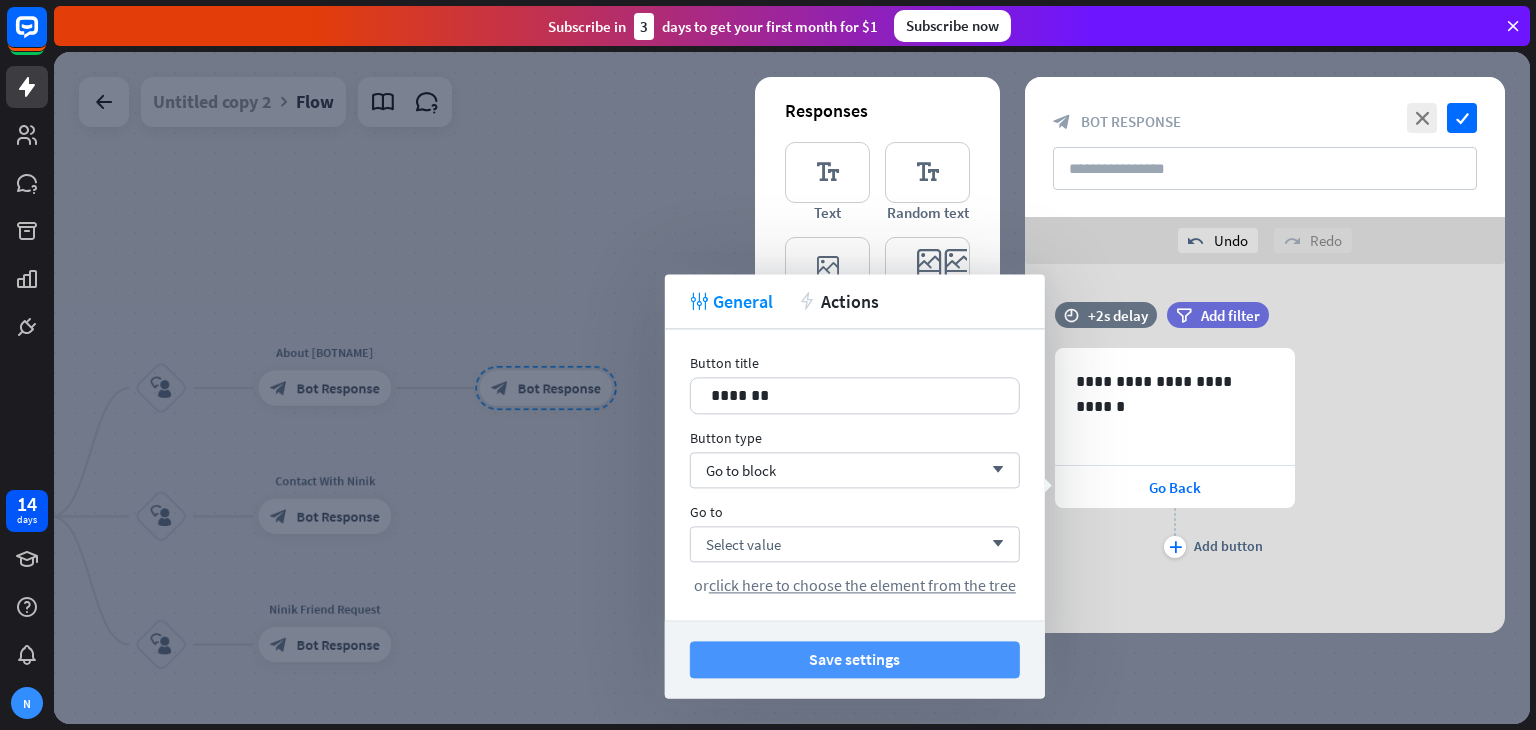 click on "Save settings" at bounding box center [855, 659] 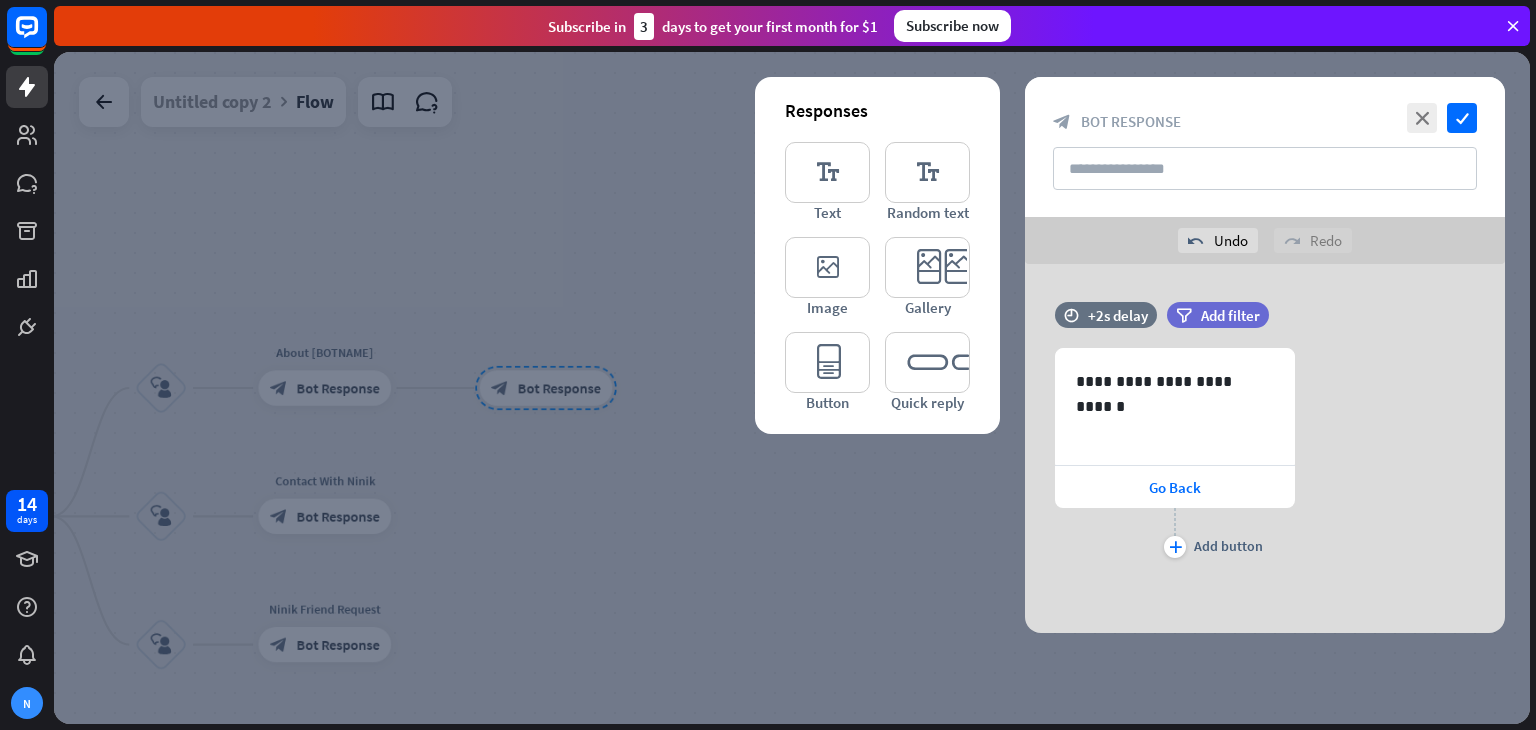 click at bounding box center (792, 388) 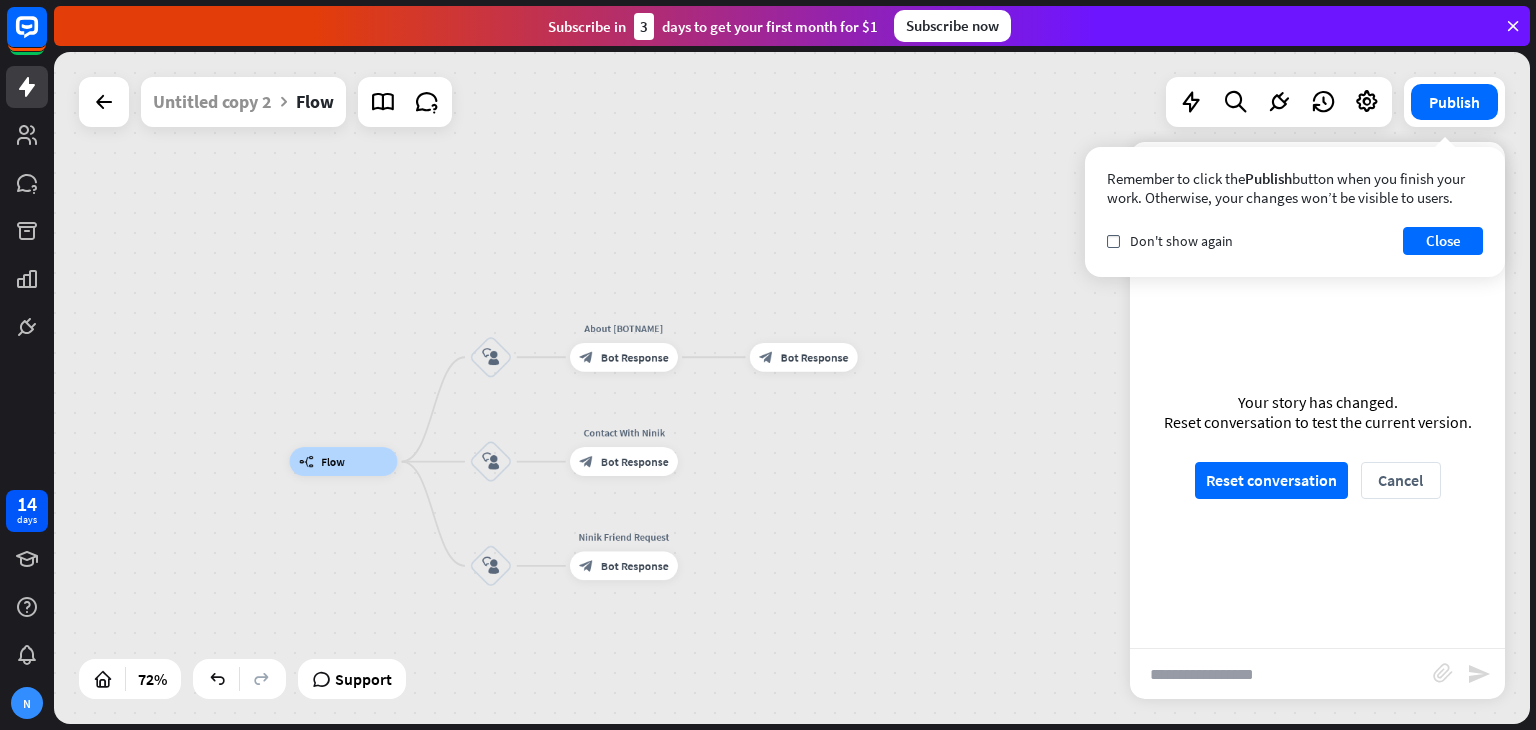 drag, startPoint x: 881, startPoint y: 507, endPoint x: 1076, endPoint y: 454, distance: 202.07425 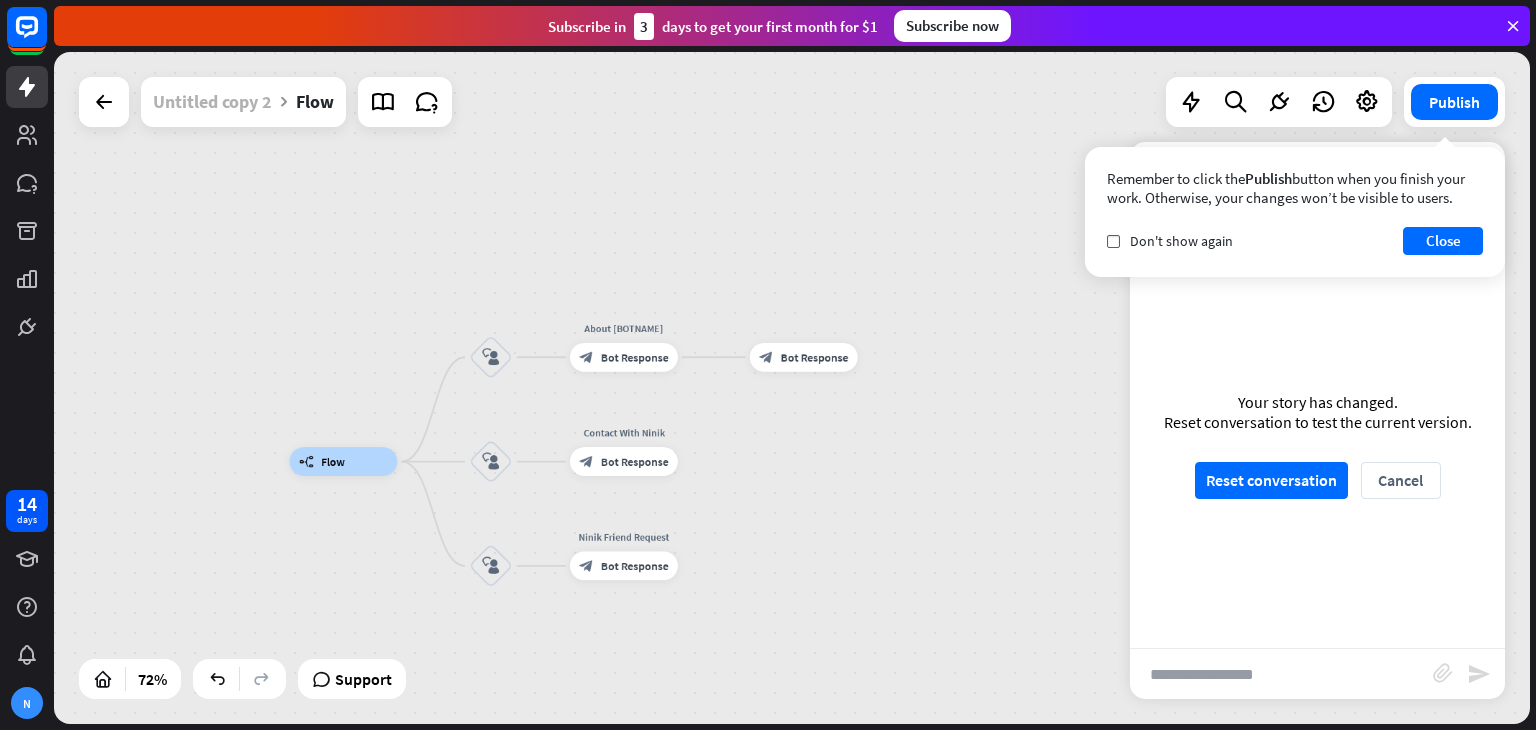 click on "Untitled copy 2" at bounding box center [212, 102] 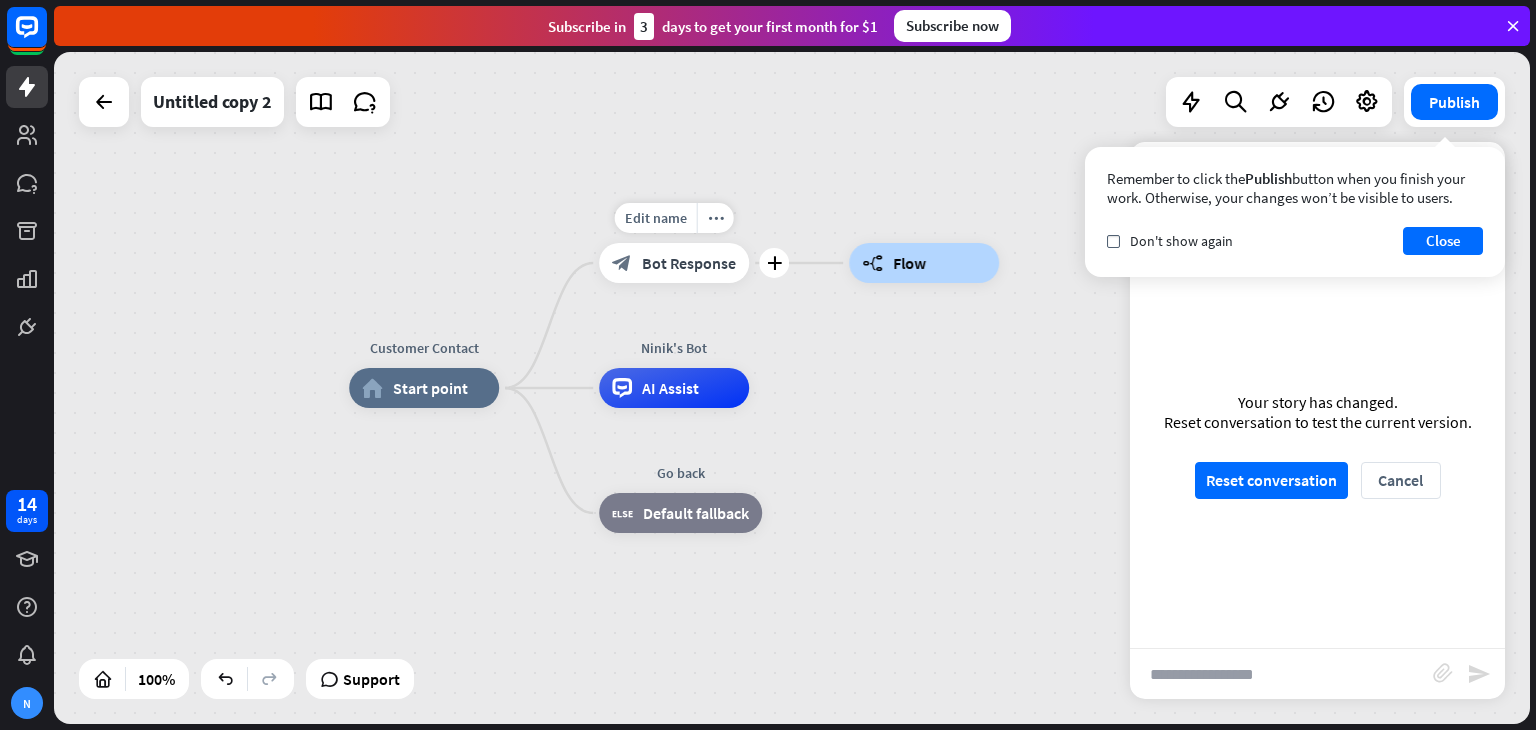 click on "Bot Response" at bounding box center (689, 263) 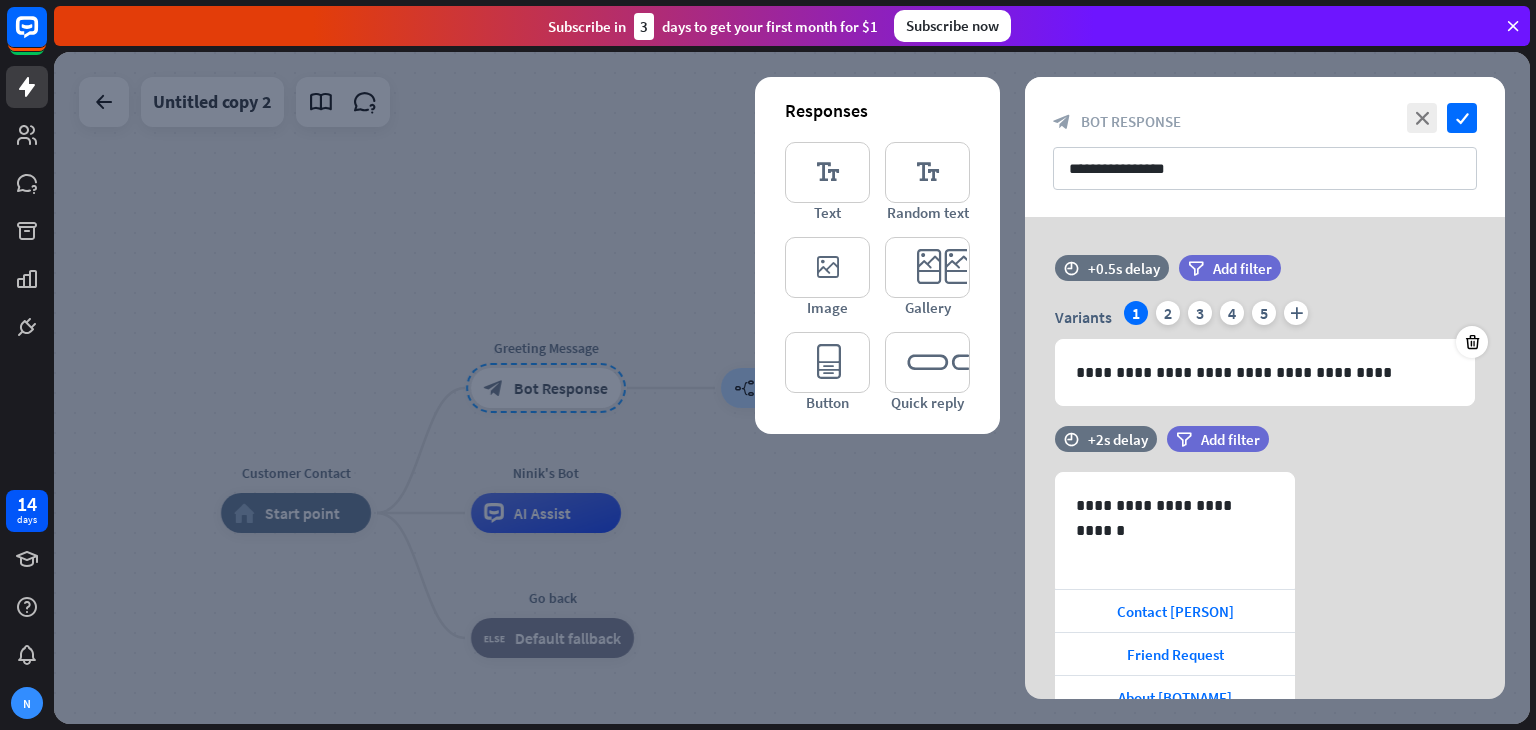 click at bounding box center [792, 388] 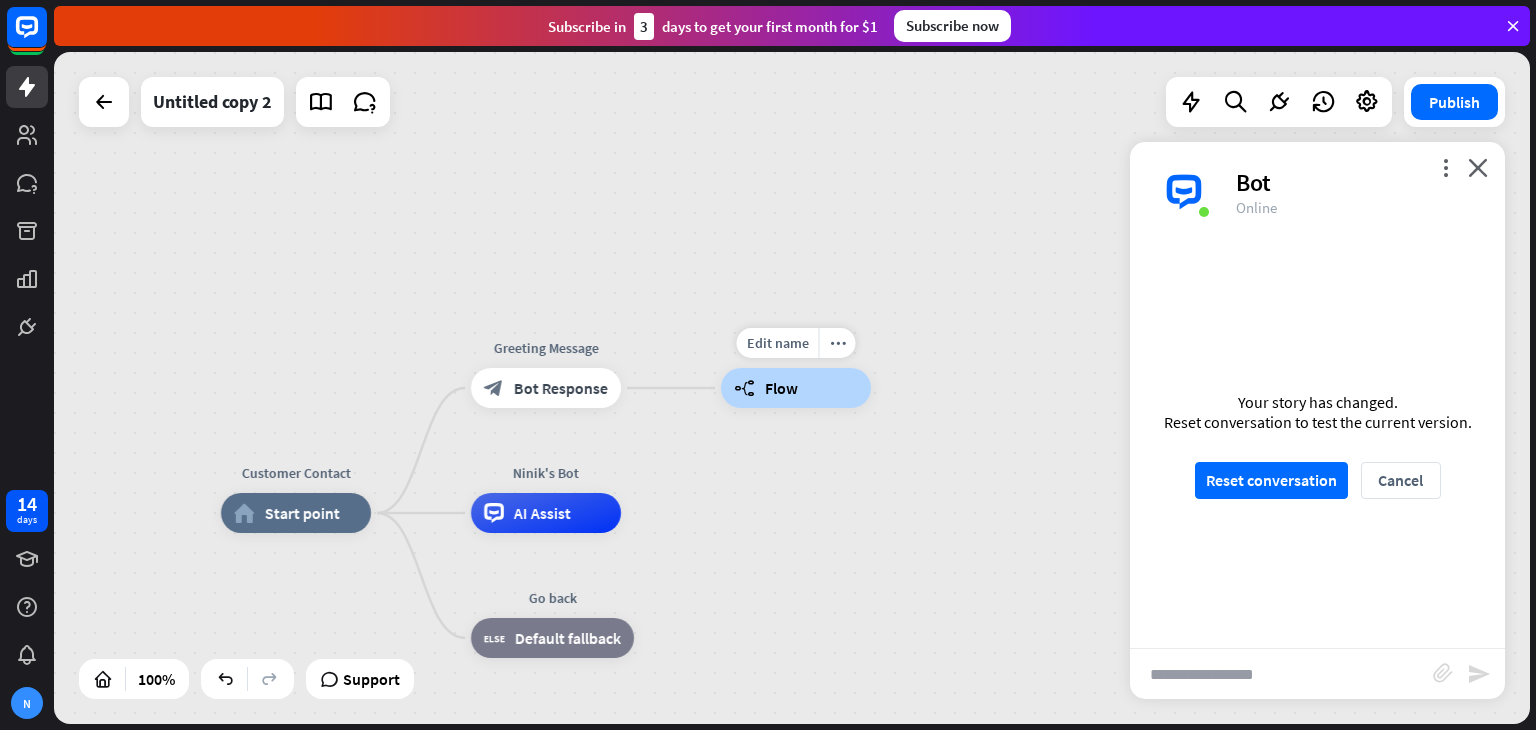 click on "Flow" at bounding box center (781, 388) 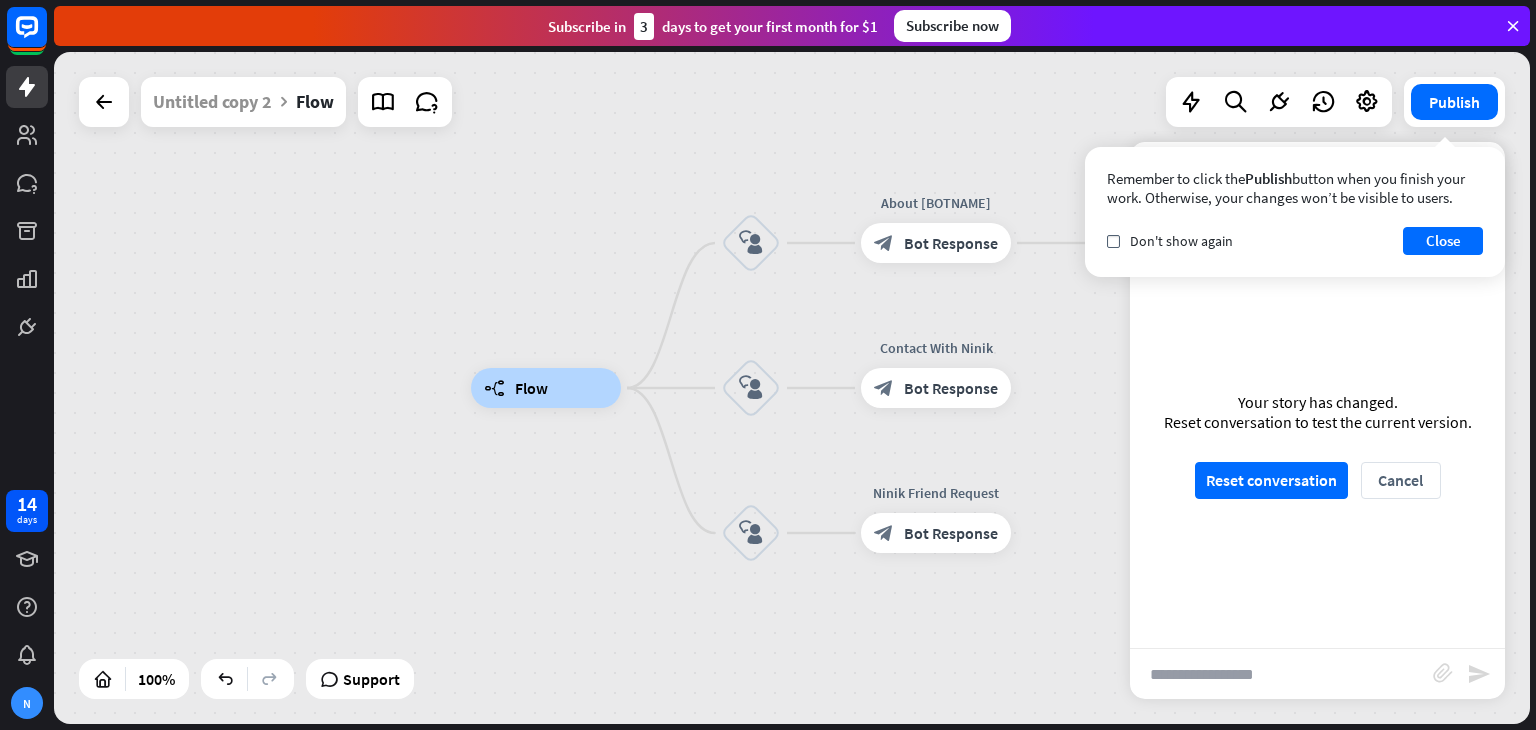 drag, startPoint x: 932, startPoint y: 333, endPoint x: 837, endPoint y: 284, distance: 106.89247 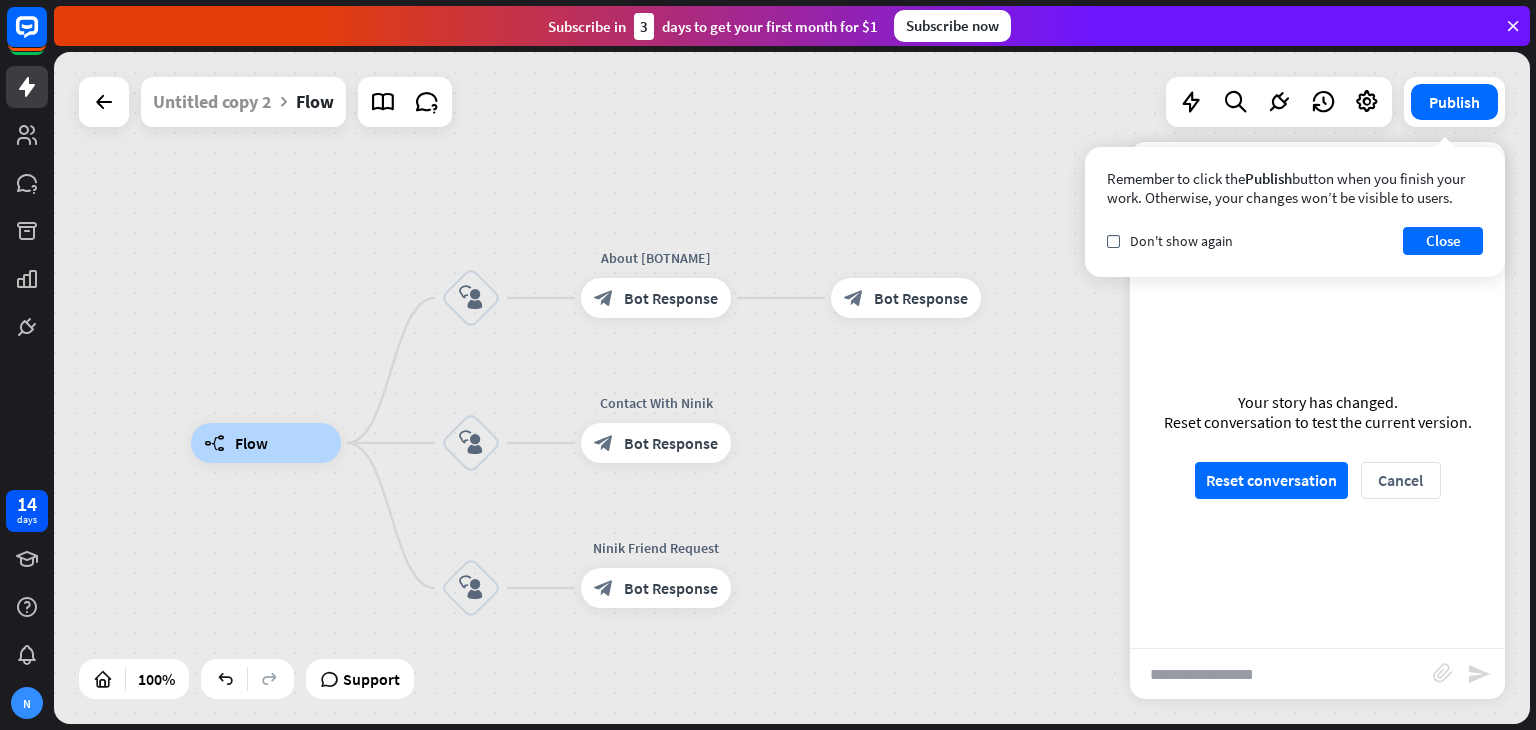 drag, startPoint x: 599, startPoint y: 292, endPoint x: 312, endPoint y: 341, distance: 291.1529 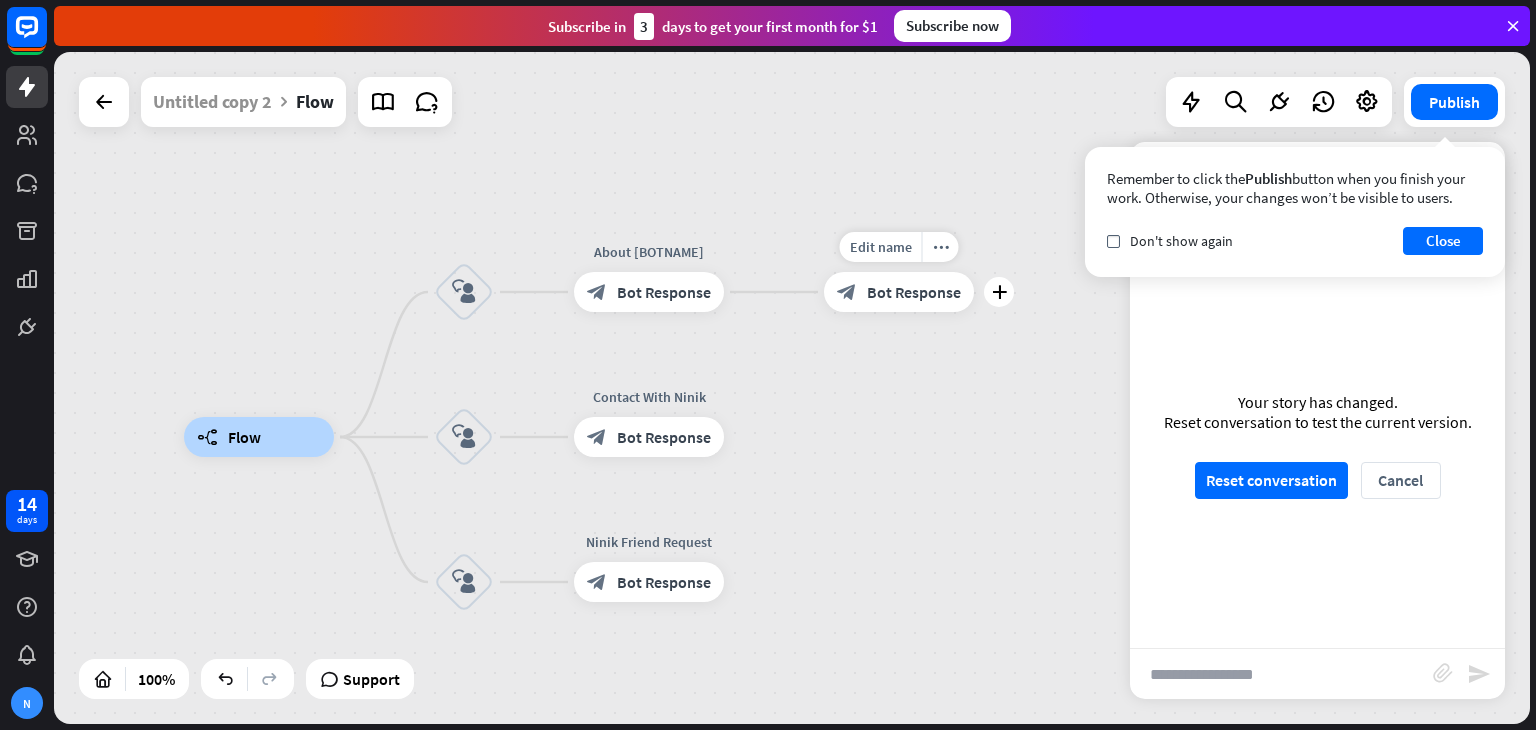 click on "Bot Response" at bounding box center (914, 292) 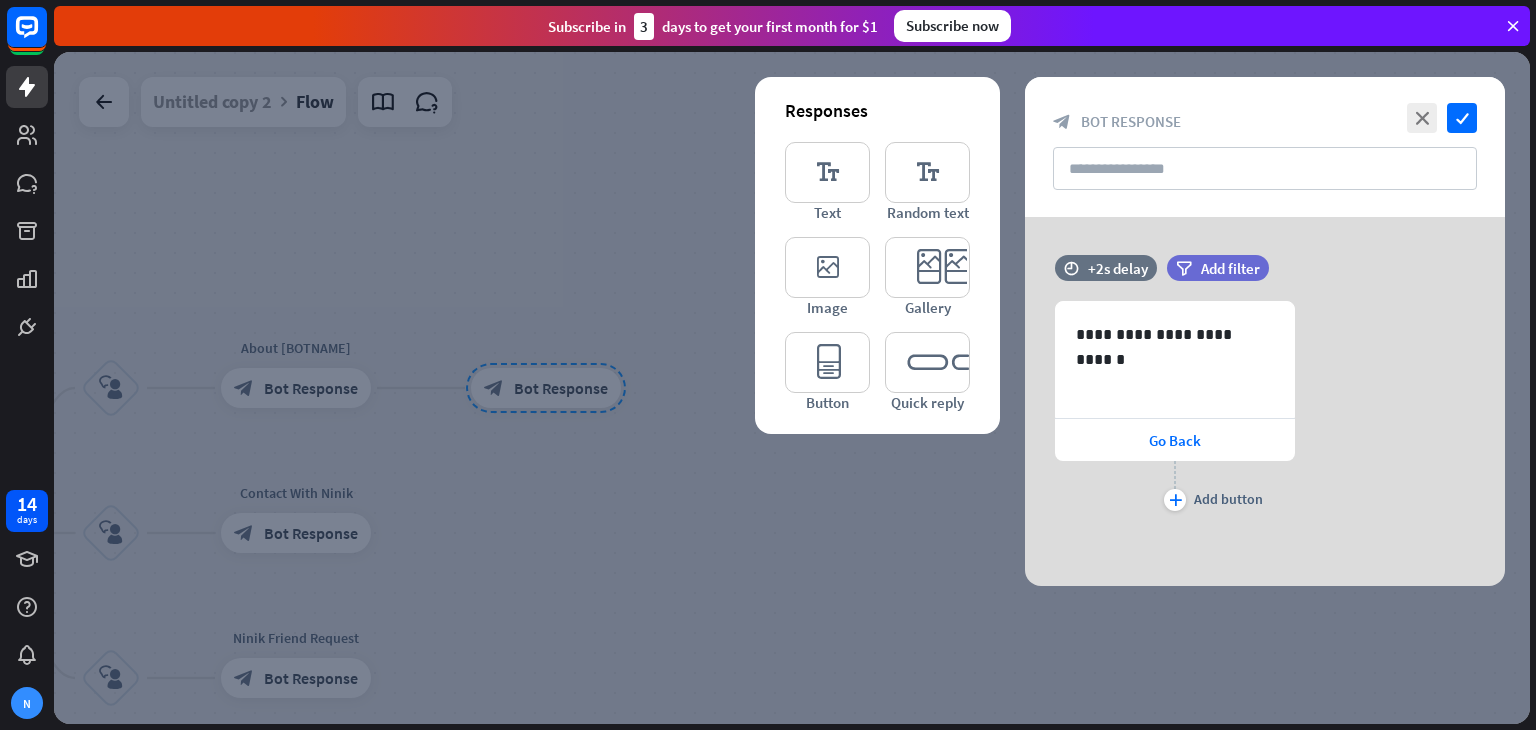 click at bounding box center [792, 388] 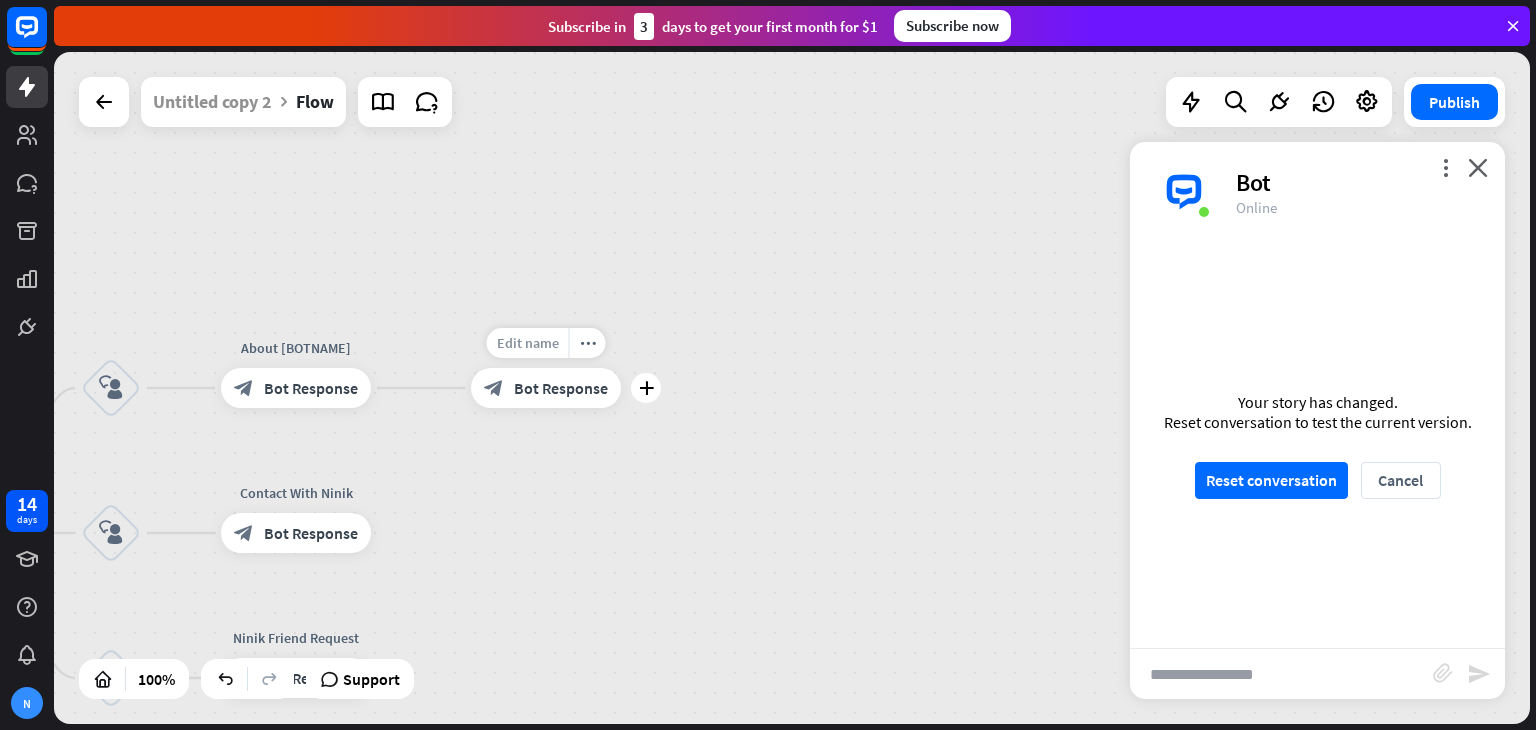 click on "Edit name" at bounding box center [528, 343] 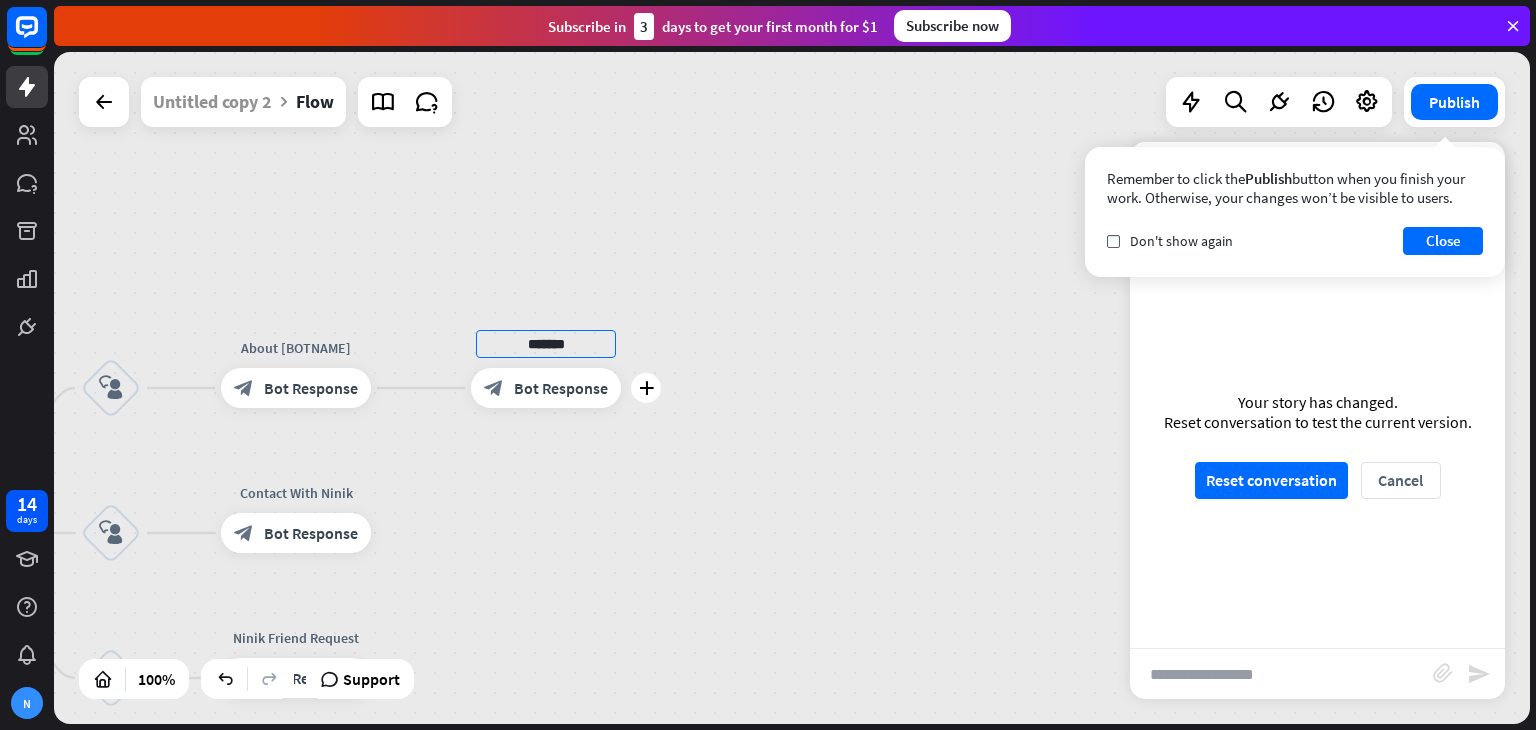 type on "*******" 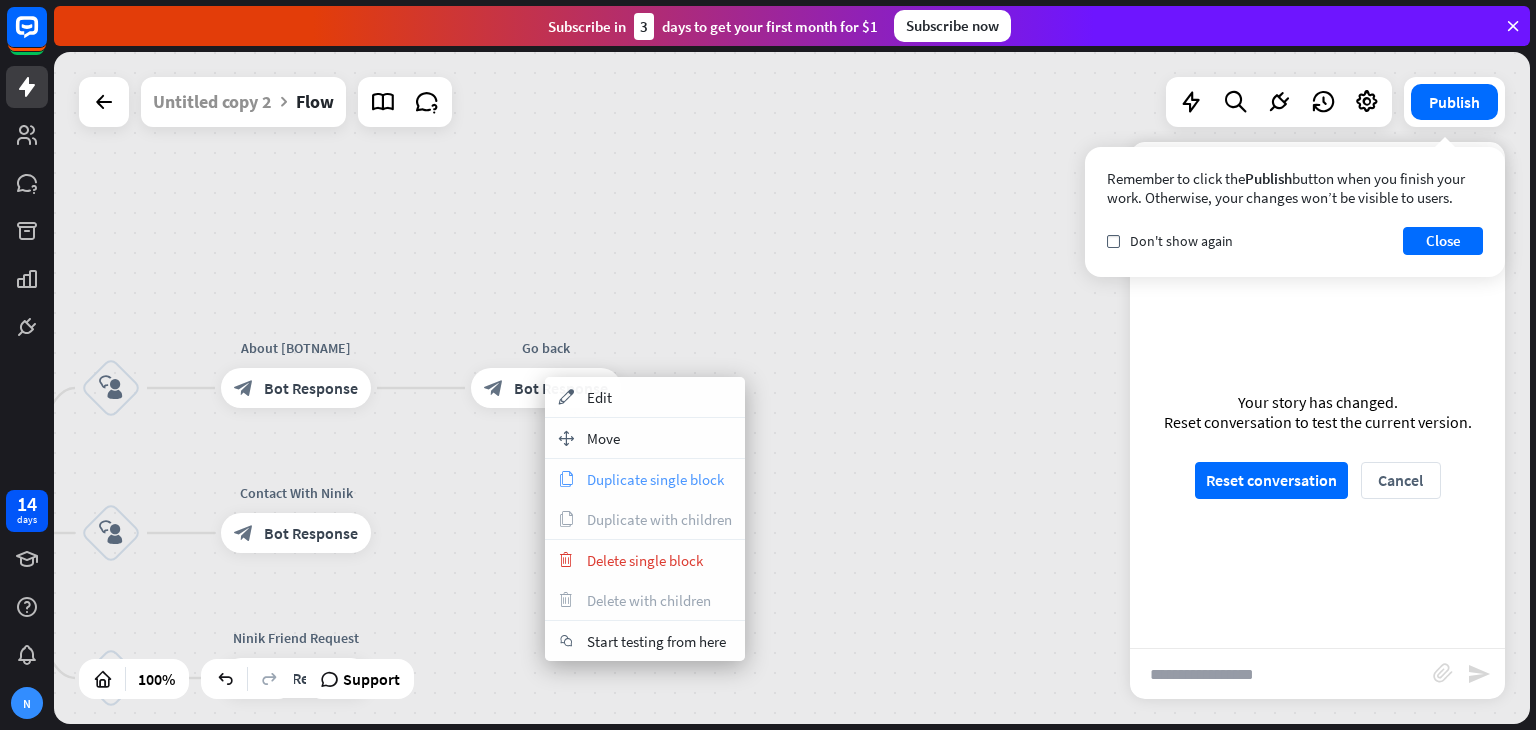 click on "Duplicate single block" at bounding box center (655, 479) 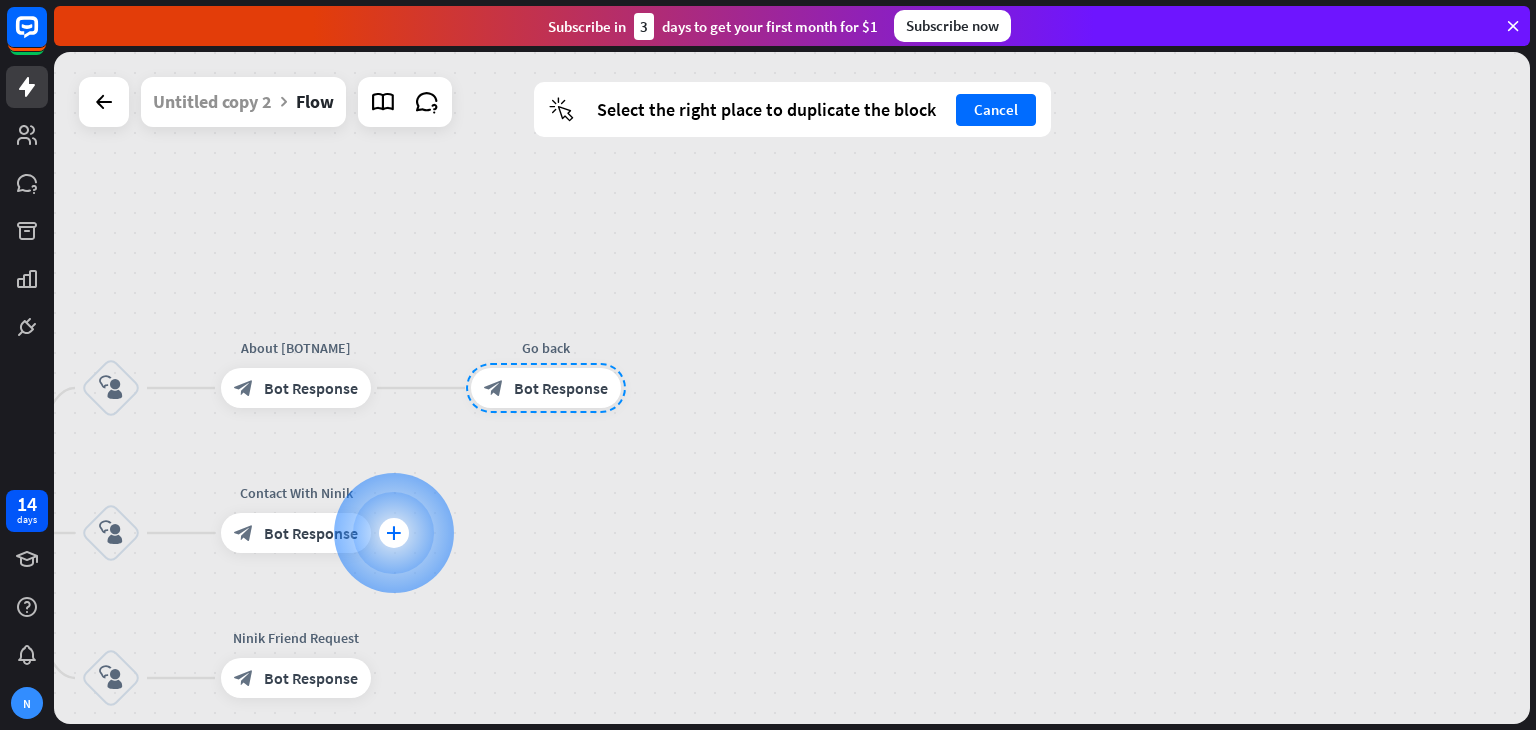 click on "plus" at bounding box center [394, 533] 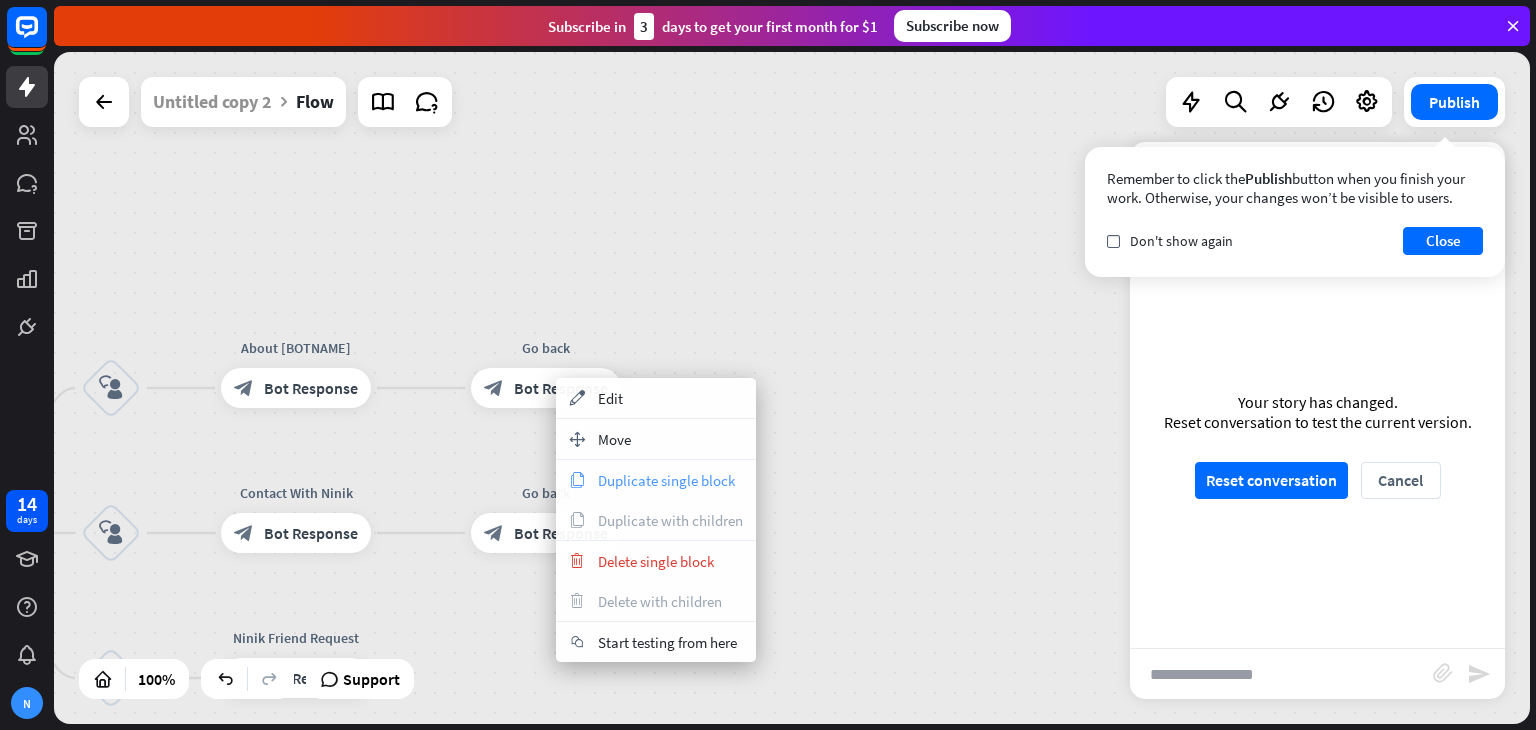 click on "Duplicate single block" at bounding box center (666, 480) 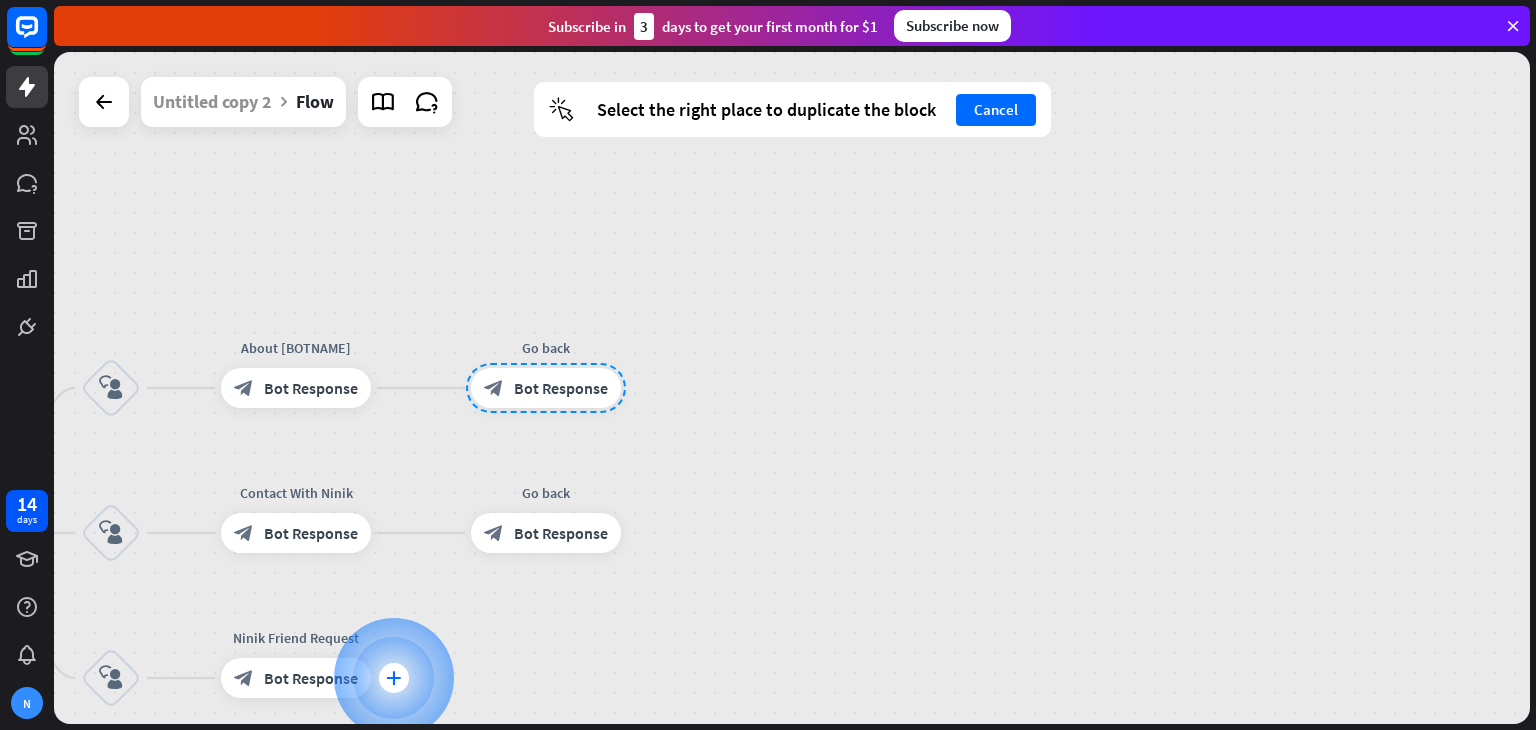 click on "plus" at bounding box center [393, 678] 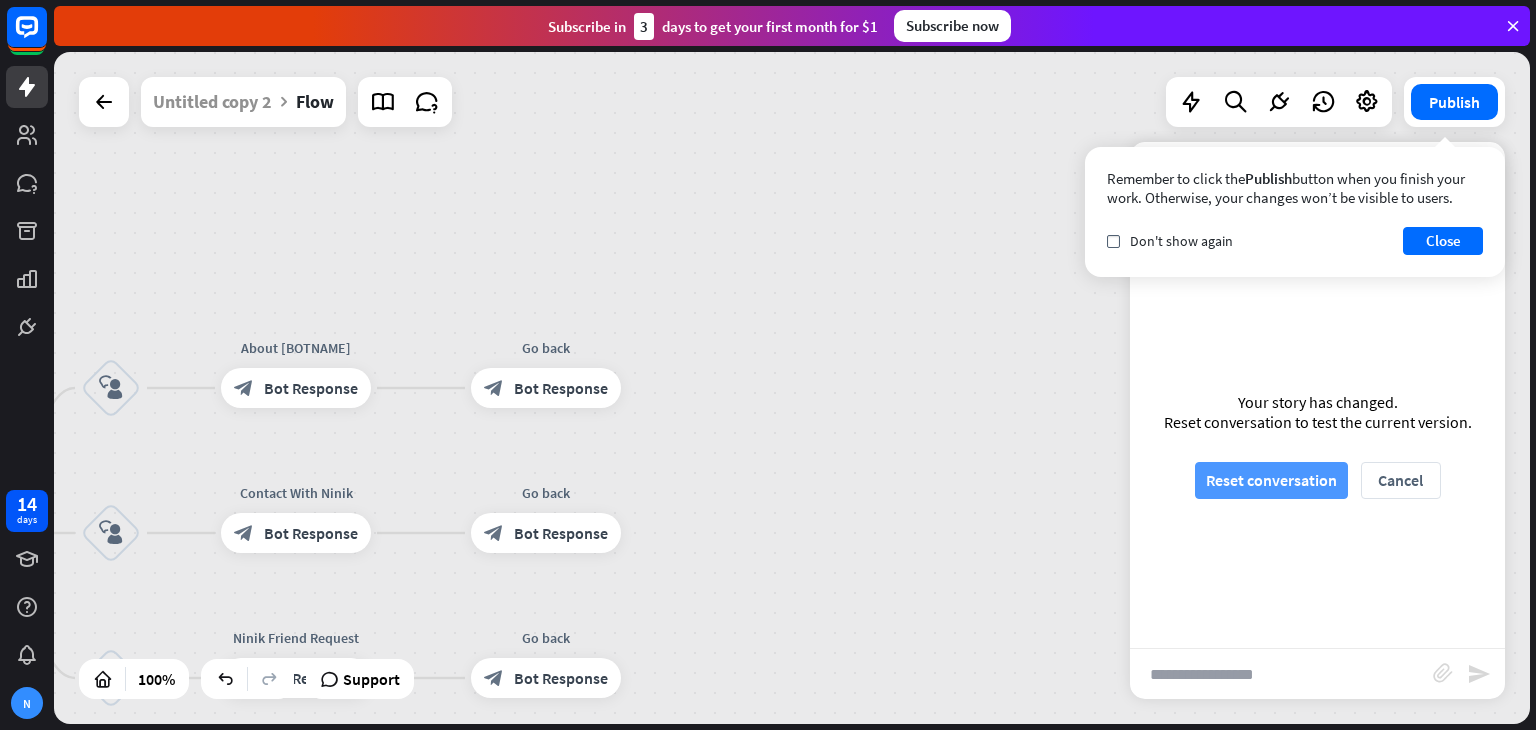 click on "Reset conversation" at bounding box center (1271, 480) 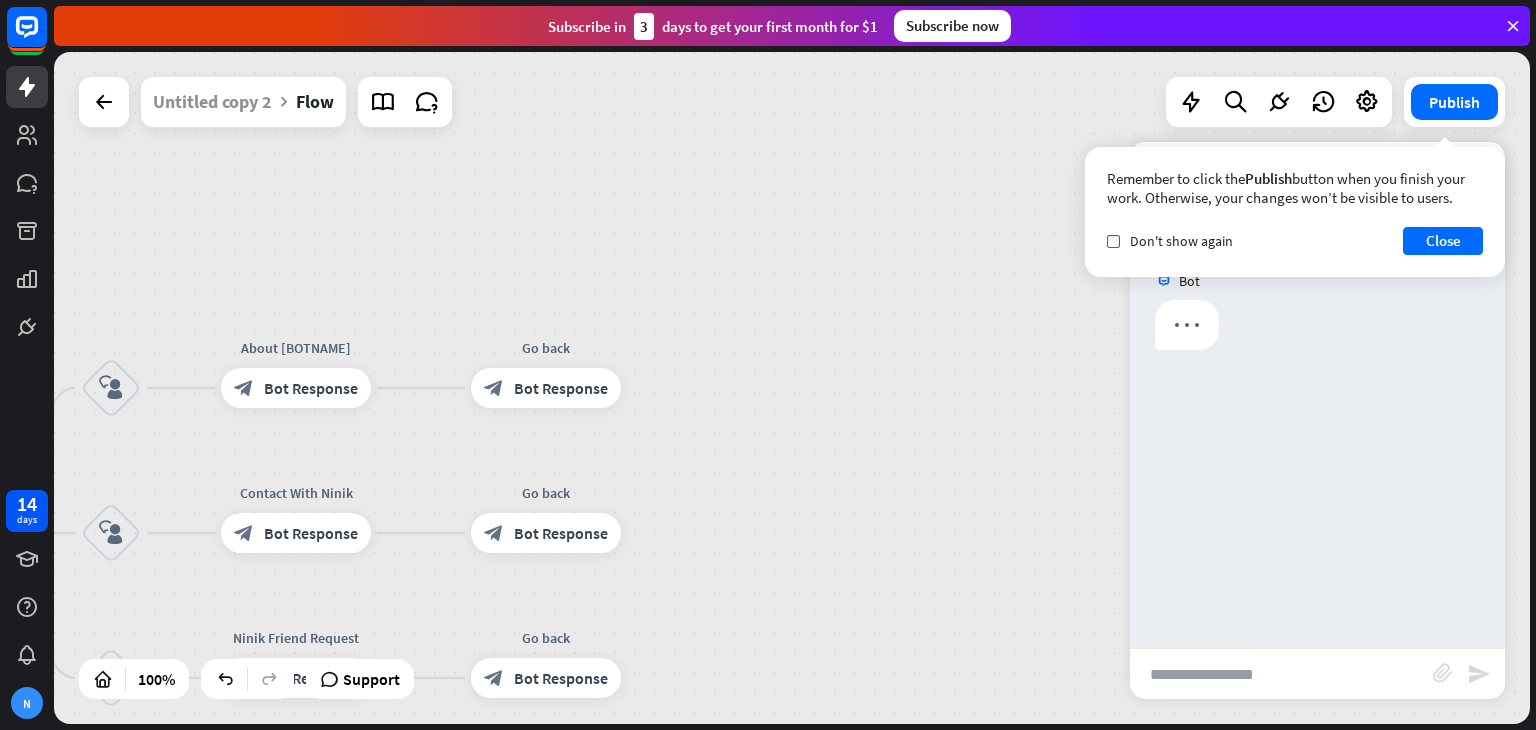 scroll, scrollTop: 0, scrollLeft: 0, axis: both 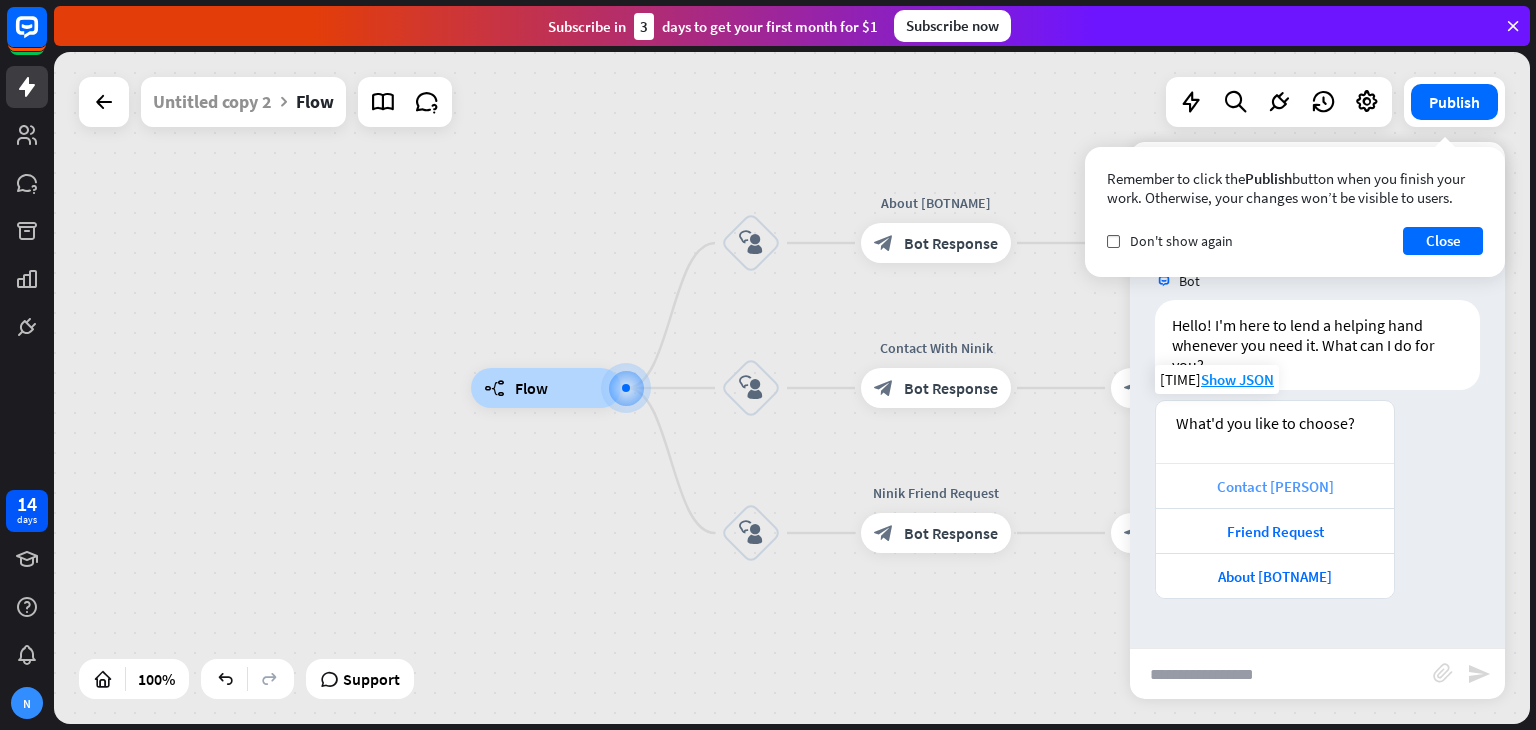 click on "Contact [PERSON]" at bounding box center (1275, 486) 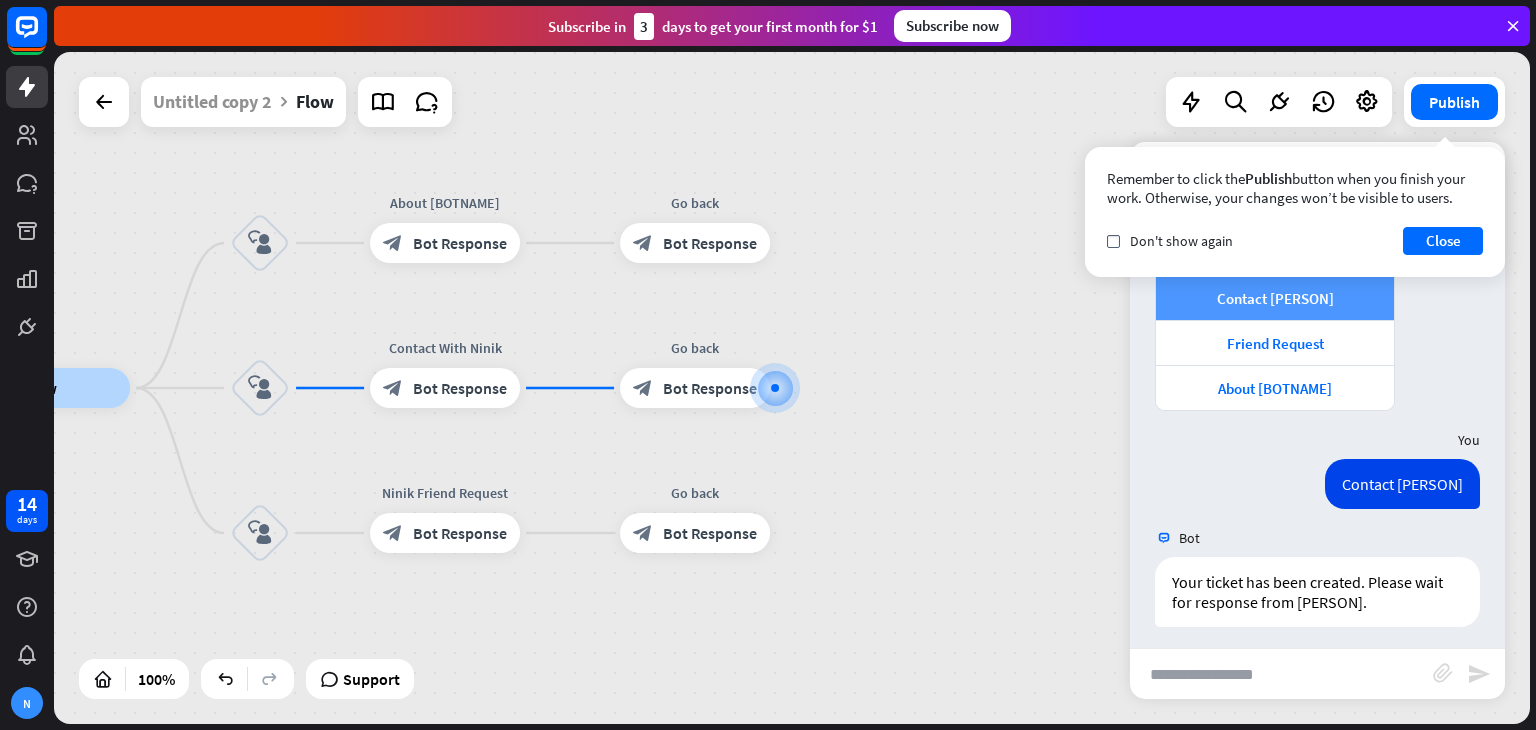 scroll, scrollTop: 196, scrollLeft: 0, axis: vertical 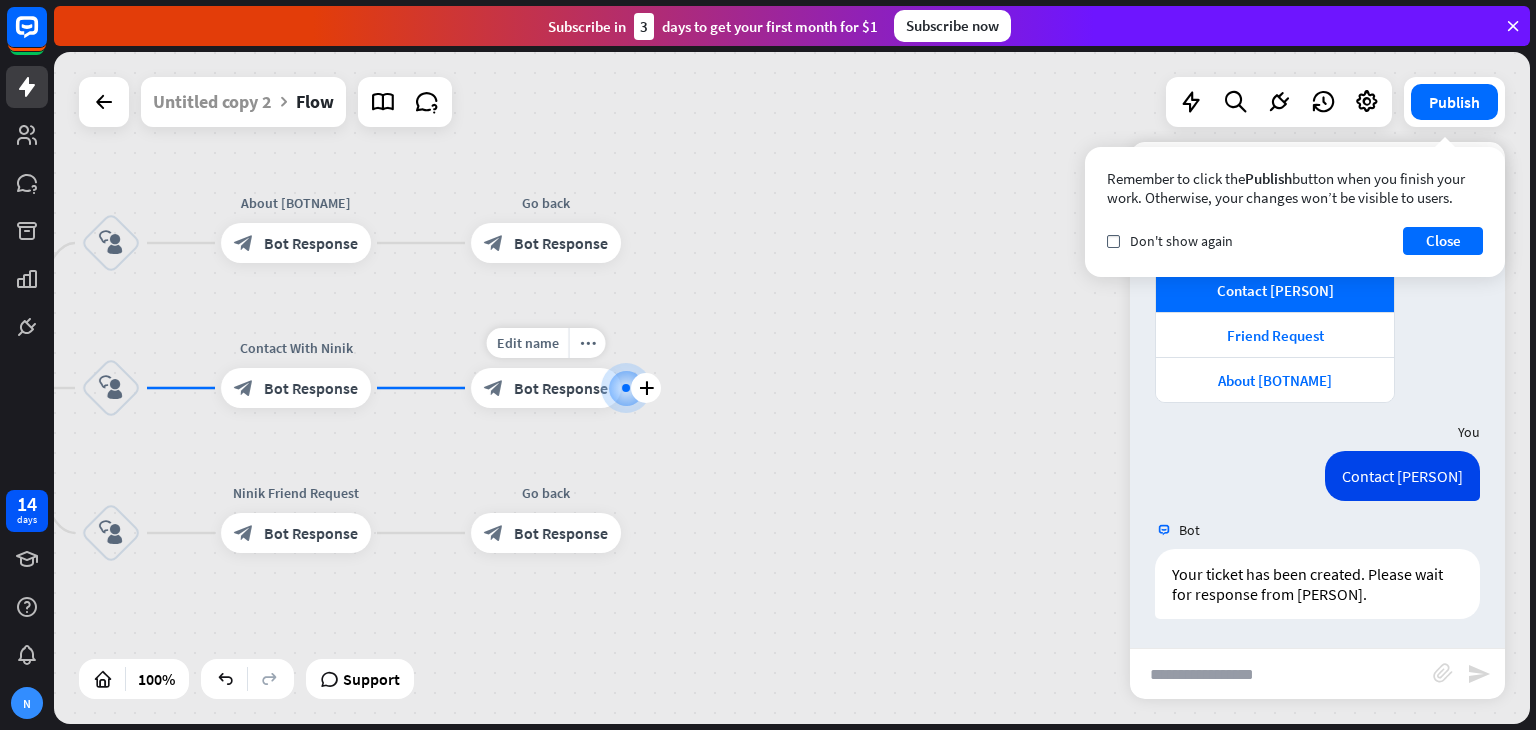 click on "Bot Response" at bounding box center [561, 388] 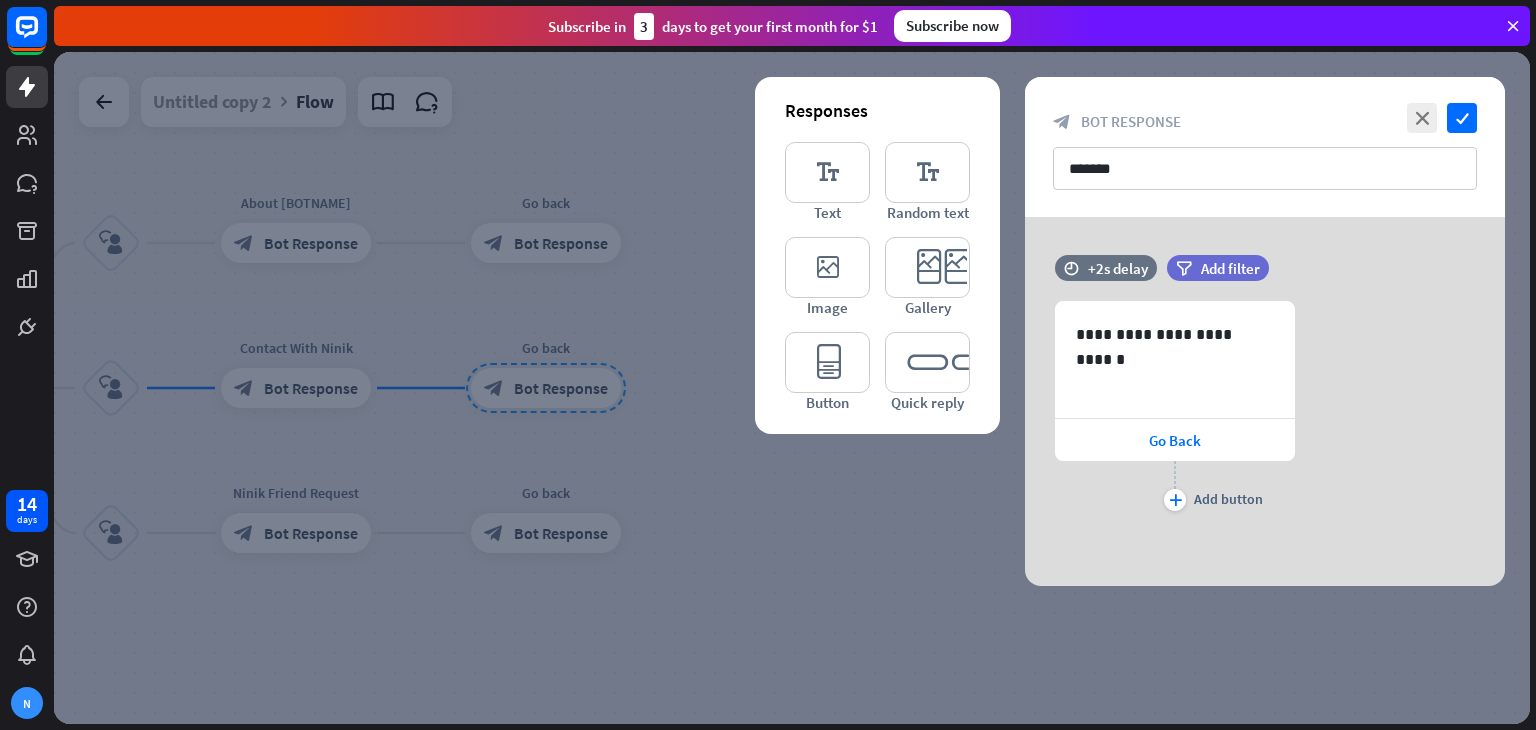 click at bounding box center [792, 388] 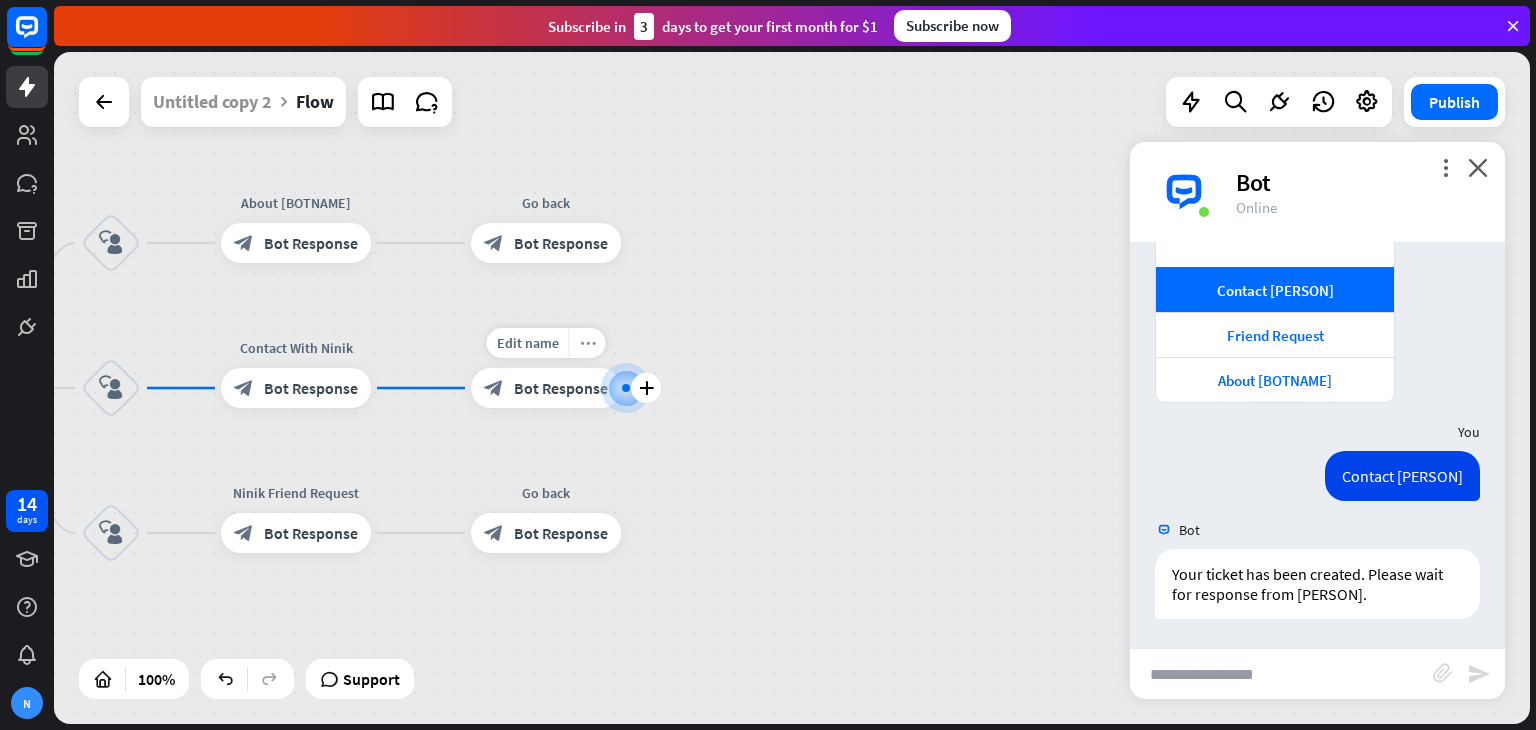 click on "more_horiz" at bounding box center [588, 343] 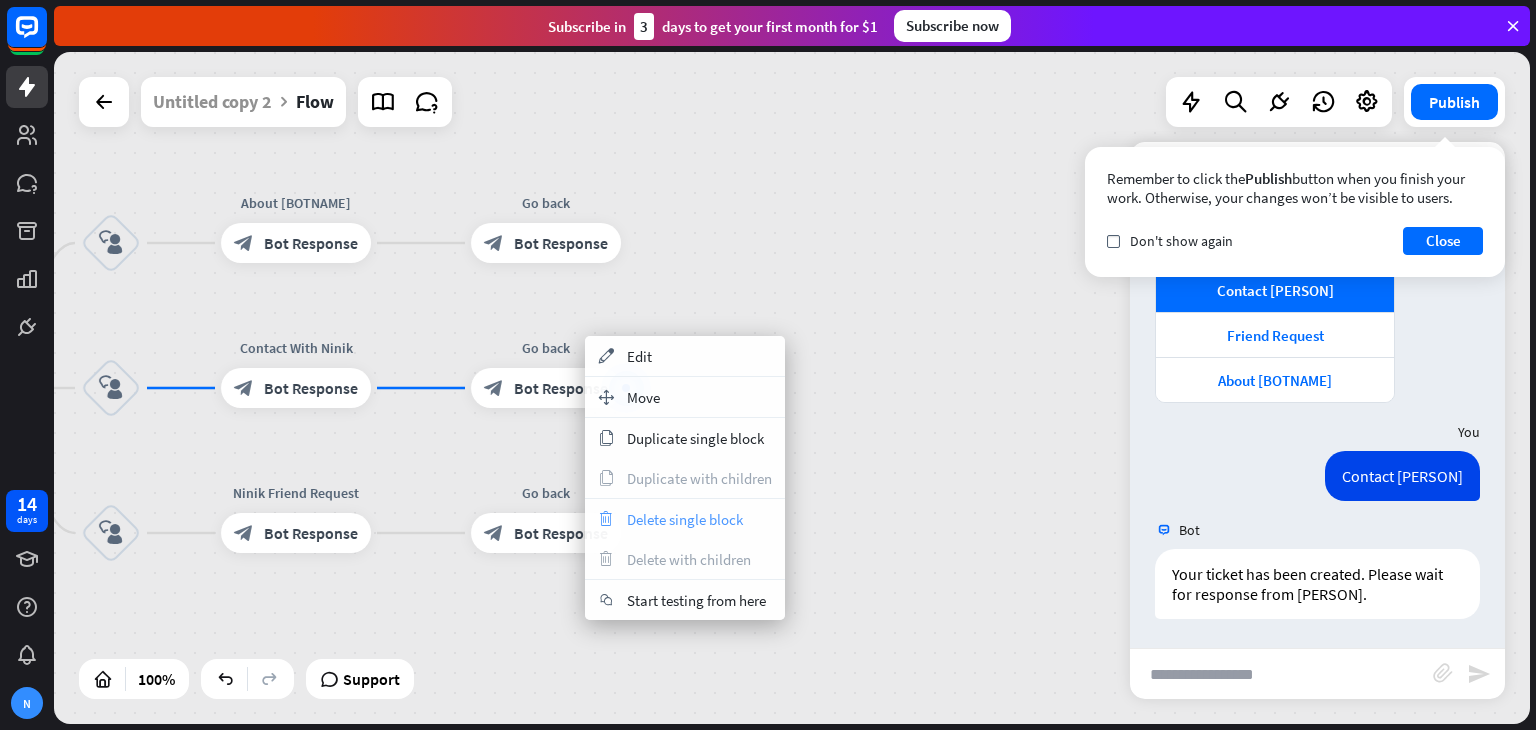 click on "Delete single block" at bounding box center (685, 519) 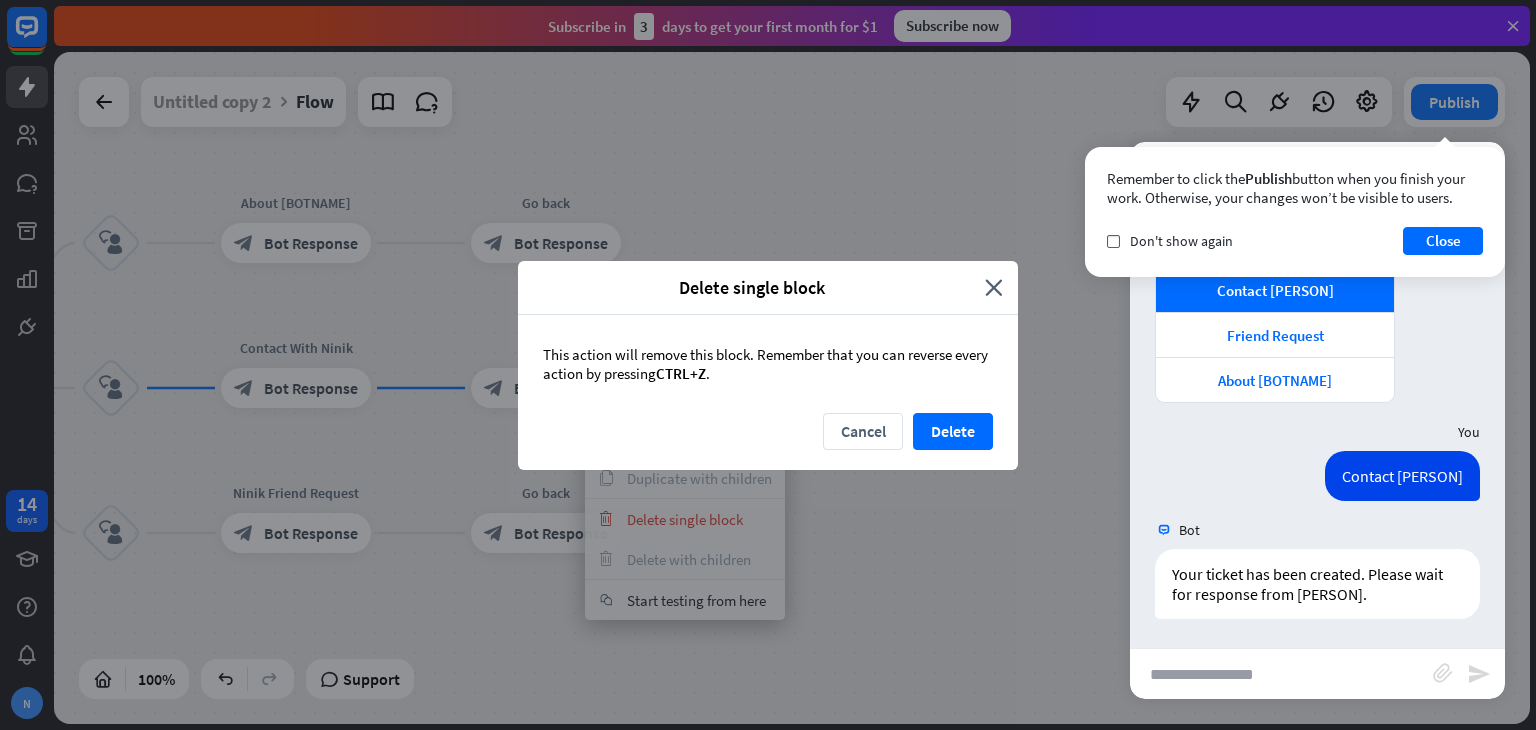 click on "Cancel   Delete" at bounding box center (768, 441) 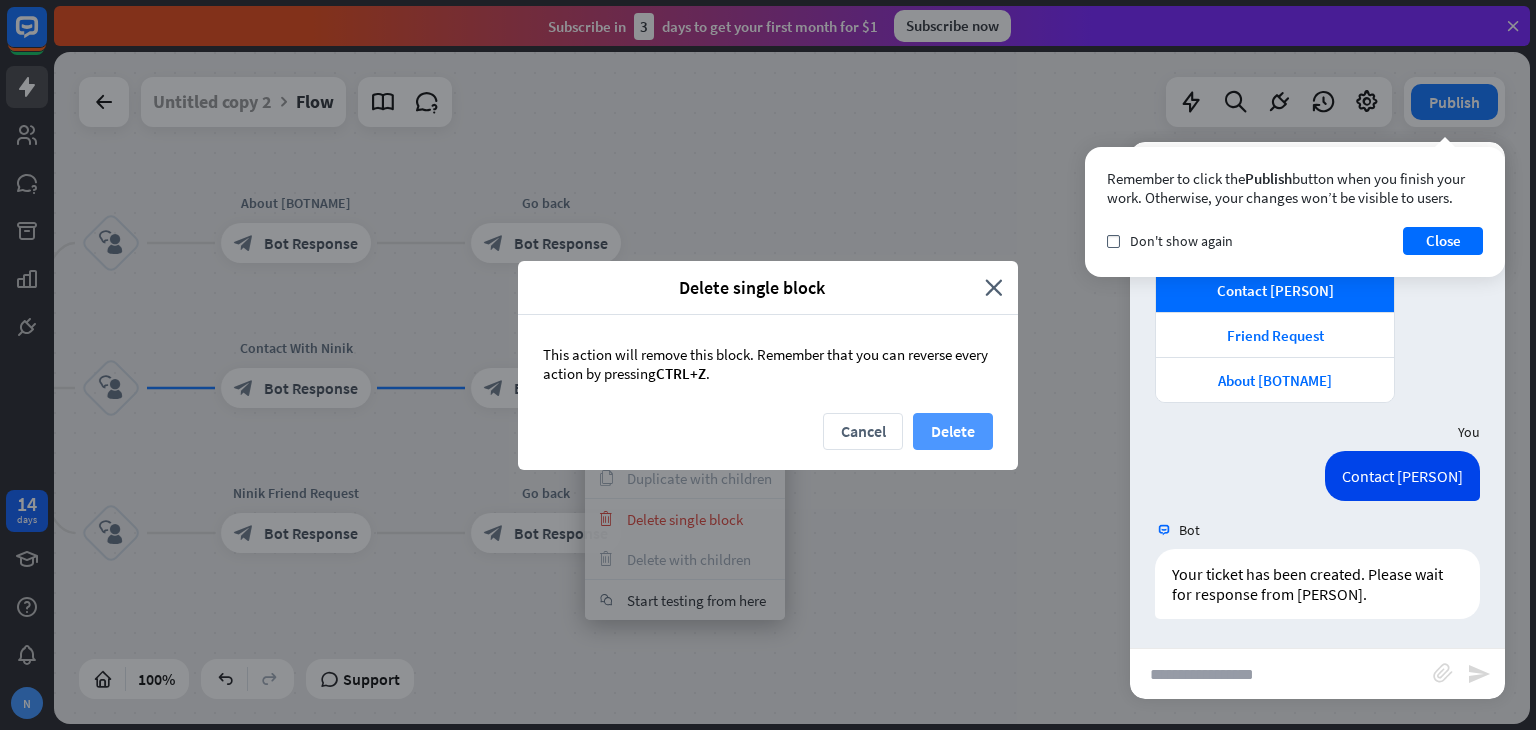 click on "Delete" at bounding box center [953, 431] 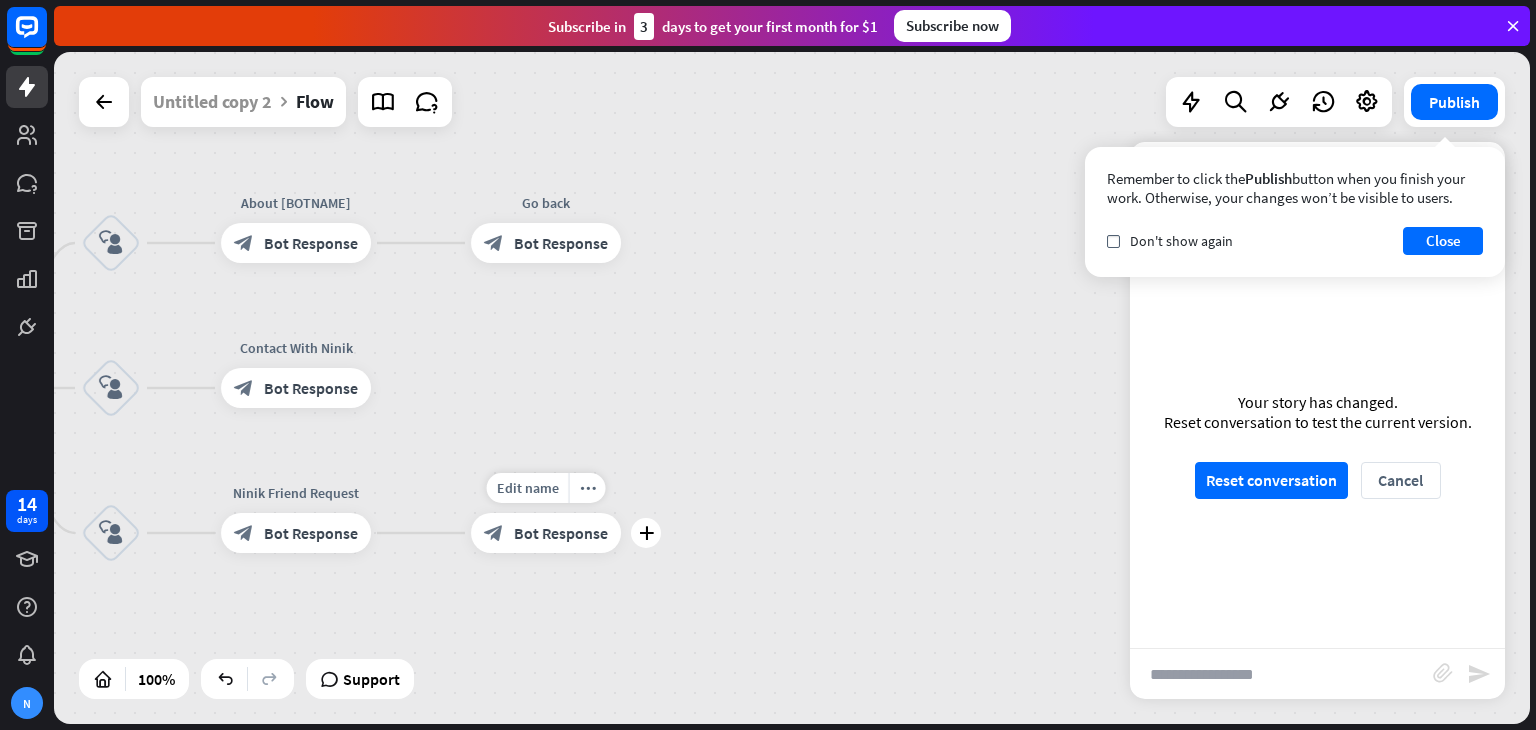 click on "Bot Response" at bounding box center [561, 533] 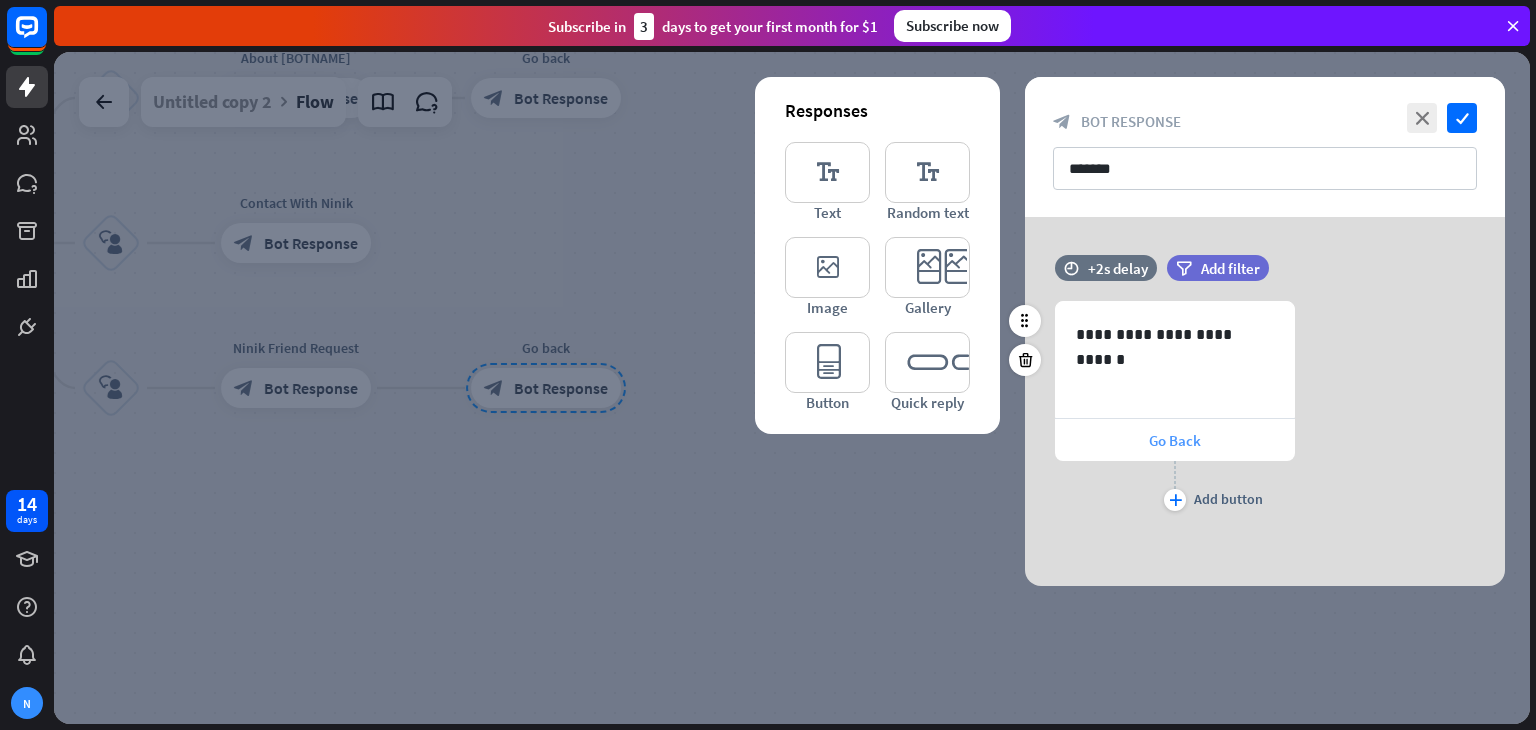 click on "Go Back" at bounding box center (1175, 440) 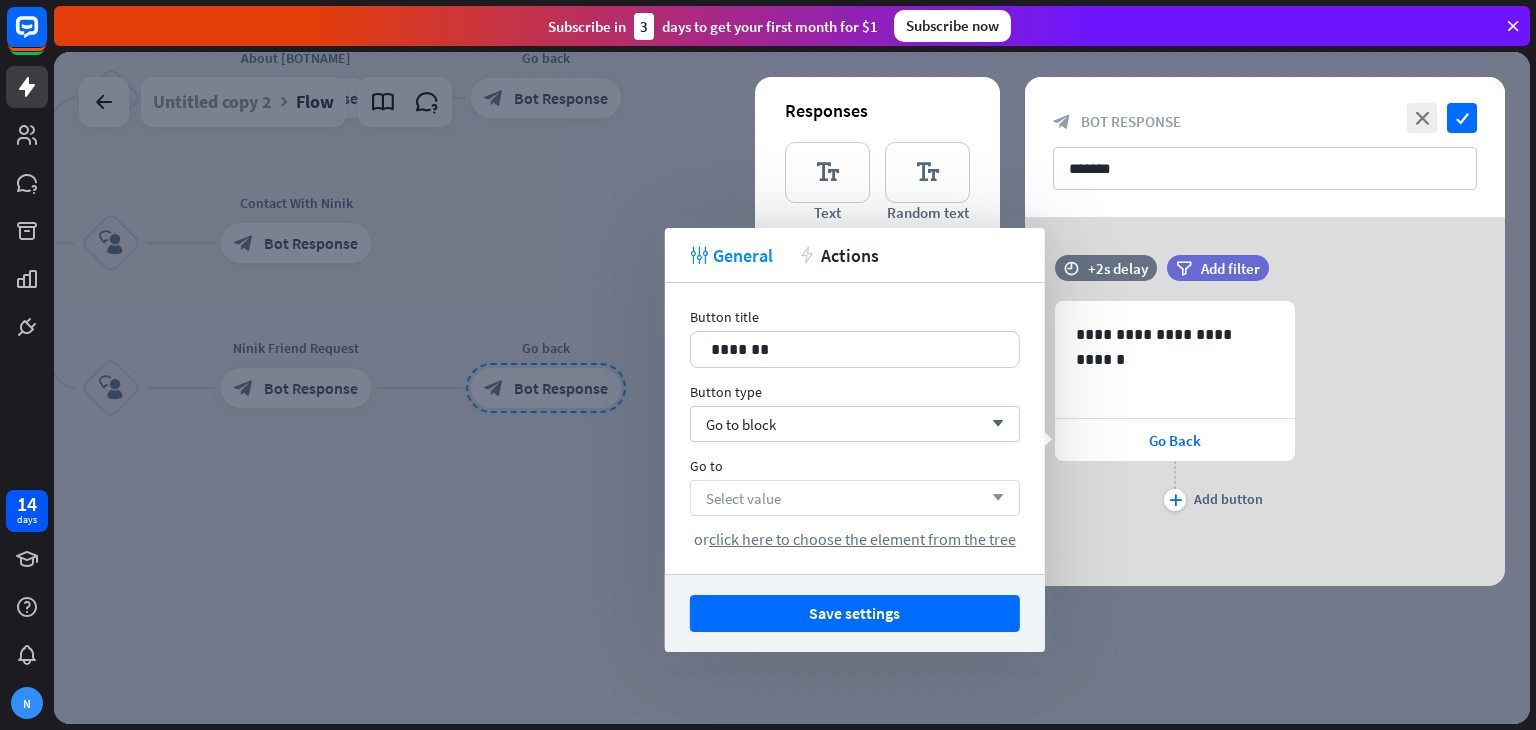 click on "Select value
arrow_down" at bounding box center [855, 498] 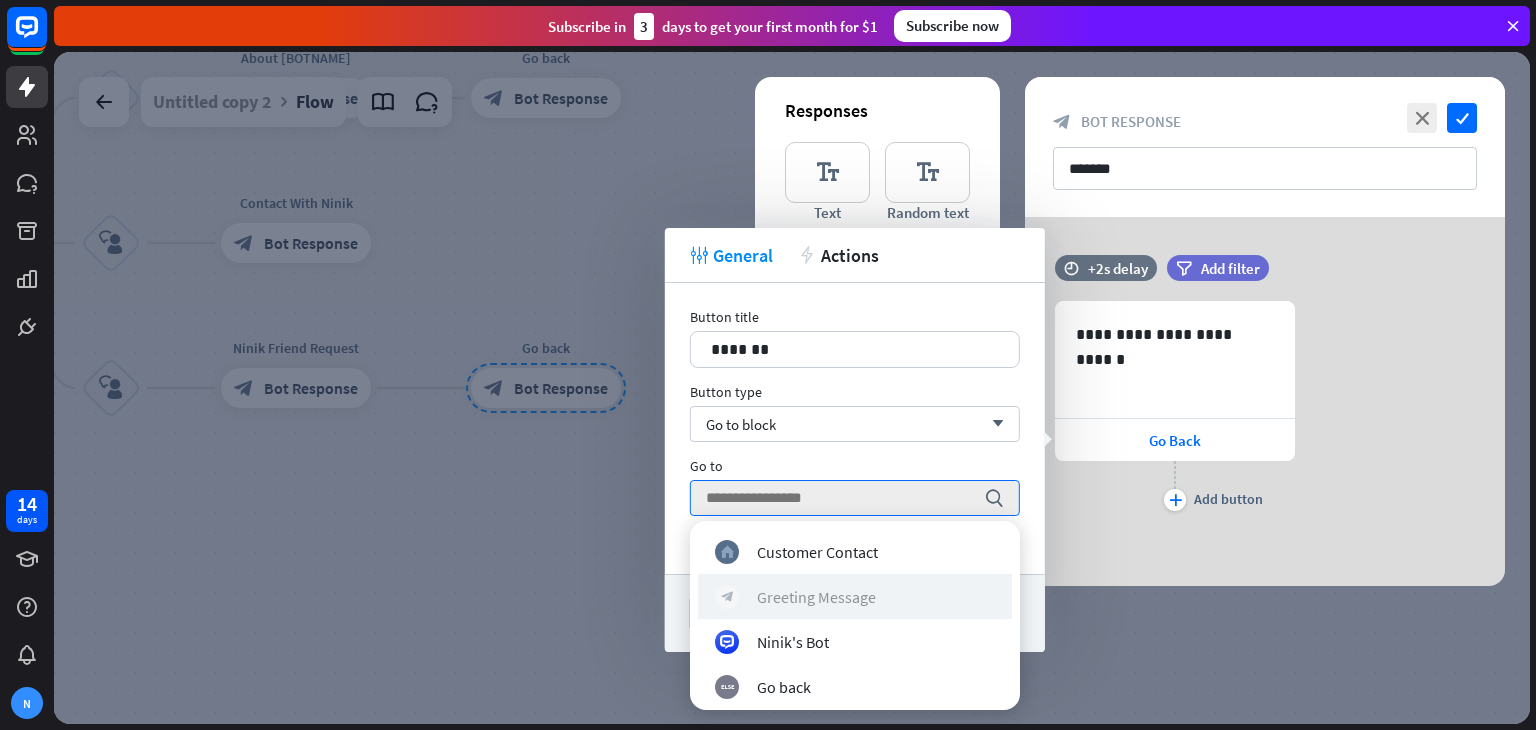 click on "block_bot_response
Greeting Message" at bounding box center (855, 596) 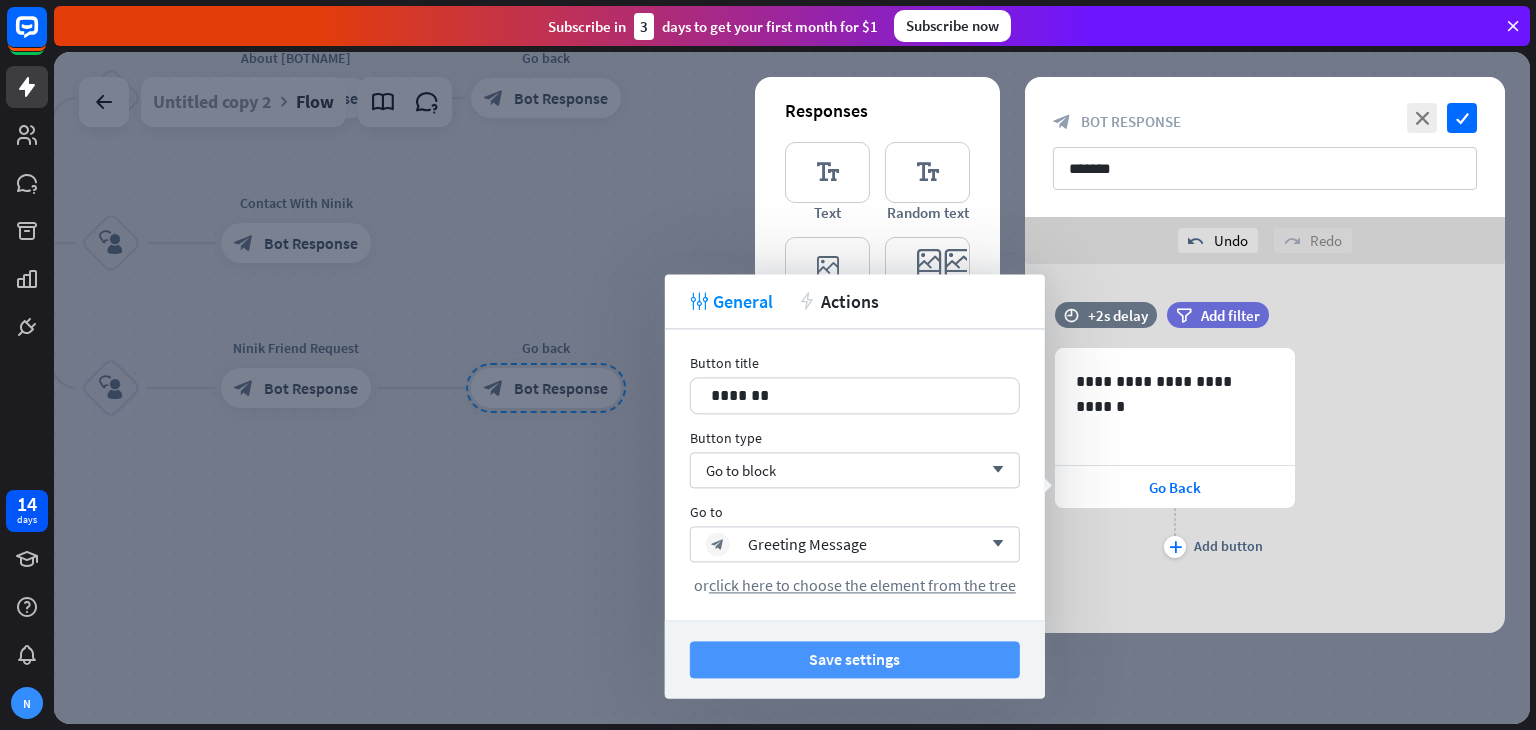 click on "Save settings" at bounding box center [855, 659] 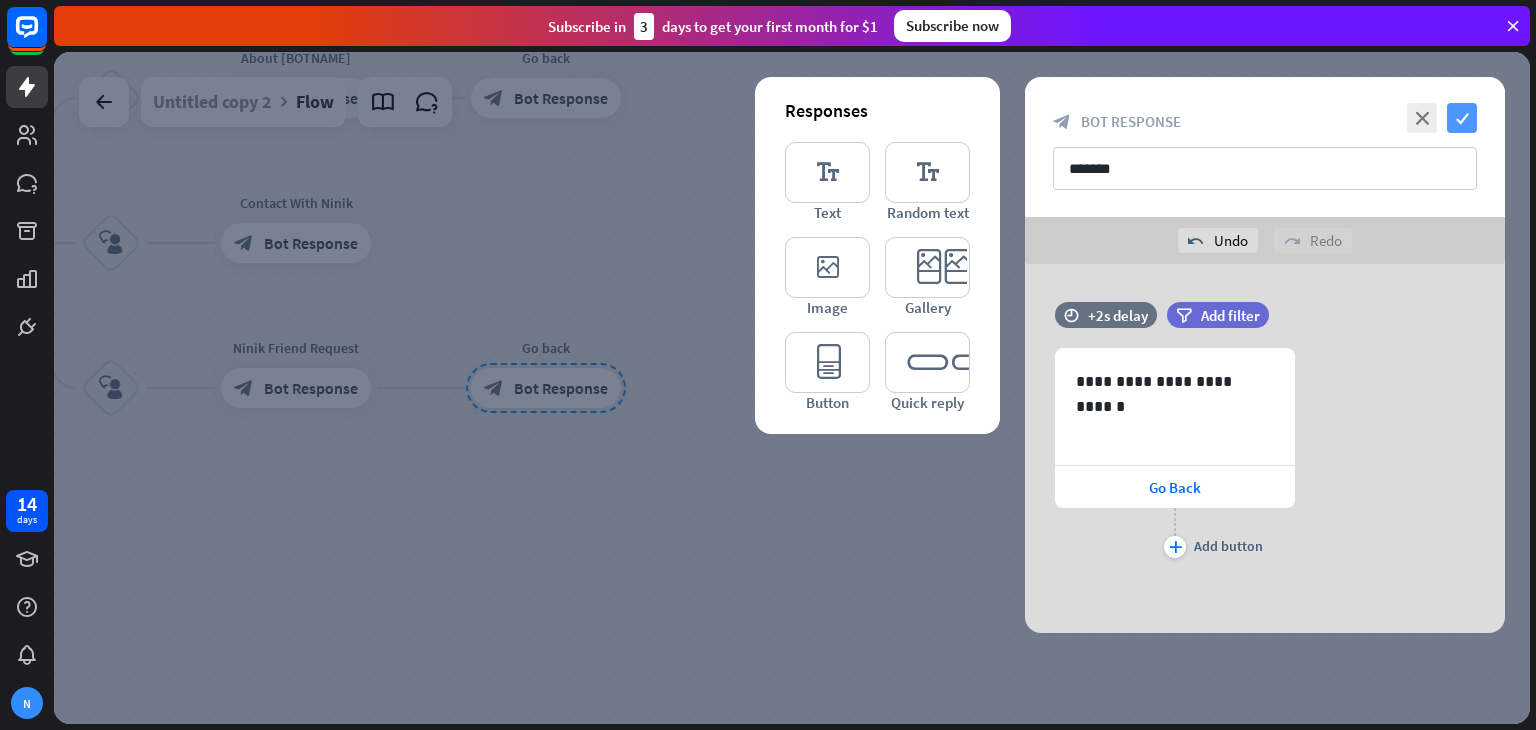 click on "check" at bounding box center (1462, 118) 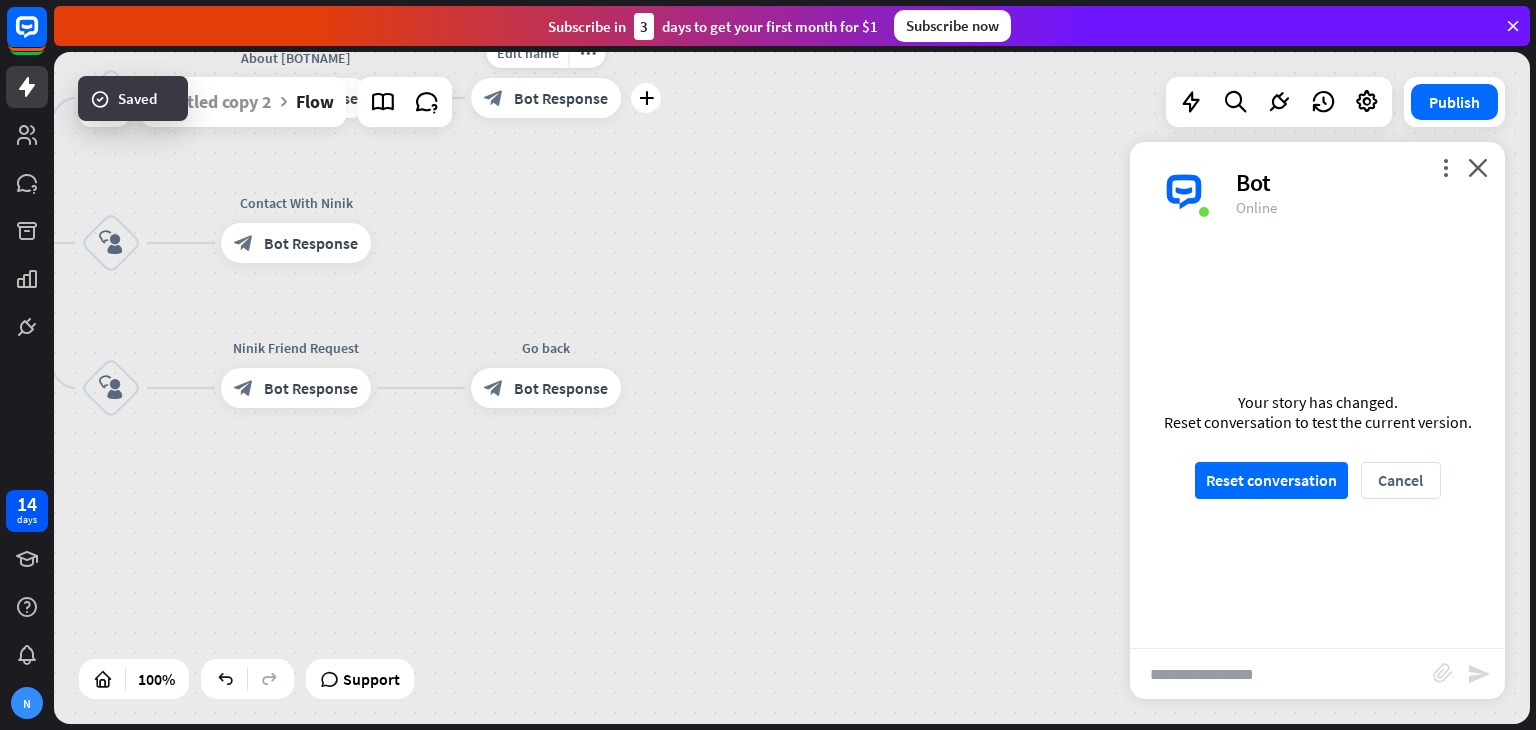 click on "Bot Response" at bounding box center [561, 98] 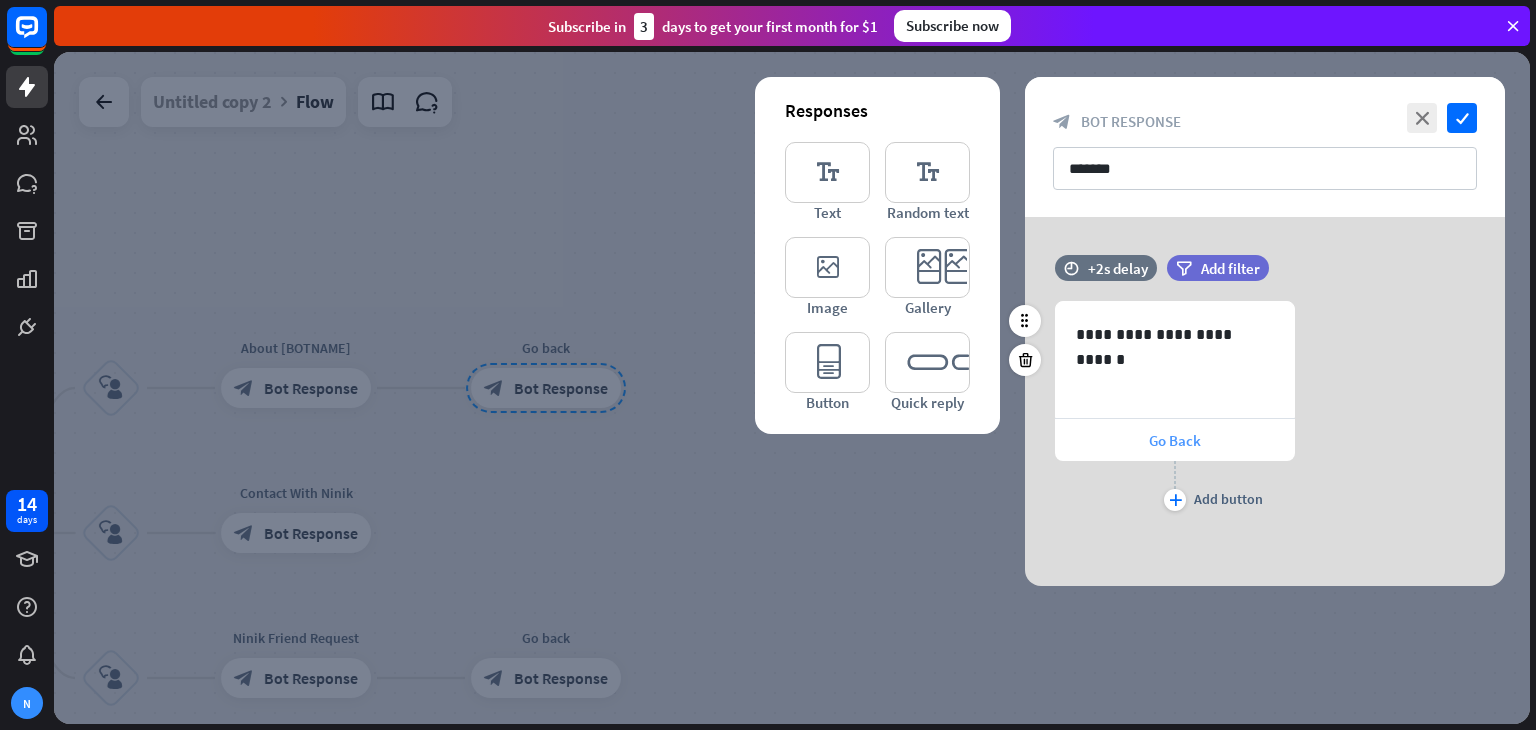 click on "Go Back" at bounding box center [1175, 440] 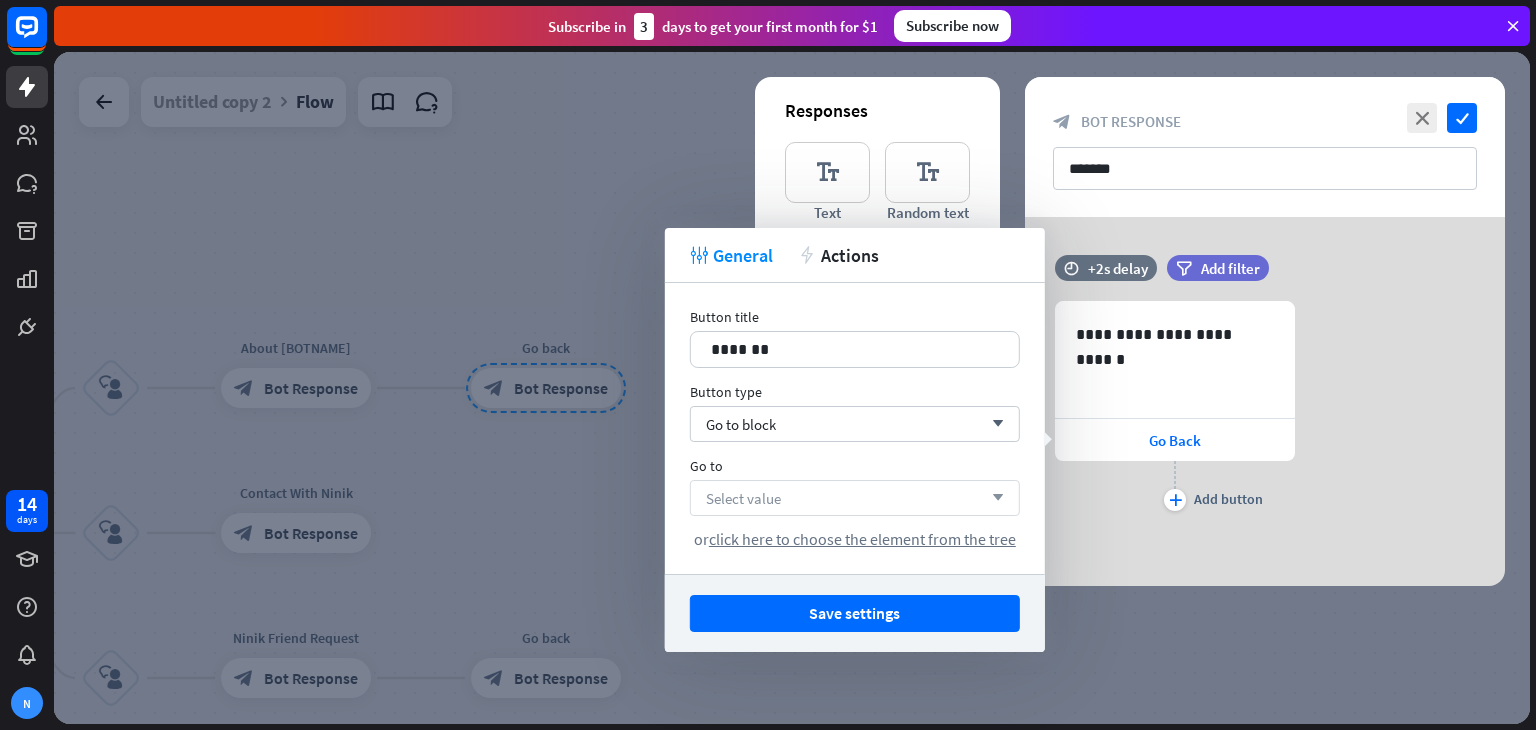 click on "Select value
arrow_down" at bounding box center (855, 498) 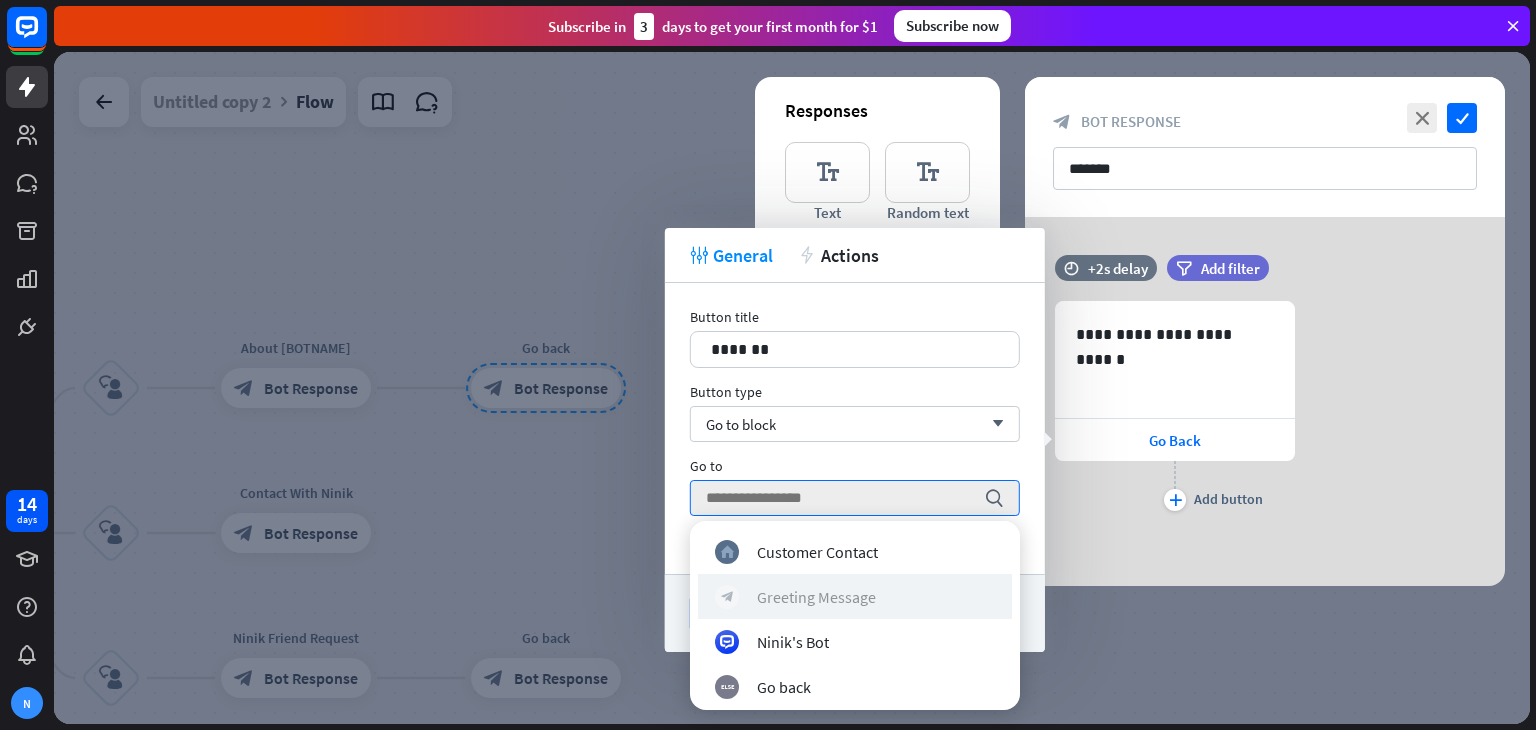click on "block_bot_response
Greeting Message" at bounding box center [855, 596] 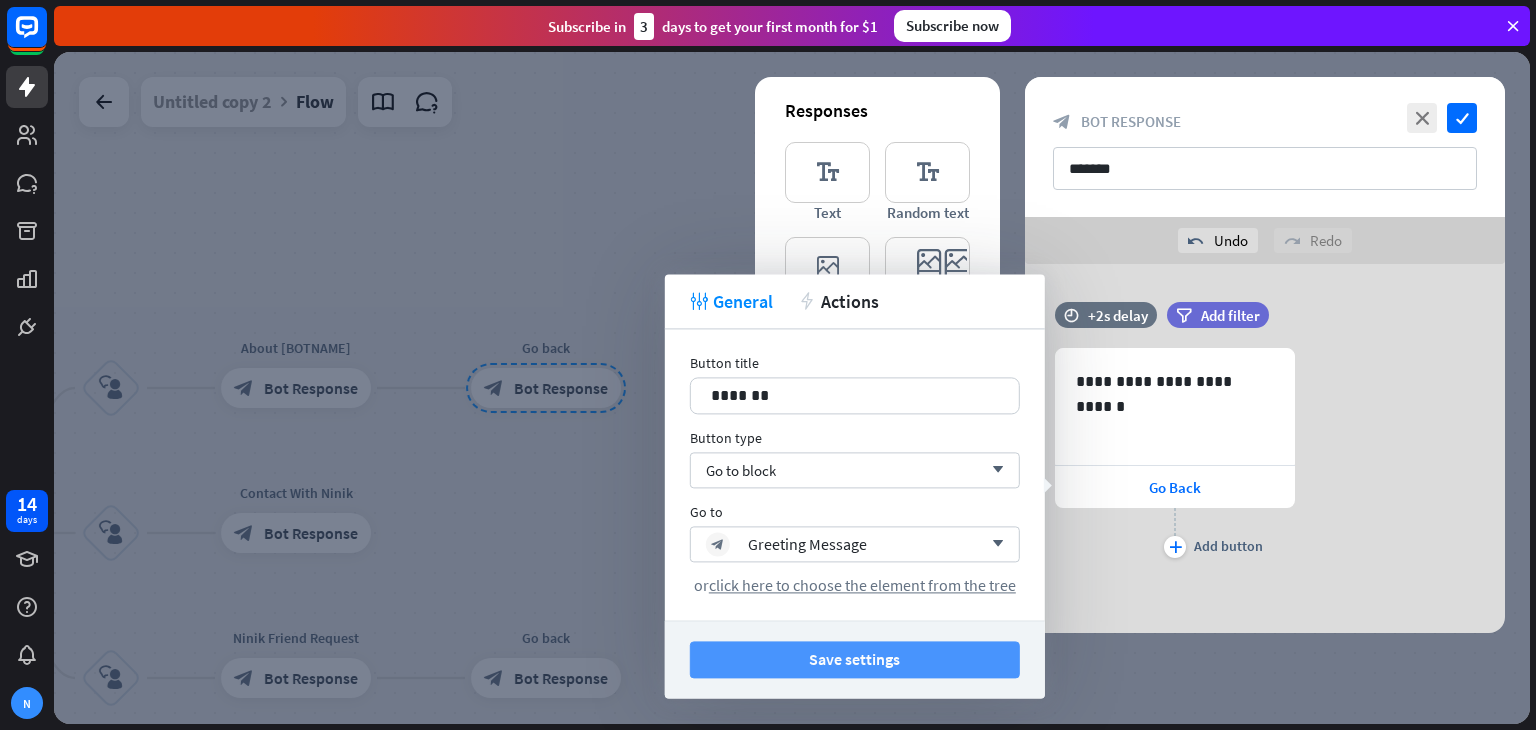 drag, startPoint x: 913, startPoint y: 633, endPoint x: 916, endPoint y: 653, distance: 20.22375 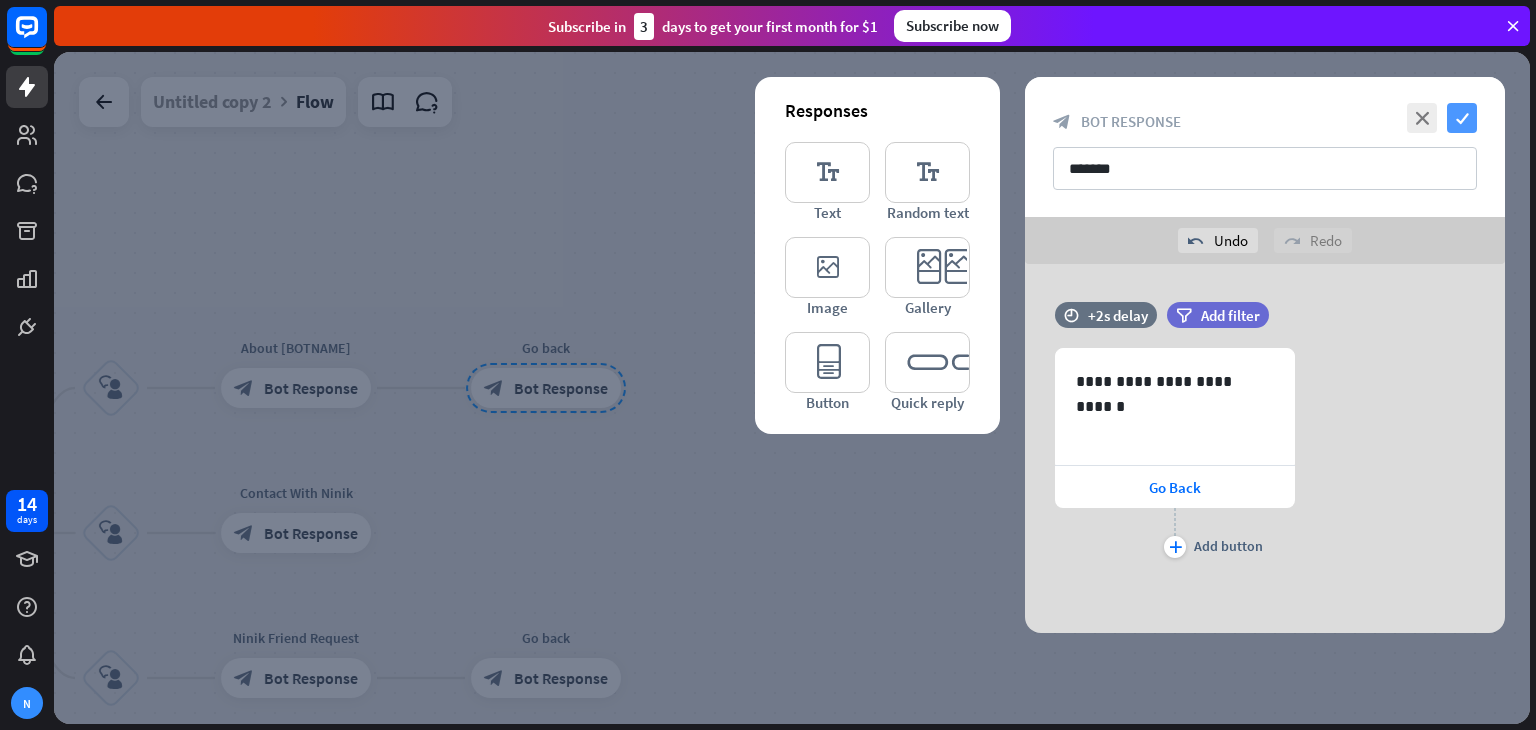 click on "check" at bounding box center (1462, 118) 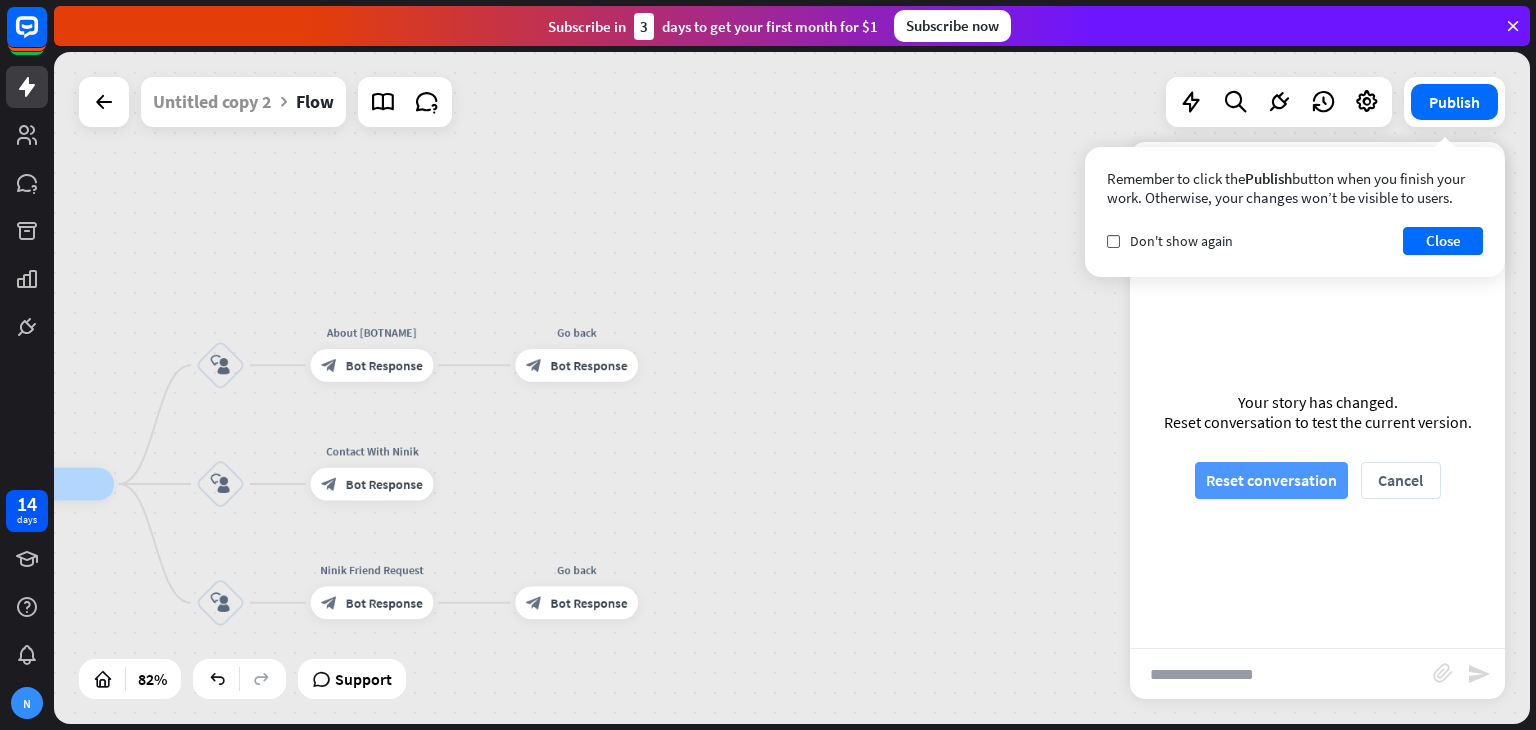 click on "Reset conversation" at bounding box center (1271, 480) 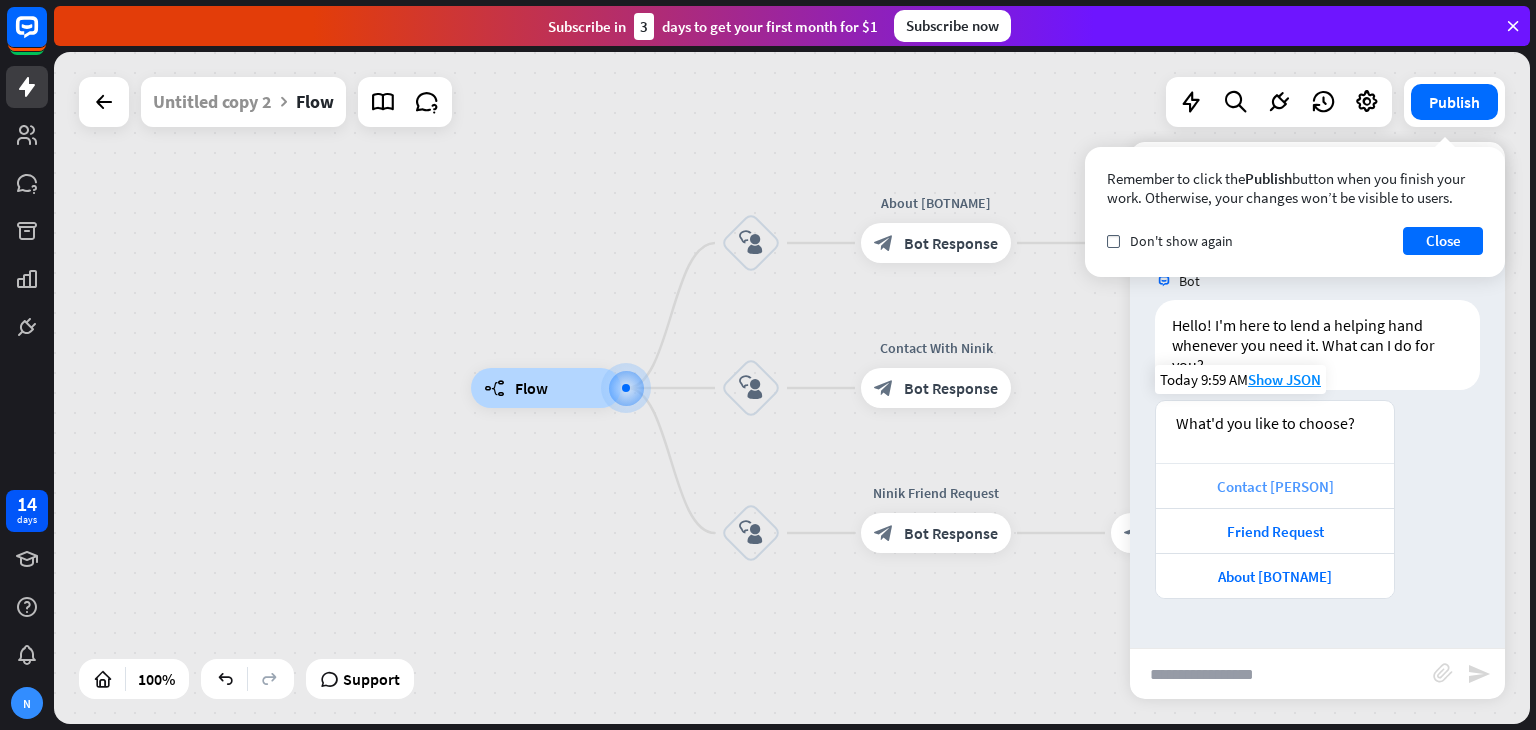 click on "Contact [PERSON]" at bounding box center [1275, 486] 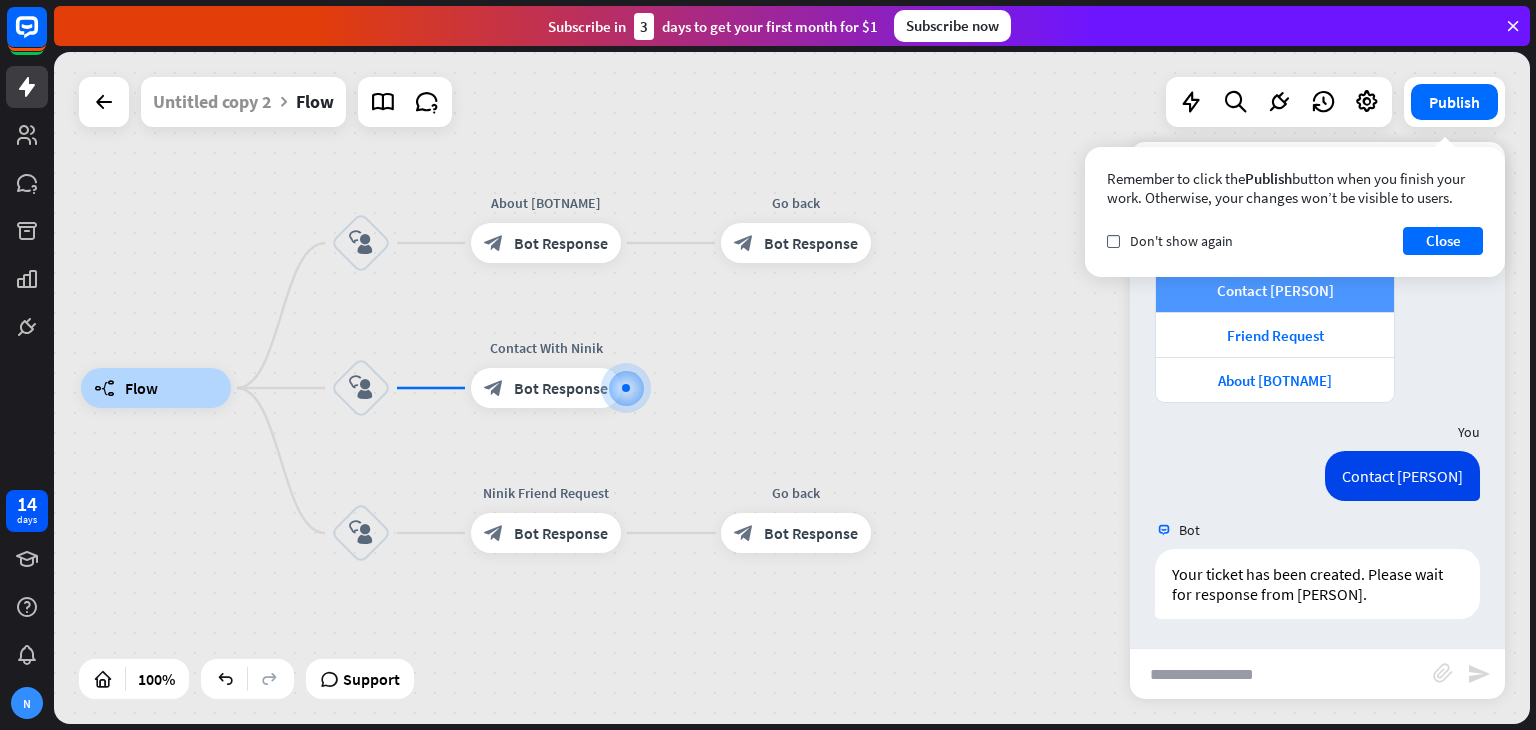 scroll, scrollTop: 196, scrollLeft: 0, axis: vertical 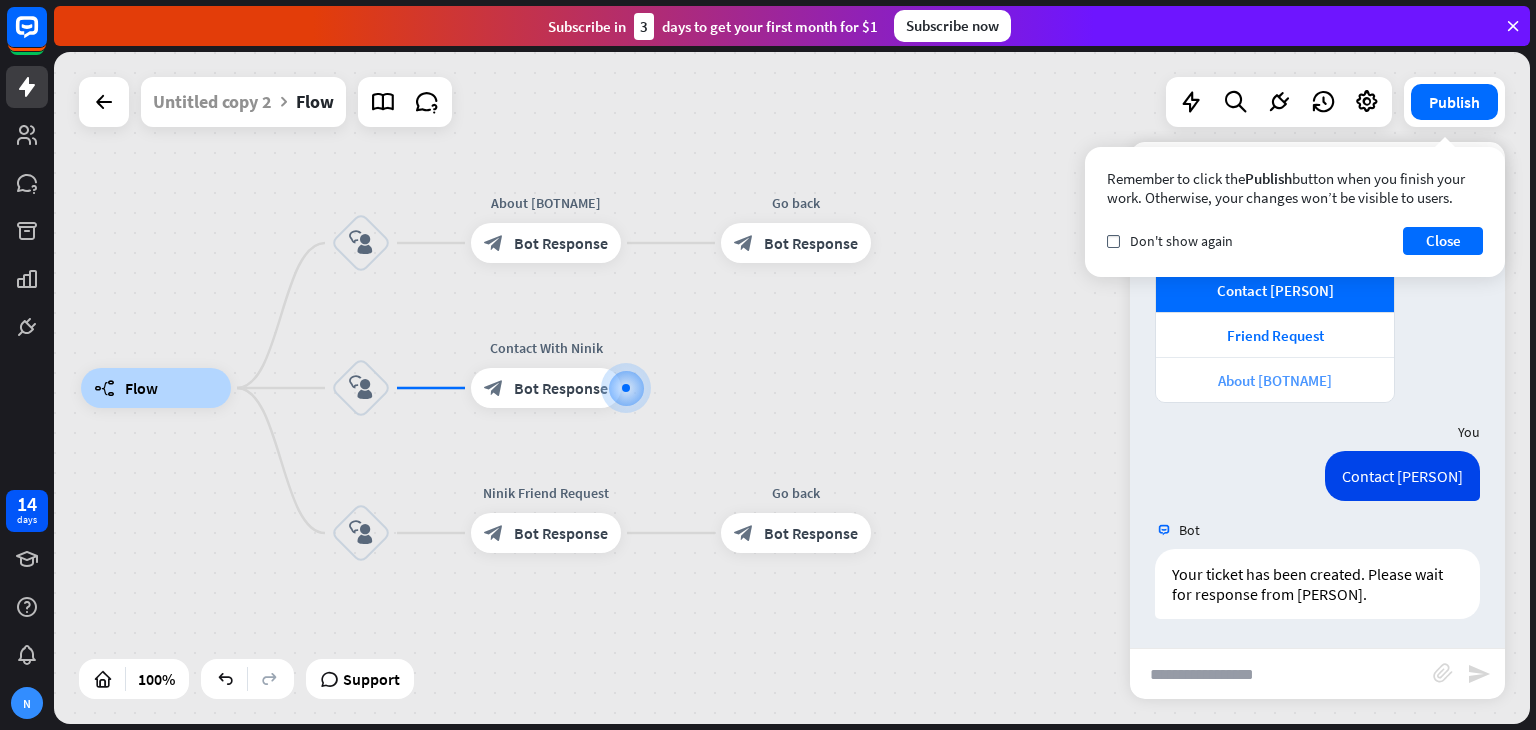 click on "About [BOTNAME]" at bounding box center (1275, 380) 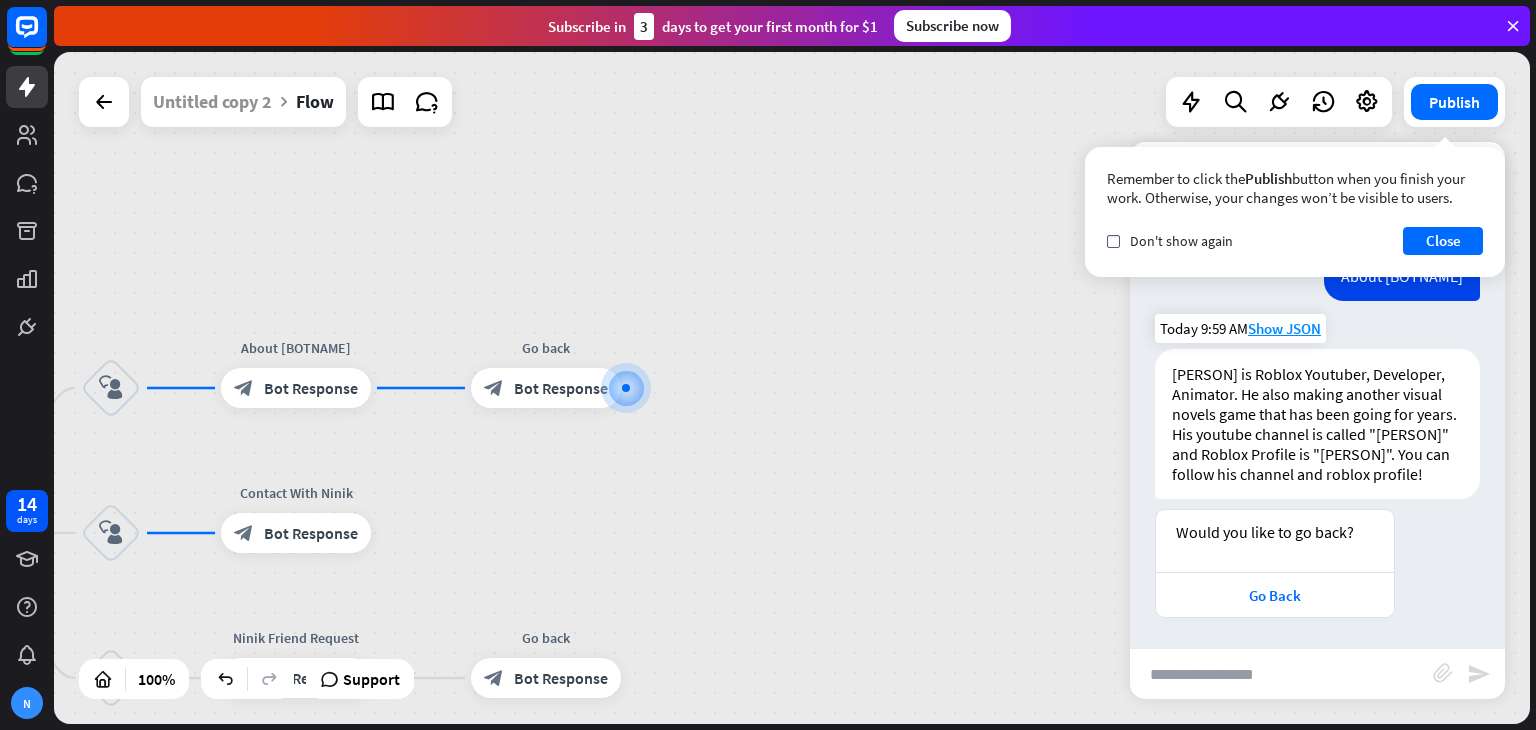 scroll, scrollTop: 631, scrollLeft: 0, axis: vertical 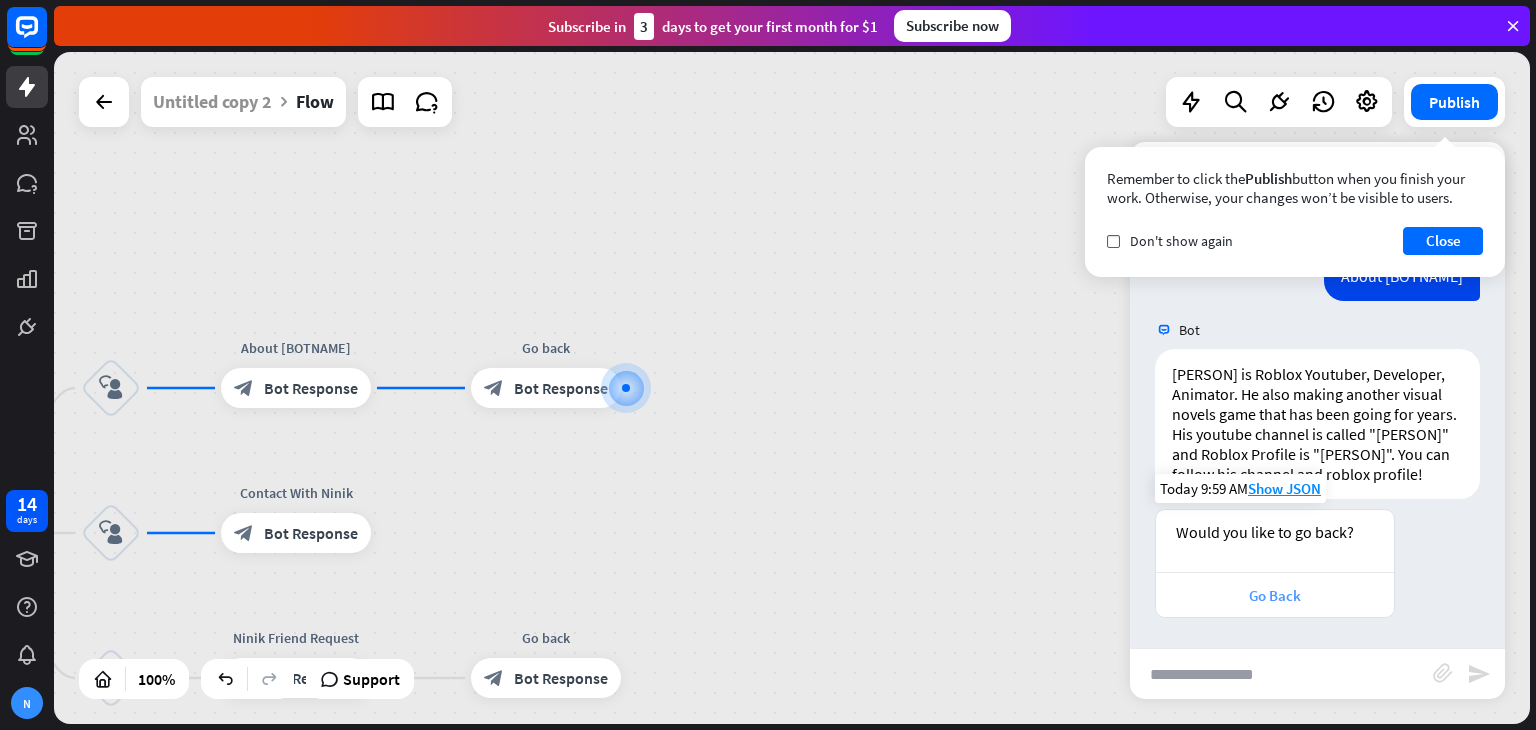 click on "Go Back" at bounding box center (1275, 595) 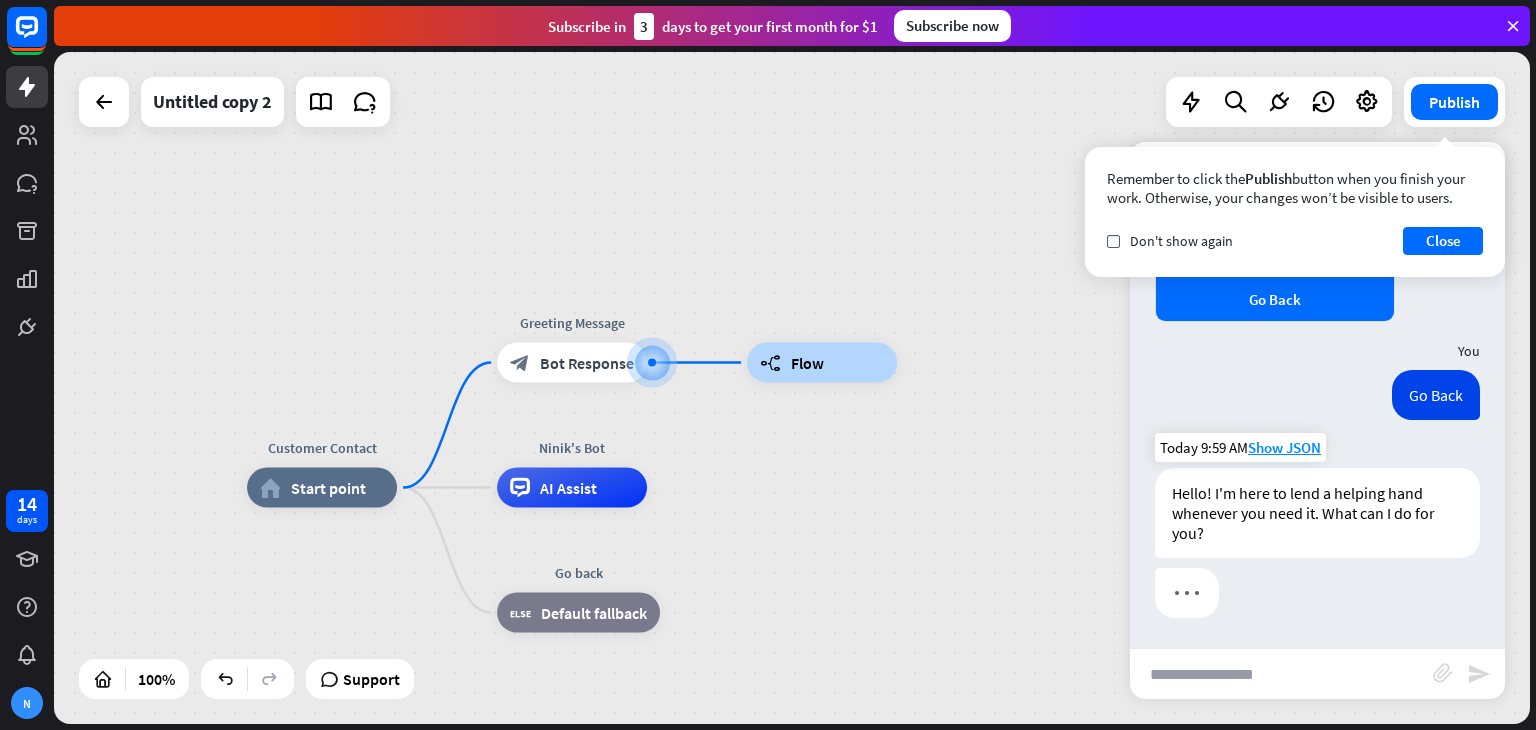 scroll, scrollTop: 927, scrollLeft: 0, axis: vertical 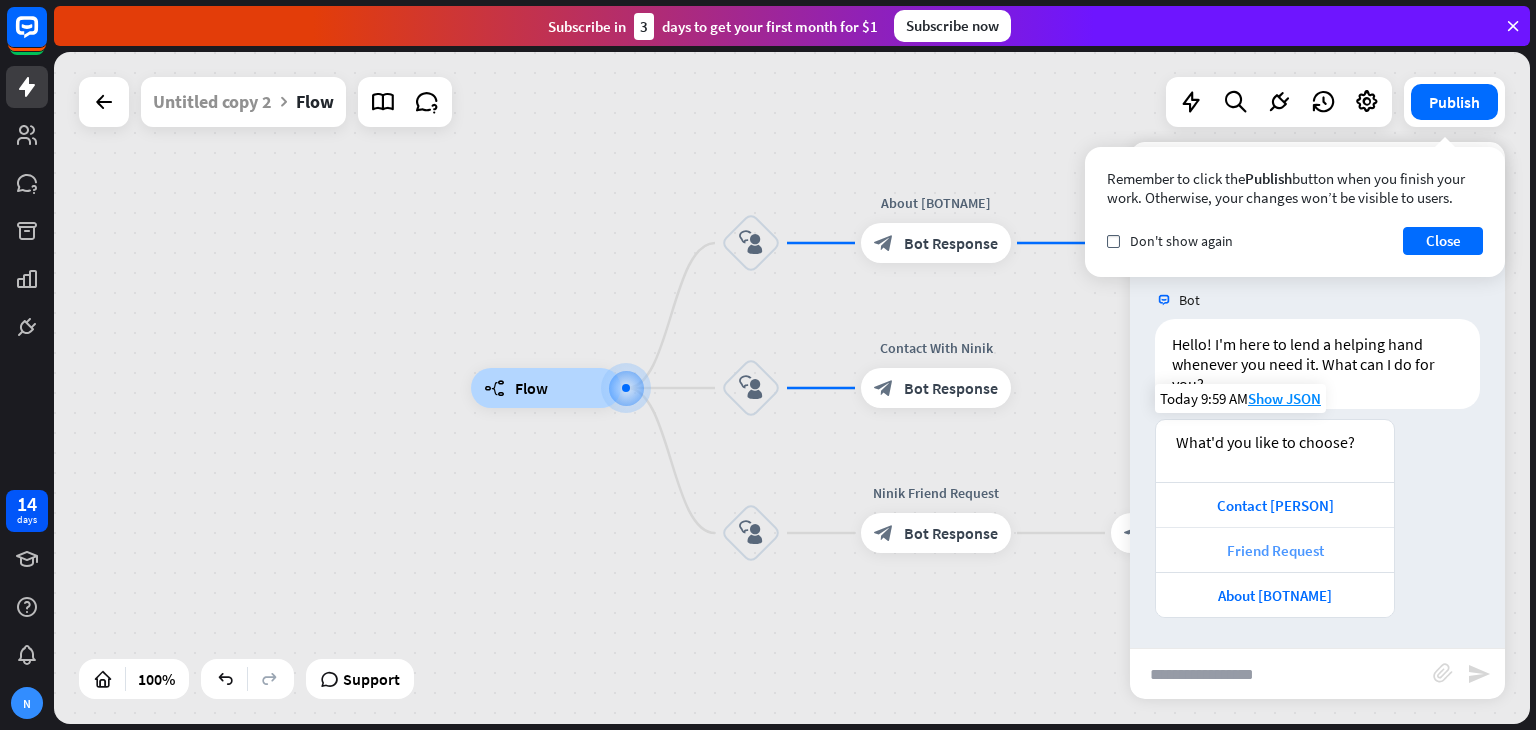 click on "Friend Request" at bounding box center (1275, 550) 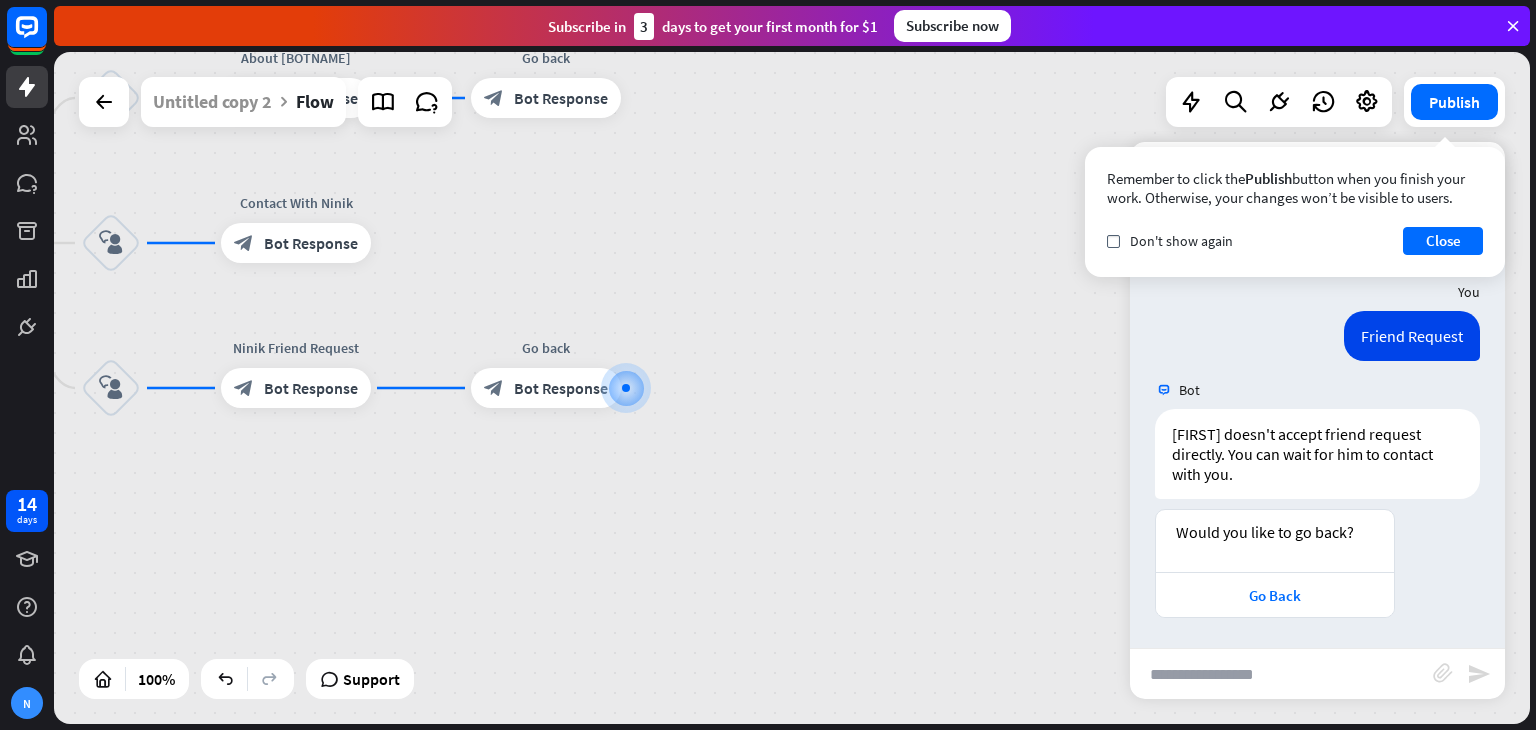 scroll, scrollTop: 1430, scrollLeft: 0, axis: vertical 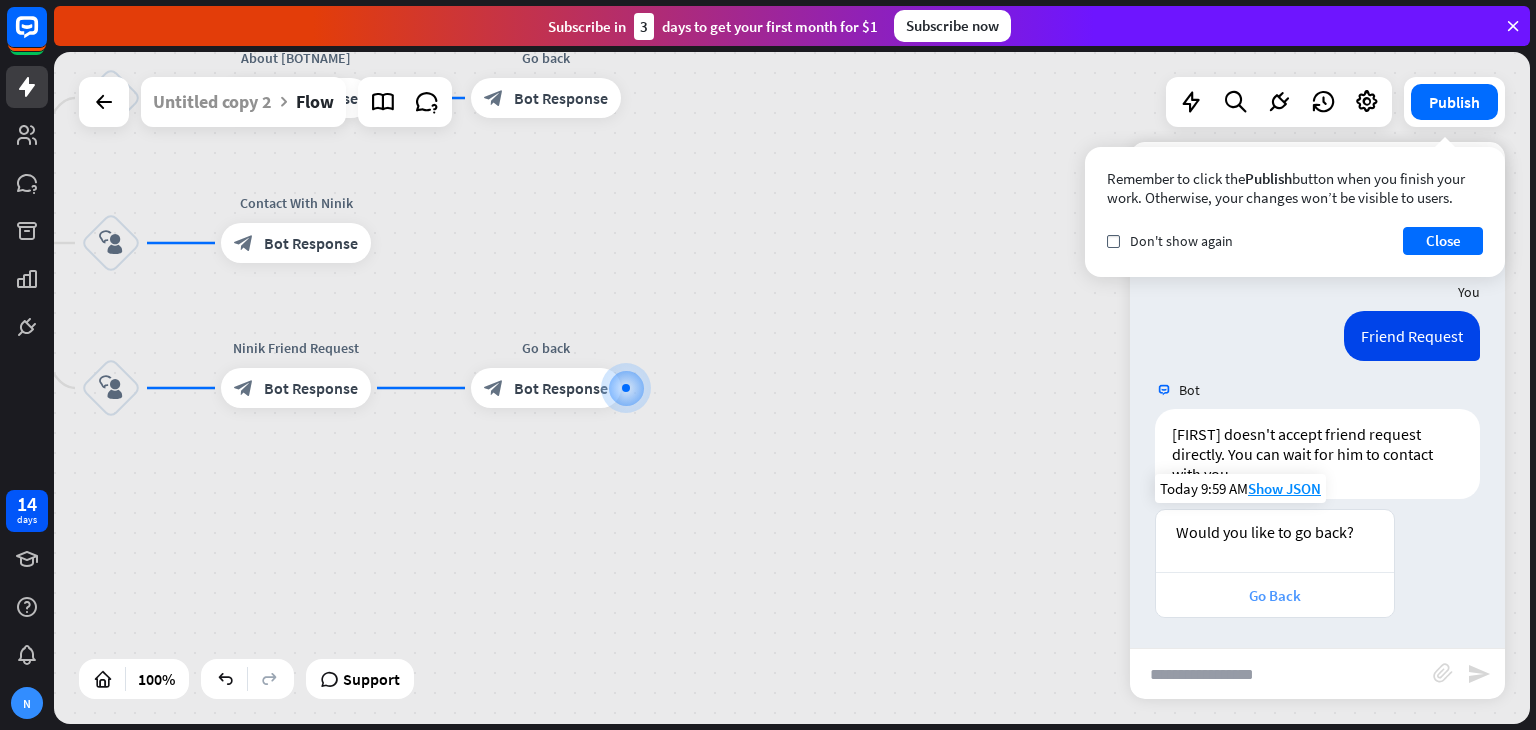 click on "Go Back" at bounding box center [1275, 594] 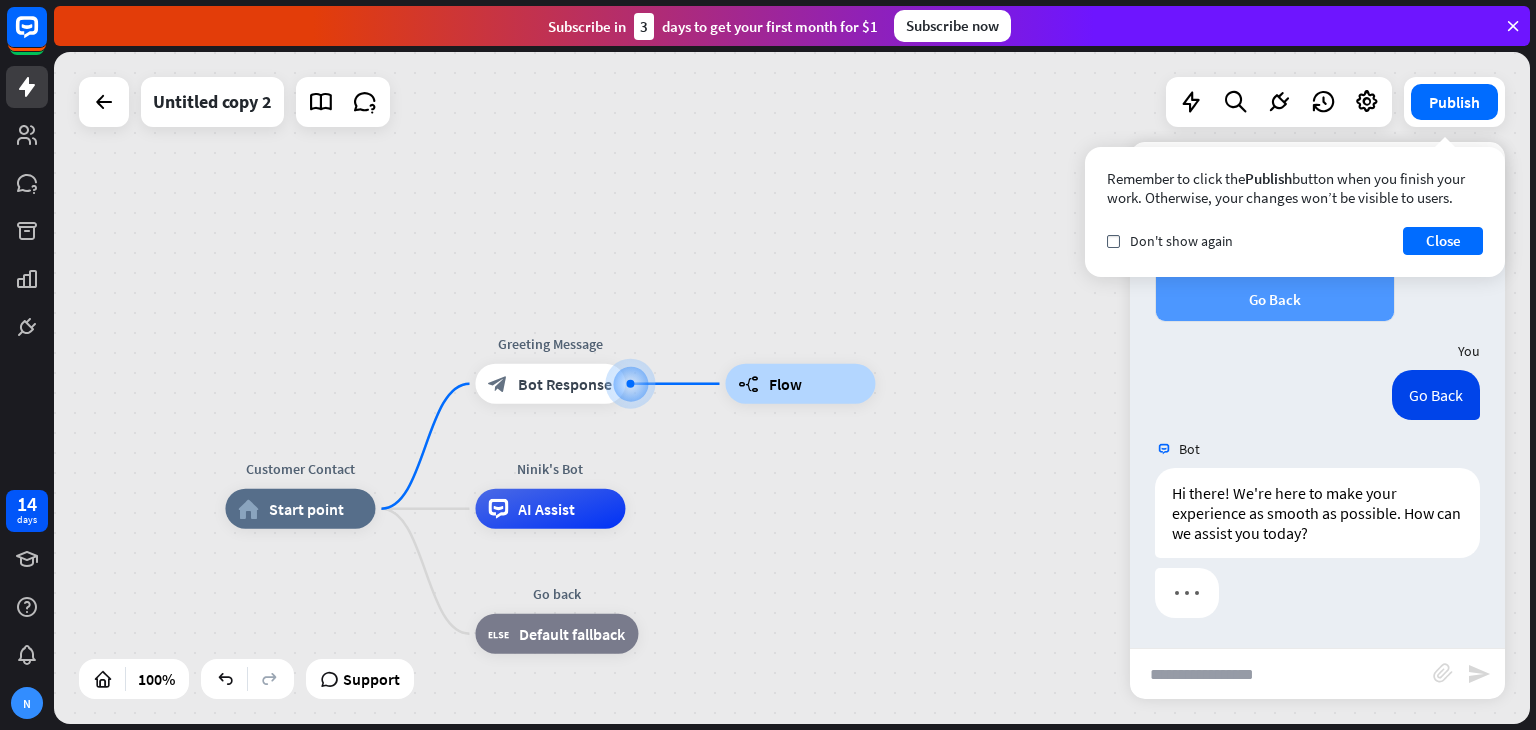 scroll, scrollTop: 1726, scrollLeft: 0, axis: vertical 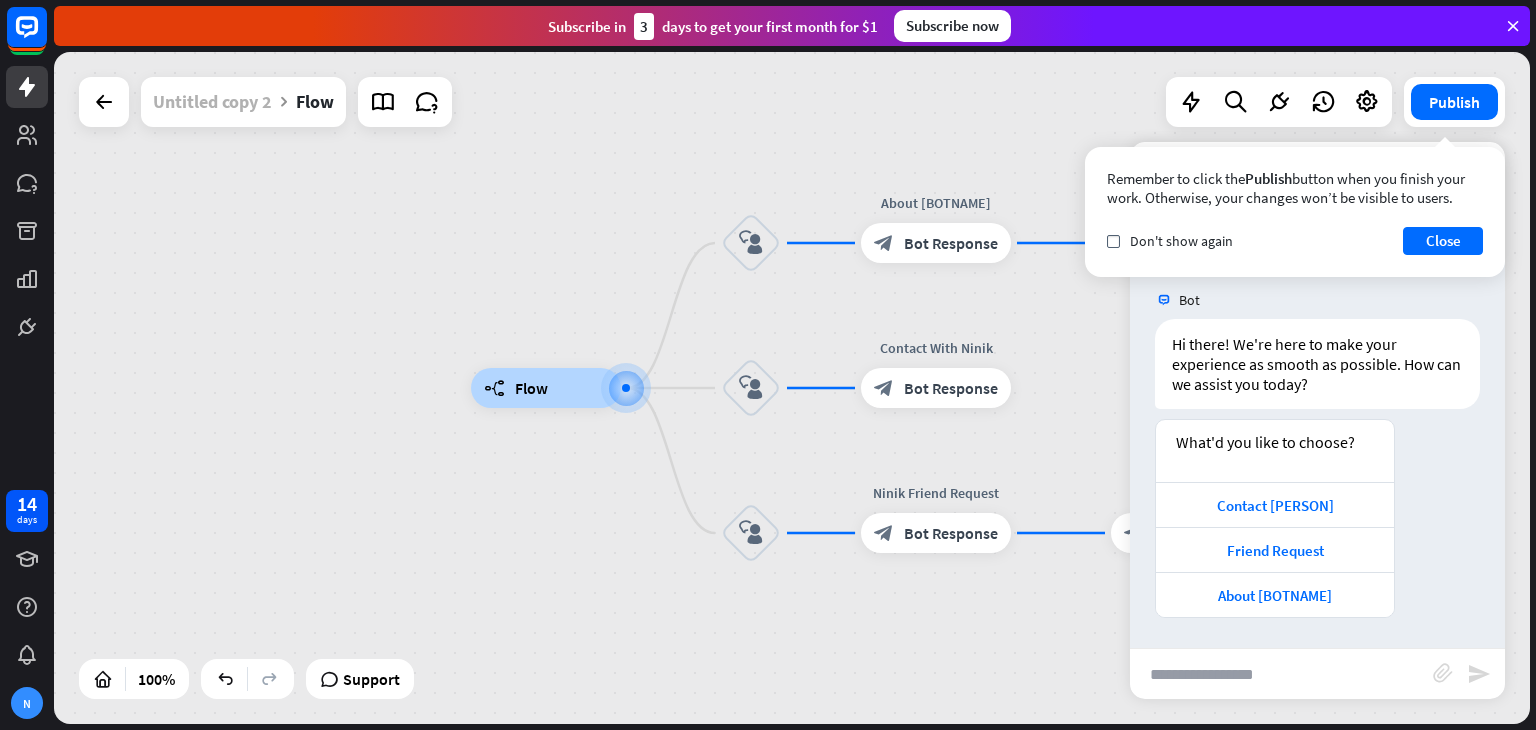 click on "Untitled copy 2" at bounding box center (212, 102) 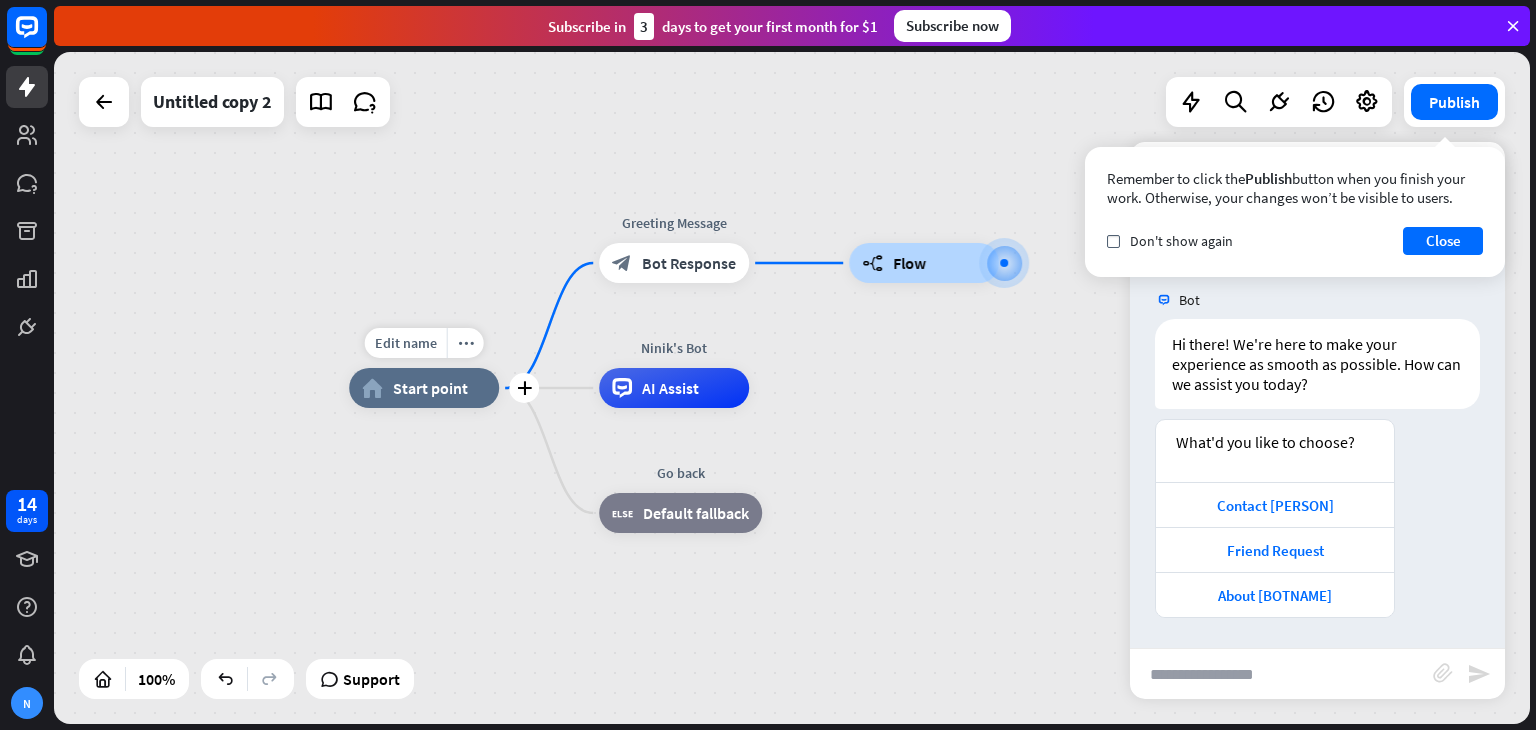 click on "home_2   Start point" at bounding box center [424, 388] 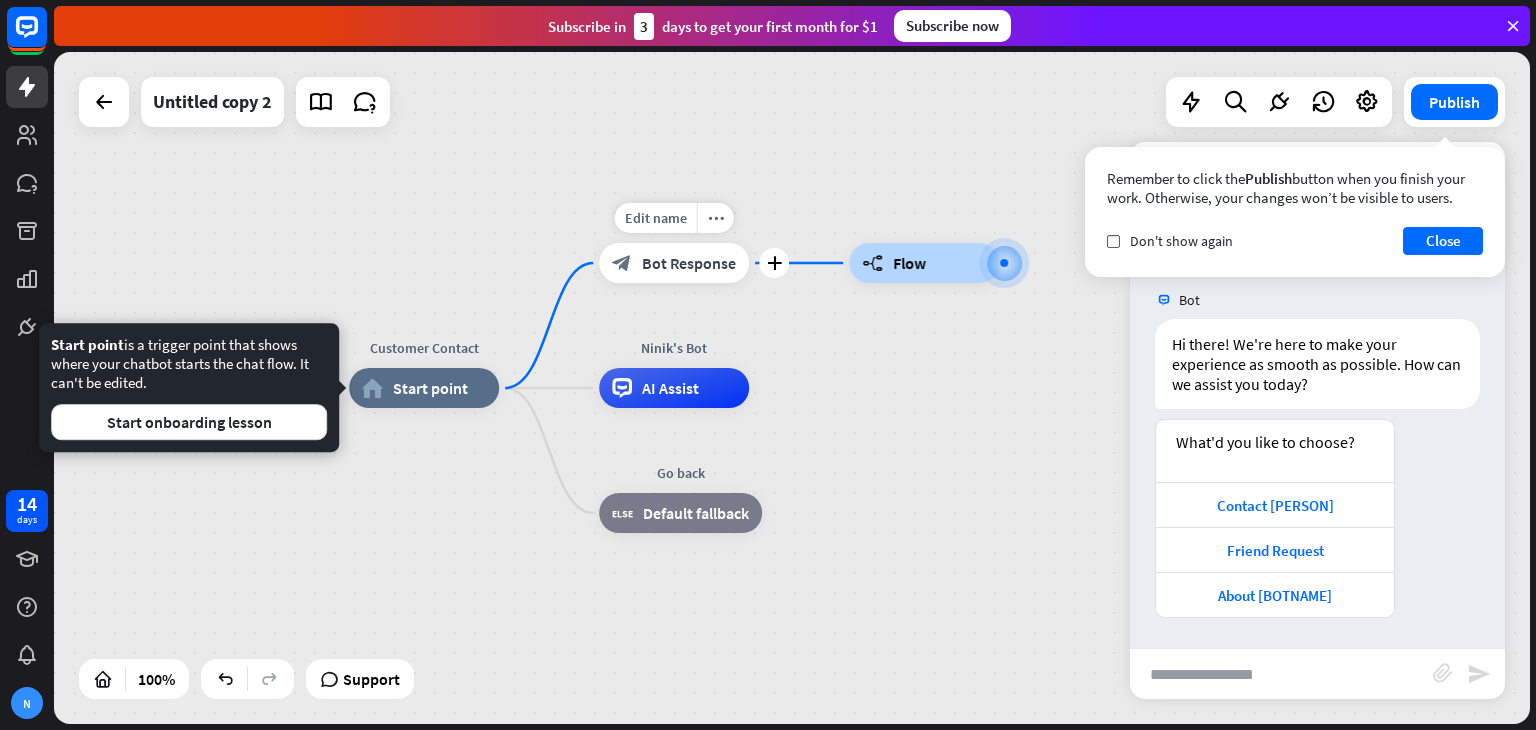 click on "Bot Response" at bounding box center [689, 263] 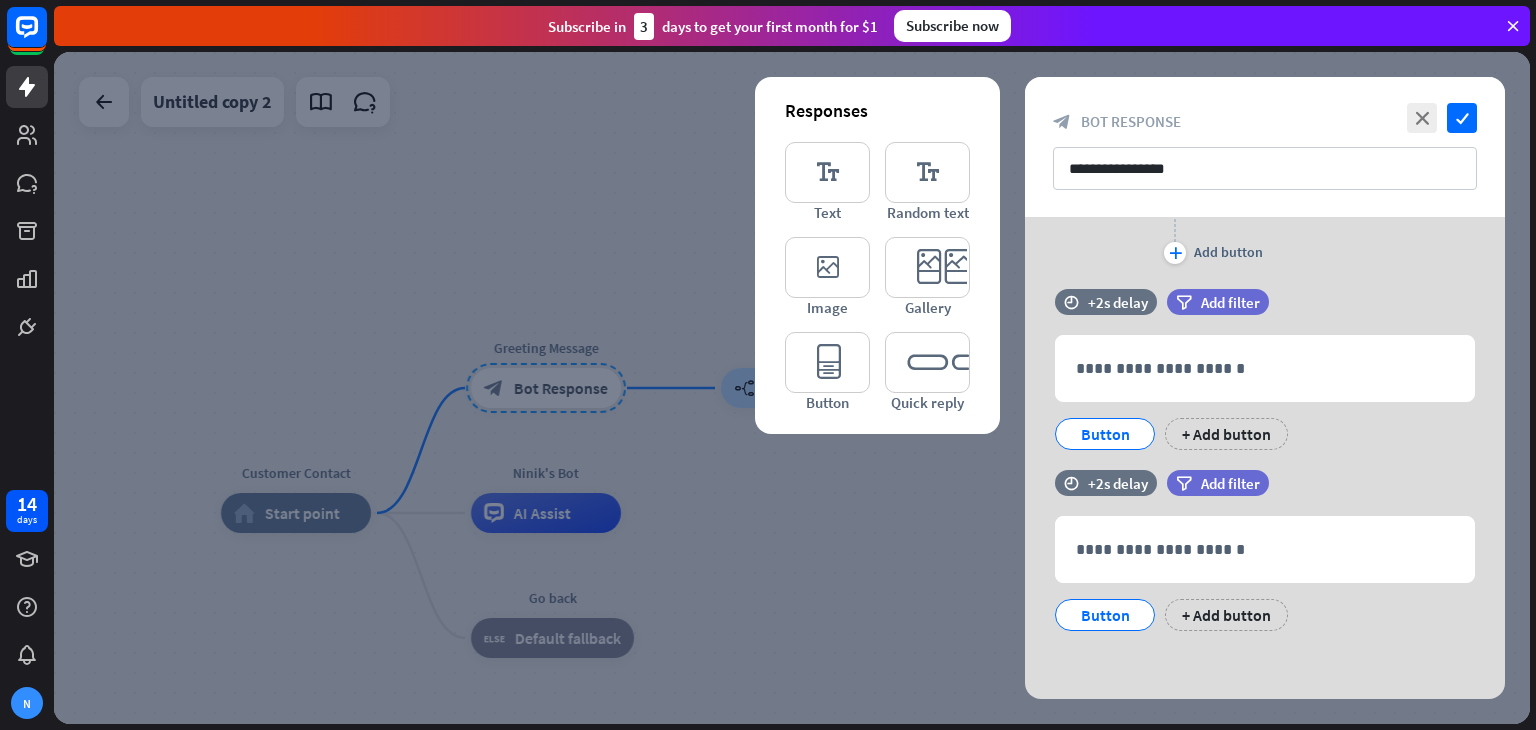 scroll, scrollTop: 0, scrollLeft: 0, axis: both 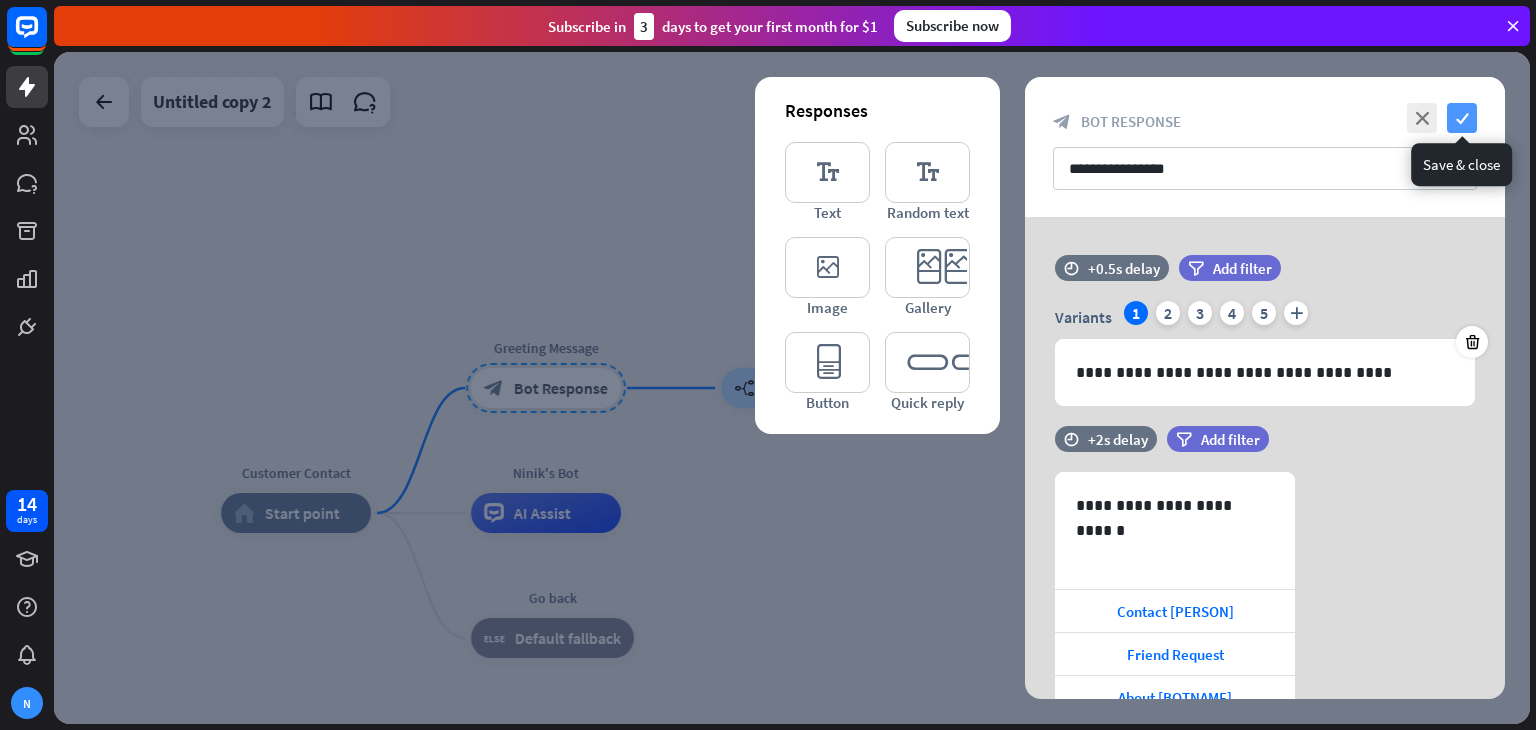 click on "check" at bounding box center [1462, 118] 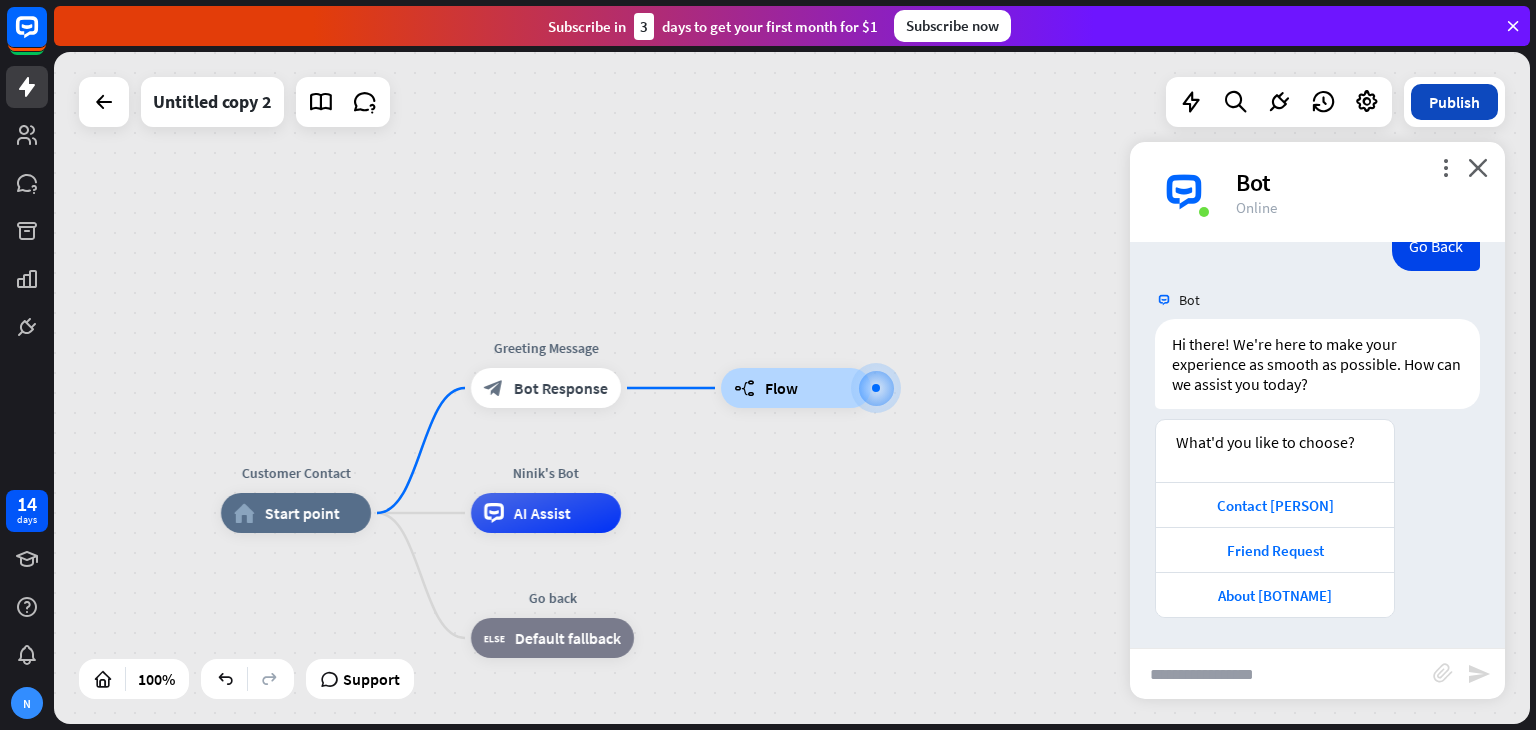 click on "Publish" at bounding box center [1454, 102] 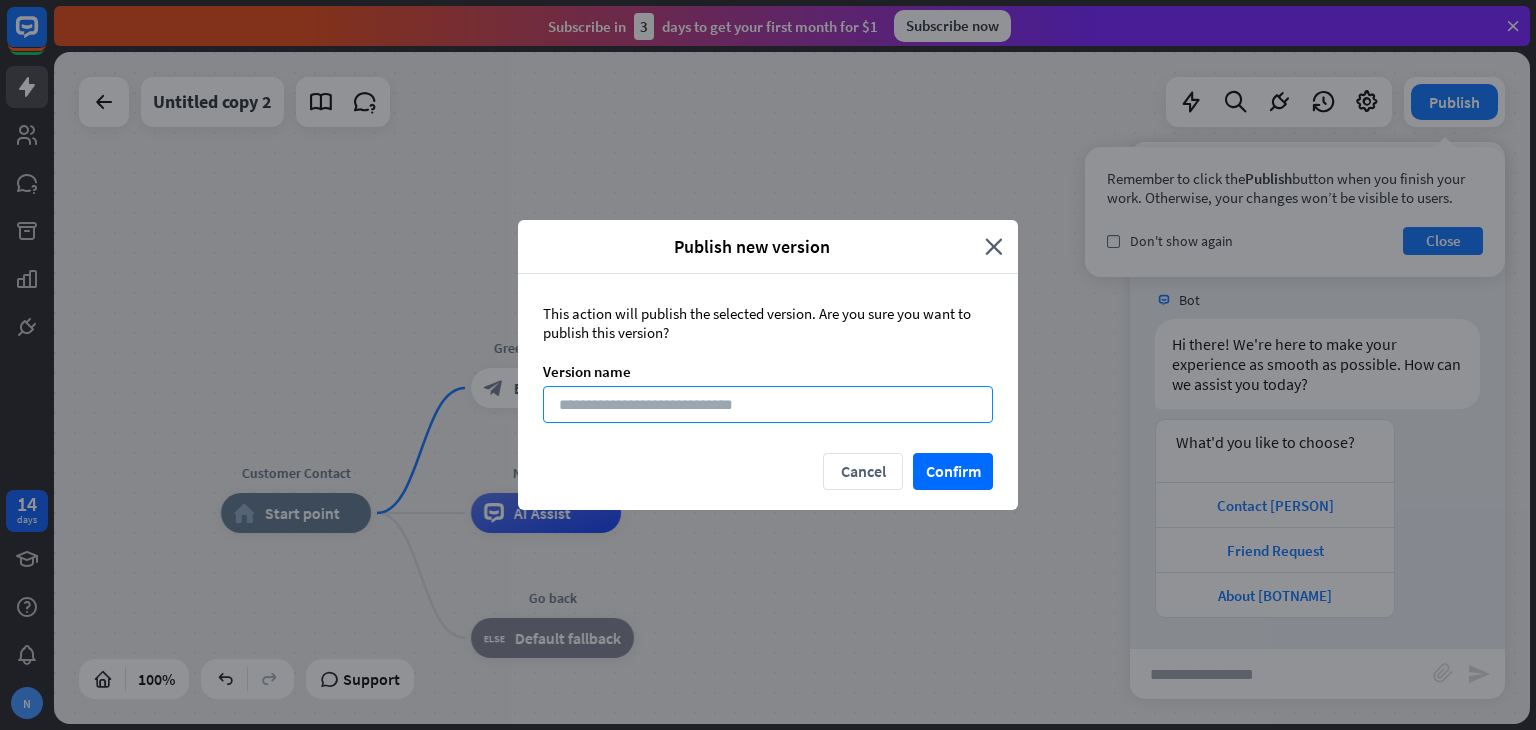 click at bounding box center [768, 404] 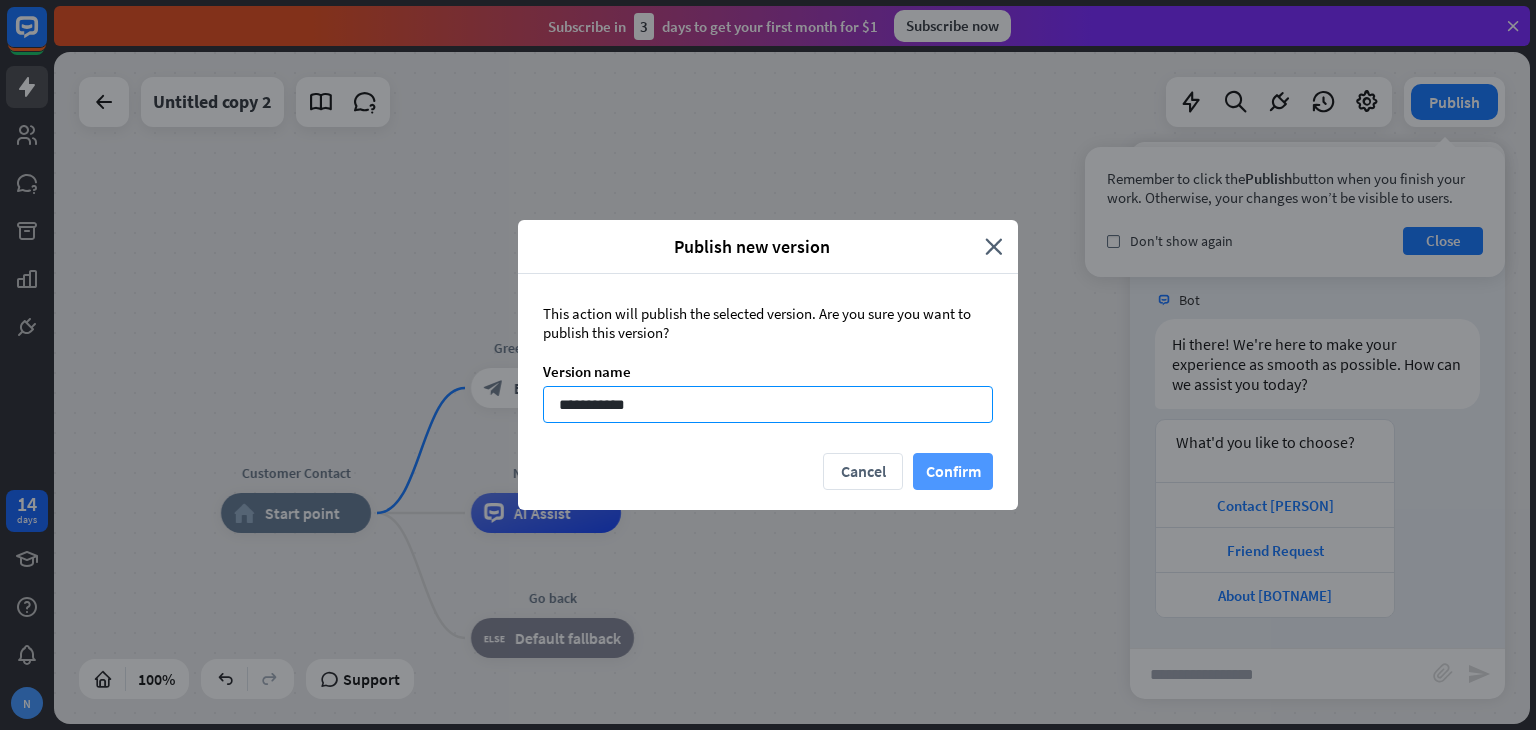 type on "**********" 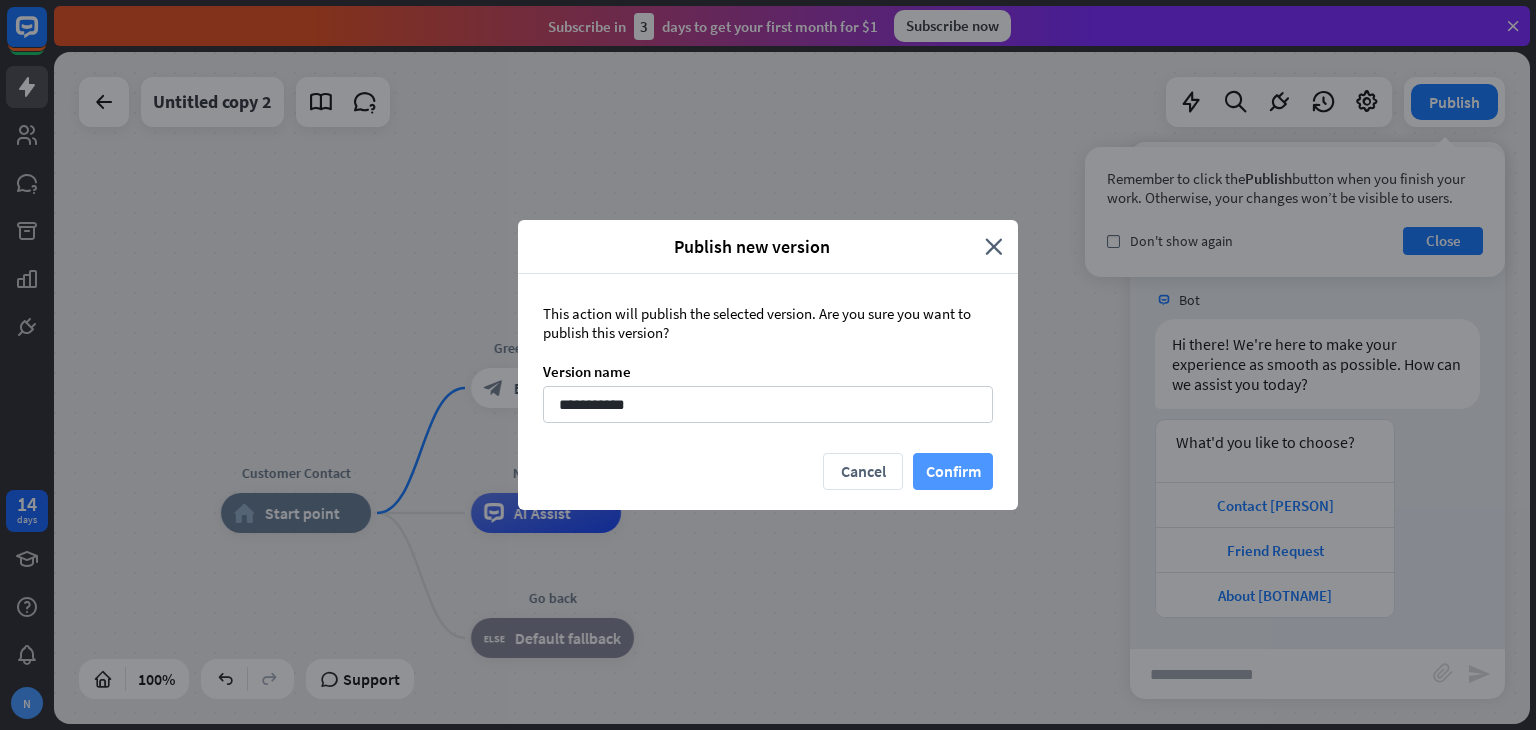 click on "Confirm" at bounding box center [953, 471] 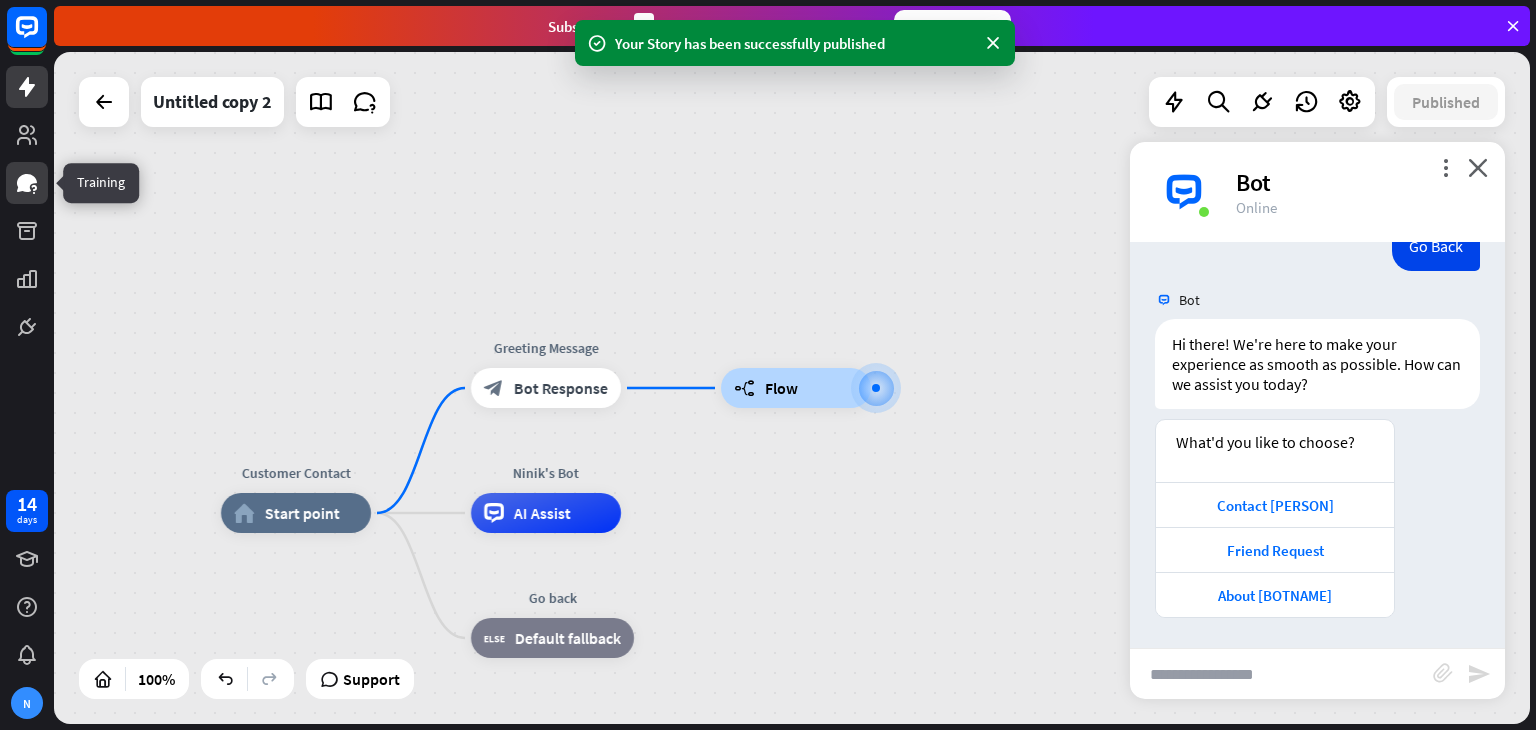 click 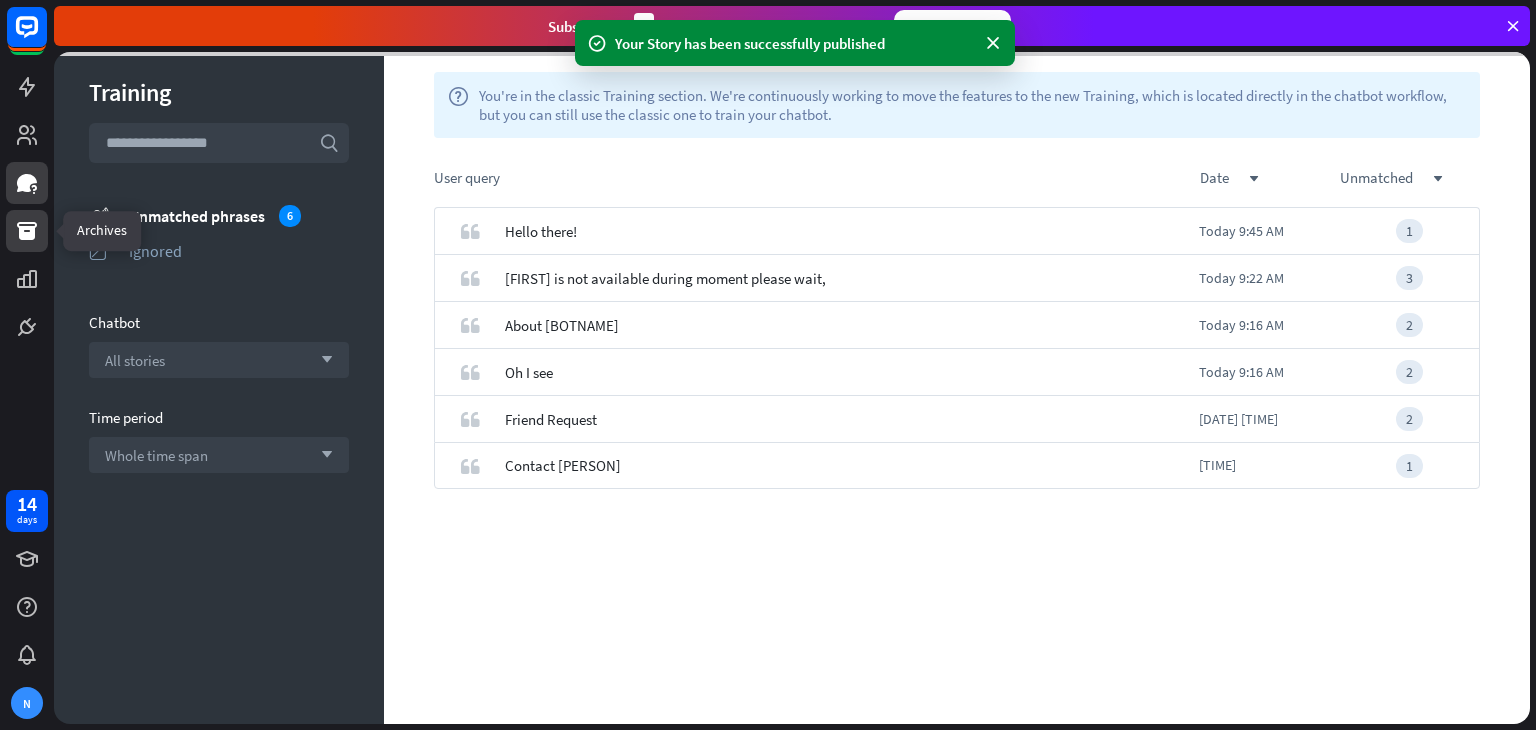 click 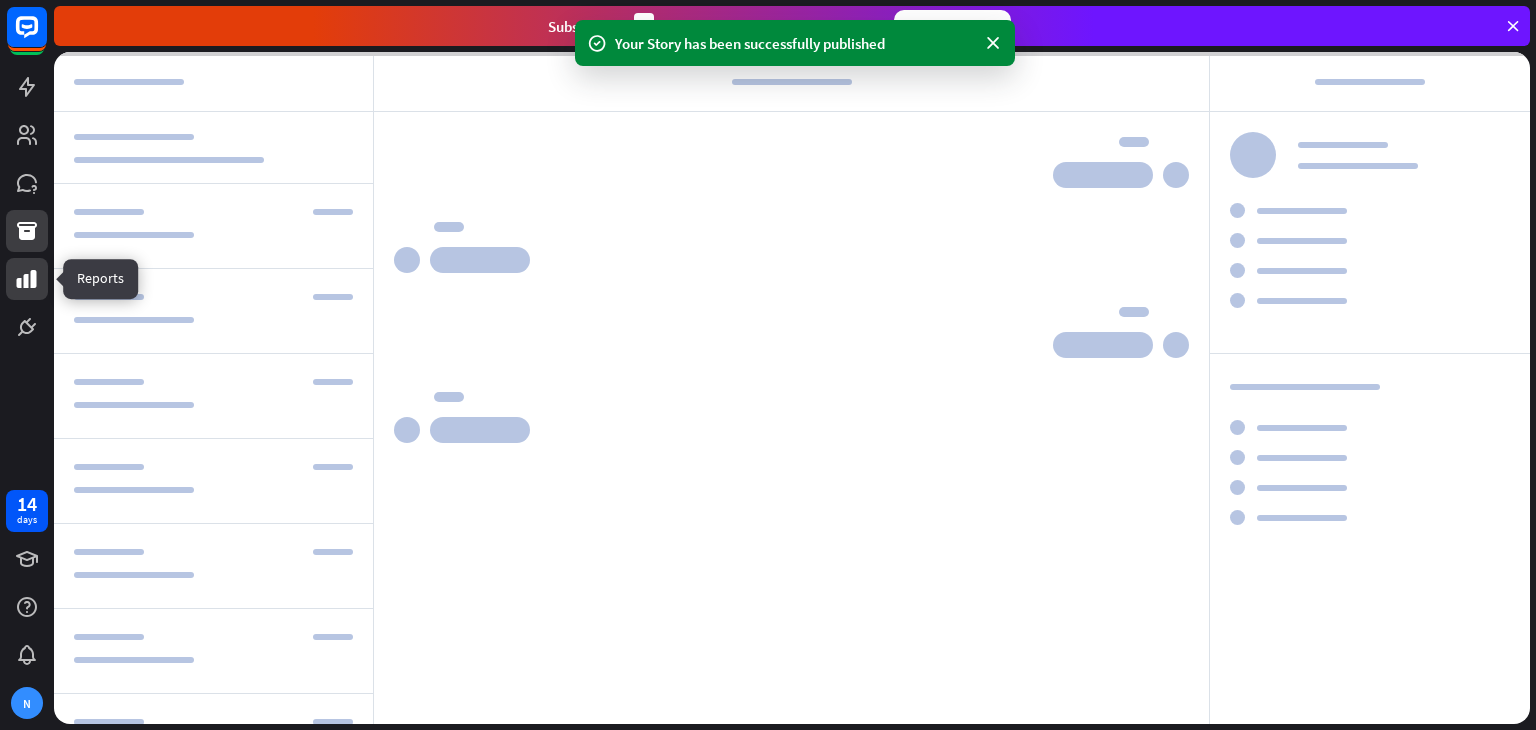 click 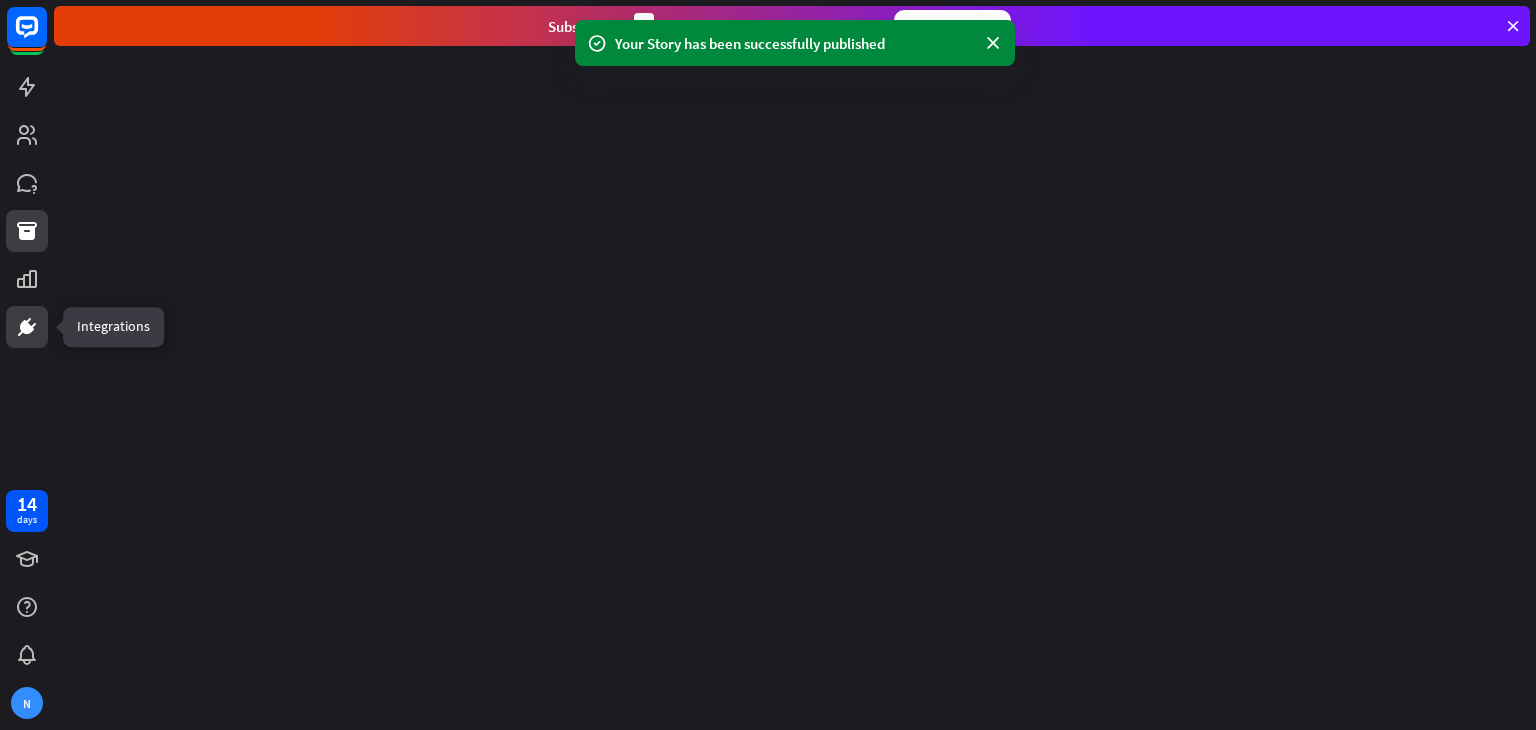 click at bounding box center [27, 327] 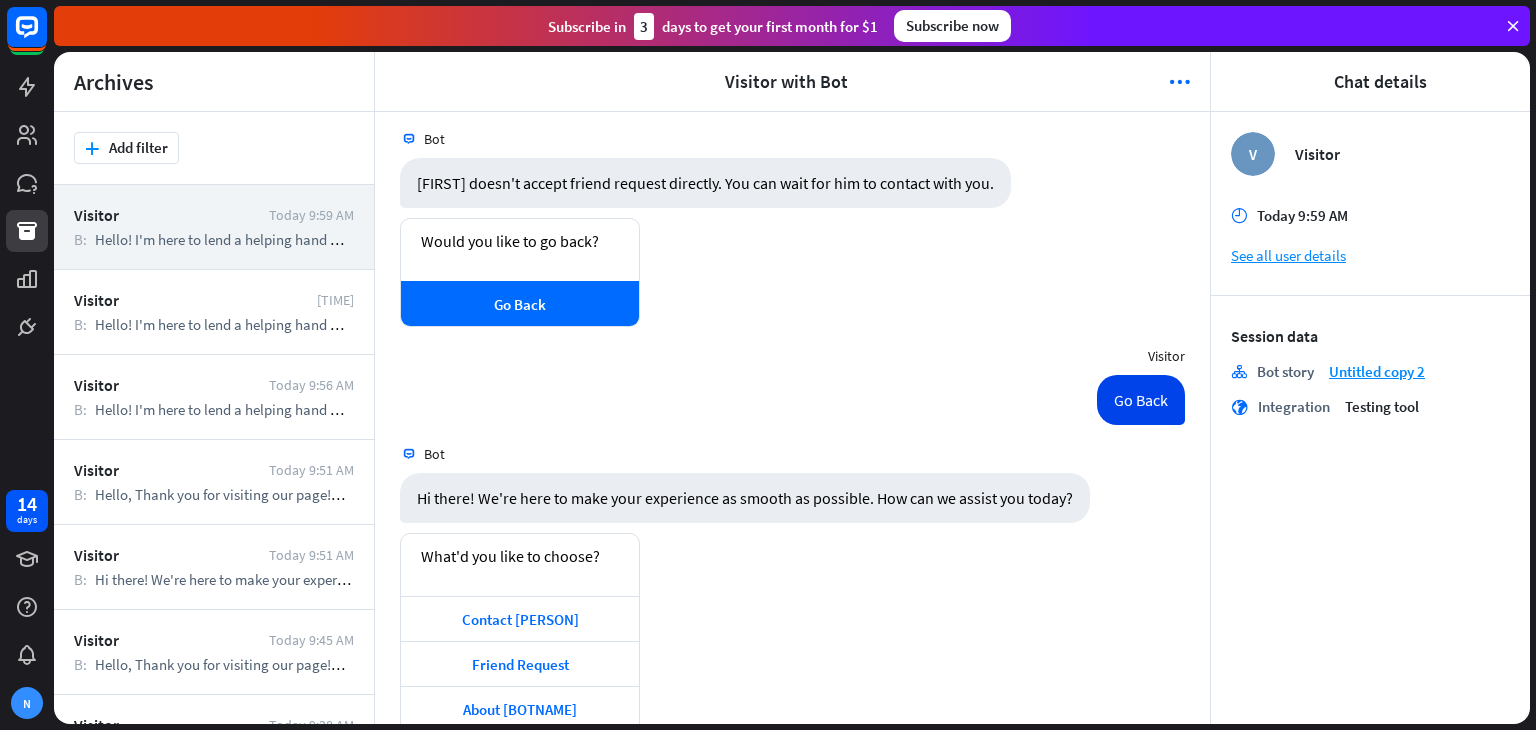 scroll, scrollTop: 1371, scrollLeft: 0, axis: vertical 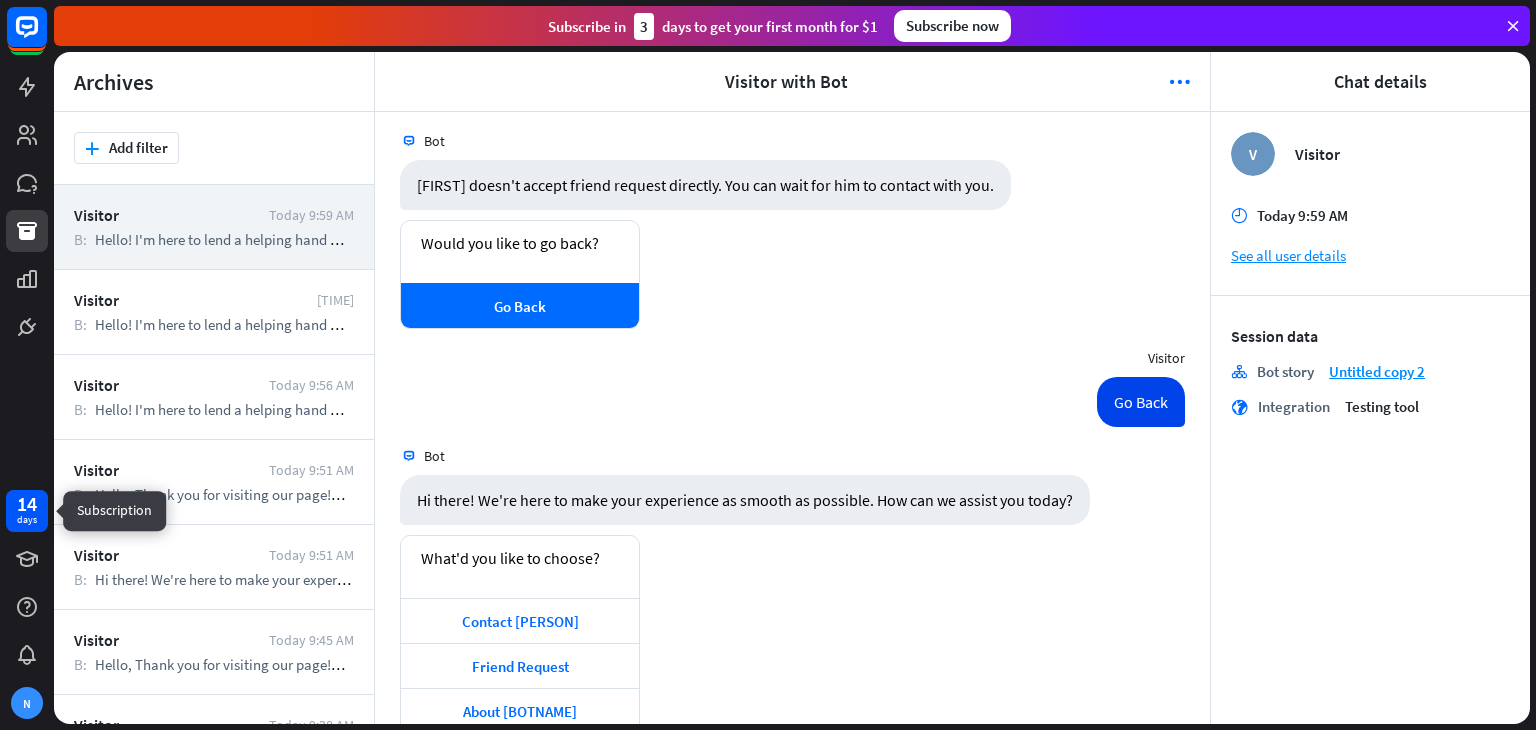 click on "days" at bounding box center (27, 520) 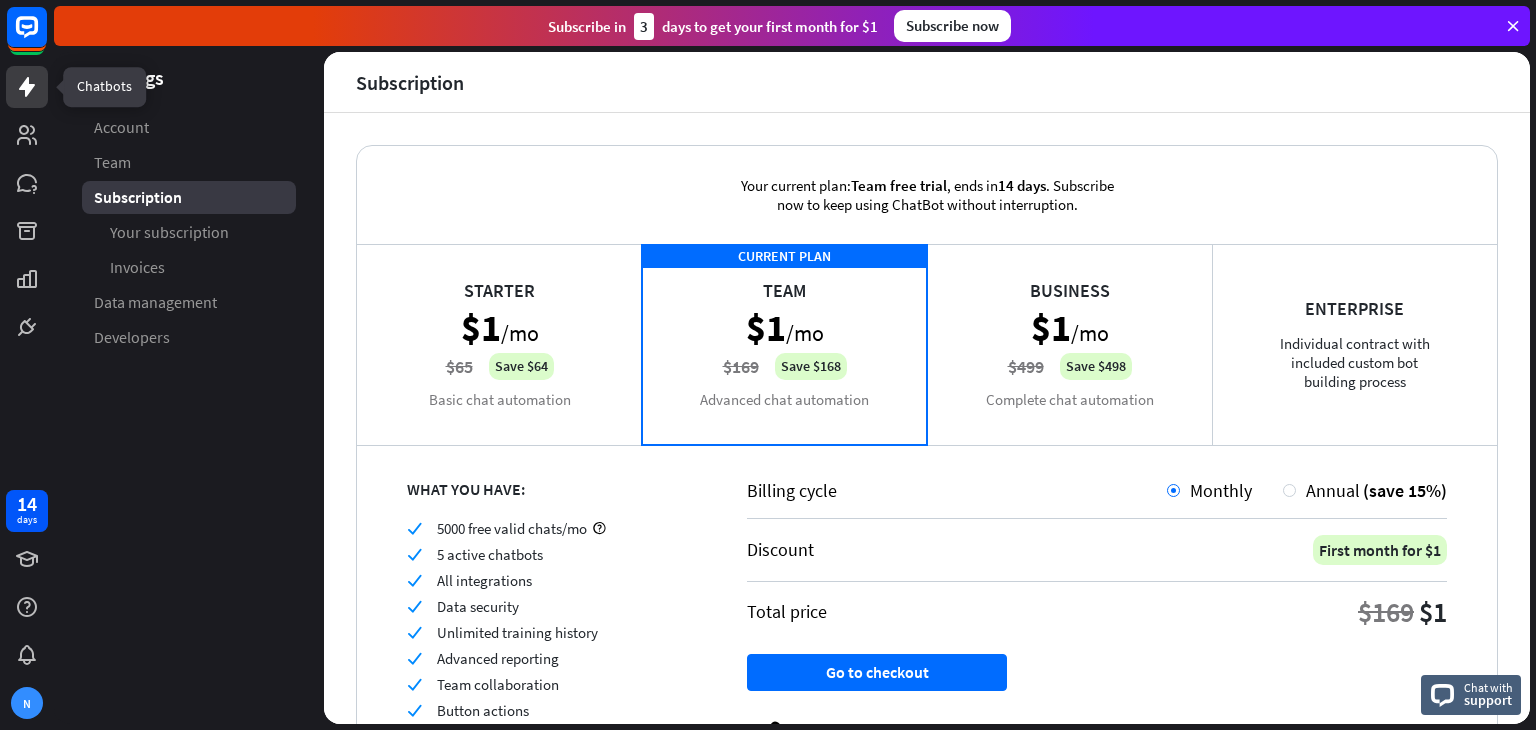 click 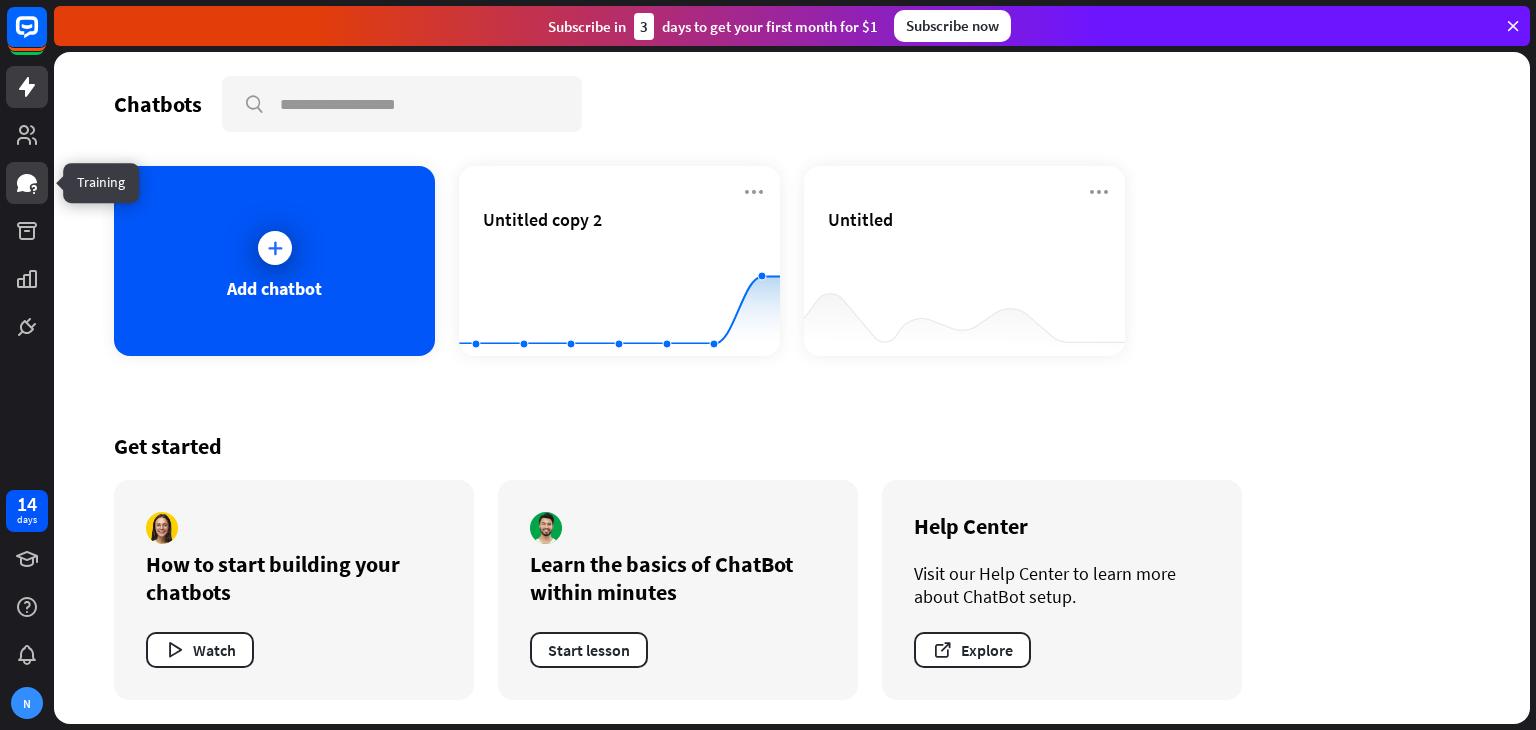 click 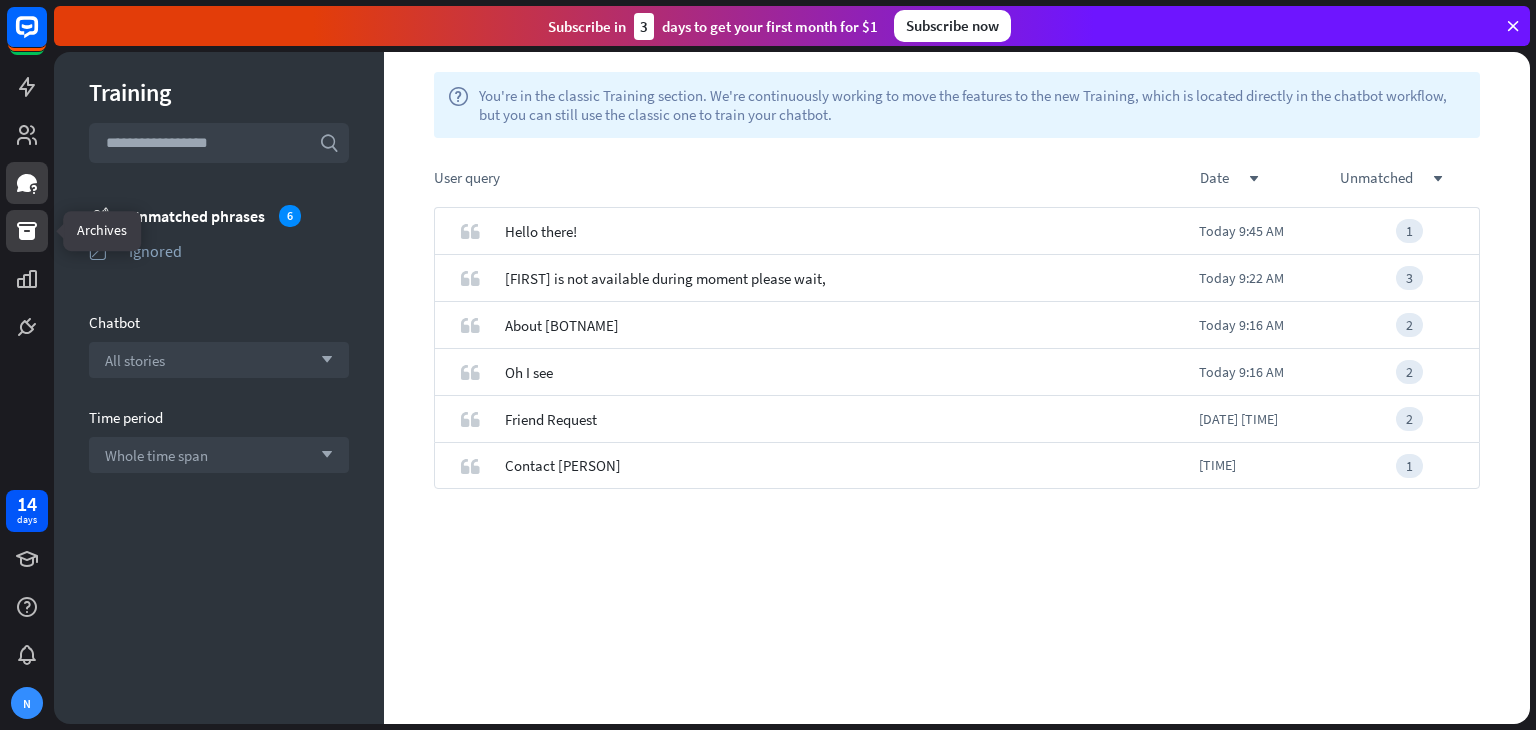 click 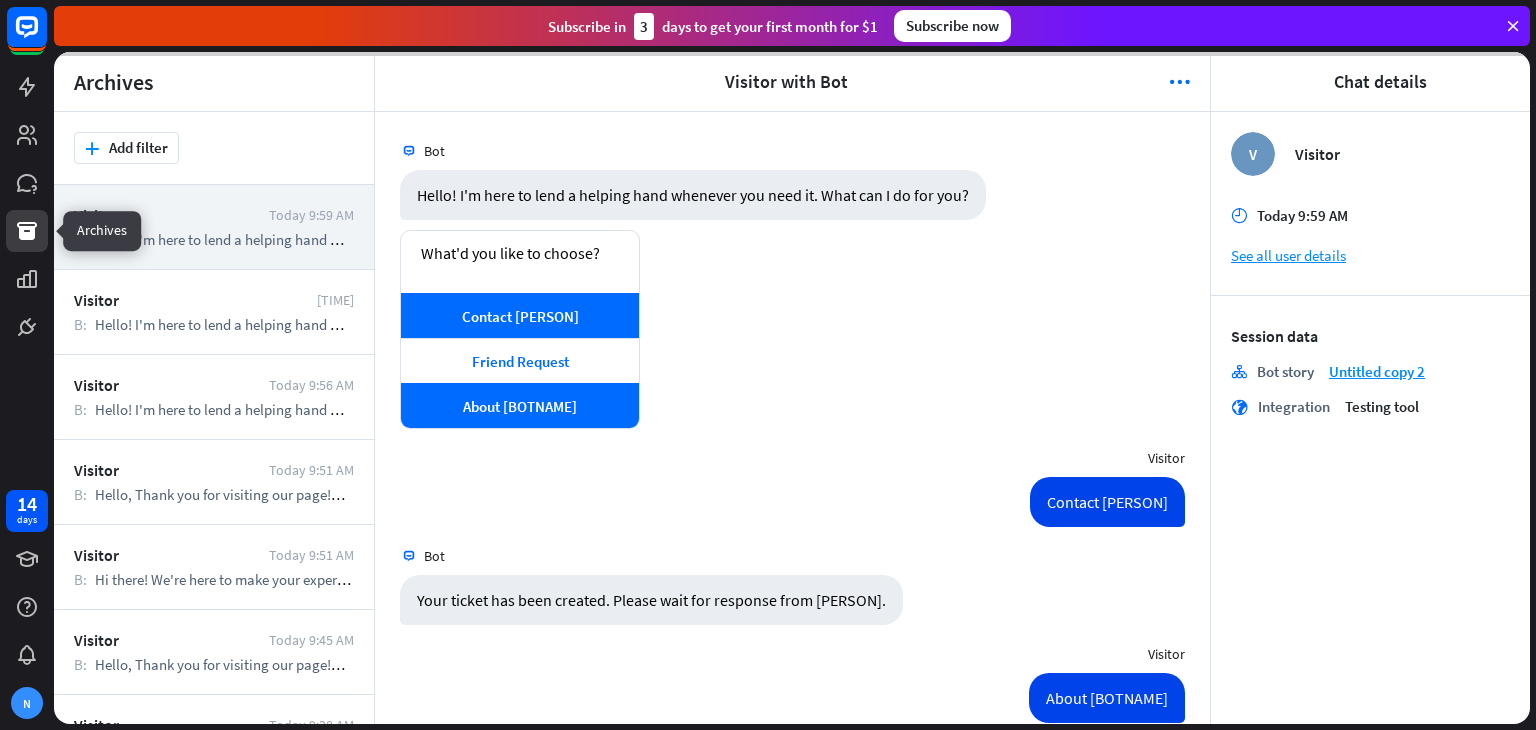scroll, scrollTop: 1408, scrollLeft: 0, axis: vertical 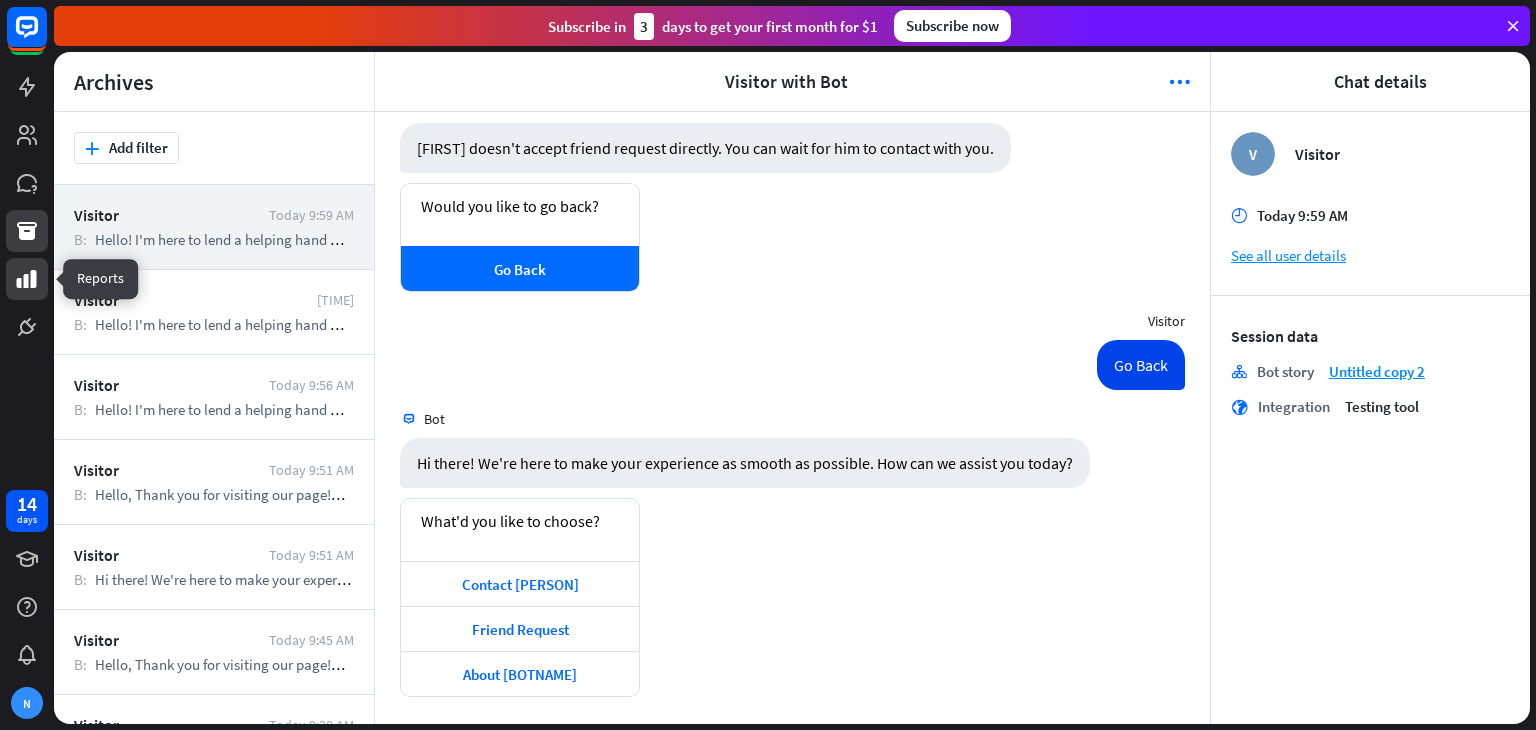 click at bounding box center (27, 279) 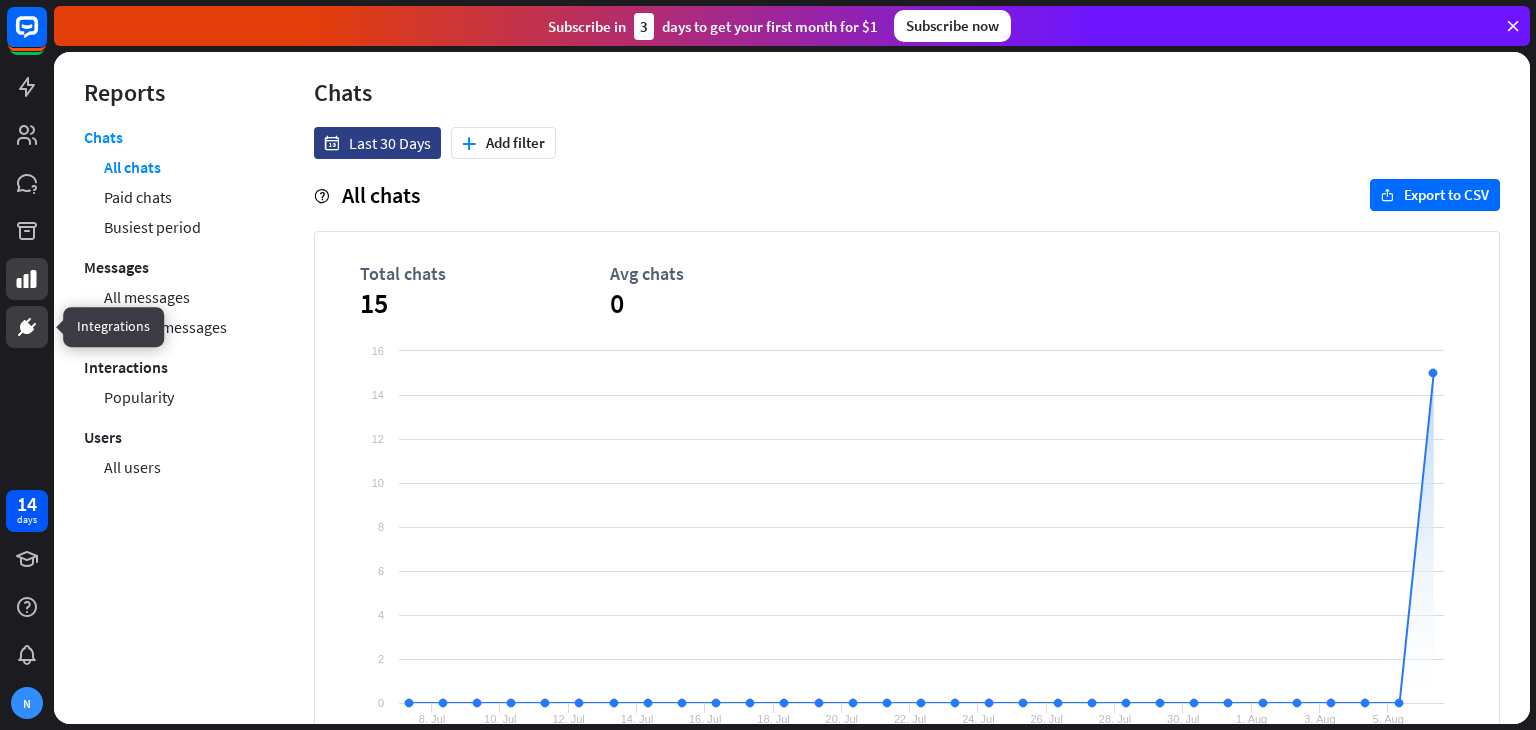 click at bounding box center (27, 327) 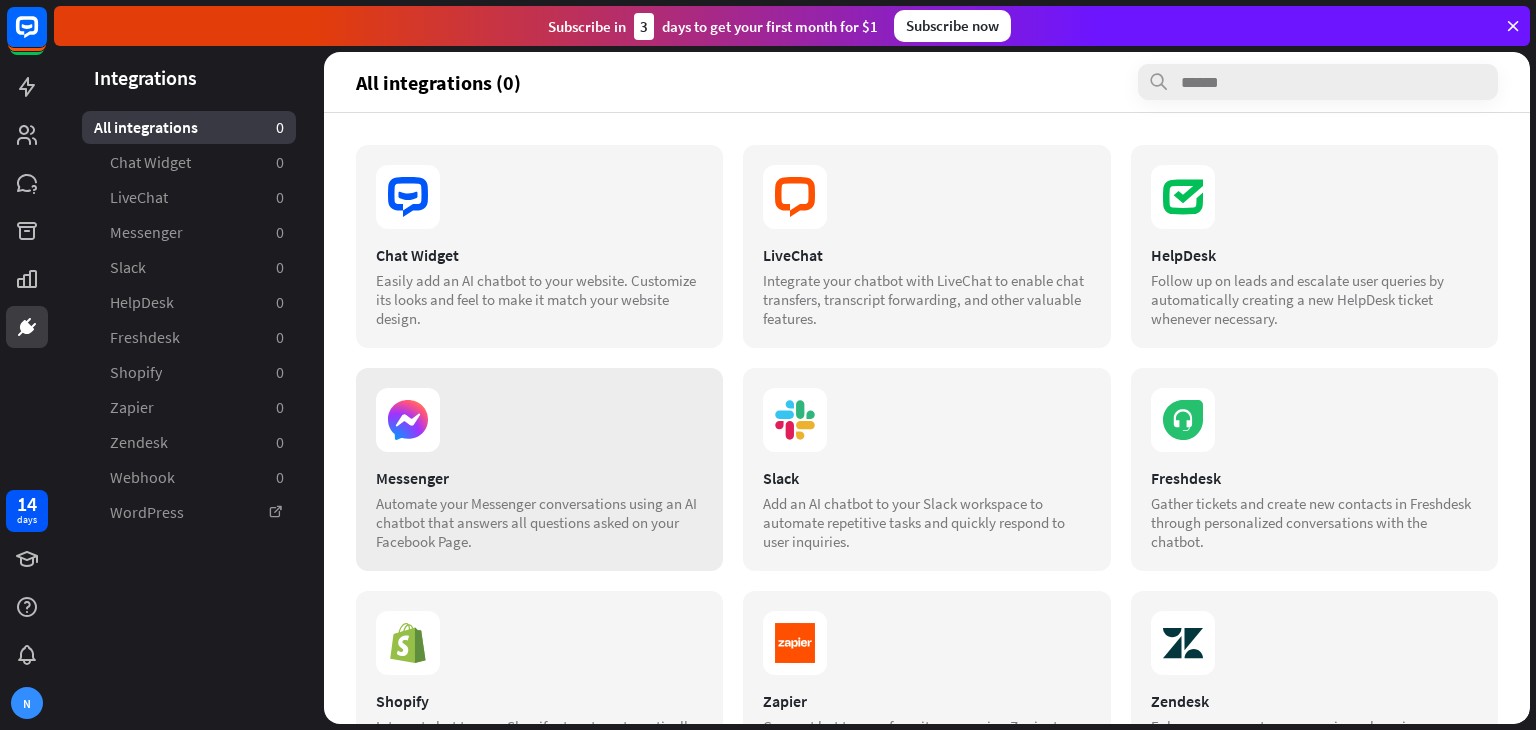 click 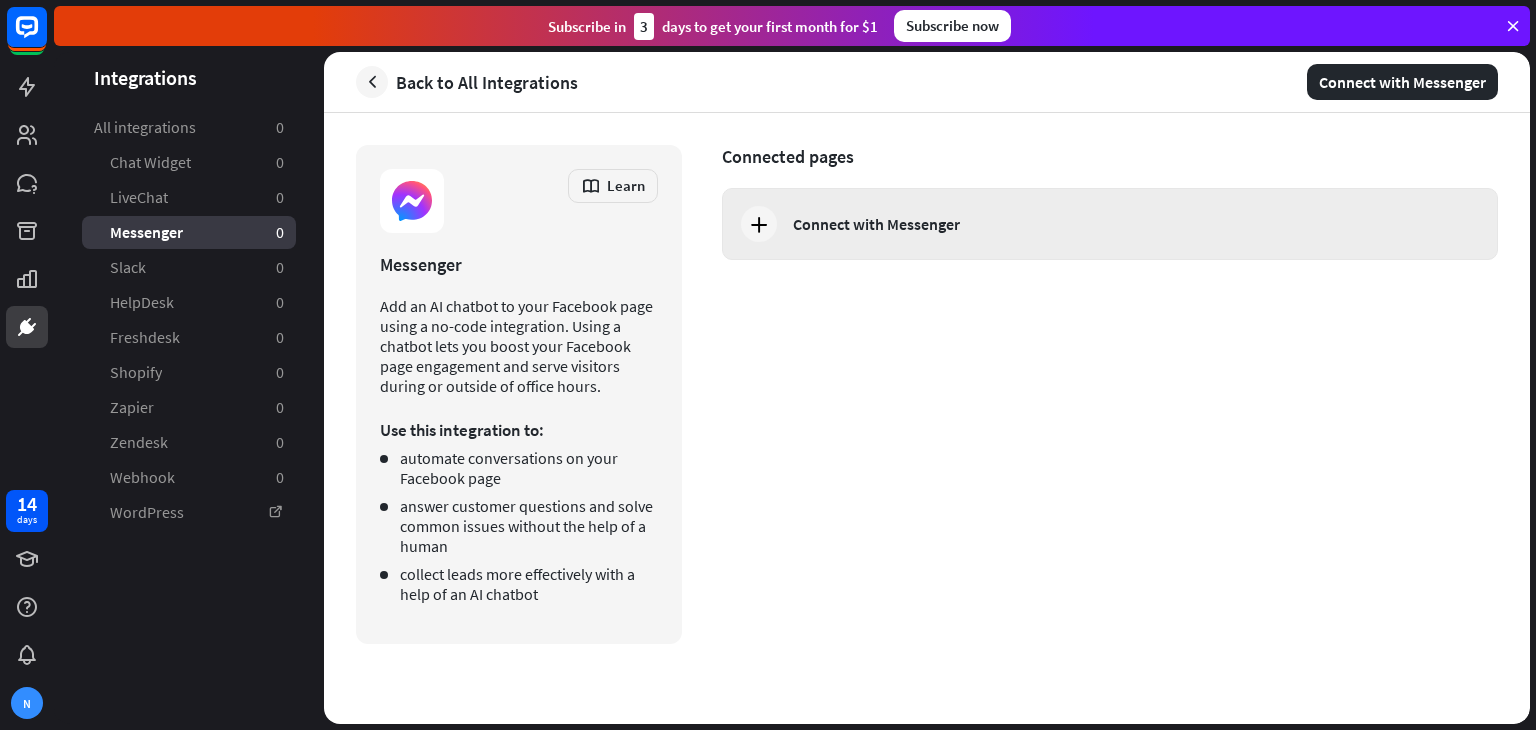 click on "Connect with Messenger" at bounding box center (876, 224) 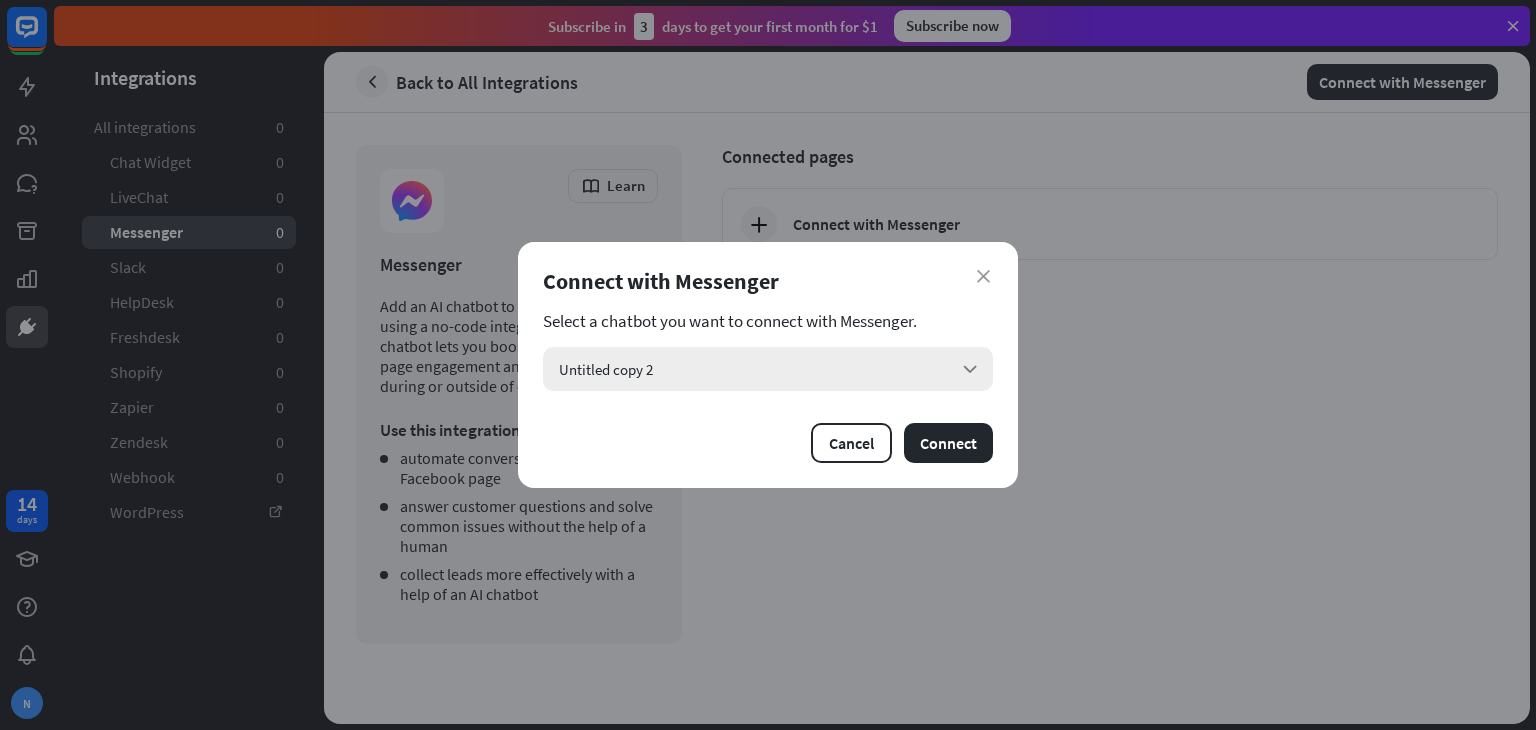 click on "Untitled copy 2
arrow_down" at bounding box center [768, 369] 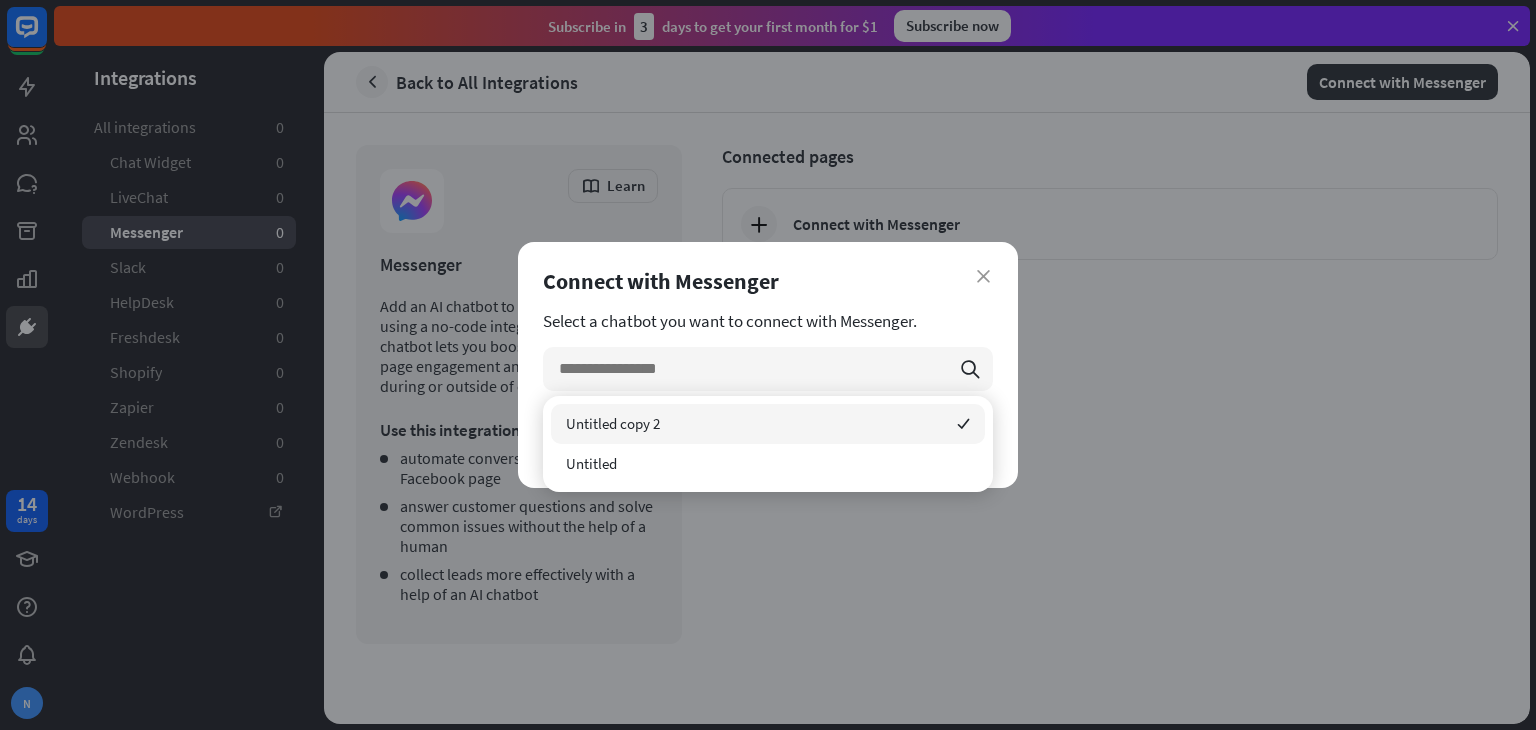 click on "Untitled copy 2
checked" at bounding box center [768, 424] 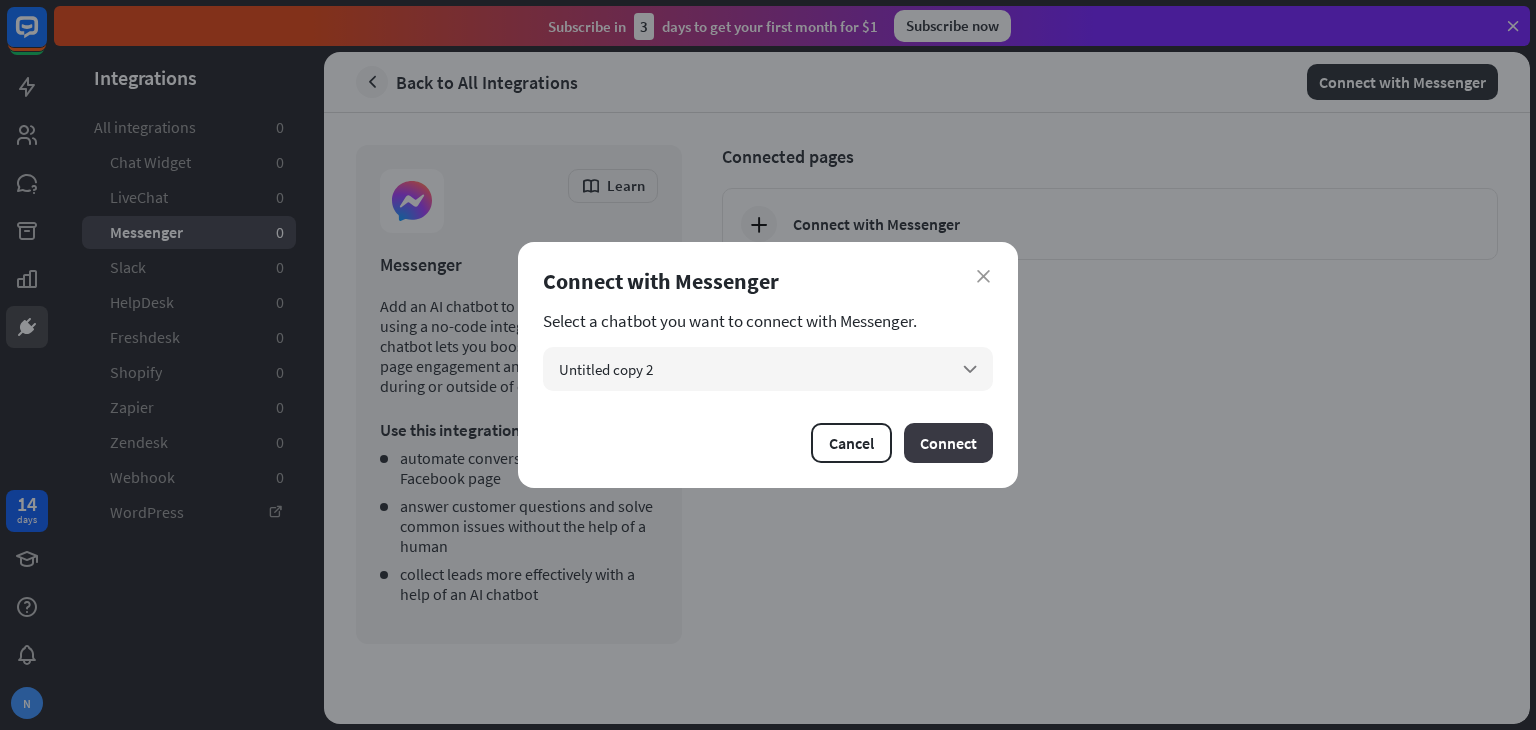 click on "Connect" at bounding box center [948, 443] 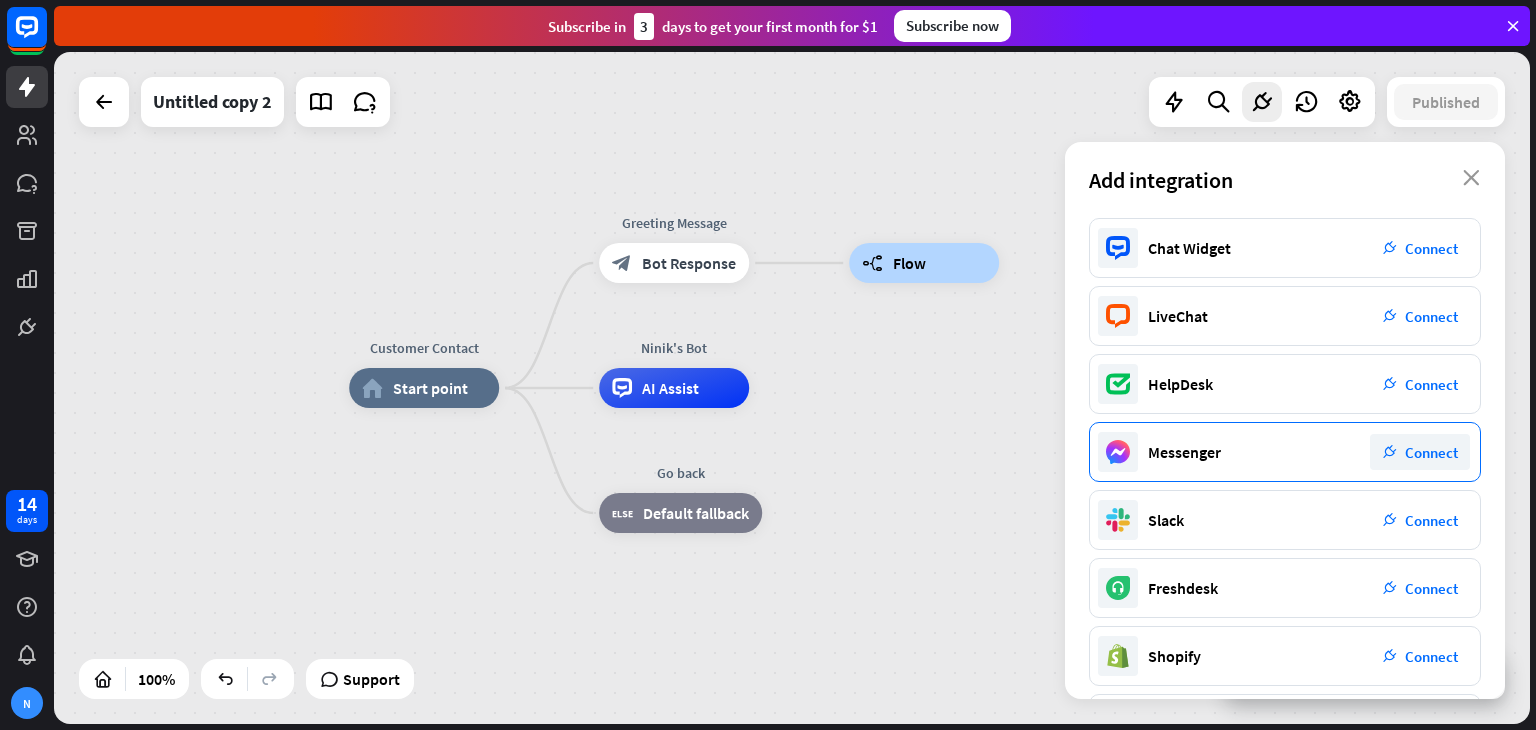 click on "plug_integration   Connect" at bounding box center [1420, 452] 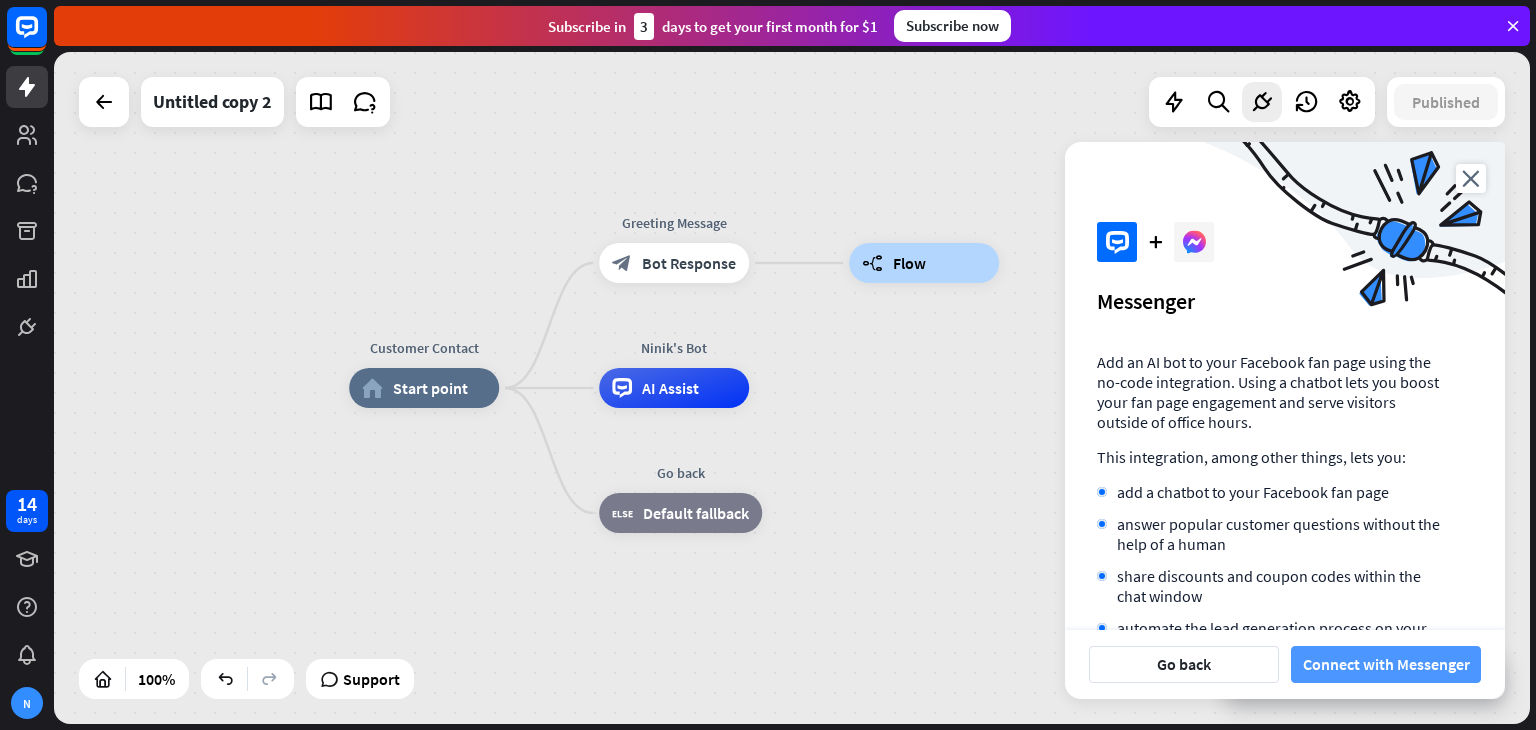 click on "Connect with Messenger" at bounding box center (1386, 664) 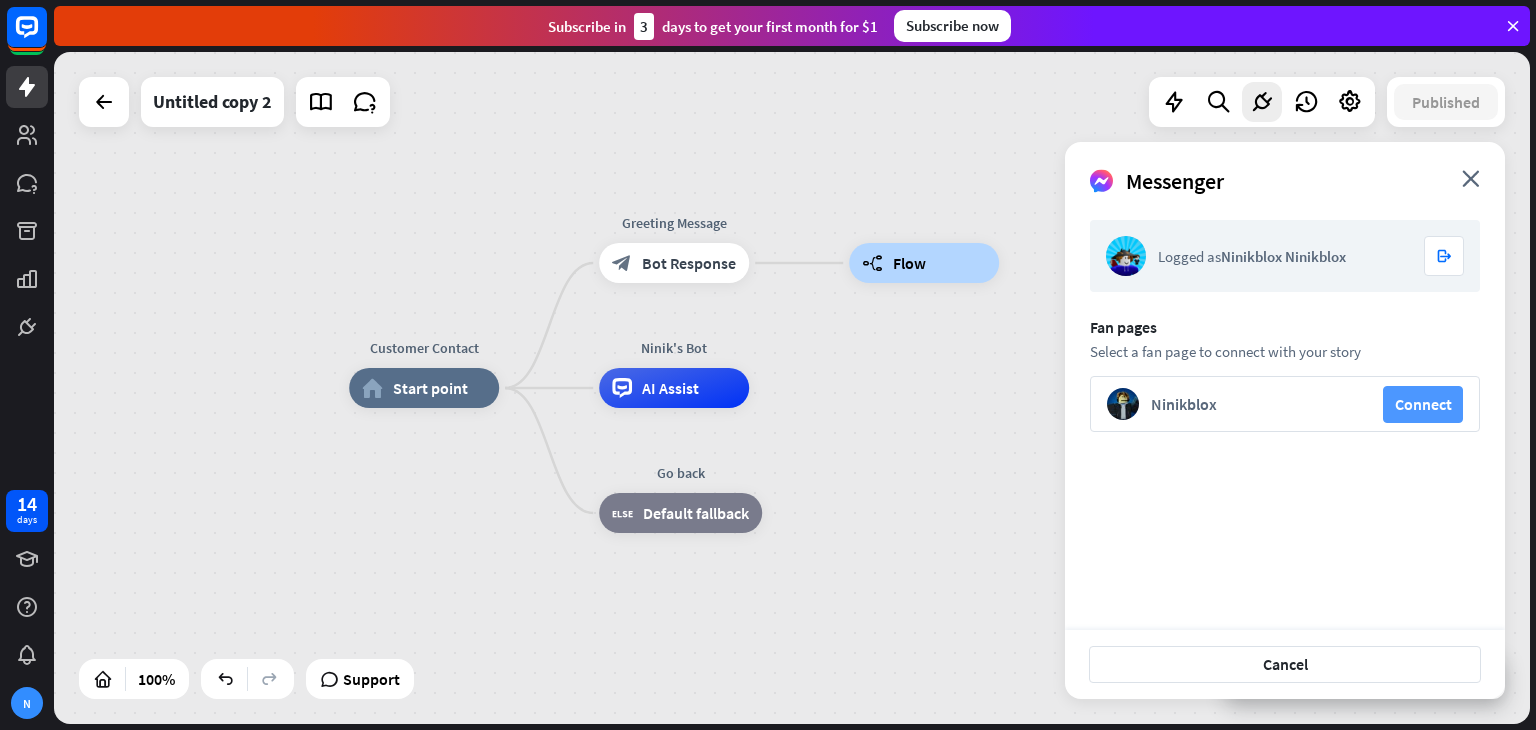 click on "Connect" at bounding box center (1423, 404) 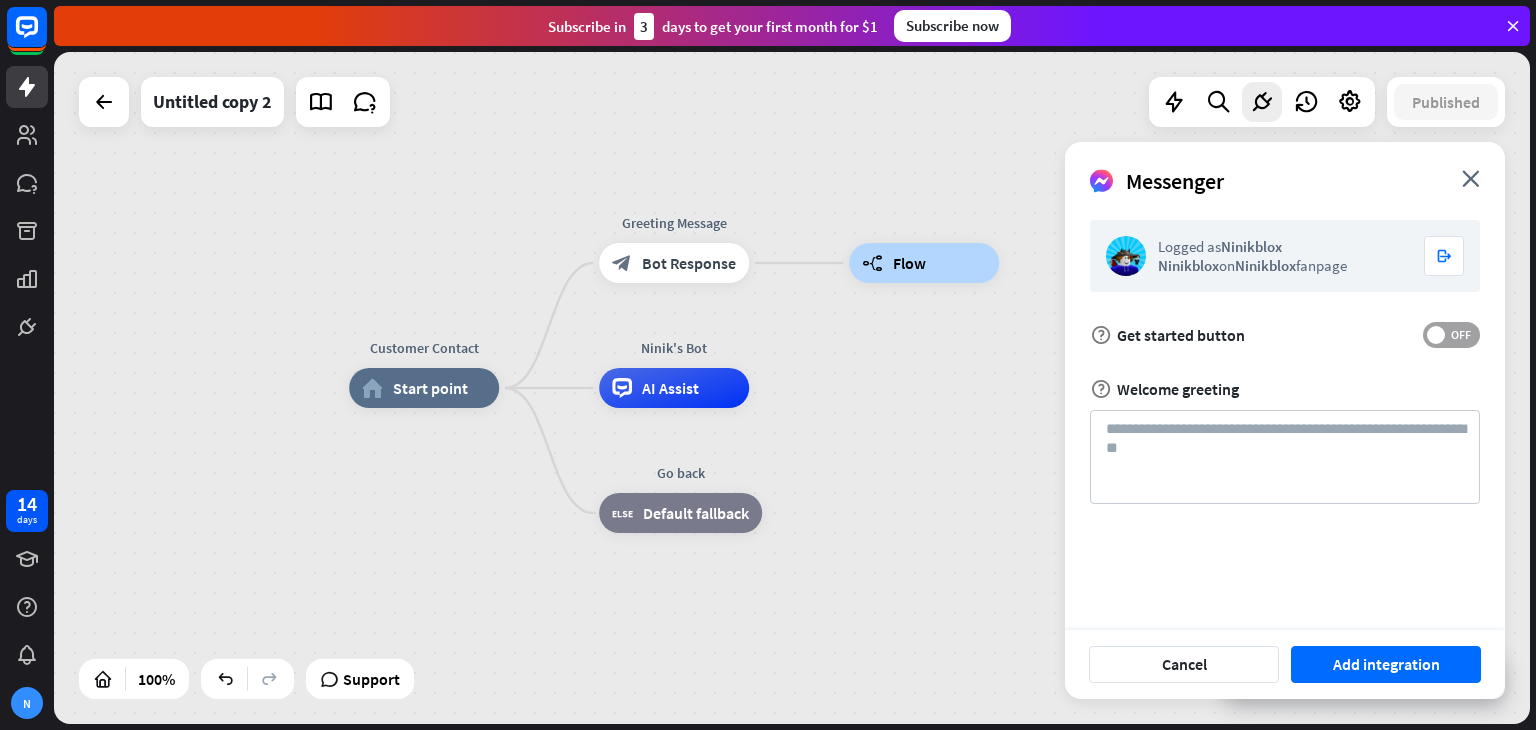 click at bounding box center [1436, 335] 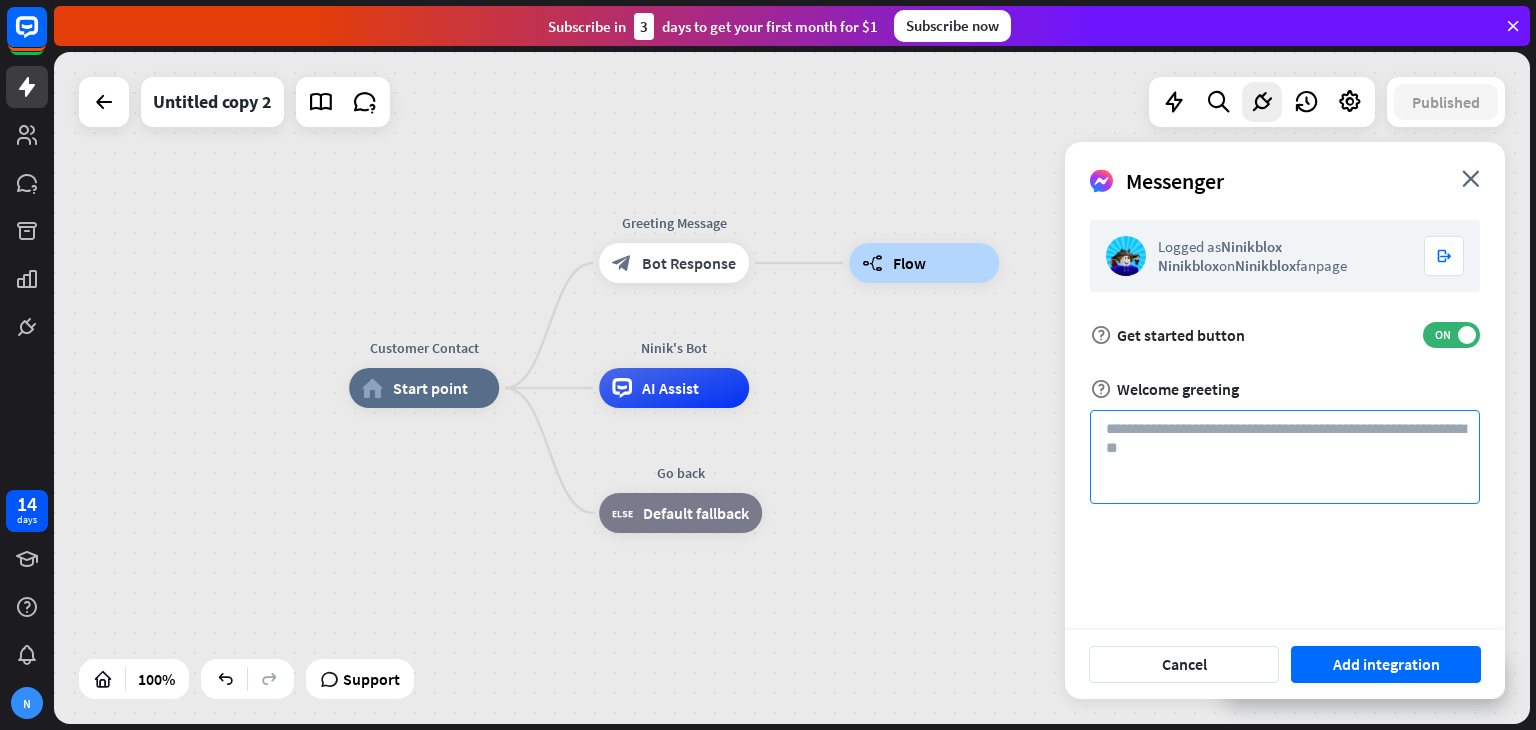 click at bounding box center [1285, 457] 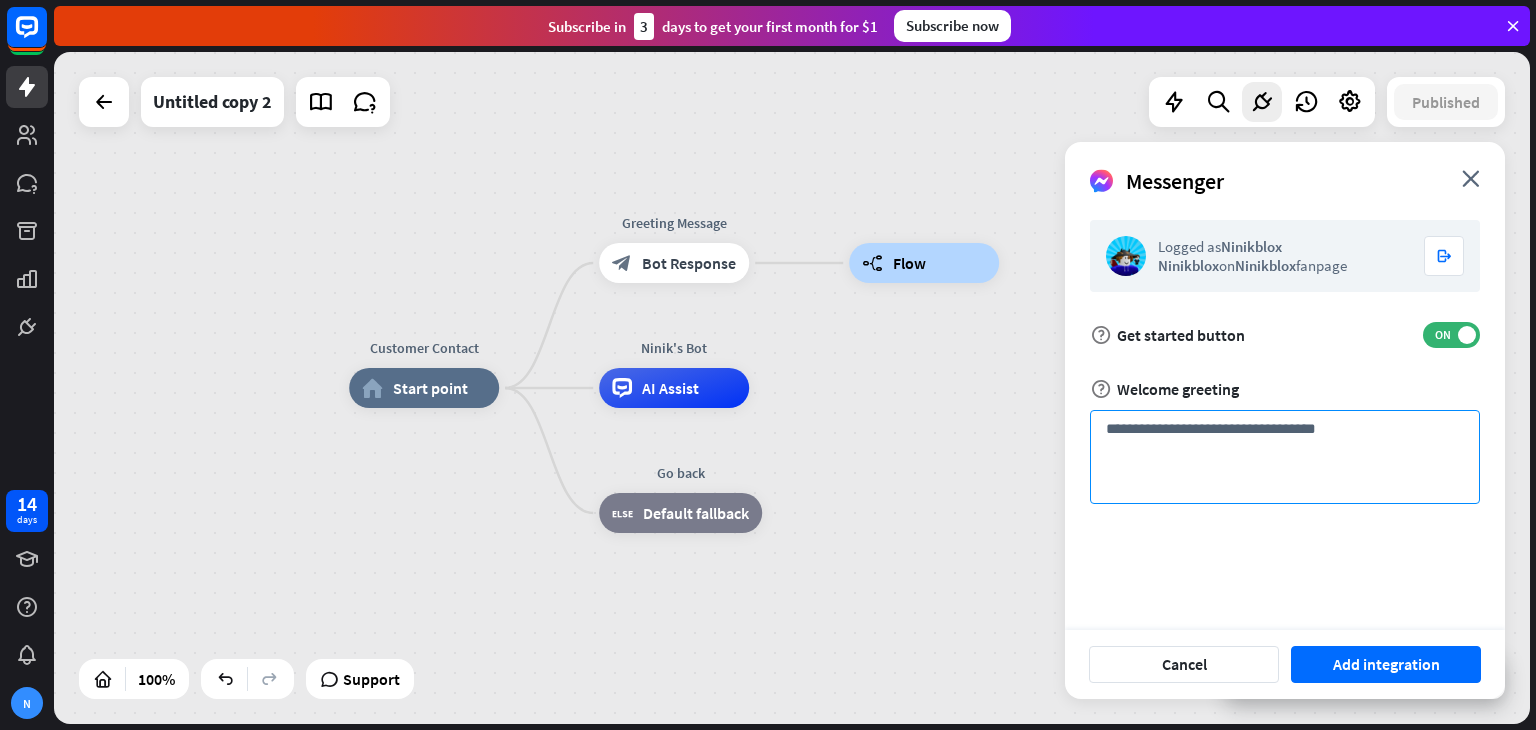 type on "**********" 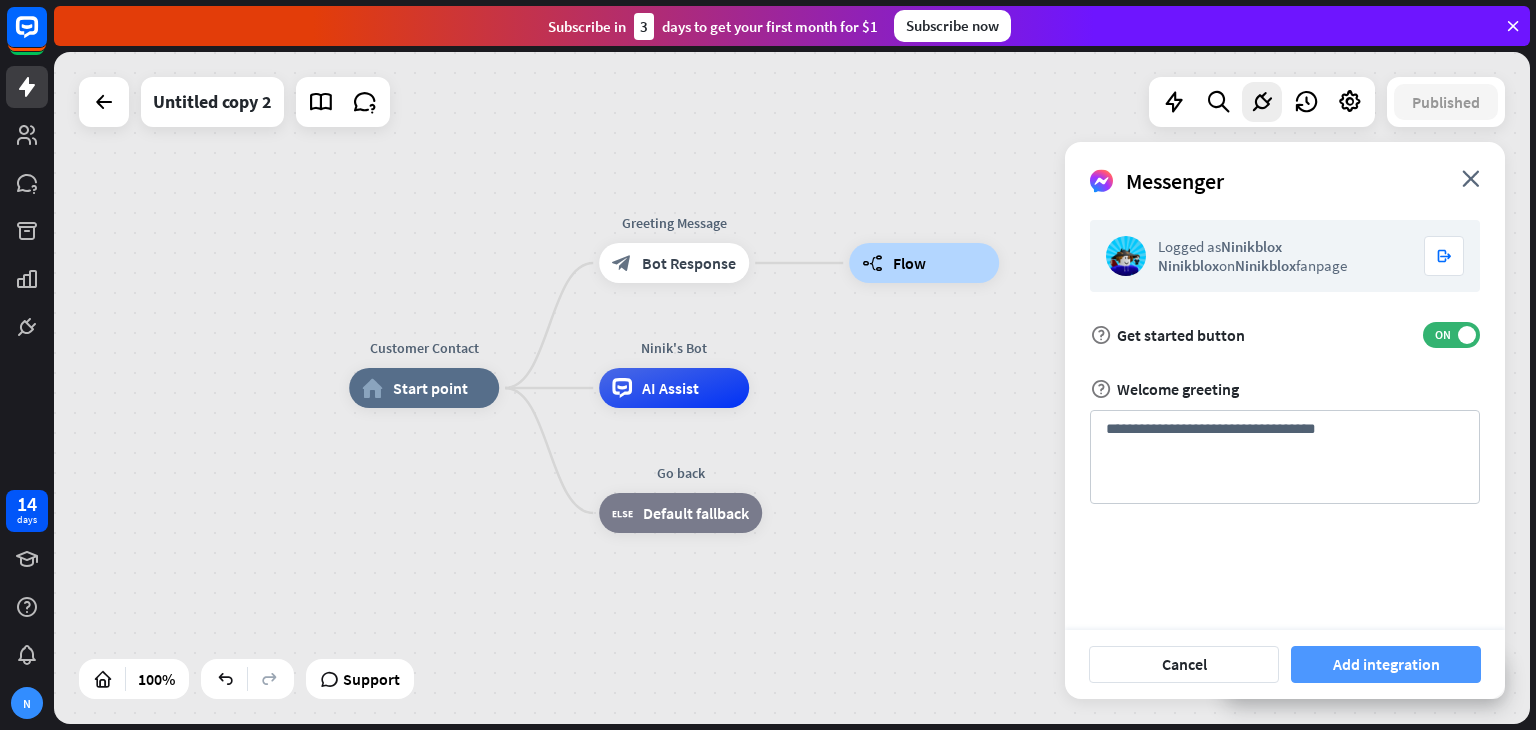 drag, startPoint x: 1381, startPoint y: 642, endPoint x: 1384, endPoint y: 656, distance: 14.3178215 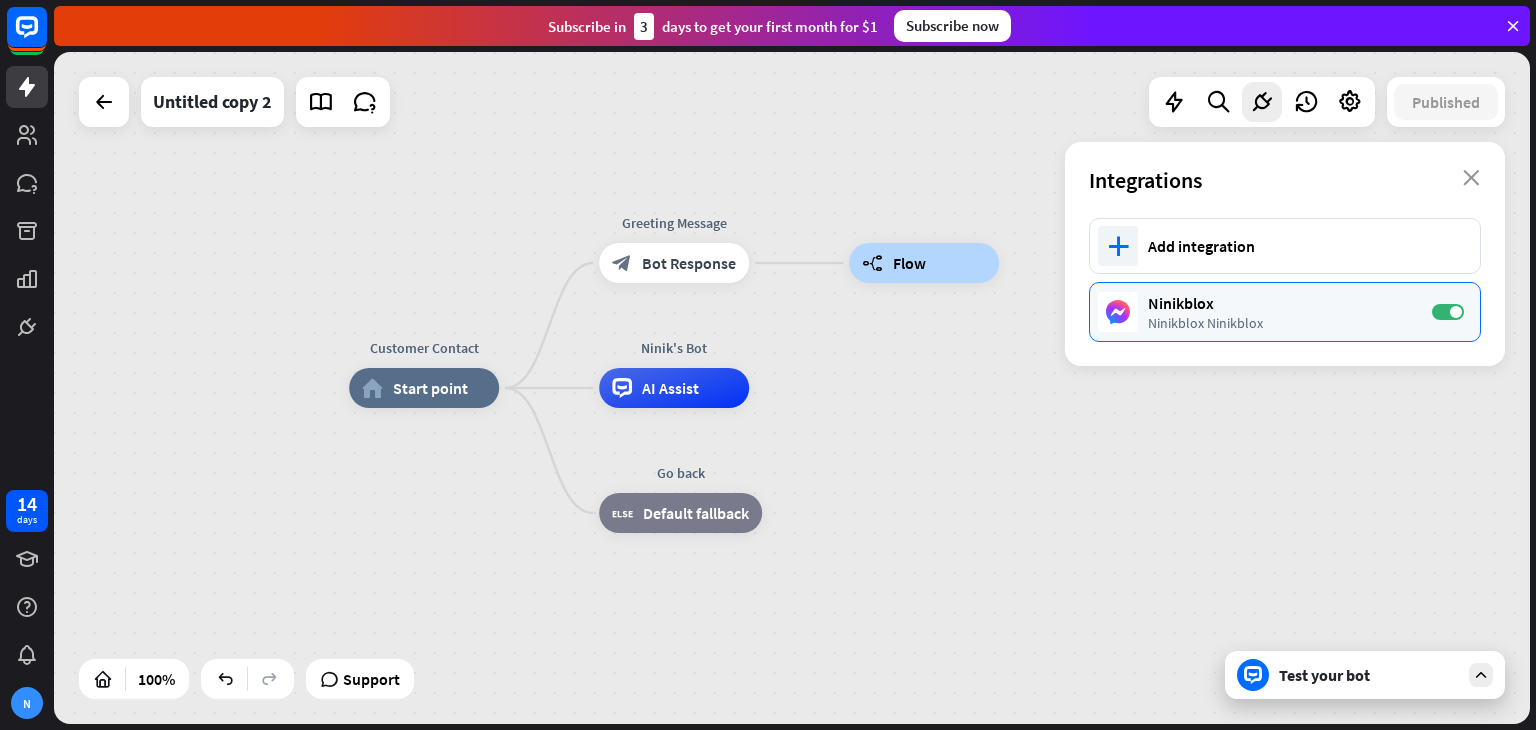 click on "Ninikblox Ninikblox" at bounding box center [1280, 323] 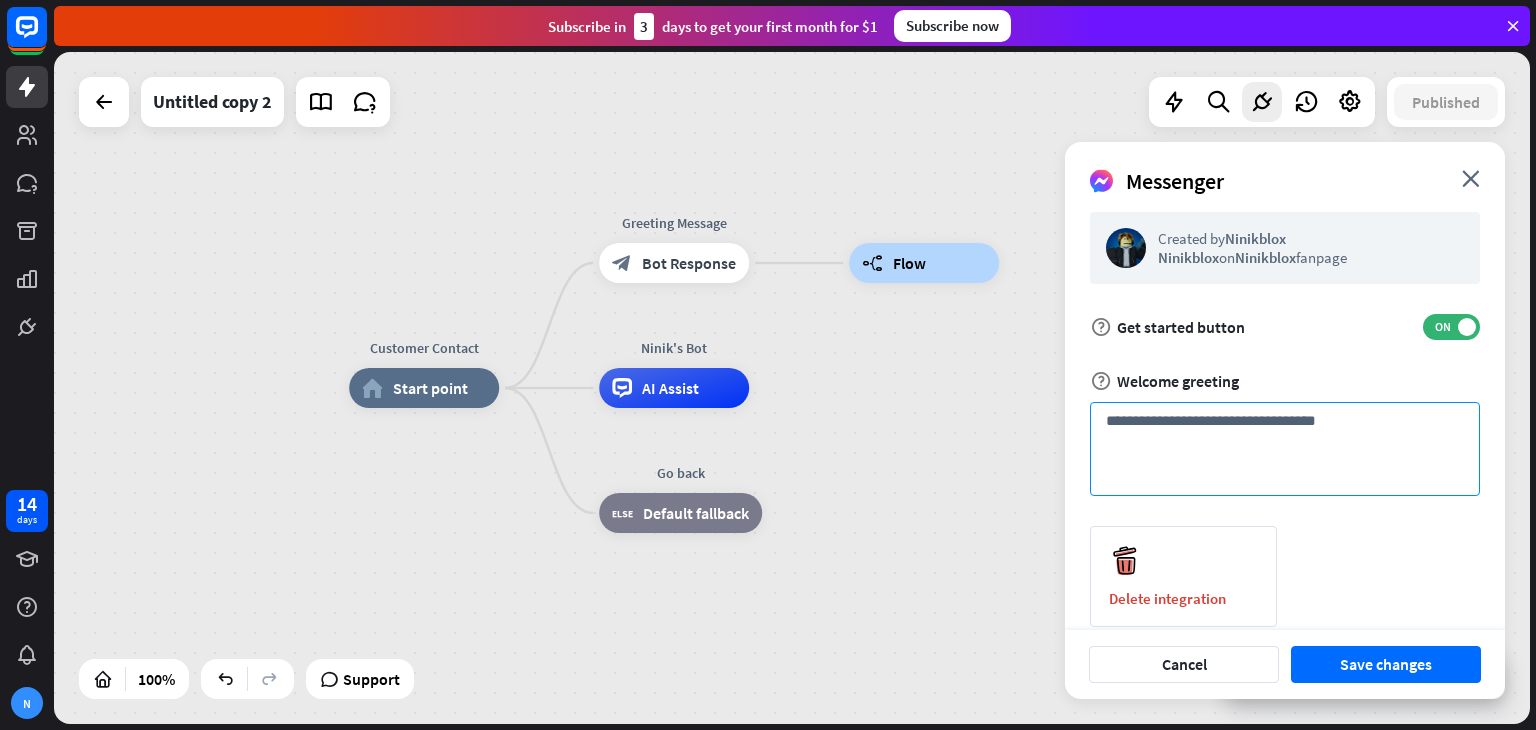 scroll, scrollTop: 0, scrollLeft: 0, axis: both 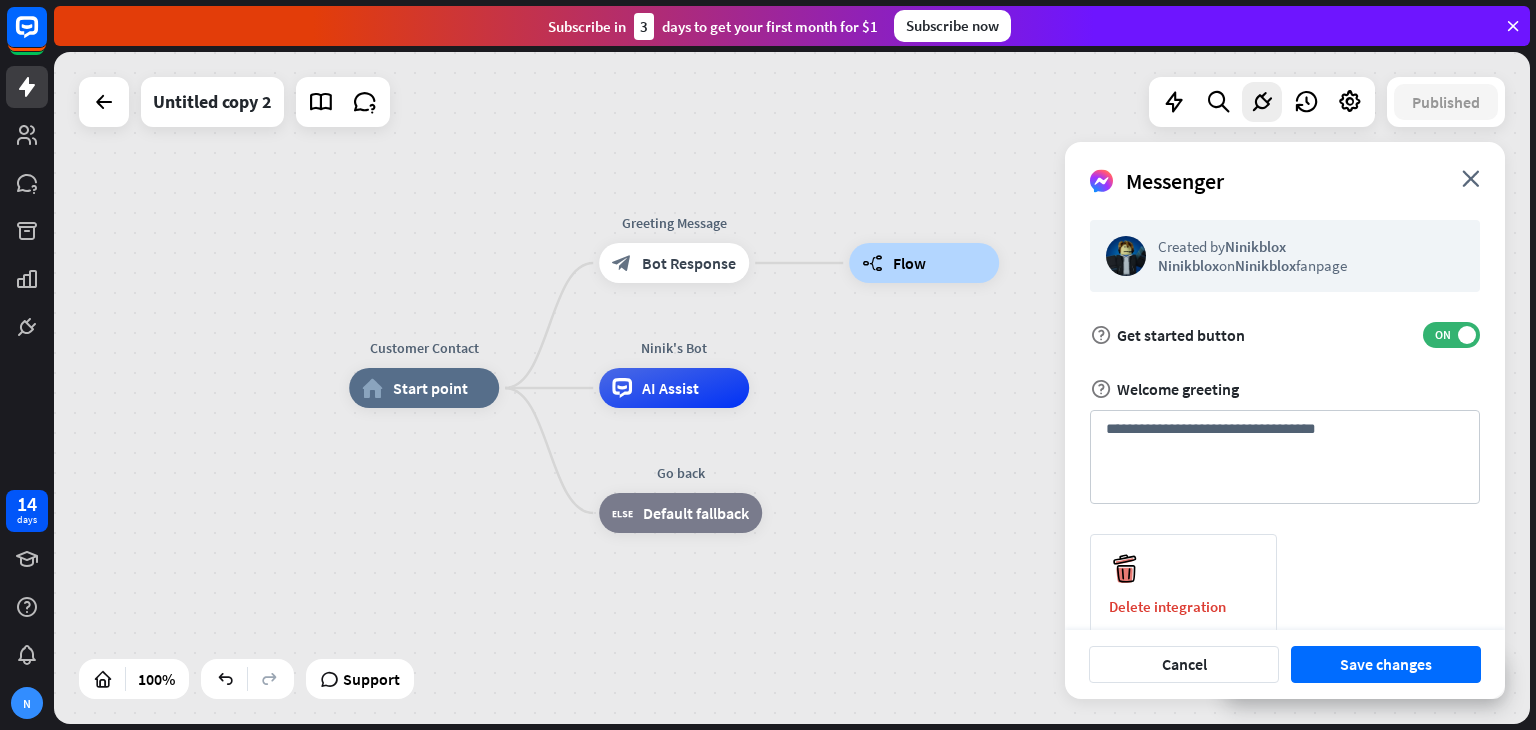 click on "Ninikblox Ninikblox" at bounding box center (1222, 256) 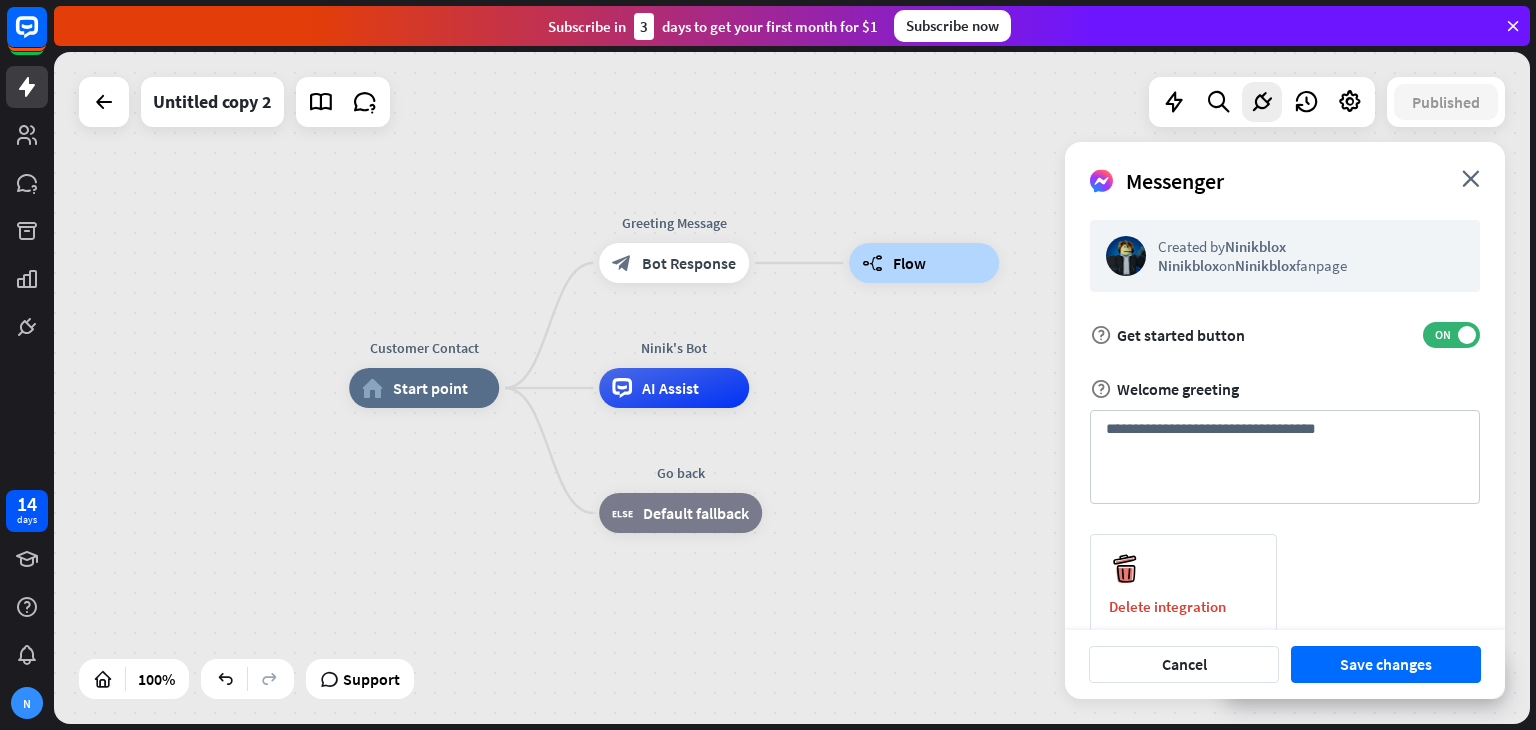 click on "Delete integration" at bounding box center [1285, 584] 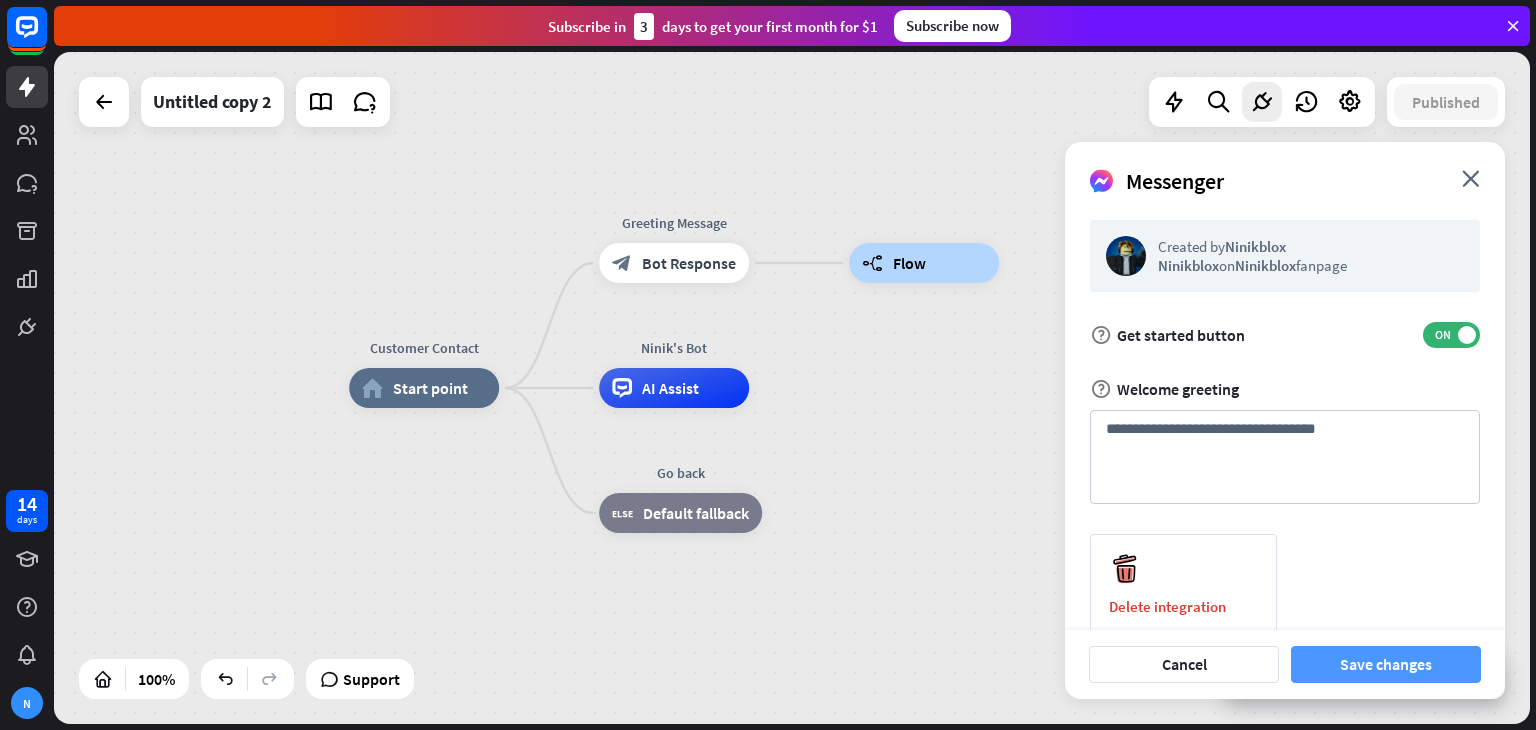 click on "Save changes" at bounding box center (1386, 664) 